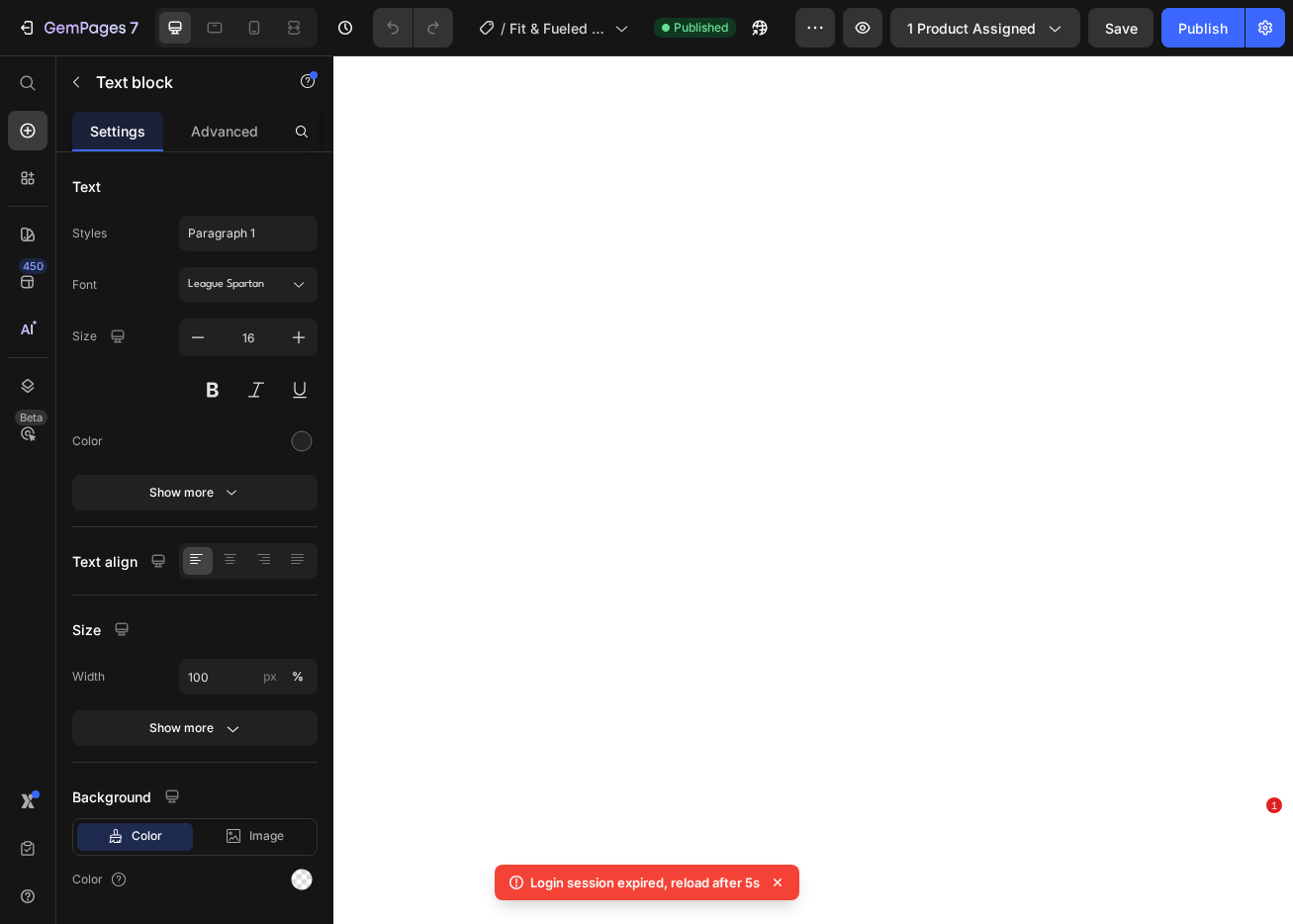 scroll, scrollTop: 0, scrollLeft: 0, axis: both 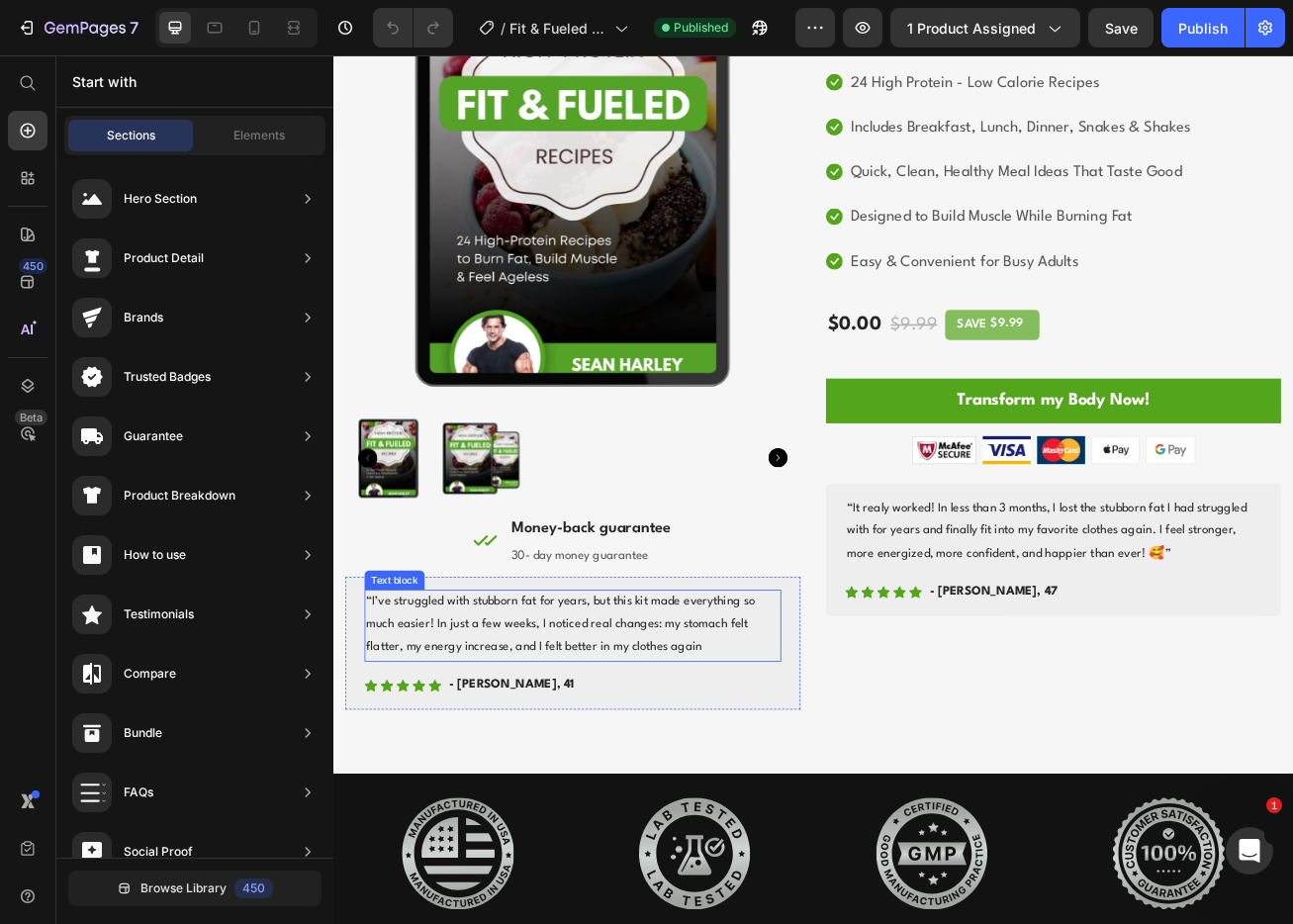click on "“I’ve struggled with stubborn fat for years, but this kit made everything so much easier! In just a few weeks, I noticed real changes: my stomach felt flatter, my energy increase, and I felt better in my clothes again" at bounding box center [629, 761] 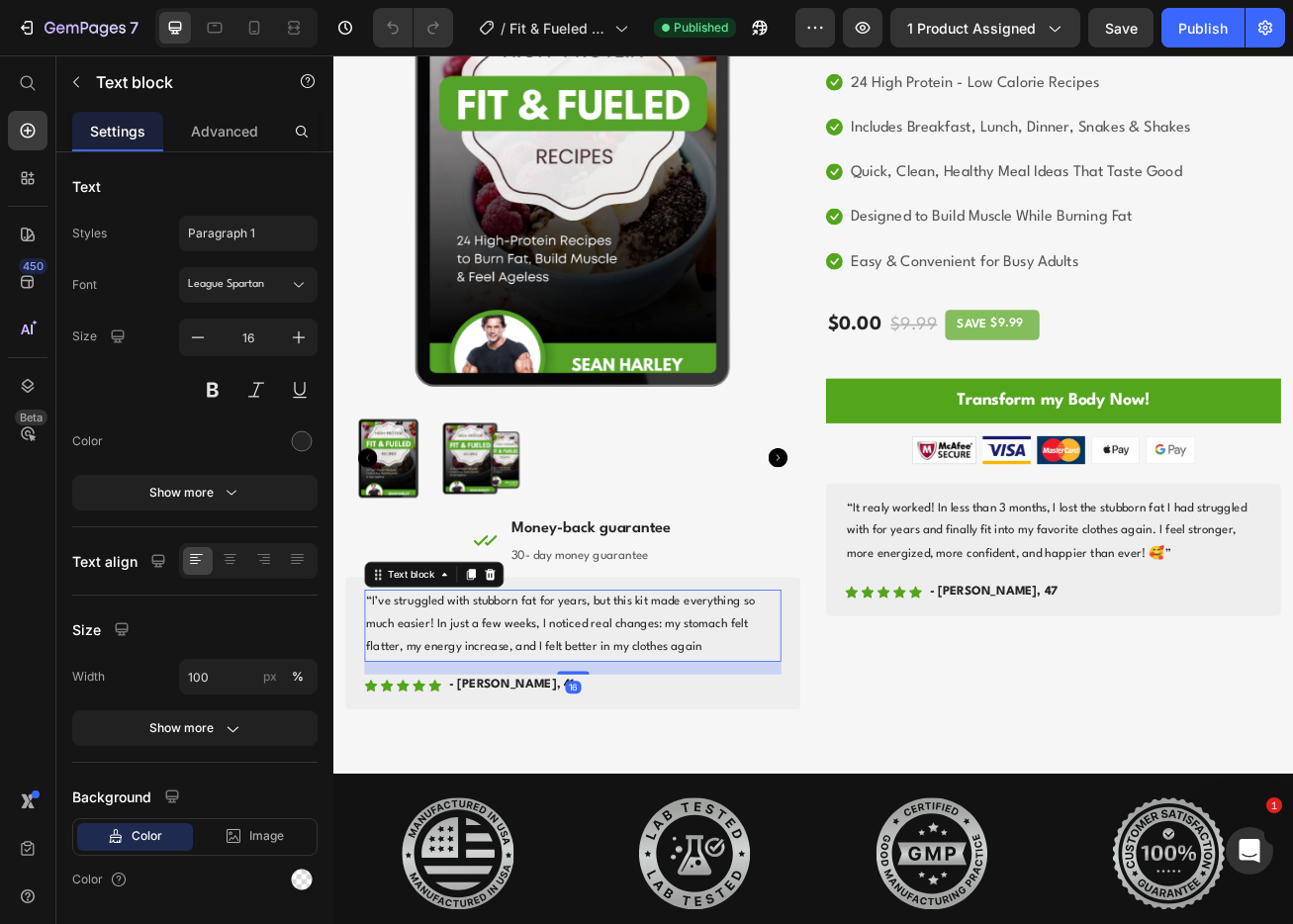 click on "“I’ve struggled with stubborn fat for years, but this kit made everything so much easier! In just a few weeks, I noticed real changes: my stomach felt flatter, my energy increase, and I felt better in my clothes again" at bounding box center (629, 761) 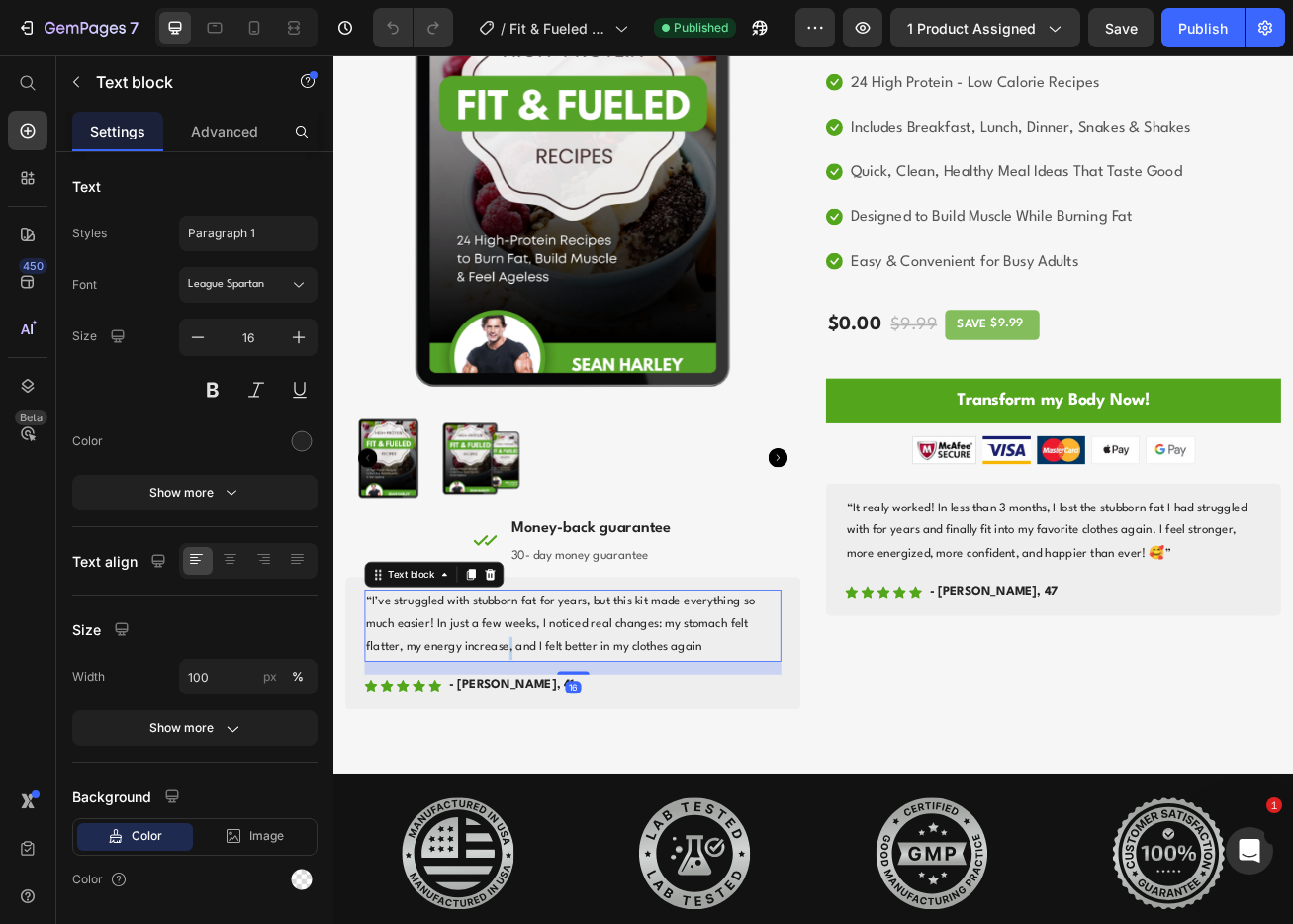 click on "“I’ve struggled with stubborn fat for years, but this kit made everything so much easier! In just a few weeks, I noticed real changes: my stomach felt flatter, my energy increase, and I felt better in my clothes again" at bounding box center (629, 761) 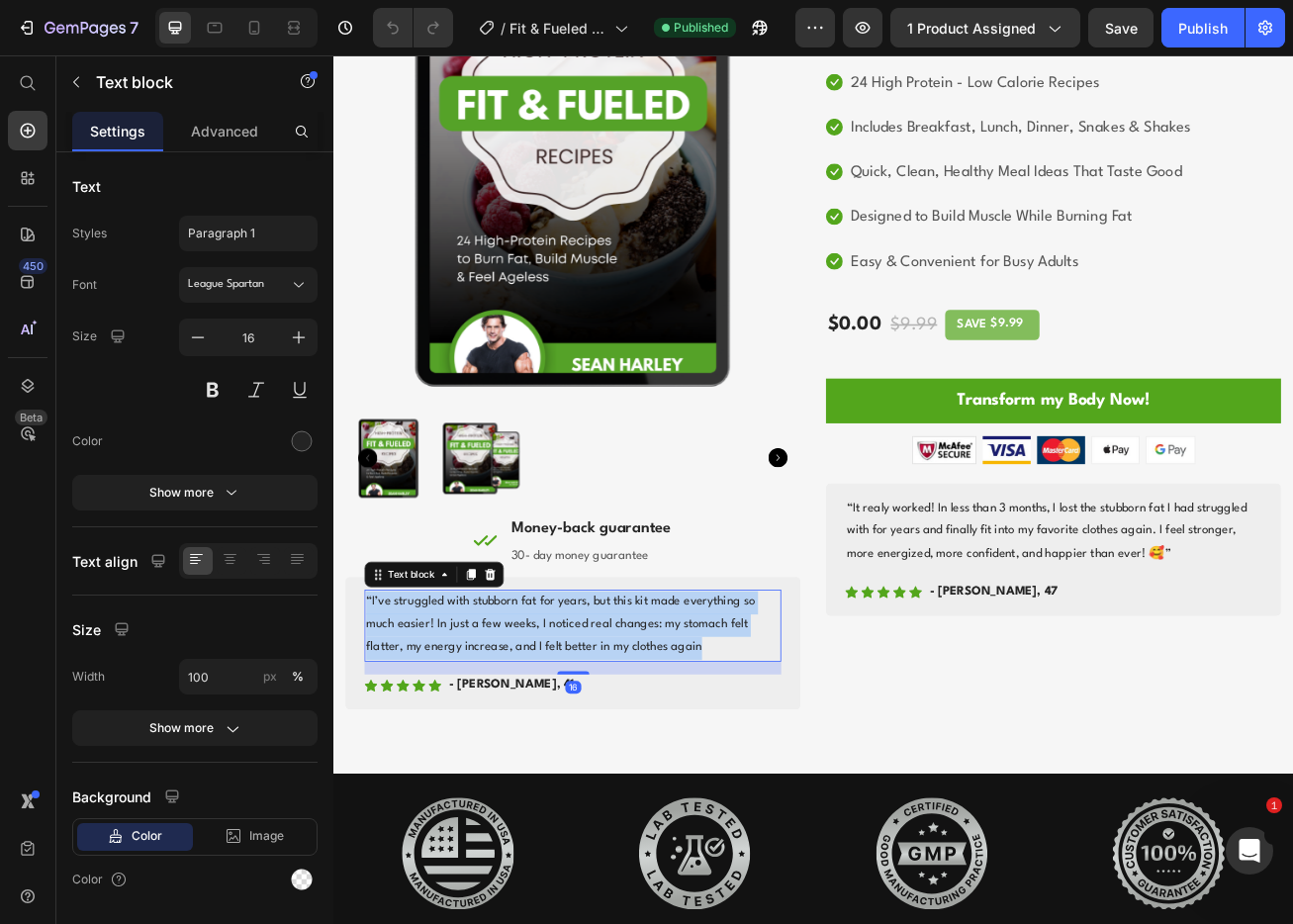 click on "“I’ve struggled with stubborn fat for years, but this kit made everything so much easier! In just a few weeks, I noticed real changes: my stomach felt flatter, my energy increase, and I felt better in my clothes again" at bounding box center [629, 761] 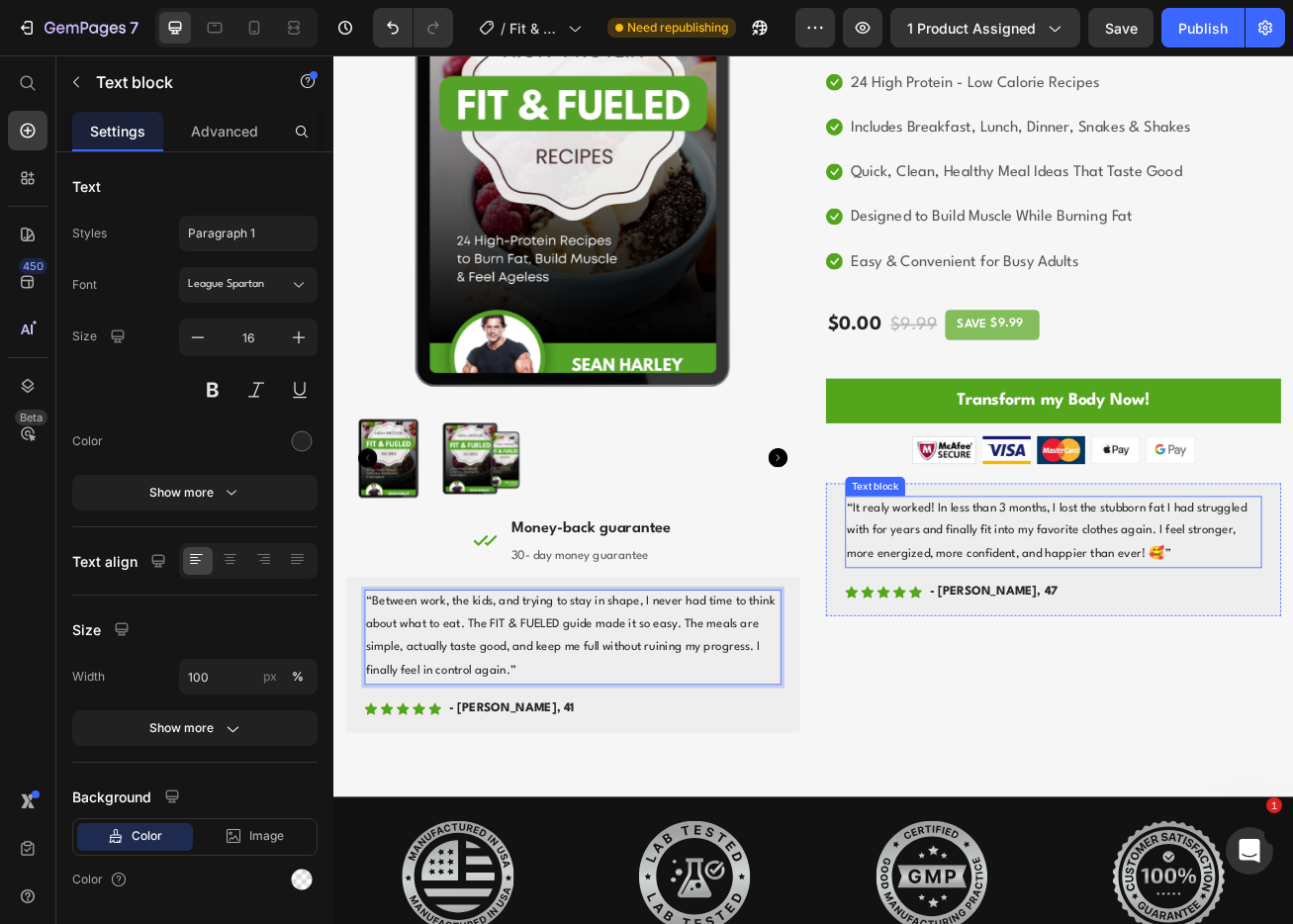 click on "“It realy worked! In less than 3 months, I lost the stubborn fat I had struggled with for years and finally fit into my favorite clothes again. I feel stronger, more energized, more confident, and happier than ever! 🥰”" at bounding box center (1224, 645) 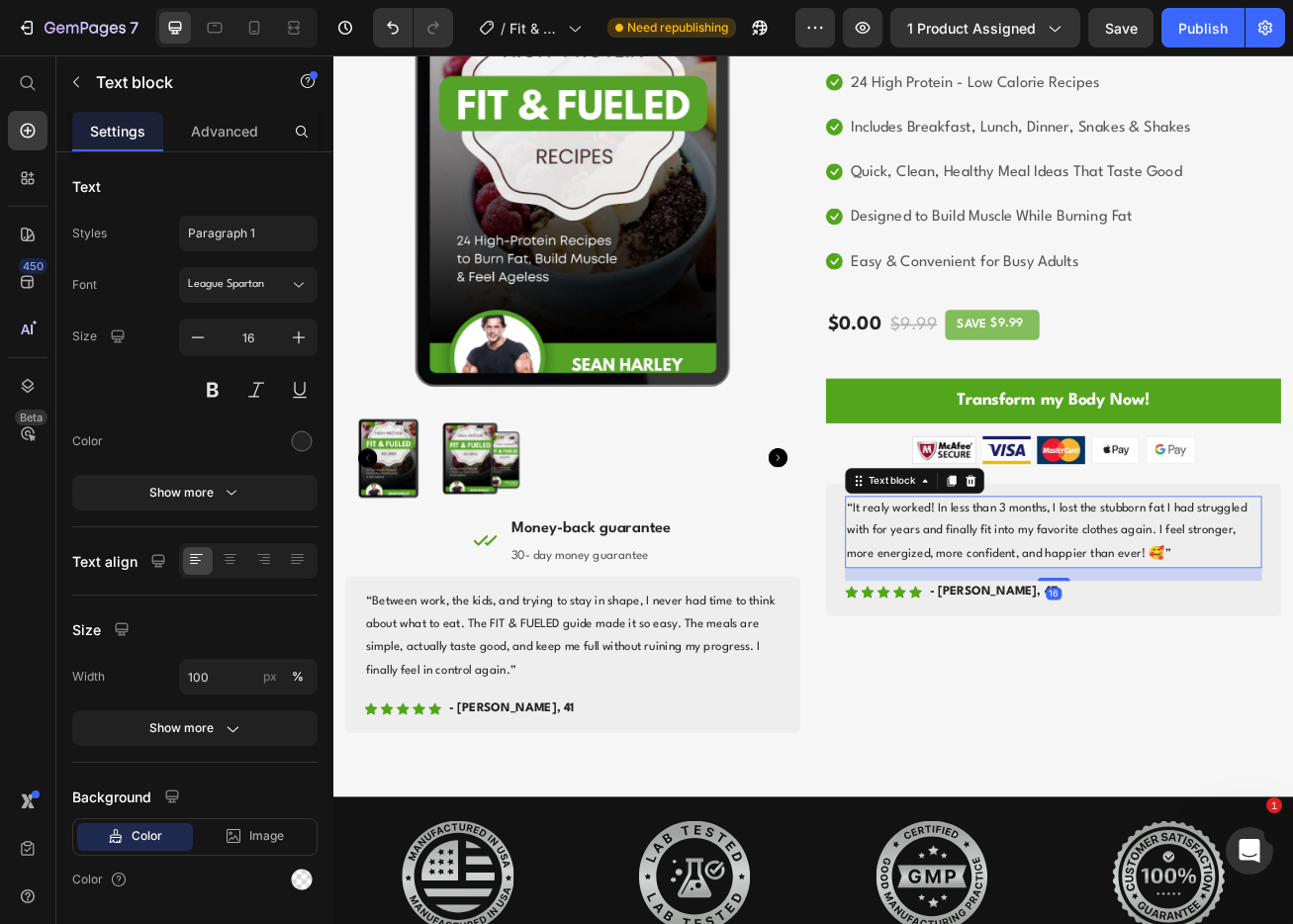 click on "“It realy worked! In less than 3 months, I lost the stubborn fat I had struggled with for years and finally fit into my favorite clothes again. I feel stronger, more energized, more confident, and happier than ever! 🥰”" at bounding box center (1224, 645) 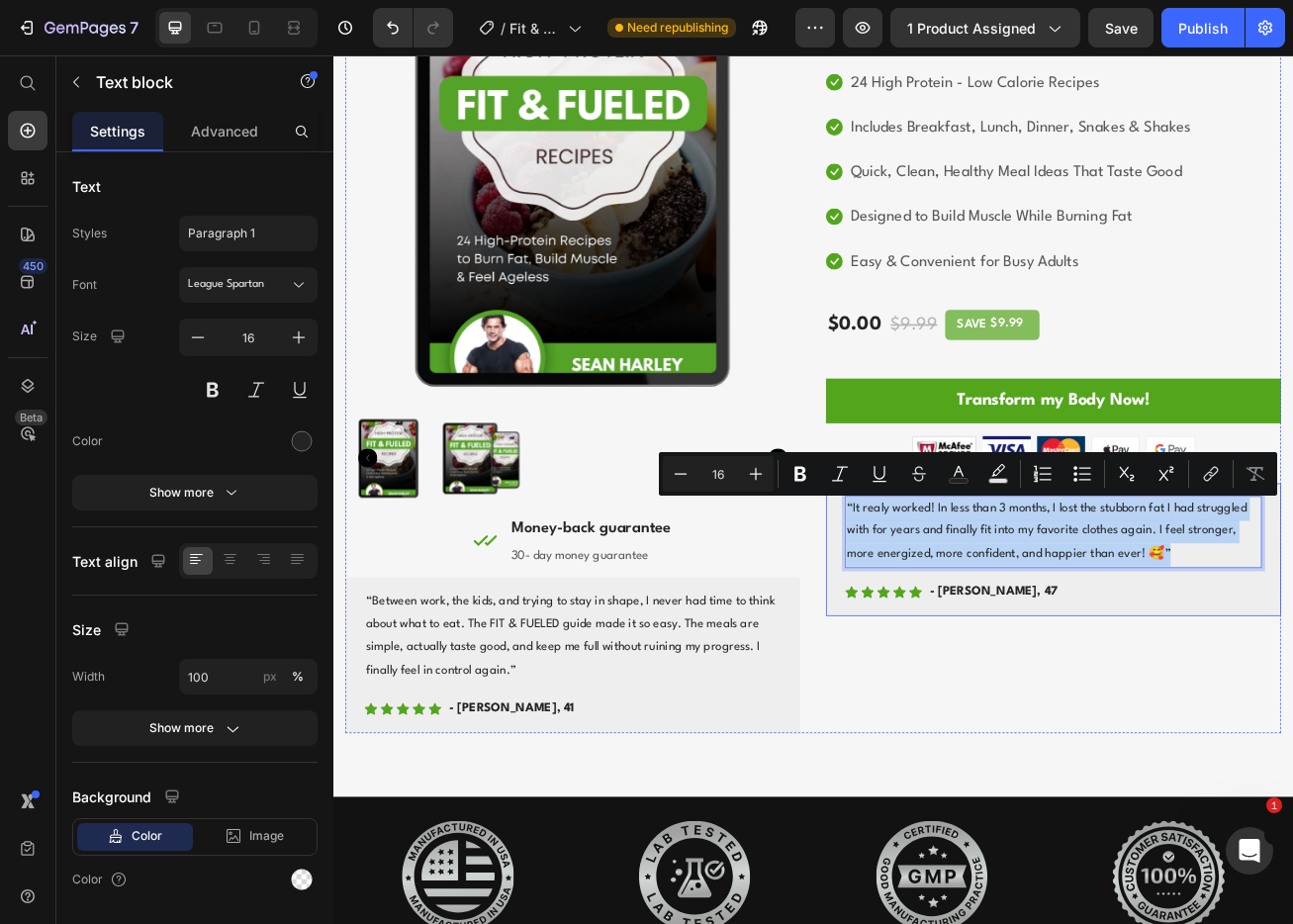 drag, startPoint x: 1366, startPoint y: 666, endPoint x: 956, endPoint y: 614, distance: 413.28441 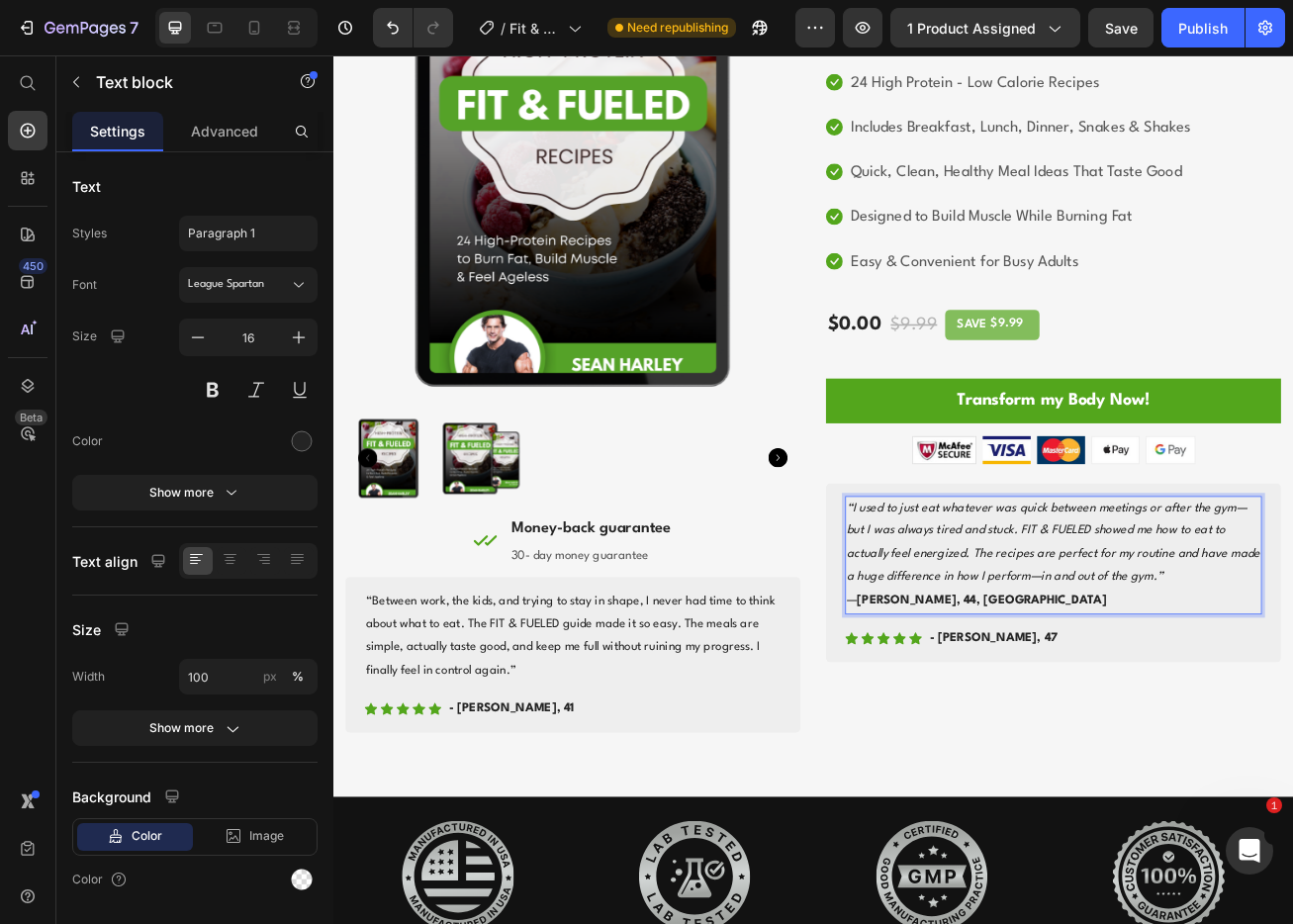 click on "“I used to just eat whatever was quick between meetings or after the gym—but I was always tired and stuck. FIT & FUELED showed me how to eat to actually feel energized. The recipes are perfect for my routine and have made a huge difference in how I perform—in and out of the gym.” —  Mike S., 44, Denver" at bounding box center [1224, 674] 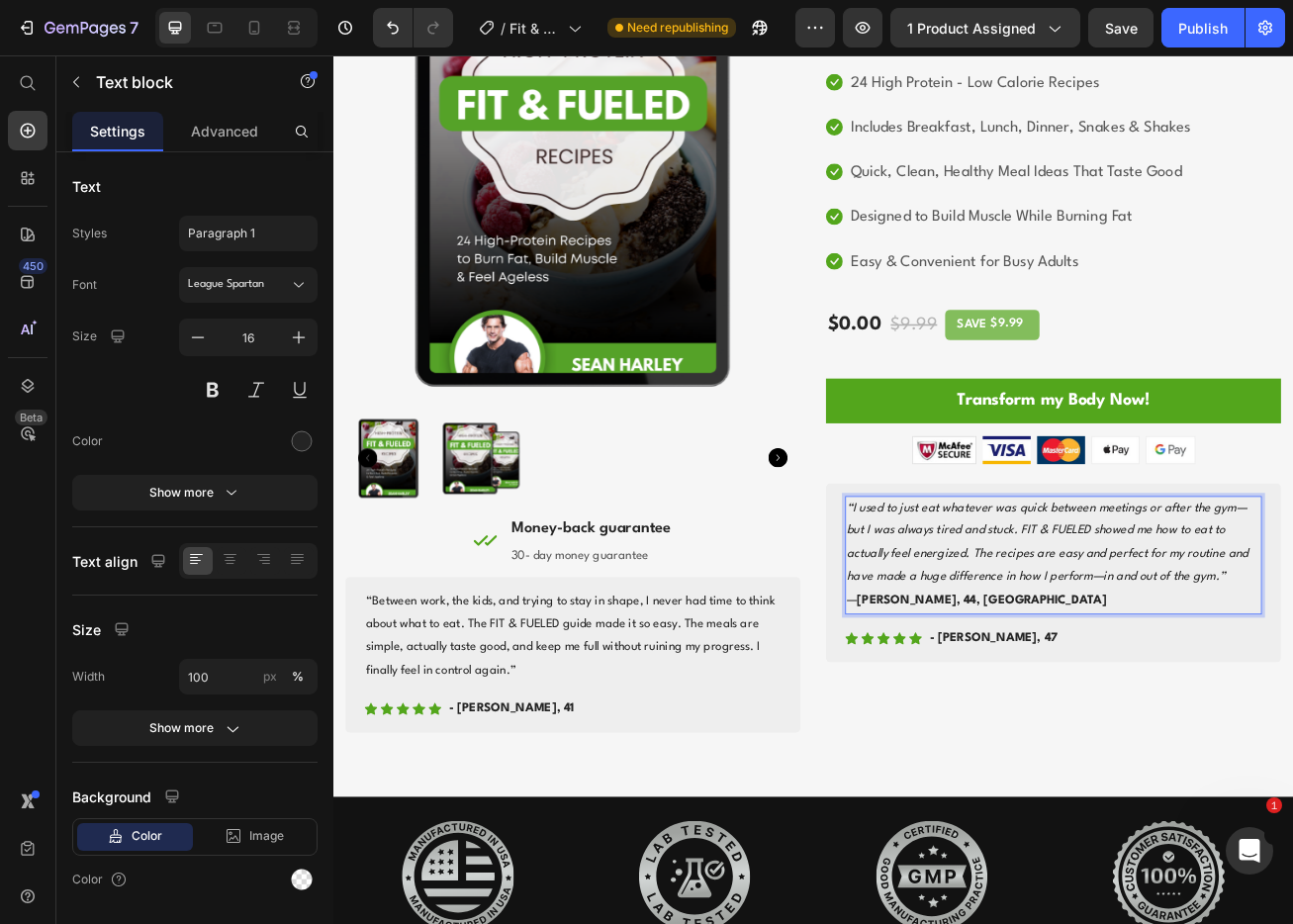 click on "“I used to just eat whatever was quick between meetings or after the gym—but I was always tired and stuck. FIT & FUELED showed me how to eat to actually feel energized. The recipes are easy and perfect for my routine and have made a huge difference in how I perform—in and out of the gym.”" at bounding box center (1217, 658) 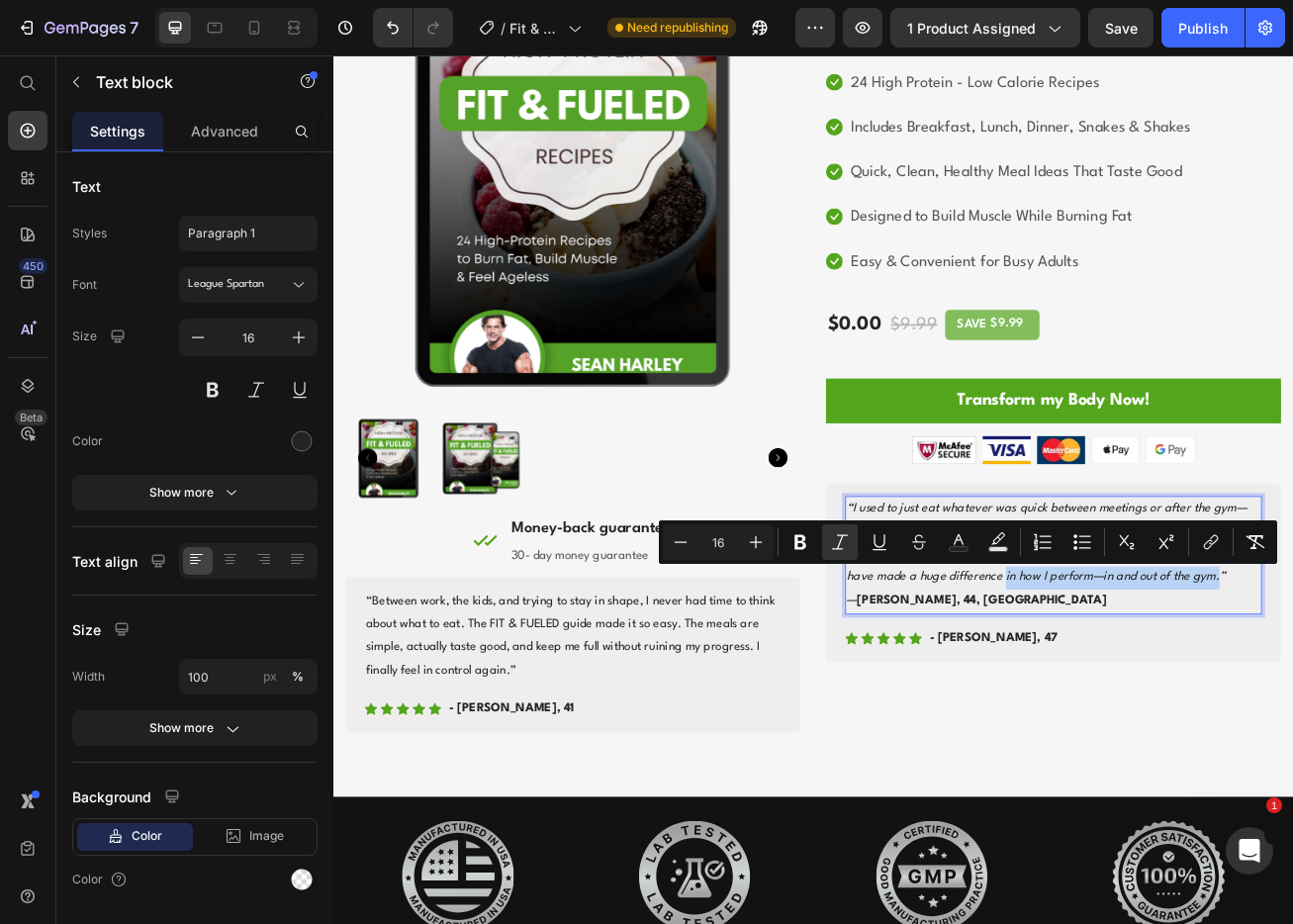 drag, startPoint x: 1419, startPoint y: 701, endPoint x: 1156, endPoint y: 704, distance: 263.01711 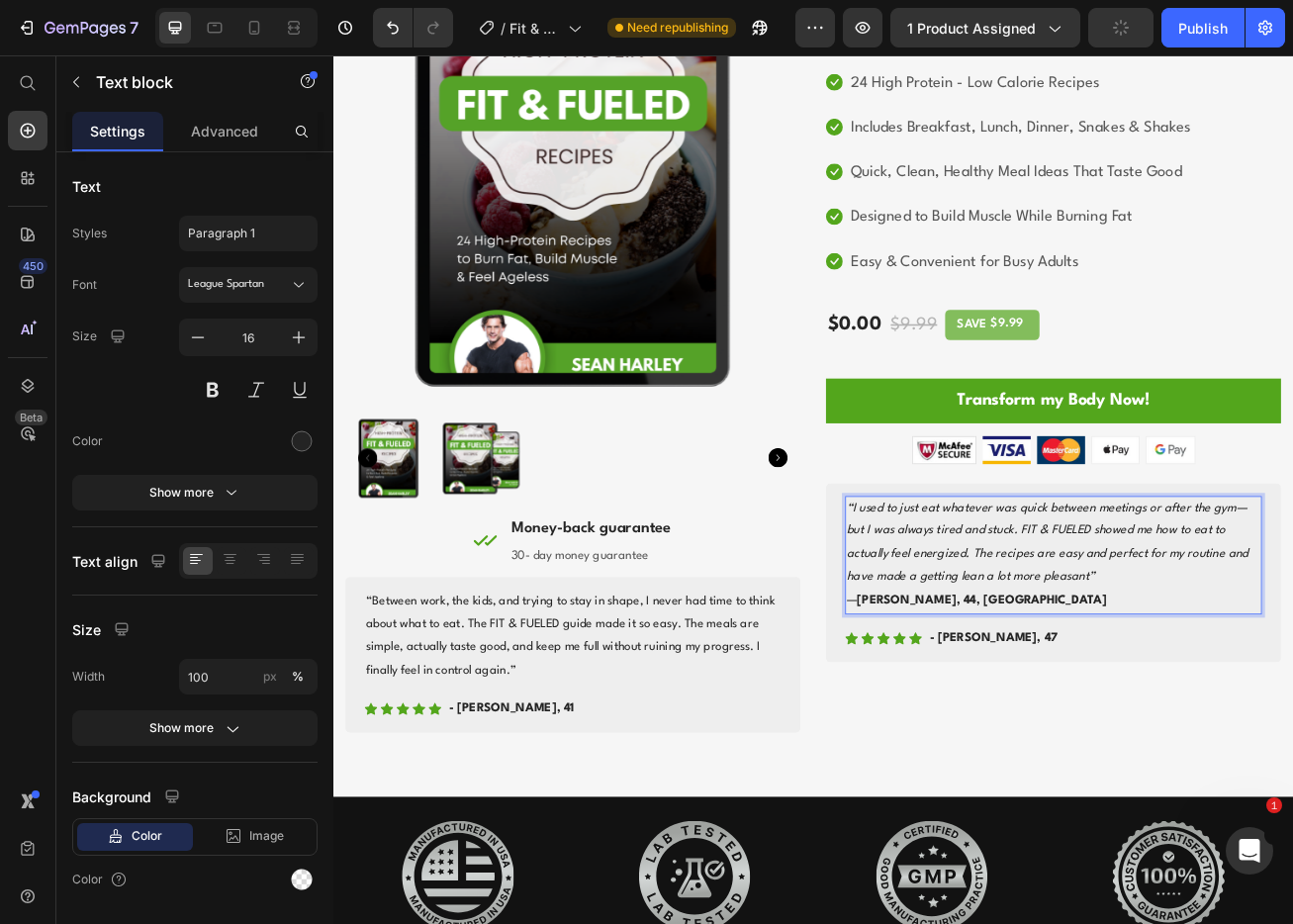 click on "“I used to just eat whatever was quick between meetings or after the gym—but I was always tired and stuck. FIT & FUELED showed me how to eat to actually feel energized. The recipes are easy and perfect for my routine and have made a getting lean a lot more pleasant” —  Mike S., 44, Denver" at bounding box center (1224, 674) 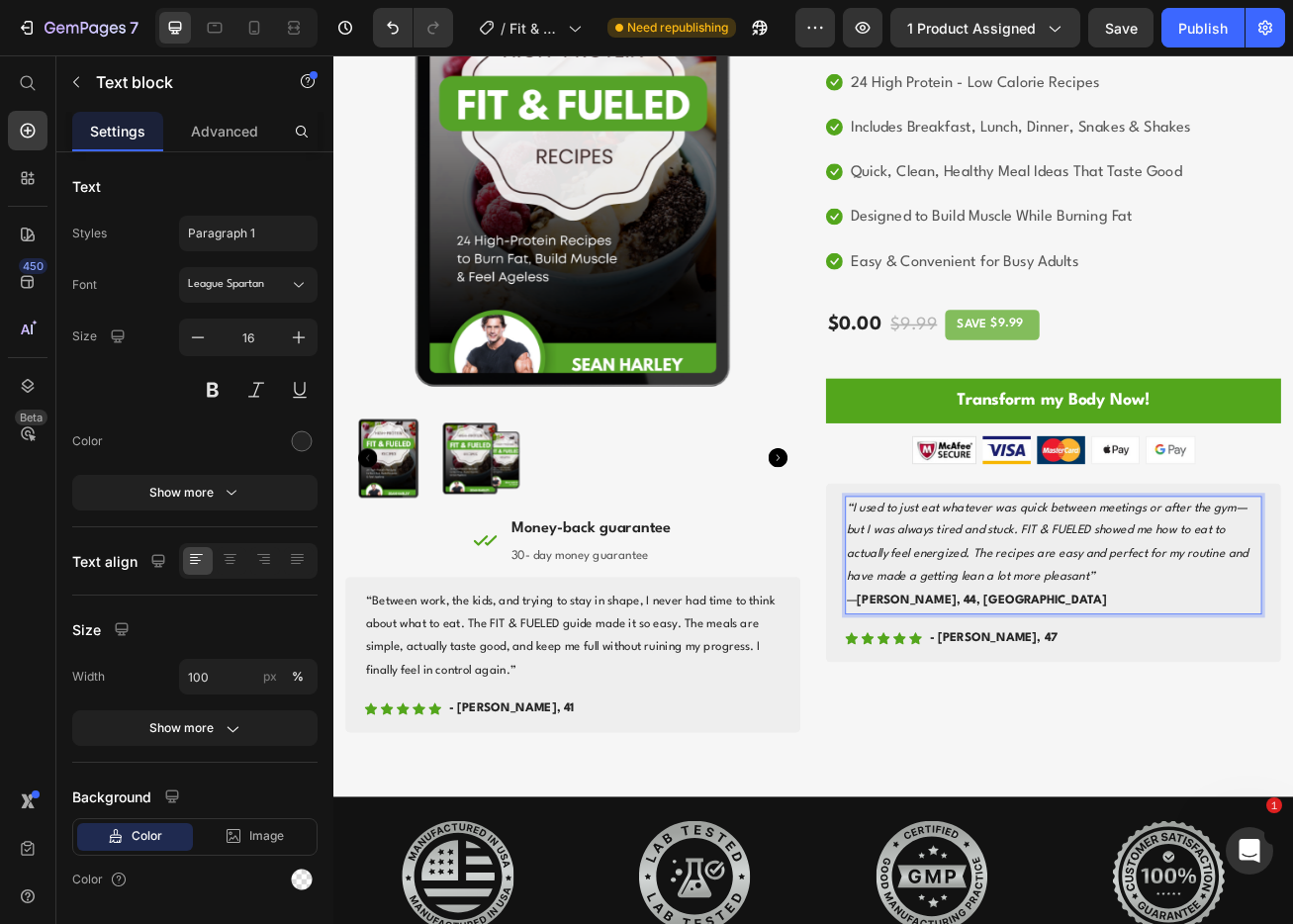 click on "“I used to just eat whatever was quick between meetings or after the gym—but I was always tired and stuck. FIT & FUELED showed me how to eat to actually feel energized. The recipes are easy and perfect for my routine and have made a getting lean a lot more pleasant” —  Mike S., 44, Denver" at bounding box center (1224, 674) 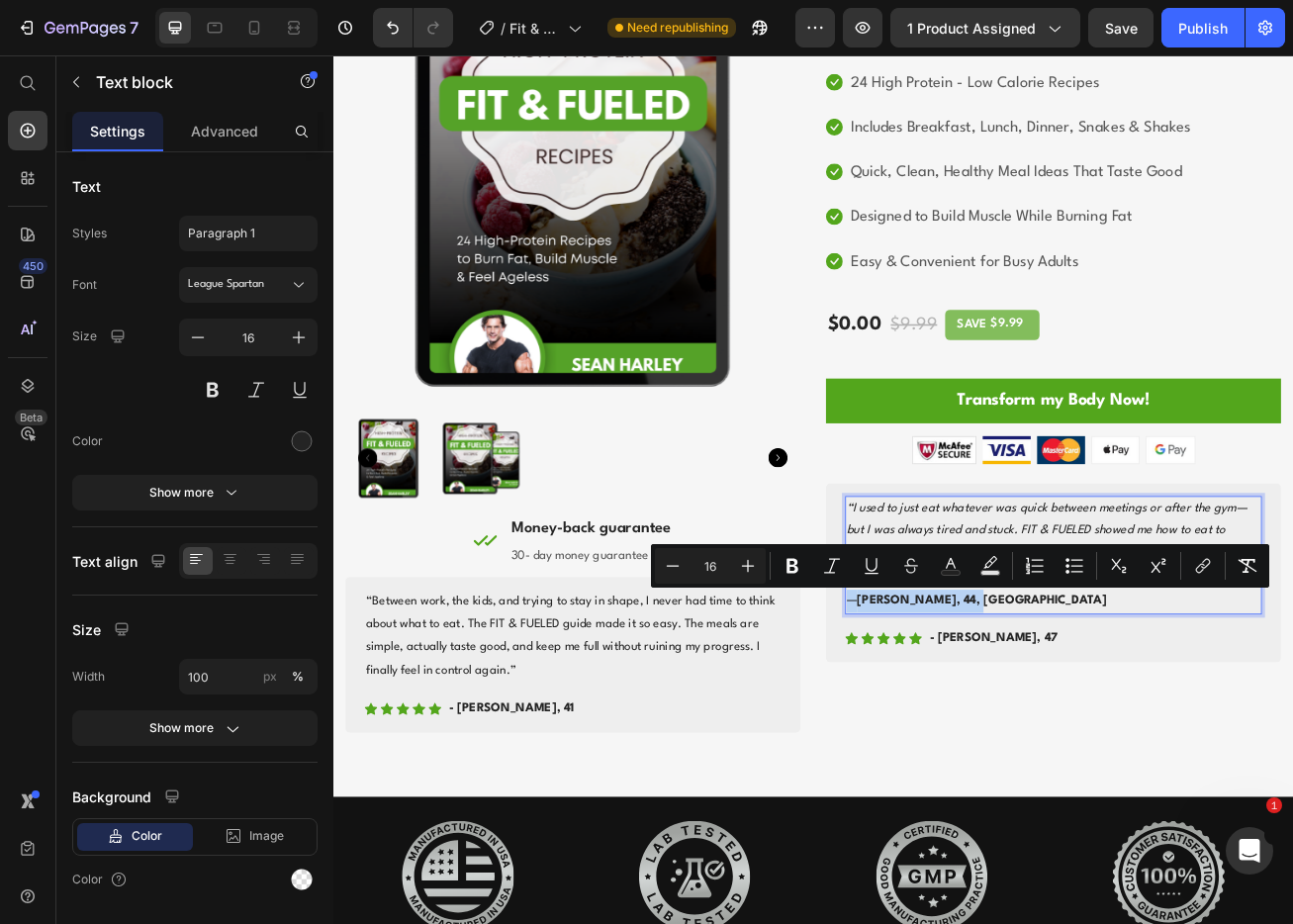 drag, startPoint x: 1147, startPoint y: 727, endPoint x: 966, endPoint y: 733, distance: 181.09942 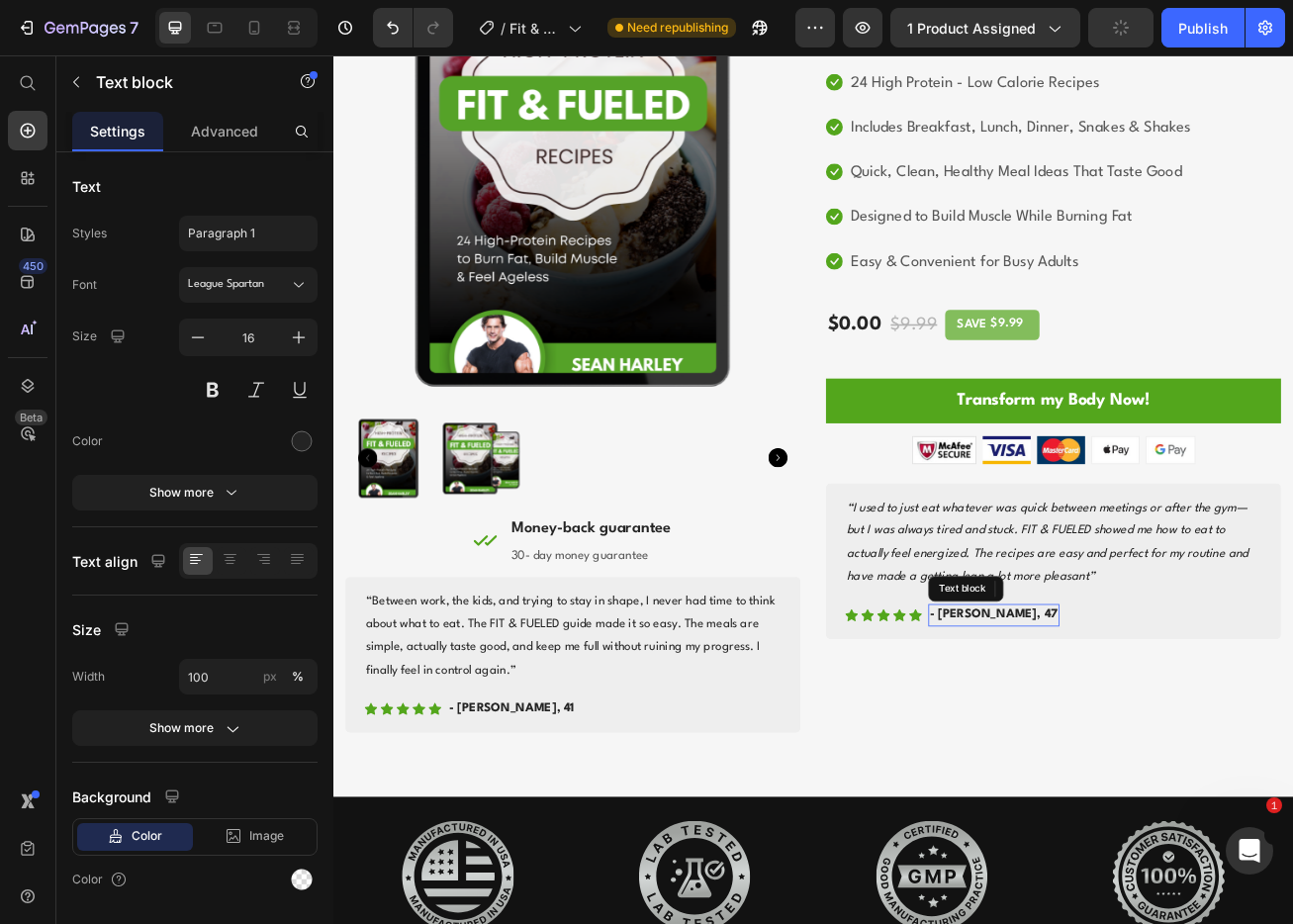 click on "- Sarah Thomson, 47" at bounding box center [1151, 748] 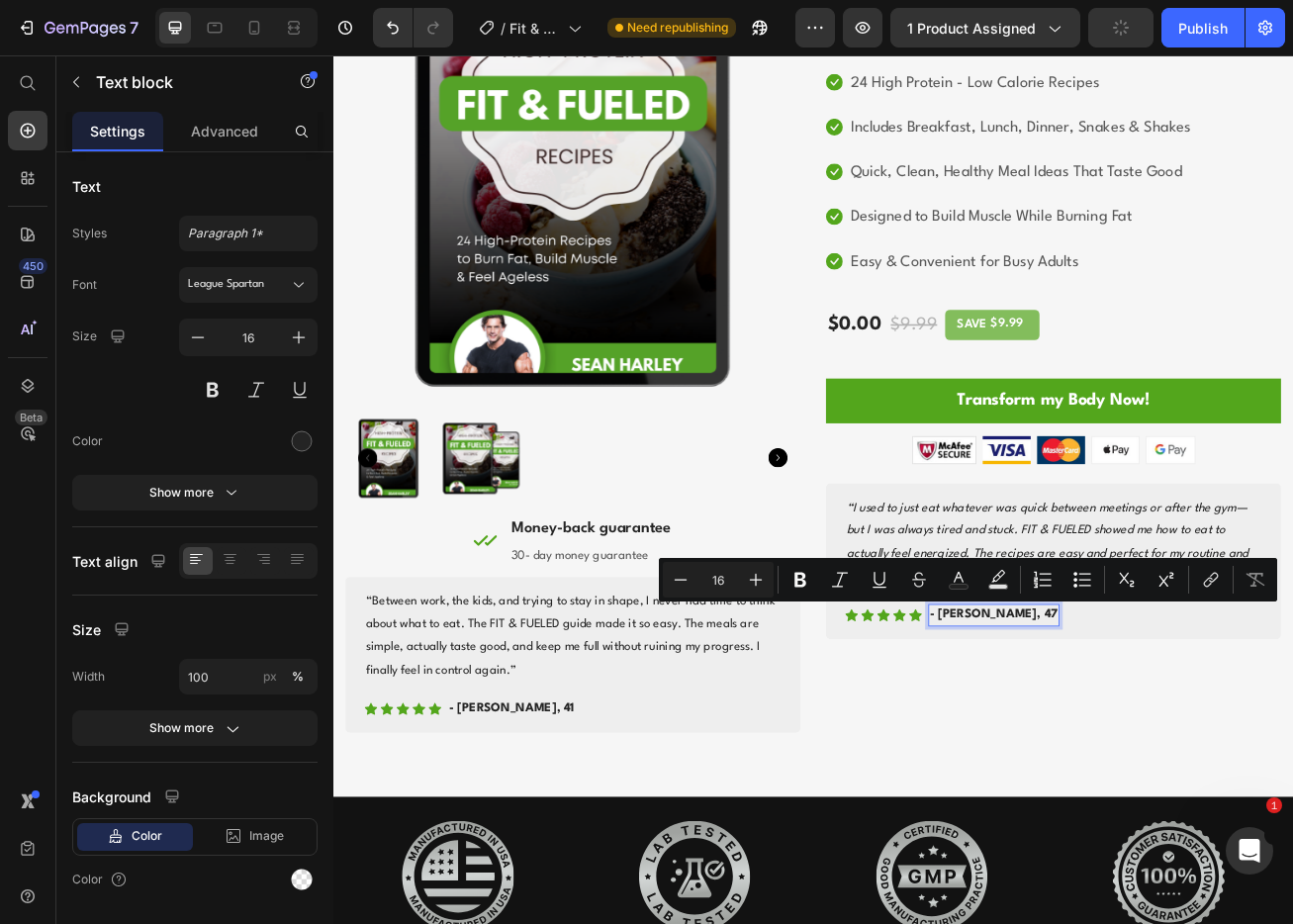 click on "- Sarah Thomson, 47" at bounding box center [1151, 748] 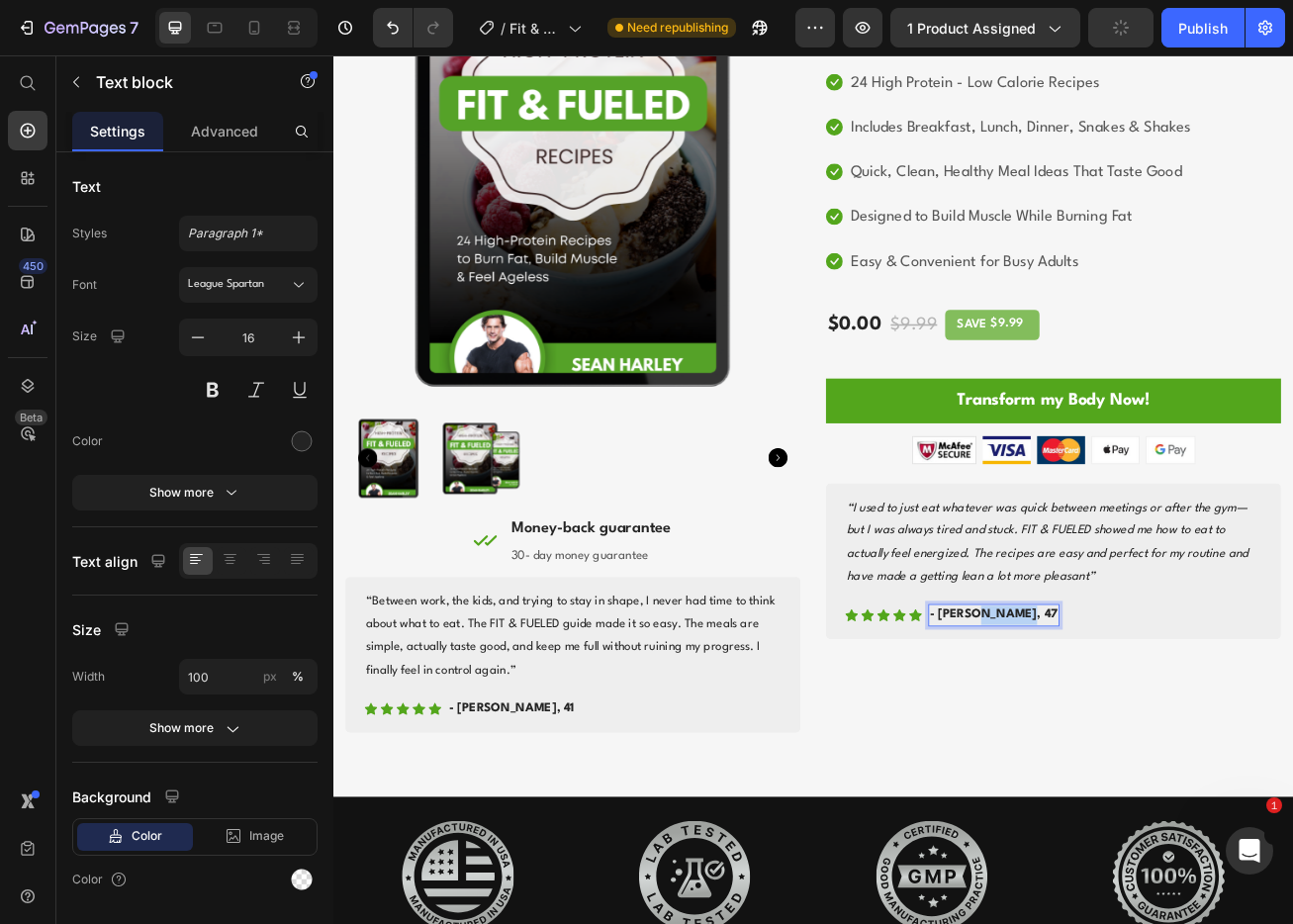 click on "- Sarah Thomson, 47" at bounding box center (1151, 748) 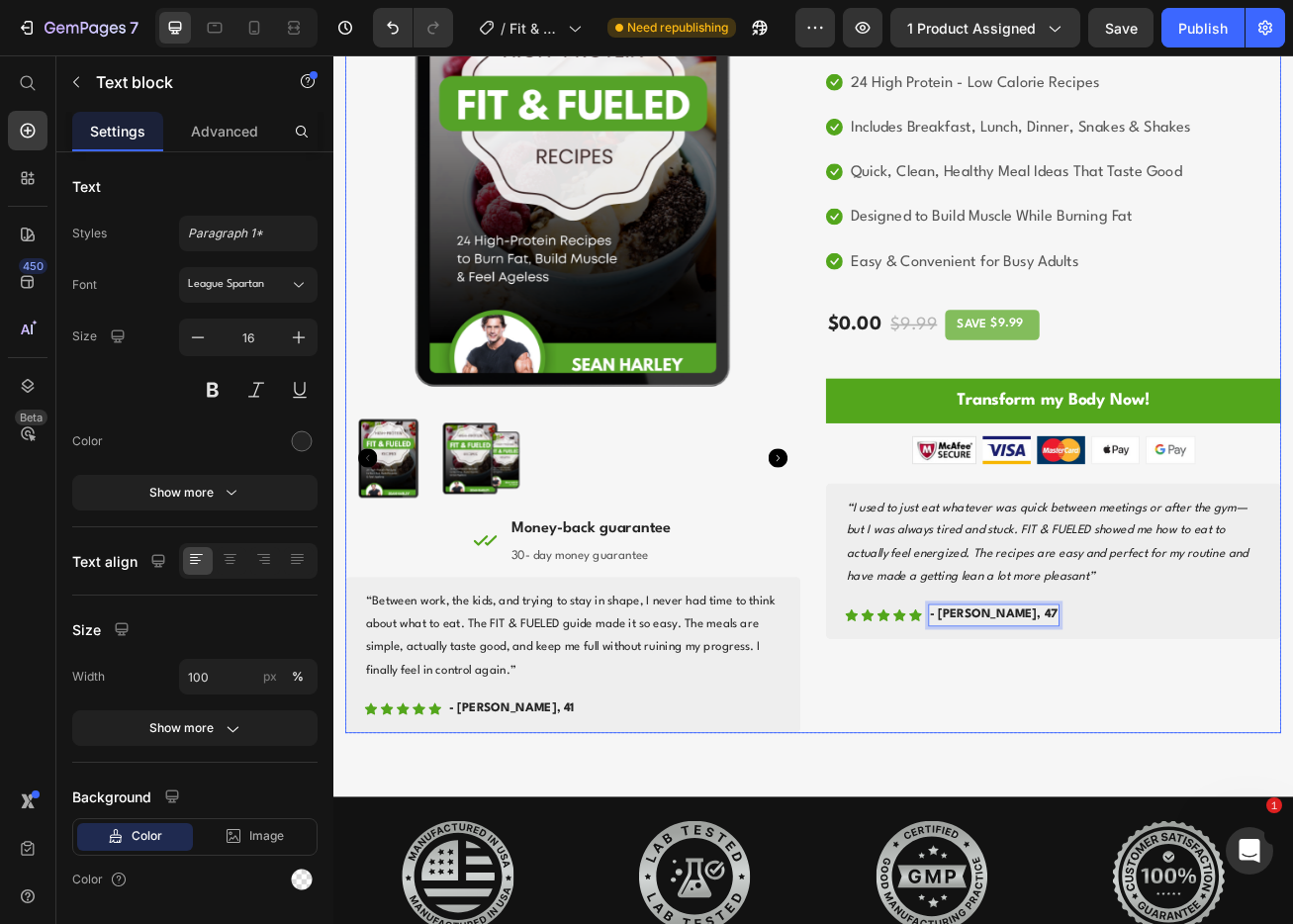 click on "Fit & Fueled High Protein Recipe eBook (P) Title                Icon                Icon                Icon                Icon
Icon Icon List Hoz 600+ Satisfied Women Text block Row
Icon 24 High Protein - Low Calorie Recipes Text block
Icon Includes Breakfast, Lunch, Dinner, Snakes & Shakes Text block
Icon Quick, Clean, Healthy Meal Ideas That Taste Good Text block
Icon Designed to Build Muscle While Burning Fat Text block
Icon Easy & Convenient for Busy Adults Text block Icon List $0.00 (P) Price $9.99 (P) Price SAVE $9.99 Product Tag Row Custom Code Custom Code Transform my Body Now! Add to Cart Get your Kit in the next 15 minutes and receive a  FREE  copy of our  High-Protein Fit & Fueled Recipe Ebook Text Block 00 Hours 07 Minutes 06 Seconds Countdown Timer Row Image Image Image Image Image Row Text block                Icon                Icon                Icon                Icon                Icon   0" at bounding box center [1224, 411] 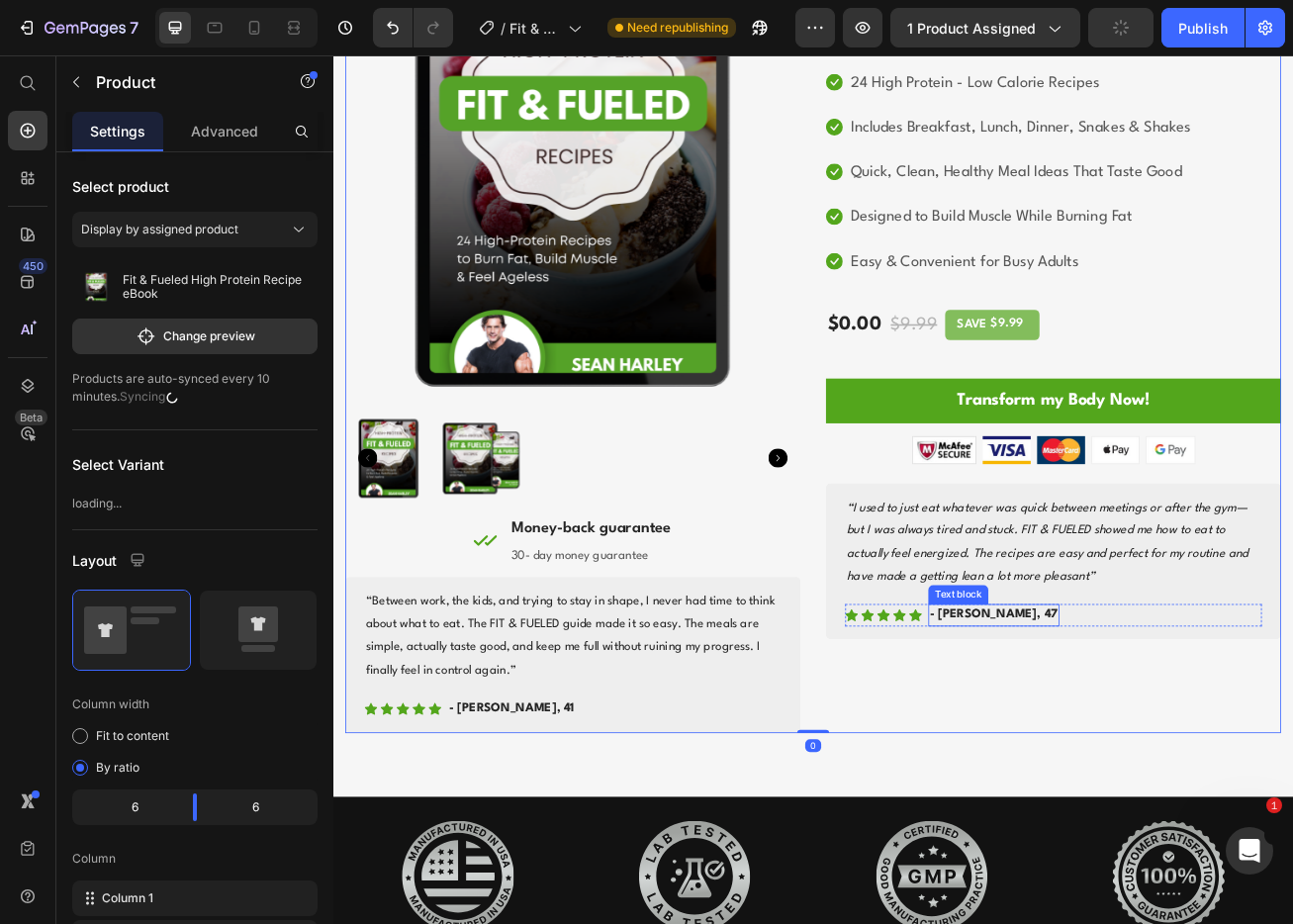click on "- [PERSON_NAME], 47" at bounding box center [1151, 748] 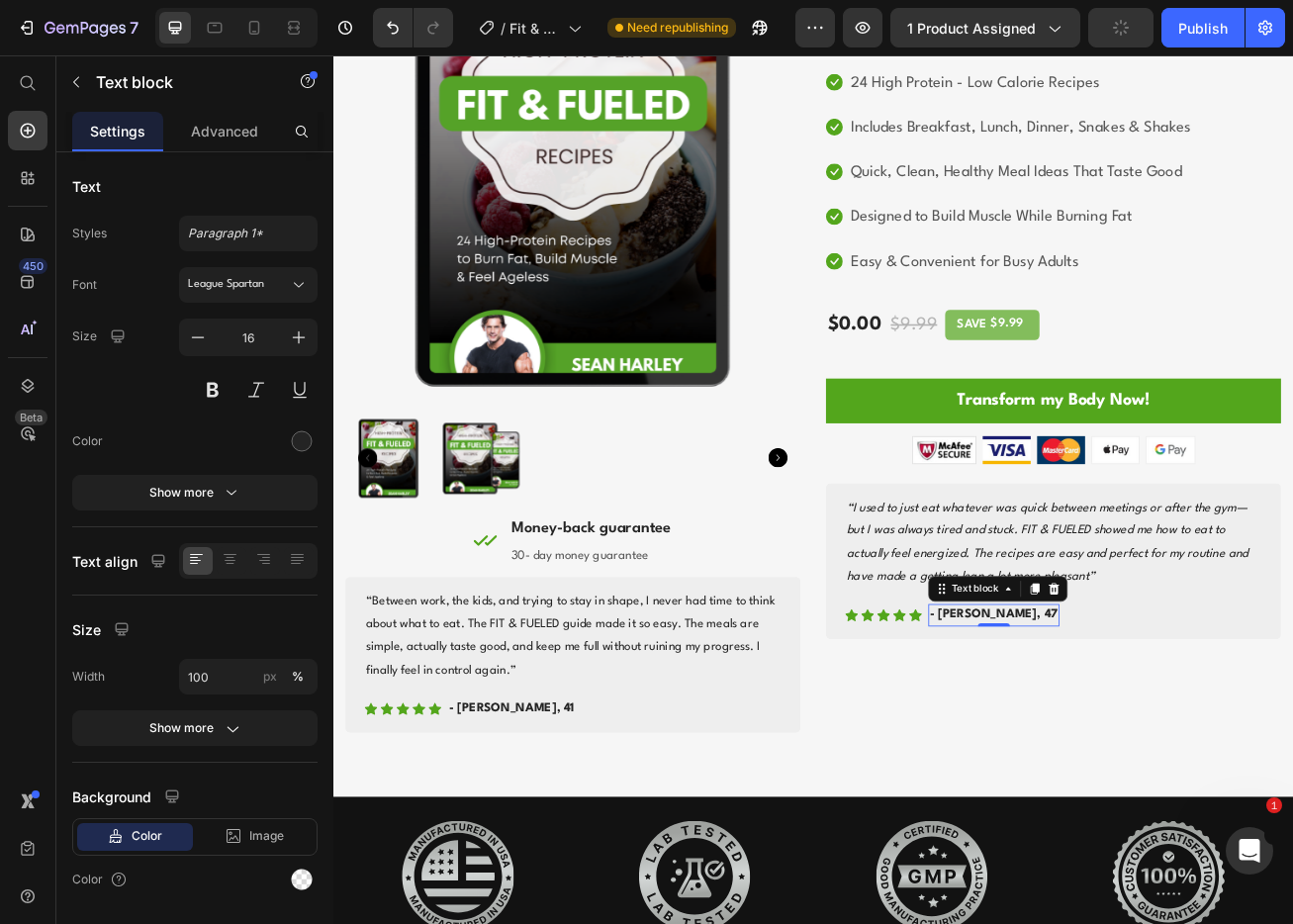 click on "Fit & Fueled High Protein Recipe eBook (P) Title                Icon                Icon                Icon                Icon
Icon Icon List Hoz 600+ Satisfied Women Text block Row
Icon 24 High Protein - Low Calorie Recipes Text block
Icon Includes Breakfast, Lunch, Dinner, Snakes & Shakes Text block
Icon Quick, Clean, Healthy Meal Ideas That Taste Good Text block
Icon Designed to Build Muscle While Burning Fat Text block
Icon Easy & Convenient for Busy Adults Text block Icon List $0.00 (P) Price $9.99 (P) Price SAVE $9.99 Product Tag Row Custom Code Custom Code Transform my Body Now! Add to Cart Get your Kit in the next 15 minutes and receive a  FREE  copy of our  High-Protein Fit & Fueled Recipe Ebook Text Block 00 Hours 07 Minutes 02 Seconds Countdown Timer Row Image Image Image Image Image Row Text block                Icon                Icon                Icon                Icon                Icon   0" at bounding box center [1224, 411] 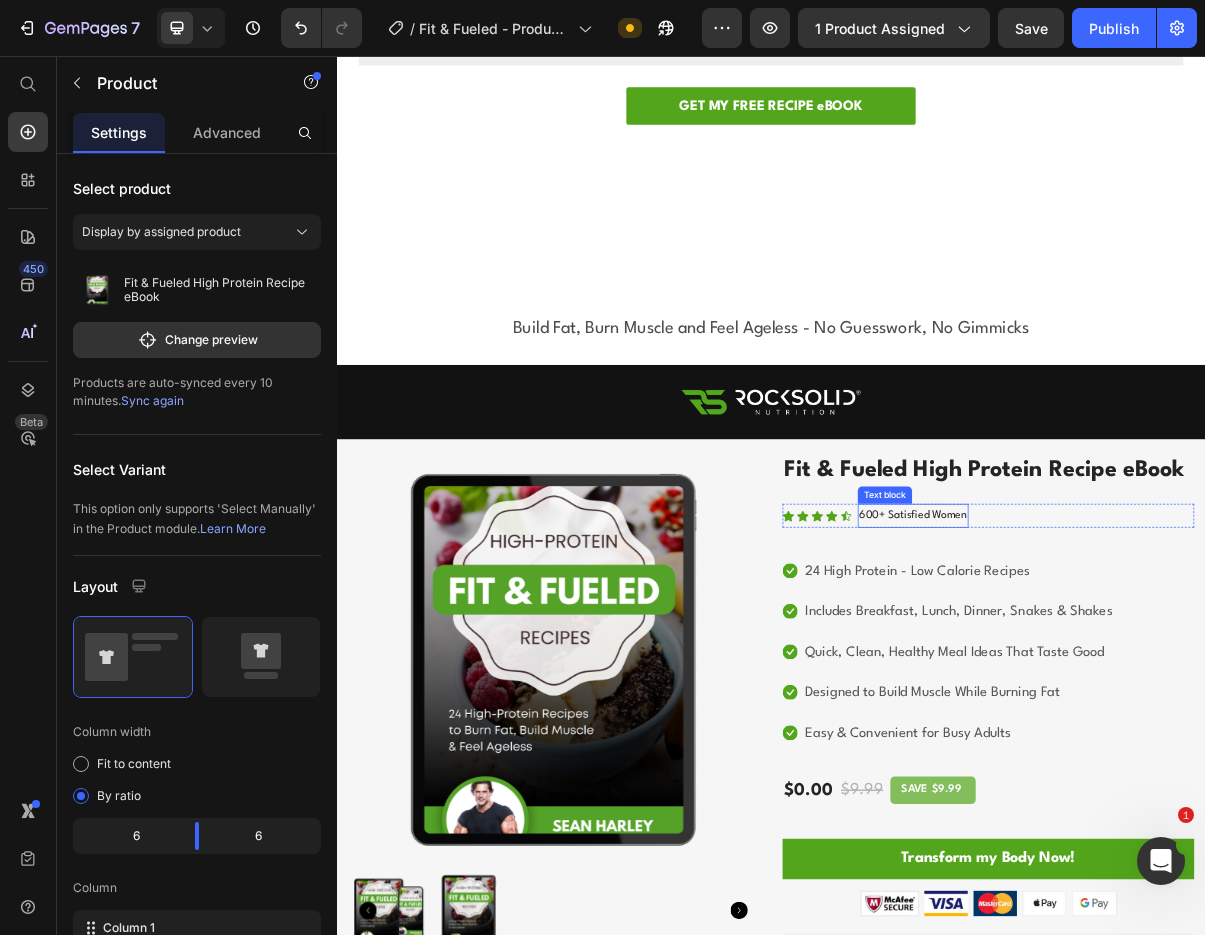 scroll, scrollTop: 0, scrollLeft: 0, axis: both 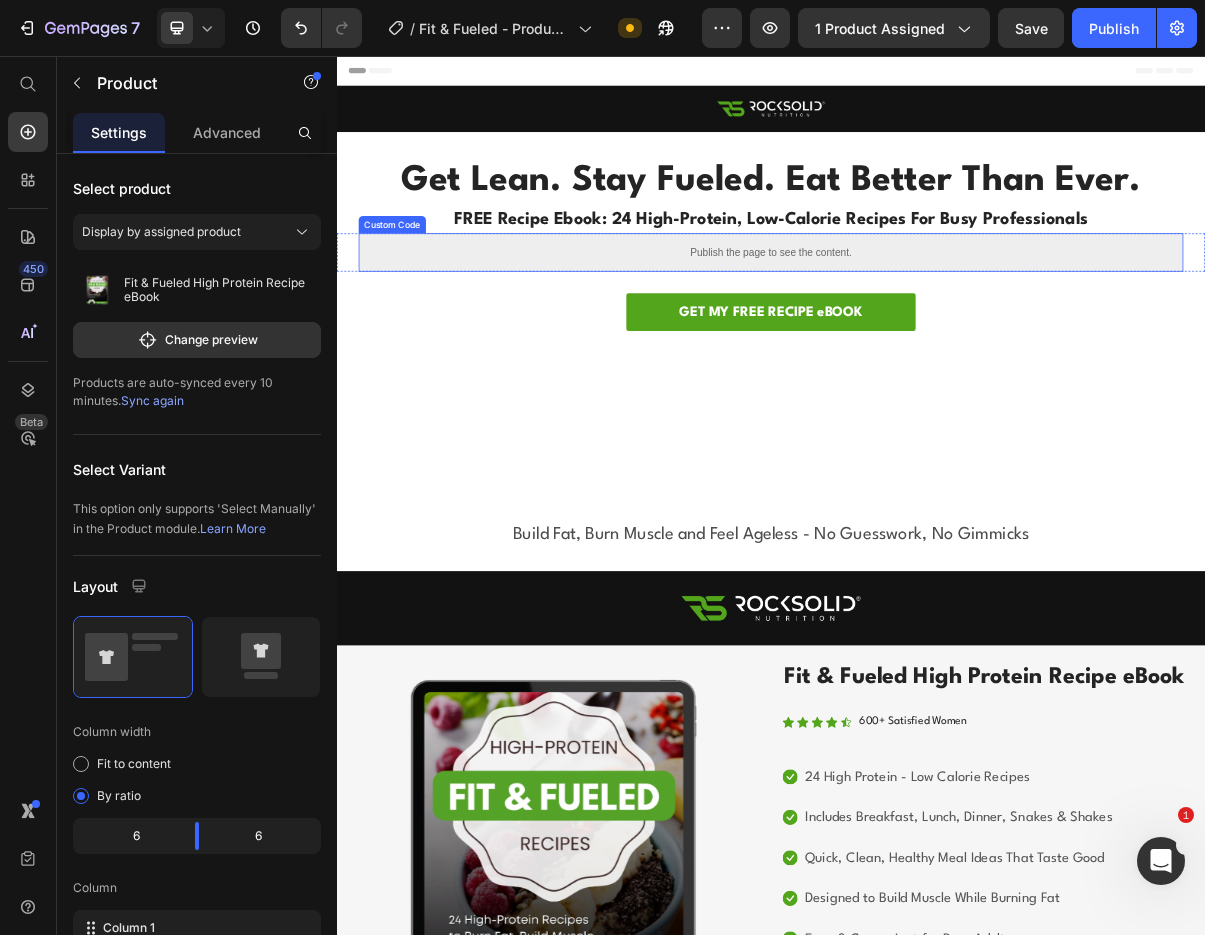click on "Publish the page to see the content." at bounding box center (937, 327) 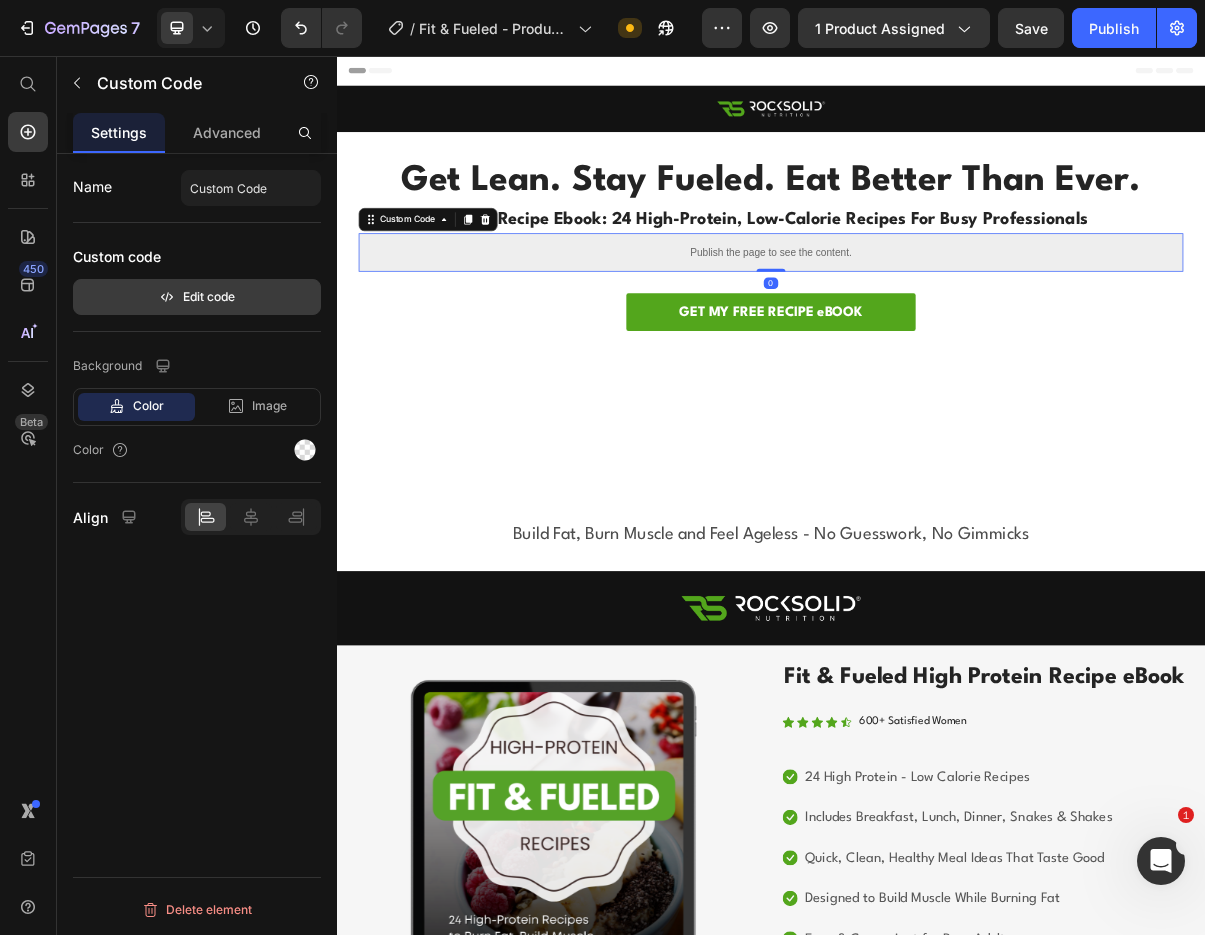 click on "Edit code" at bounding box center (197, 297) 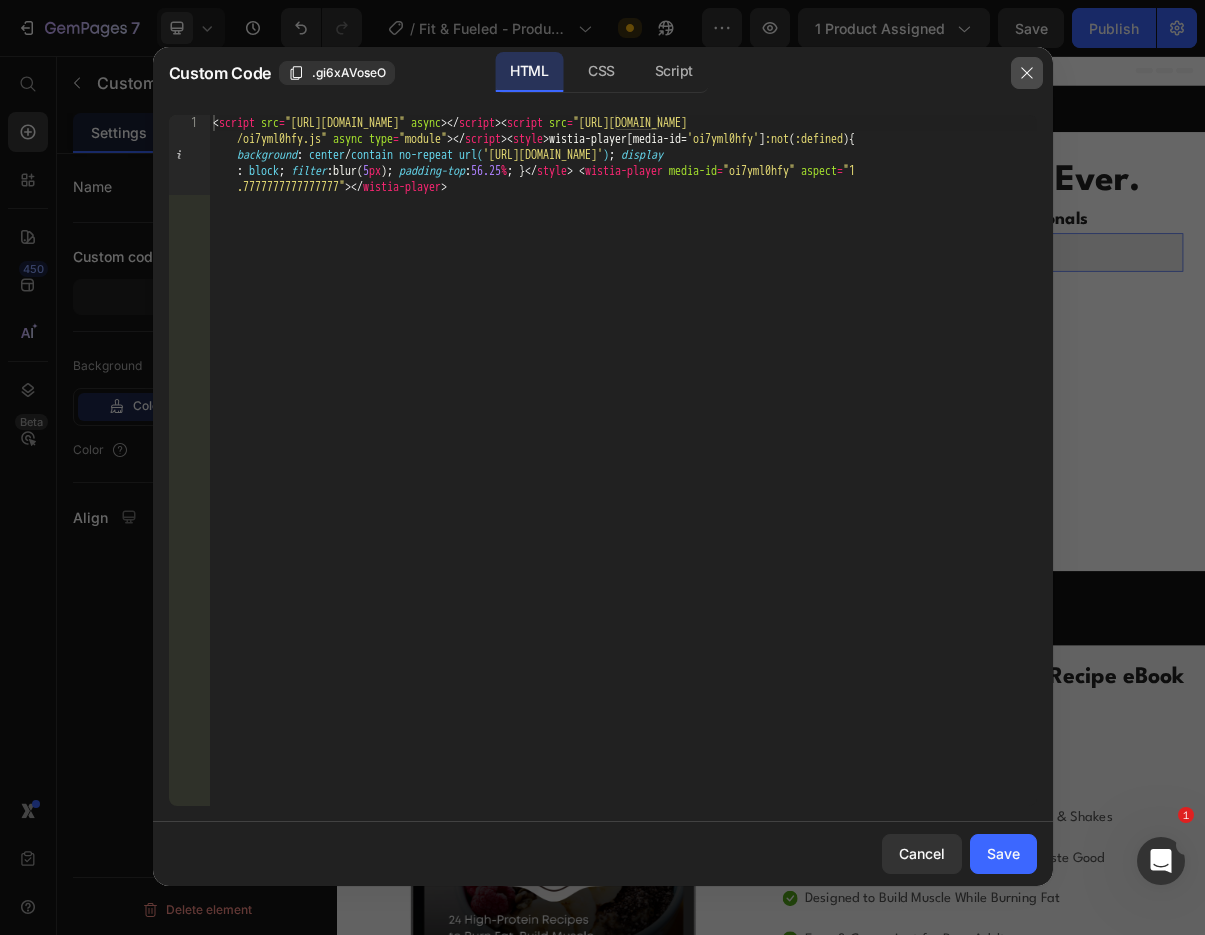 click 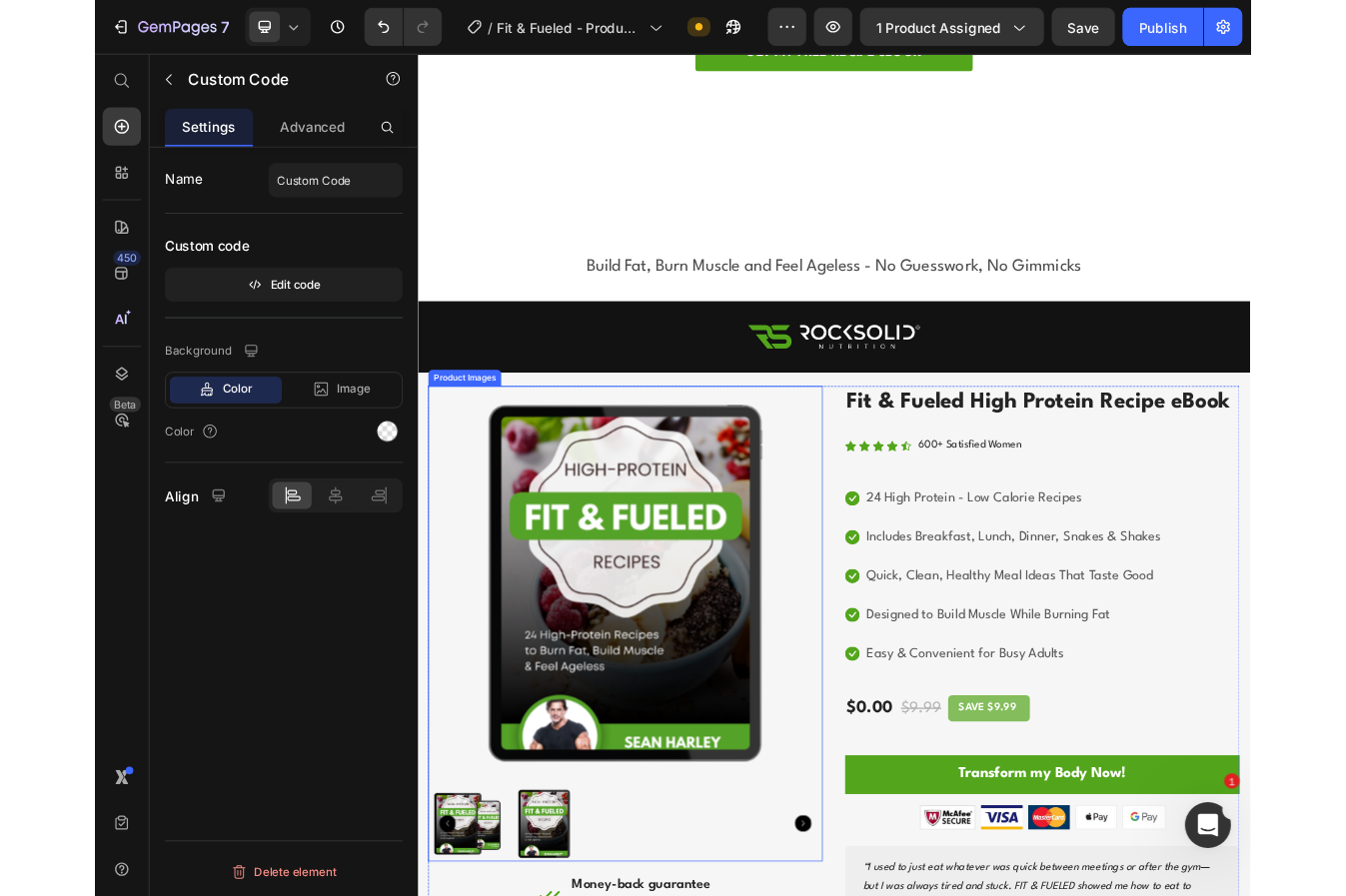 scroll, scrollTop: 368, scrollLeft: 0, axis: vertical 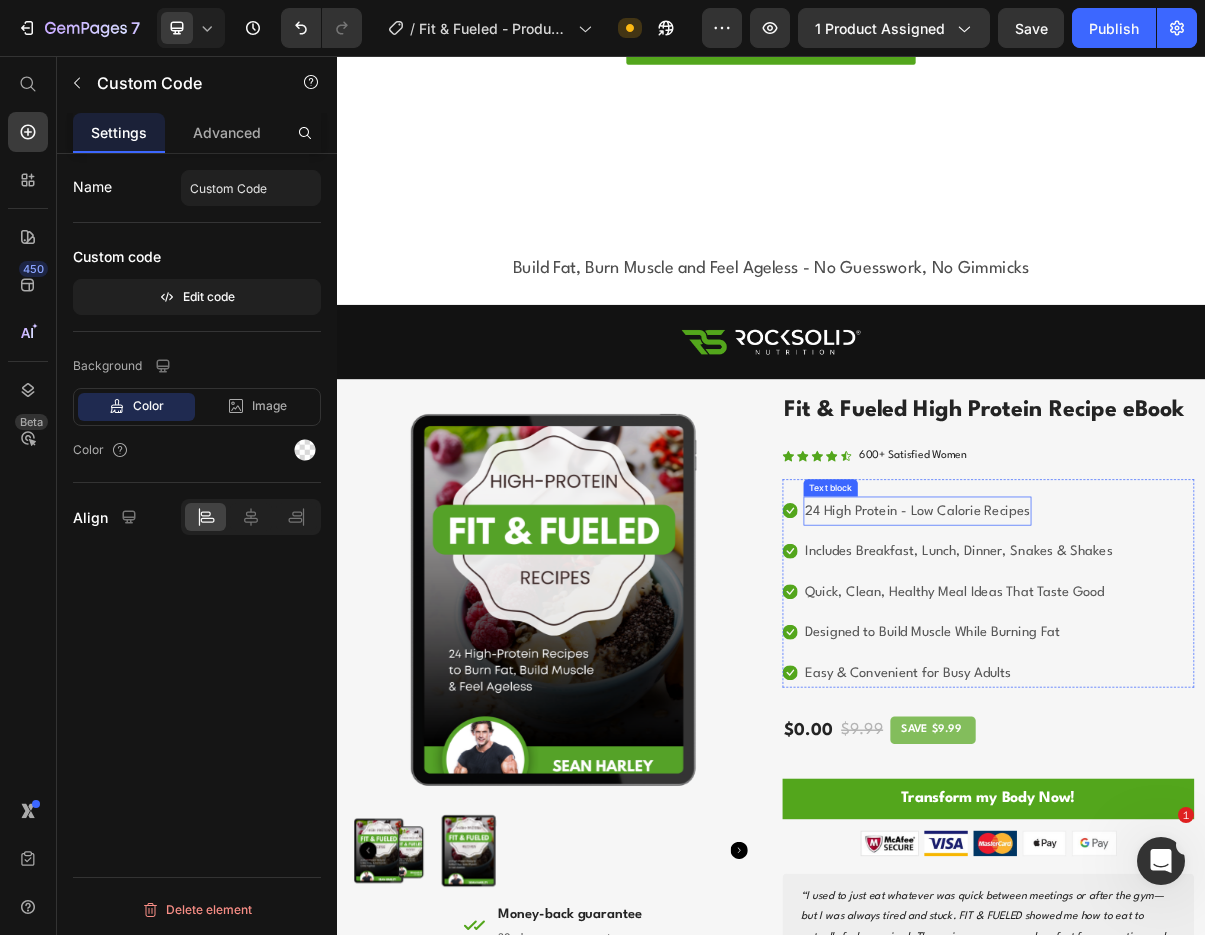 click on "24 High Protein - Low Calorie Recipes" at bounding box center [1139, 685] 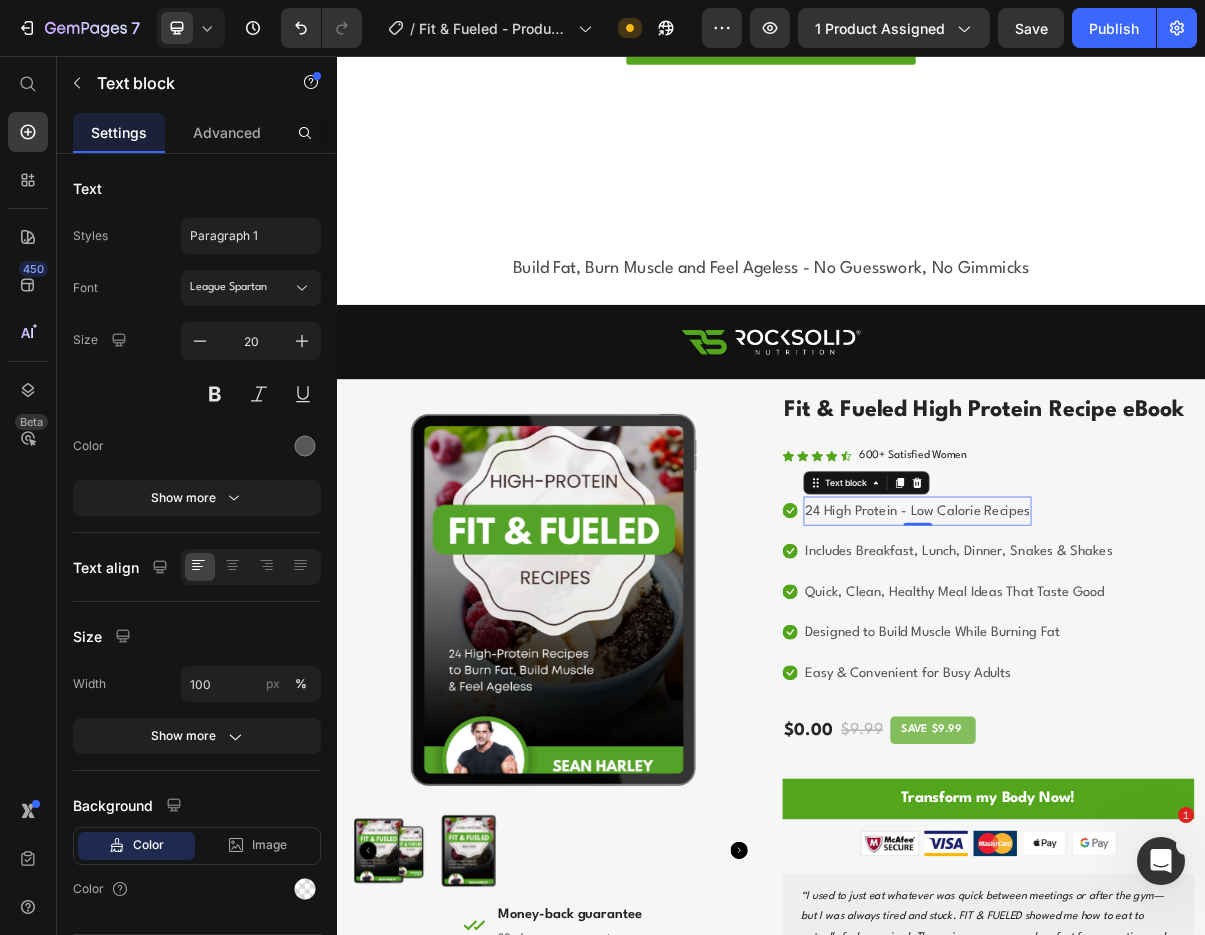 click on "24 High Protein - Low Calorie Recipes" at bounding box center [1139, 685] 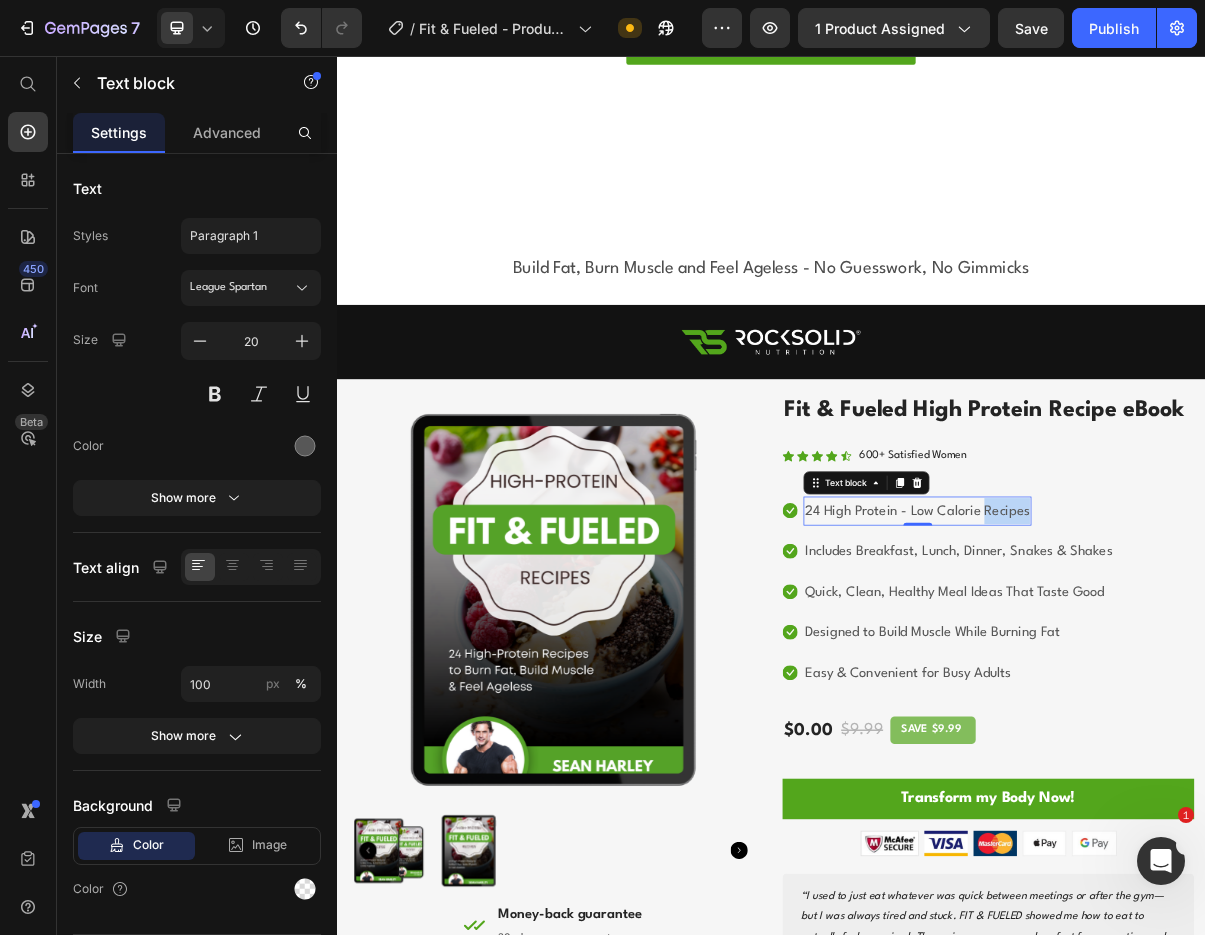 click on "24 High Protein - Low Calorie Recipes" at bounding box center [1139, 685] 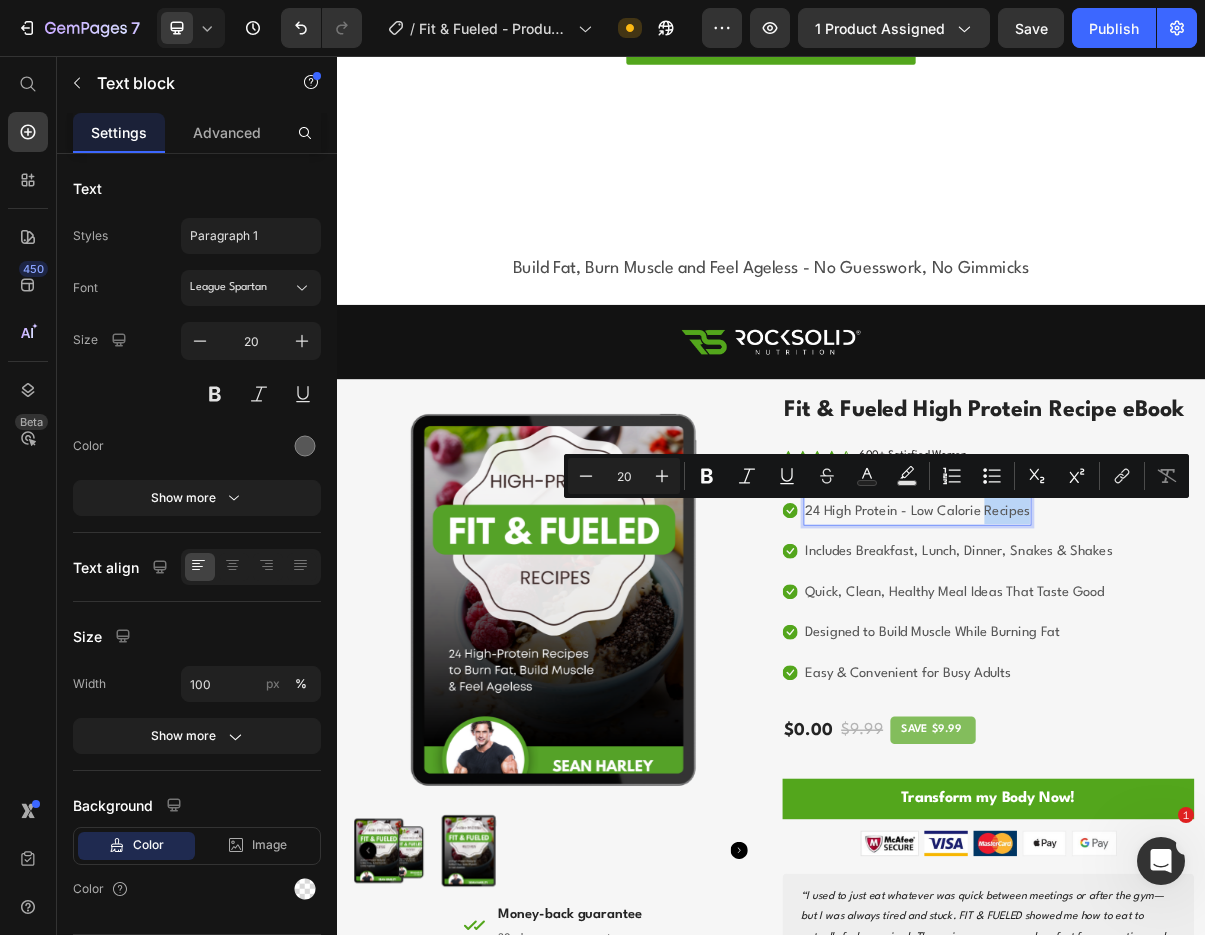 click on "24 High Protein - Low Calorie Recipes" at bounding box center [1139, 685] 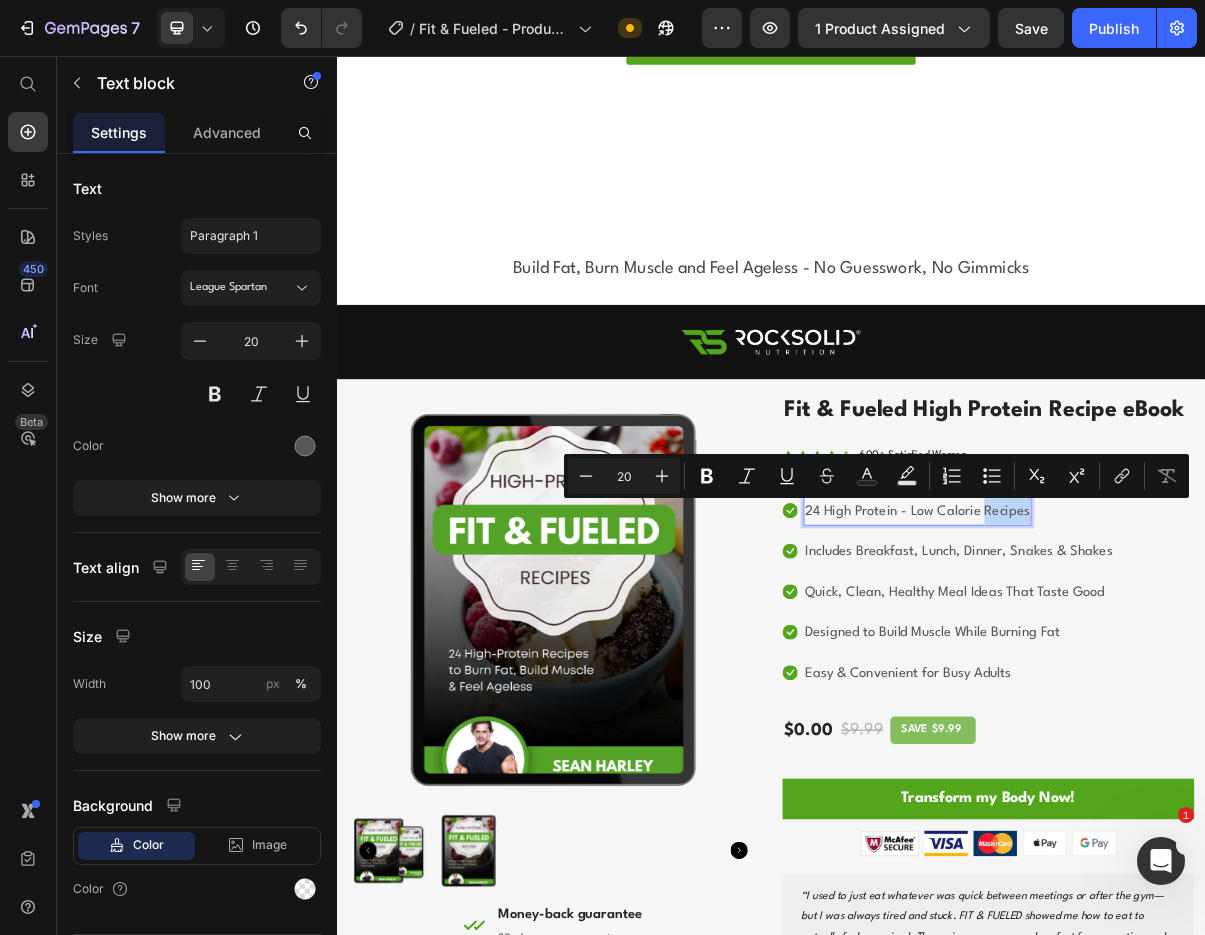 click on "24 High Protein - Low Calorie Recipes" at bounding box center (1139, 685) 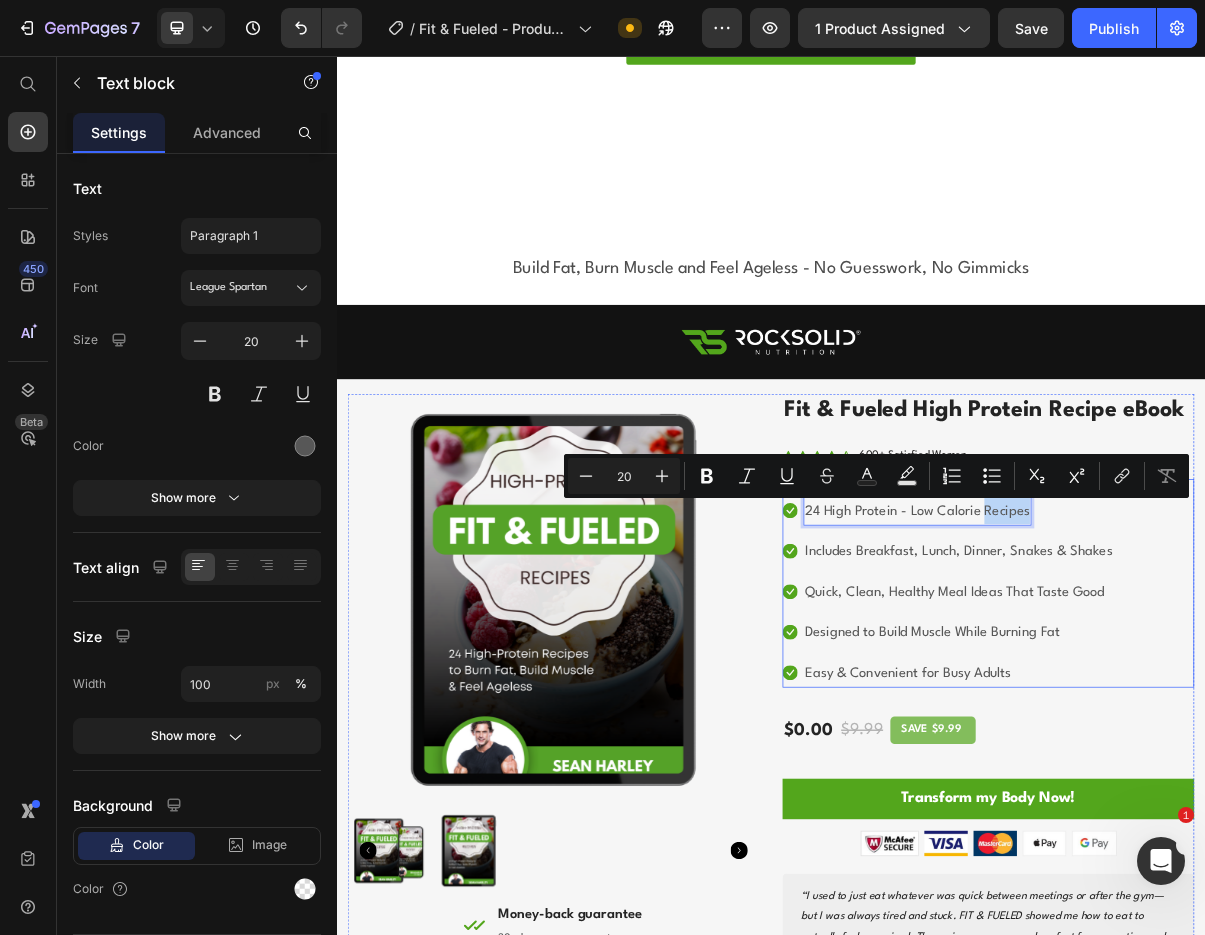 click on "Icon 24 High Protein - Low Calorie Recipes Text block   0" at bounding box center (1182, 685) 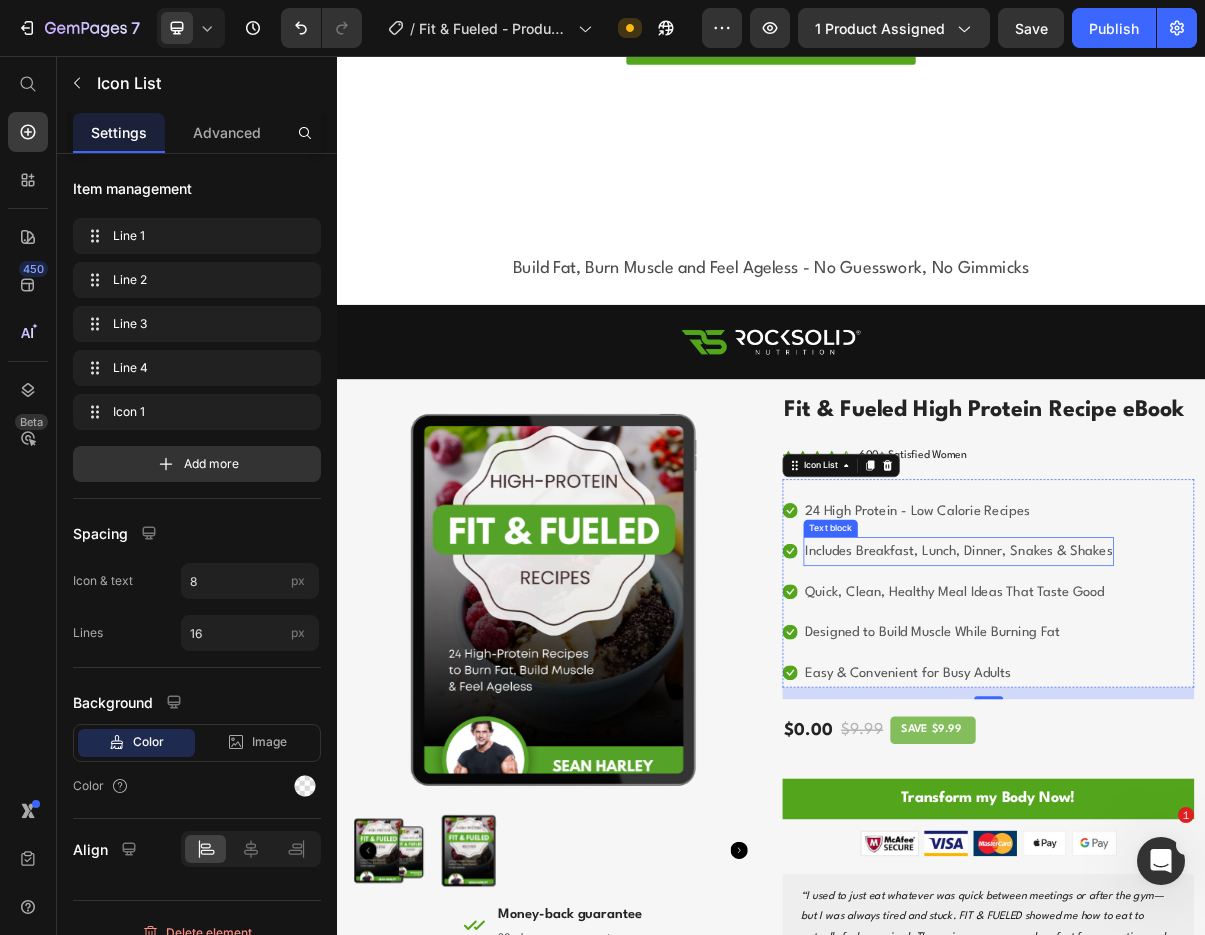 click on "Includes Breakfast, Lunch, Dinner, Snakes & Shakes" at bounding box center (1196, 741) 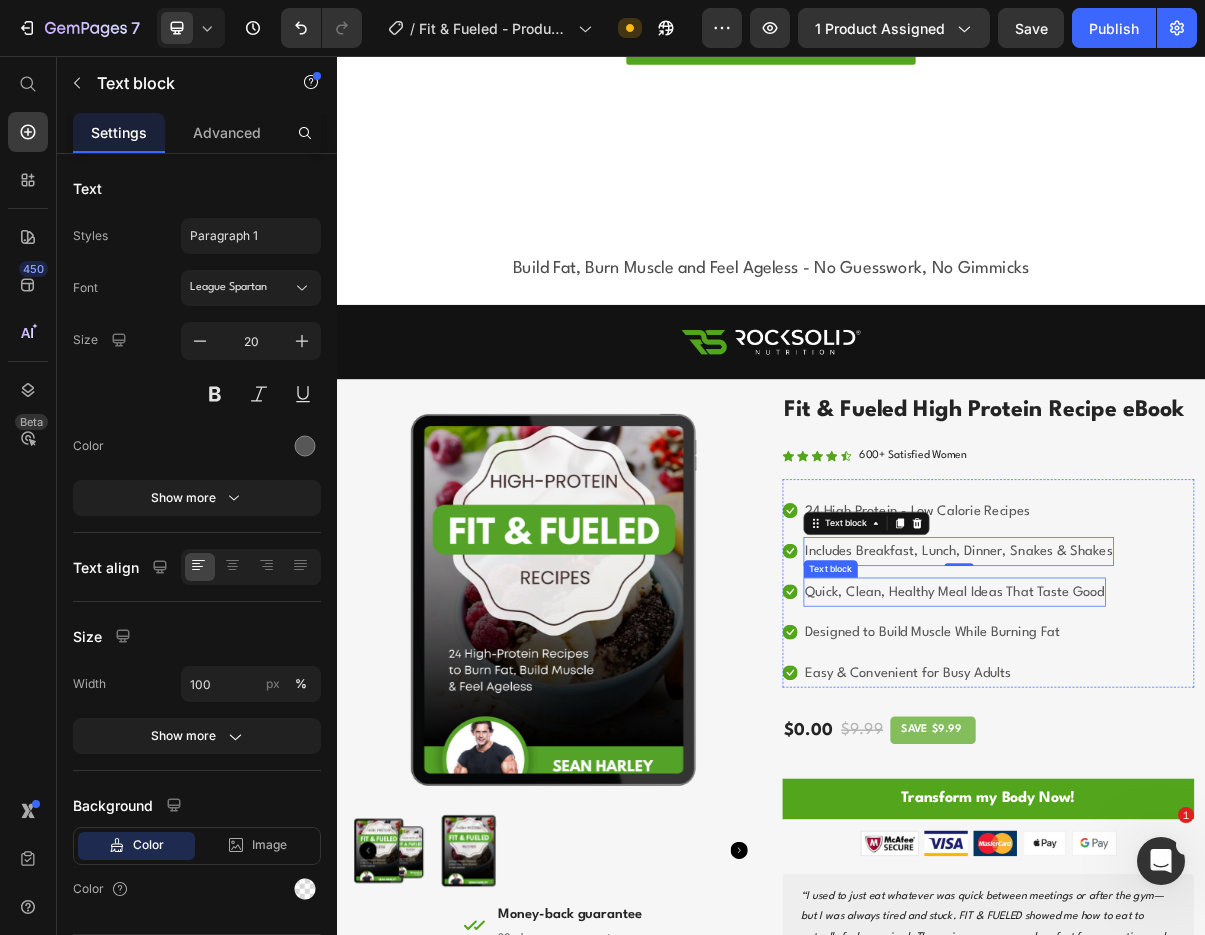click on "Quick, Clean, Healthy Meal Ideas That Taste Good" at bounding box center (1191, 797) 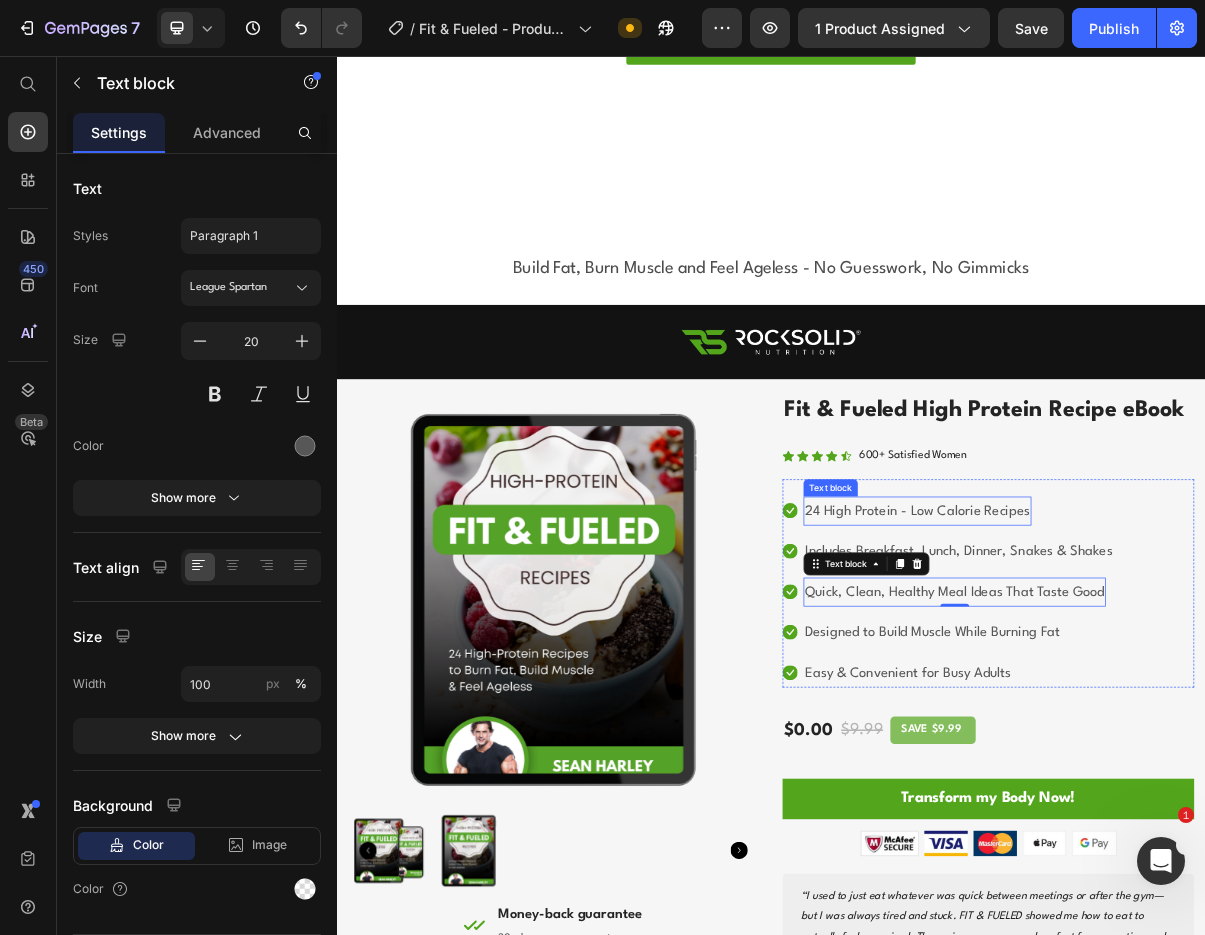 click on "24 High Protein - Low Calorie Recipes" at bounding box center (1139, 685) 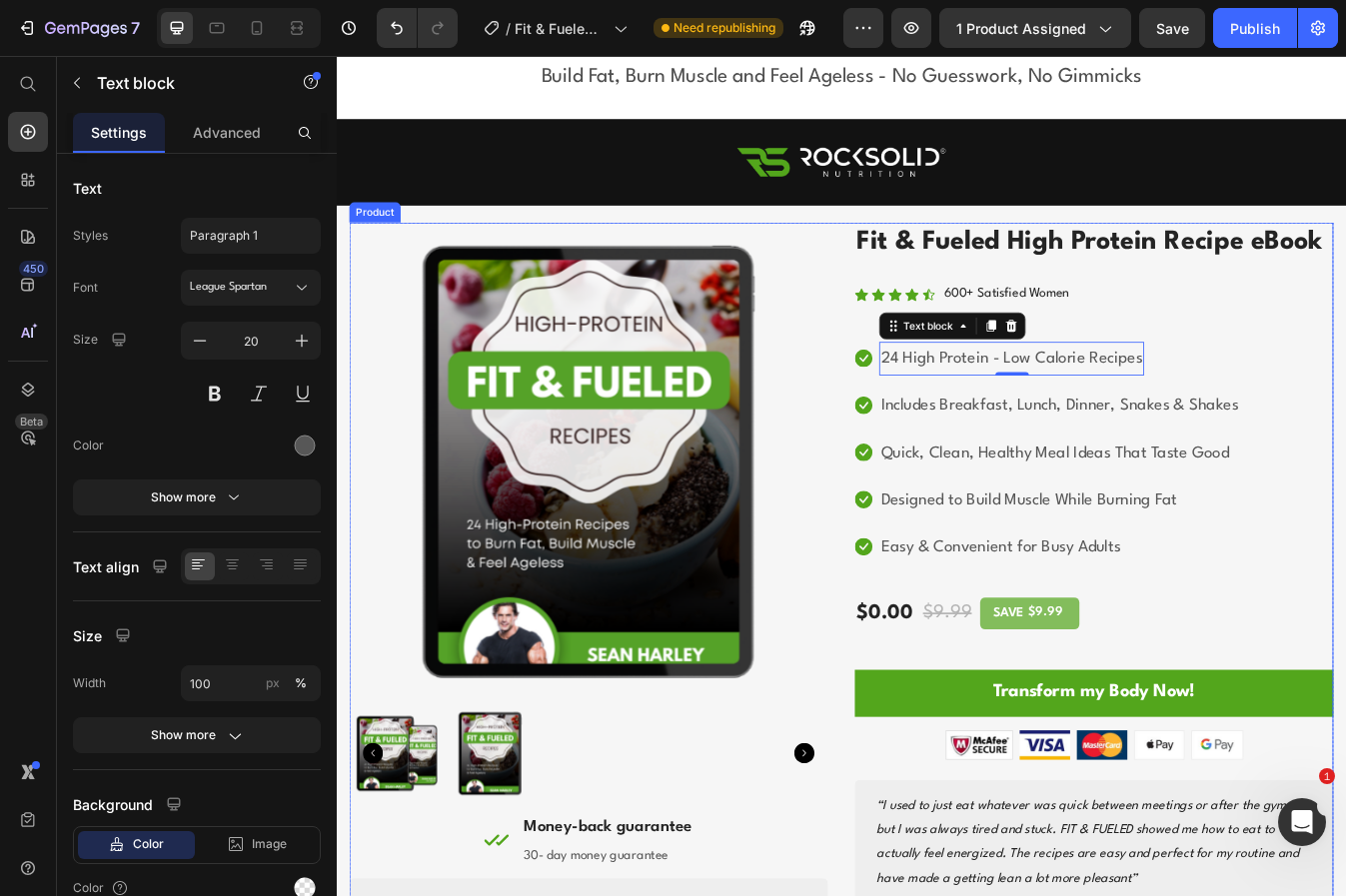 scroll, scrollTop: 649, scrollLeft: 0, axis: vertical 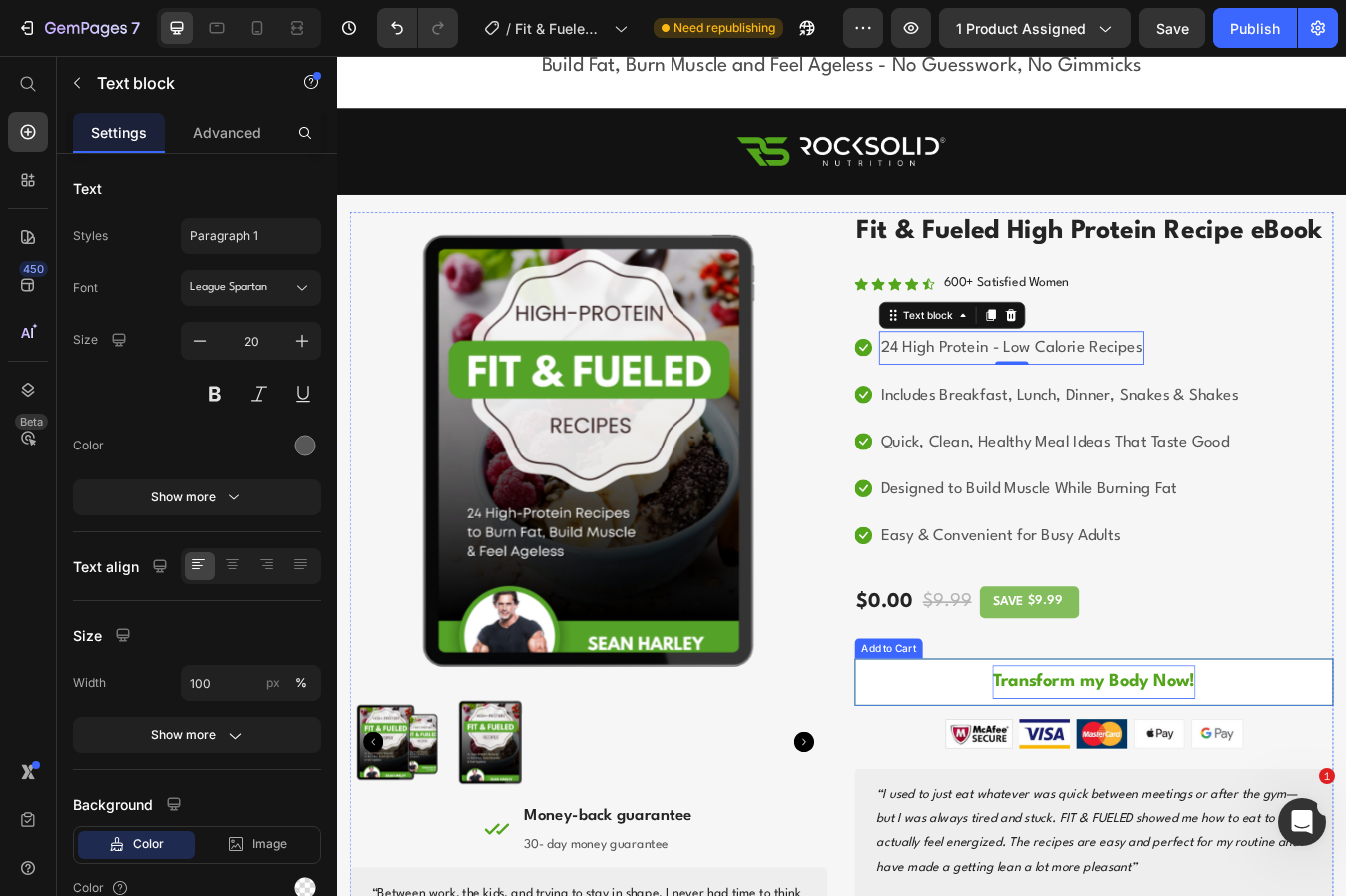 click on "Transform my Body Now!" at bounding box center [1236, 800] 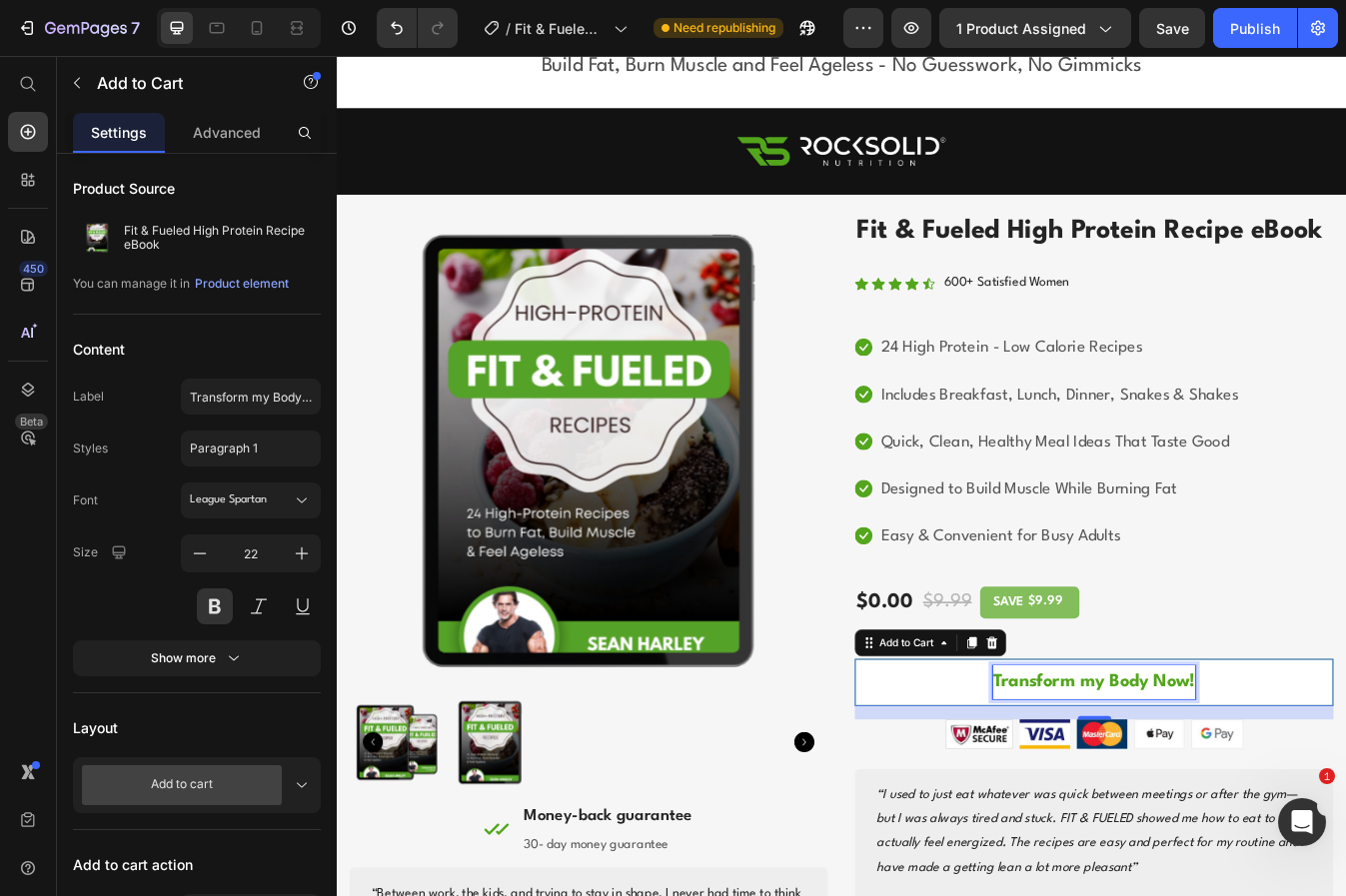 click on "Transform my Body Now!" at bounding box center (1236, 800) 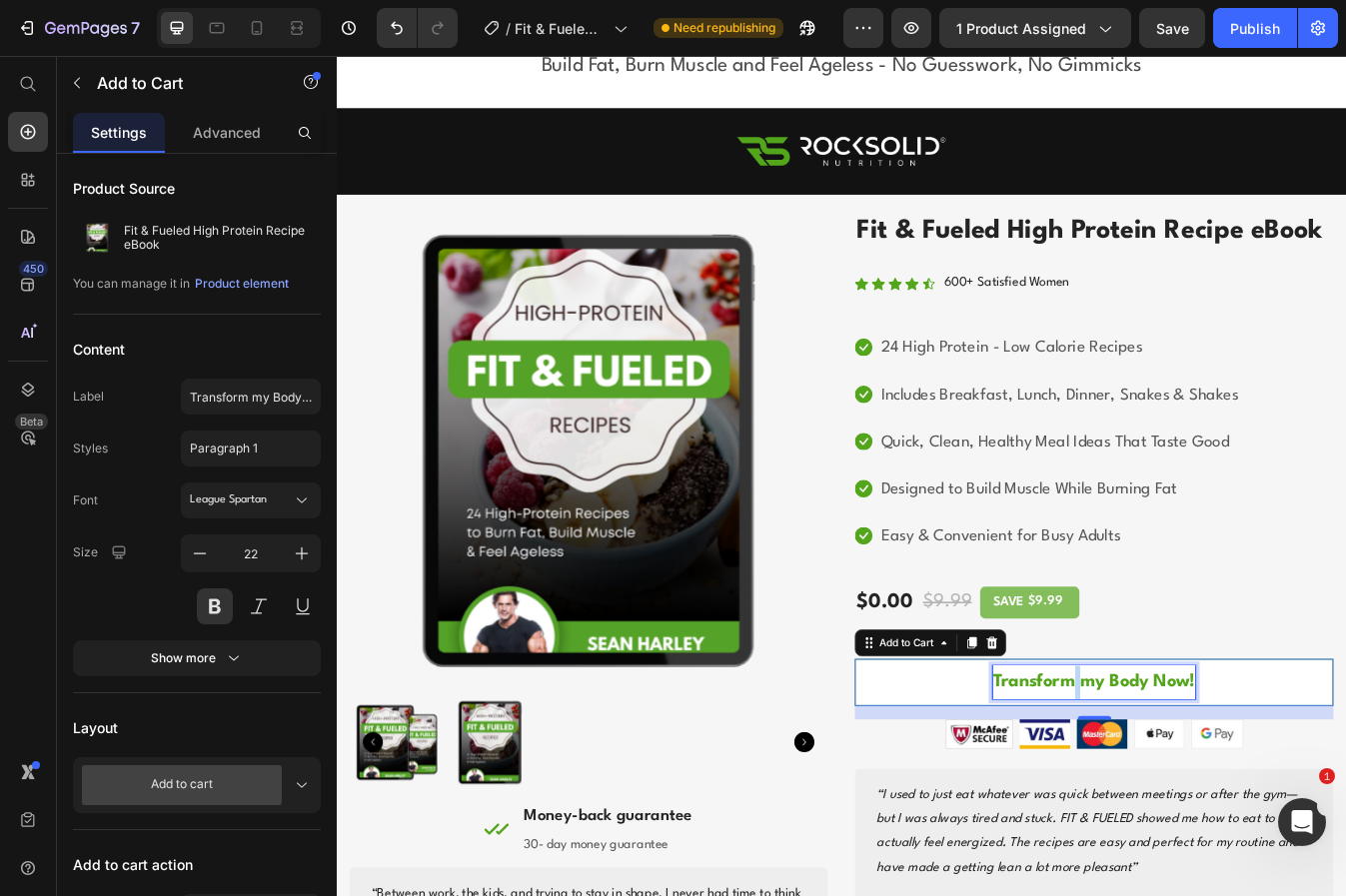 click on "Transform my Body Now!" at bounding box center [1236, 800] 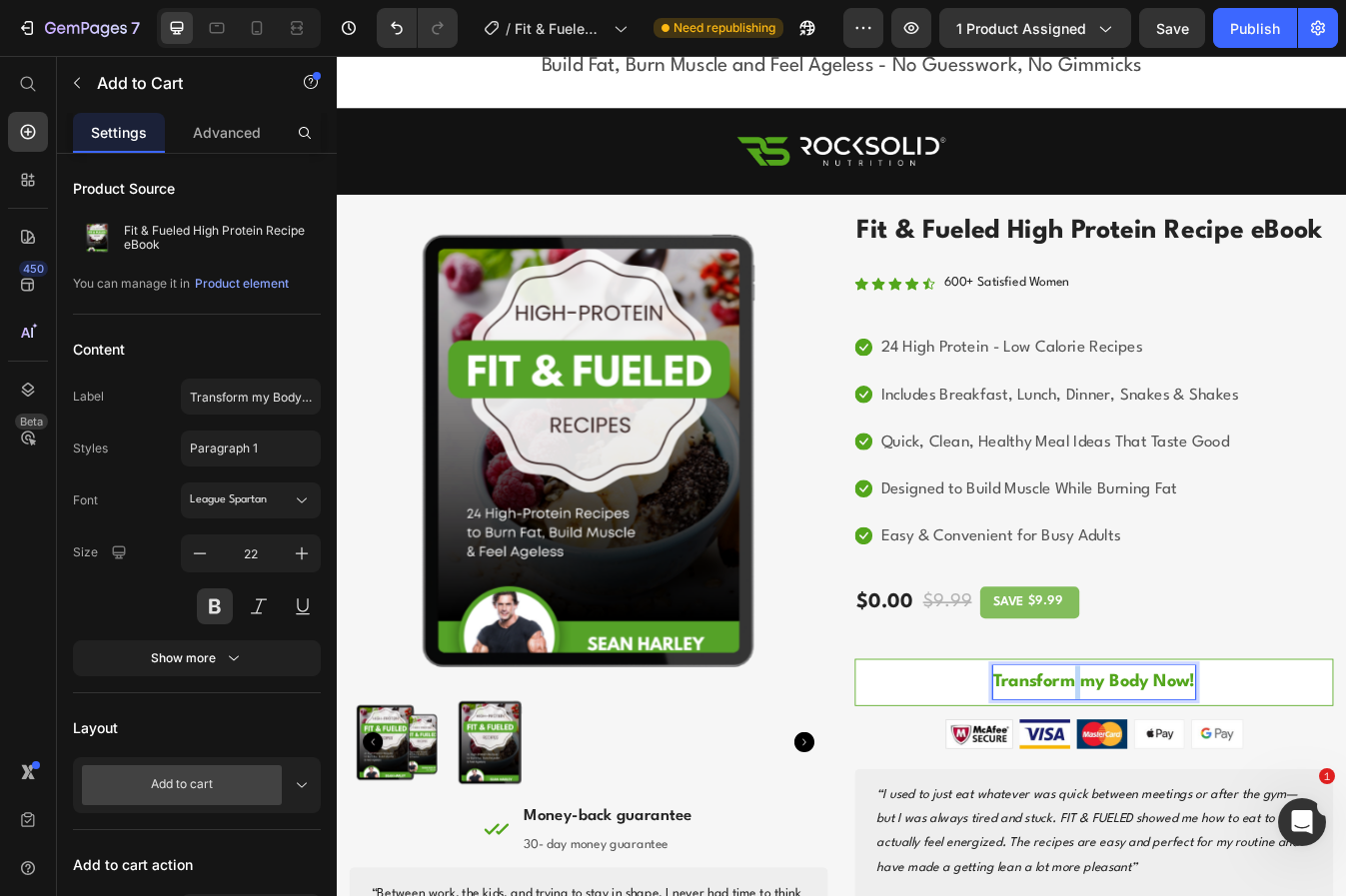 click on "Transform my Body Now!" at bounding box center [1236, 800] 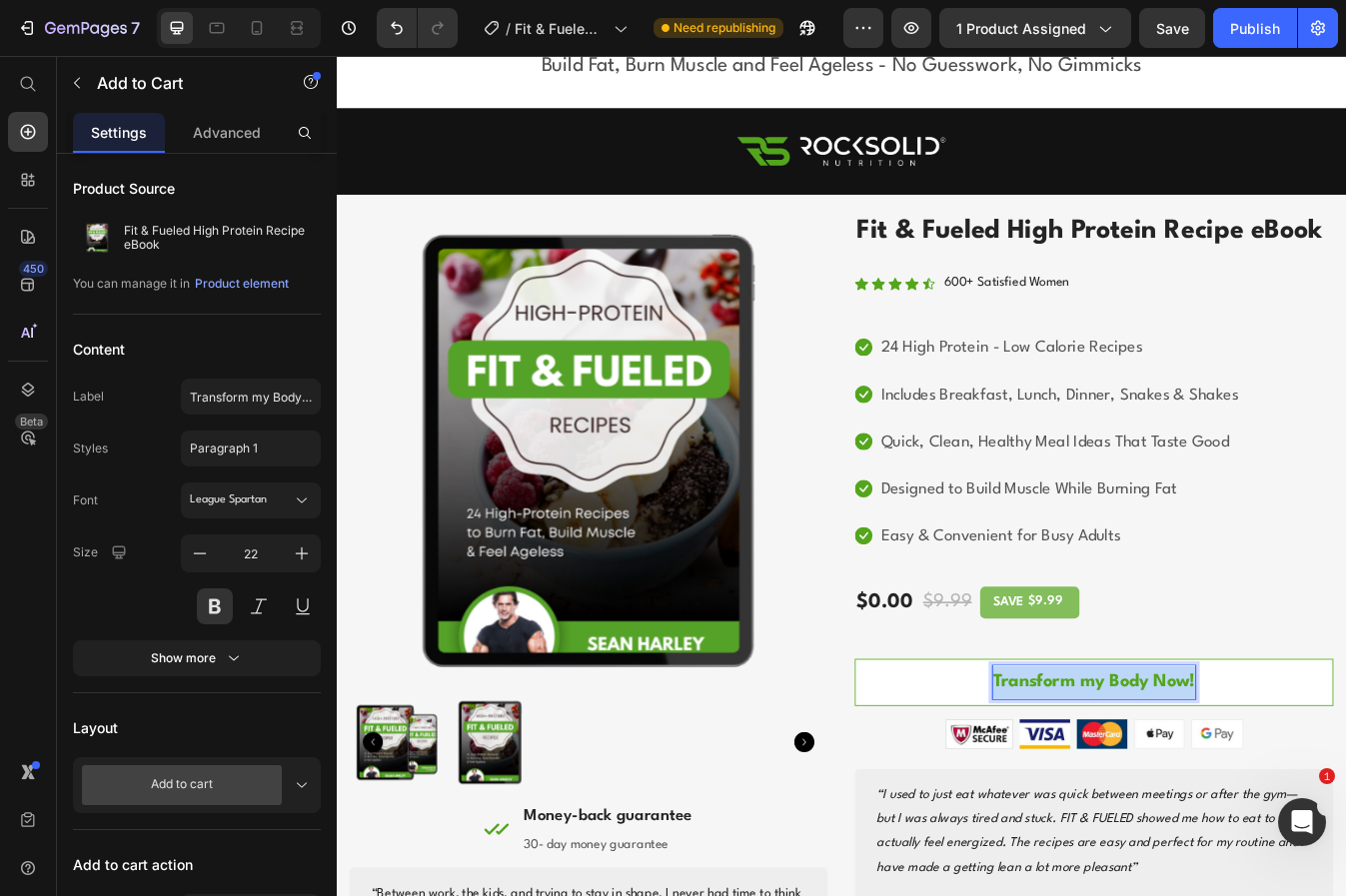 click on "Transform my Body Now!" at bounding box center (1236, 800) 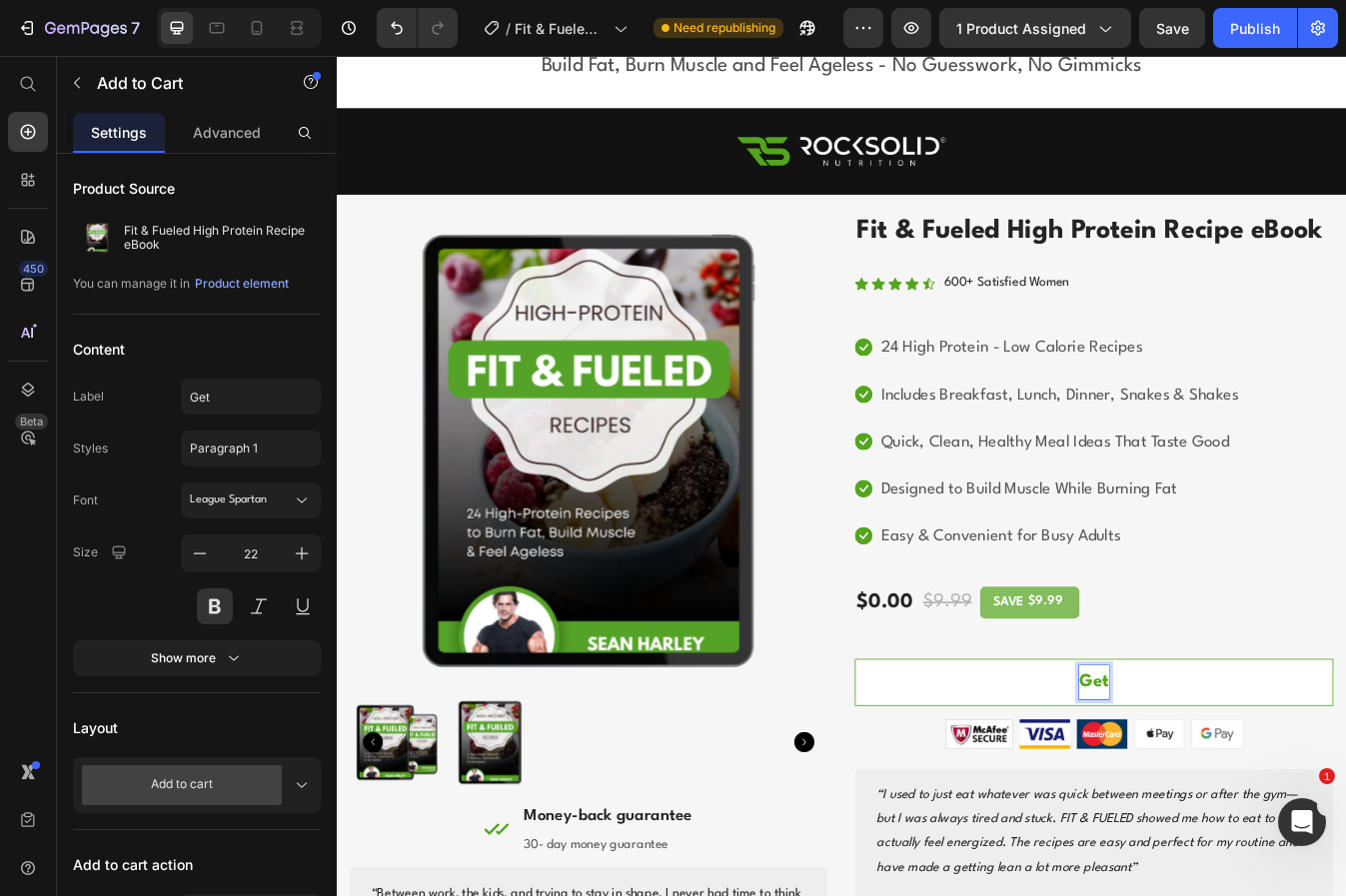 click on "Get" at bounding box center (1236, 800) 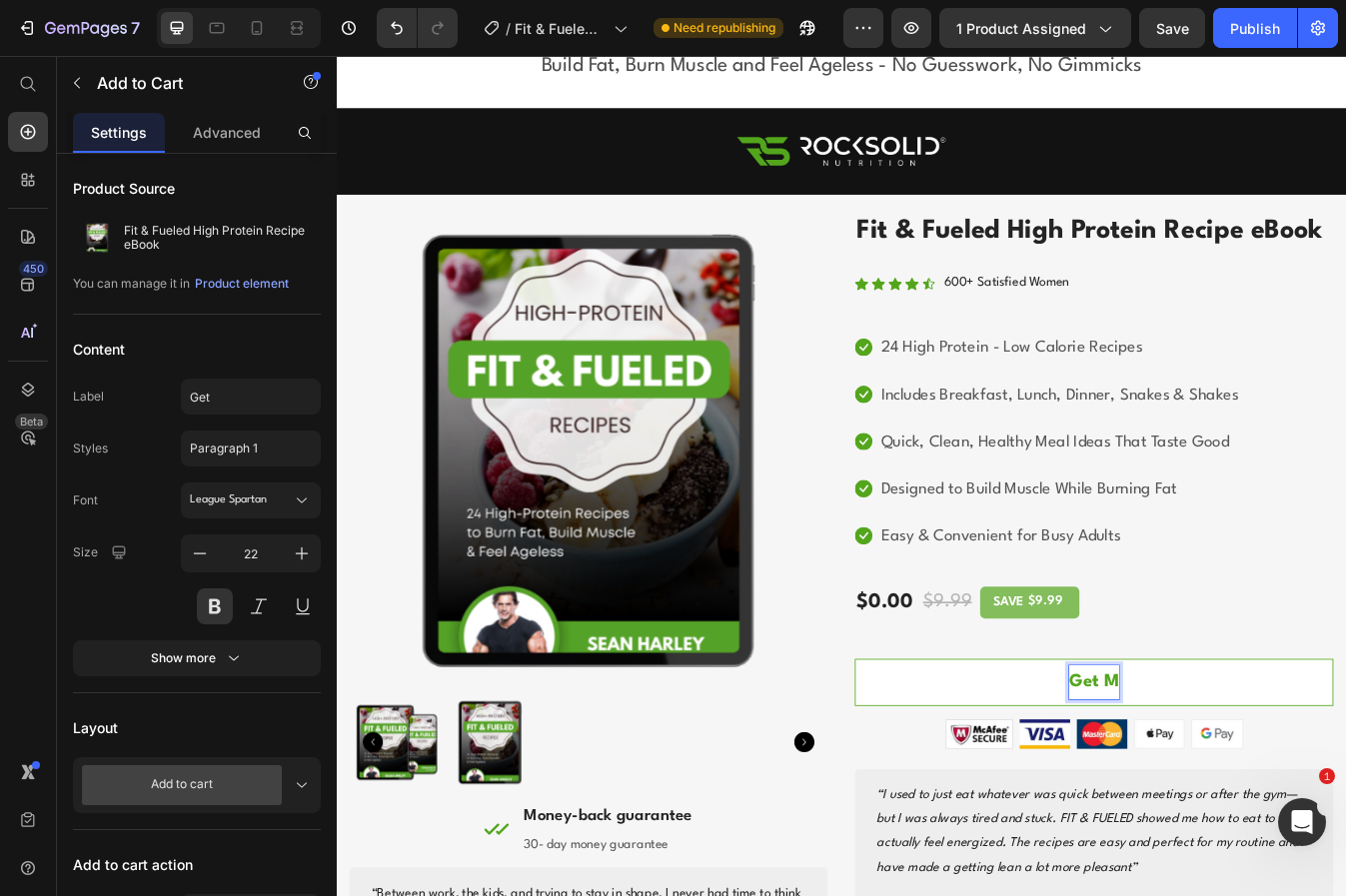 click on "Get M" at bounding box center (1236, 800) 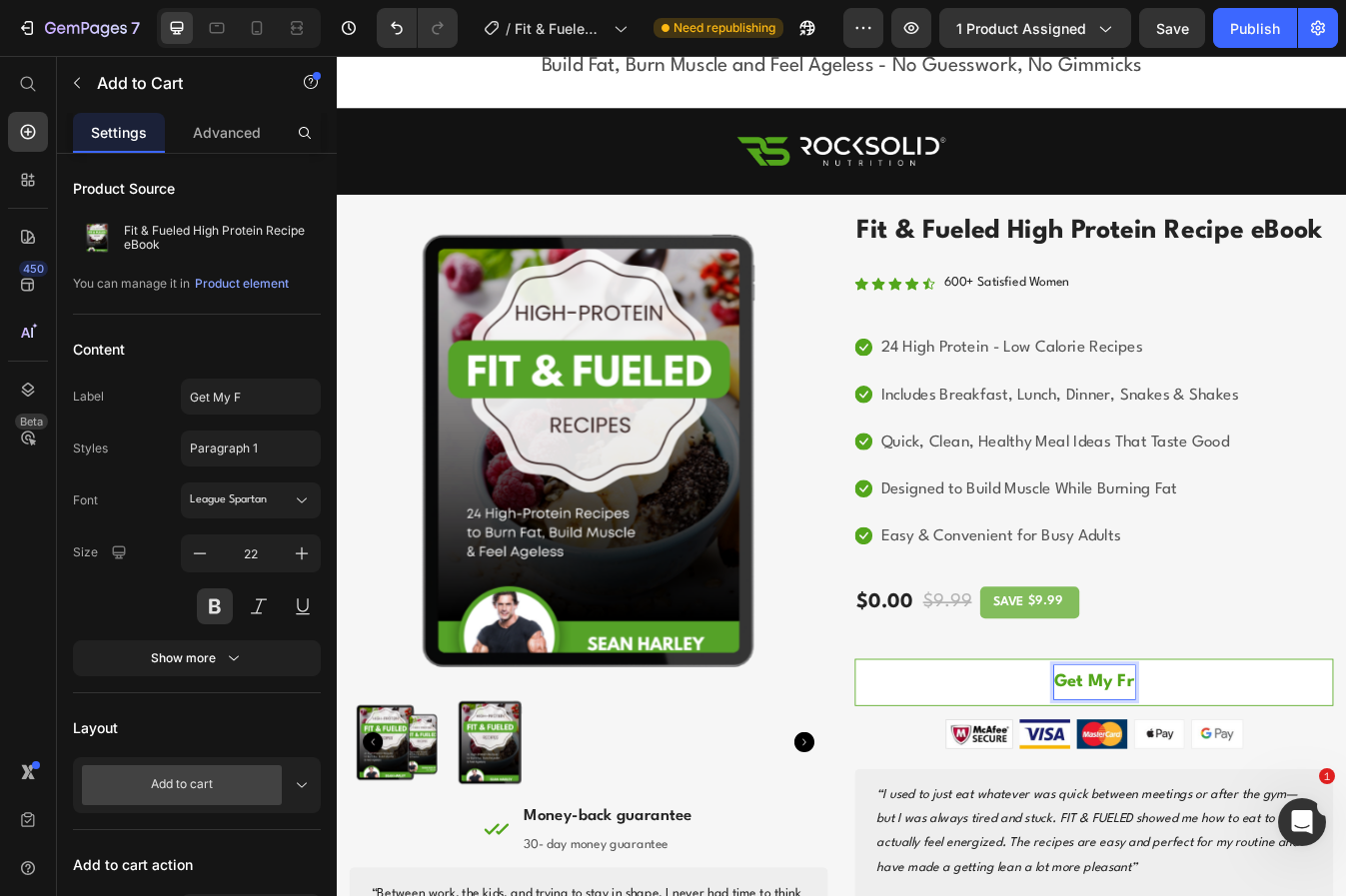click on "Get My Fr" at bounding box center (1236, 800) 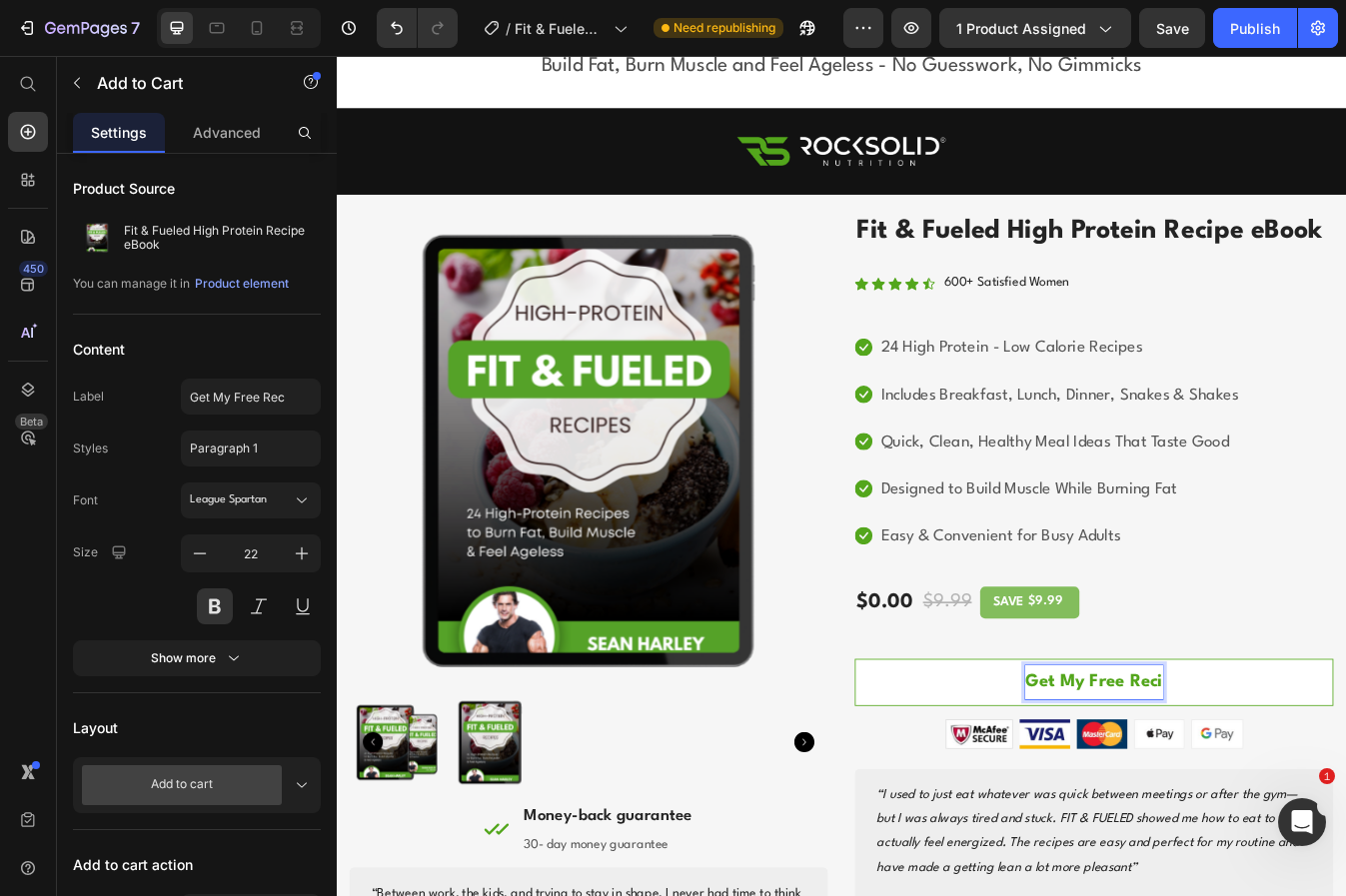 click on "Get My Free Reci" at bounding box center (1236, 800) 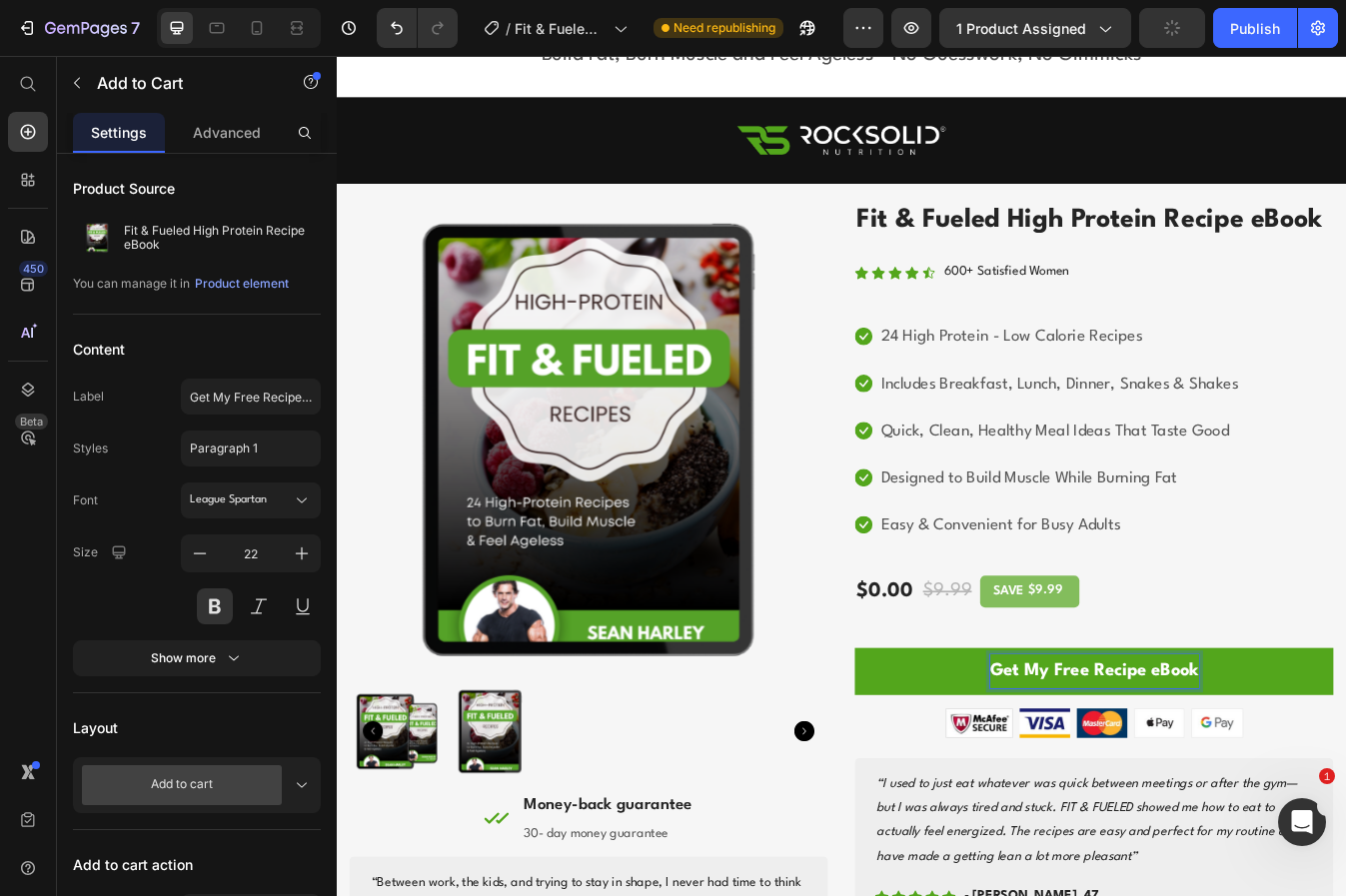 scroll, scrollTop: 0, scrollLeft: 0, axis: both 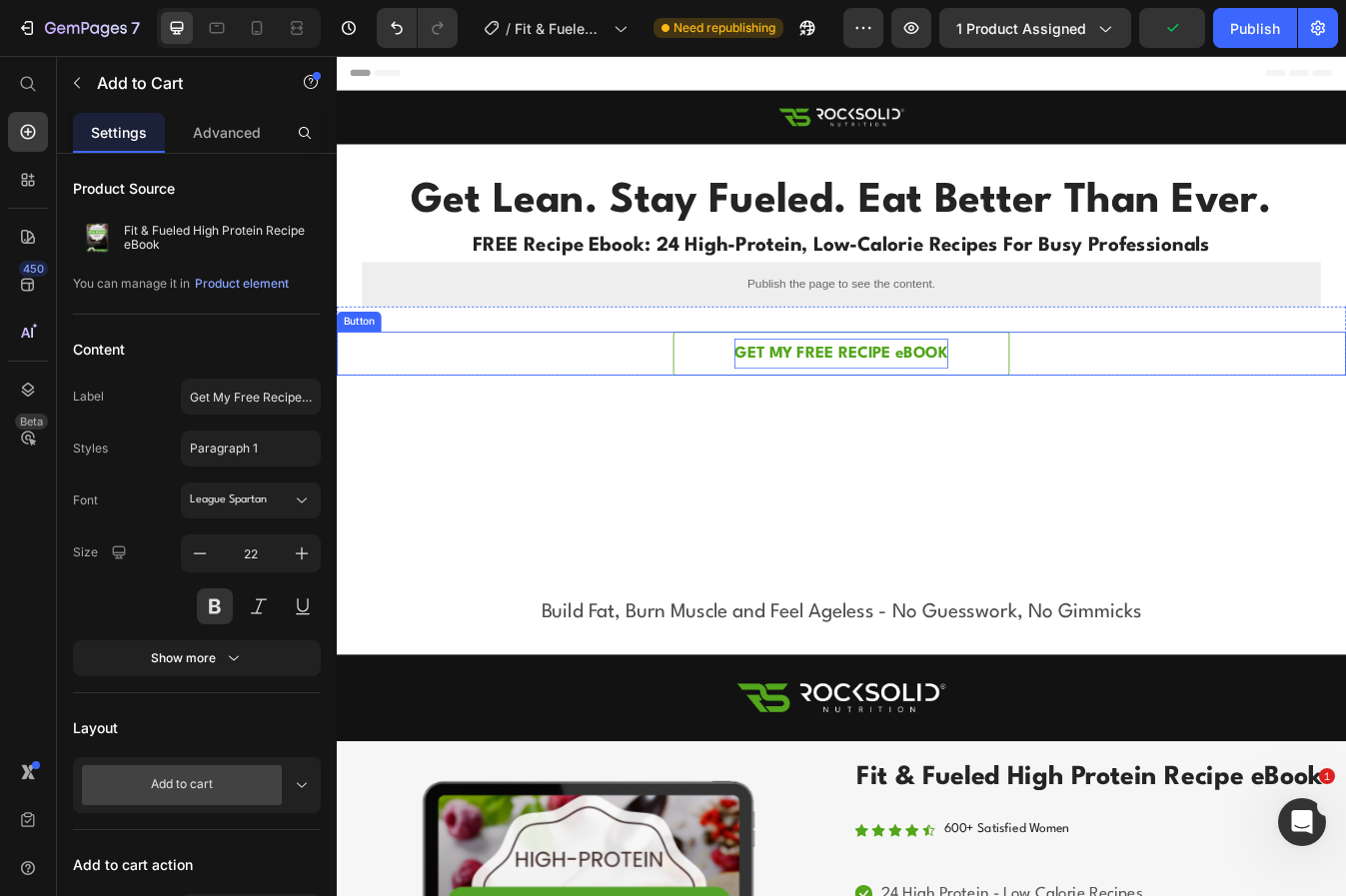 click on "GET MY FREE RECIPE eBOOK" at bounding box center [936, 410] 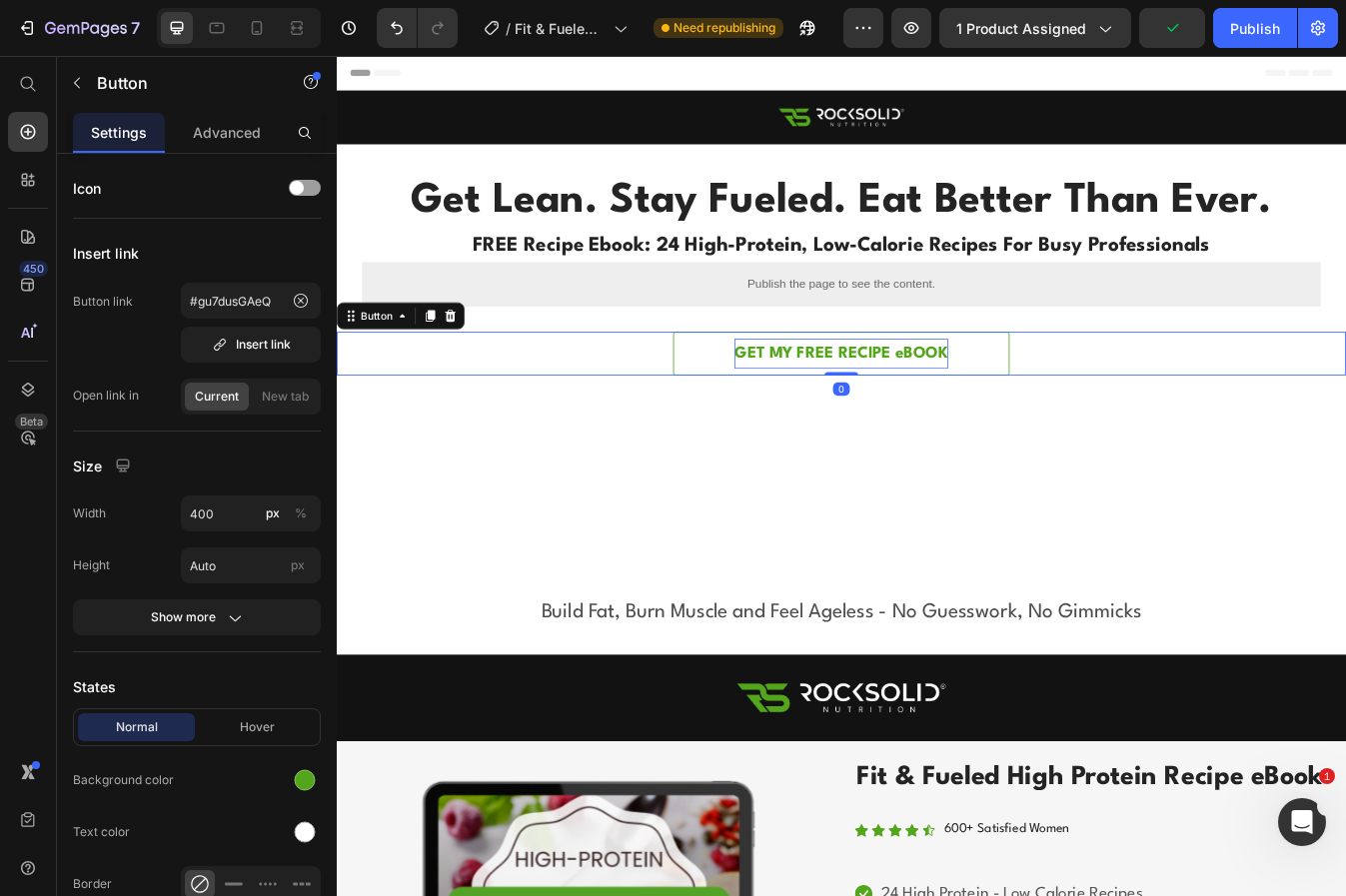 click on "GET MY FREE RECIPE eBOOK" at bounding box center (936, 410) 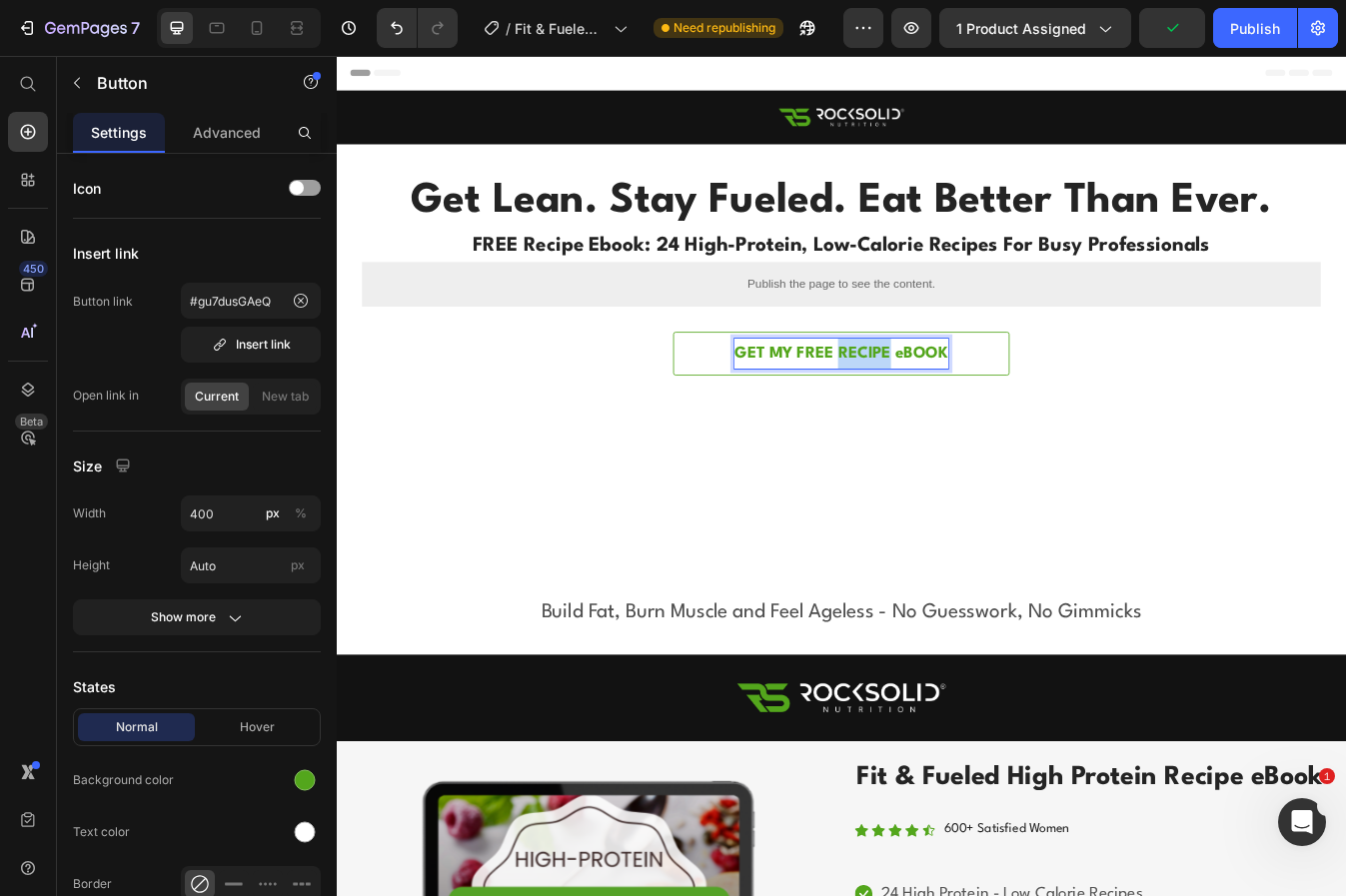 click on "GET MY FREE RECIPE eBOOK" at bounding box center [936, 410] 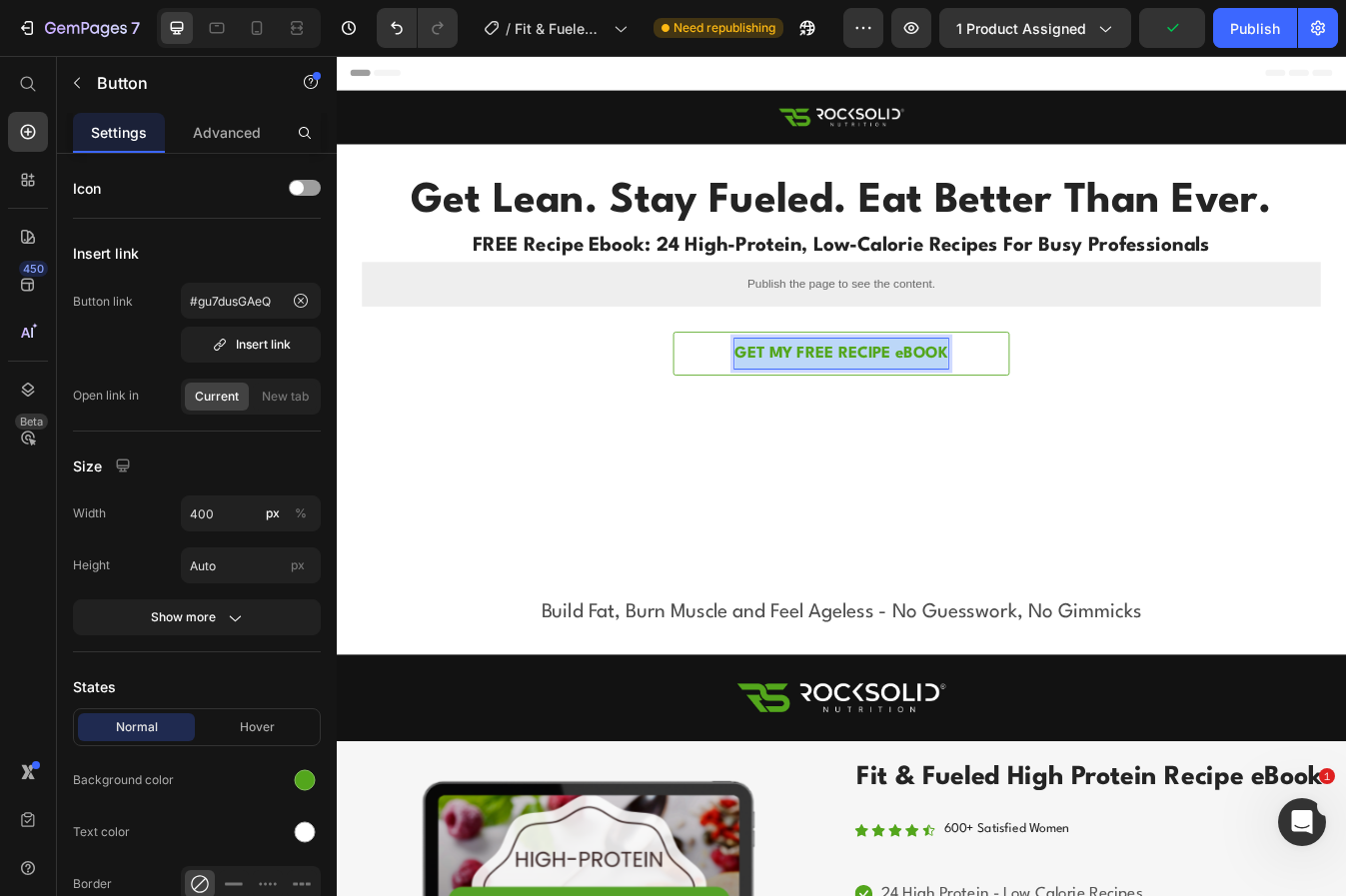 click on "GET MY FREE RECIPE eBOOK" at bounding box center [936, 410] 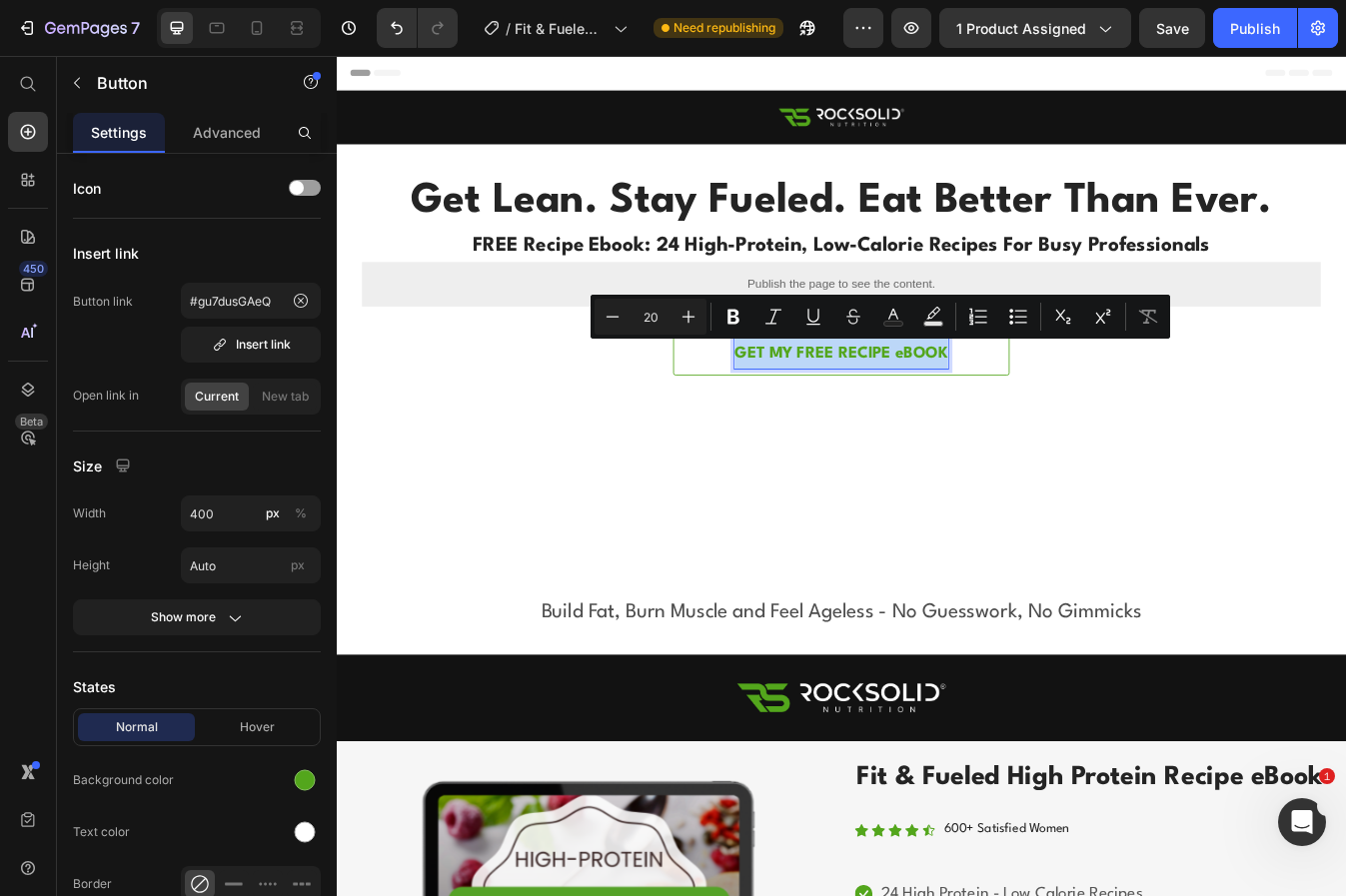 copy on "GET MY FREE RECIPE eBOOK" 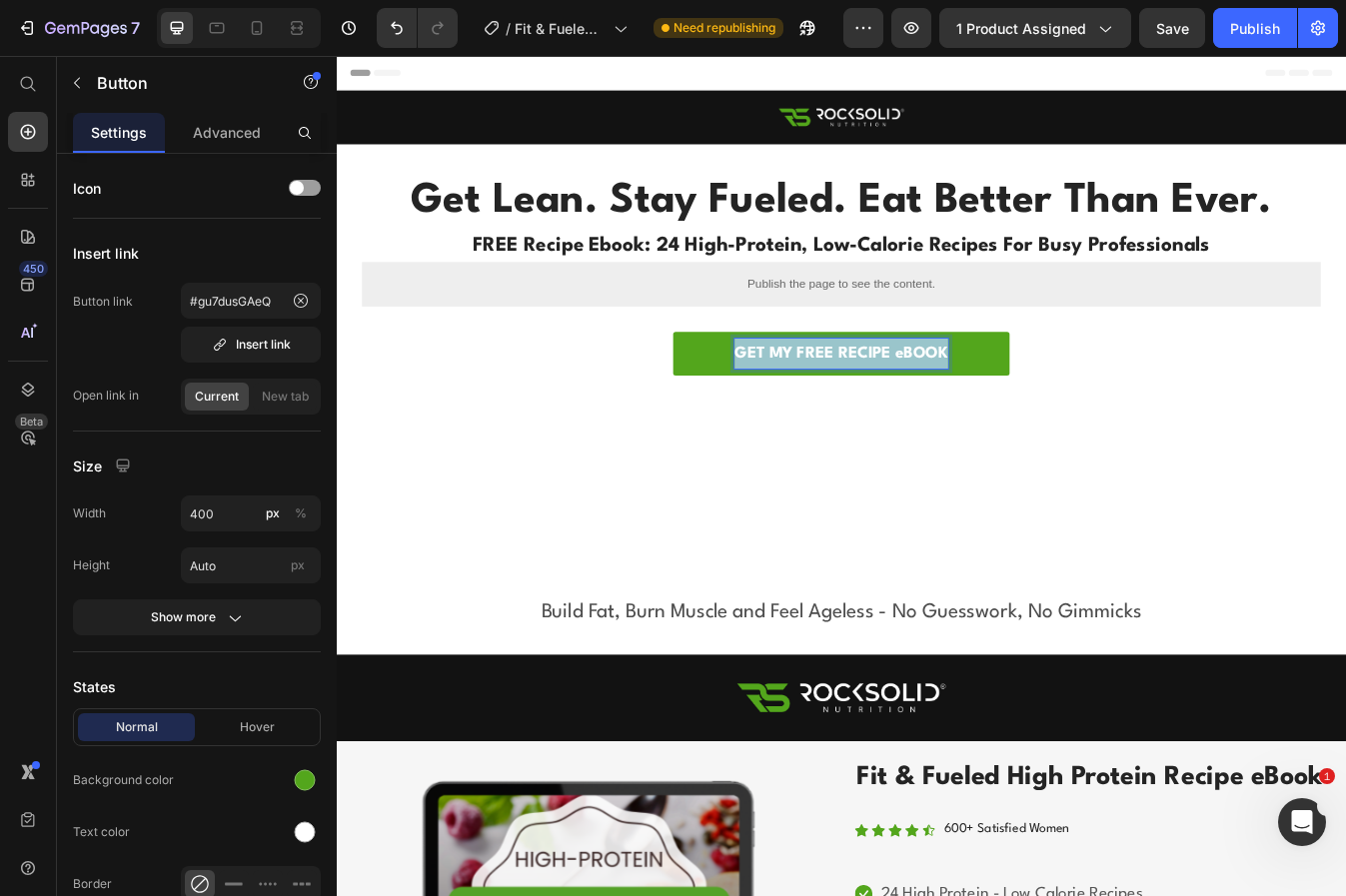 scroll, scrollTop: 601, scrollLeft: 0, axis: vertical 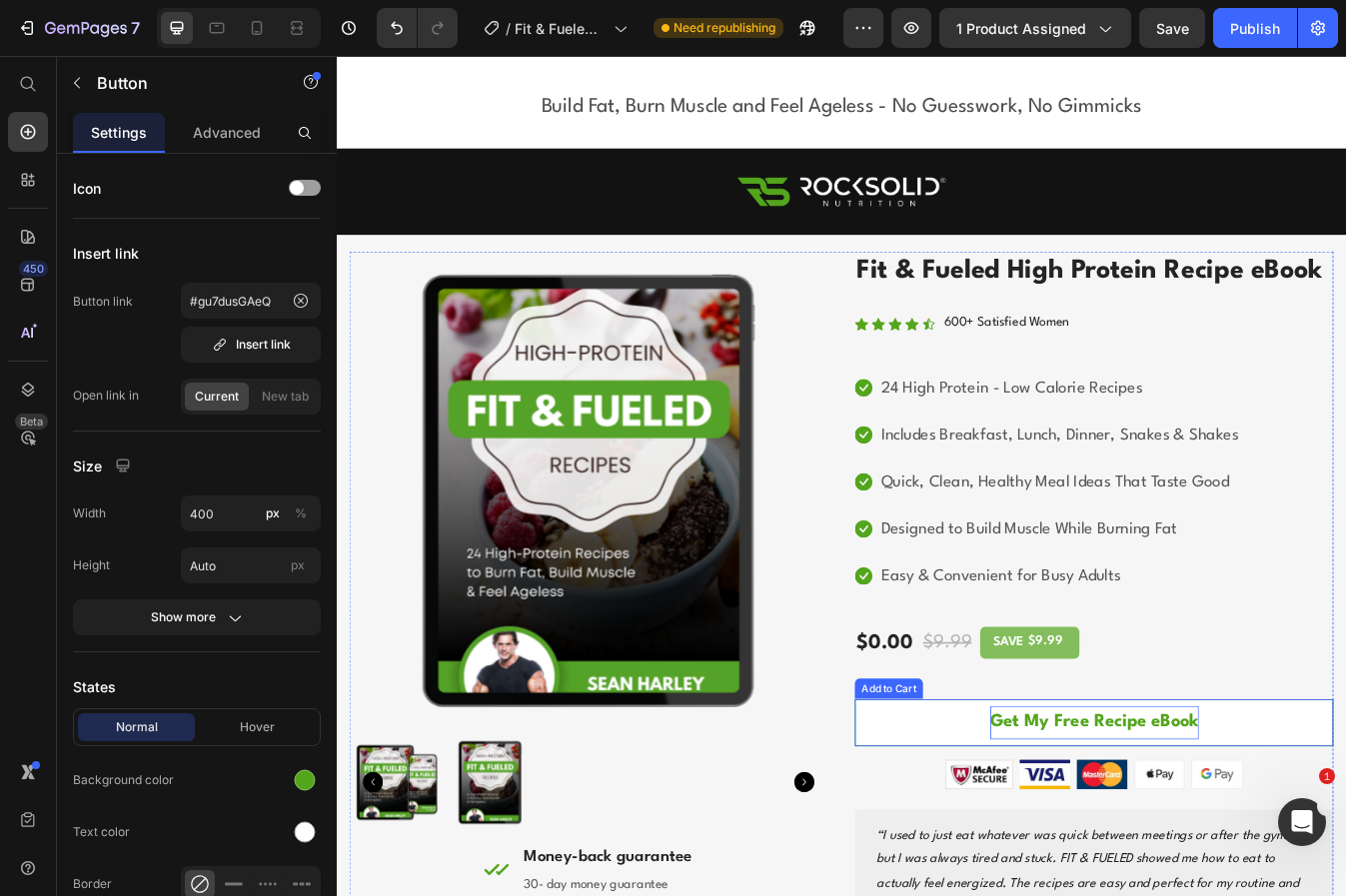 click on "Get My Free Recipe eBook" at bounding box center [1237, 848] 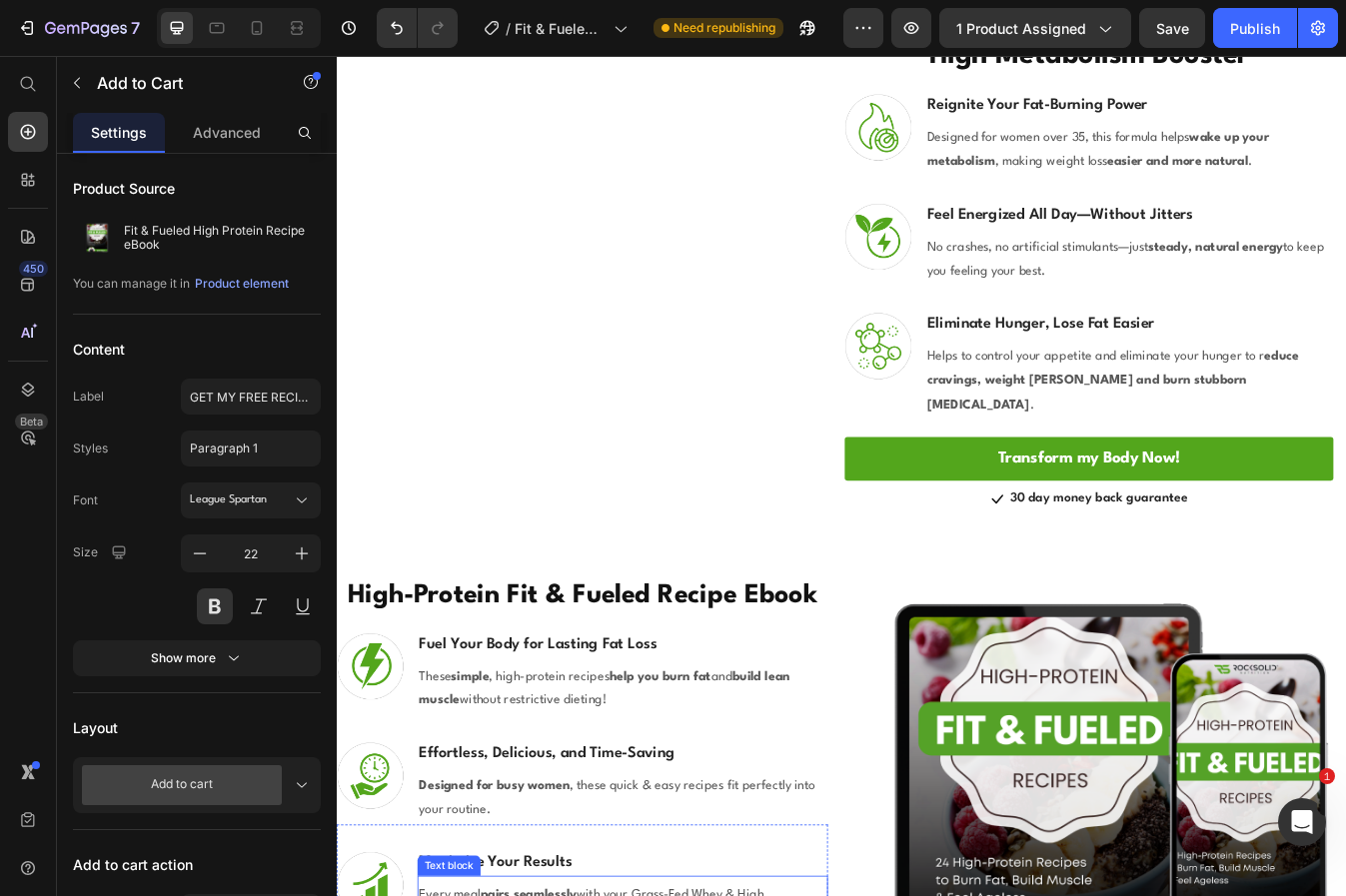 scroll, scrollTop: 2653, scrollLeft: 0, axis: vertical 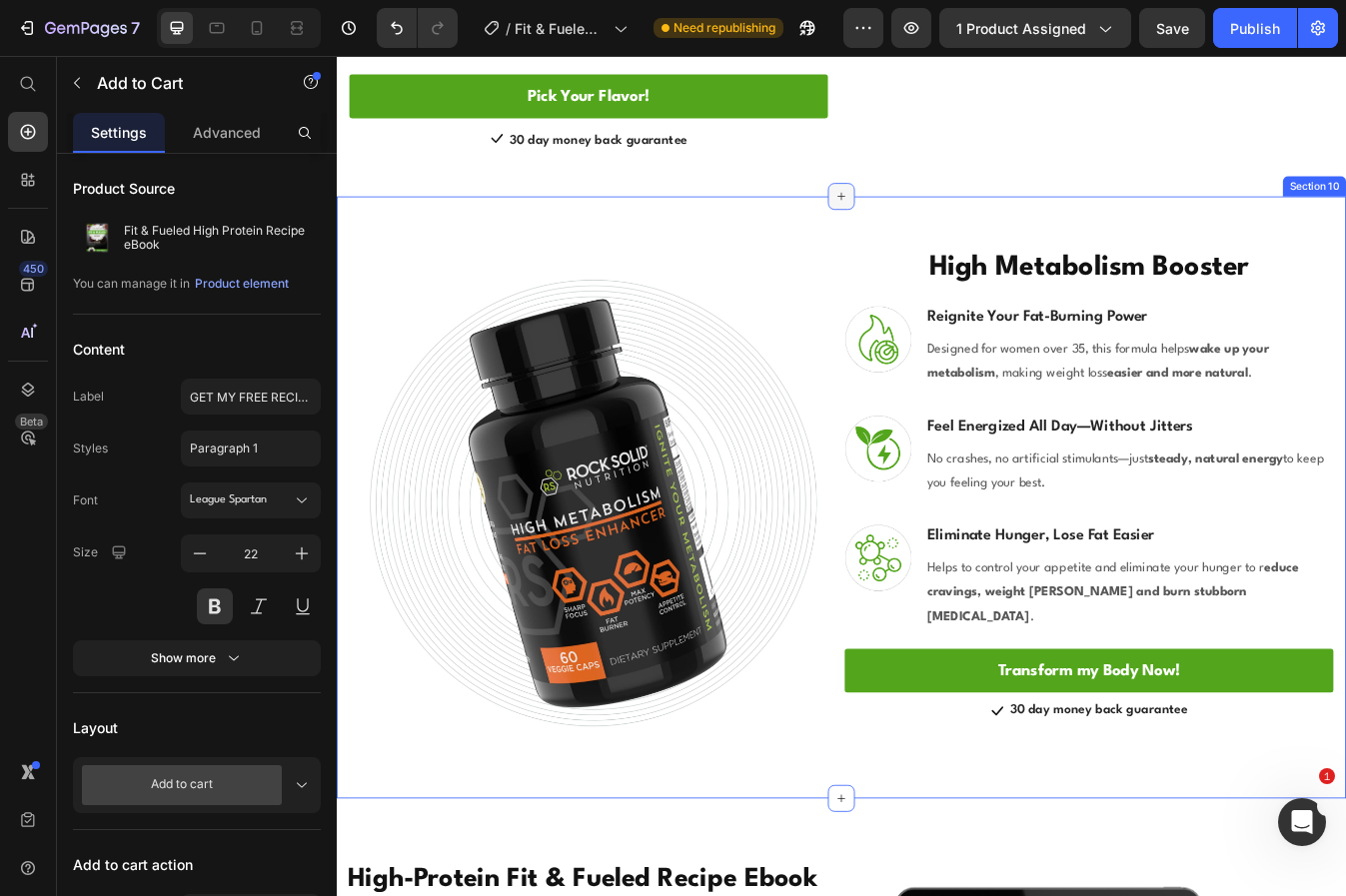 click 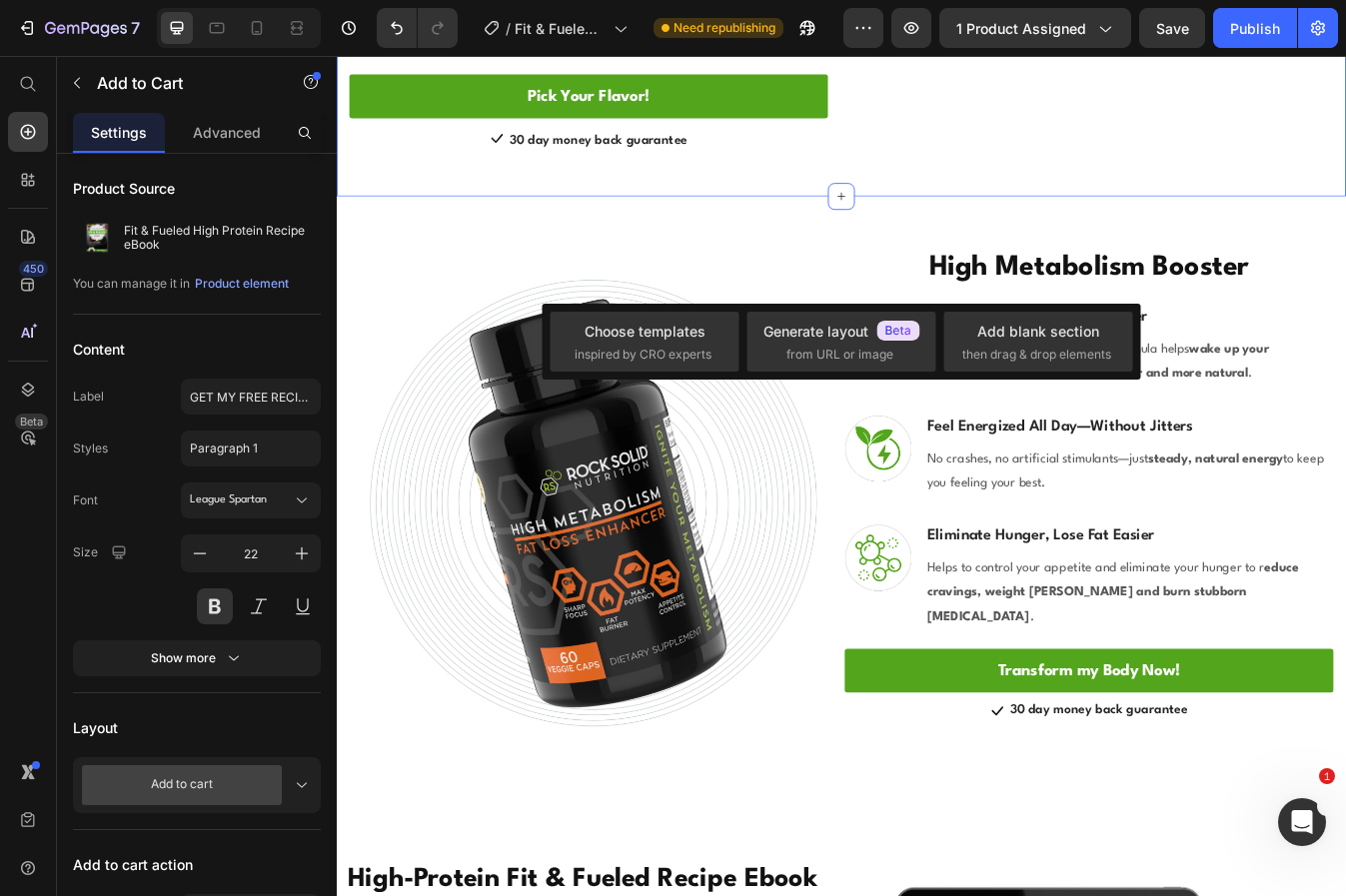 click on "What You'll Find in Our Ageless Transformation Kit Heading Row Grass-Fed Whey Protein Heading Row Image Sculpt & Tone Your Body Heading The  clean ,  high-quality  protein your body needs to build lean muscle, tighten up, and keep your metabolism burning fat efficiently. Text block Row Image Stay Full & Crush Cravings Heading Say goodbye to constant snacking! This protein keeps you satisfied for hours, helping you manage weight  without feeling deprived . Text block Row Image Gentle on Digestion, No Bloating Heading No artificial junk, no heavy fillers—just  pure ,  easy-to-digest  protein that  nourishes your body  without the discomfort. Text block Row Pick Your Flavor! Button                Icon 30 day money back guarantee Text block Icon List Row Image Row Section 8" at bounding box center [936, -149] 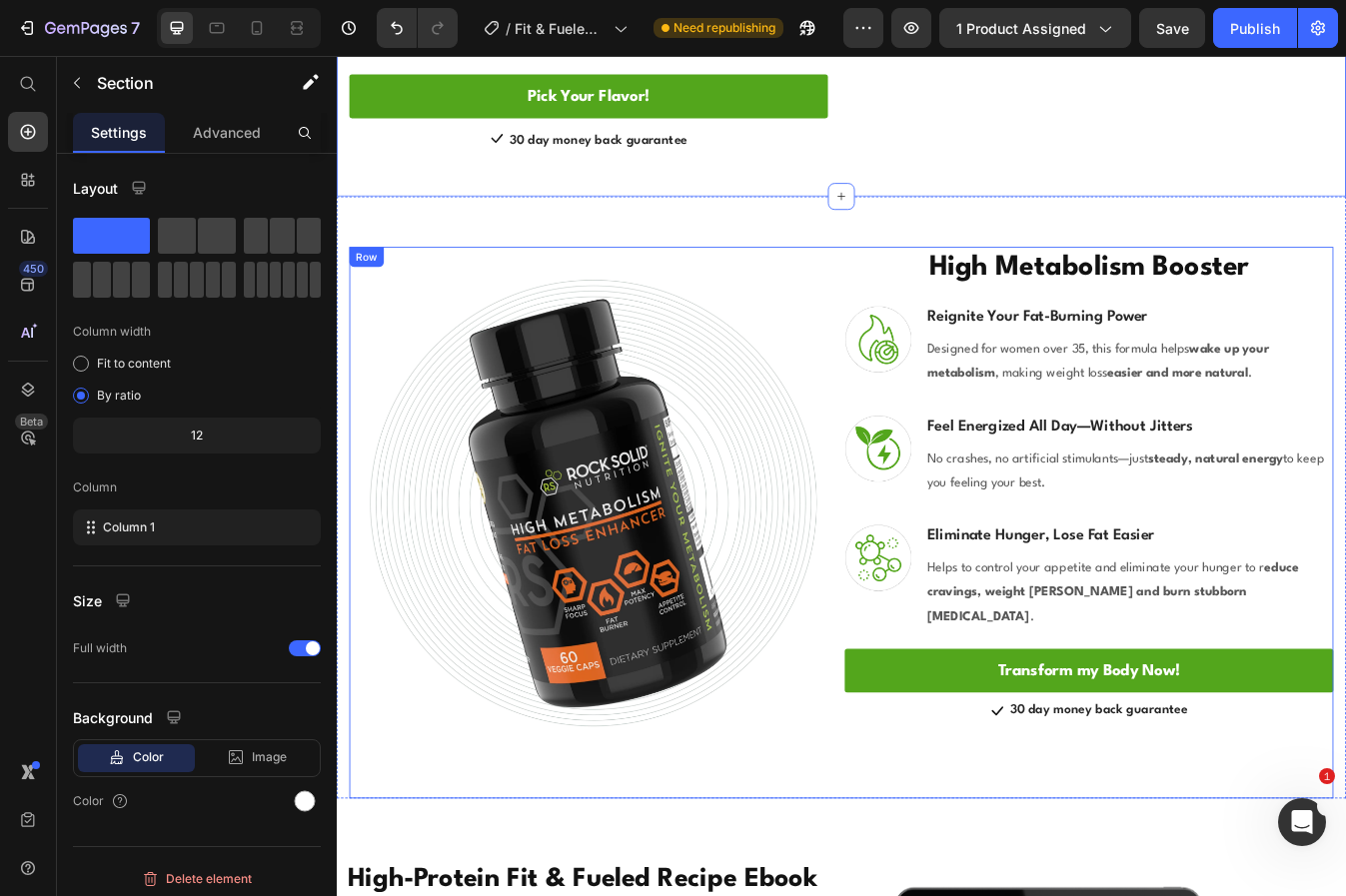 scroll, scrollTop: 3086, scrollLeft: 0, axis: vertical 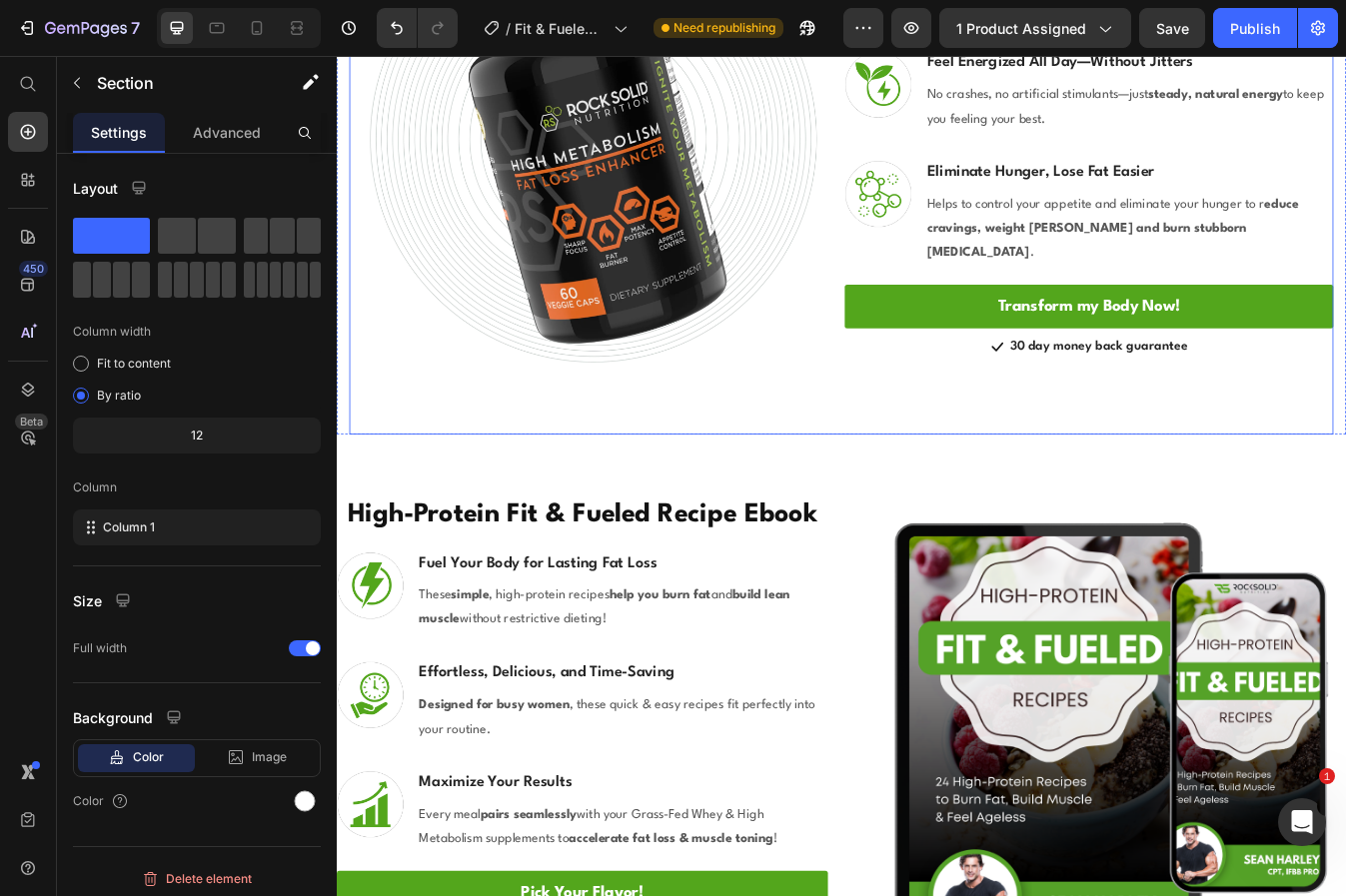 click on "High Metabolism Booster Heading Image Reignite Your Fat-Burning Power Heading Designed for women over 35, this formula helps  wake up your metabolism , making weight loss  easier and more natural . Text block Row Image Feel Energized All Day—Without Jitters Heading No crashes, no artificial stimulants—just  steady, natural energy  to keep you feeling your best. Text block Row Image Eliminate Hunger, Lose Fat Easier Heading Helps to control your appetite and eliminate your hunger to r educe cravings, weight cain and burn stubborn belly fat . Text block Row Transform my Body Now! Button                Icon 30 day money back guarantee Text block Icon List Row" at bounding box center [1230, 177] 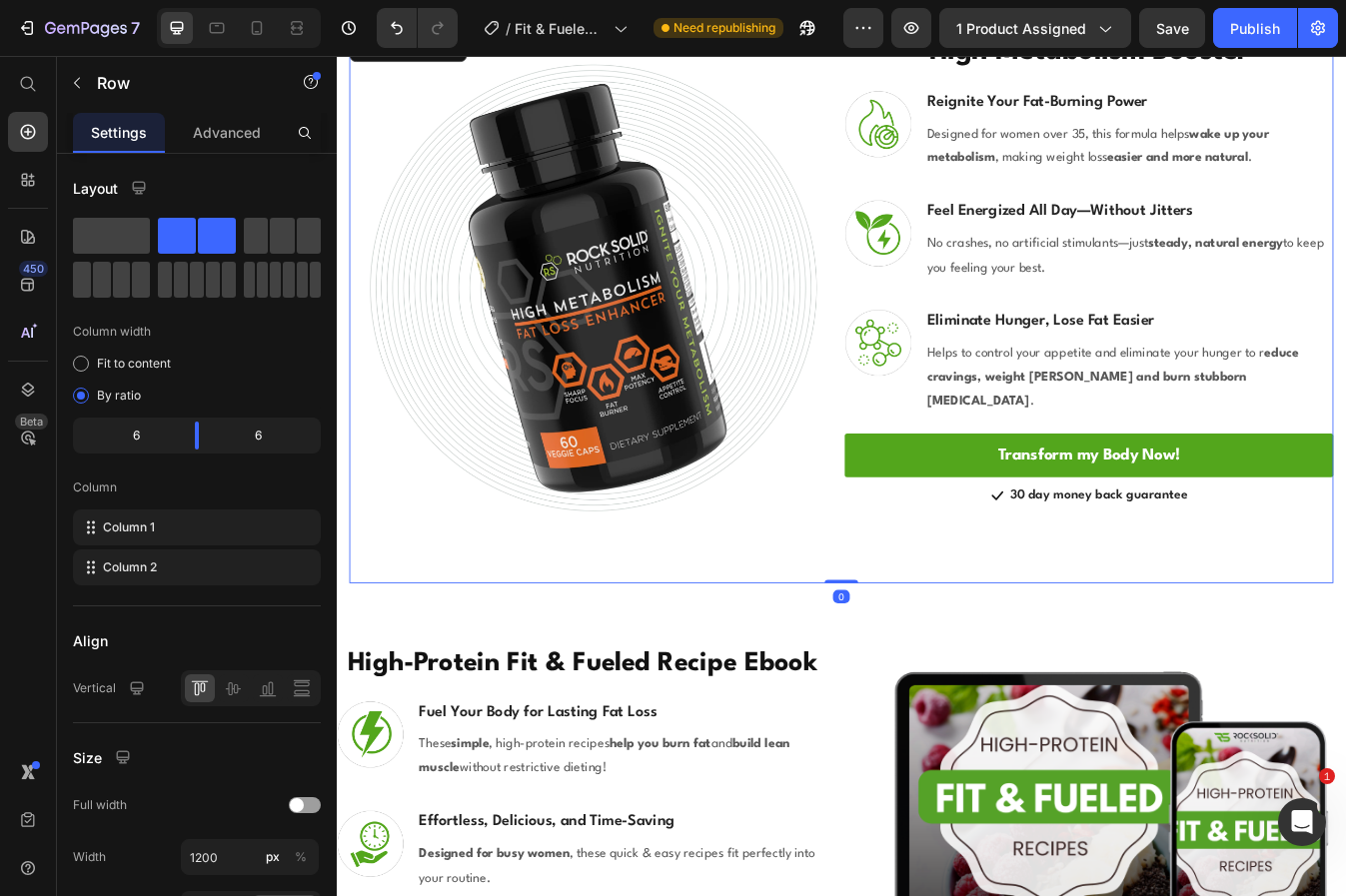 scroll, scrollTop: 2656, scrollLeft: 0, axis: vertical 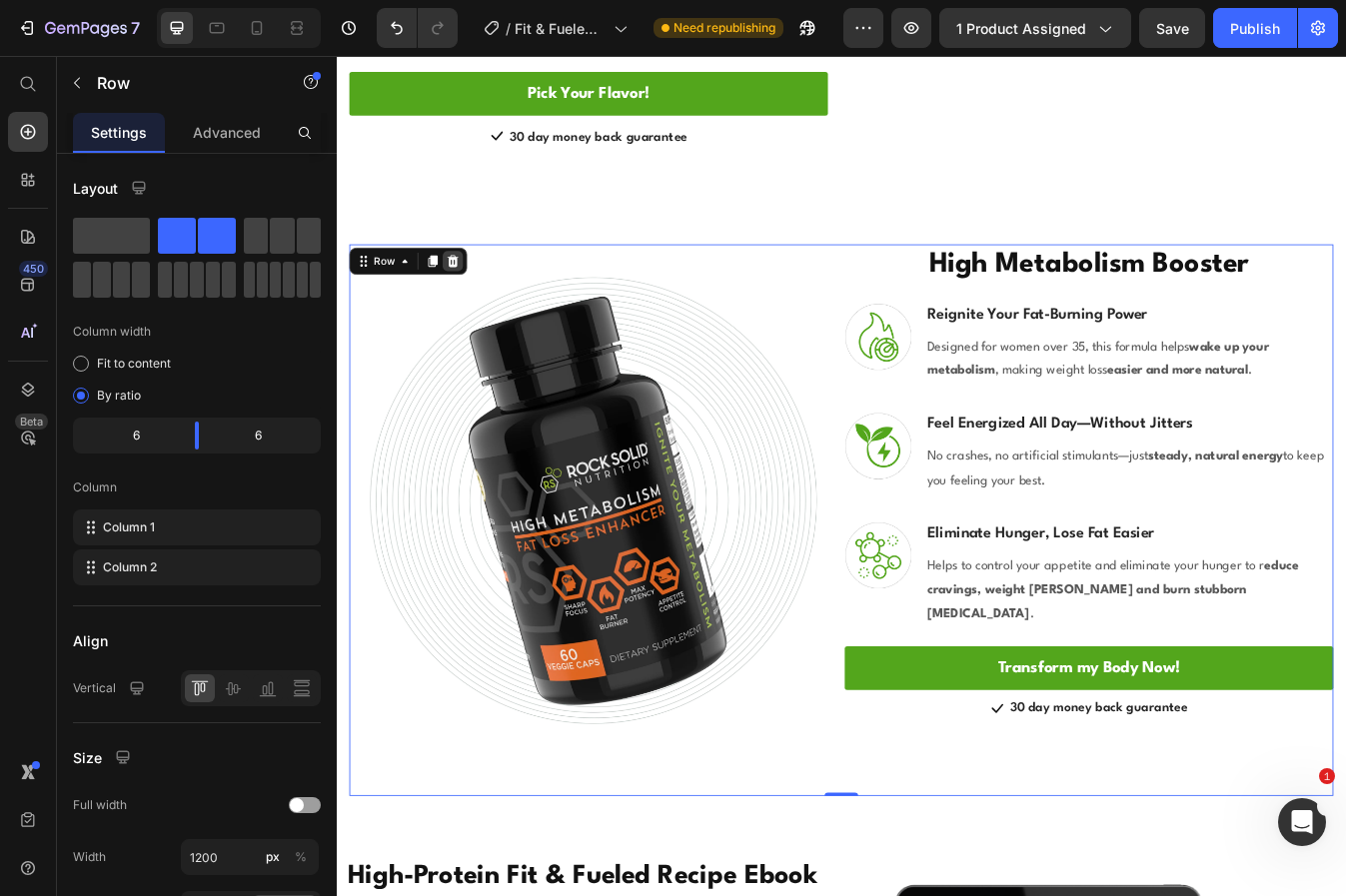 click 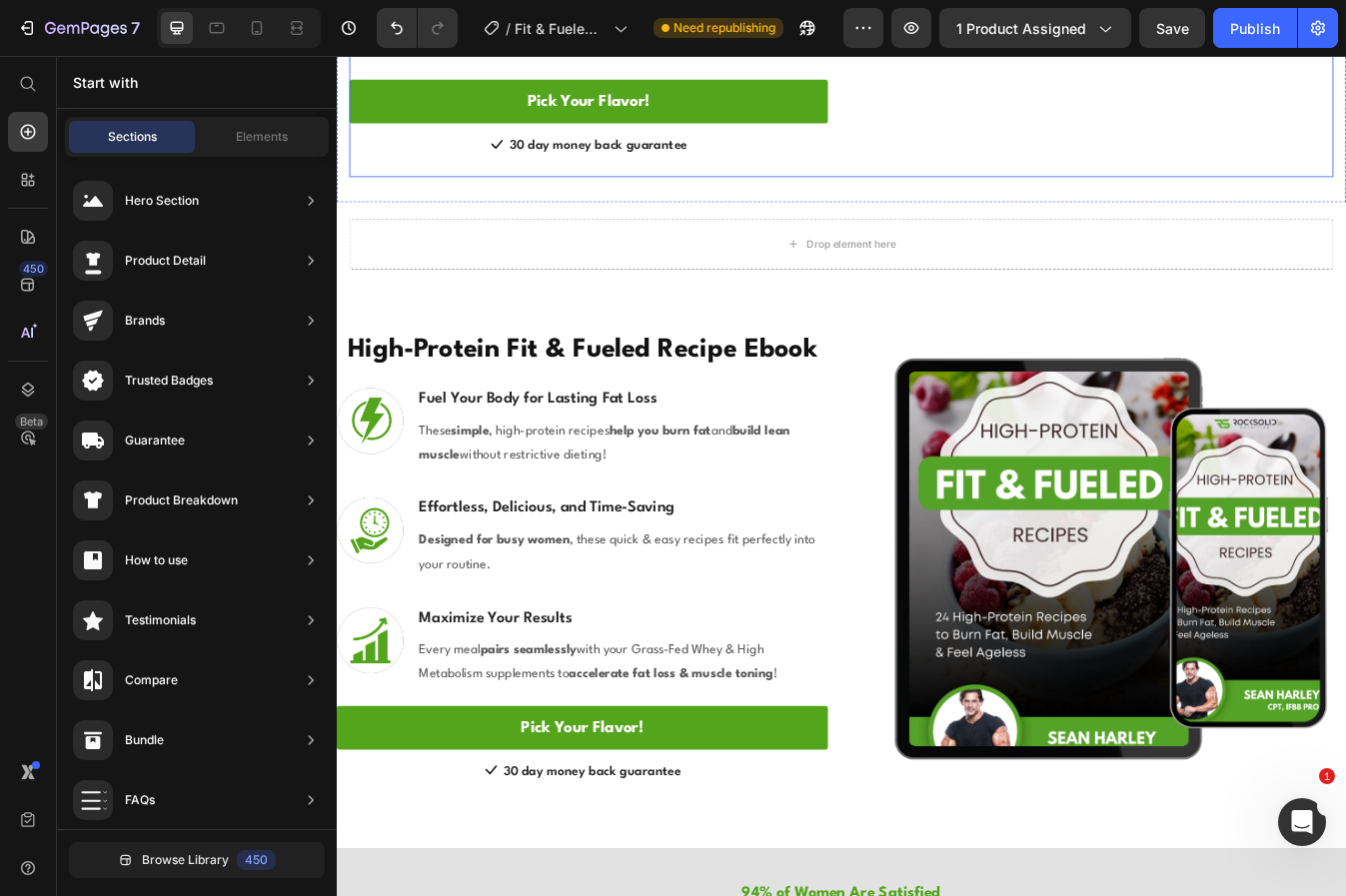 scroll, scrollTop: 2344, scrollLeft: 0, axis: vertical 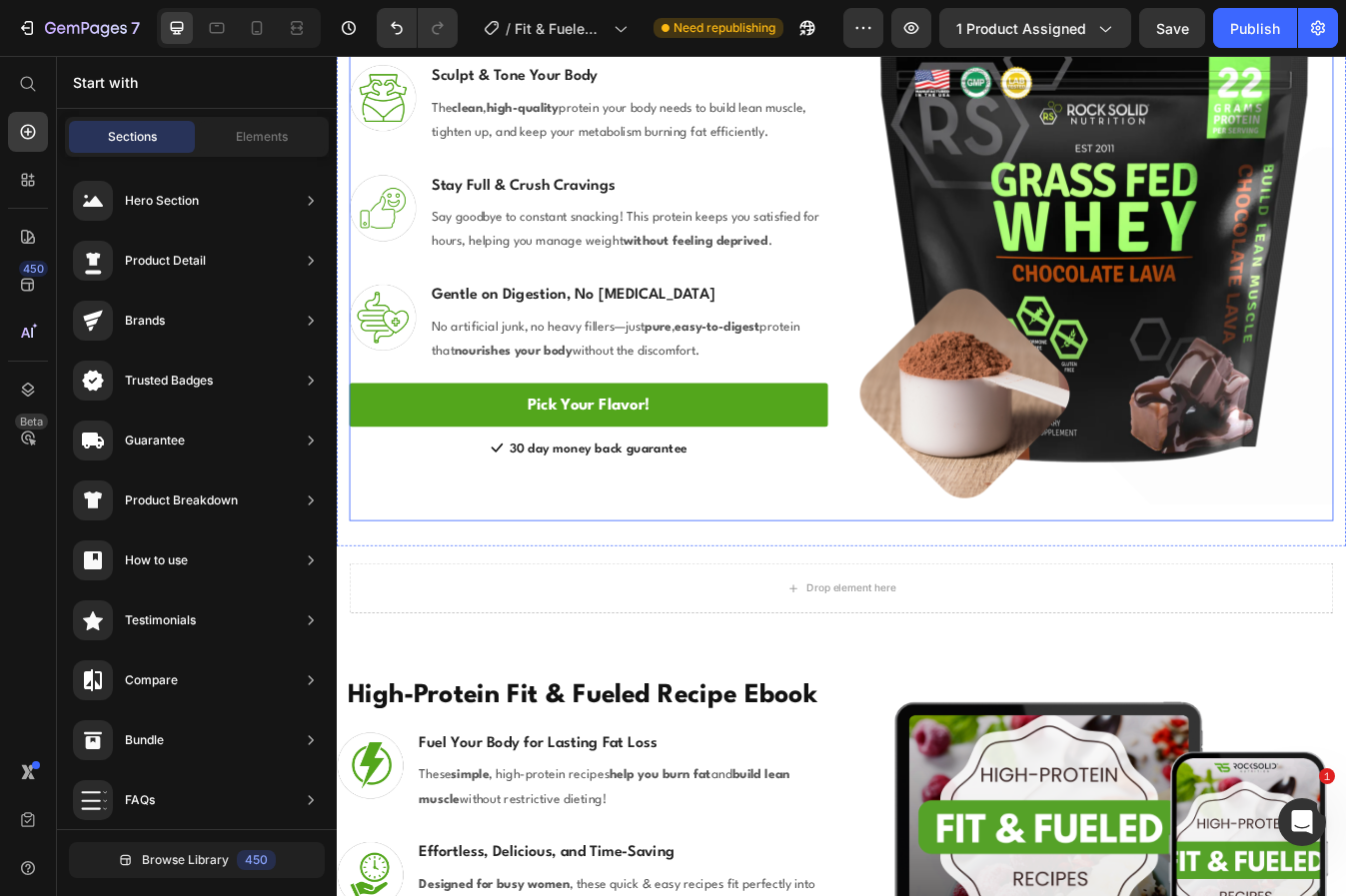 click on "Grass-Fed Whey Protein Heading Row Image Sculpt & Tone Your Body Heading The  clean ,  high-quality  protein your body needs to build lean muscle, tighten up, and keep your metabolism burning fat efficiently. Text block Row Image Stay Full & Crush Cravings Heading Say goodbye to constant snacking! This protein keeps you satisfied for hours, helping you manage weight  without feeling deprived . Text block Row Image Gentle on Digestion, No Bloating Heading No artificial junk, no heavy fillers—just  pure ,  easy-to-digest  protein that  nourishes your body  without the discomfort. Text block Row Pick Your Flavor! Button                Icon 30 day money back guarantee Text block Icon List Row" at bounding box center [636, 269] 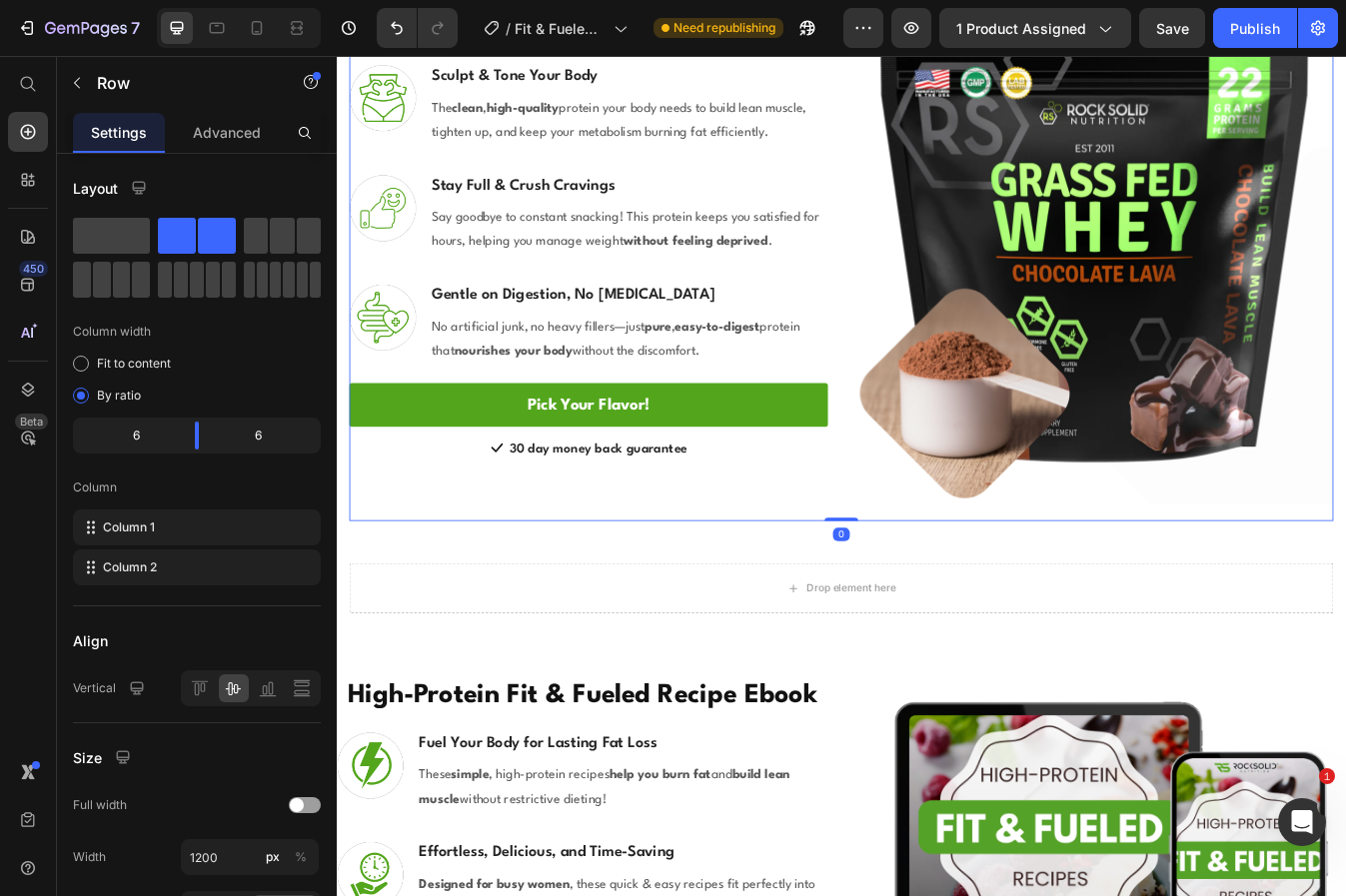 scroll, scrollTop: 1946, scrollLeft: 0, axis: vertical 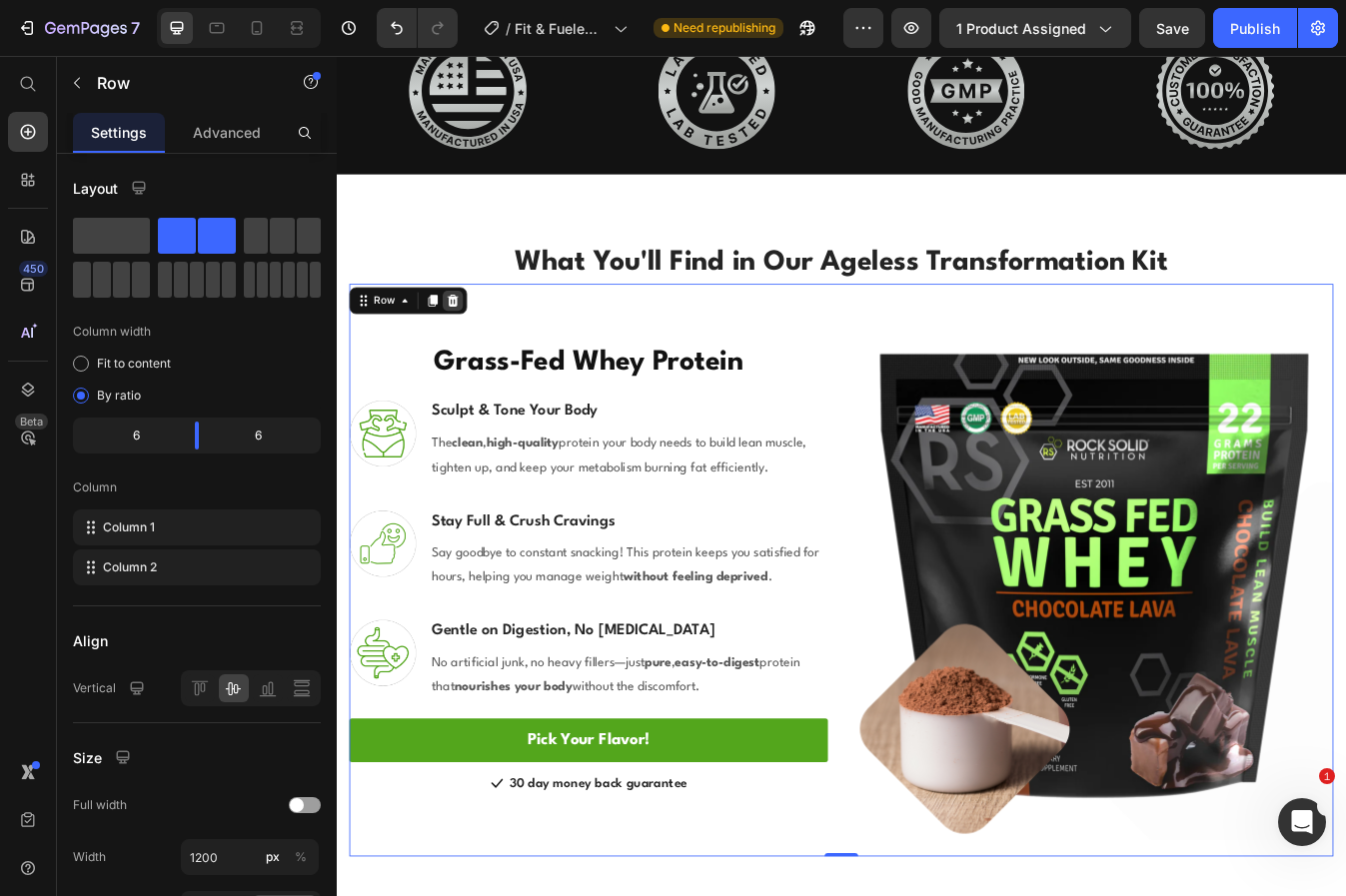 click 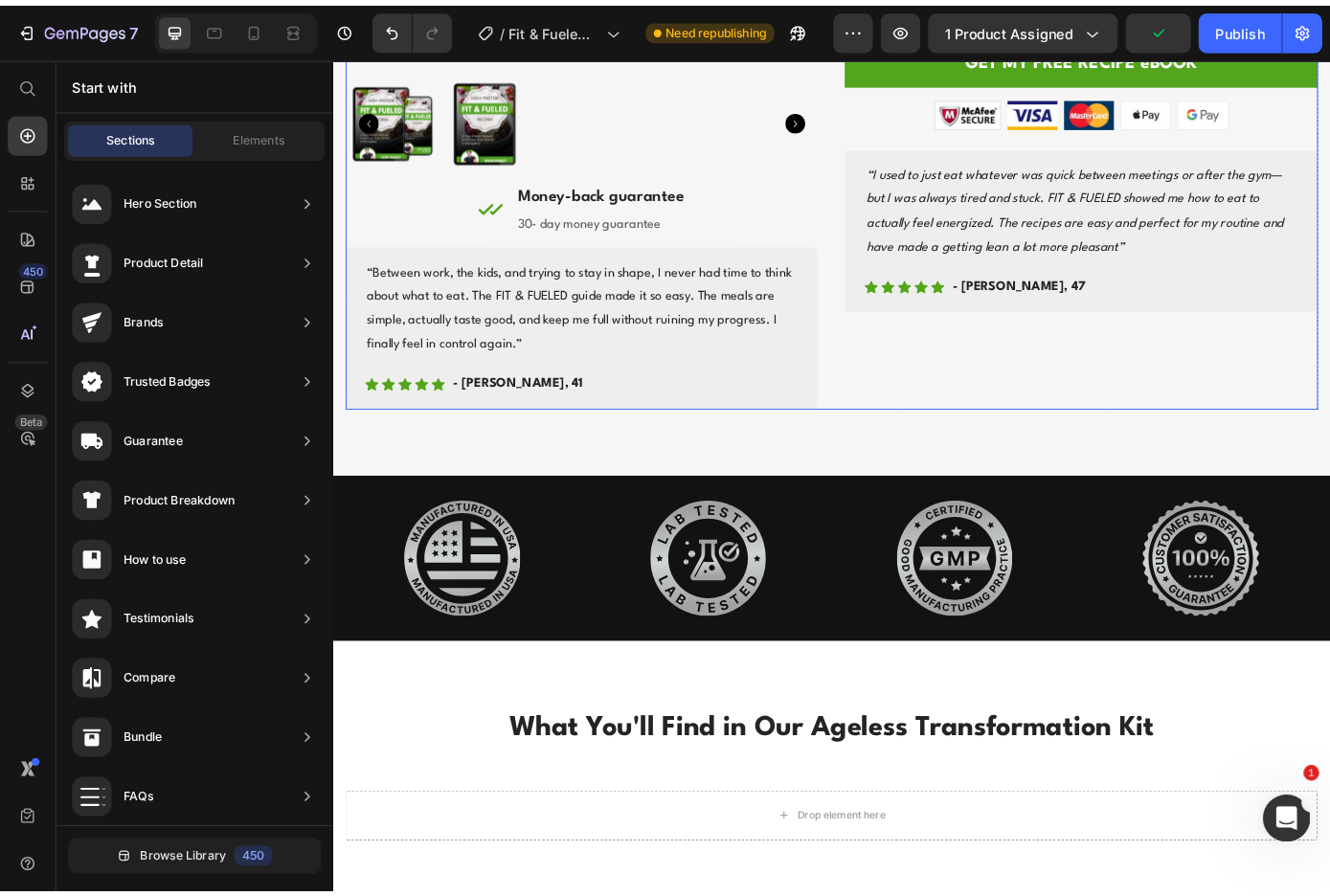 scroll, scrollTop: 1344, scrollLeft: 0, axis: vertical 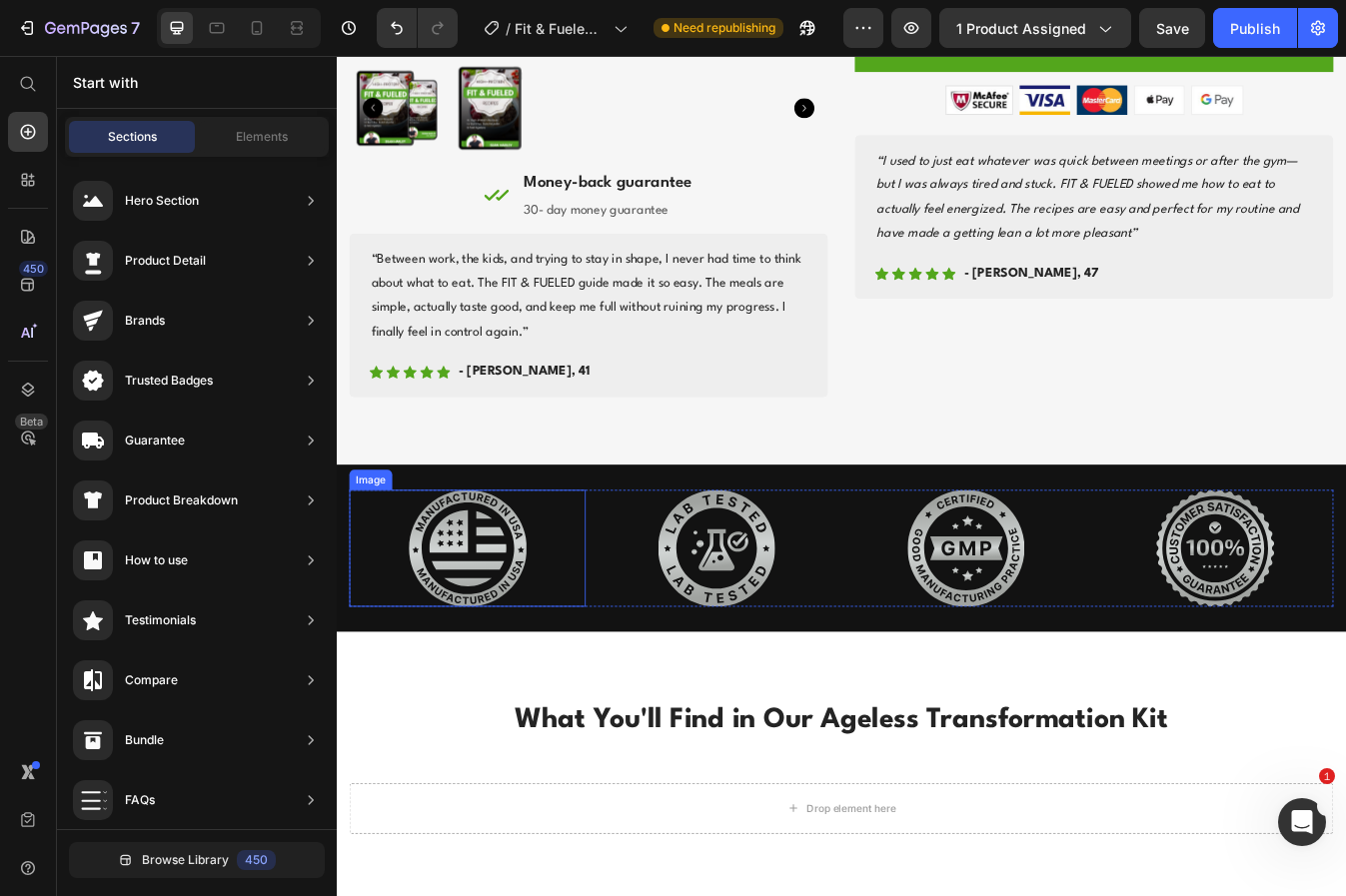 click at bounding box center (492, 641) 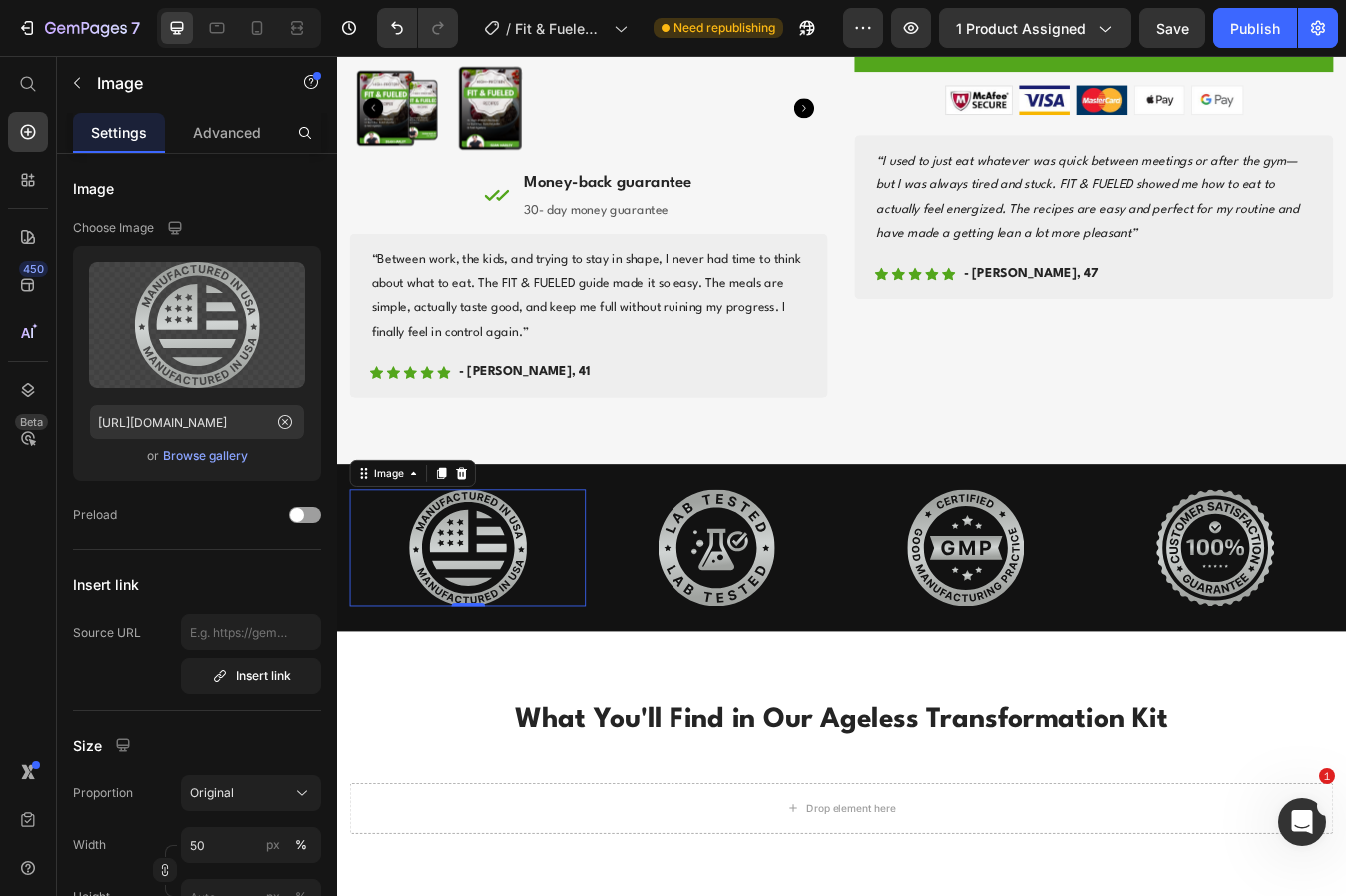 click 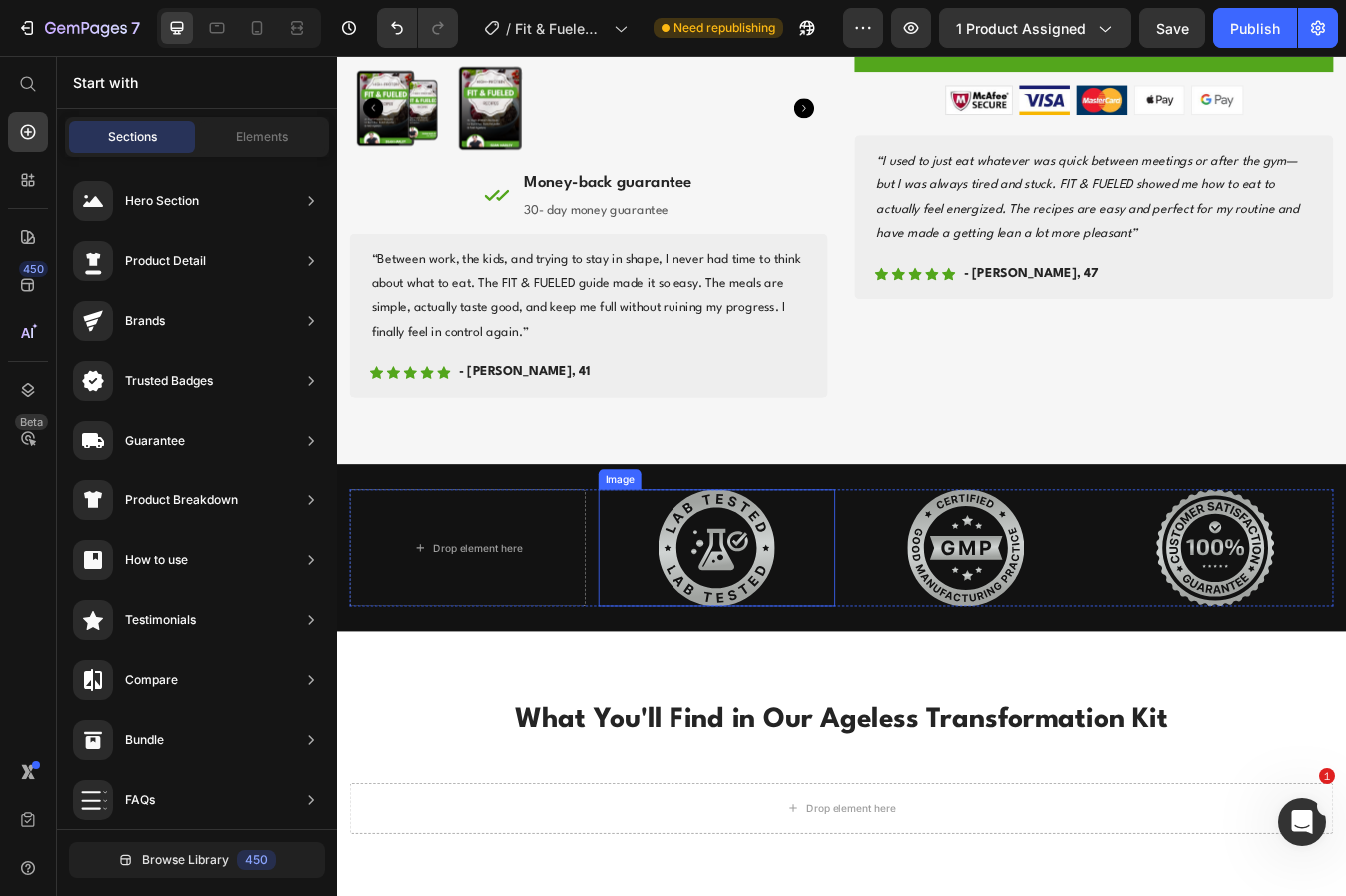 click at bounding box center [787, 641] 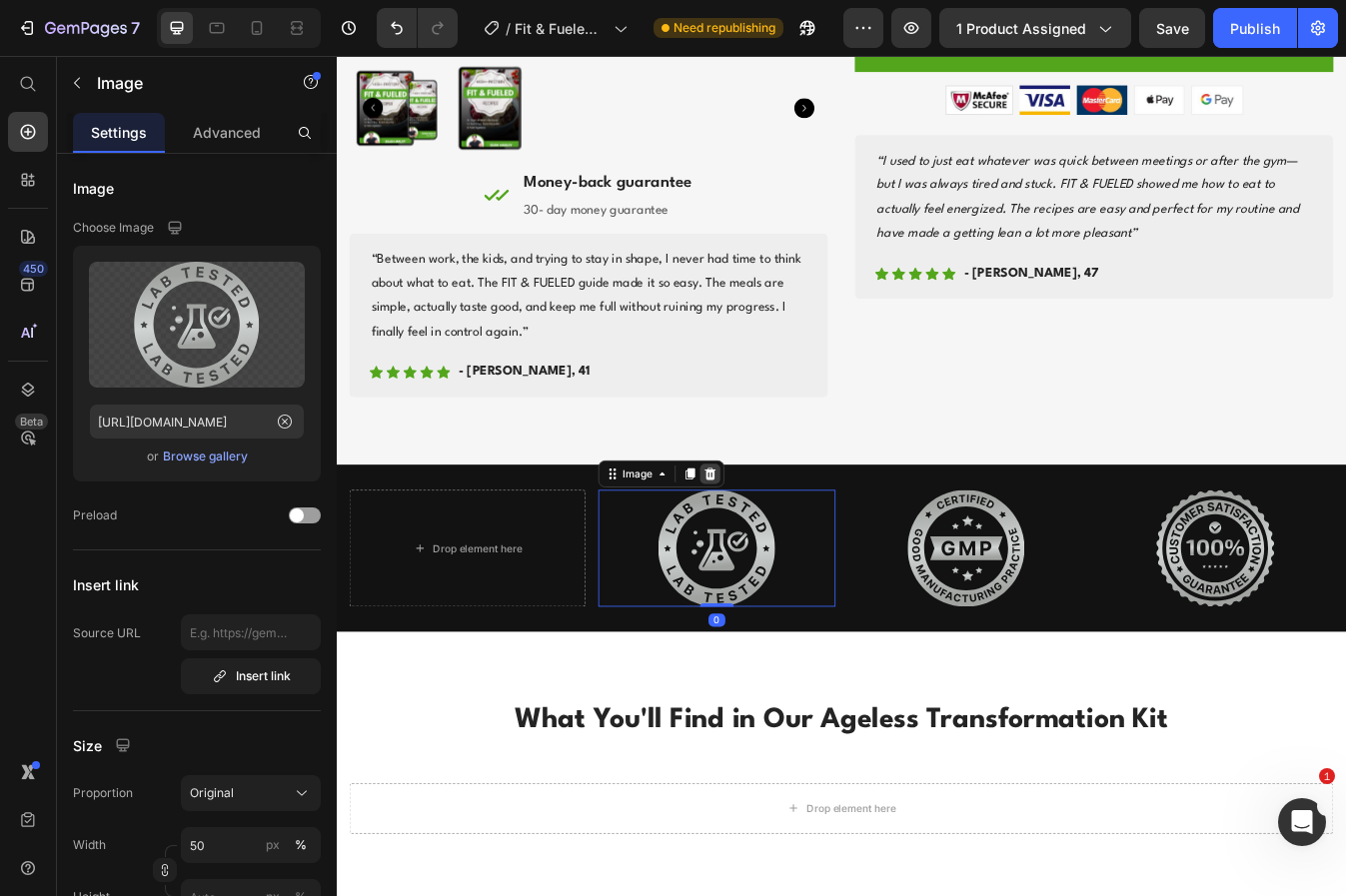 click 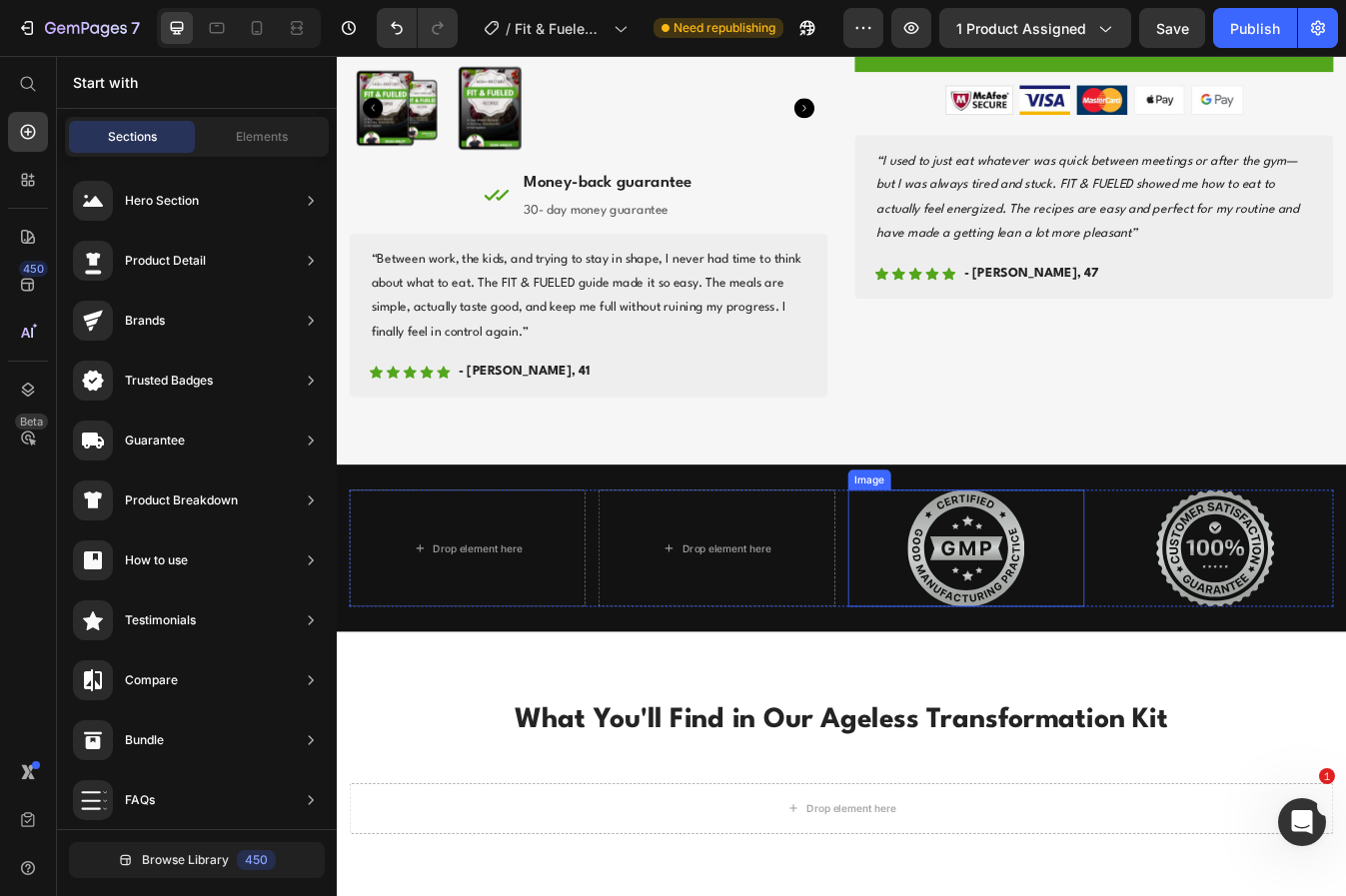 click at bounding box center [1084, 641] 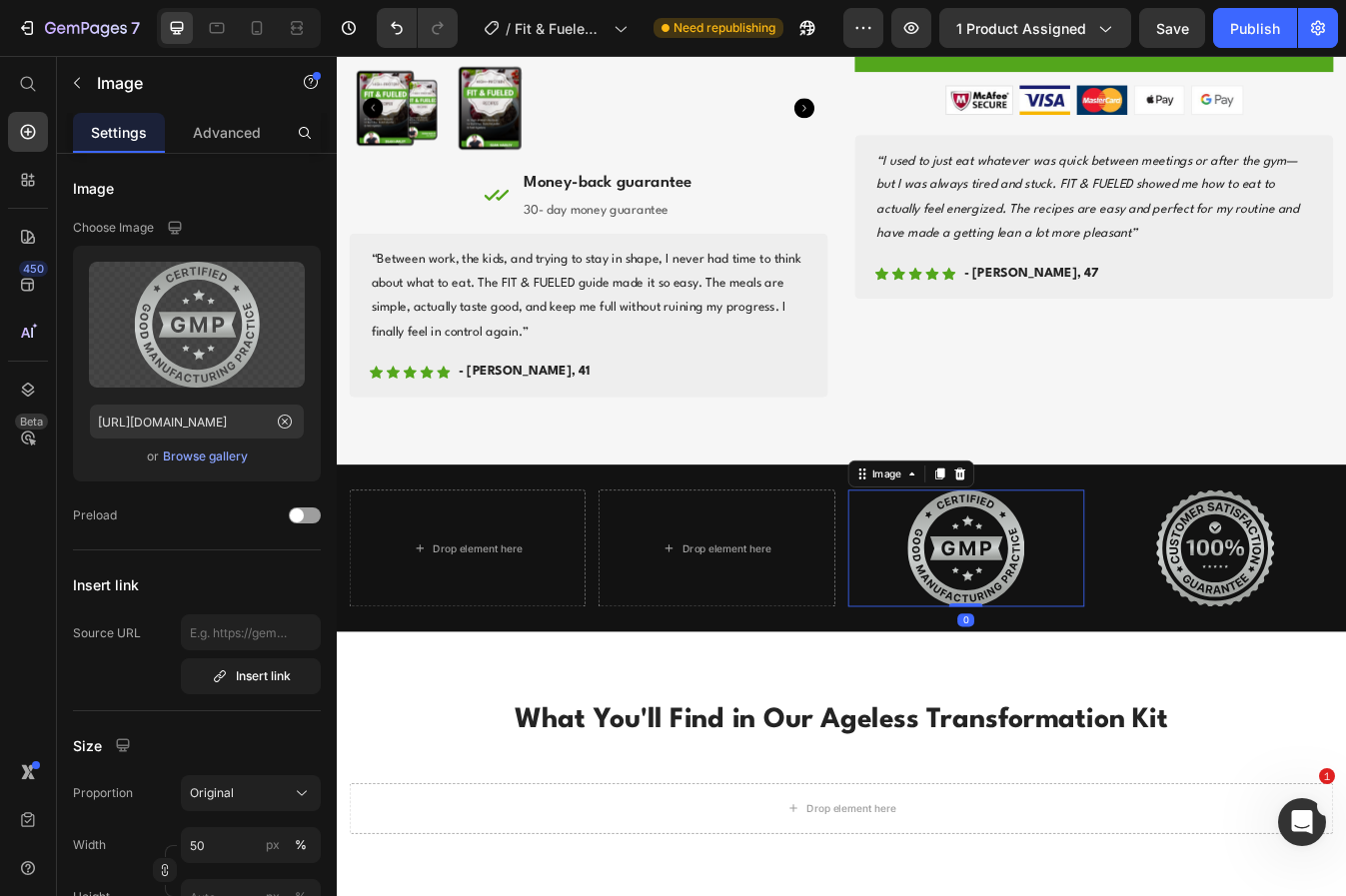 click 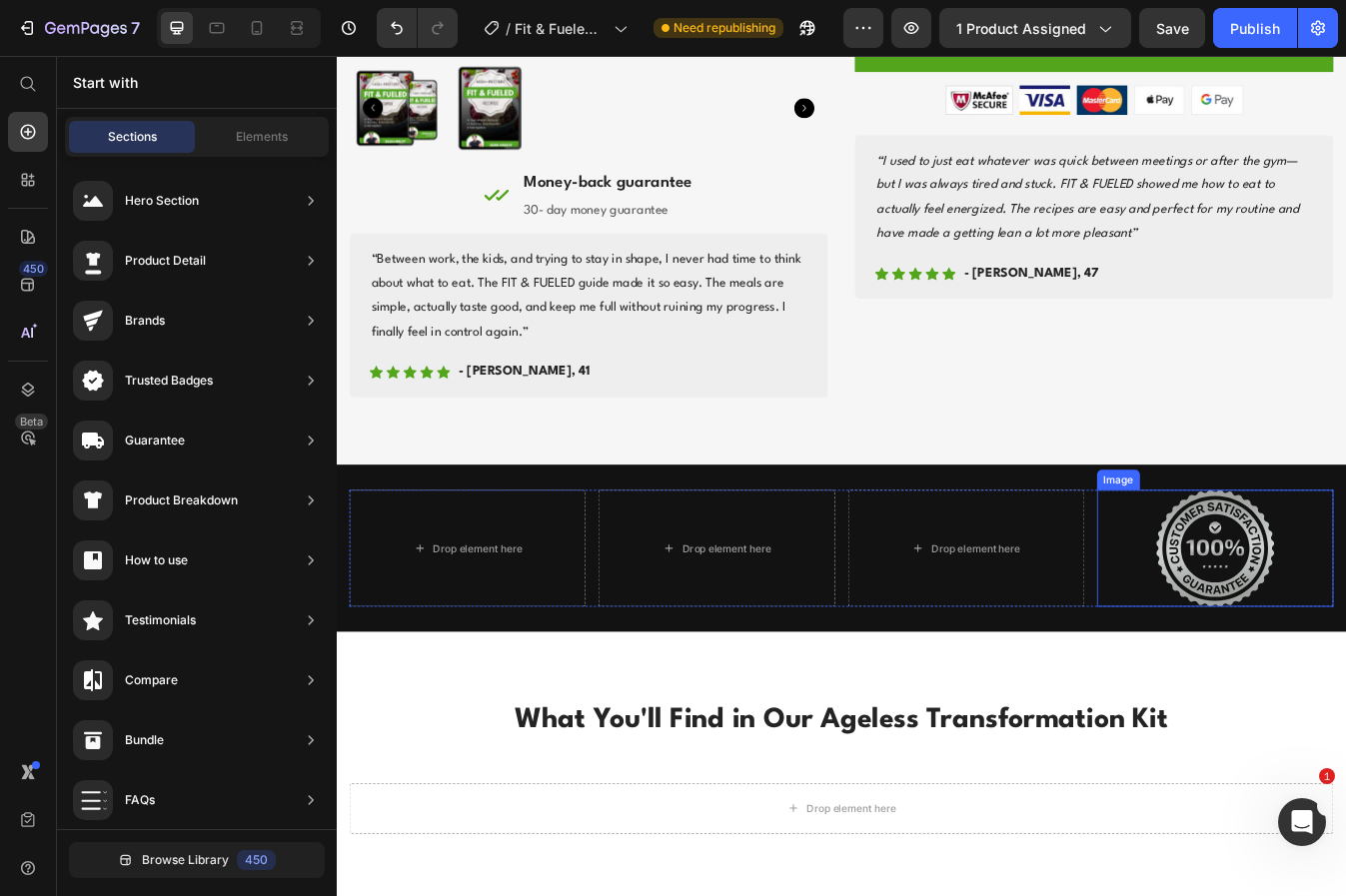 click at bounding box center [1380, 641] 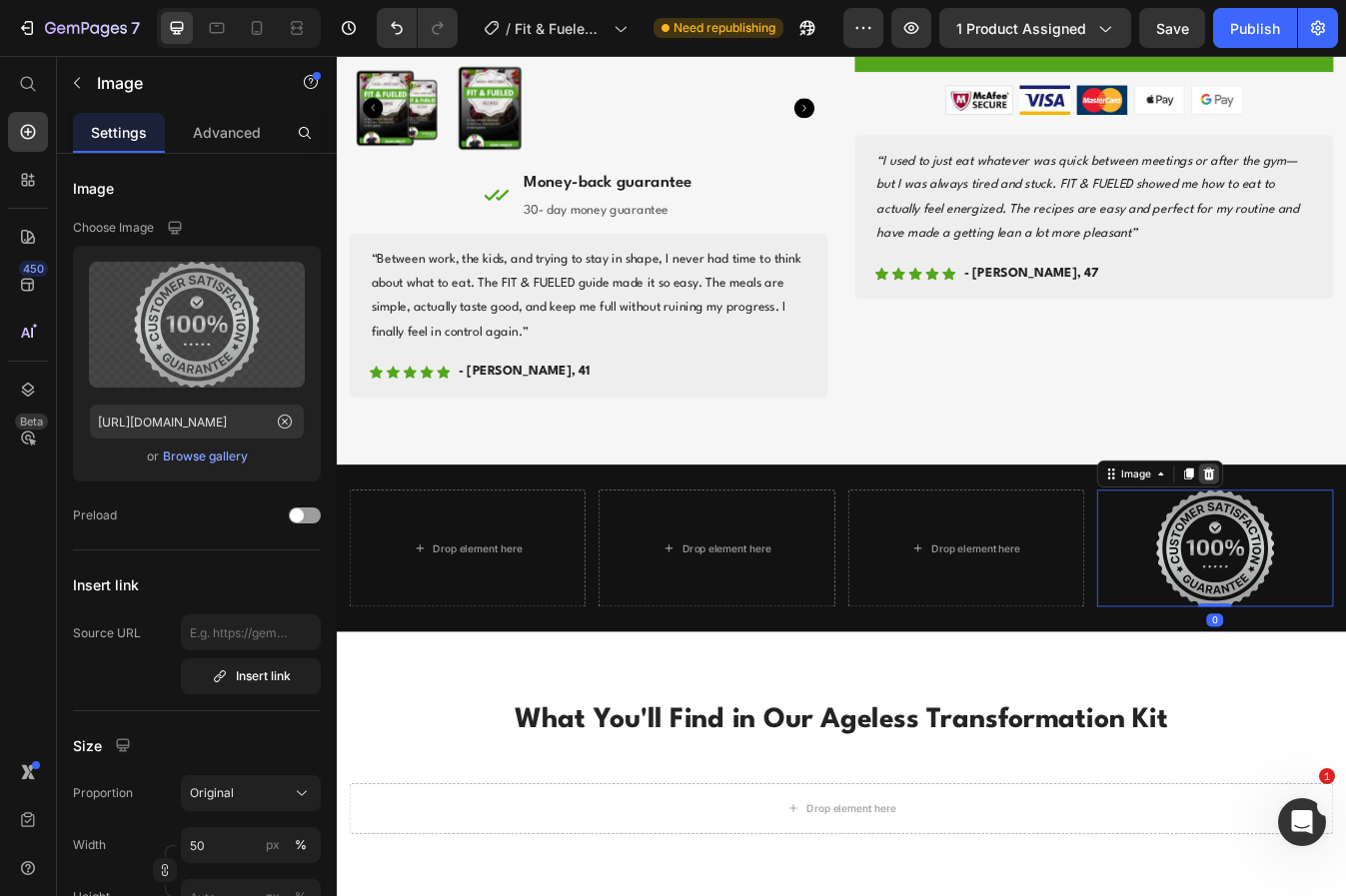 click 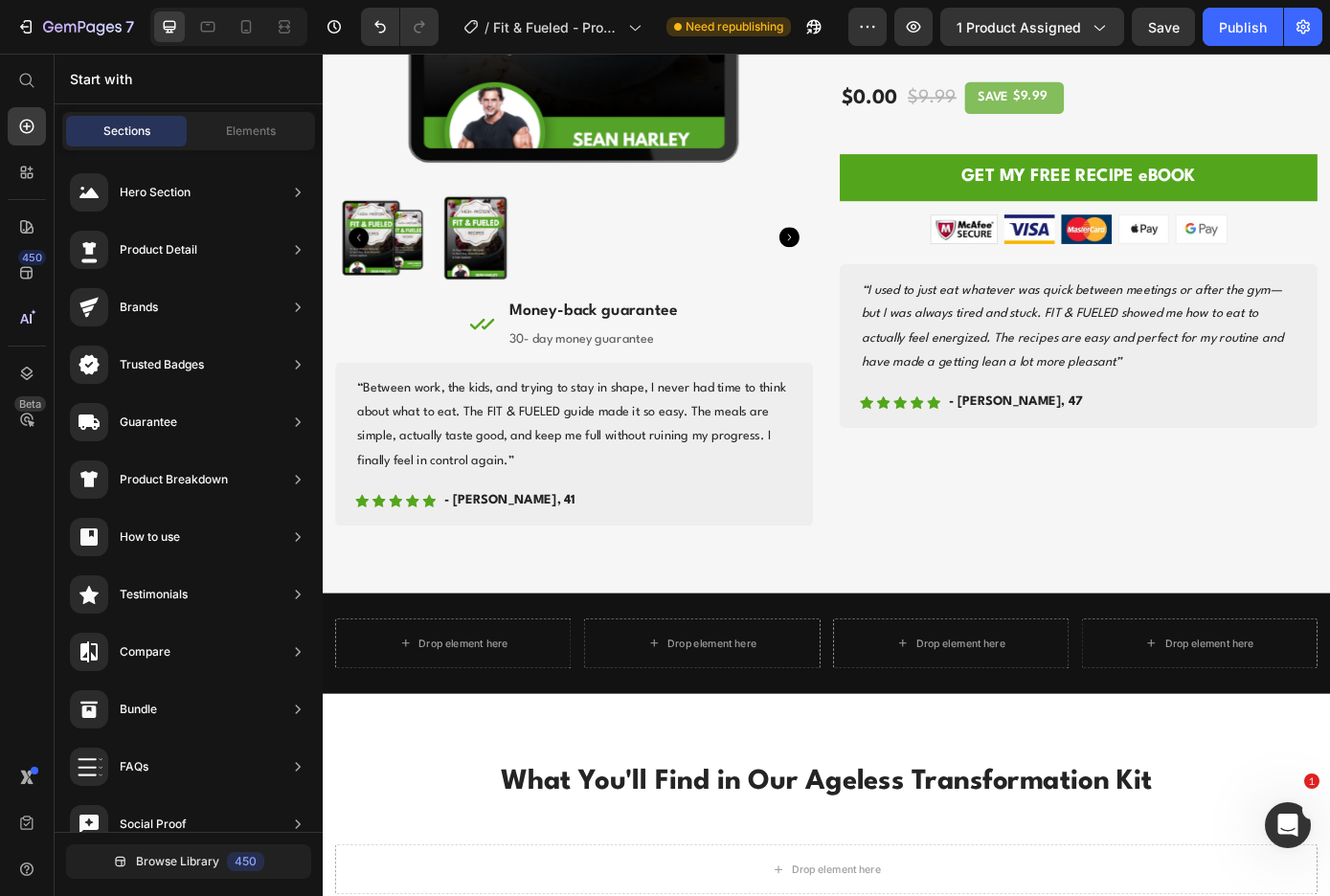 scroll, scrollTop: 1112, scrollLeft: 0, axis: vertical 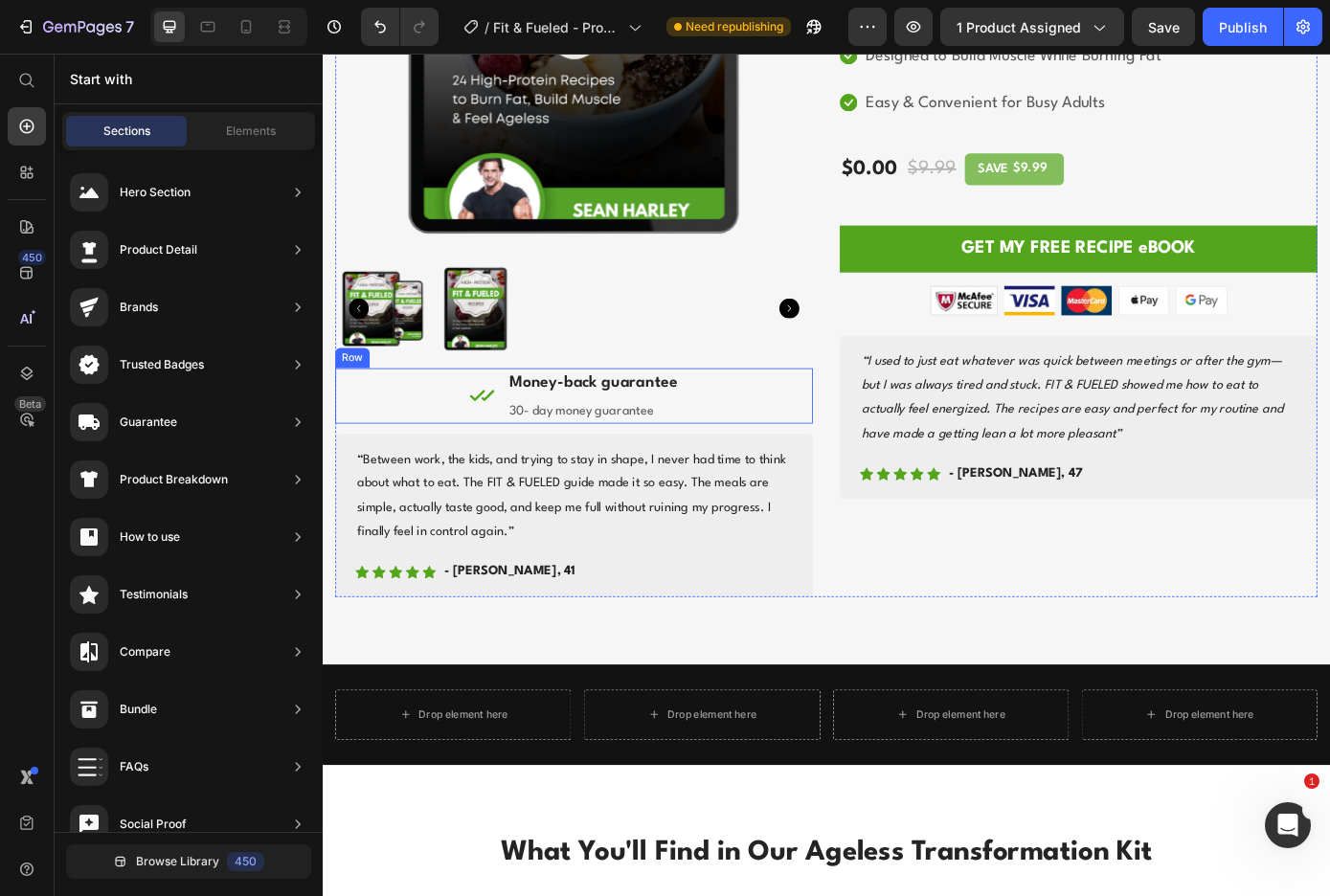 click on "Icon Money-back guarantee Heading 30- day money guarantee Text block Row Row" at bounding box center (609, 444) 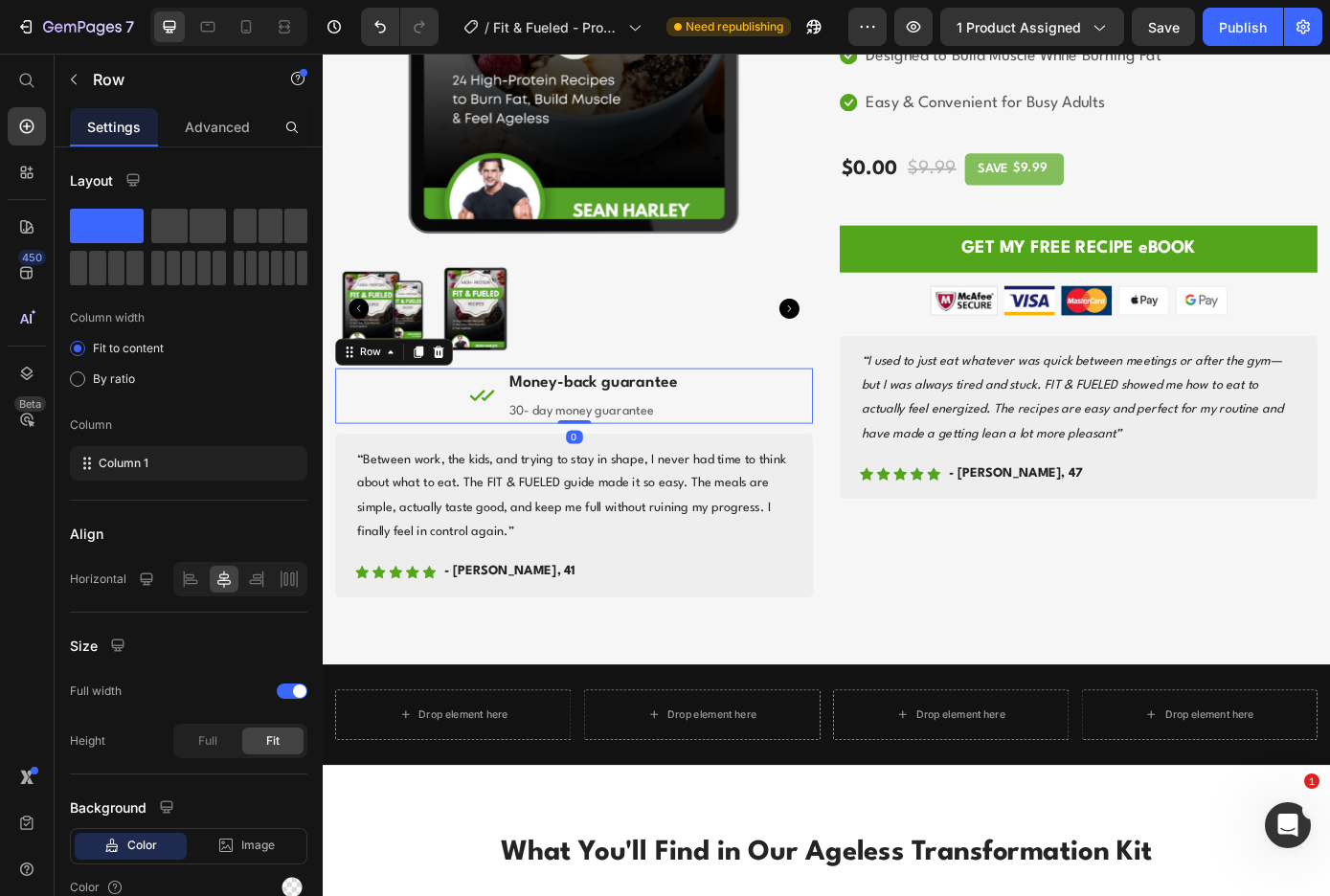 click on "Icon Money-back guarantee Heading 30- day money guarantee Text block Row Row   0" at bounding box center (609, 444) 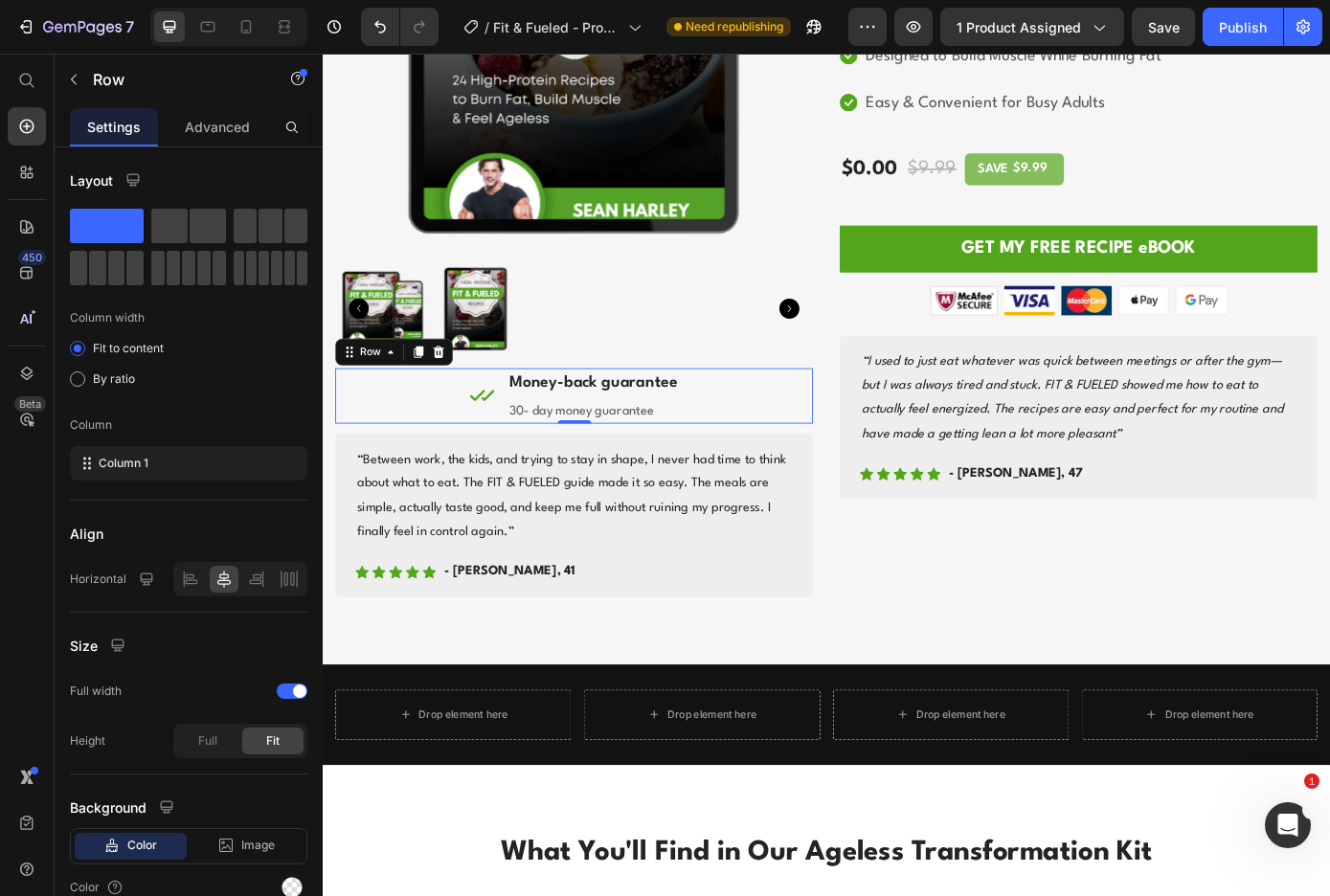 click on "Icon Money-back guarantee Heading 30- day money guarantee Text block Row Row   0" at bounding box center [609, 444] 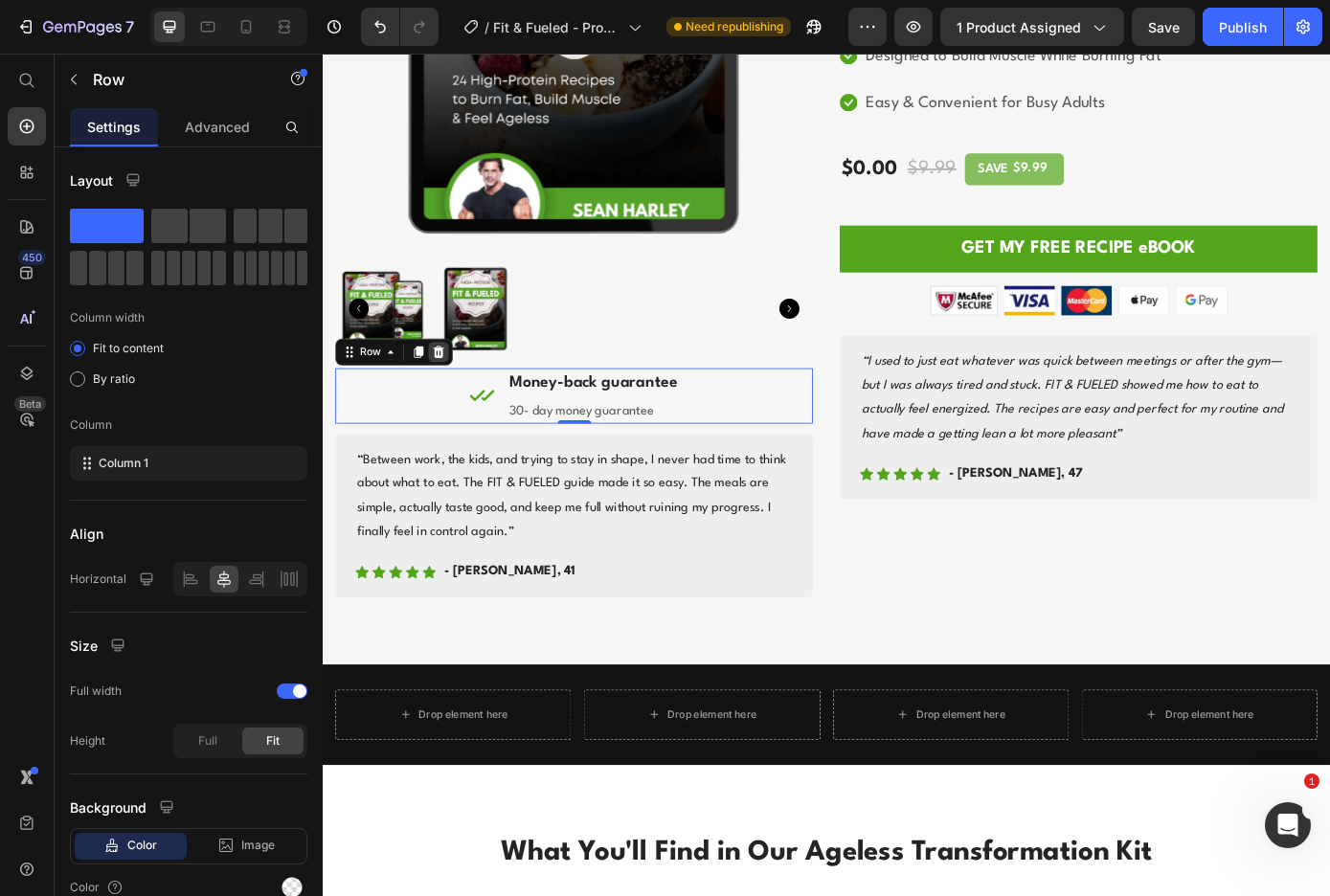 click 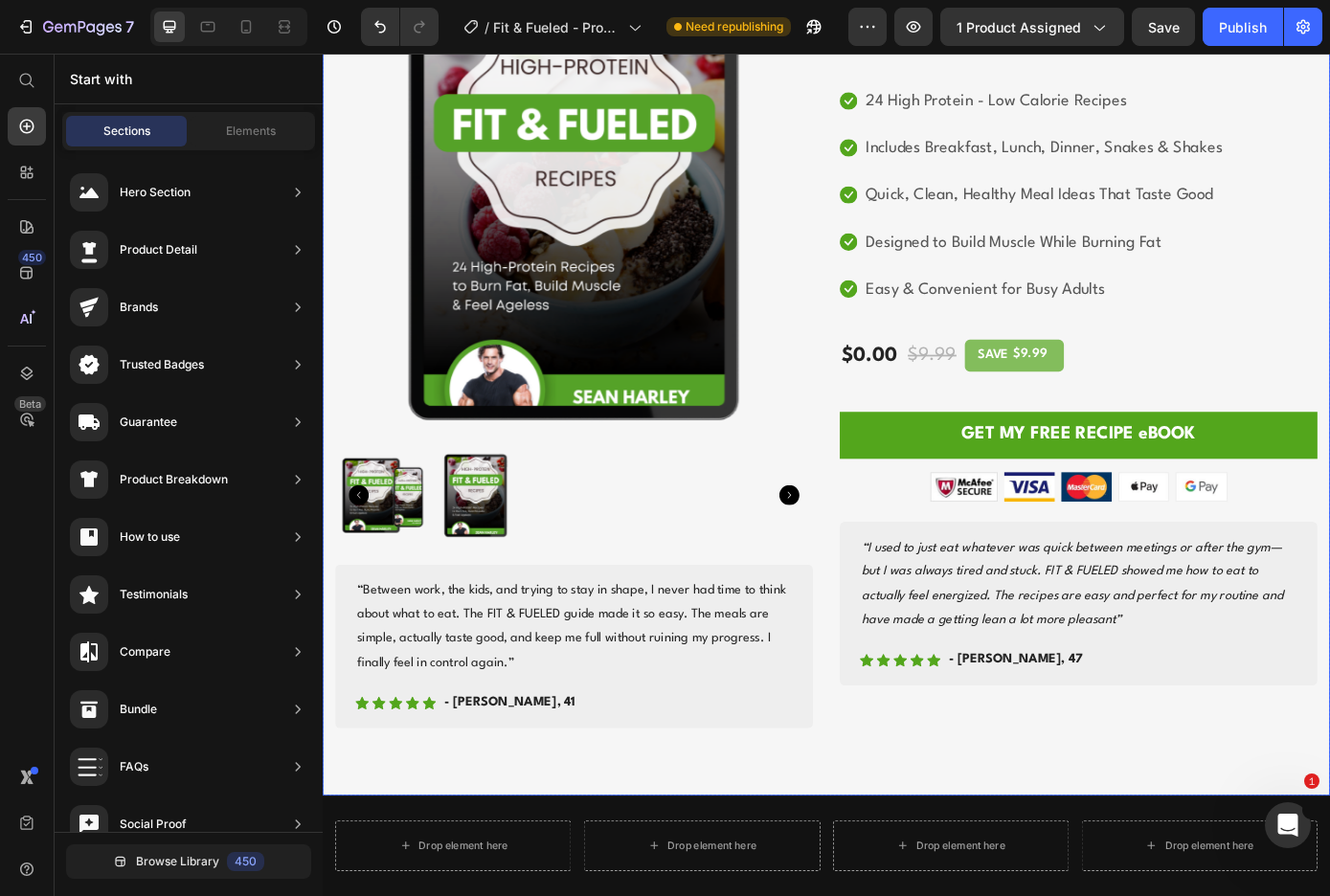 scroll, scrollTop: 819, scrollLeft: 0, axis: vertical 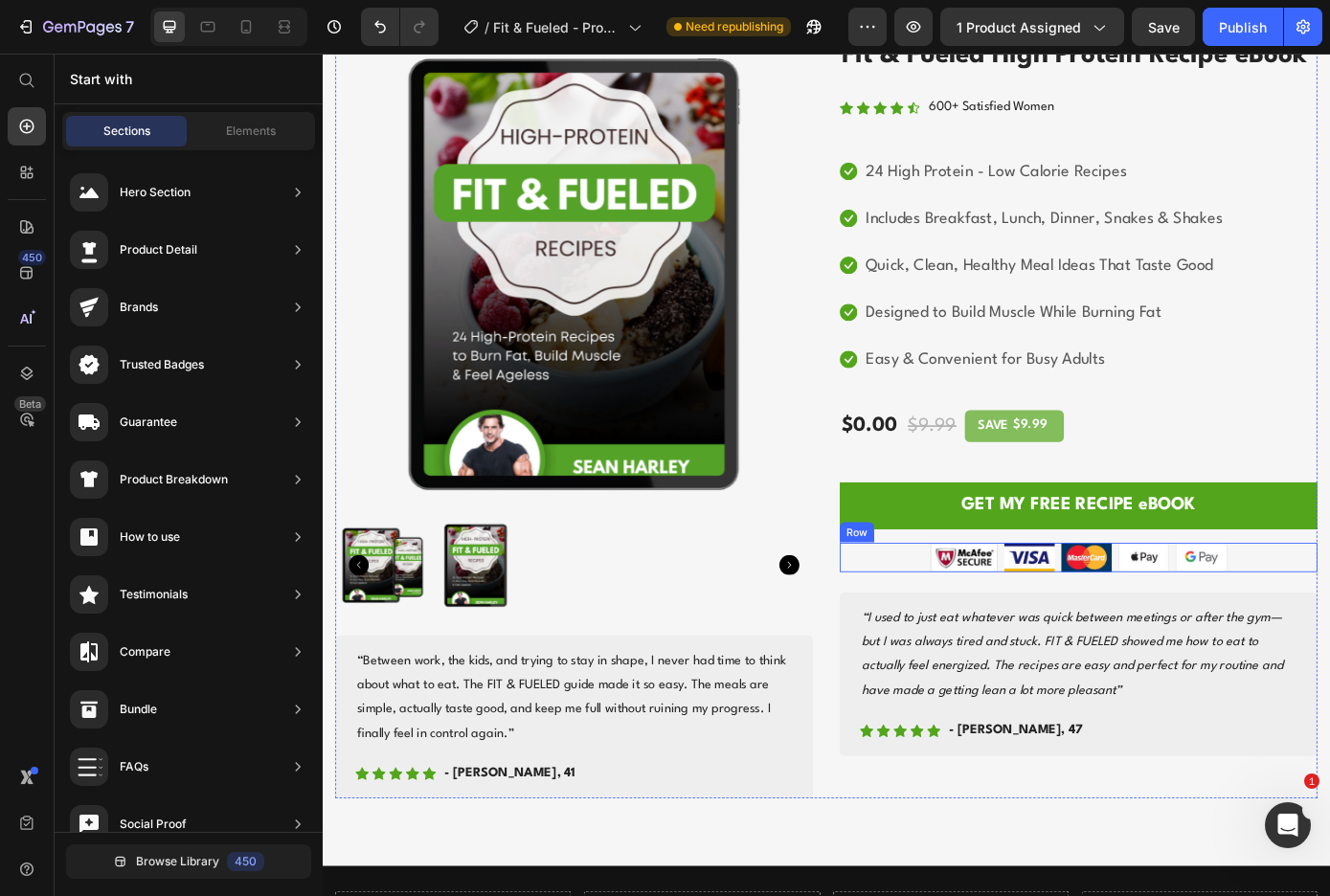 click on "Image Image Image Image Image Row" at bounding box center [1184, 628] 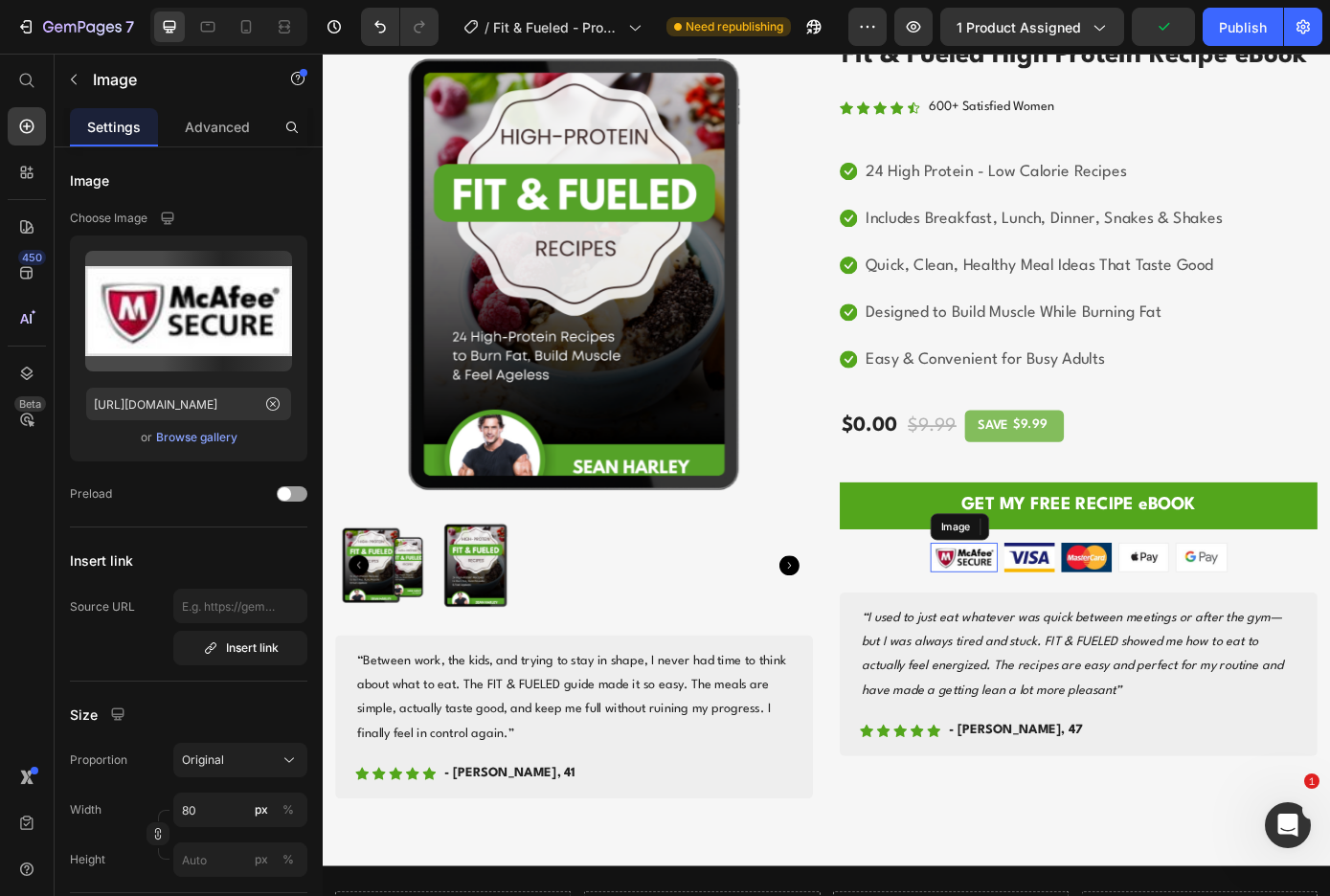click at bounding box center [1054, 628] 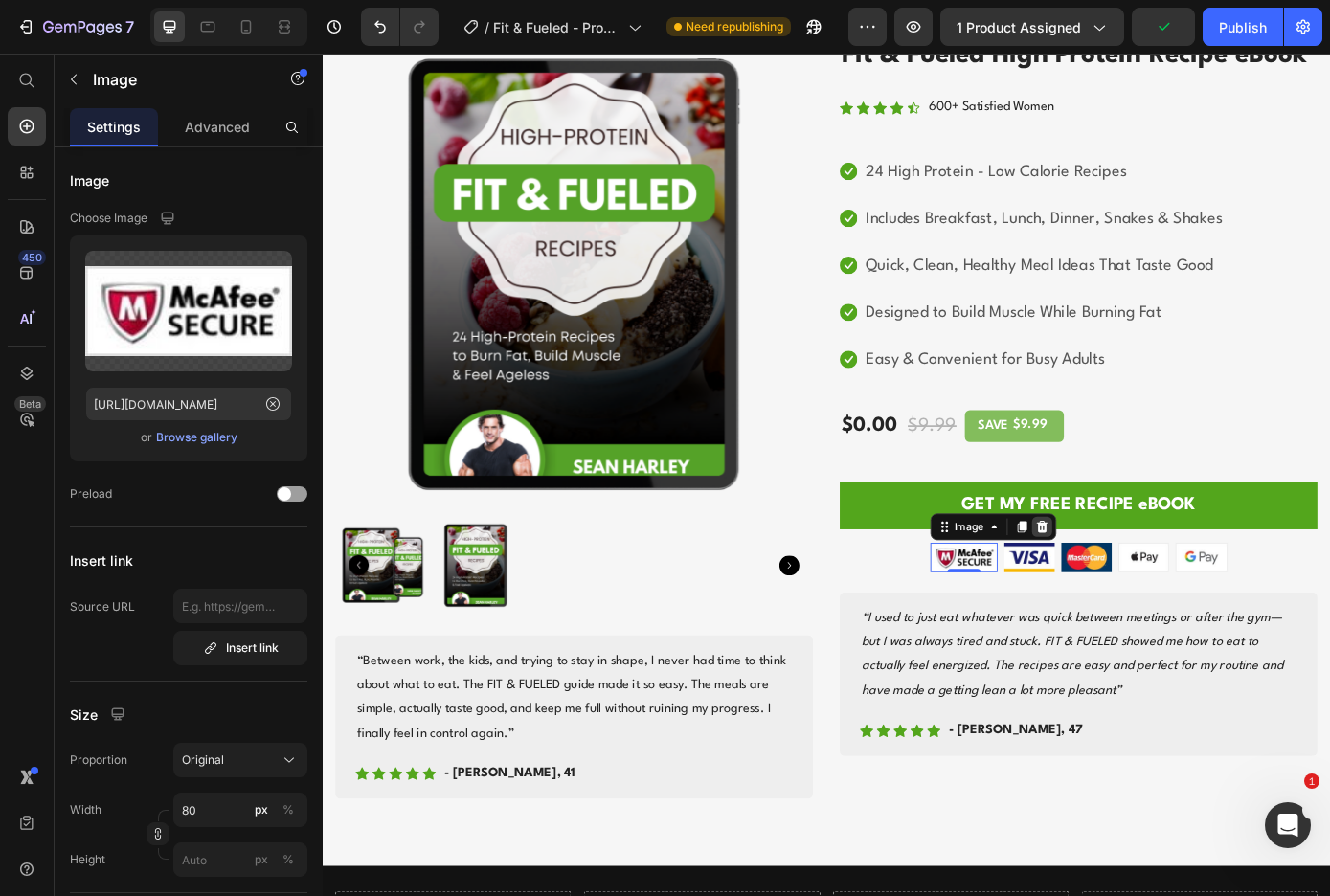click 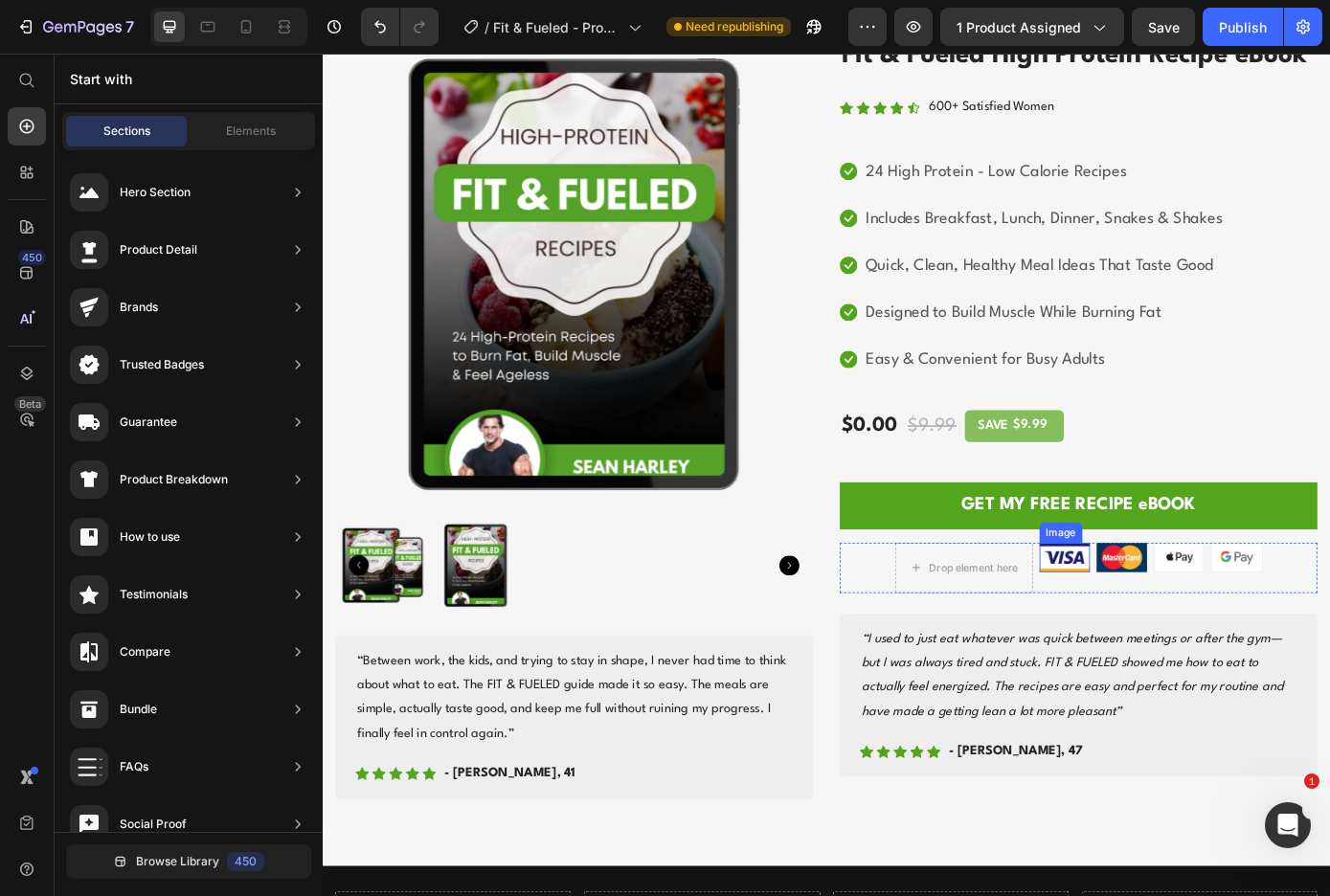 drag, startPoint x: 1149, startPoint y: 628, endPoint x: 1171, endPoint y: 629, distance: 22.022716 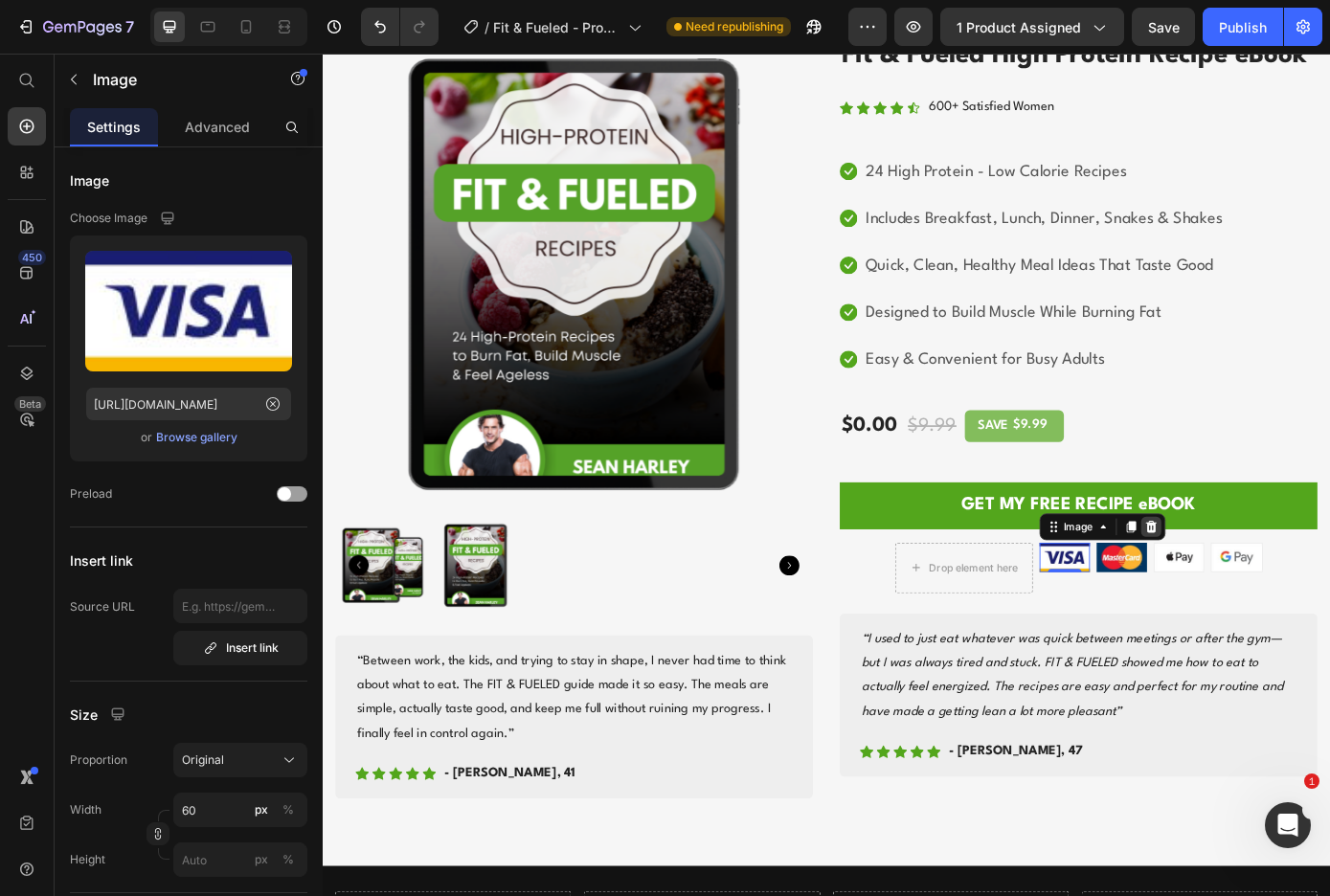 click 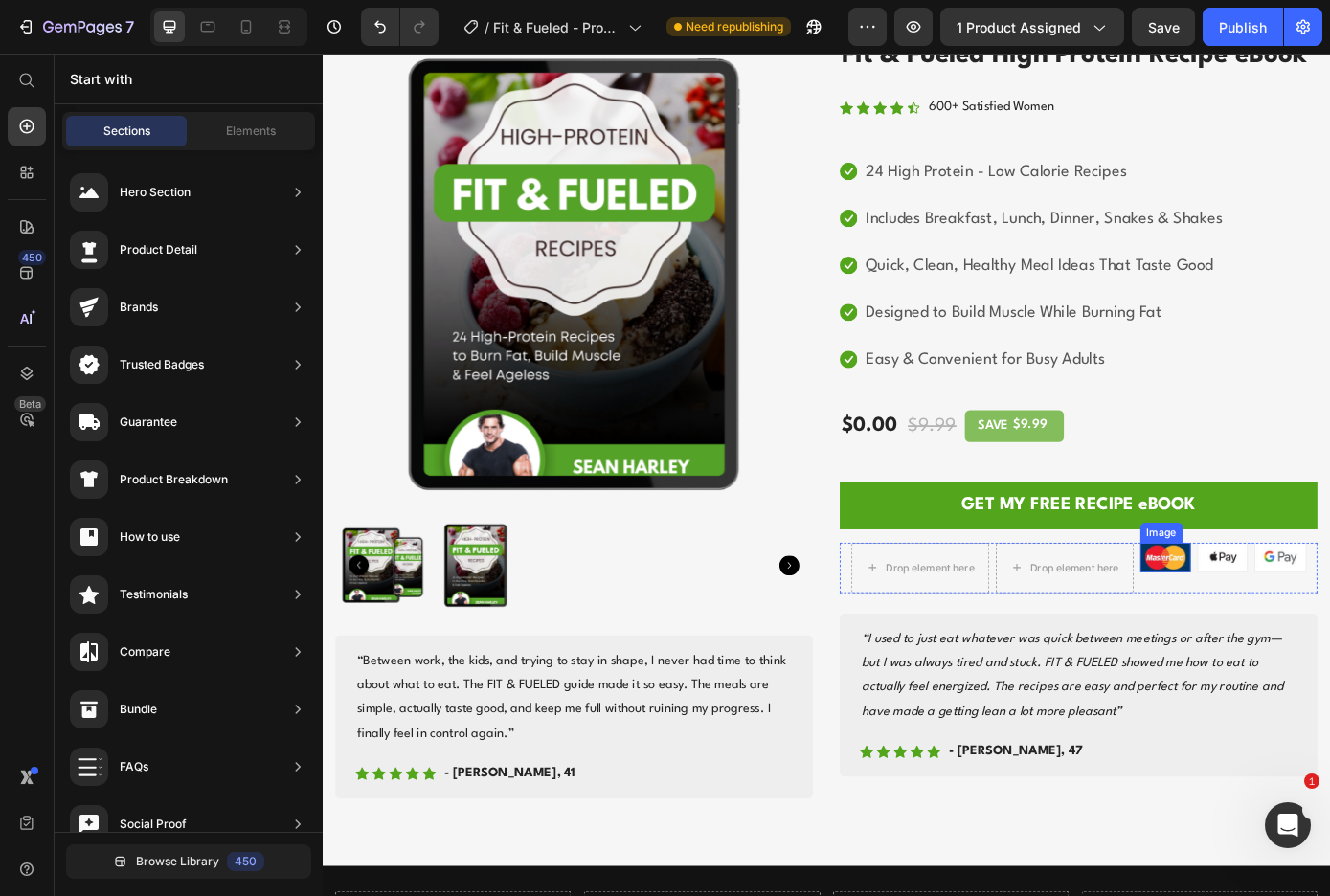 click at bounding box center (1284, 628) 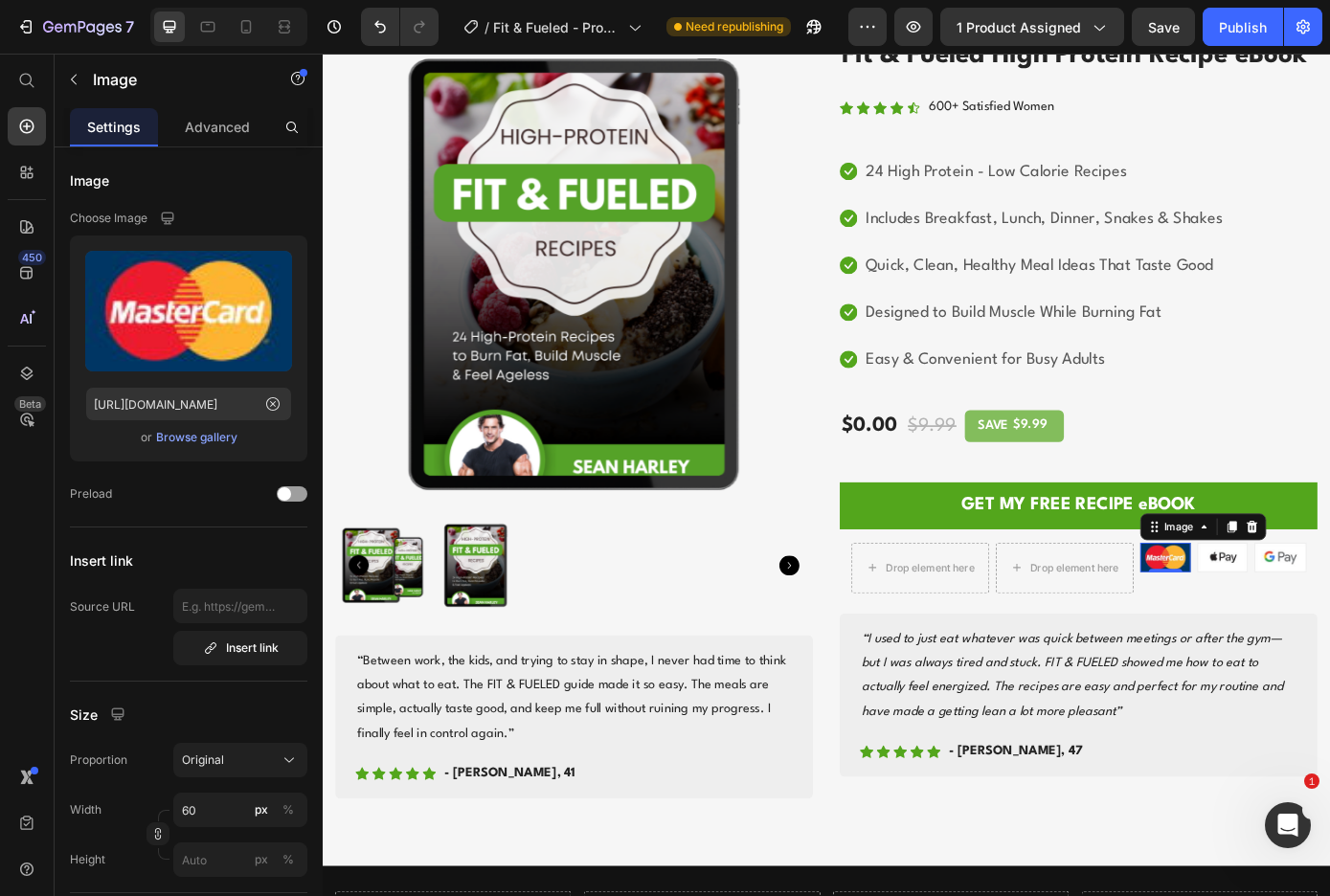 drag, startPoint x: 1371, startPoint y: 589, endPoint x: 1366, endPoint y: 615, distance: 26.4764 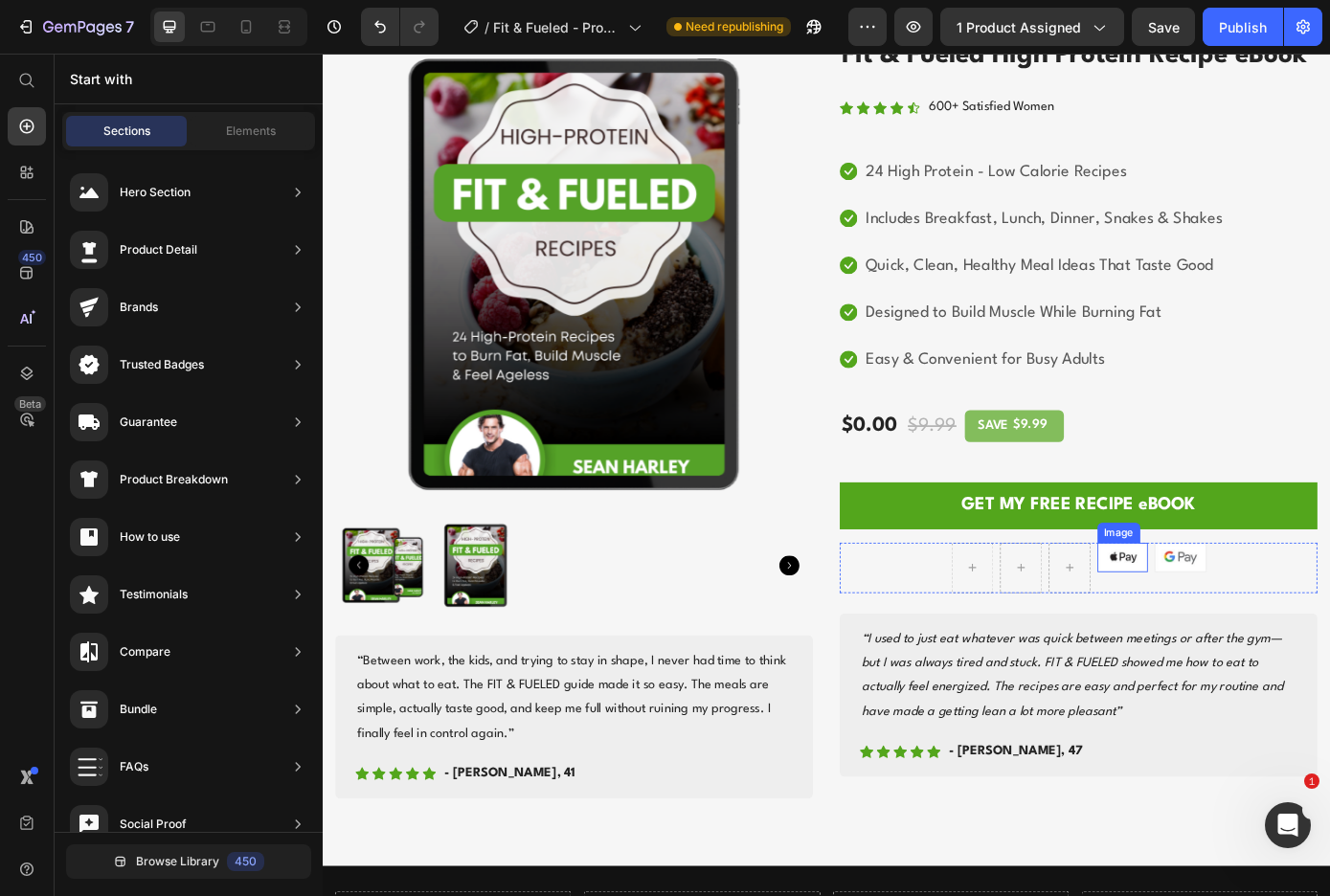 click at bounding box center [1235, 628] 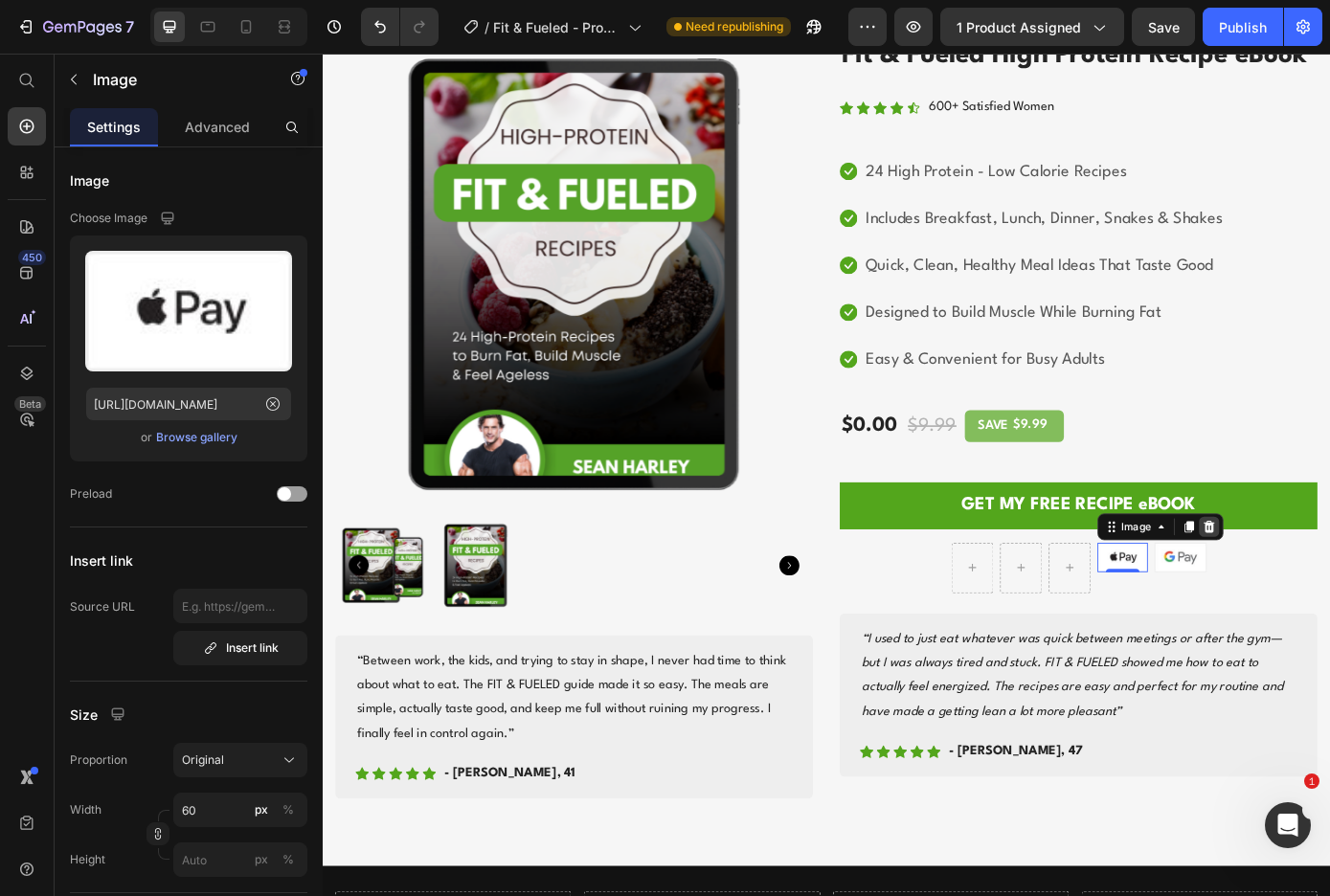 click 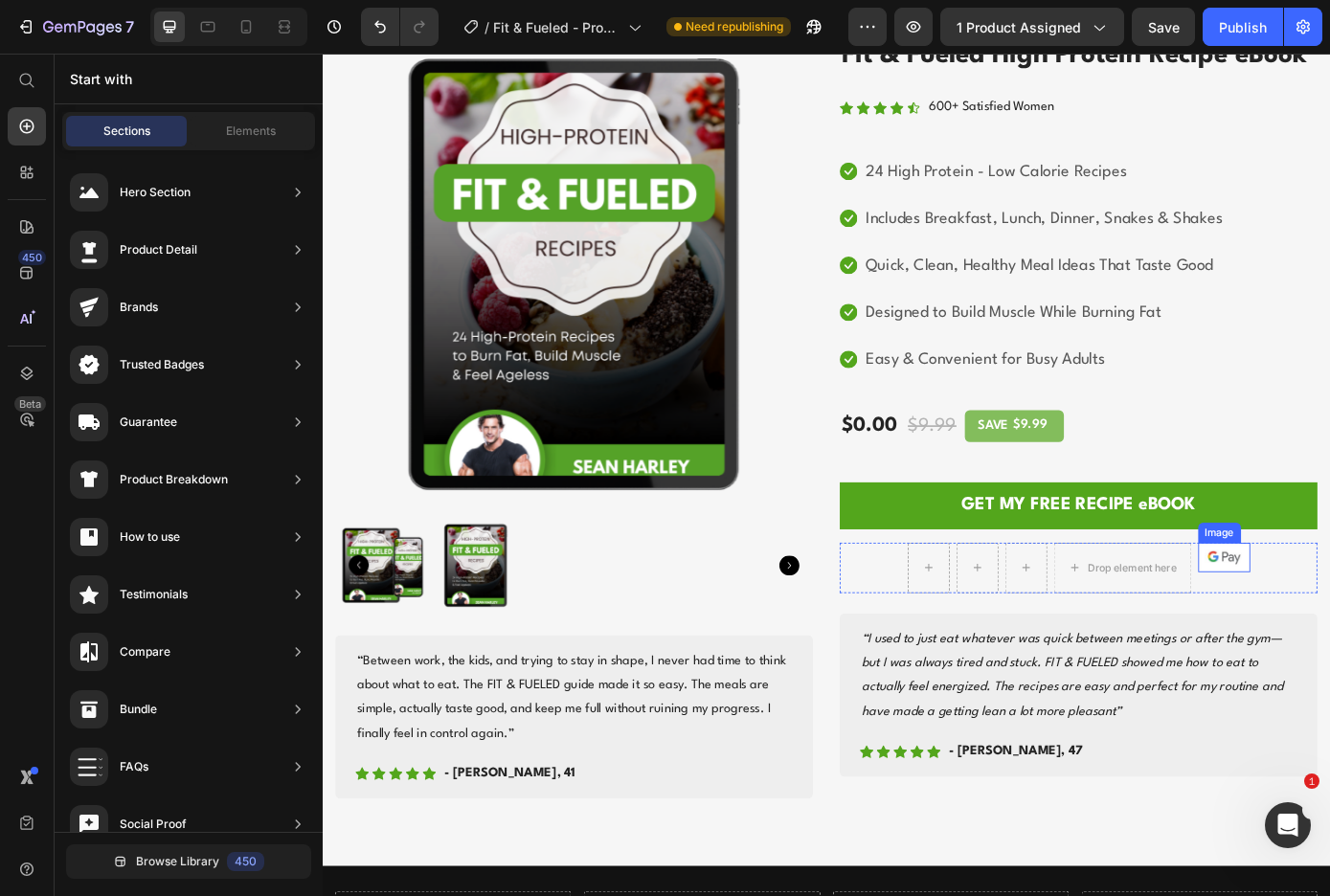 click at bounding box center (1351, 628) 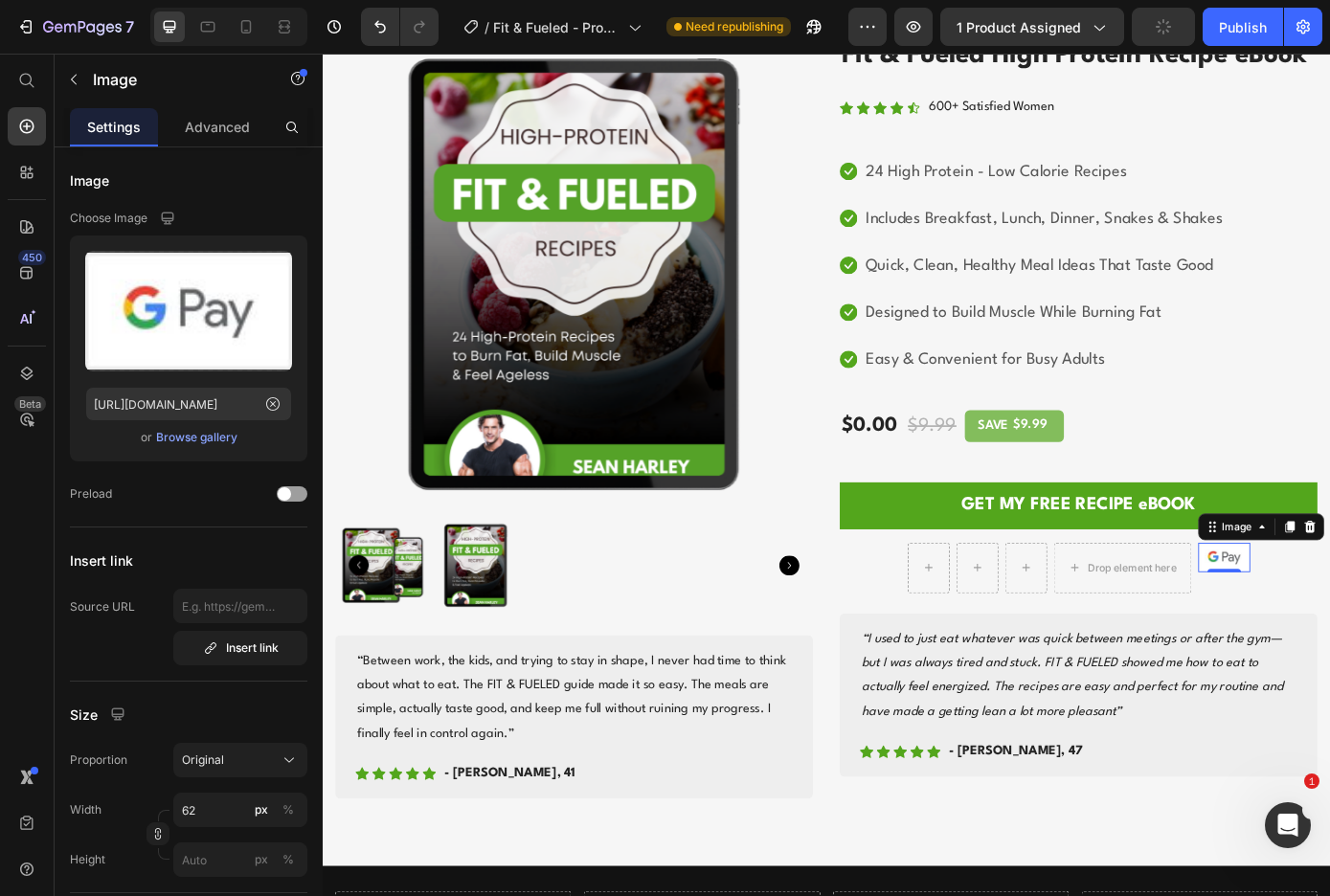 click 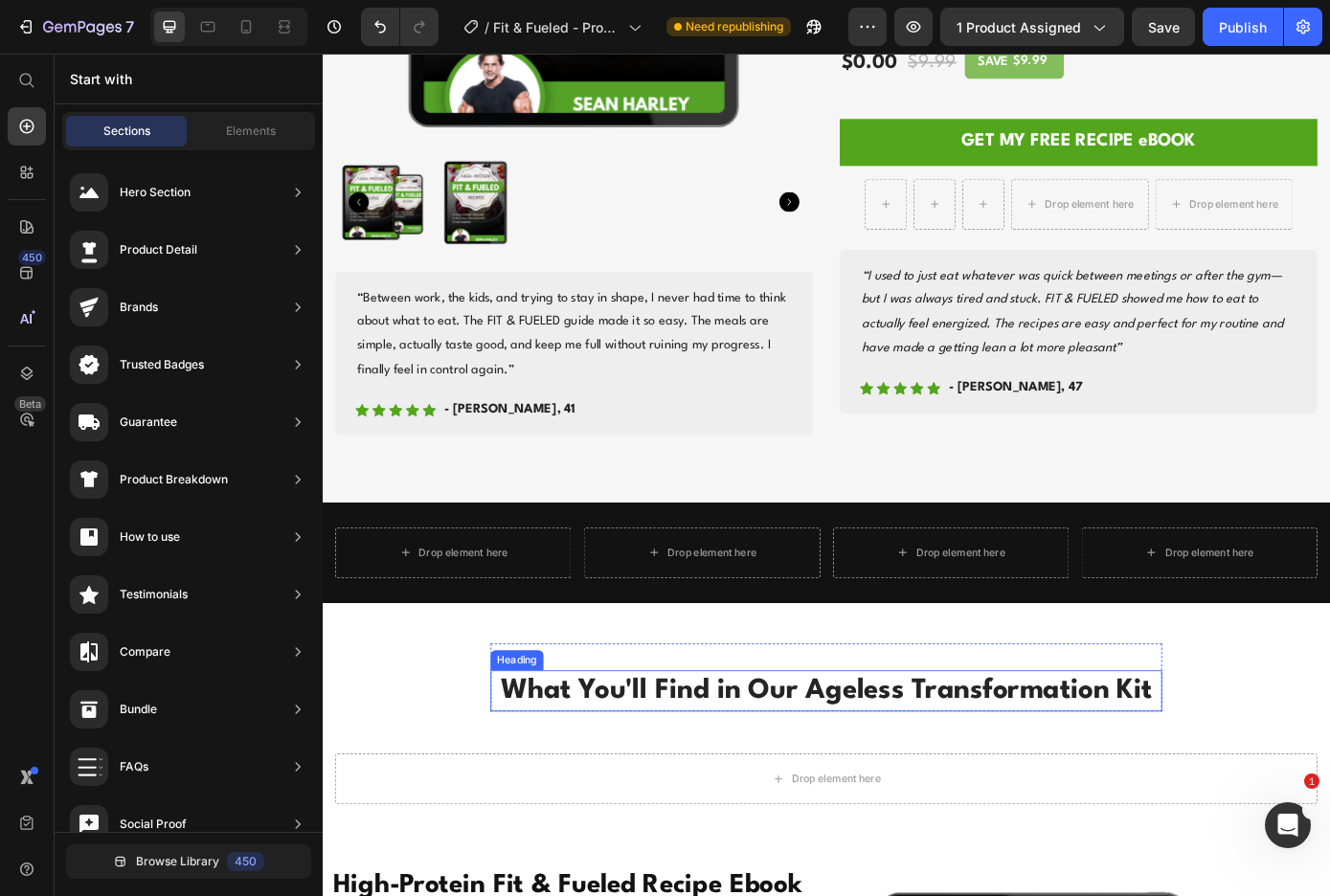 scroll, scrollTop: 1407, scrollLeft: 0, axis: vertical 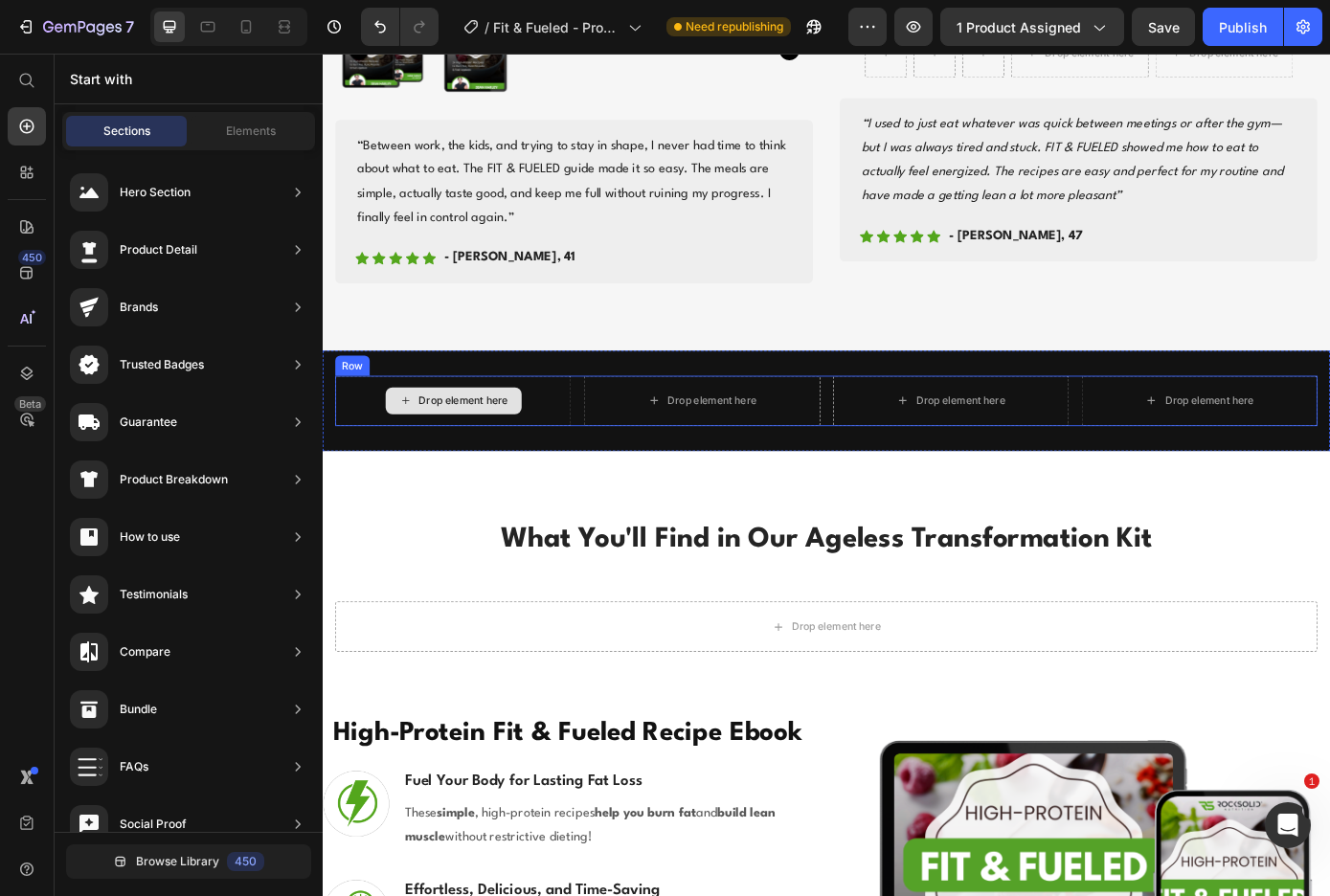 click on "Drop element here" at bounding box center (484, 450) 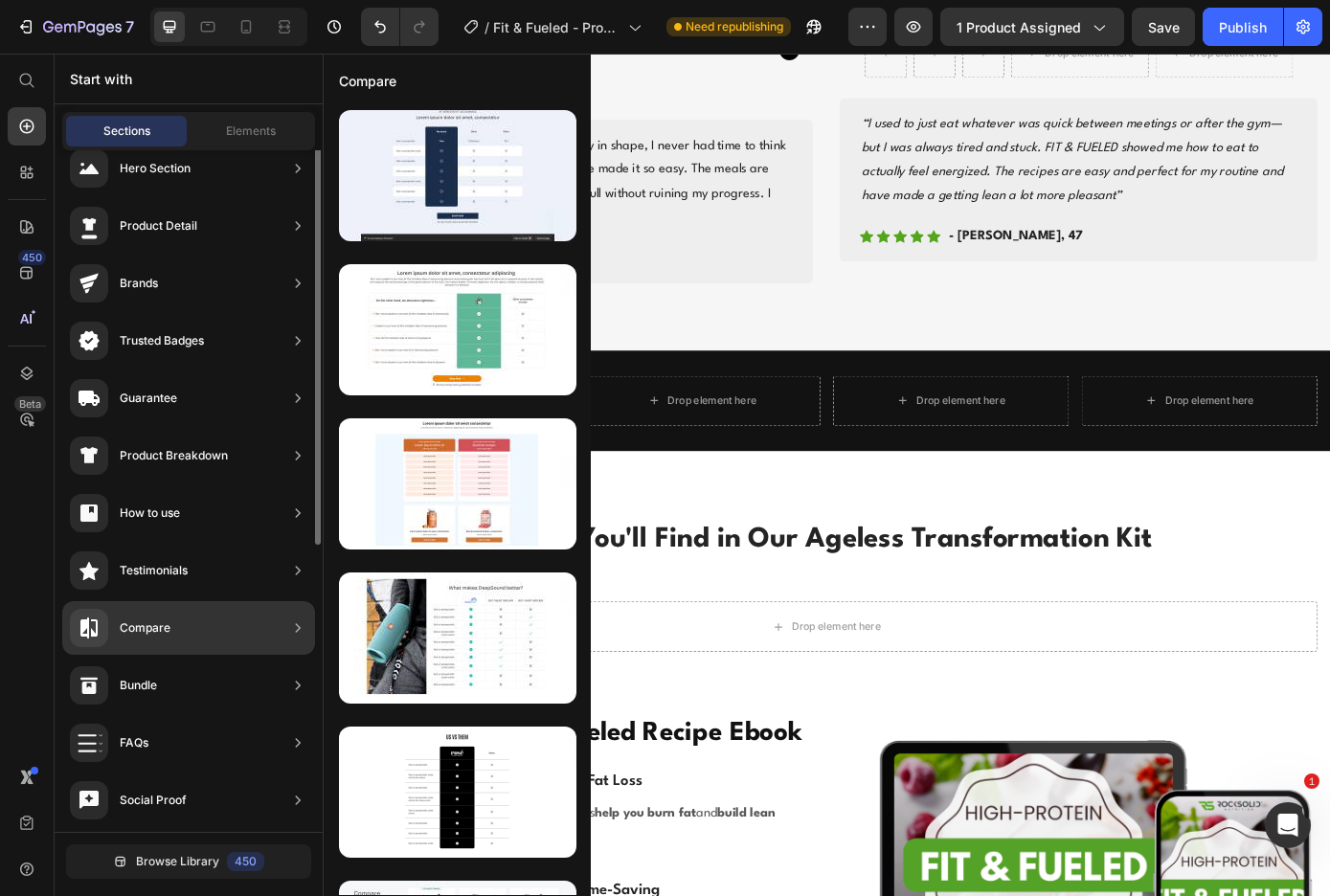 scroll, scrollTop: 0, scrollLeft: 0, axis: both 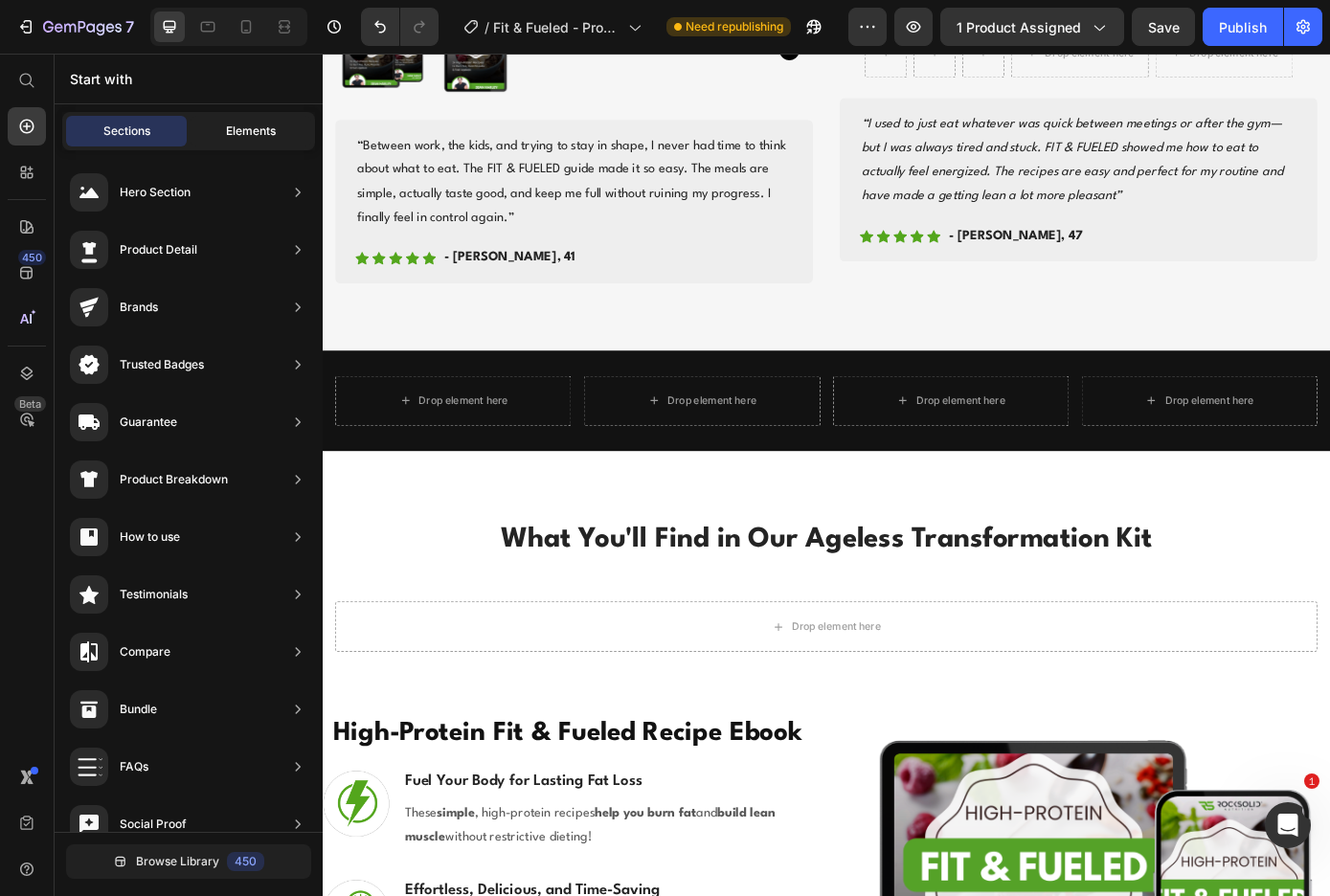 click on "Elements" at bounding box center [251, 131] 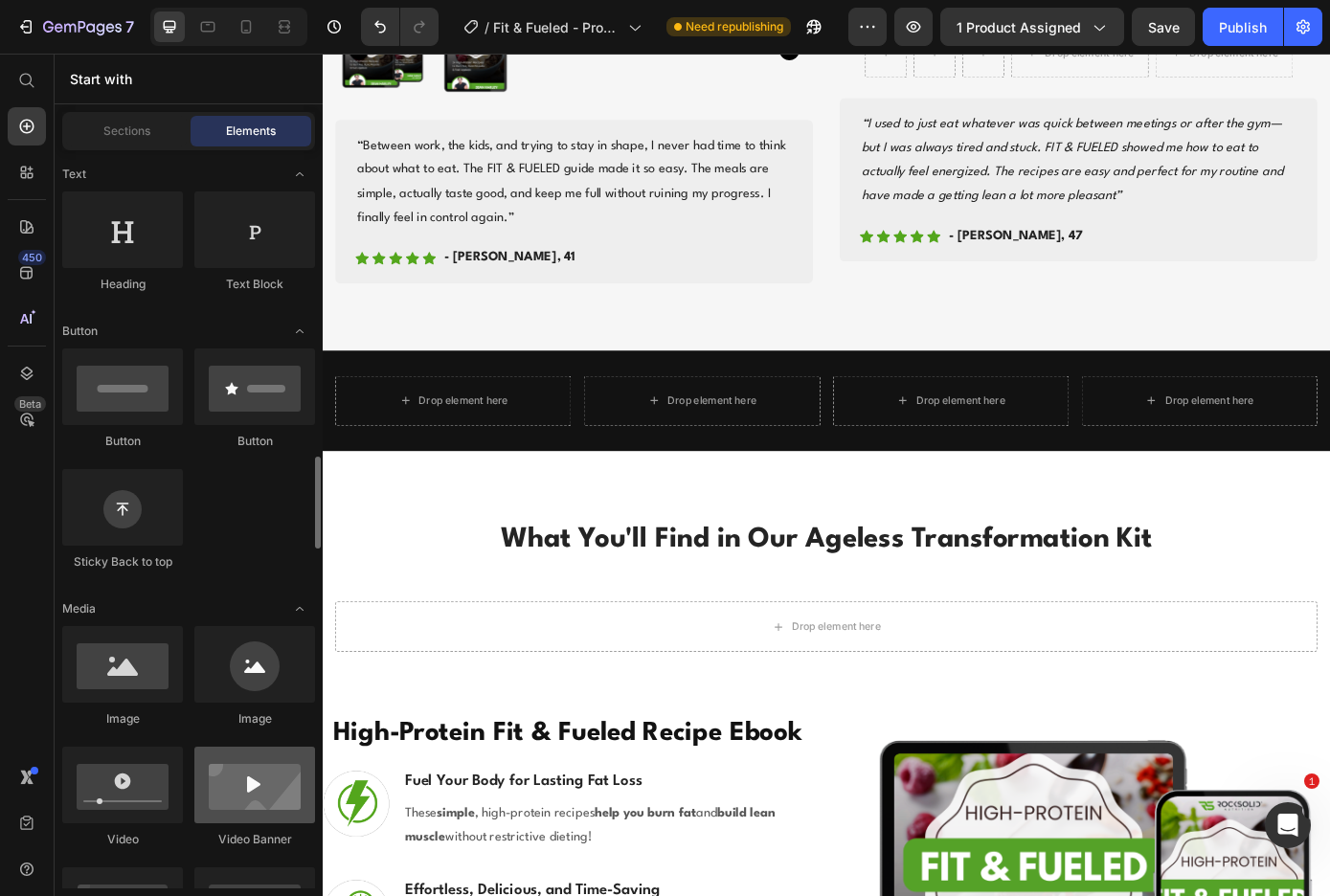 scroll, scrollTop: 521, scrollLeft: 0, axis: vertical 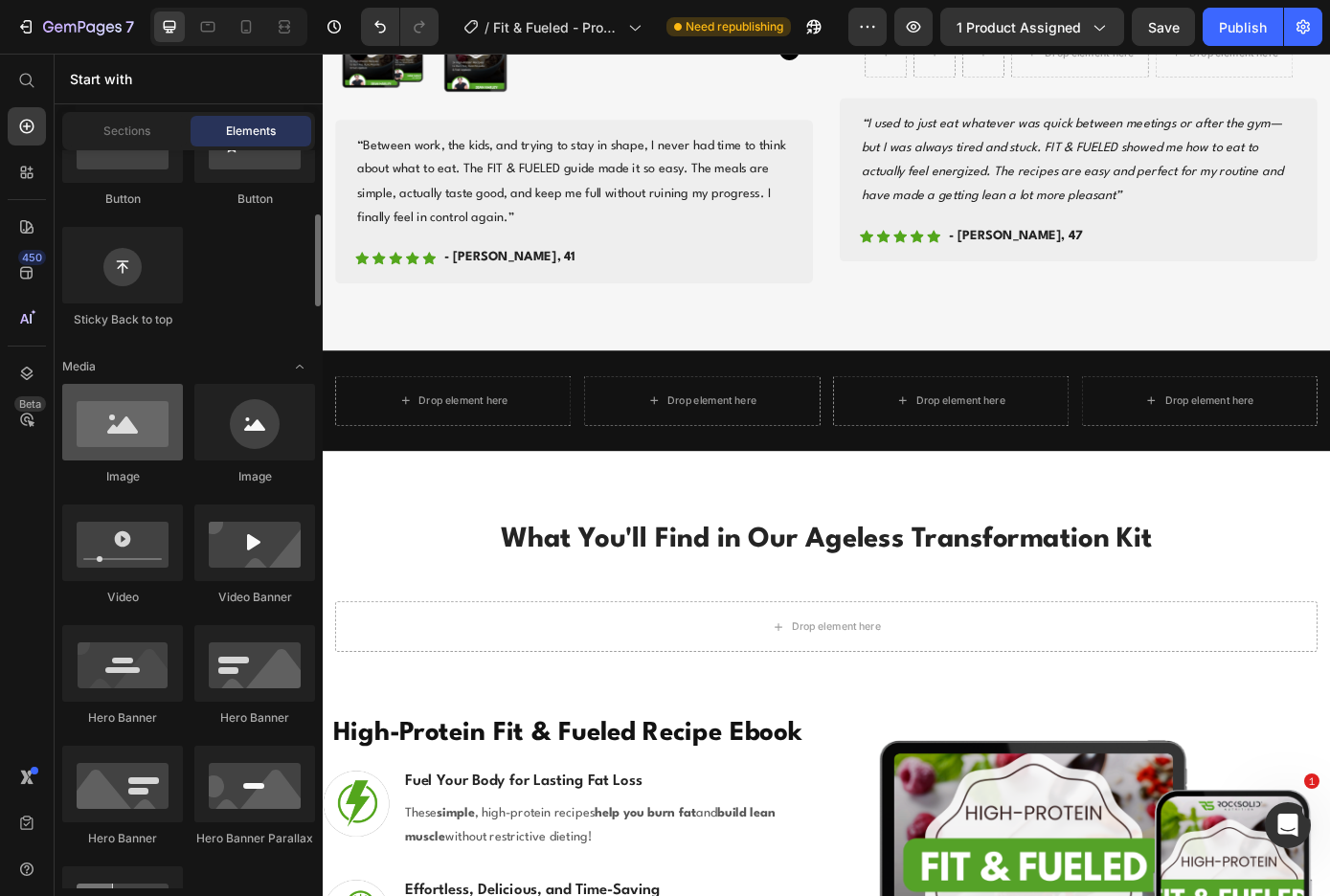 click at bounding box center (123, 422) 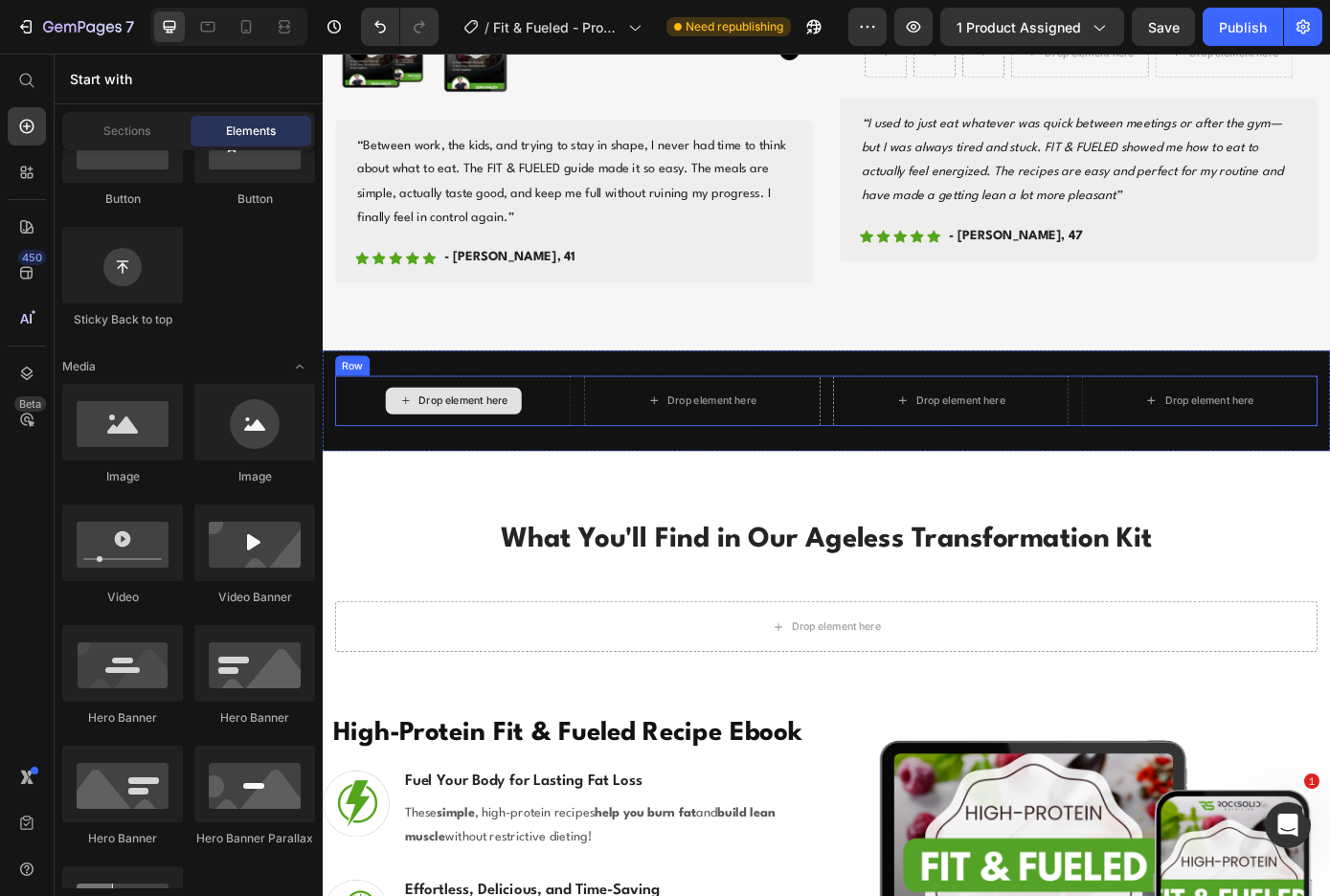 click on "Drop element here" at bounding box center (472, 450) 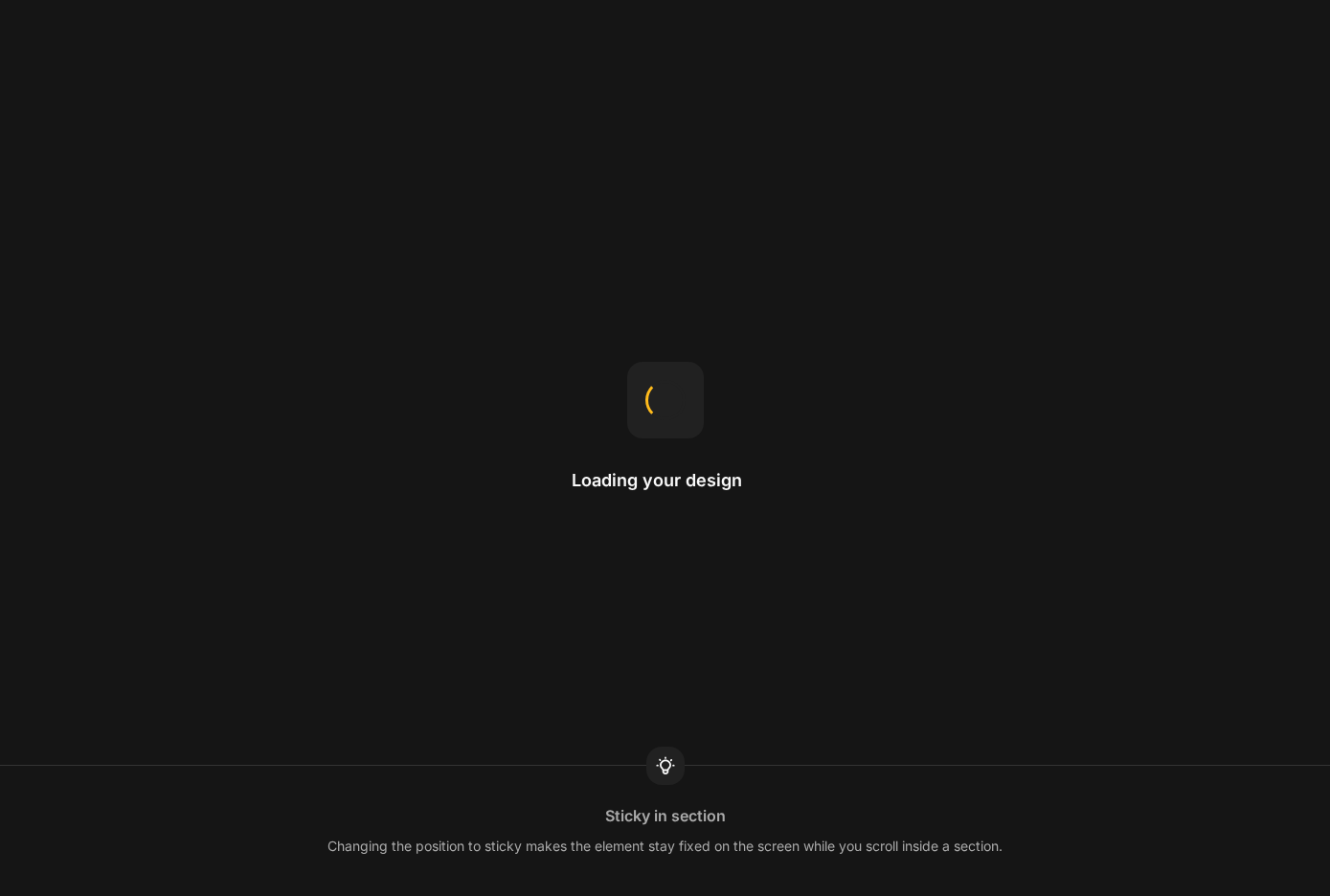 scroll, scrollTop: 0, scrollLeft: 0, axis: both 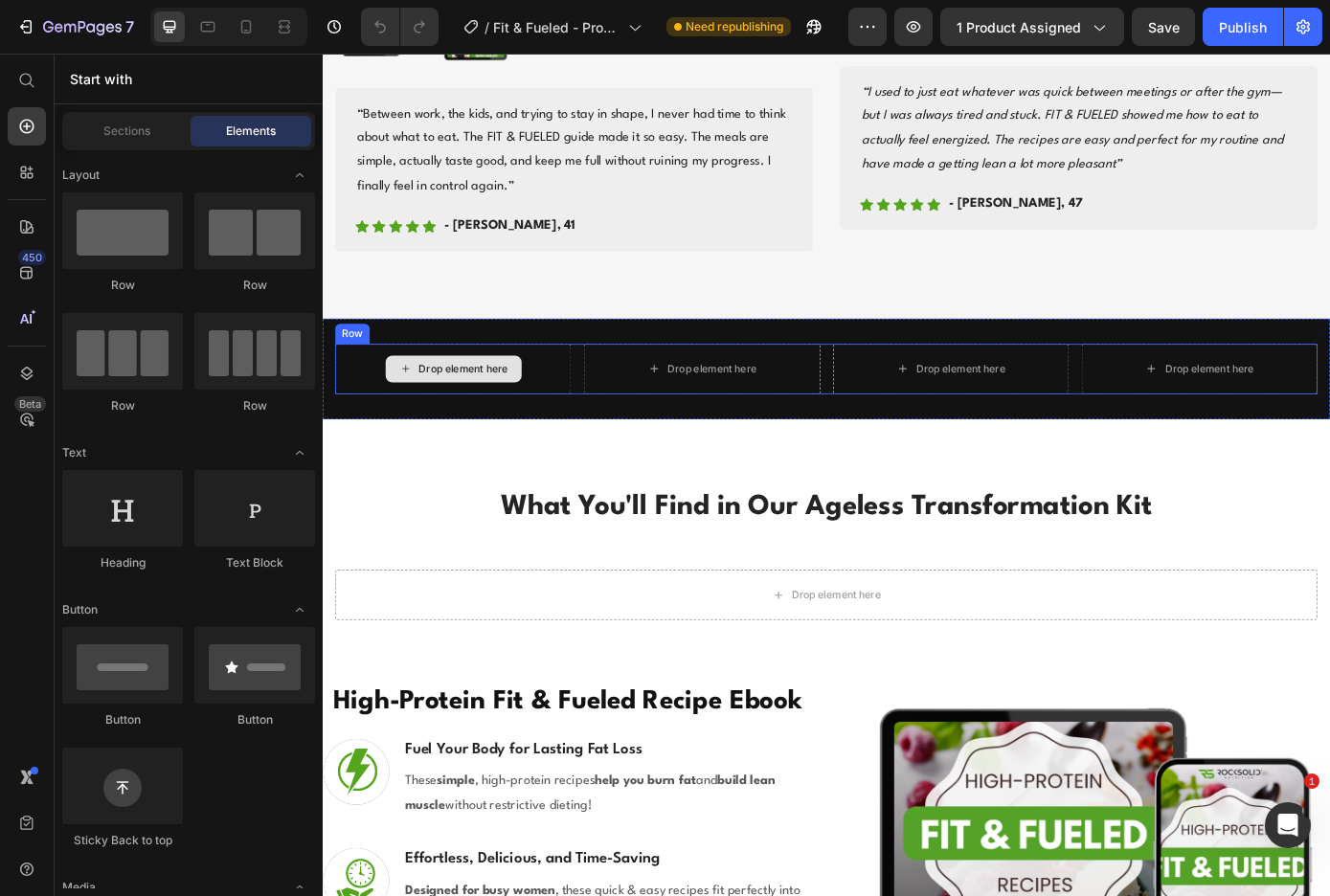 click on "Drop element here" at bounding box center [484, 414] 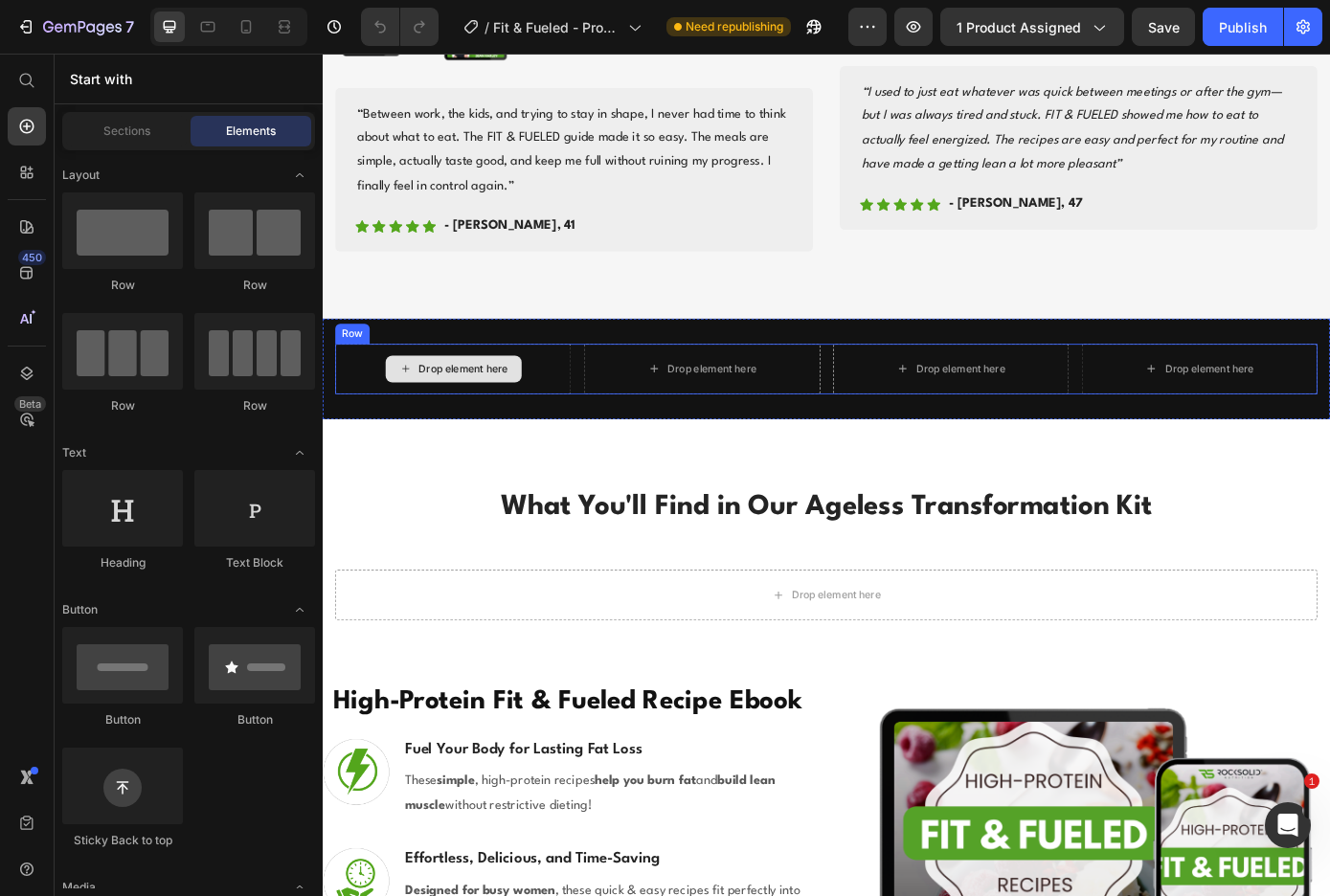 click on "Drop element here" at bounding box center [484, 414] 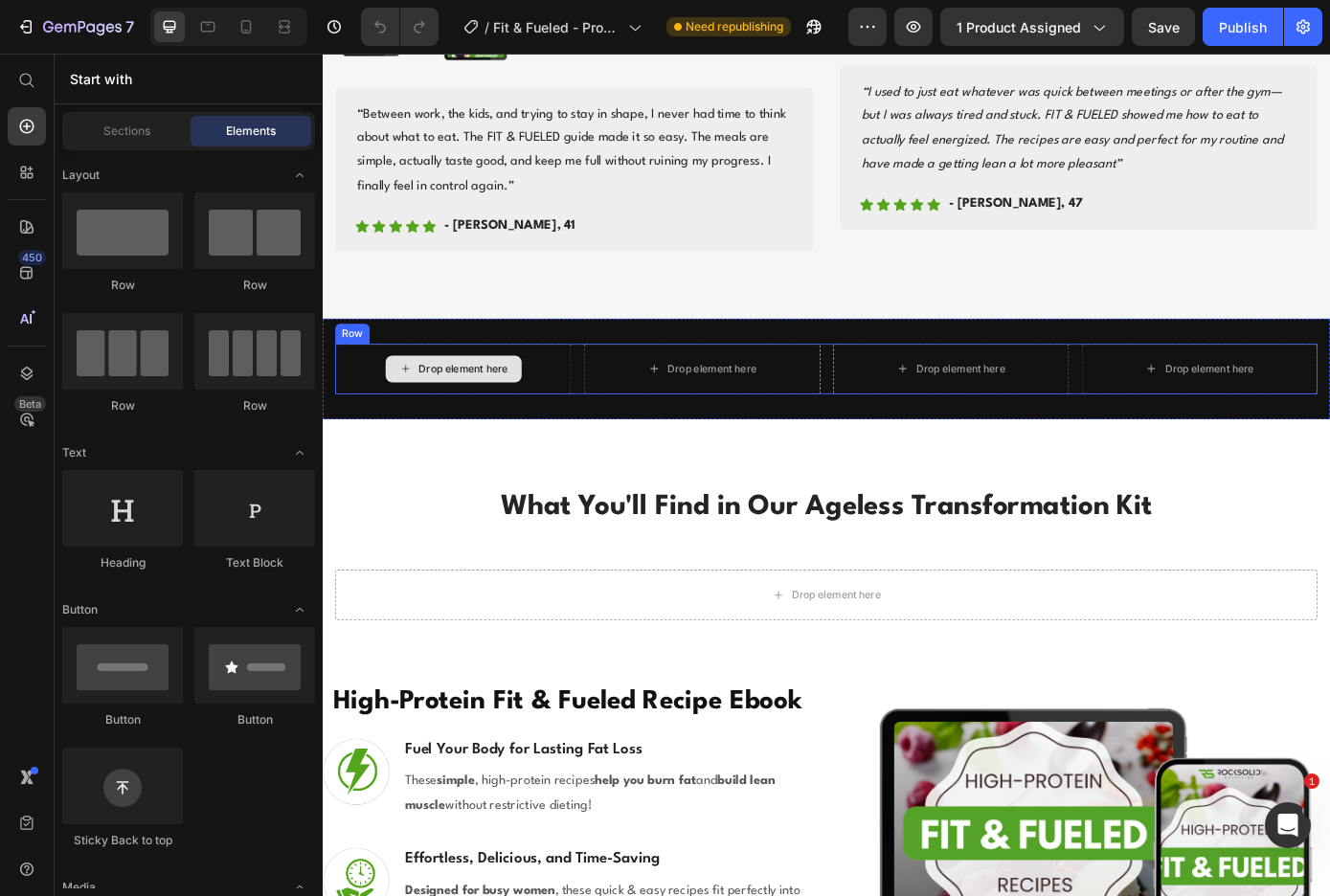 click on "Drop element here" at bounding box center [484, 414] 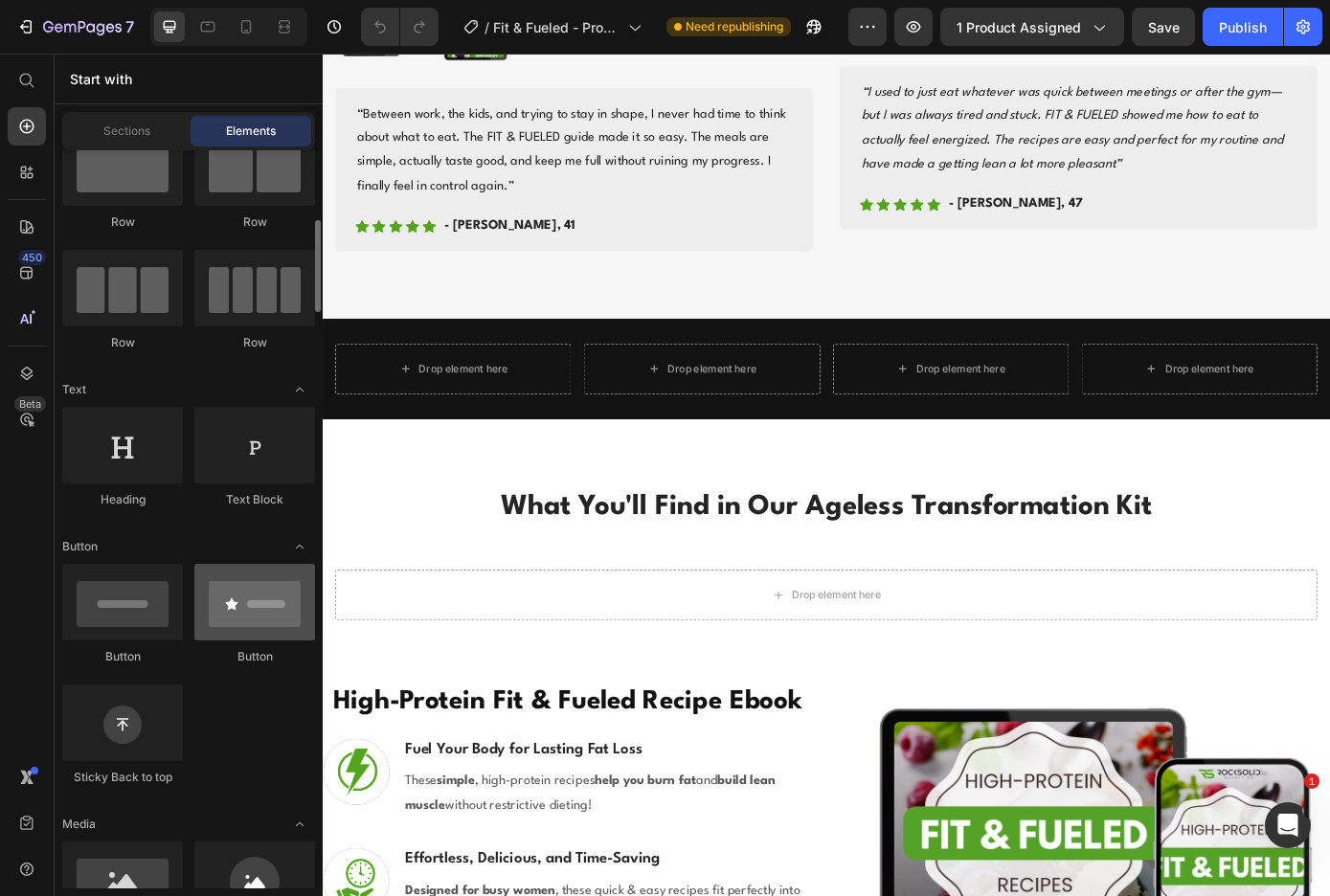 scroll, scrollTop: 292, scrollLeft: 0, axis: vertical 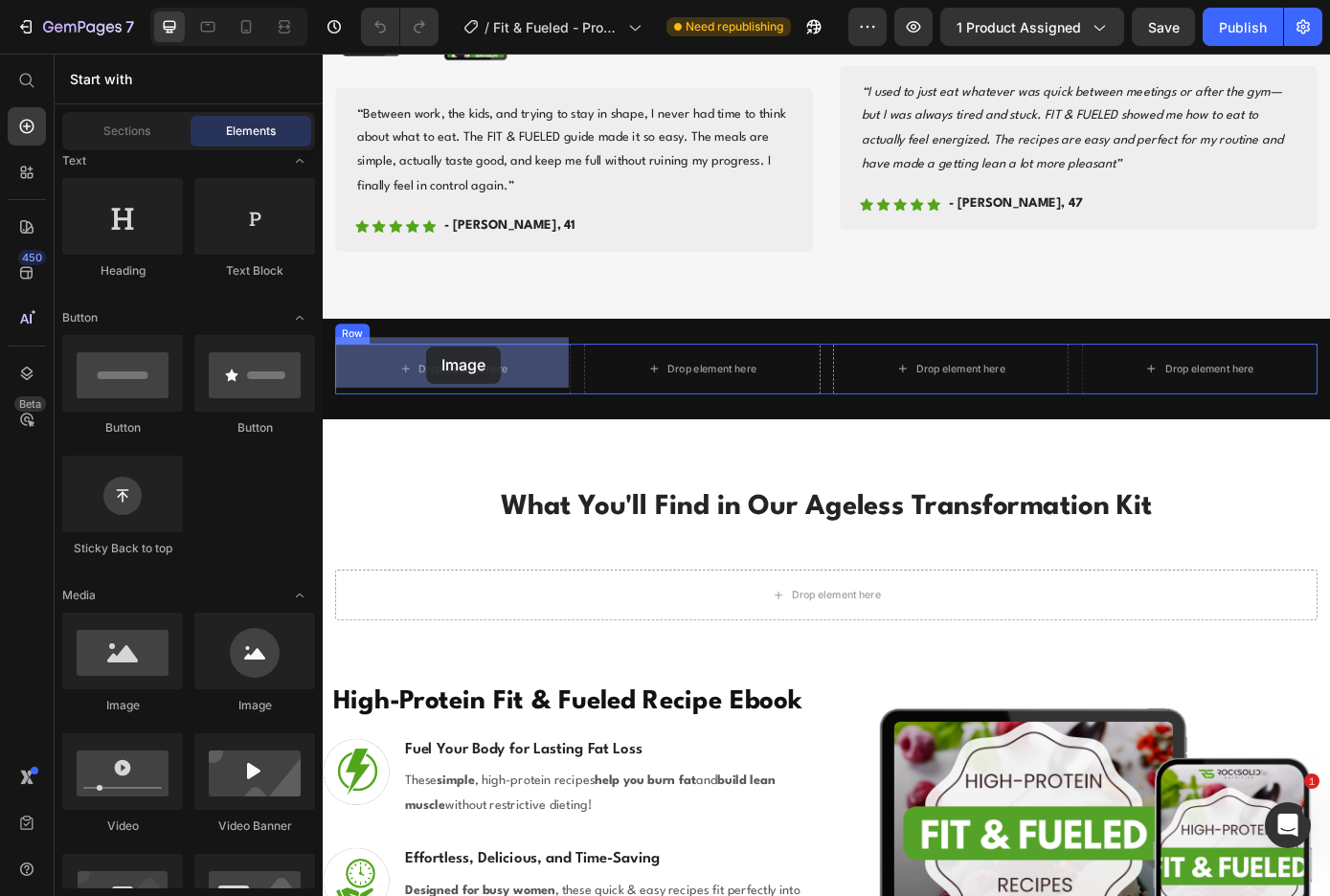 drag, startPoint x: 505, startPoint y: 642, endPoint x: 440, endPoint y: 388, distance: 262.18505 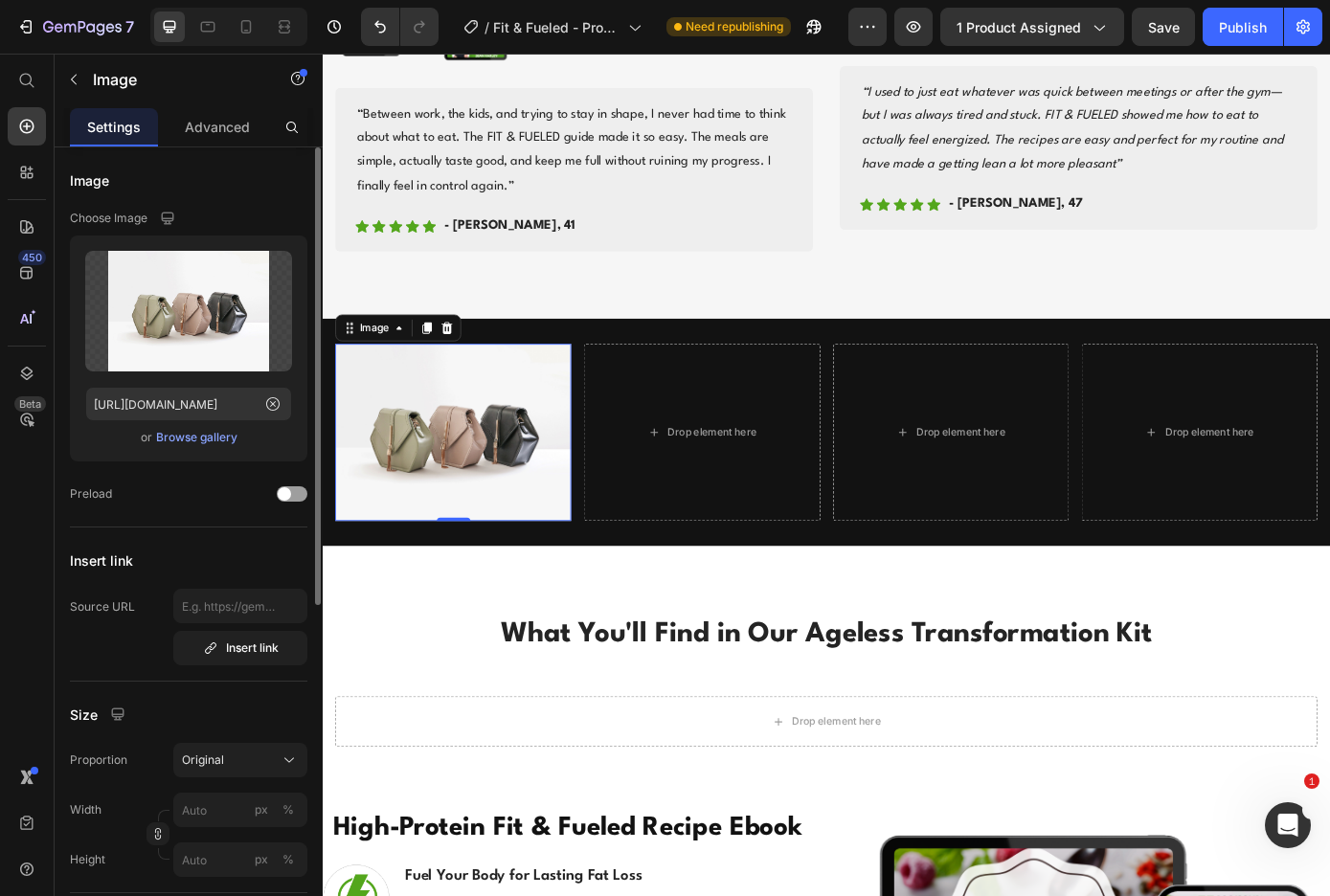 click on "Browse gallery" at bounding box center [196, 437] 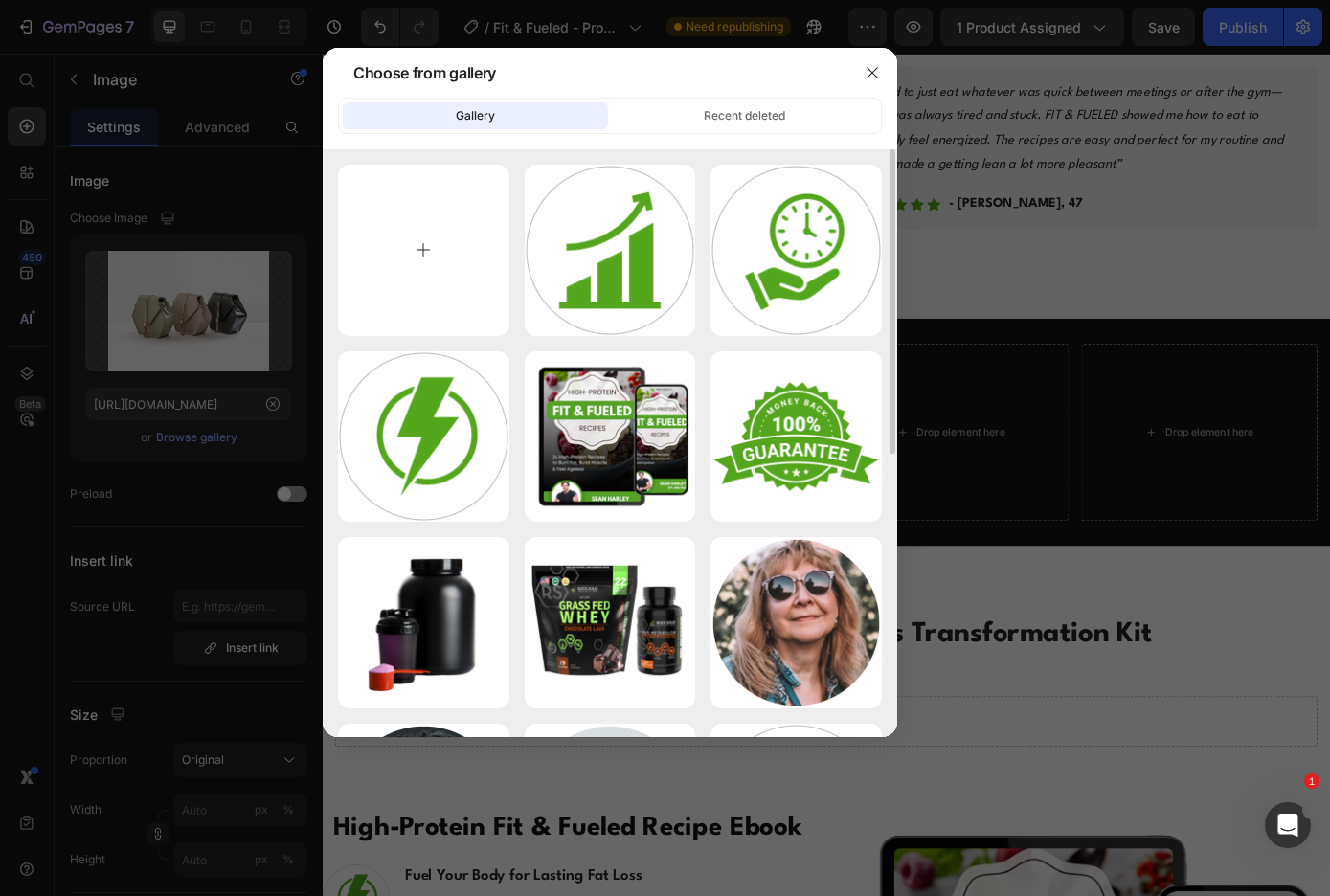 click at bounding box center (423, 250) 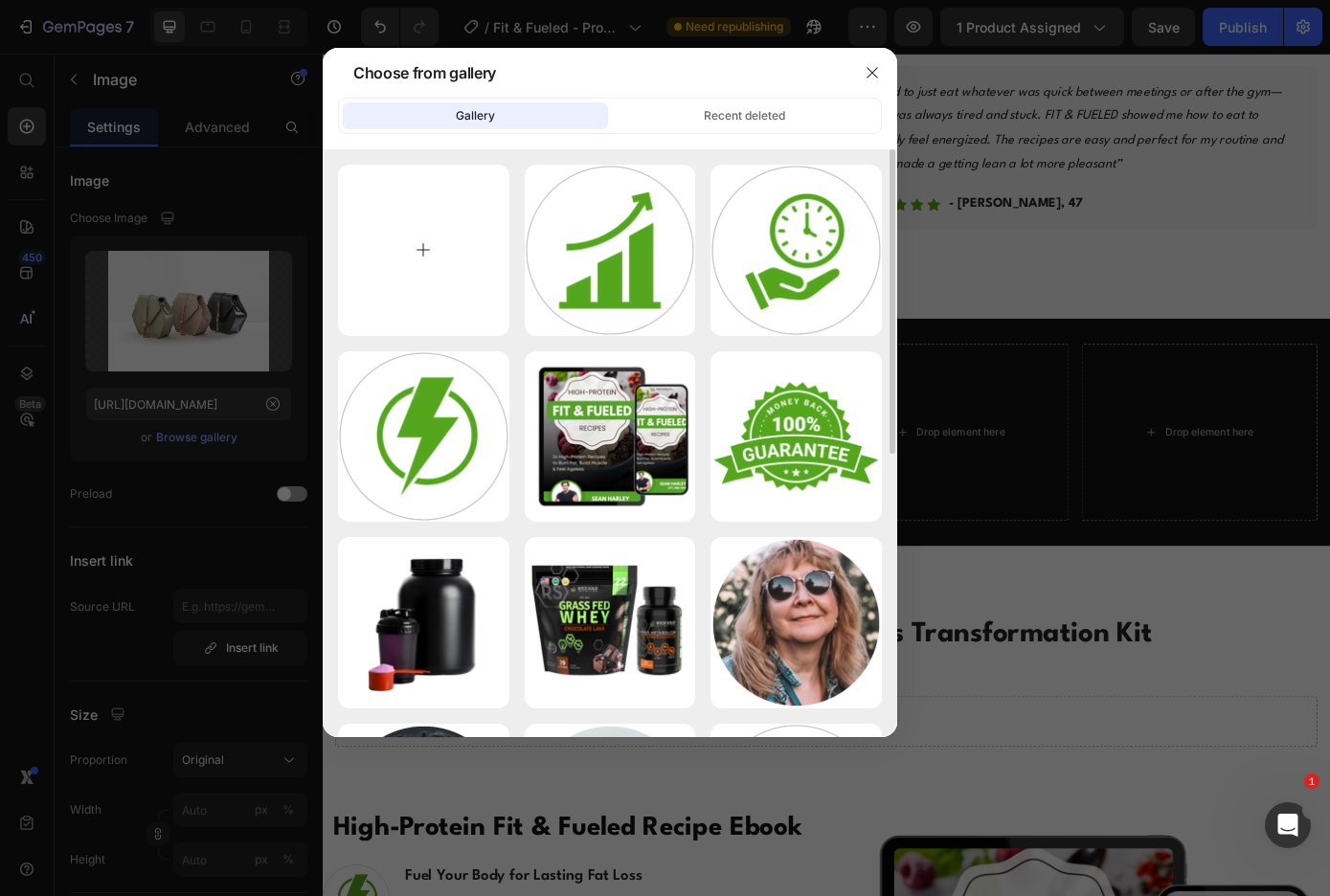 type on "C:\fakepath\1.png" 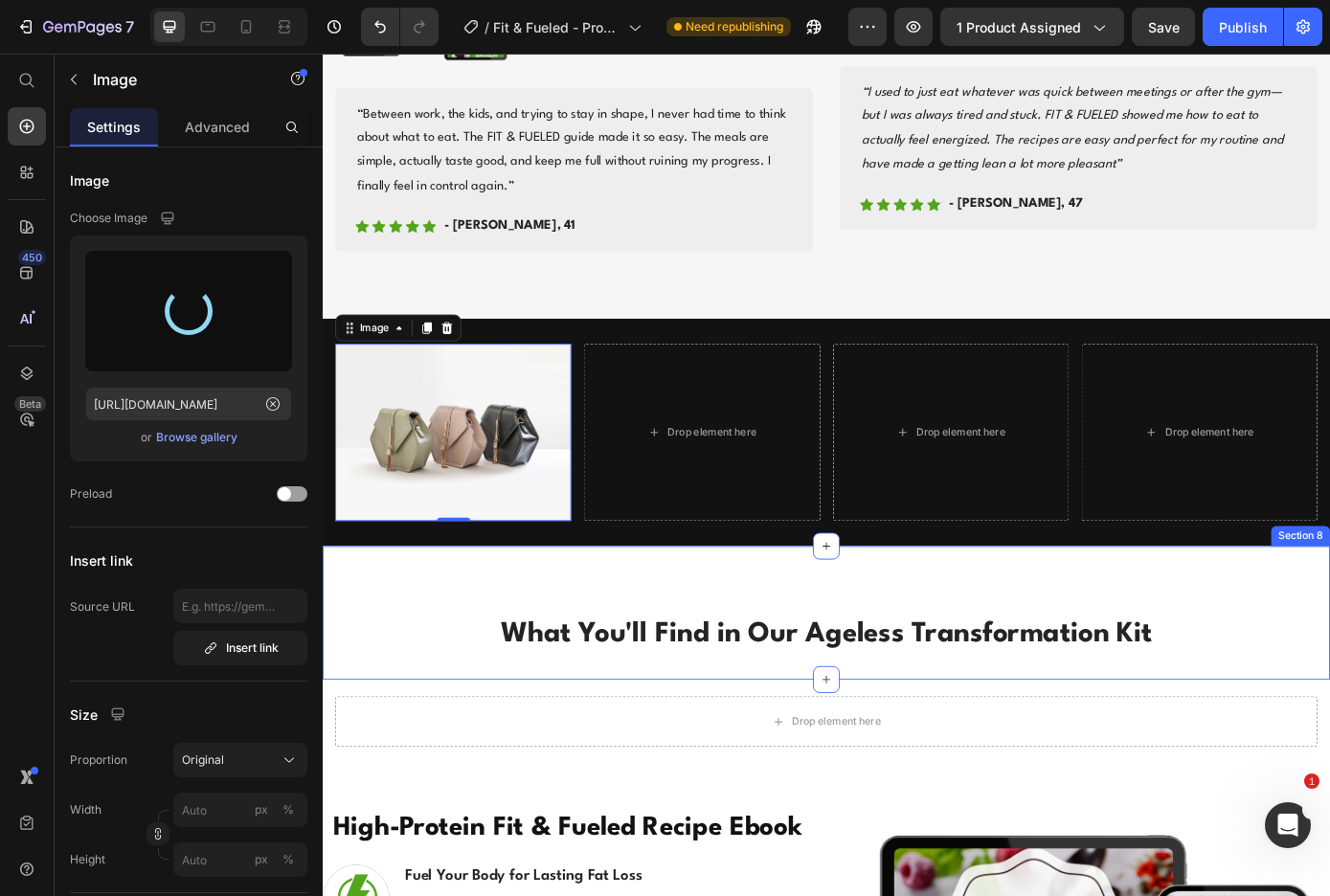 type on "https://cdn.shopify.com/s/files/1/0019/0362/4247/files/gempages_558017724010202192-3f073e6a-ff0f-4739-b7c3-9024aeffd050.png" 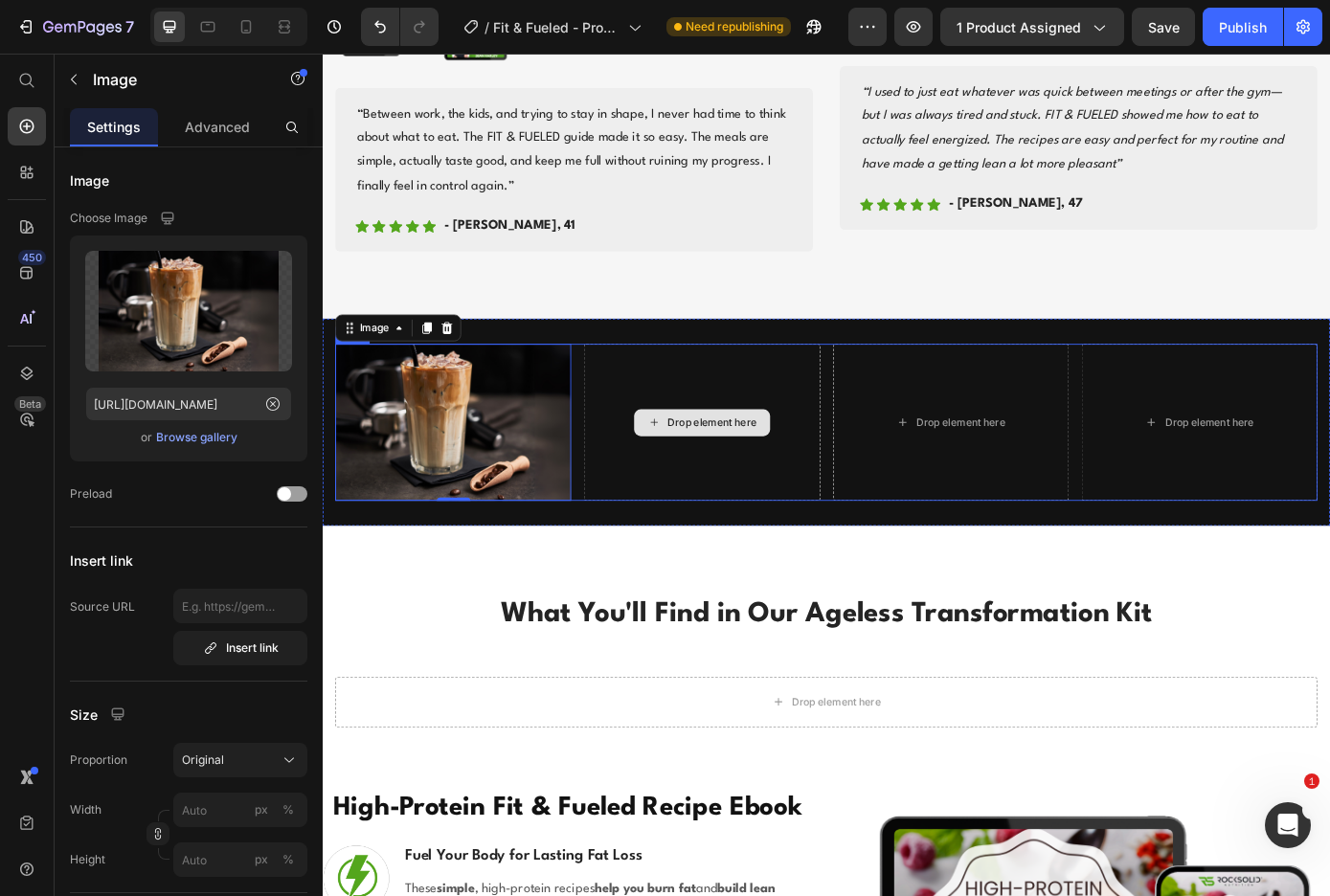 click on "Drop element here" at bounding box center [767, 475] 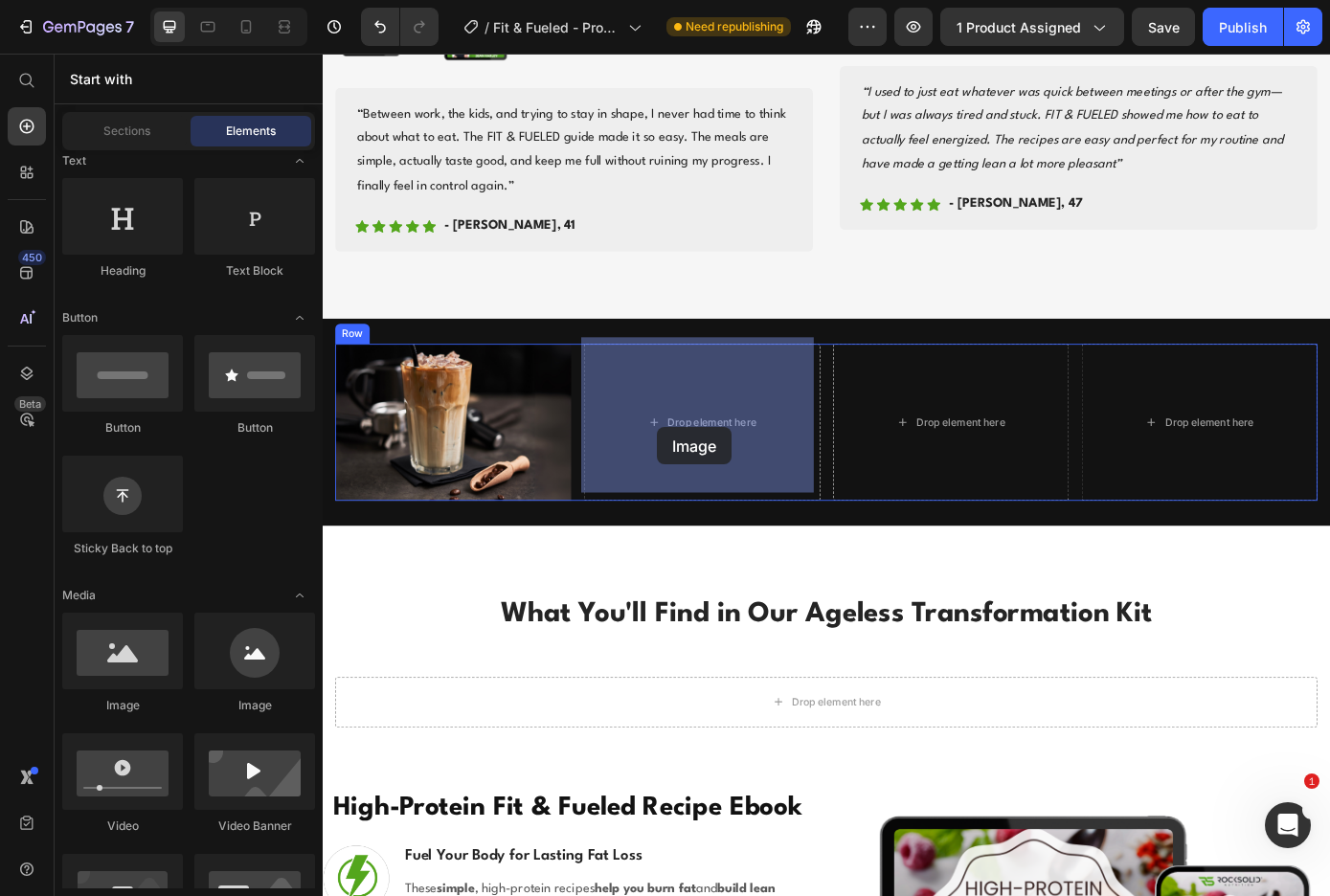 drag, startPoint x: 749, startPoint y: 597, endPoint x: 704, endPoint y: 480, distance: 125.35549 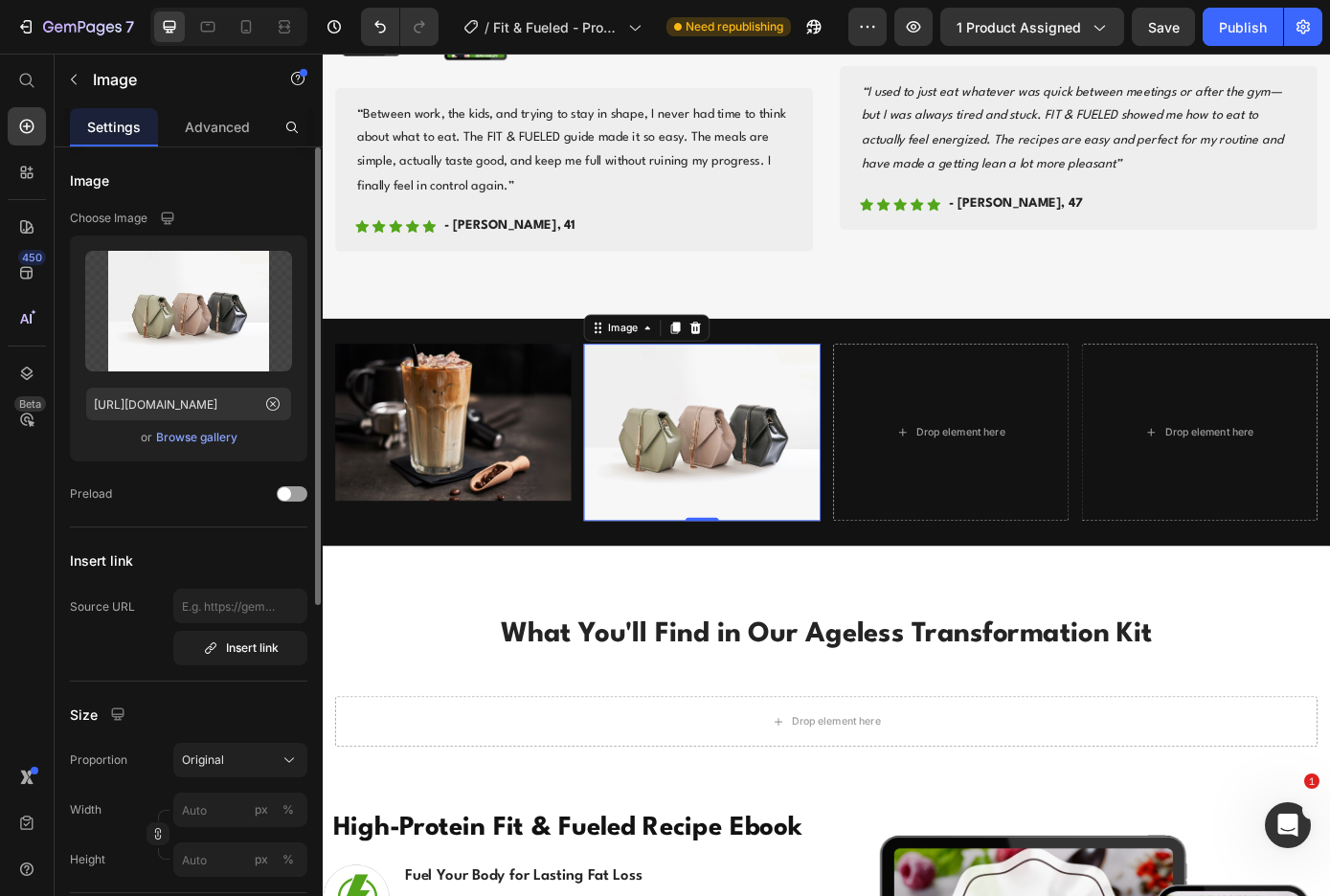 click on "Browse gallery" at bounding box center [196, 437] 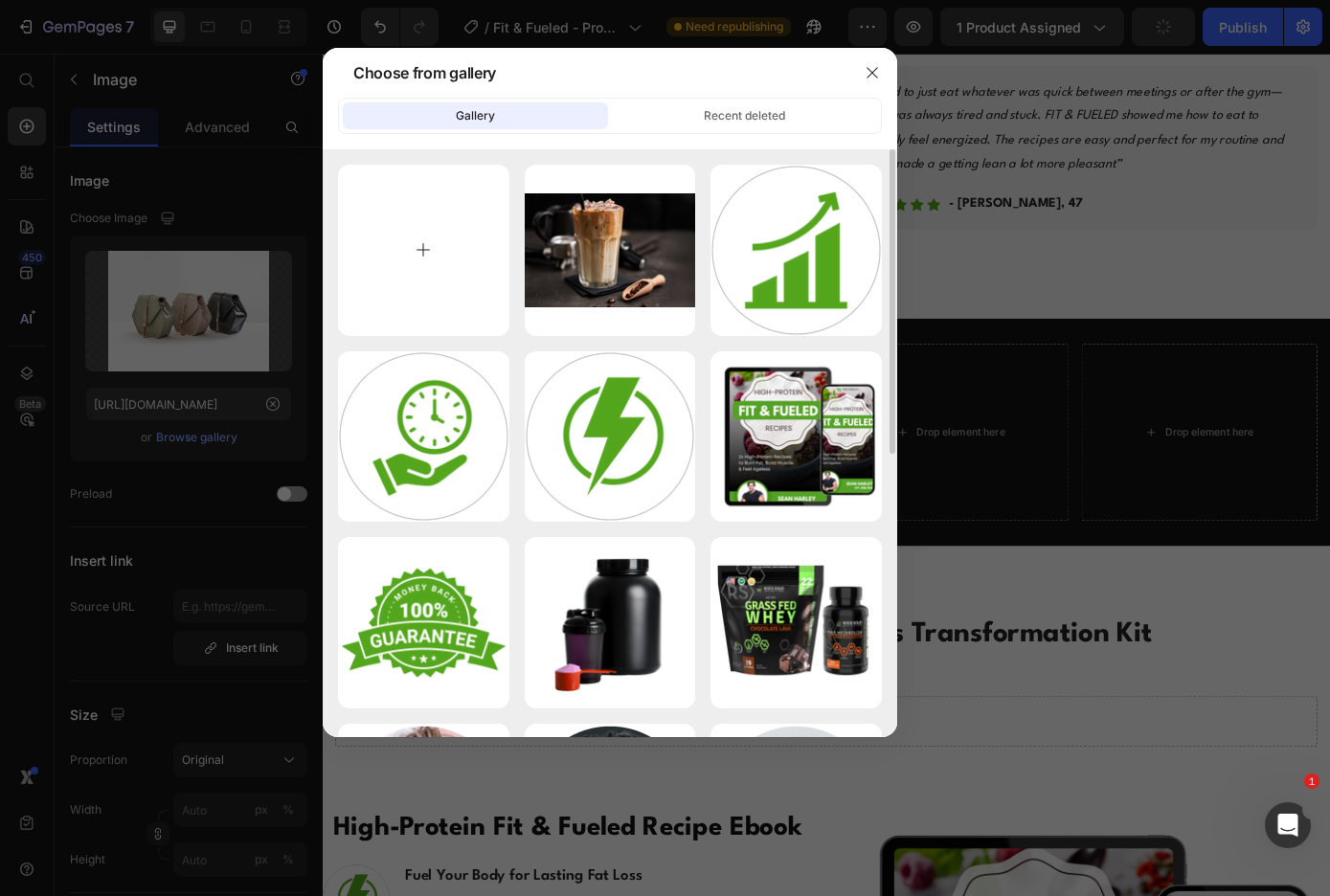 click at bounding box center [423, 250] 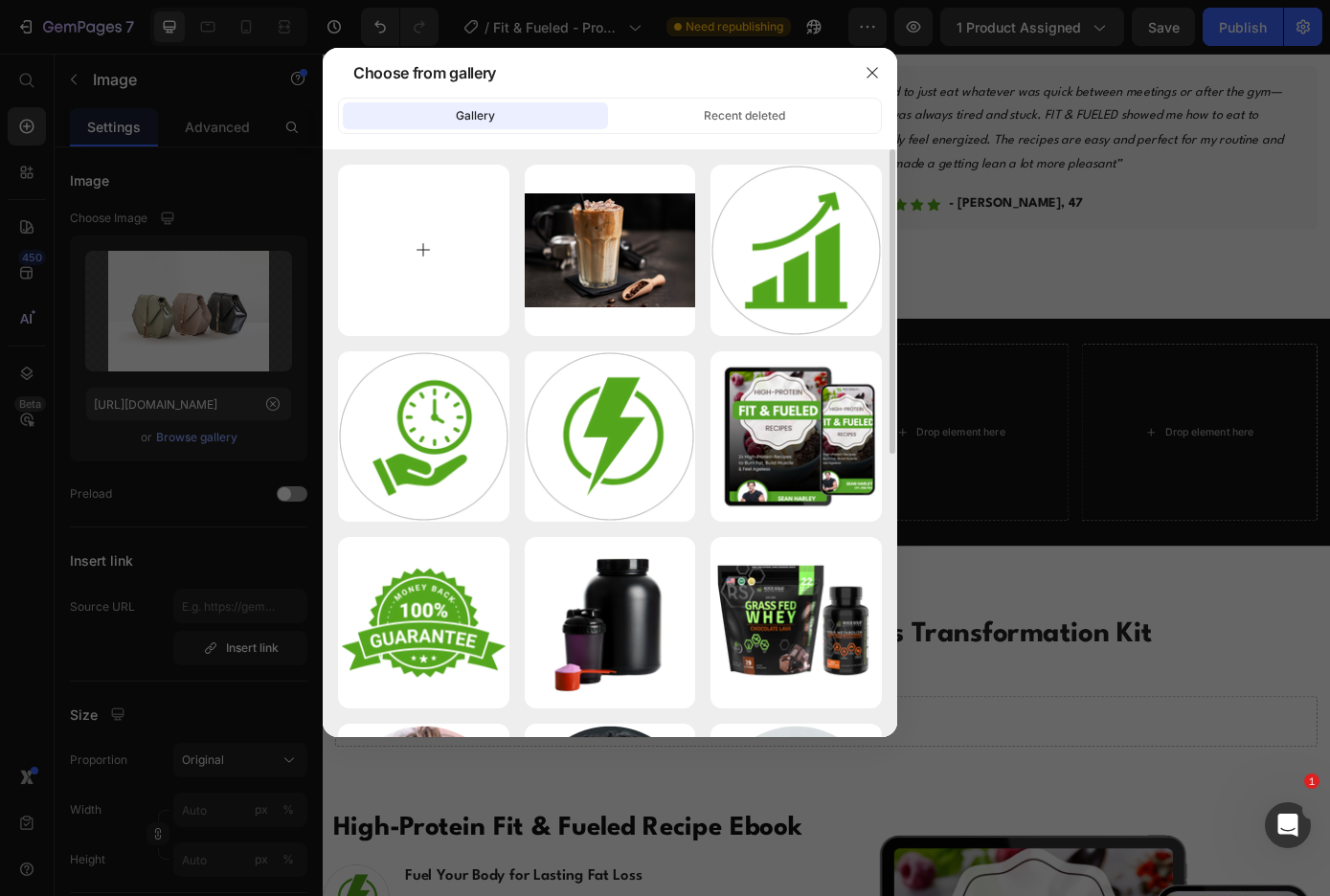 type on "C:\fakepath\2.png" 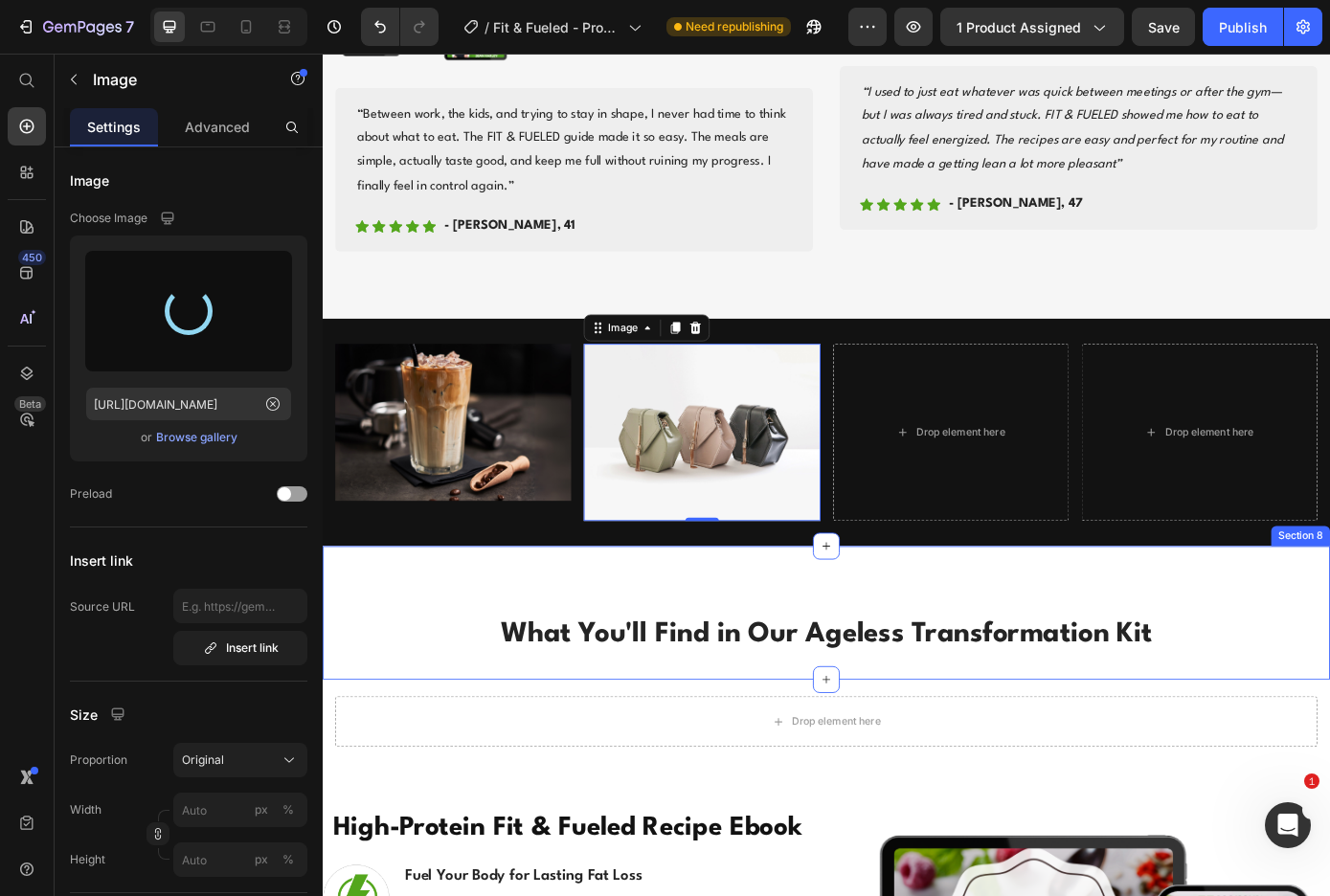 type on "https://cdn.shopify.com/s/files/1/0019/0362/4247/files/gempages_558017724010202192-7de506fa-9c27-4ae2-a52c-909cc3bc2564.png" 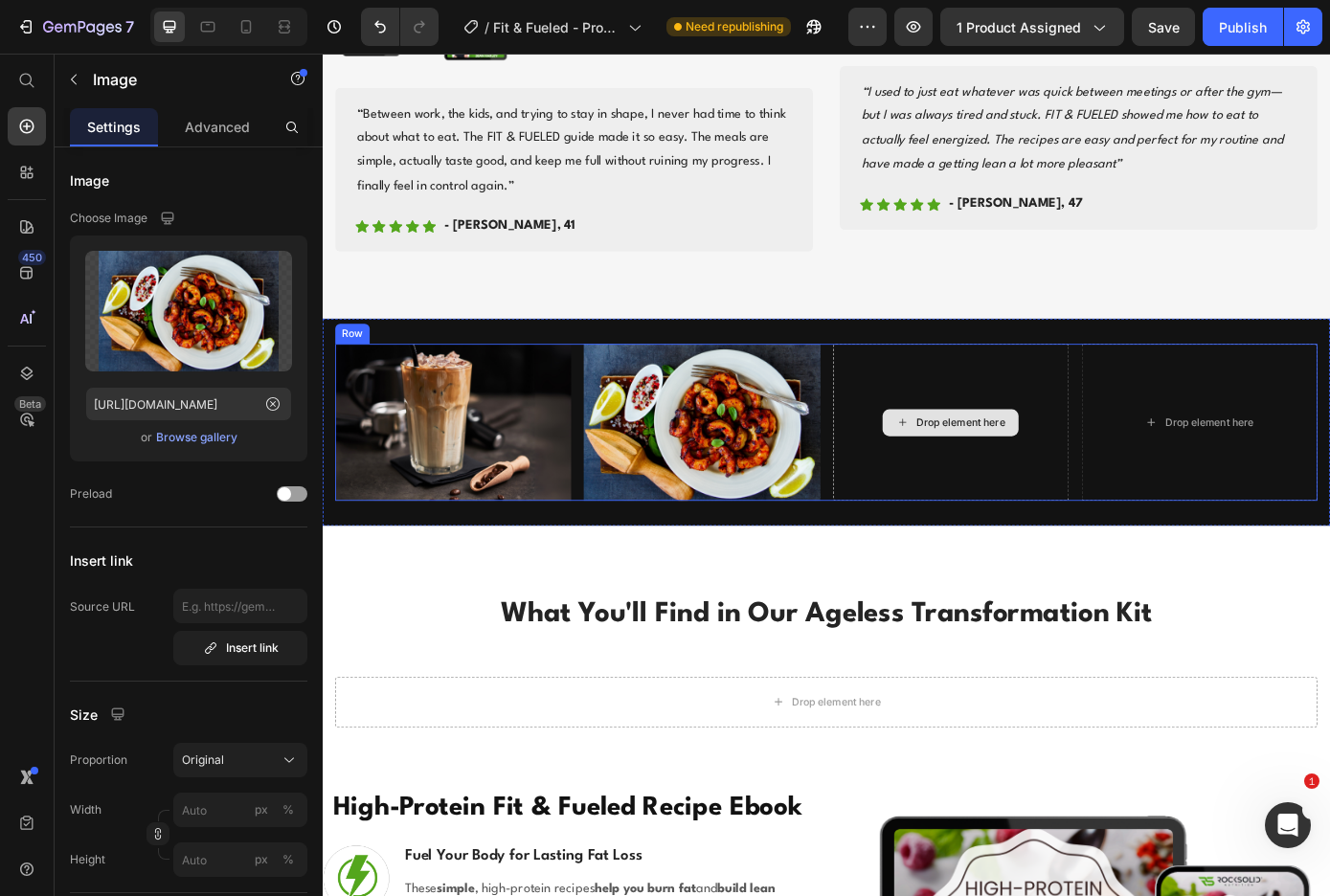 click on "Drop element here" at bounding box center [1050, 475] 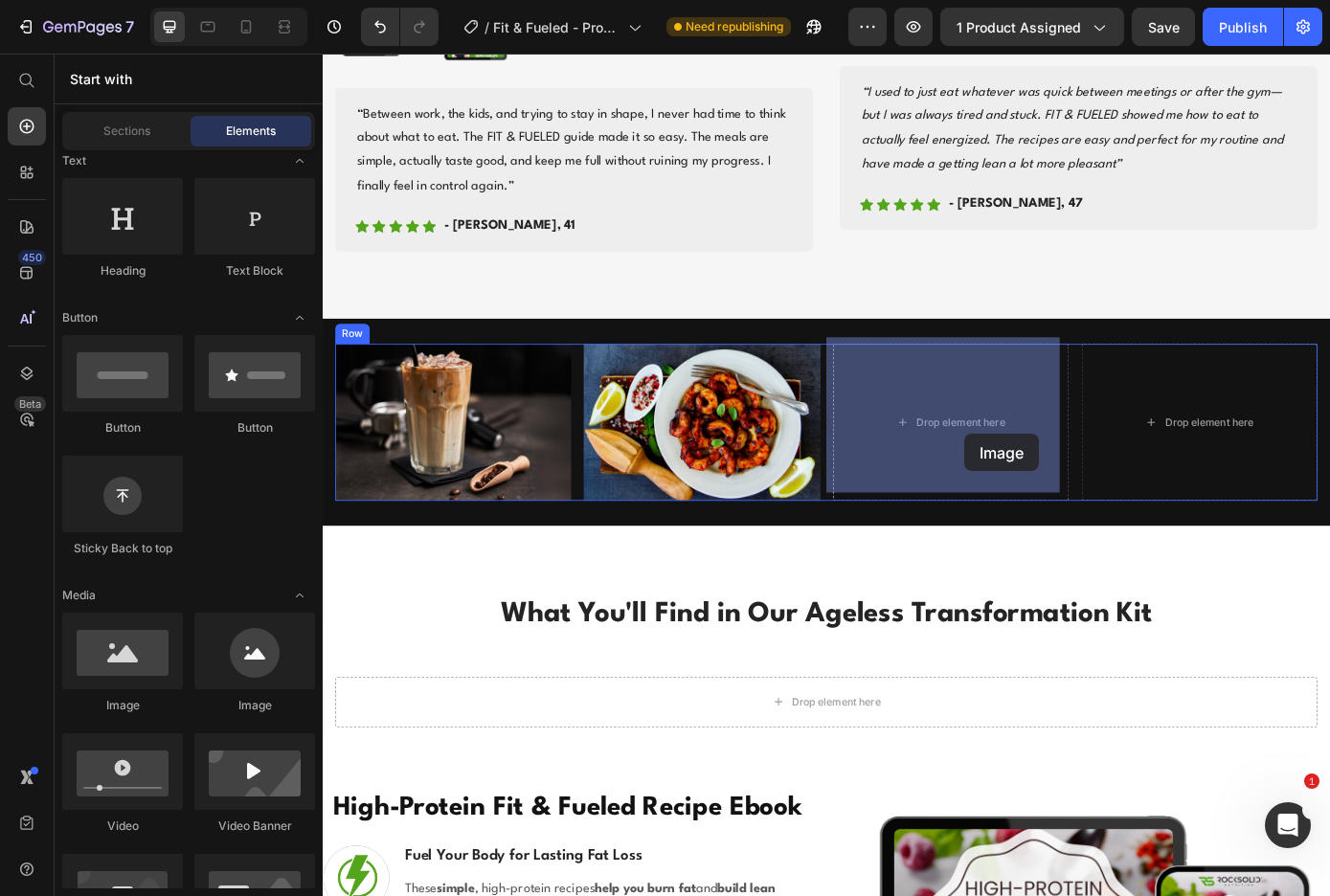 drag, startPoint x: 580, startPoint y: 620, endPoint x: 1054, endPoint y: 487, distance: 492.3058 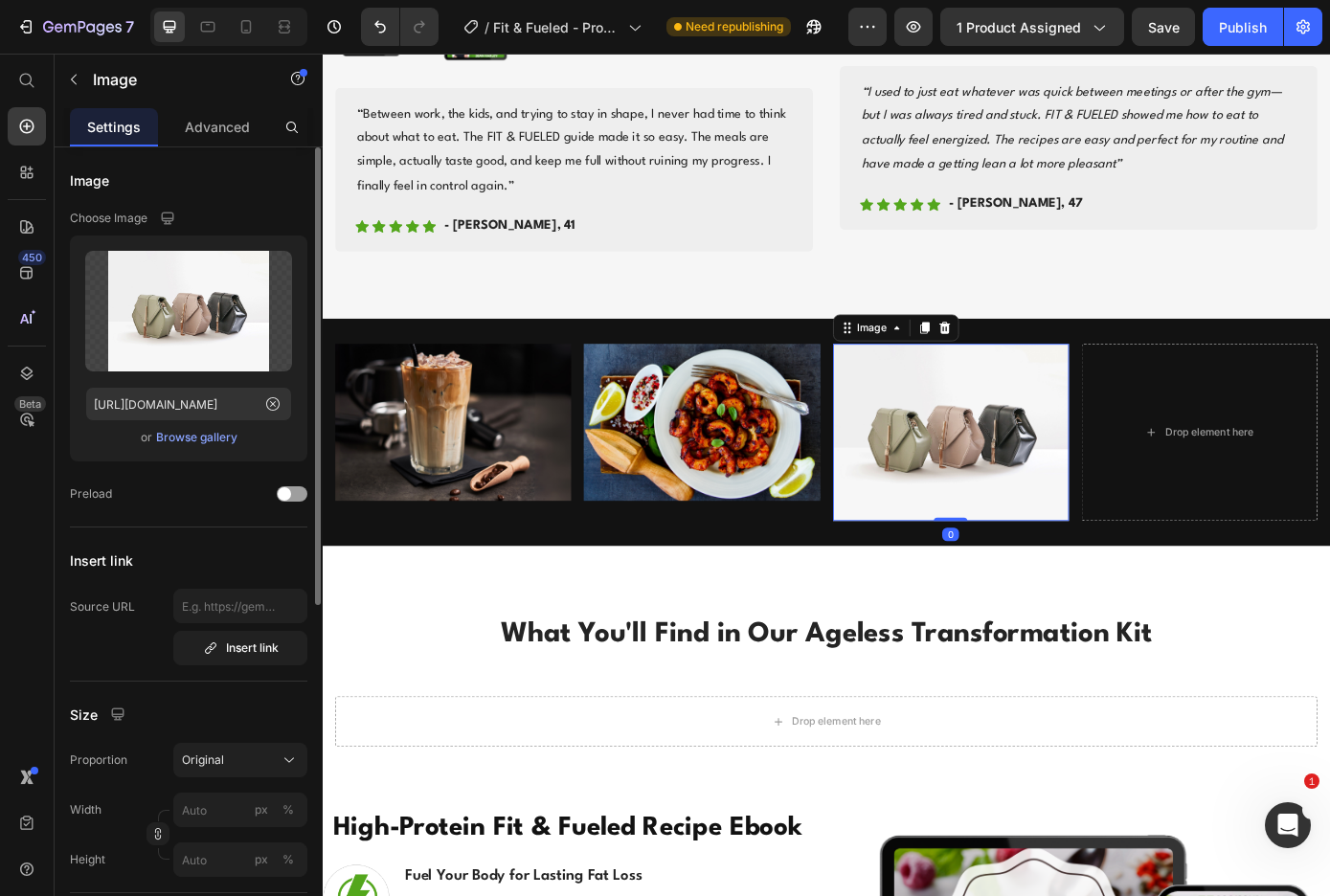 click on "Browse gallery" at bounding box center (196, 437) 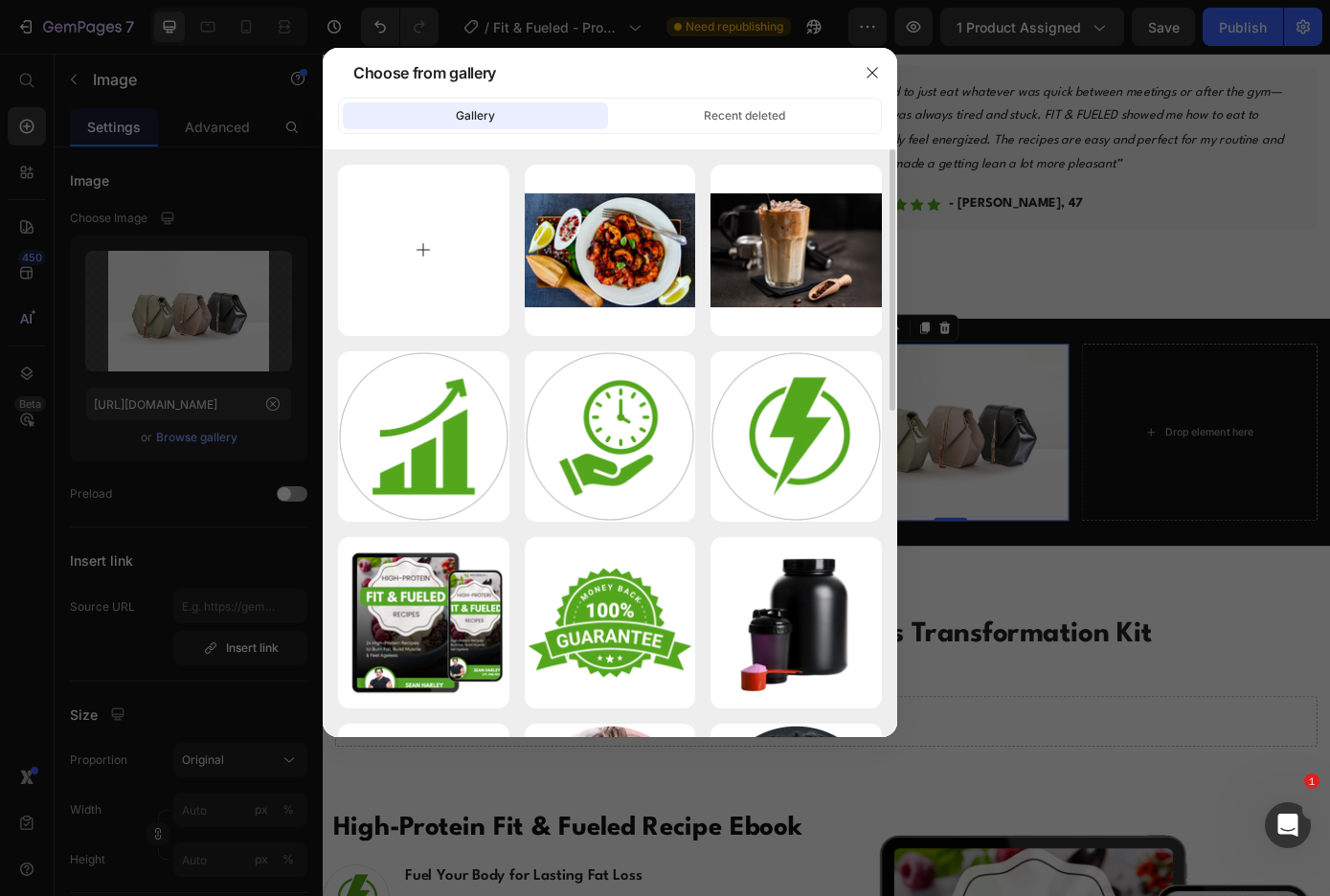 click at bounding box center (423, 250) 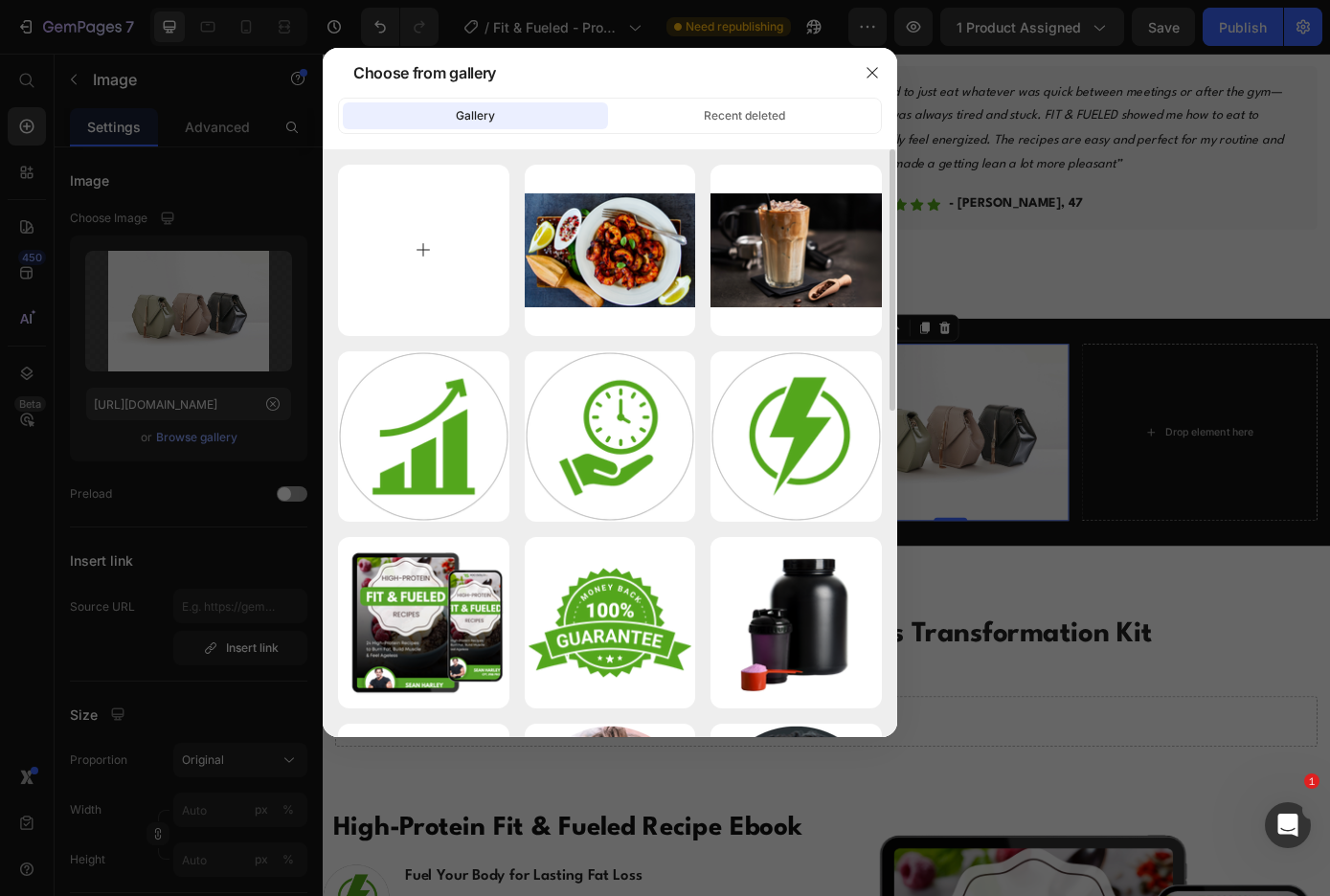 type on "C:\fakepath\4.png" 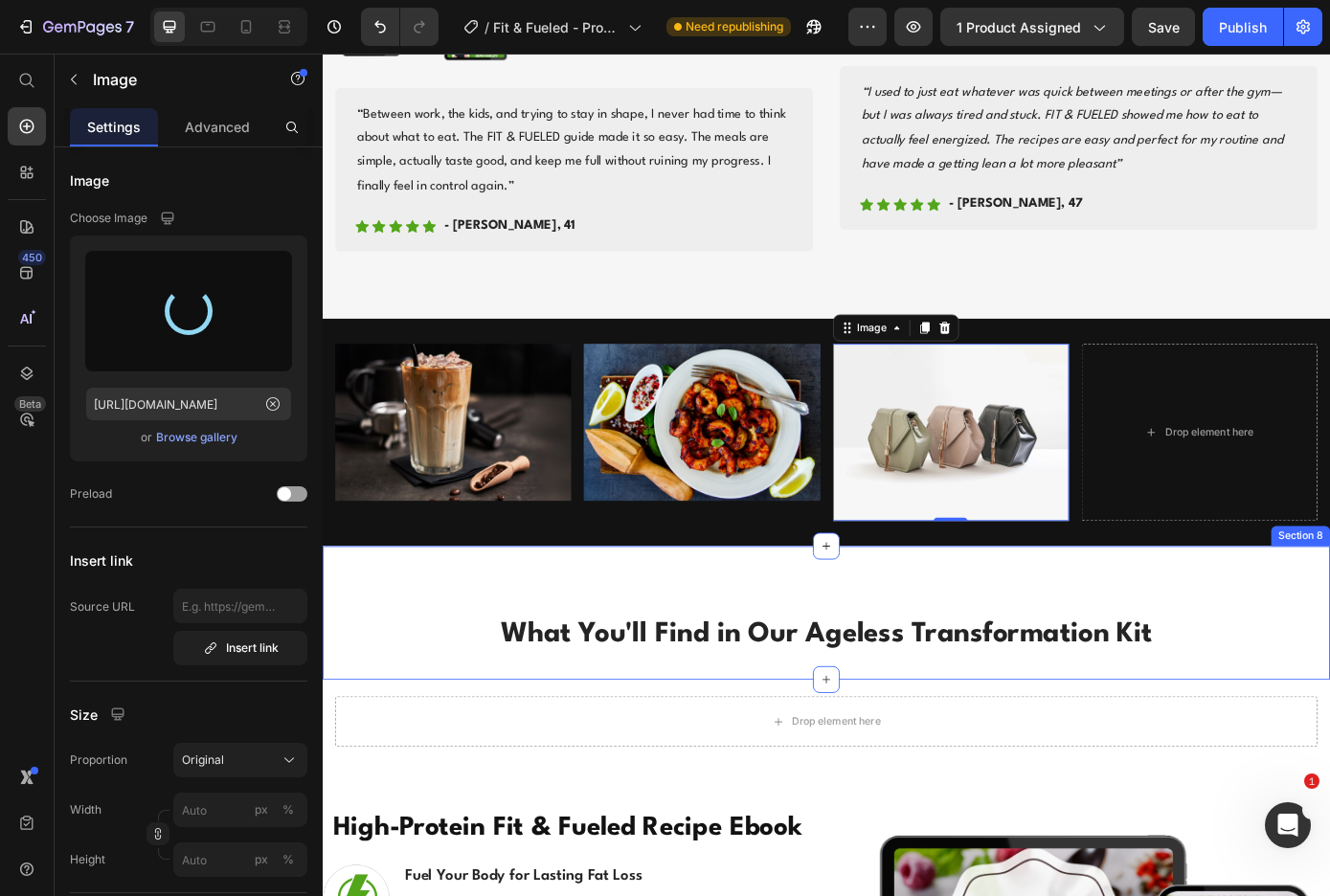 type on "https://cdn.shopify.com/s/files/1/0019/0362/4247/files/gempages_558017724010202192-1ebee04d-e5ae-49ad-8041-33e35d099701.png" 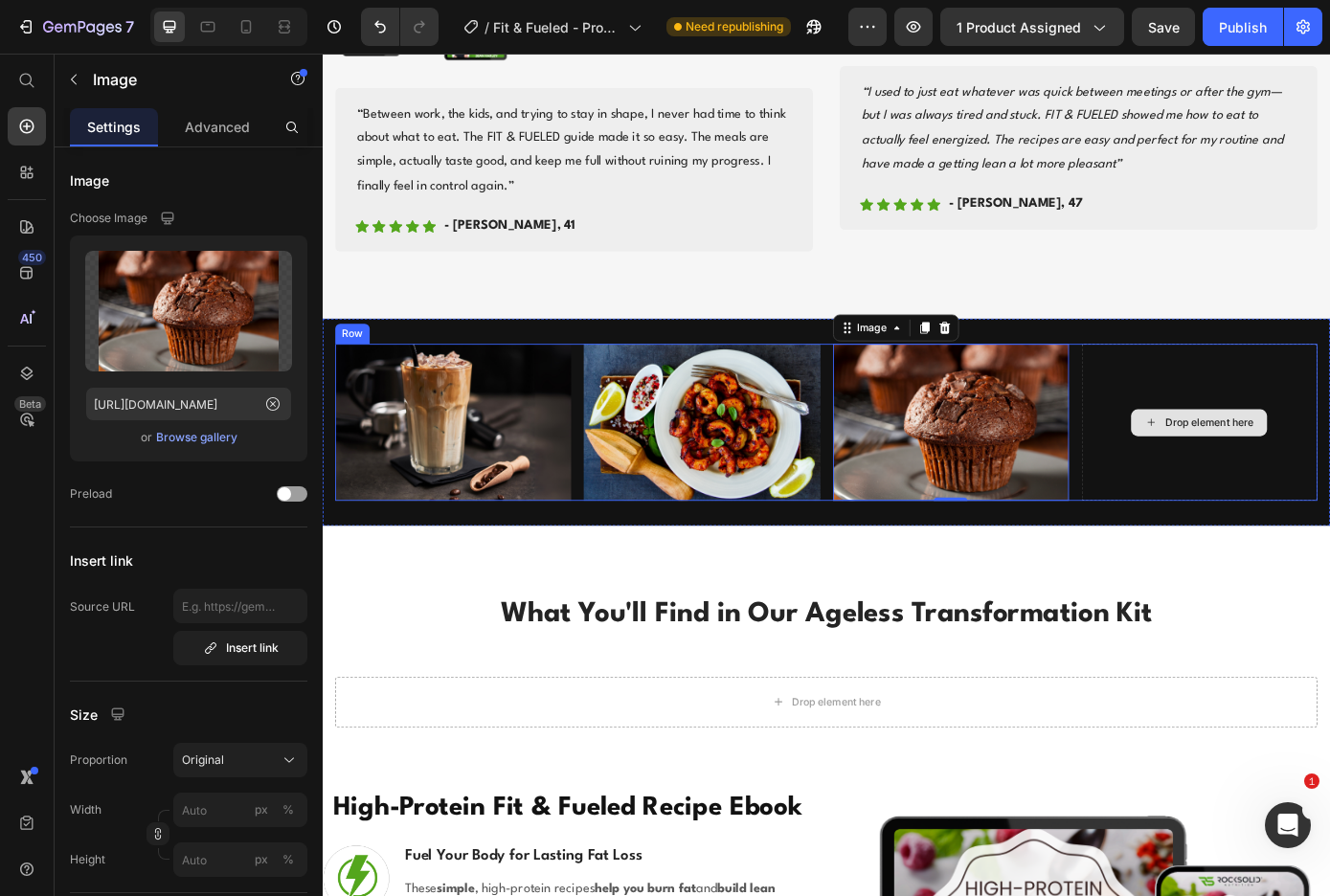 click on "Drop element here" at bounding box center [1334, 475] 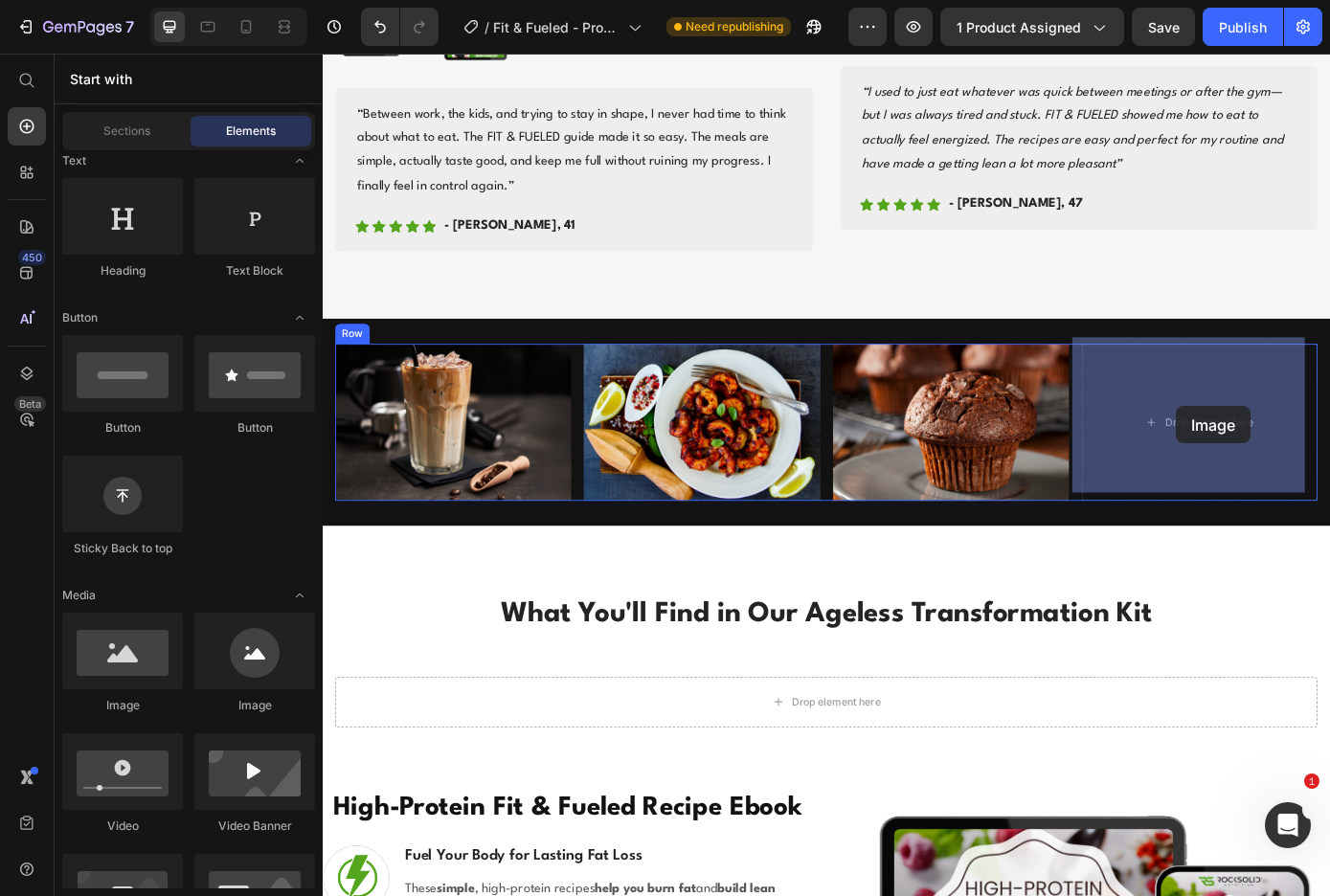 drag, startPoint x: 1094, startPoint y: 550, endPoint x: 1296, endPoint y: 456, distance: 222.8004 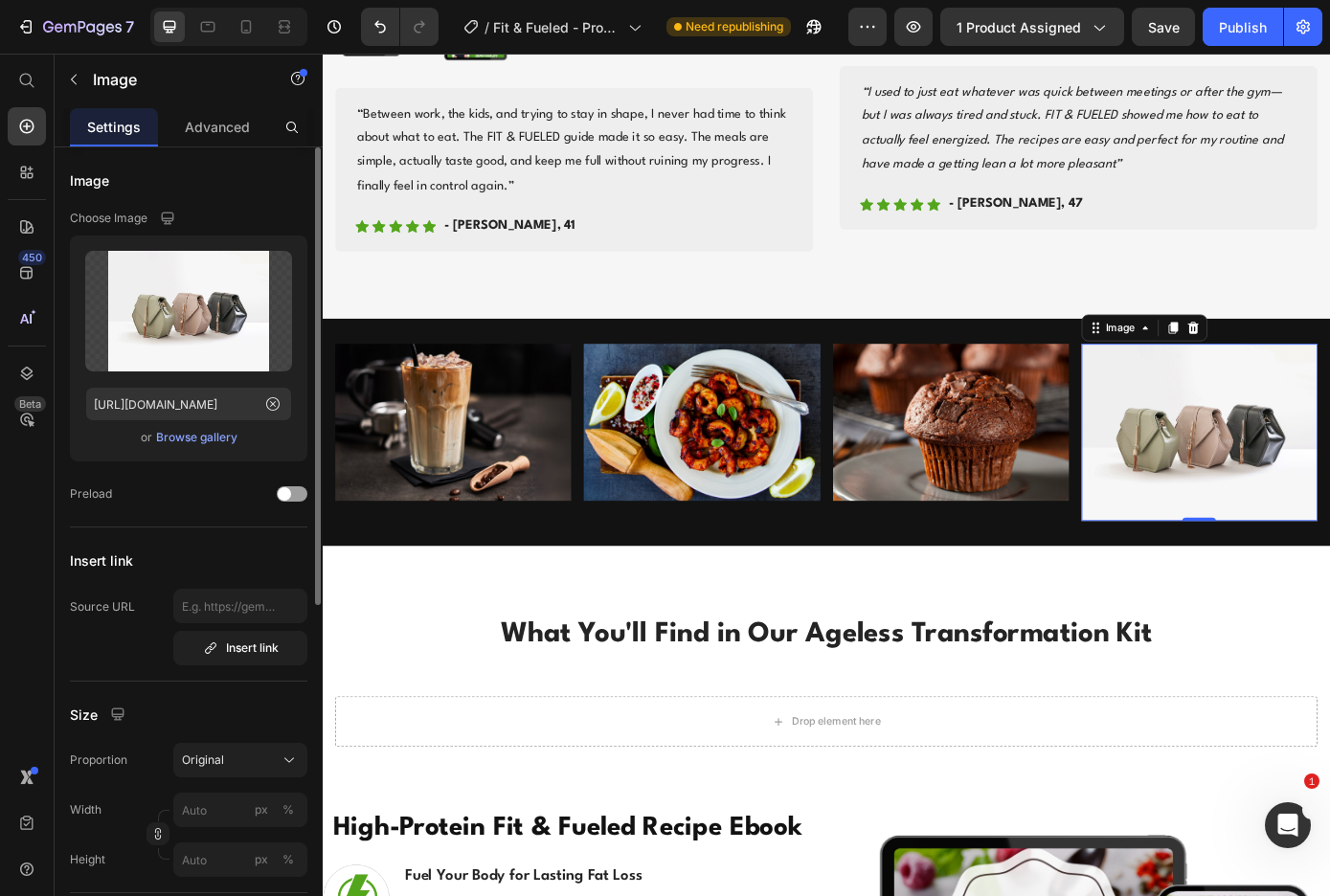 click on "Browse gallery" at bounding box center [196, 437] 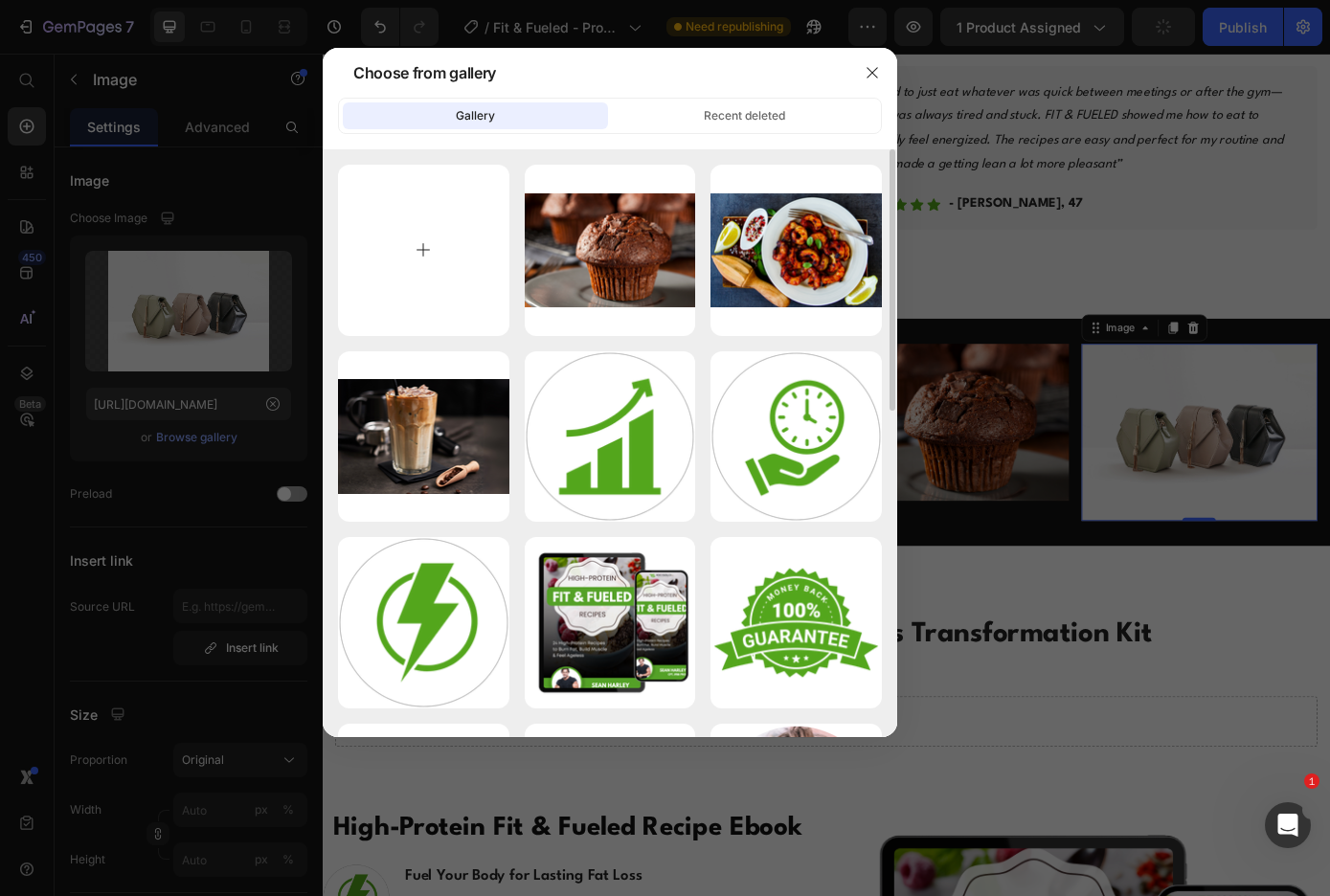 click at bounding box center (423, 250) 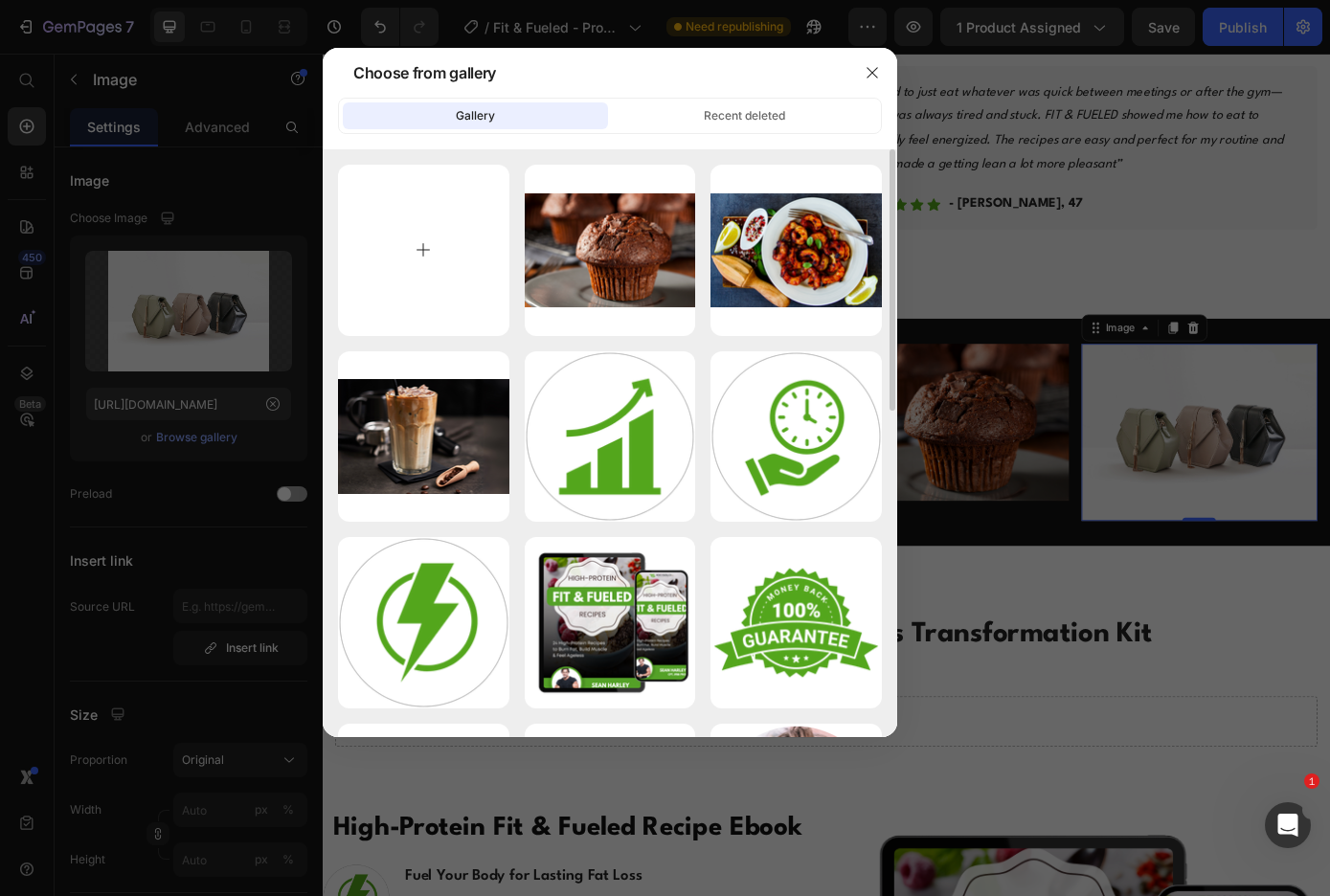 type on "C:\fakepath\3.png" 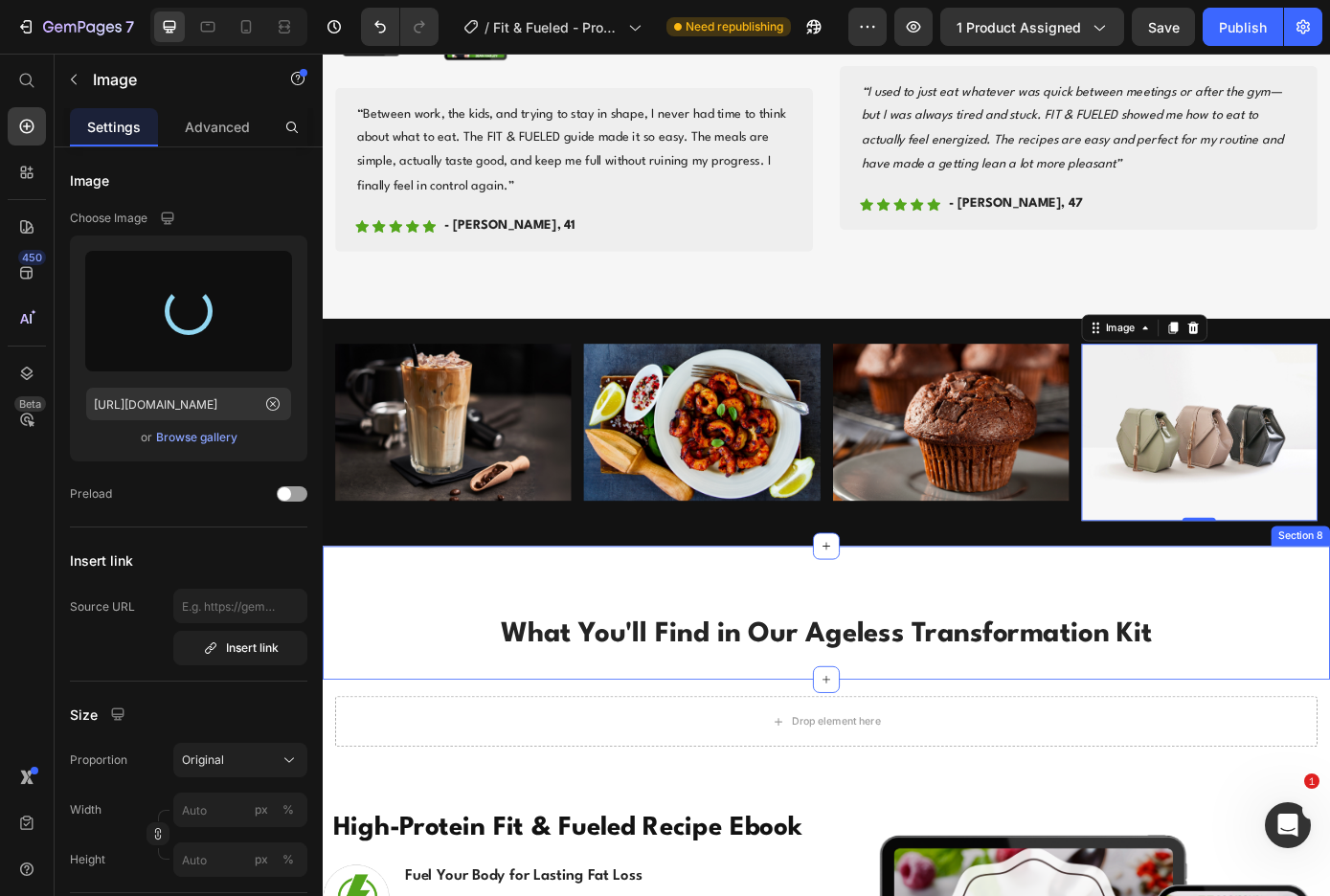 type on "https://cdn.shopify.com/s/files/1/0019/0362/4247/files/gempages_558017724010202192-eaa6b6de-c787-4043-bf61-f783a37dc190.png" 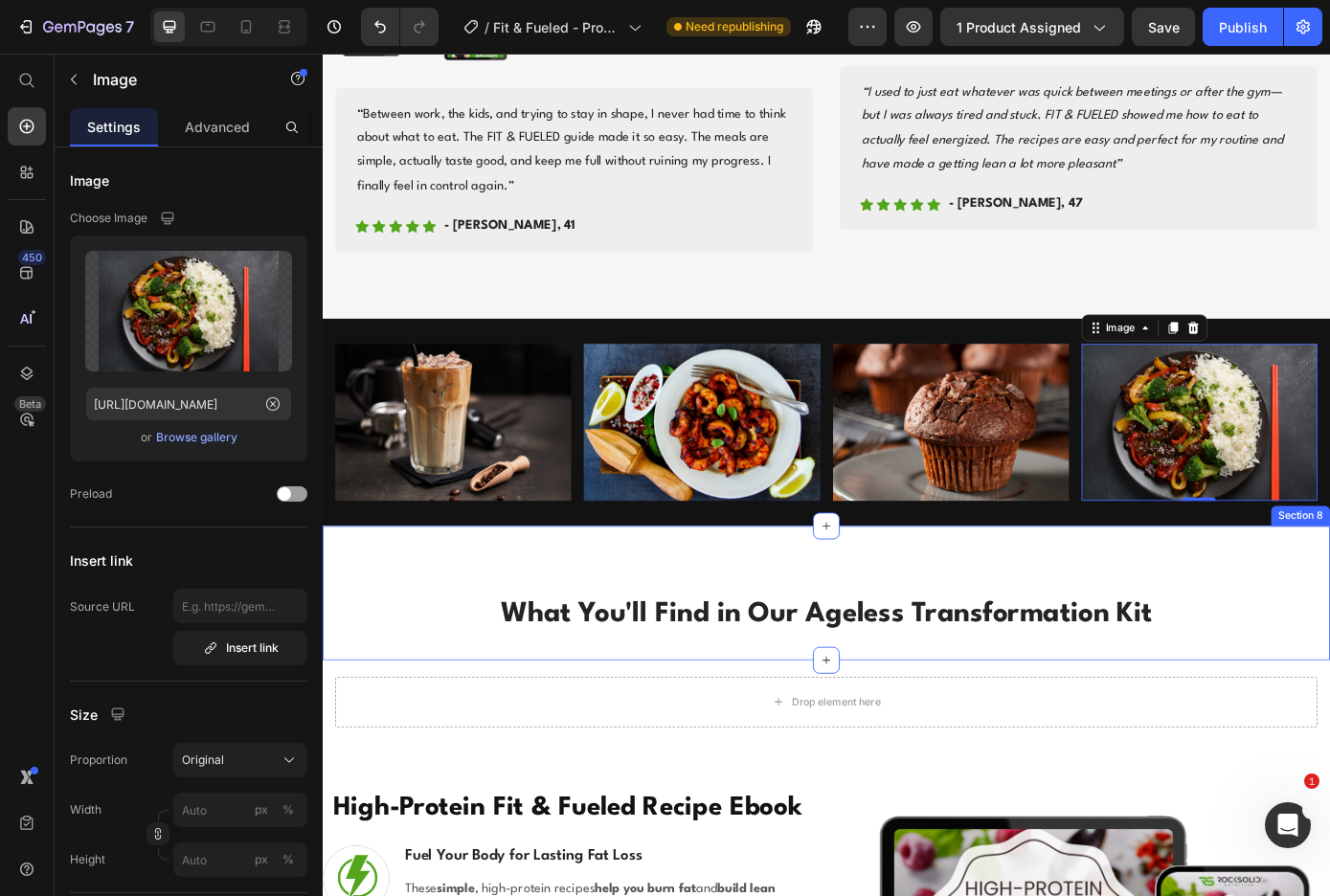 click on "What You'll Find in Our Ageless Transformation Kit Heading Row" at bounding box center [897, 678] 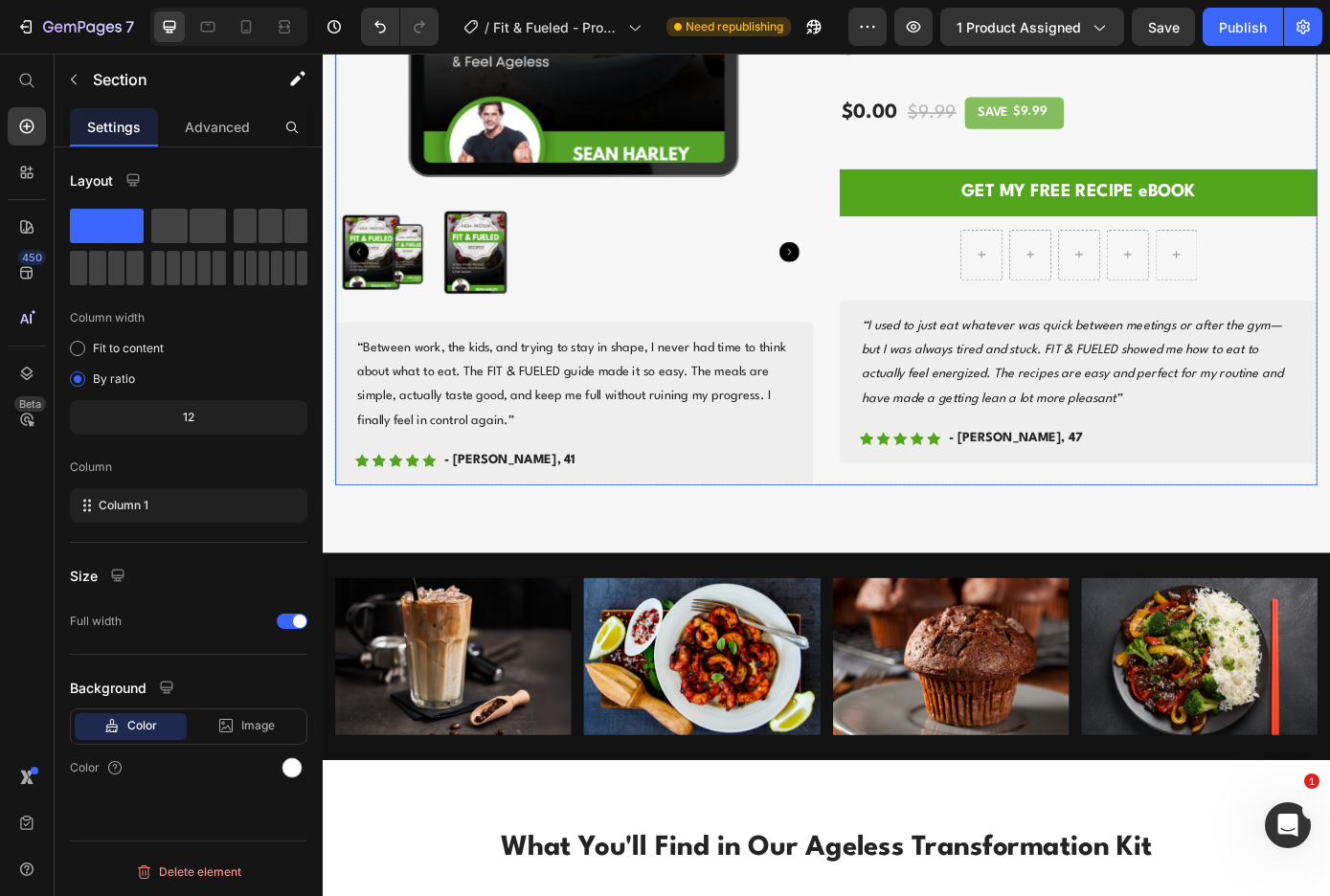 scroll, scrollTop: 1030, scrollLeft: 0, axis: vertical 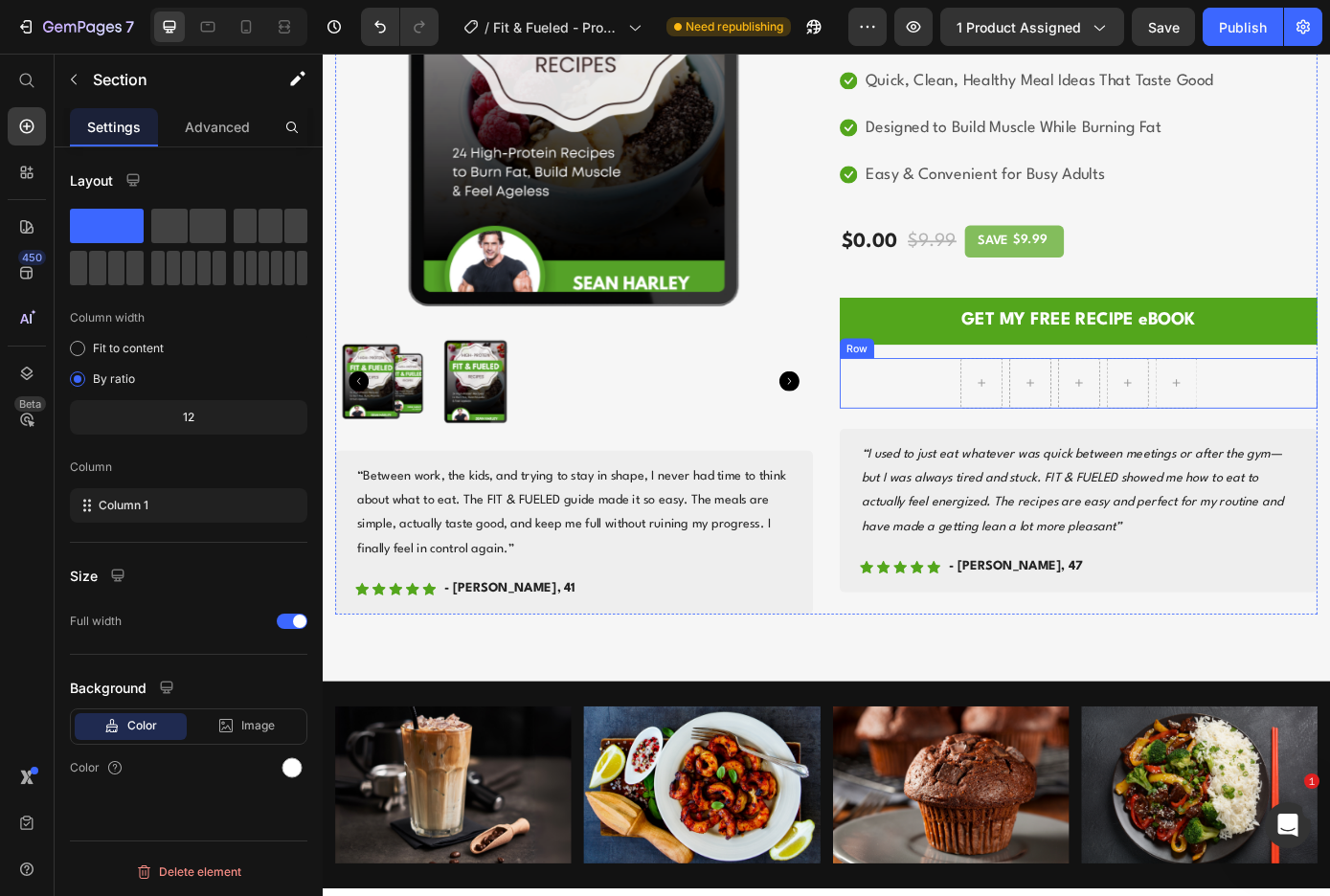 click on "Row" at bounding box center (1184, 430) 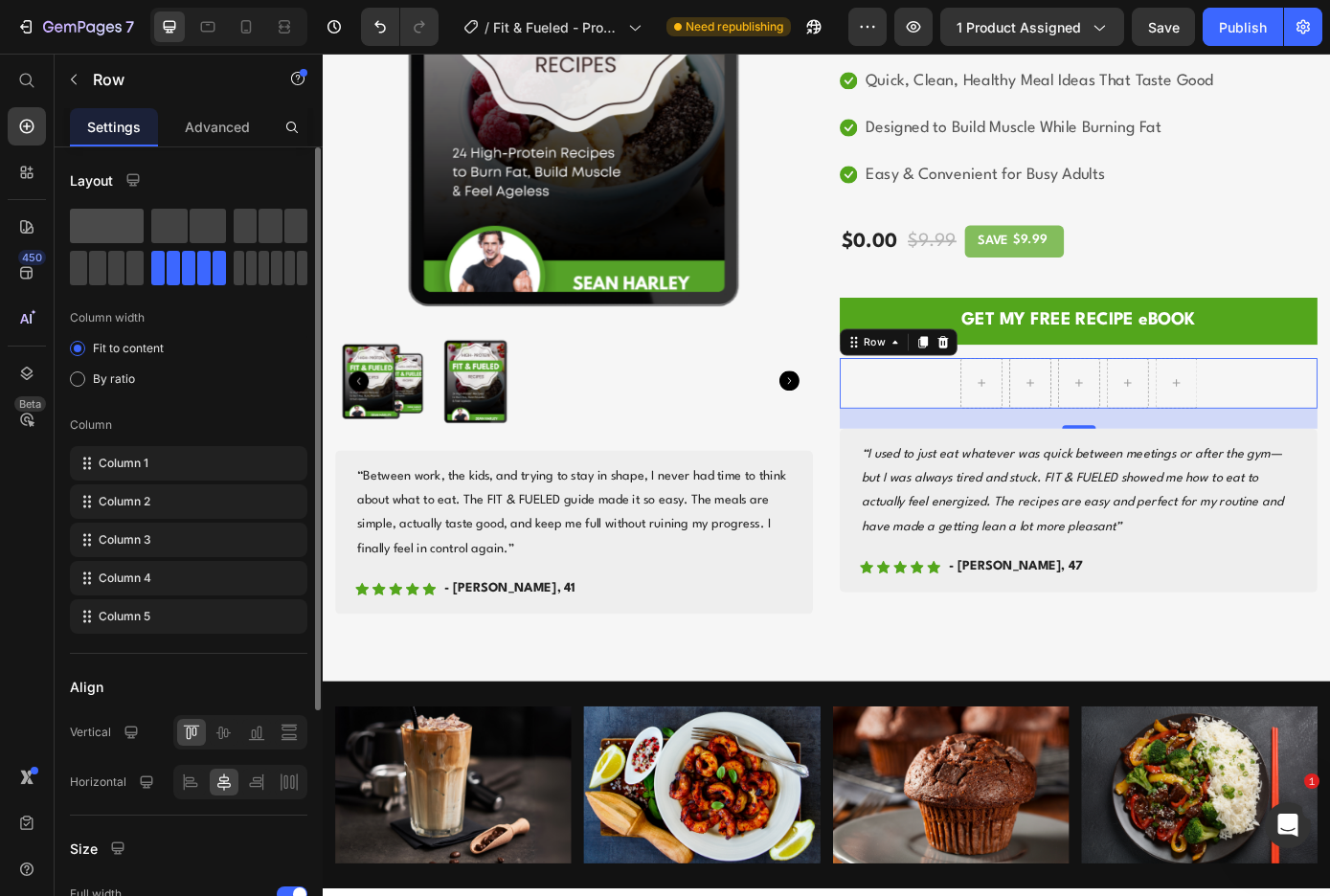 click 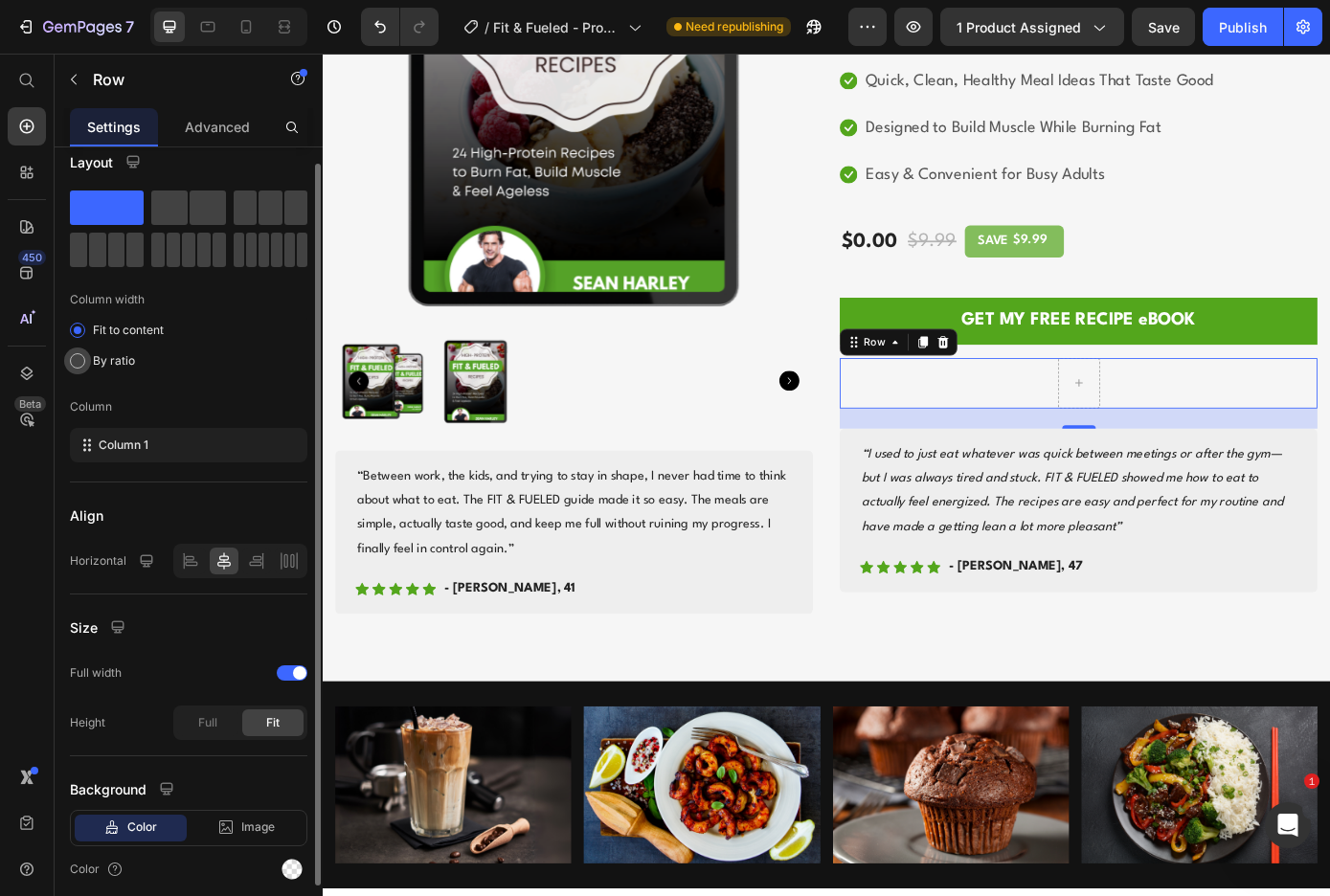 scroll, scrollTop: 0, scrollLeft: 0, axis: both 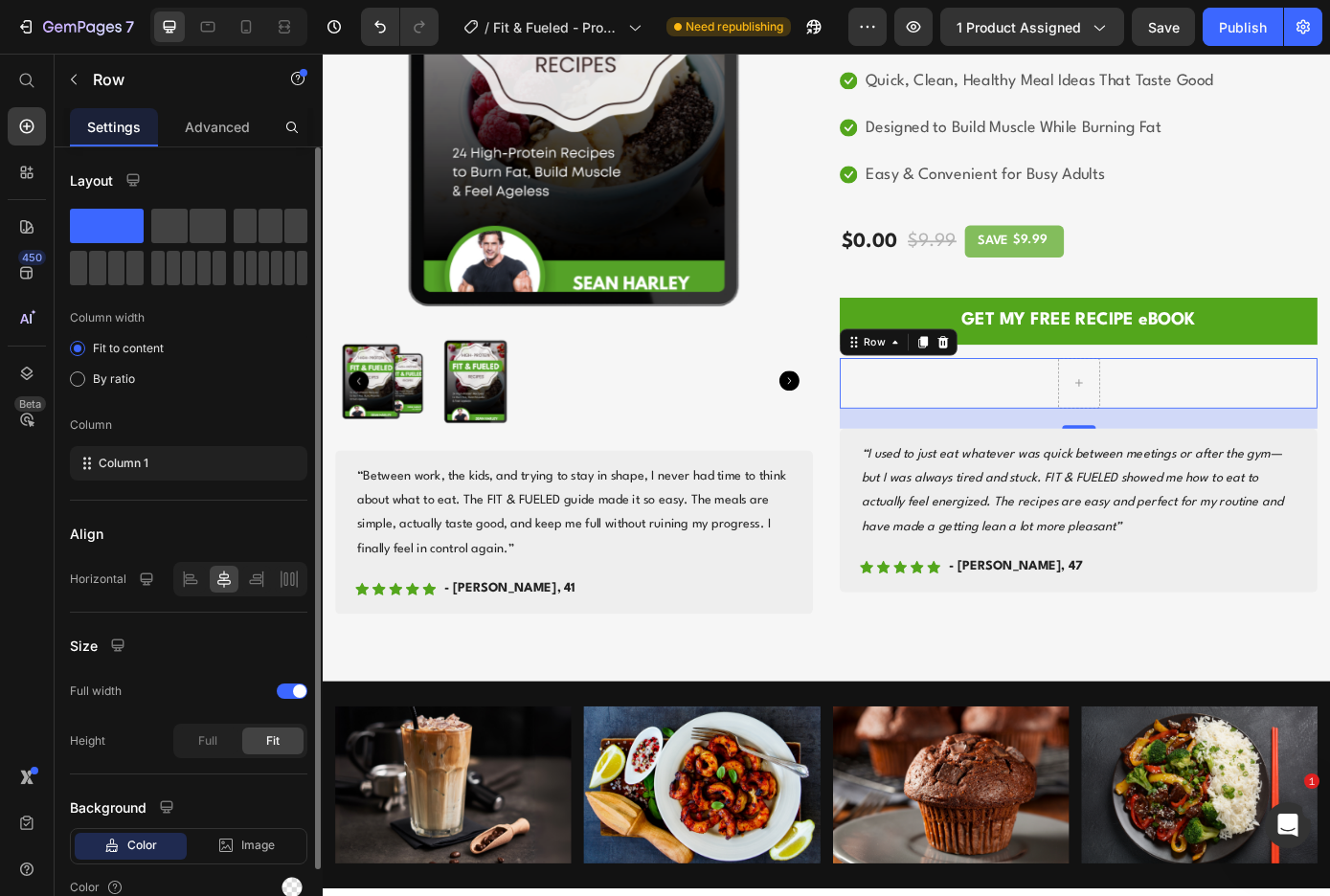 click on "Row   24" at bounding box center (1184, 430) 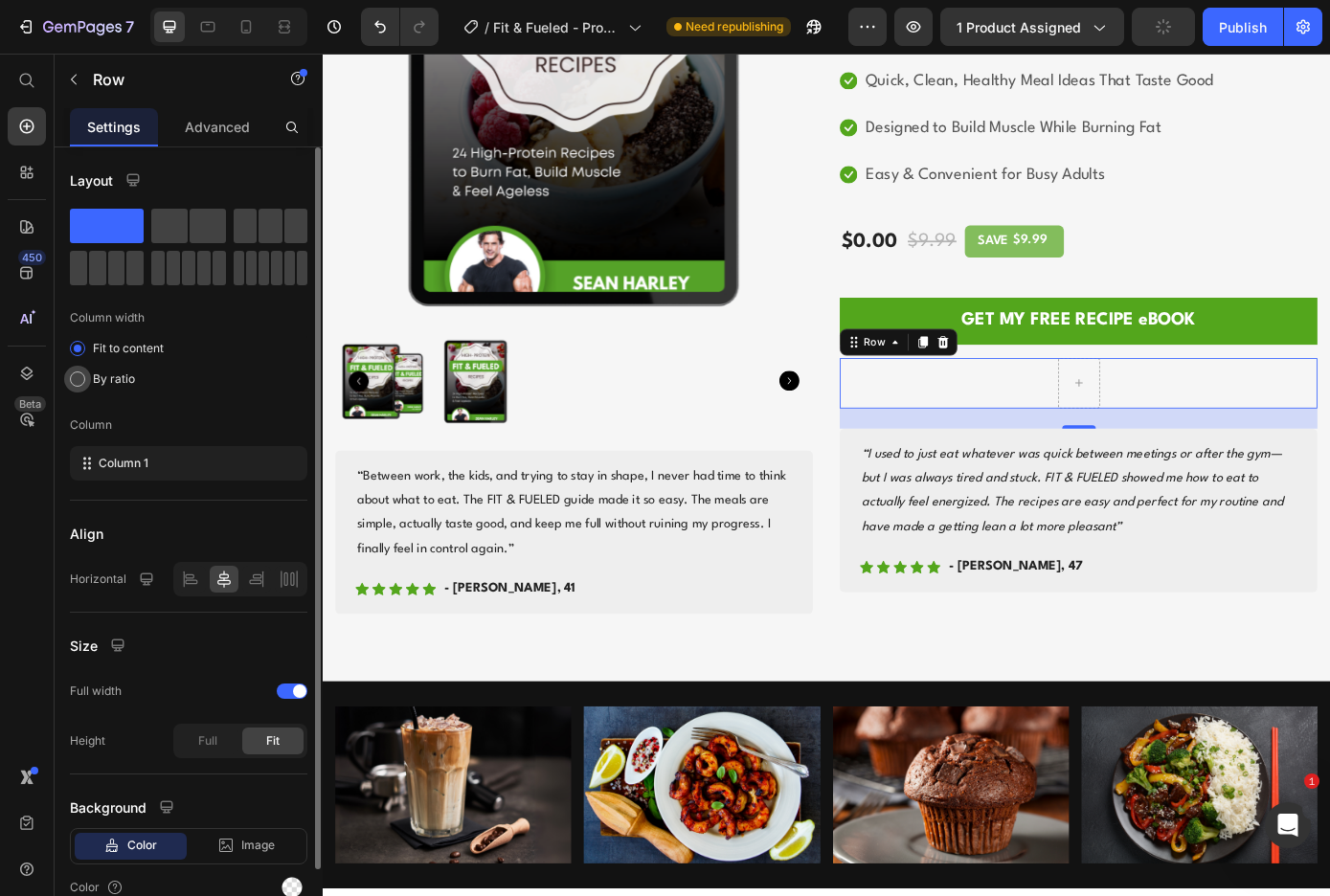 click on "By ratio" 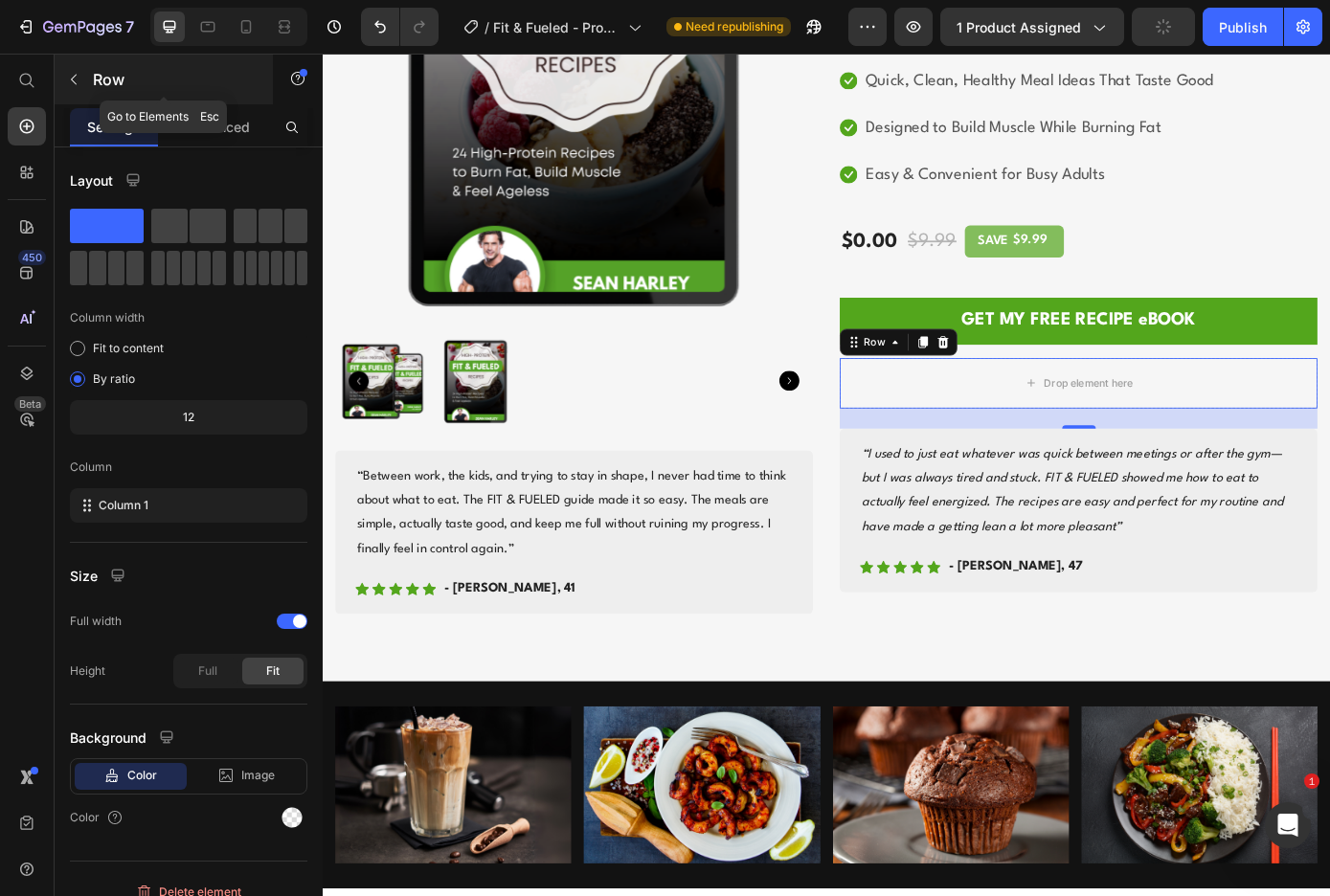 click 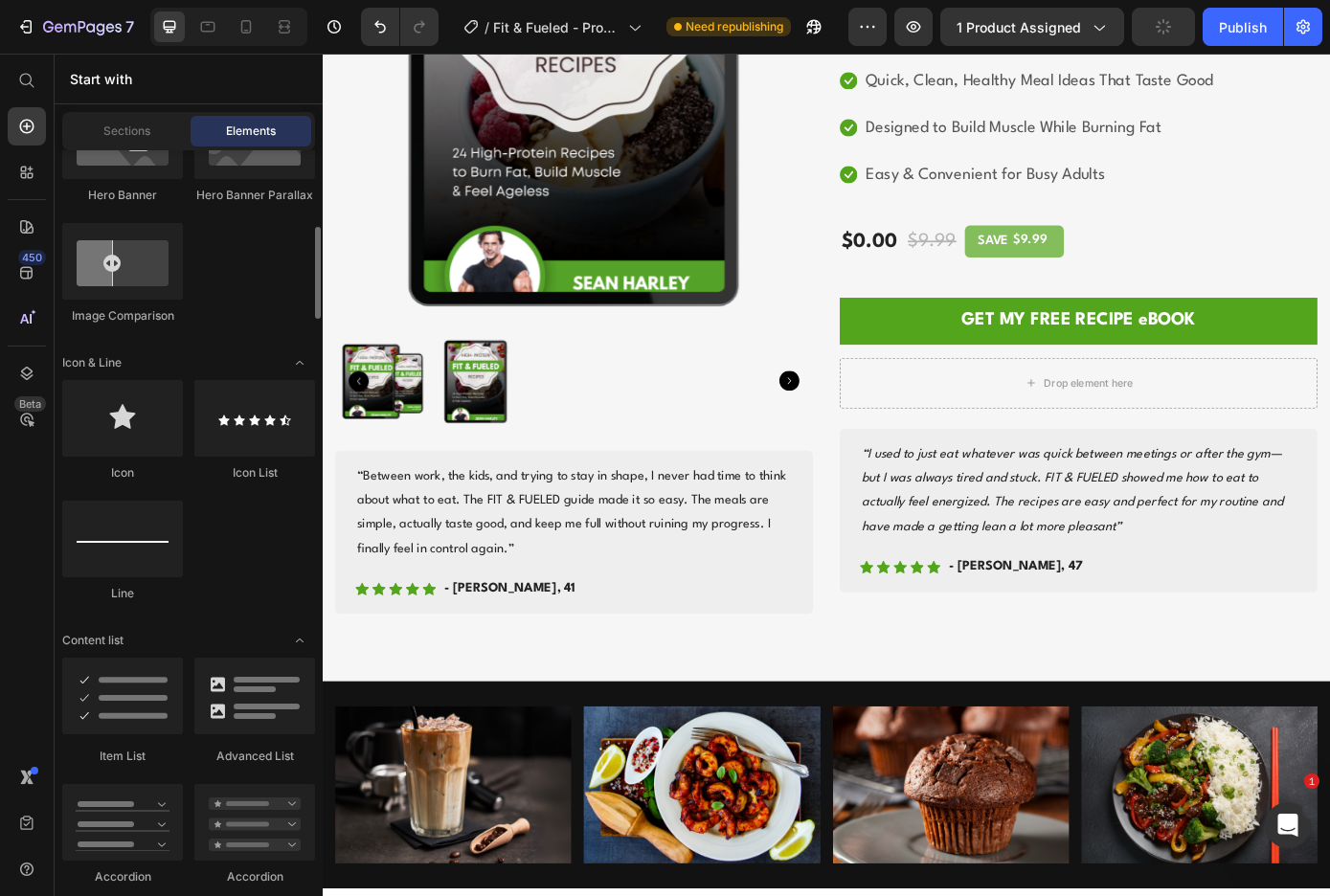 scroll, scrollTop: 1235, scrollLeft: 0, axis: vertical 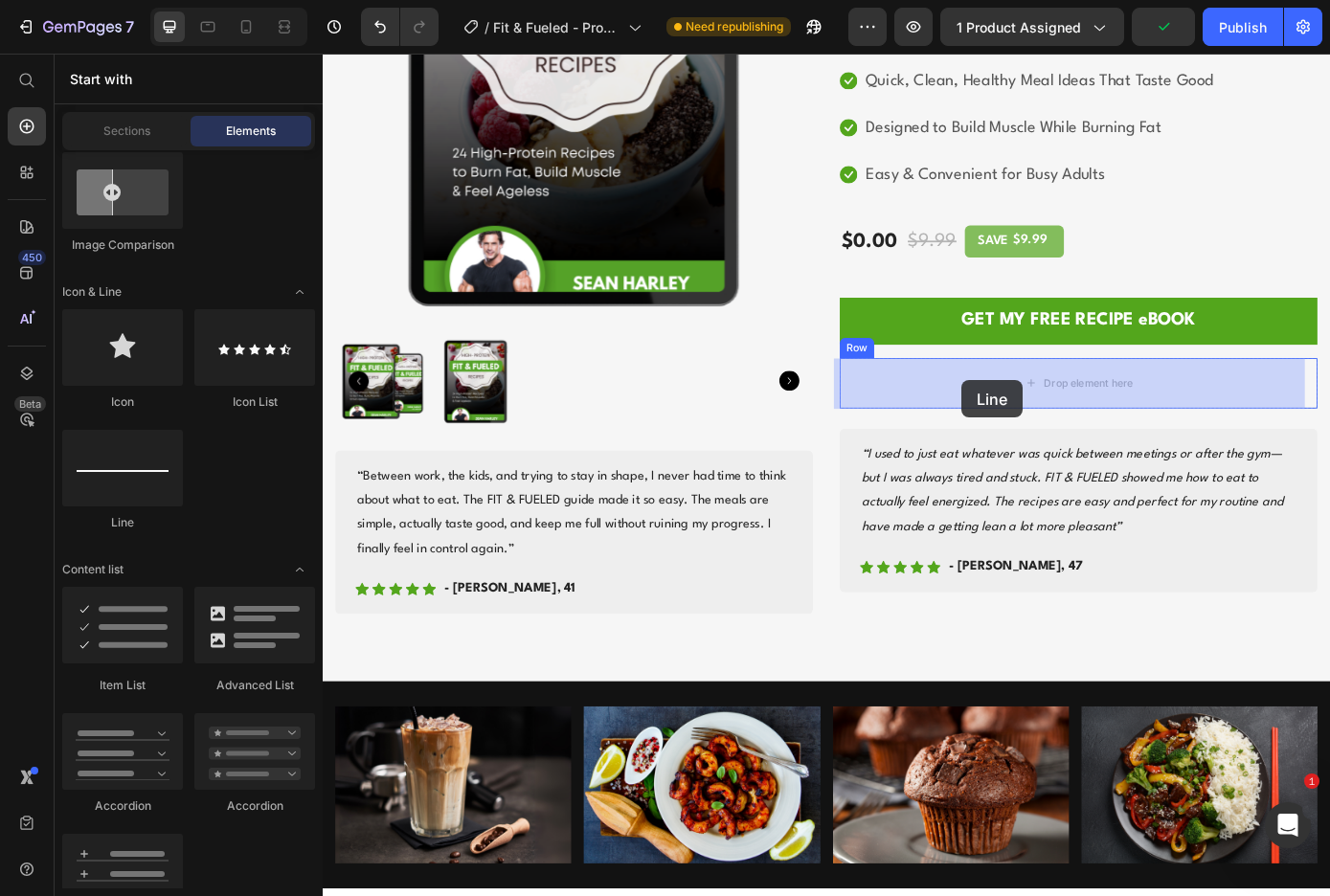 drag, startPoint x: 793, startPoint y: 520, endPoint x: 1051, endPoint y: 426, distance: 274.5906 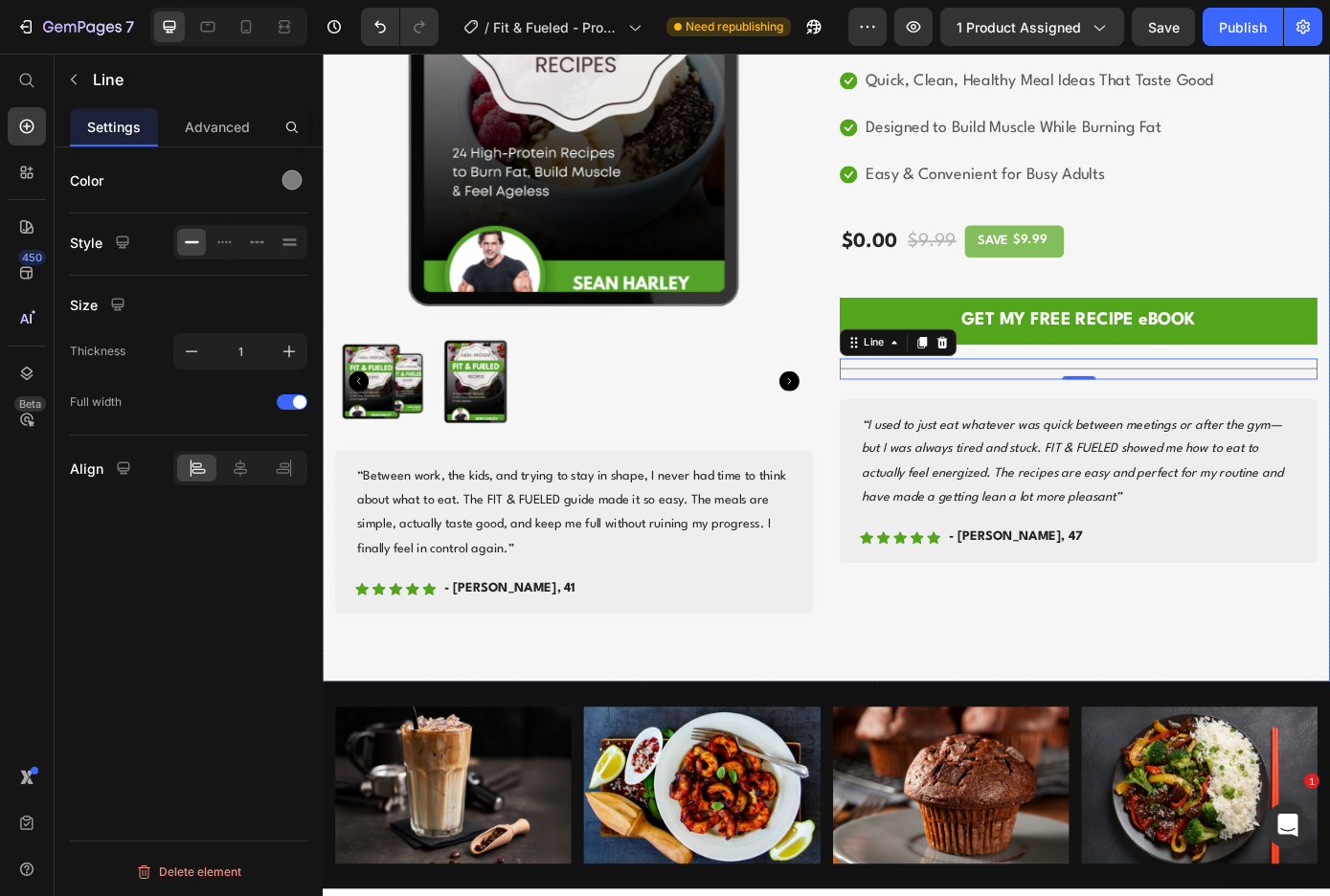click on "Product Images “Between work, the kids, and trying to stay in shape, I never had time to think about what to eat. The FIT & FUELED guide made it so easy. The meals are simple, actually taste good, and keep me full without ruining my progress. I finally feel in control again.” Text block                Icon                Icon                Icon                Icon                Icon Icon List Hoz - Michelle F, 41 Text block Row Row Row Fit & Fueled High Protein Recipe eBook (P) Title                Icon                Icon                Icon                Icon
Icon Icon List Hoz 600+ Satisfied Women Text block Row
Icon 24 High Protein - Low Calorie Recipes Text block
Icon Includes Breakfast, Lunch, Dinner, Snakes & Shakes Text block
Icon Quick, Clean, Healthy Meal Ideas That Taste Good Text block
Icon Designed to Build Muscle While Burning Fat Text block
Icon Text block Icon List Row" at bounding box center (897, 286) 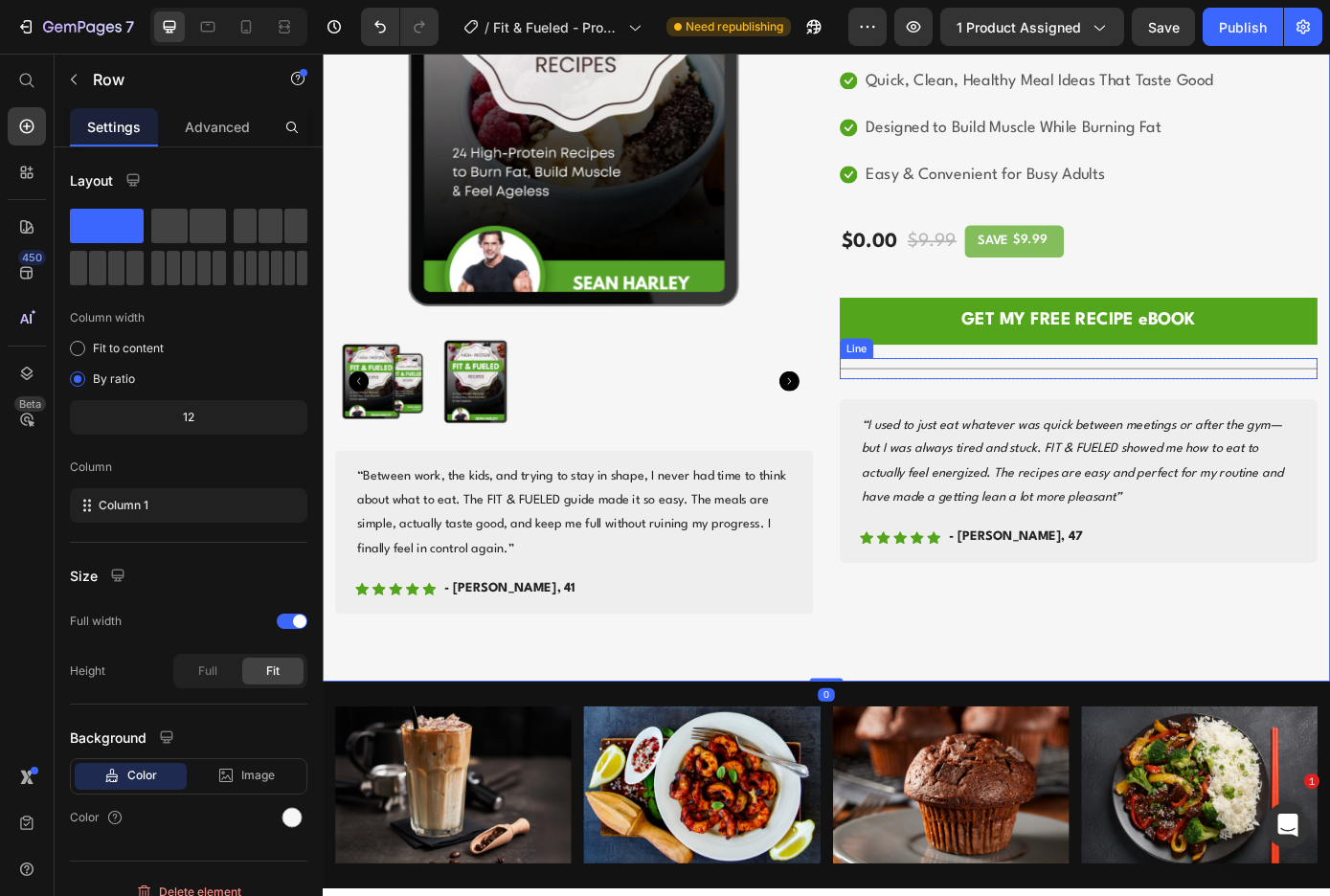 click on "Title Line" at bounding box center [1184, 413] 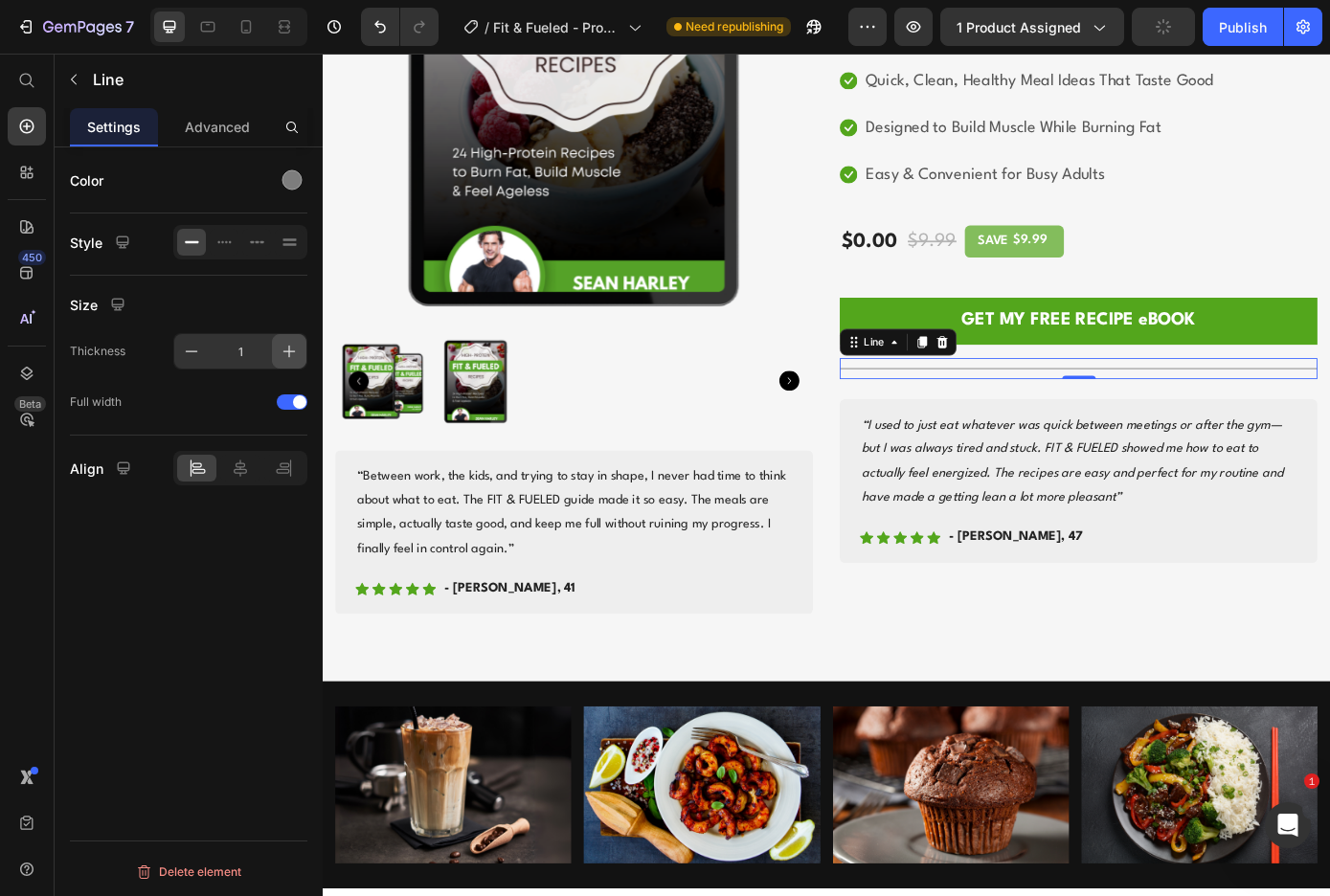 click 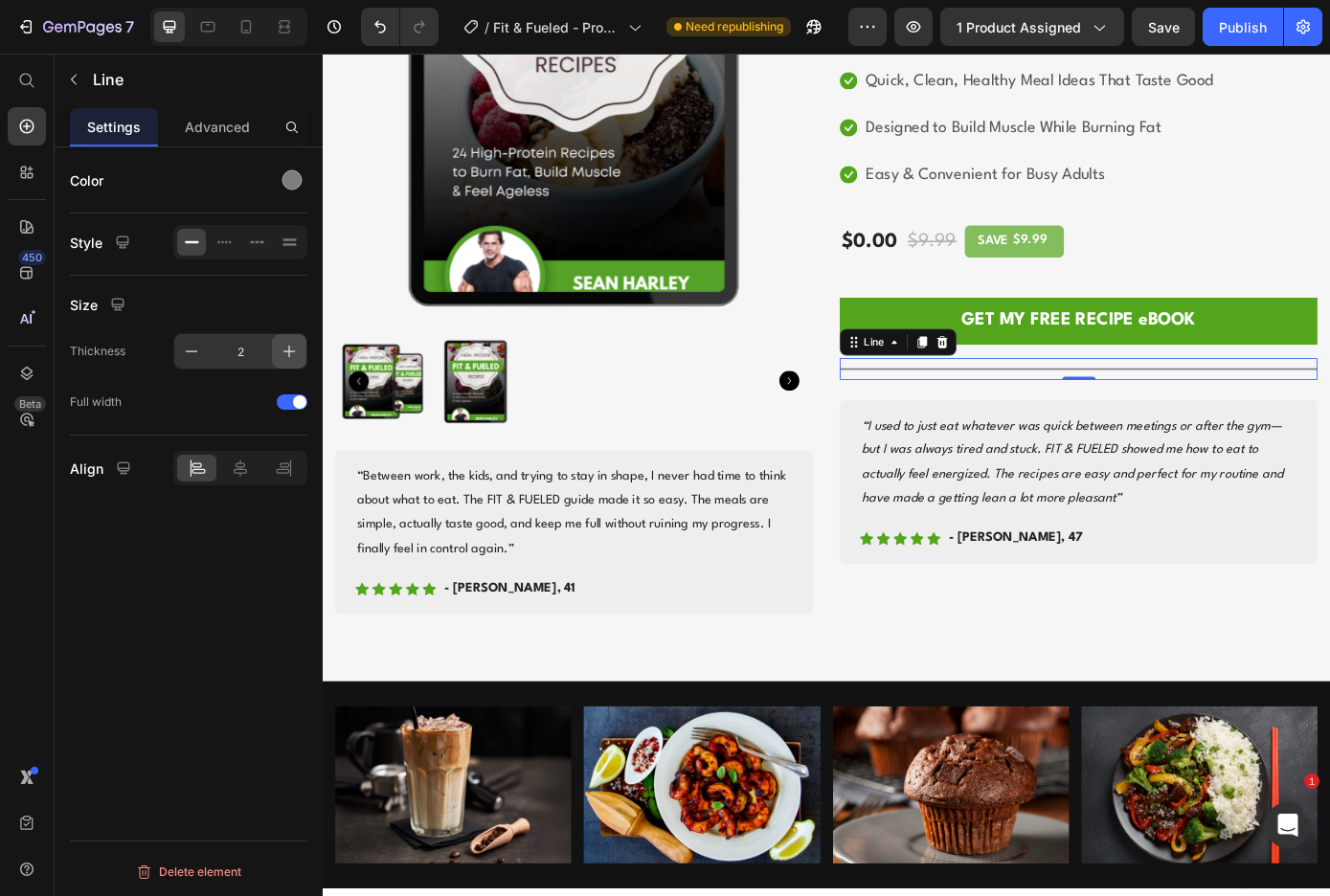 click 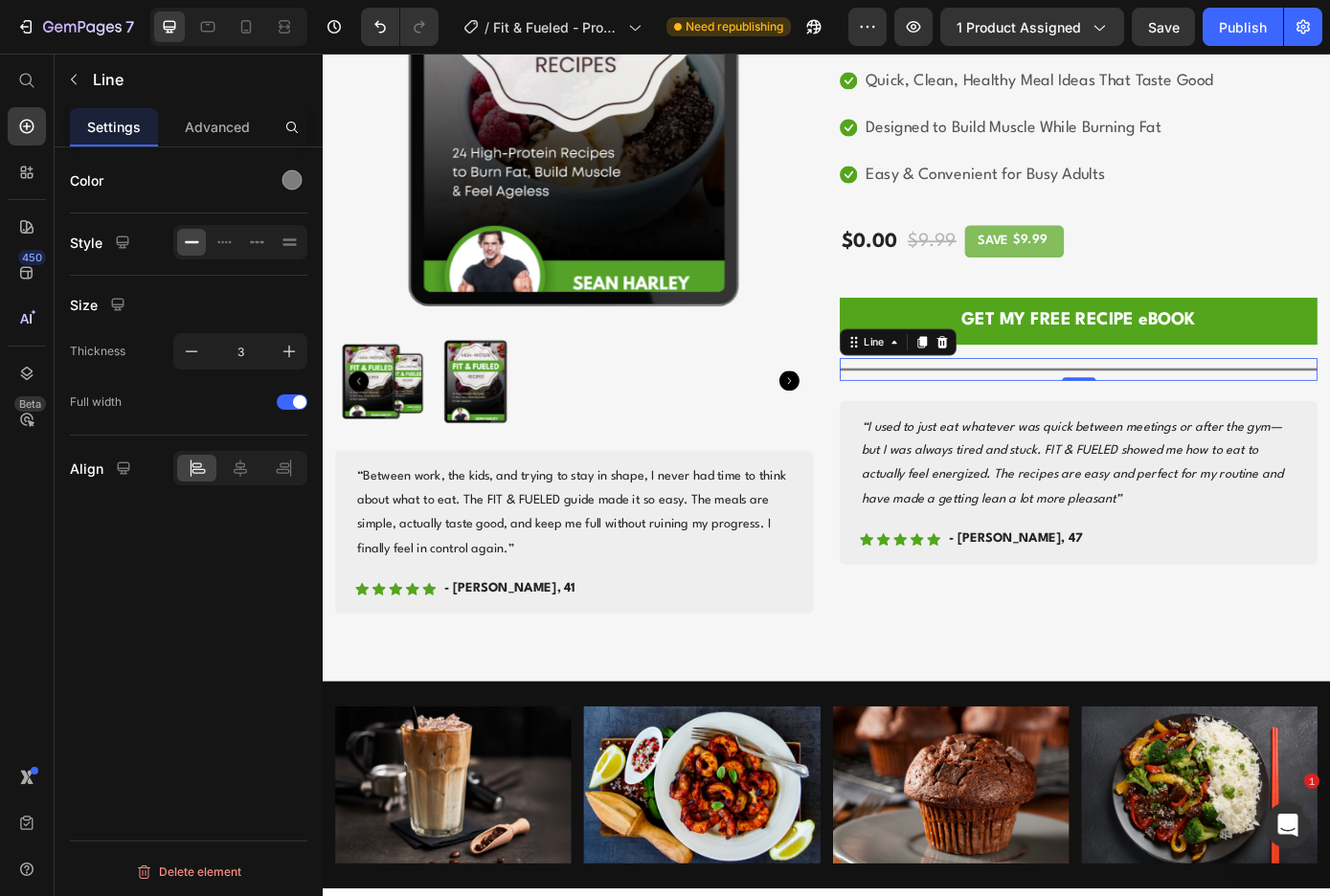 click on "Color Style                             Size Thickness 3 Full width Align  Delete element" at bounding box center (189, 549) 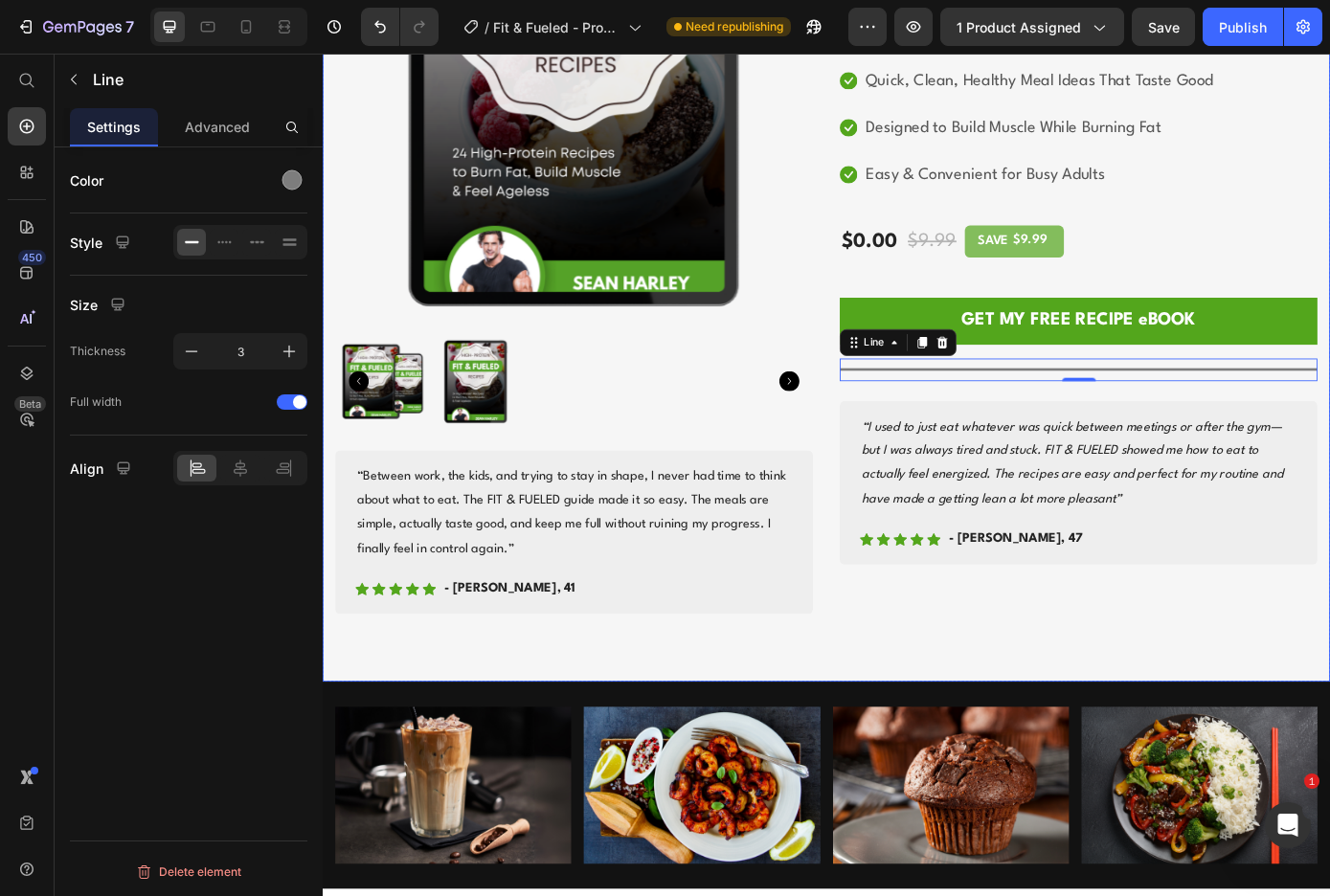 click on "Product Images “Between work, the kids, and trying to stay in shape, I never had time to think about what to eat. The FIT & FUELED guide made it so easy. The meals are simple, actually taste good, and keep me full without ruining my progress. I finally feel in control again.” Text block                Icon                Icon                Icon                Icon                Icon Icon List Hoz - Michelle F, 41 Text block Row Row Row Fit & Fueled High Protein Recipe eBook (P) Title                Icon                Icon                Icon                Icon
Icon Icon List Hoz 600+ Satisfied Women Text block Row
Icon 24 High Protein - Low Calorie Recipes Text block
Icon Includes Breakfast, Lunch, Dinner, Snakes & Shakes Text block
Icon Quick, Clean, Healthy Meal Ideas That Taste Good Text block
Icon Designed to Build Muscle While Burning Fat Text block
Icon Text block Icon List Row" at bounding box center [897, 286] 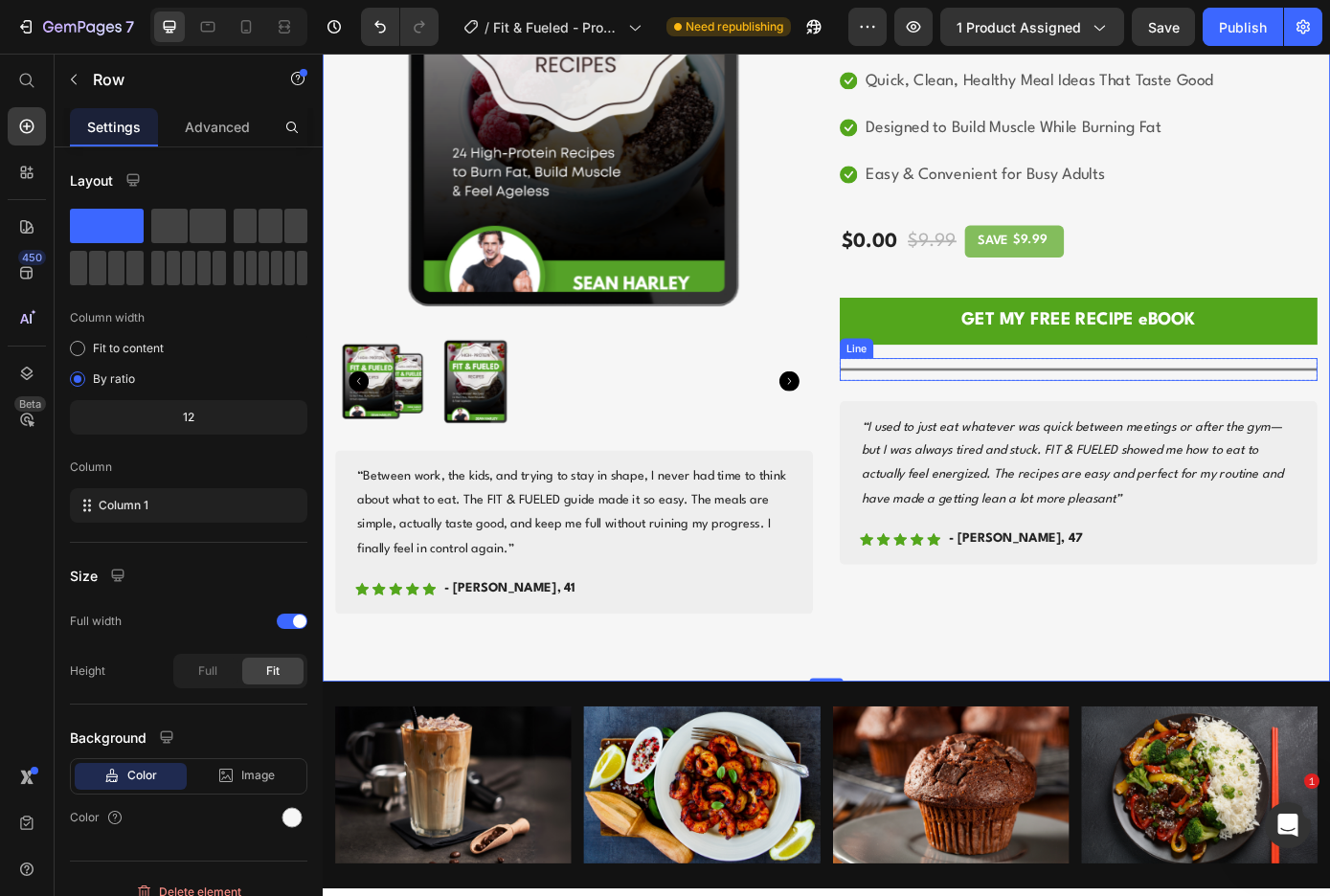 click at bounding box center [1184, 414] 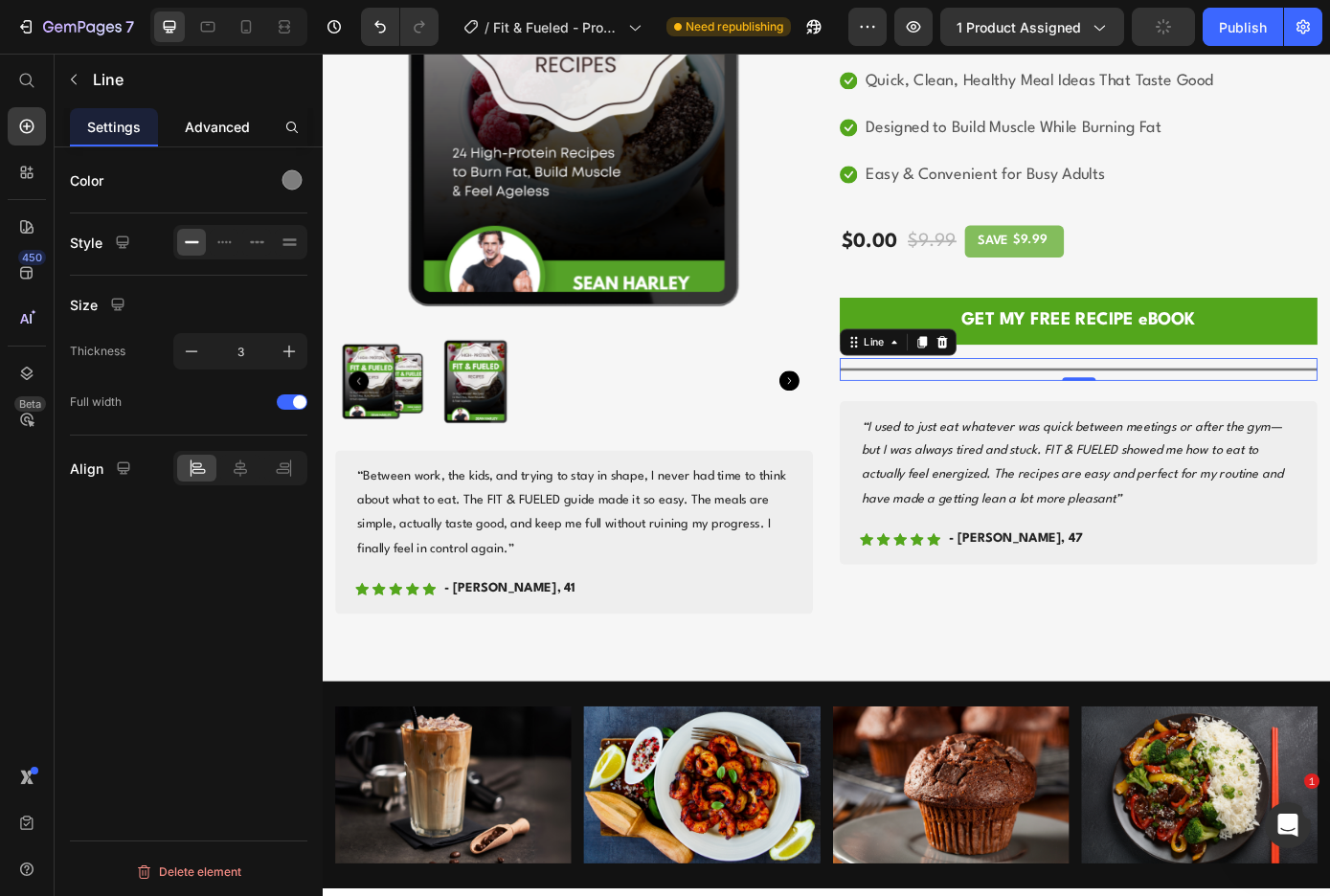 click on "Advanced" at bounding box center [217, 126] 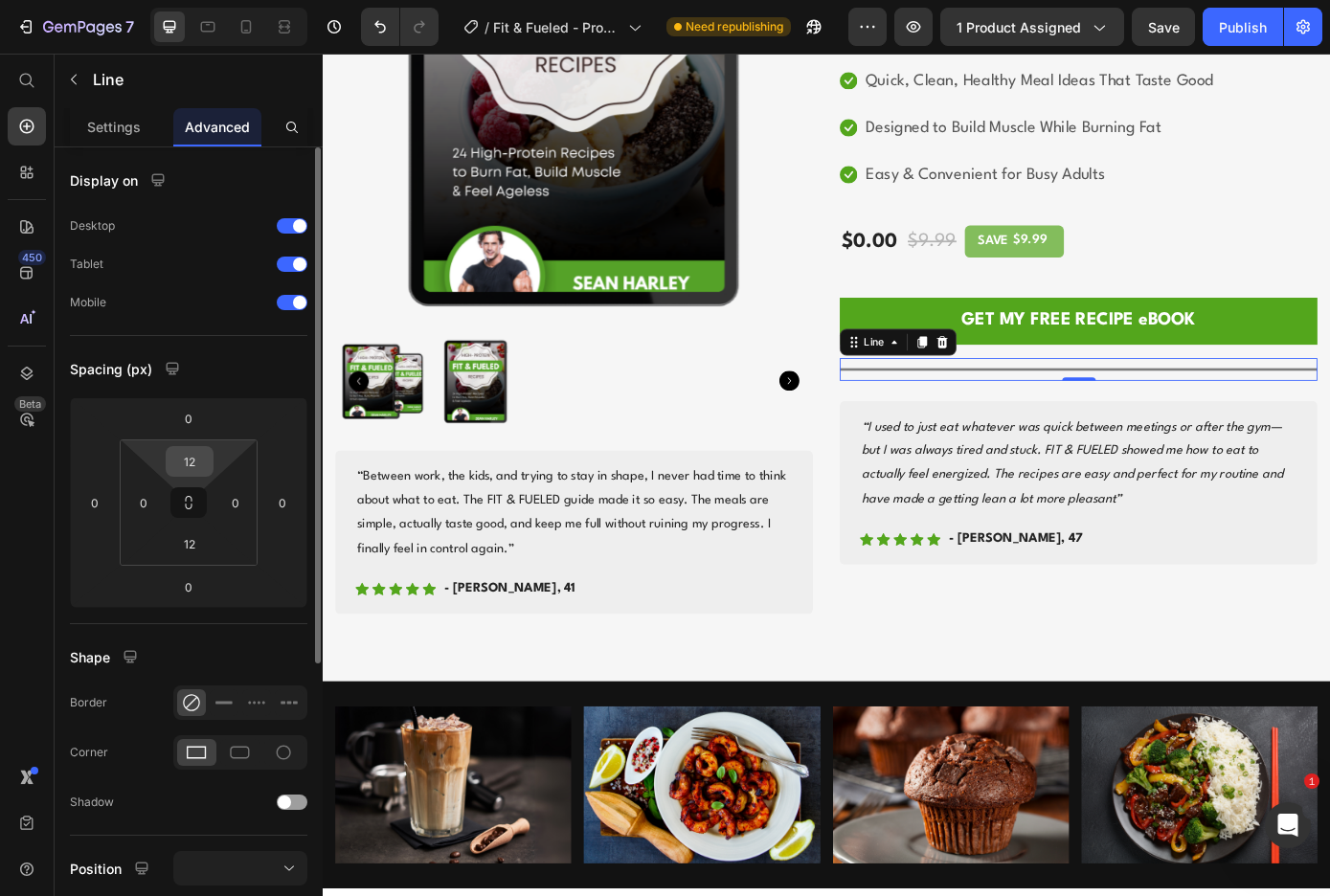 click on "12" at bounding box center [190, 461] 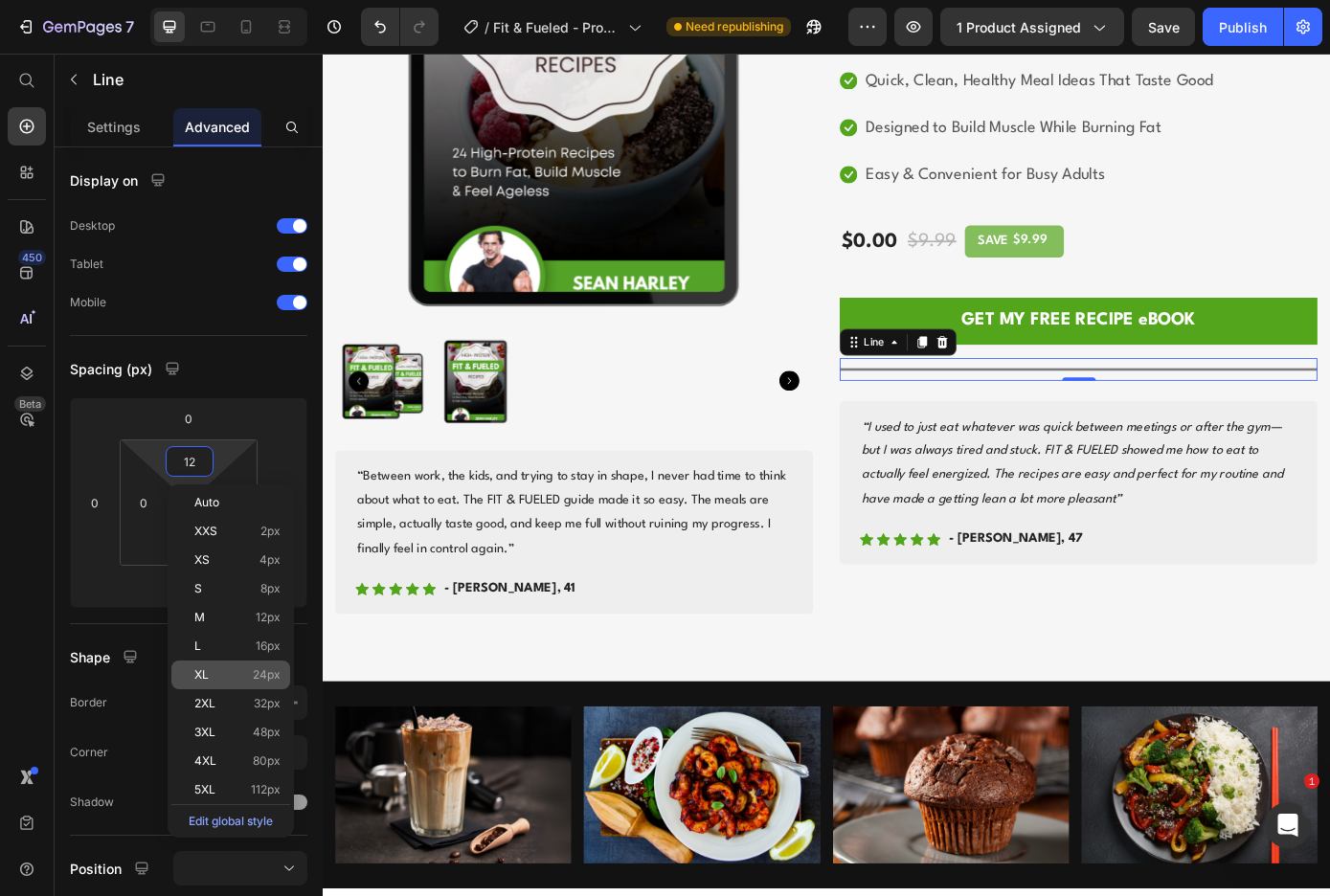click on "24px" at bounding box center [266, 675] 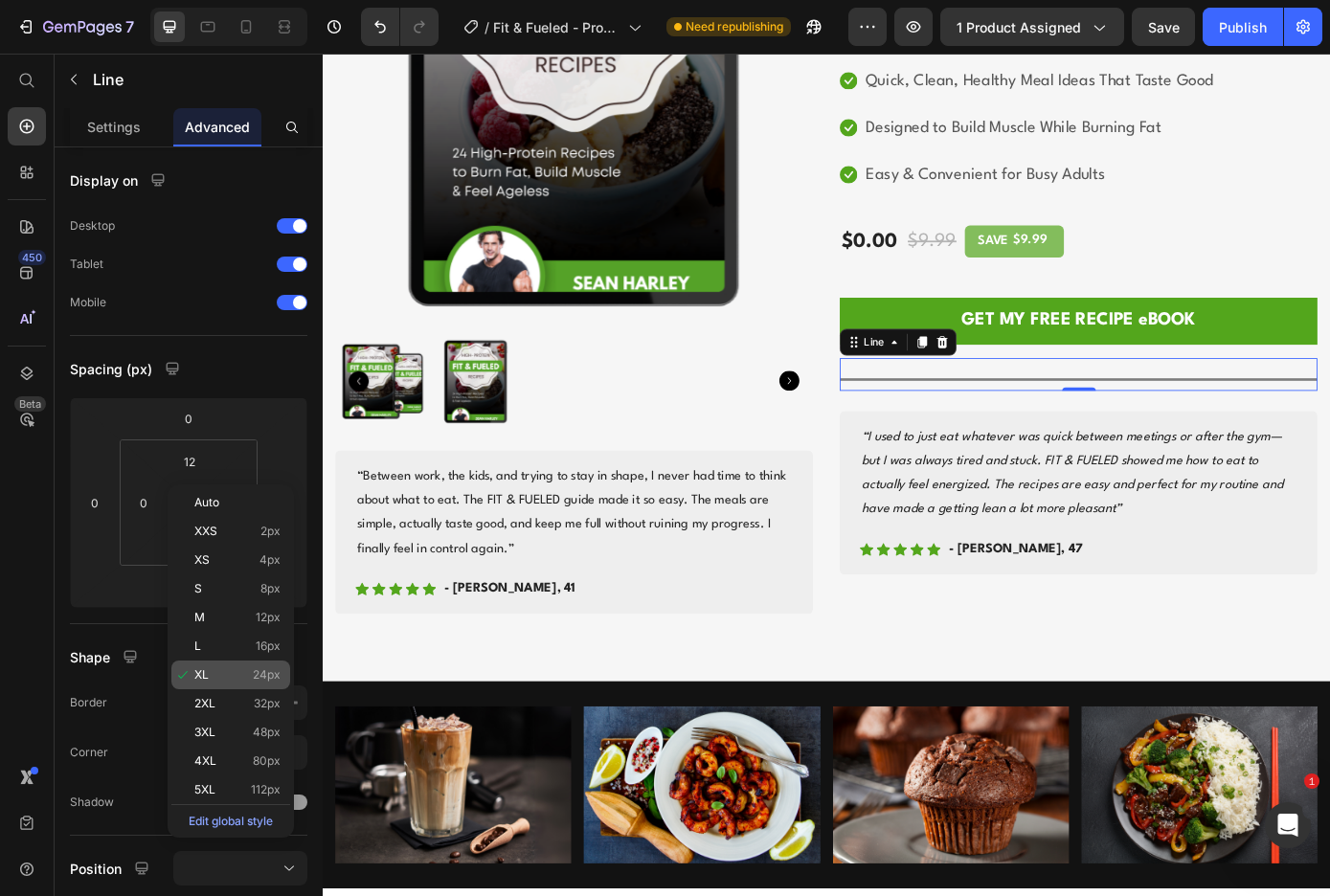 type on "24" 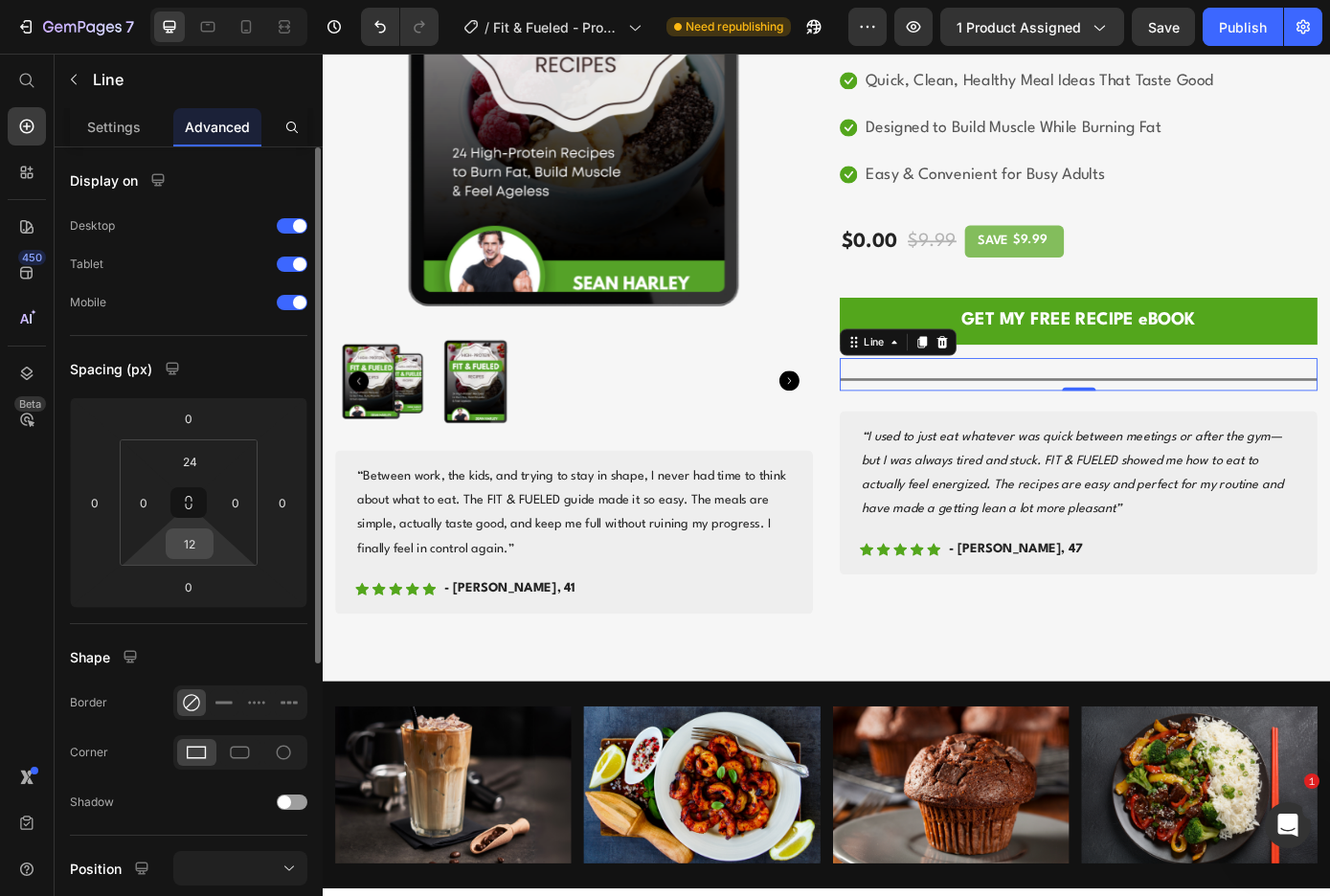 click on "12" at bounding box center (190, 544) 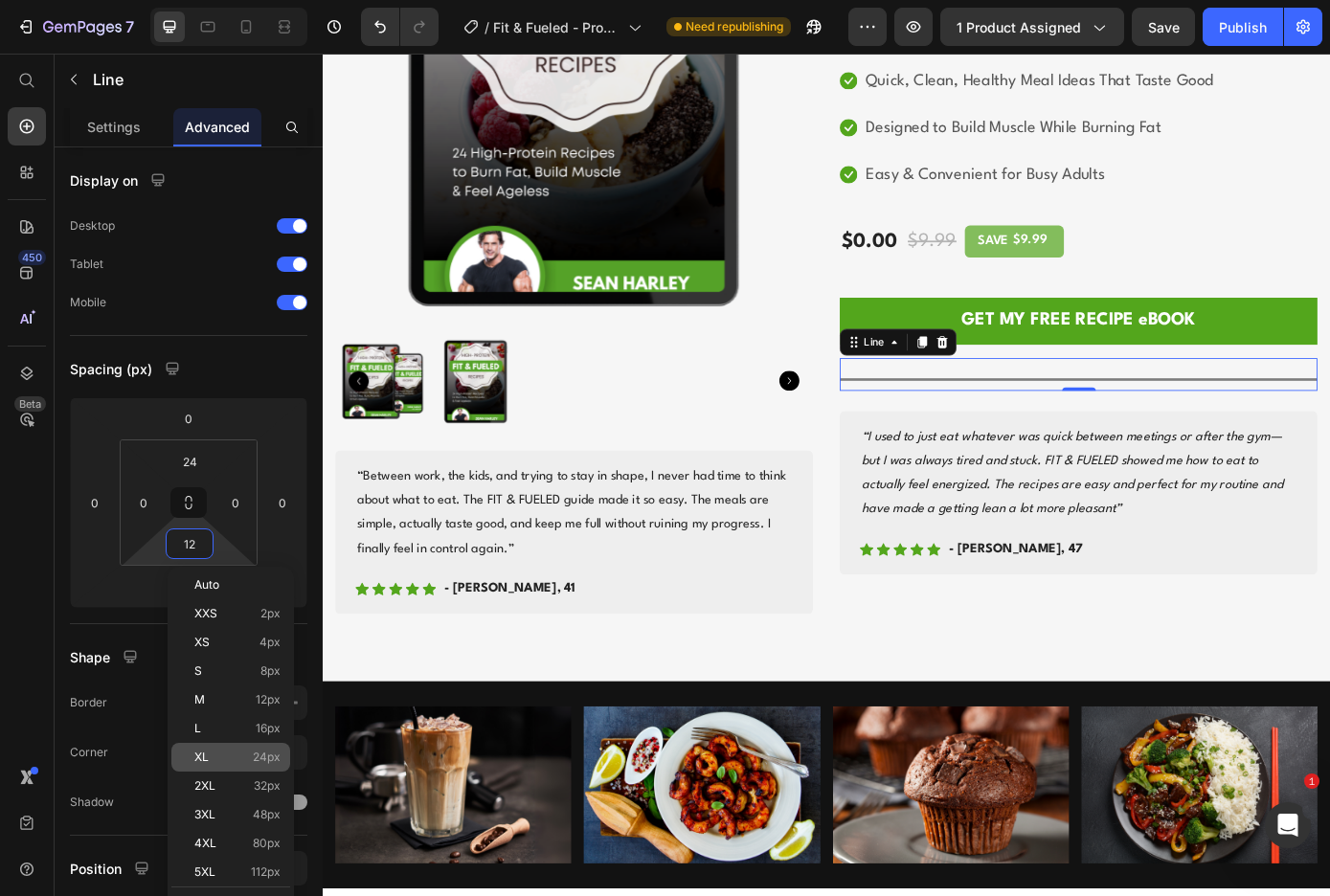 click on "24px" at bounding box center [266, 757] 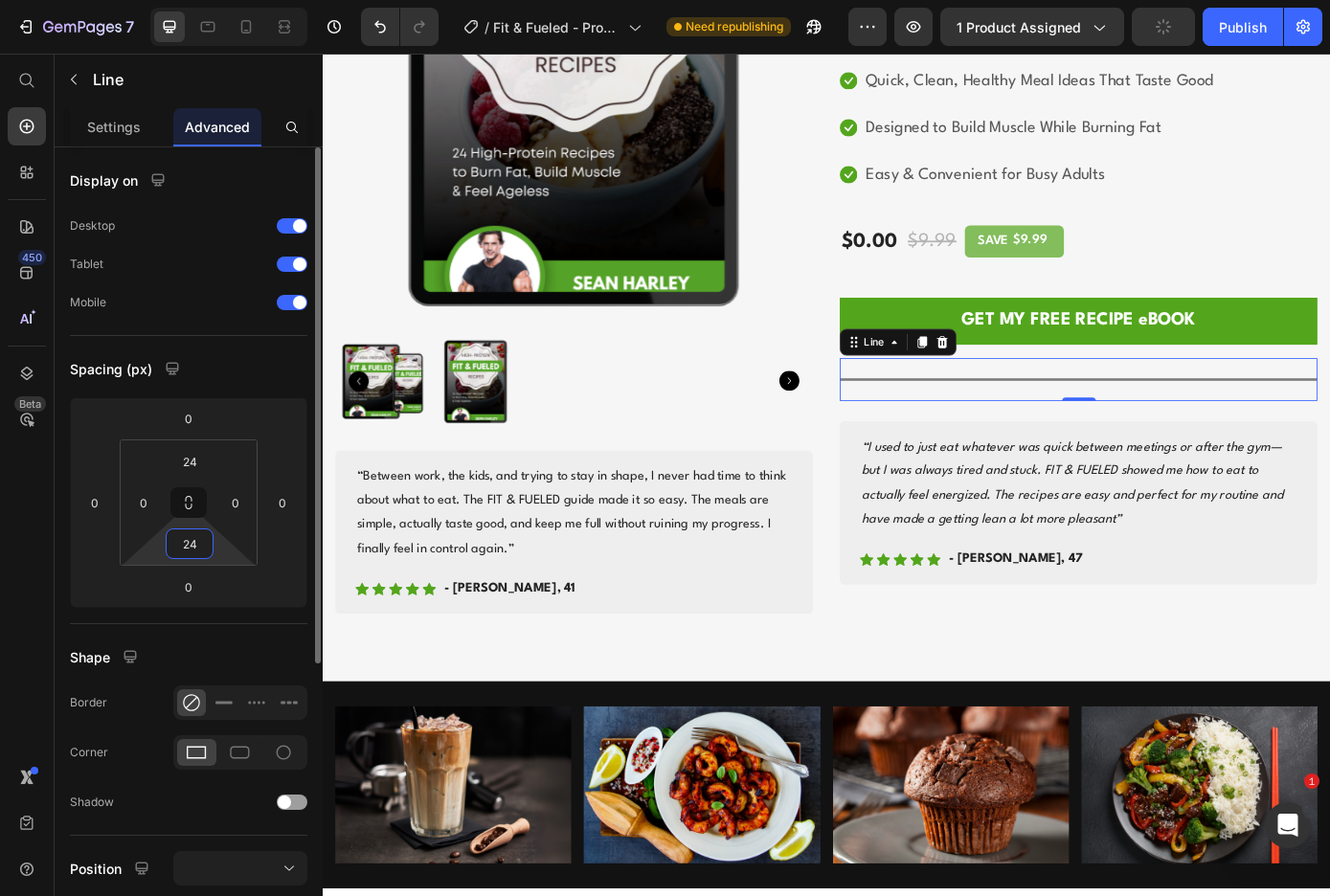 click on "24" at bounding box center [190, 544] 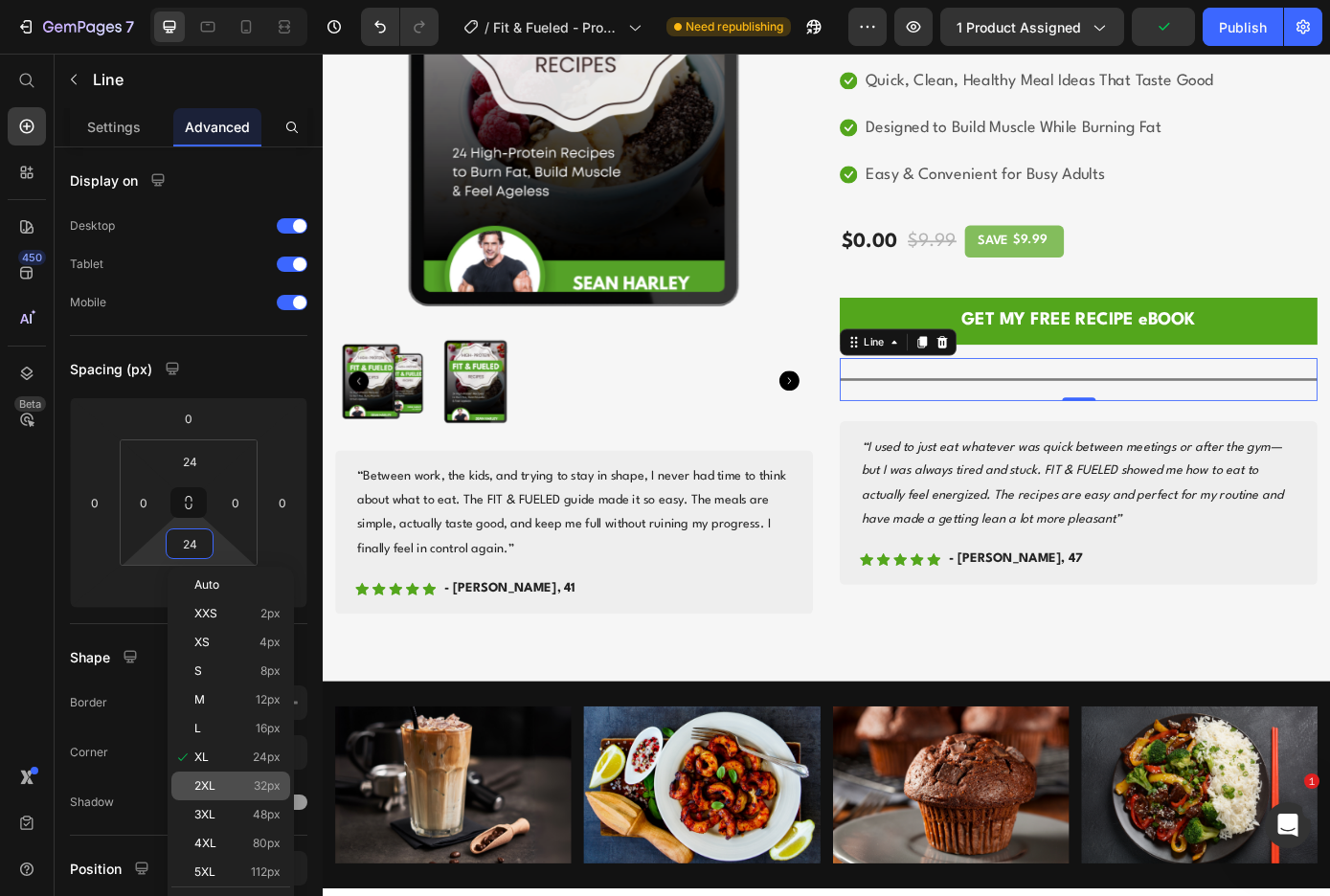 click on "32px" at bounding box center (267, 786) 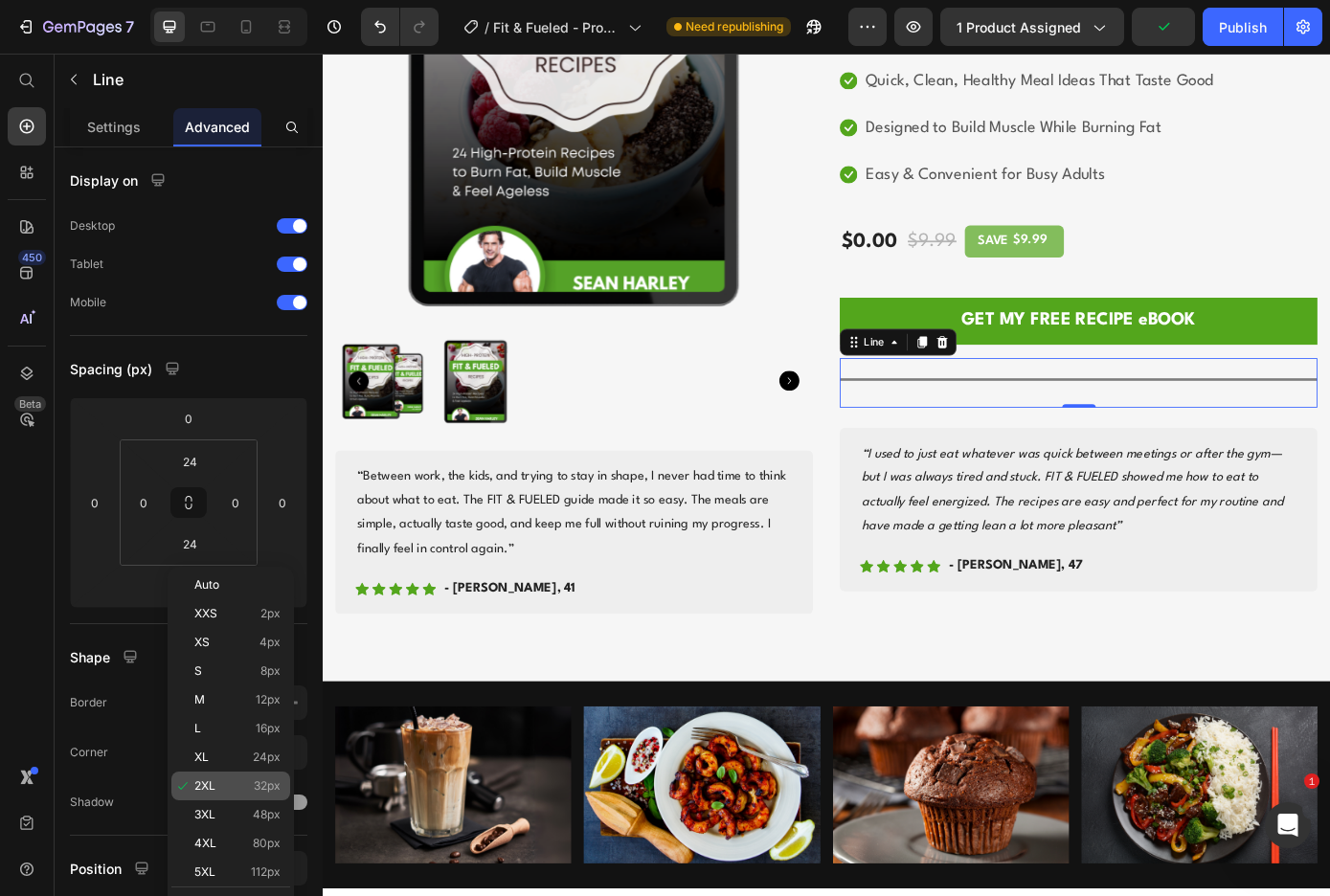 type on "32" 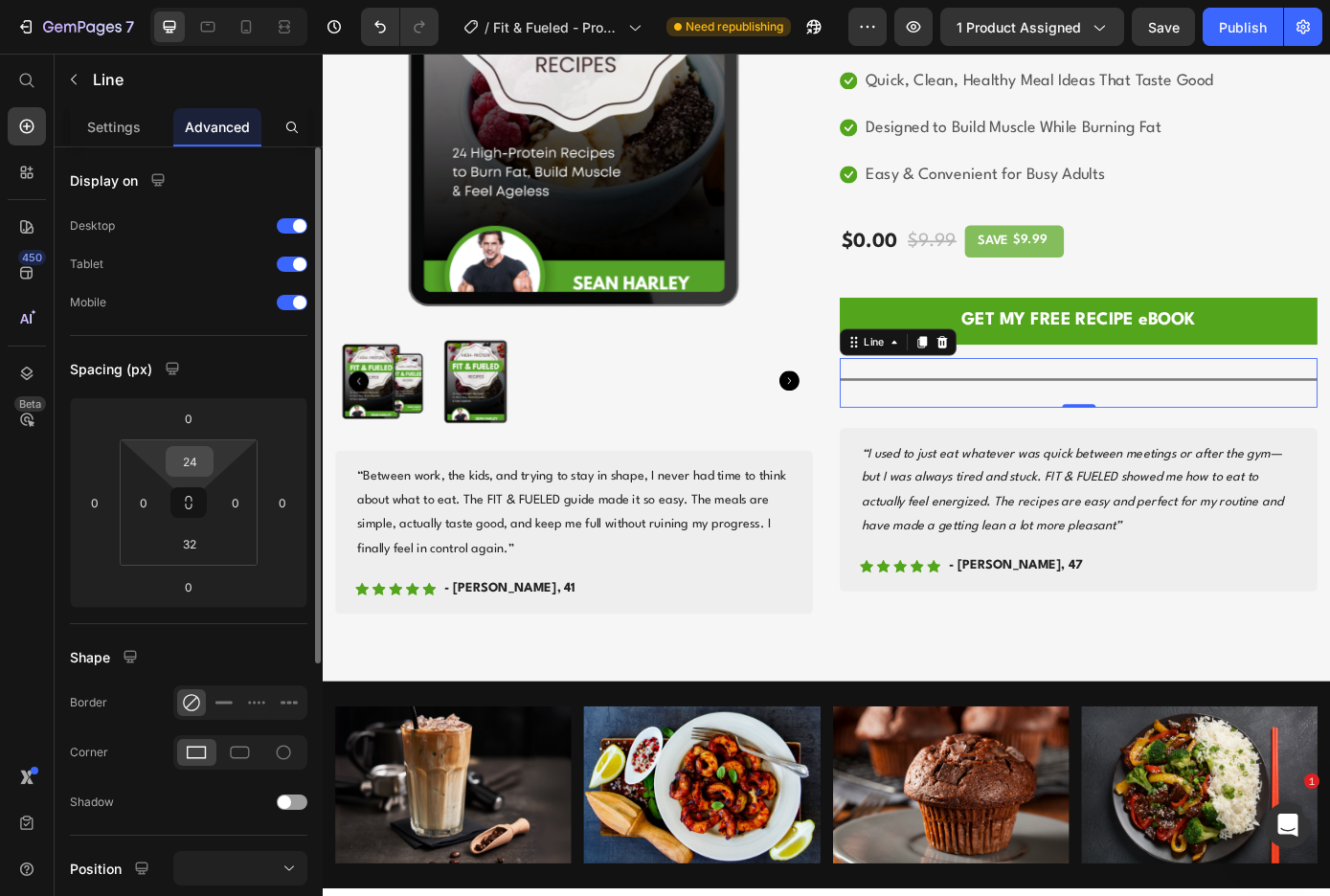 click on "24" at bounding box center (190, 461) 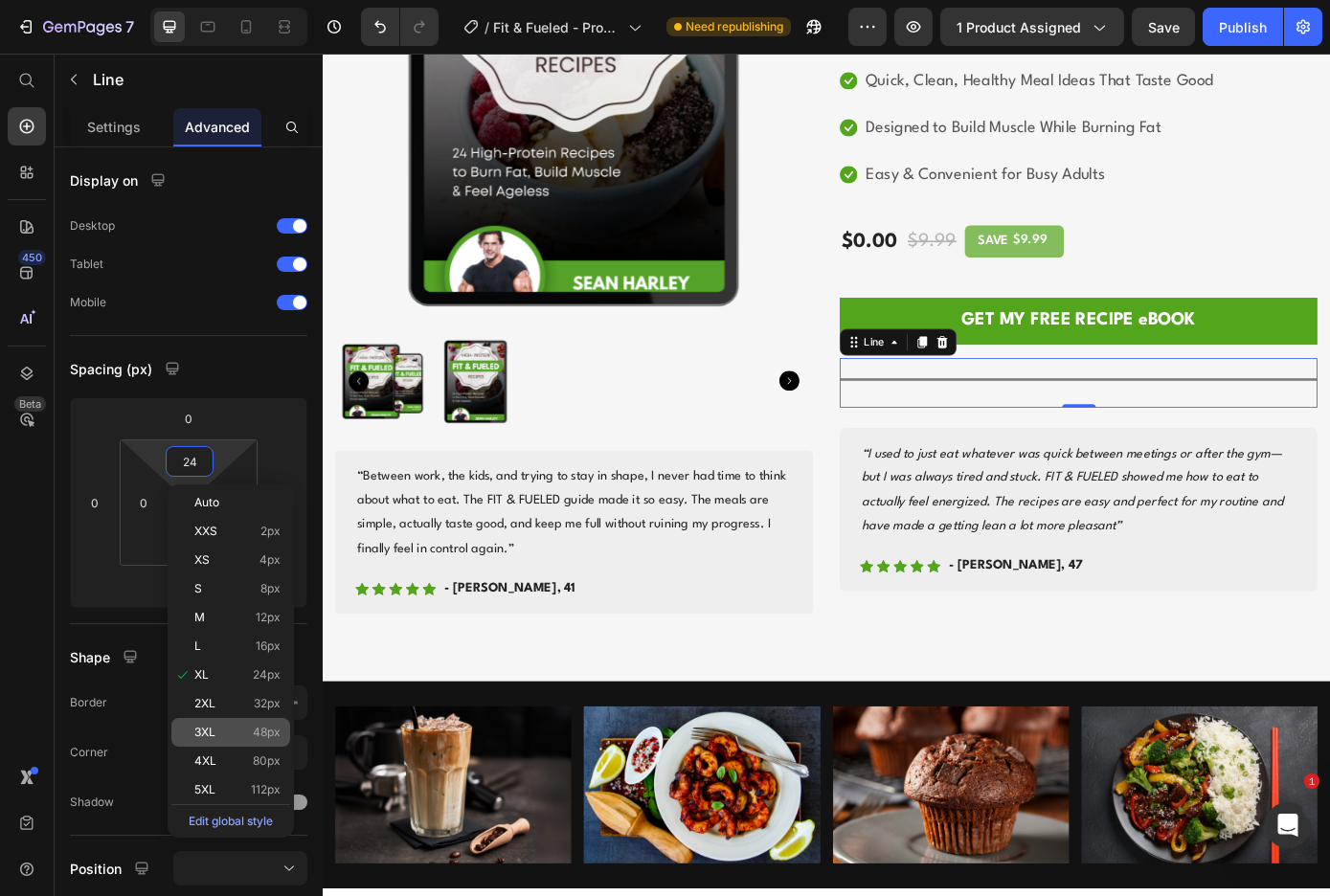 click on "48px" at bounding box center [266, 732] 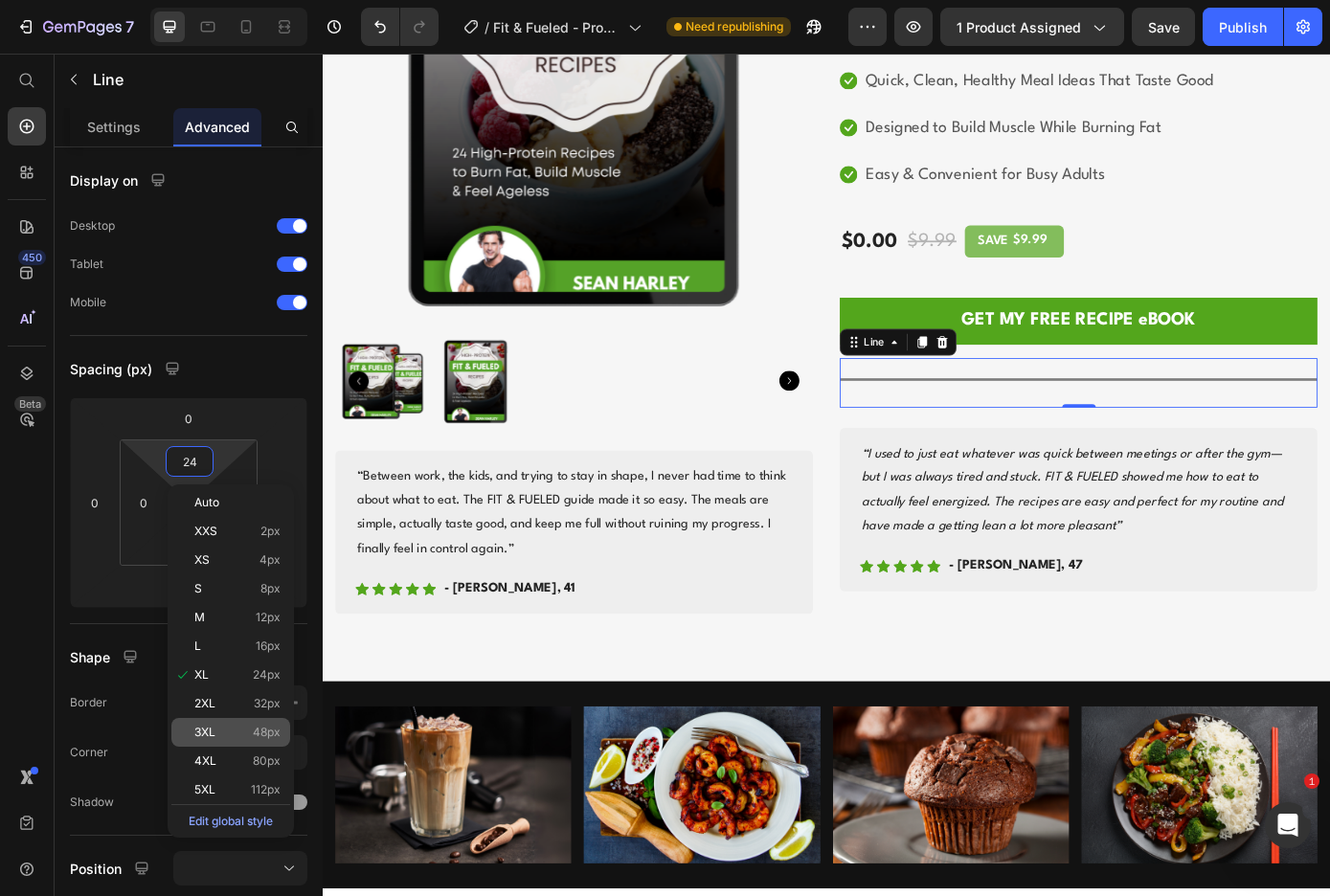 type on "48" 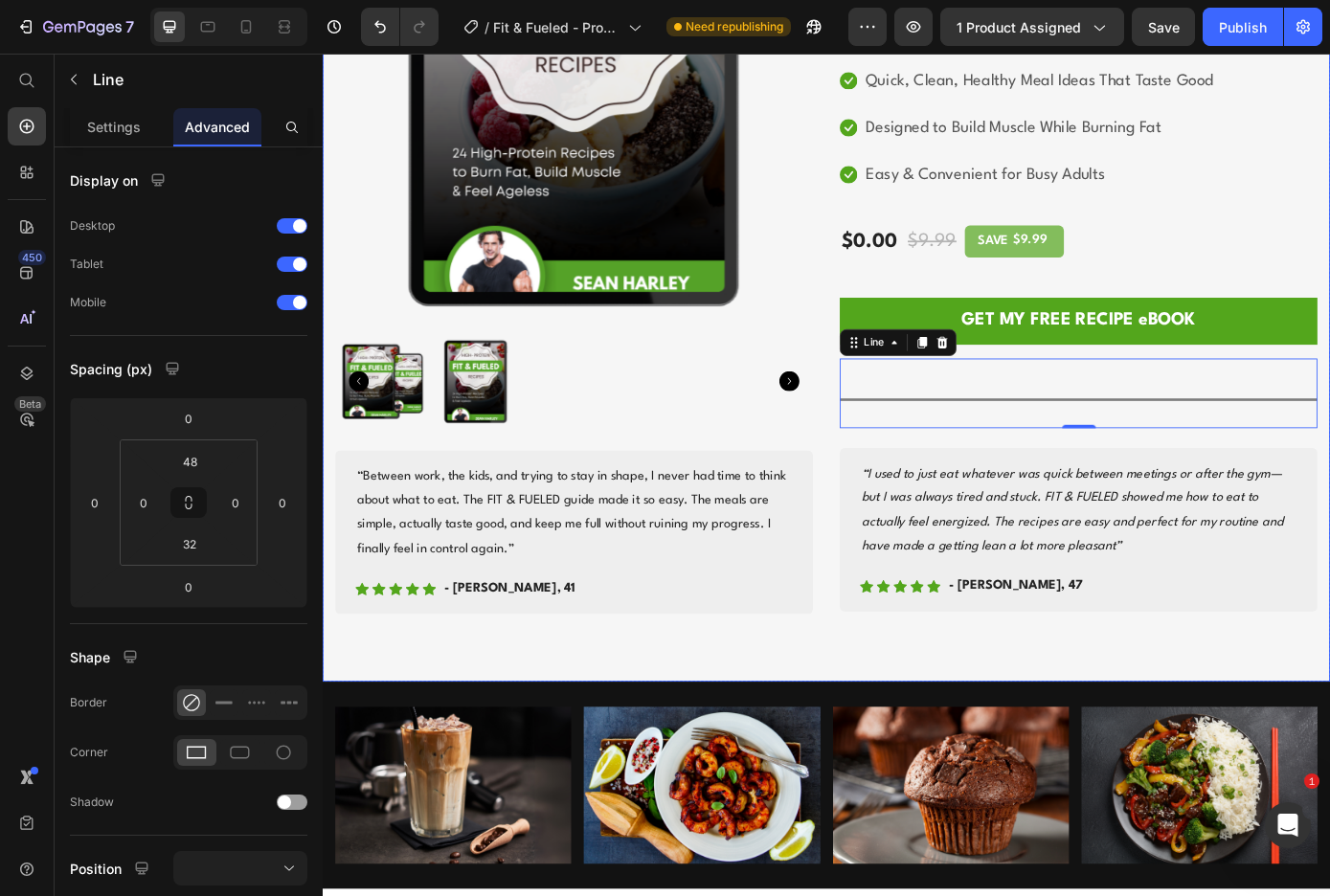click on "Product Images “Between work, the kids, and trying to stay in shape, I never had time to think about what to eat. The FIT & FUELED guide made it so easy. The meals are simple, actually taste good, and keep me full without ruining my progress. I finally feel in control again.” Text block                Icon                Icon                Icon                Icon                Icon Icon List Hoz - Michelle F, 41 Text block Row Row Row Fit & Fueled High Protein Recipe eBook (P) Title                Icon                Icon                Icon                Icon
Icon Icon List Hoz 600+ Satisfied Women Text block Row
Icon 24 High Protein - Low Calorie Recipes Text block
Icon Includes Breakfast, Lunch, Dinner, Snakes & Shakes Text block
Icon Quick, Clean, Healthy Meal Ideas That Taste Good Text block
Icon Designed to Build Muscle While Burning Fat Text block
Icon Text block Icon List Row" at bounding box center (897, 286) 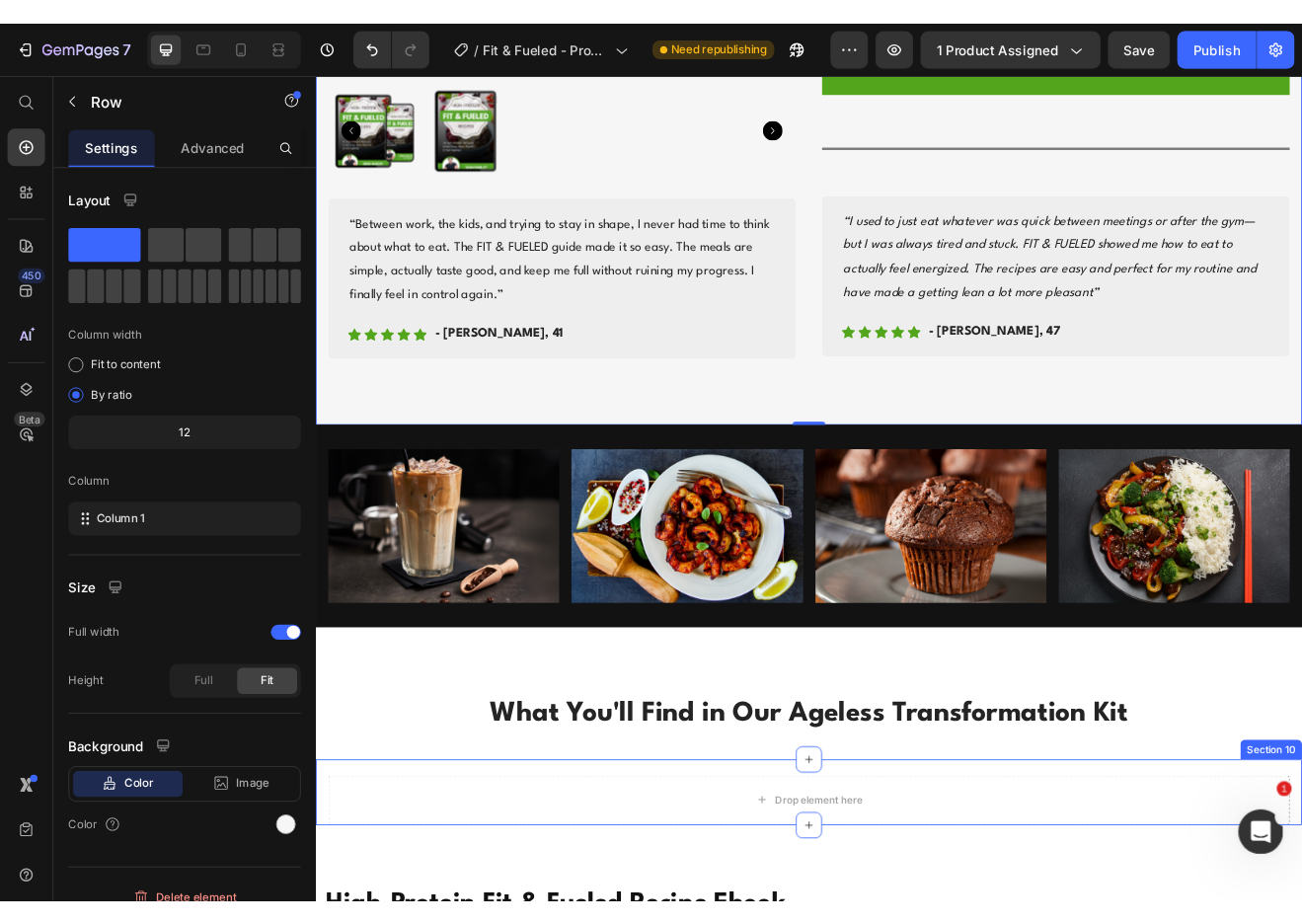 scroll, scrollTop: 1634, scrollLeft: 0, axis: vertical 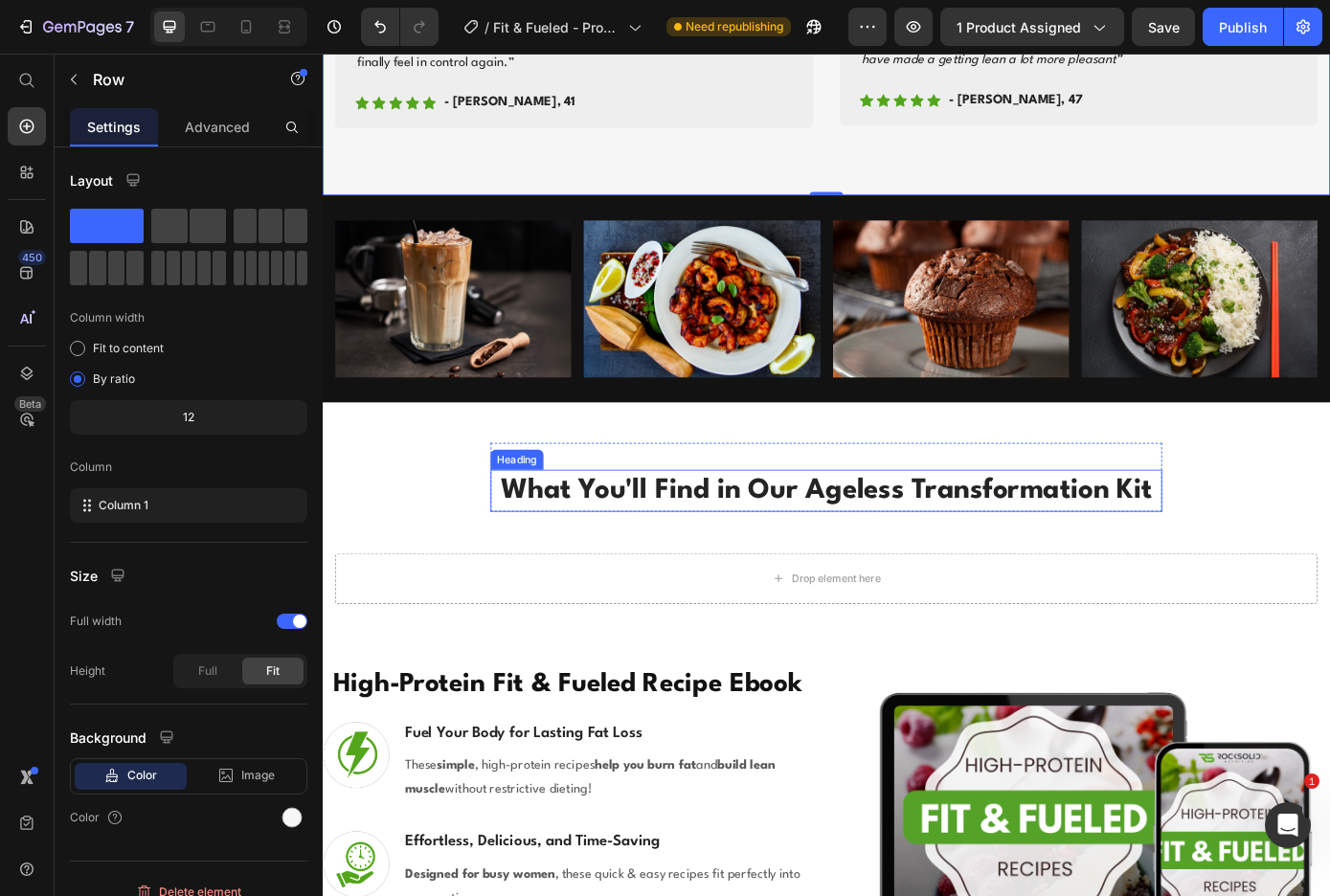 click on "What You'll Find in Our Ageless Transformation Kit" at bounding box center (897, 552) 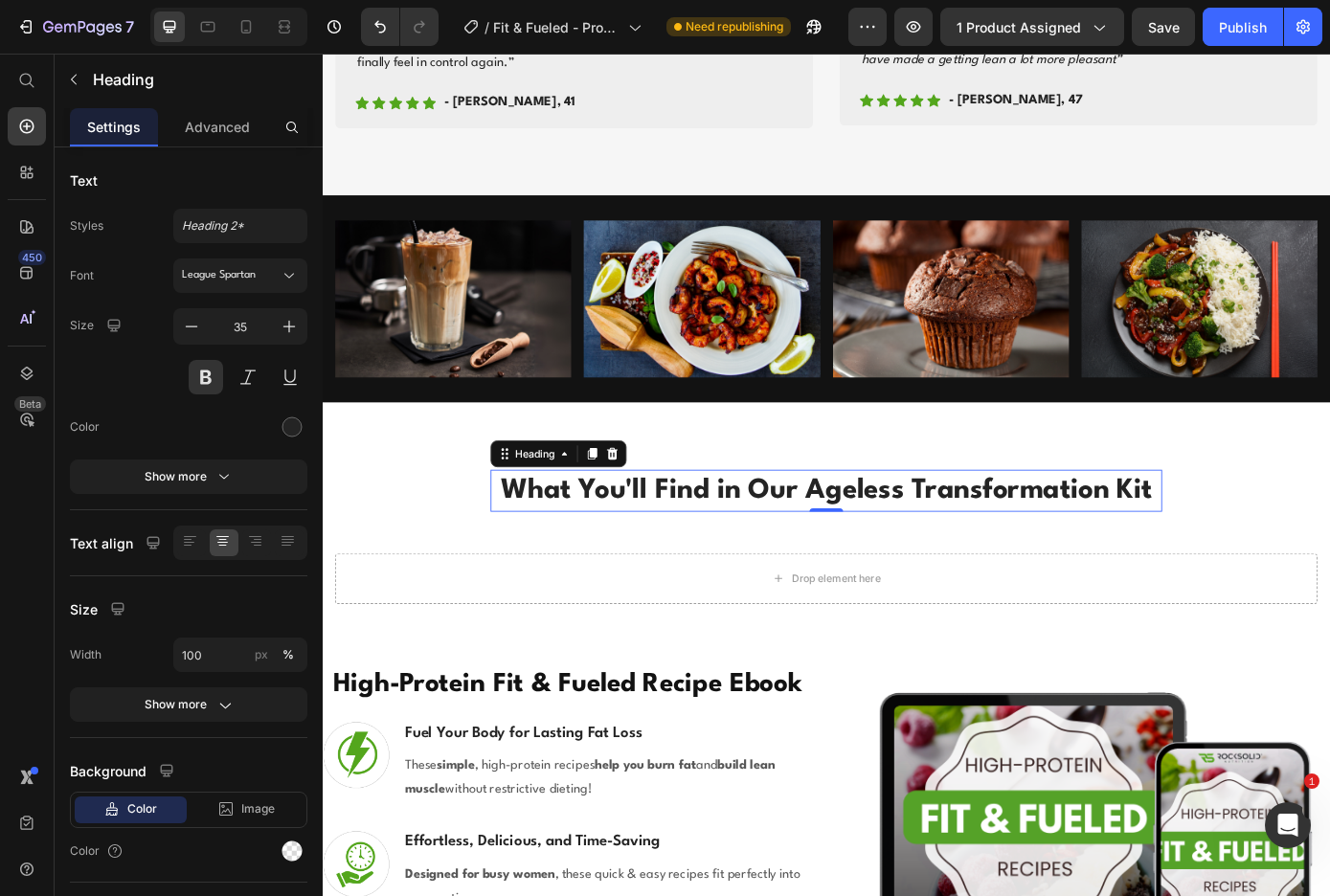 click on "What You'll Find in Our Ageless Transformation Kit" at bounding box center [897, 552] 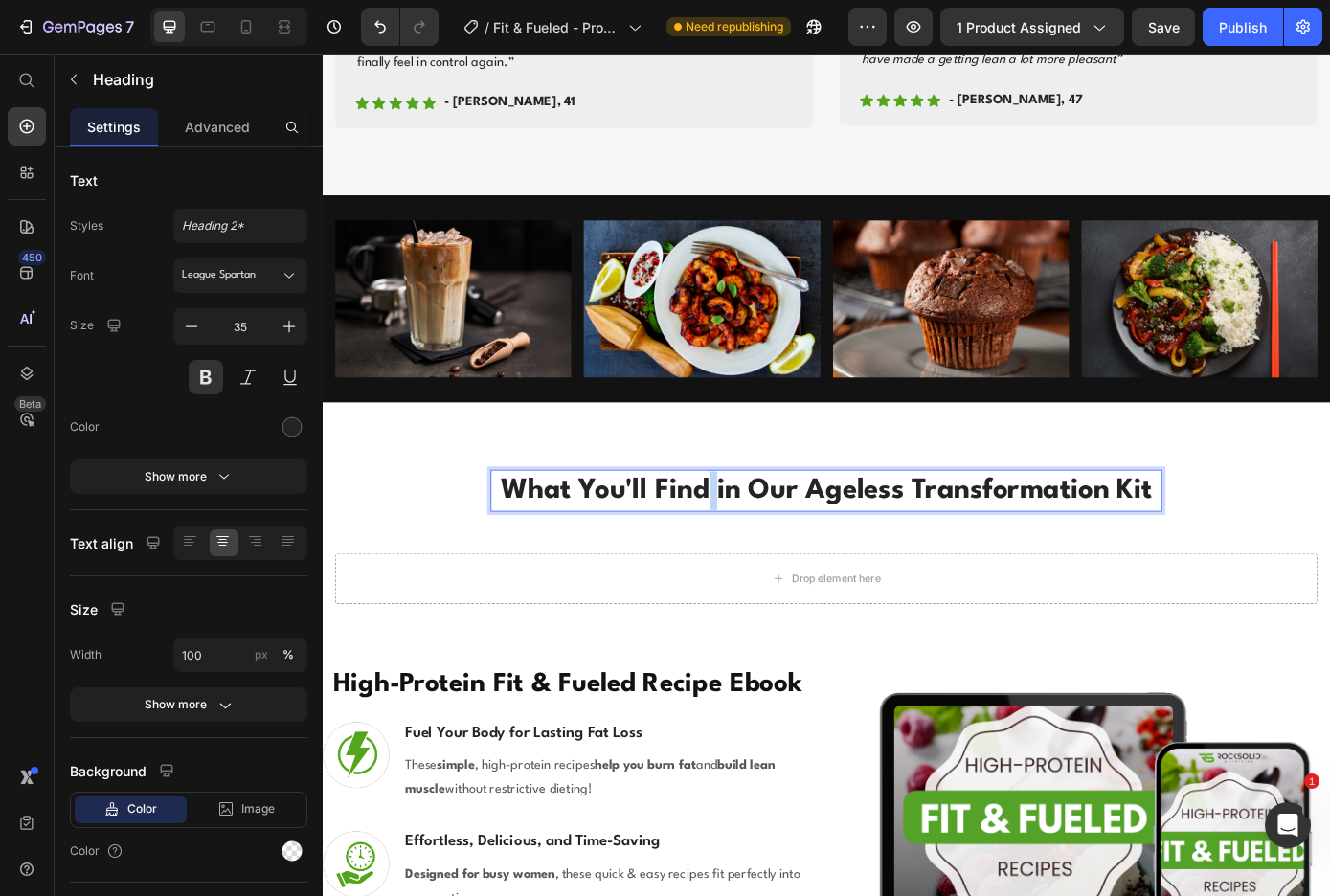 click on "What You'll Find in Our Ageless Transformation Kit" at bounding box center [897, 552] 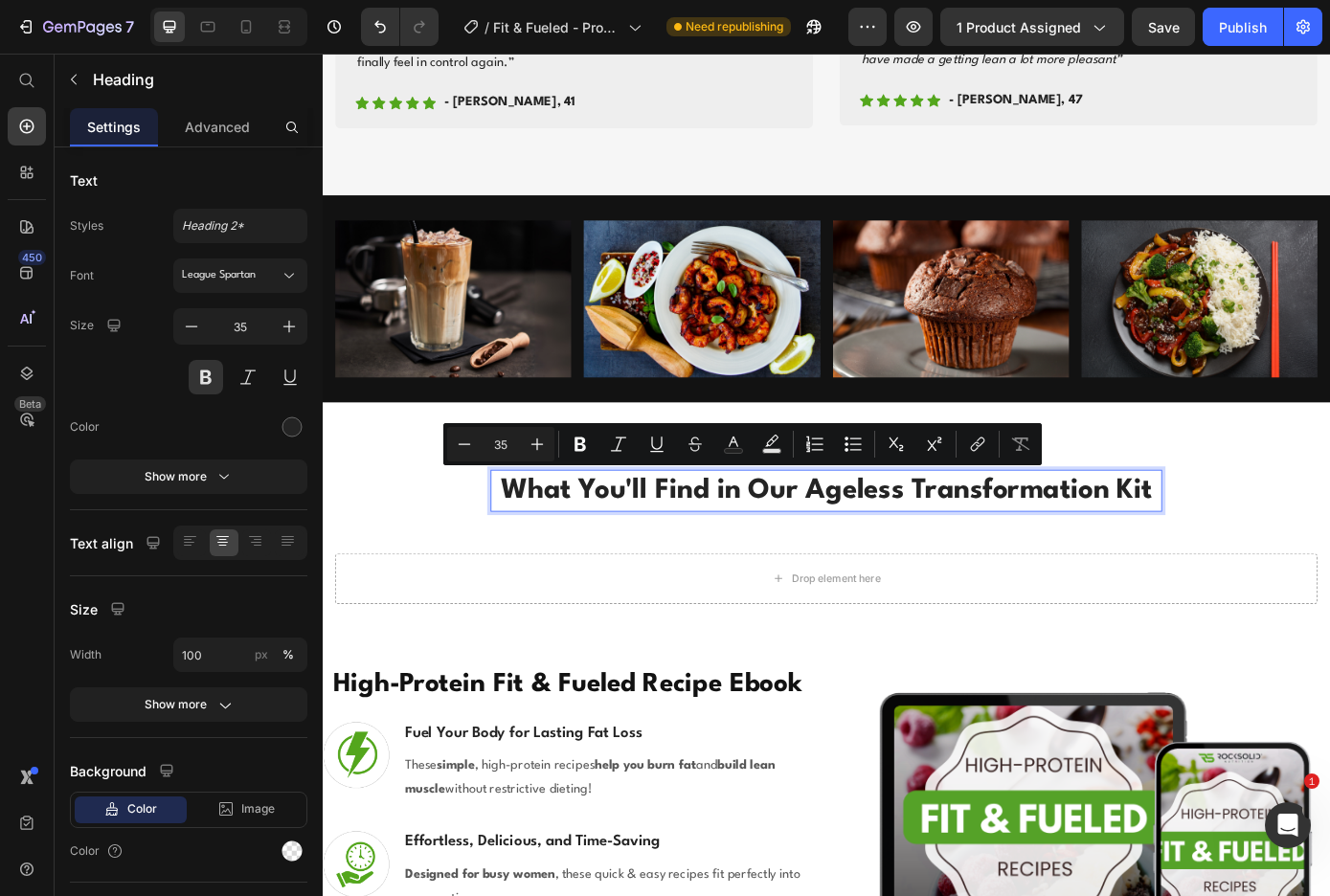 click on "What You'll Find in Our Ageless Transformation Kit" at bounding box center [897, 552] 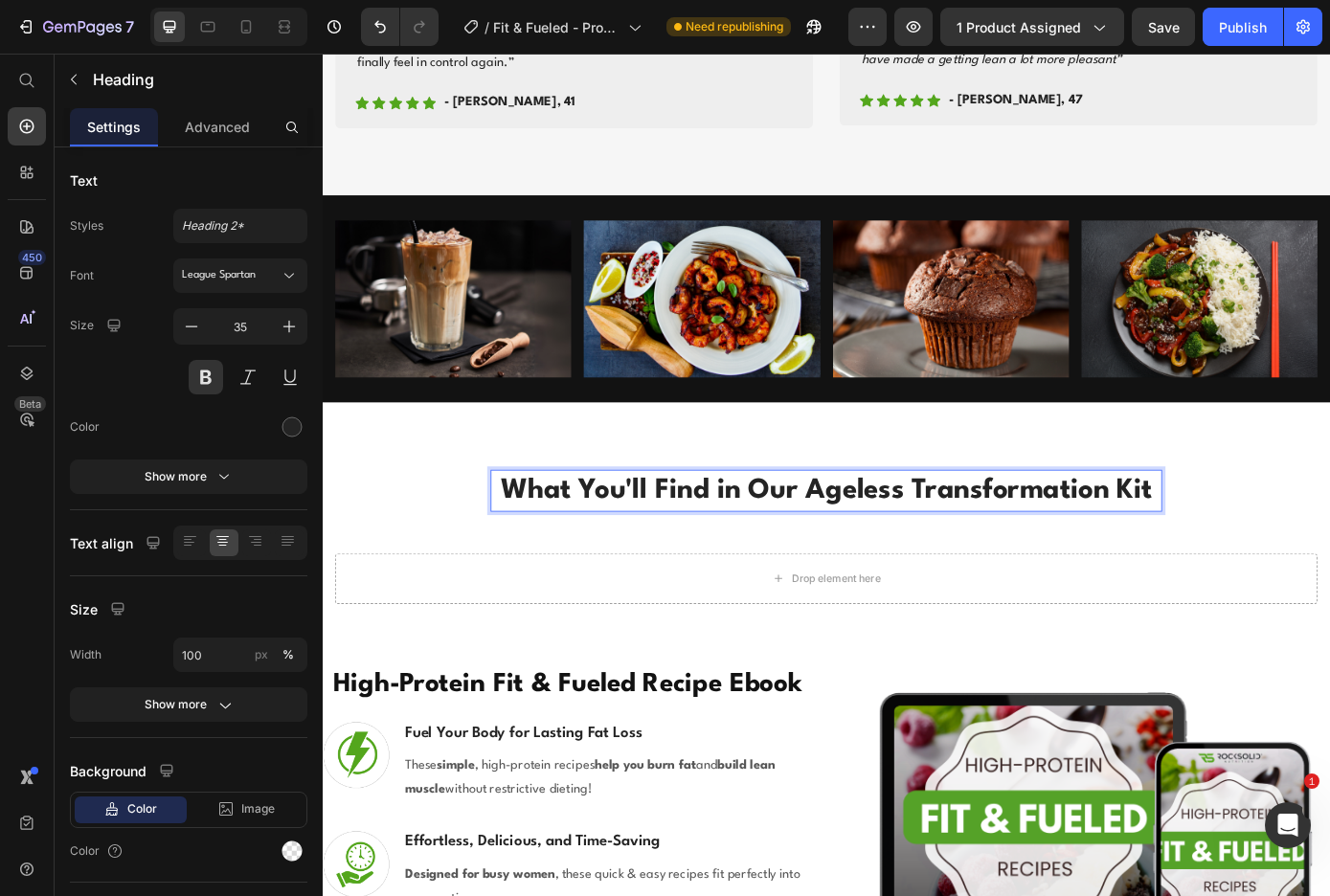 click on "What You'll Find in Our Ageless Transformation Kit" at bounding box center (897, 552) 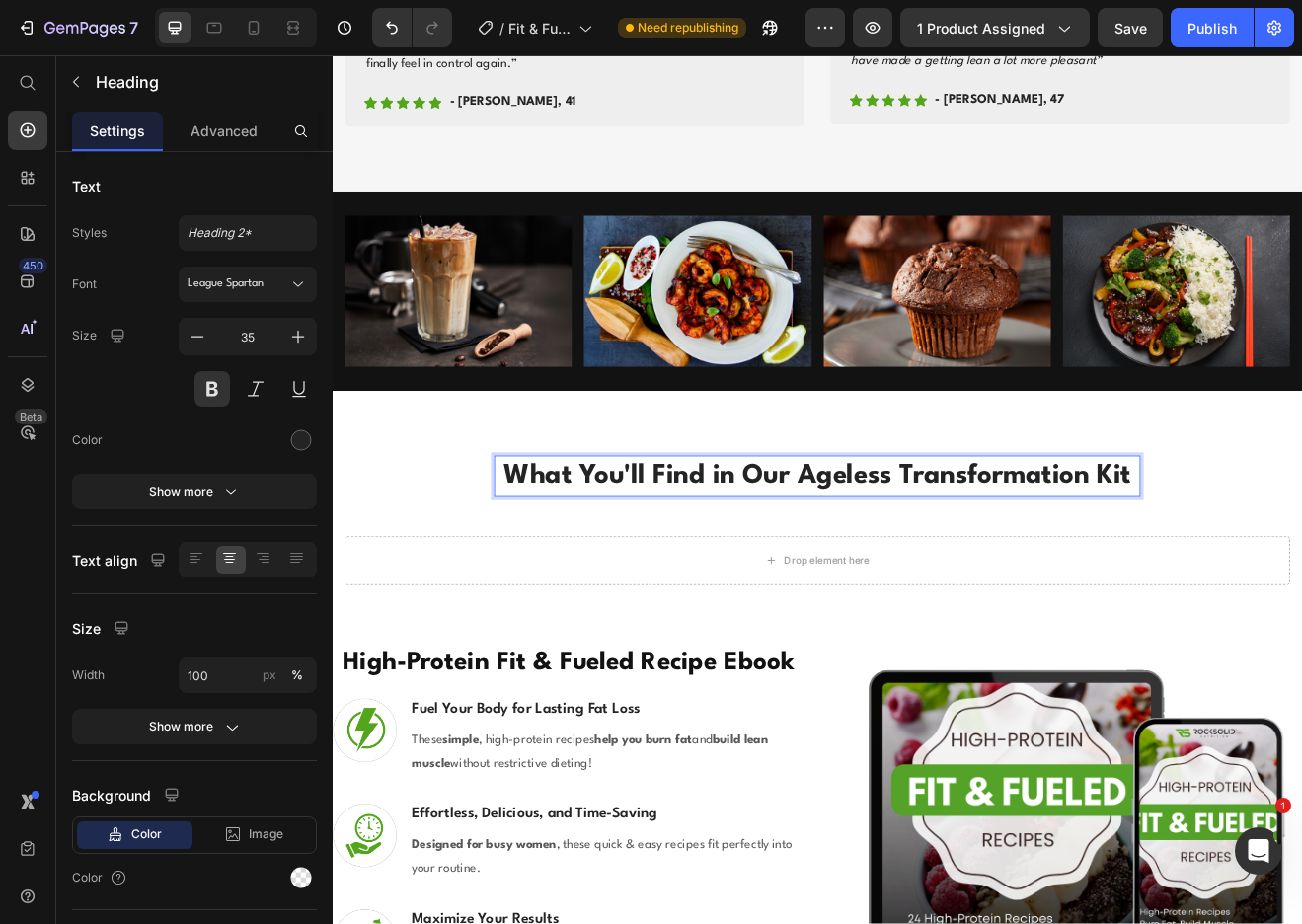 click on "What You'll Find in Our Ageless Transformation Kit" at bounding box center (925, 570) 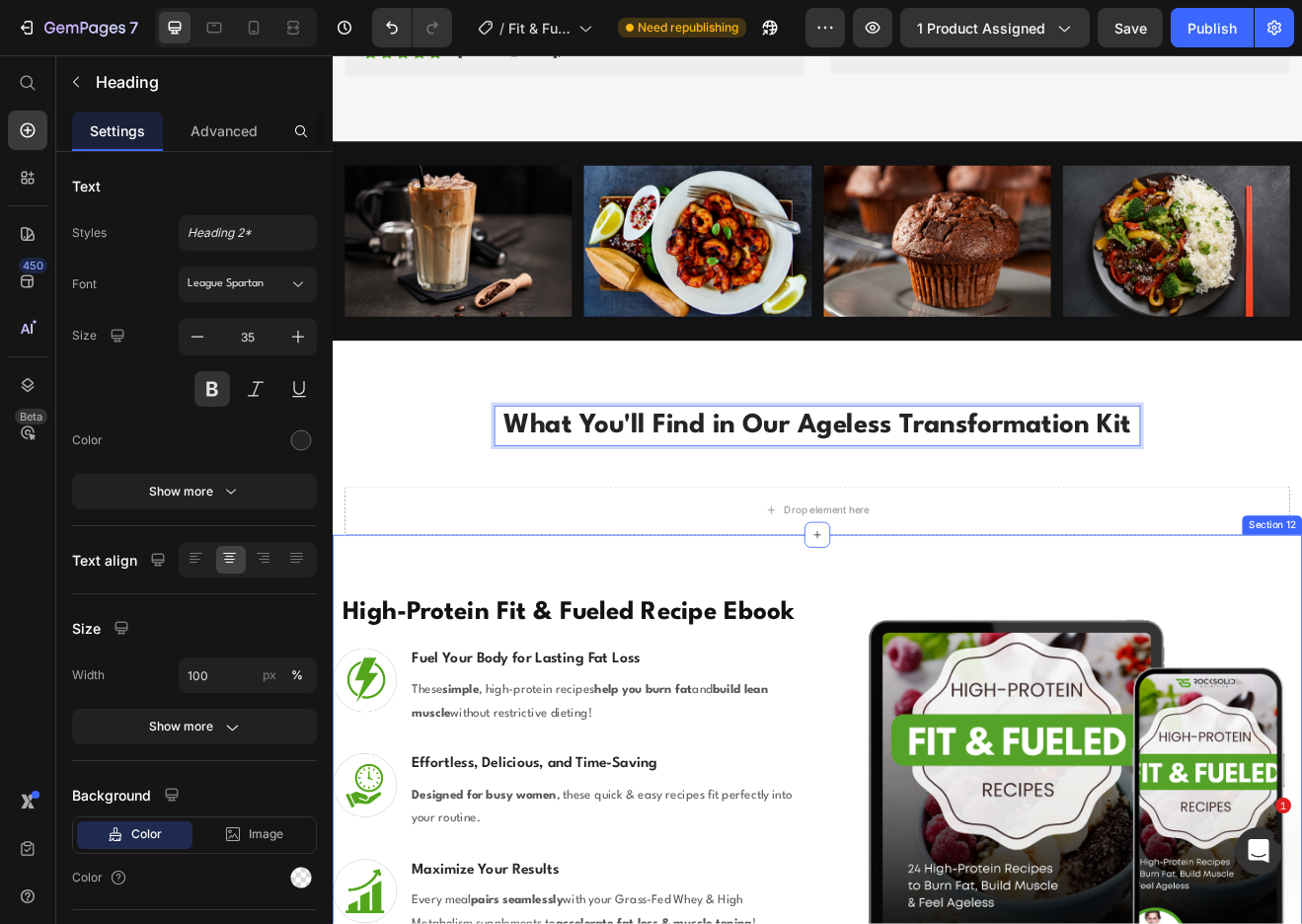 scroll, scrollTop: 1608, scrollLeft: 0, axis: vertical 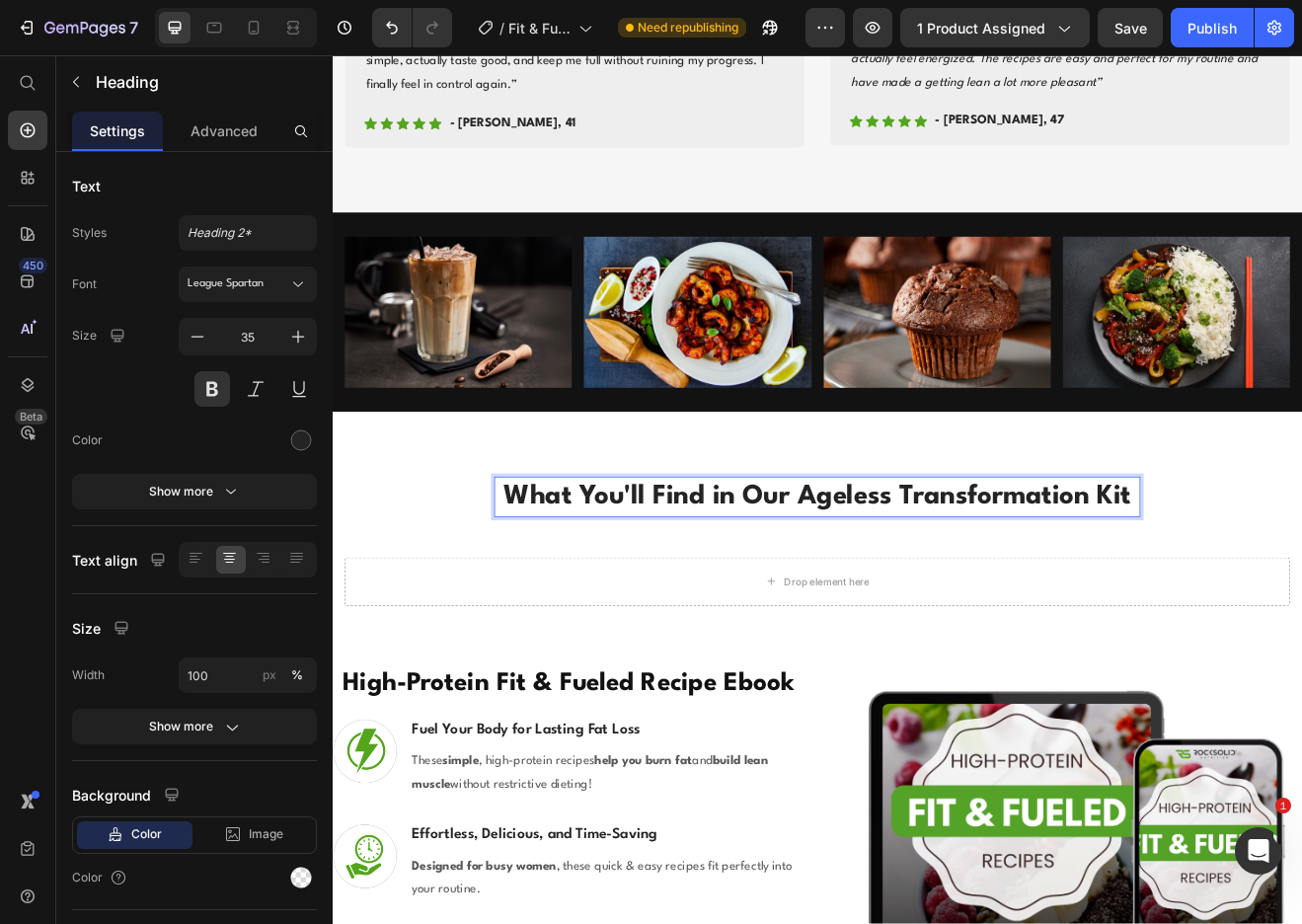 click on "What You'll Find in Our Ageless Transformation Kit" at bounding box center (925, 595) 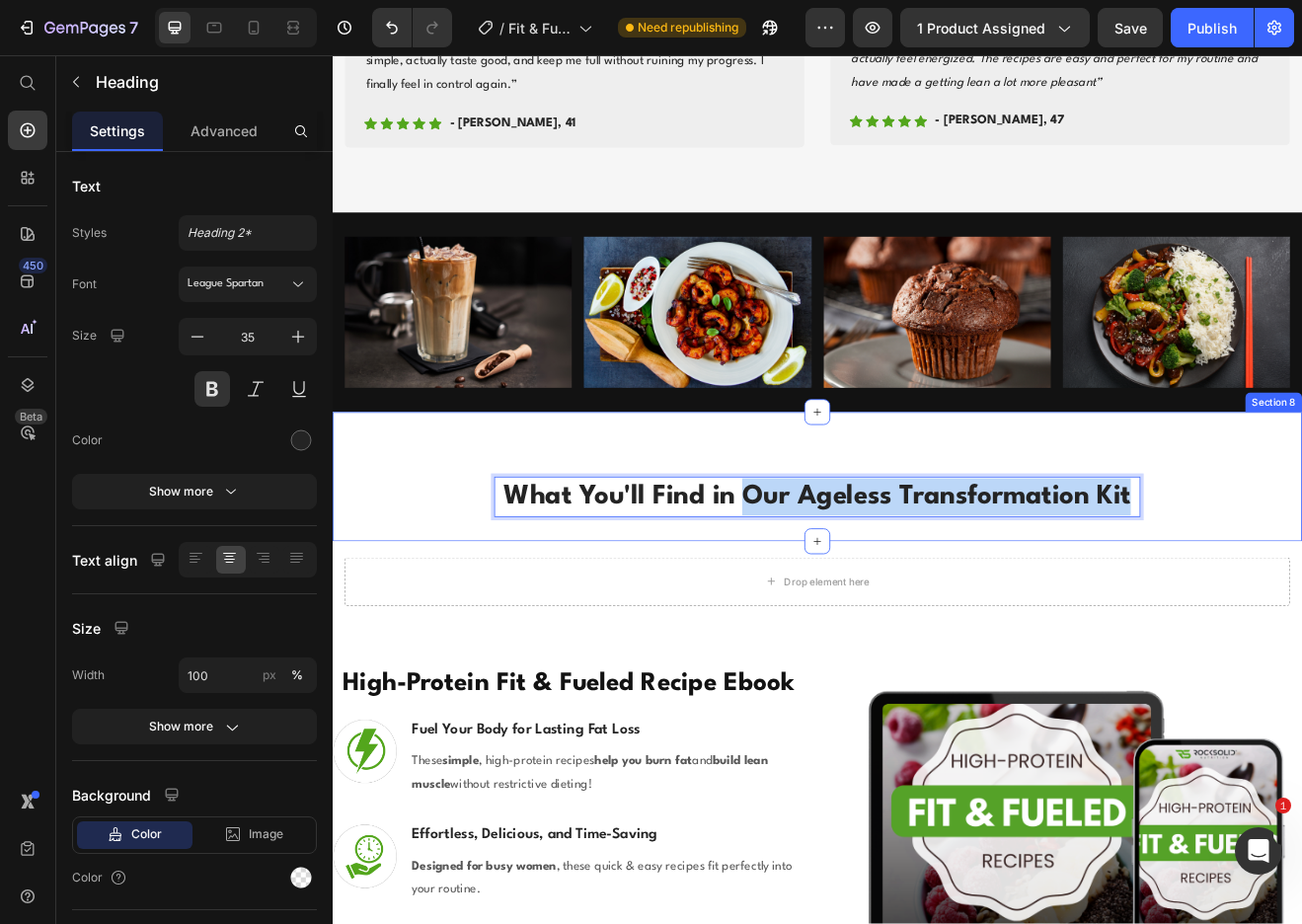 drag, startPoint x: 829, startPoint y: 588, endPoint x: 1314, endPoint y: 589, distance: 485.001 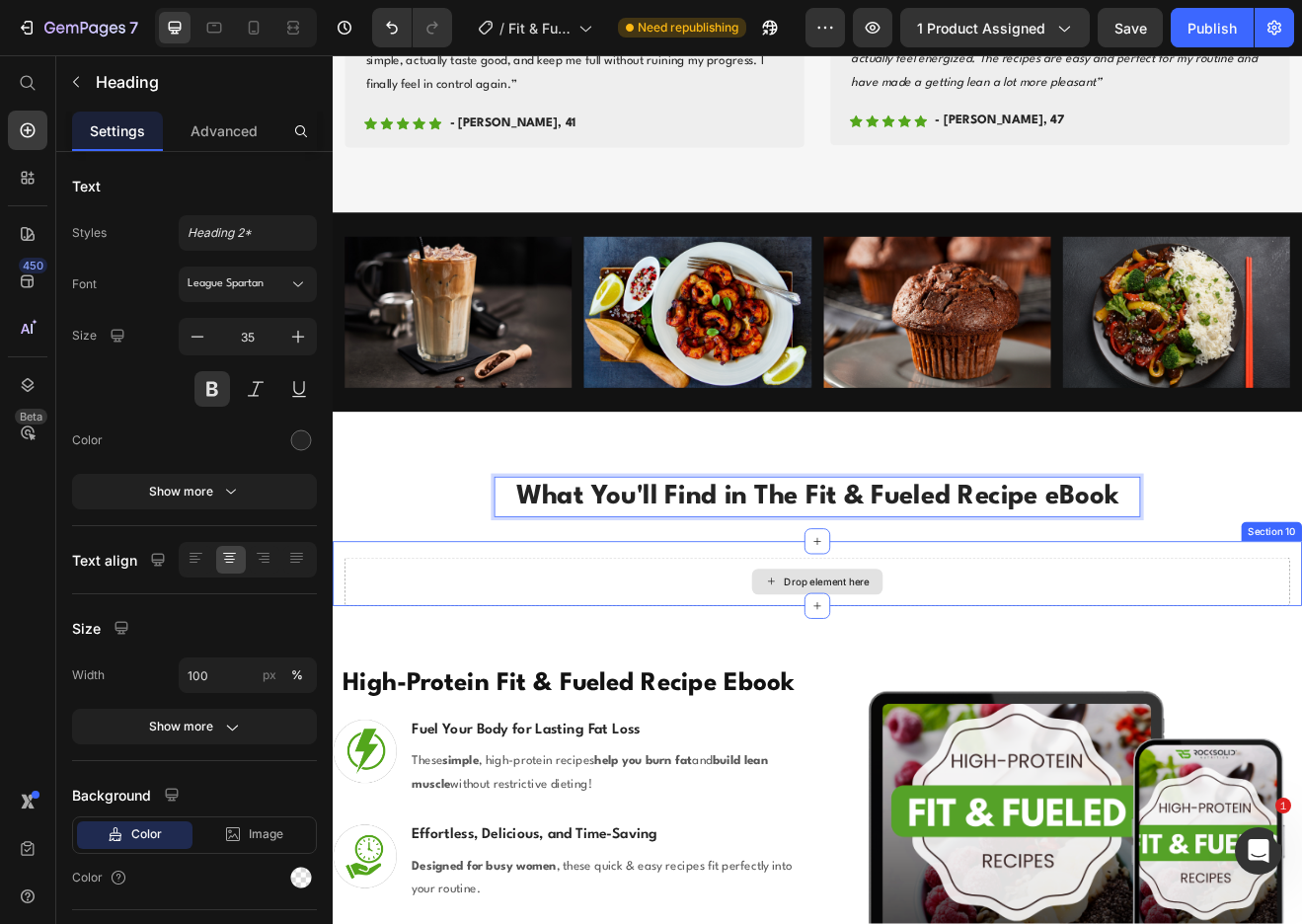 click on "Drop element here" at bounding box center [937, 699] 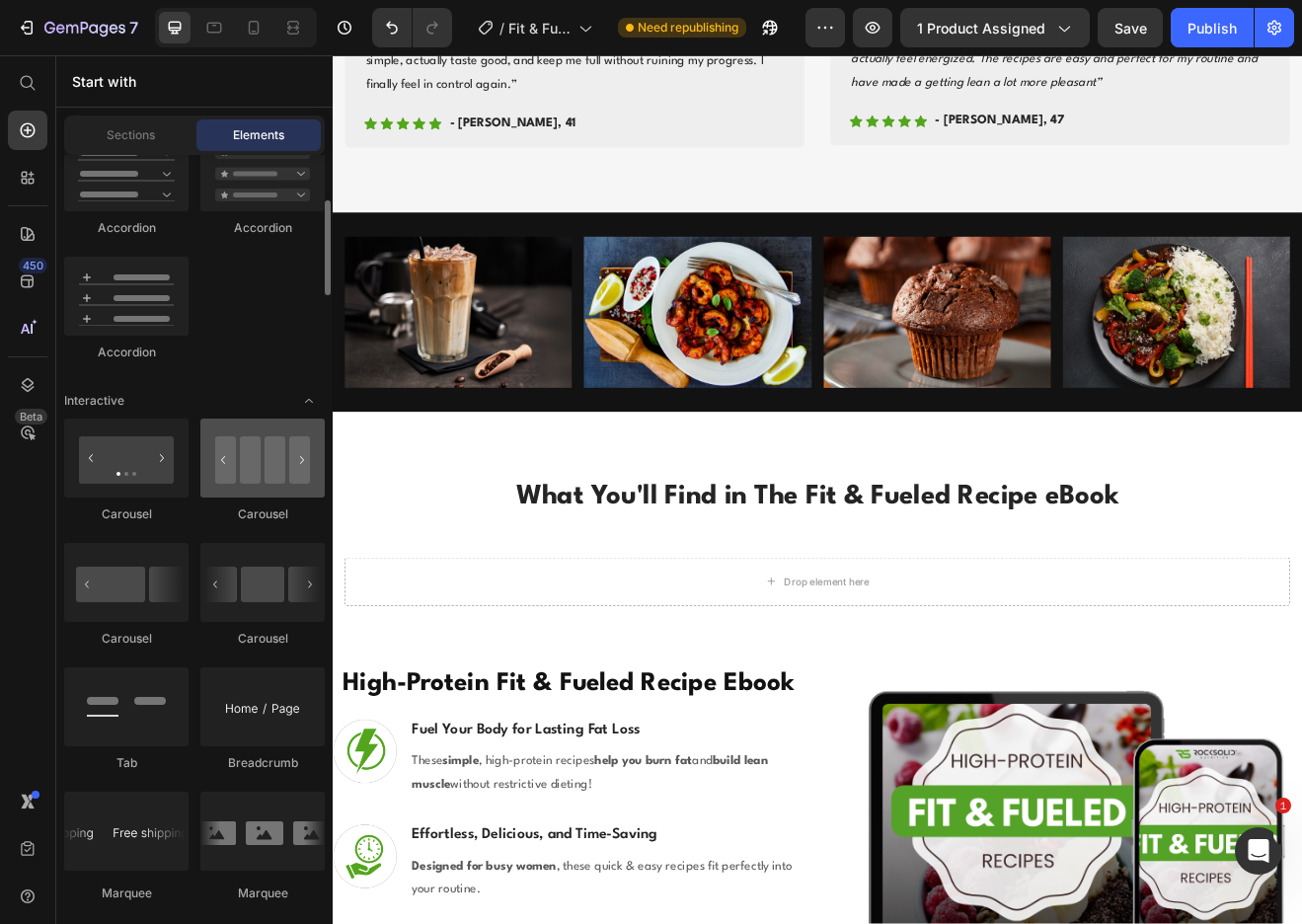 scroll, scrollTop: 1627, scrollLeft: 0, axis: vertical 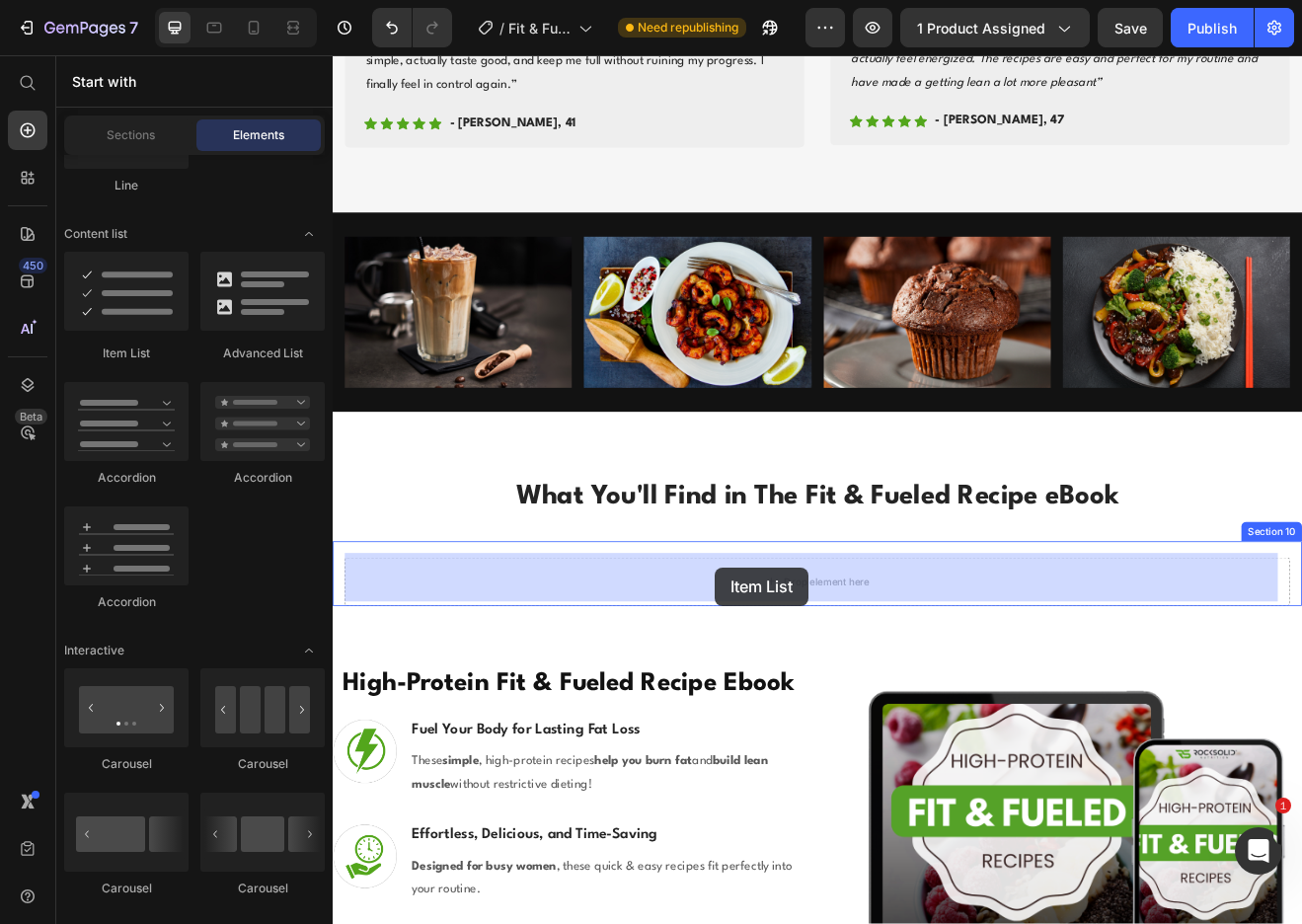 drag, startPoint x: 470, startPoint y: 358, endPoint x: 800, endPoint y: 681, distance: 461.7673 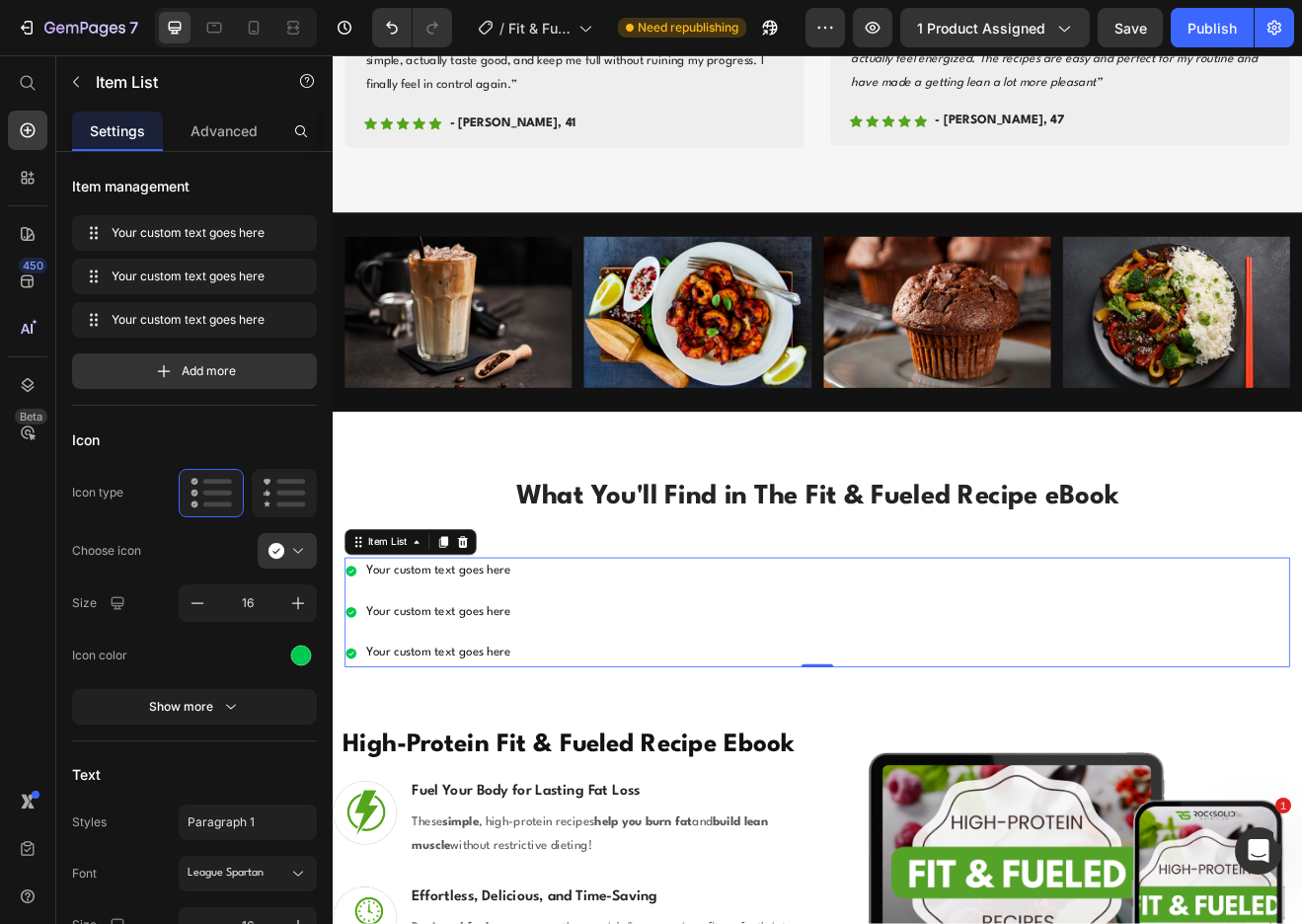 click on "Your custom text goes here" at bounding box center [462, 686] 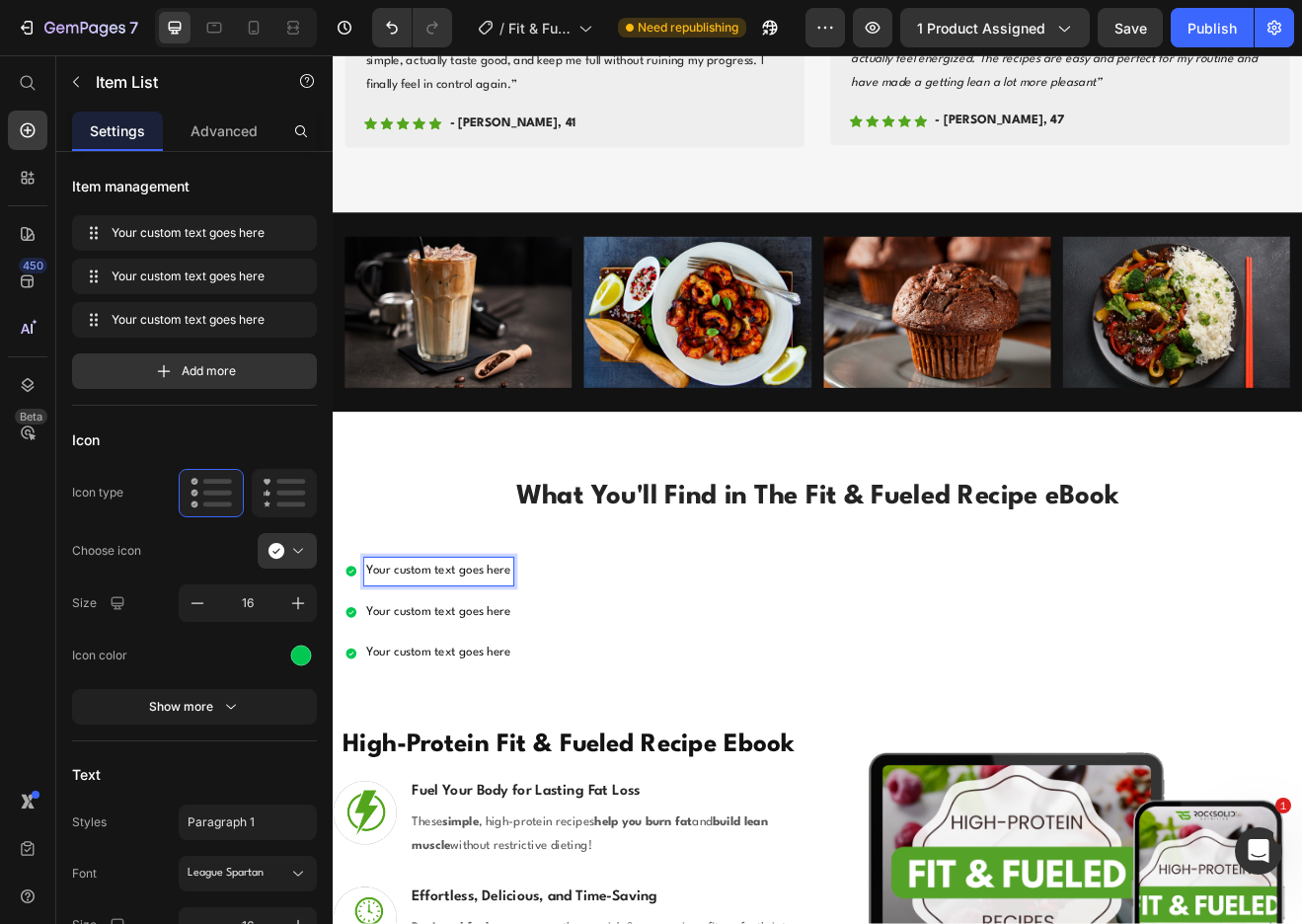 click on "Your custom text goes here" at bounding box center (462, 686) 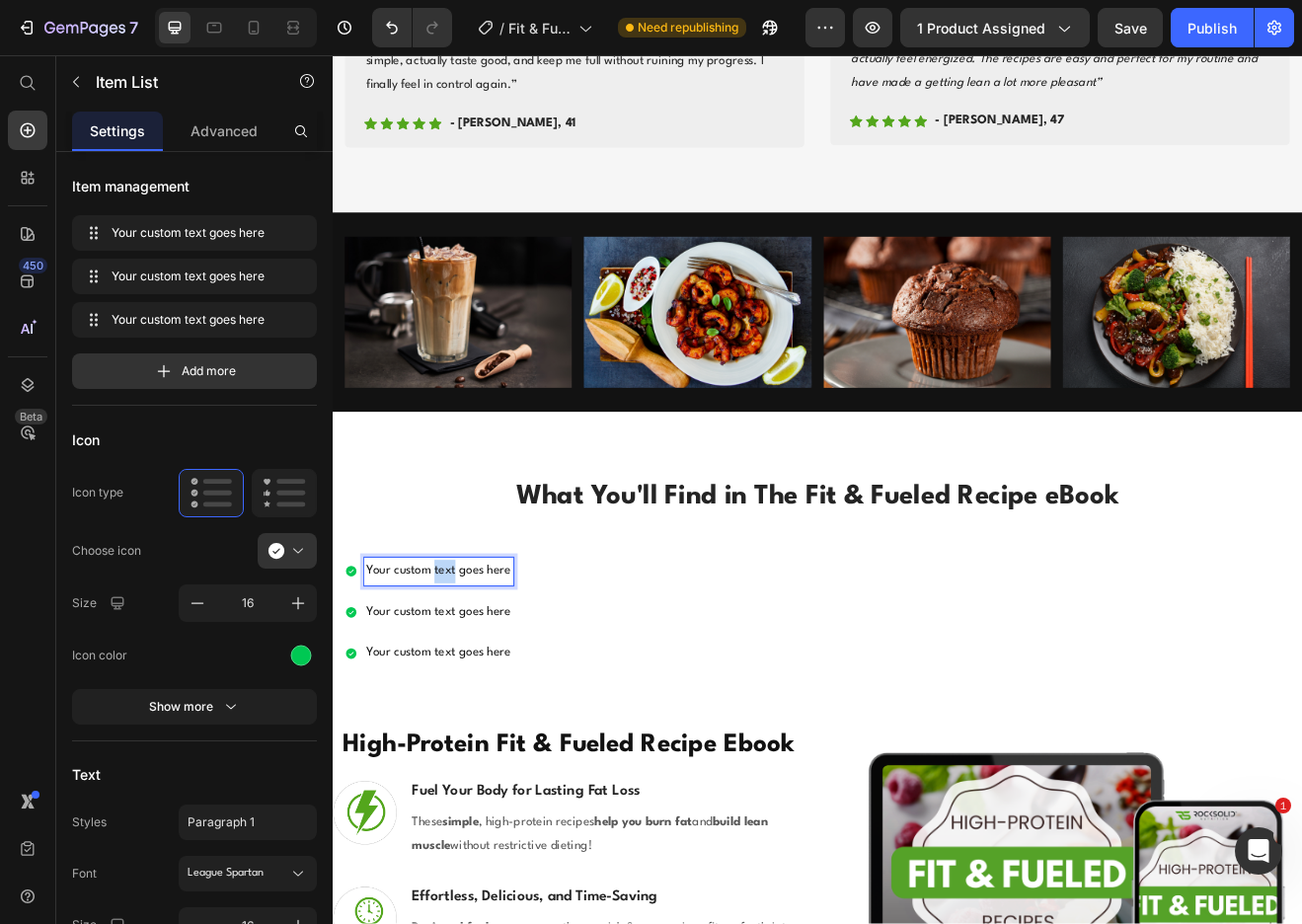 click on "Your custom text goes here" at bounding box center [462, 686] 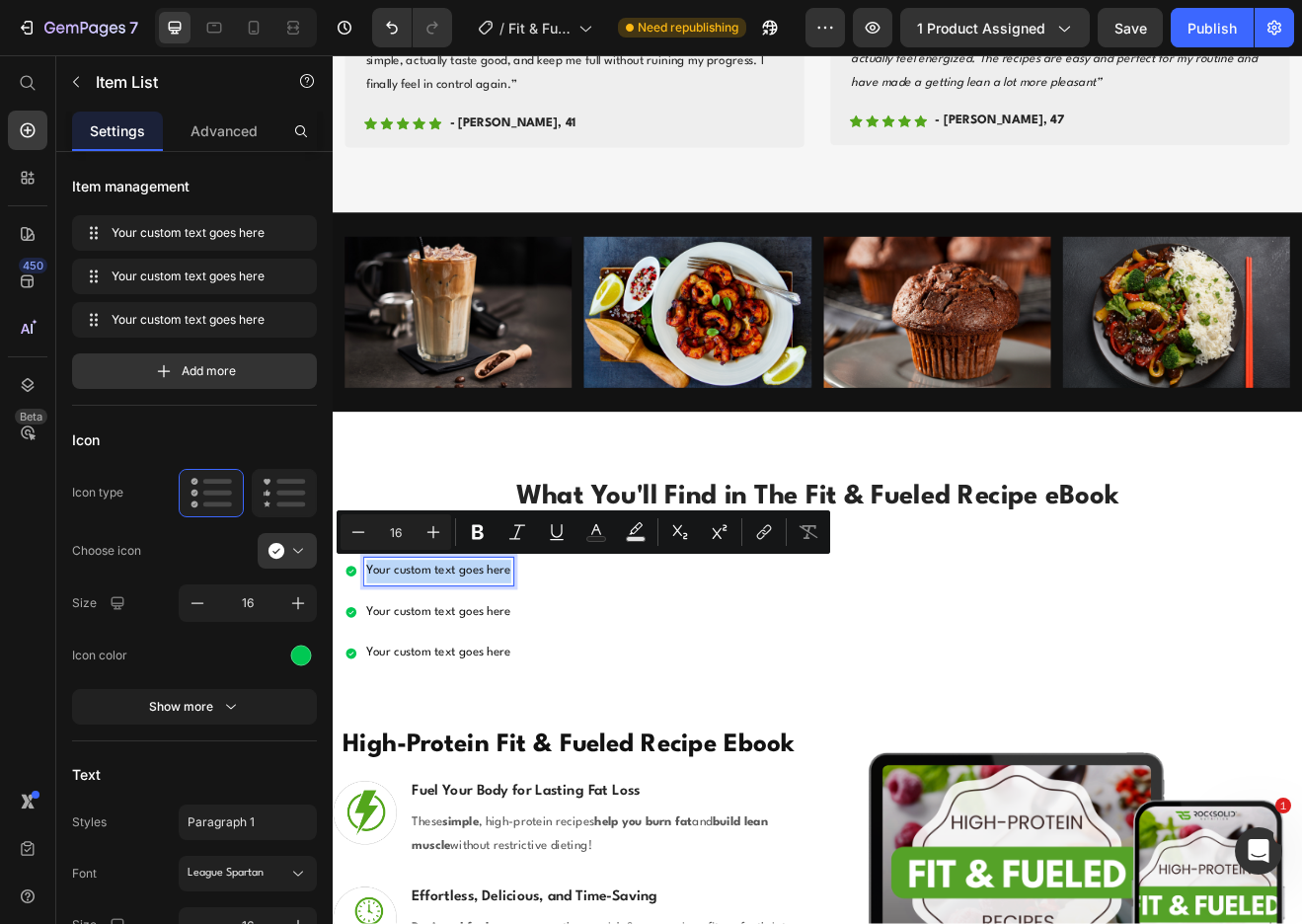 click on "Your custom text goes here" at bounding box center [462, 686] 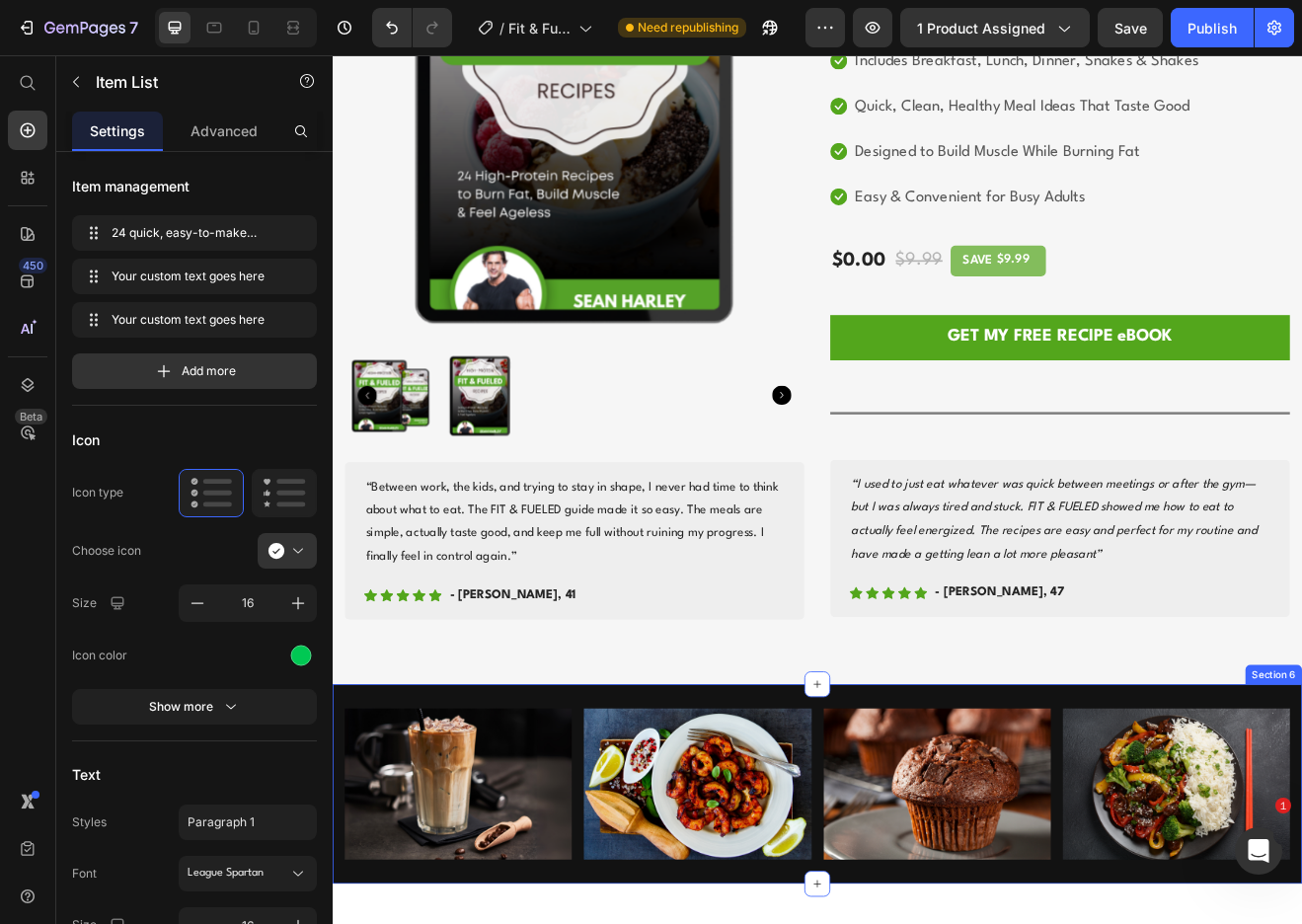 scroll, scrollTop: 865, scrollLeft: 0, axis: vertical 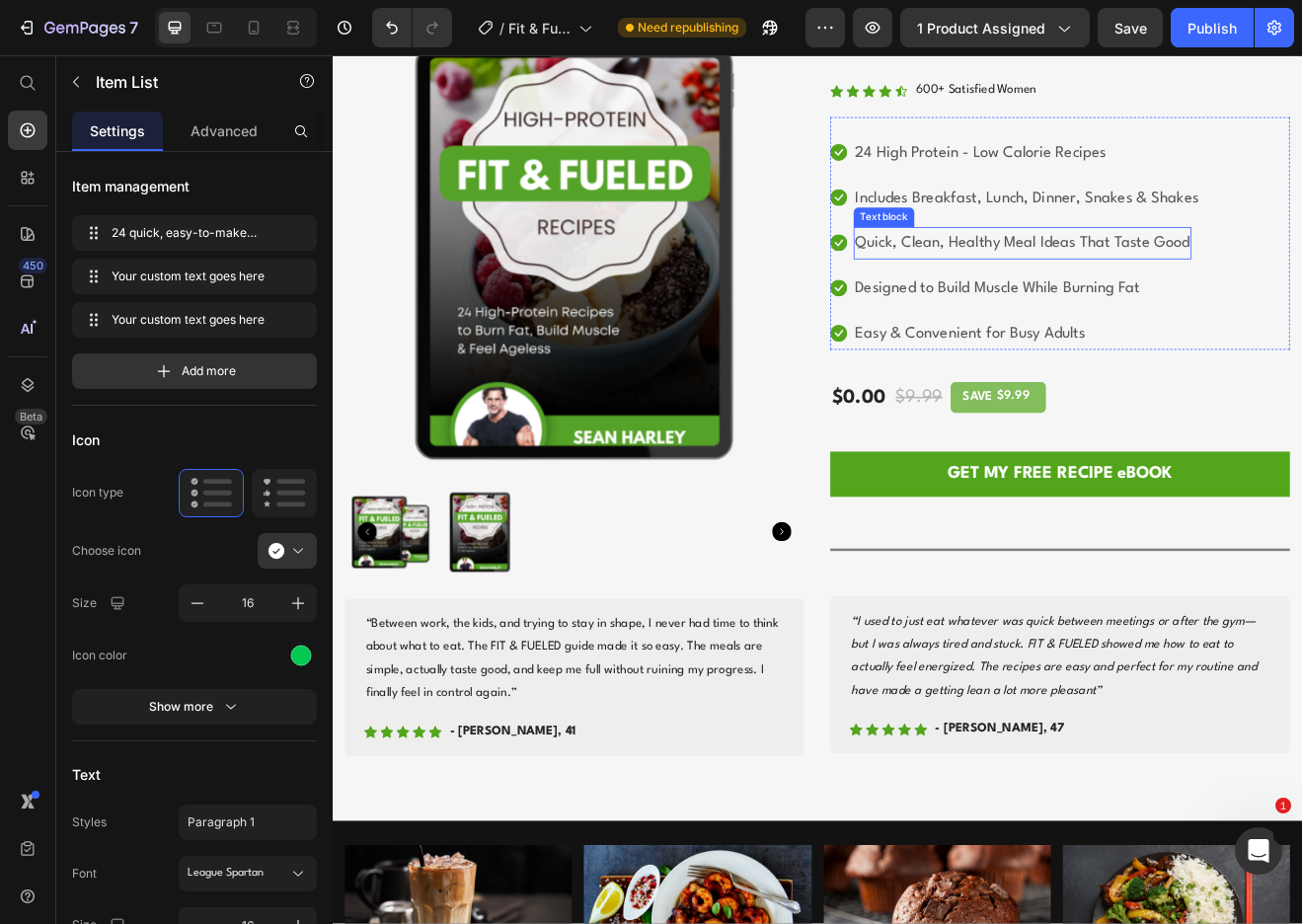 click on "Quick, Clean, Healthy Meal Ideas That Taste Good" at bounding box center (1176, 285) 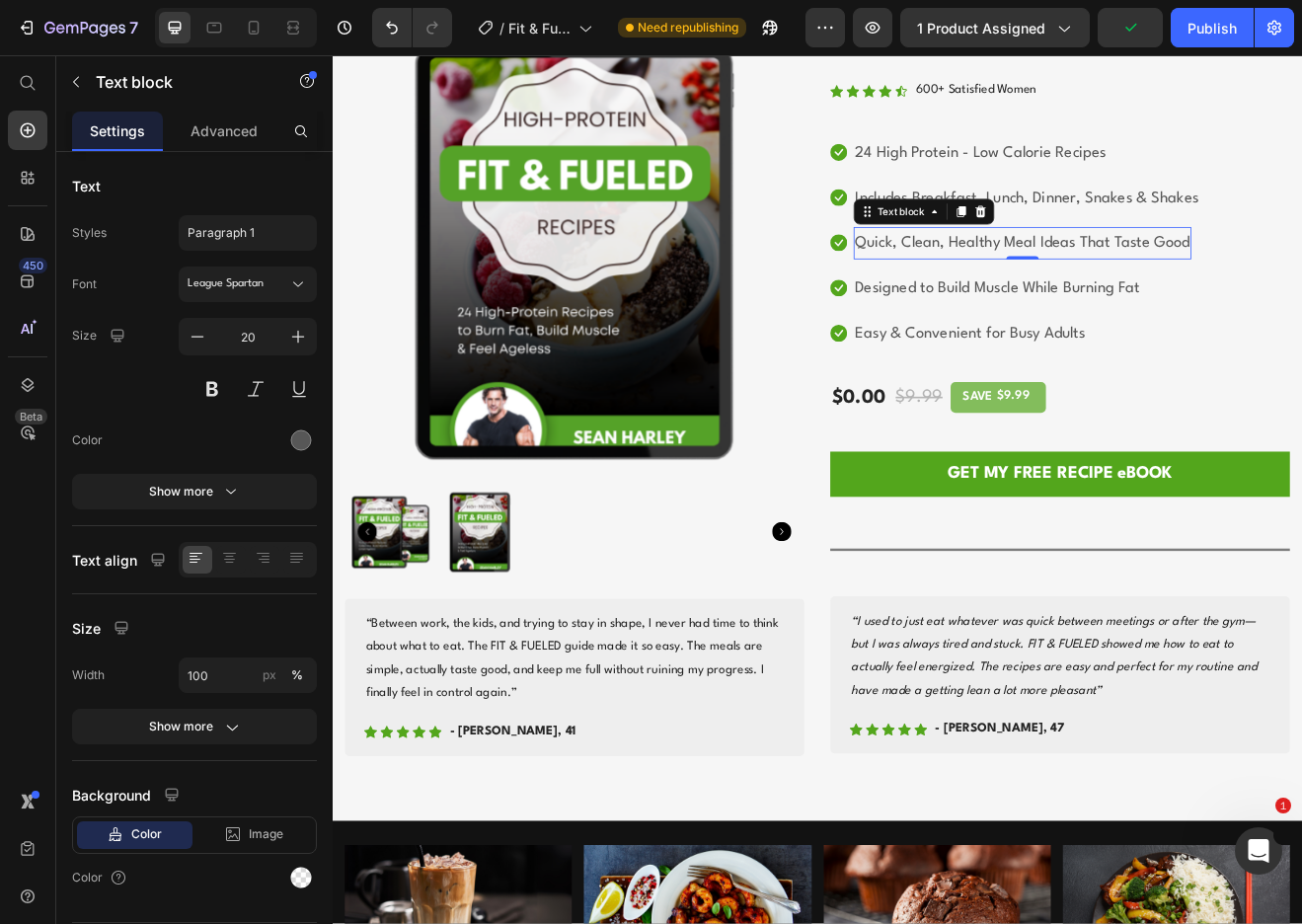 scroll, scrollTop: 1389, scrollLeft: 0, axis: vertical 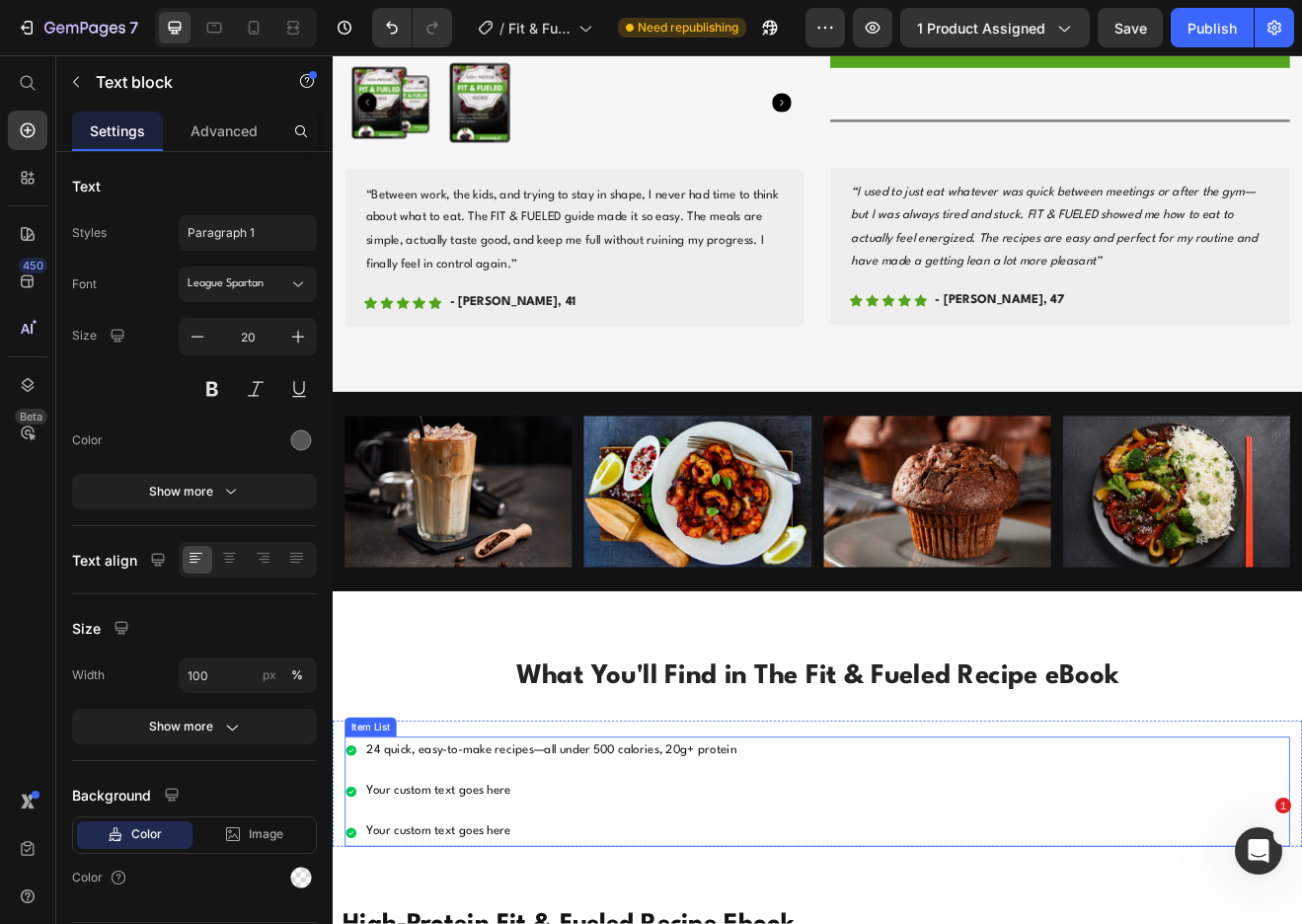 click on "24 quick, easy-to-make recipes—all under 500 calories, 20g+ protein Your custom text goes here Your custom text goes here" at bounding box center (925, 956) 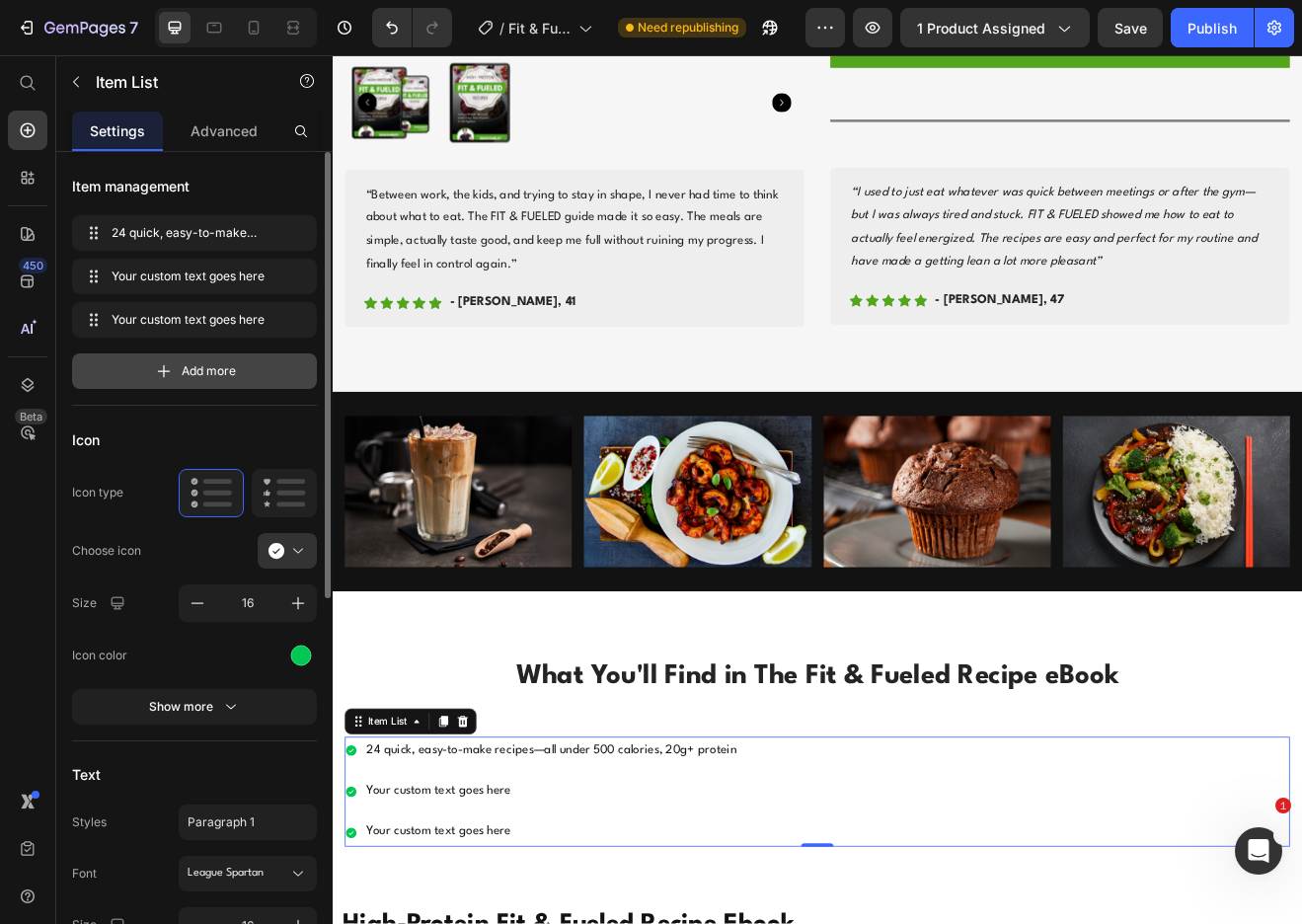 click 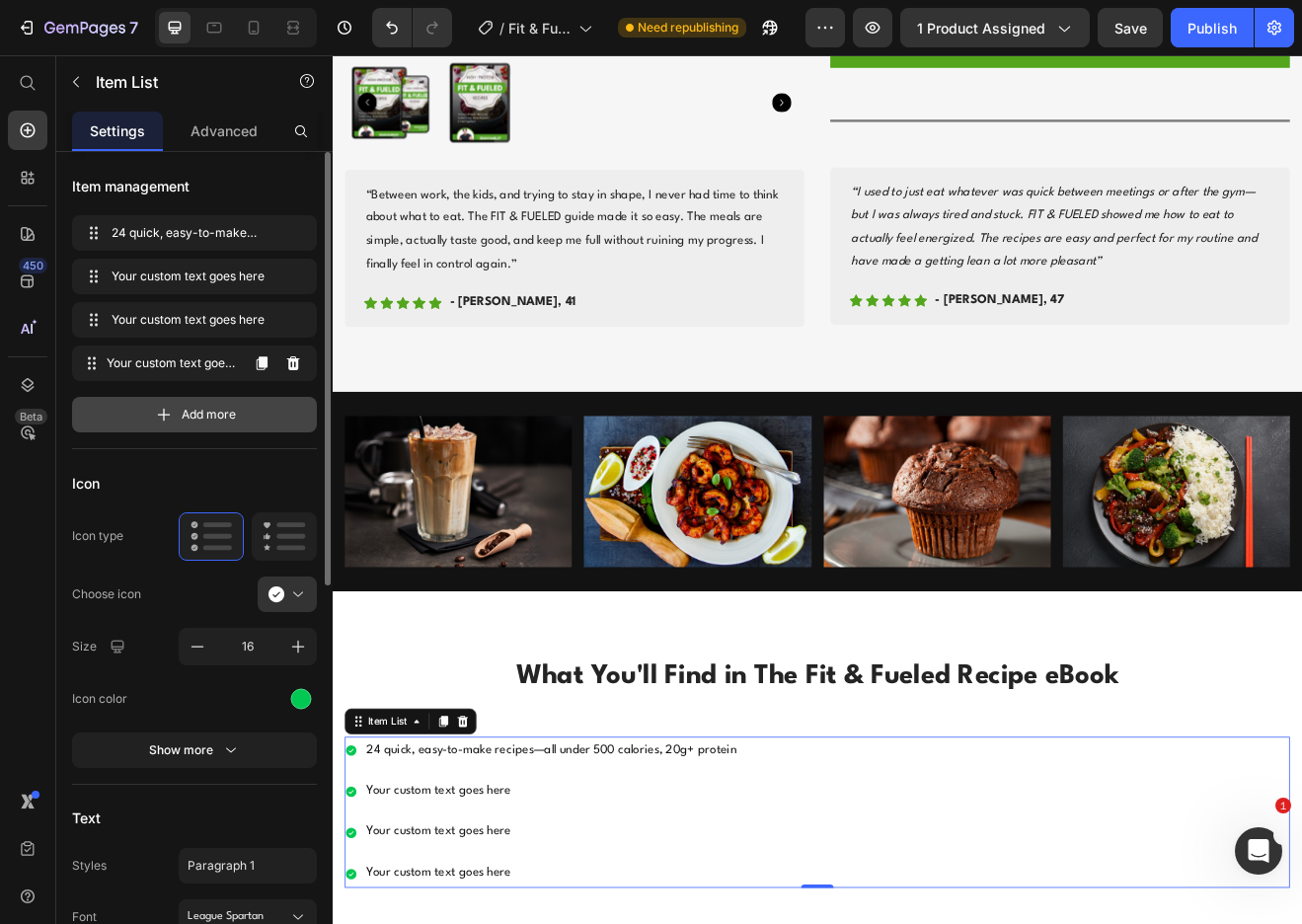 click on "Your custom text goes here" at bounding box center (172, 363) 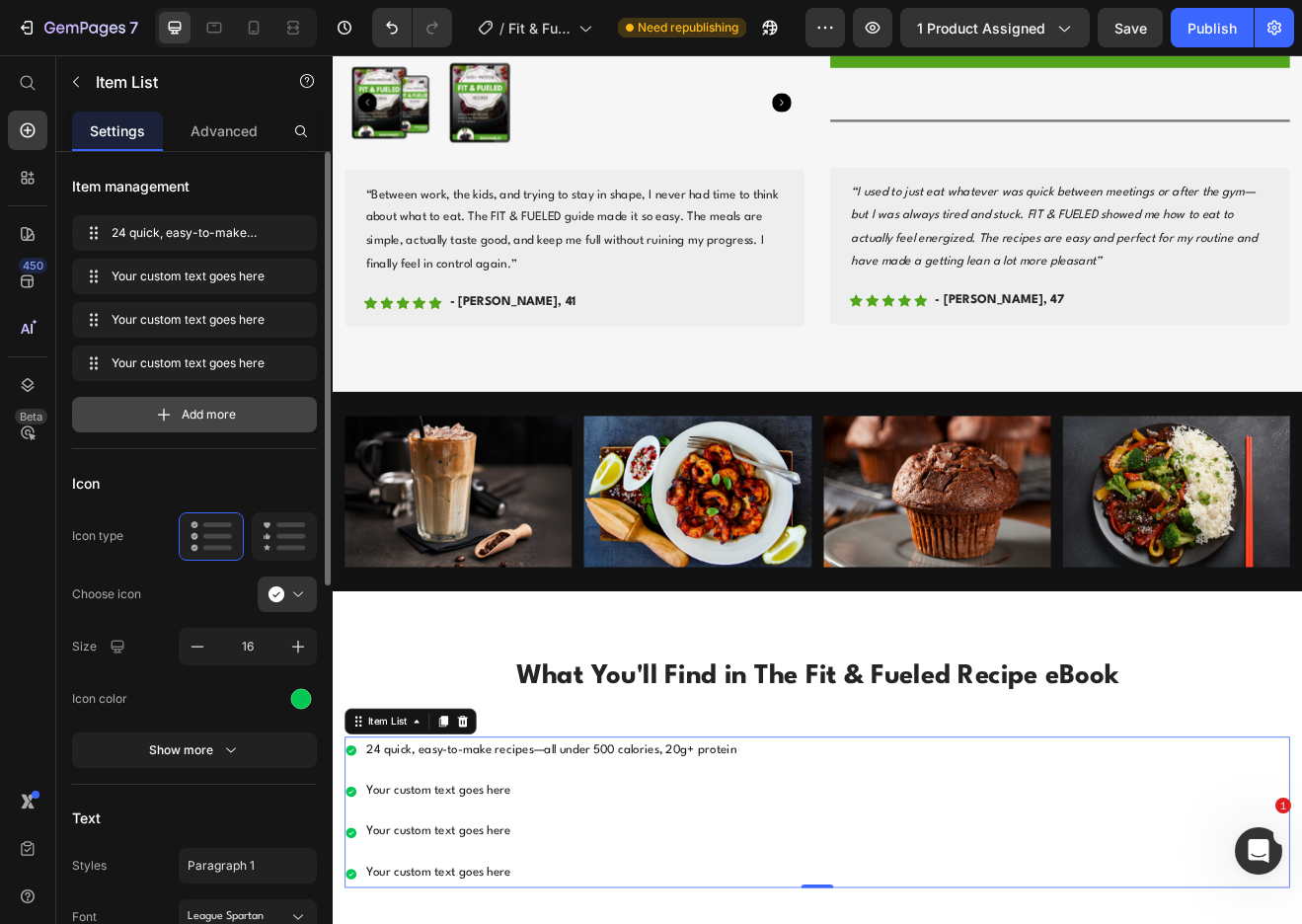 click 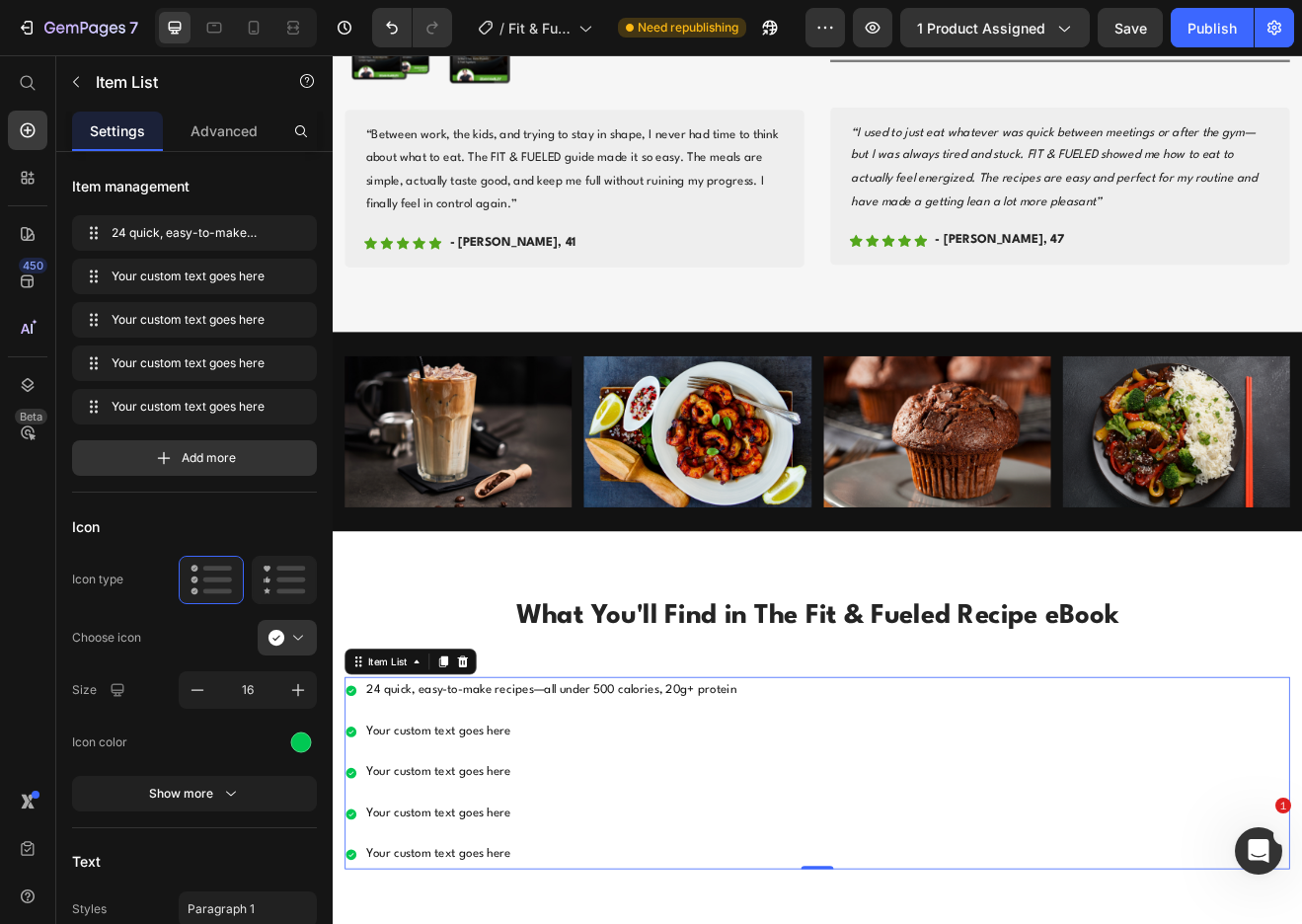 scroll, scrollTop: 1475, scrollLeft: 0, axis: vertical 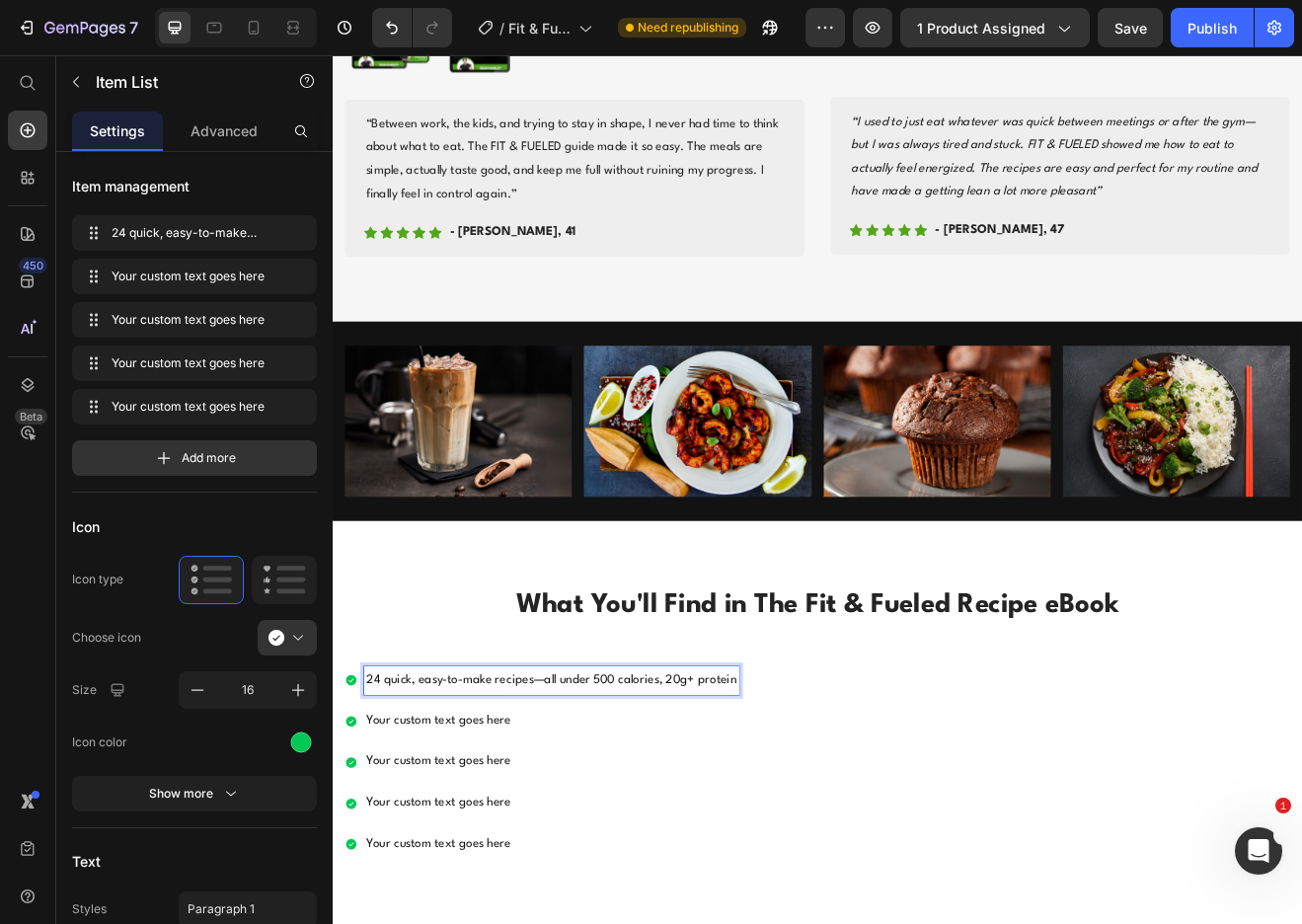 click on "24 quick, easy-to-make recipes—all under 500 calories, 20g+ protein" at bounding box center [600, 819] 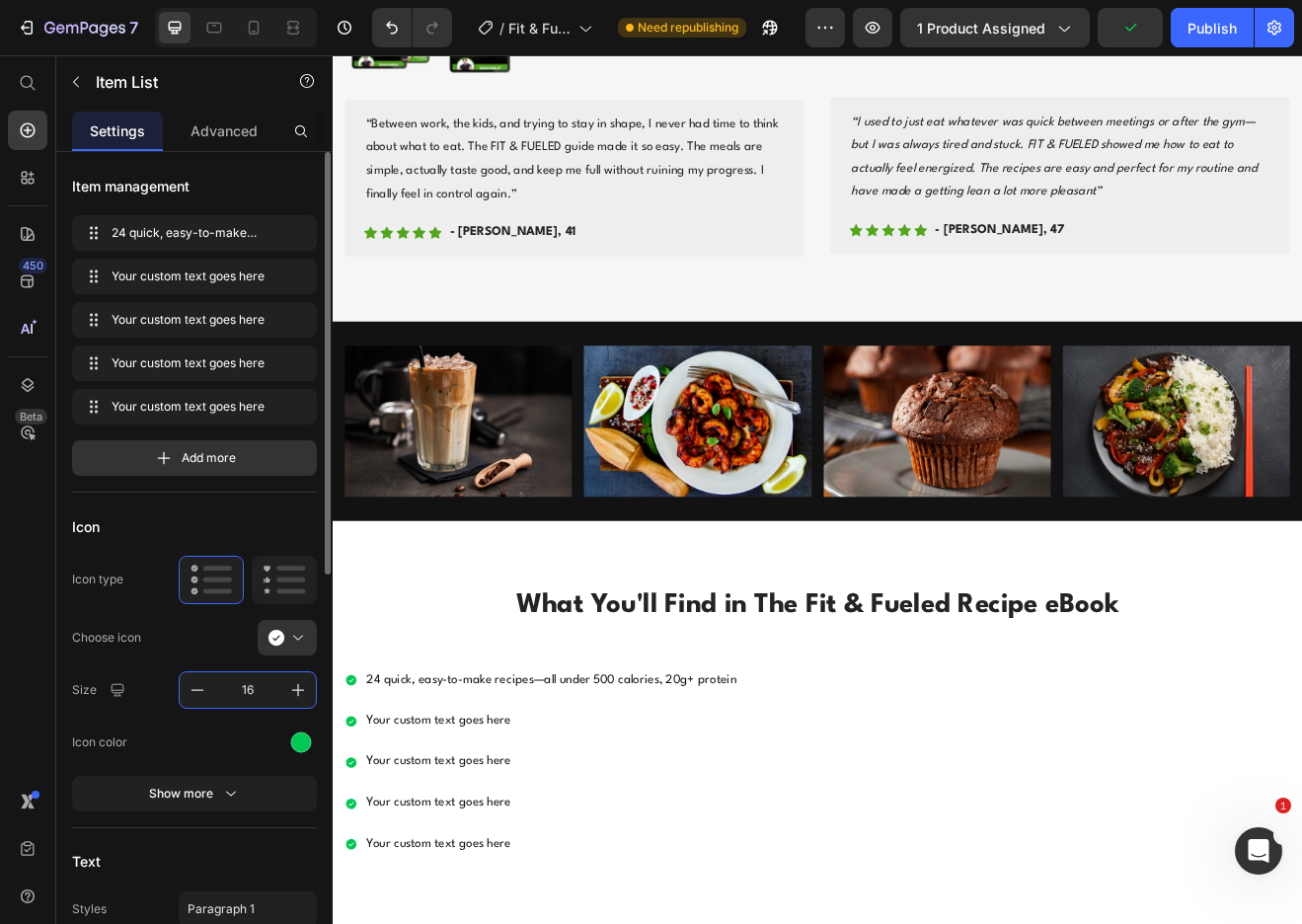 click on "16" at bounding box center (248, 690) 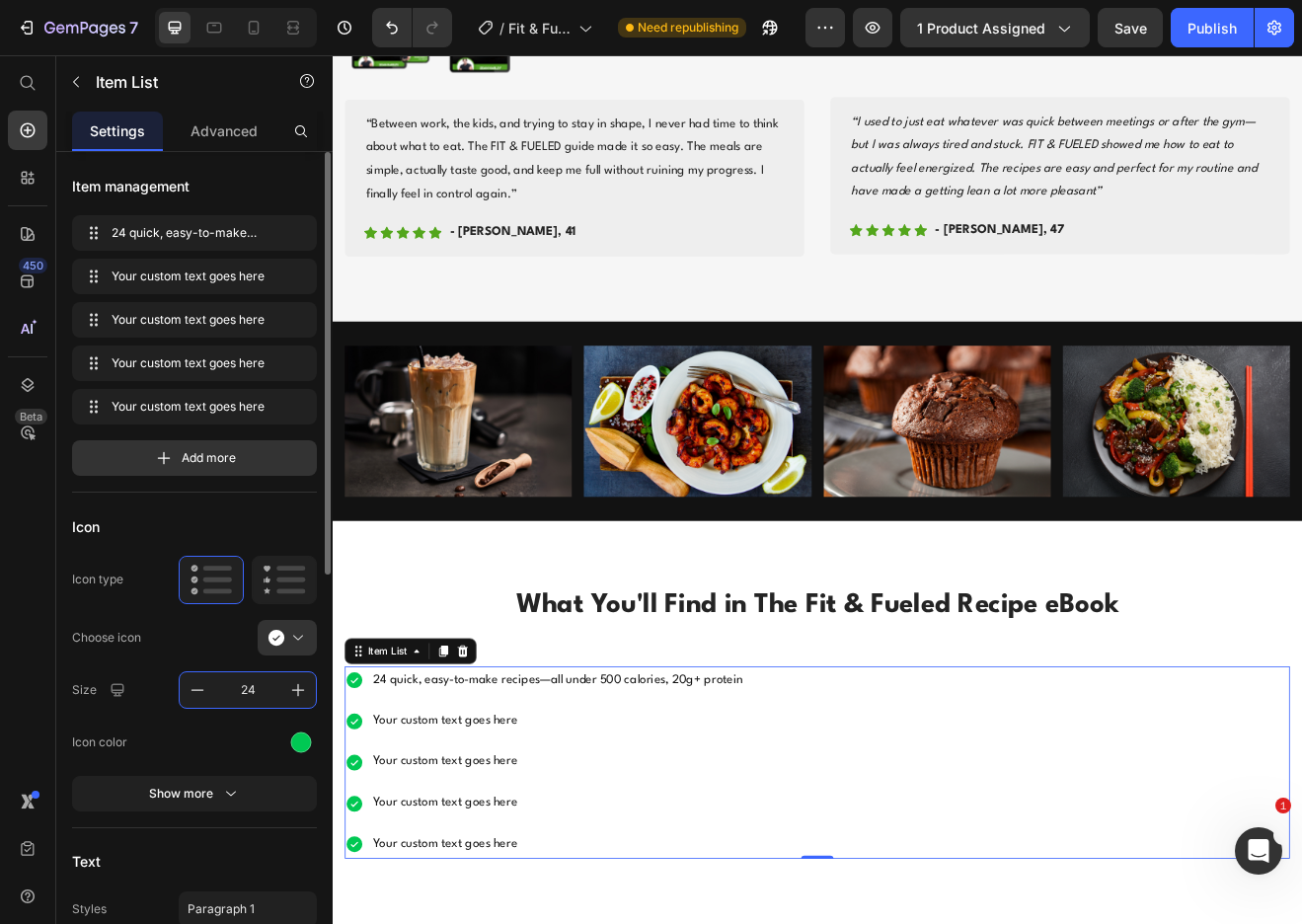 type on "24" 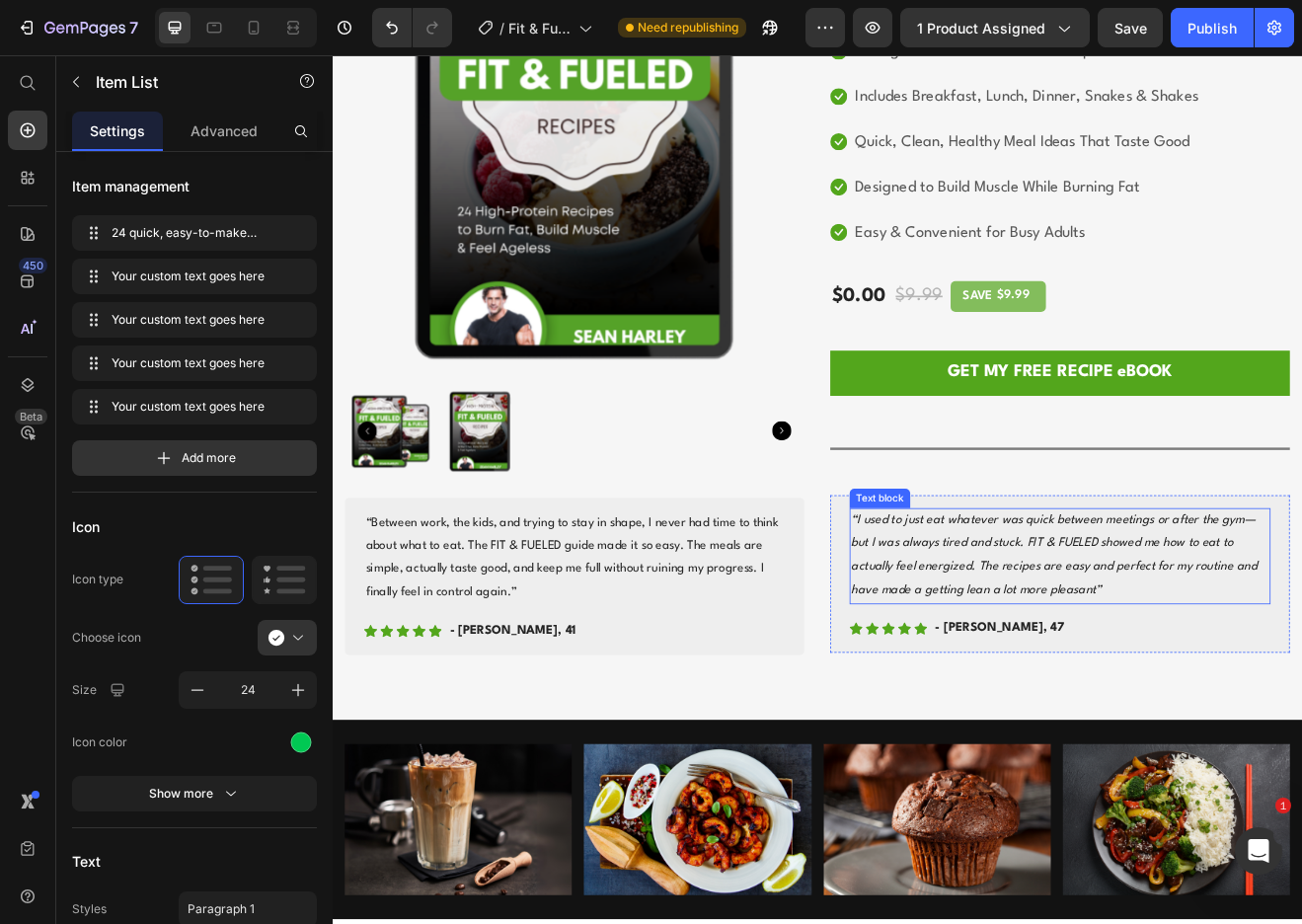 scroll, scrollTop: 740, scrollLeft: 0, axis: vertical 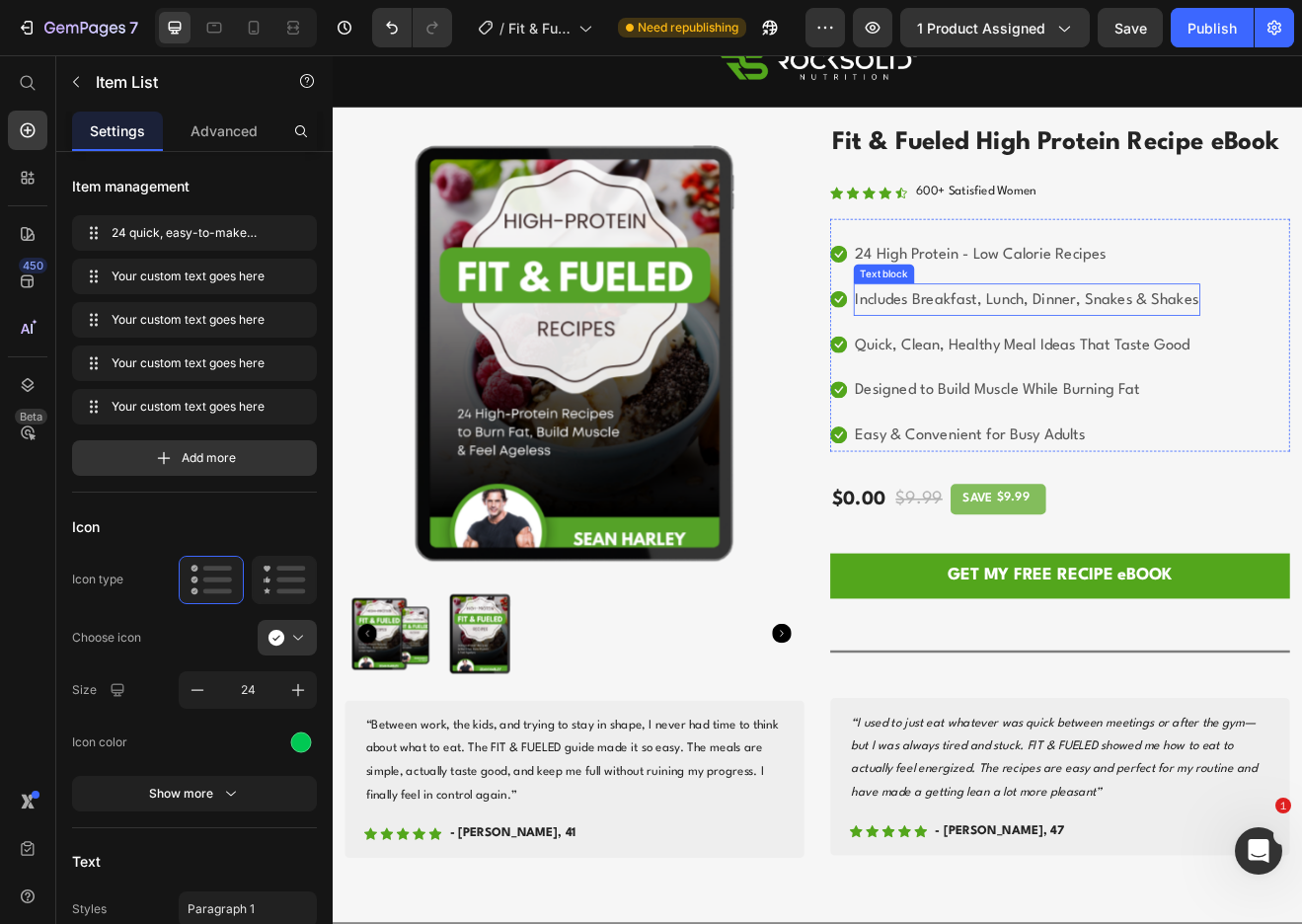 click on "Includes Breakfast, Lunch, Dinner, Snakes & Shakes" at bounding box center [1181, 354] 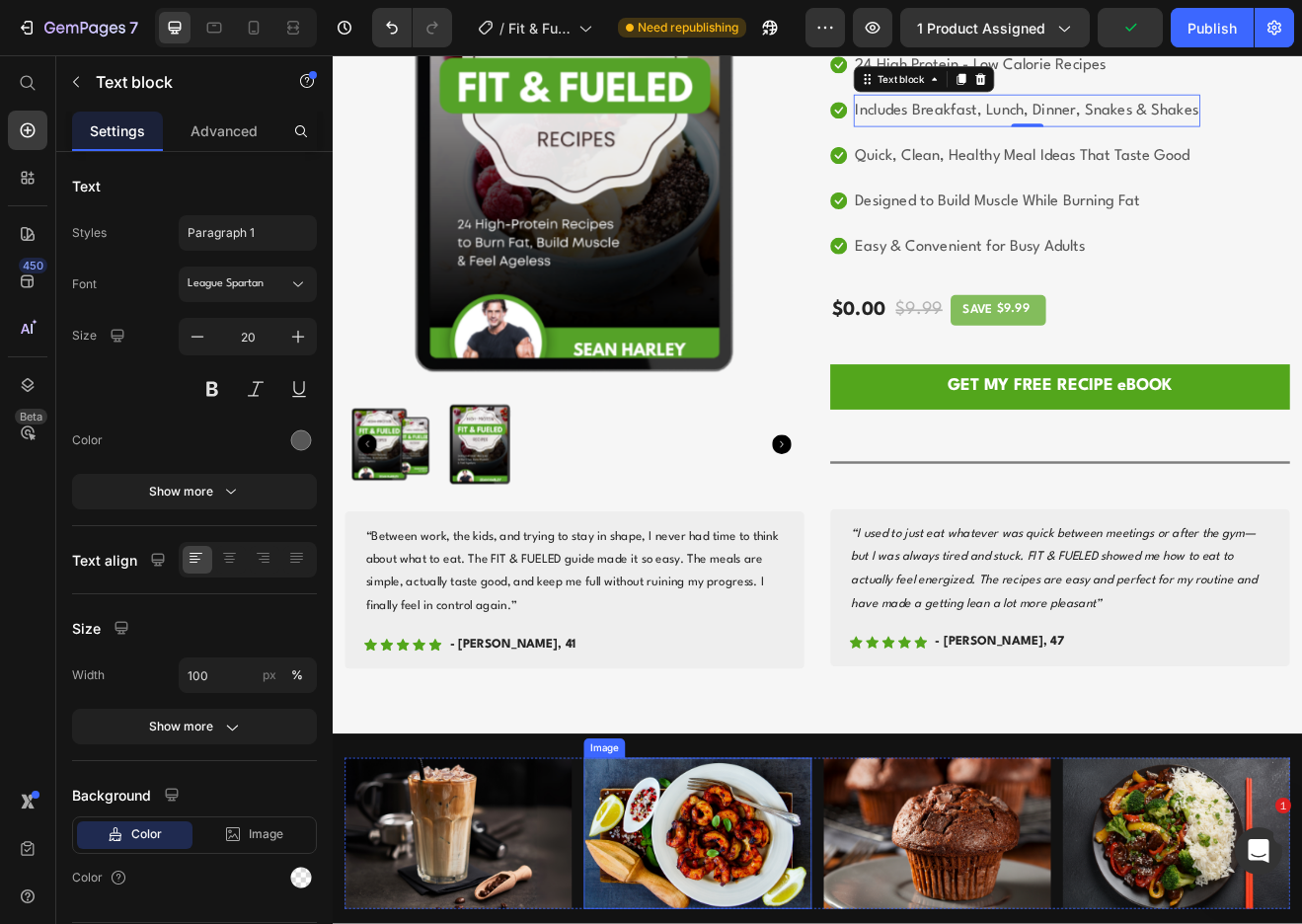 scroll, scrollTop: 1508, scrollLeft: 0, axis: vertical 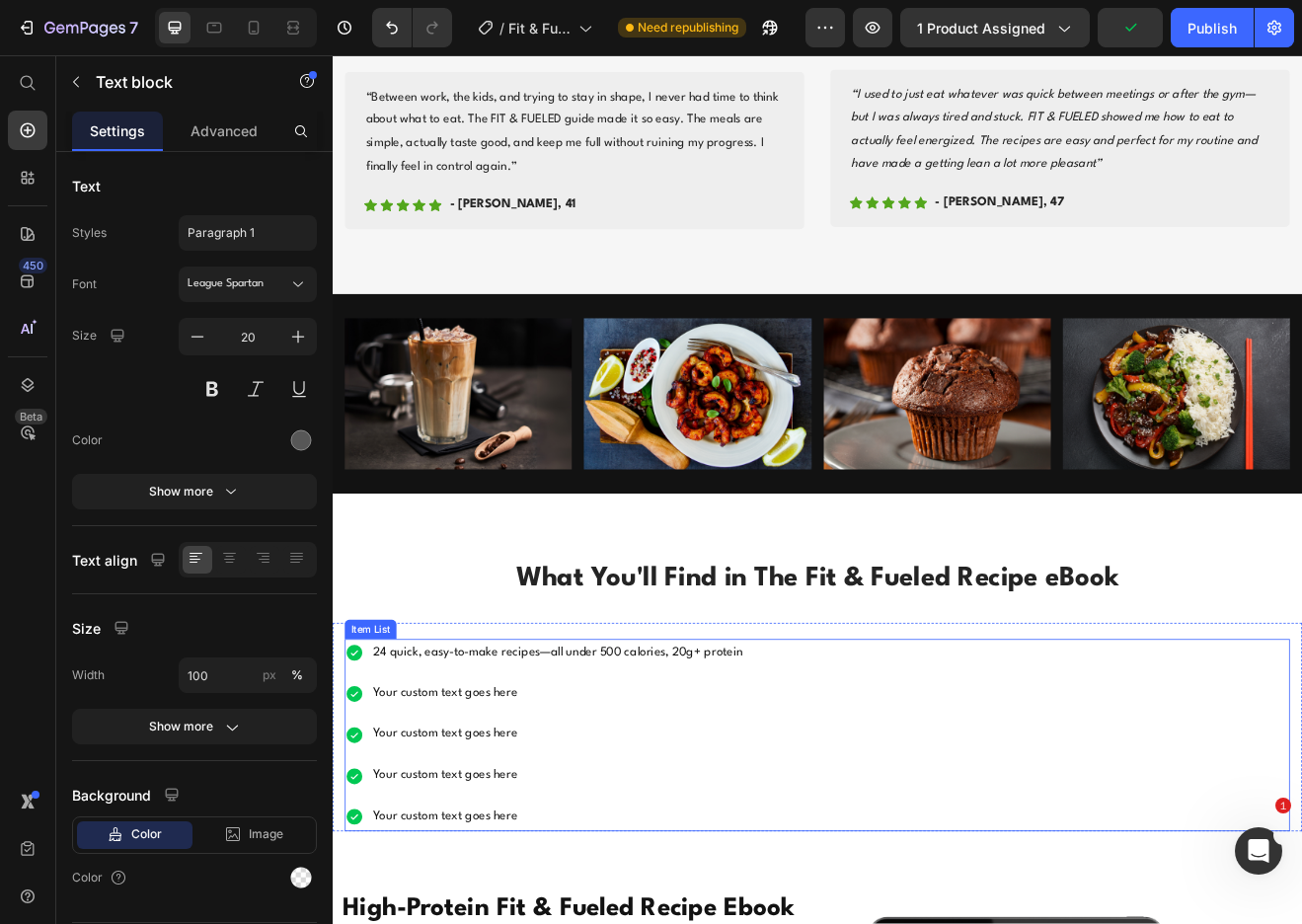 click on "24 quick, easy-to-make recipes—all under 500 calories, 20g+ protein" at bounding box center (608, 786) 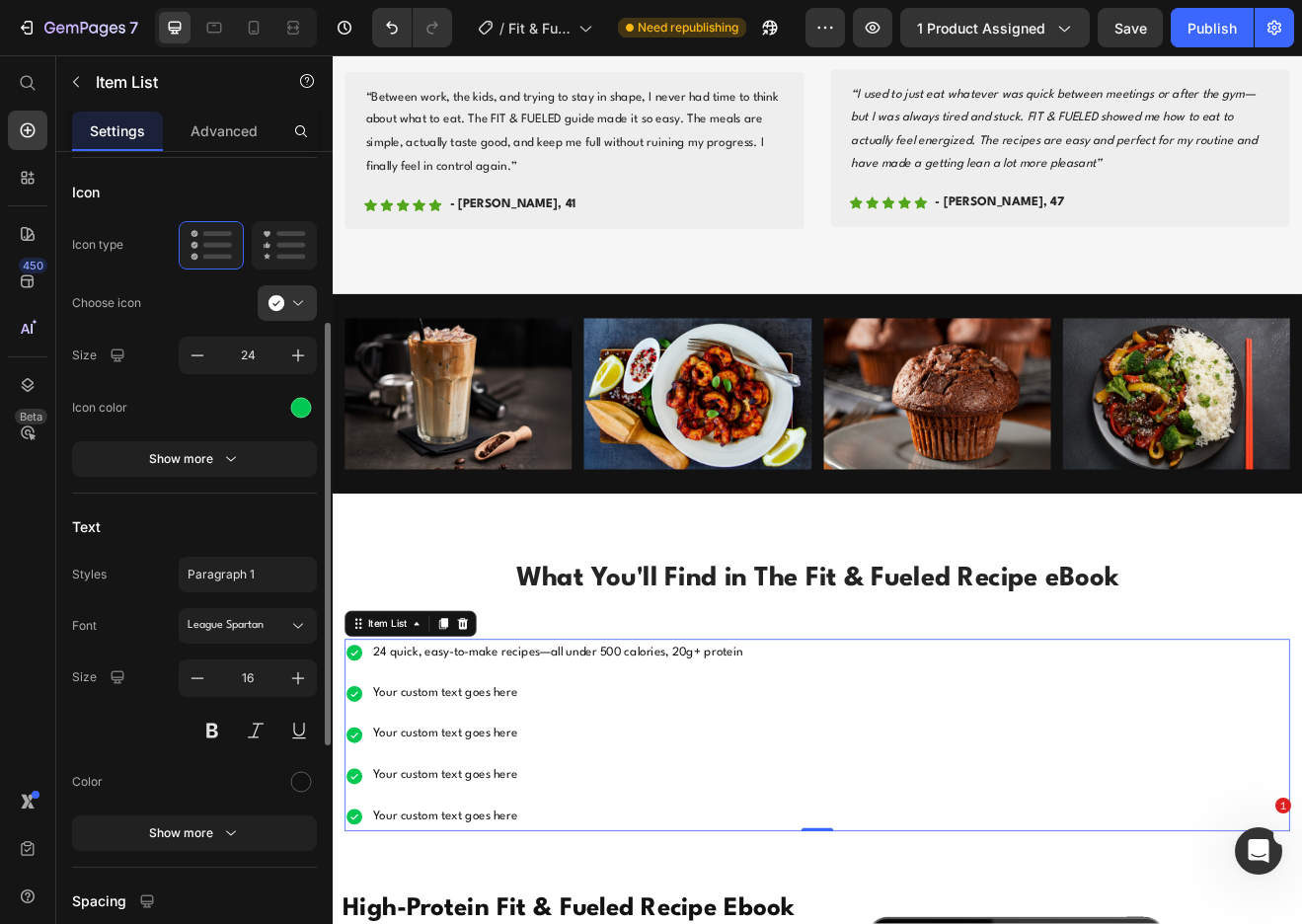 scroll, scrollTop: 347, scrollLeft: 0, axis: vertical 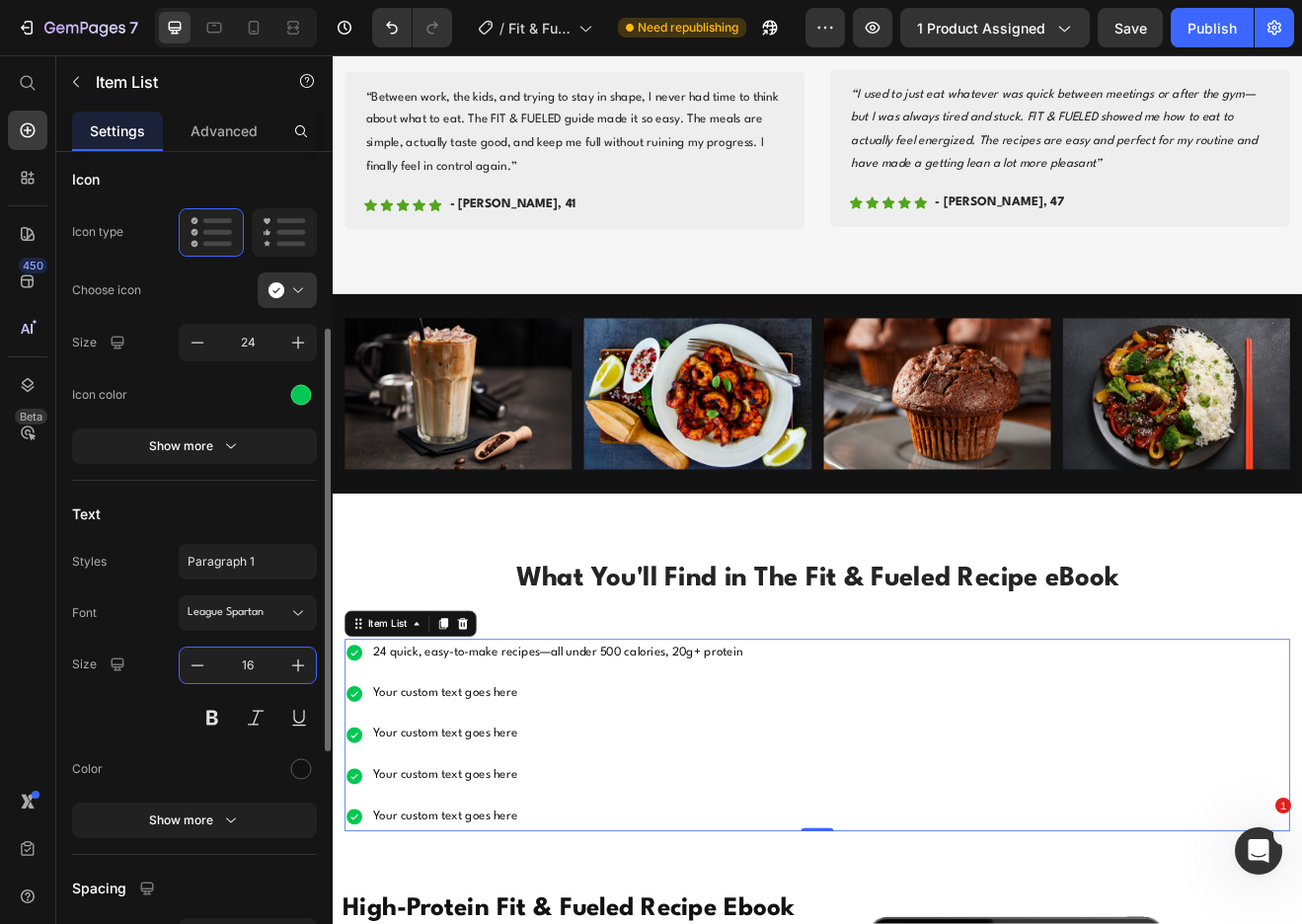 click on "16" at bounding box center [248, 665] 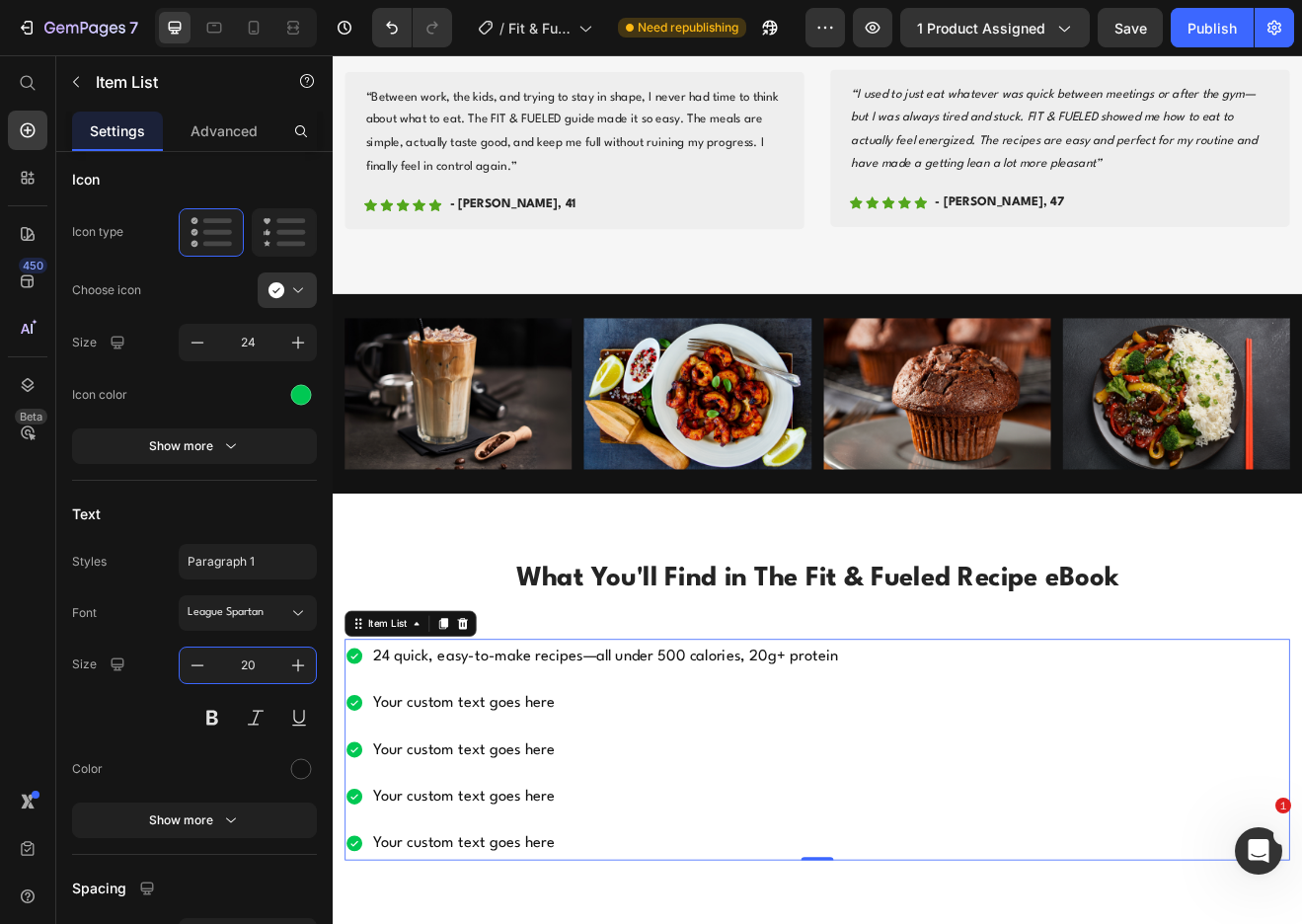 type on "20" 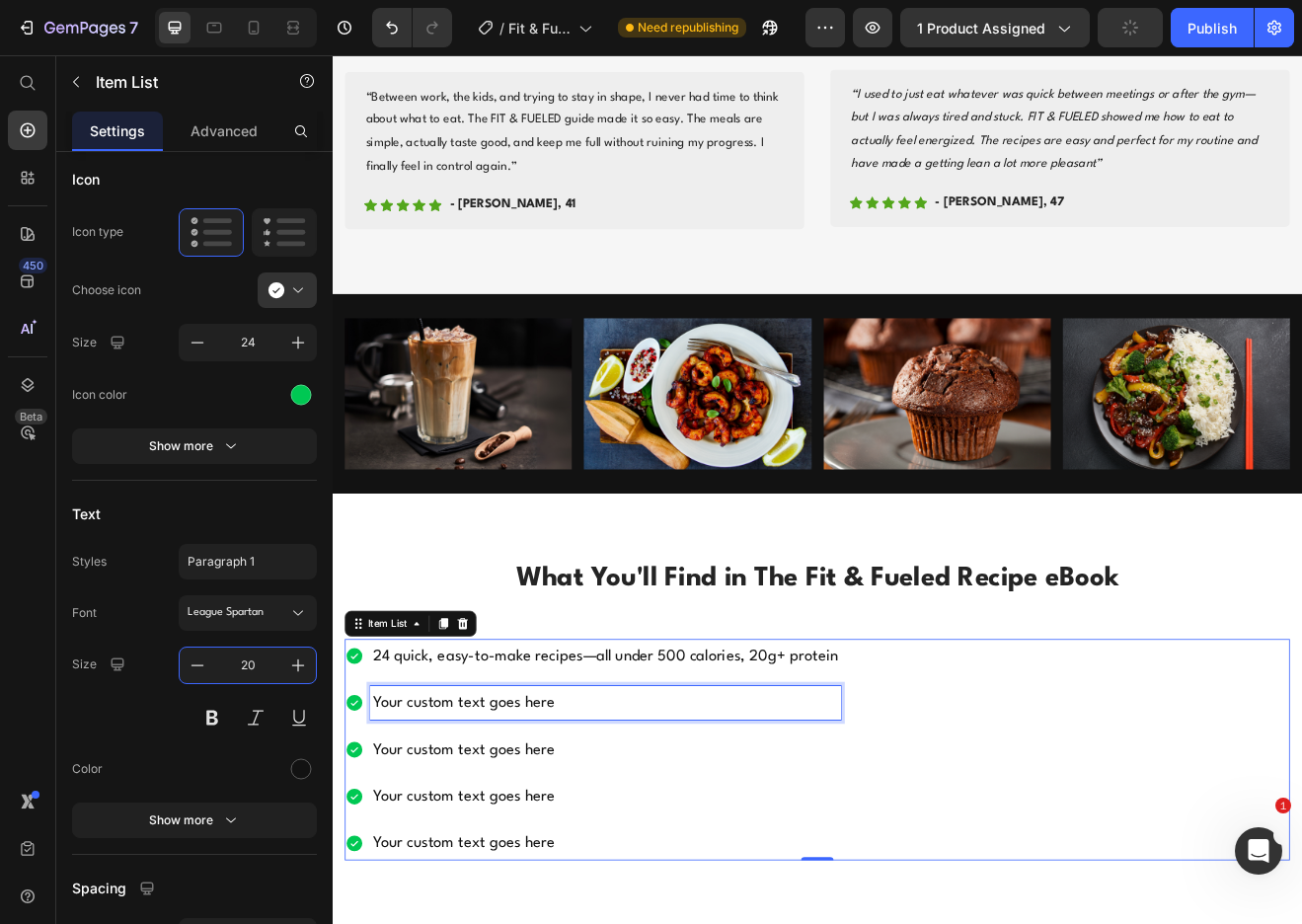 click on "Your custom text goes here" at bounding box center (666, 847) 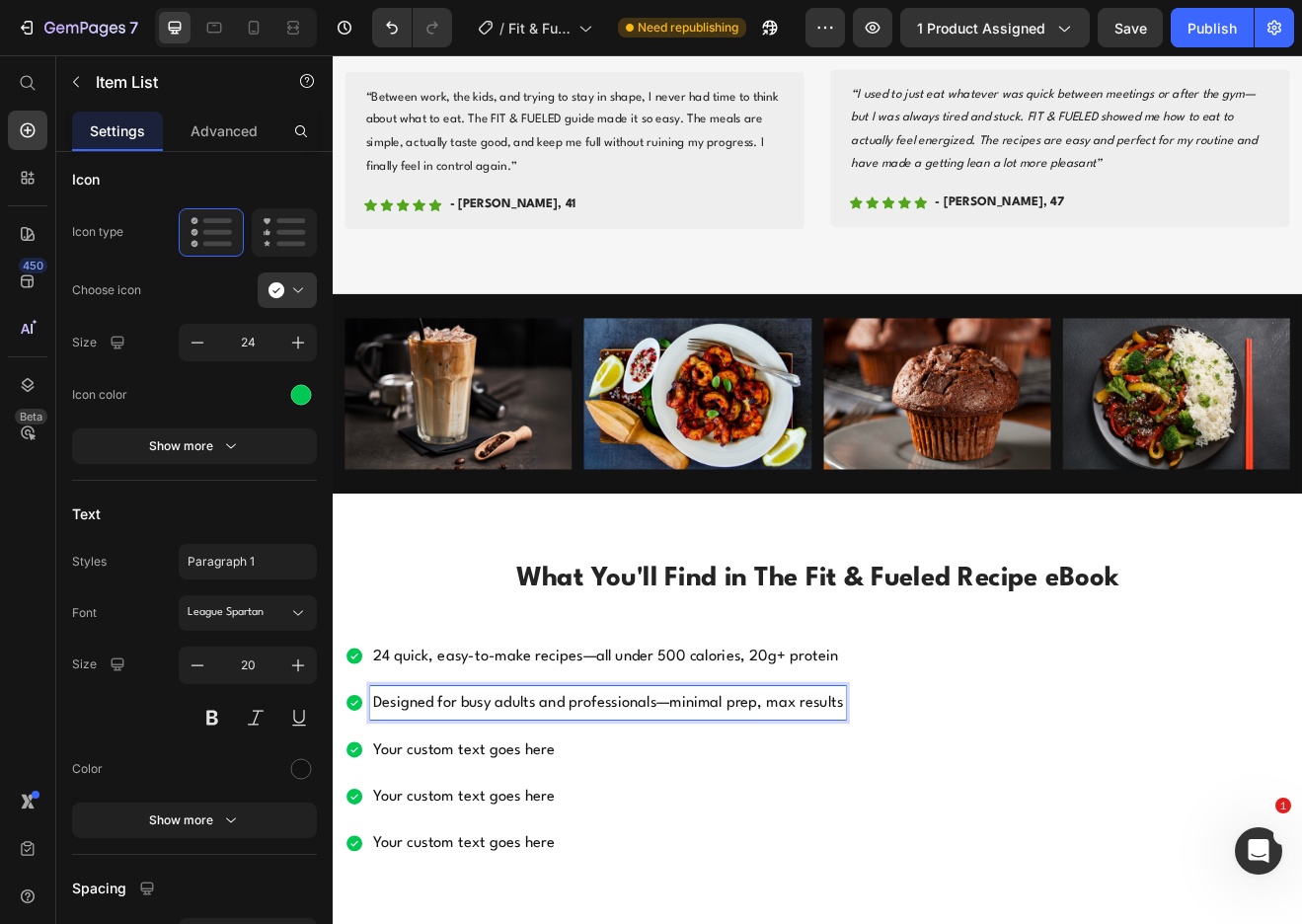 click on "Your custom text goes here" at bounding box center (669, 904) 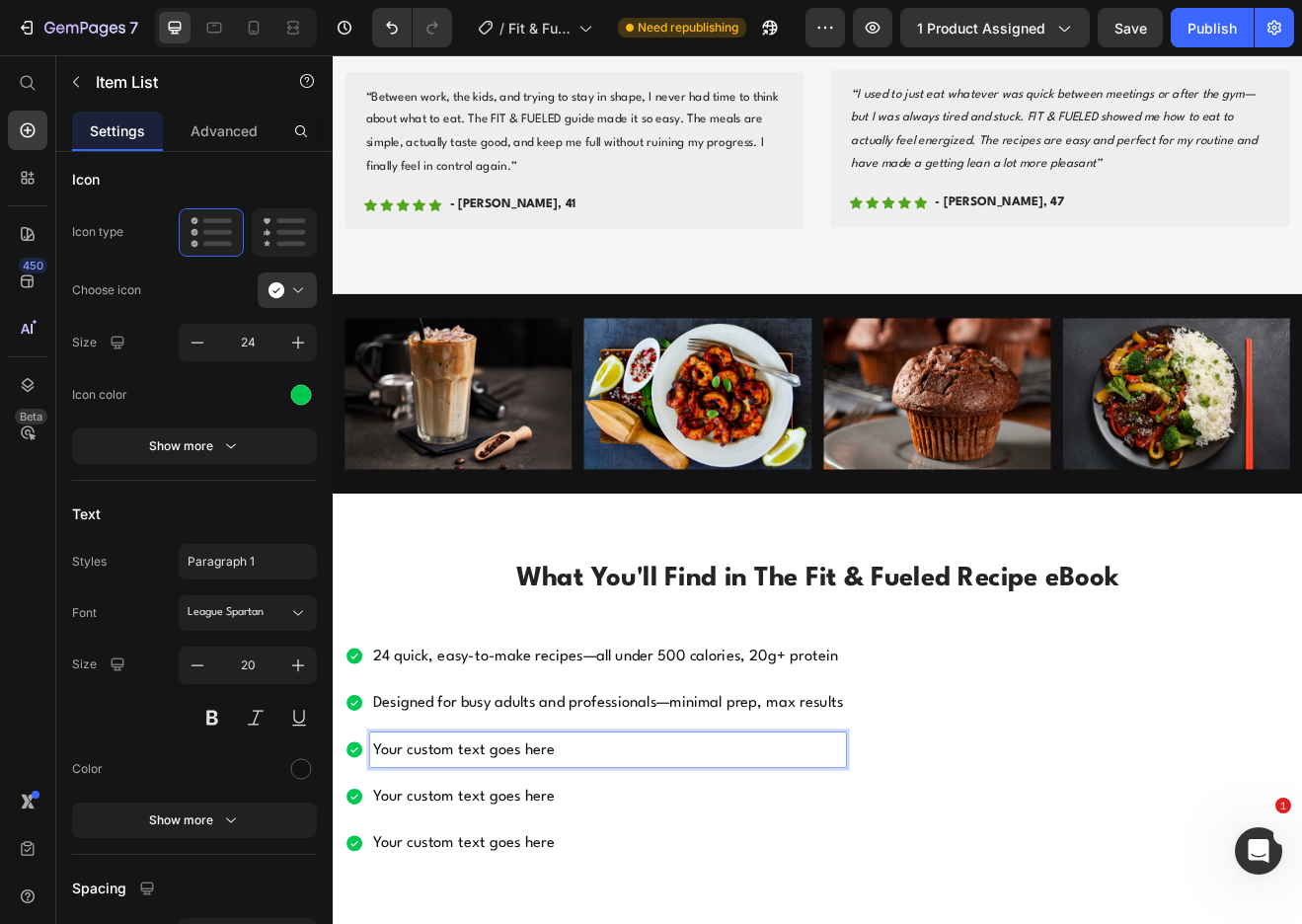 click on "Your custom text goes here" at bounding box center (669, 904) 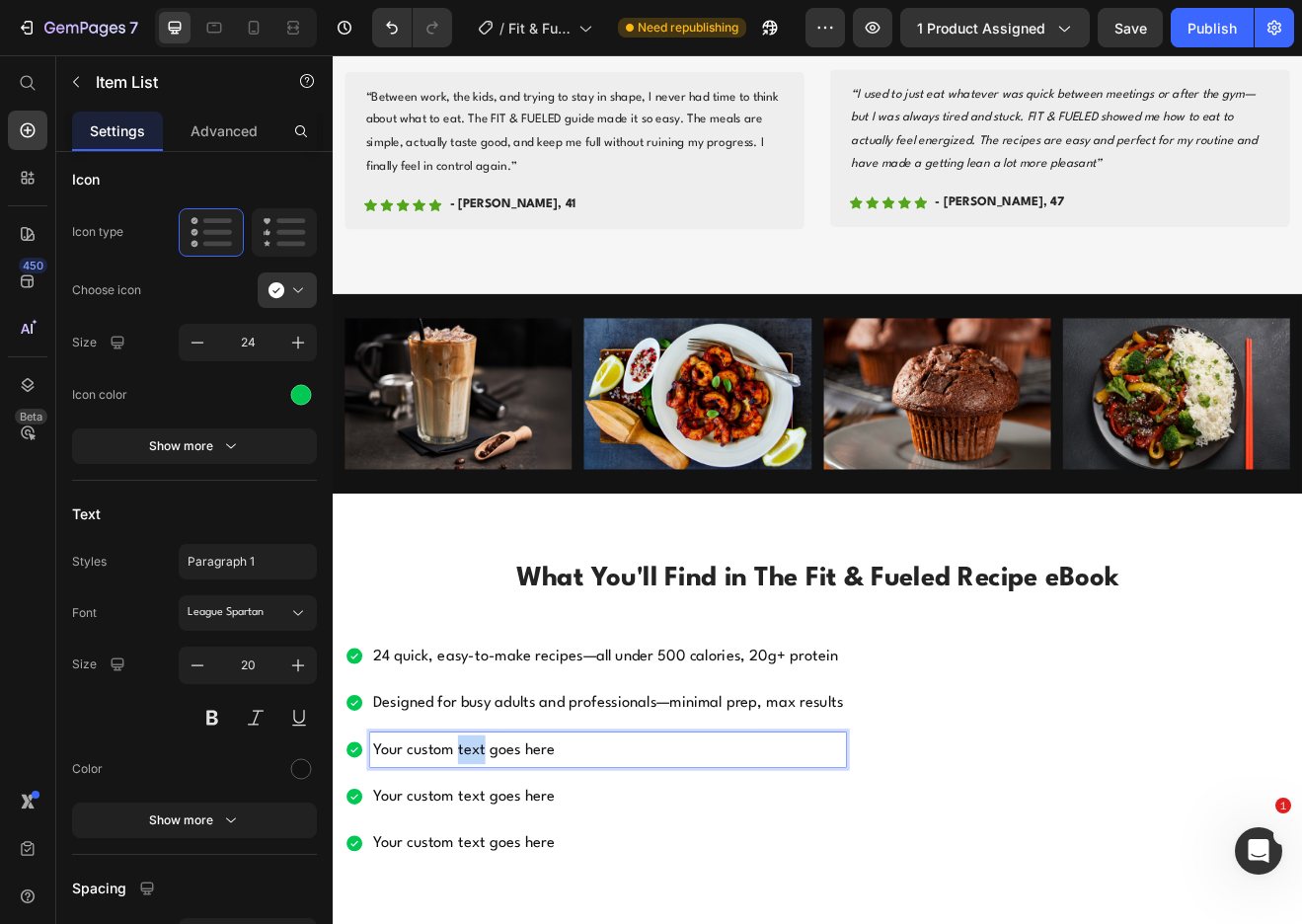 click on "Your custom text goes here" at bounding box center (669, 904) 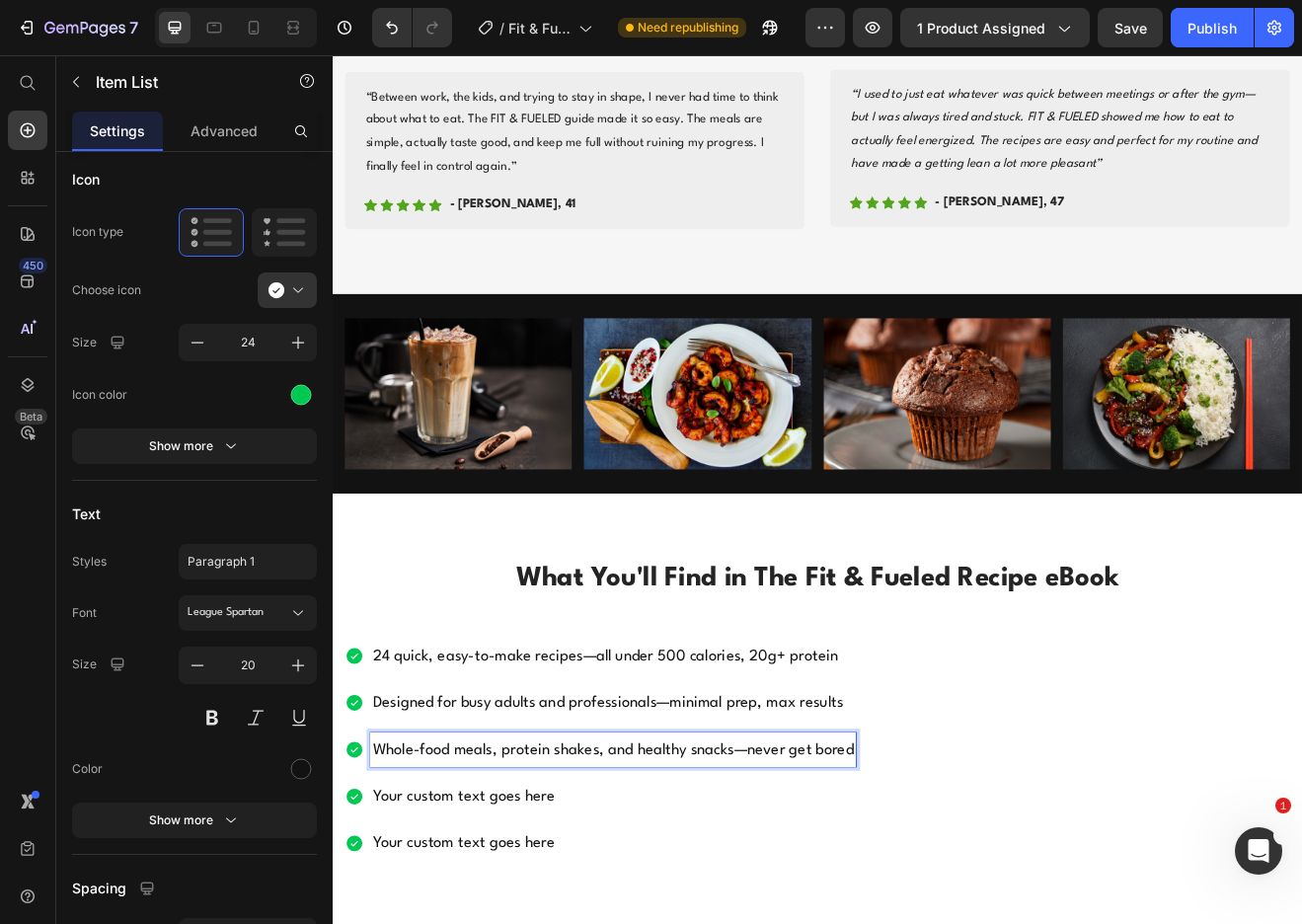 click on "Your custom text goes here" at bounding box center [675, 962] 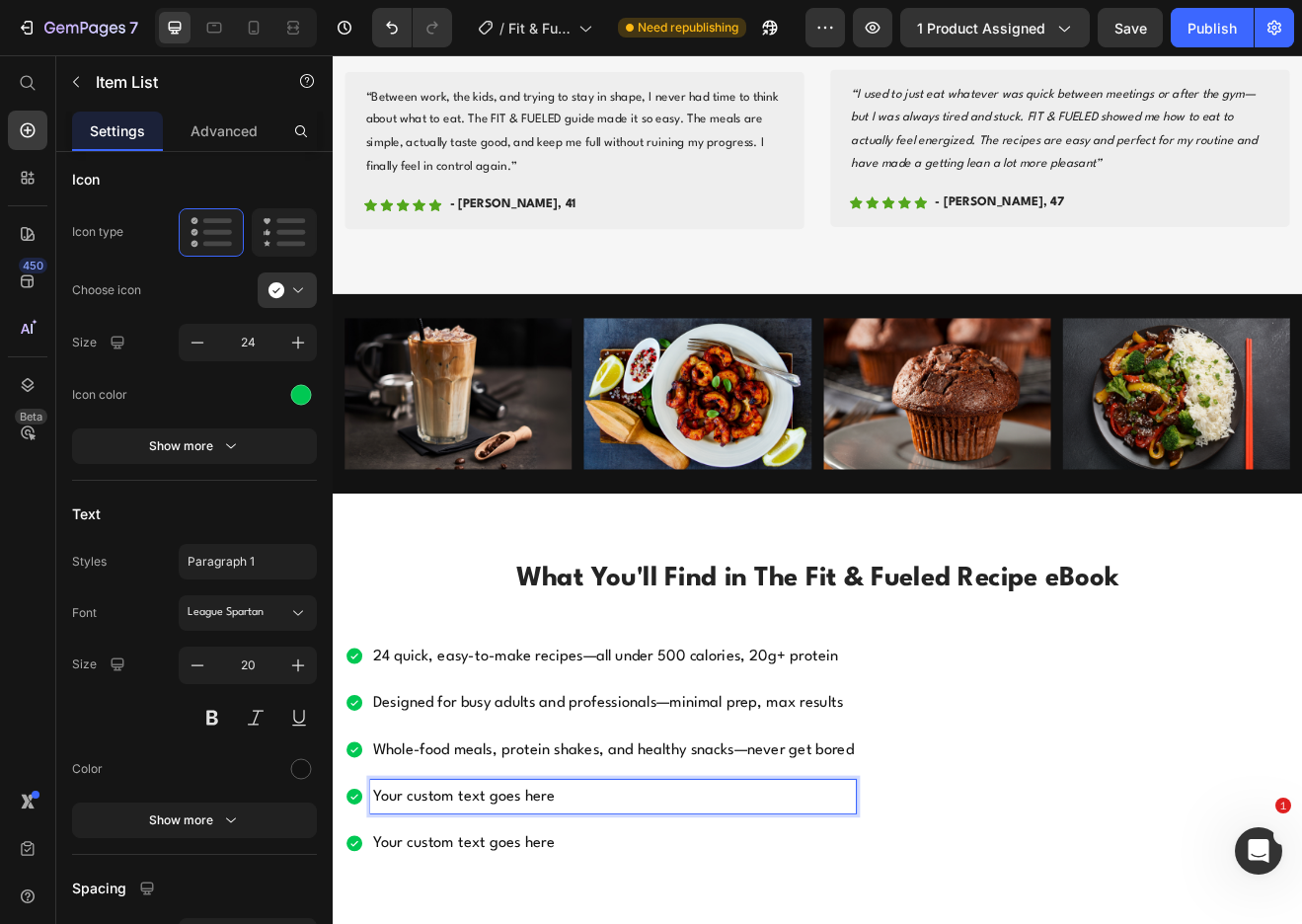 click on "Your custom text goes here" at bounding box center (675, 962) 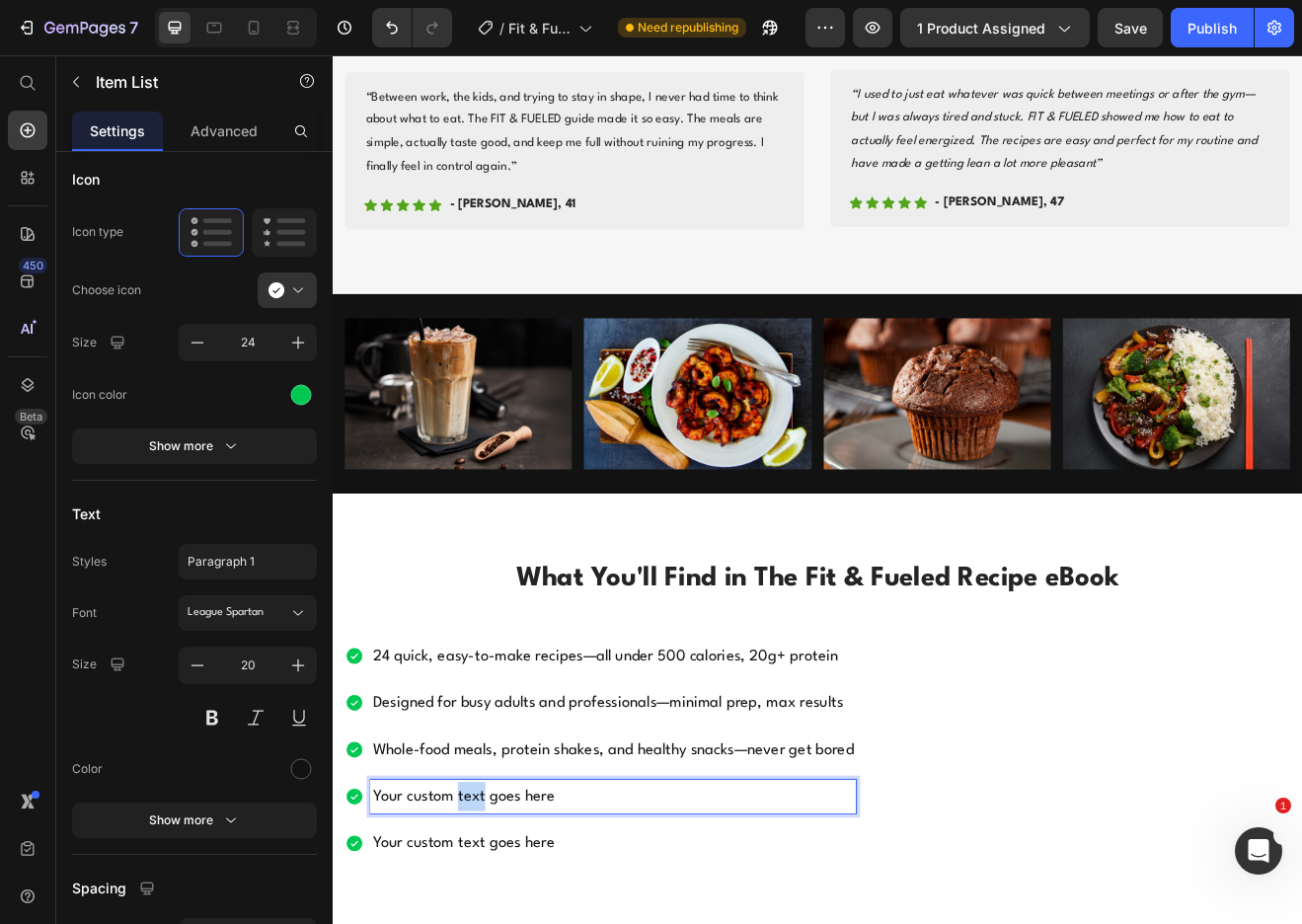 click on "Your custom text goes here" at bounding box center [675, 962] 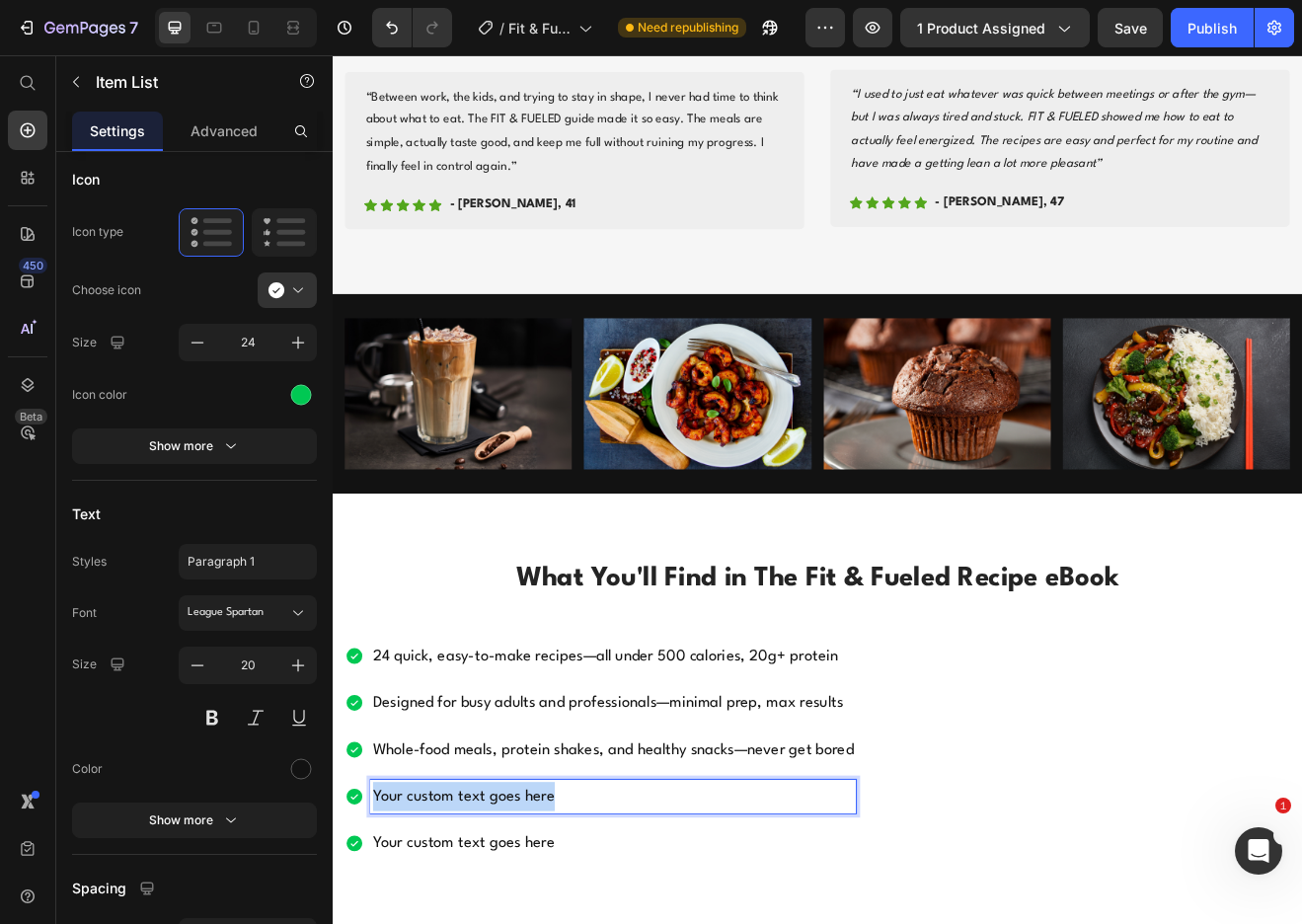 click on "Your custom text goes here" at bounding box center (675, 962) 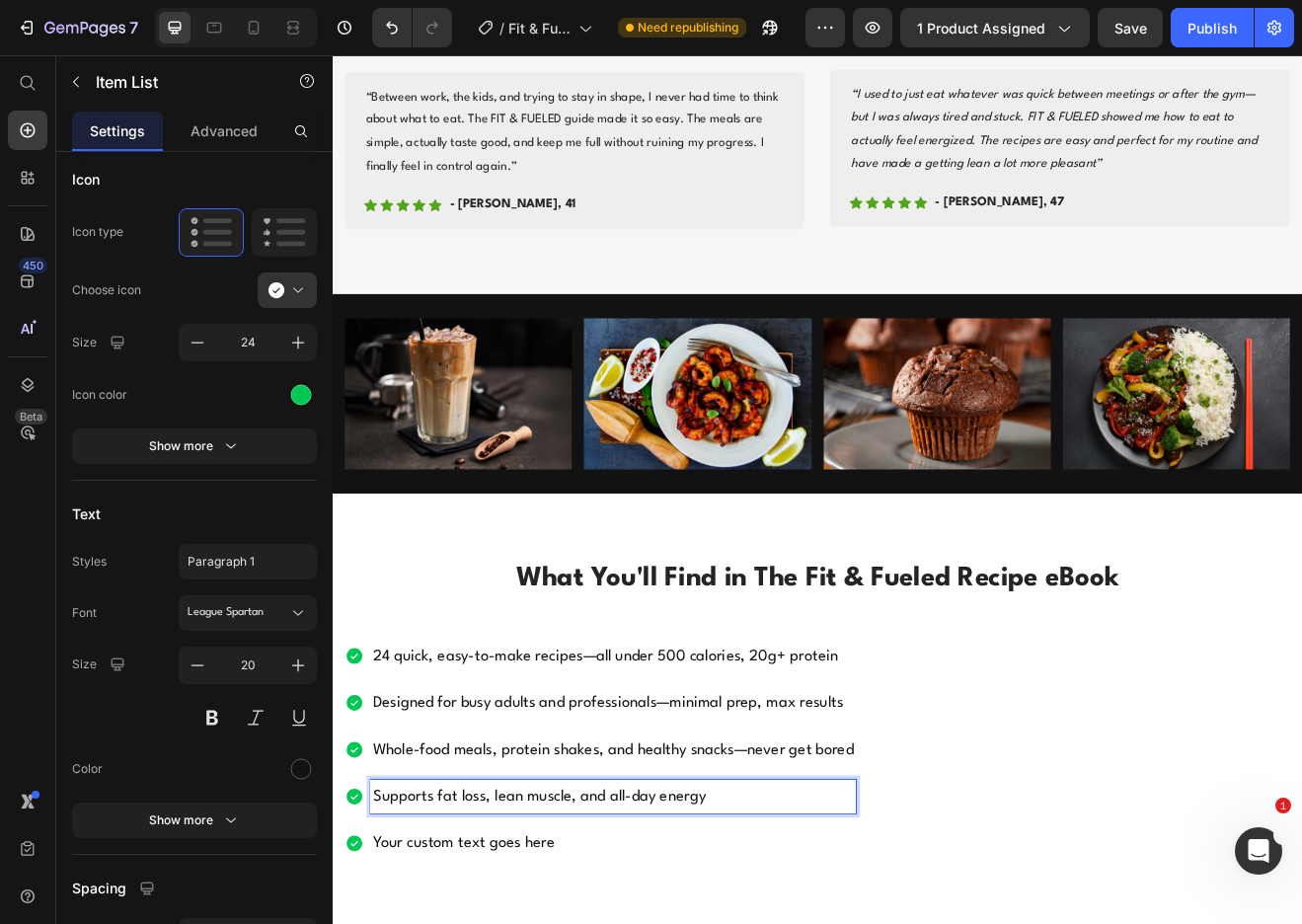 click on "Your custom text goes here" at bounding box center (675, 1019) 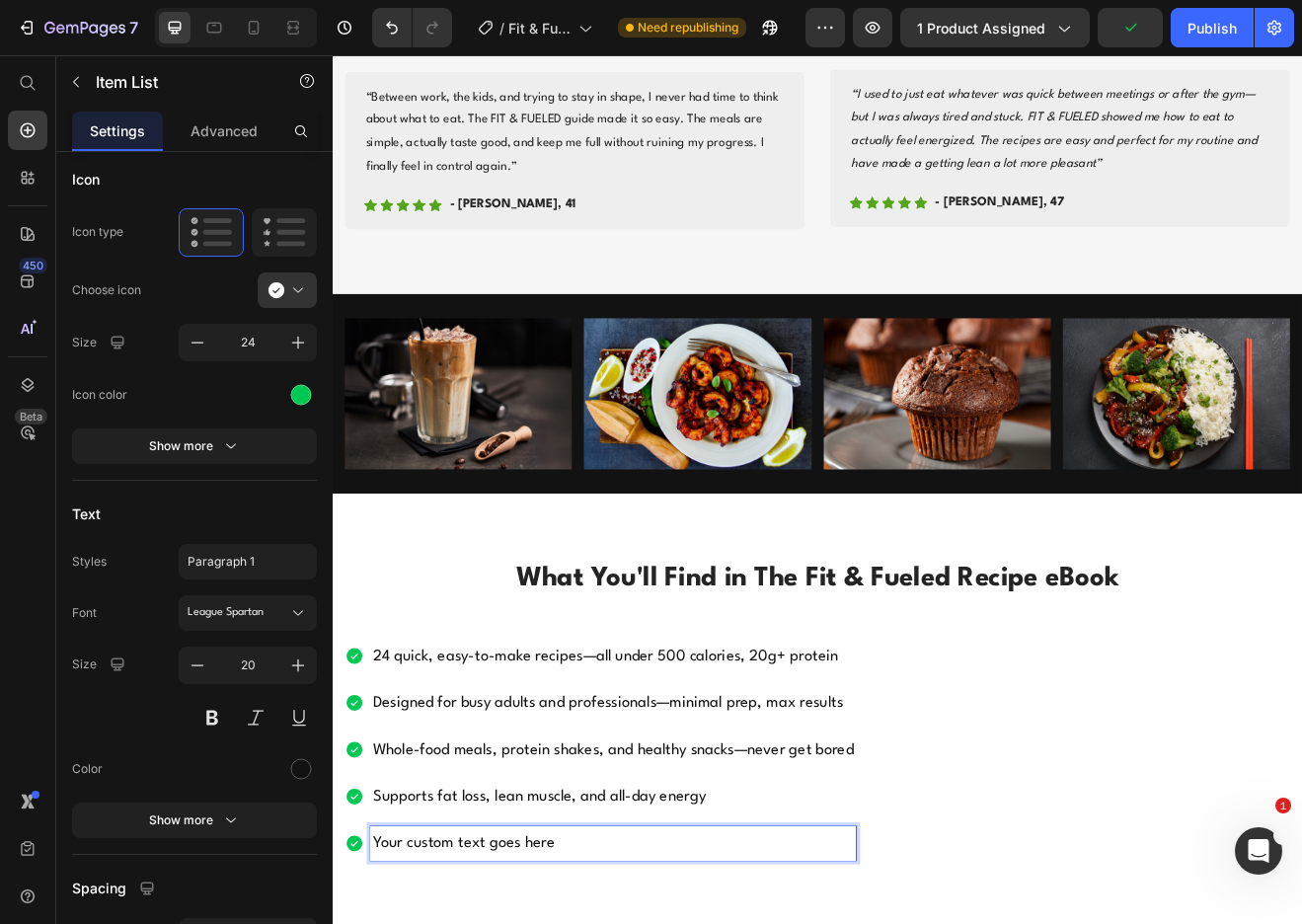 click on "Your custom text goes here" at bounding box center (675, 1019) 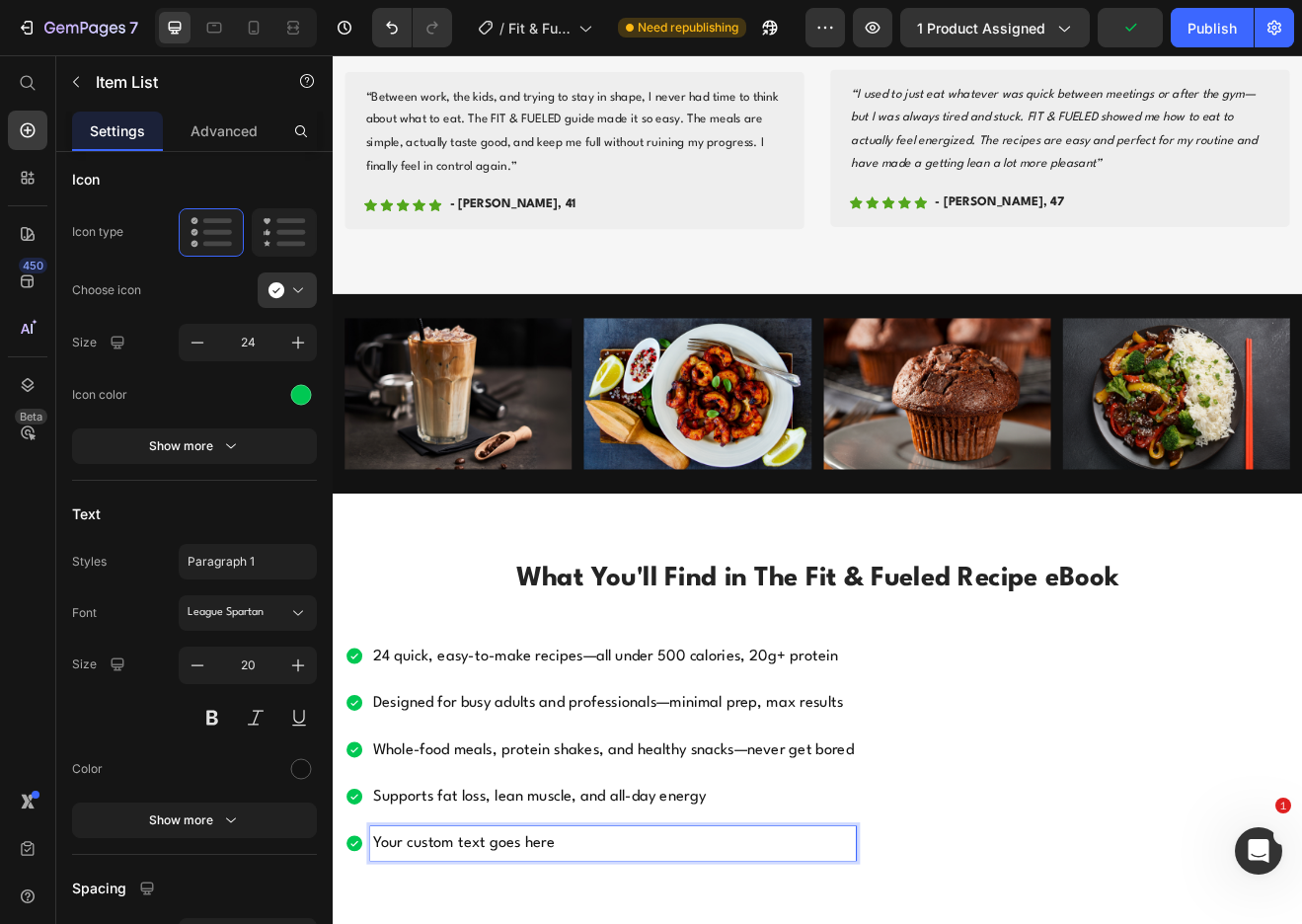 click on "Your custom text goes here" at bounding box center (675, 1019) 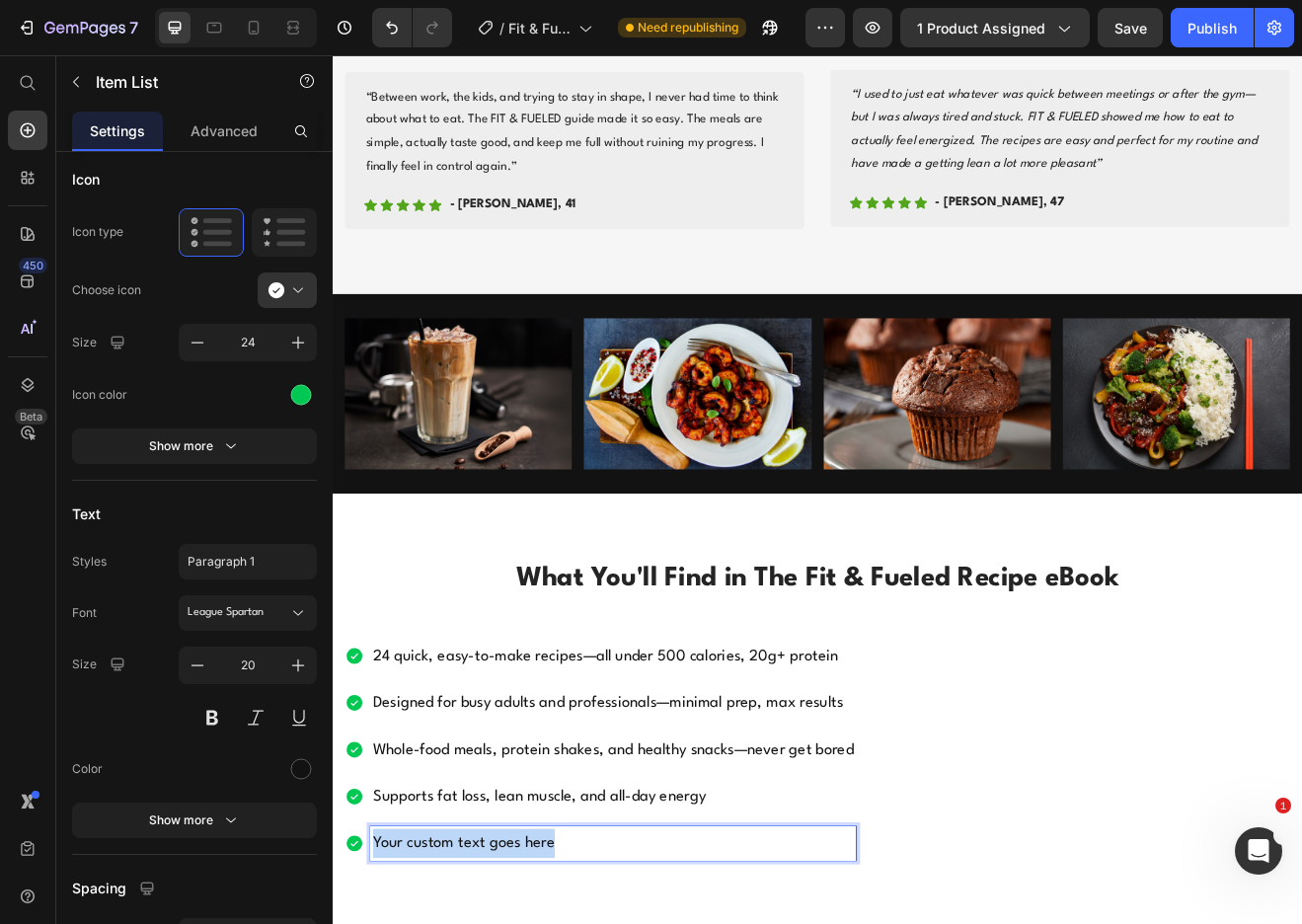 click on "Your custom text goes here" at bounding box center [675, 1019] 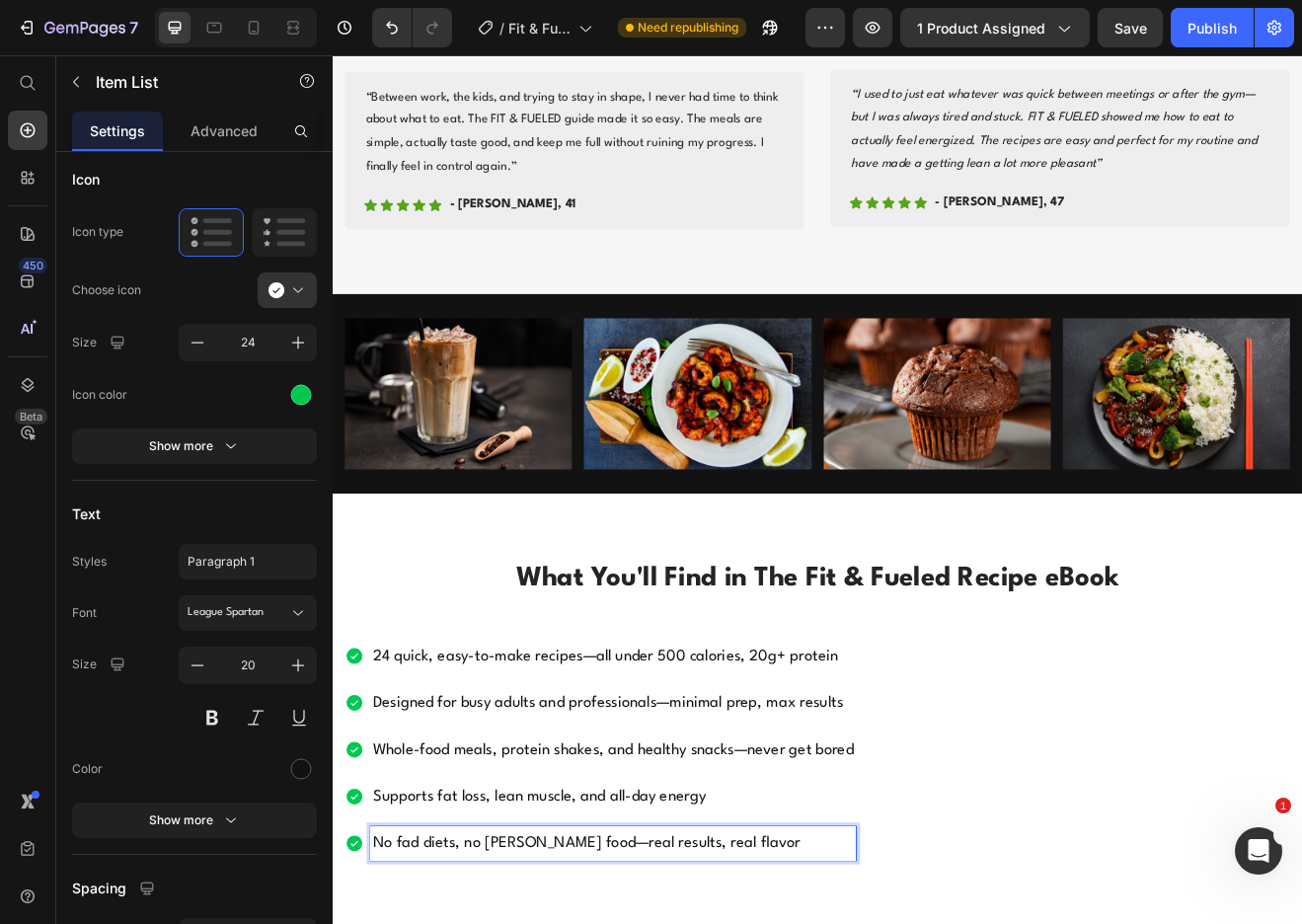 click on "24 quick, easy-to-make recipes—all under 500 calories, 20g+ protein Designed for busy adults and professionals—minimal prep, max results Whole-food meals, protein shakes, and healthy snacks—never get bored Supports fat loss, lean muscle, and all-day energy No fad diets, no bland food—real results, real flavor" at bounding box center (925, 904) 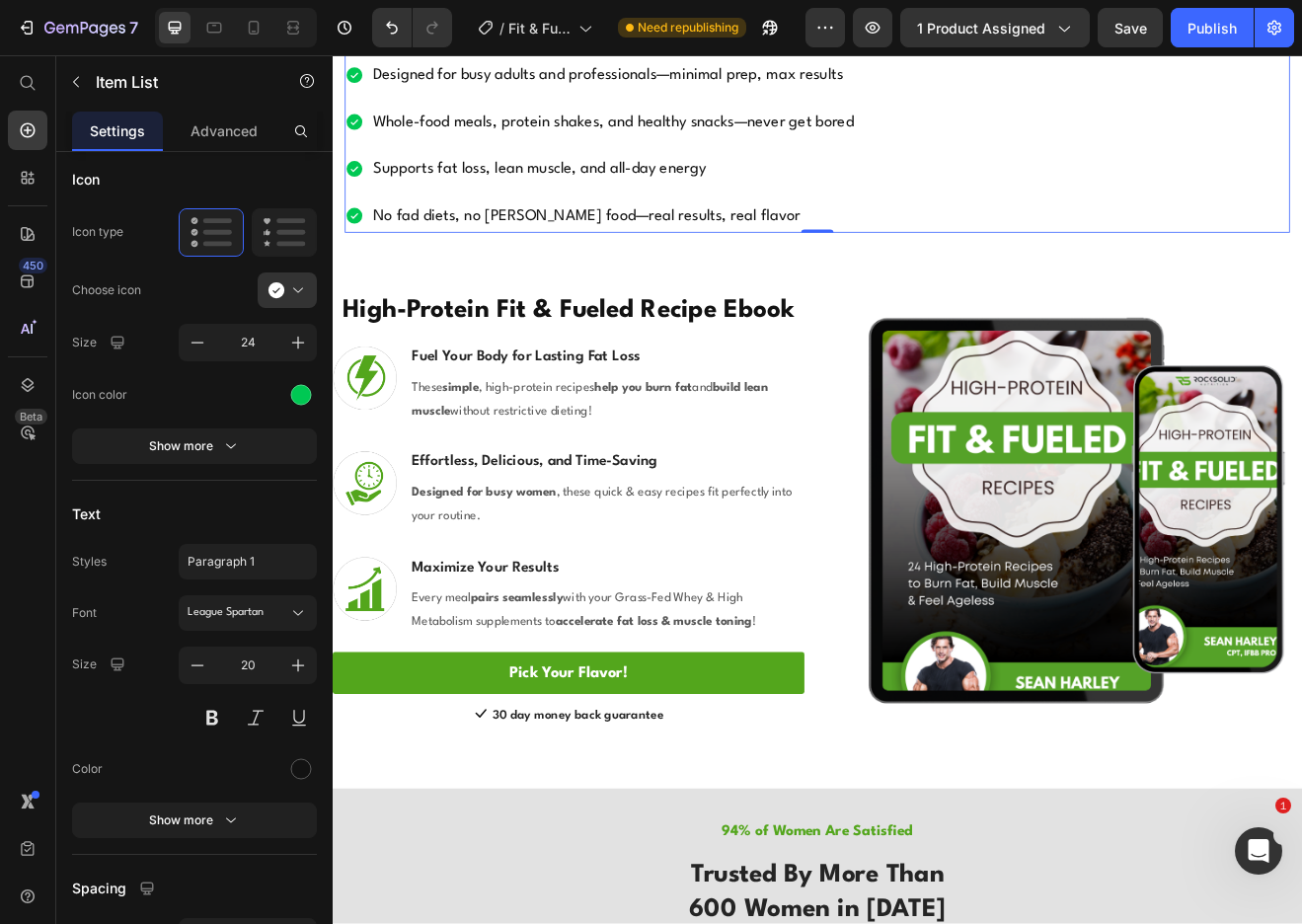 scroll, scrollTop: 2263, scrollLeft: 0, axis: vertical 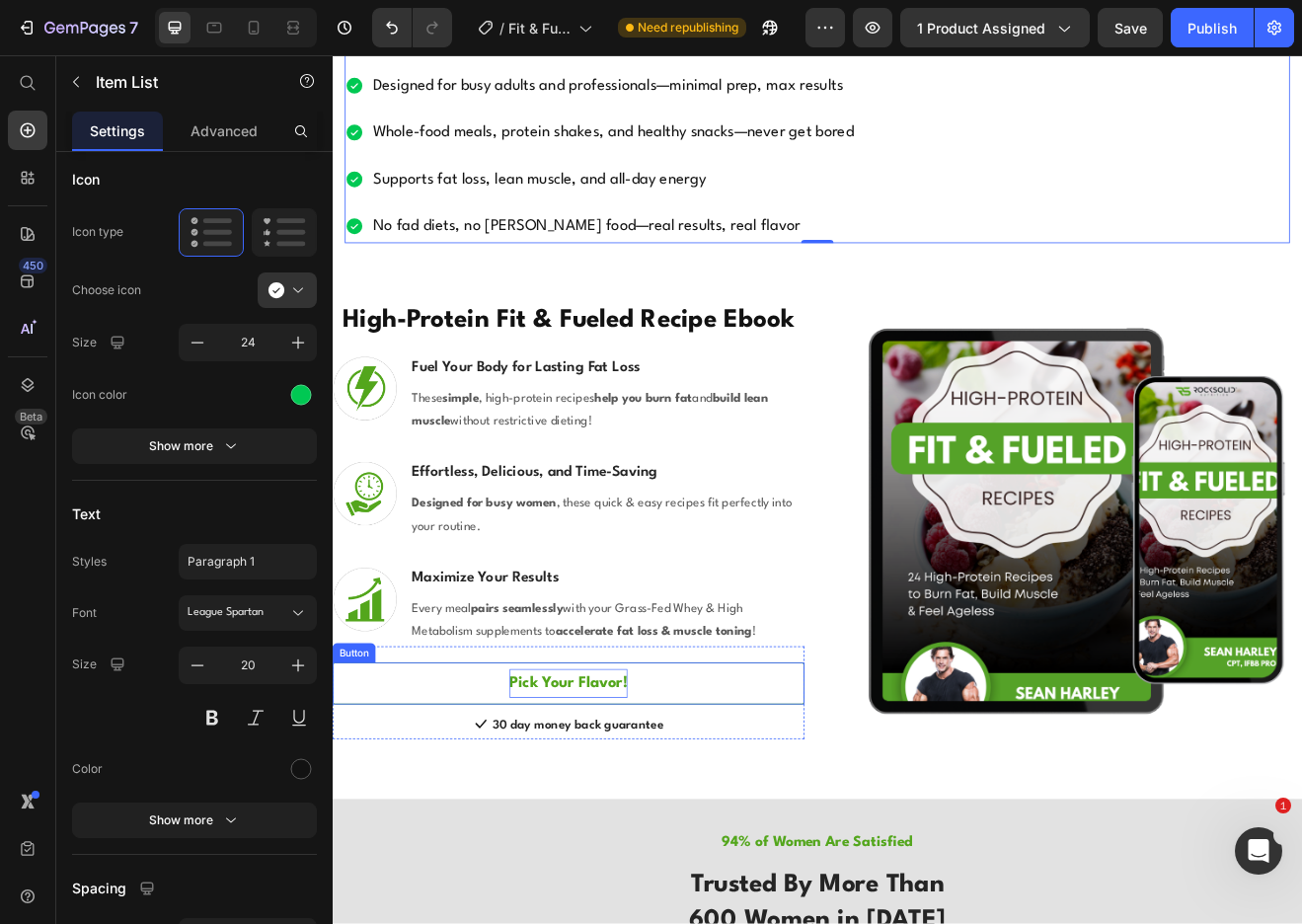click on "Pick Your Flavor!" at bounding box center (621, 823) 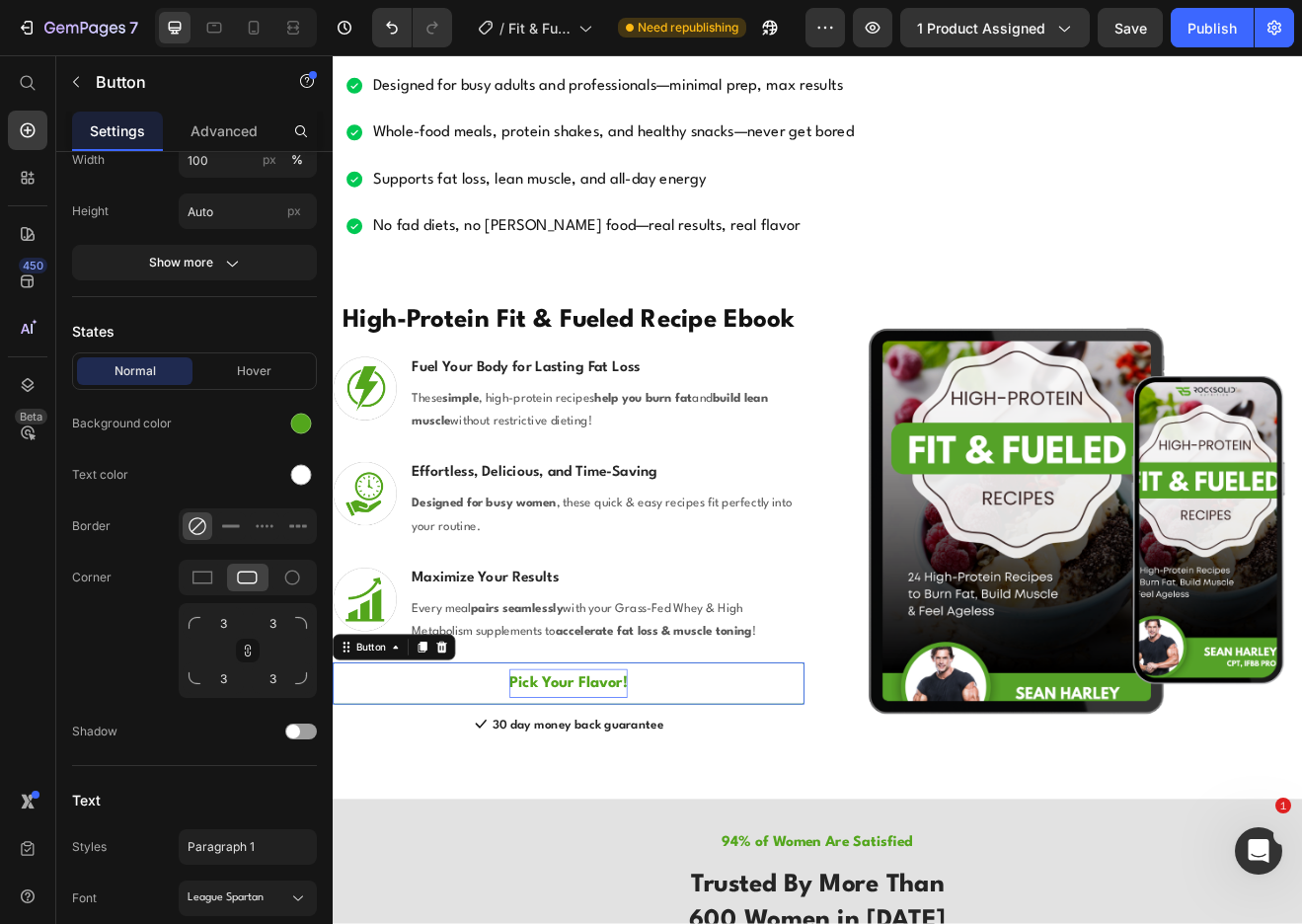 scroll, scrollTop: 0, scrollLeft: 0, axis: both 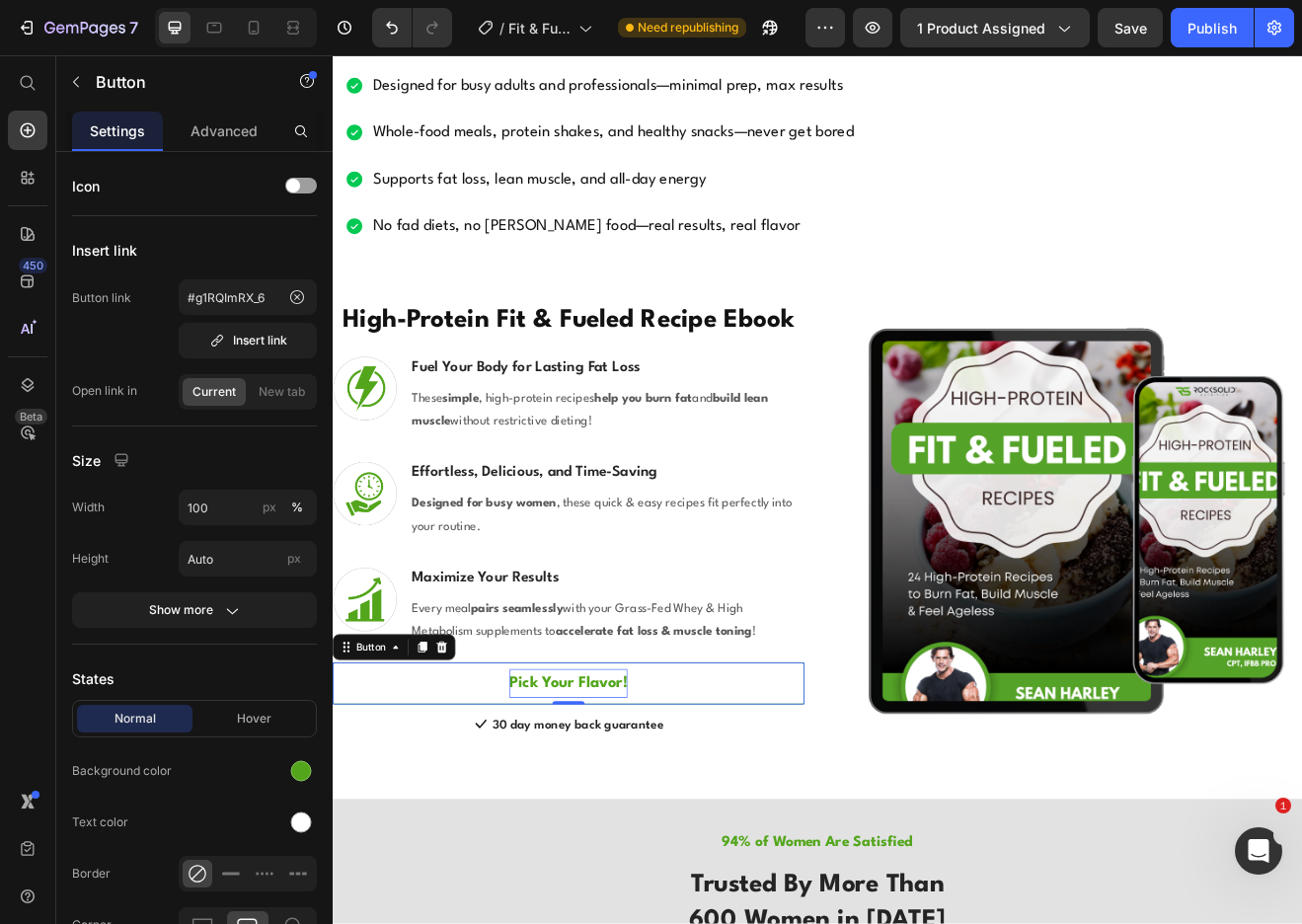 click on "Pick Your Flavor!" at bounding box center [621, 823] 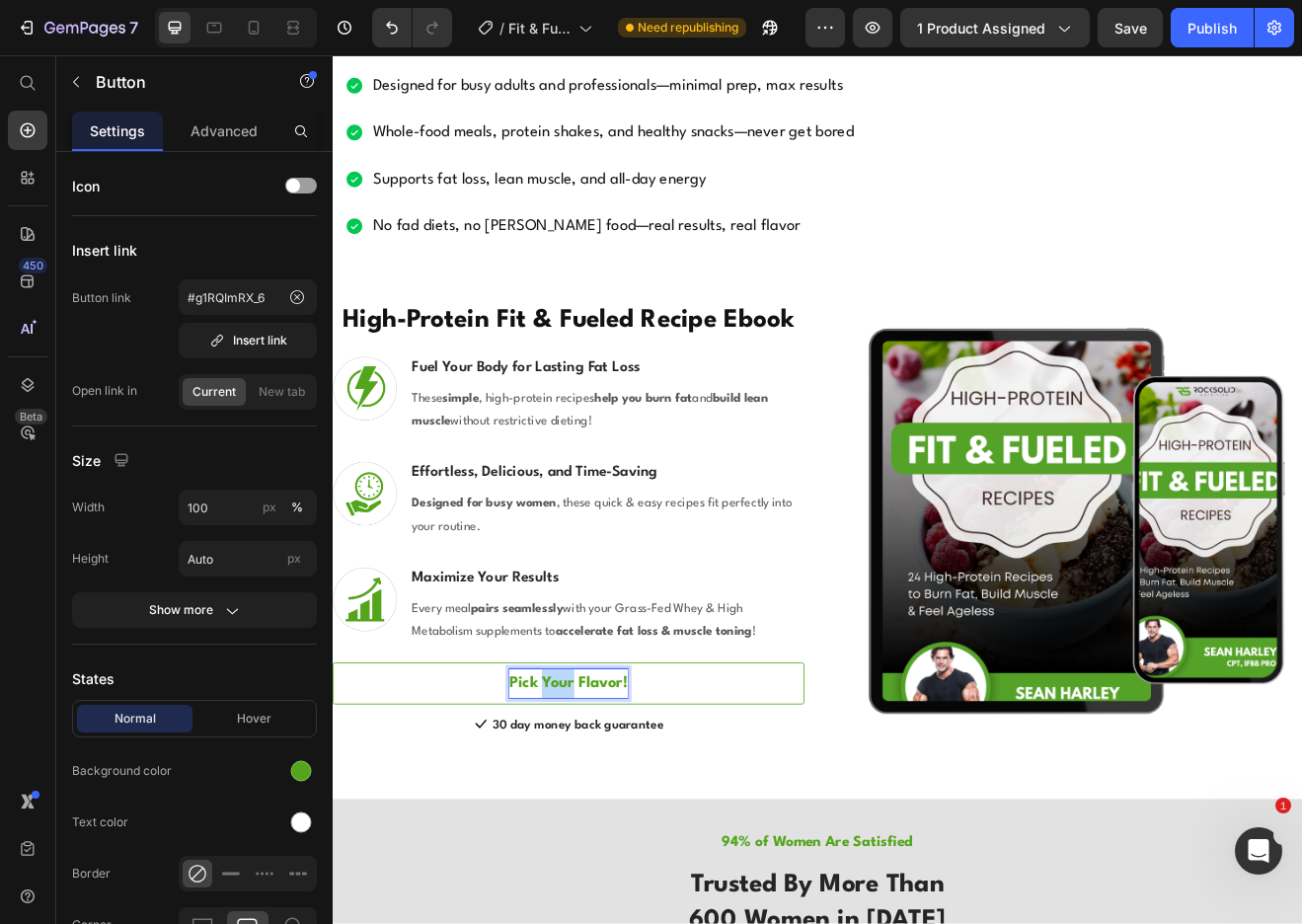 click on "Pick Your Flavor!" at bounding box center (621, 823) 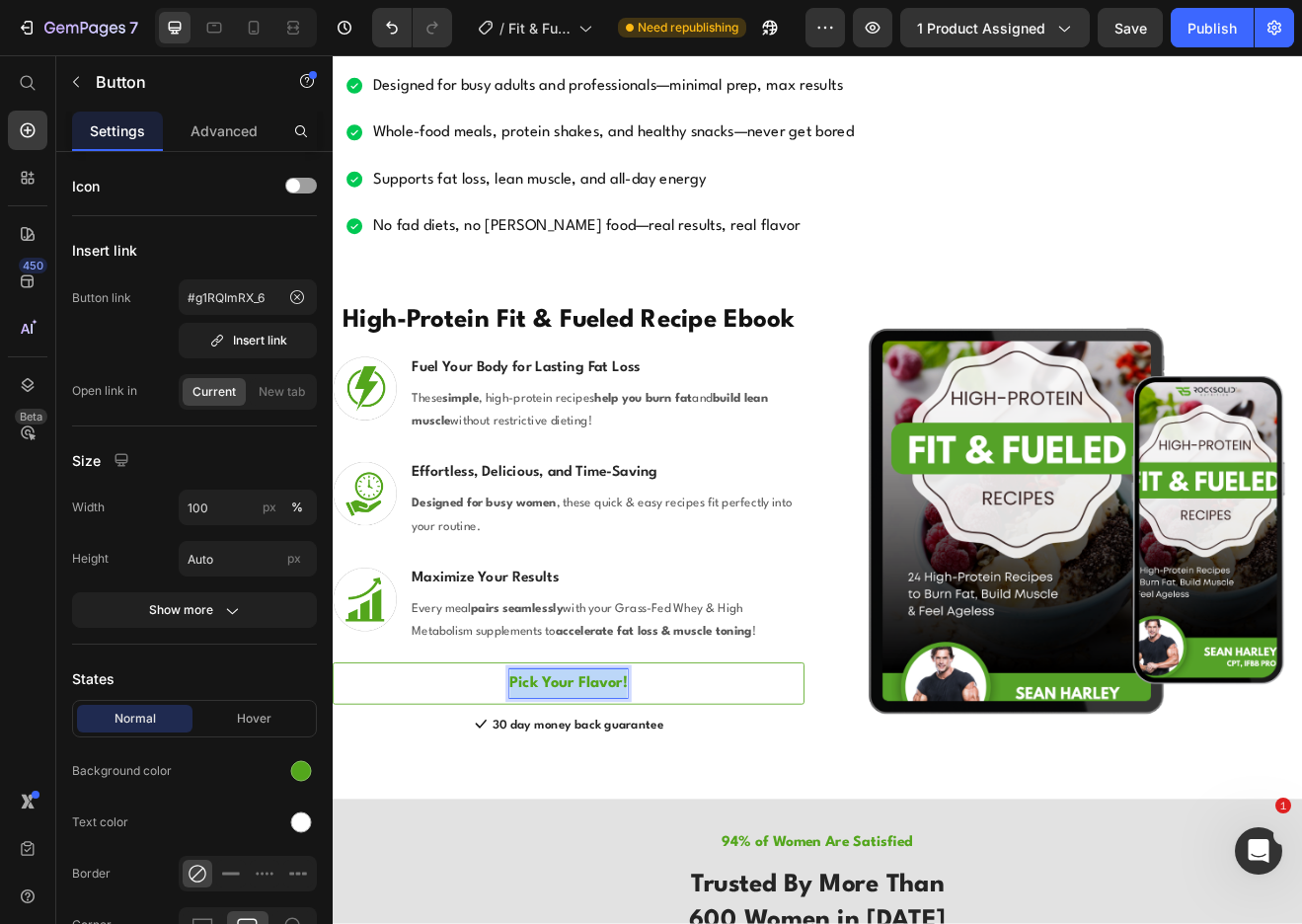 click on "Pick Your Flavor!" at bounding box center [621, 823] 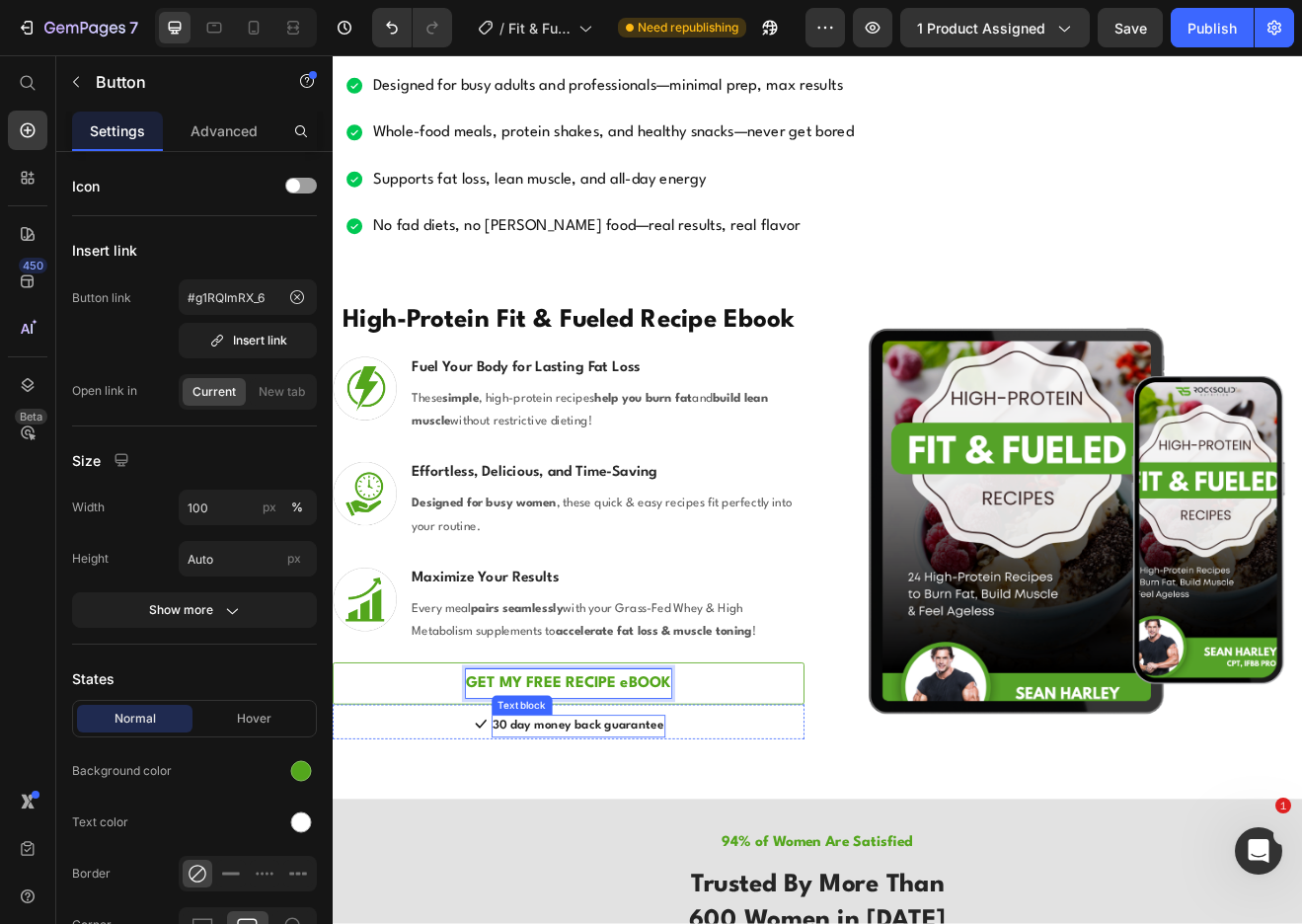 click on "30 day money back guarantee" at bounding box center (633, 876) 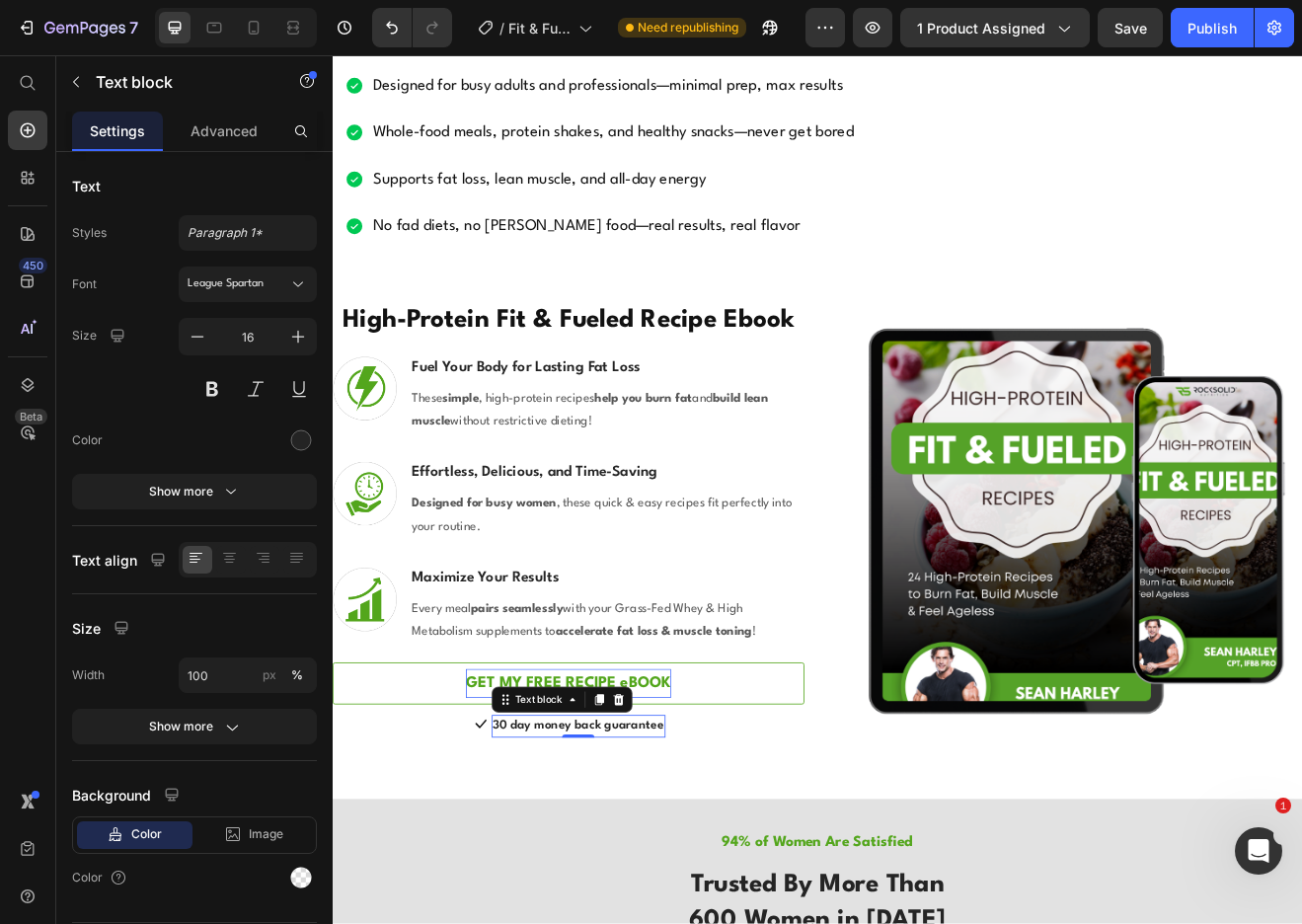 click on "30 day money back guarantee" at bounding box center (633, 876) 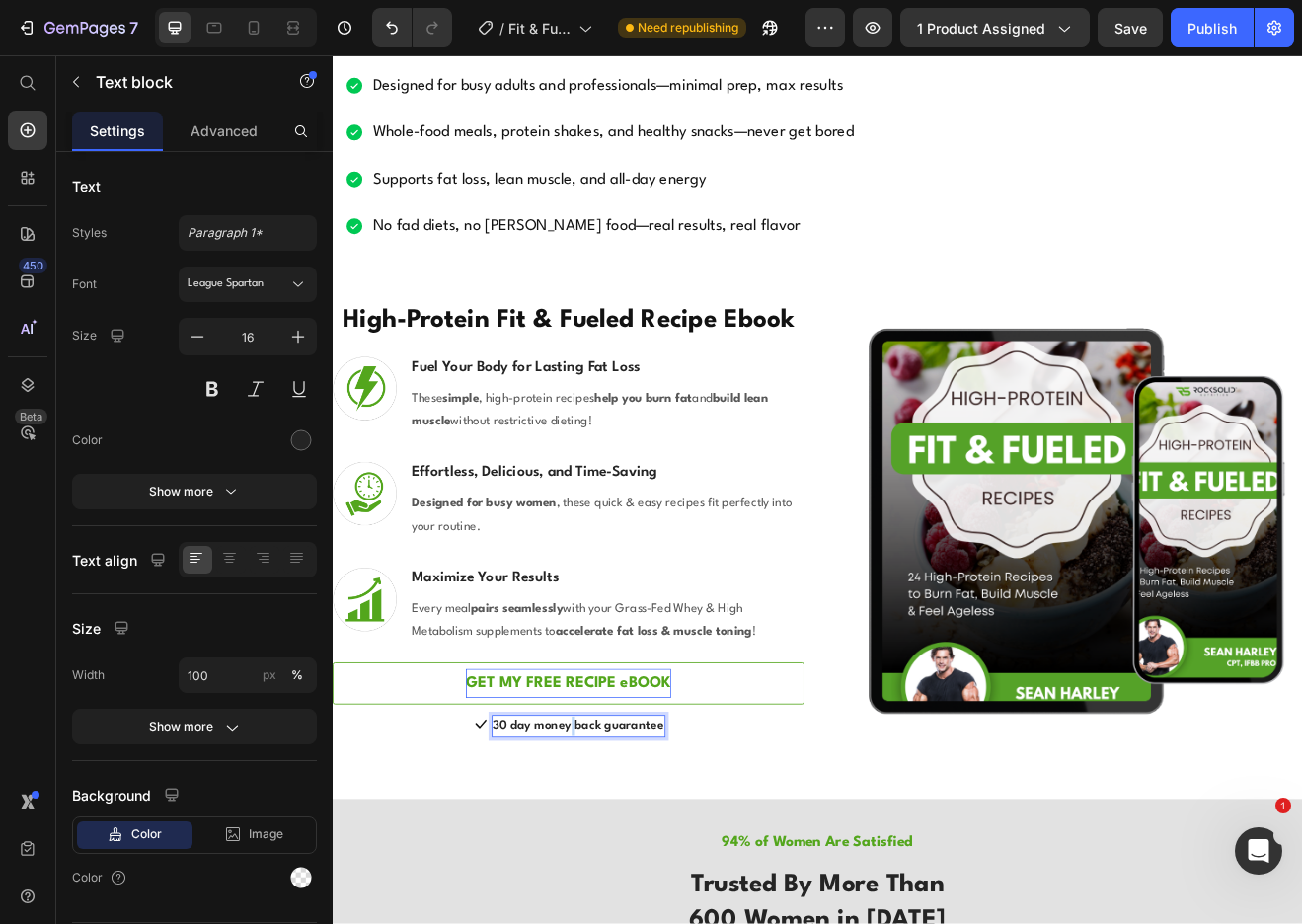 click on "30 day money back guarantee" at bounding box center (633, 876) 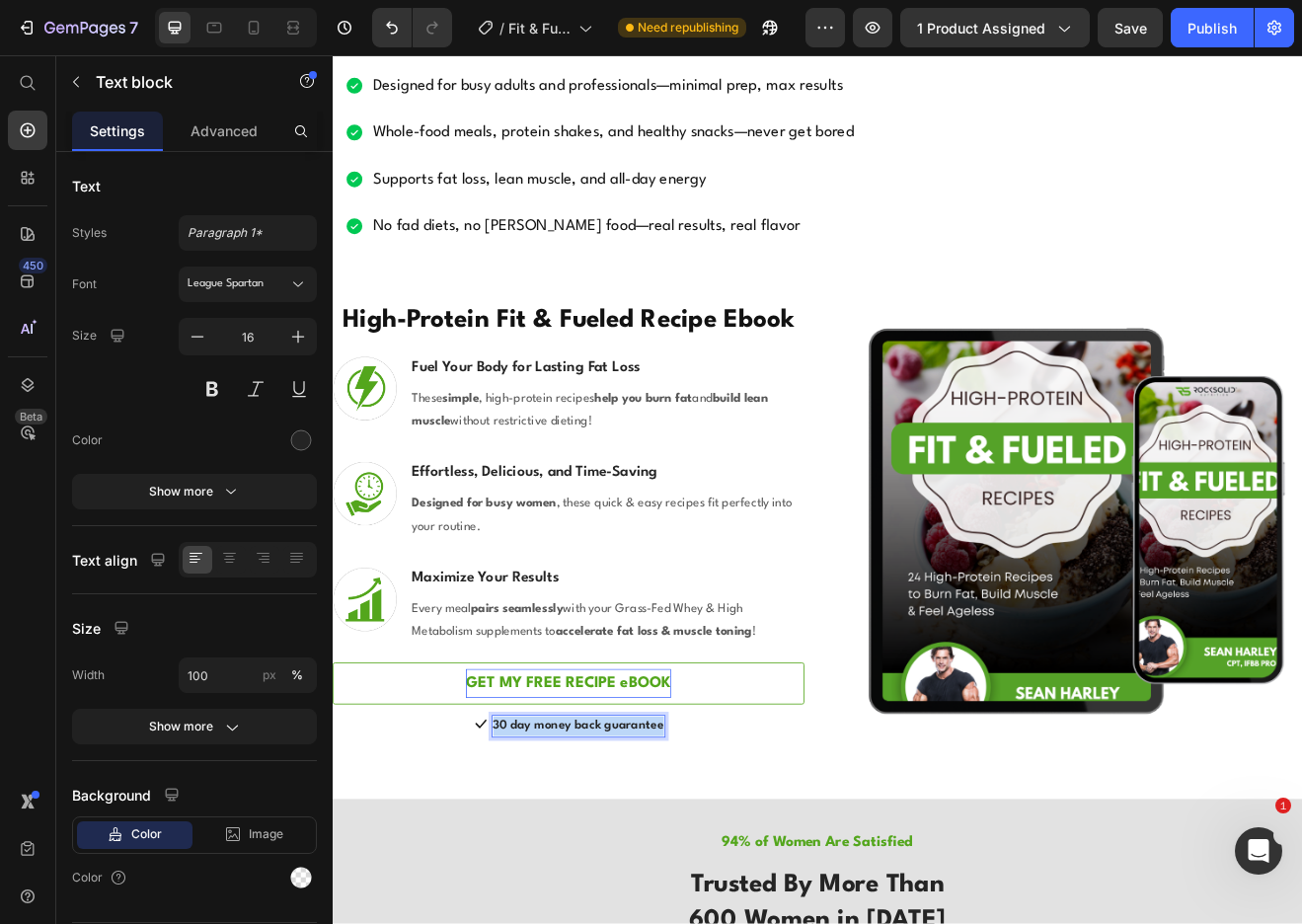 click on "30 day money back guarantee" at bounding box center [633, 876] 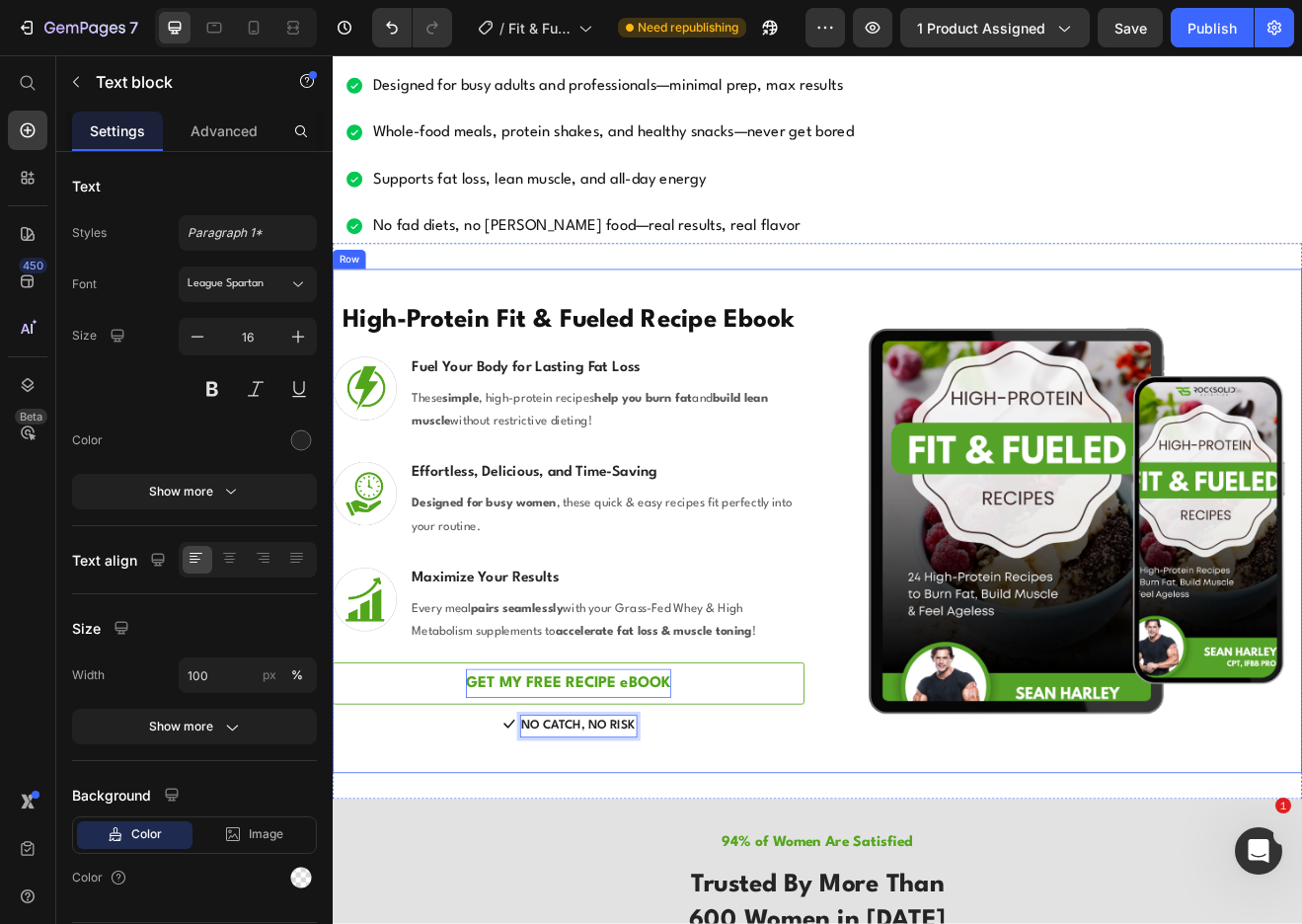 click on "High-Protein Fit & Fueled Recipe Ebook Heading Row Image Fuel Your Body for Lasting Fat Loss Heading These  simple , high-protein recipes  help you burn fat  and  build lean muscle  without restrictive dieting! Text block Row Image Effortless, Delicious, and Time-Saving Heading Designed for busy women , these quick & easy recipes fit perfectly into your routine. Text block Row Image Maximize Your Results Heading Every meal  pairs seamlessly  with your Grass-Fed Whey & High Metabolism supplements to  accelerate fat loss & muscle toning ! Text block Row GET MY FREE RECIPE eBOOK Button                Icon NO CATCH, NO RISK Text block   0 Icon List Row Image Row" at bounding box center [925, 625] 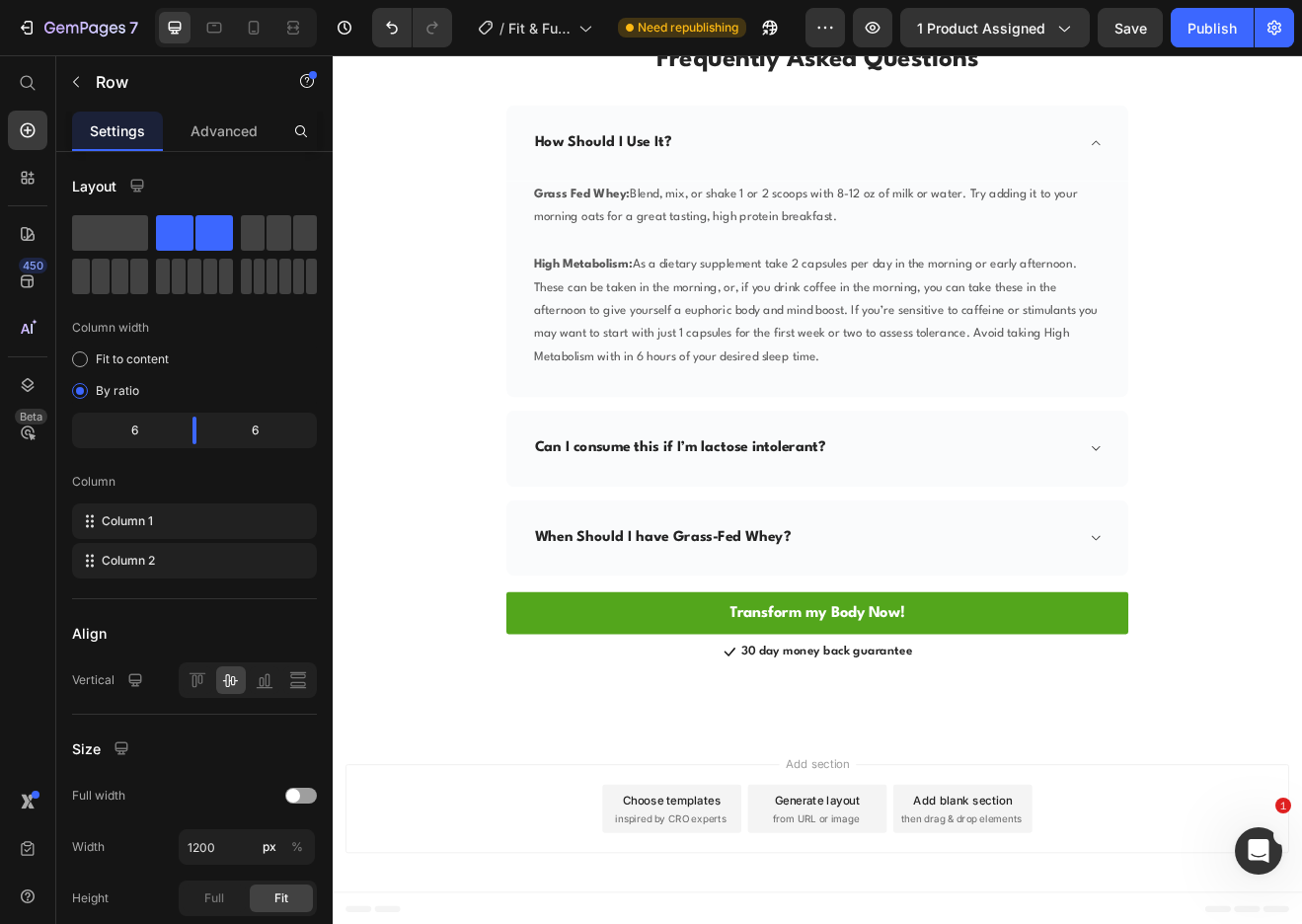 scroll, scrollTop: 5919, scrollLeft: 0, axis: vertical 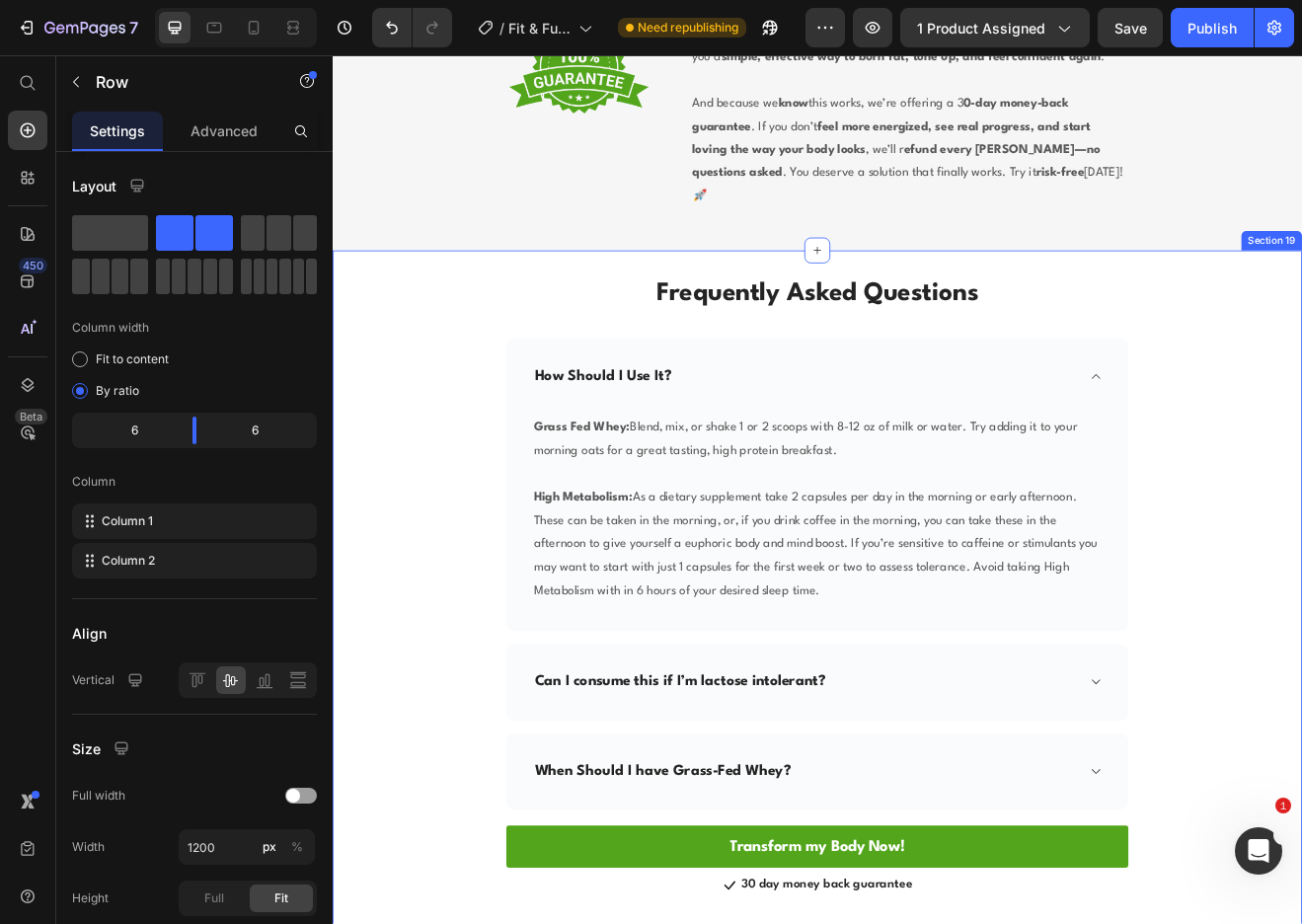 click on "Frequently Asked Questions Heading Row
How Should I Use It? Grass Fed Whey:  Blend, mix, or shake 1 or 2 scoops with 8-12 oz of milk or water. Try adding it to your morning oats for a great tasting, high protein breakfast.   High Metabolism:  As a dietary supplement take 2 capsules per day in the morning or early afternoon. These can be taken in the morning, or, if you drink coffee in the morning, you can take these in the afternoon to give yourself a euphoric body and mind boost. If you’re sensitive to caffeine or stimulants you may want to start with just 1 capsules for the first week or two to assess tolerance. Avoid taking High Metabolism with in 6 hours of your desired sleep time. Text block Row
Can I consume this if I’m lactose intolerant?
When Should I have Grass-Fed Whey? Accordion Transform my Body Now! Button Transform my Body Now! Button                Icon Text block Row" at bounding box center [925, 706] 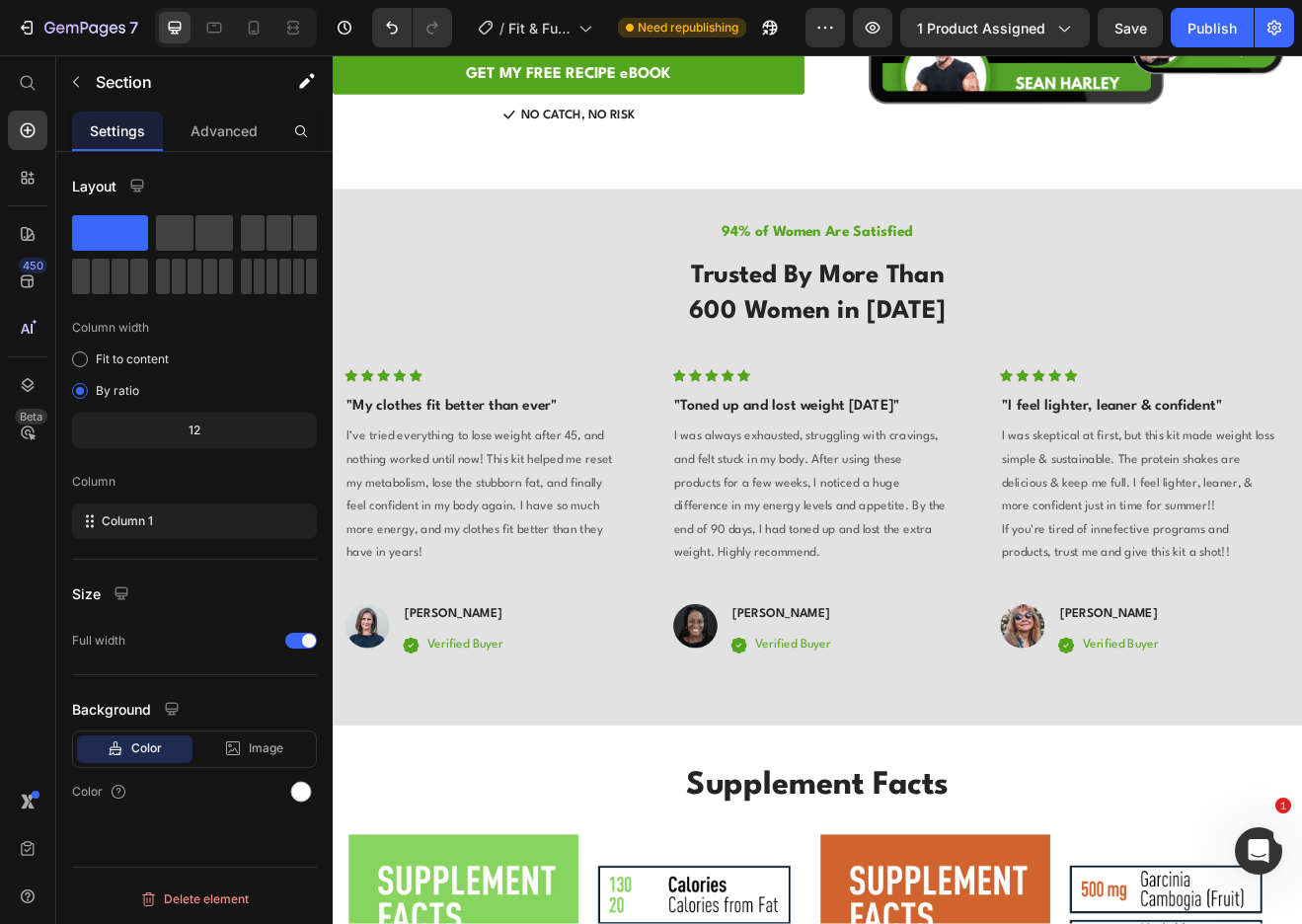 scroll, scrollTop: 3527, scrollLeft: 0, axis: vertical 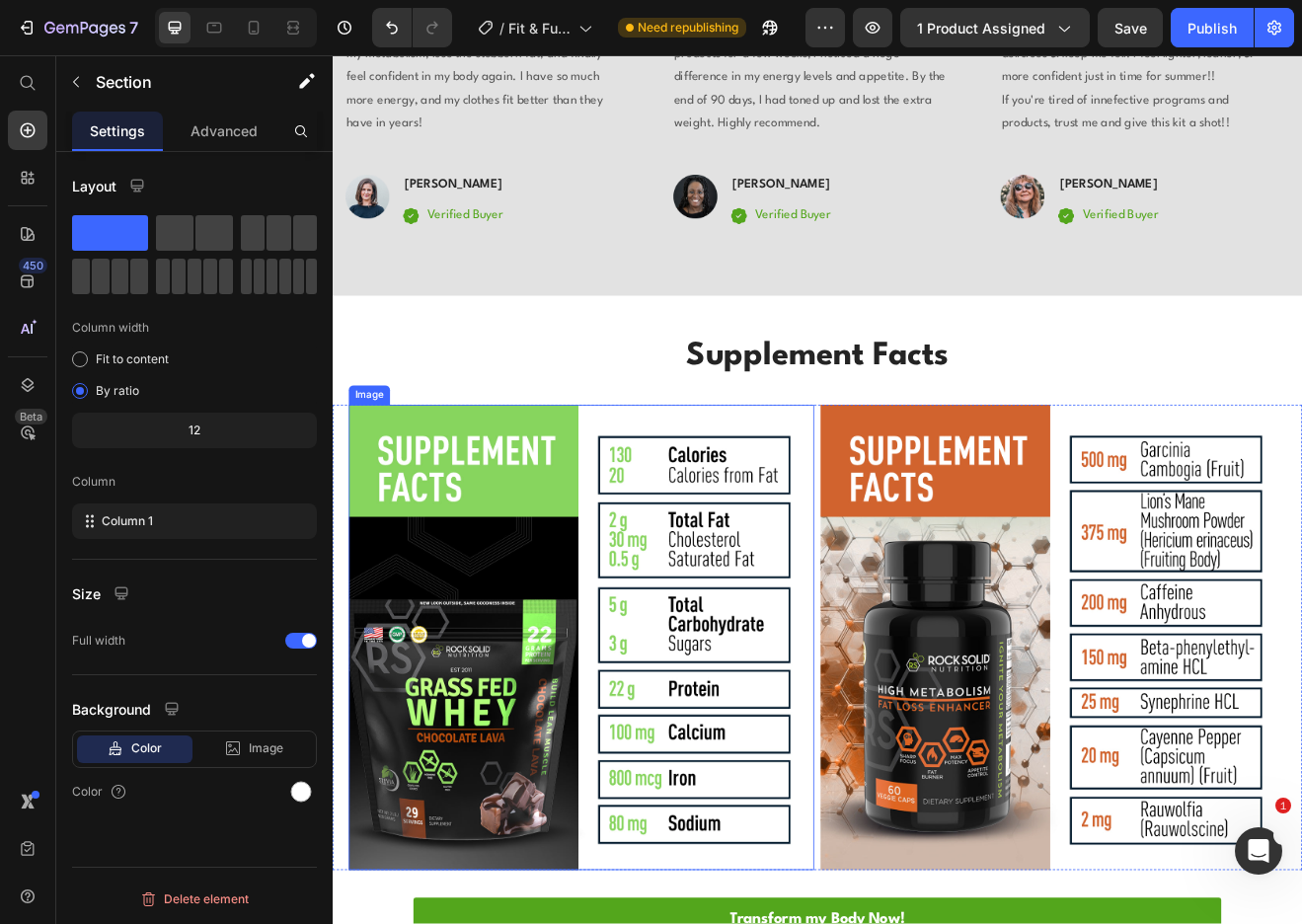 click at bounding box center [637, 767] 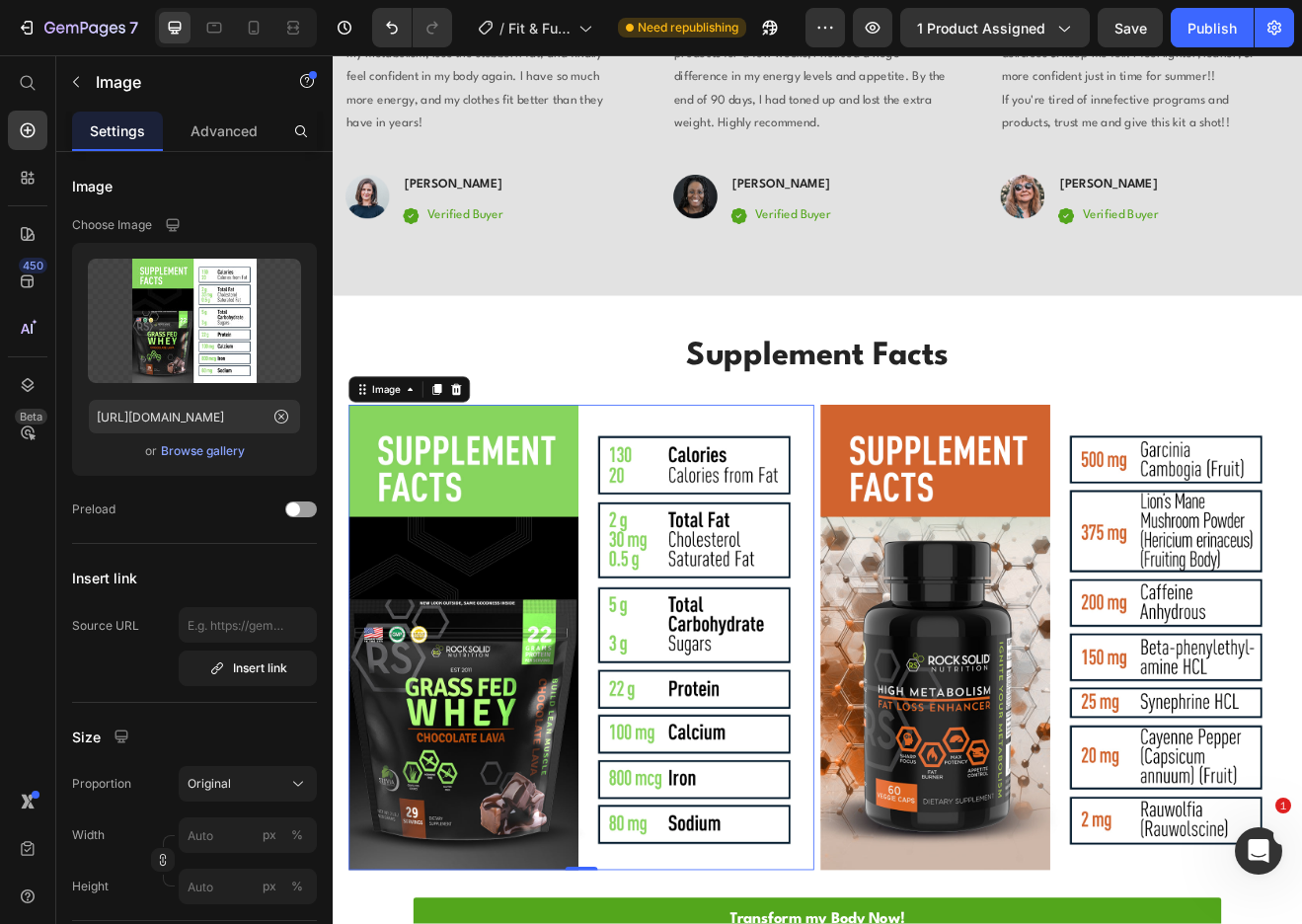 click 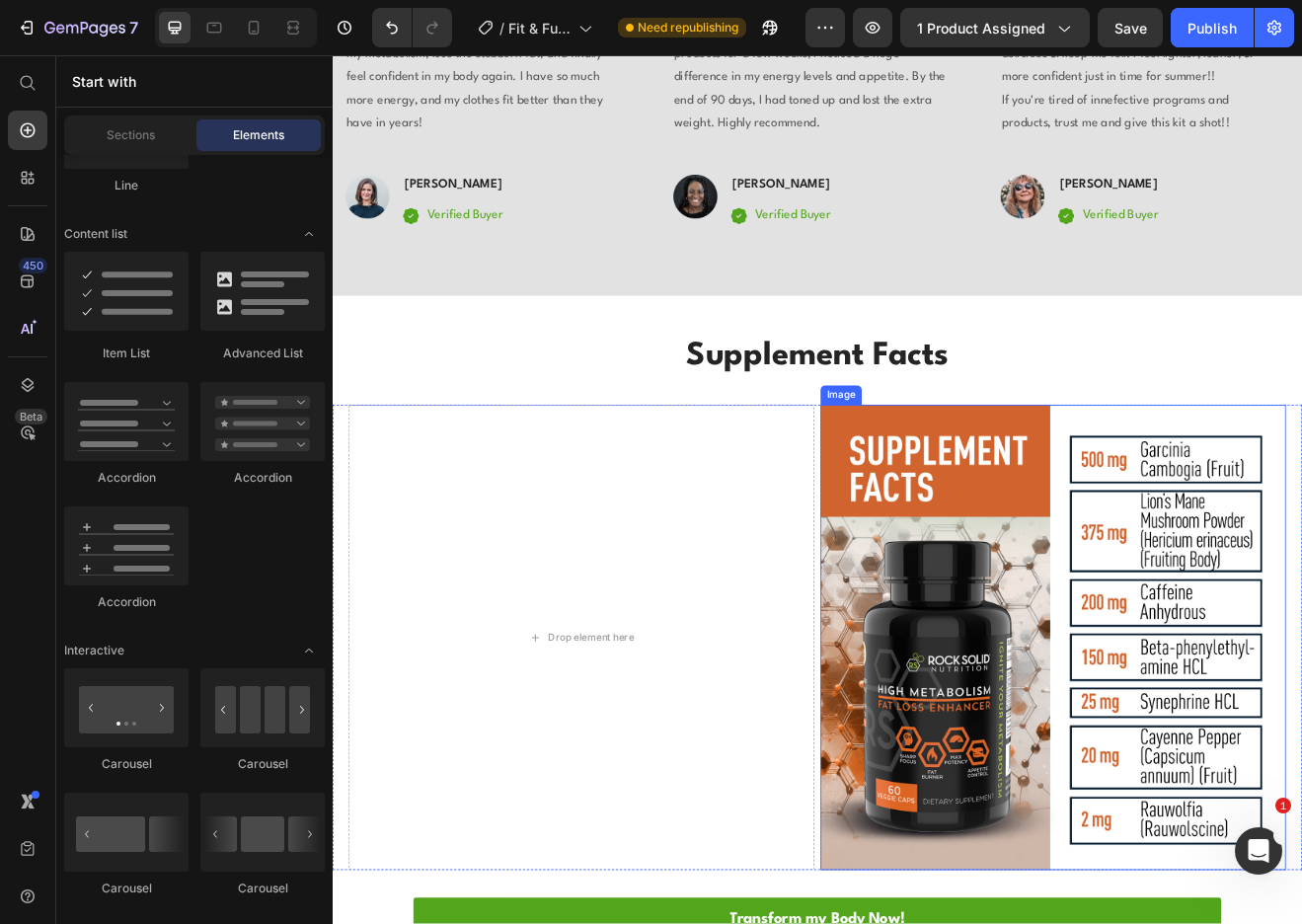 click at bounding box center (1213, 767) 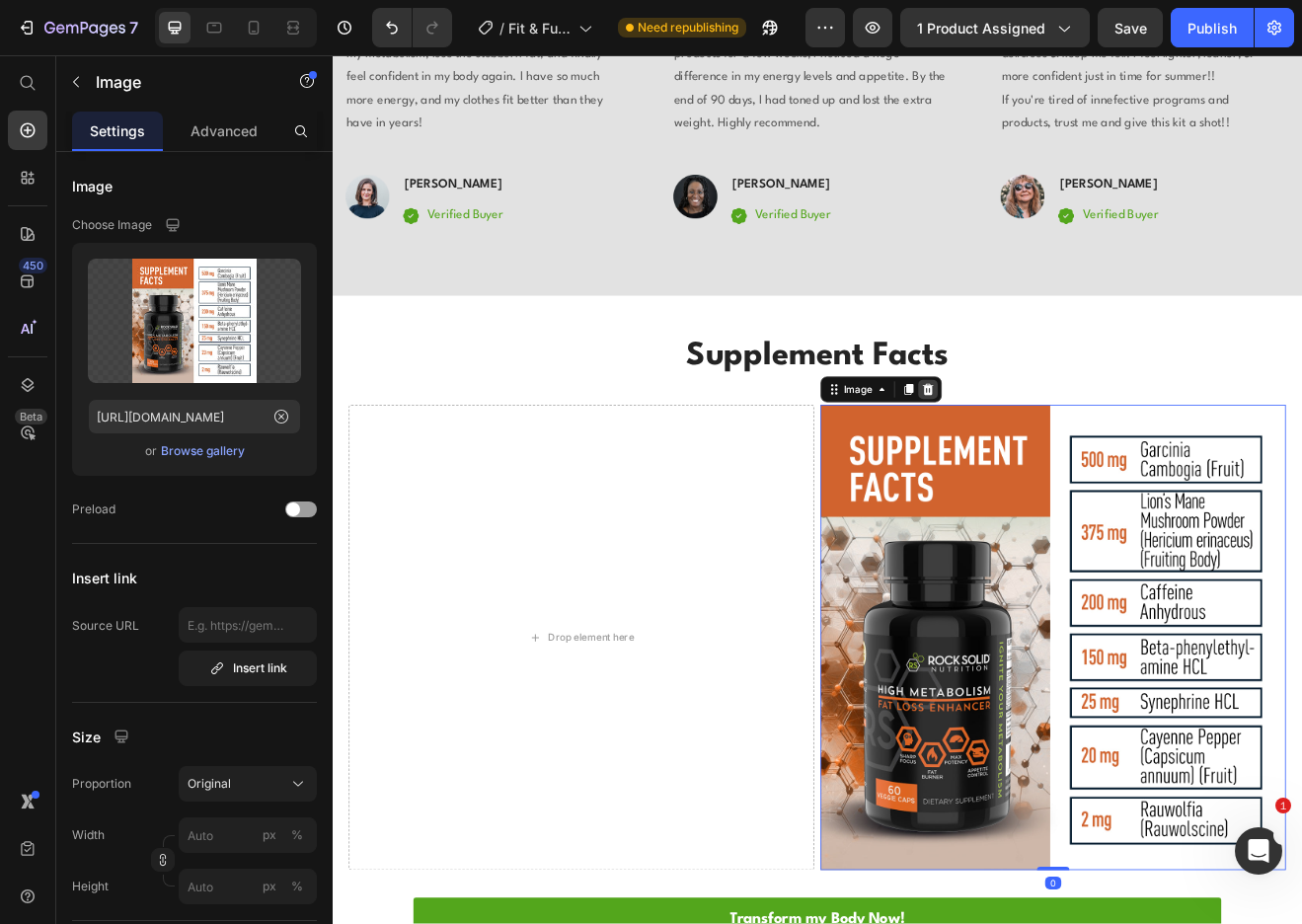 click 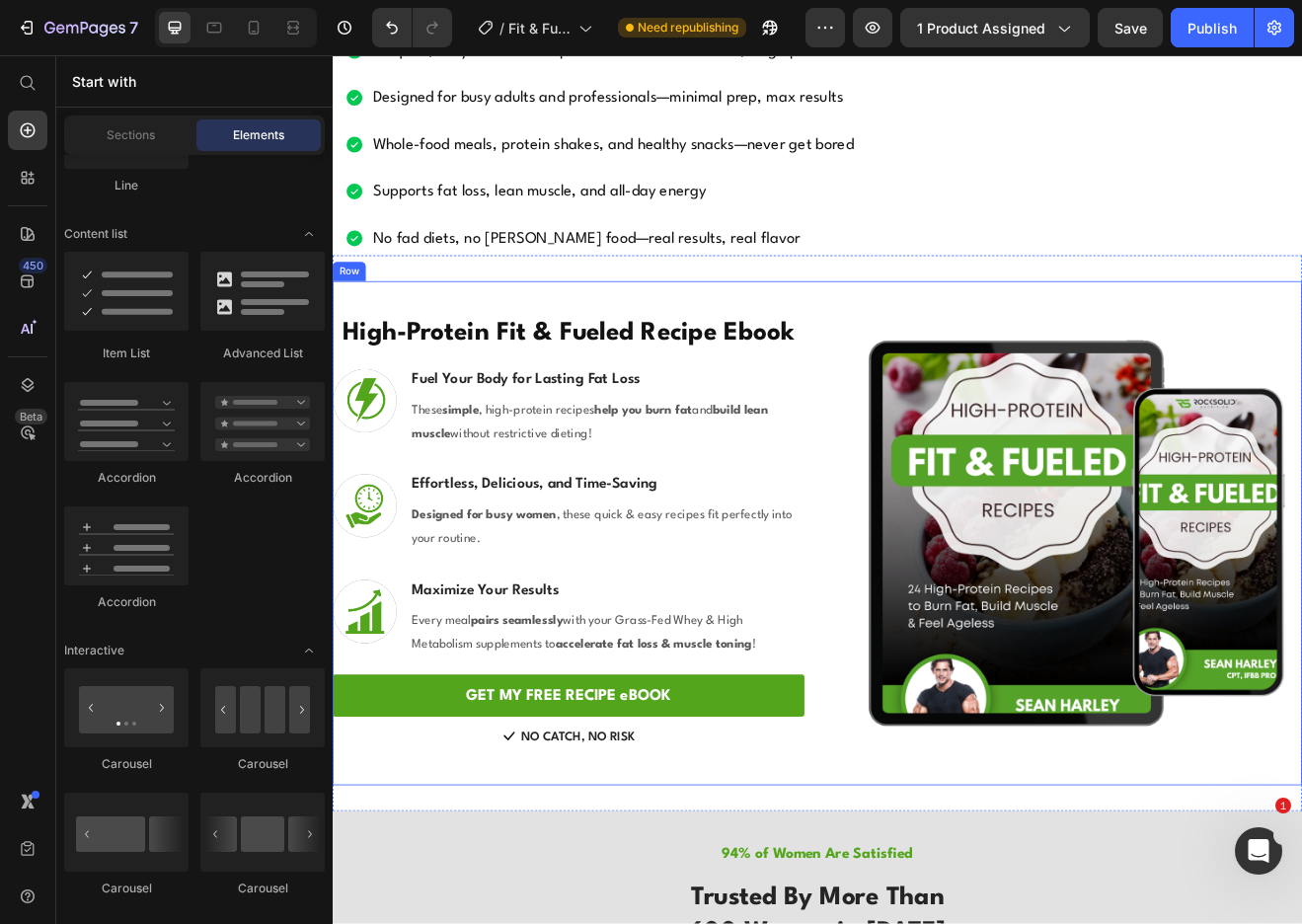 scroll, scrollTop: 2261, scrollLeft: 0, axis: vertical 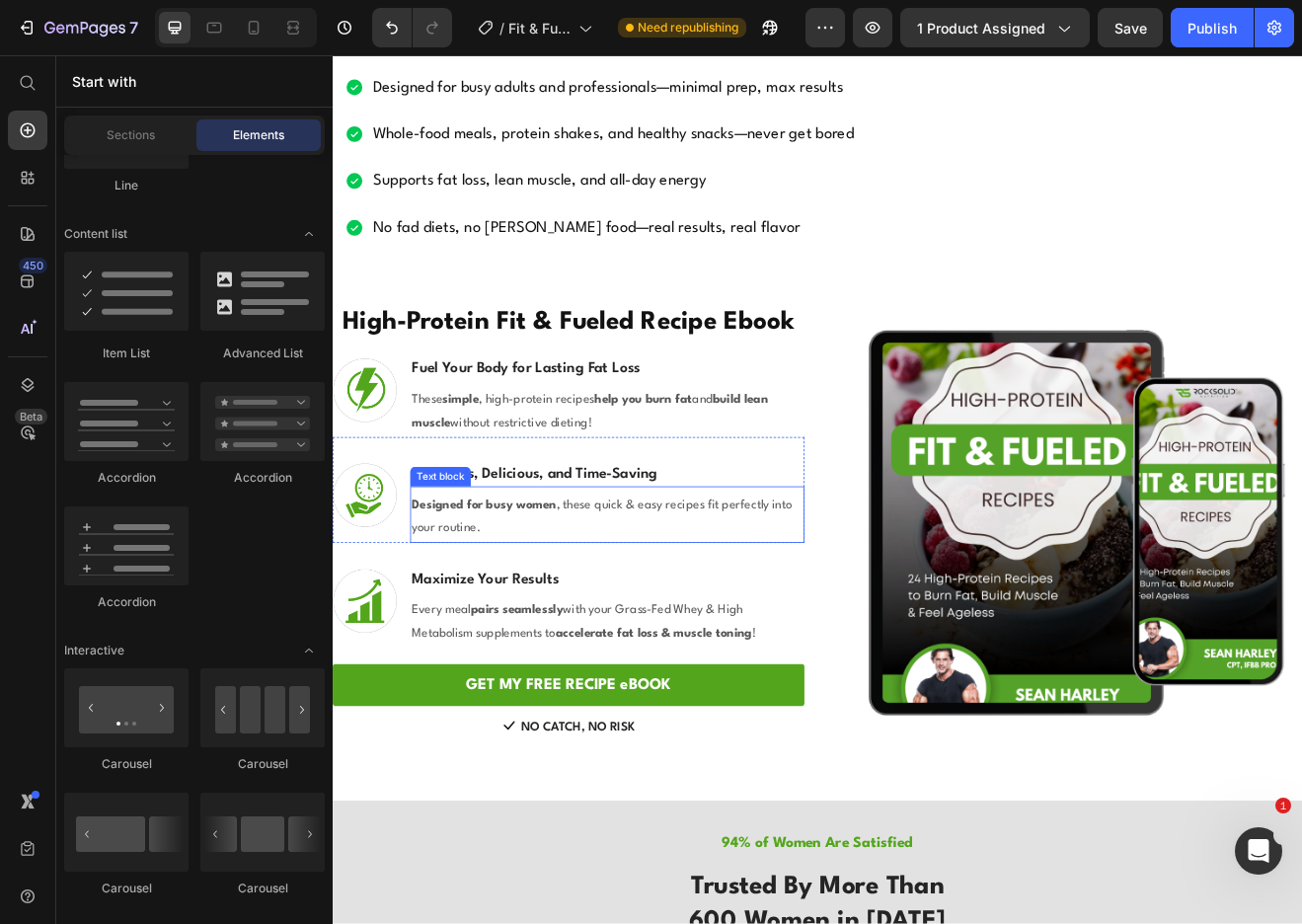 click on "Designed for busy women" at bounding box center [517, 605] 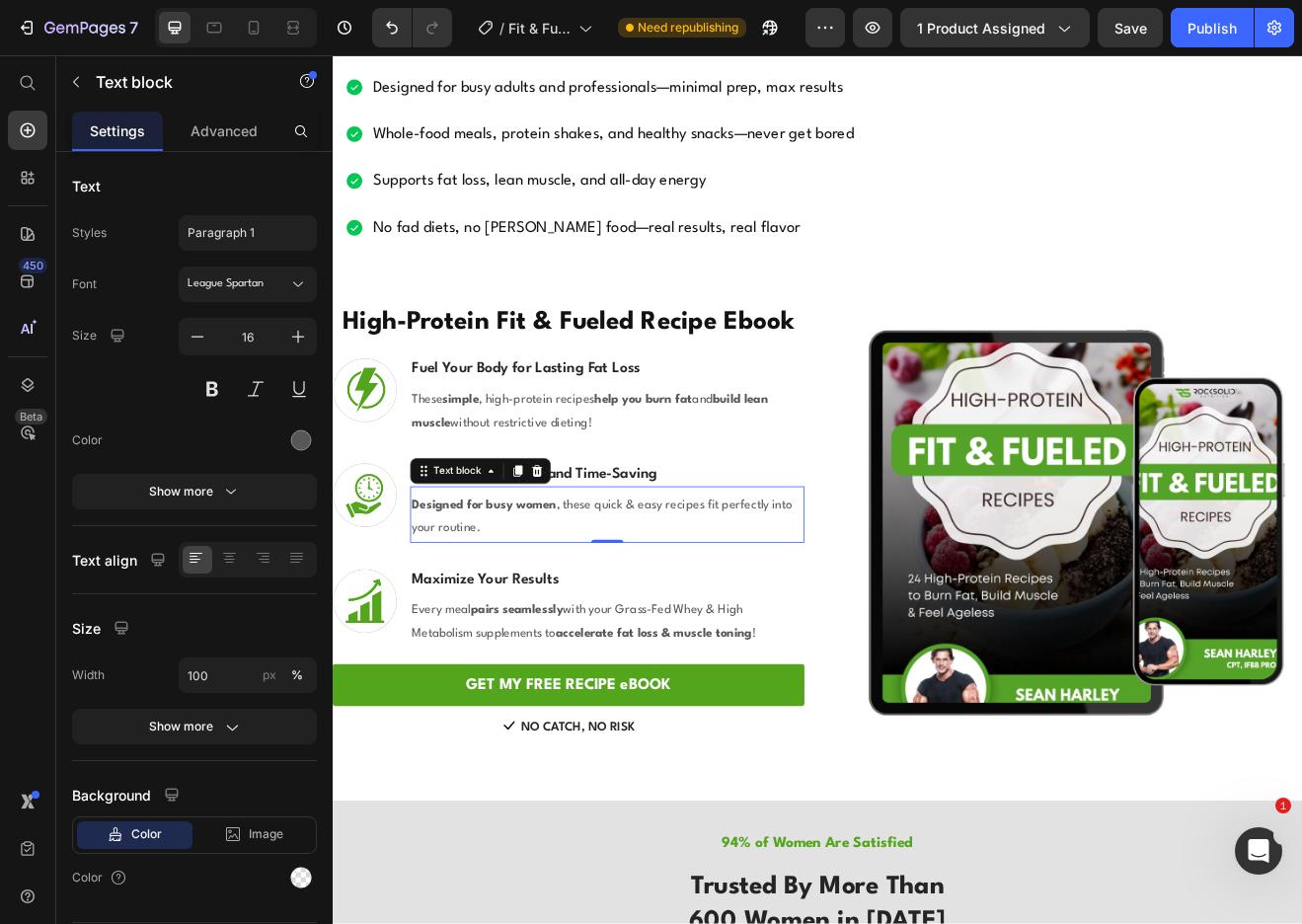 click on "Designed for busy women" at bounding box center (517, 605) 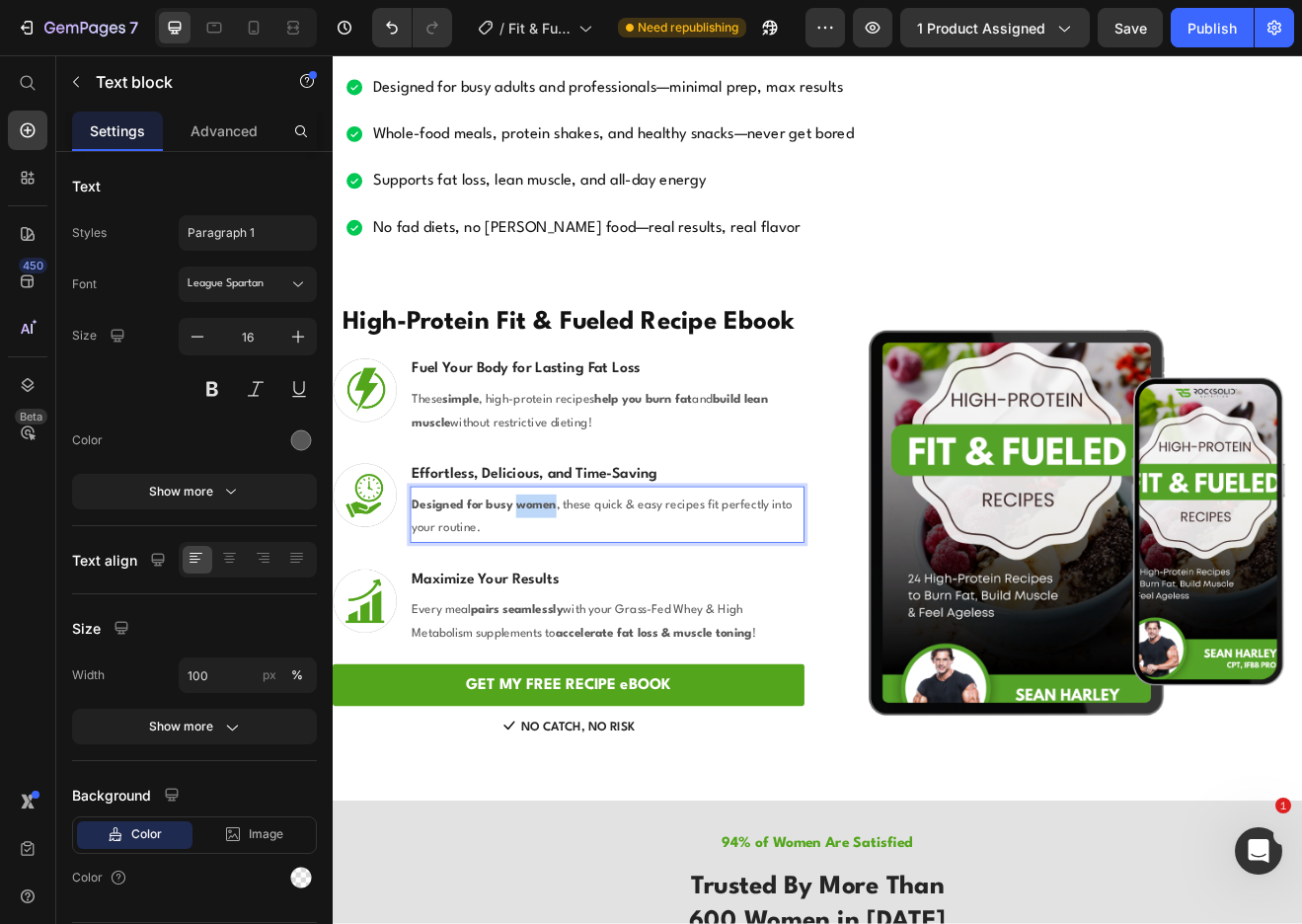 click on "Designed for busy women" at bounding box center [517, 605] 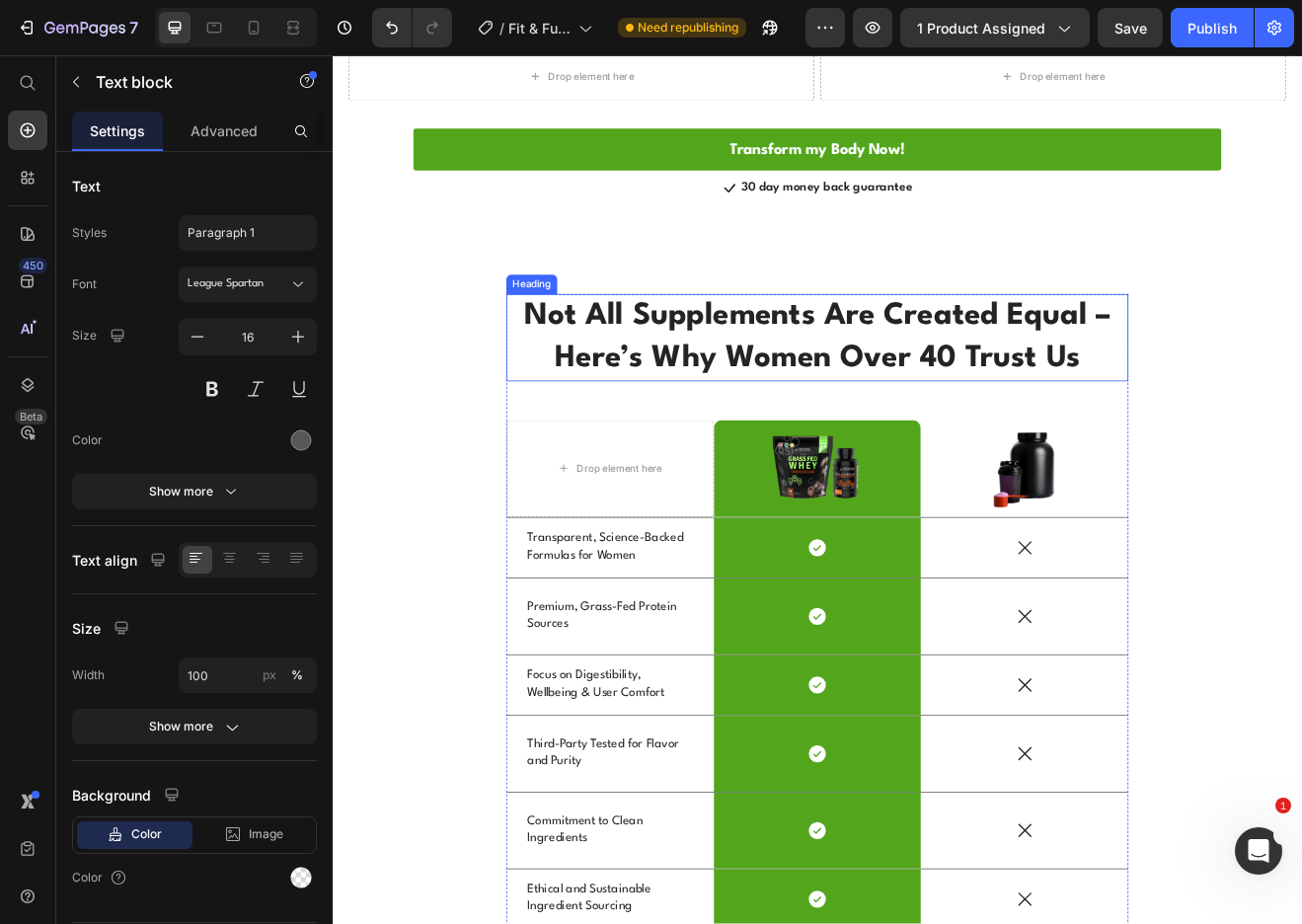 scroll, scrollTop: 3938, scrollLeft: 0, axis: vertical 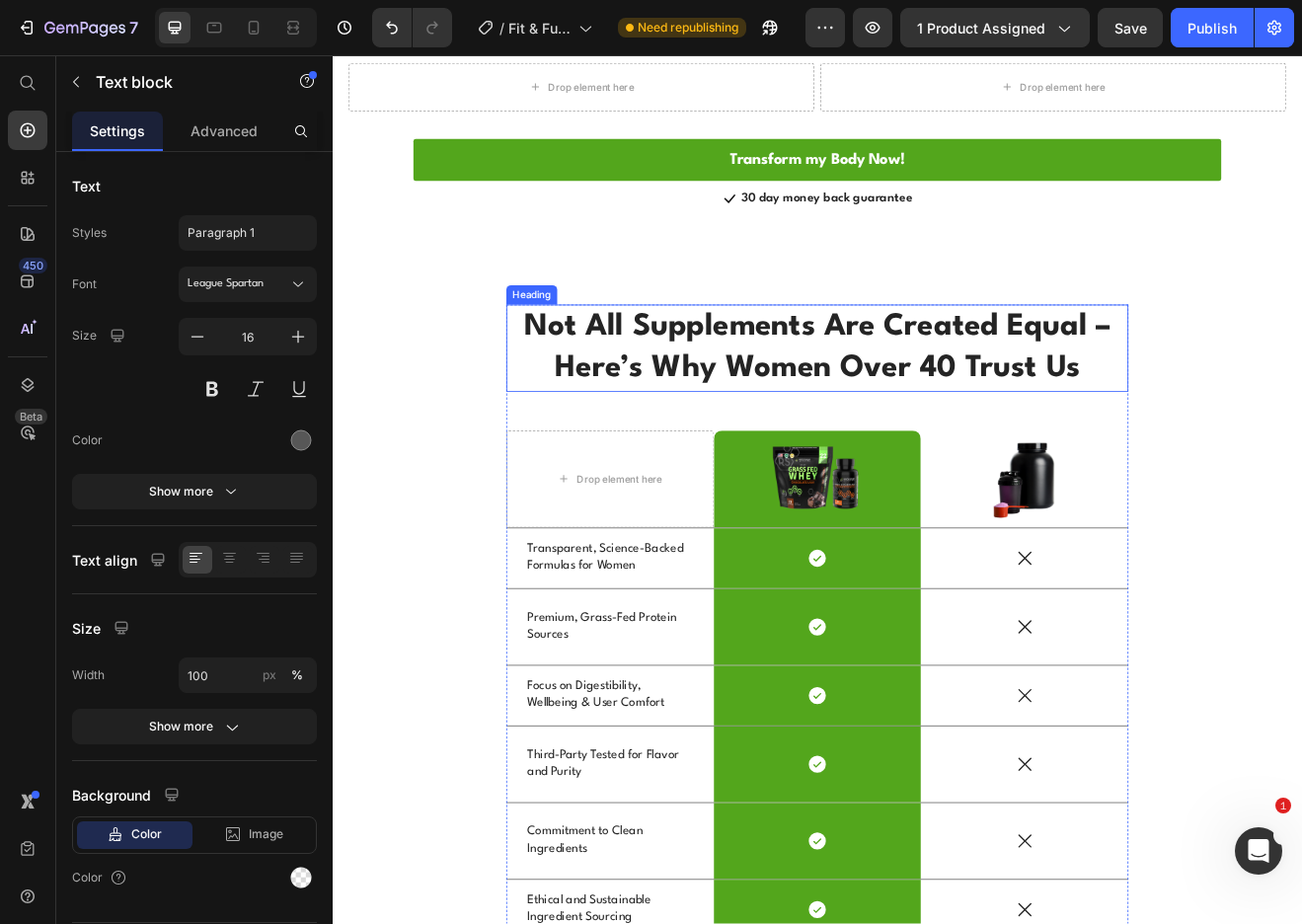 click on "Not All Supplements Are Created Equal – Here’s Why Women Over 40 Trust Us" at bounding box center (925, 414) 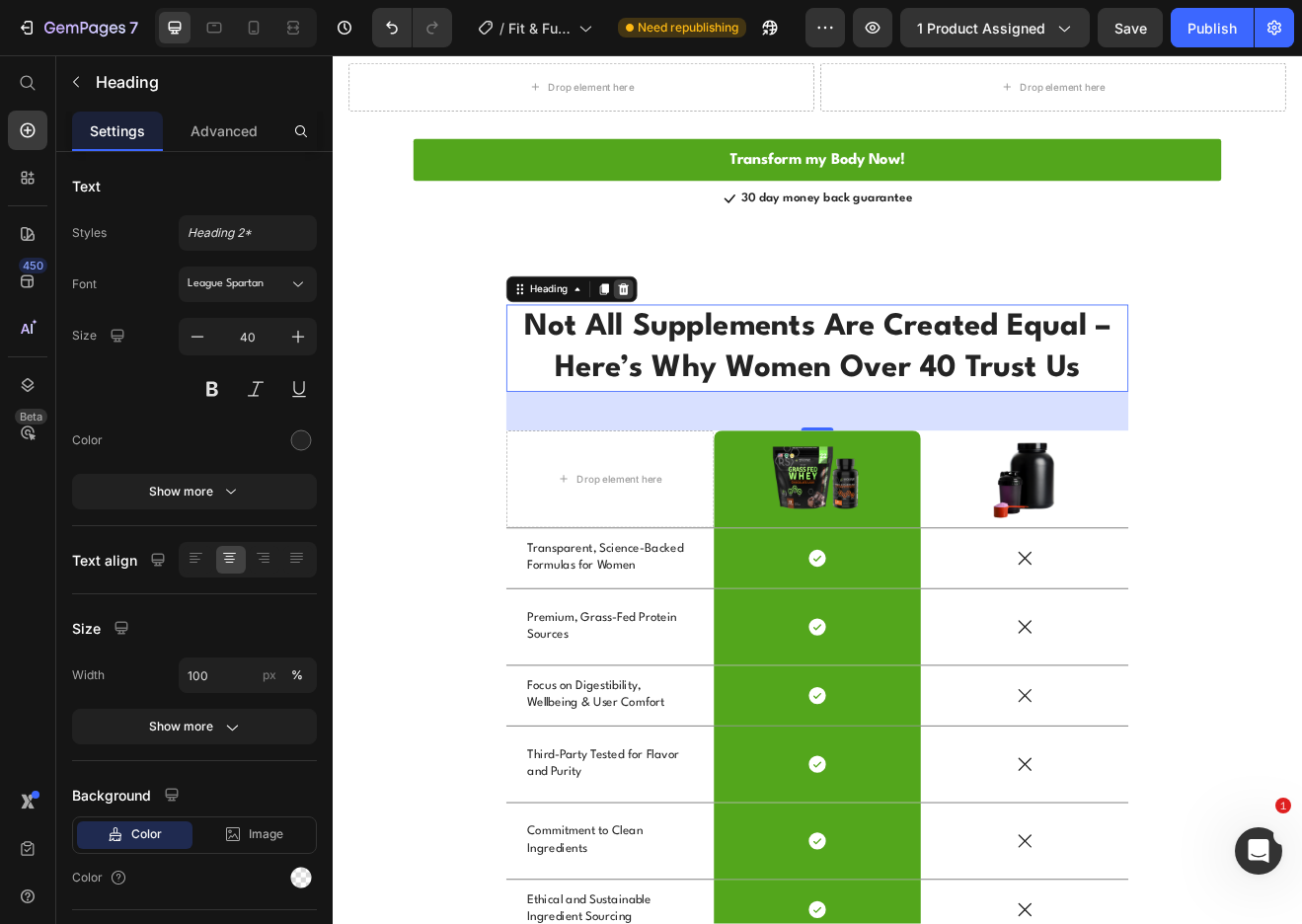 click at bounding box center (688, 342) 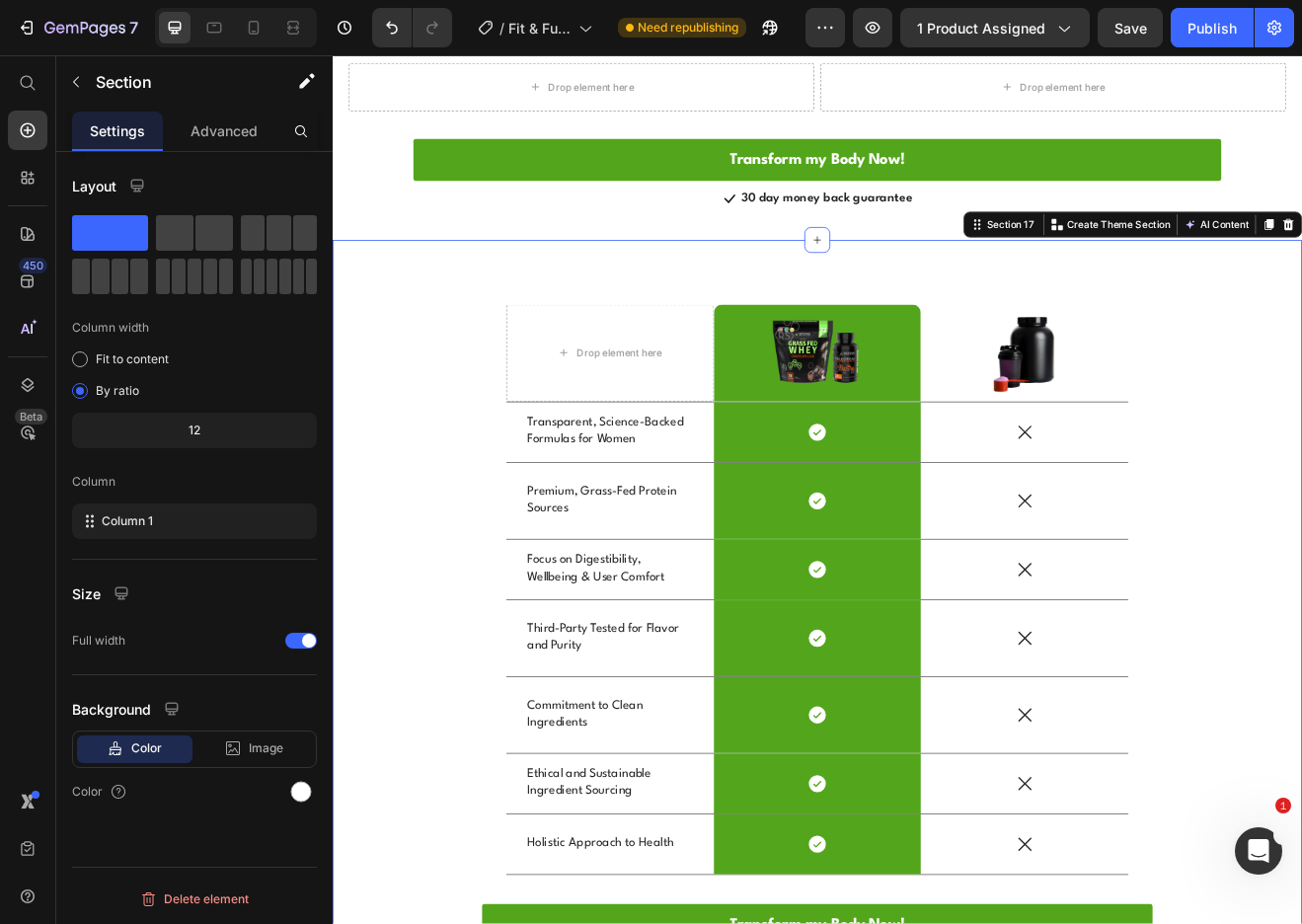 click on "Drop element here Image Row Image Row Transparent, Science-Backed Formulas for Women Text Block
Icon Row
Icon Row Premium, Grass-Fed Protein Sources Text Block
Icon Row
Icon Row Focus on Digestibility, Wellbeing & User Comfort Text Block
Icon Row
Icon Row Third-Party Tested for Flavor and Purity Text Block
Icon Row
Icon Row Commitment to Clean Ingredients Text Block
Icon Row
Icon Row Ethical and Sustainable Ingredient Sourcing Text Block
Icon Row
Icon Row Holistic Approach to Health Text Block
Icon Row
Icon Row Row Transform my Body Now! Button Transform my Body Now! Button                Icon 30 day money back guarantee Text block Icon List" at bounding box center [925, 772] 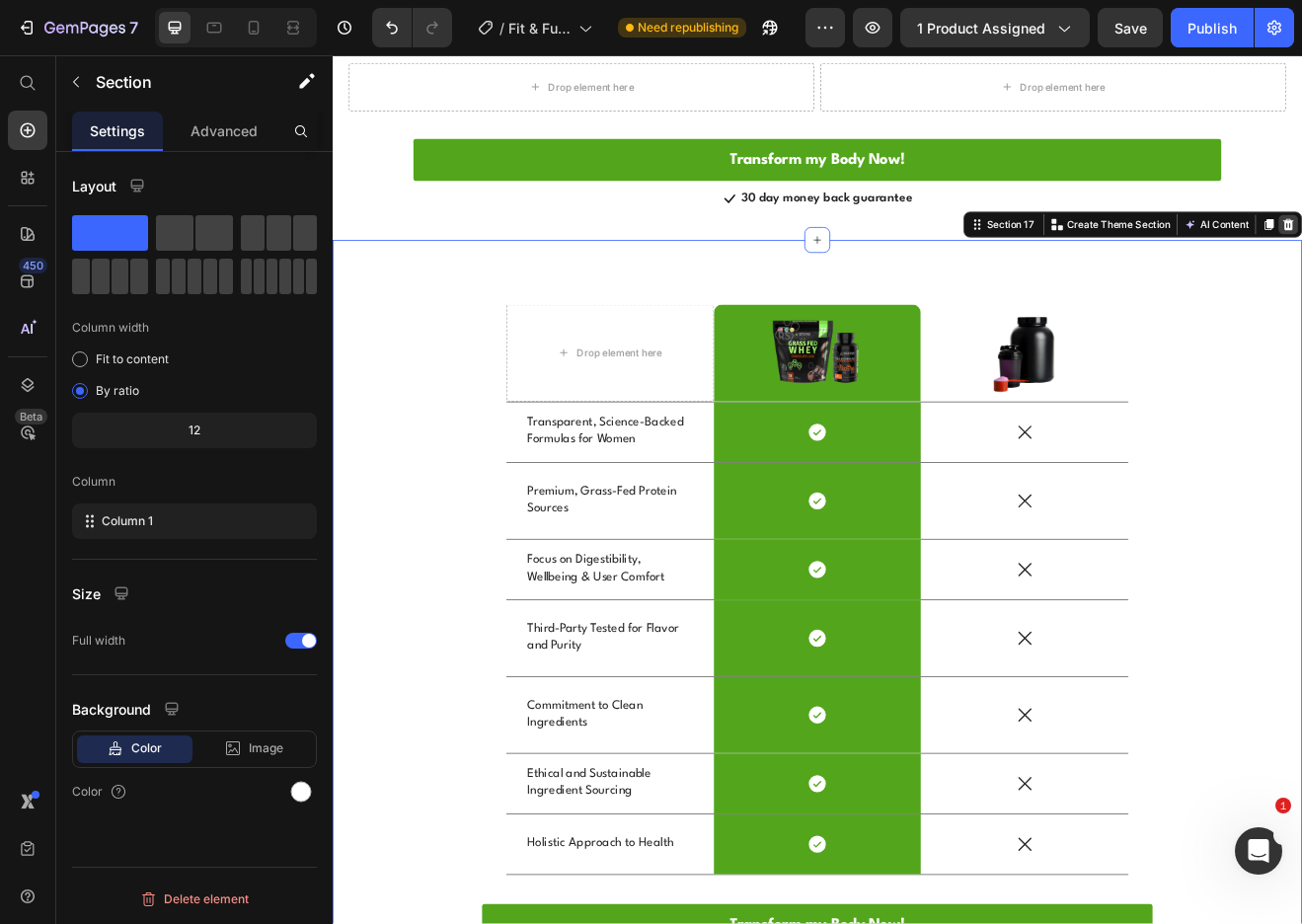 click 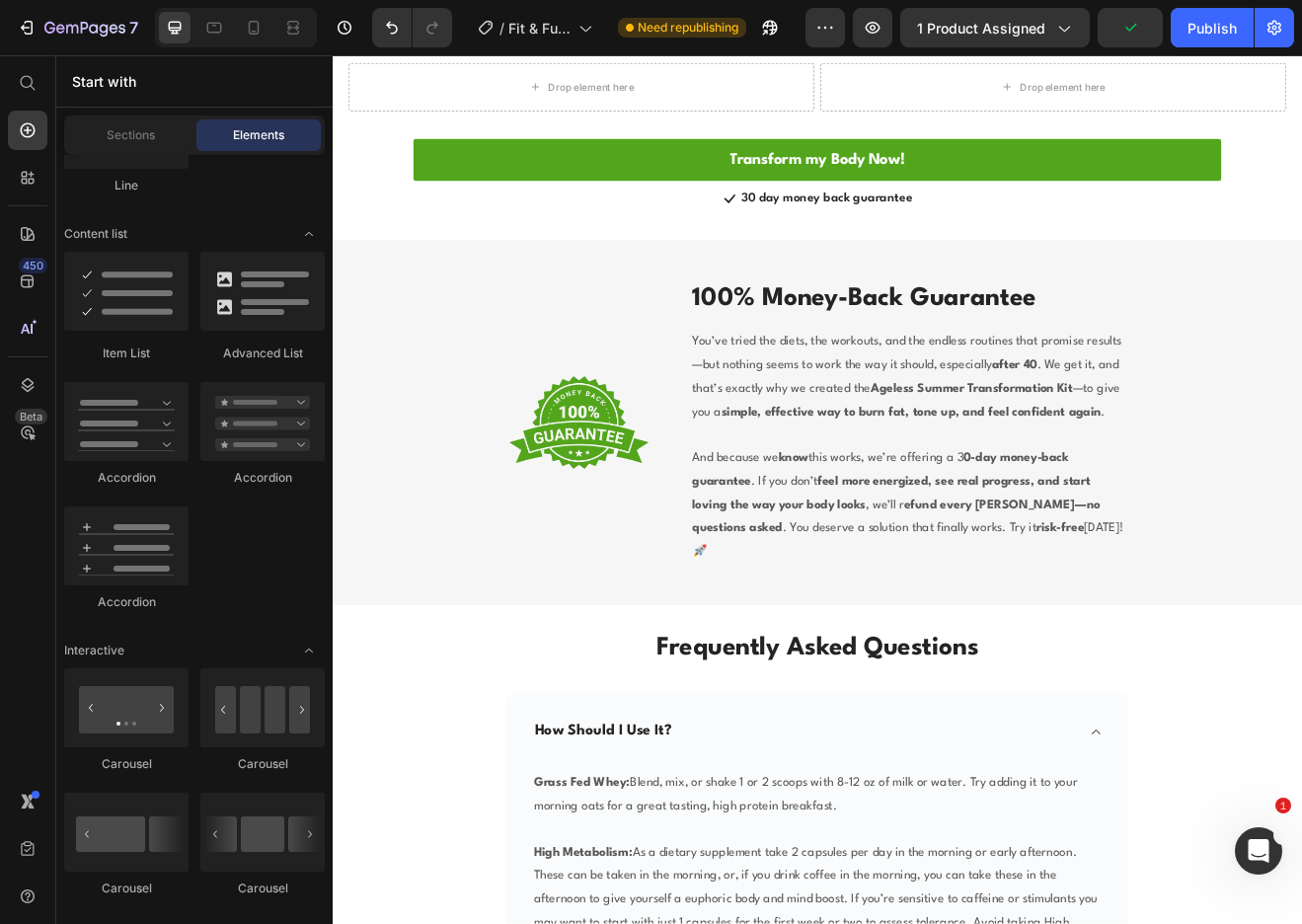 scroll, scrollTop: 3502, scrollLeft: 0, axis: vertical 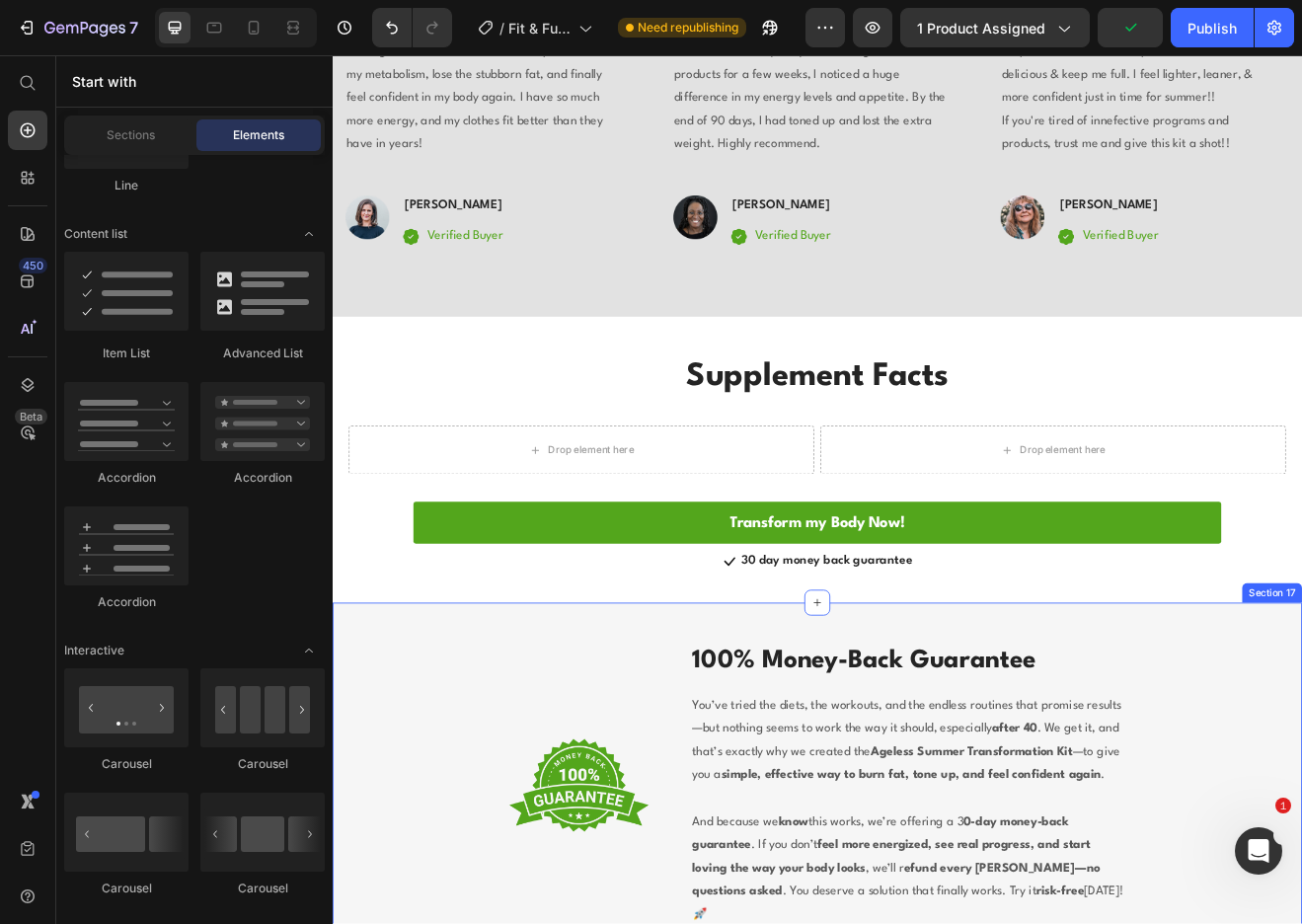 click on "Image 100% Money-Back Guarantee Heading You’ve tried the diets, the workouts, and the endless routines that promise results—but nothing seems to work the way it should, especially  after 40 . We get it, and that’s exactly why we created the  Ageless Summer Transformation Kit —to give you a  simple, effective way to burn fat, tone up, and feel confident again .    And because we  know  this works, we’re offering a 3 0-day money-back guarantee . If you don’t  feel more energized, see real progress, and start loving the way your body looks , we’ll r efund every penny—no questions asked . You deserve a solution that finally works. Try it  risk-free  today! 🚀 Text block Row" at bounding box center [925, 948] 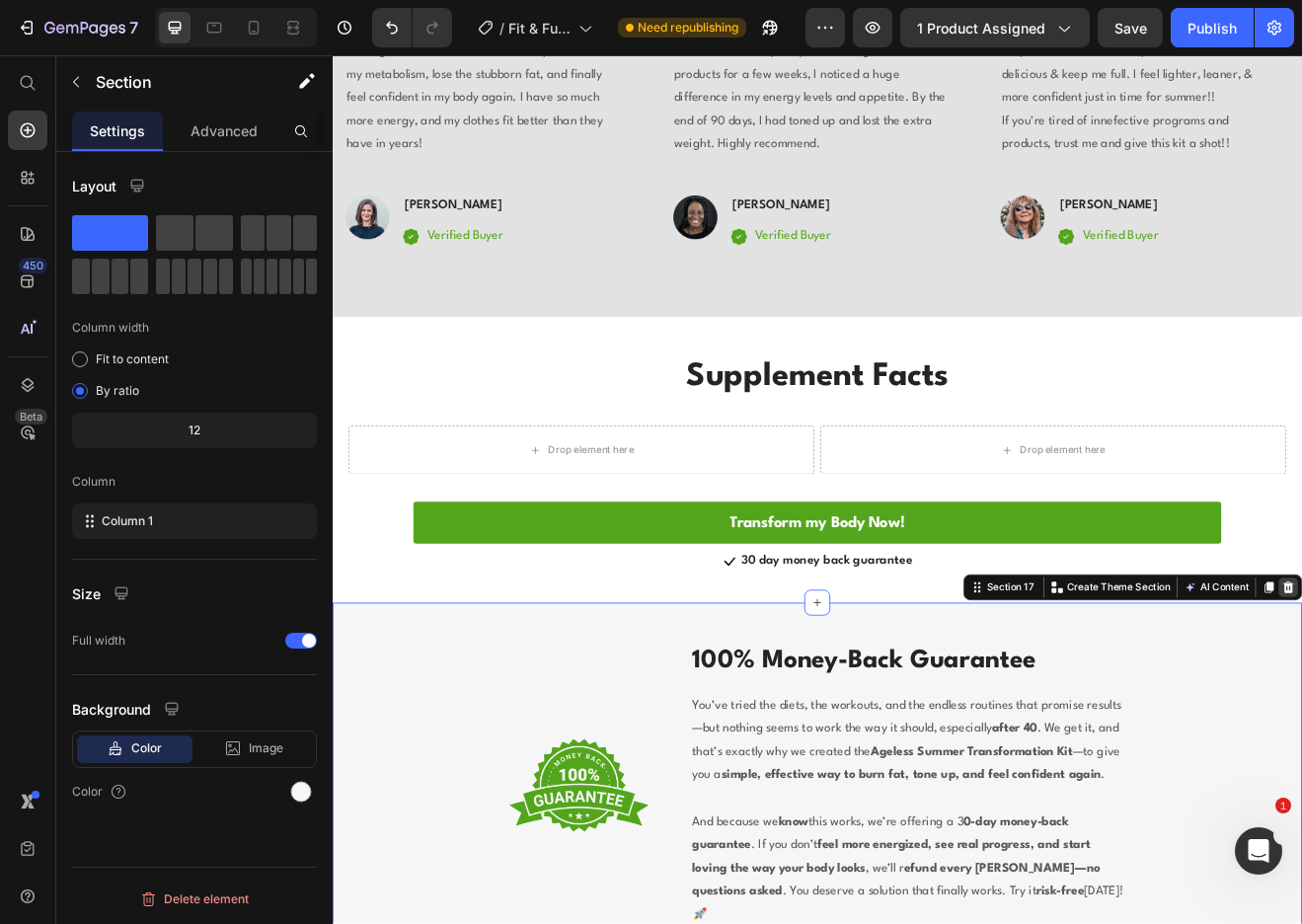 click 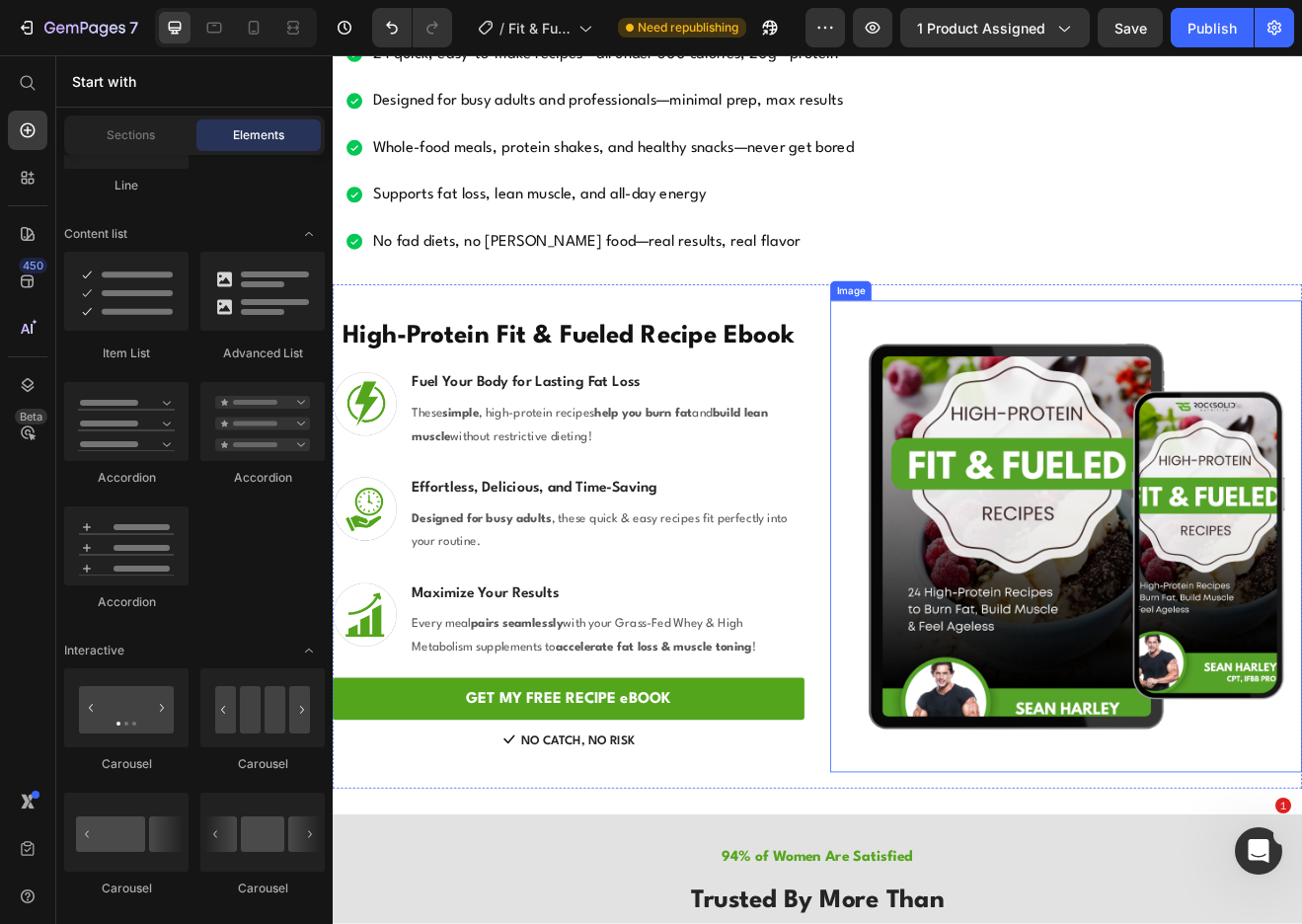 scroll, scrollTop: 1860, scrollLeft: 0, axis: vertical 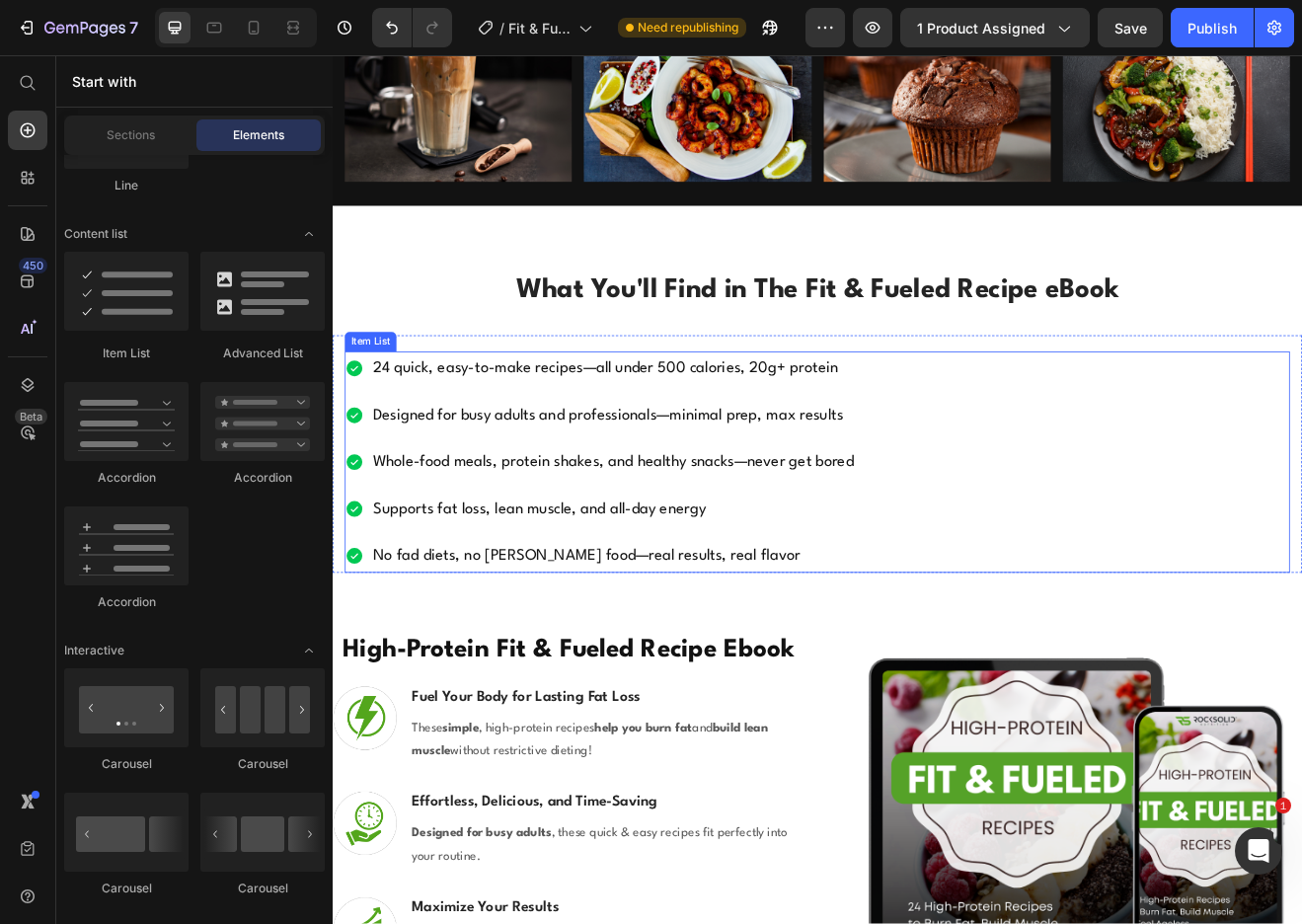 click on "24 quick, easy-to-make recipes—all under 500 calories, 20g+ protein Designed for busy adults and professionals—minimal prep, max results Whole-food meals, protein shakes, and healthy snacks—never get bored Supports fat loss, lean muscle, and all-day energy No fad diets, no bland food—real results, real flavor" at bounding box center (925, 553) 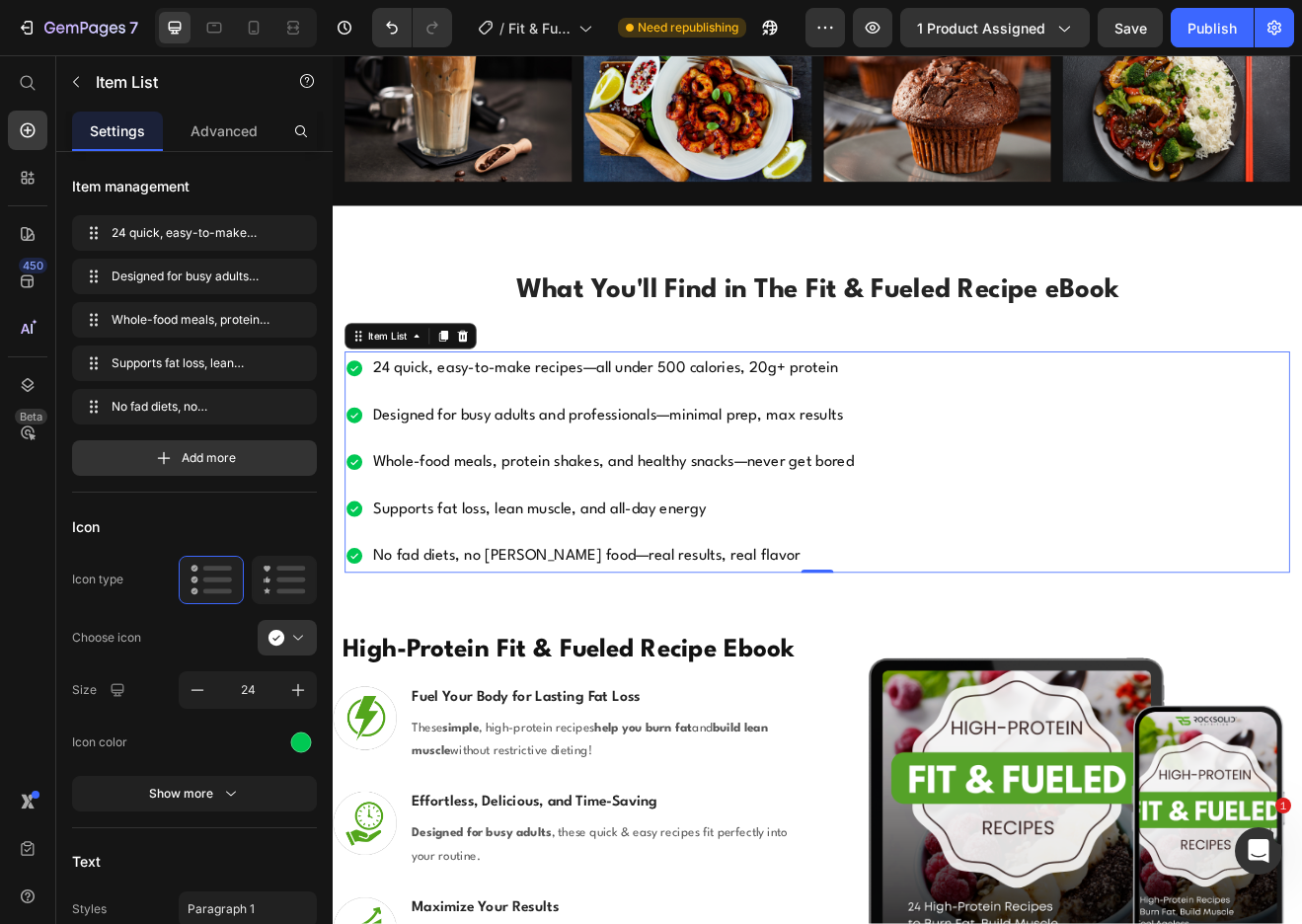 click on "24 quick, easy-to-make recipes—all under 500 calories, 20g+ protein" at bounding box center [675, 438] 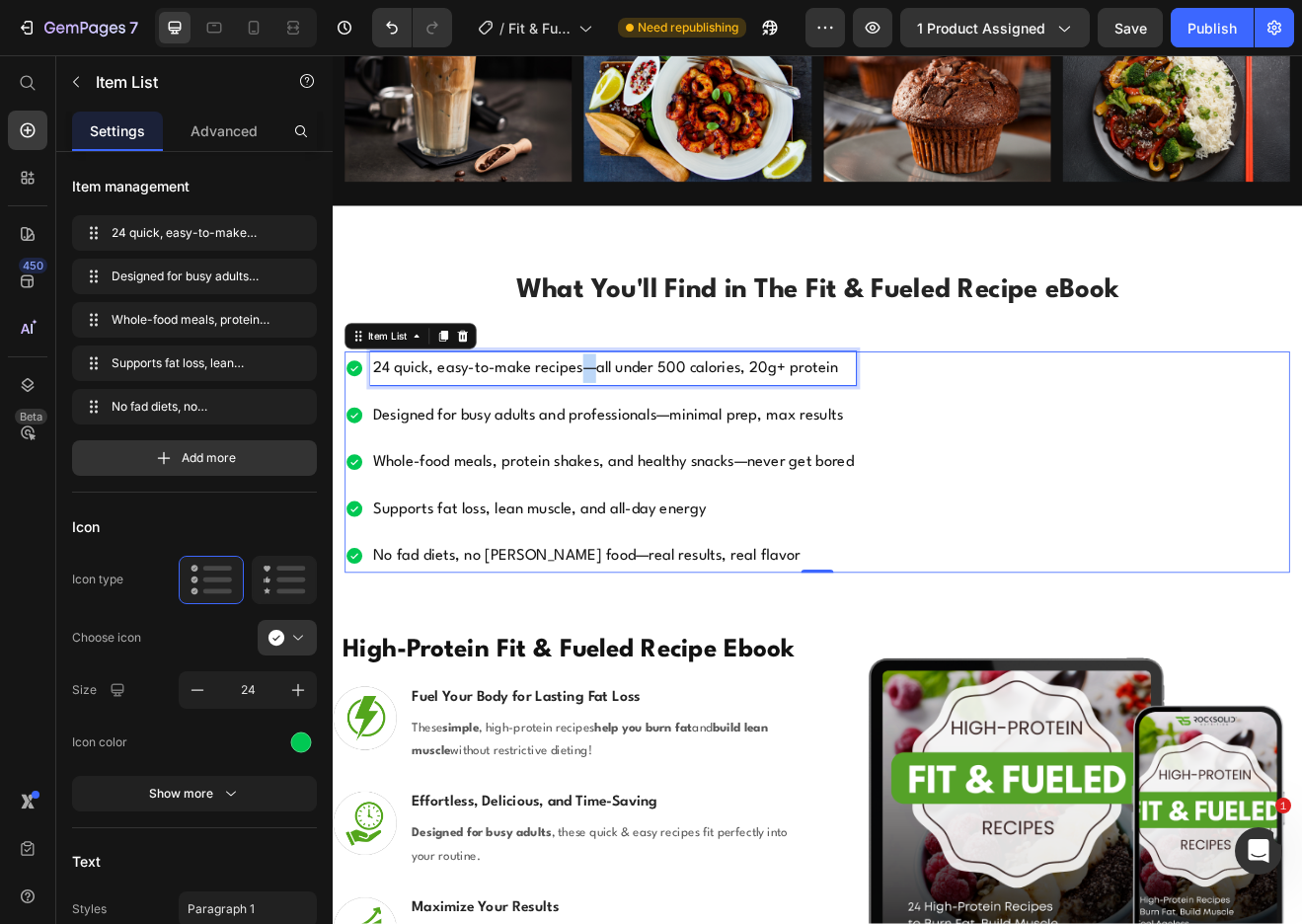 click on "24 quick, easy-to-make recipes—all under 500 calories, 20g+ protein" at bounding box center (675, 438) 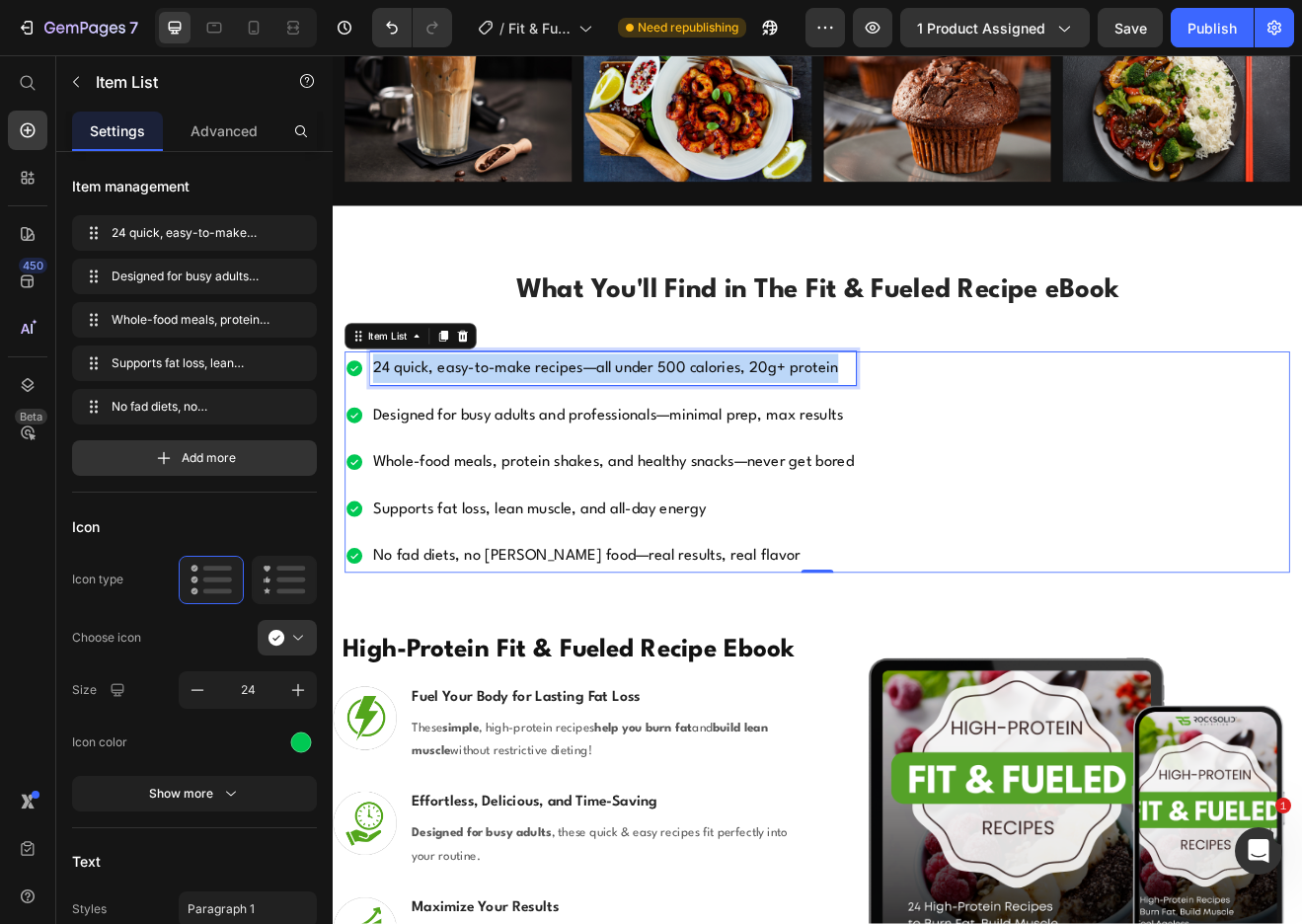 click on "24 quick, easy-to-make recipes—all under 500 calories, 20g+ protein" at bounding box center [675, 438] 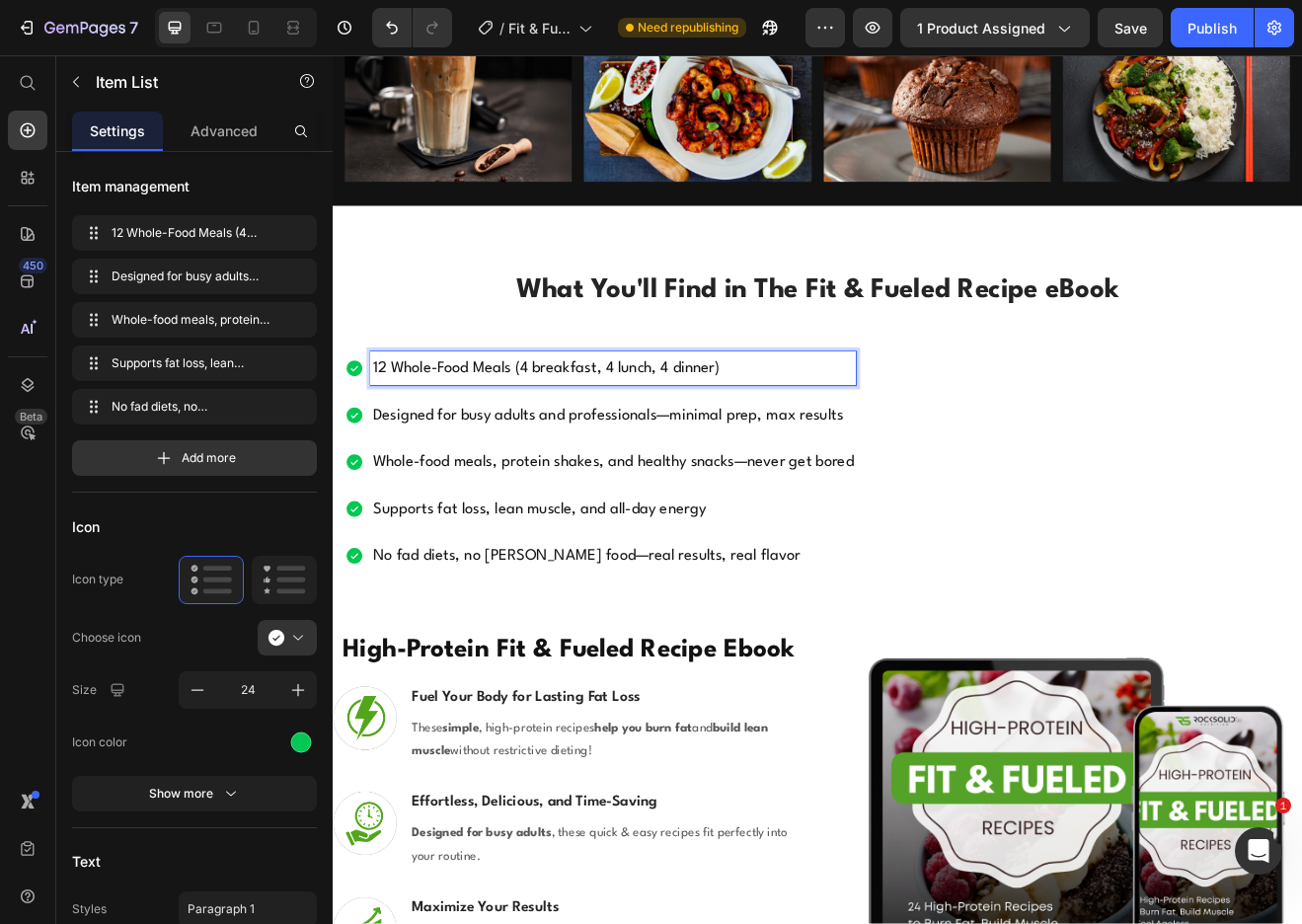 click on "Designed for busy adults and professionals—minimal prep, max results" at bounding box center (675, 496) 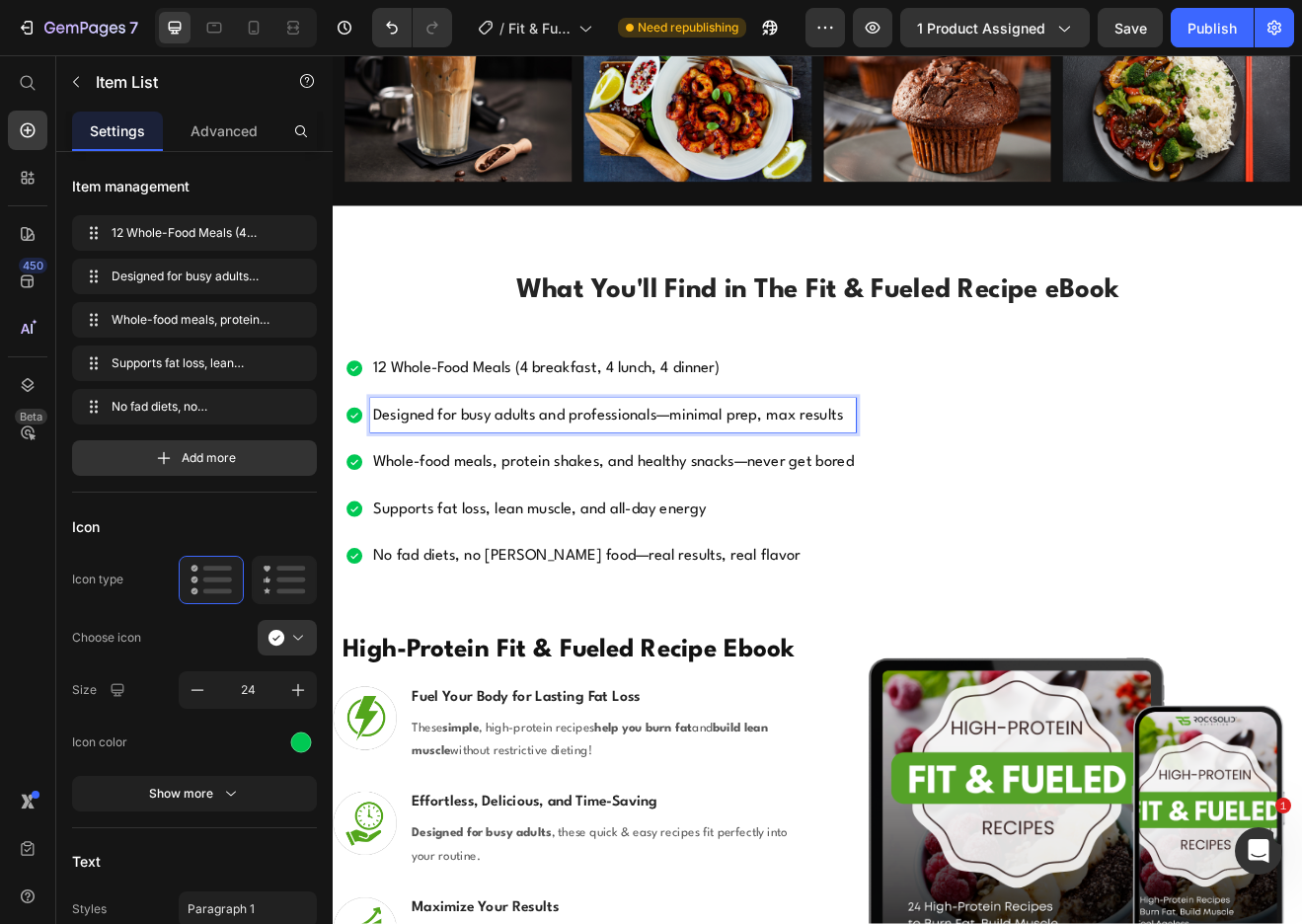 click on "Designed for busy adults and professionals—minimal prep, max results" at bounding box center [675, 496] 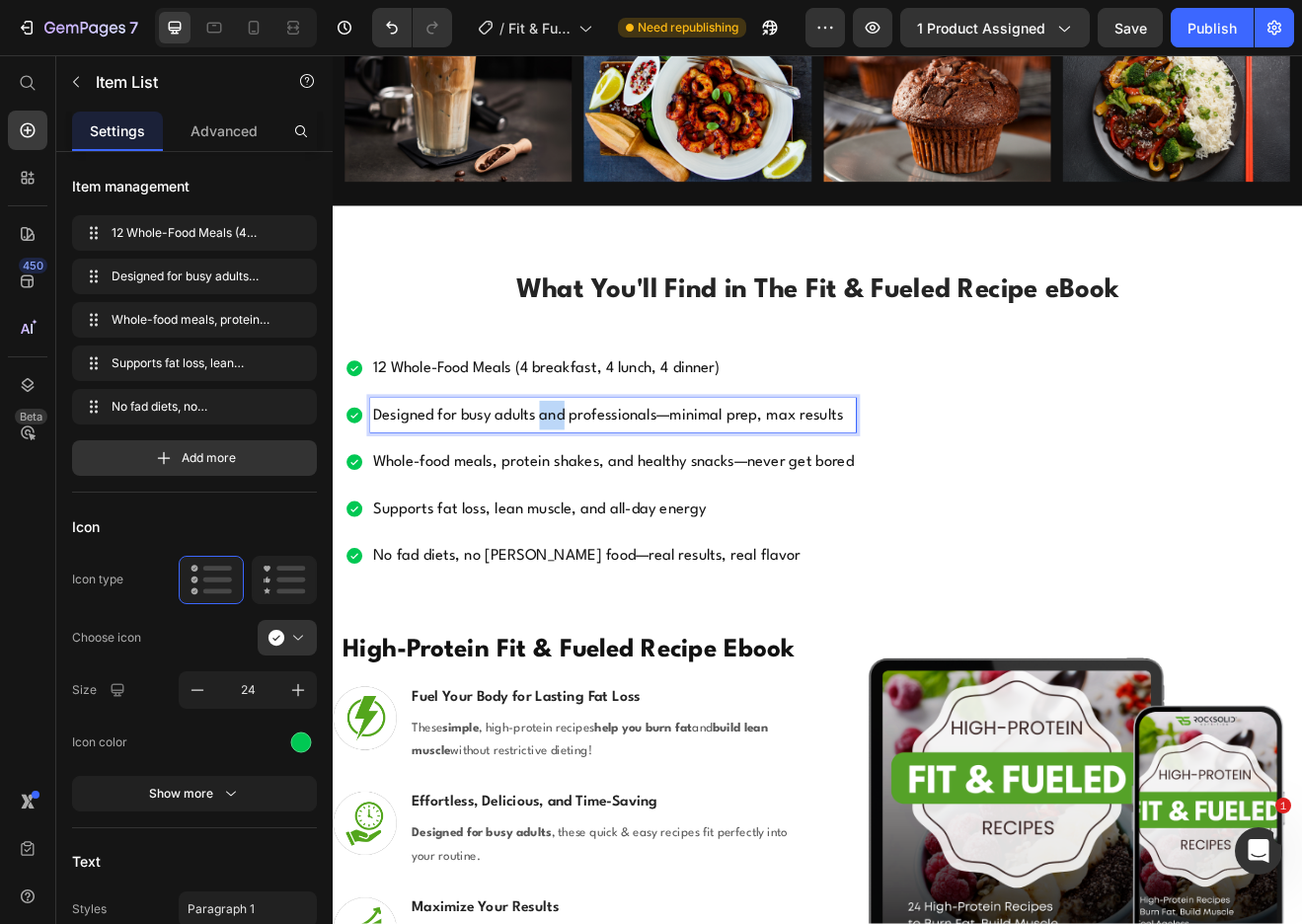 click on "Designed for busy adults and professionals—minimal prep, max results" at bounding box center [675, 496] 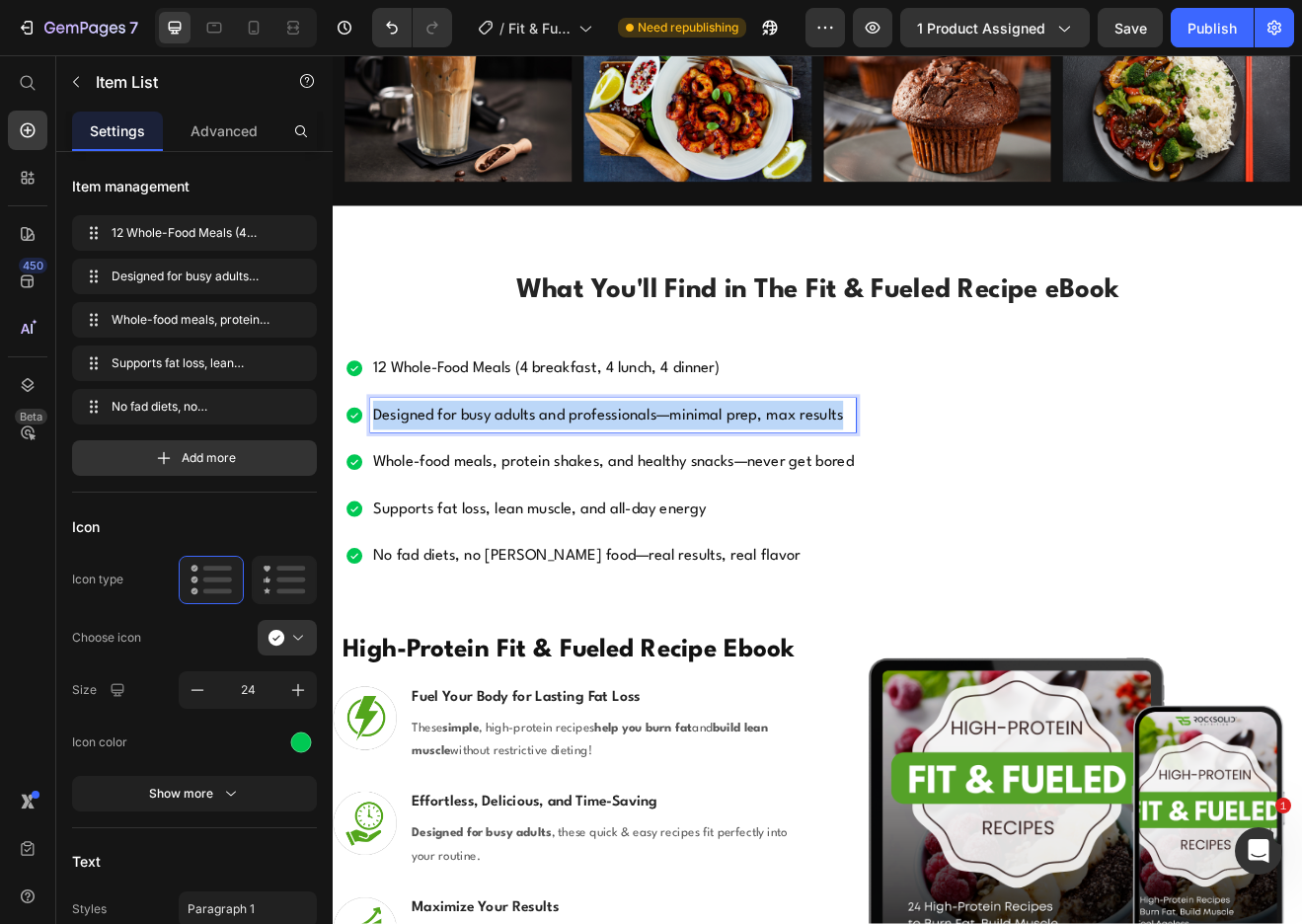 click on "Designed for busy adults and professionals—minimal prep, max results" at bounding box center [675, 496] 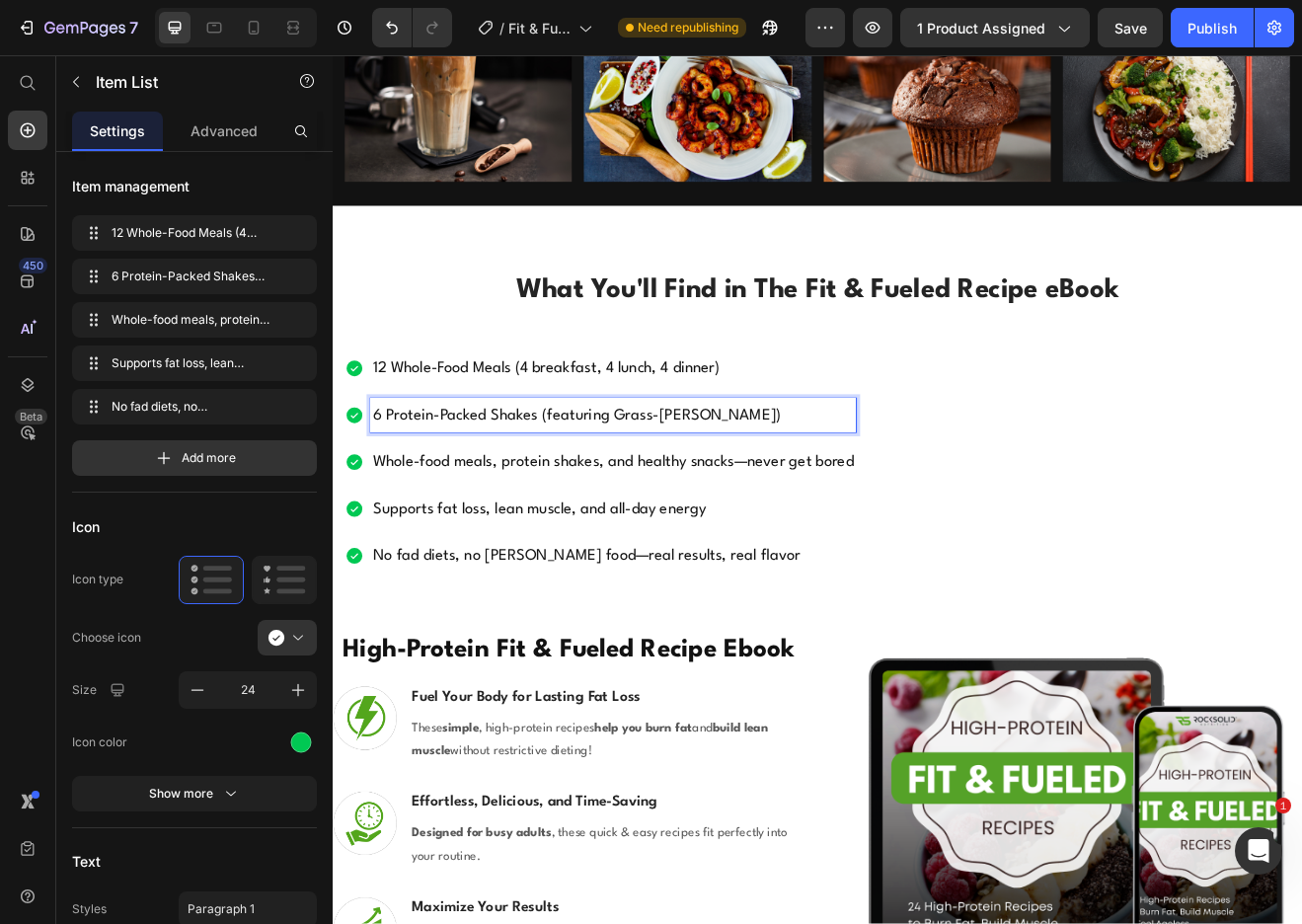 click on "Whole-food meals, protein shakes, and healthy snacks—never get bored" at bounding box center (675, 553) 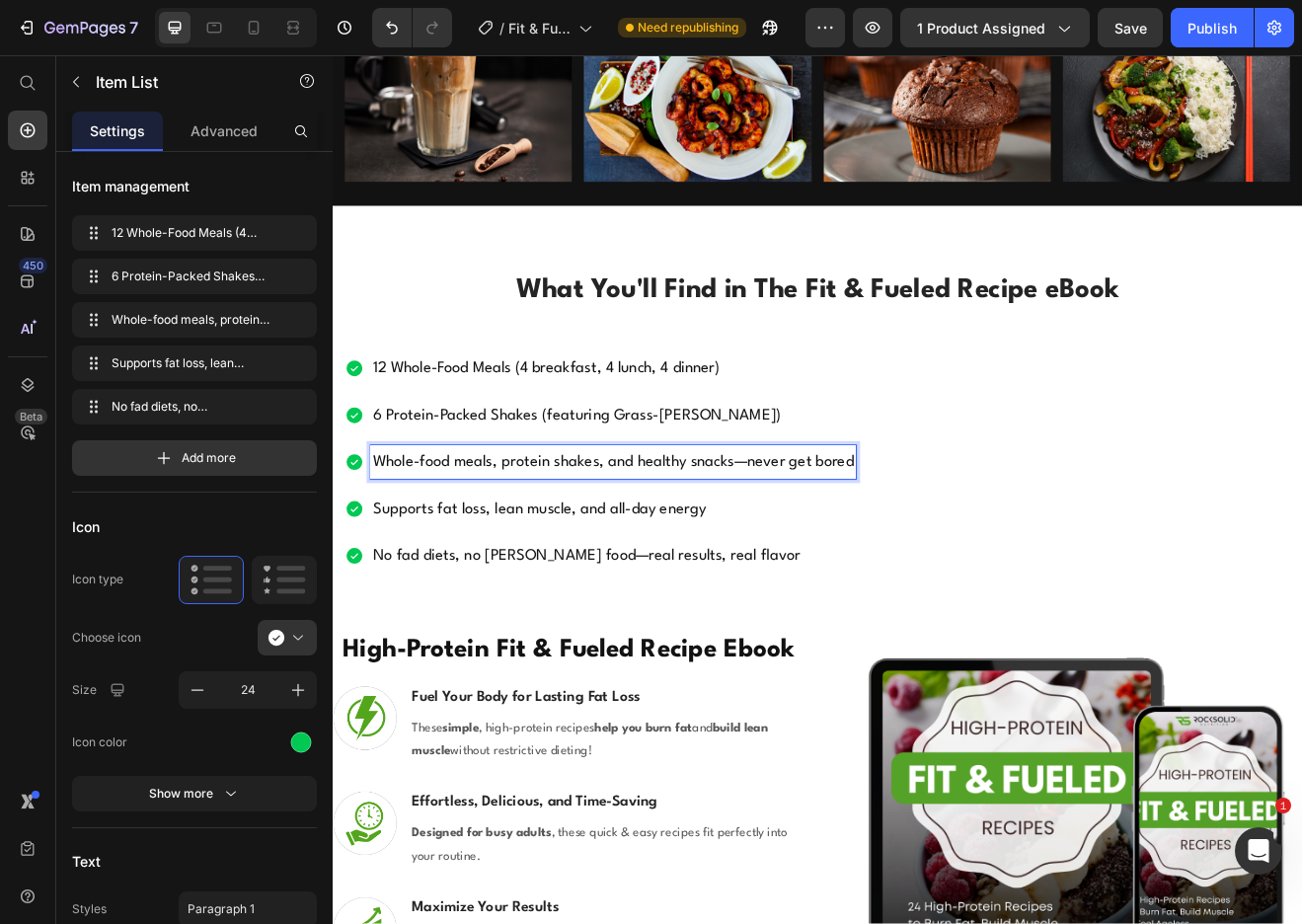 click on "Whole-food meals, protein shakes, and healthy snacks—never get bored" at bounding box center [675, 553] 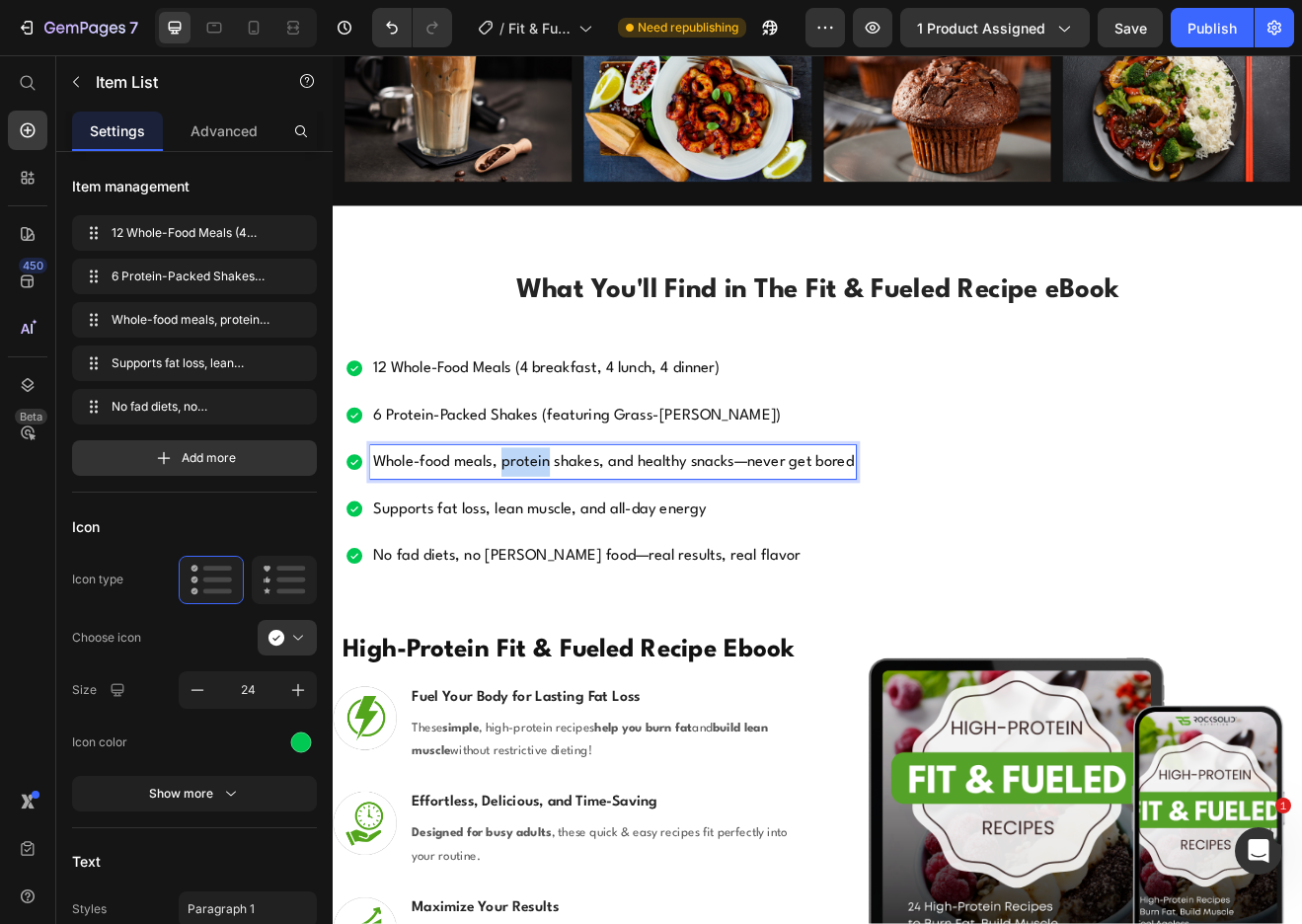 click on "Whole-food meals, protein shakes, and healthy snacks—never get bored" at bounding box center (675, 553) 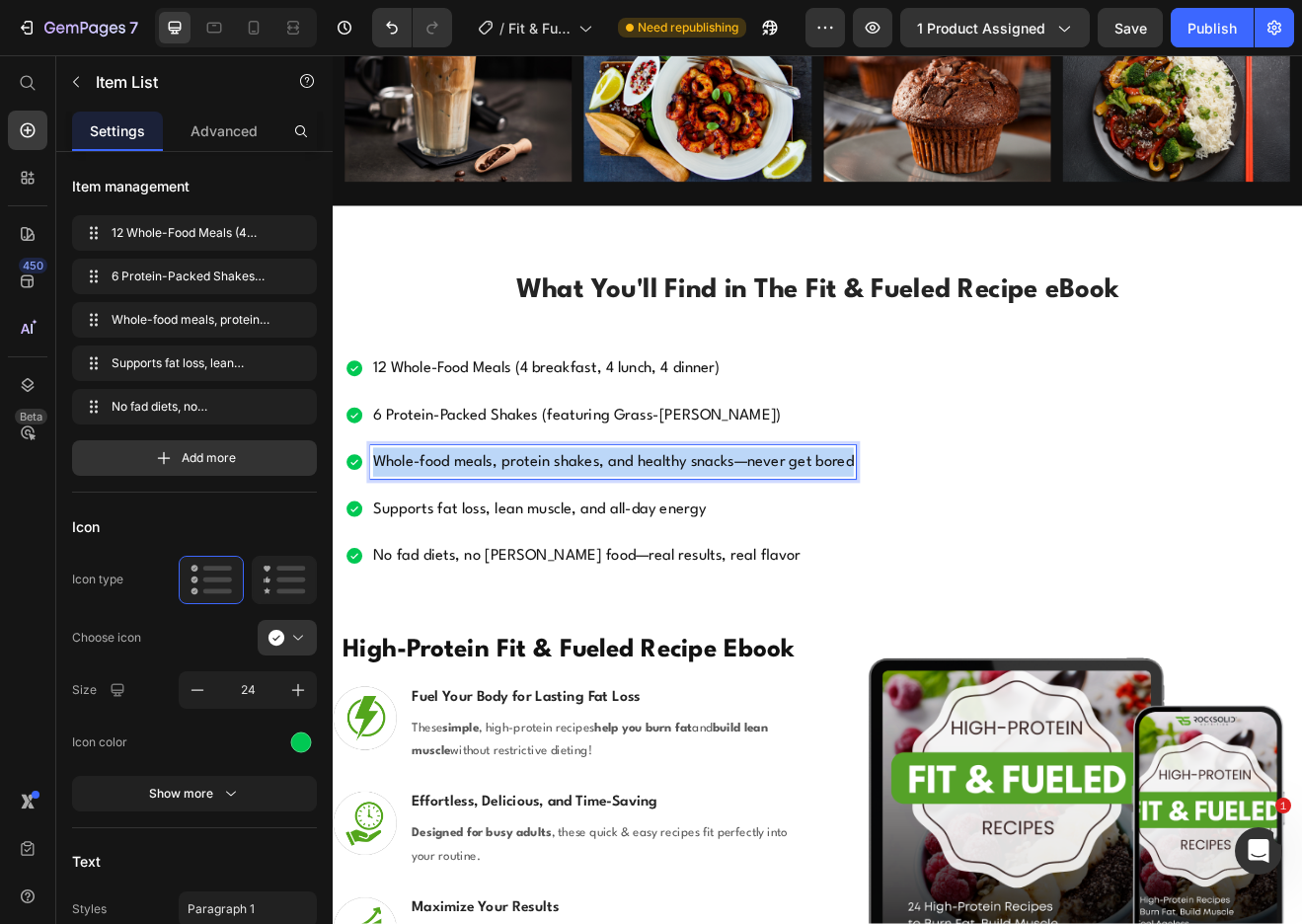 click on "Whole-food meals, protein shakes, and healthy snacks—never get bored" at bounding box center [675, 553] 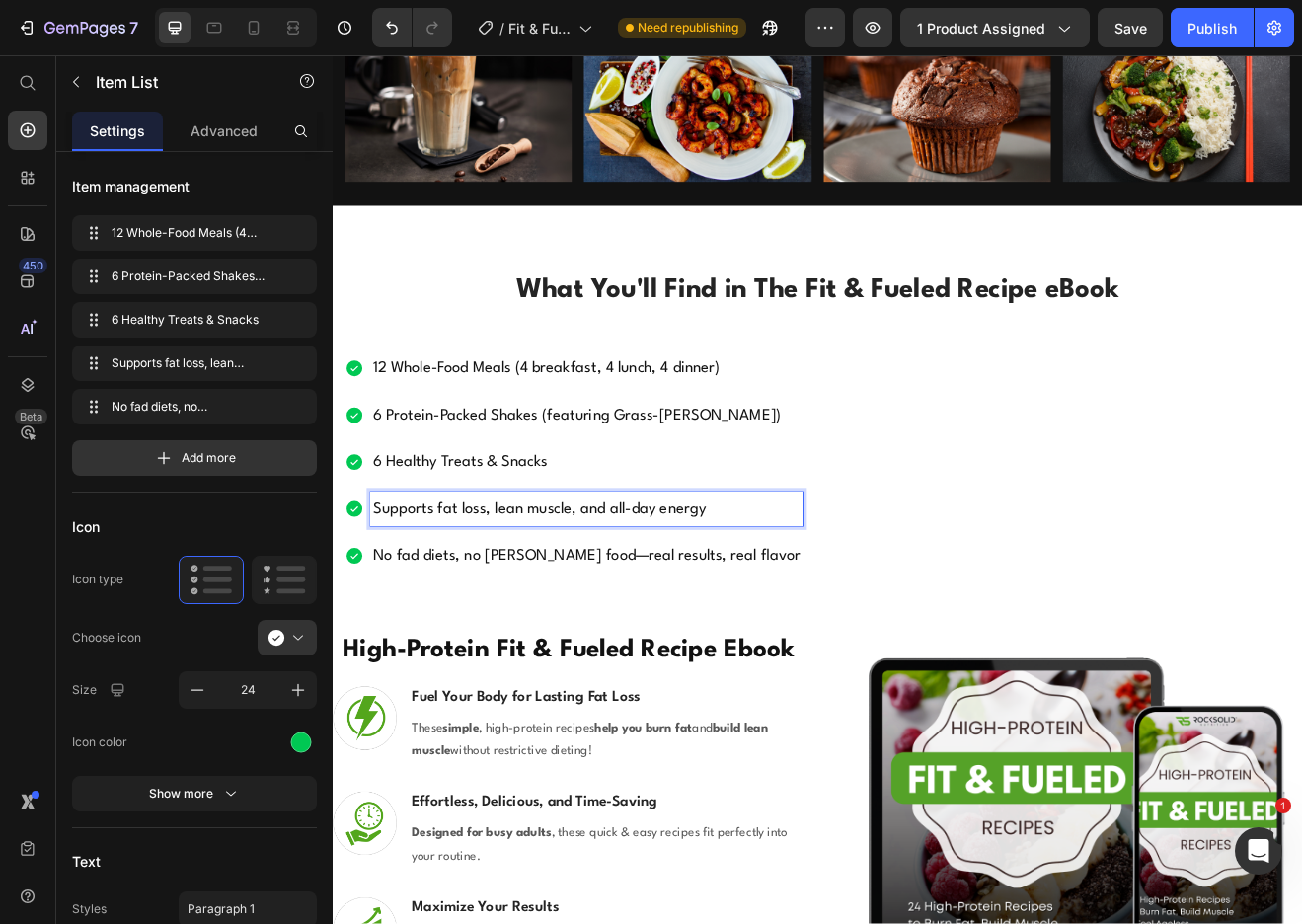 click on "Supports fat loss, lean muscle, and all-day energy" at bounding box center (643, 610) 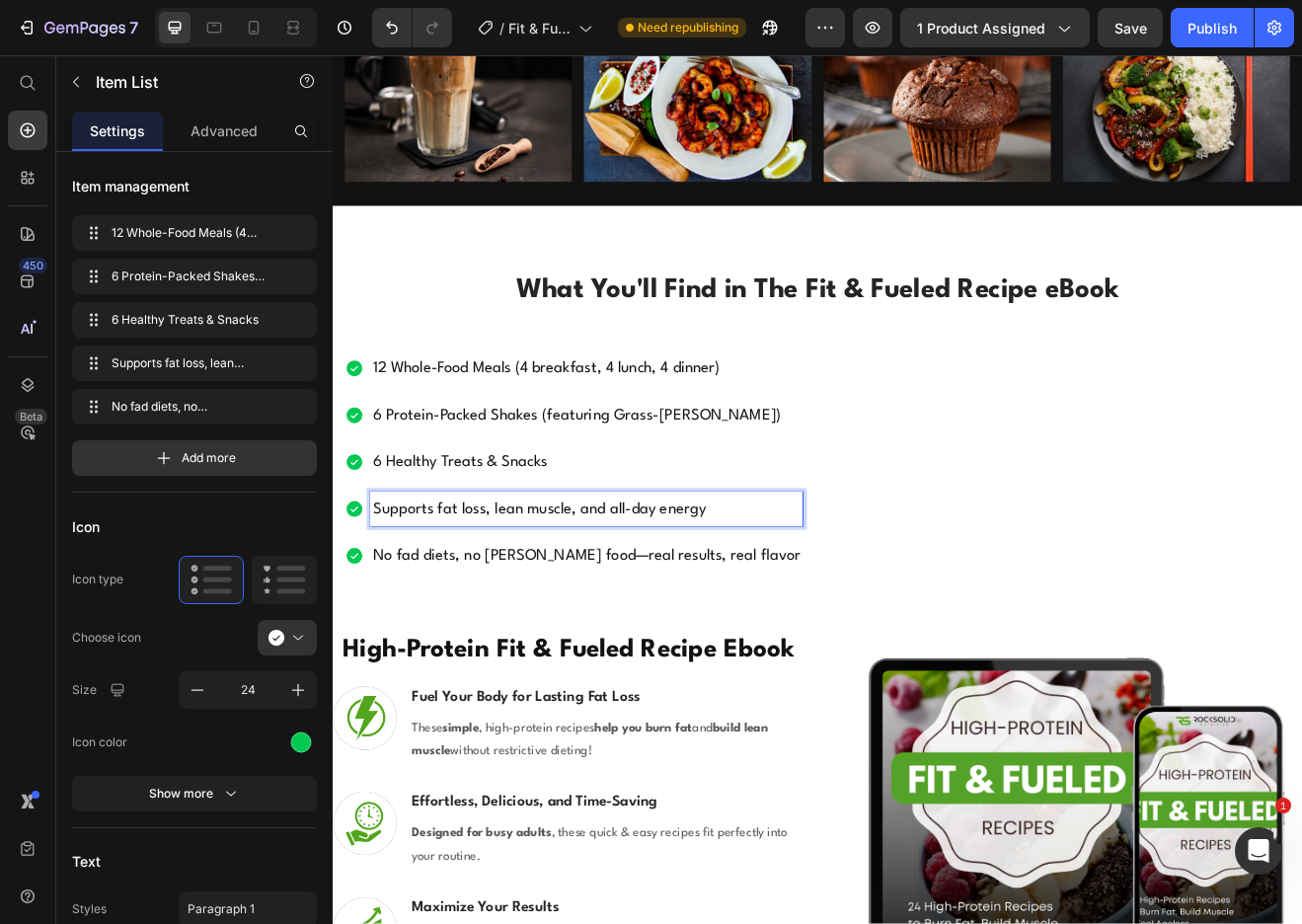 click on "Supports fat loss, lean muscle, and all-day energy" at bounding box center (643, 610) 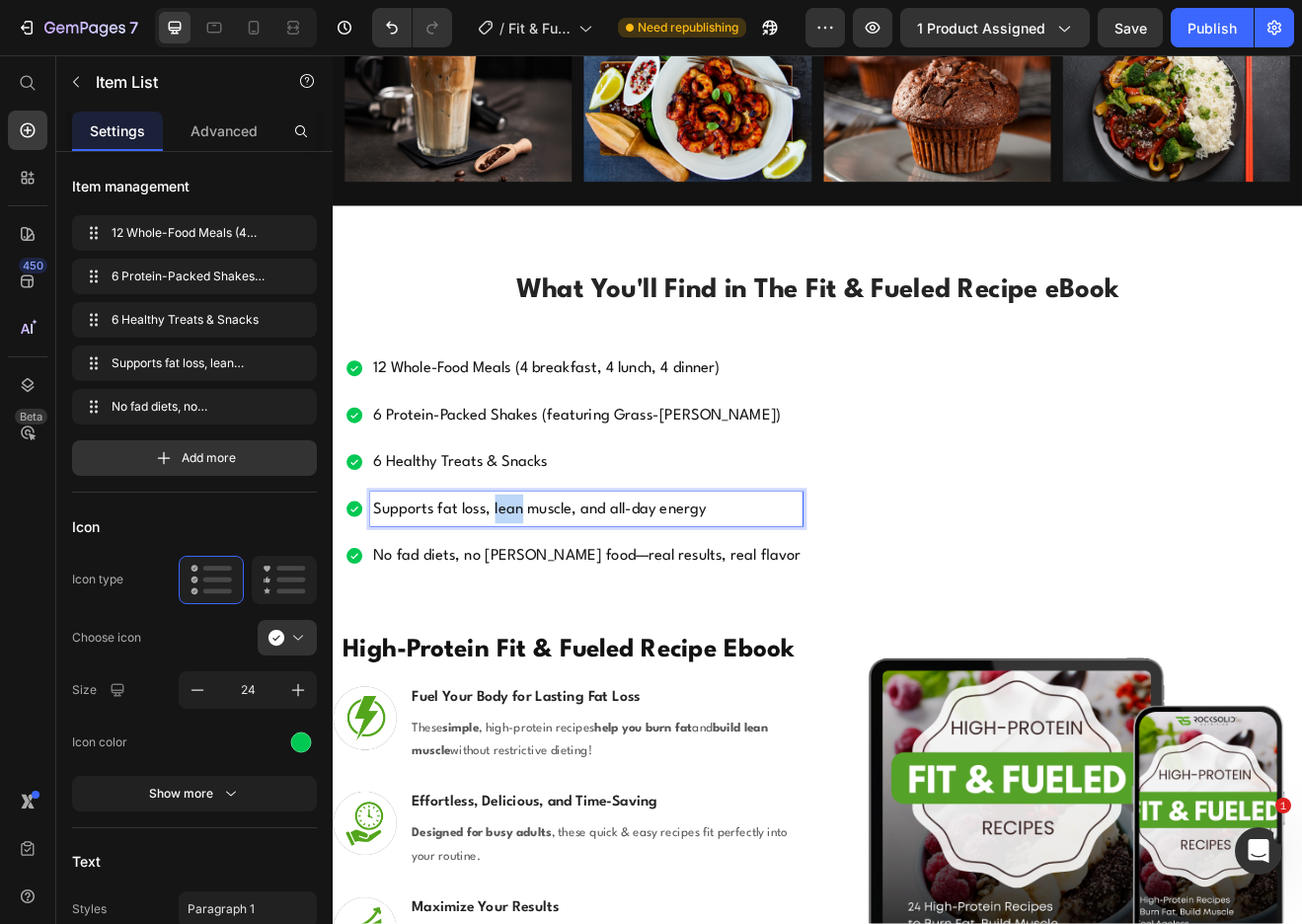 click on "Supports fat loss, lean muscle, and all-day energy" at bounding box center [643, 610] 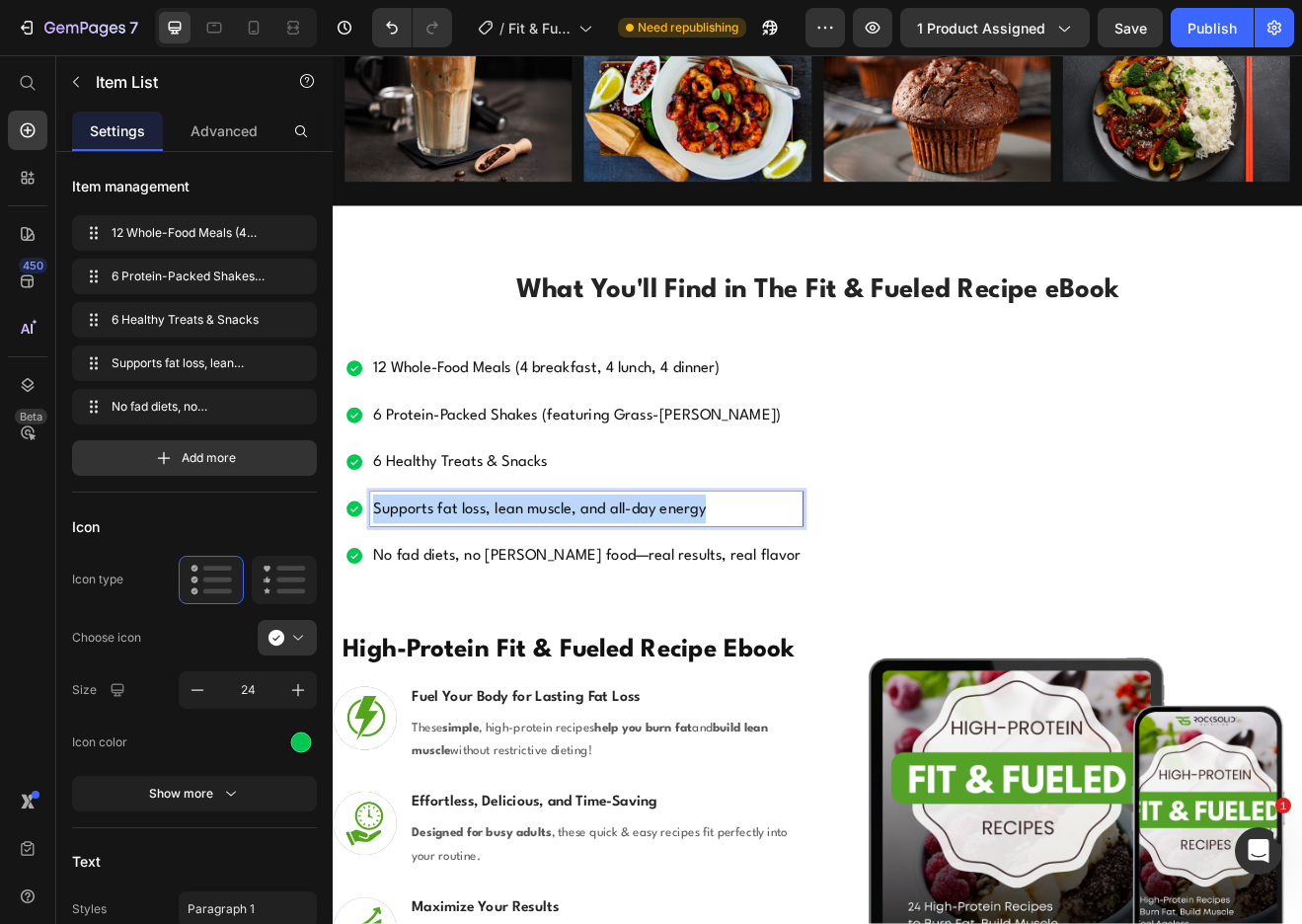 click on "Supports fat loss, lean muscle, and all-day energy" at bounding box center (643, 610) 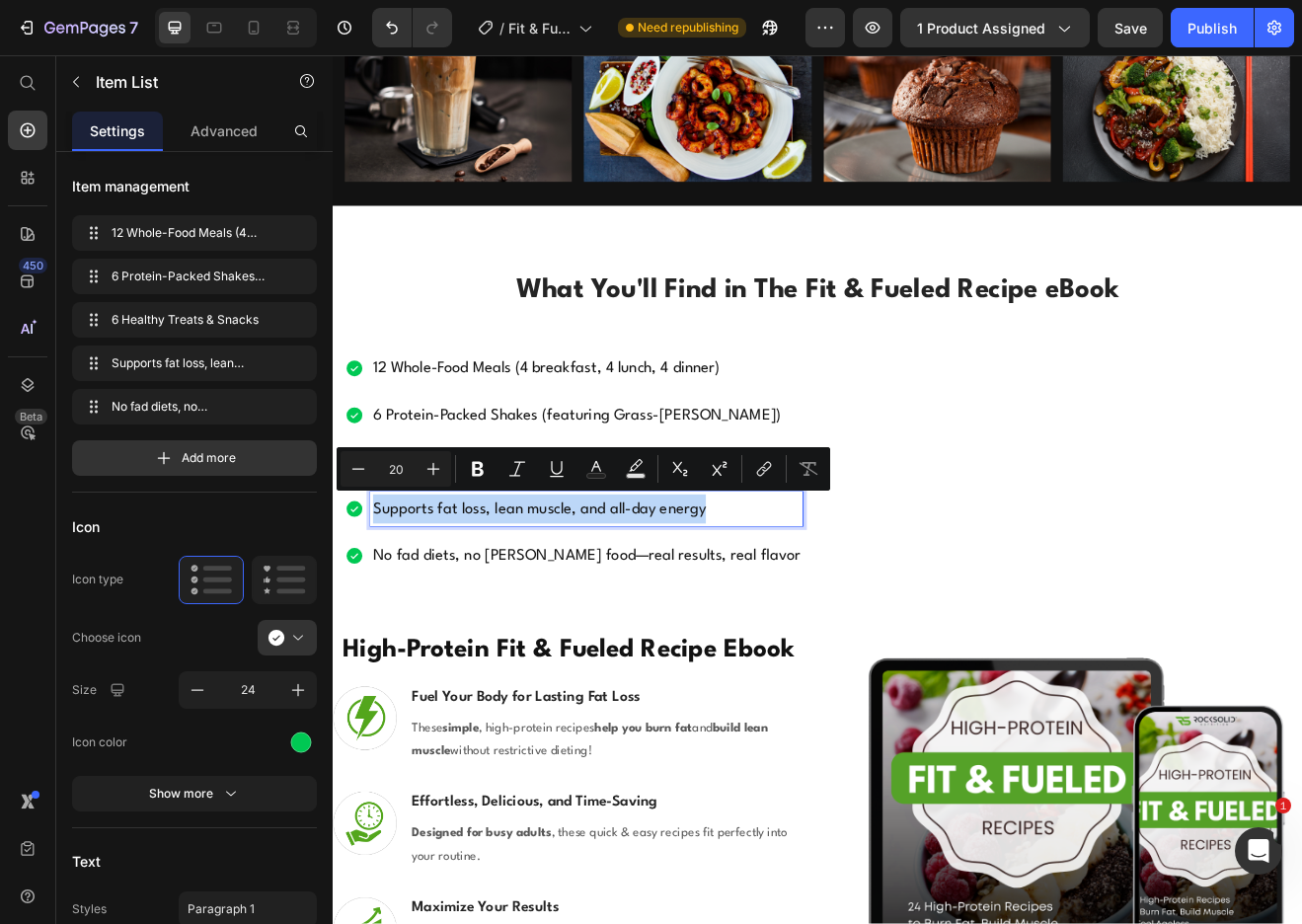 click on "Supports fat loss, lean muscle, and all-day energy" at bounding box center (643, 610) 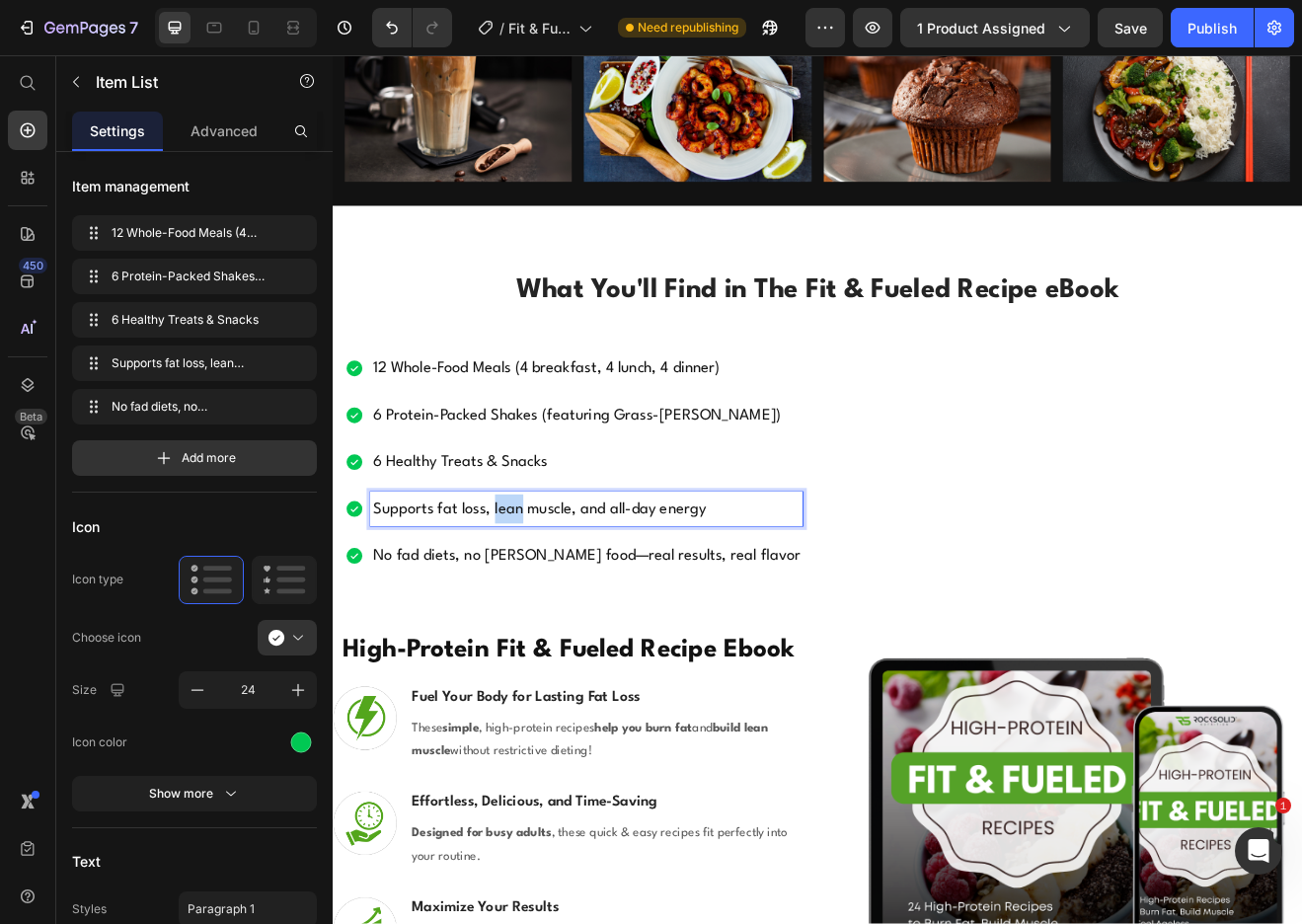click on "Supports fat loss, lean muscle, and all-day energy" at bounding box center (643, 610) 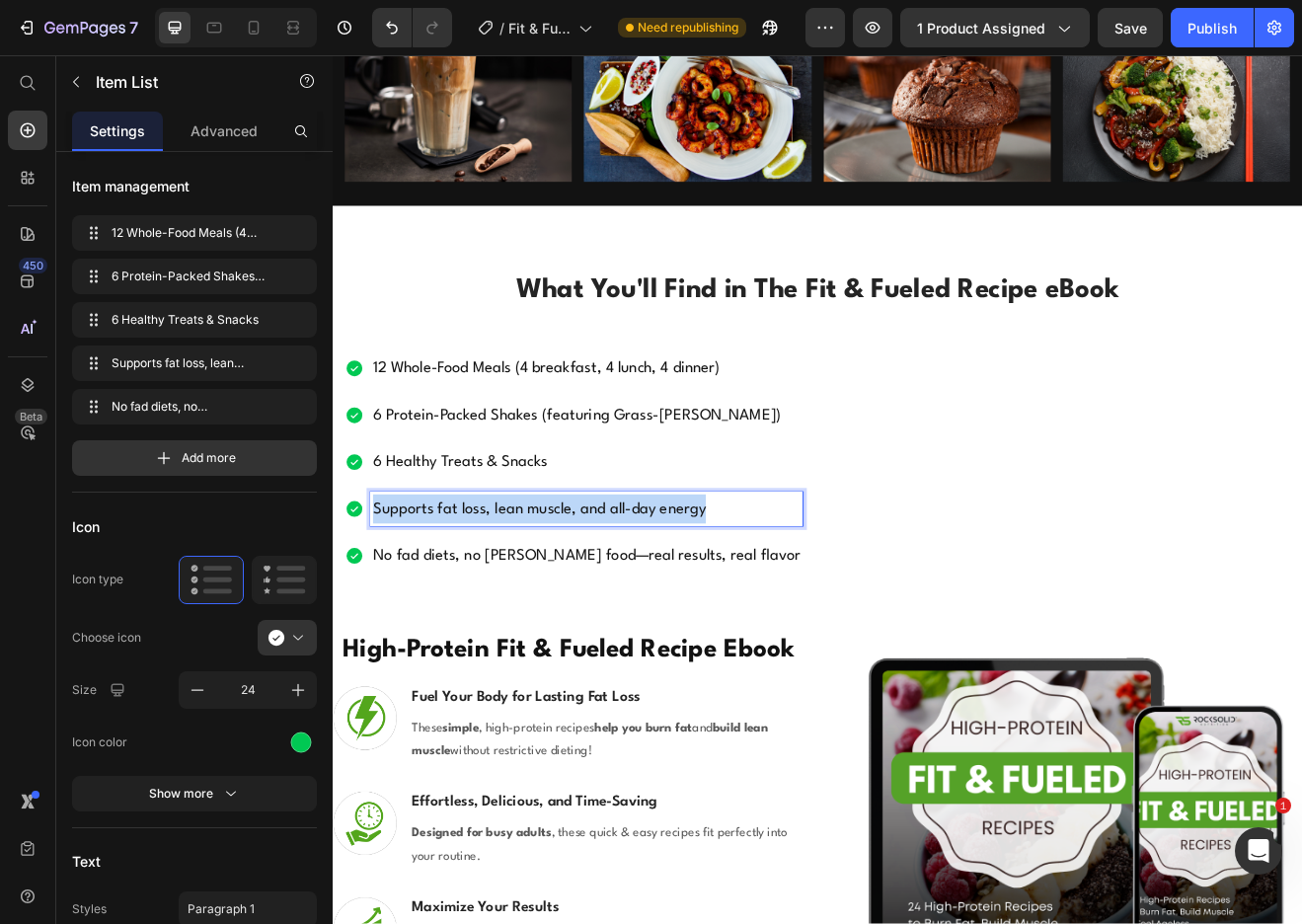 click on "Supports fat loss, lean muscle, and all-day energy" at bounding box center [643, 610] 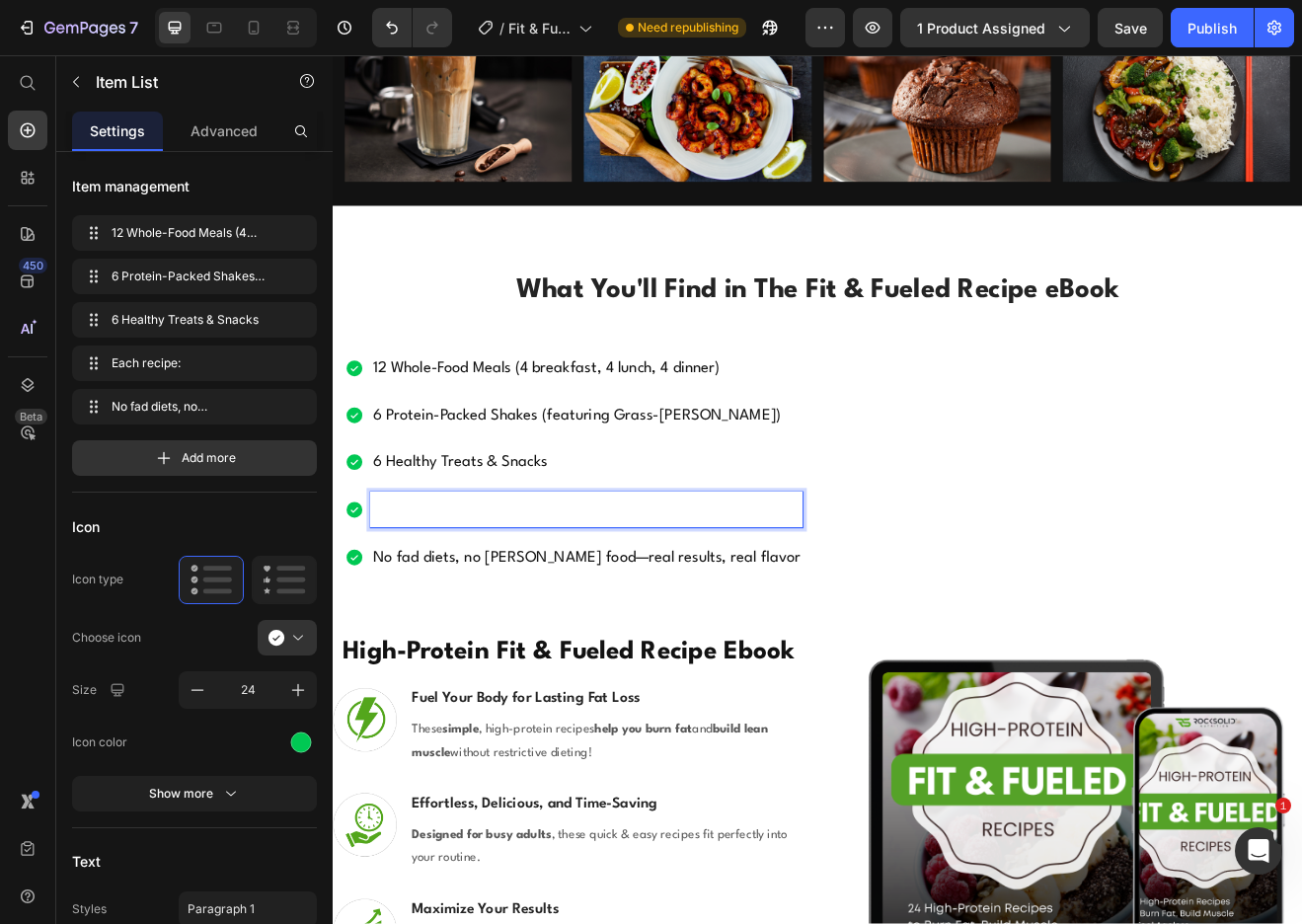 click on "Each recipe:" at bounding box center (643, 611) 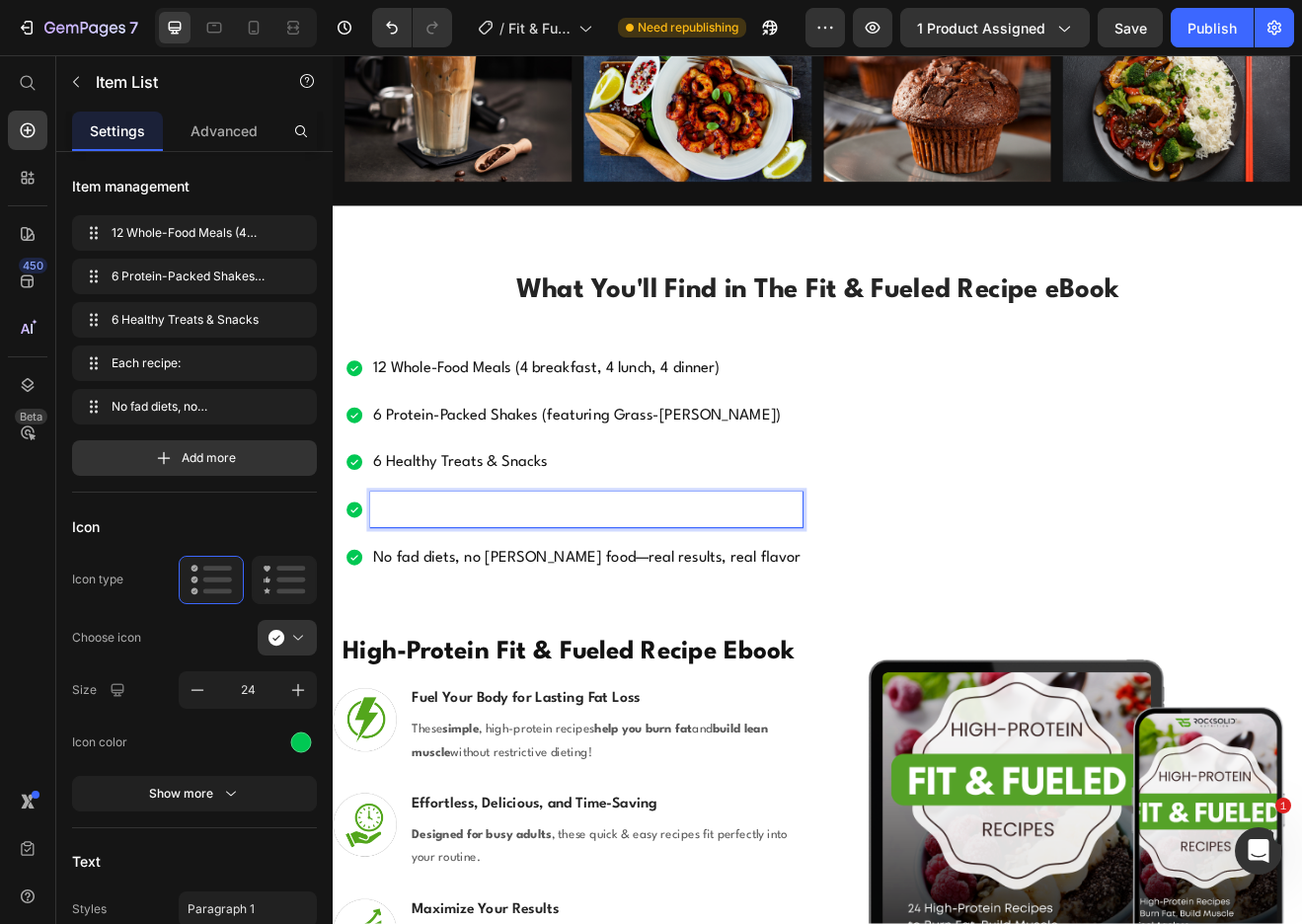 click on "Each recipe:" at bounding box center [643, 611] 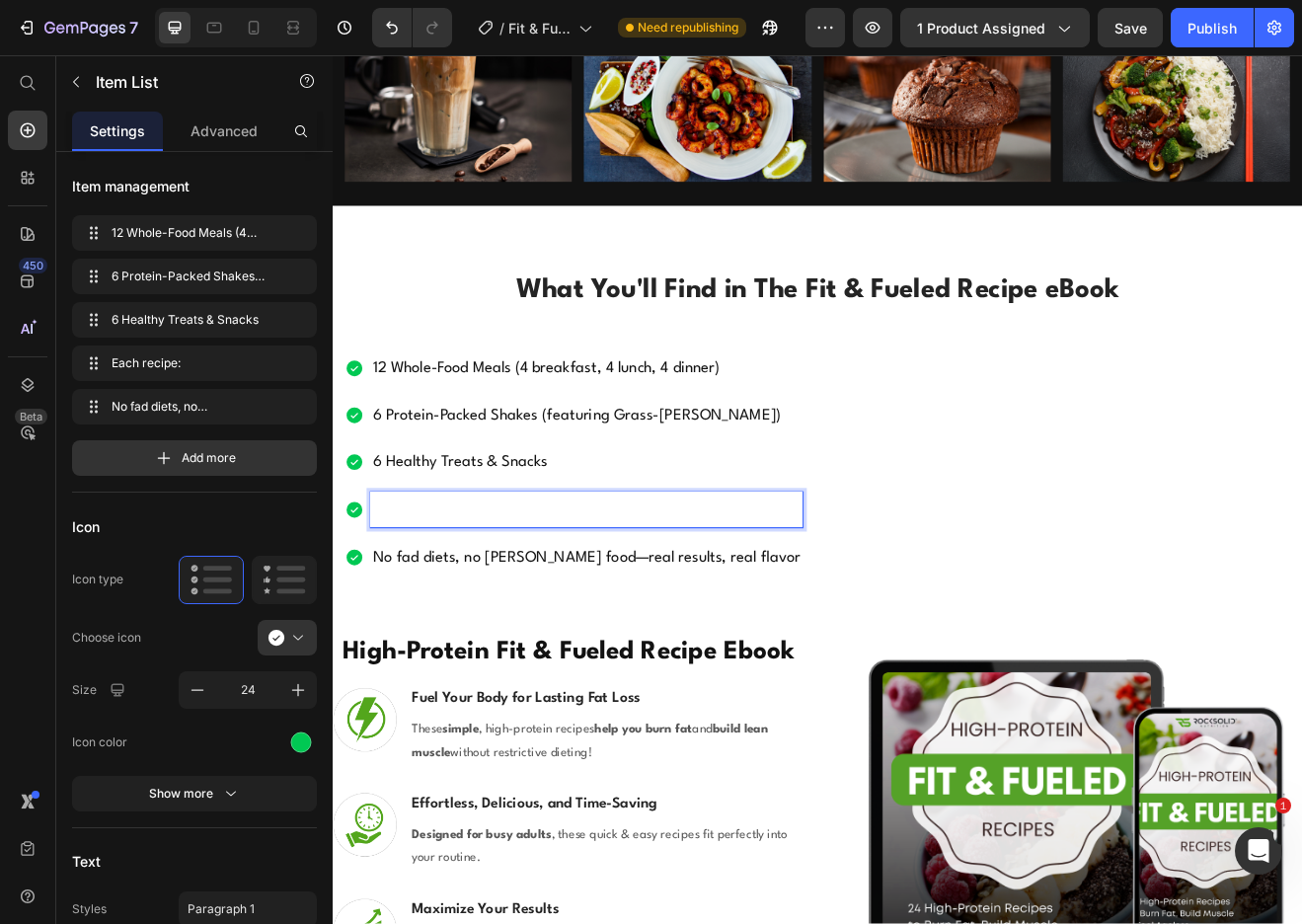 click on "Each recipe:" at bounding box center [643, 611] 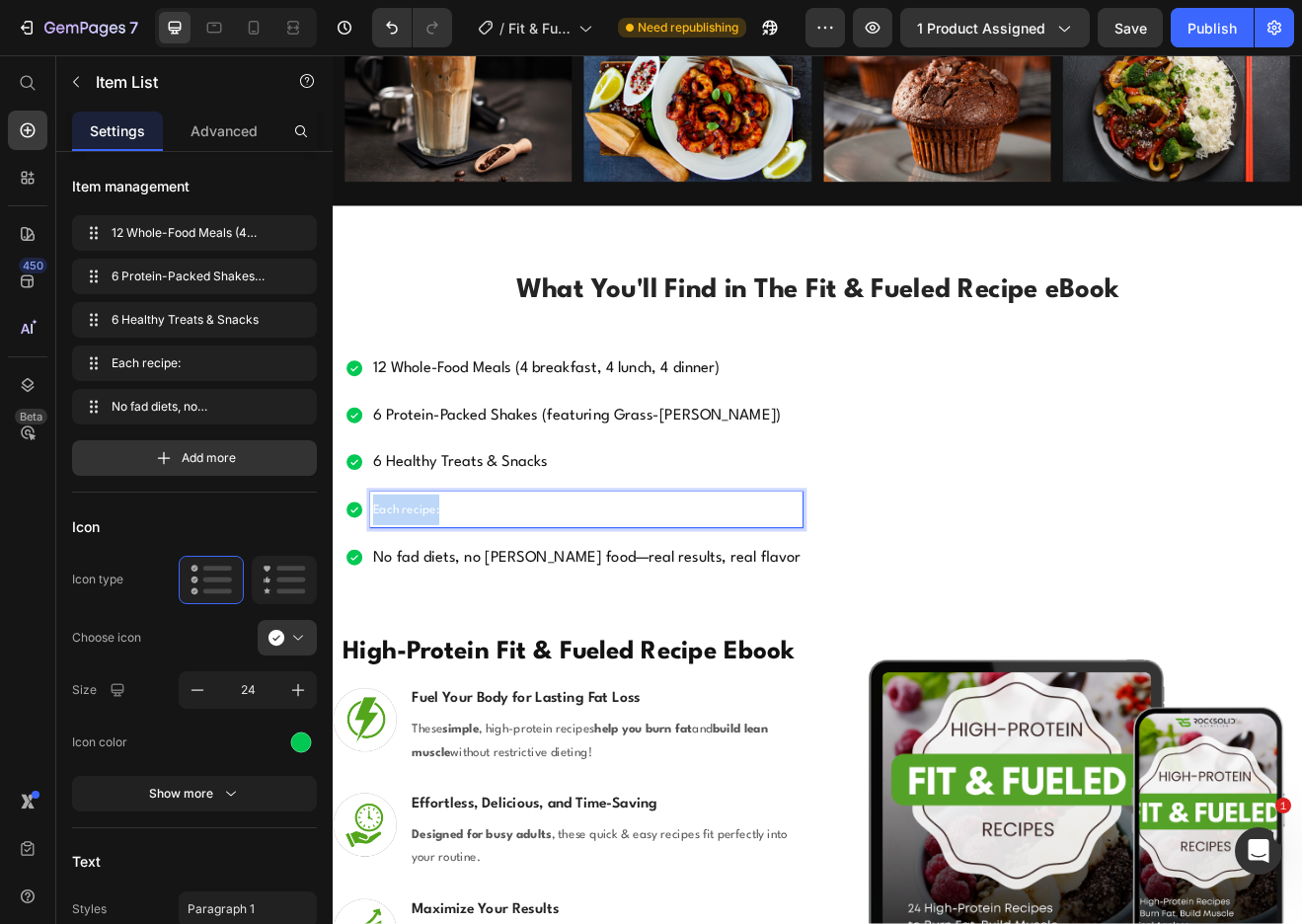 click on "Each recipe:" at bounding box center [643, 611] 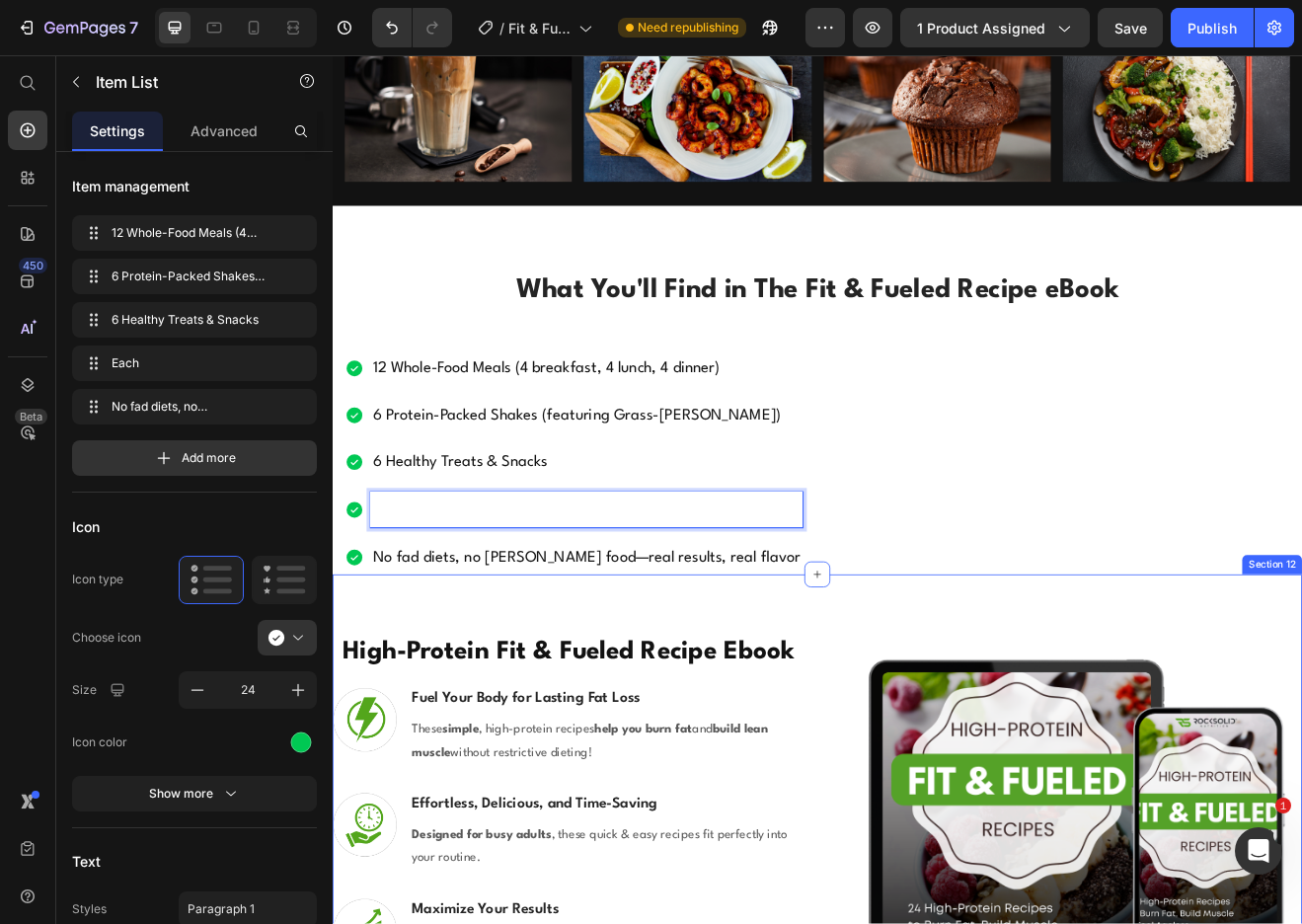 click on "High-Protein Fit & Fueled Recipe Ebook Heading Row Image Fuel Your Body for Lasting Fat Loss Heading These  simple , high-protein recipes  help you burn fat  and  build lean muscle  without restrictive dieting! Text block Row Image Effortless, Delicious, and Time-Saving Heading Designed for busy adults , these quick & easy recipes fit perfectly into your routine. Text block Row Image Maximize Your Results Heading Every meal  pairs seamlessly  with your Grass-Fed Whey & High Metabolism supplements to  accelerate fat loss & muscle toning ! Text block Row GET MY FREE RECIPE eBOOK Button                Icon NO CATCH, NO RISK Text block Icon List Row Image Row Section 12" at bounding box center [925, 1030] 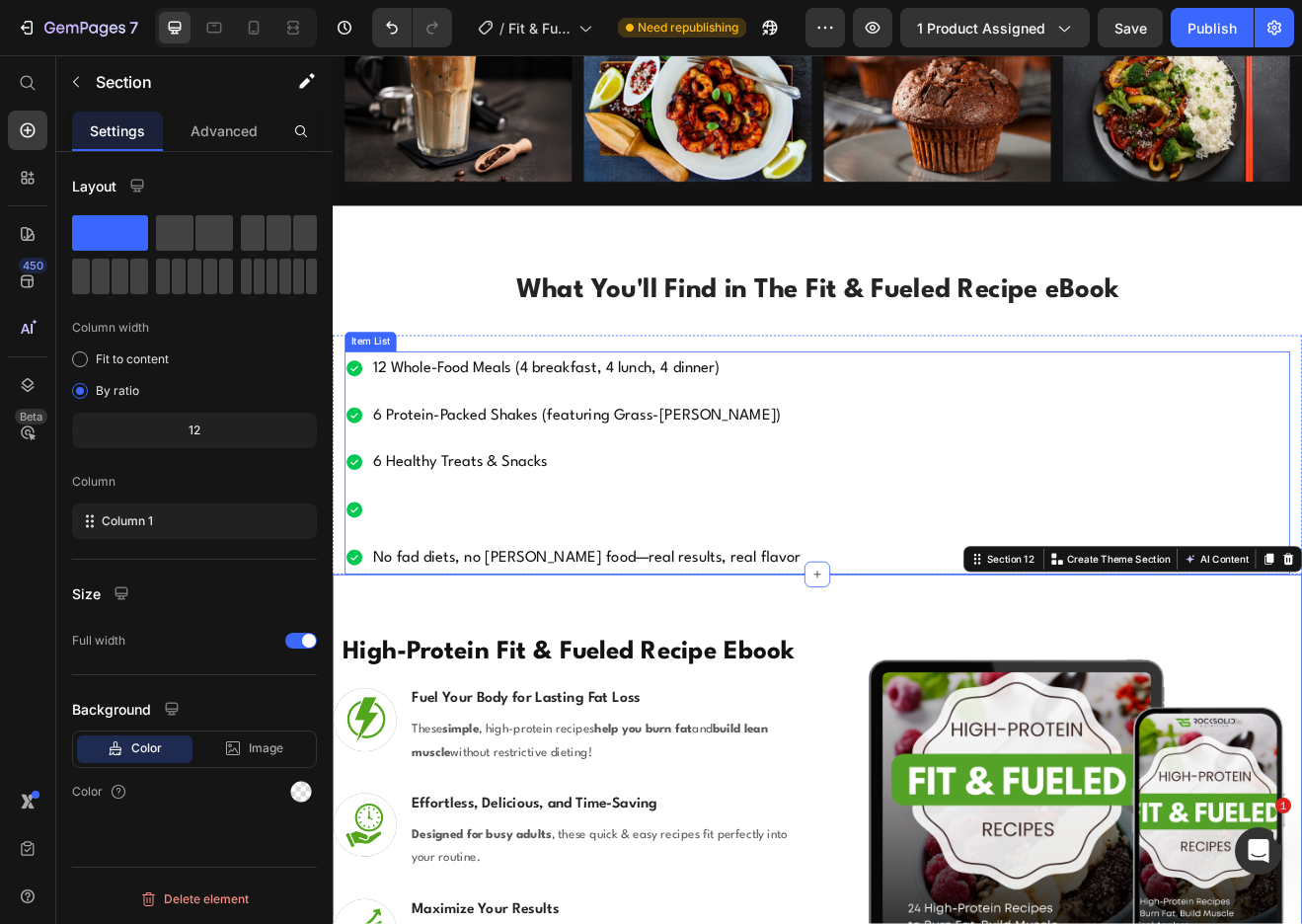 click on "Each" at bounding box center [643, 611] 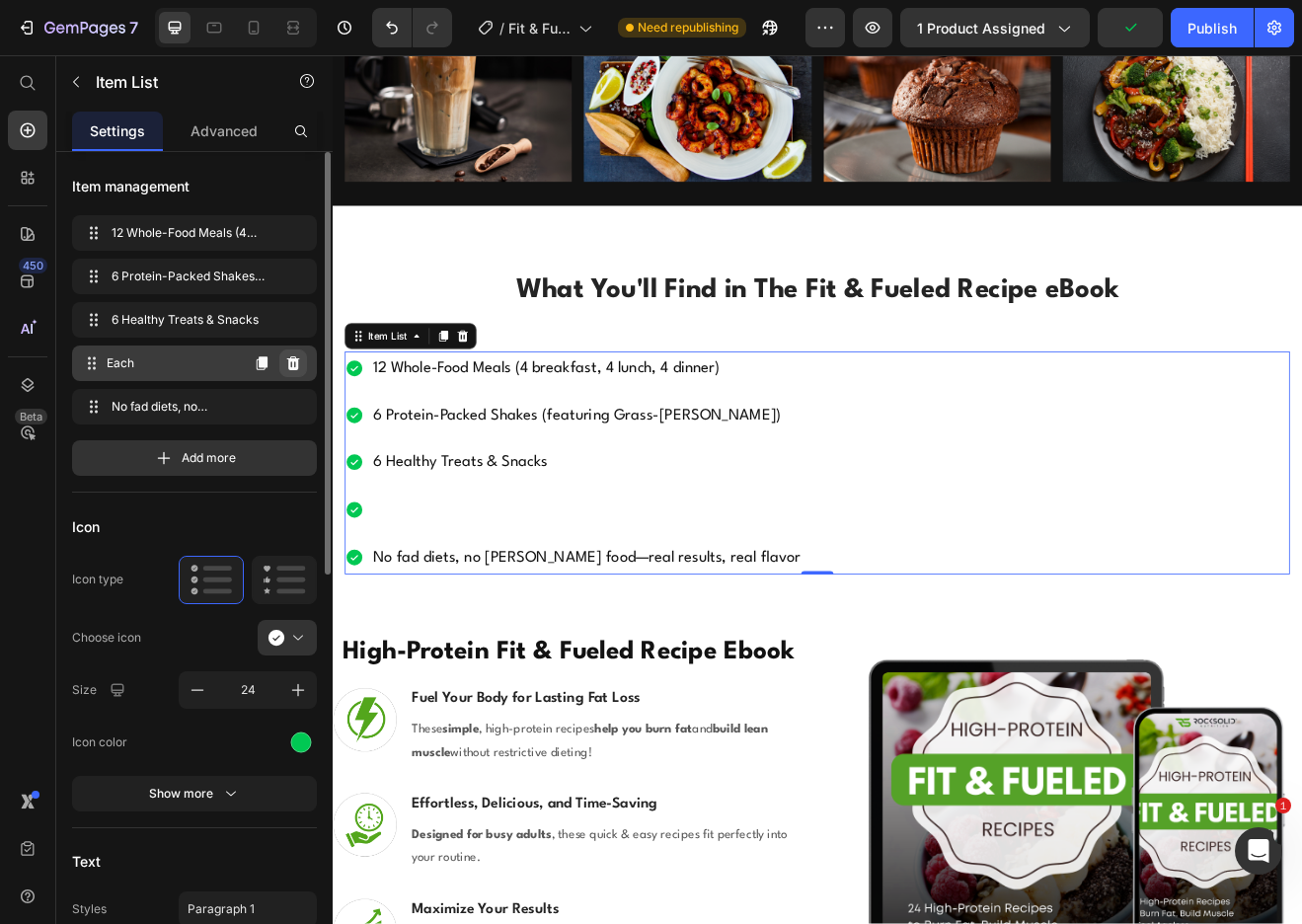click 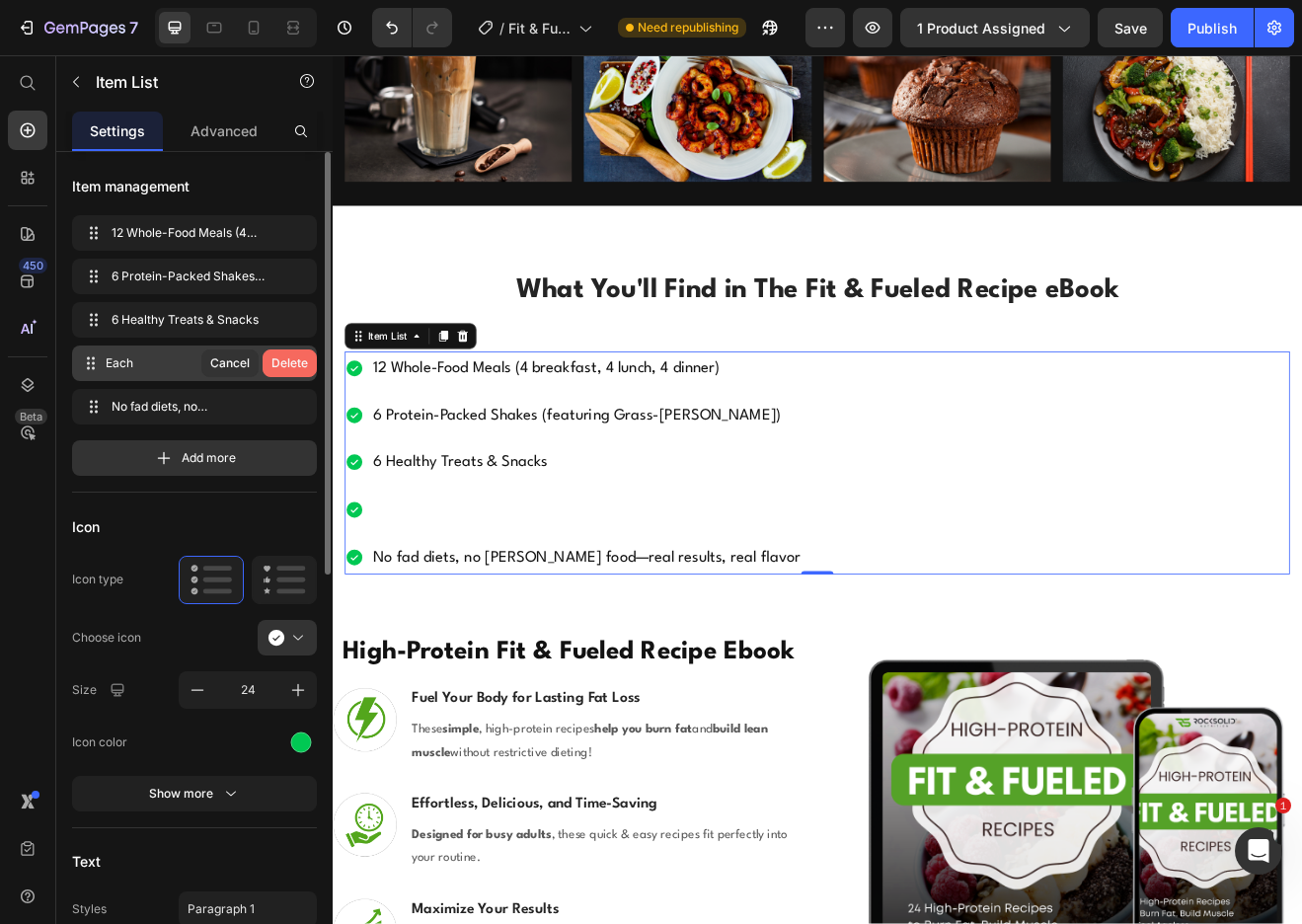 click on "Delete" at bounding box center [289, 363] 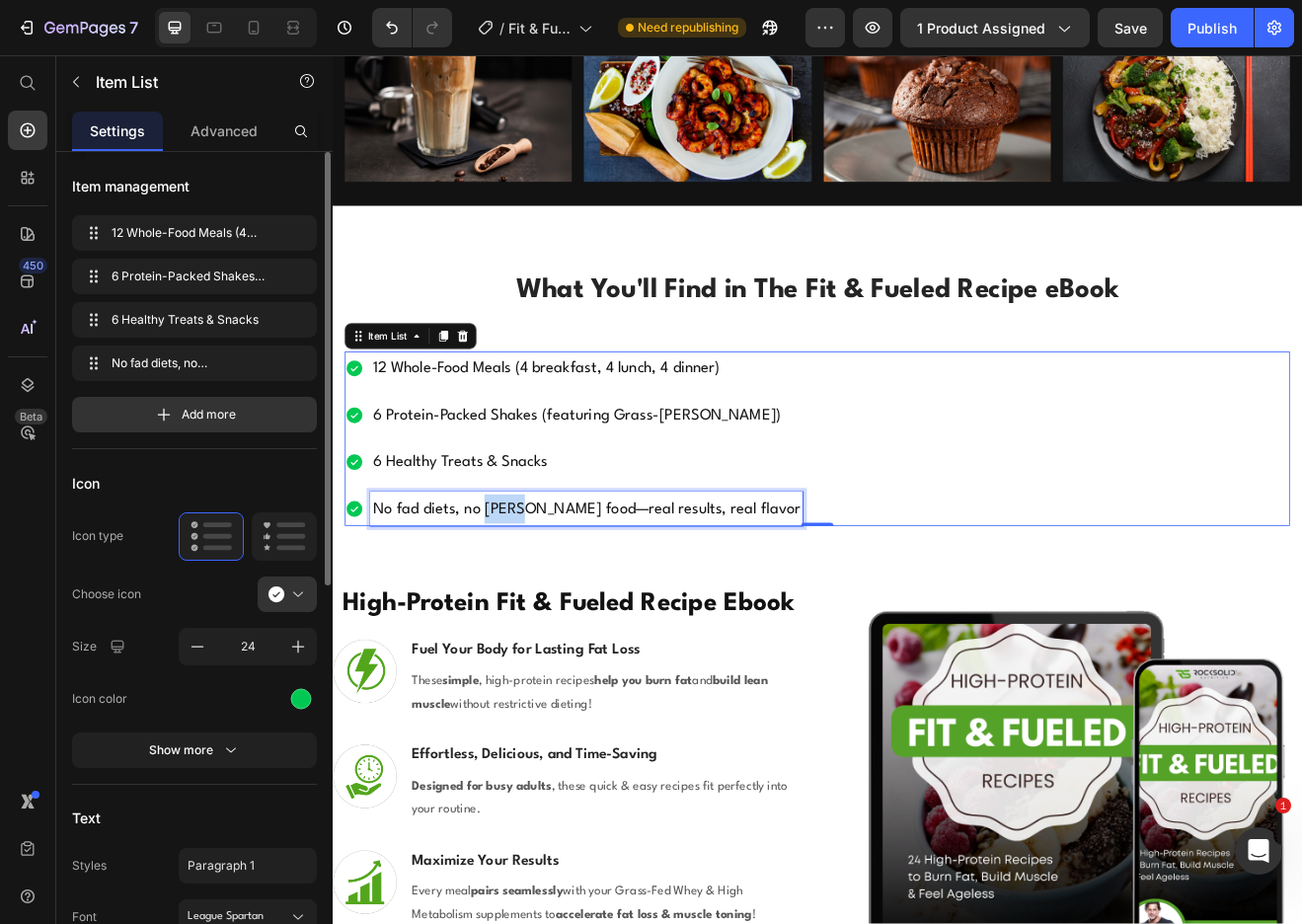 click on "No fad diets, no bland food—real results, real flavor" at bounding box center [643, 610] 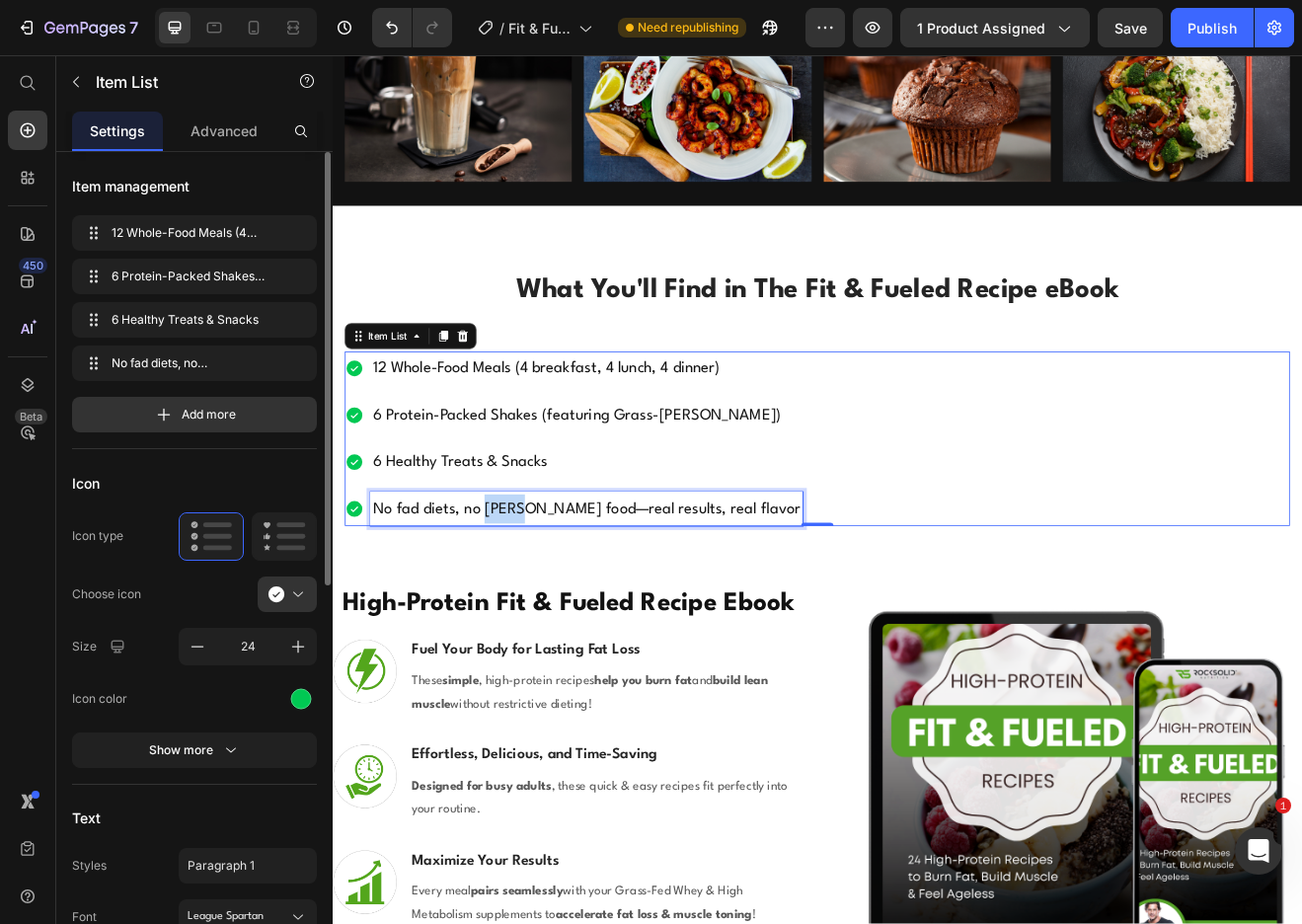 click on "No fad diets, no bland food—real results, real flavor" at bounding box center (643, 610) 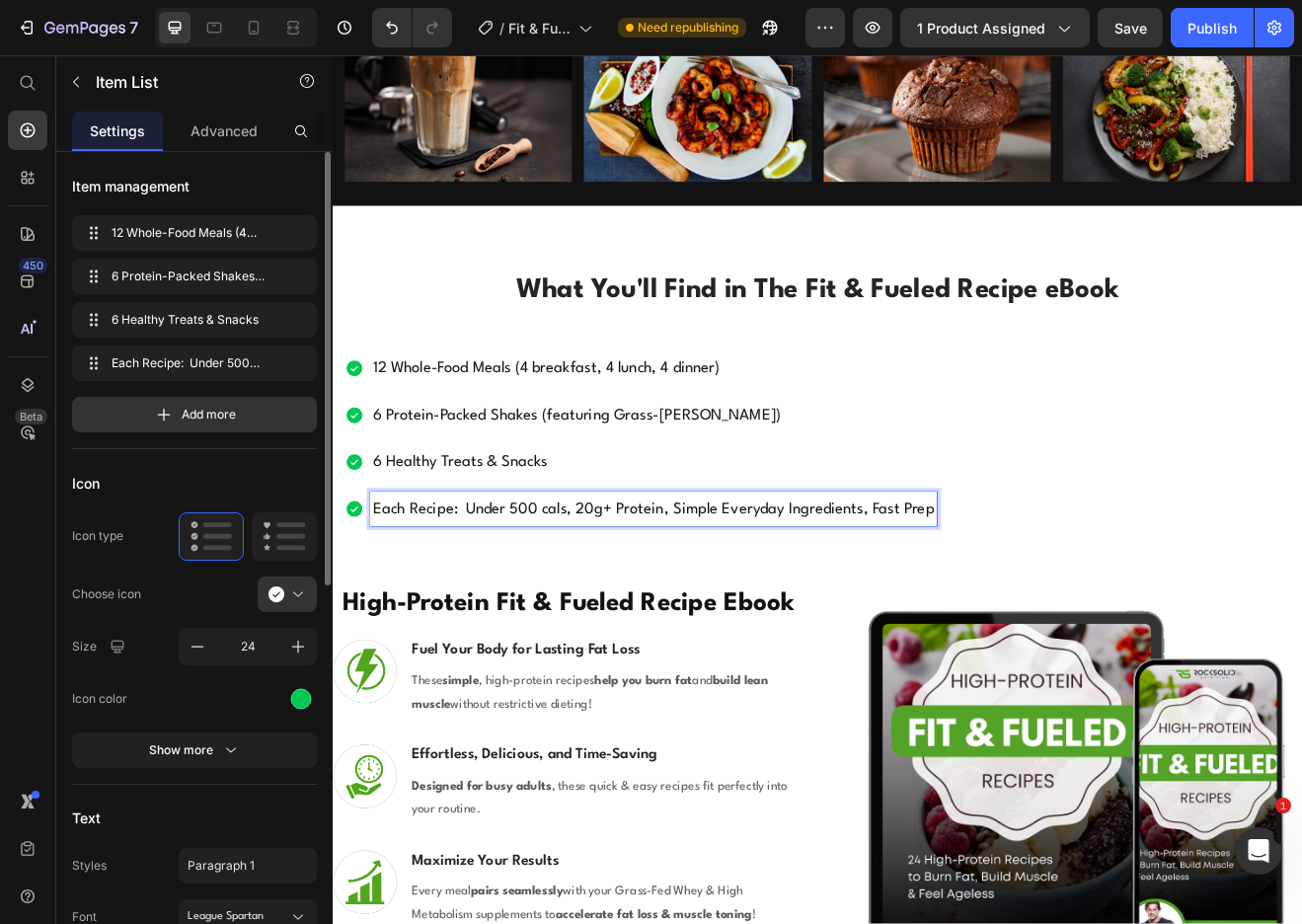 click on "12 Whole-Food Meals (4 breakfast, 4 lunch, 4 dinner) 6 Protein-Packed Shakes (featuring Grass-Fed Whey) 6 Healthy Treats & Snacks Each Recipe:  Under 500 cals, 20g+ Protein, Simple Everyday Ingredients, Fast Prep" at bounding box center [925, 524] 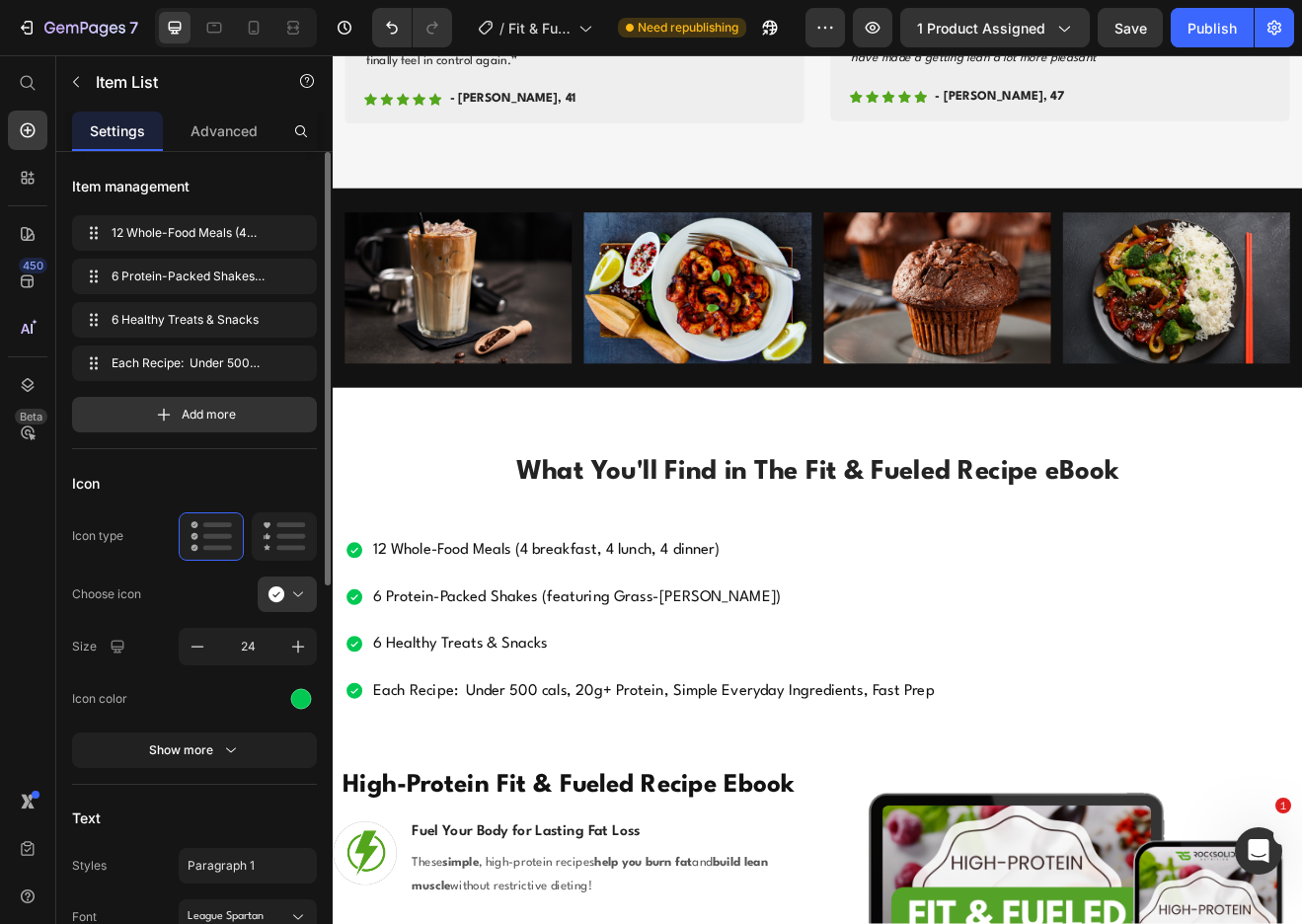 scroll, scrollTop: 1650, scrollLeft: 0, axis: vertical 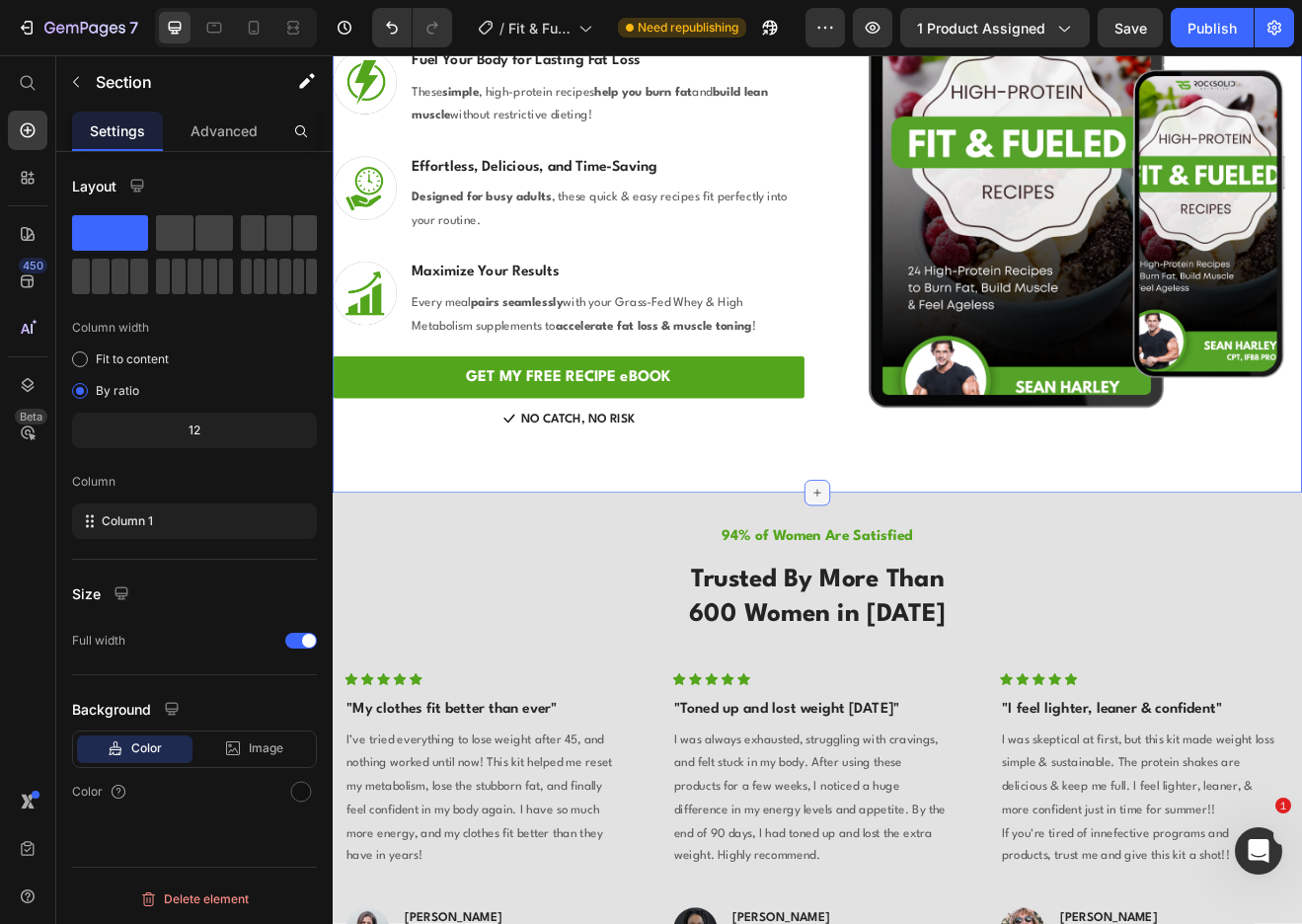 click 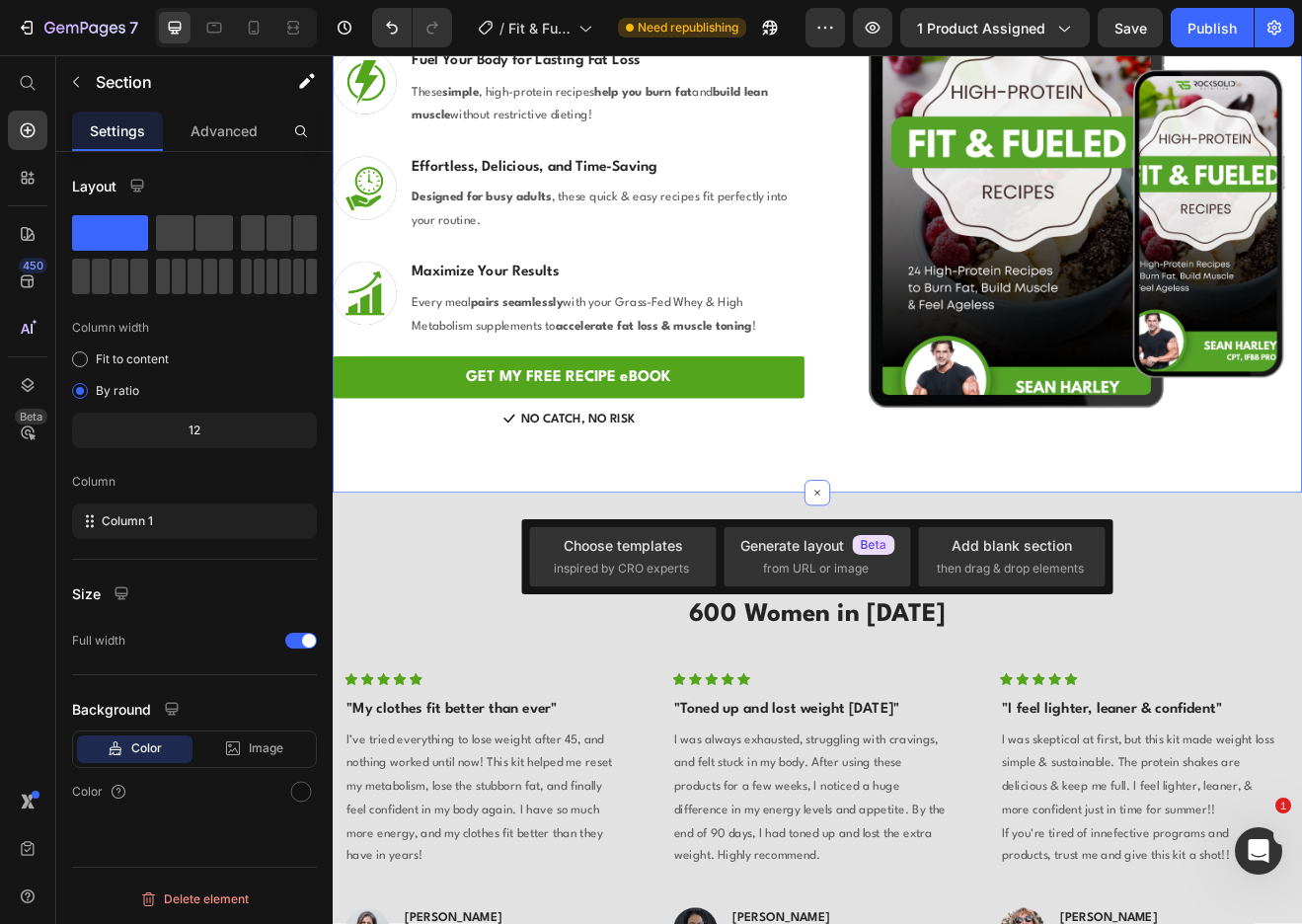 click on "High-Protein Fit & Fueled Recipe Ebook Heading Row Image Fuel Your Body for Lasting Fat Loss Heading These  simple , high-protein recipes  help you burn fat  and  build lean muscle  without restrictive dieting! Text block Row Image Effortless, Delicious, and Time-Saving Heading Designed for busy adults , these quick & easy recipes fit perfectly into your routine. Text block Row Image Maximize Your Results Heading Every meal  pairs seamlessly  with your Grass-Fed Whey & High Metabolism supplements to  accelerate fat loss & muscle toning ! Text block Row GET MY FREE RECIPE eBOOK Button                Icon NO CATCH, NO RISK Text block Icon List Row Image Row Section 12" at bounding box center (925, 251) 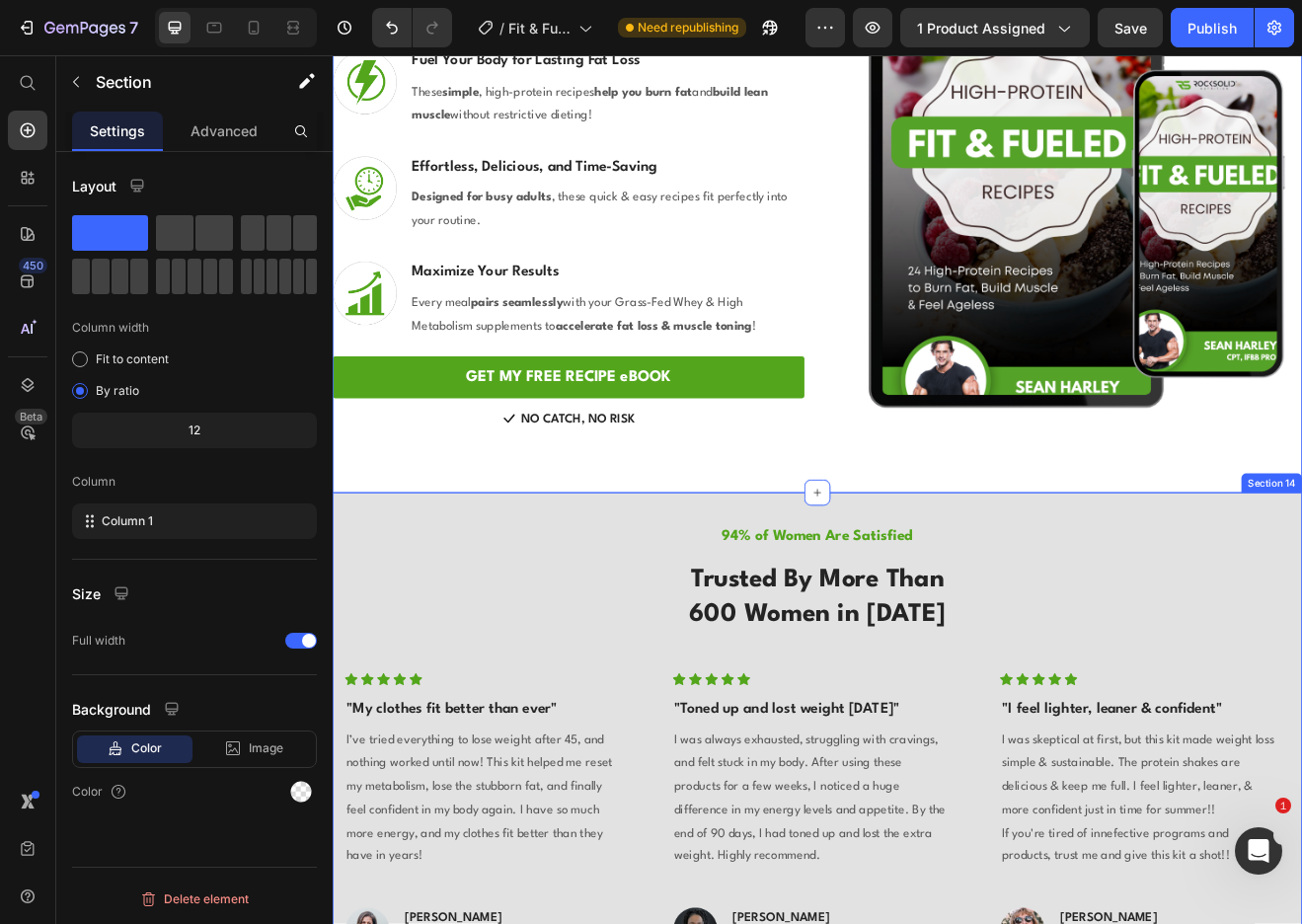 drag, startPoint x: 456, startPoint y: 281, endPoint x: 846, endPoint y: 589, distance: 496.95473 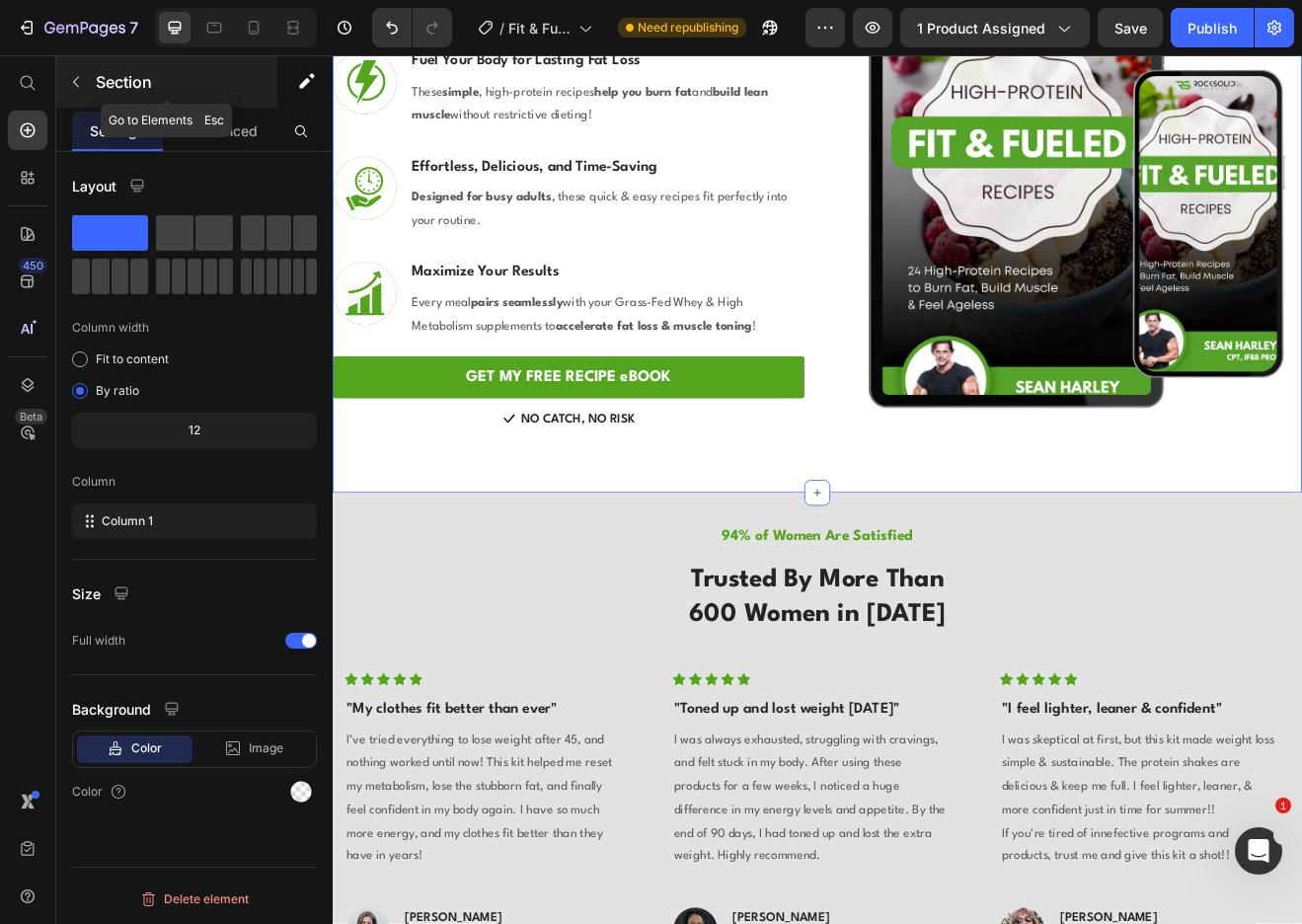 click 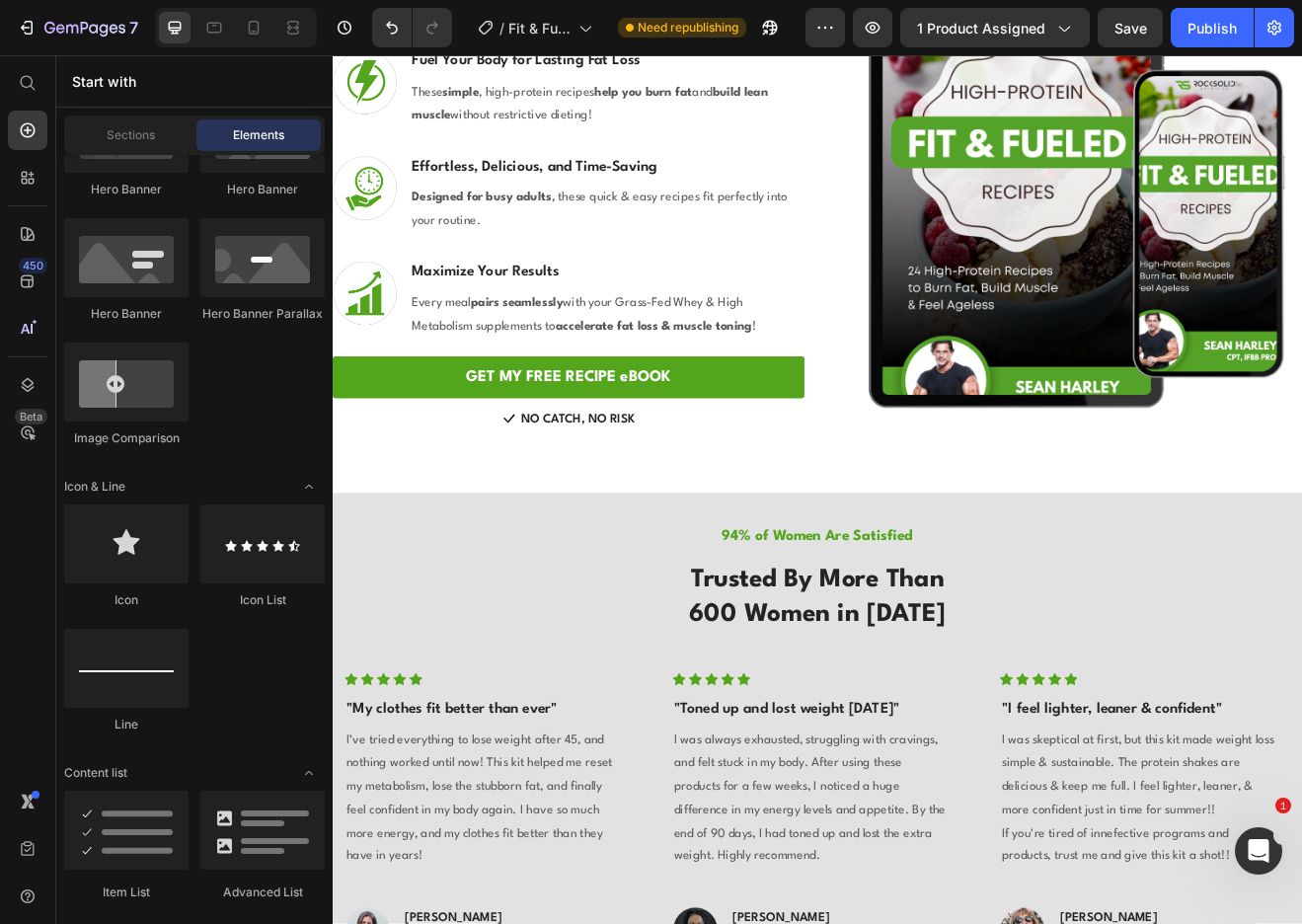scroll, scrollTop: 0, scrollLeft: 0, axis: both 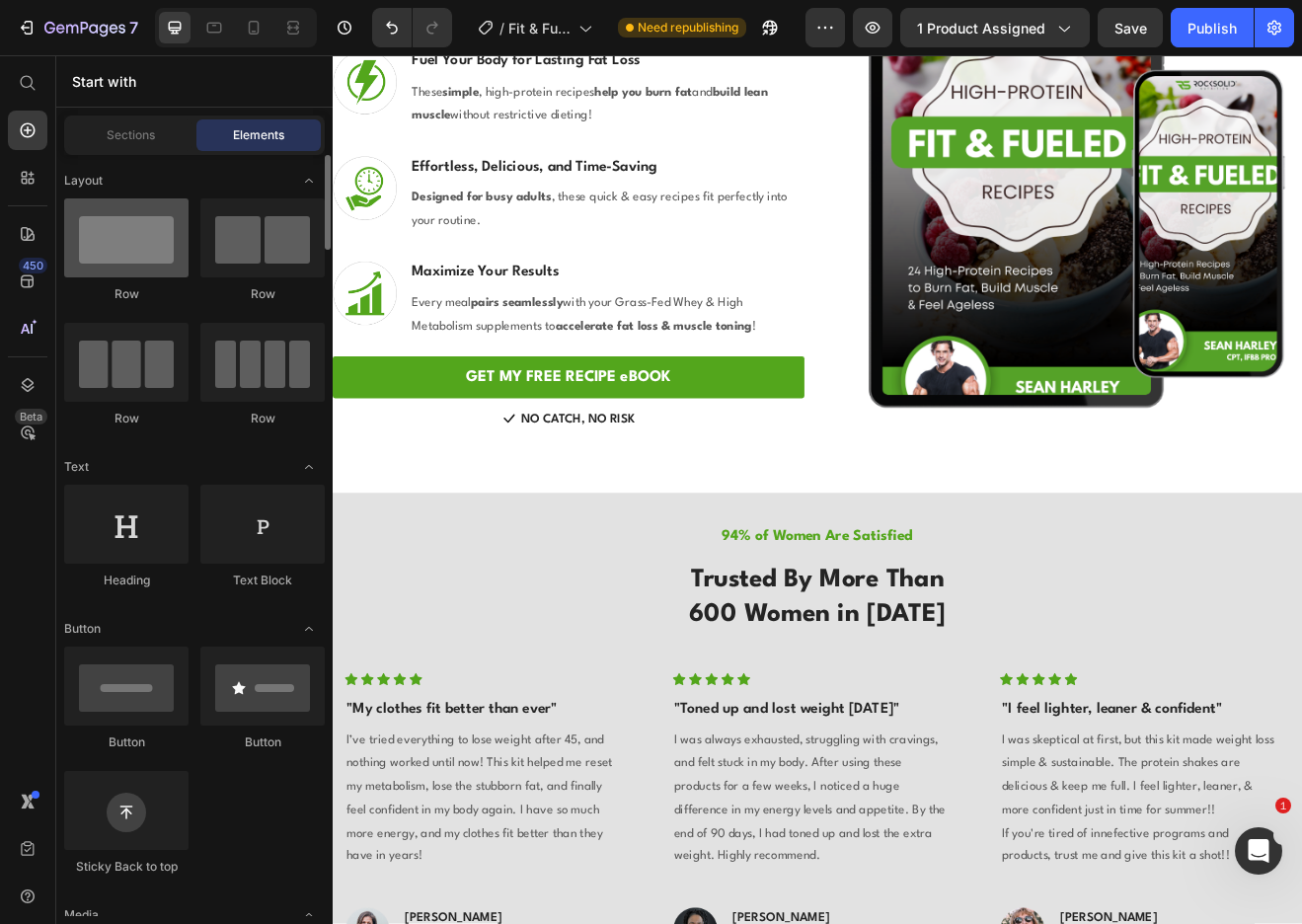 click at bounding box center (126, 238) 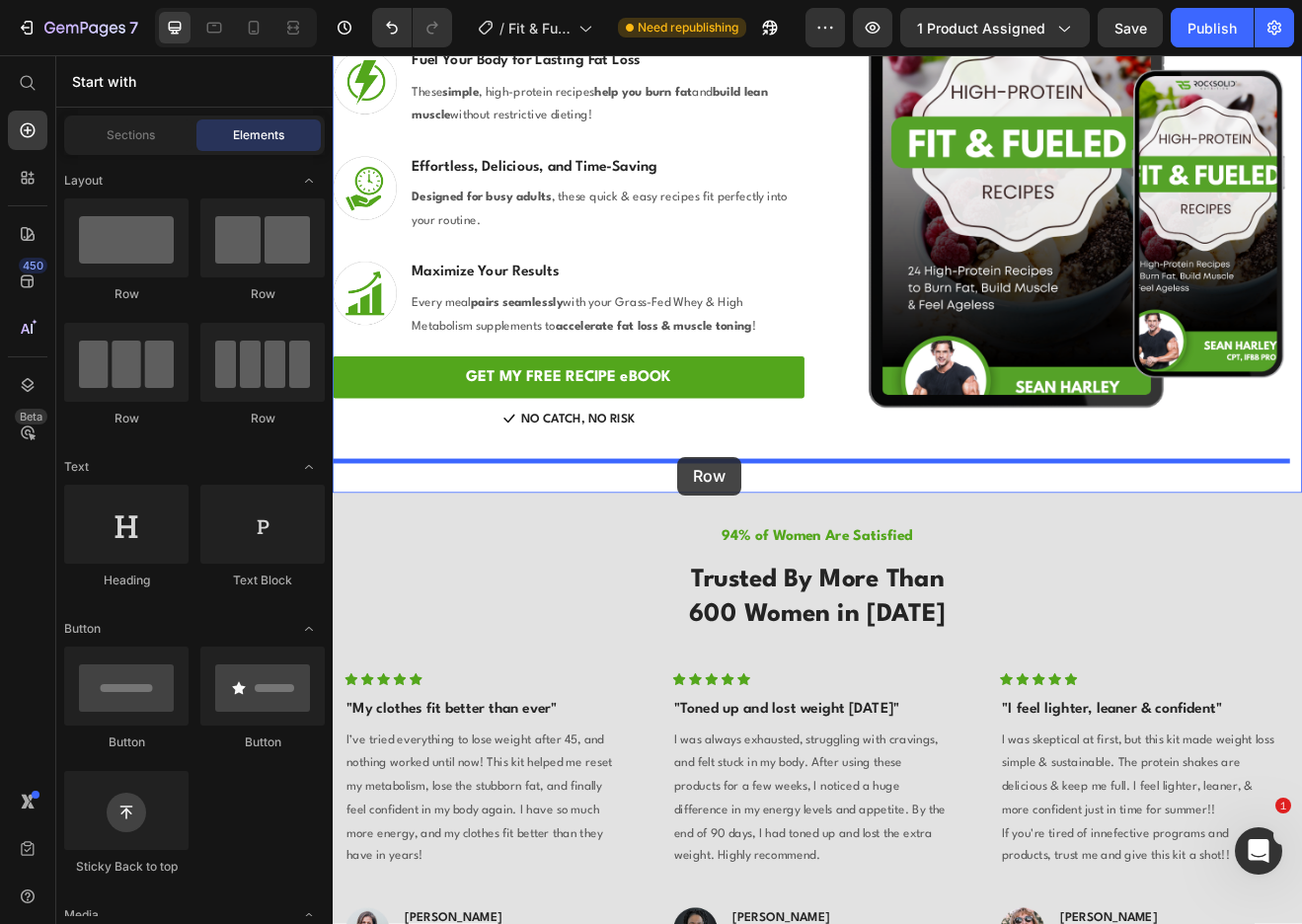 drag, startPoint x: 467, startPoint y: 301, endPoint x: 753, endPoint y: 546, distance: 376.59129 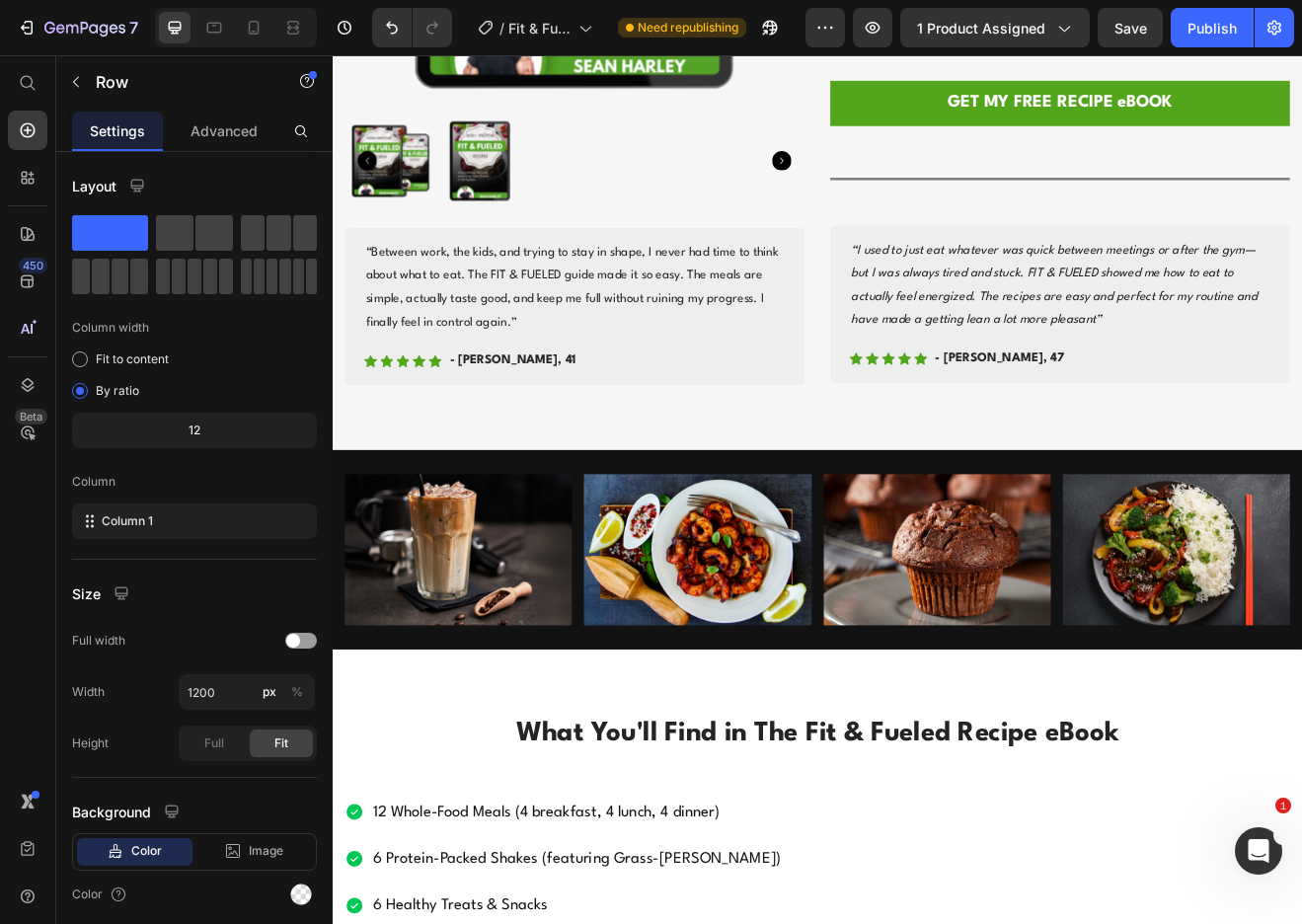 scroll, scrollTop: 1343, scrollLeft: 0, axis: vertical 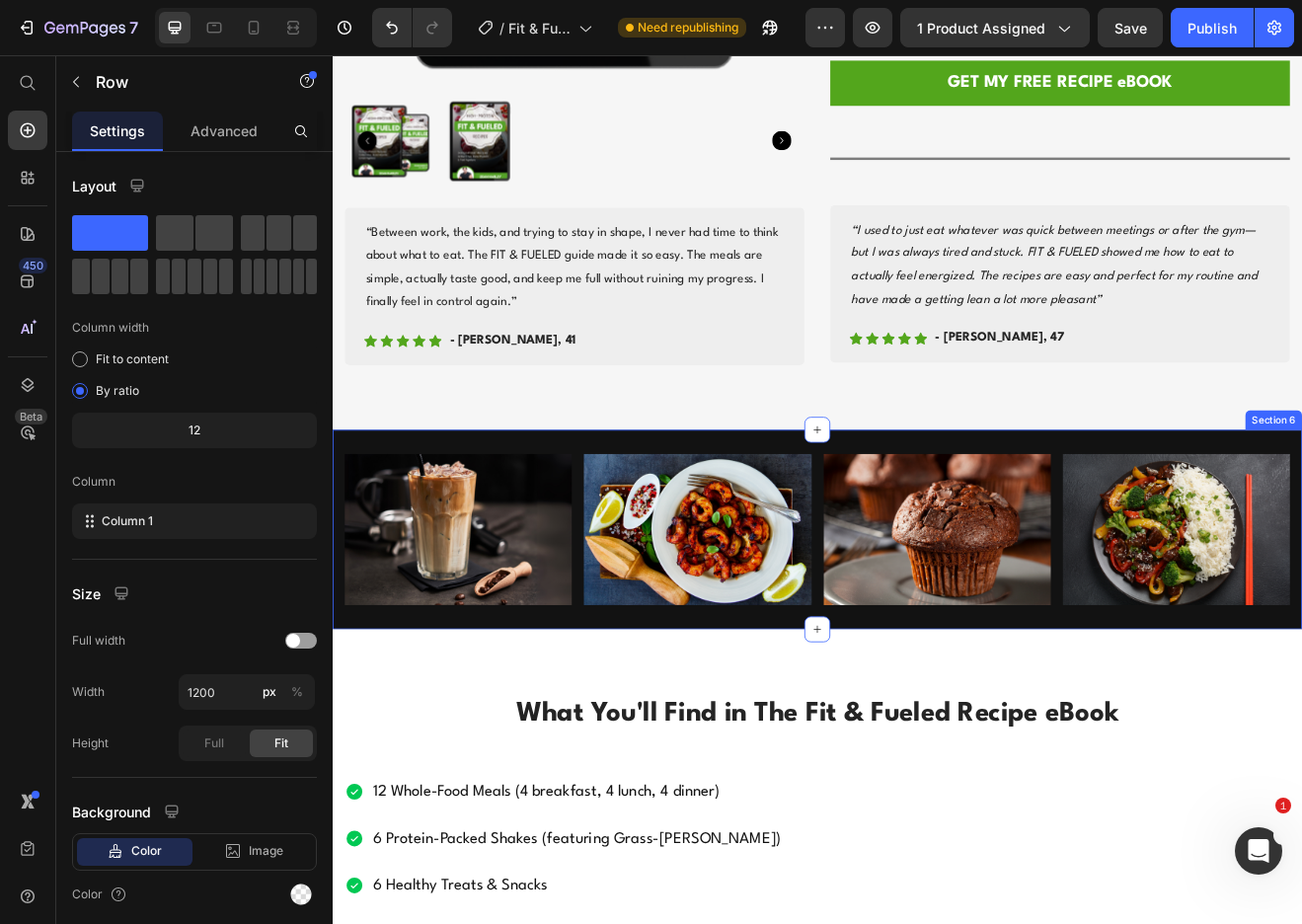 click on "Image Image Image Image Row Section 6" at bounding box center (925, 636) 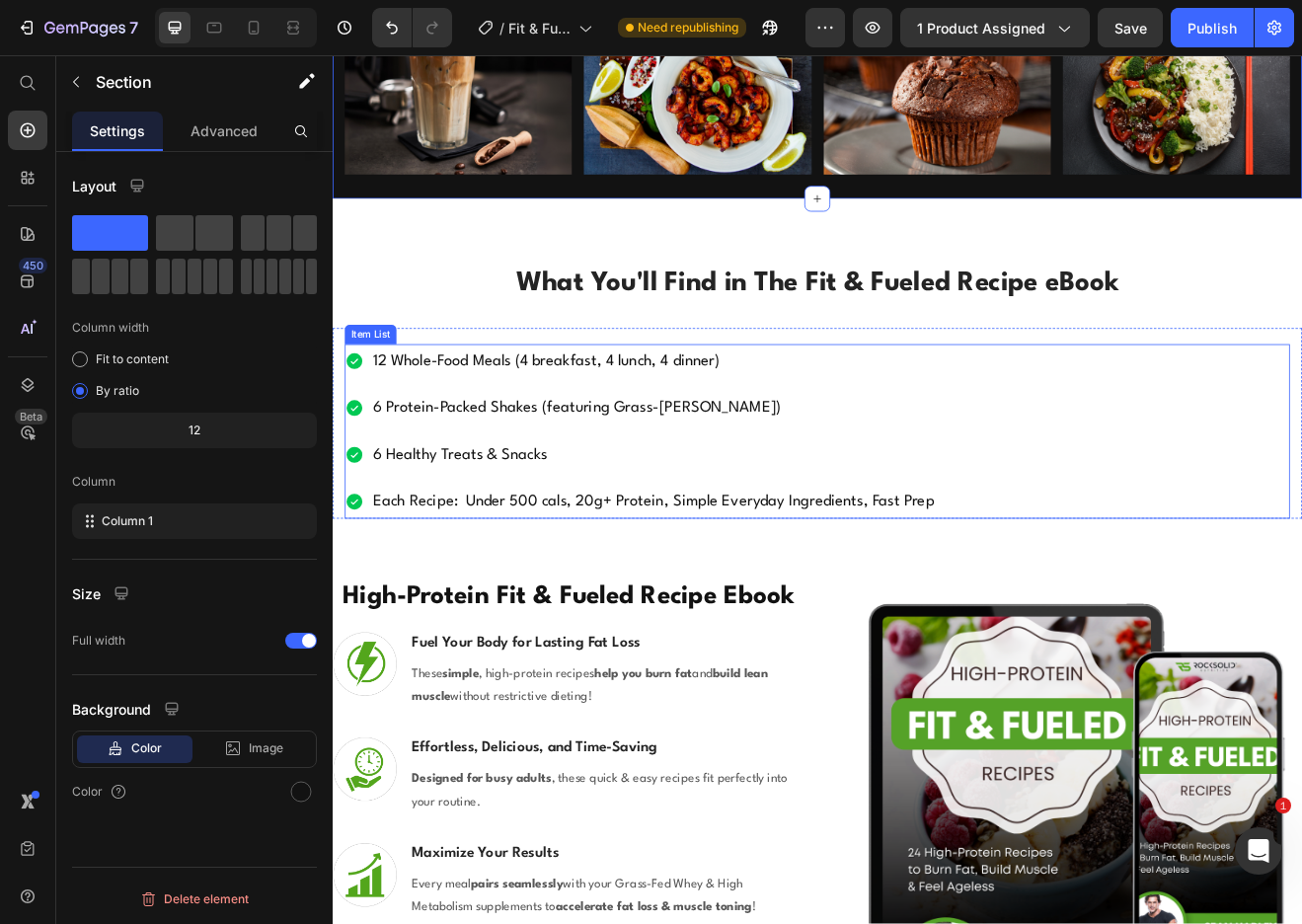 scroll, scrollTop: 2390, scrollLeft: 0, axis: vertical 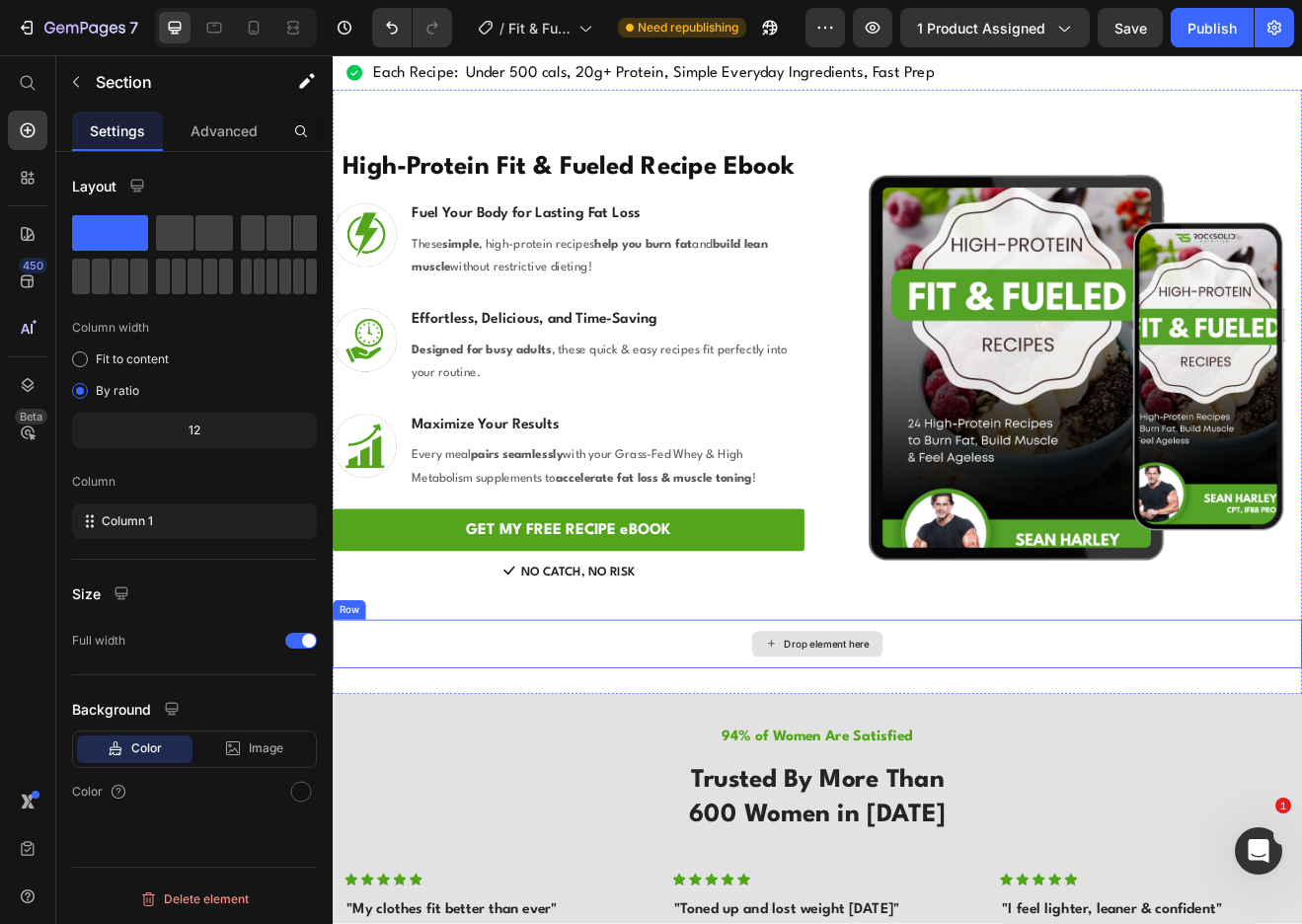 click on "Drop element here" at bounding box center (925, 775) 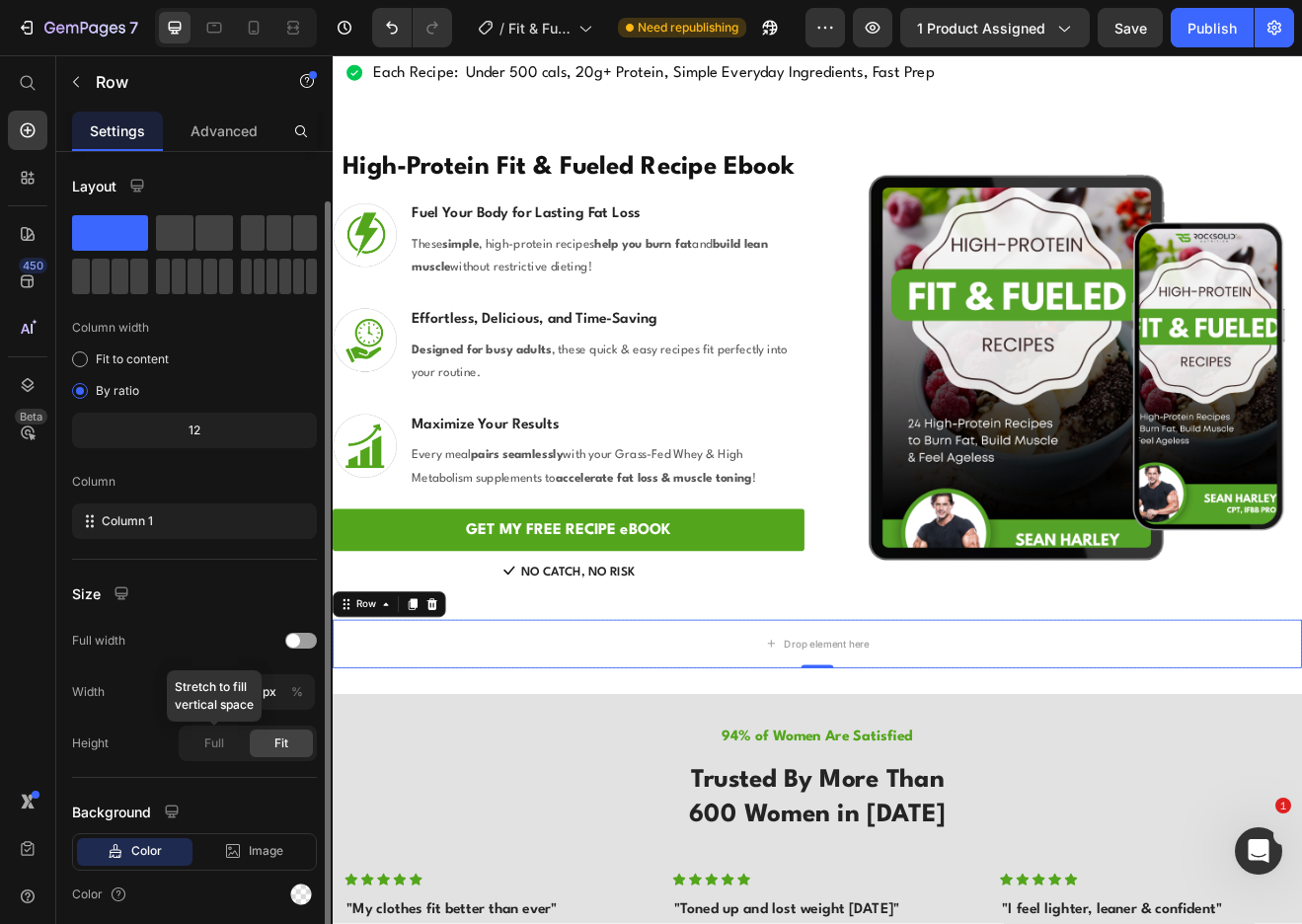 scroll, scrollTop: 72, scrollLeft: 0, axis: vertical 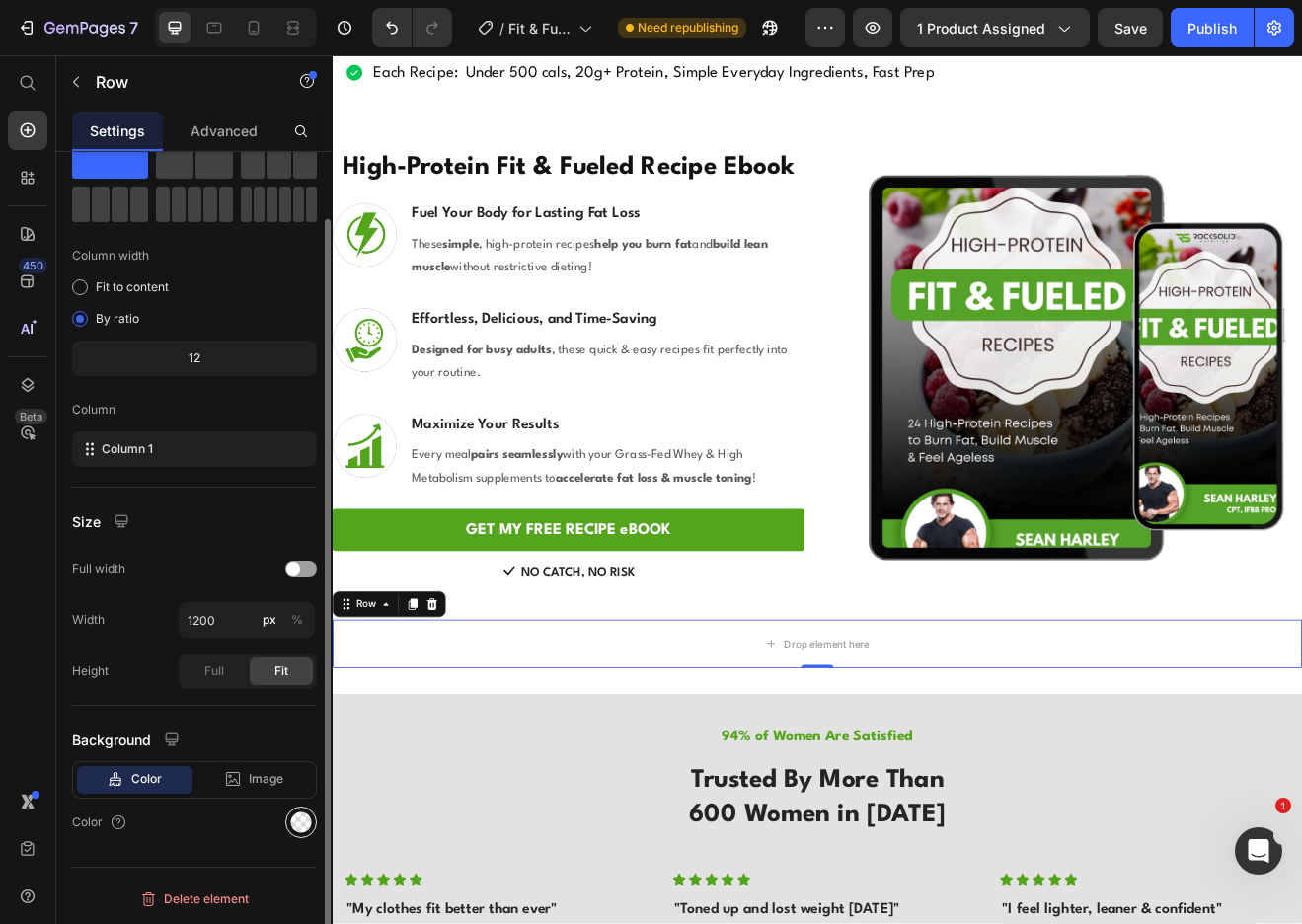click at bounding box center [301, 822] 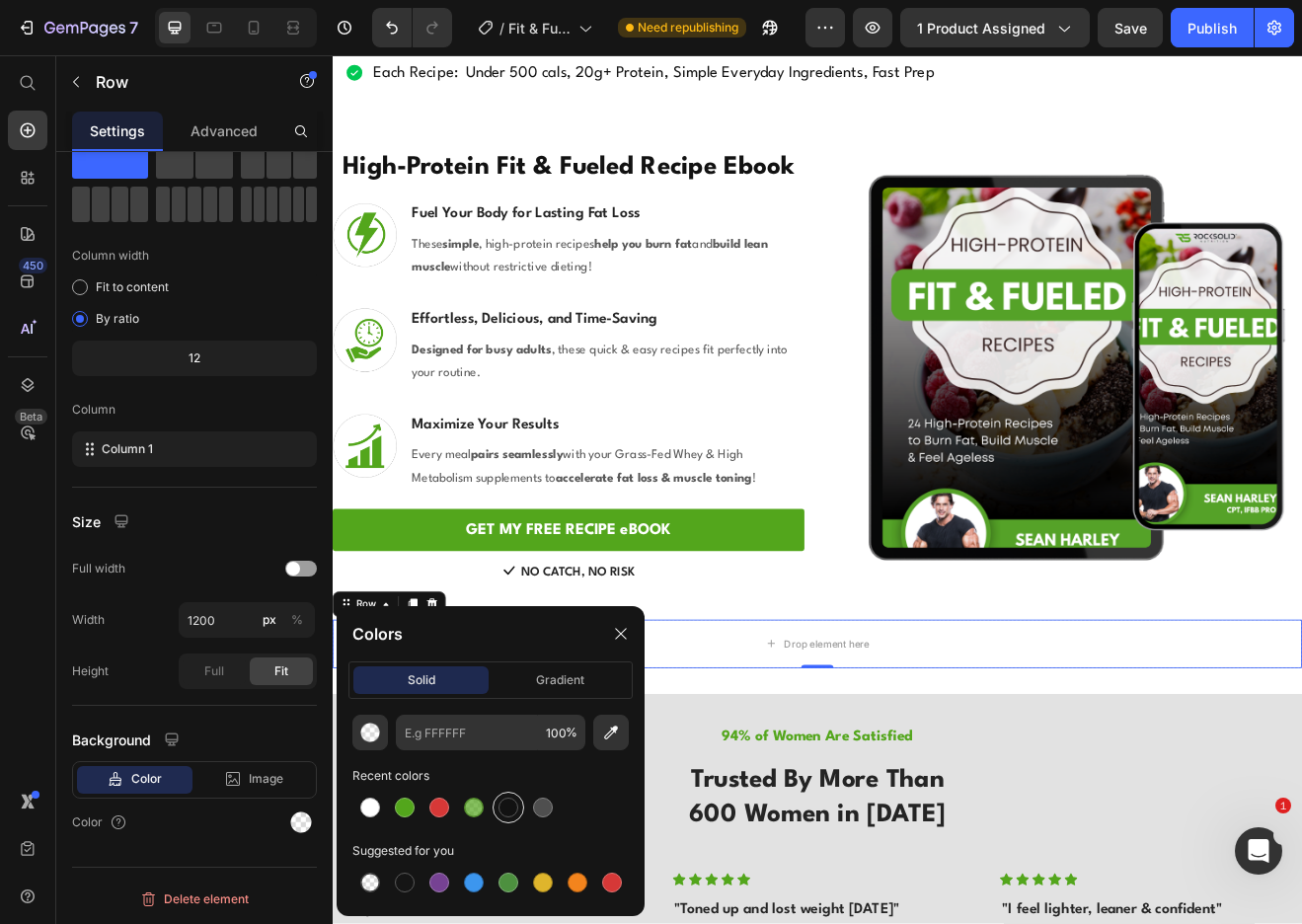 click at bounding box center [508, 808] 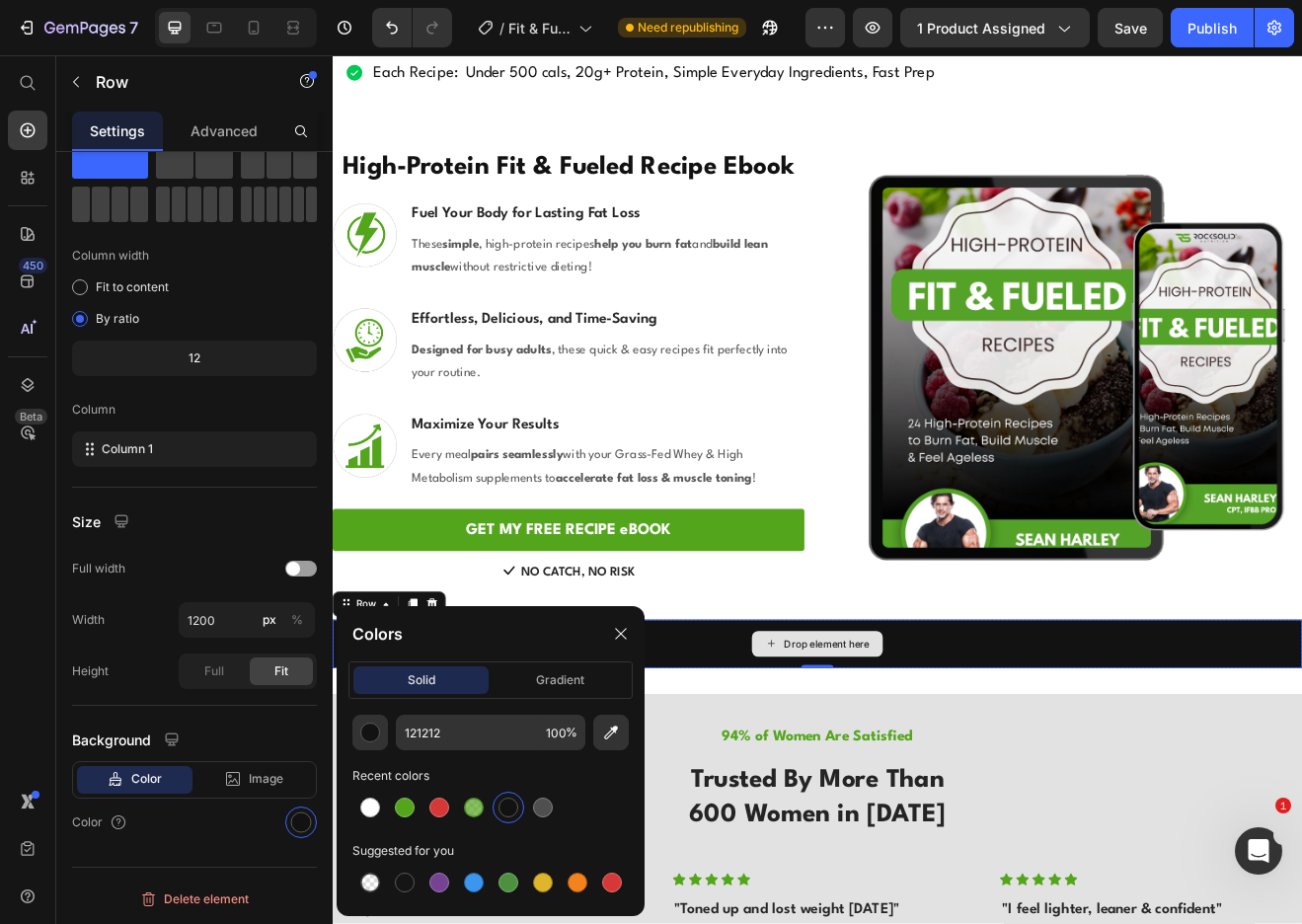 click on "Drop element here" at bounding box center (925, 775) 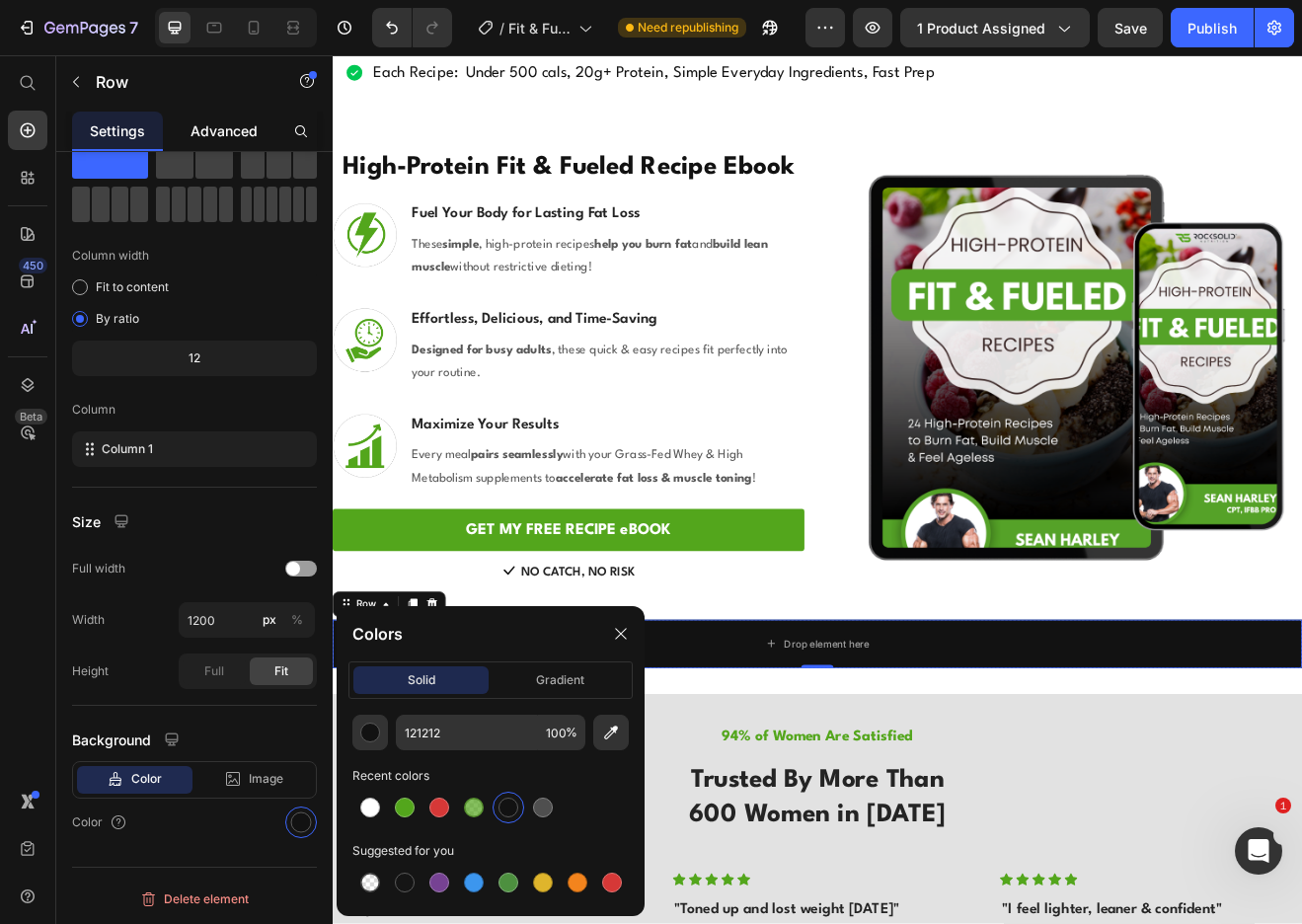 click on "Advanced" at bounding box center [224, 130] 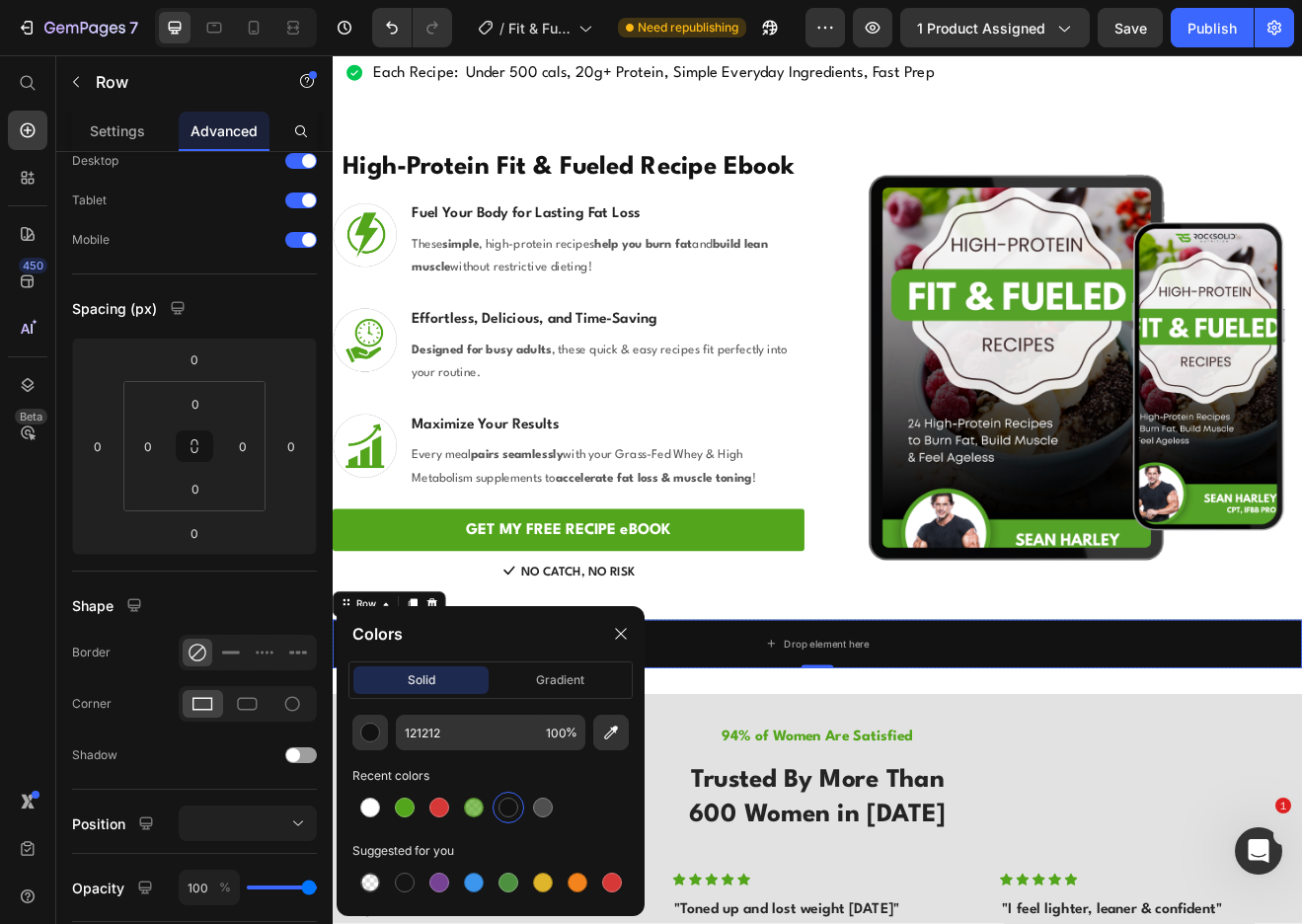 scroll, scrollTop: 0, scrollLeft: 0, axis: both 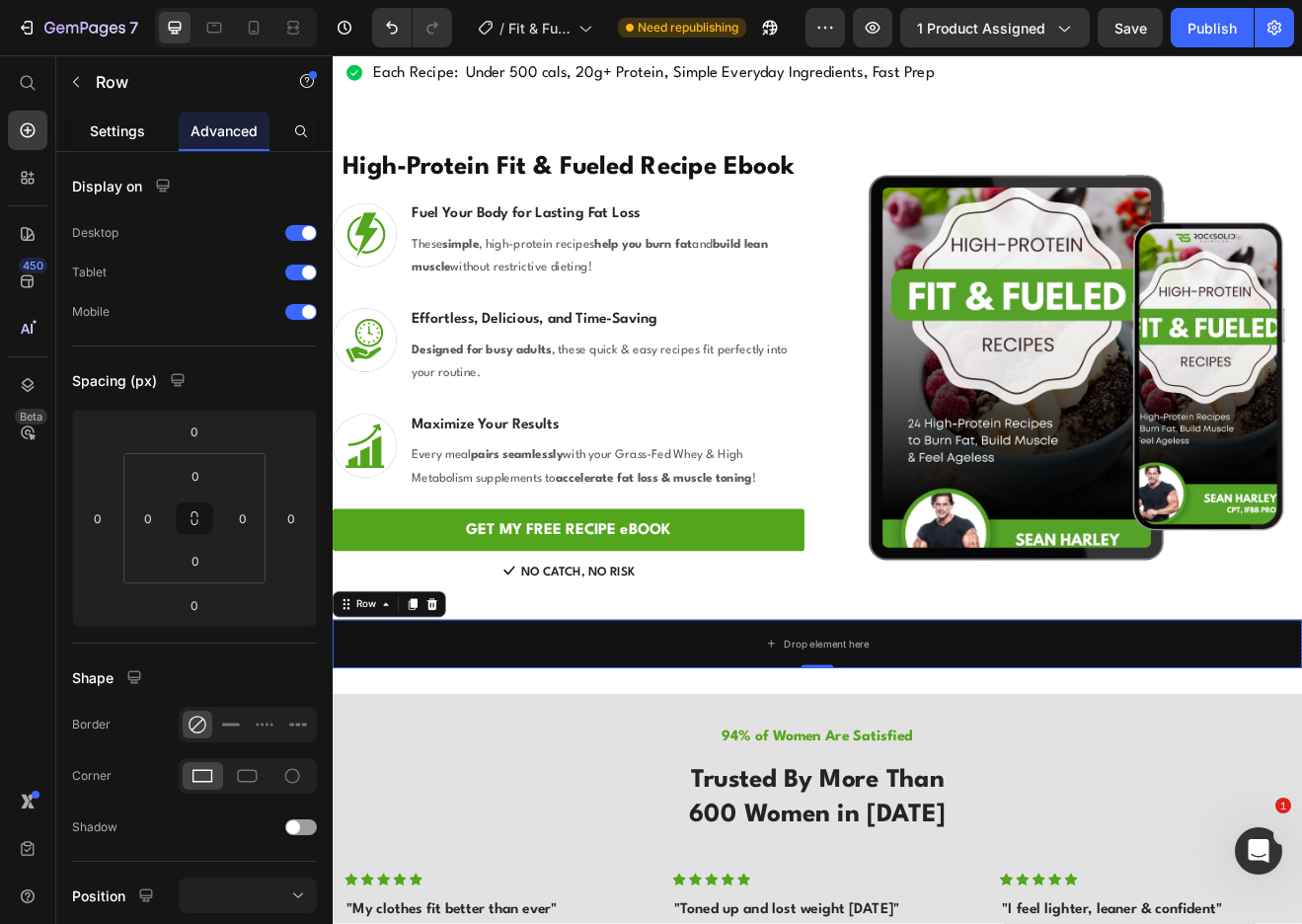 click on "Settings" at bounding box center (117, 130) 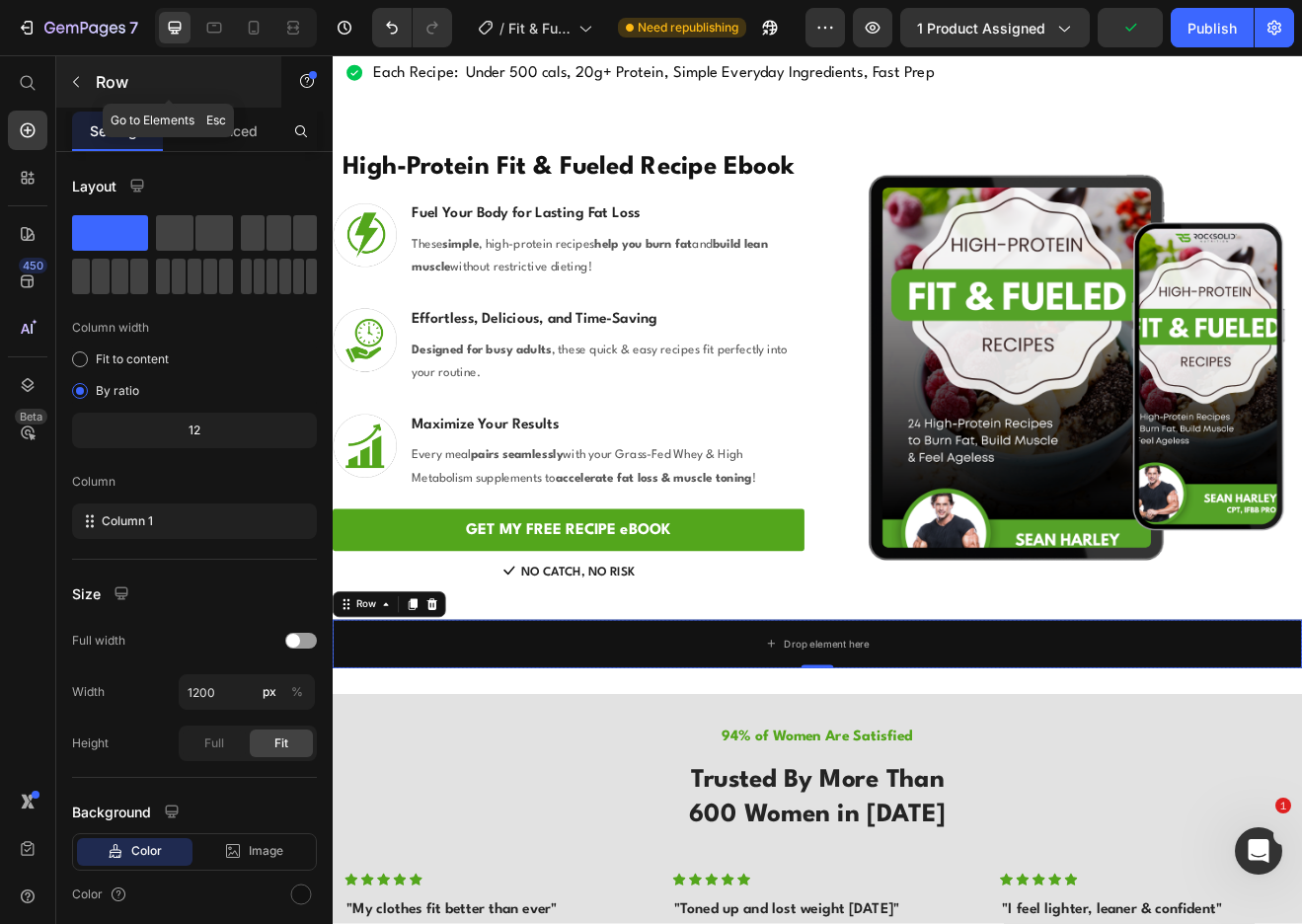 click on "Row" at bounding box center [180, 82] 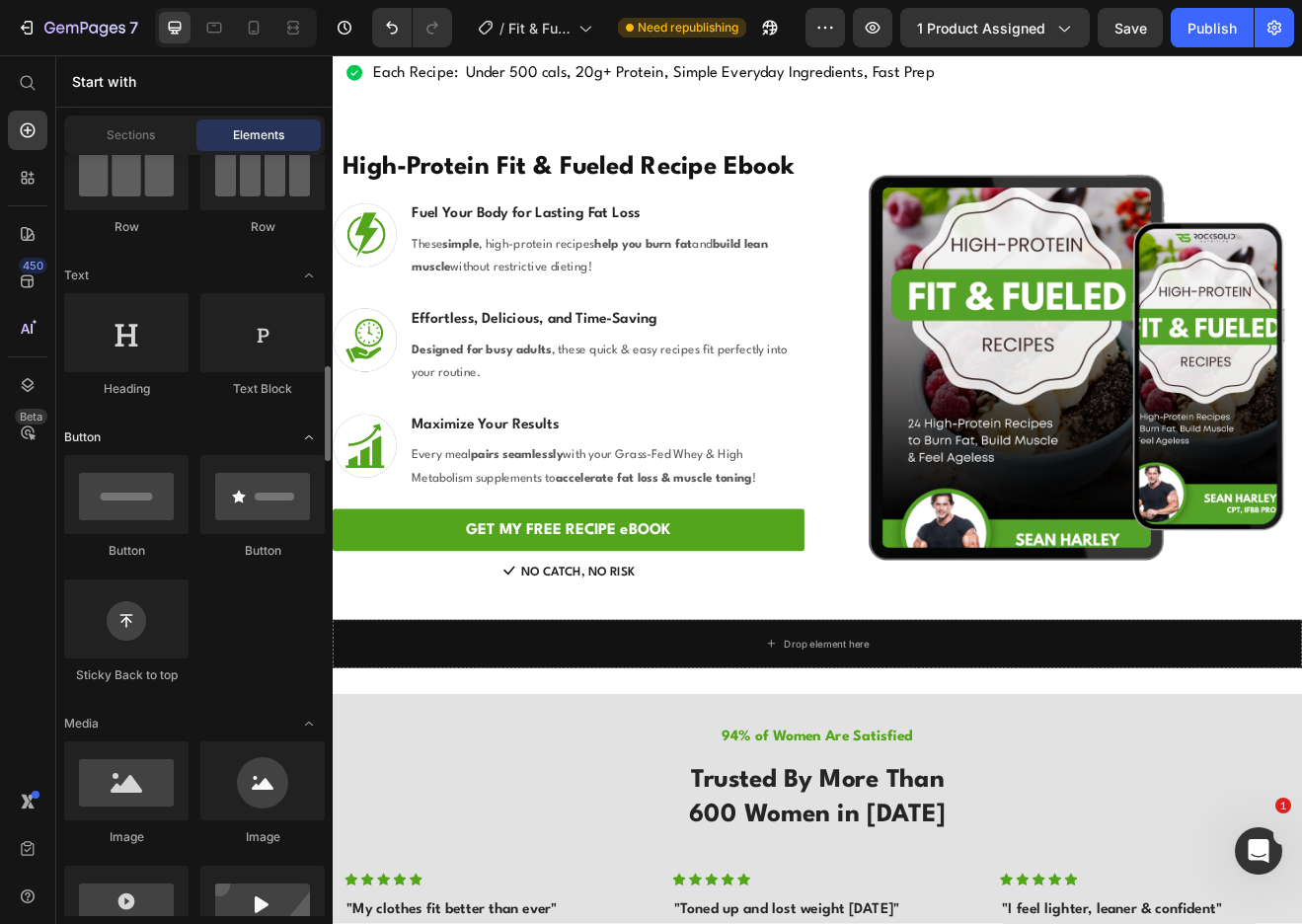 scroll, scrollTop: 358, scrollLeft: 0, axis: vertical 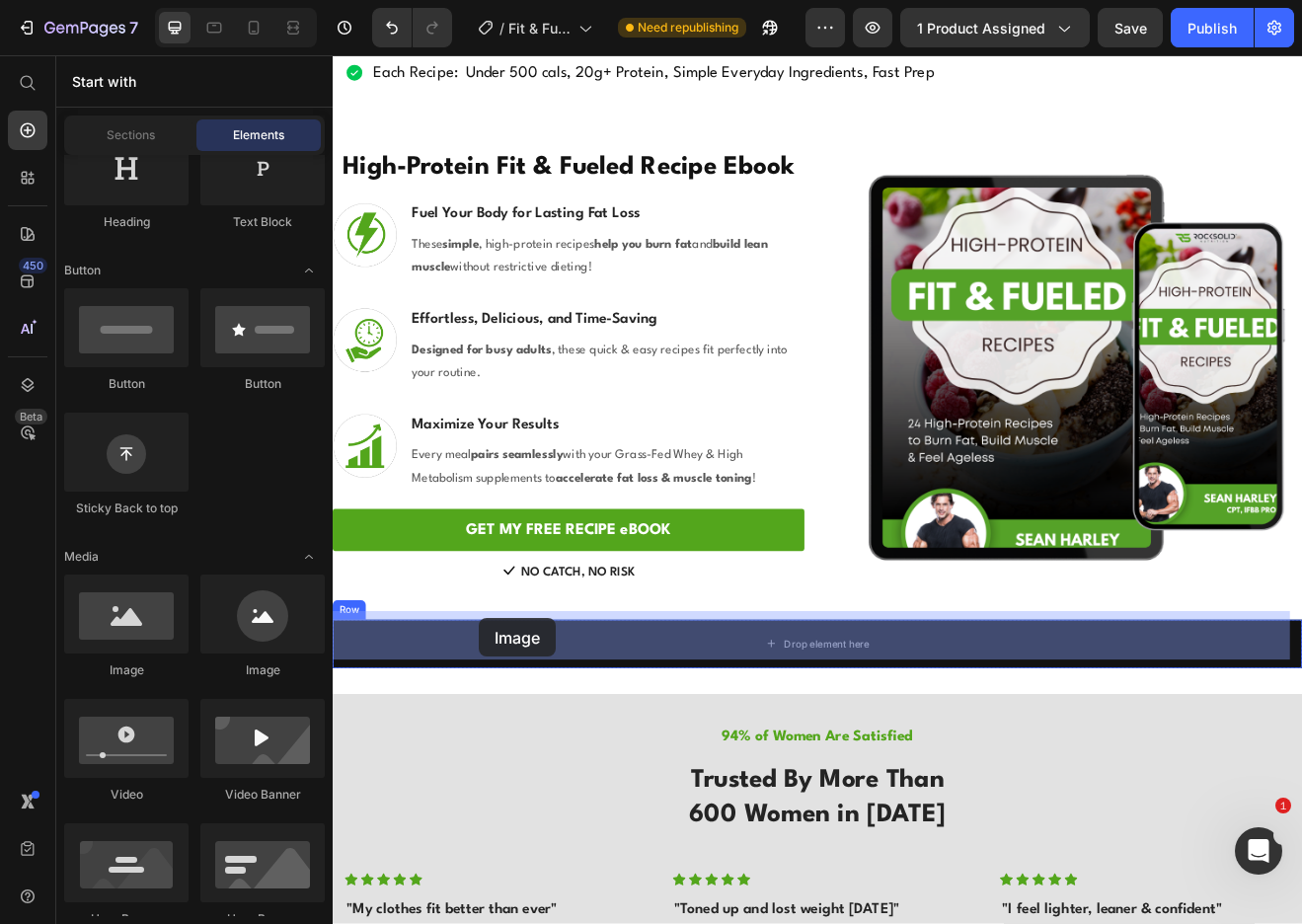 drag, startPoint x: 486, startPoint y: 682, endPoint x: 511, endPoint y: 743, distance: 65.9242 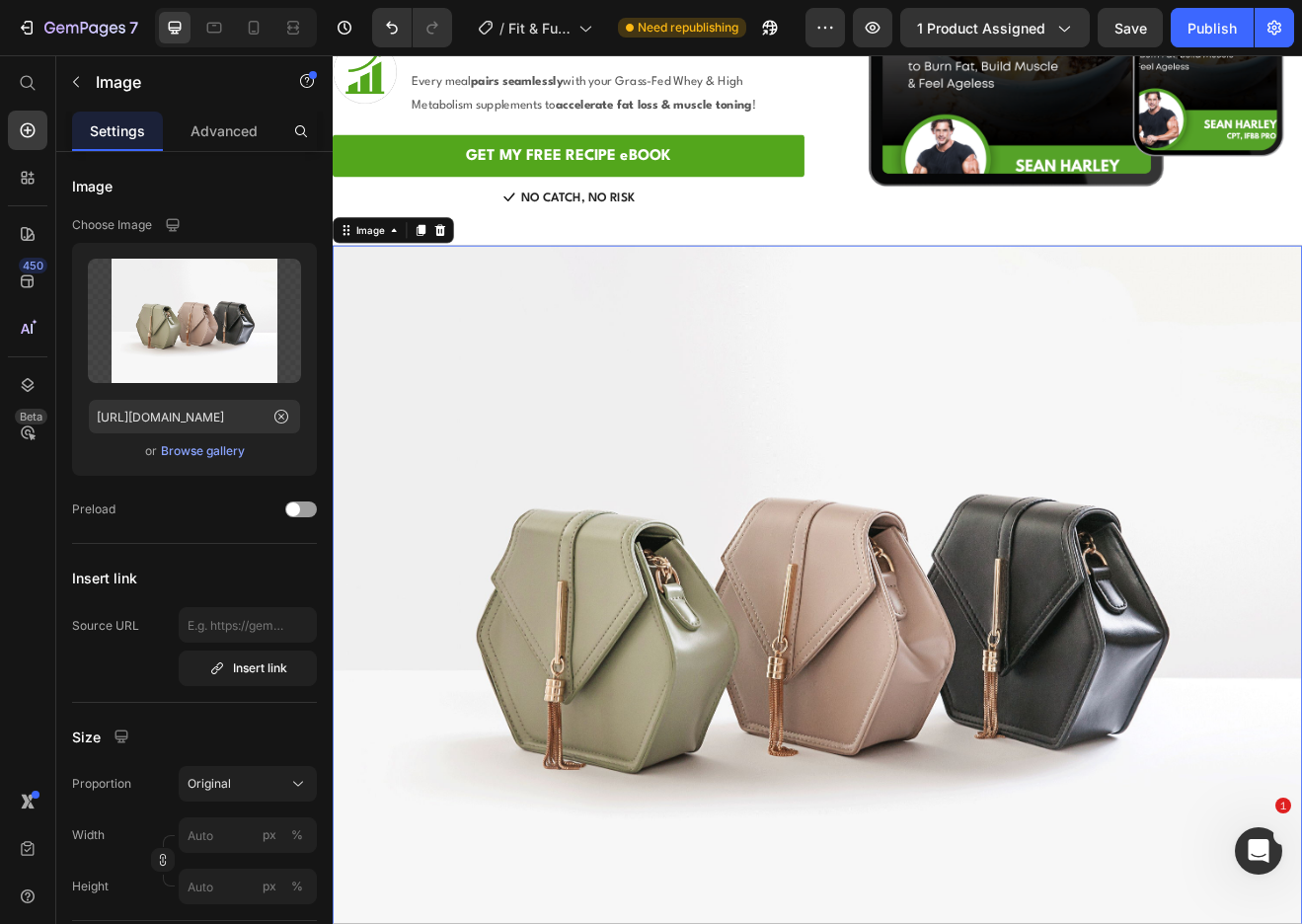 scroll, scrollTop: 2856, scrollLeft: 0, axis: vertical 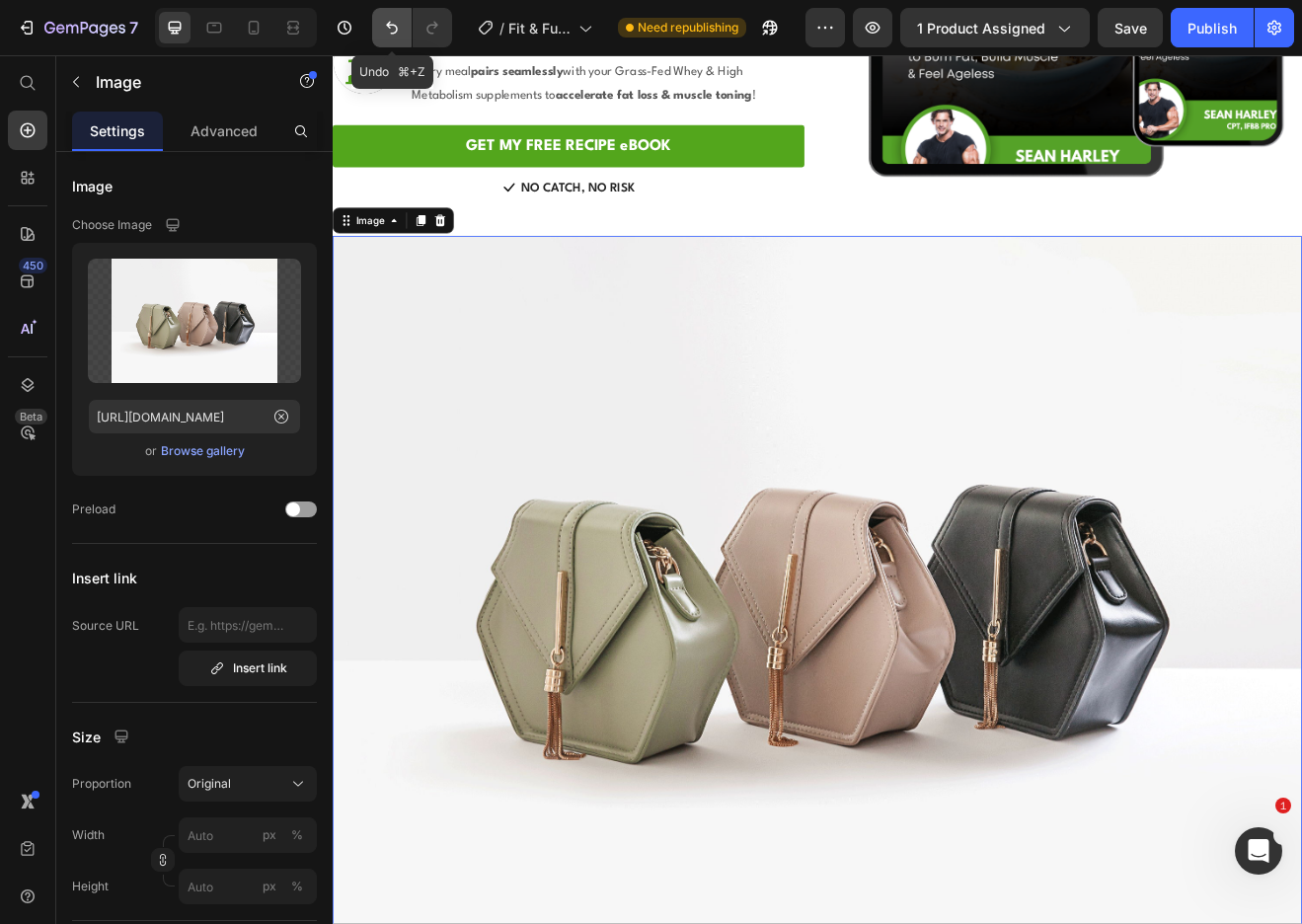click 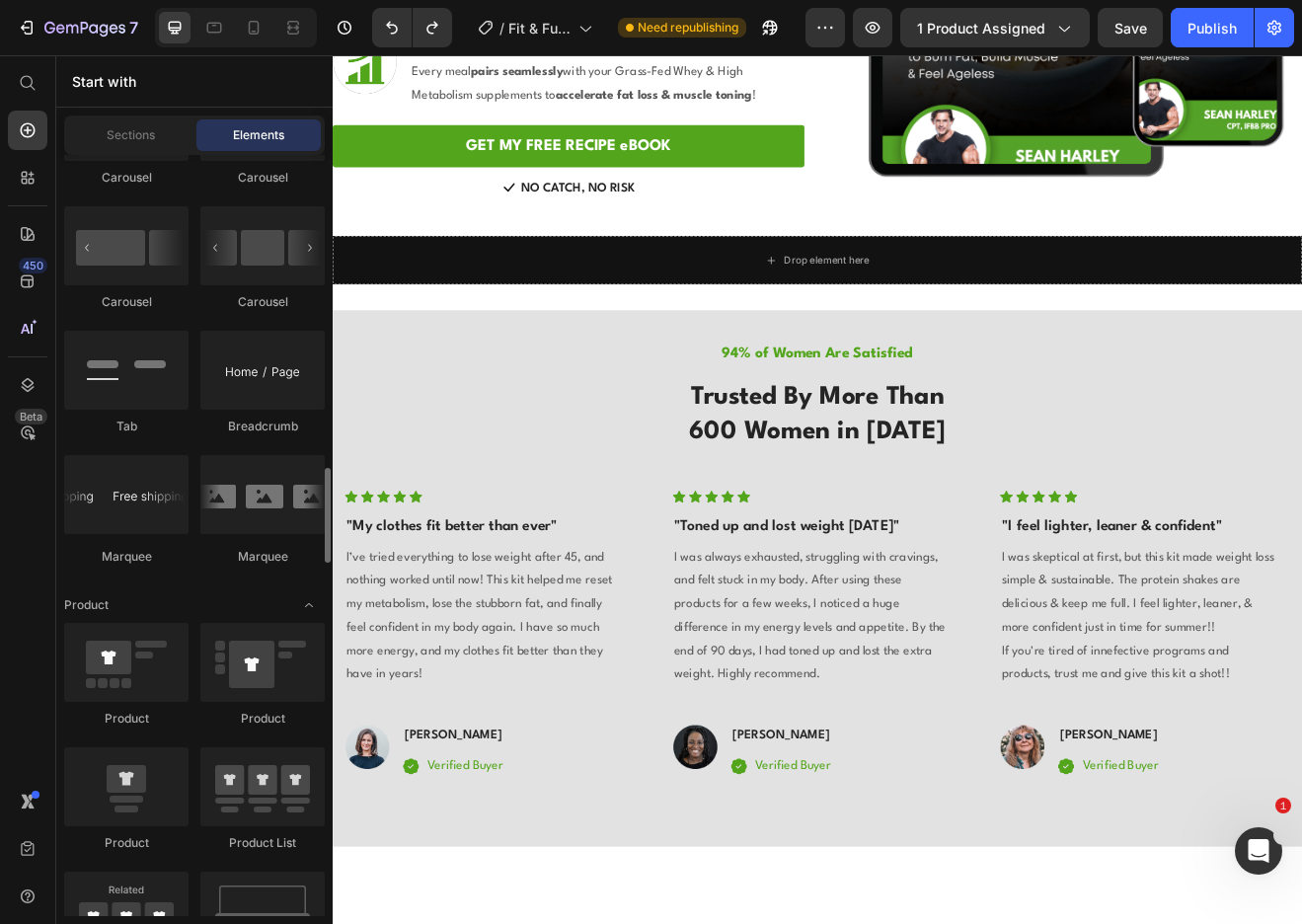 scroll, scrollTop: 2140, scrollLeft: 0, axis: vertical 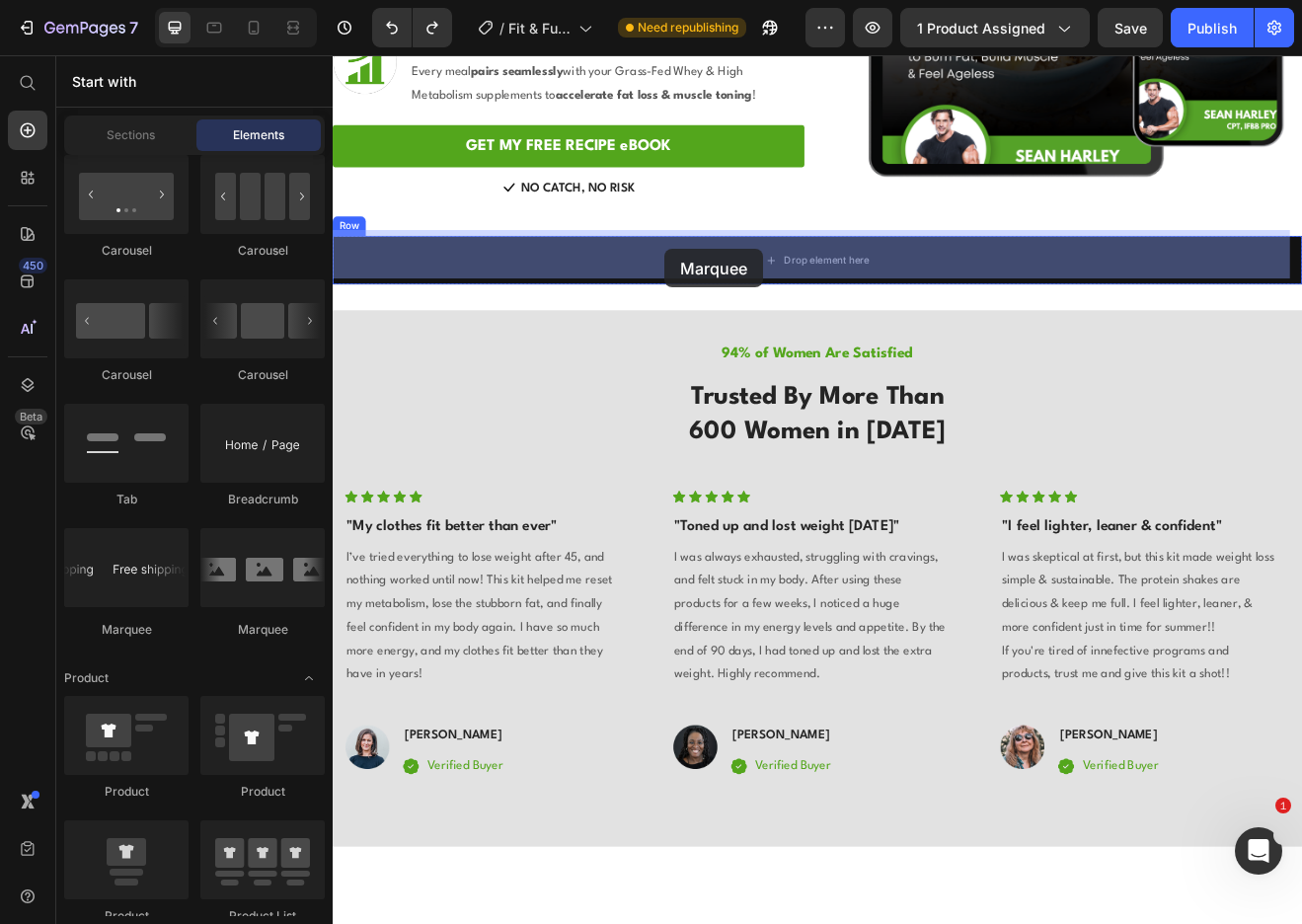 drag, startPoint x: 599, startPoint y: 637, endPoint x: 738, endPoint y: 292, distance: 371.9489 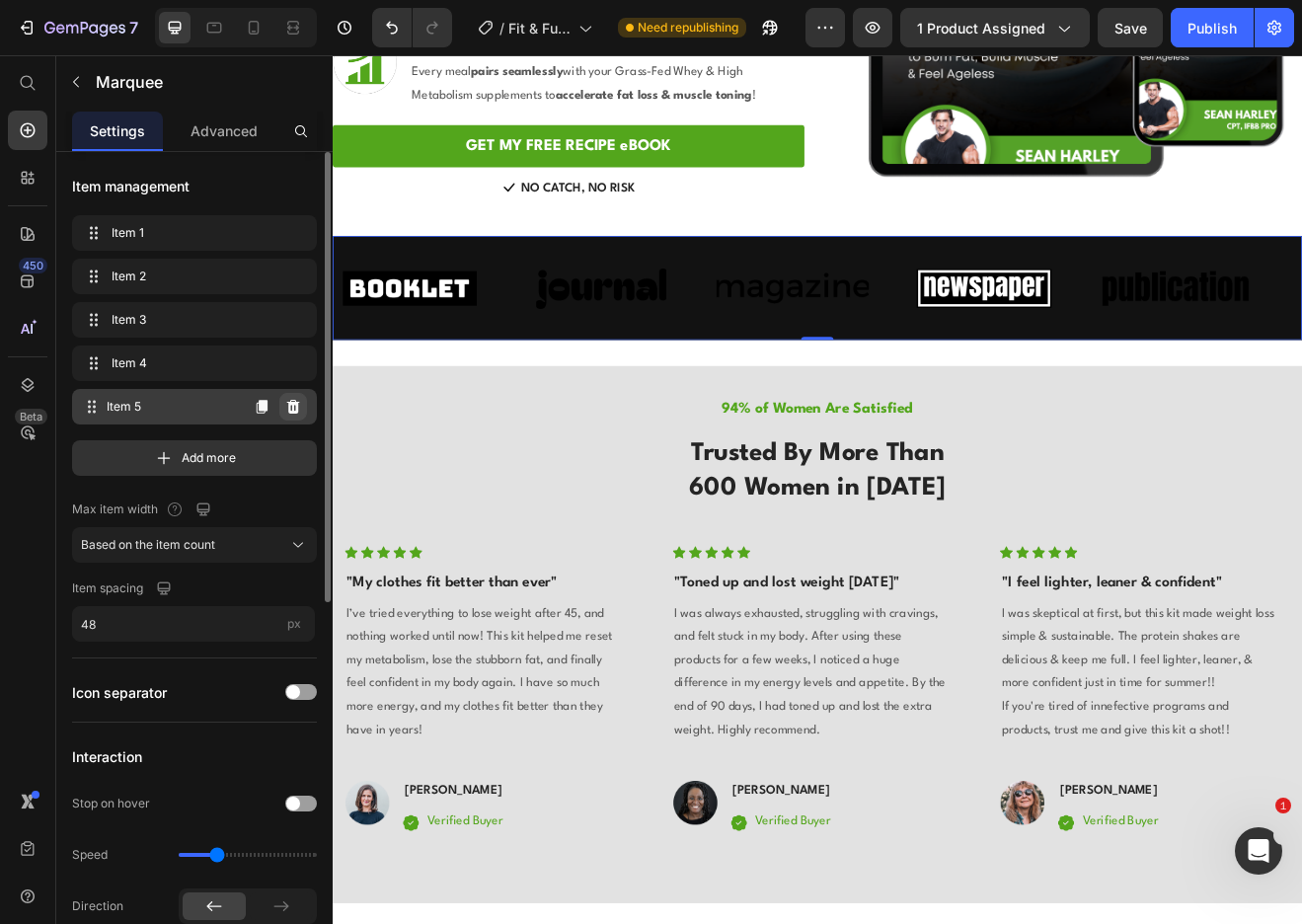 click 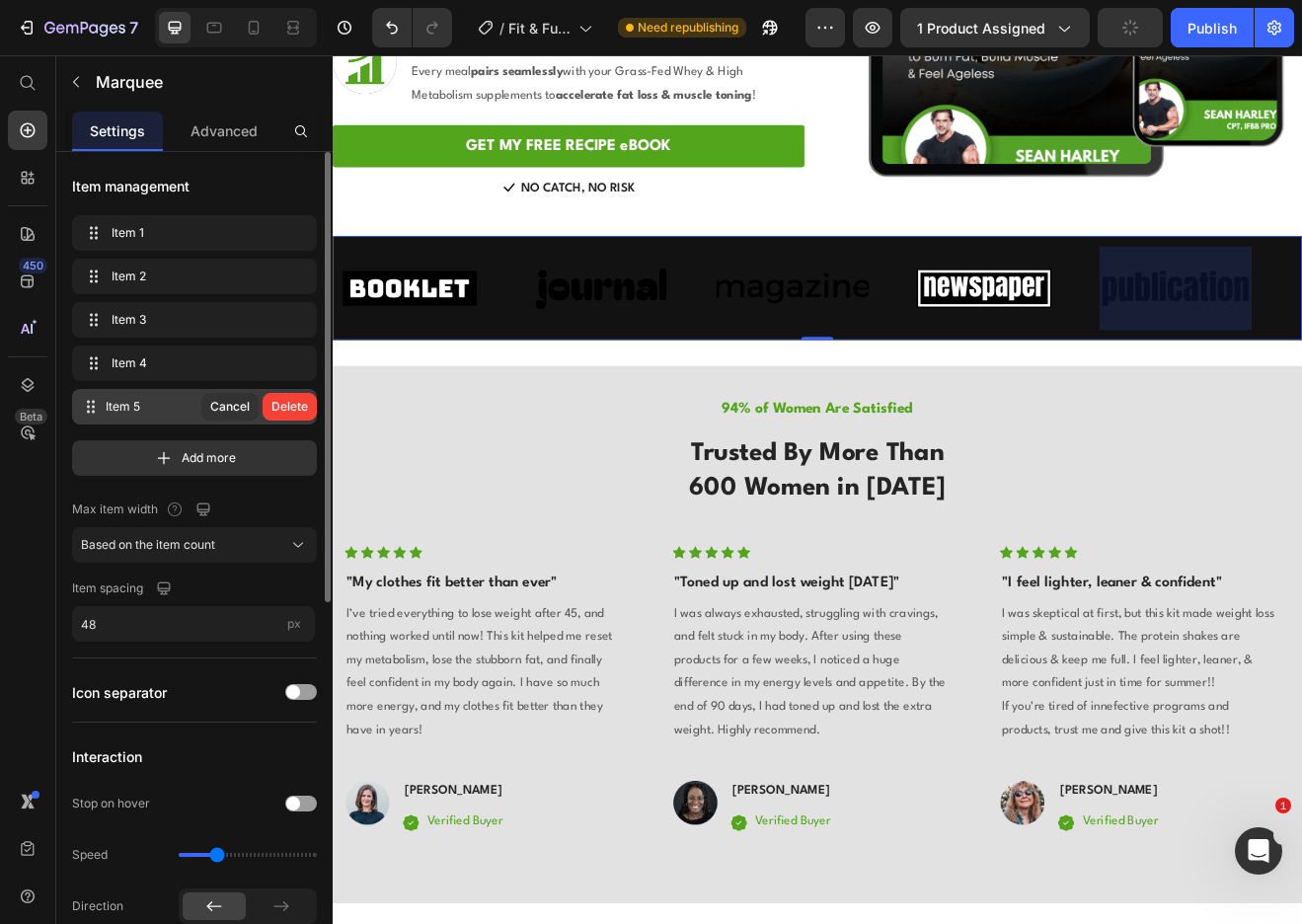 click on "Delete" at bounding box center (289, 407) 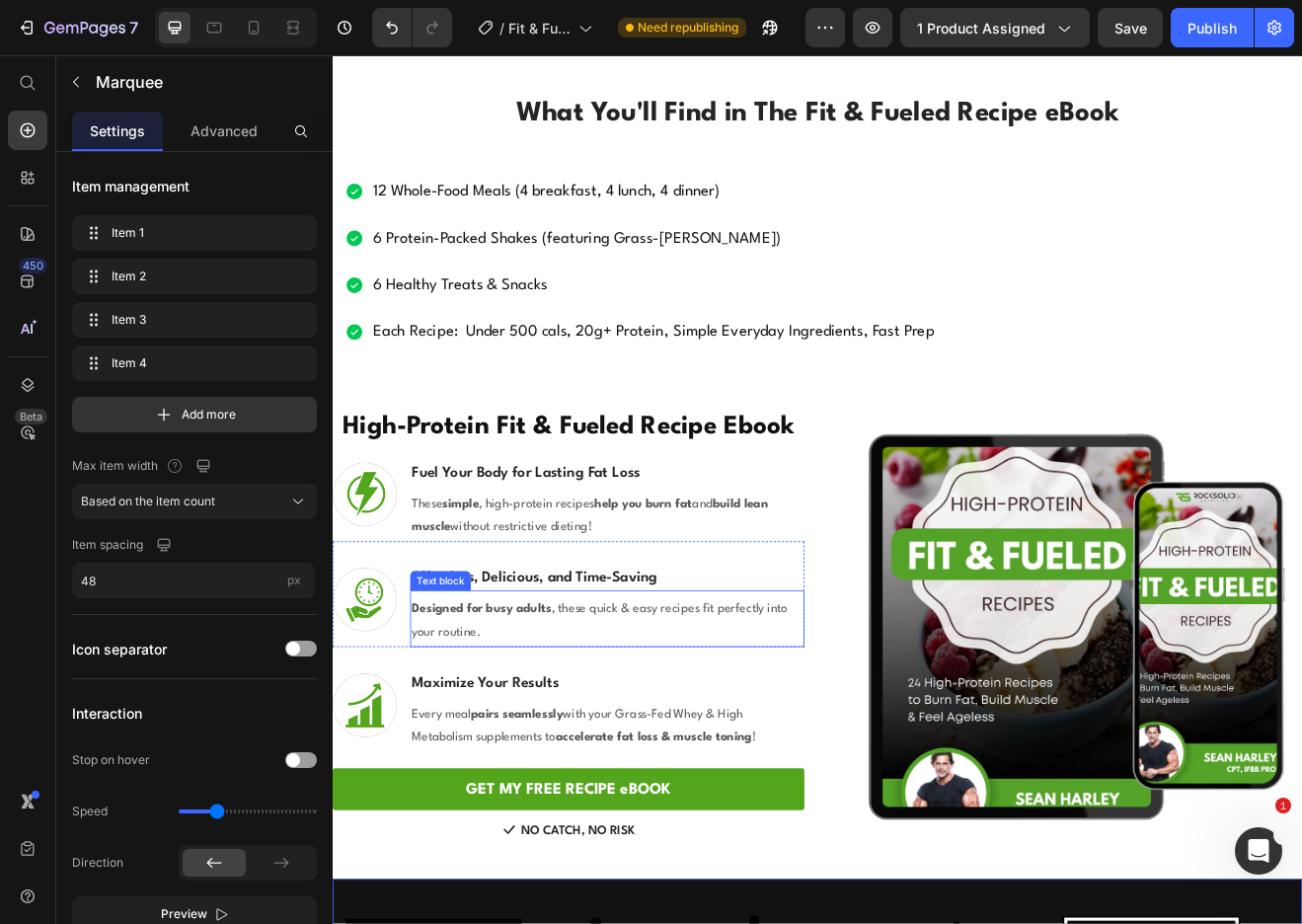 scroll, scrollTop: 2585, scrollLeft: 0, axis: vertical 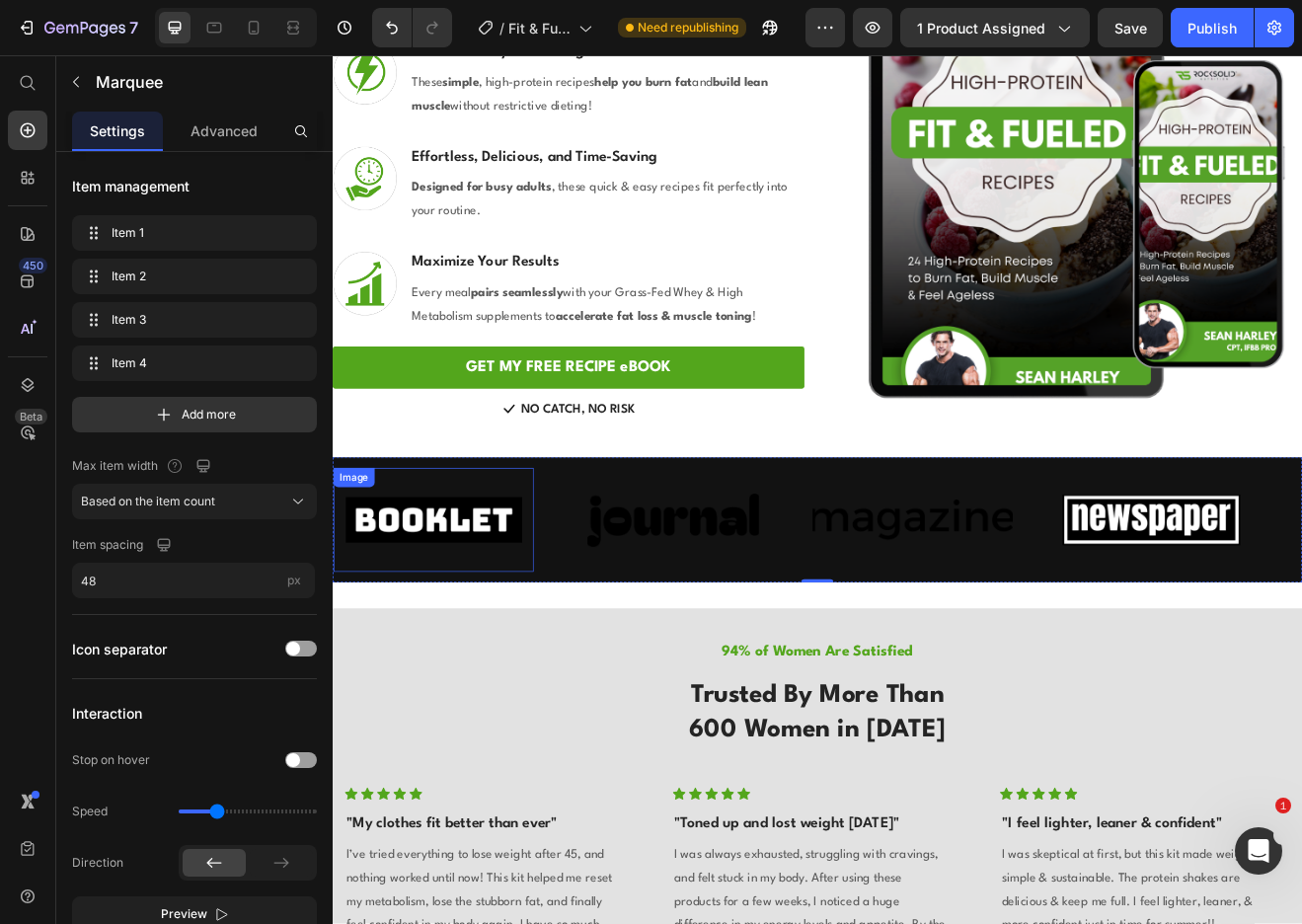 click at bounding box center [456, 623] 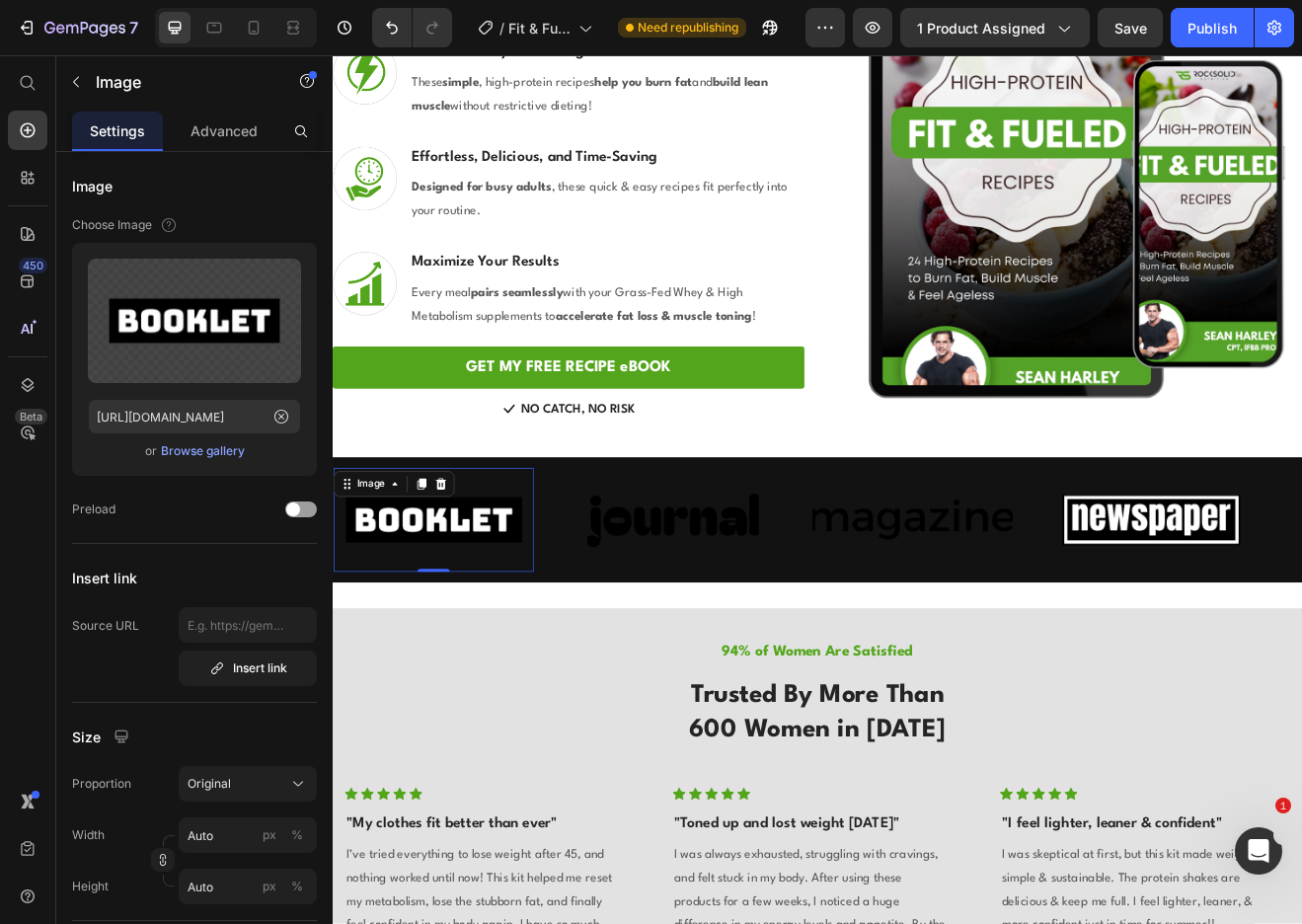click on "Browse gallery" at bounding box center (202, 451) 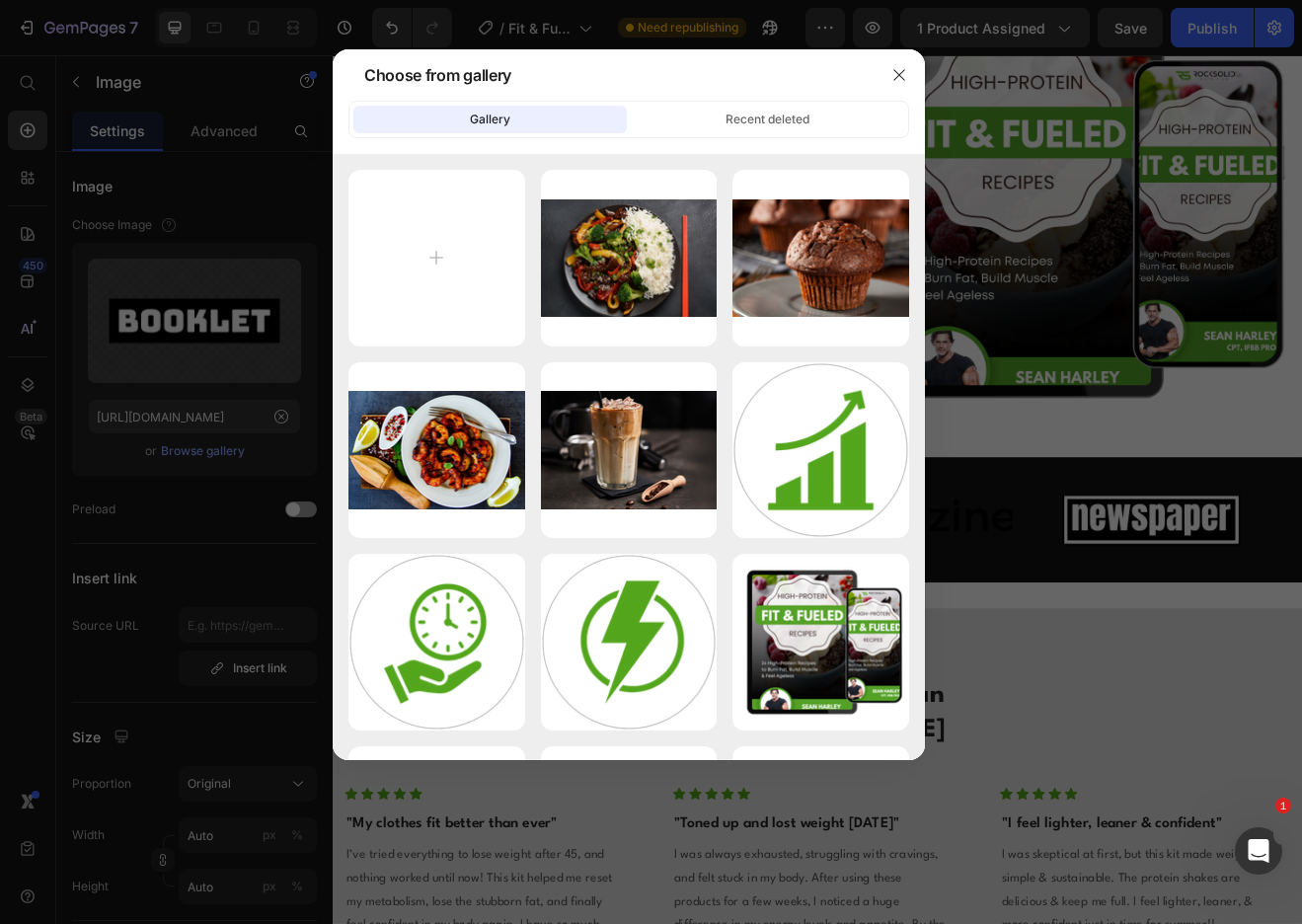 type on "C:\fakepath\1.png" 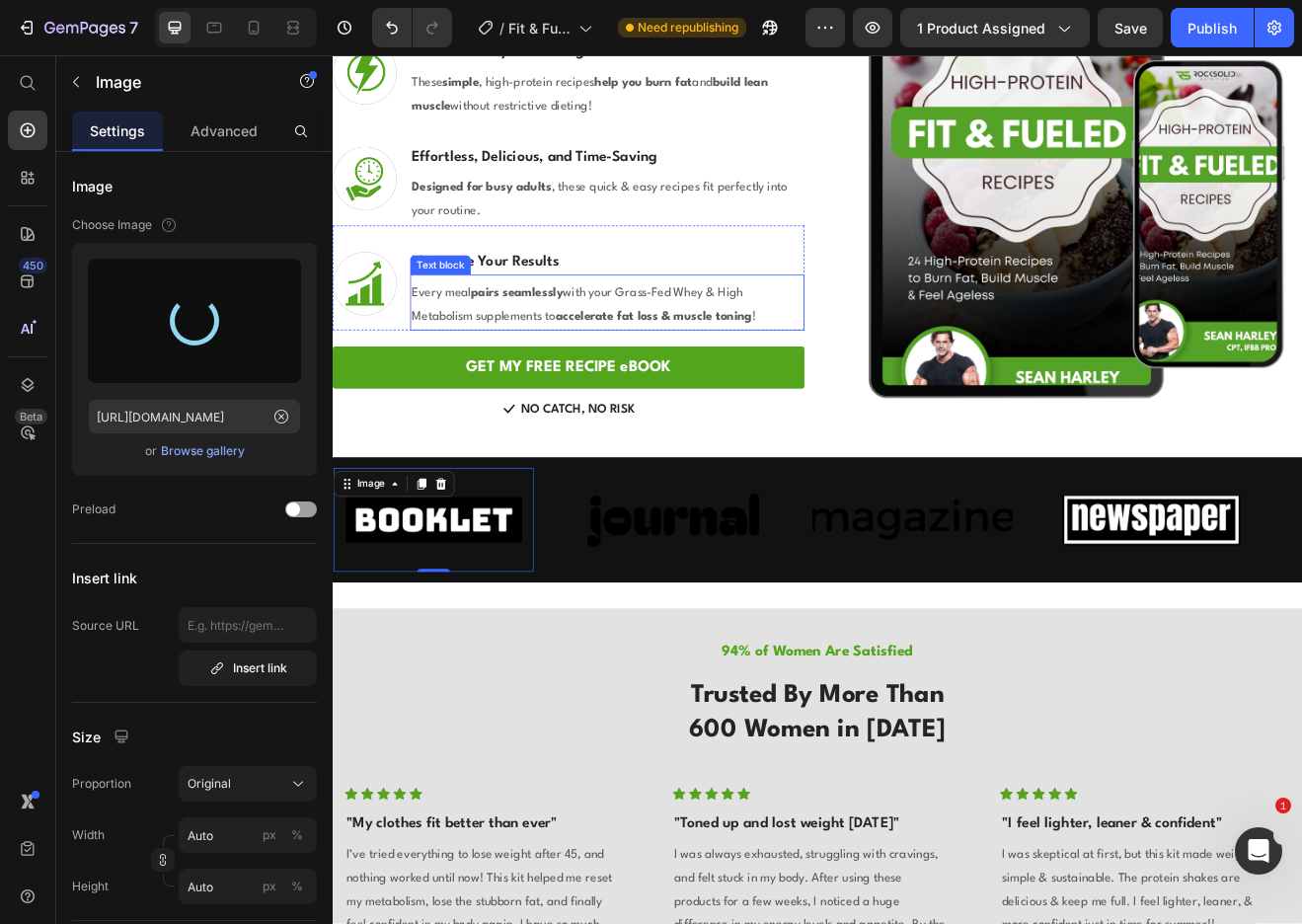 type on "https://cdn.shopify.com/s/files/1/0019/0362/4247/files/gempages_558017724010202192-3a82e982-b9f9-4660-81f1-566f0dfd272f.png" 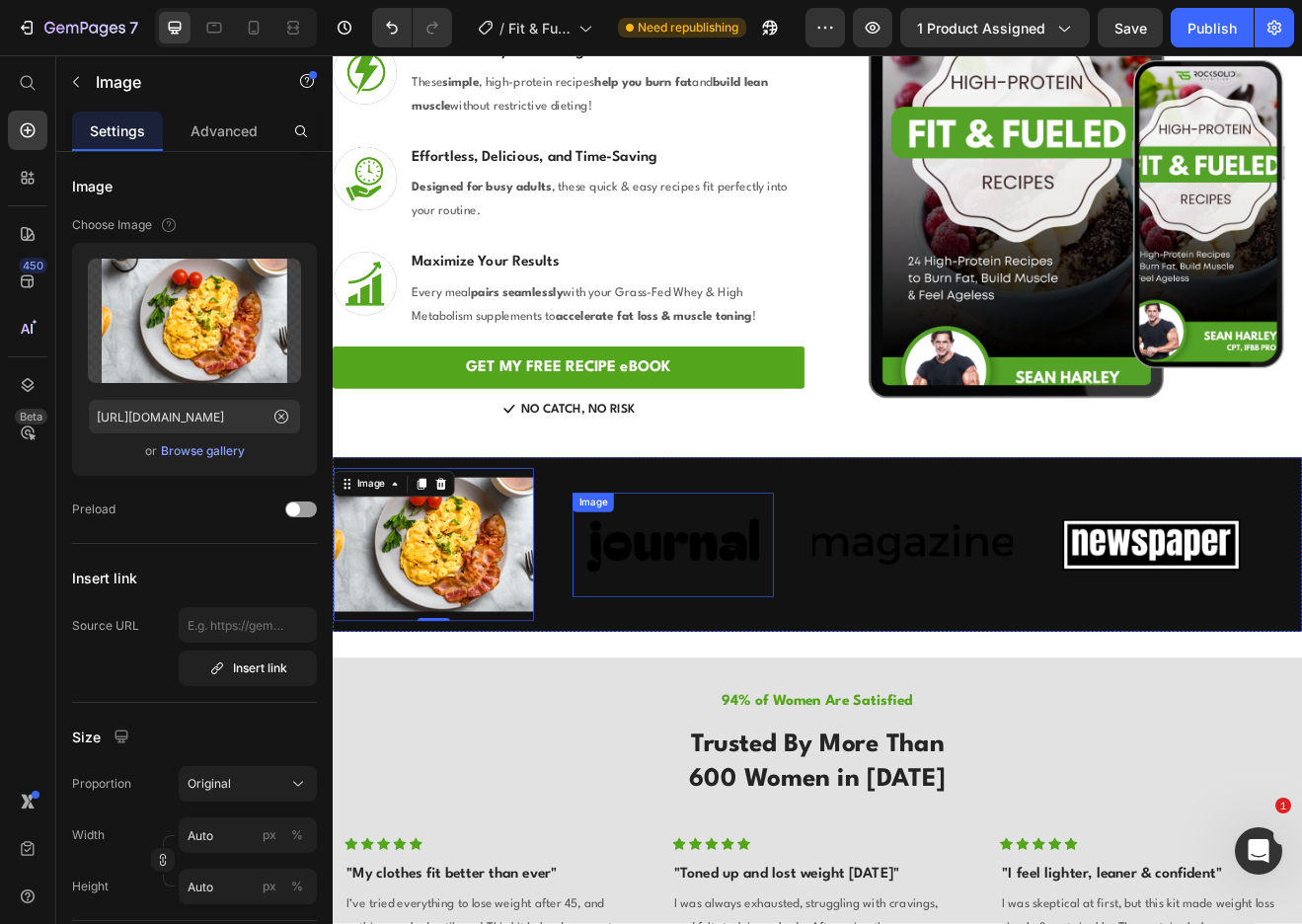 click at bounding box center [748, 654] 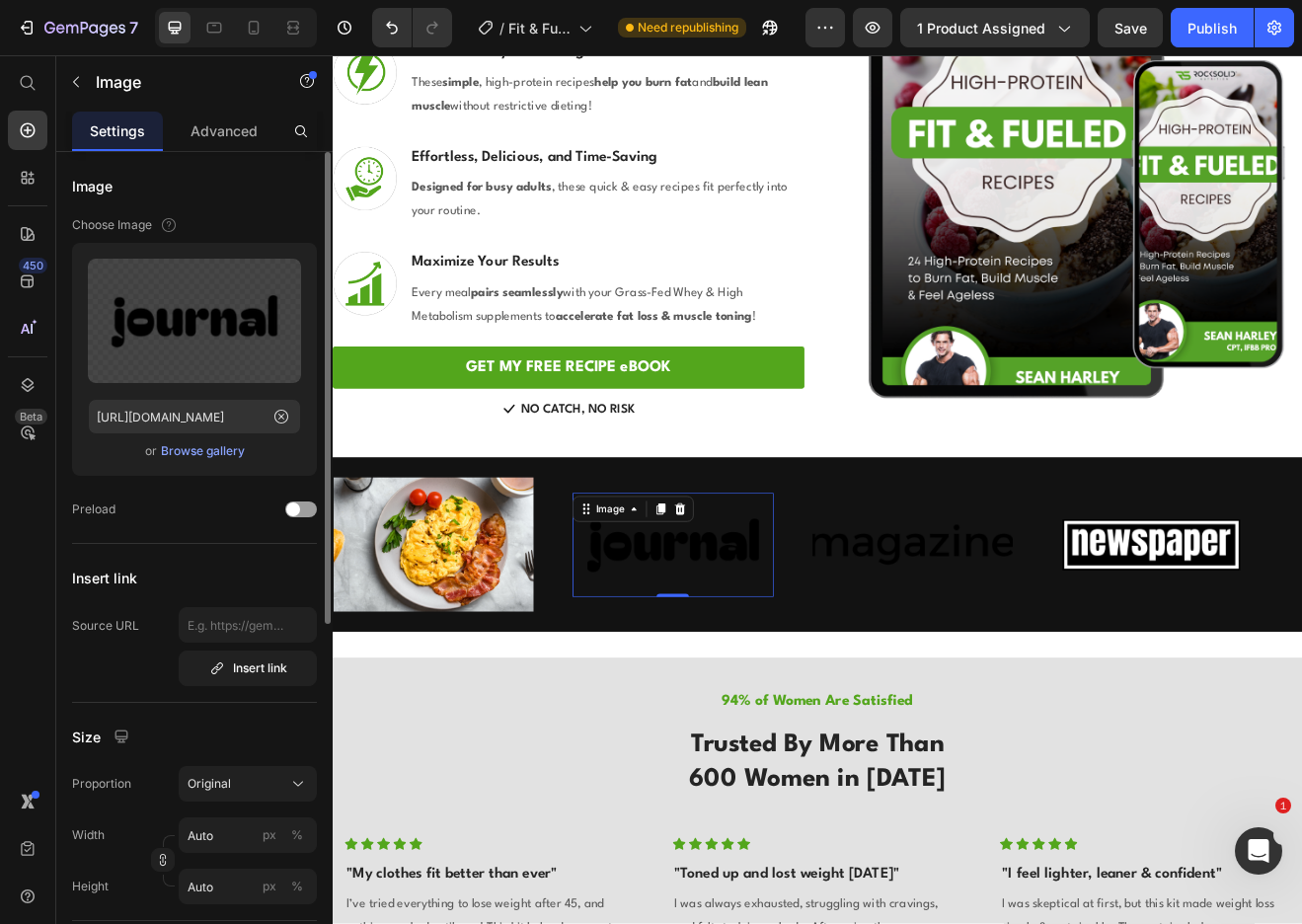 click on "Browse gallery" at bounding box center (202, 451) 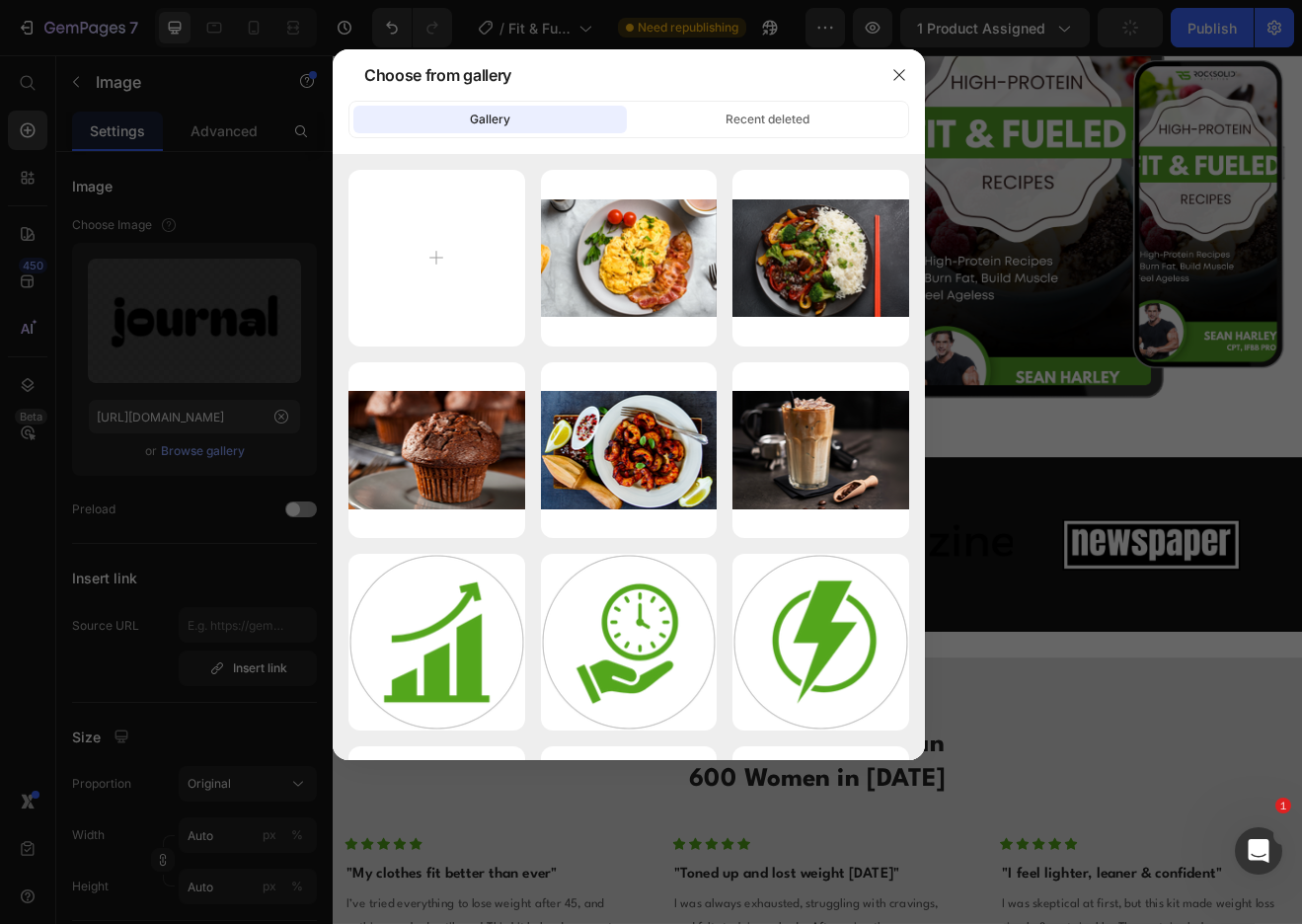 type on "C:\fakepath\2.png" 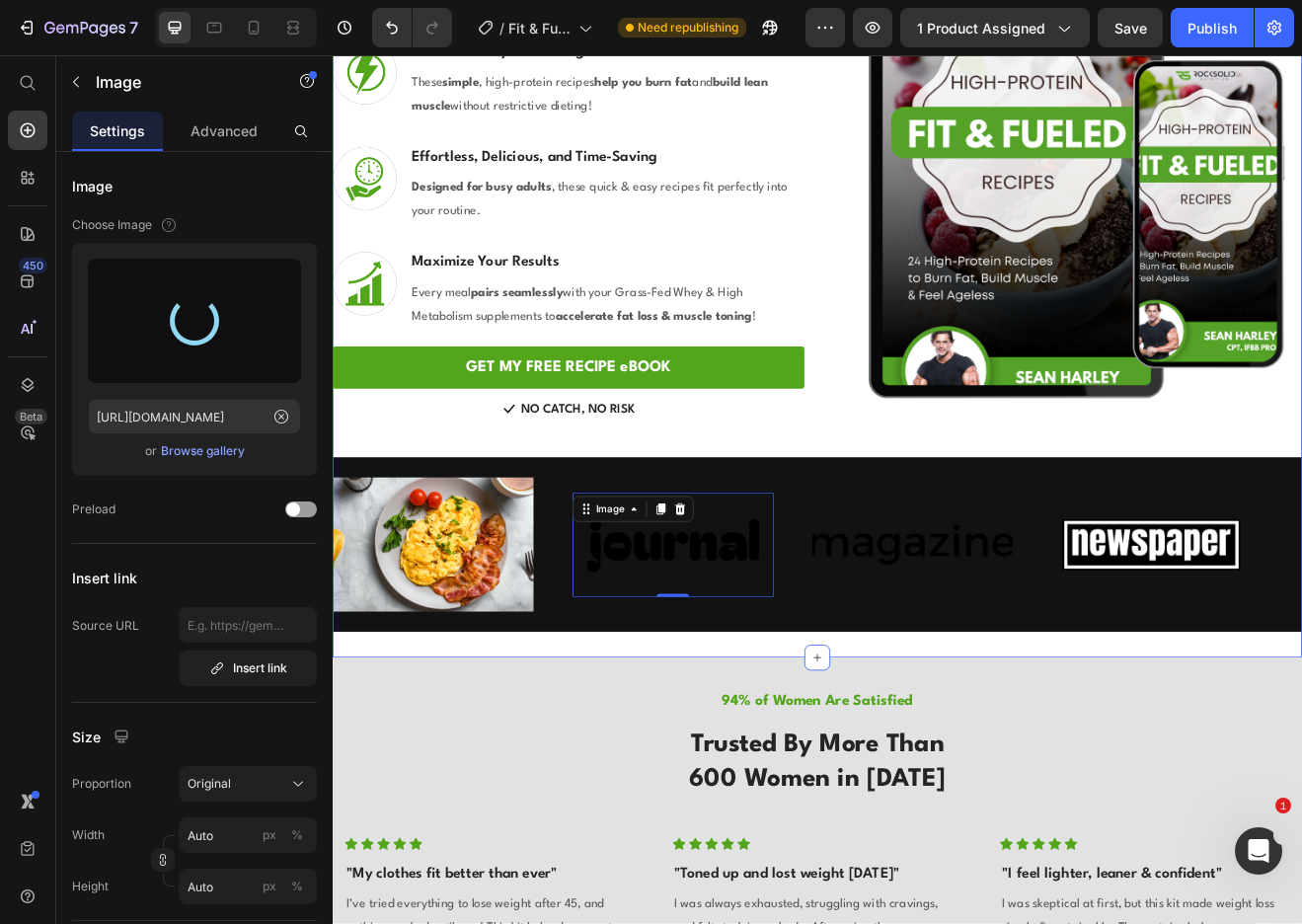 type on "https://cdn.shopify.com/s/files/1/0019/0362/4247/files/gempages_558017724010202192-5a5735fe-dd67-477a-bc42-3f63ddd137d0.png" 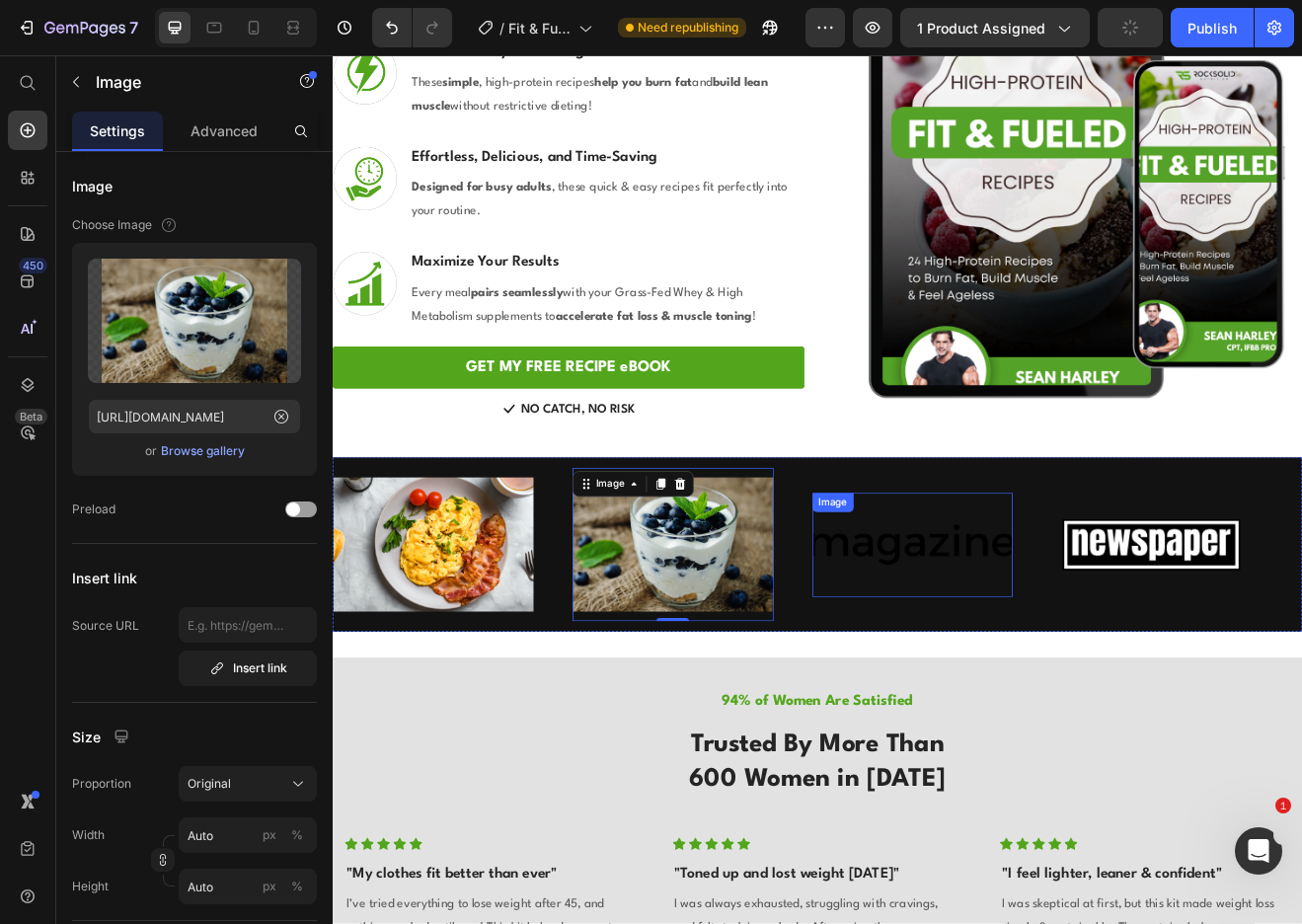 click at bounding box center [1041, 654] 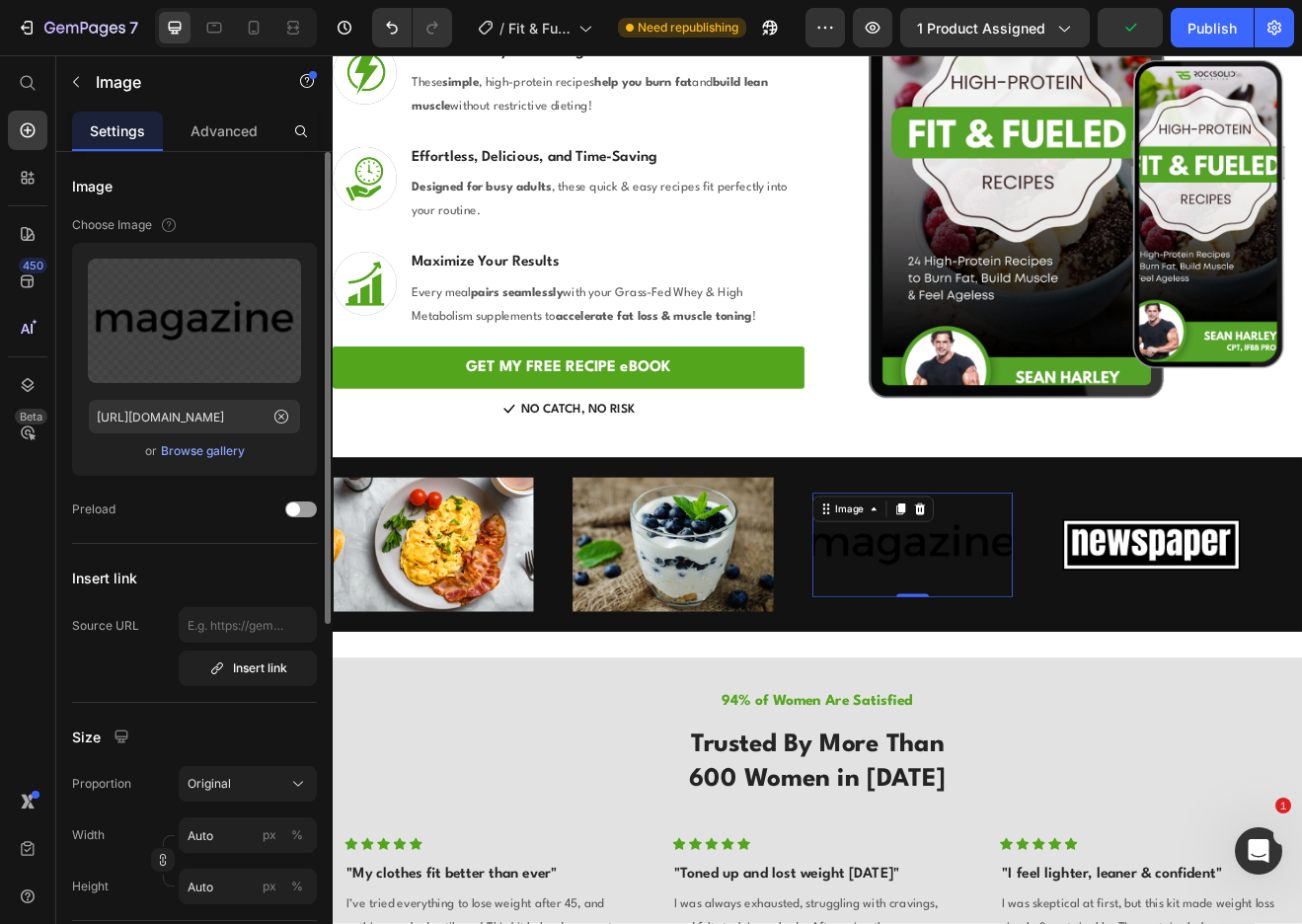 click on "Browse gallery" at bounding box center [202, 451] 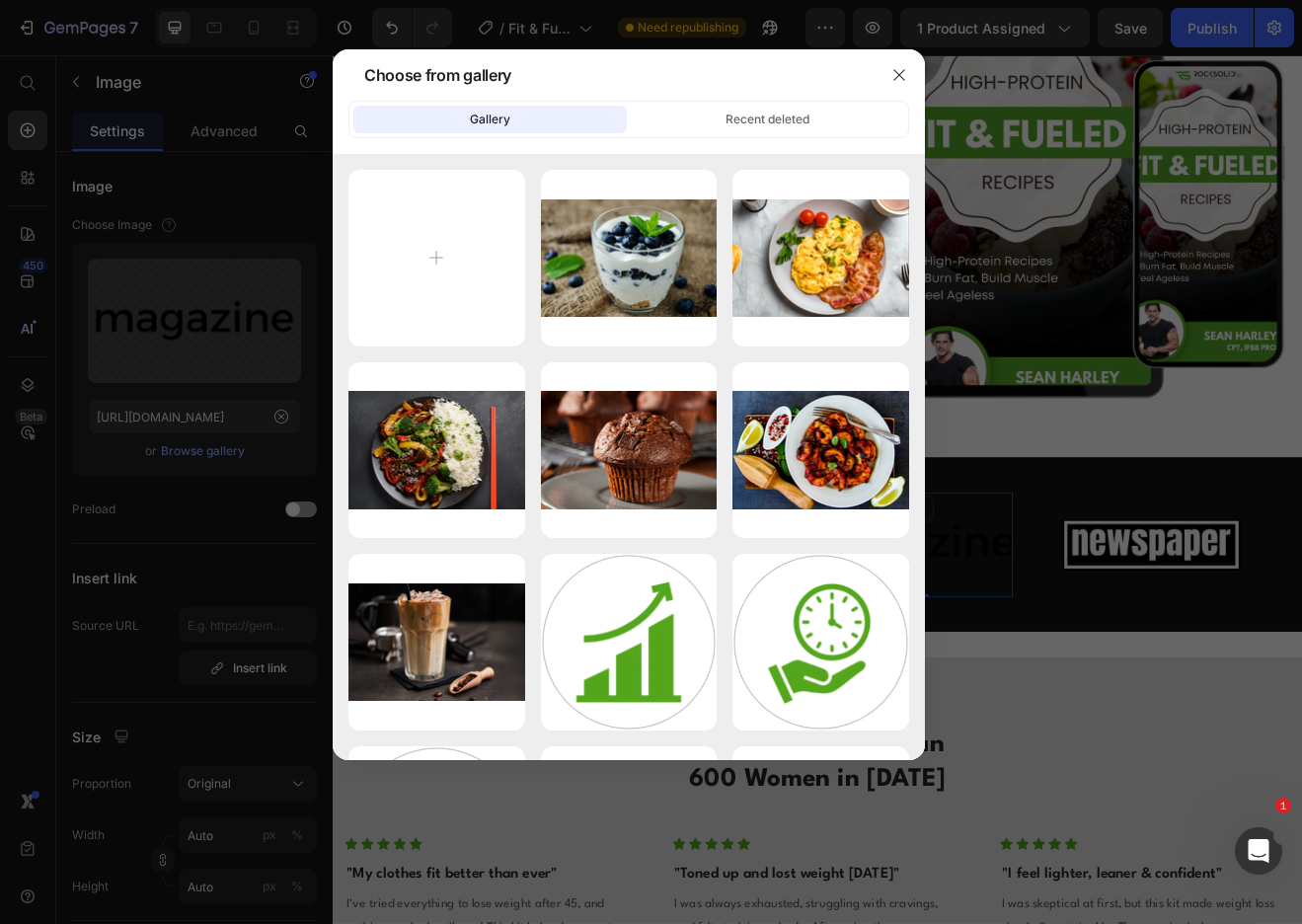 type on "C:\fakepath\3.png" 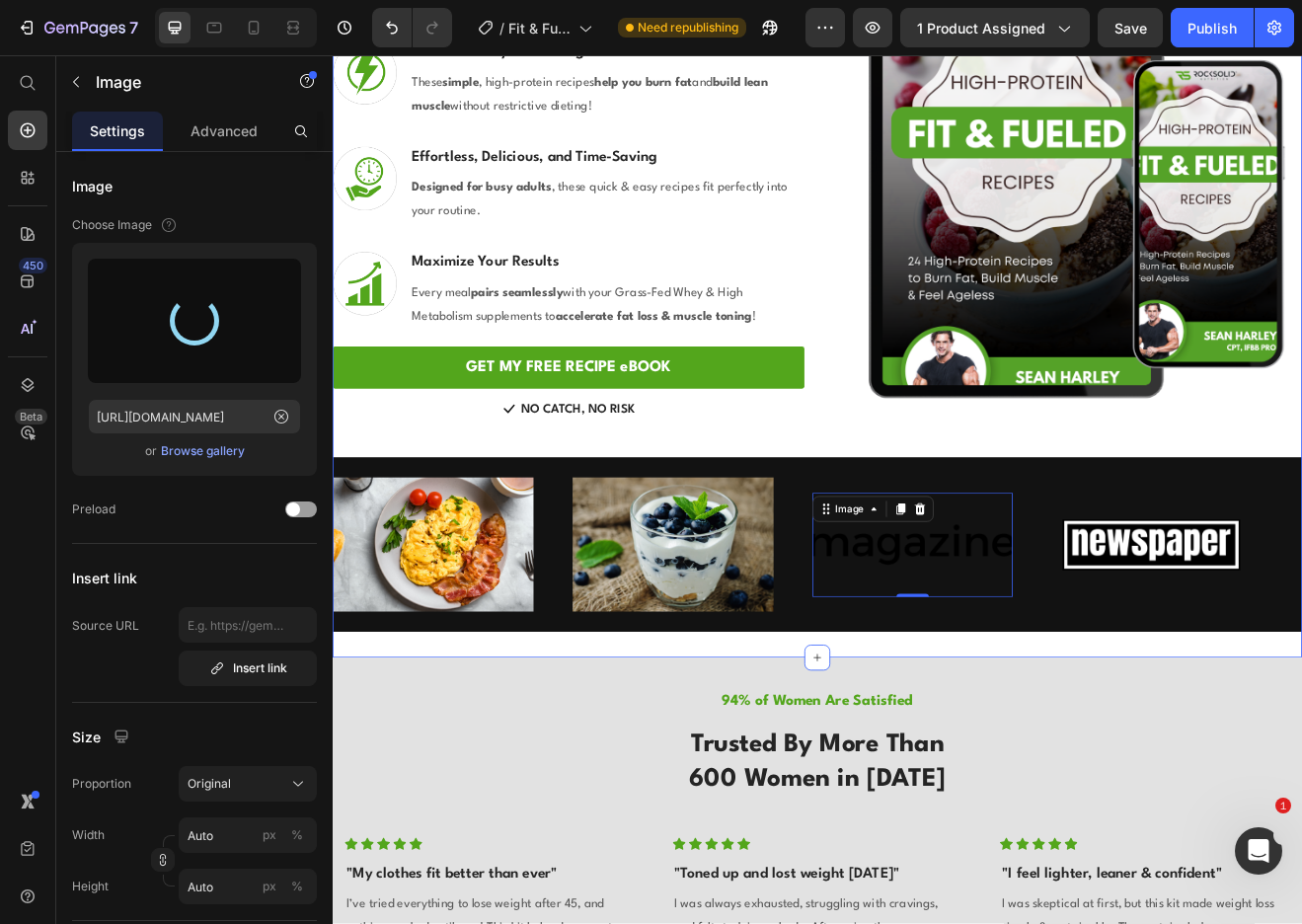 type on "https://cdn.shopify.com/s/files/1/0019/0362/4247/files/gempages_558017724010202192-4a126afd-baf8-4ce9-8f1e-e20e38bcbcd2.png" 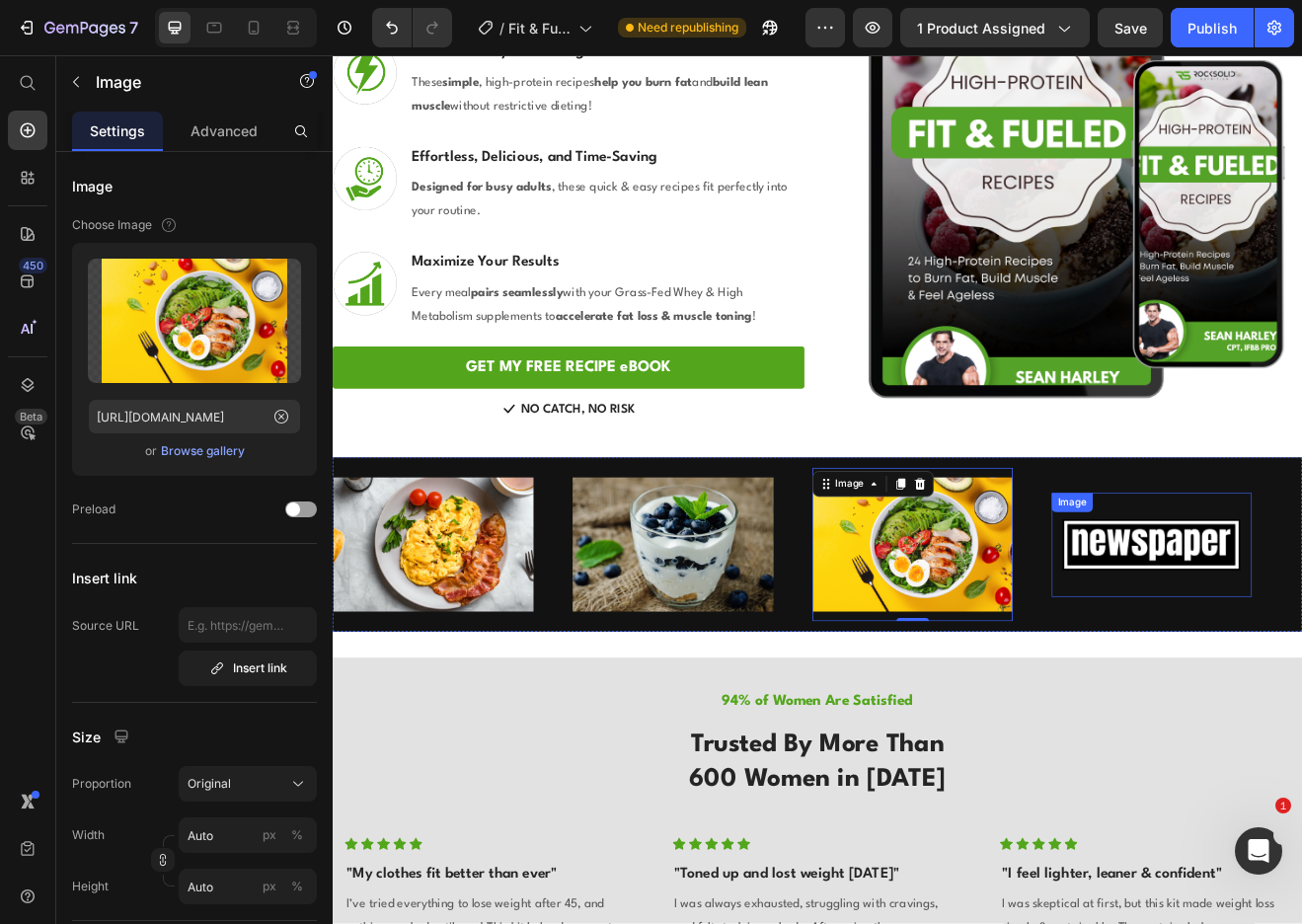 click at bounding box center [1334, 654] 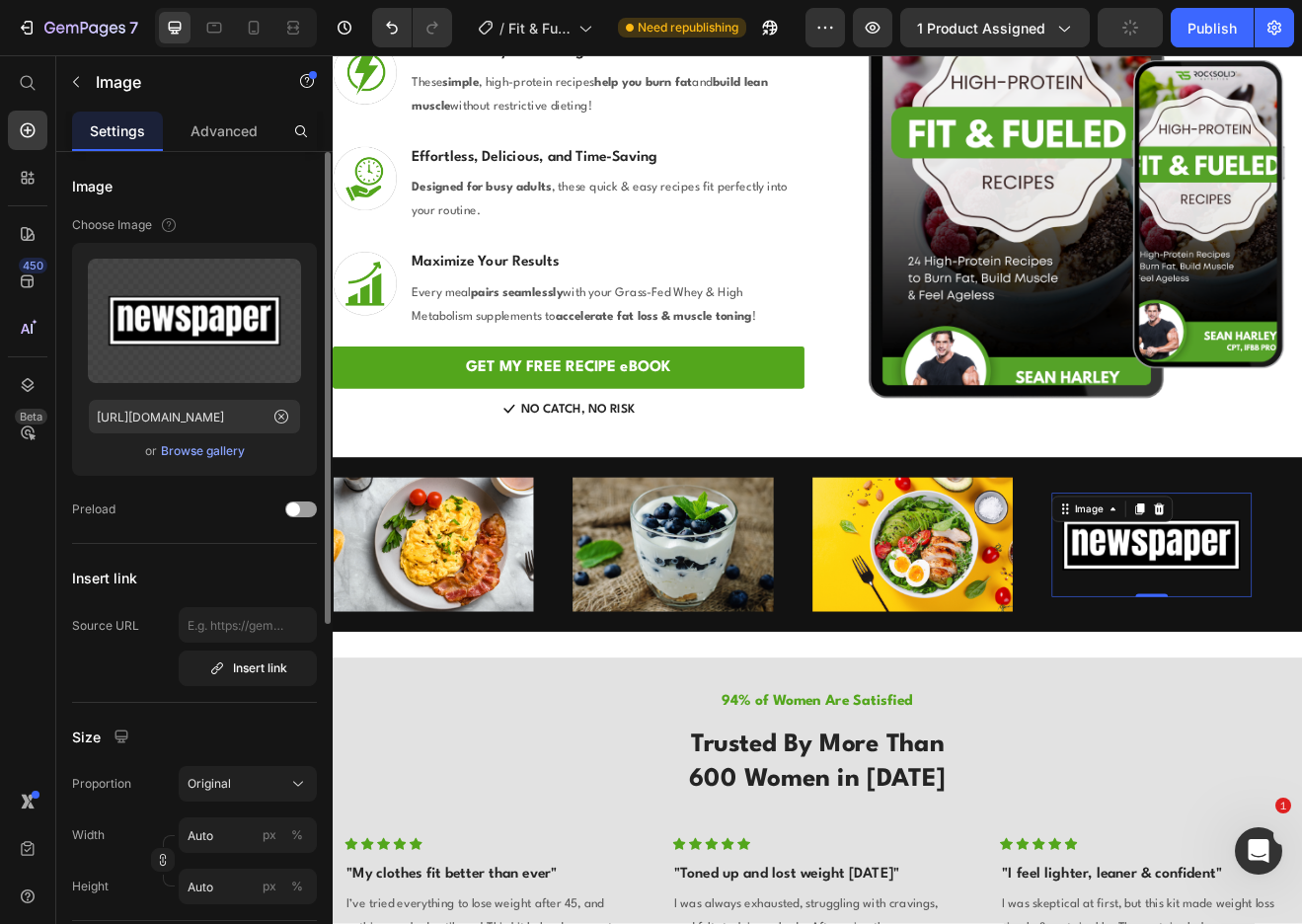 click on "Browse gallery" at bounding box center [202, 451] 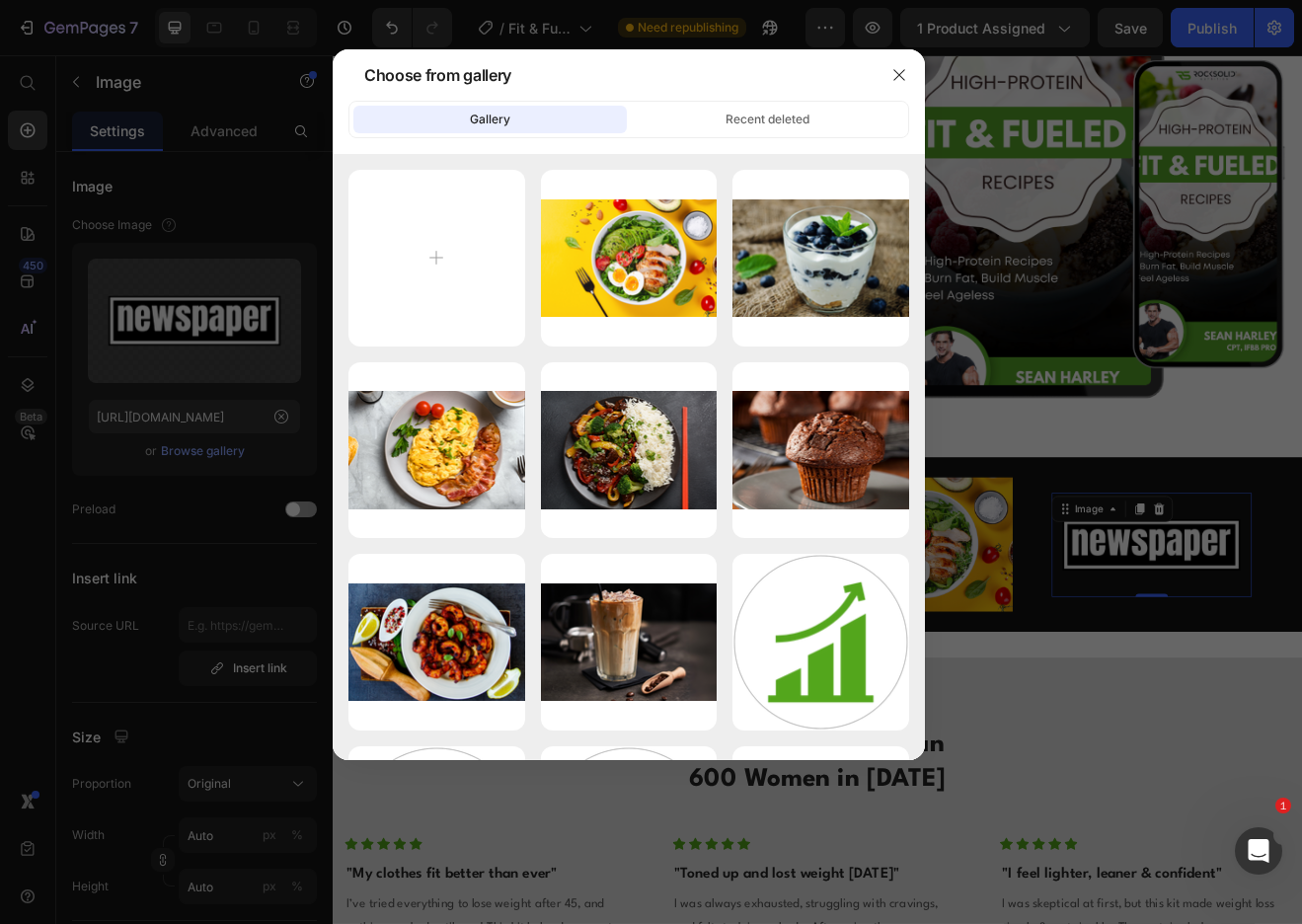 type on "C:\fakepath\4.png" 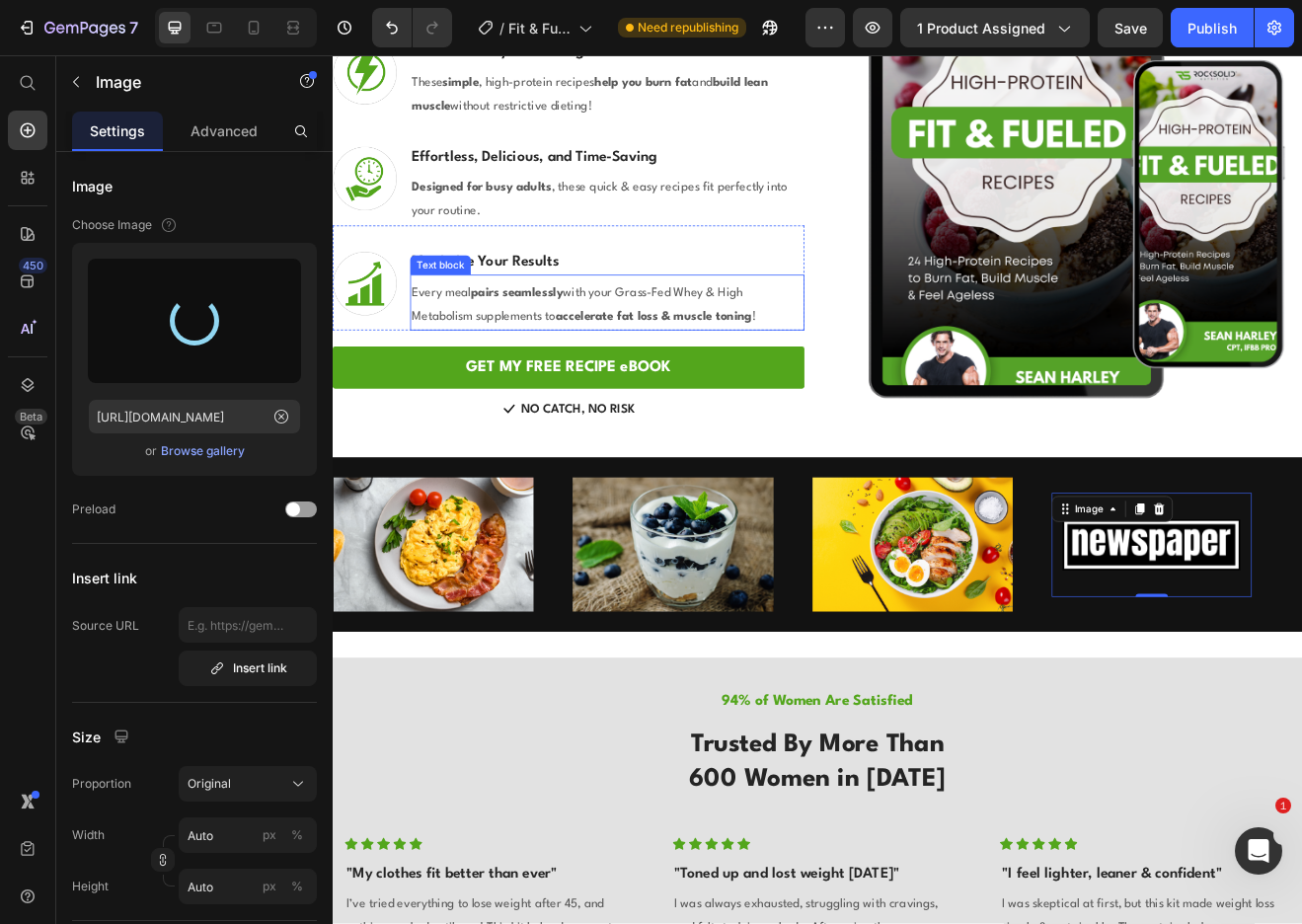 type on "https://cdn.shopify.com/s/files/1/0019/0362/4247/files/gempages_558017724010202192-11d8507a-c48b-4cbf-af5a-ece37ee4300d.png" 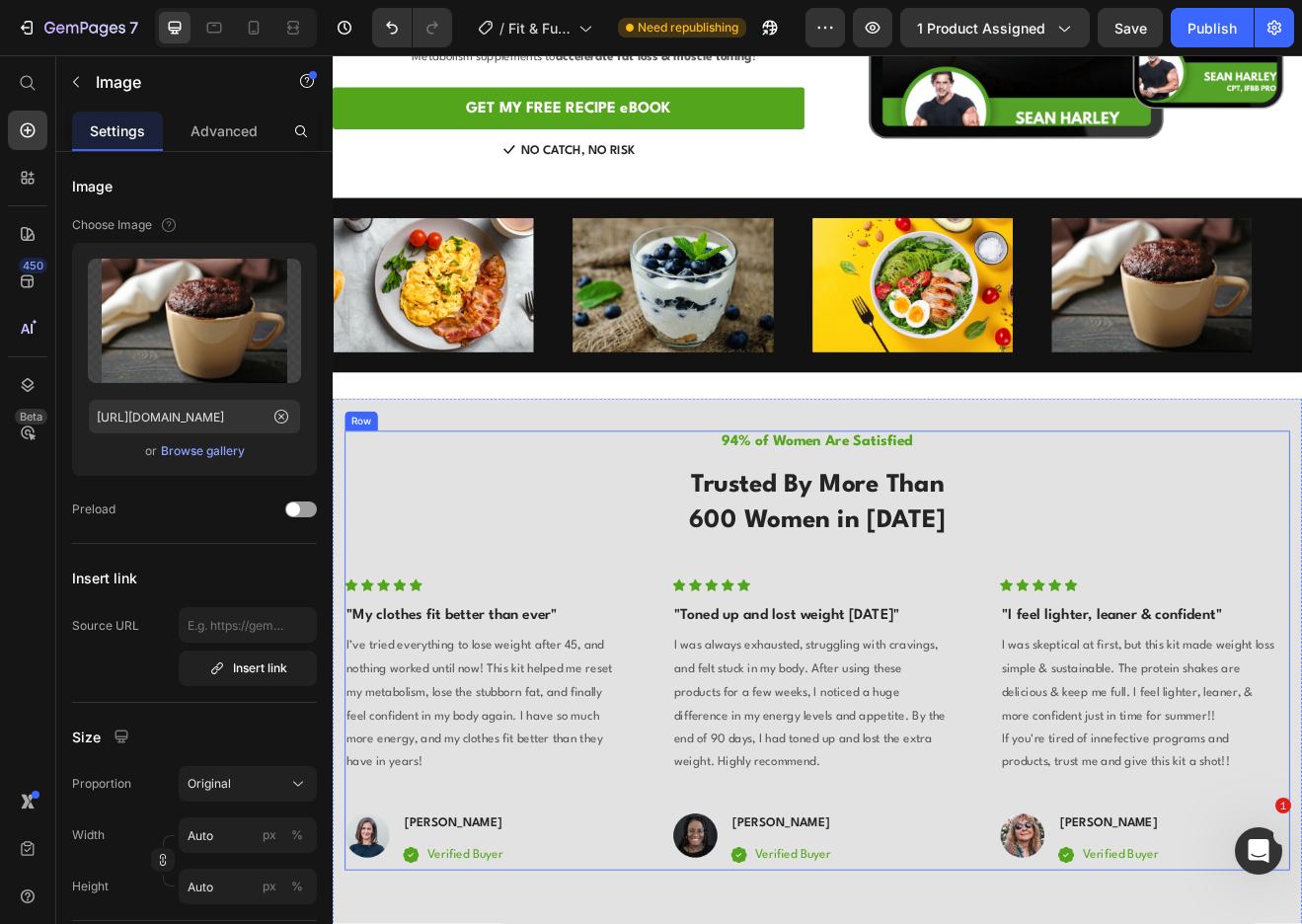 scroll, scrollTop: 2993, scrollLeft: 0, axis: vertical 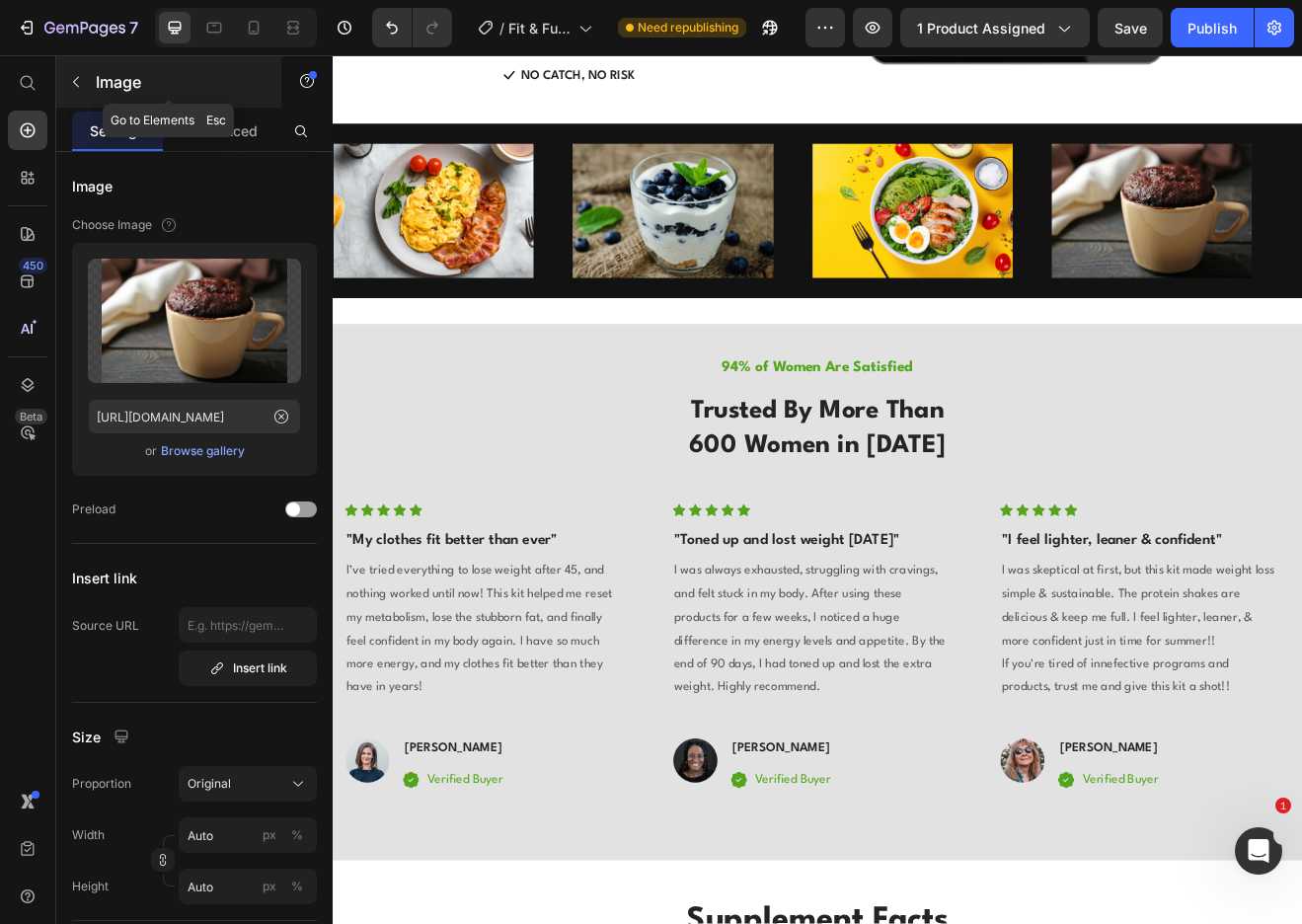 click 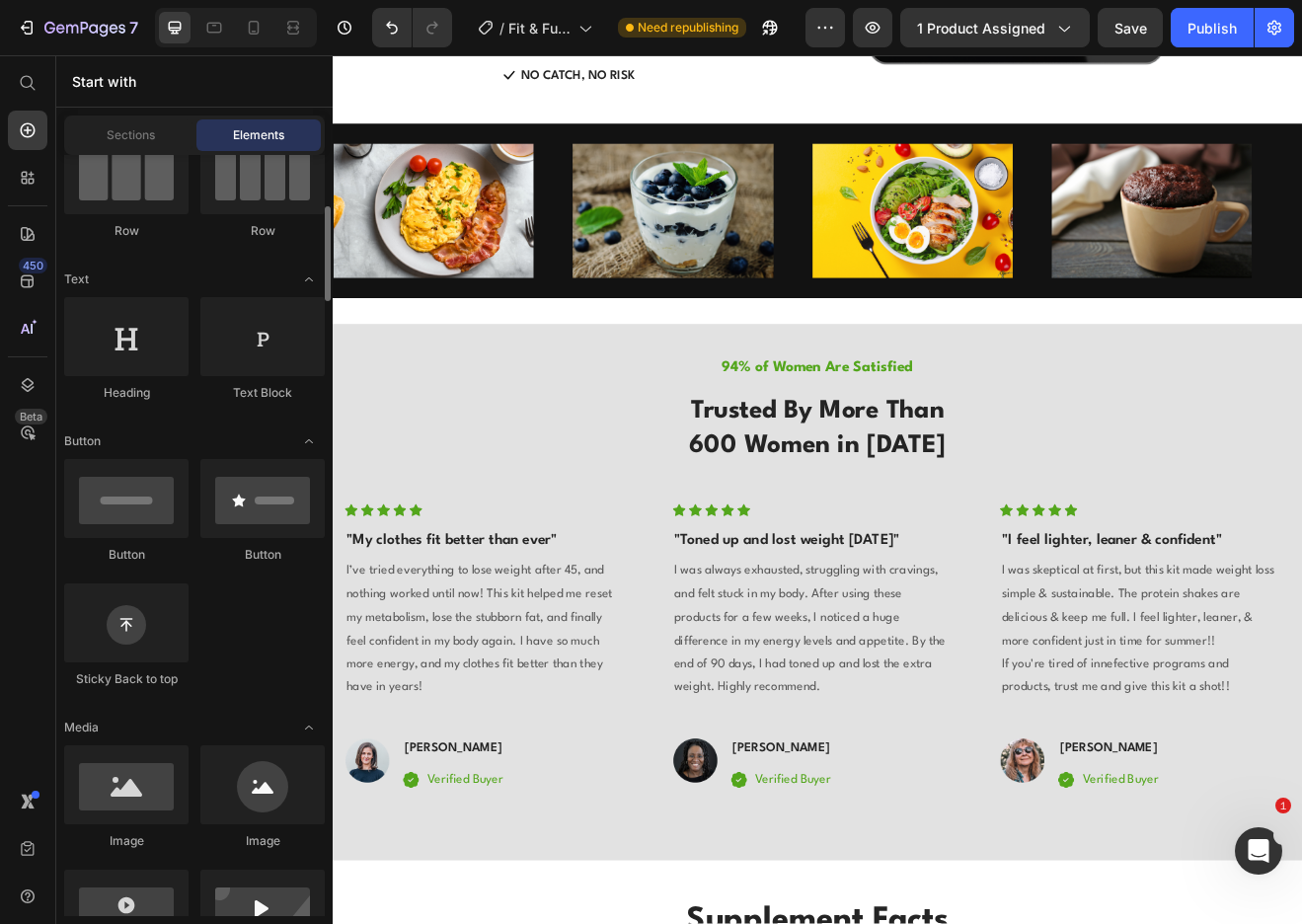 scroll, scrollTop: 213, scrollLeft: 0, axis: vertical 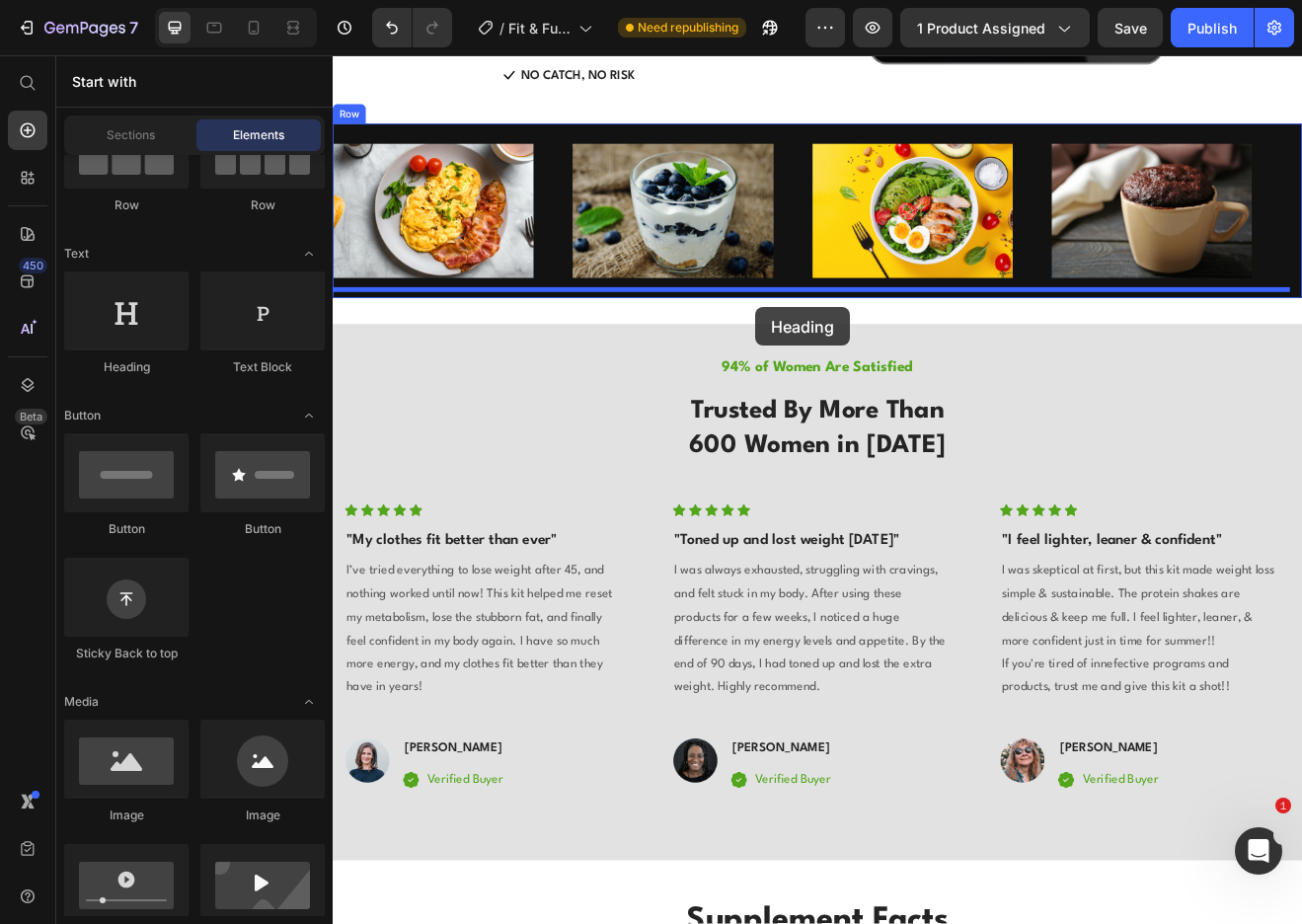 drag, startPoint x: 448, startPoint y: 380, endPoint x: 849, endPoint y: 363, distance: 401.36019 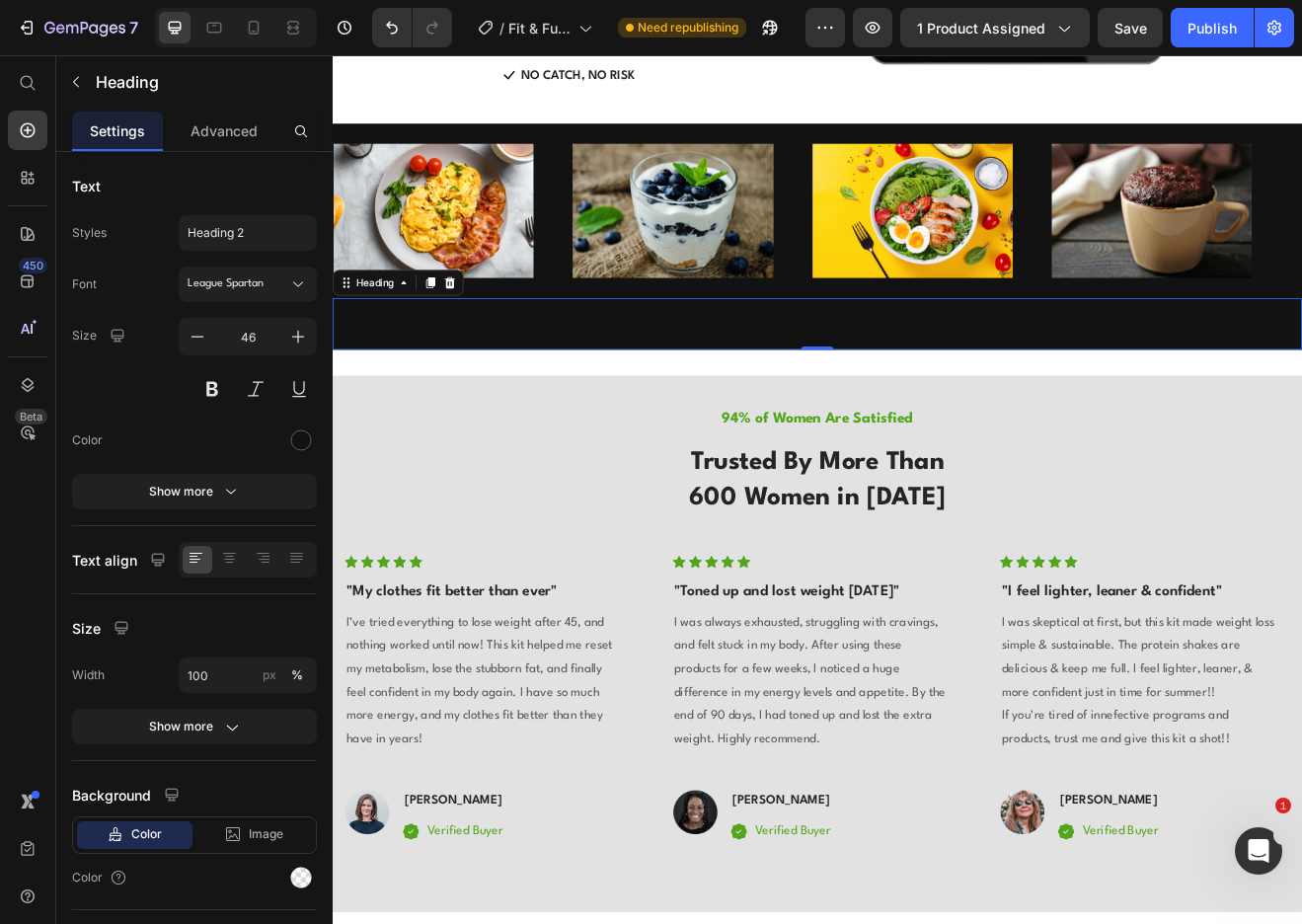 click on "Your heading text goes here" at bounding box center [925, 384] 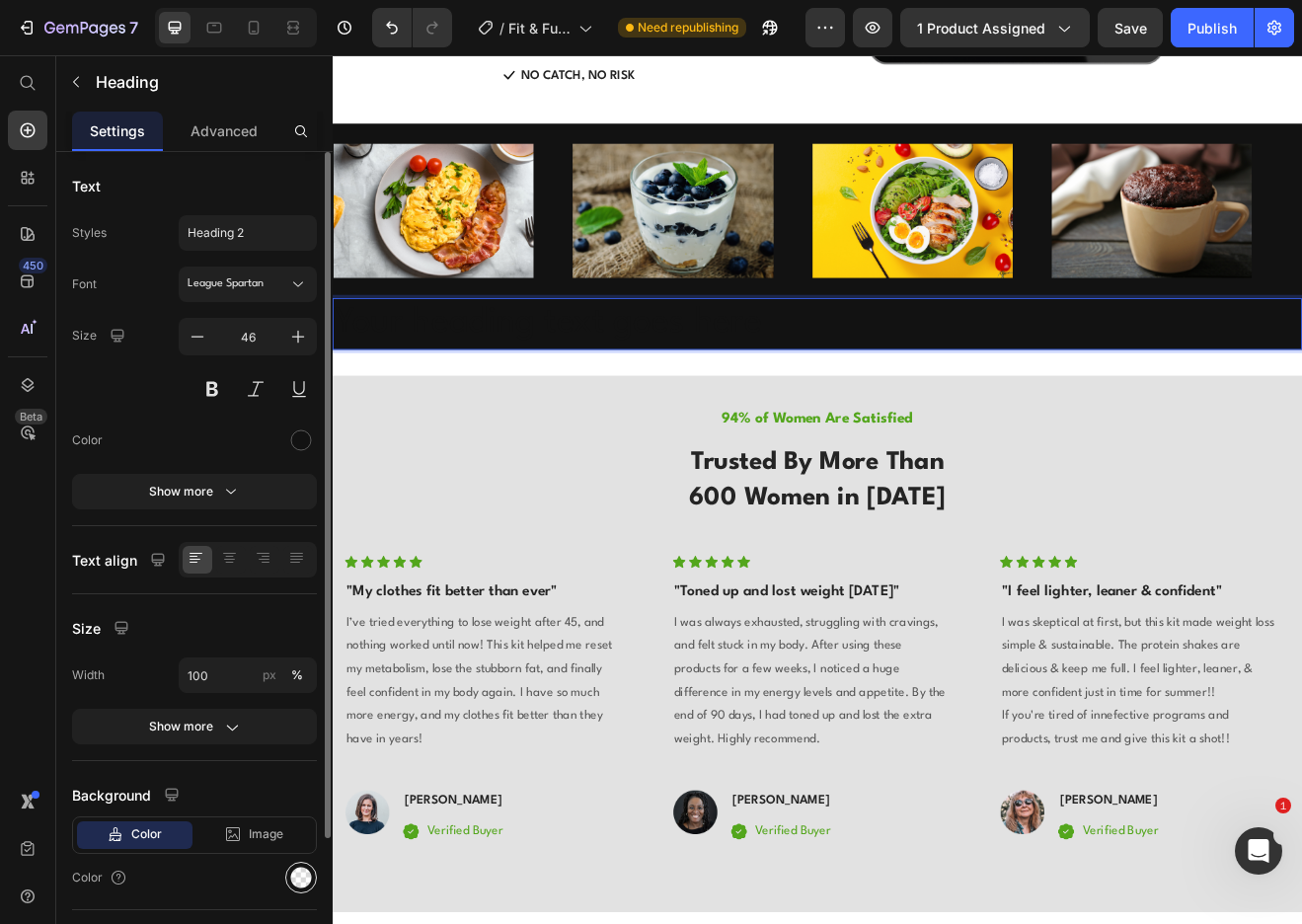 click at bounding box center (301, 878) 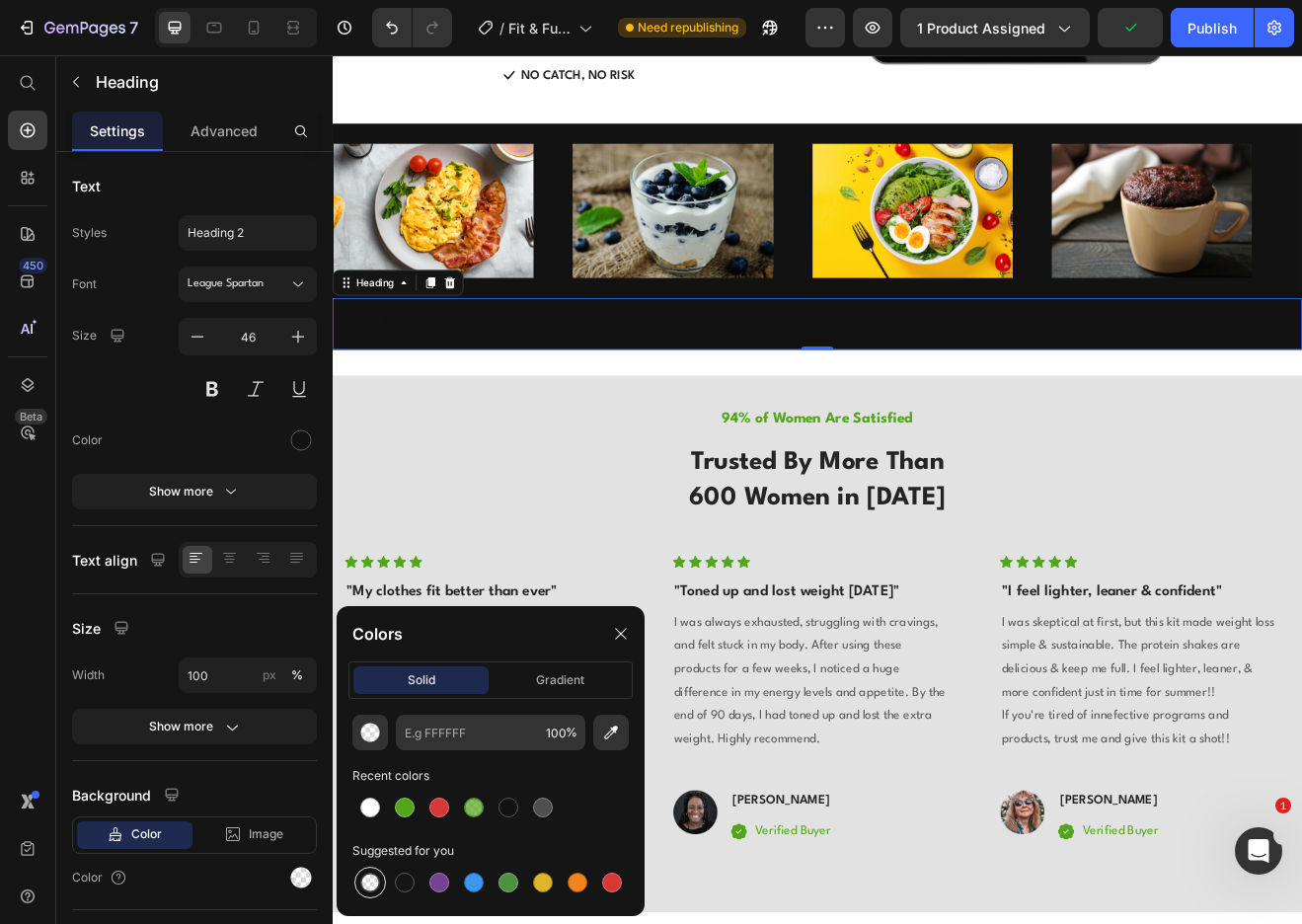 click at bounding box center [370, 883] 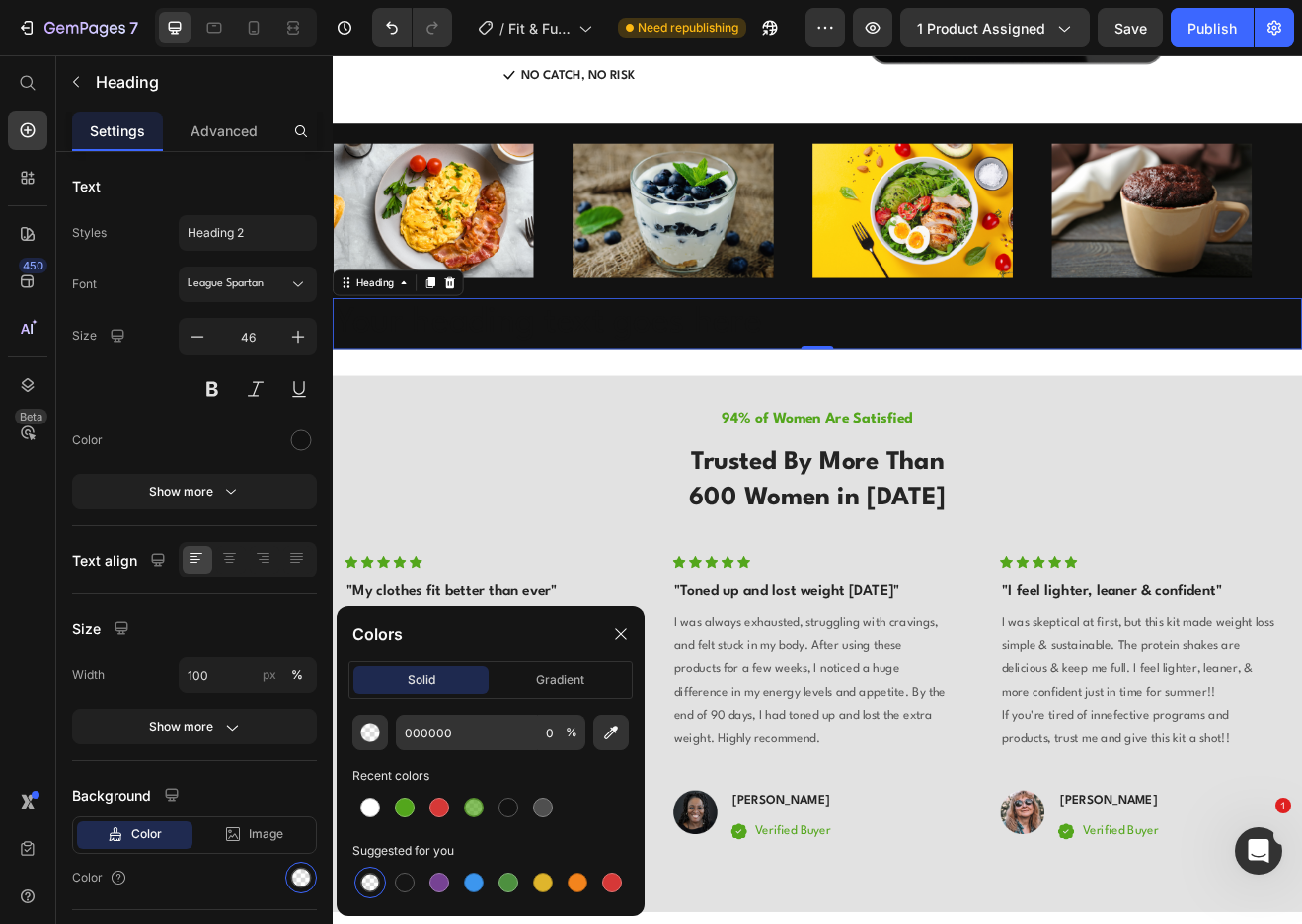 click on "Your heading text goes here" at bounding box center (925, 384) 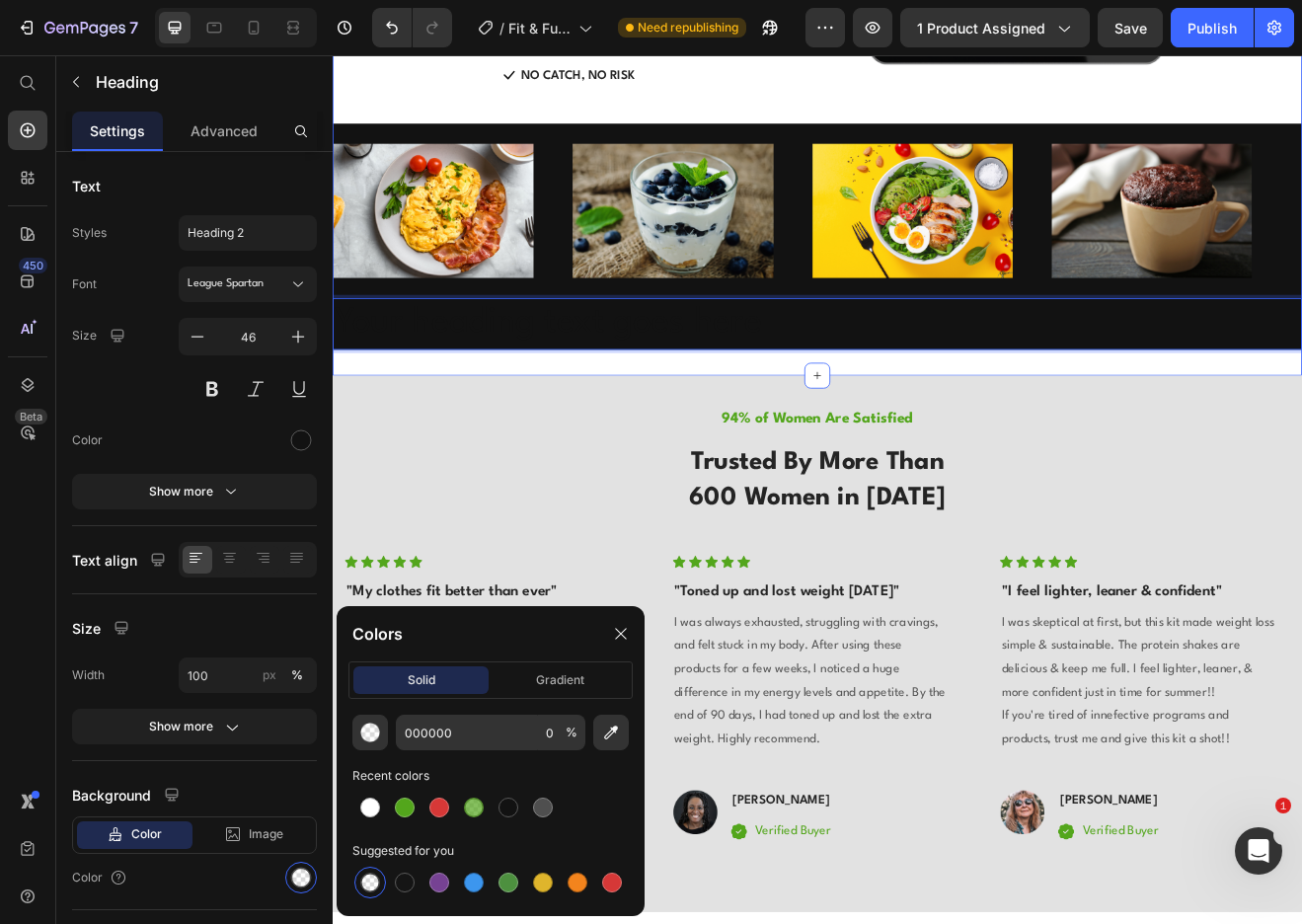 drag, startPoint x: 908, startPoint y: 367, endPoint x: 912, endPoint y: 409, distance: 42.190046 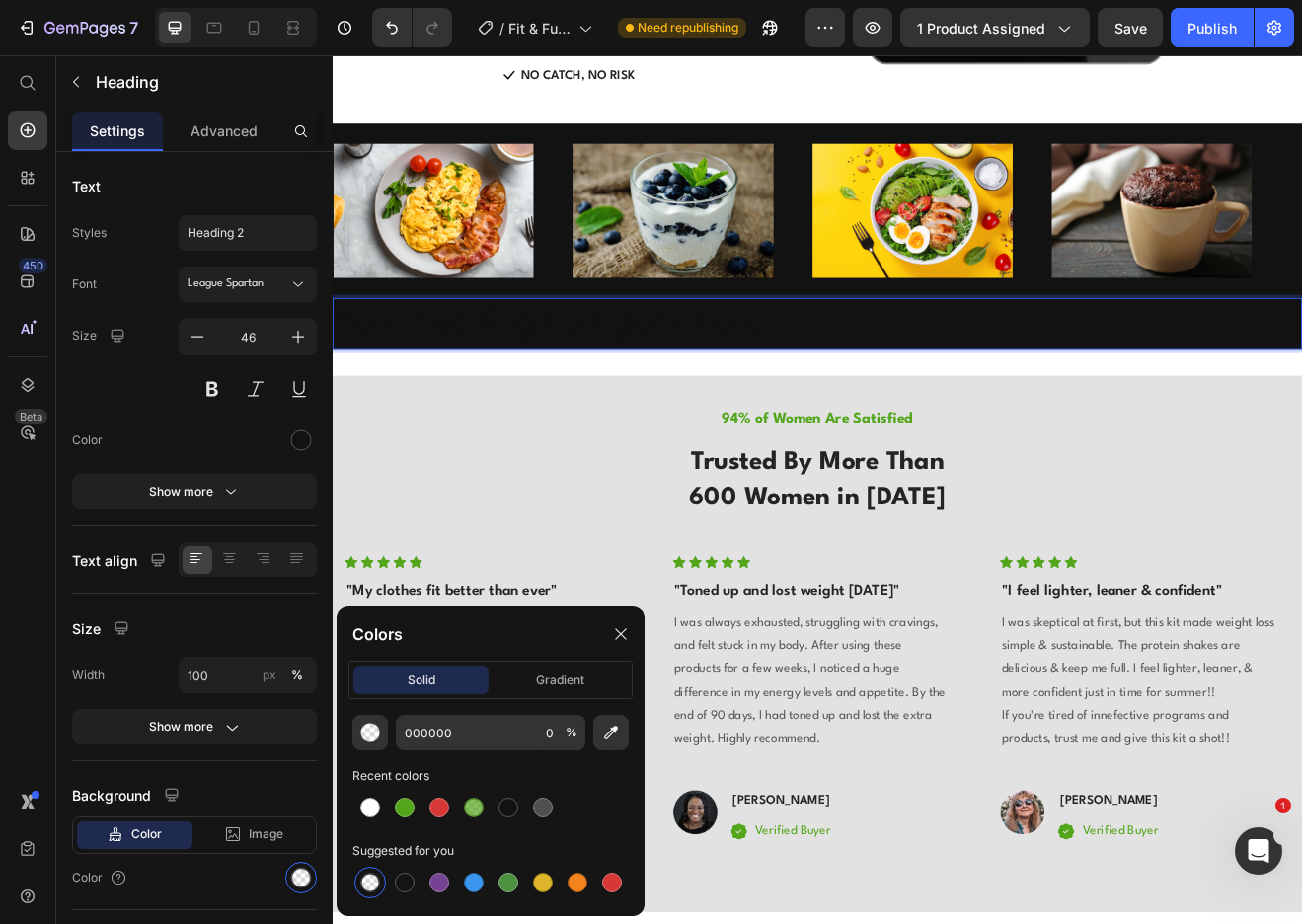 click on "Your heading text goes here" at bounding box center [925, 384] 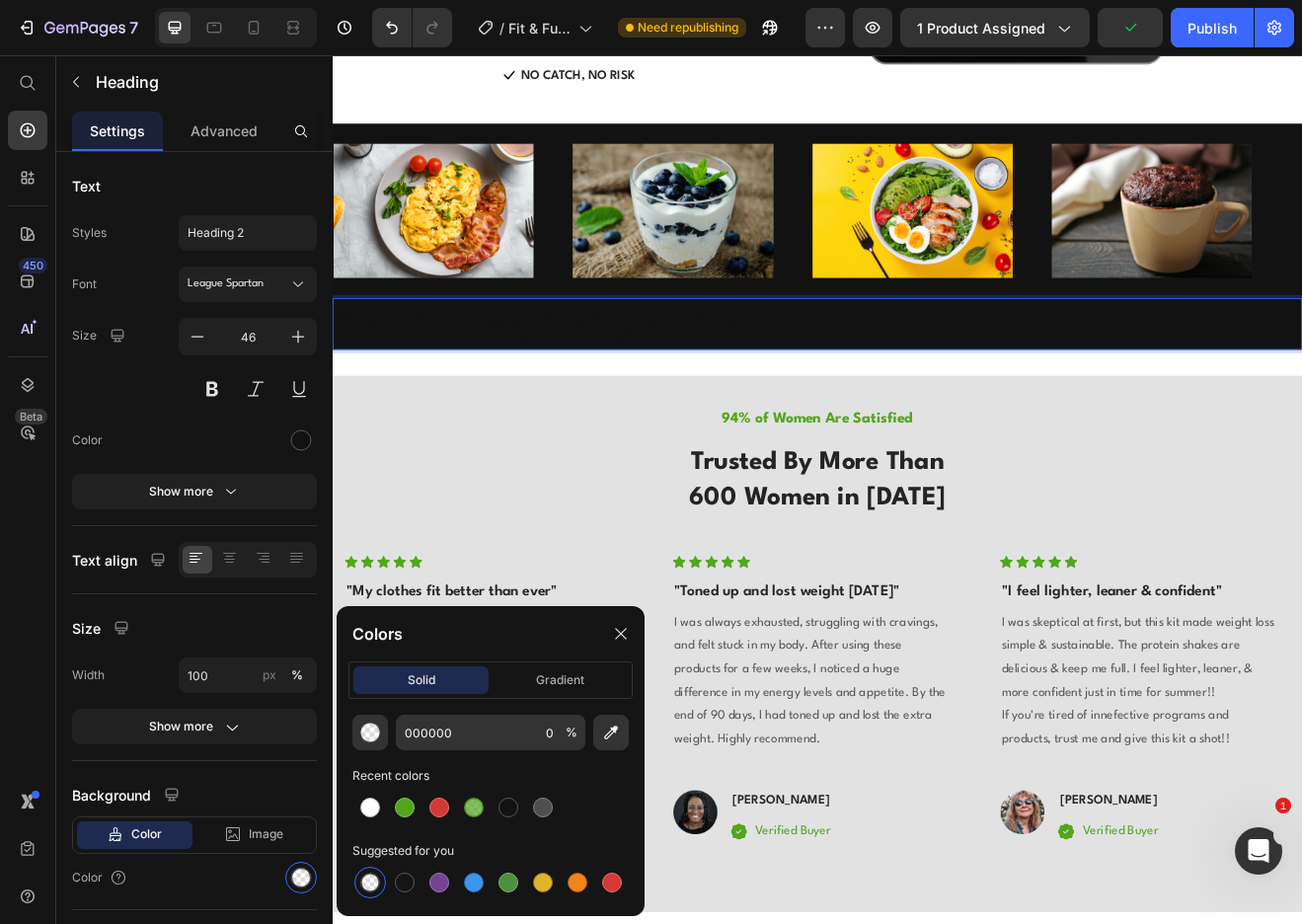 click on "Your heading text goes here" at bounding box center (925, 384) 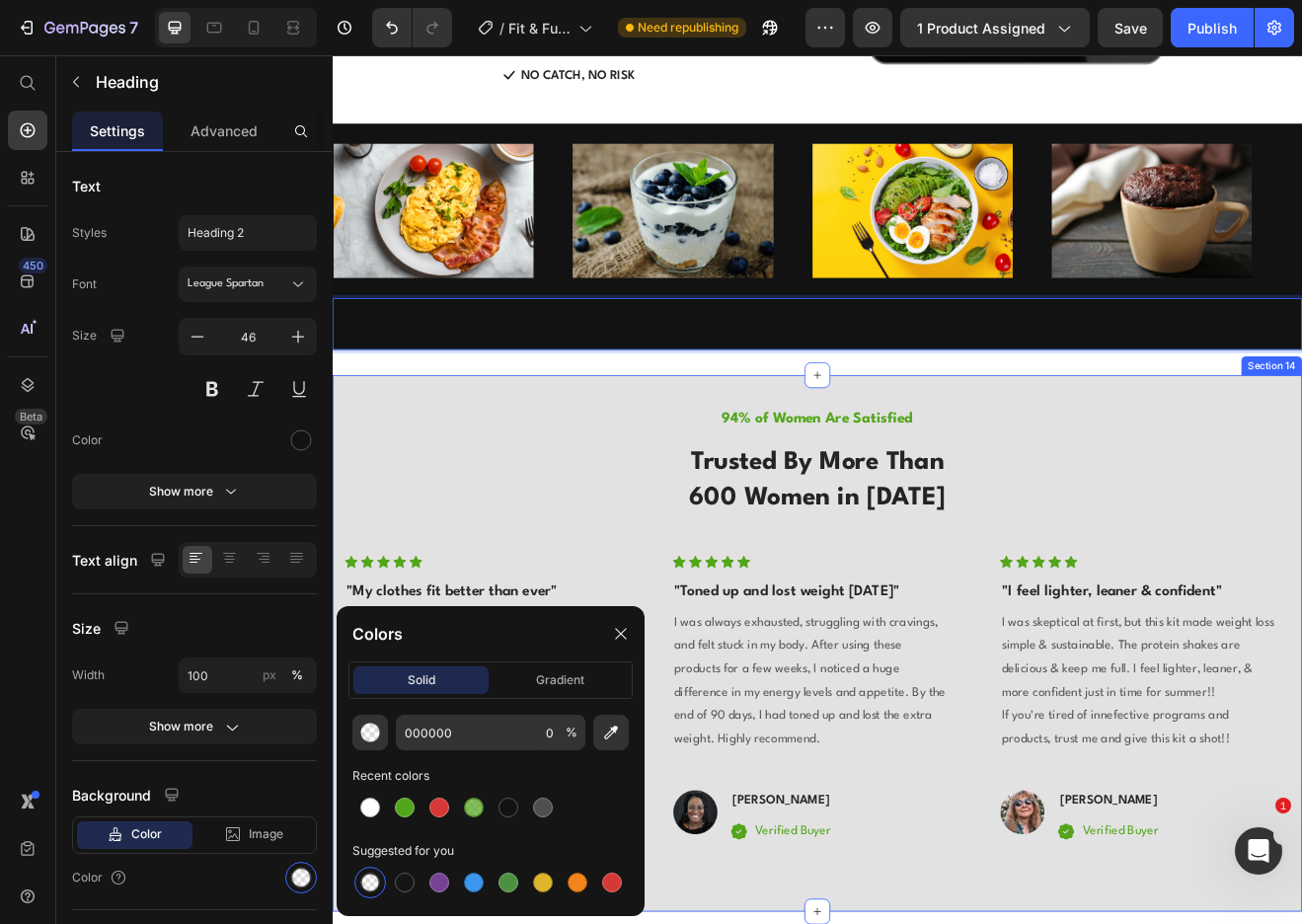 click on "High-Protein Fit & Fueled Recipe Ebook Heading Row Image Fuel Your Body for Lasting Fat Loss Heading These  simple , high-protein recipes  help you burn fat  and  build lean muscle  without restrictive dieting! Text block Row Image Effortless, Delicious, and Time-Saving Heading Designed for busy adults , these quick & easy recipes fit perfectly into your routine. Text block Row Image Maximize Your Results Heading Every meal  pairs seamlessly  with your Grass-Fed Whey & High Metabolism supplements to  accelerate fat loss & muscle toning ! Text block Row GET MY FREE RECIPE eBOOK Button                Icon NO CATCH, NO RISK Text block Icon List Row Image Row Image Image Image Image Image Image Image Image Marquee Your heading text goes here Heading   0 Row Section 12" at bounding box center [925, -31] 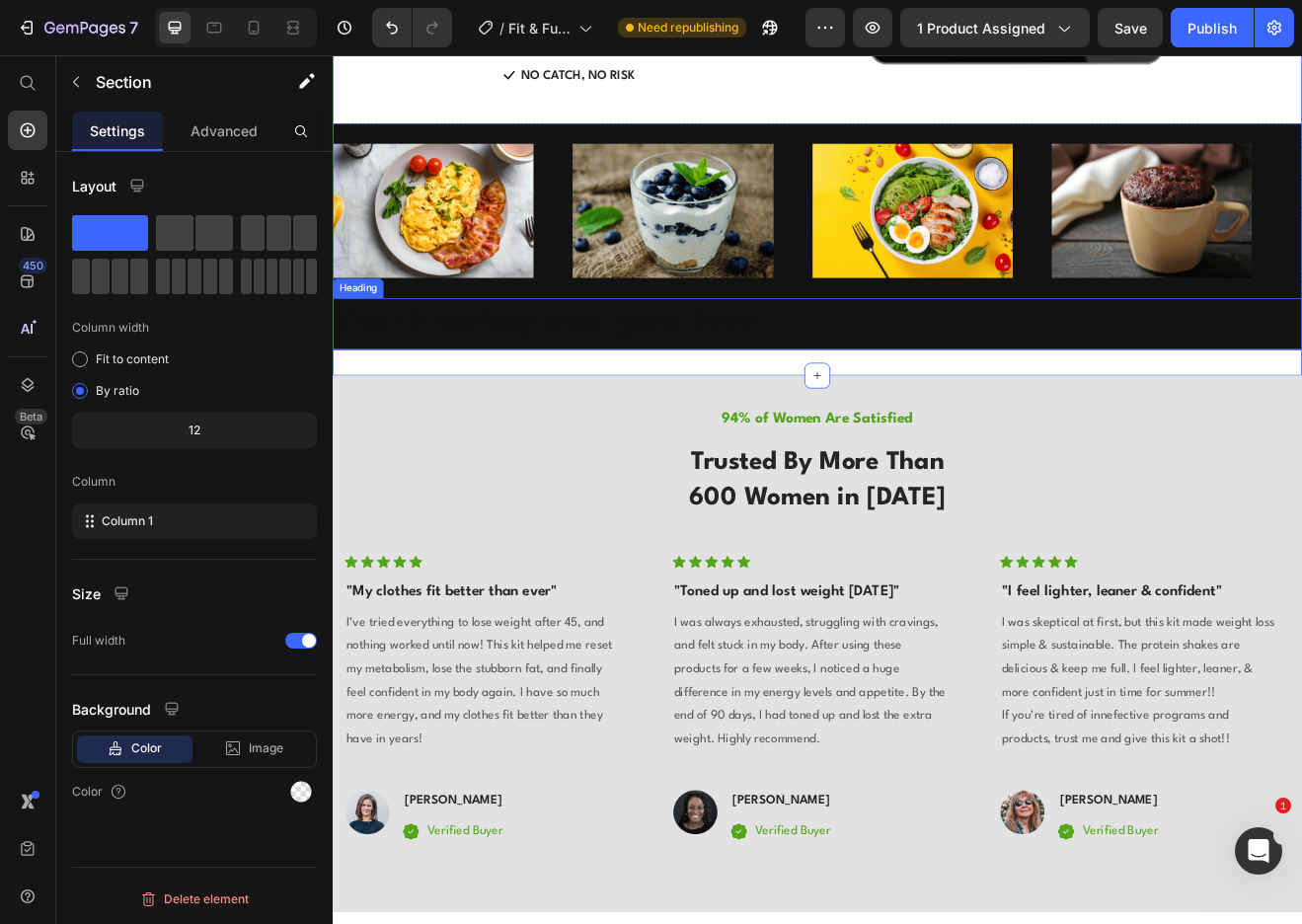 click on "Your heading text goes here" at bounding box center (925, 384) 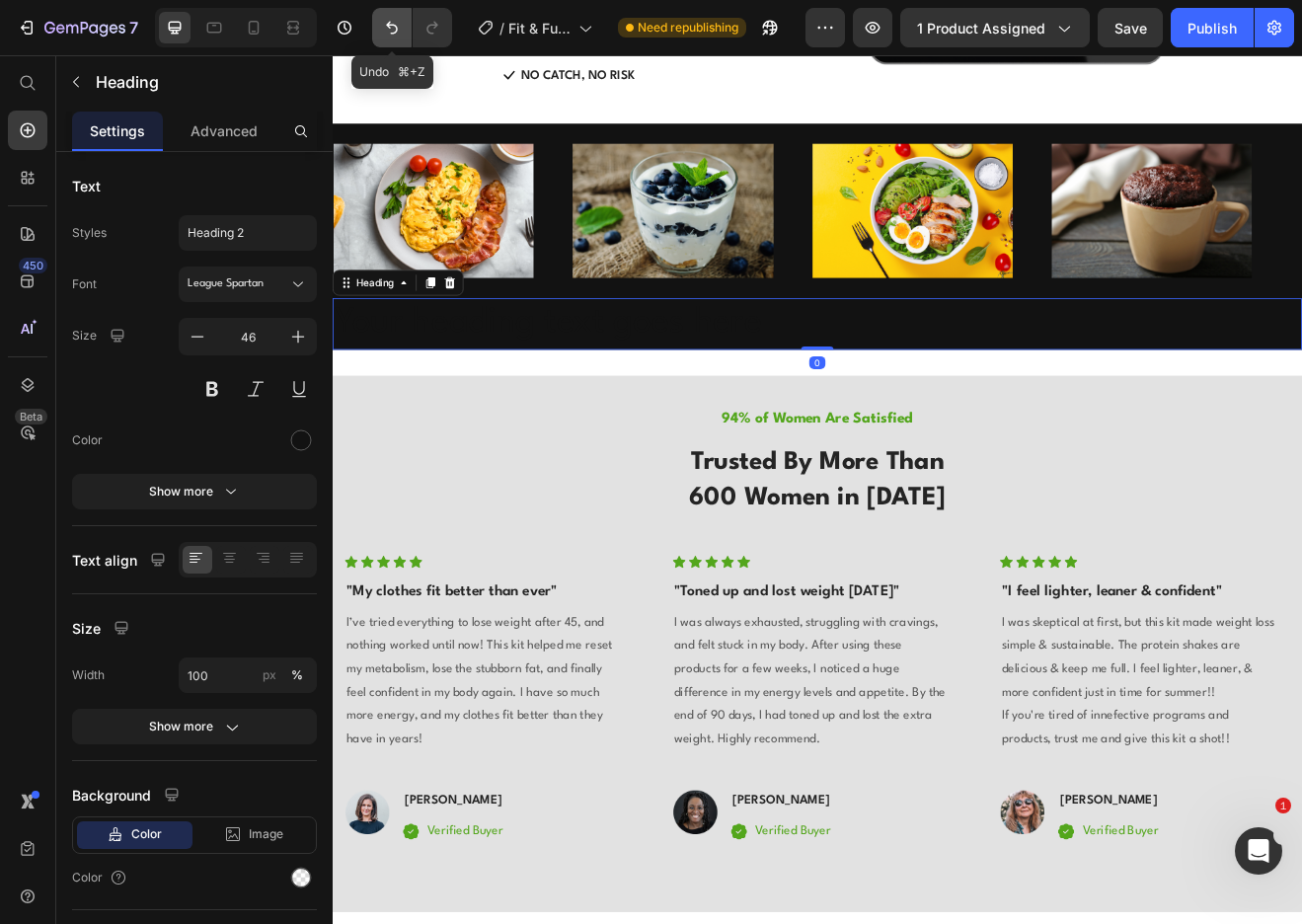 click 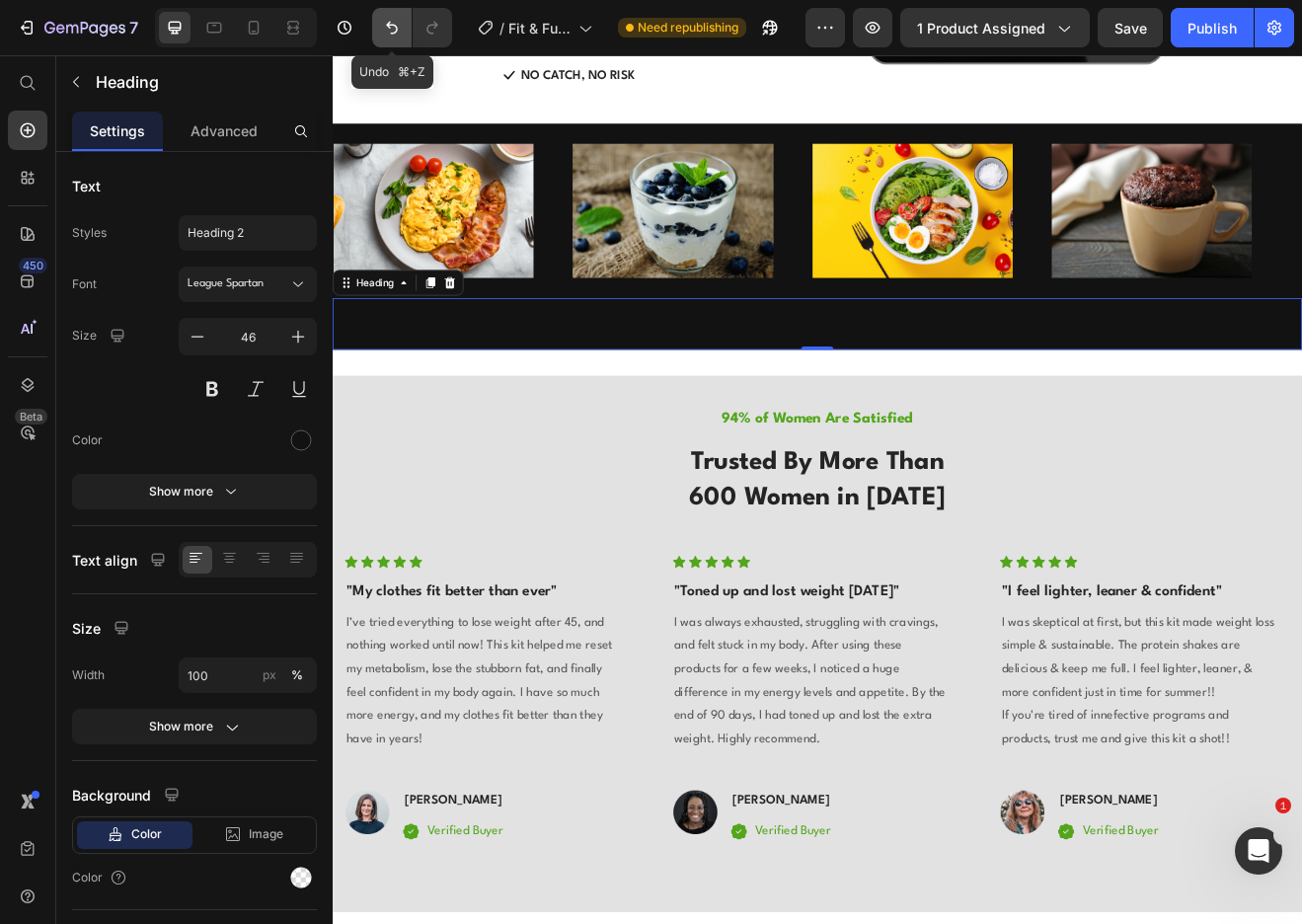 click 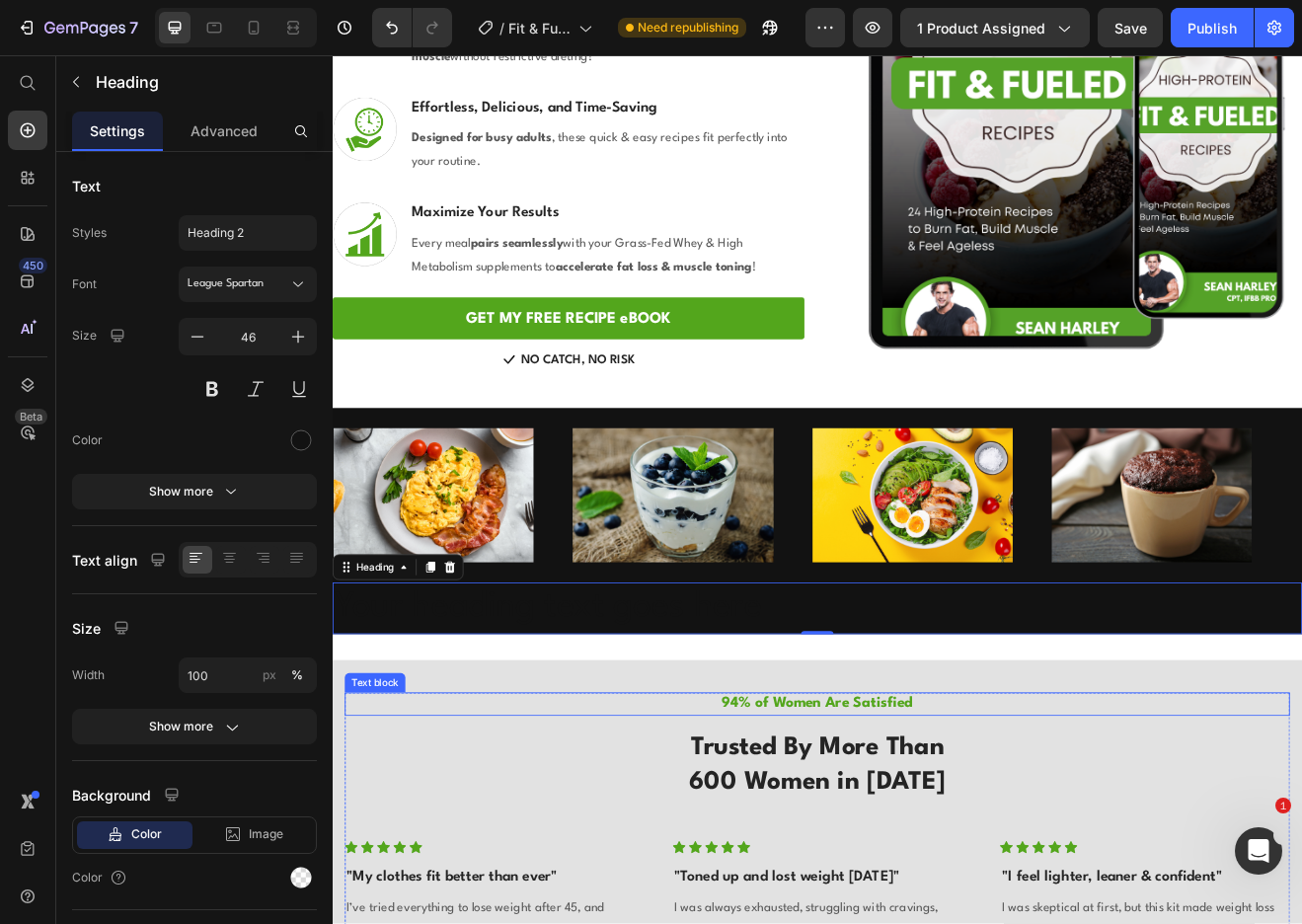 scroll, scrollTop: 2991, scrollLeft: 0, axis: vertical 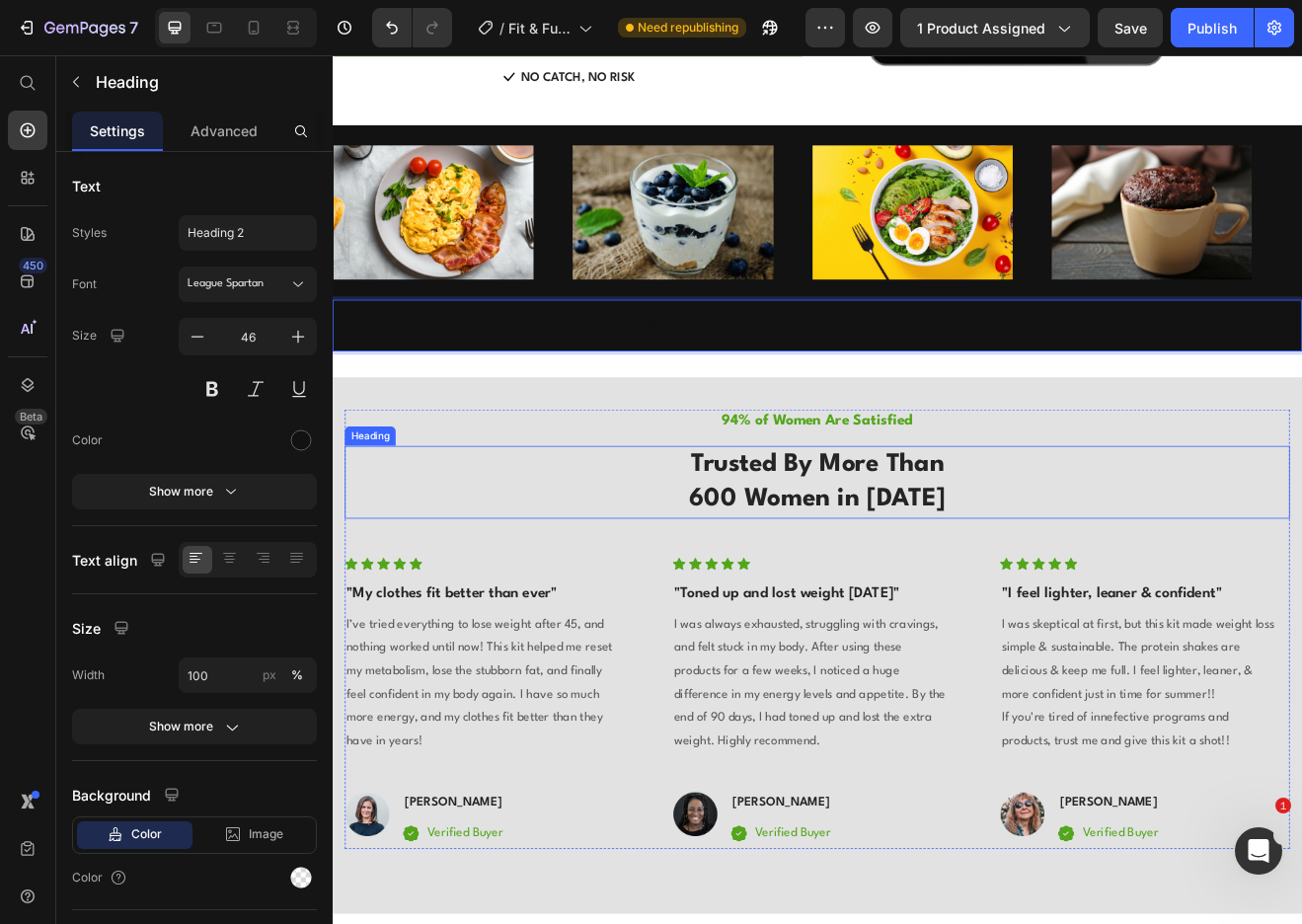click on "Trusted By More Than  600 Women in [DATE]" at bounding box center [925, 578] 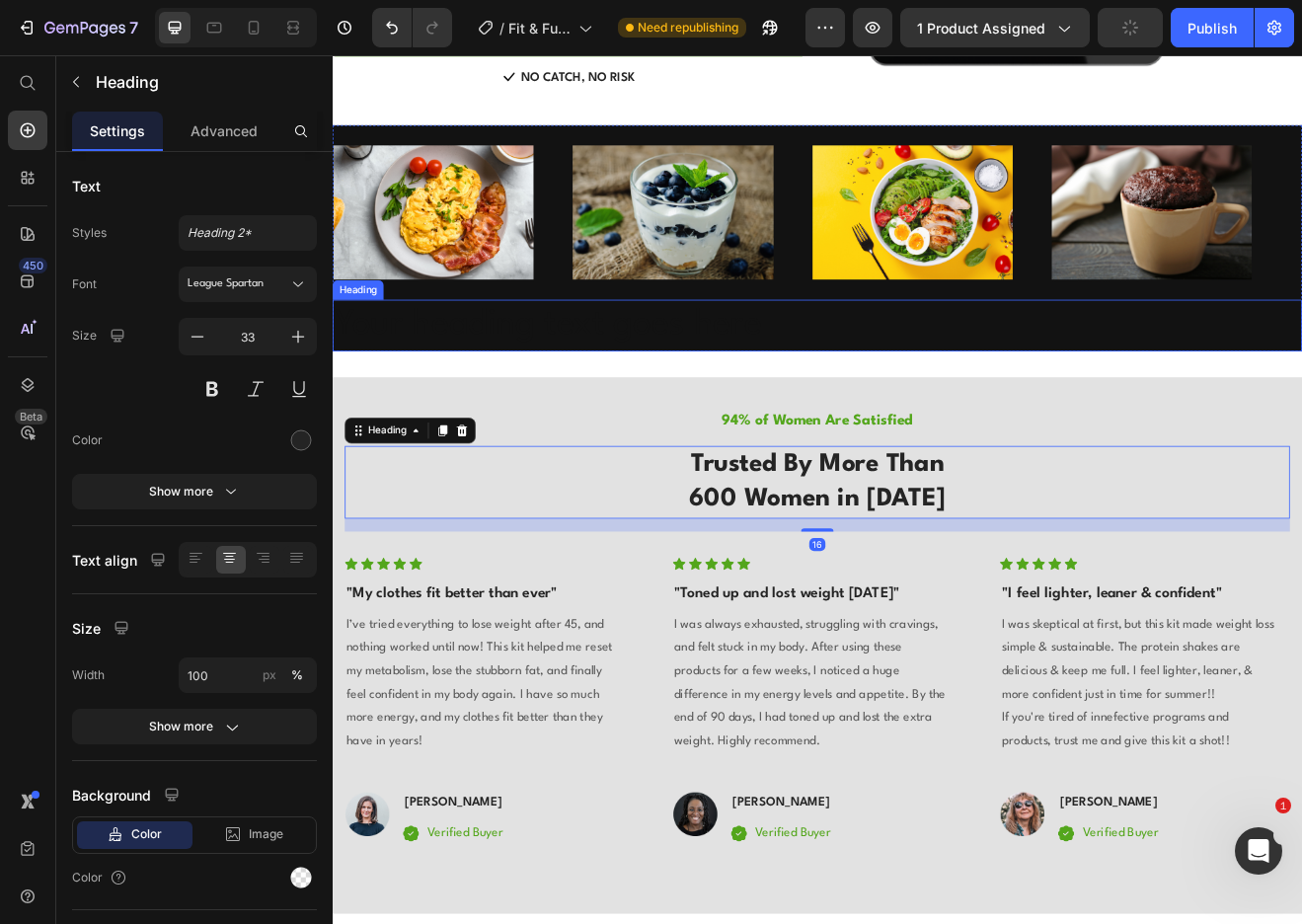 click on "Your heading text goes here" at bounding box center [925, 386] 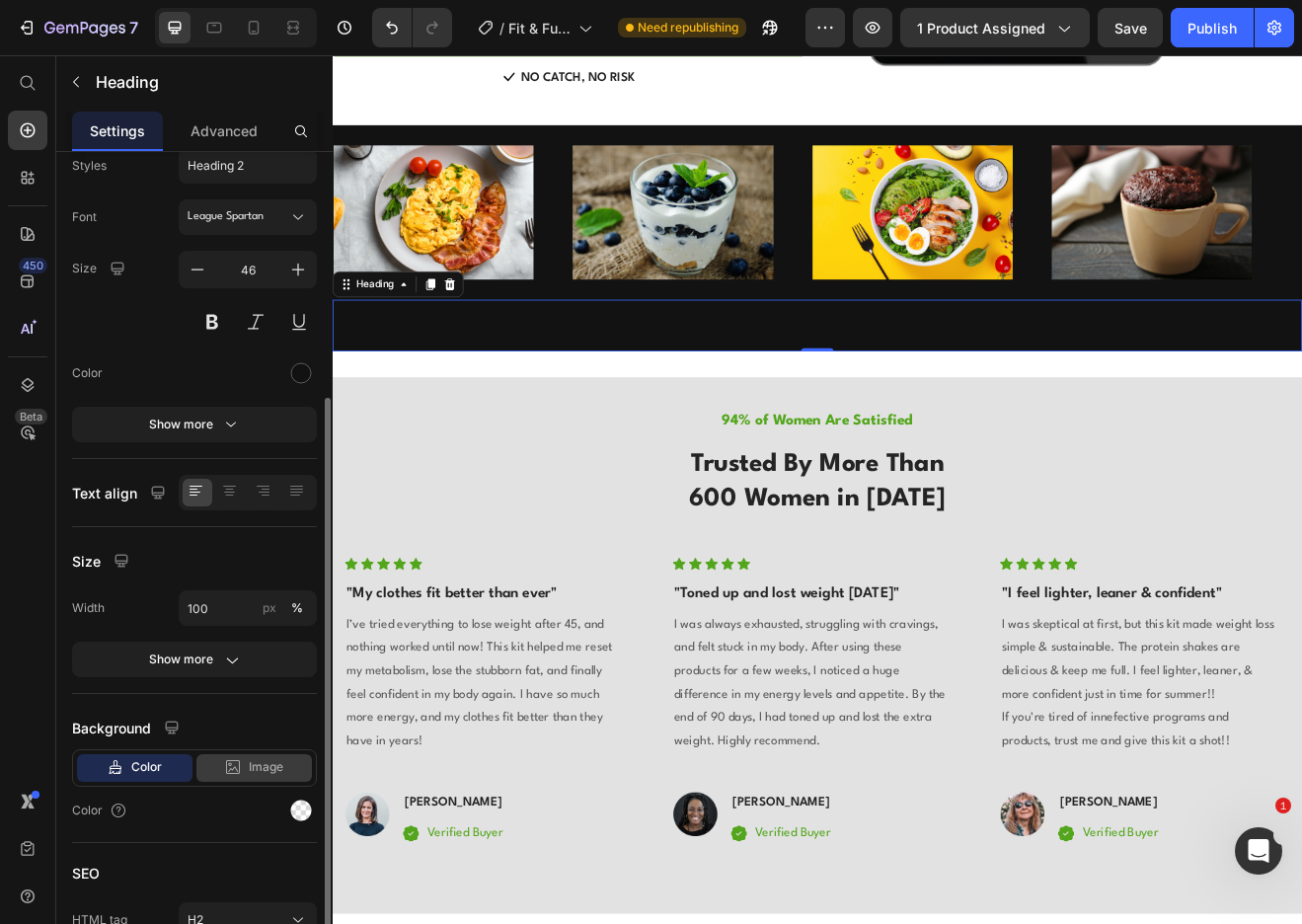 scroll, scrollTop: 171, scrollLeft: 0, axis: vertical 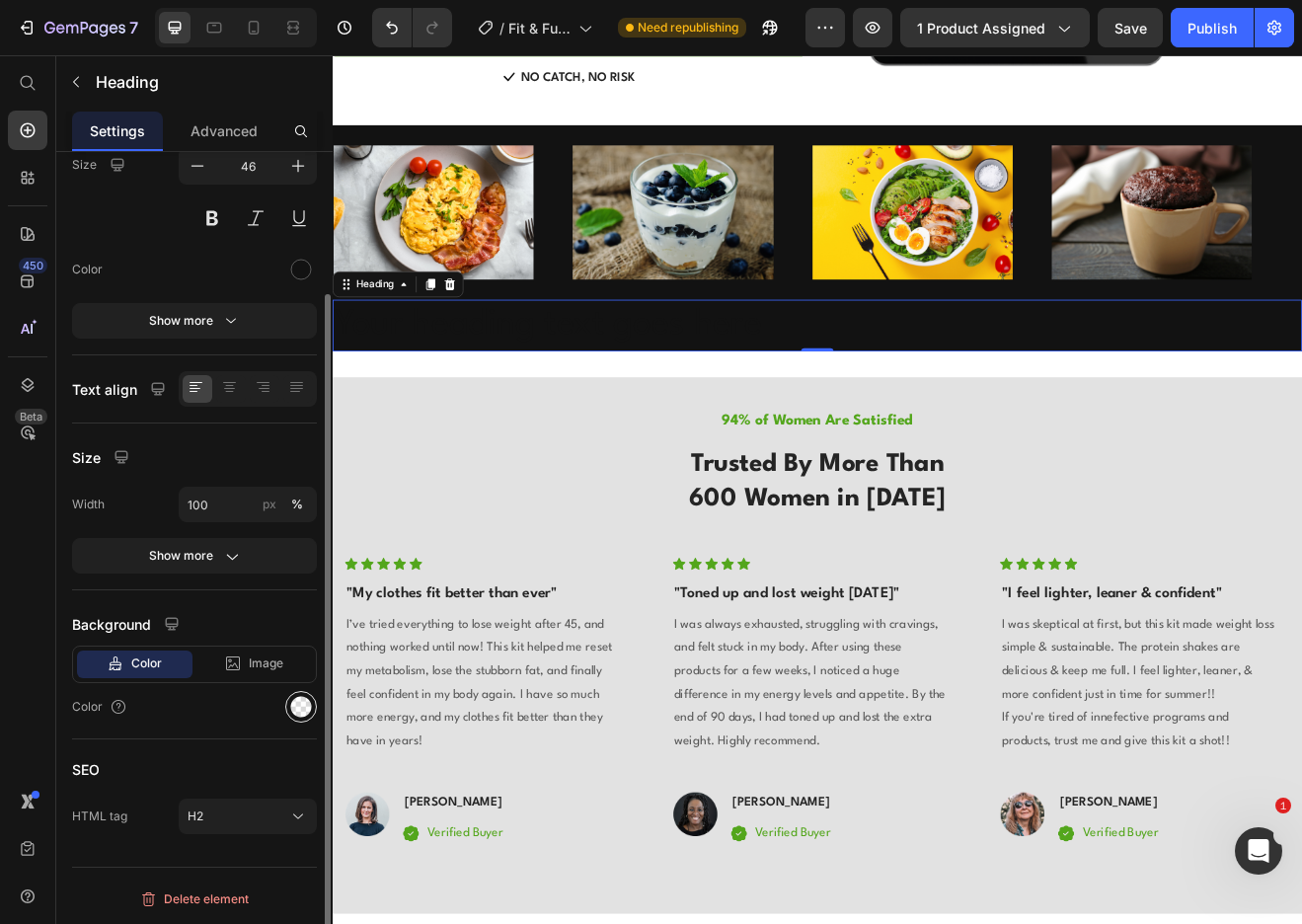 click at bounding box center [301, 707] 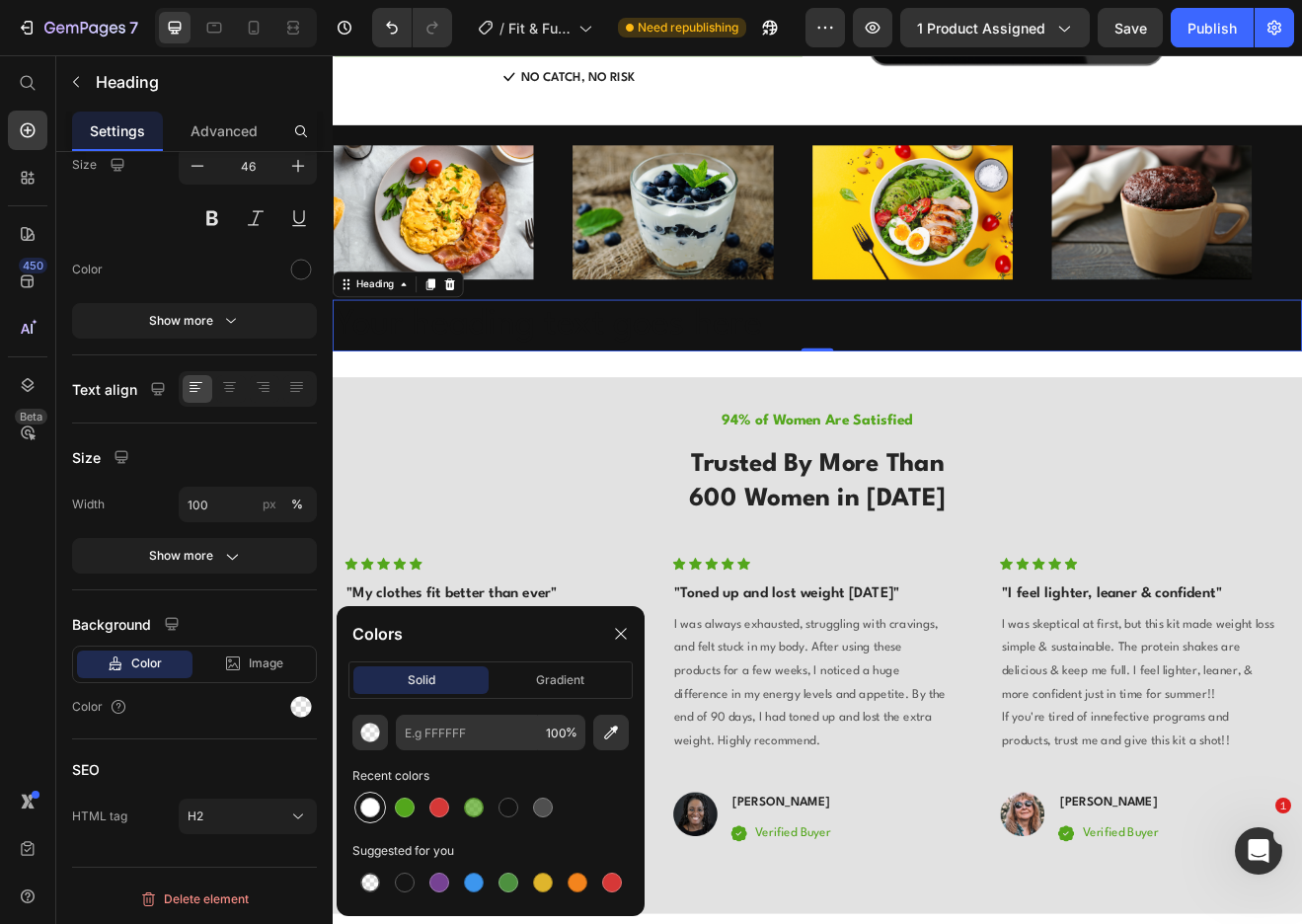 click at bounding box center (370, 808) 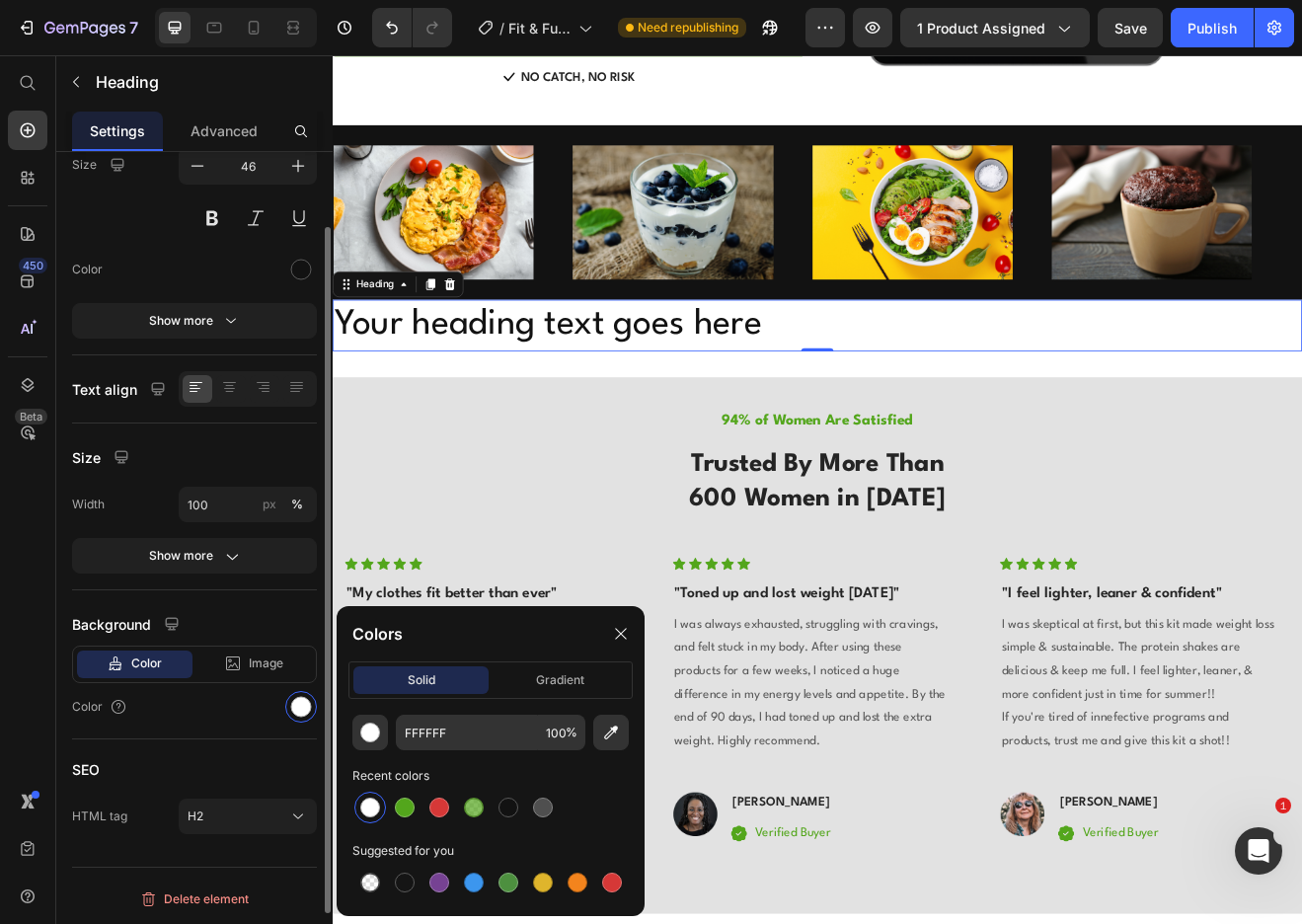 scroll, scrollTop: 0, scrollLeft: 0, axis: both 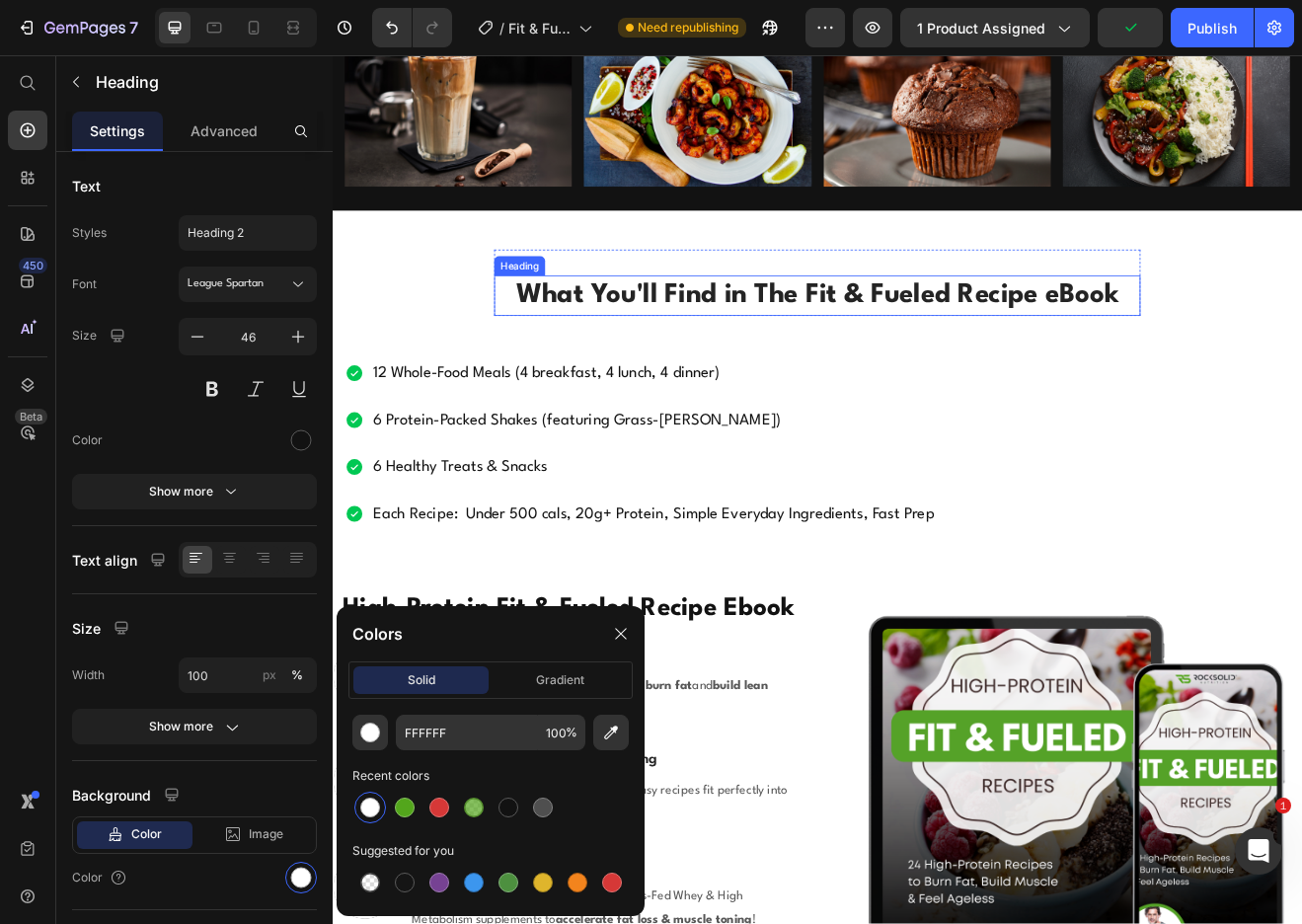 click on "What You'll Find in The Fit & Fueled Recipe eBook" at bounding box center (925, 349) 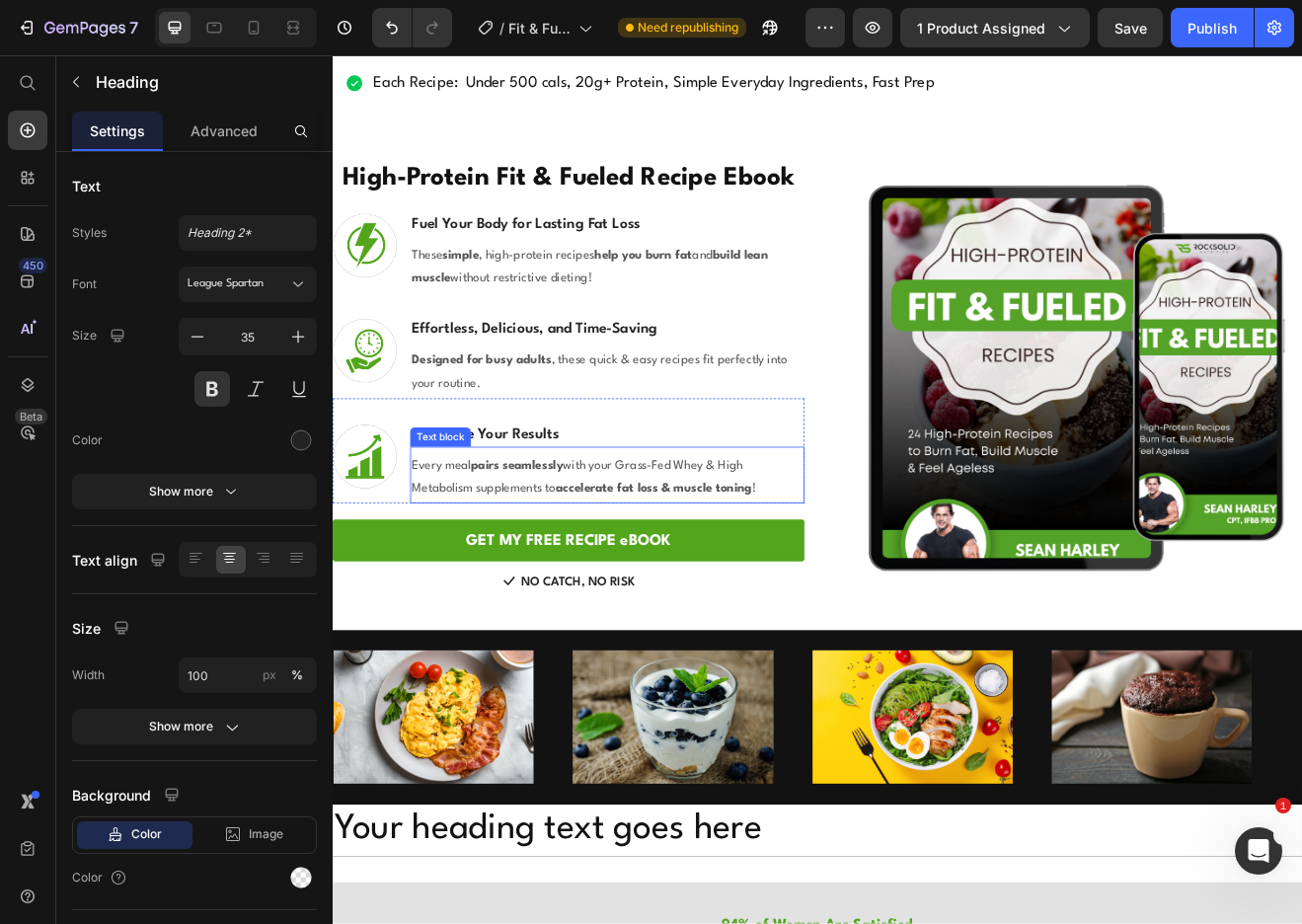 scroll, scrollTop: 2806, scrollLeft: 0, axis: vertical 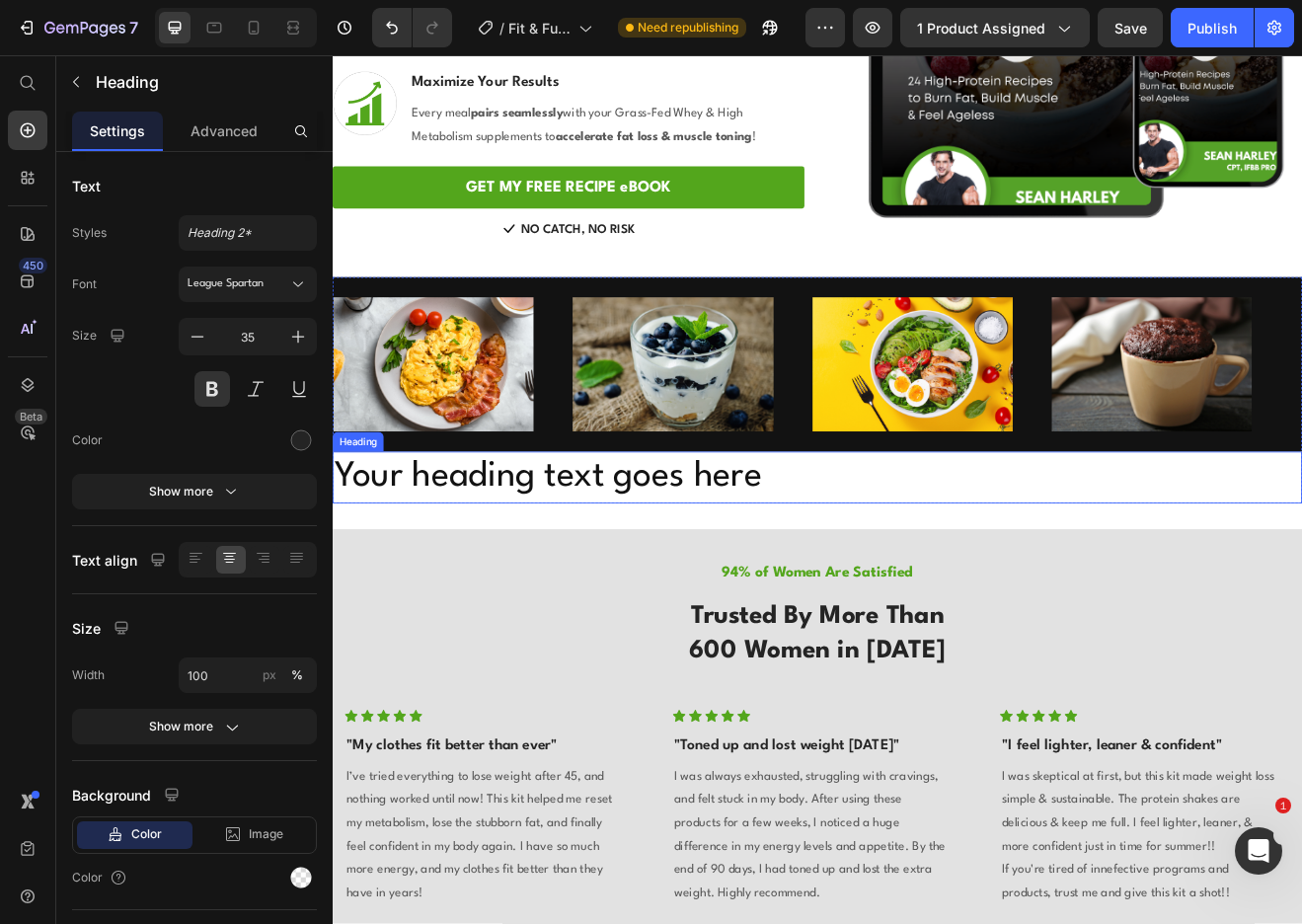 click on "Your heading text goes here" at bounding box center [925, 572] 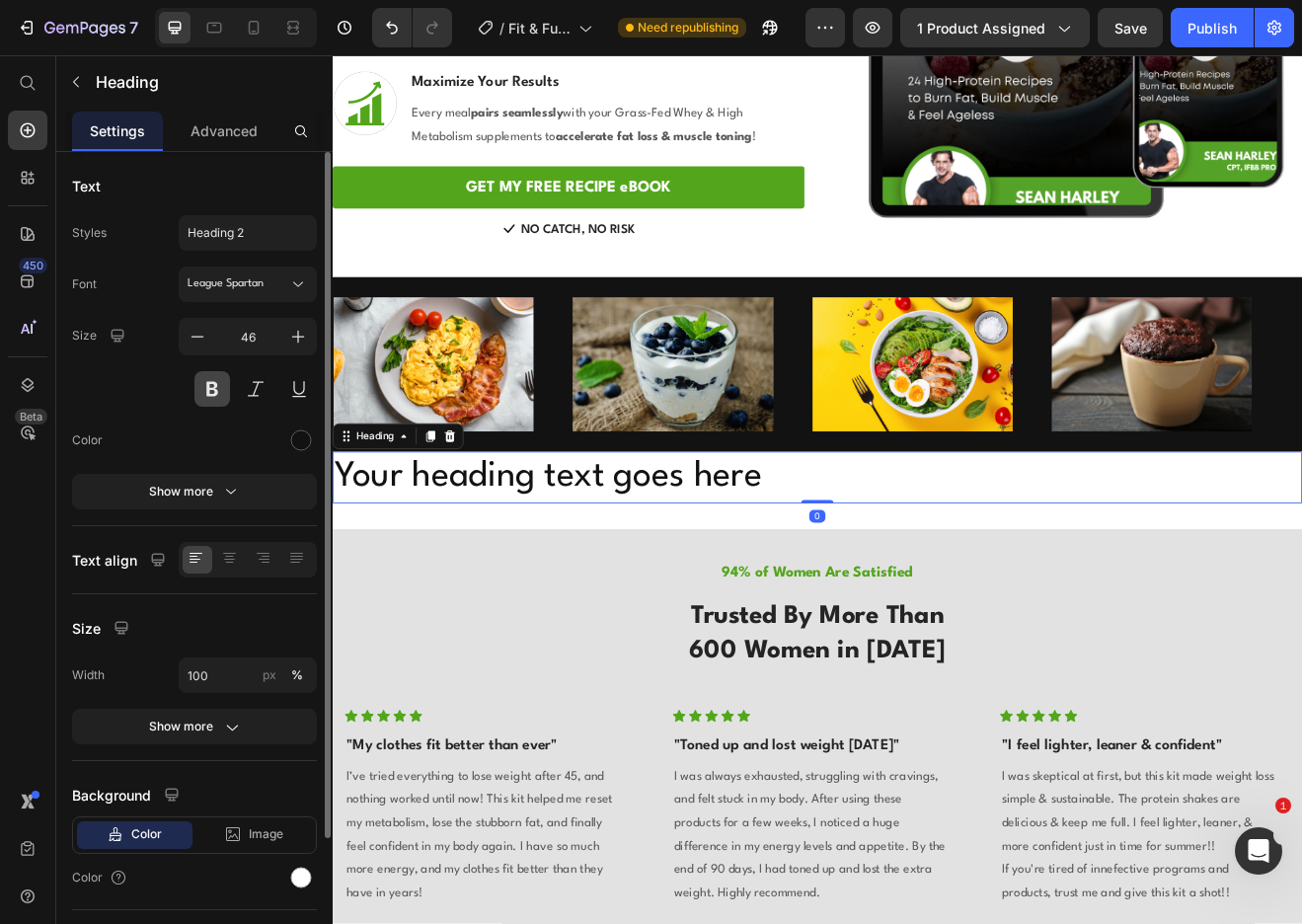 click at bounding box center [212, 389] 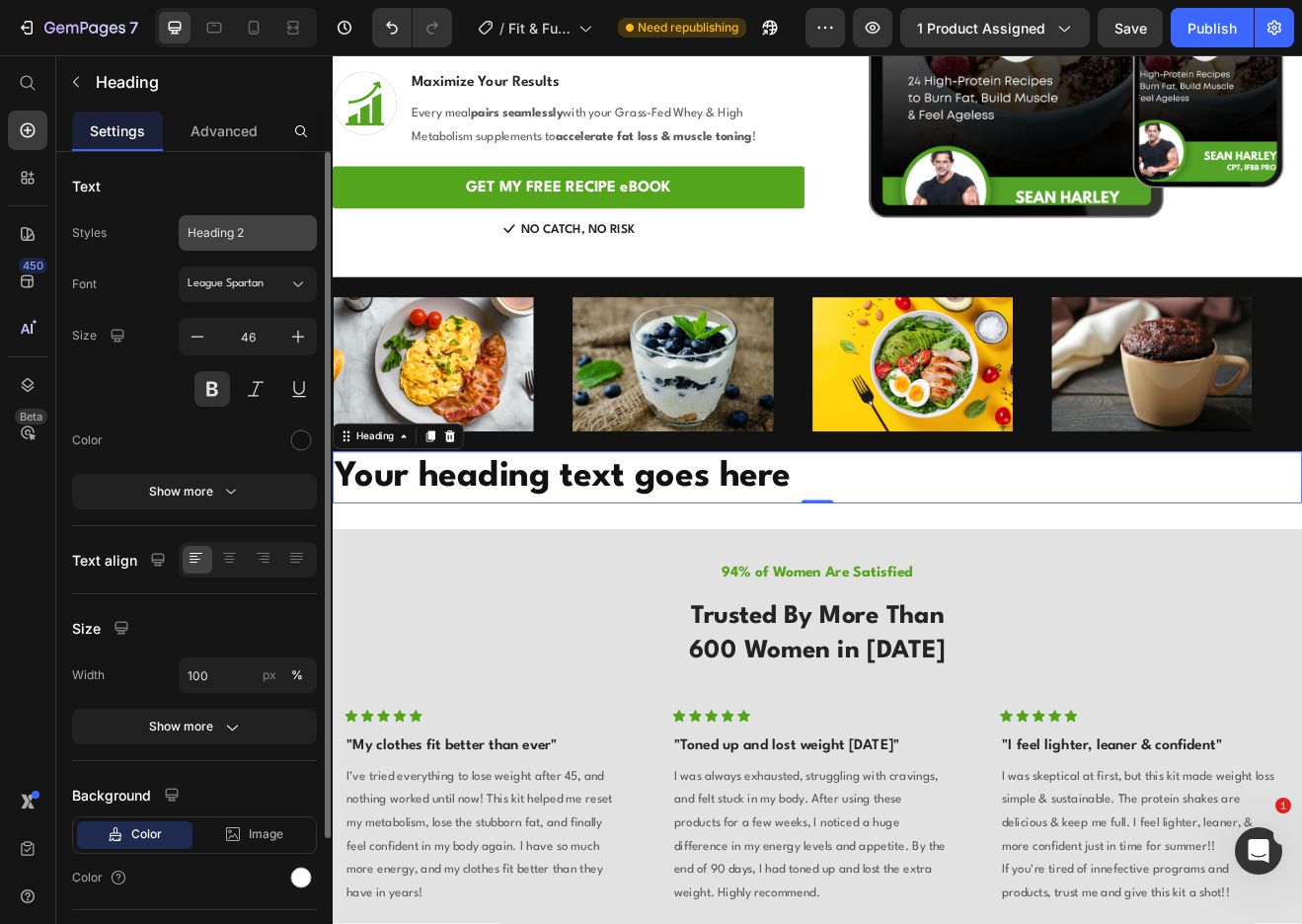 click on "Heading 2" at bounding box center (236, 233) 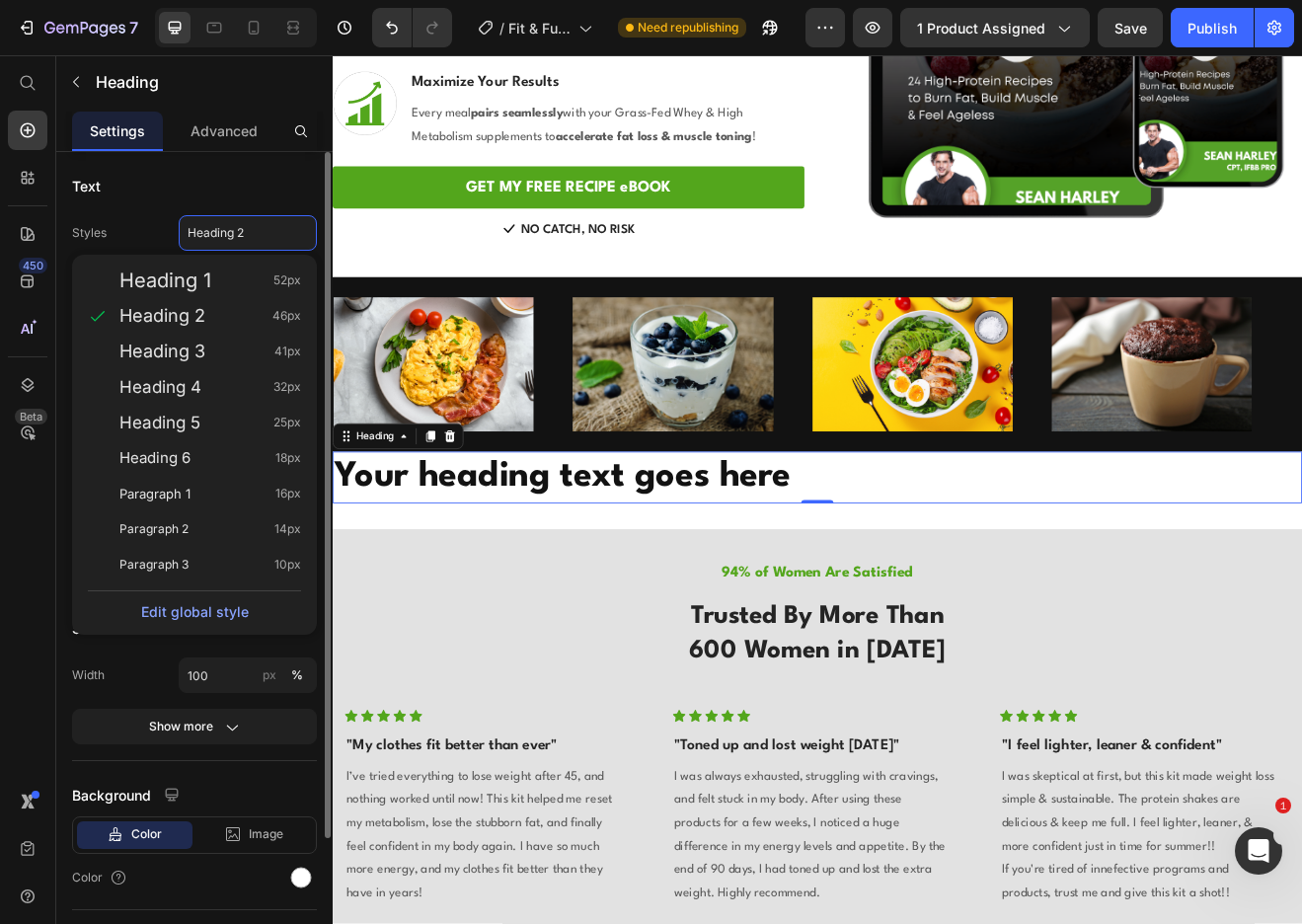 click on "Text" at bounding box center [194, 186] 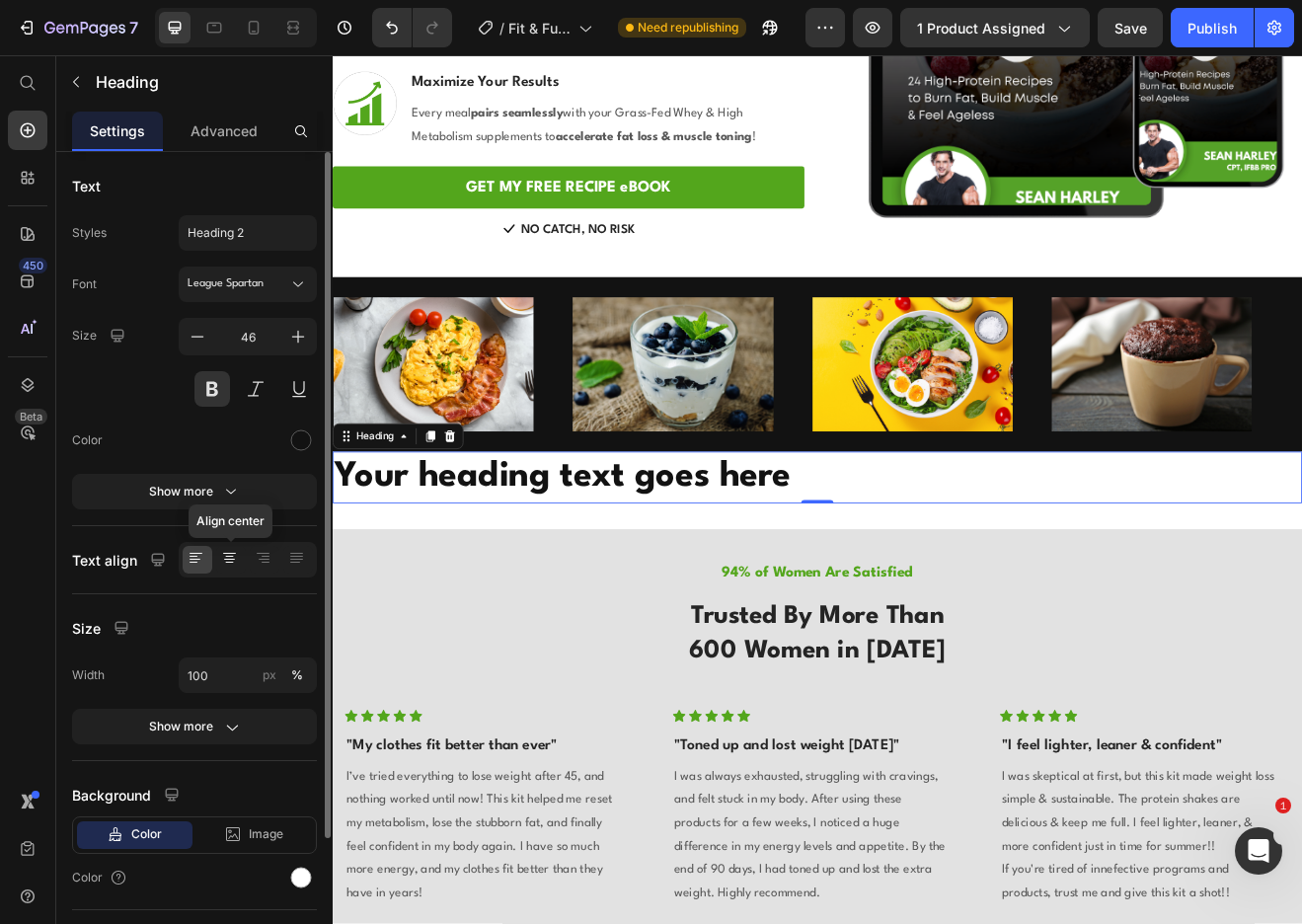 click 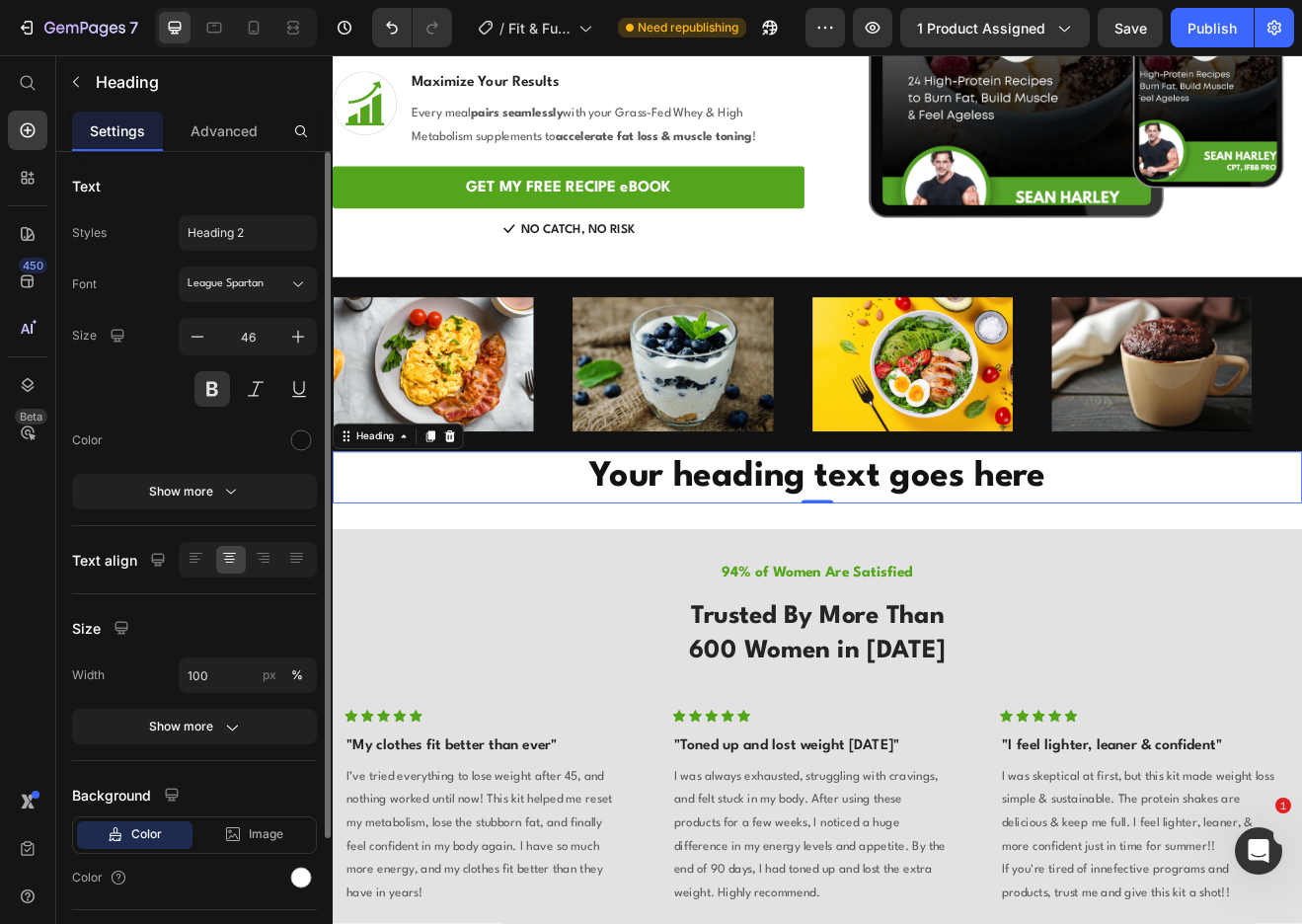 scroll, scrollTop: 171, scrollLeft: 0, axis: vertical 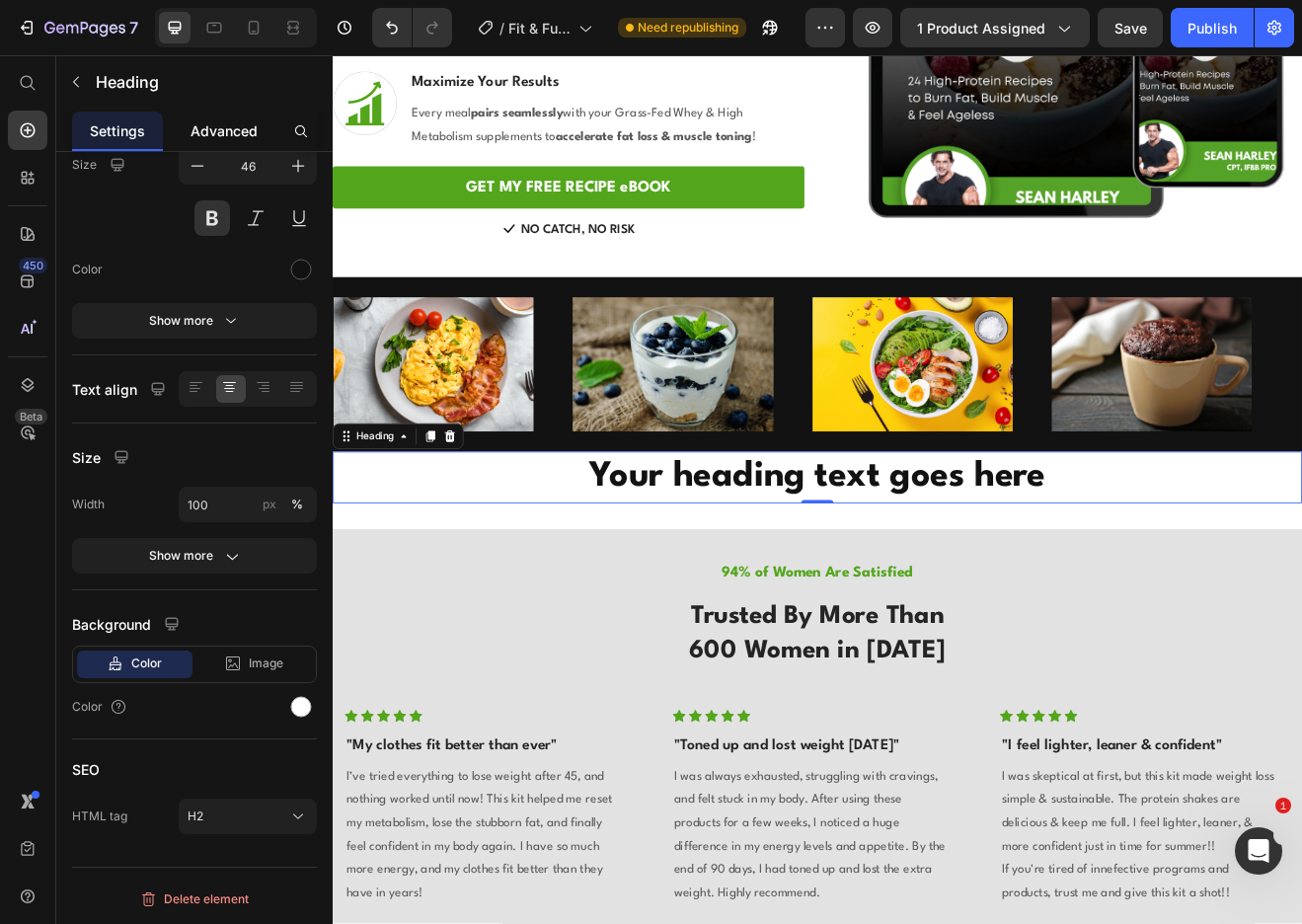 click on "Advanced" at bounding box center [224, 130] 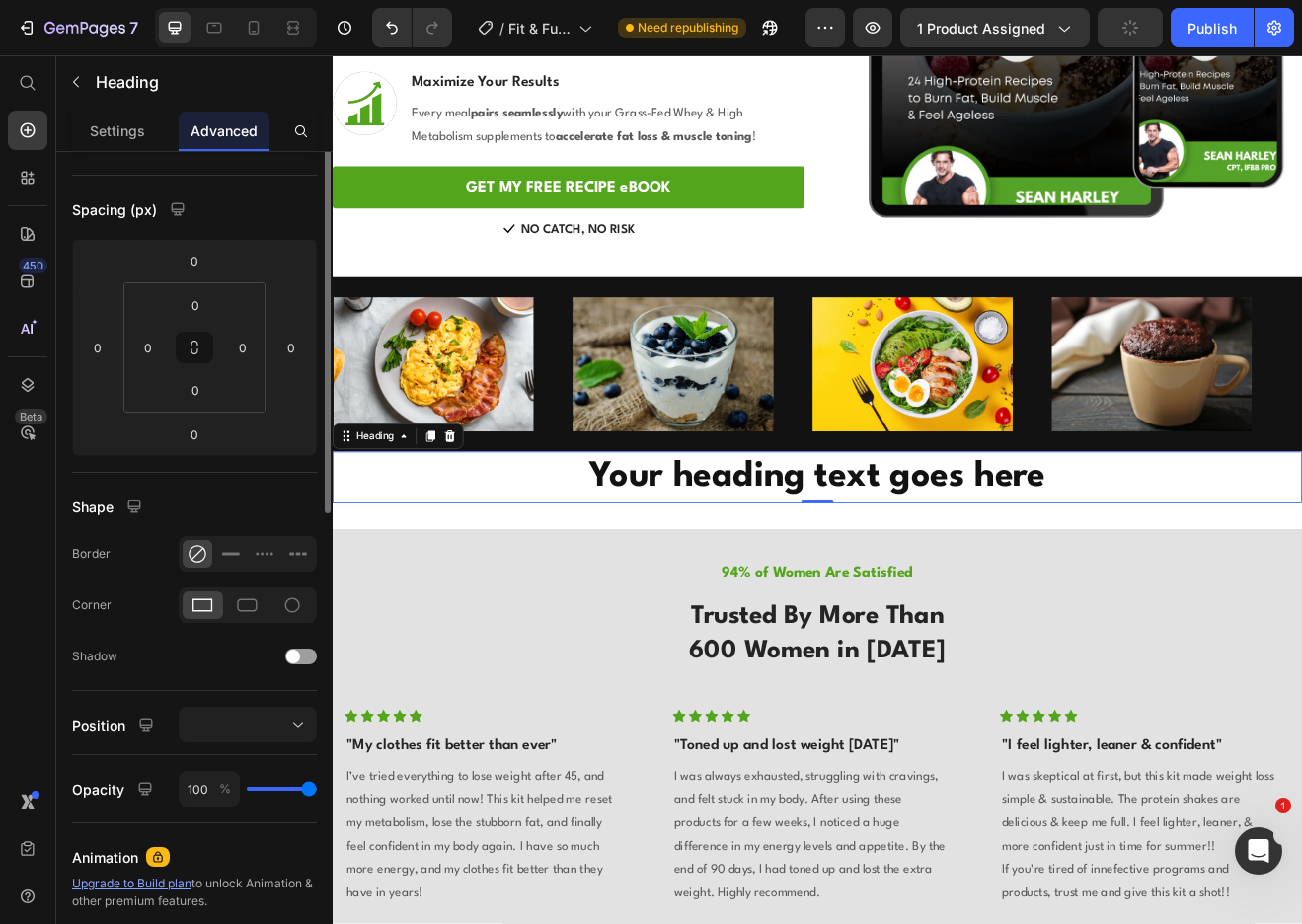 scroll, scrollTop: 0, scrollLeft: 0, axis: both 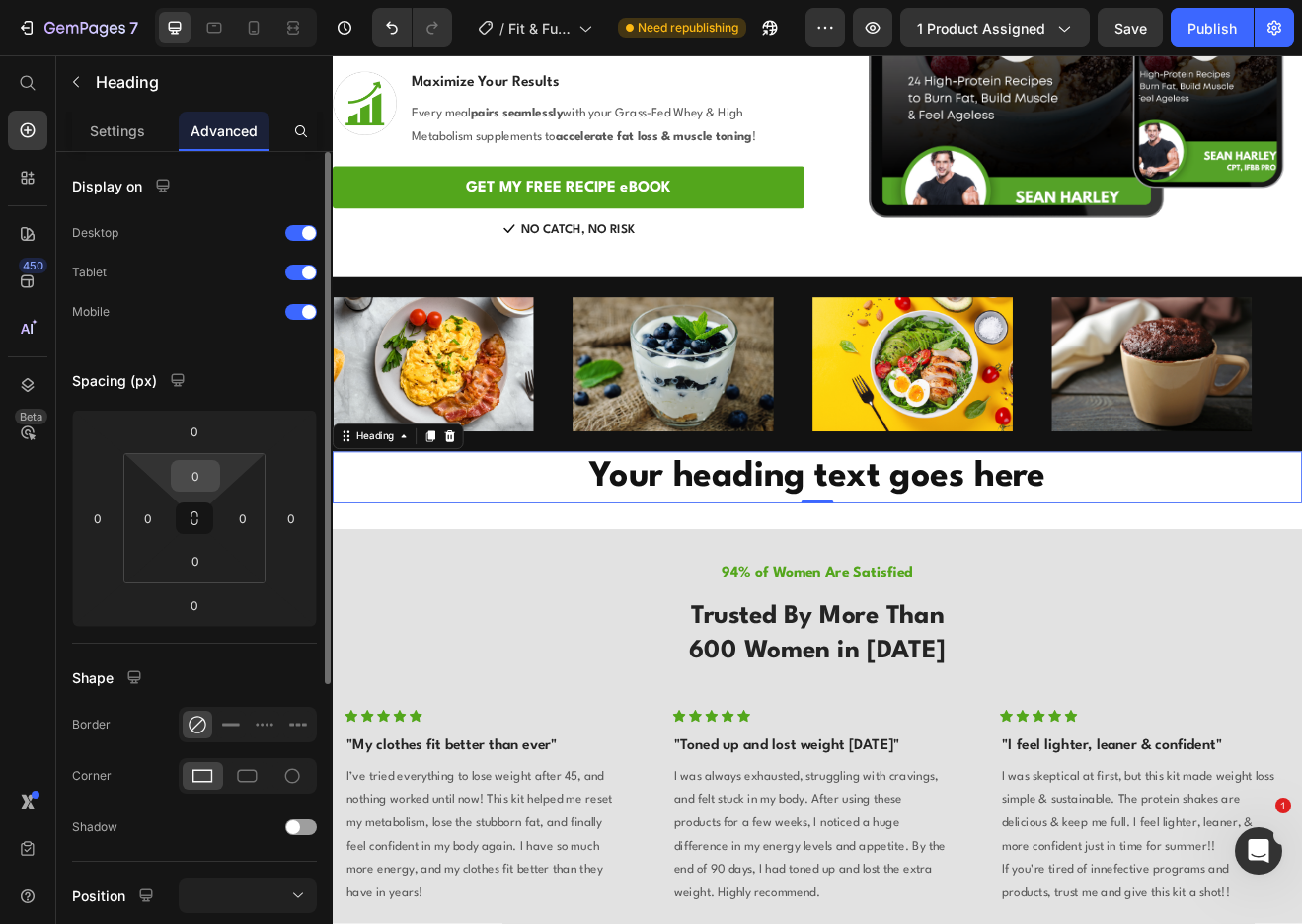 click on "0" at bounding box center [195, 476] 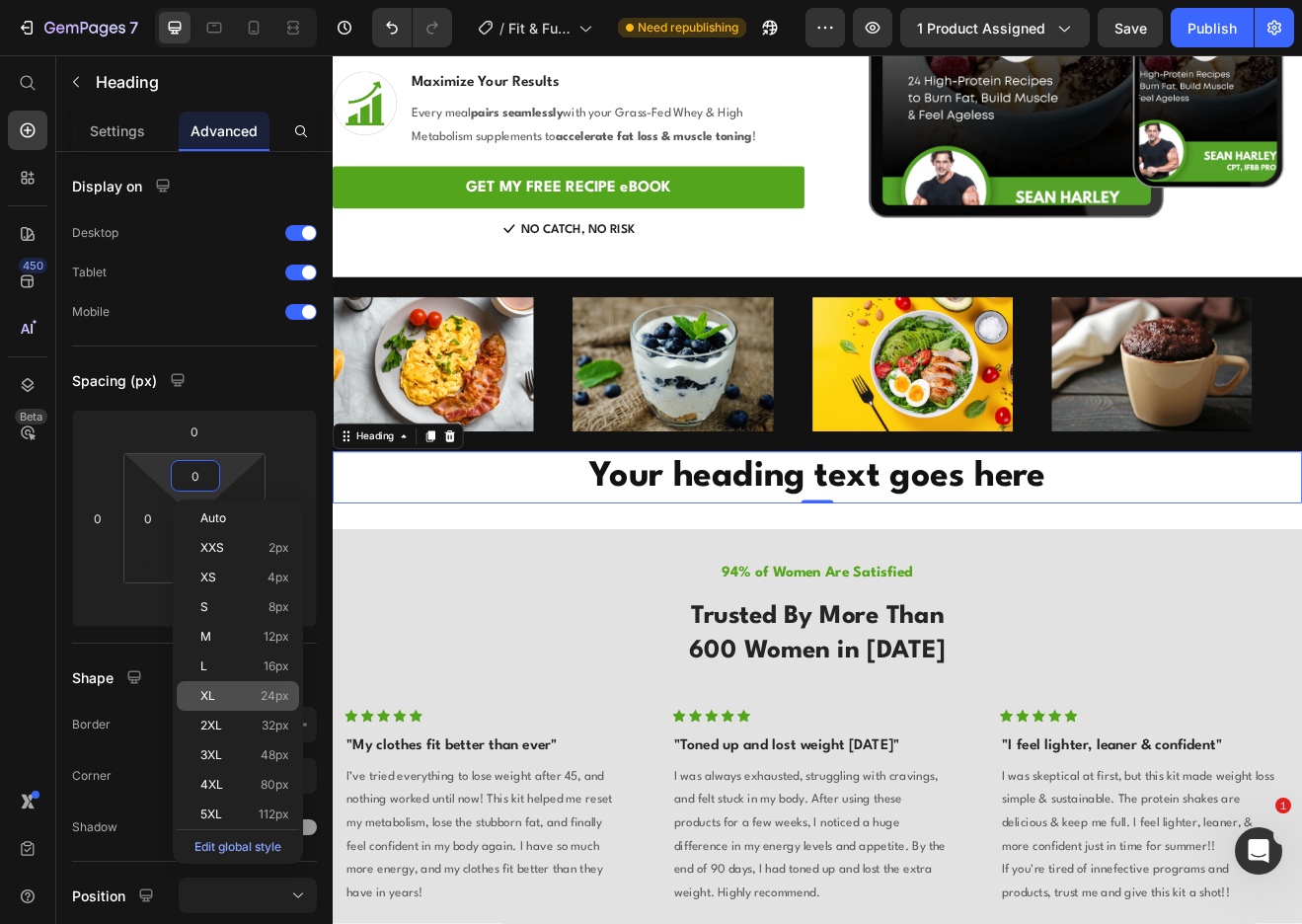click on "24px" at bounding box center (274, 696) 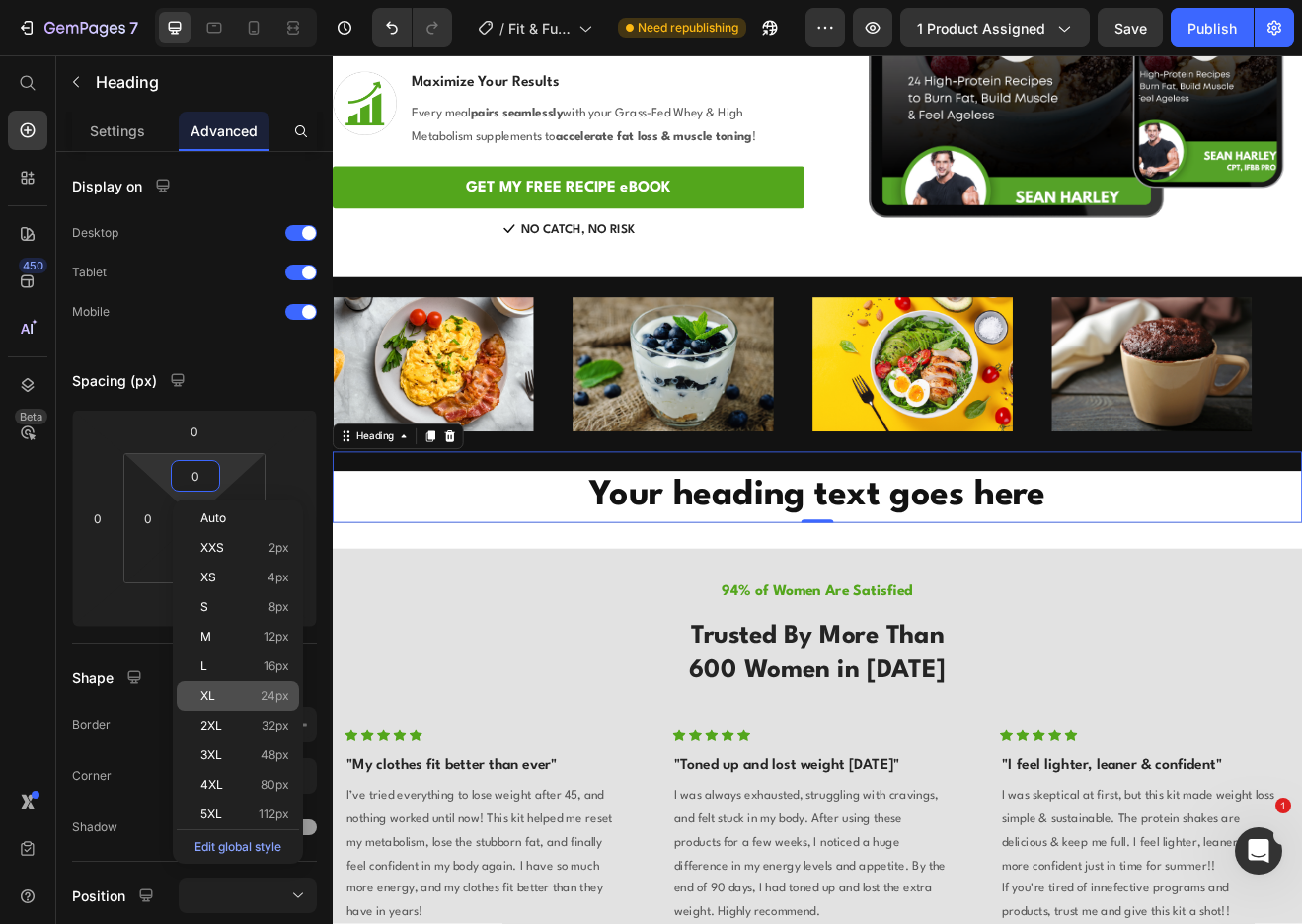 type on "24" 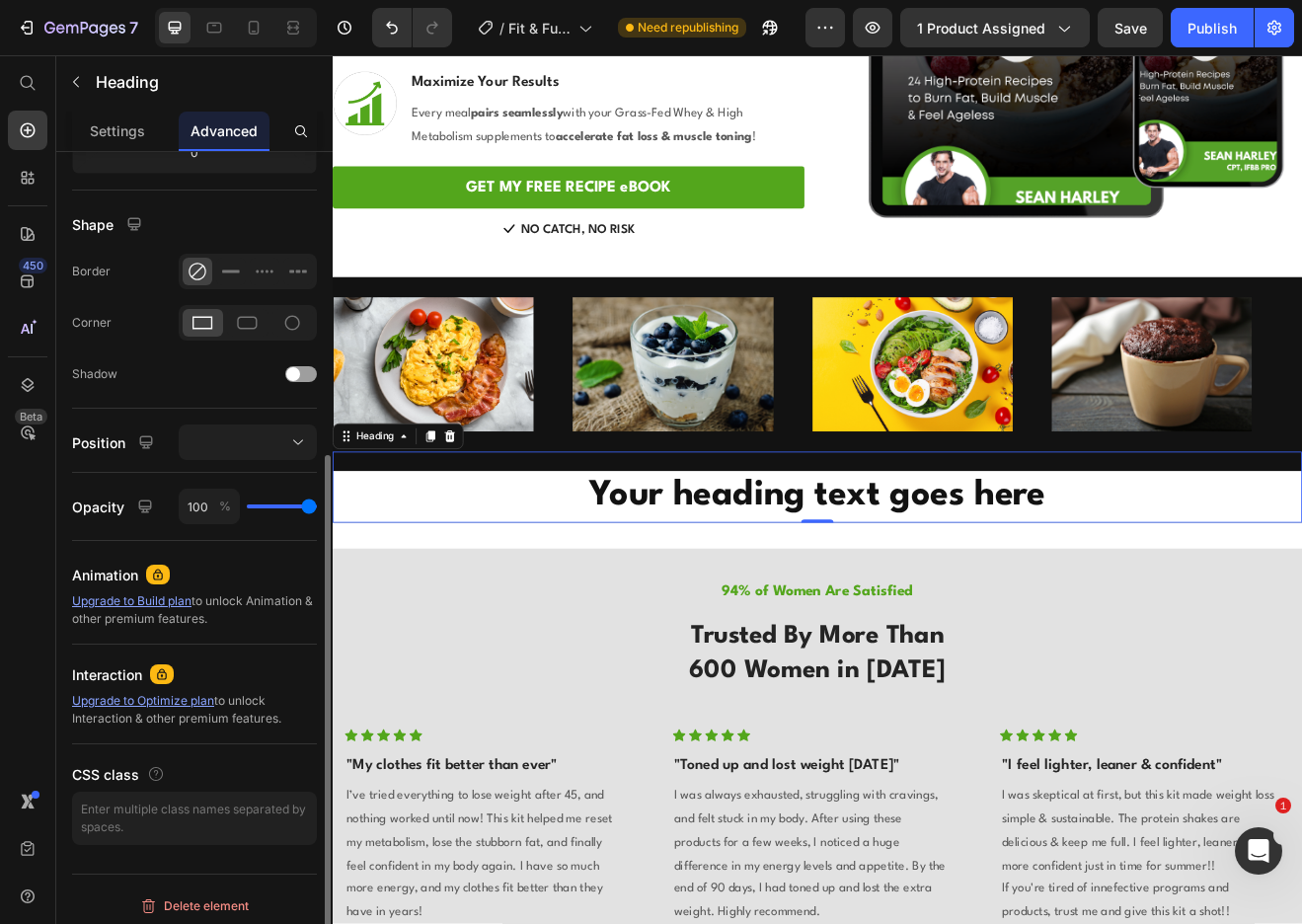 scroll, scrollTop: 460, scrollLeft: 0, axis: vertical 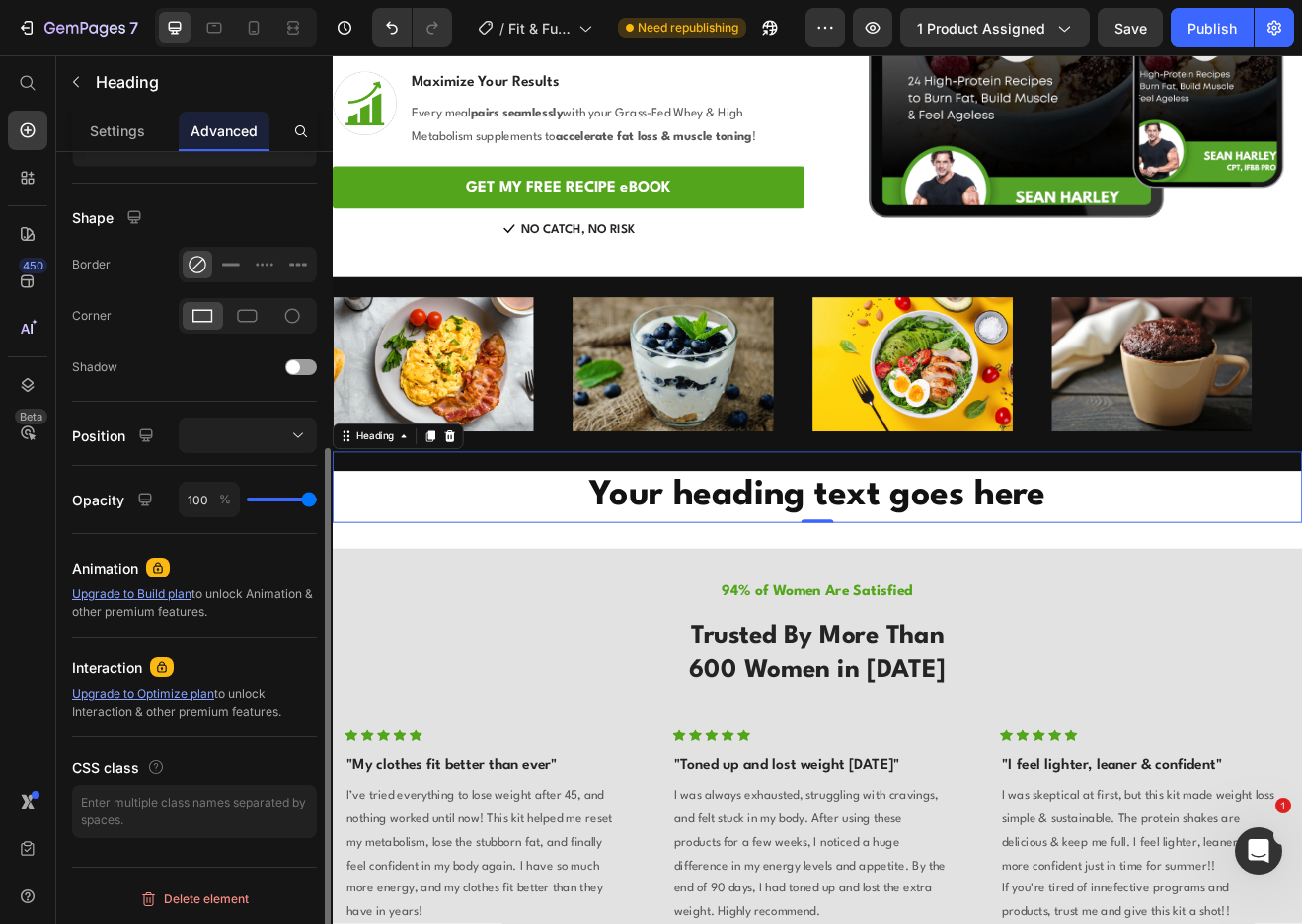 type on "96" 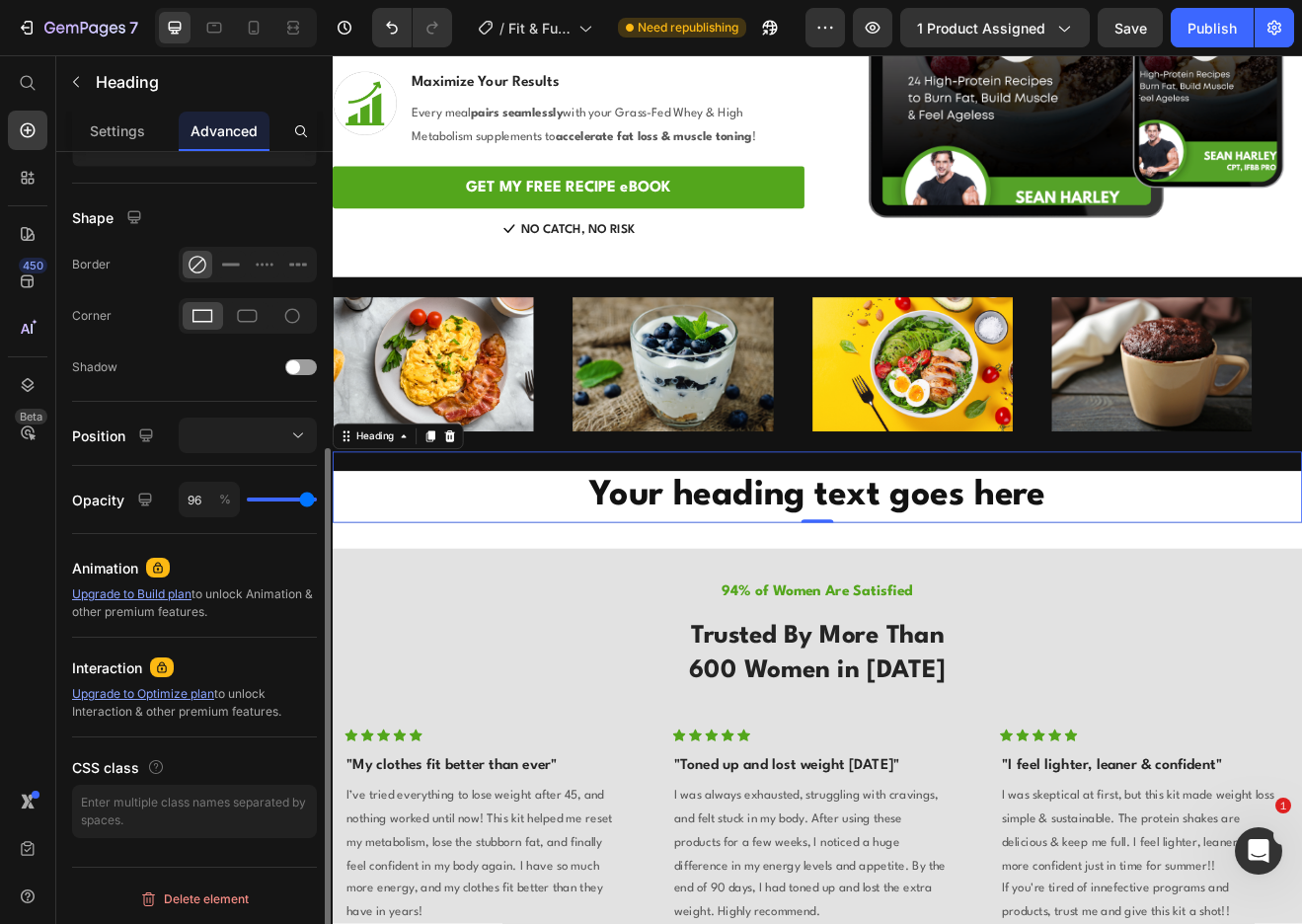 type on "92" 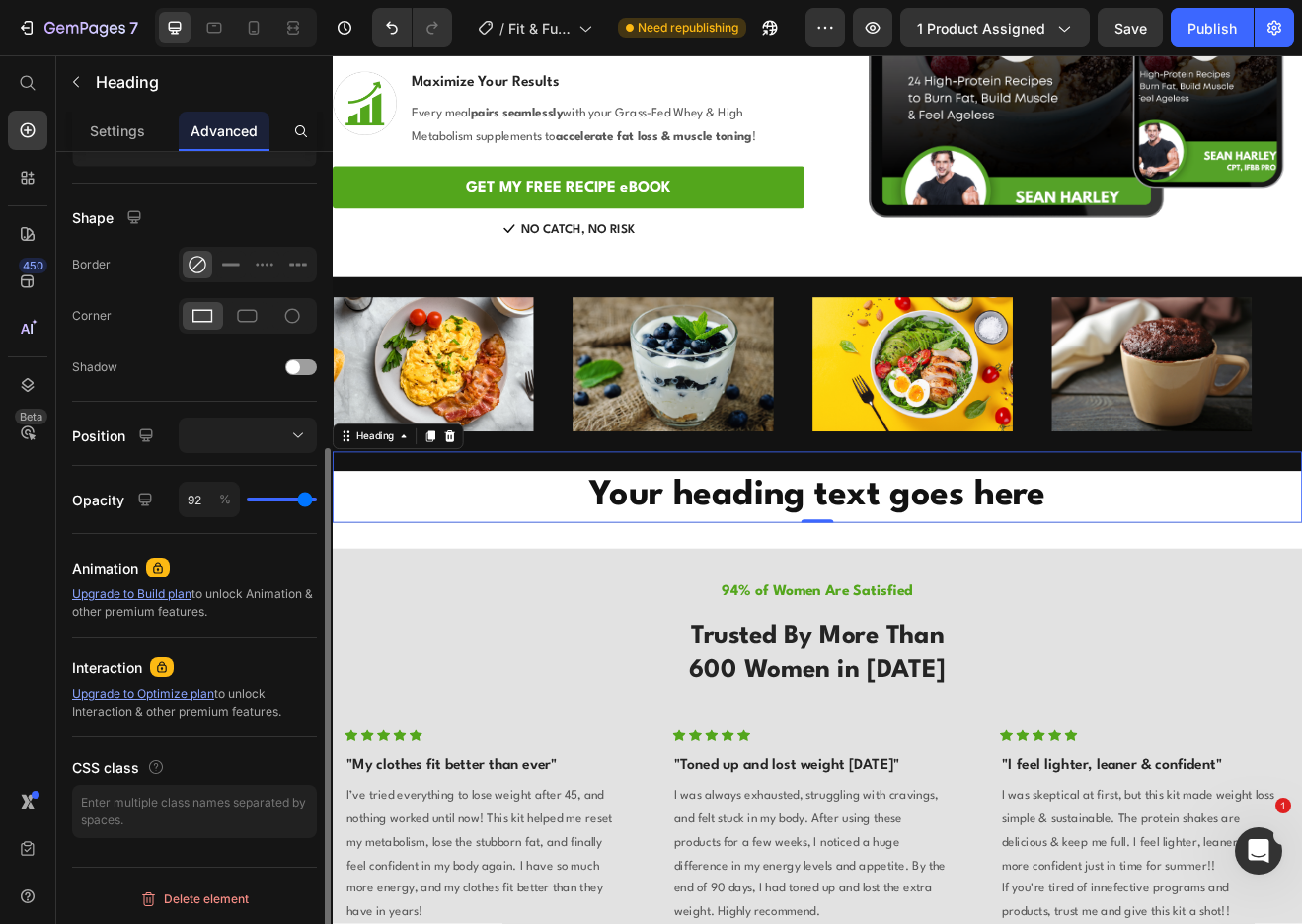 type on "86" 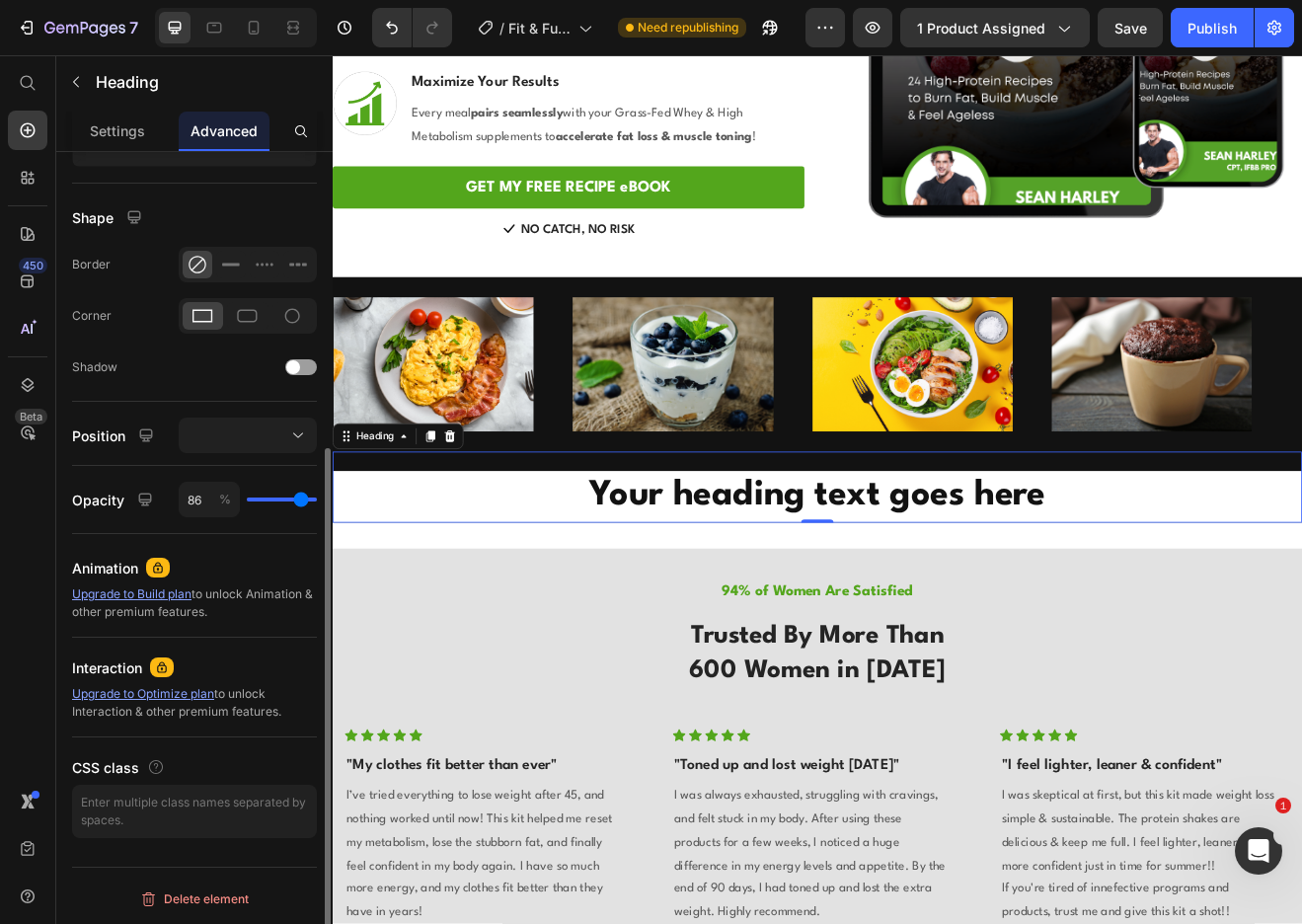 type on "54" 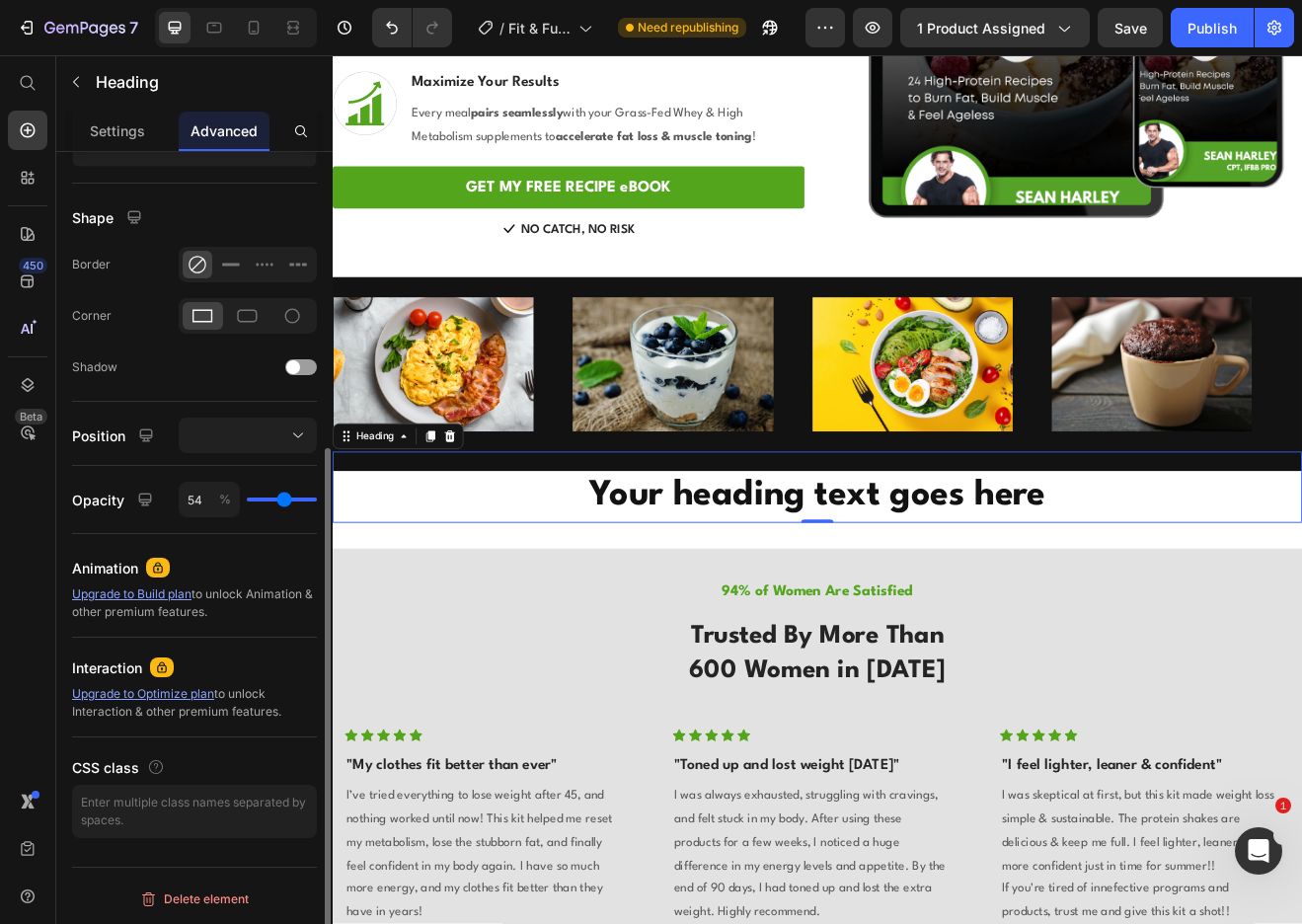 type on "43" 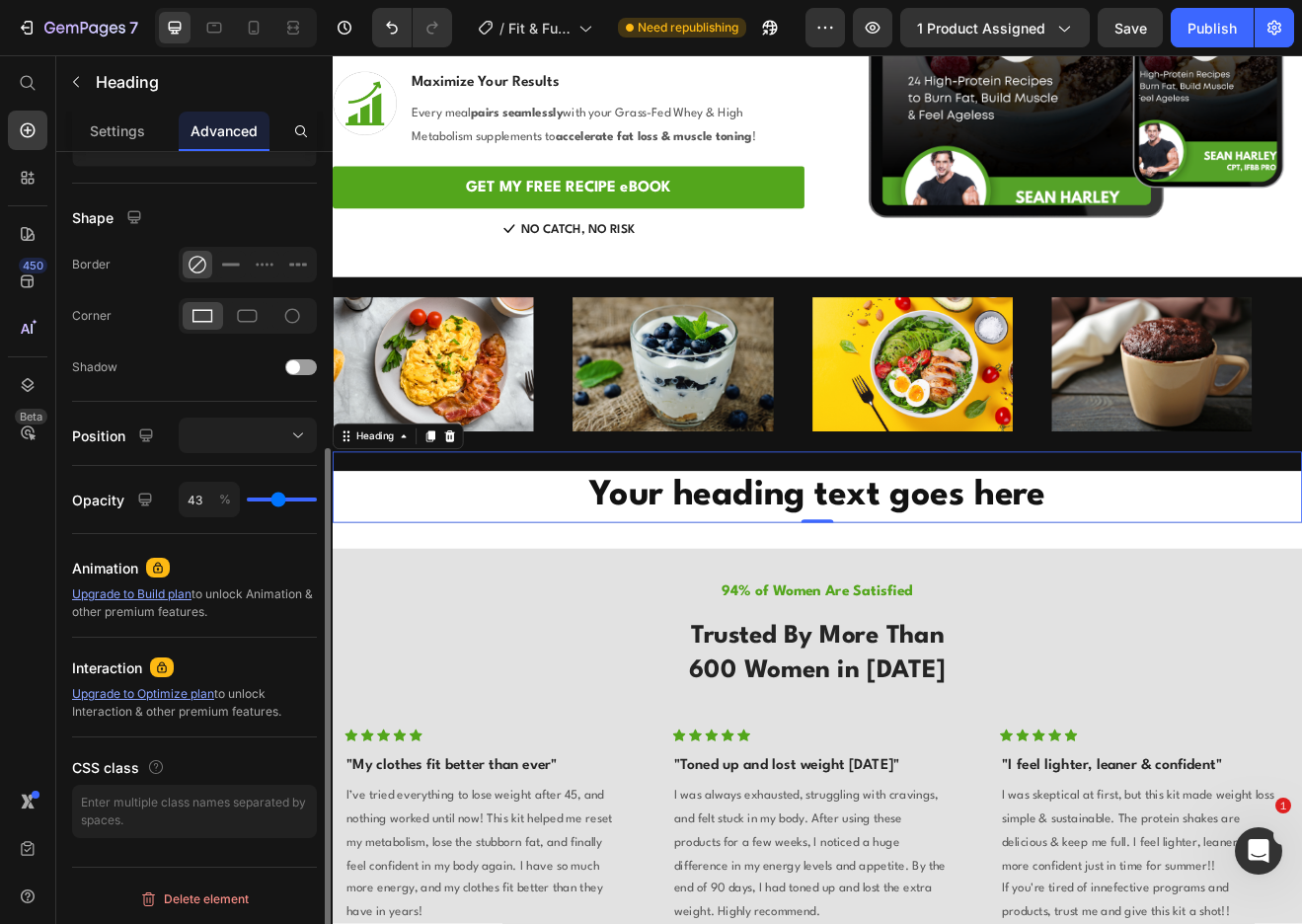 type on "4" 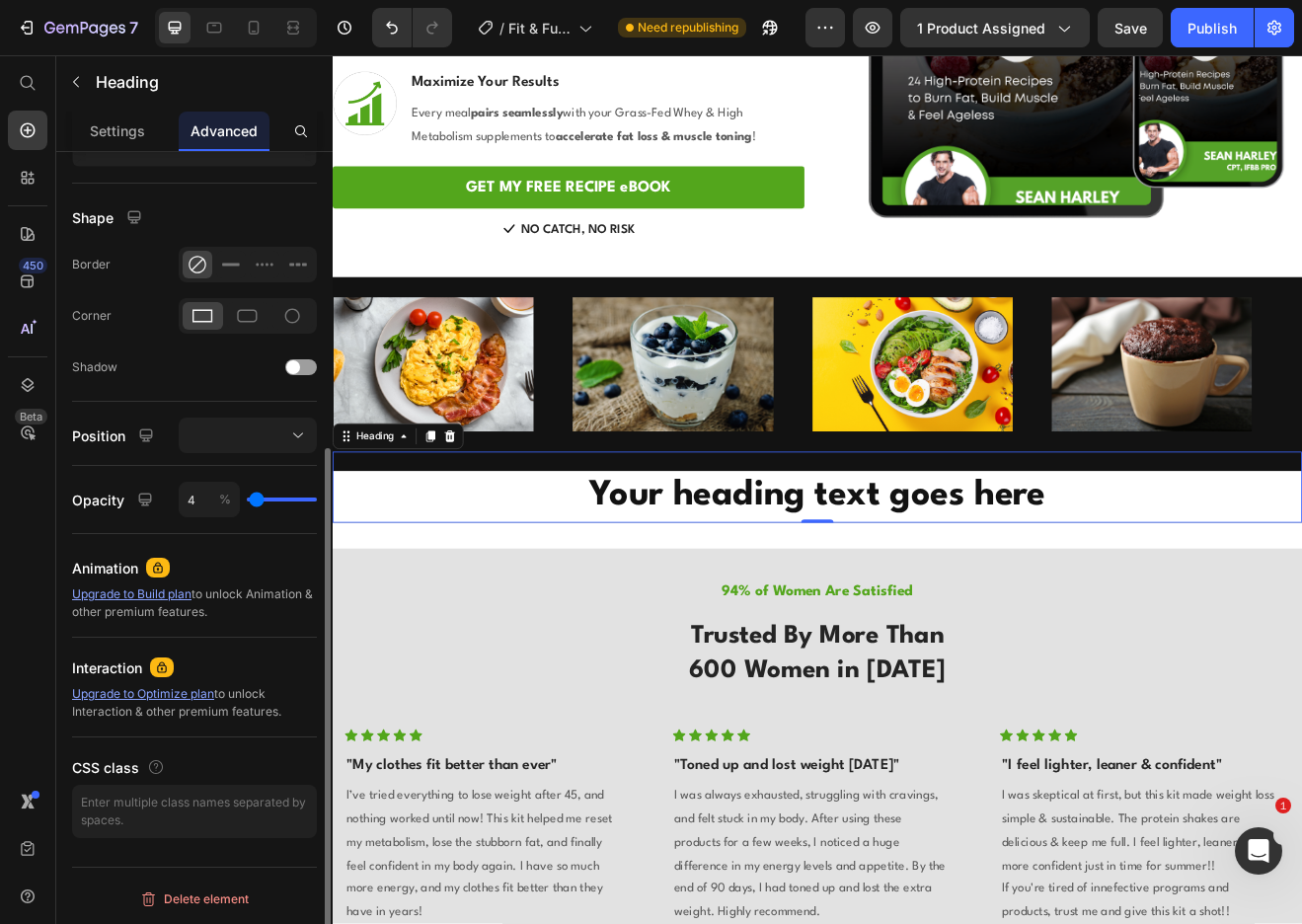 type on "0" 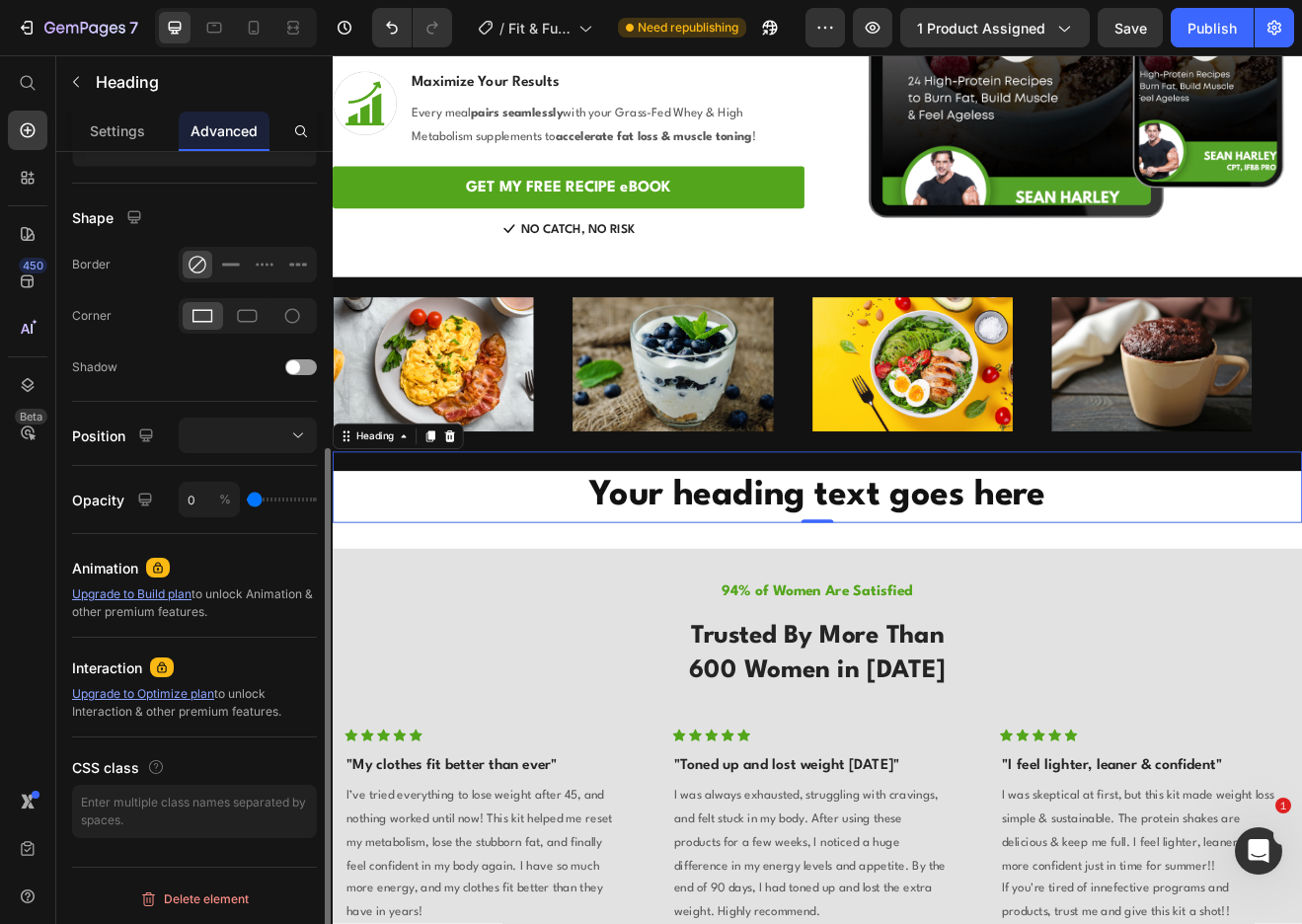 drag, startPoint x: 307, startPoint y: 499, endPoint x: 216, endPoint y: 494, distance: 91.13726 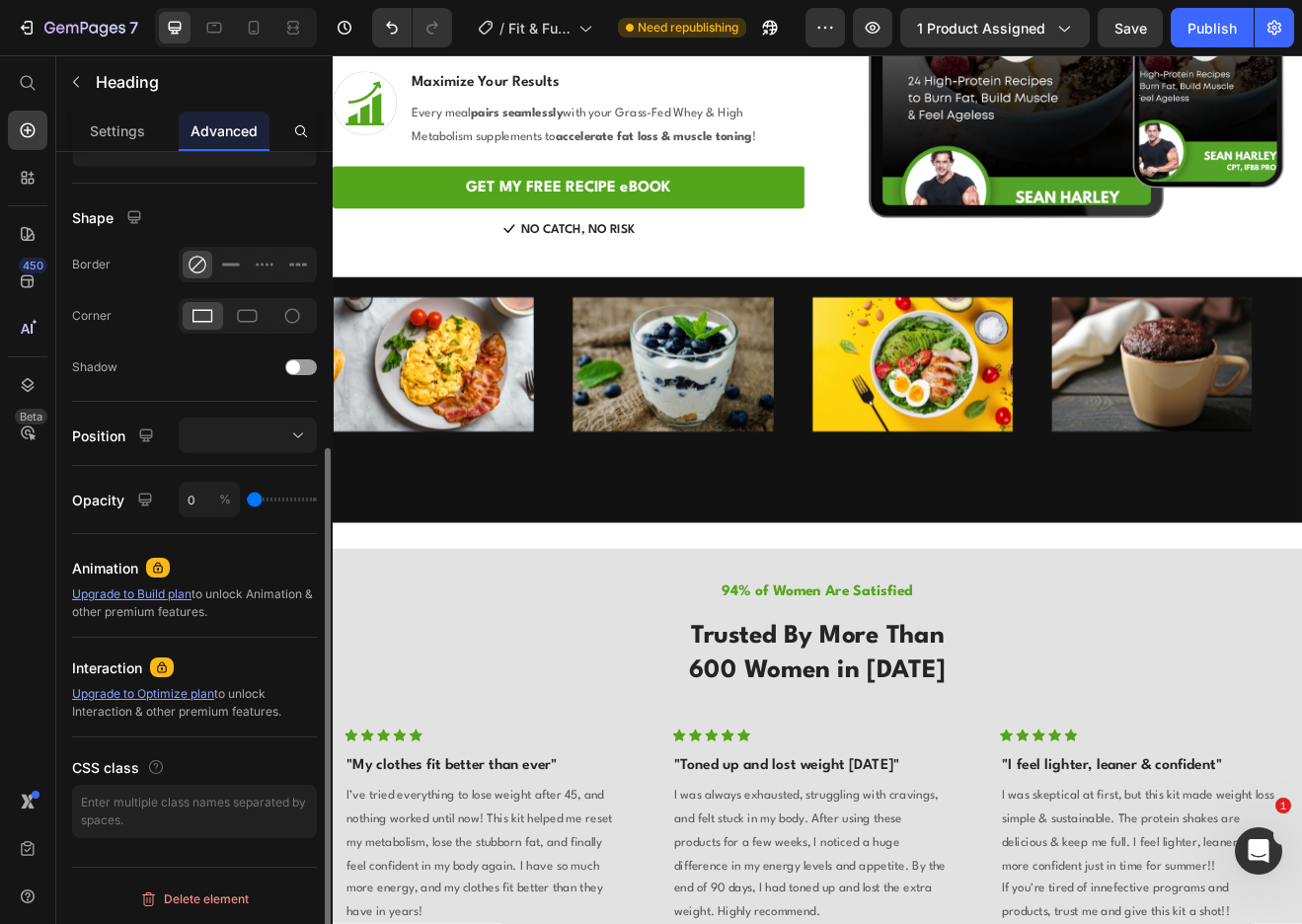 type on "3" 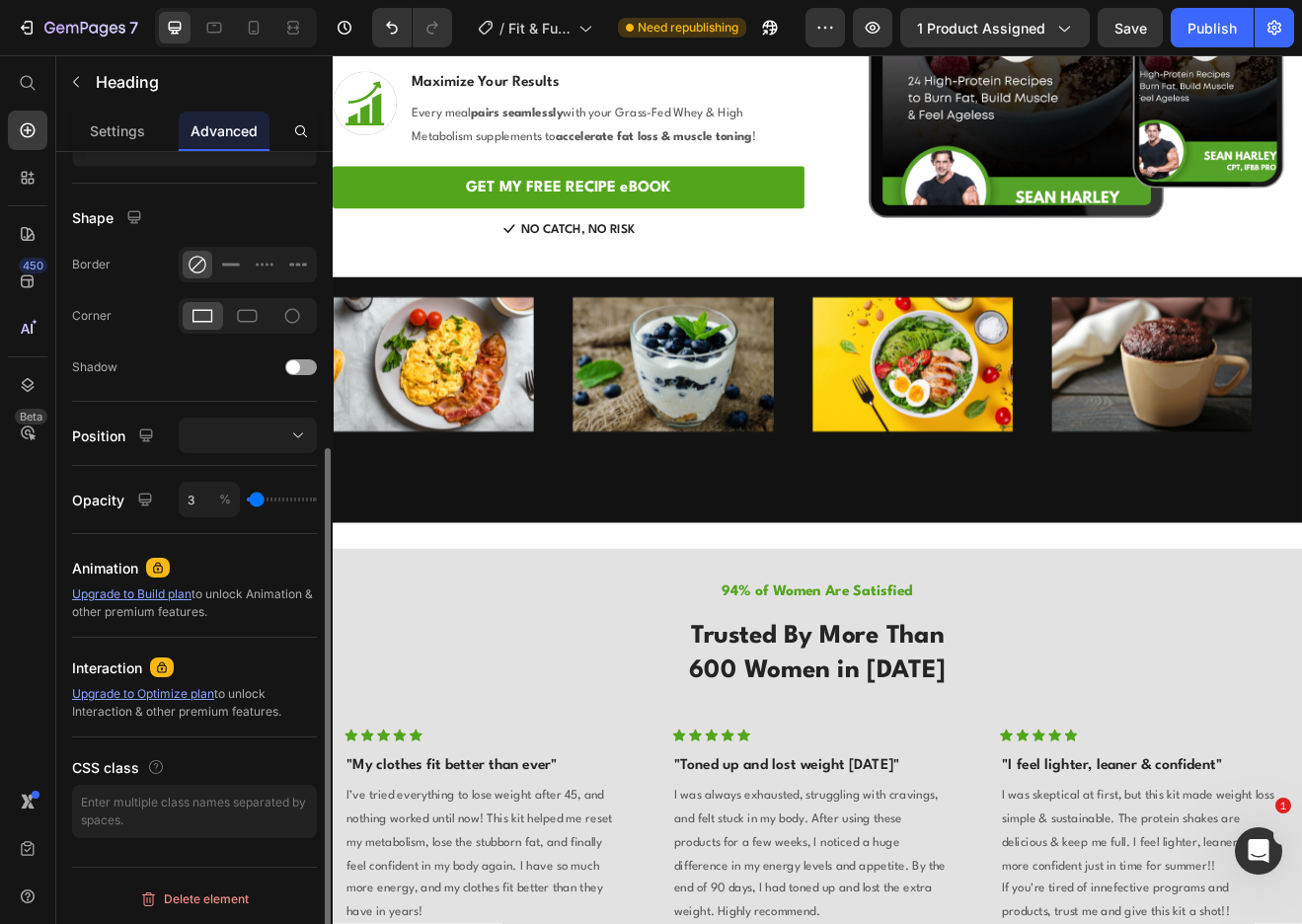 type on "6" 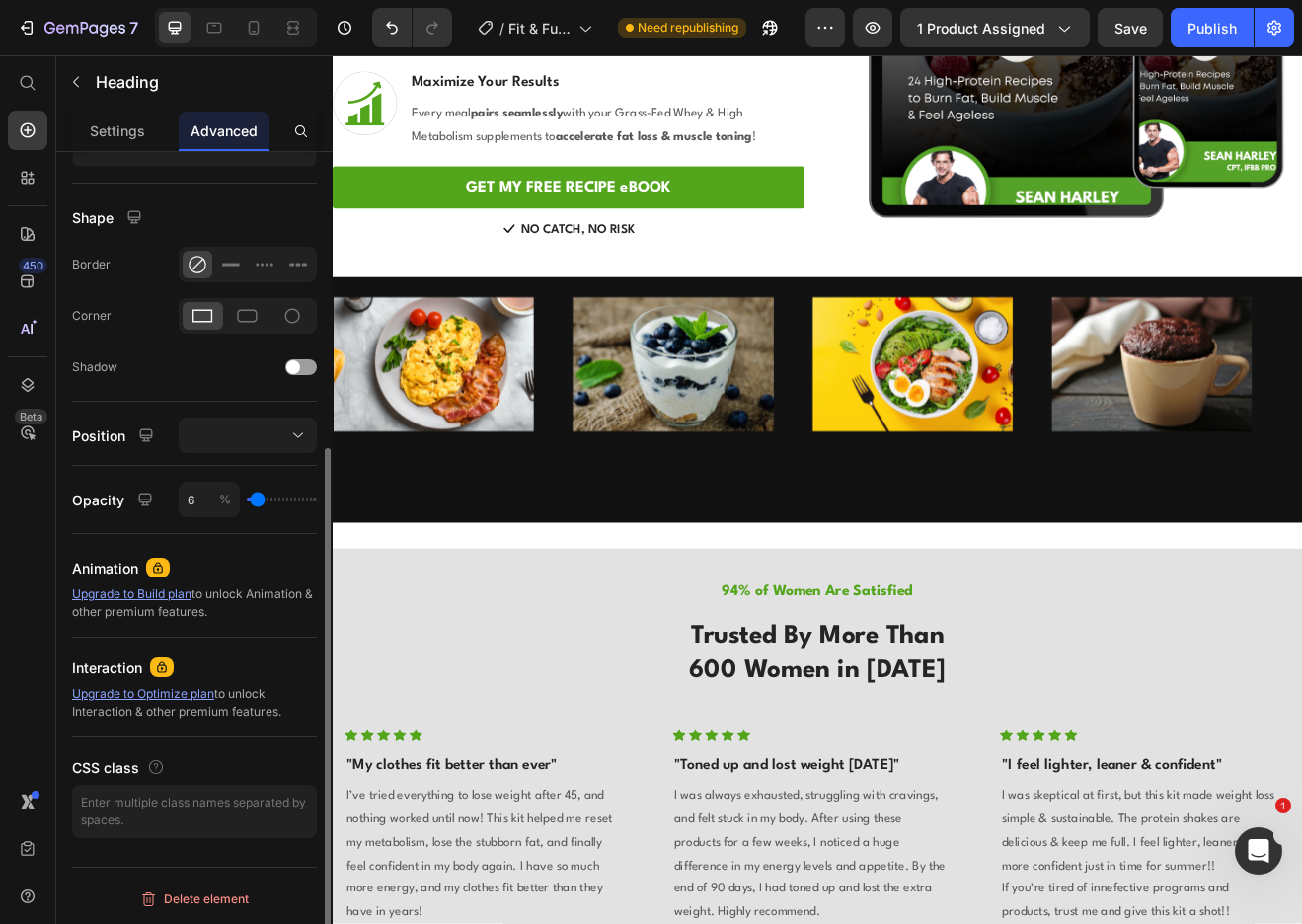 type on "17" 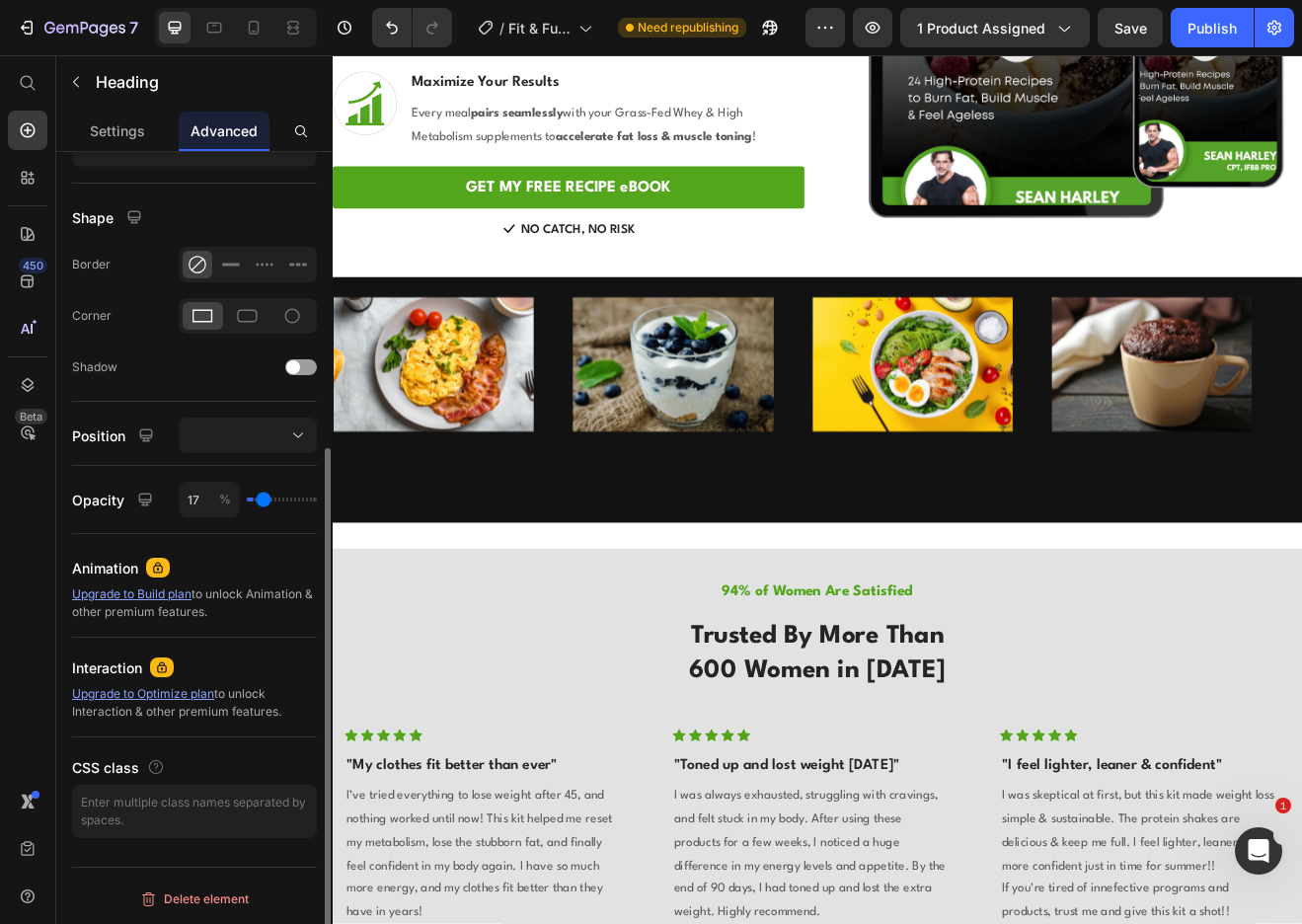 type on "40" 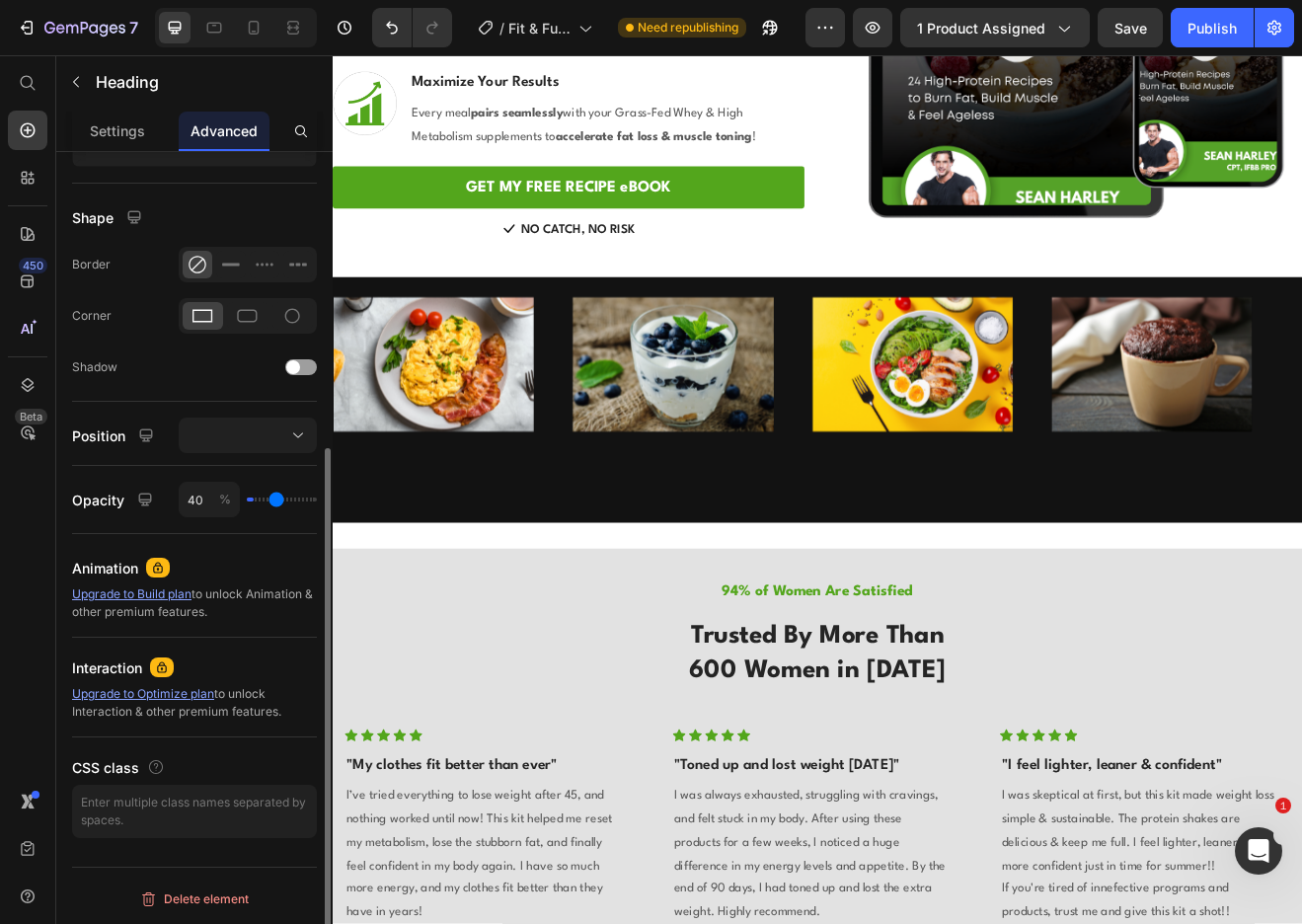 type on "90" 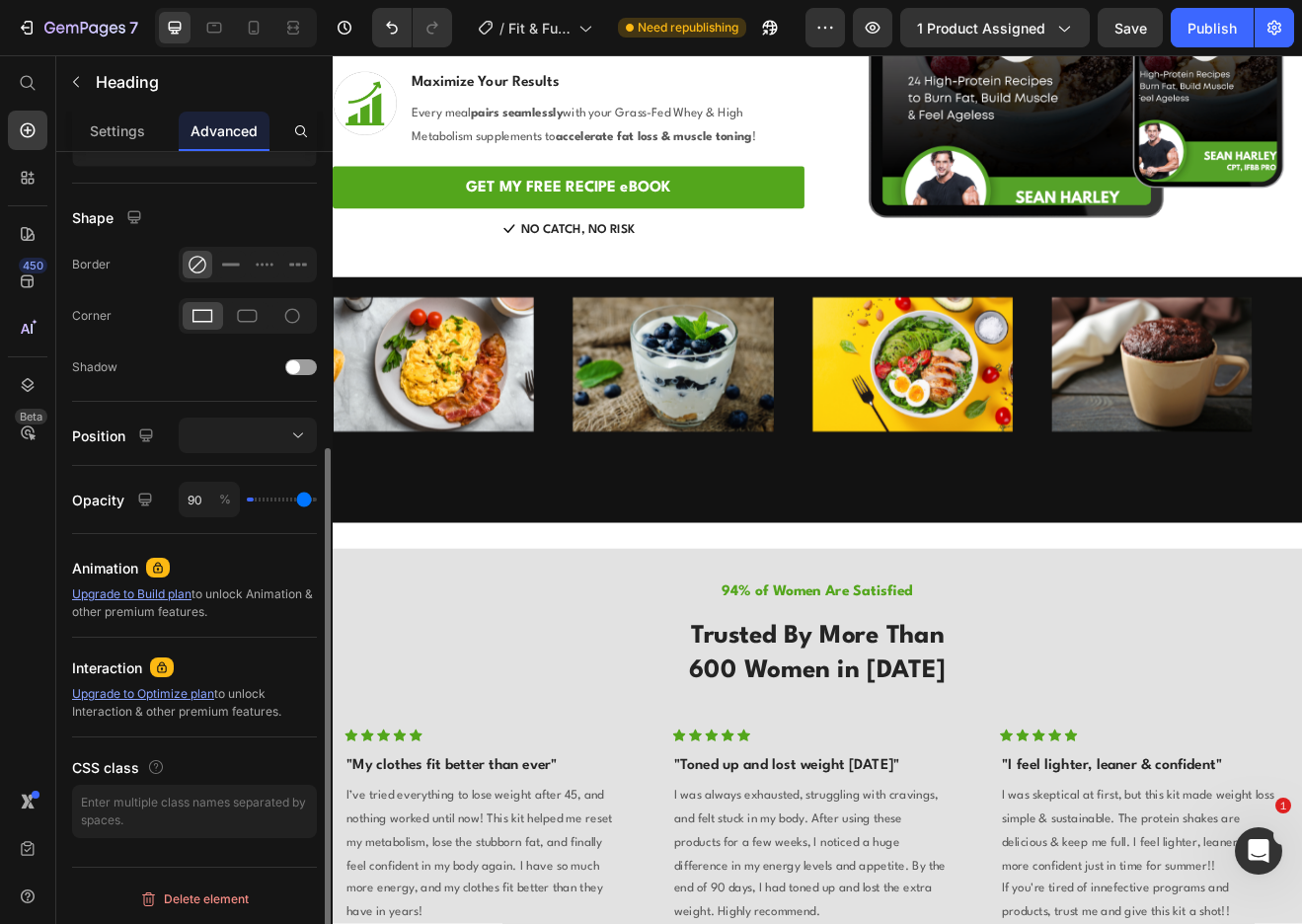 type on "100" 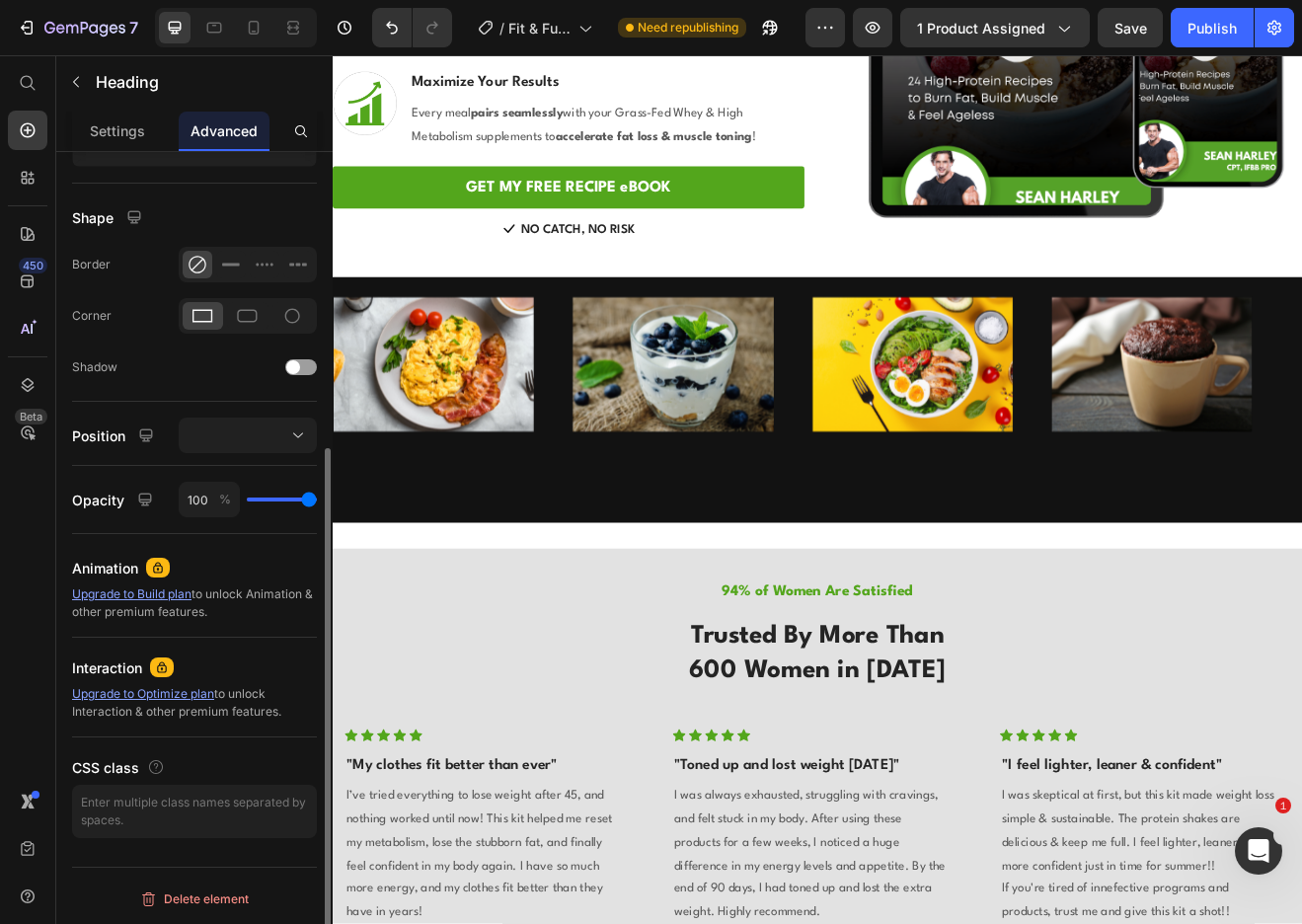 drag, startPoint x: 255, startPoint y: 501, endPoint x: 11, endPoint y: 575, distance: 254.97451 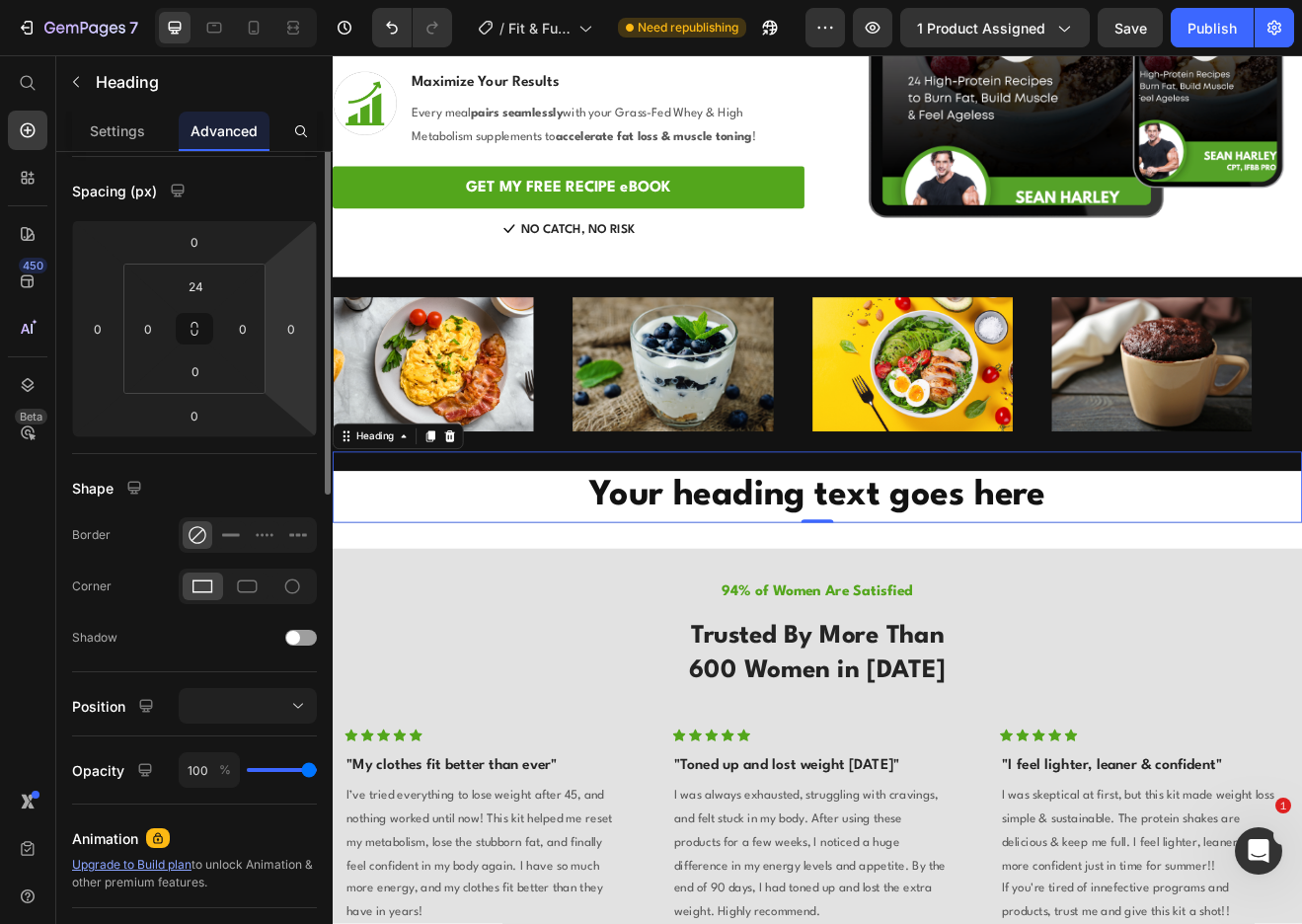 scroll, scrollTop: 0, scrollLeft: 0, axis: both 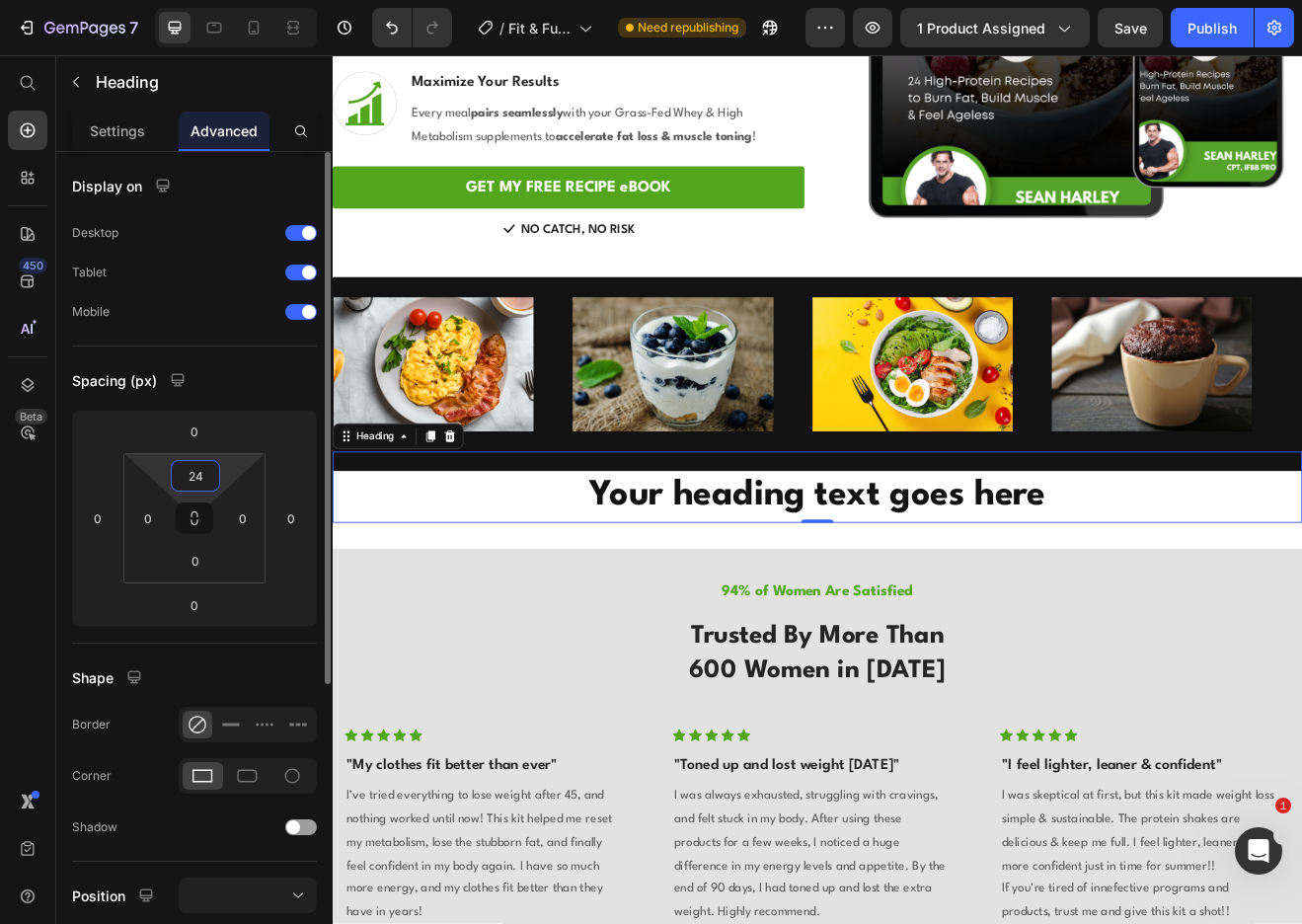 click on "24" at bounding box center (195, 476) 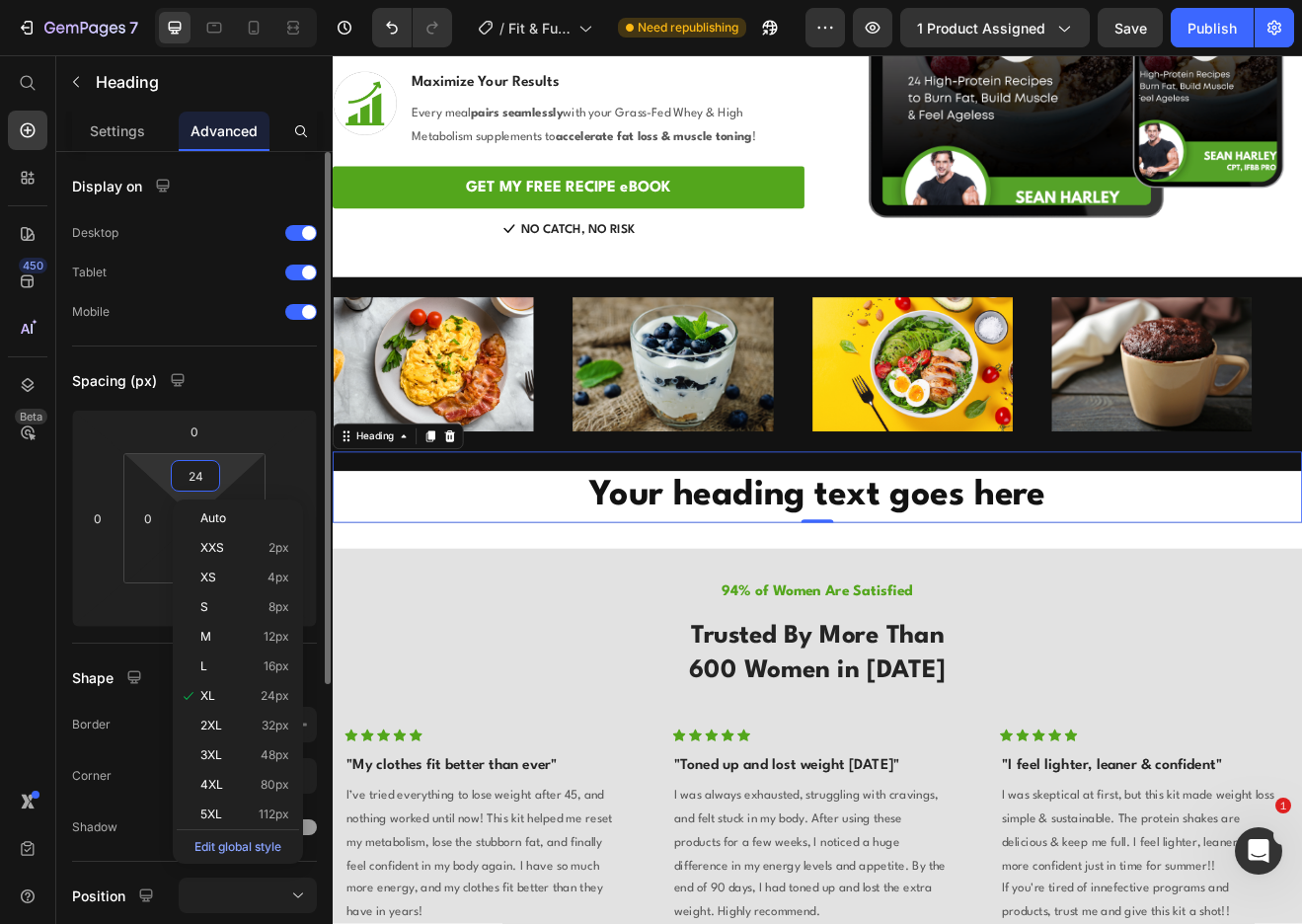 type on "0" 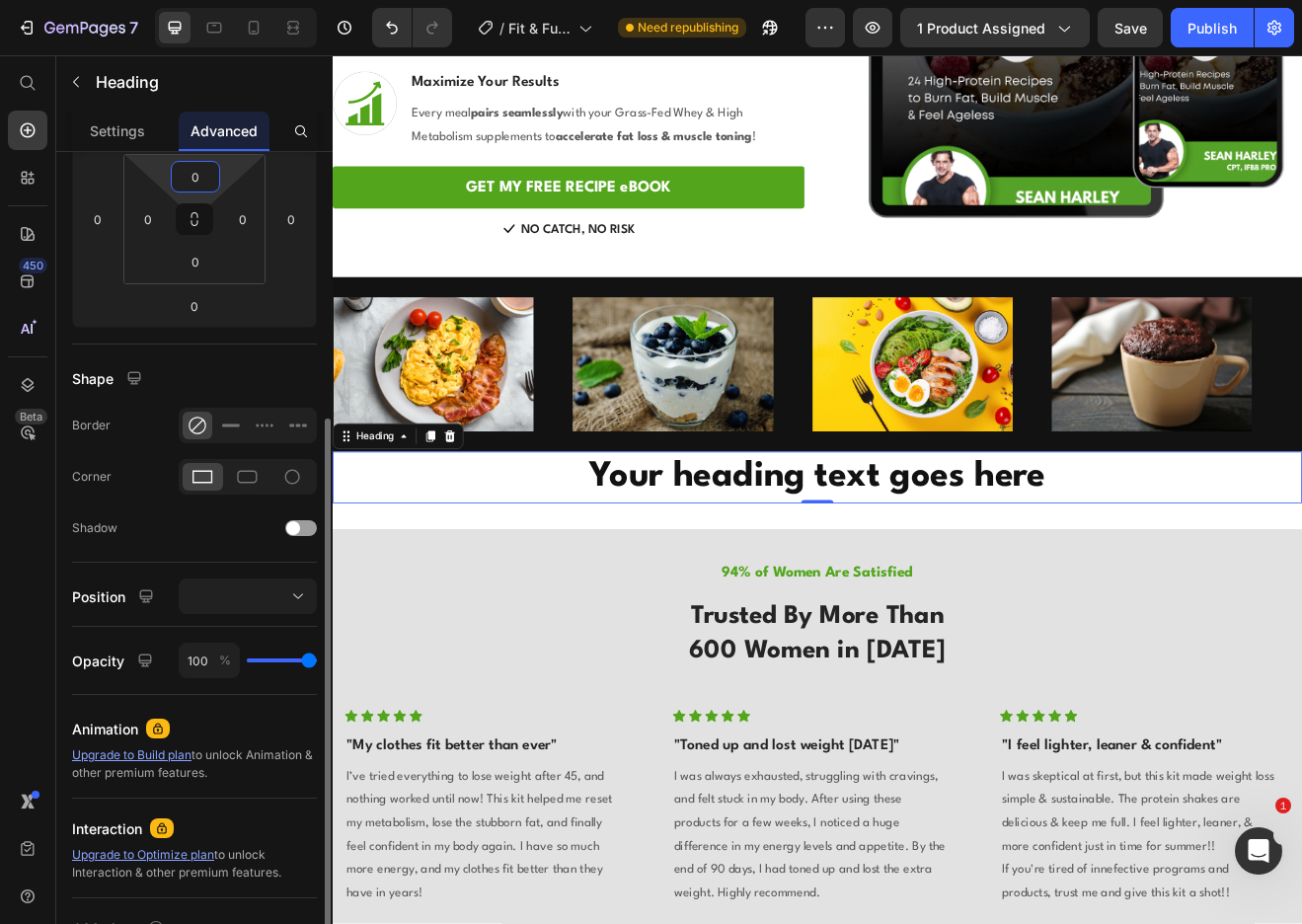 scroll, scrollTop: 0, scrollLeft: 0, axis: both 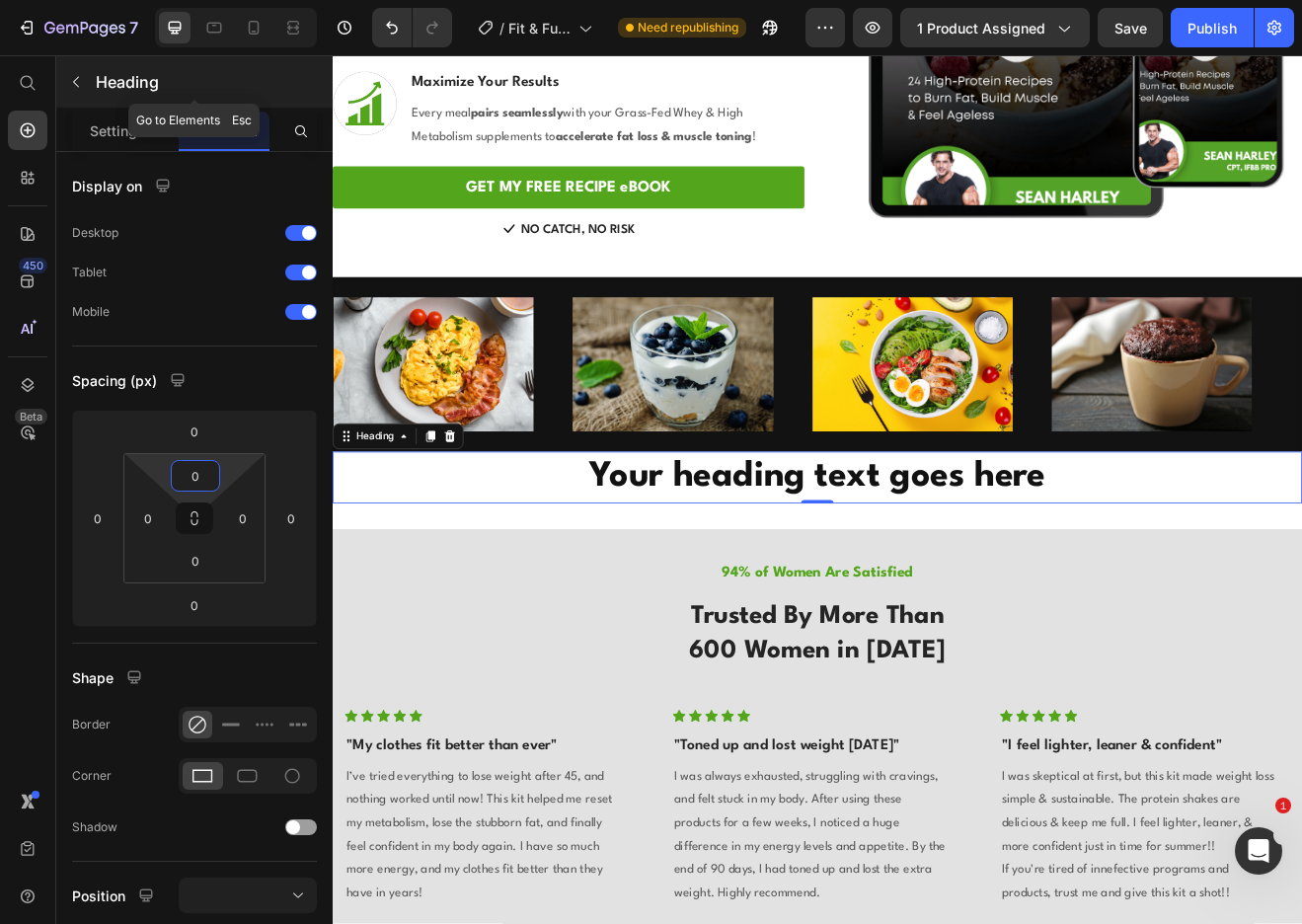 click 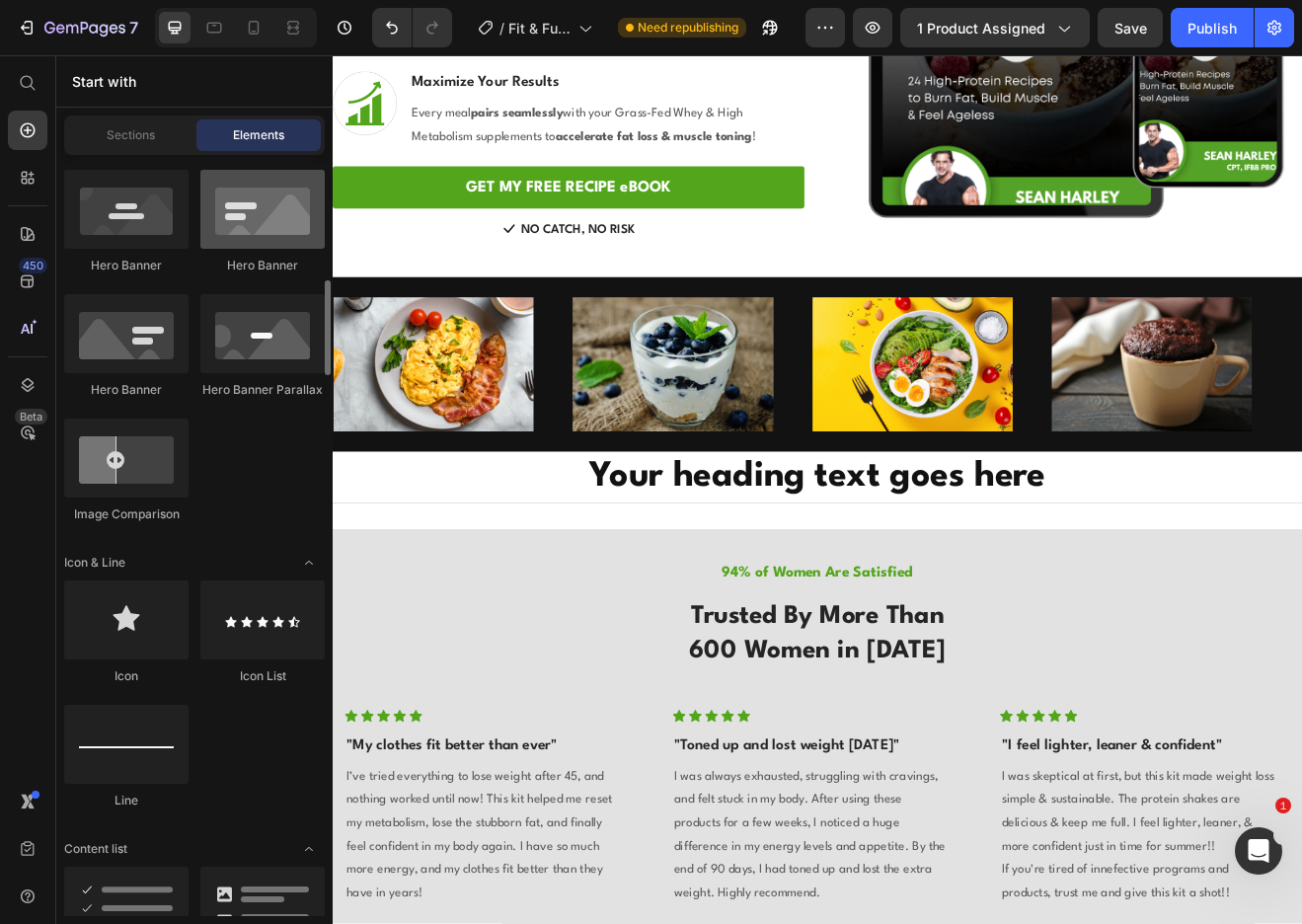 scroll, scrollTop: 1095, scrollLeft: 0, axis: vertical 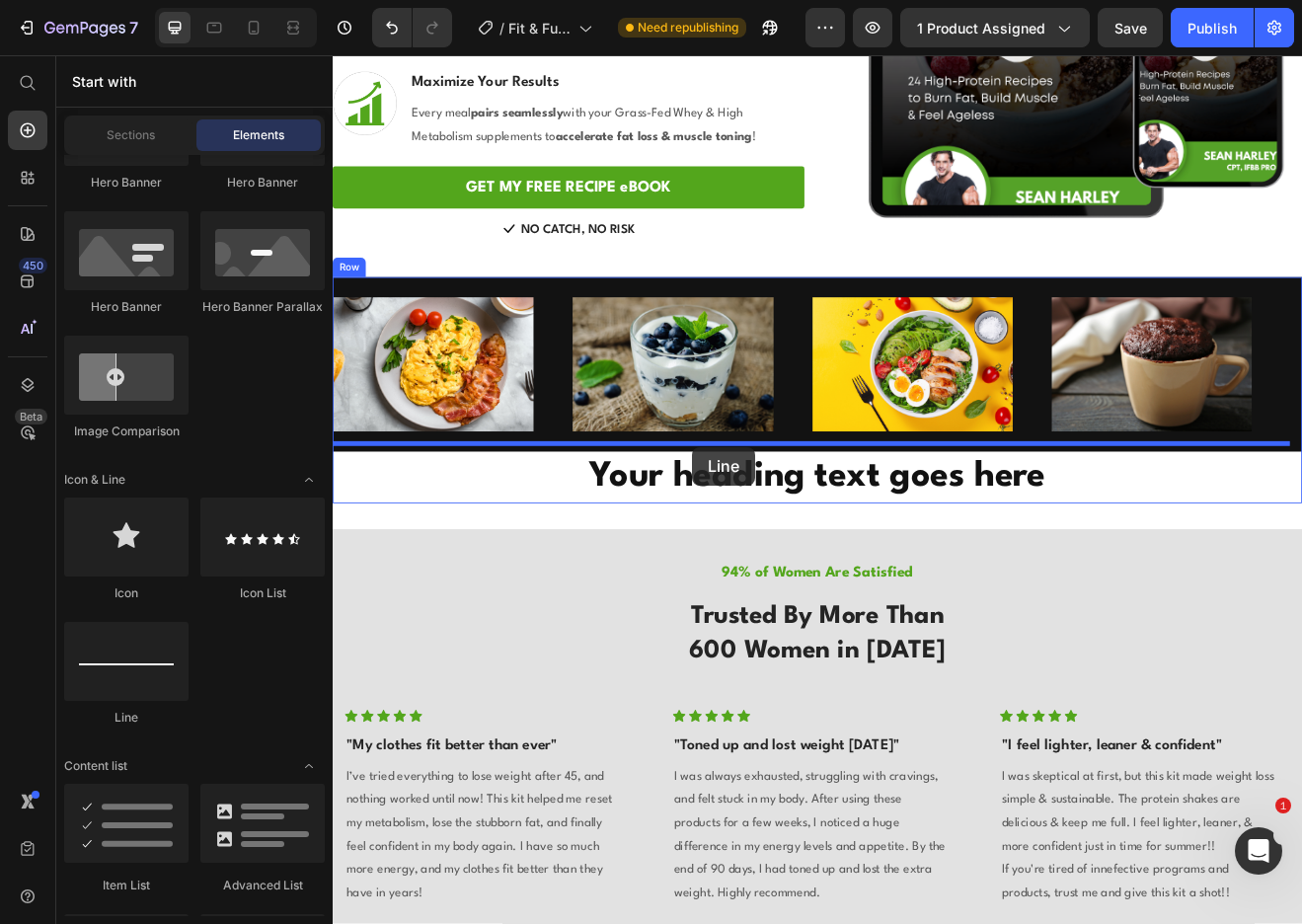 drag, startPoint x: 461, startPoint y: 720, endPoint x: 772, endPoint y: 534, distance: 362.3769 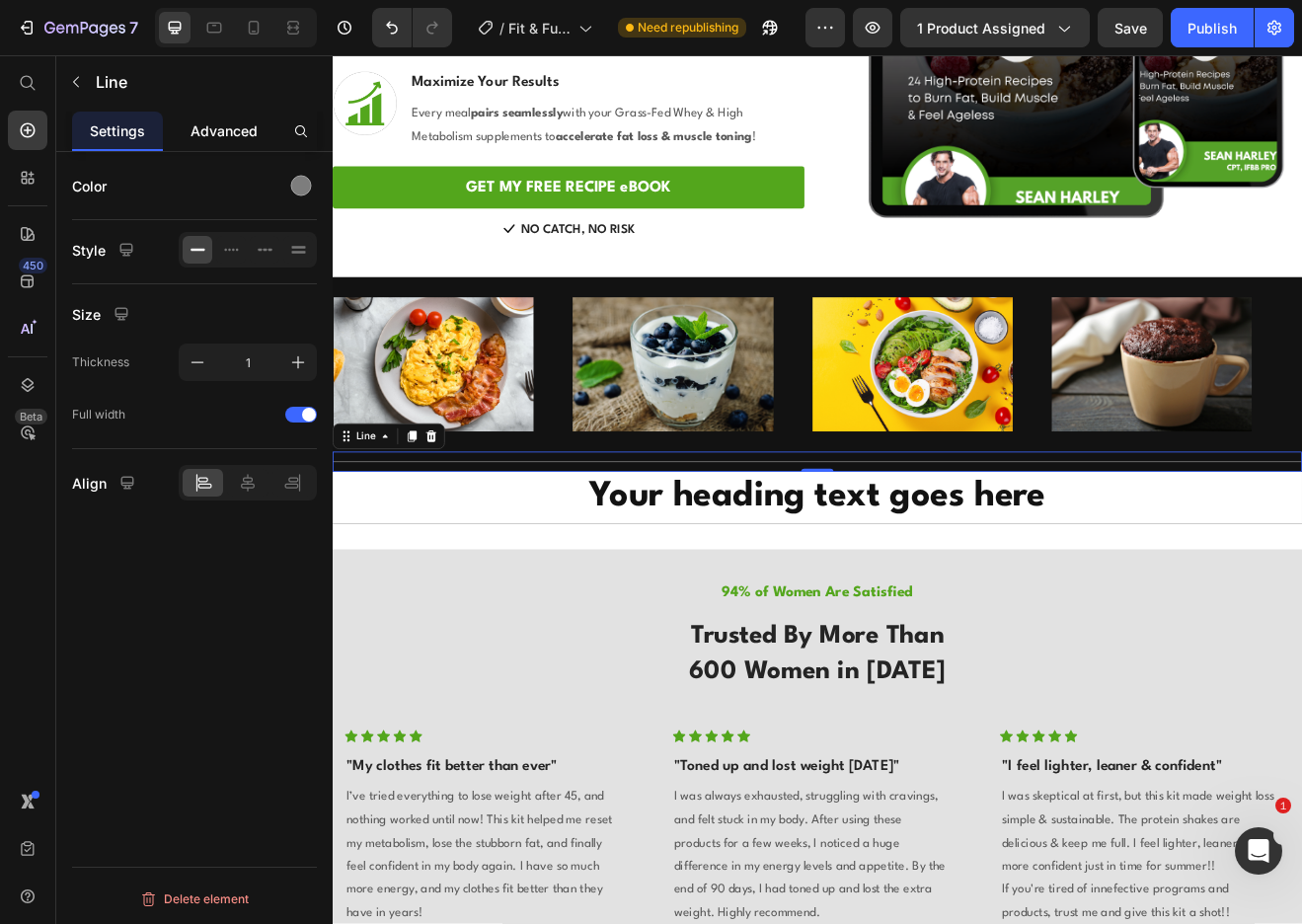 click on "Advanced" at bounding box center (224, 130) 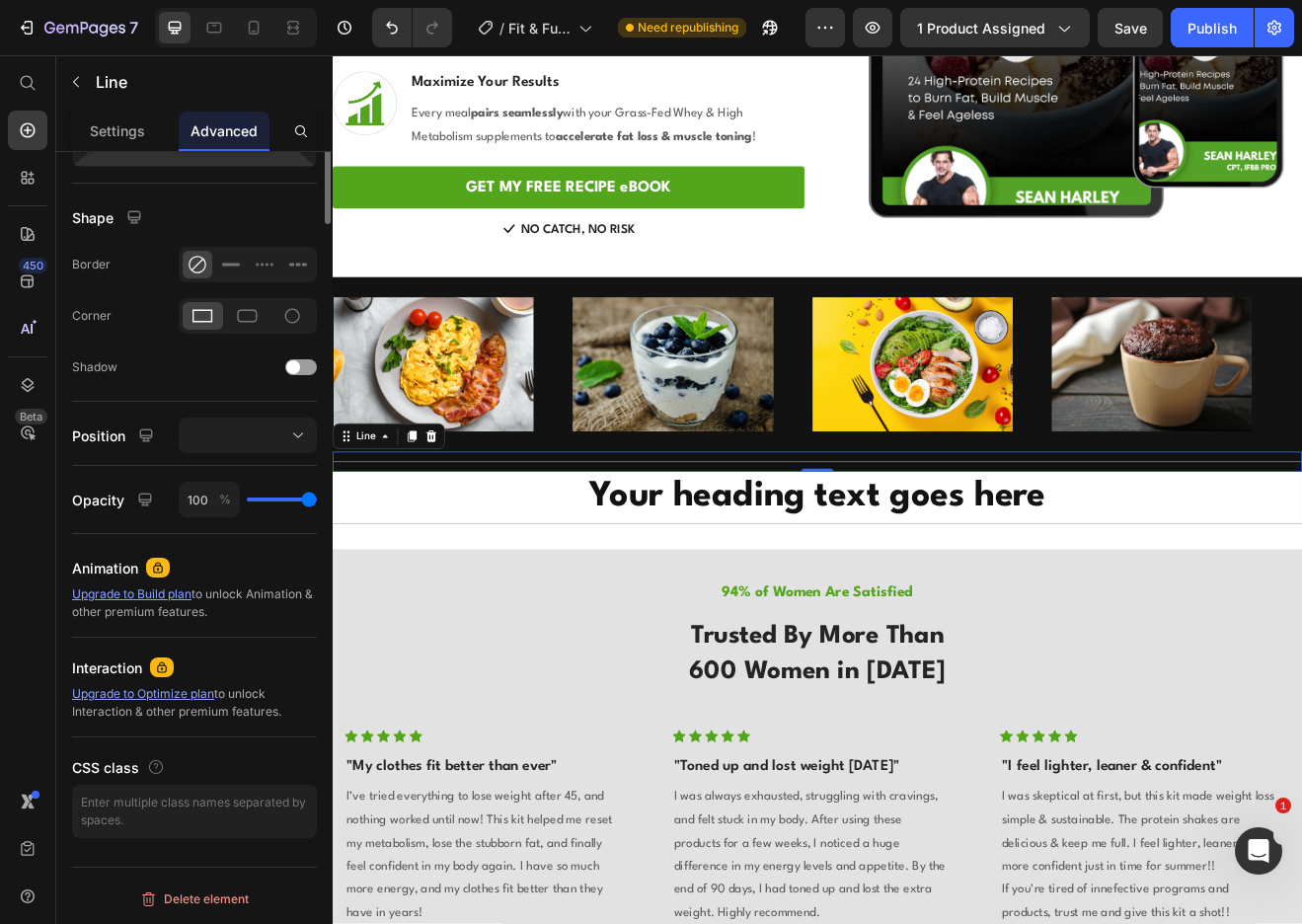 scroll, scrollTop: 0, scrollLeft: 0, axis: both 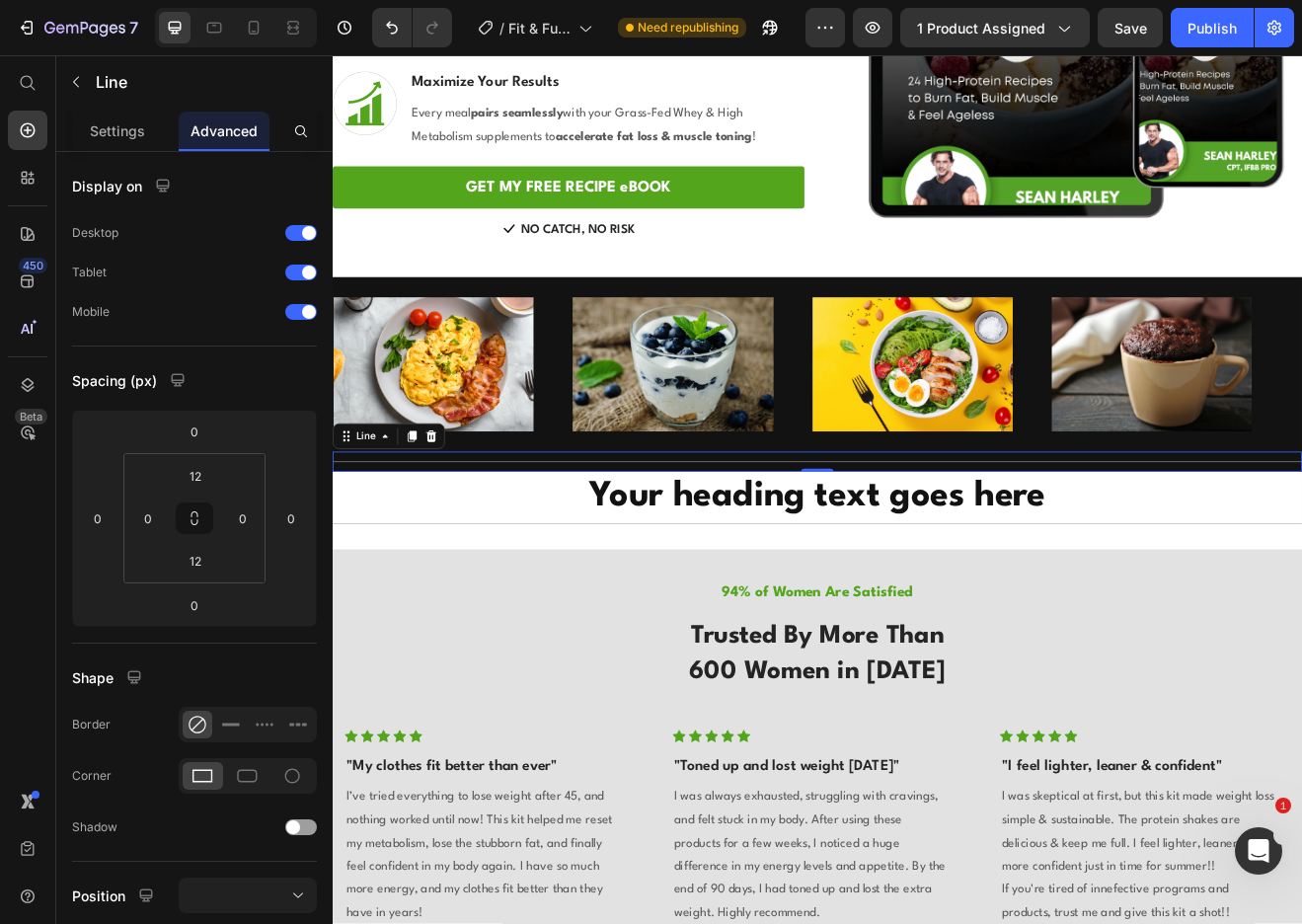 click on "Title Line   0" at bounding box center (925, 552) 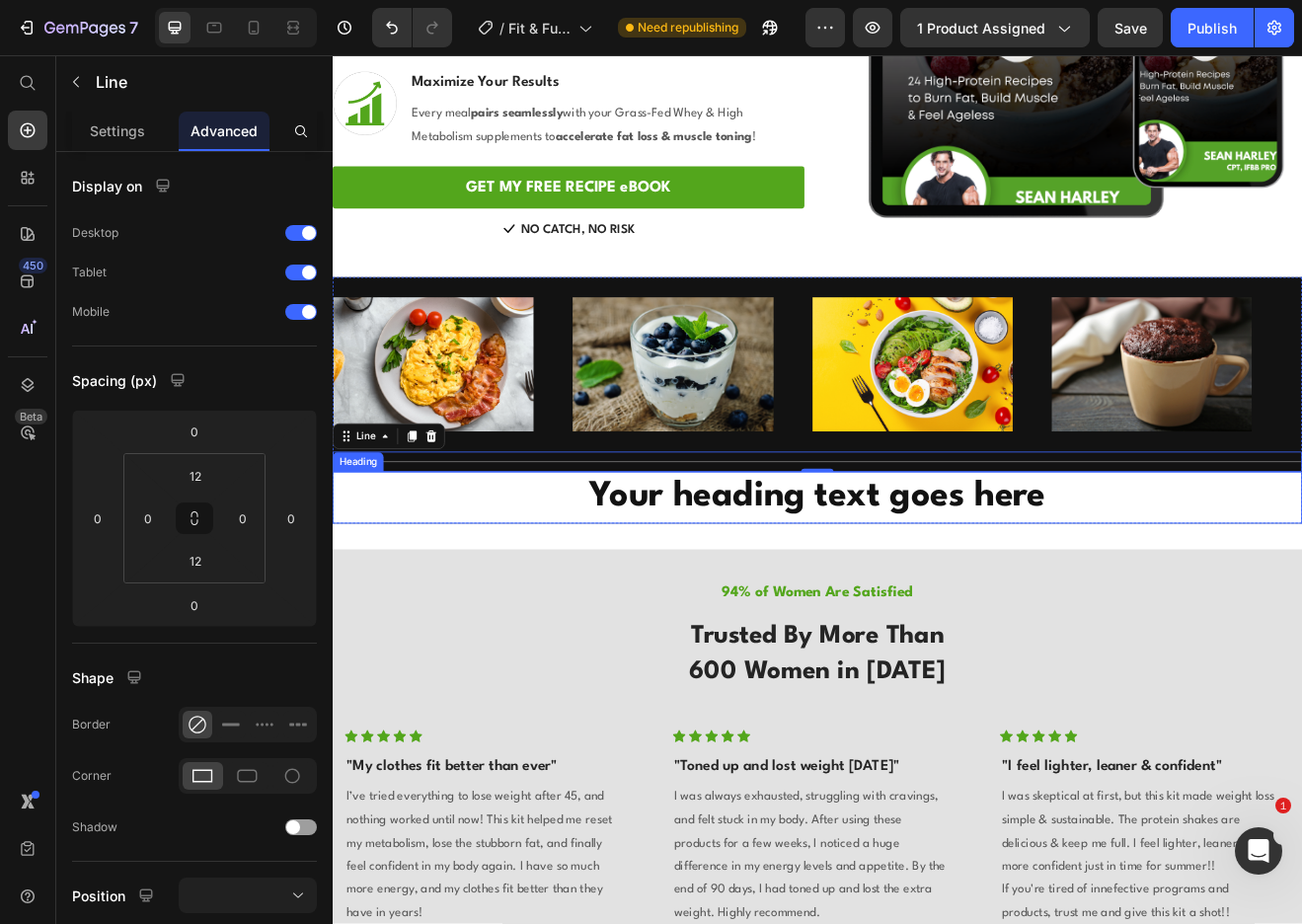 click on "Your heading text goes here" at bounding box center (925, 596) 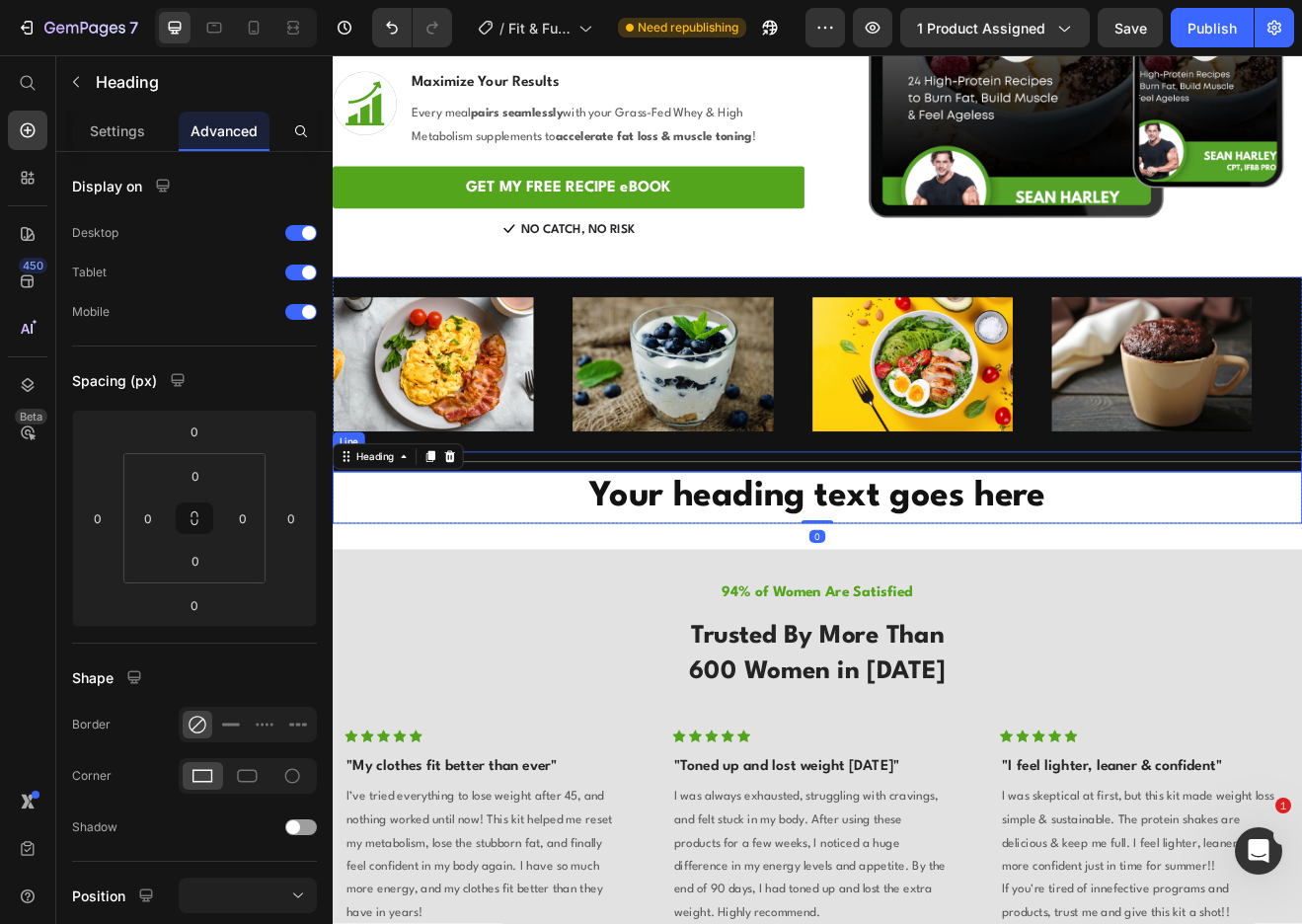 click on "Title Line" at bounding box center [925, 552] 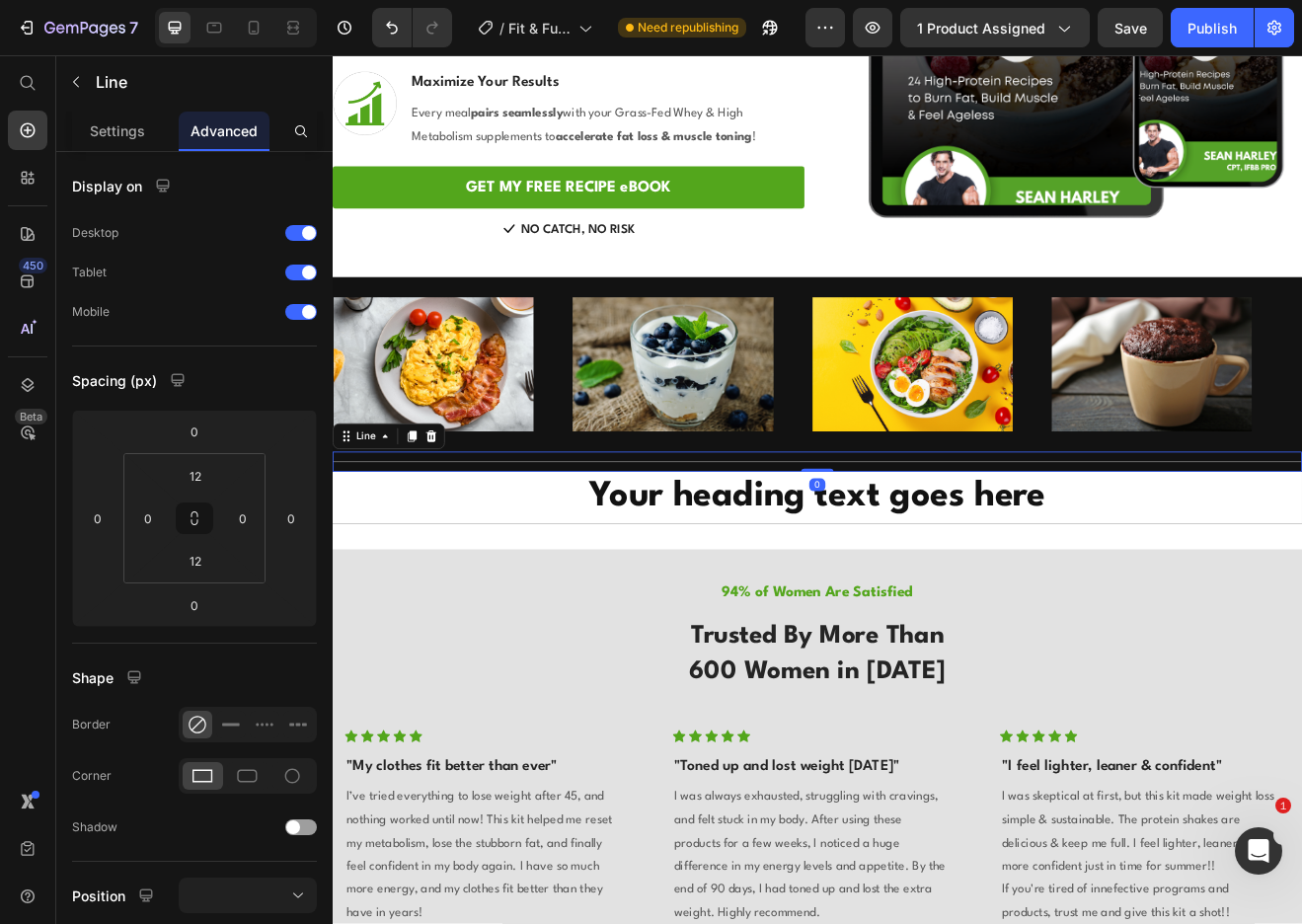 click 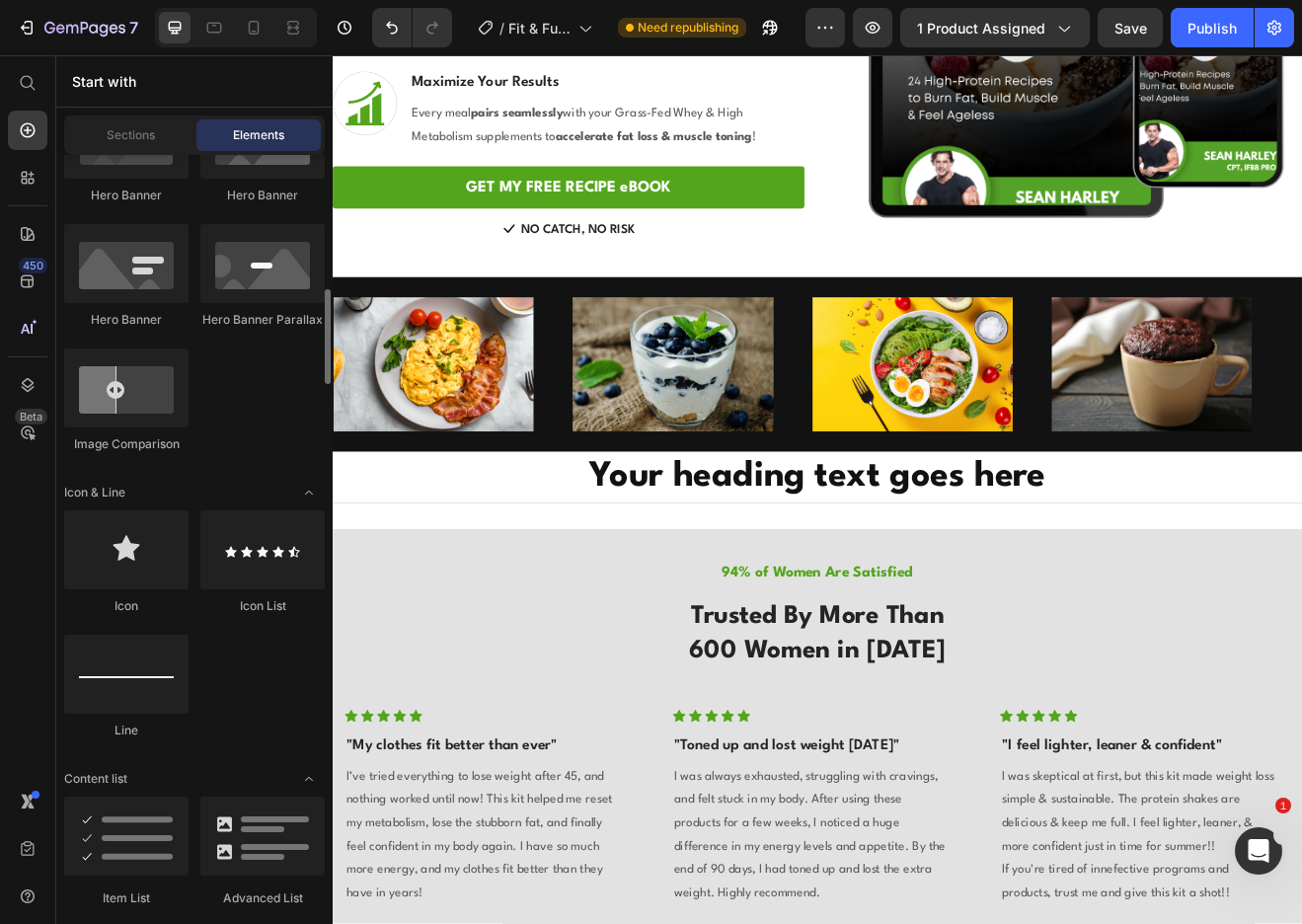 scroll, scrollTop: 985, scrollLeft: 0, axis: vertical 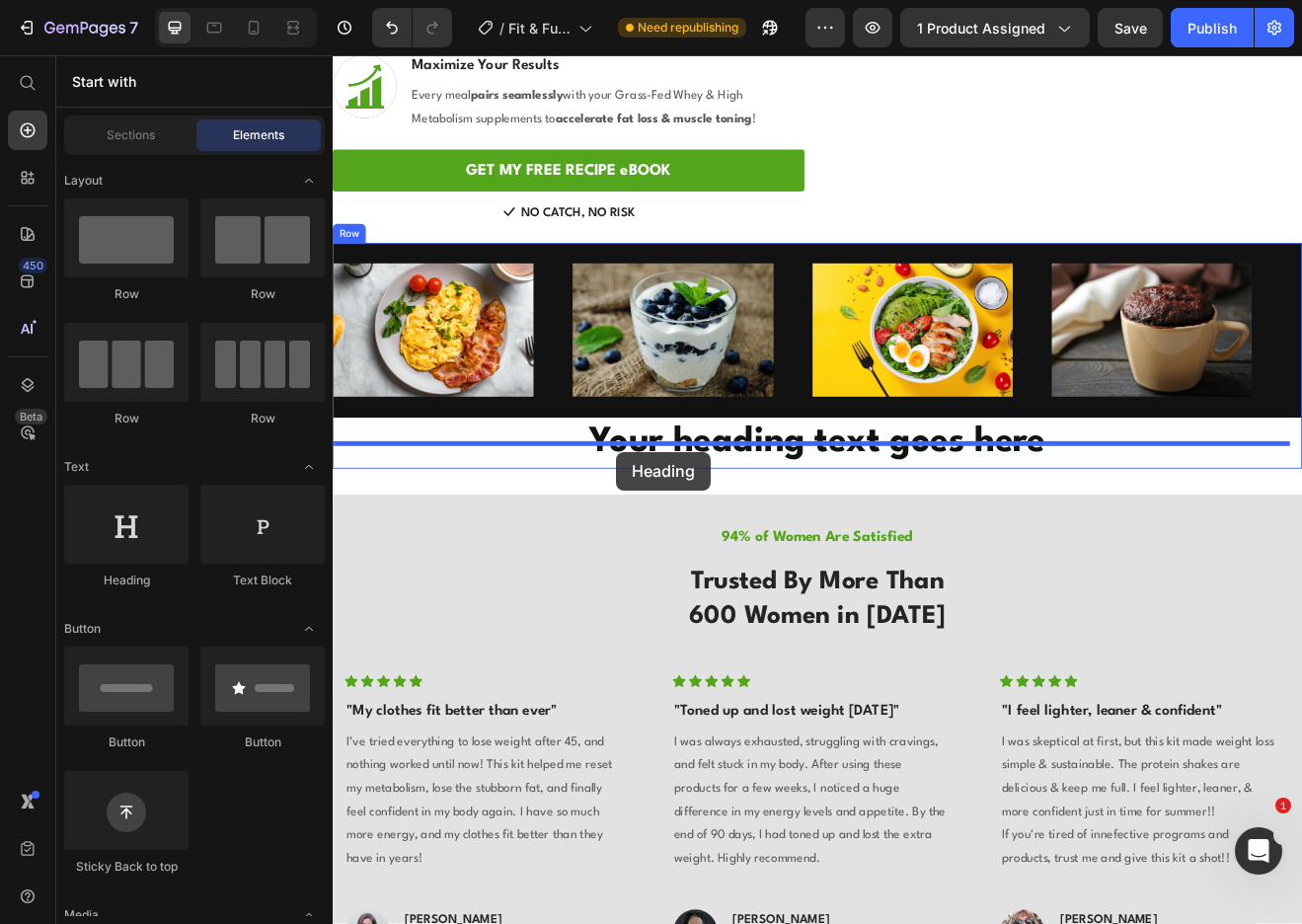 drag, startPoint x: 462, startPoint y: 585, endPoint x: 679, endPoint y: 540, distance: 221.61679 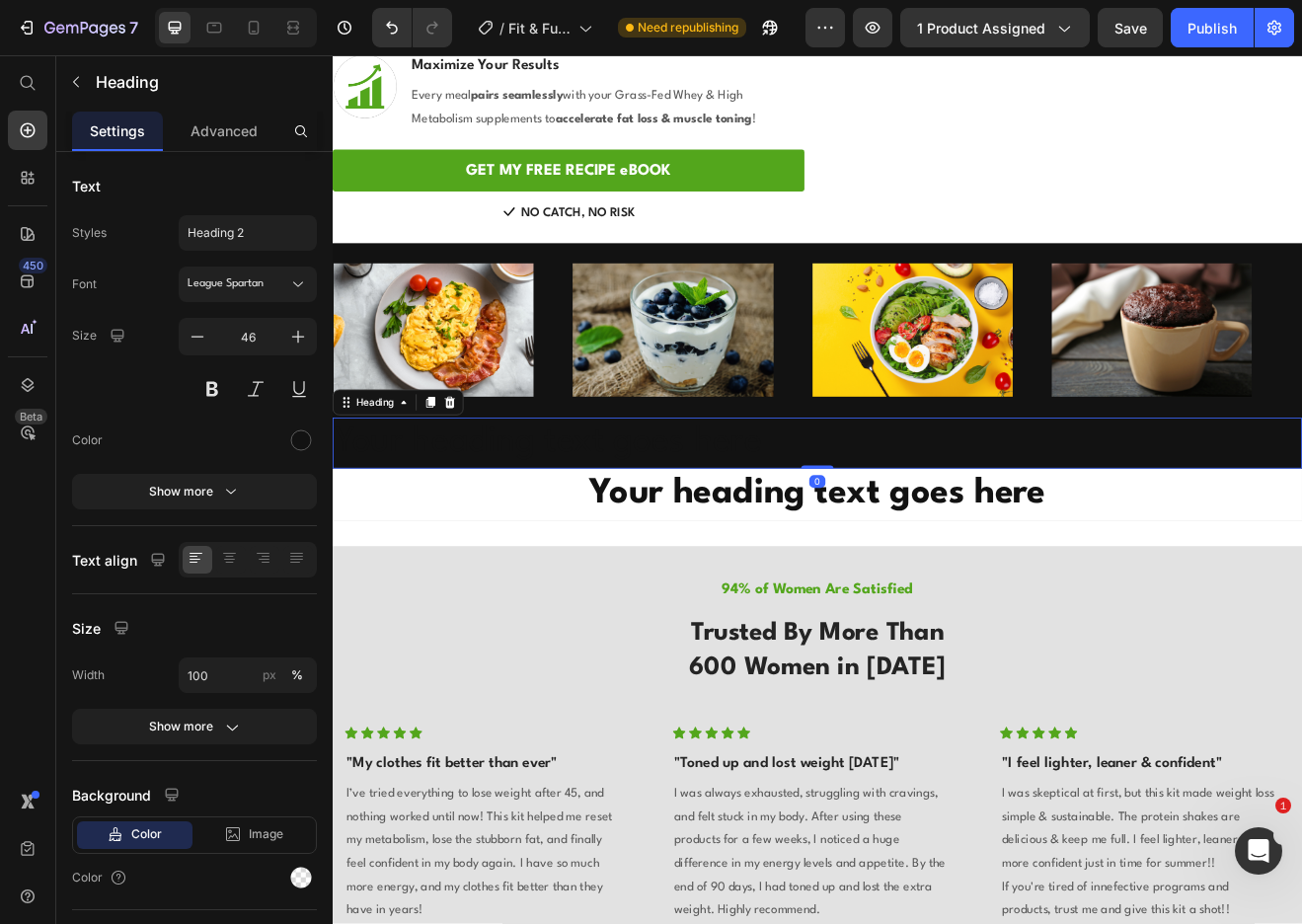 click on "Your heading text goes here" at bounding box center [925, 530] 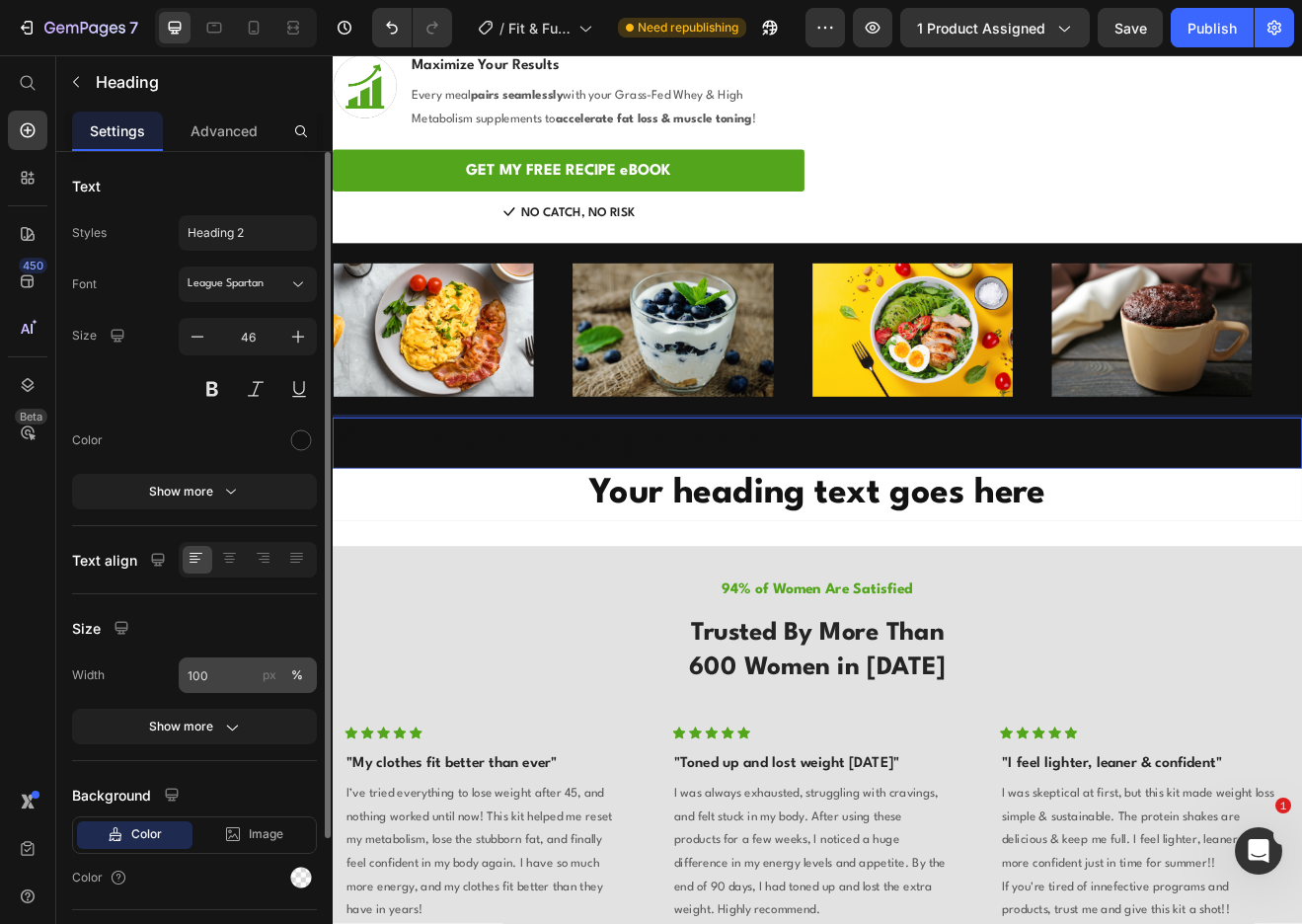 scroll, scrollTop: 171, scrollLeft: 0, axis: vertical 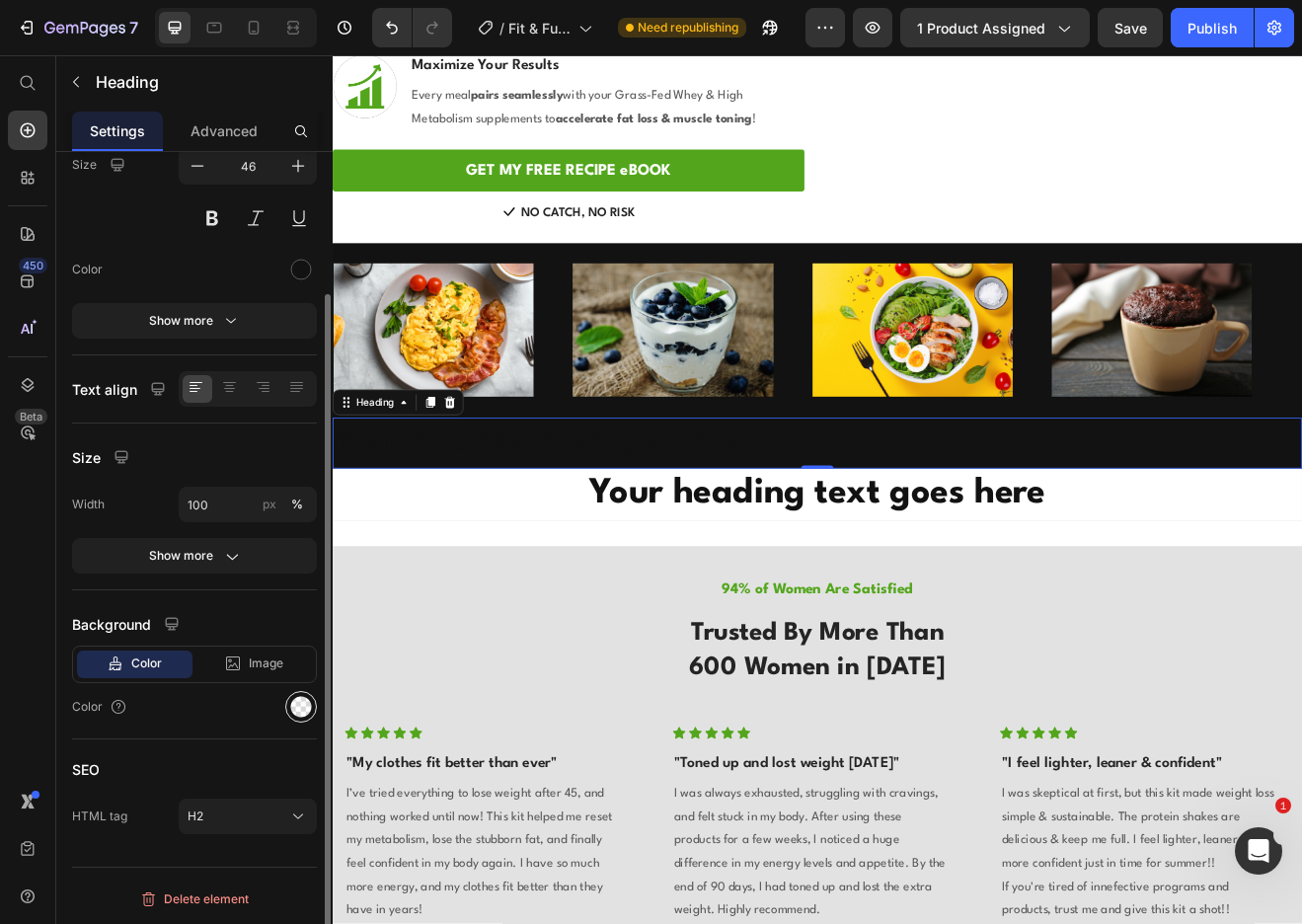 click at bounding box center (301, 707) 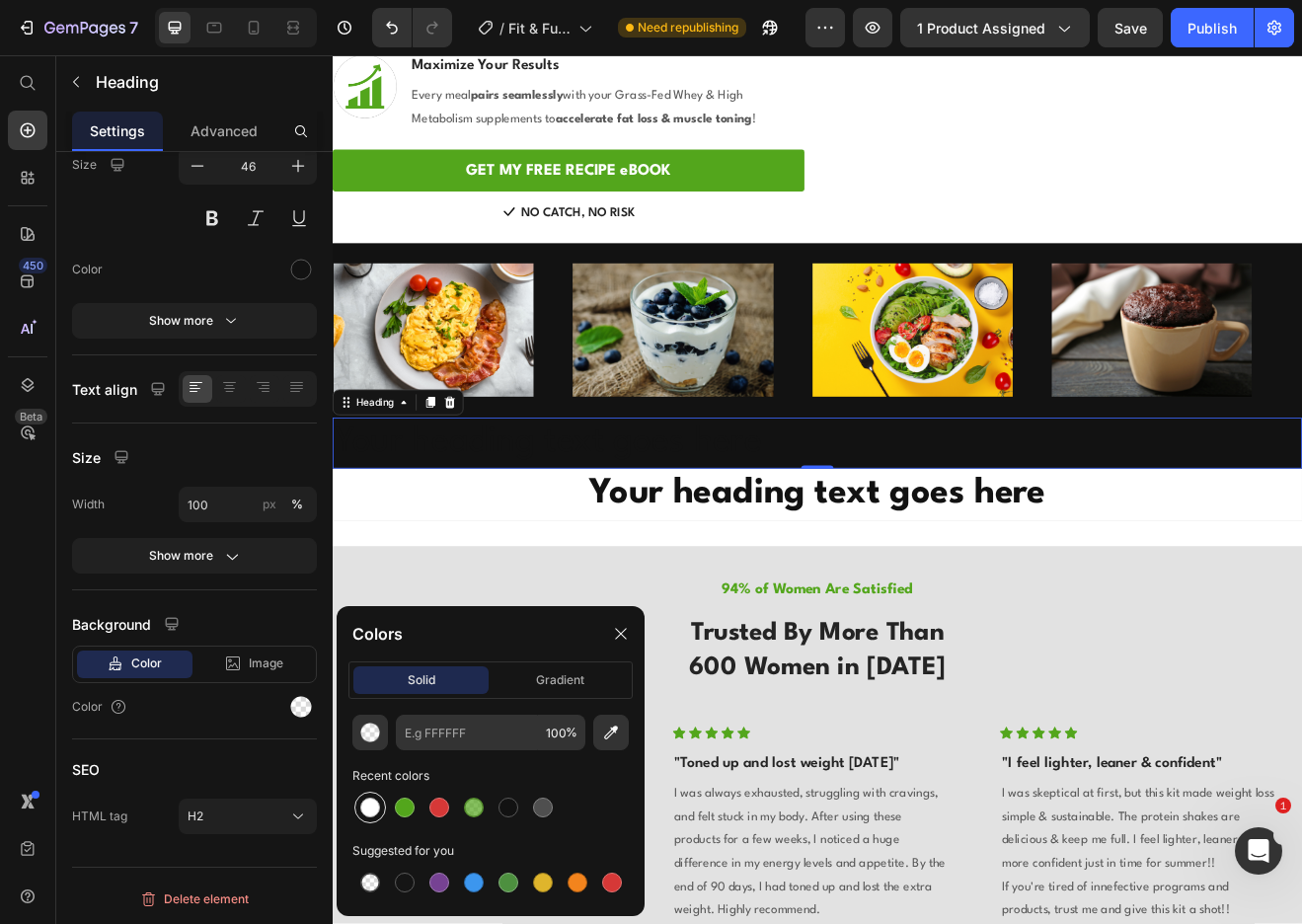 click at bounding box center (370, 808) 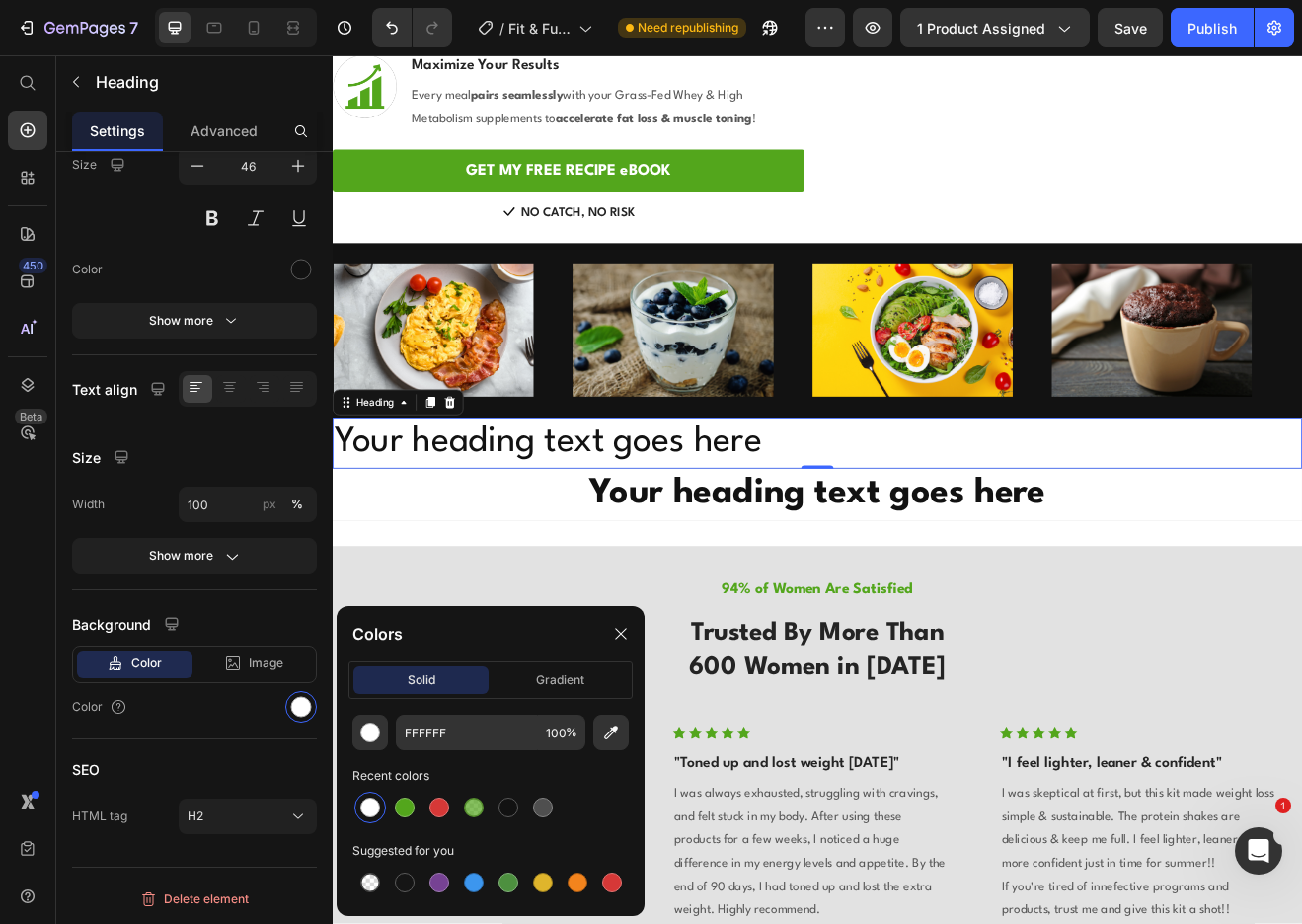 click on "Your heading text goes here" at bounding box center [925, 530] 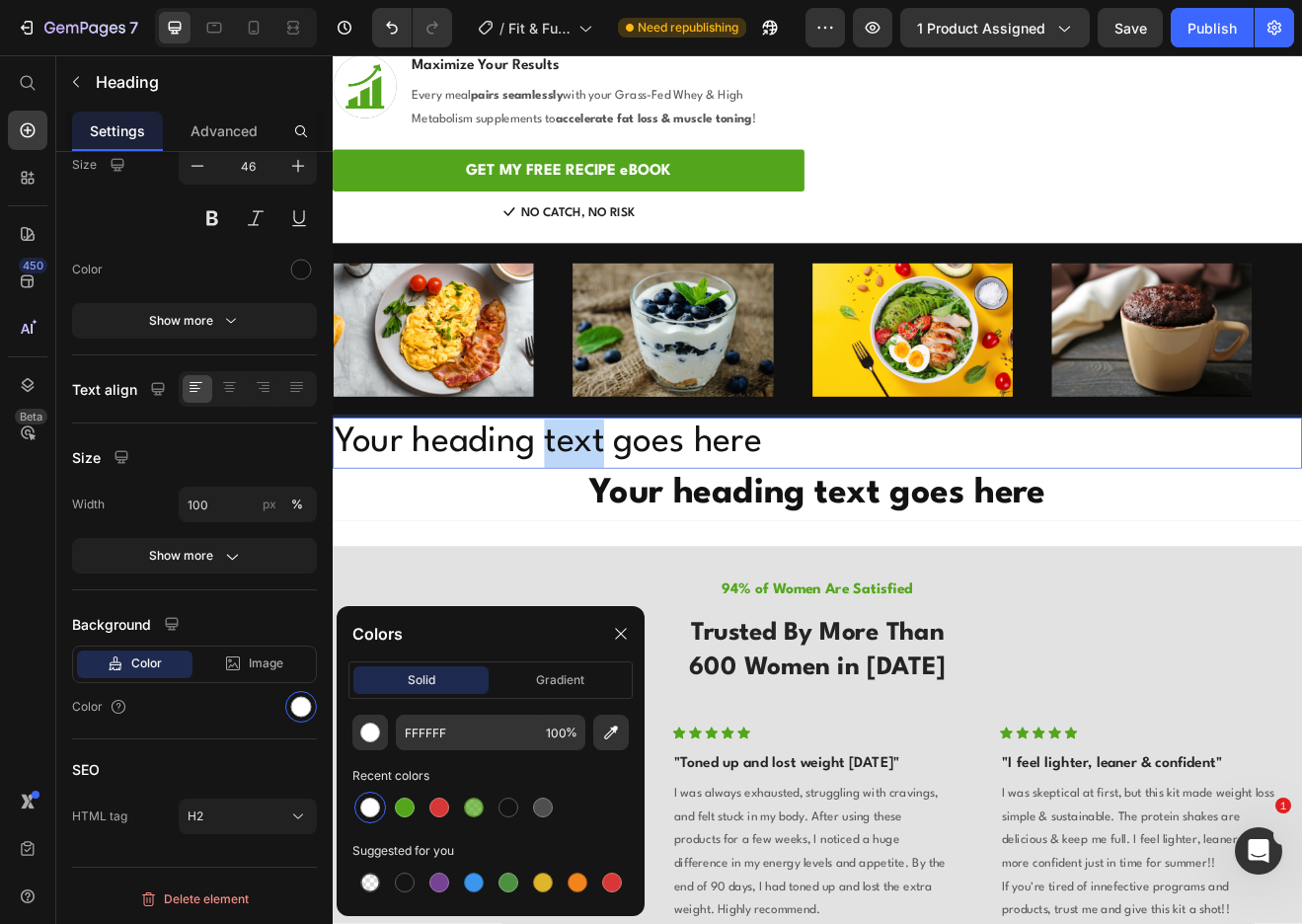 click on "Your heading text goes here" at bounding box center [925, 530] 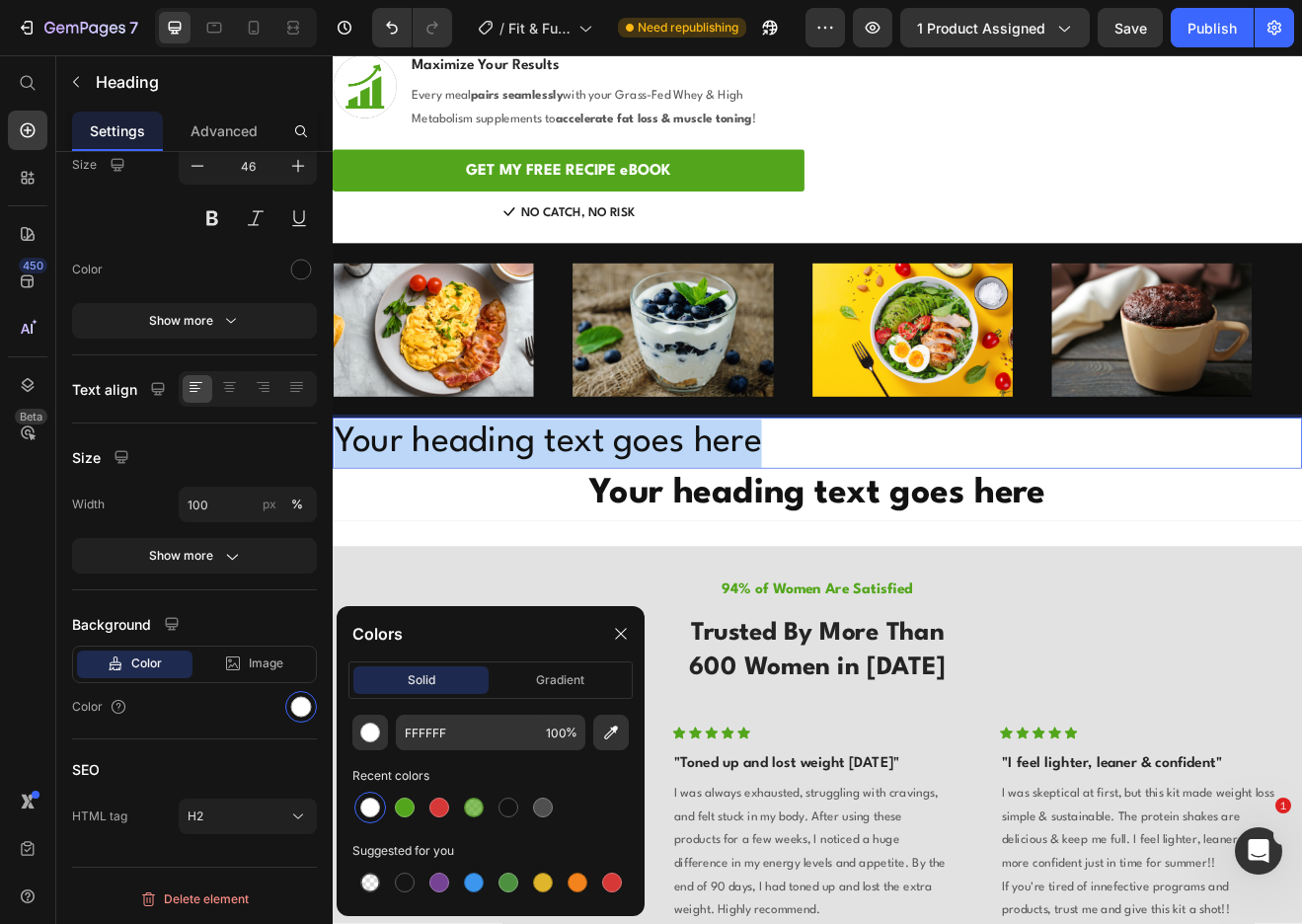 click on "Your heading text goes here" at bounding box center (925, 530) 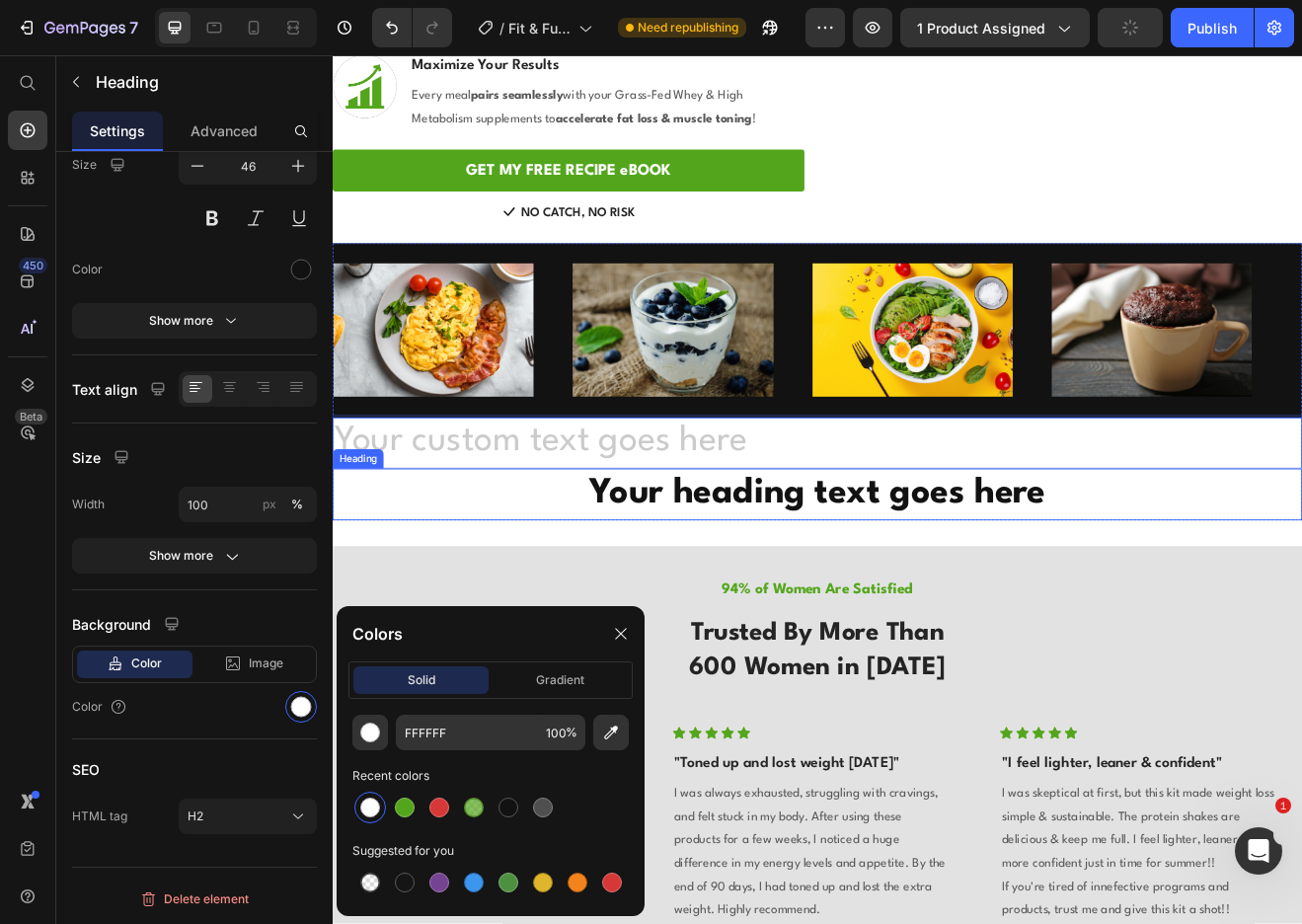 click on "Your heading text goes here" at bounding box center [925, 592] 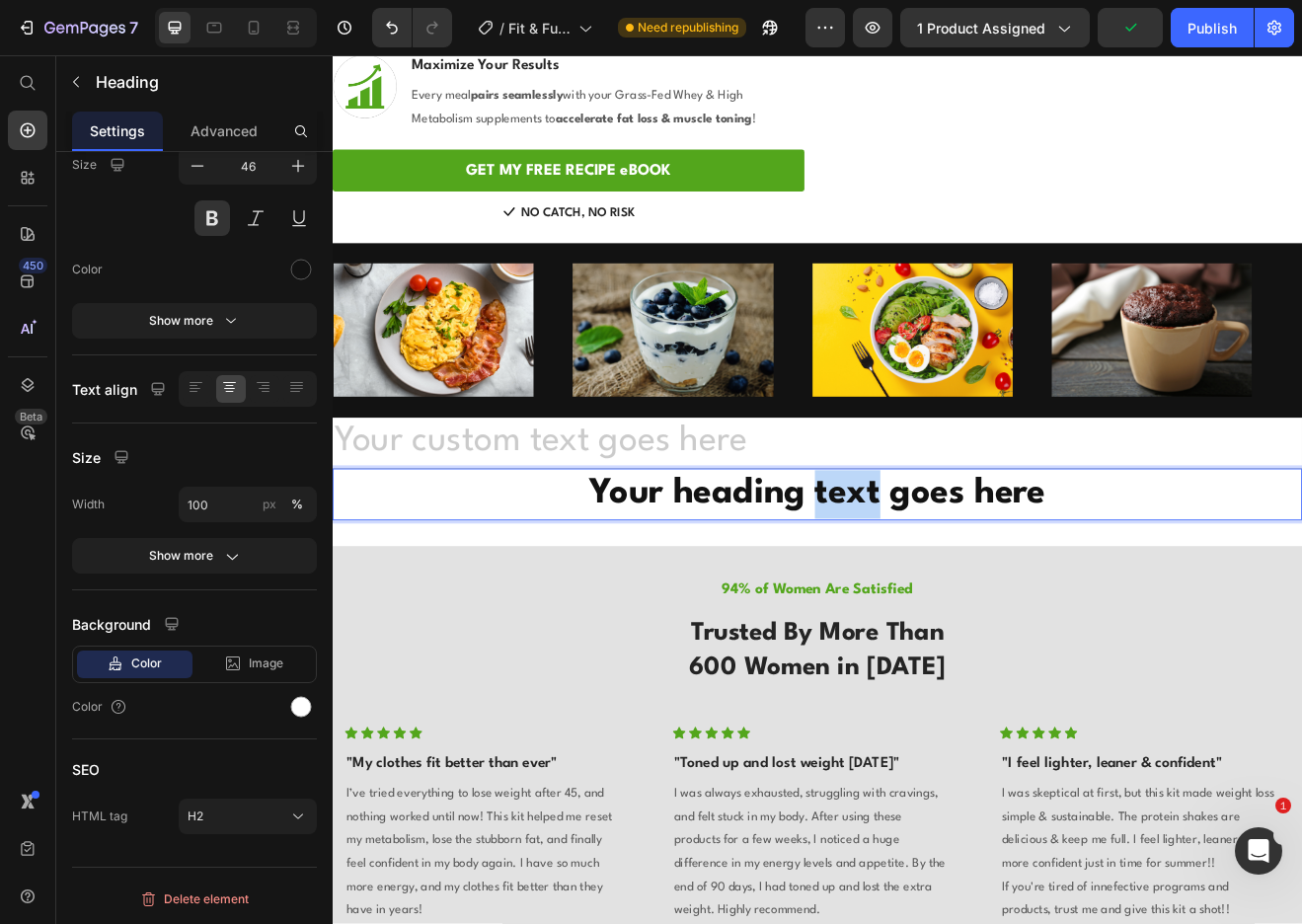 click on "Your heading text goes here" at bounding box center (925, 592) 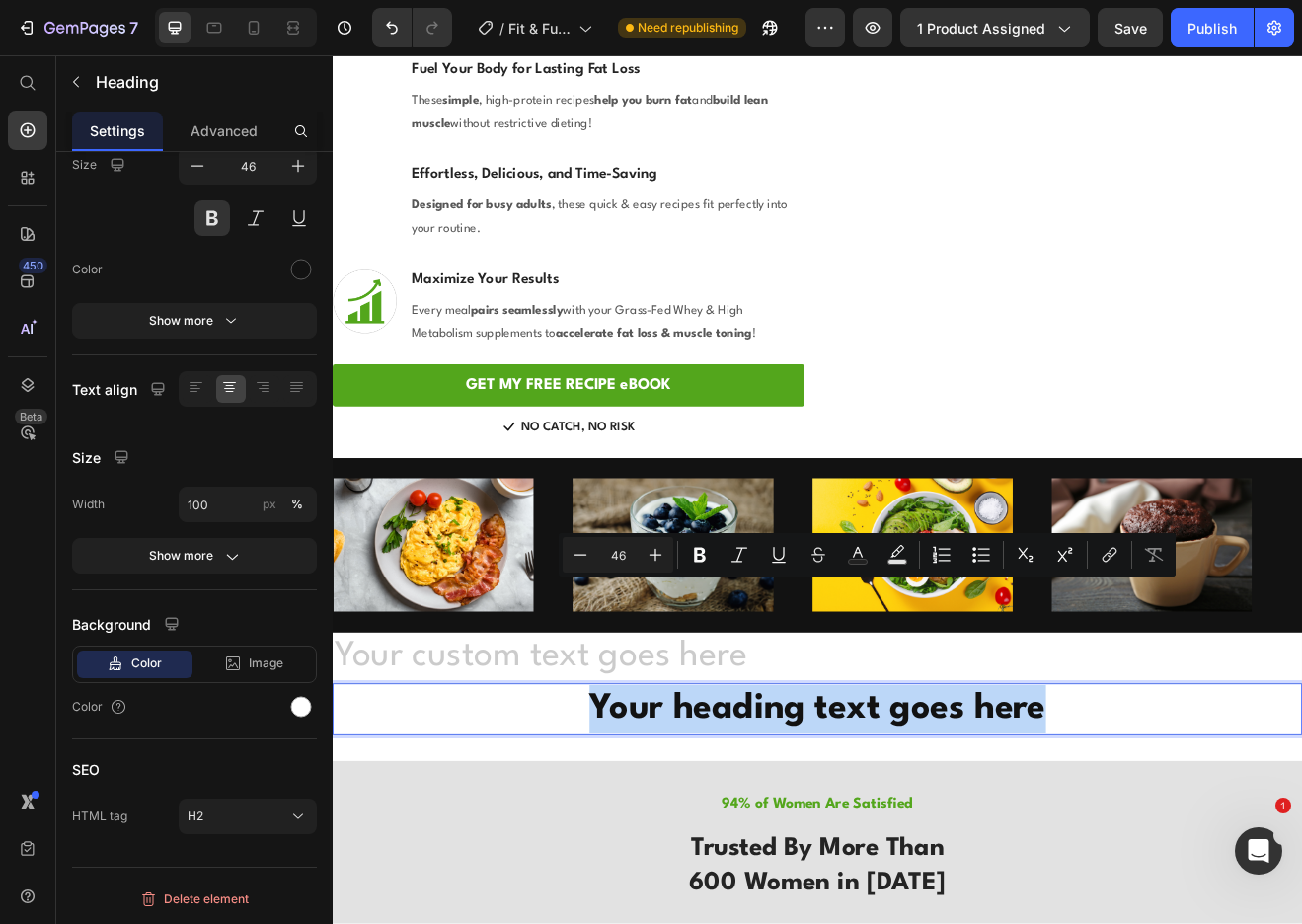 scroll, scrollTop: 2793, scrollLeft: 0, axis: vertical 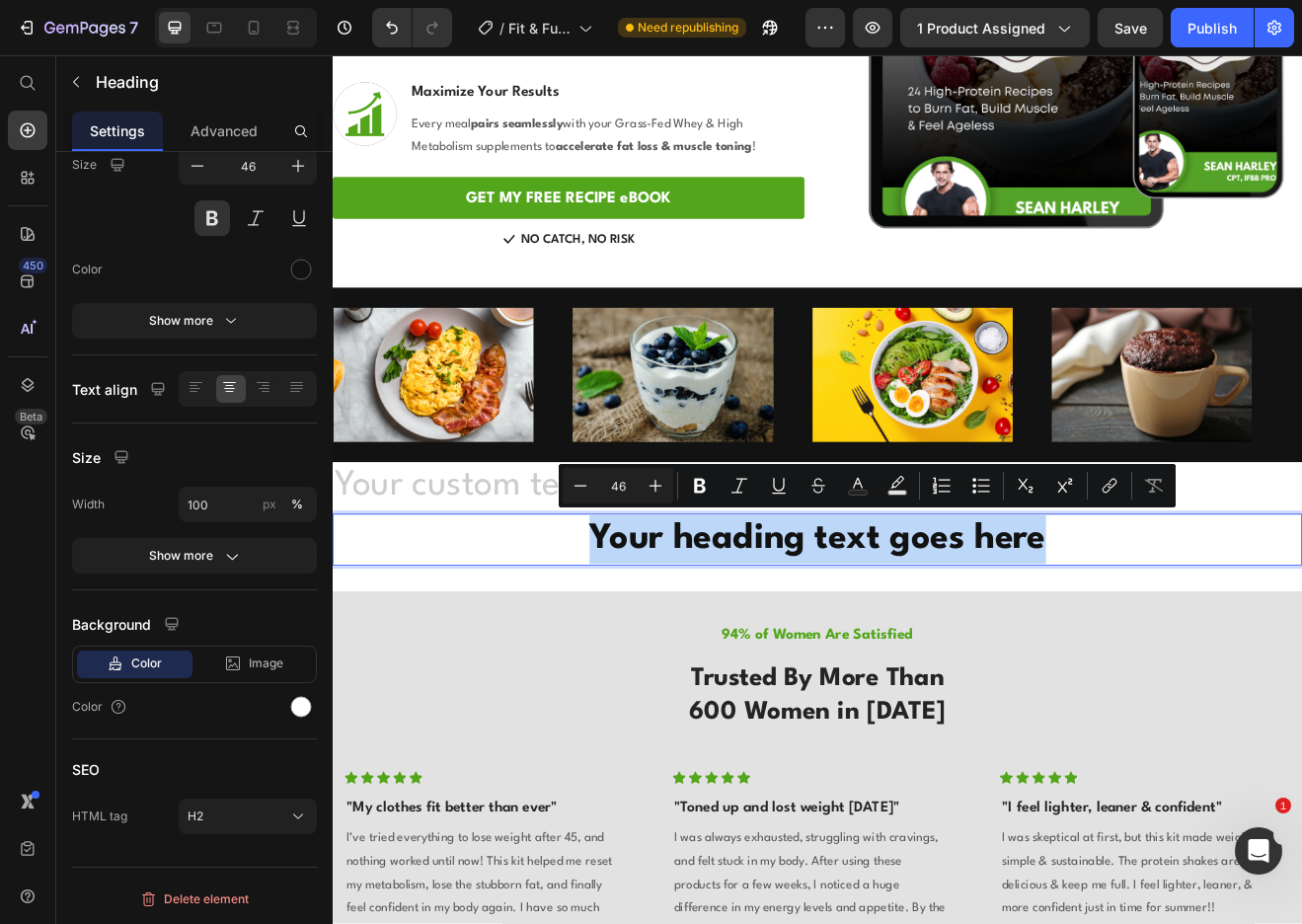 click on "Your heading text goes here" at bounding box center (925, 648) 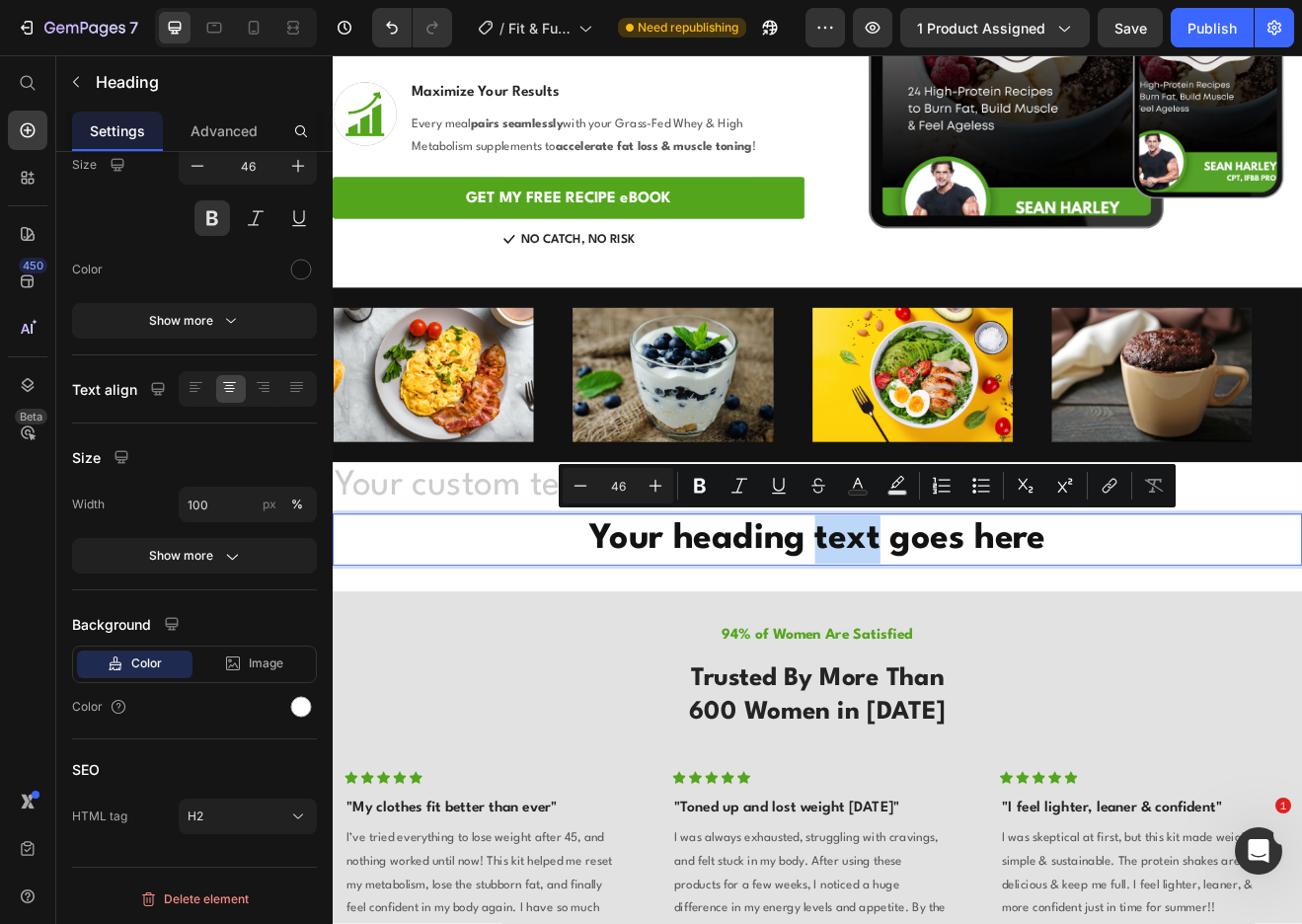 click on "Your heading text goes here" at bounding box center (925, 648) 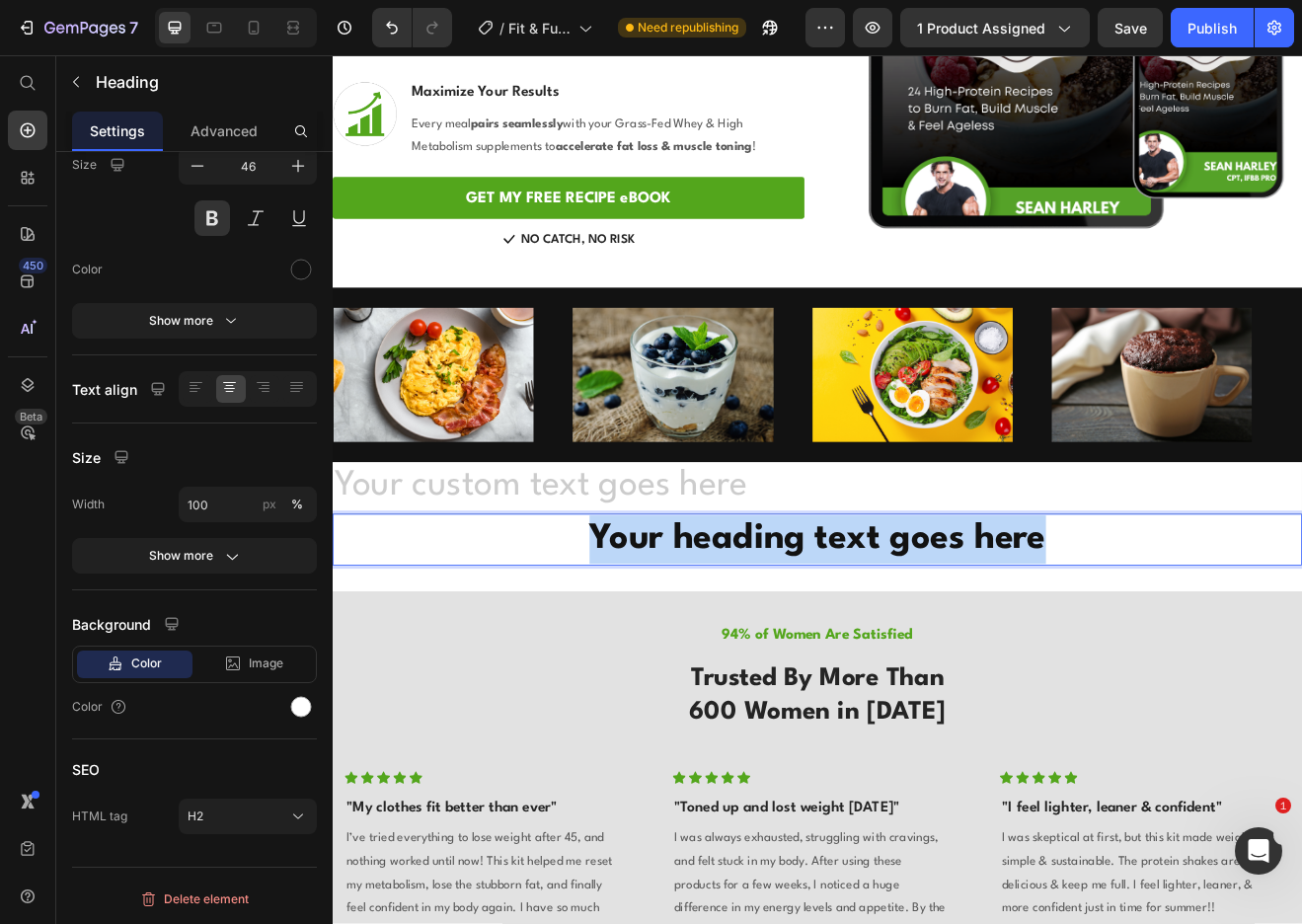 click on "Your heading text goes here" at bounding box center (925, 648) 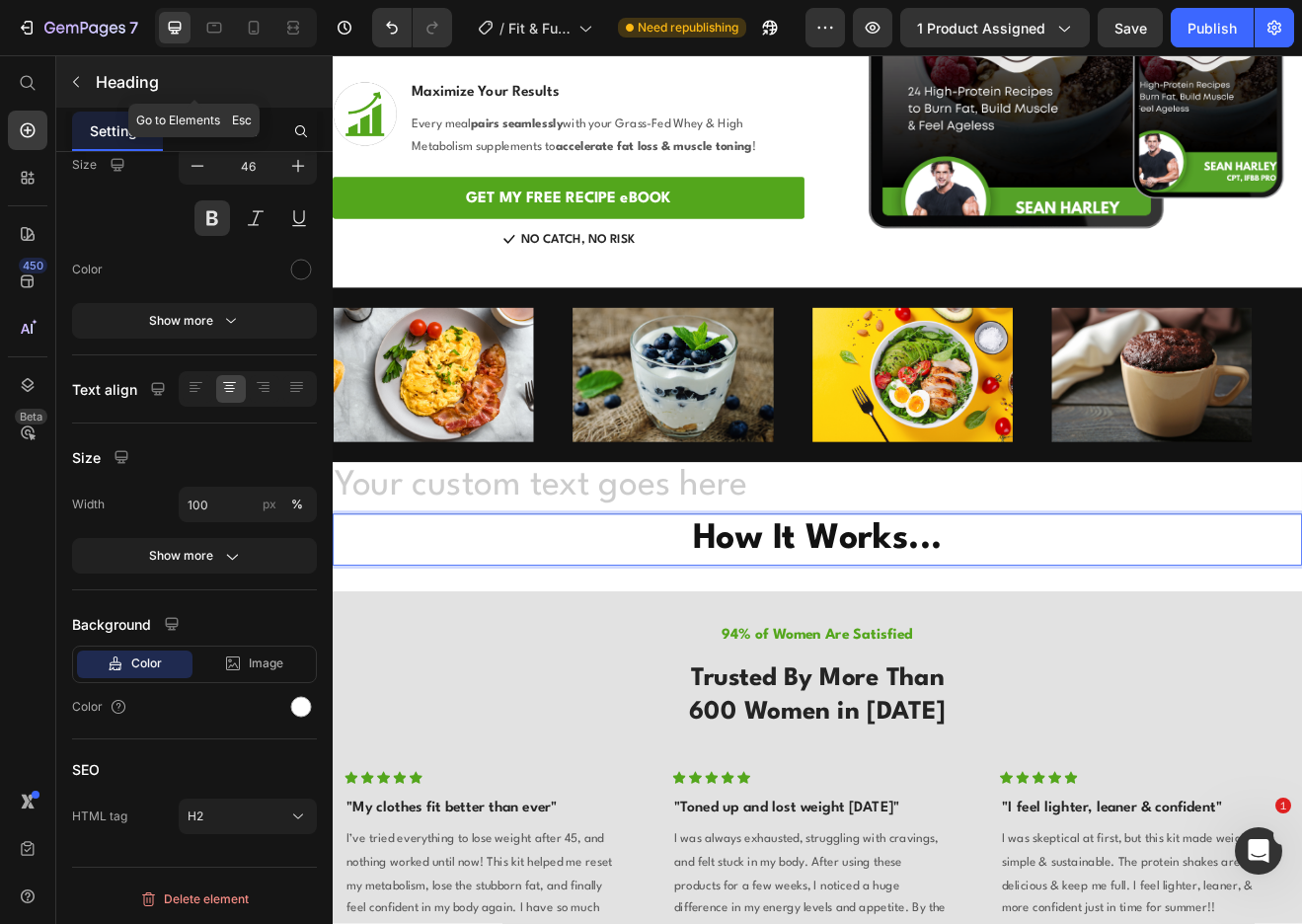 click 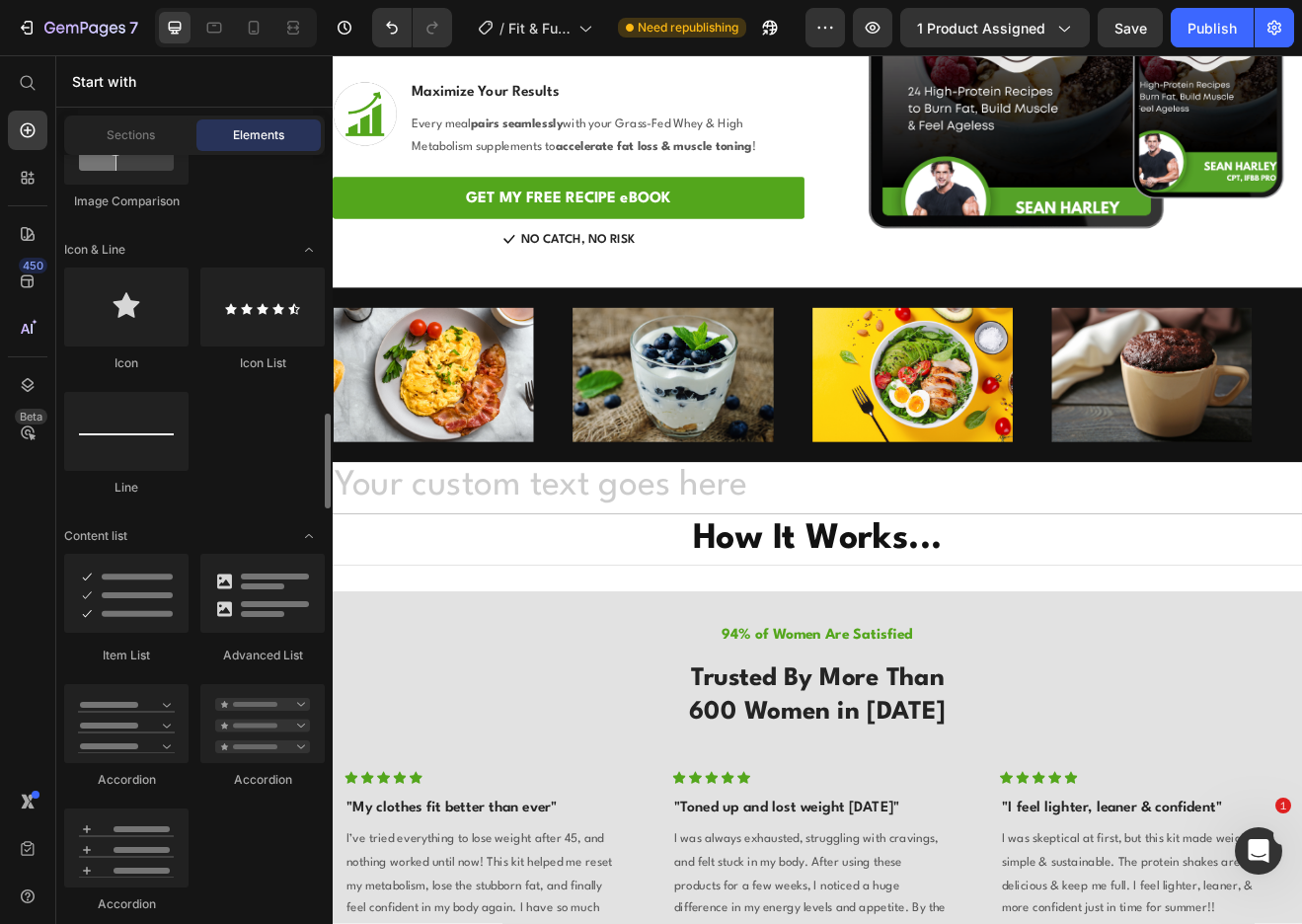 scroll, scrollTop: 1492, scrollLeft: 0, axis: vertical 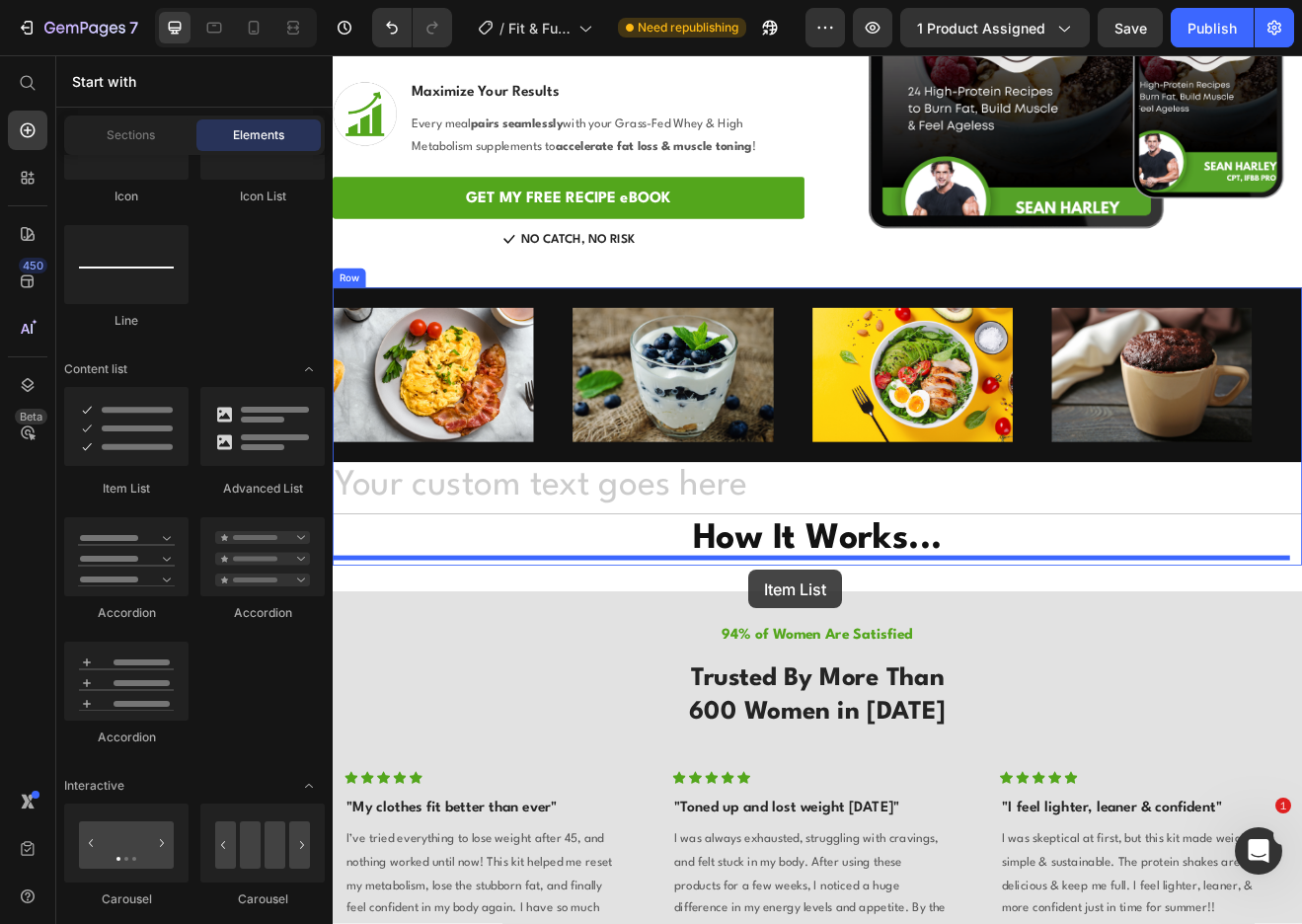 drag, startPoint x: 458, startPoint y: 497, endPoint x: 841, endPoint y: 684, distance: 426.21356 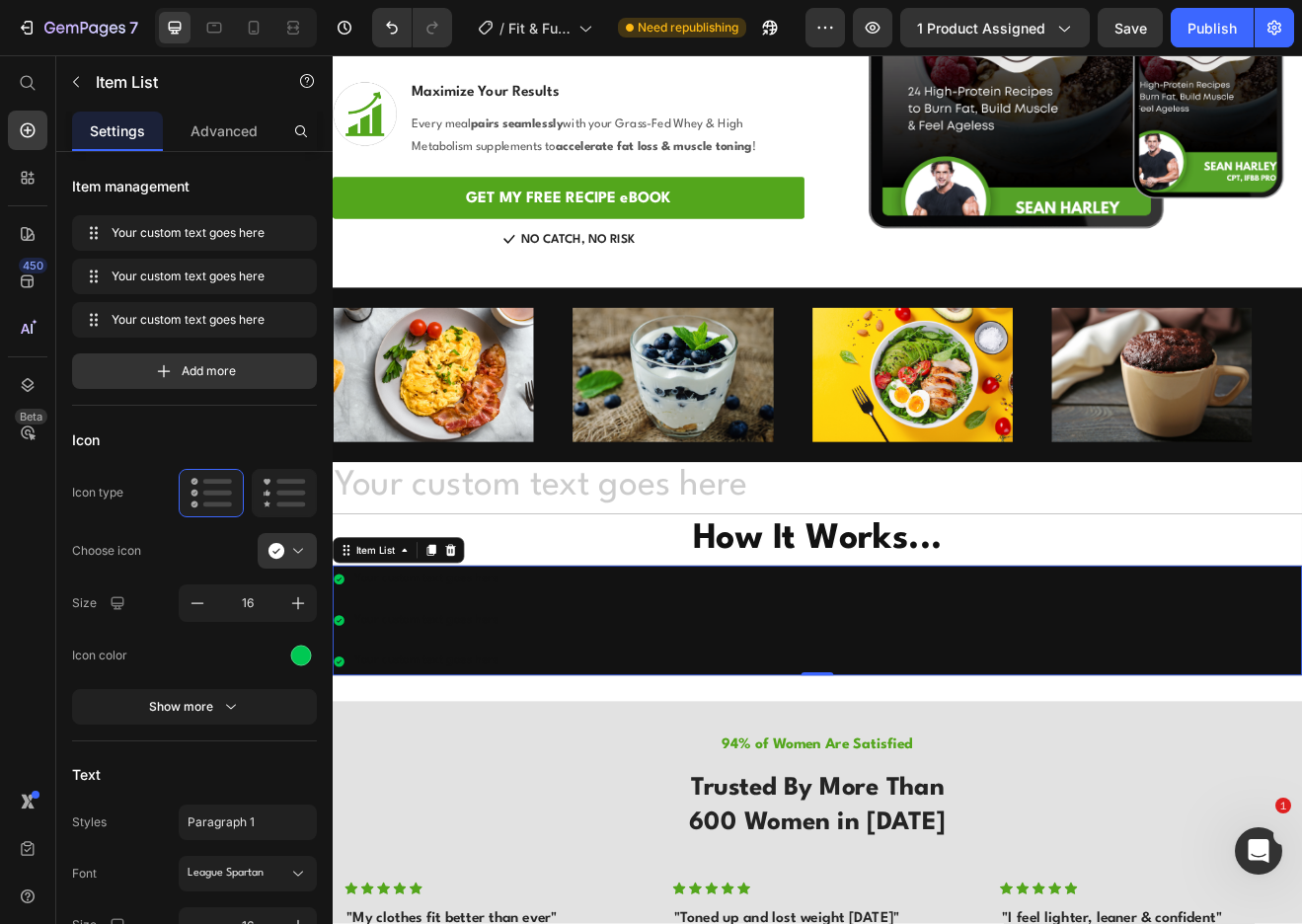 scroll, scrollTop: 678, scrollLeft: 0, axis: vertical 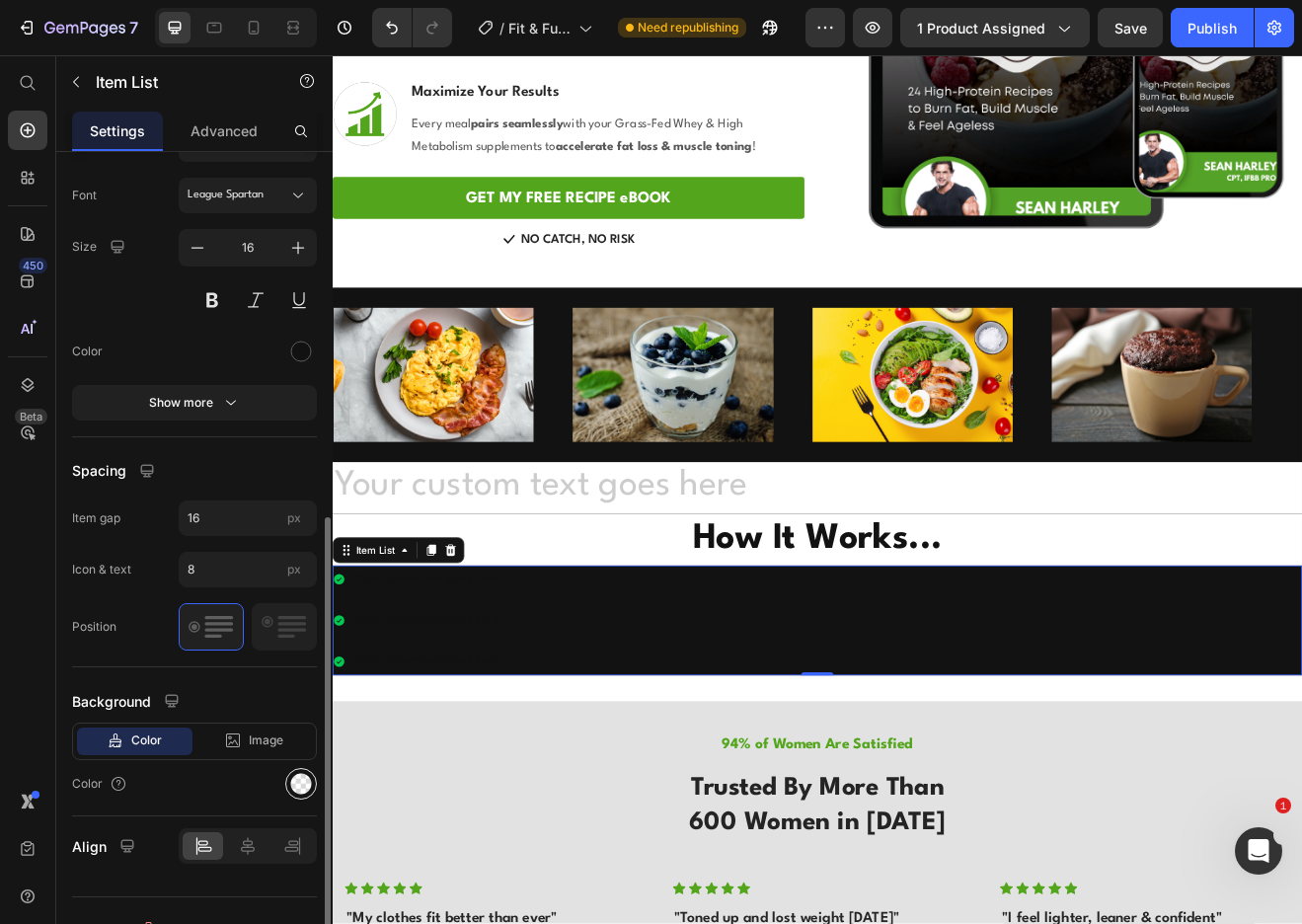 click at bounding box center [301, 784] 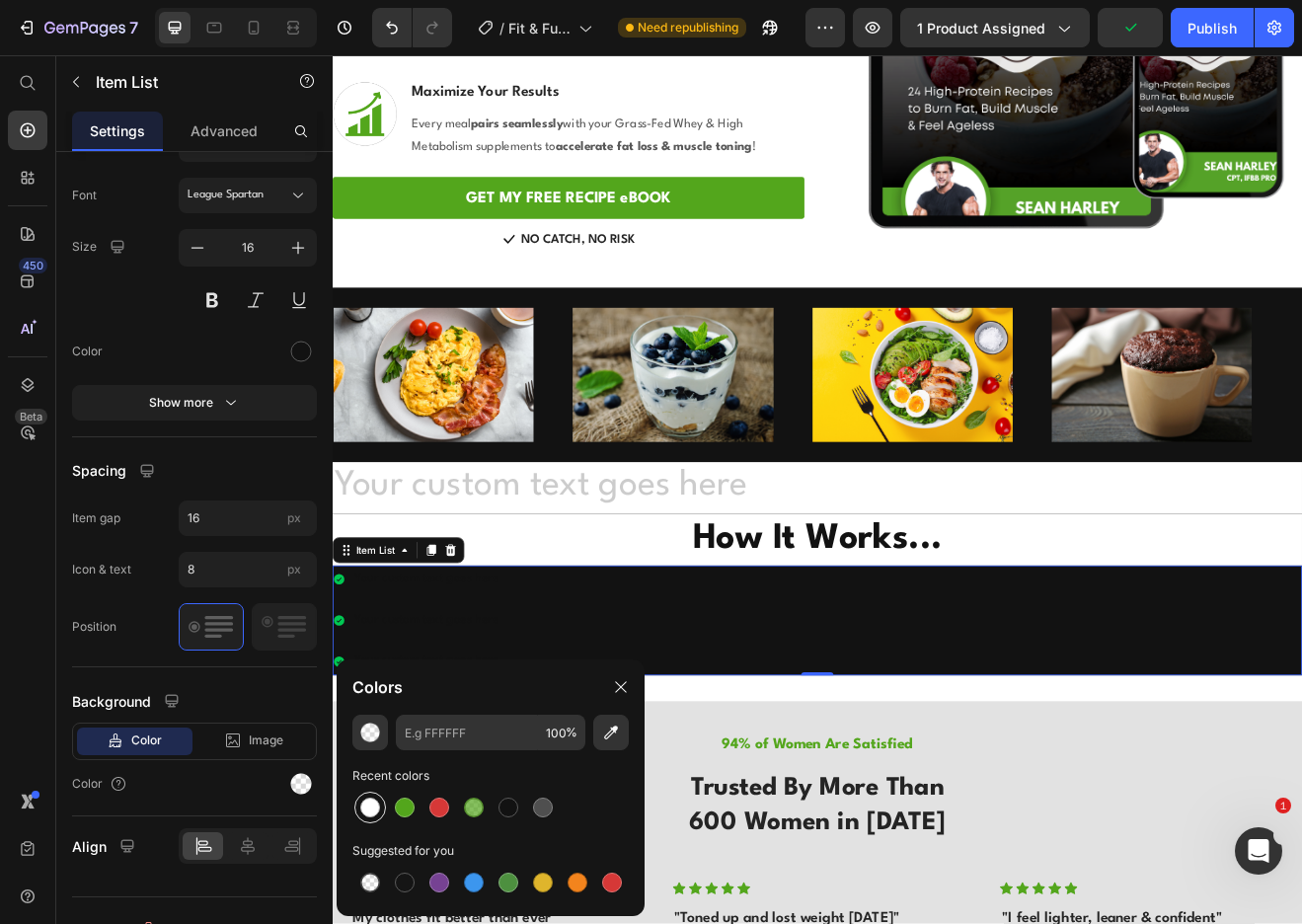 click at bounding box center (370, 808) 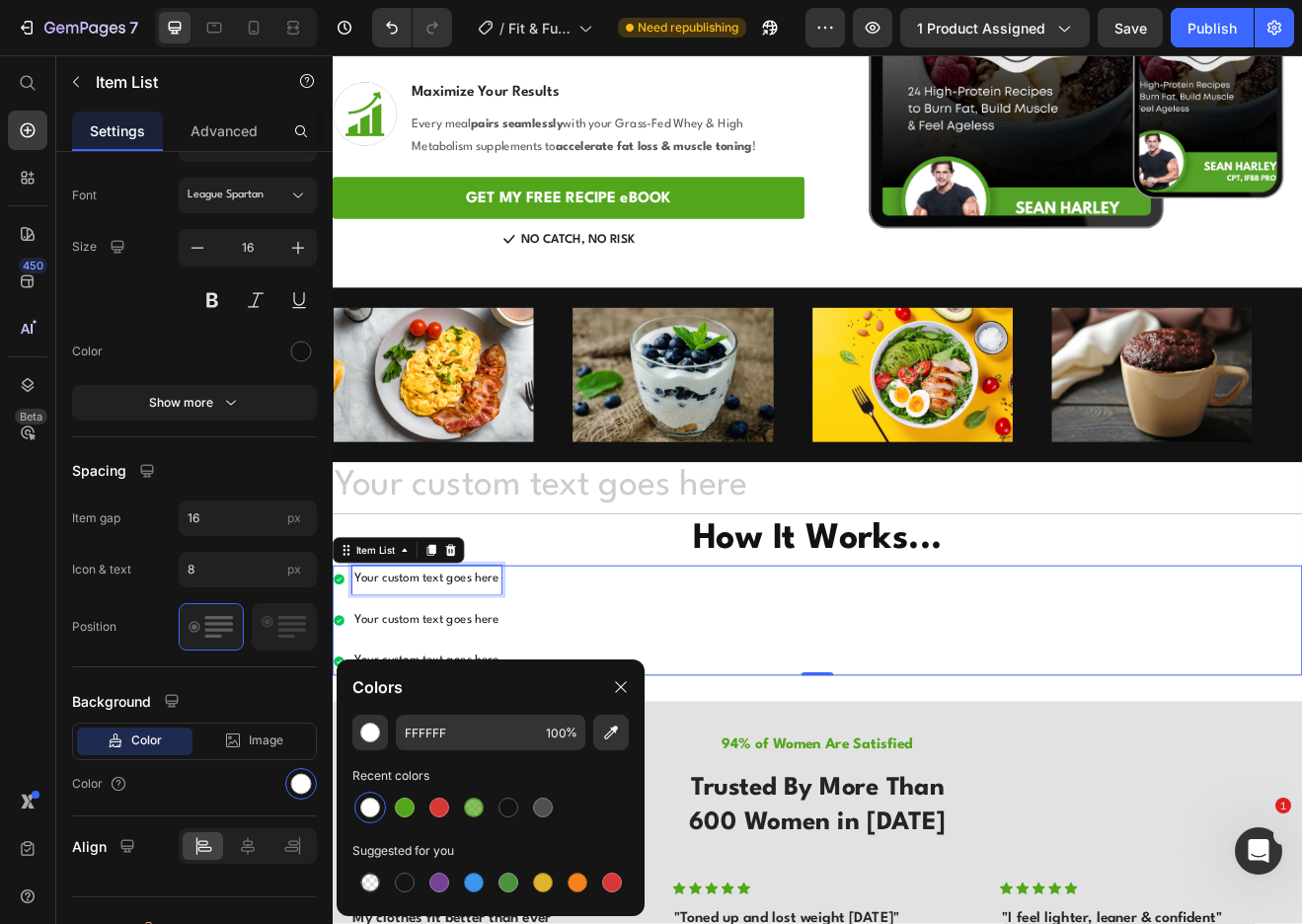 click on "Your custom text goes here" at bounding box center (447, 696) 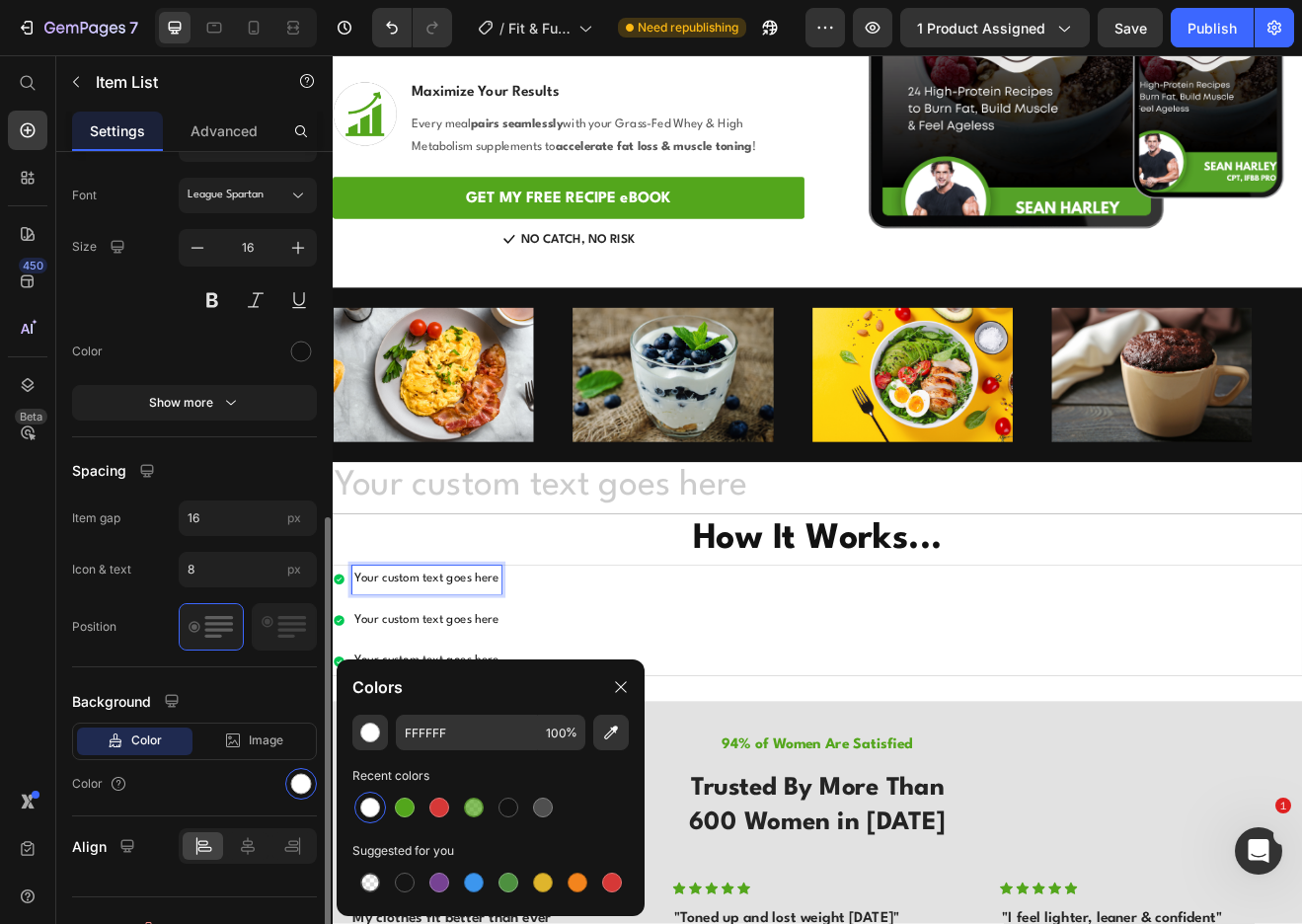 scroll, scrollTop: 708, scrollLeft: 0, axis: vertical 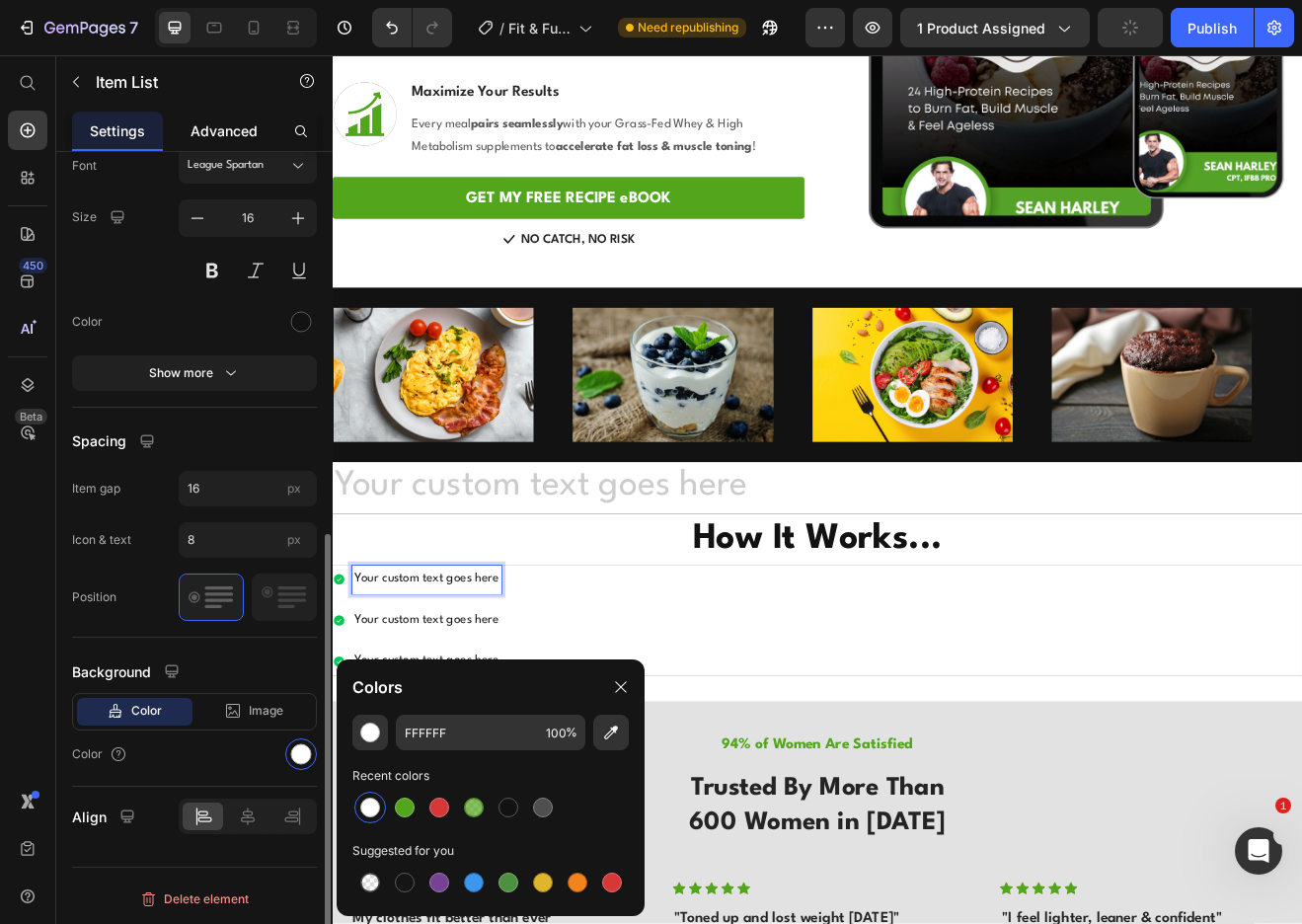click on "Advanced" 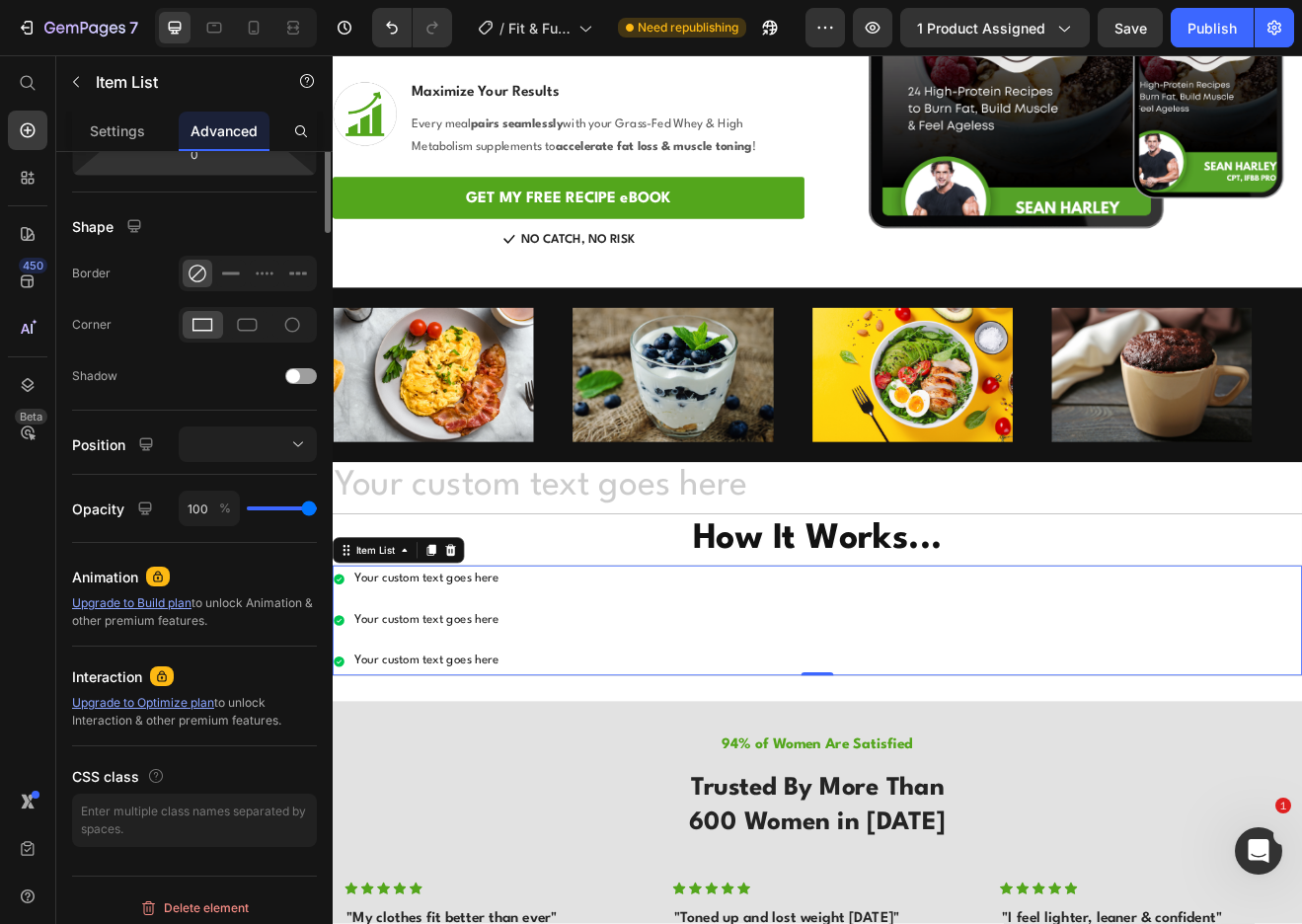 scroll, scrollTop: 0, scrollLeft: 0, axis: both 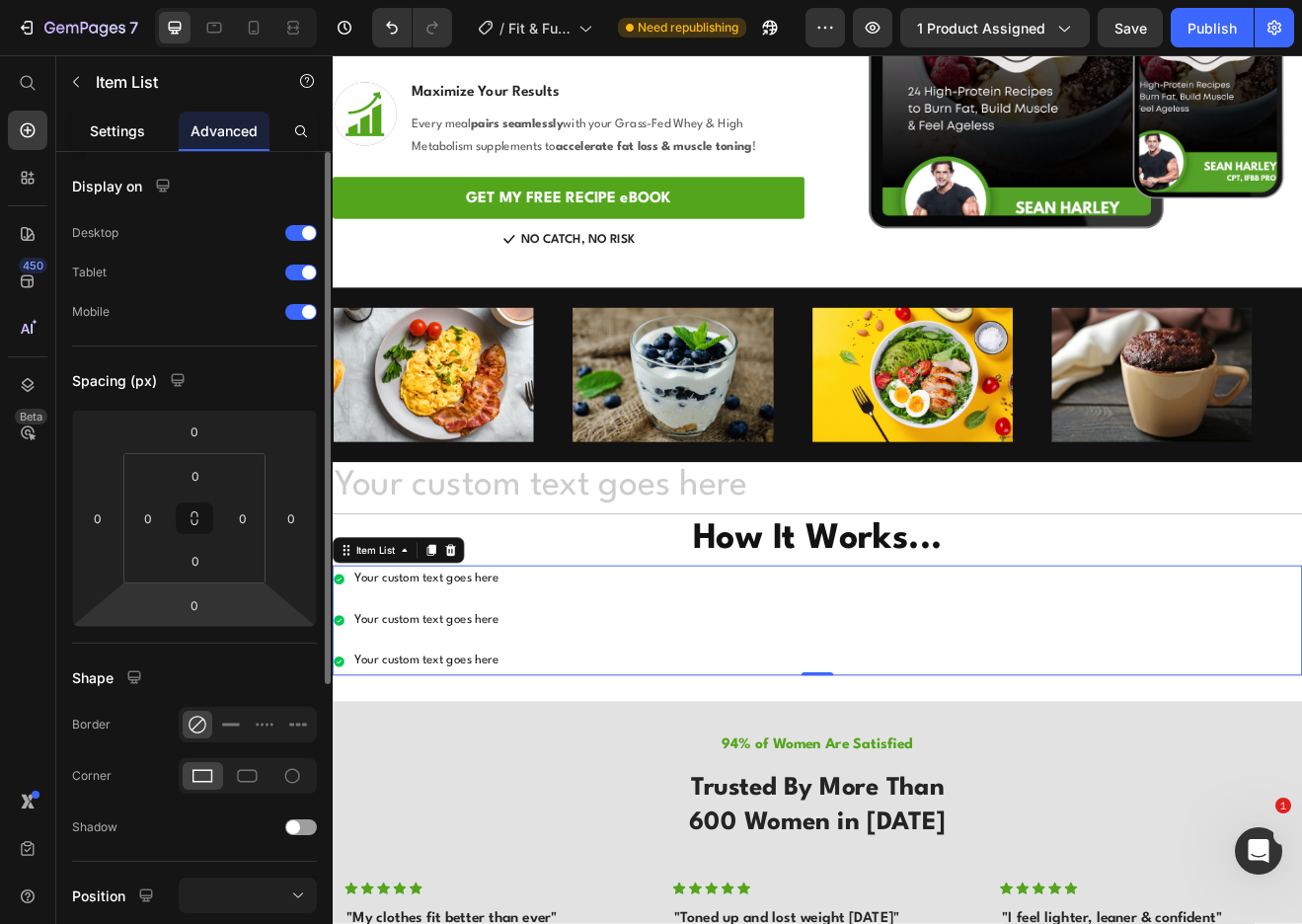 click on "Settings" at bounding box center [117, 130] 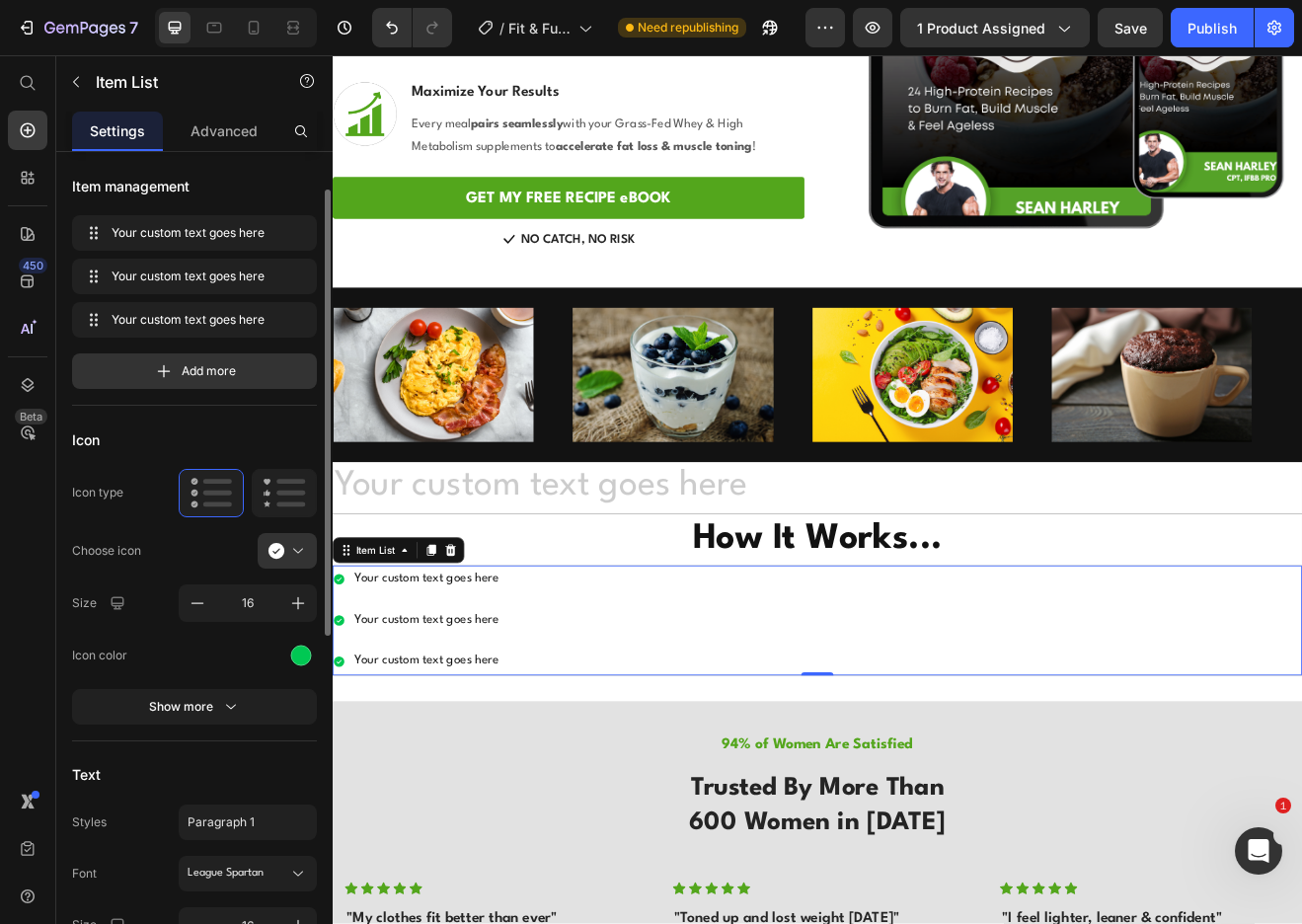 scroll, scrollTop: 25, scrollLeft: 0, axis: vertical 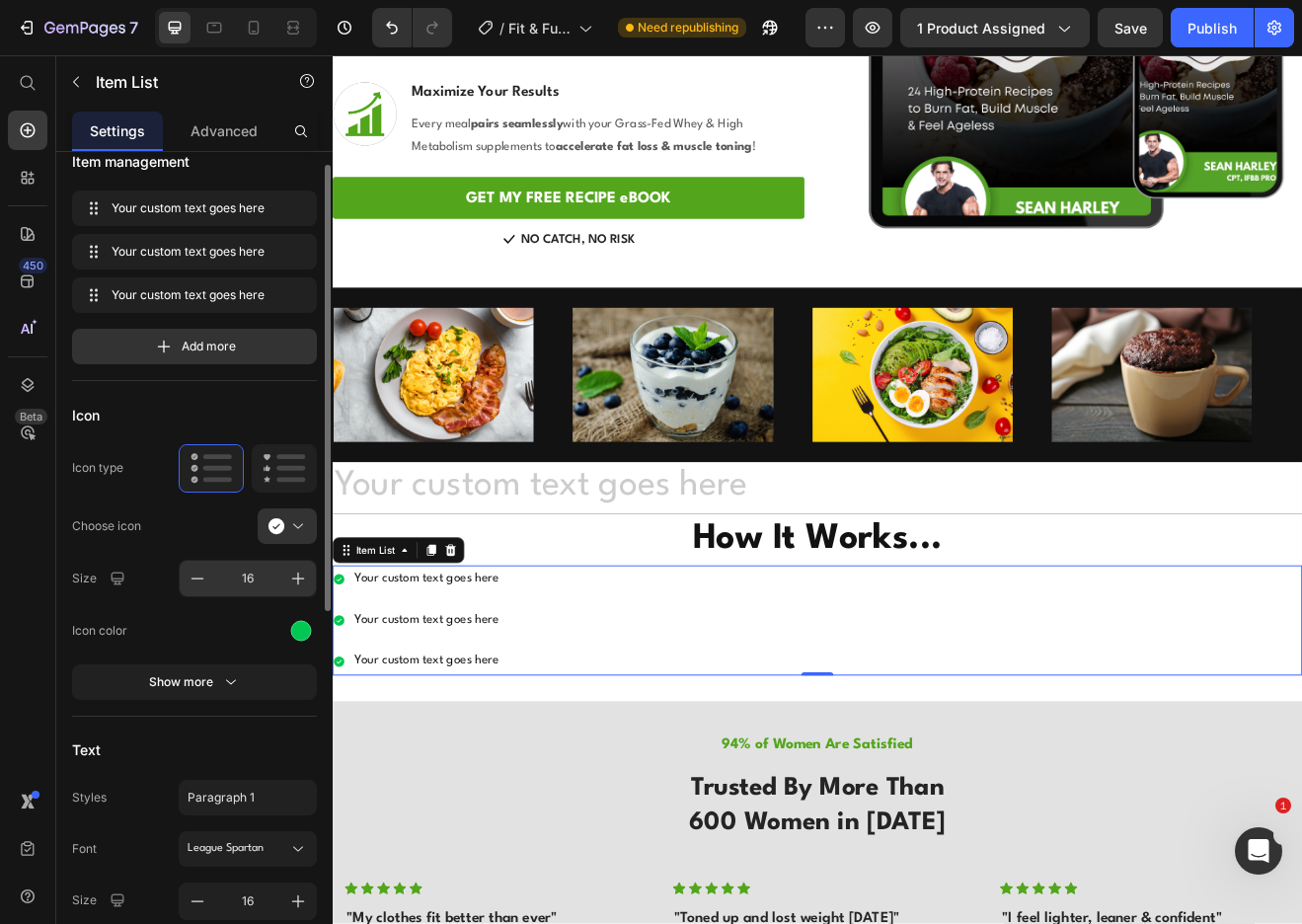 click on "16" at bounding box center (248, 578) 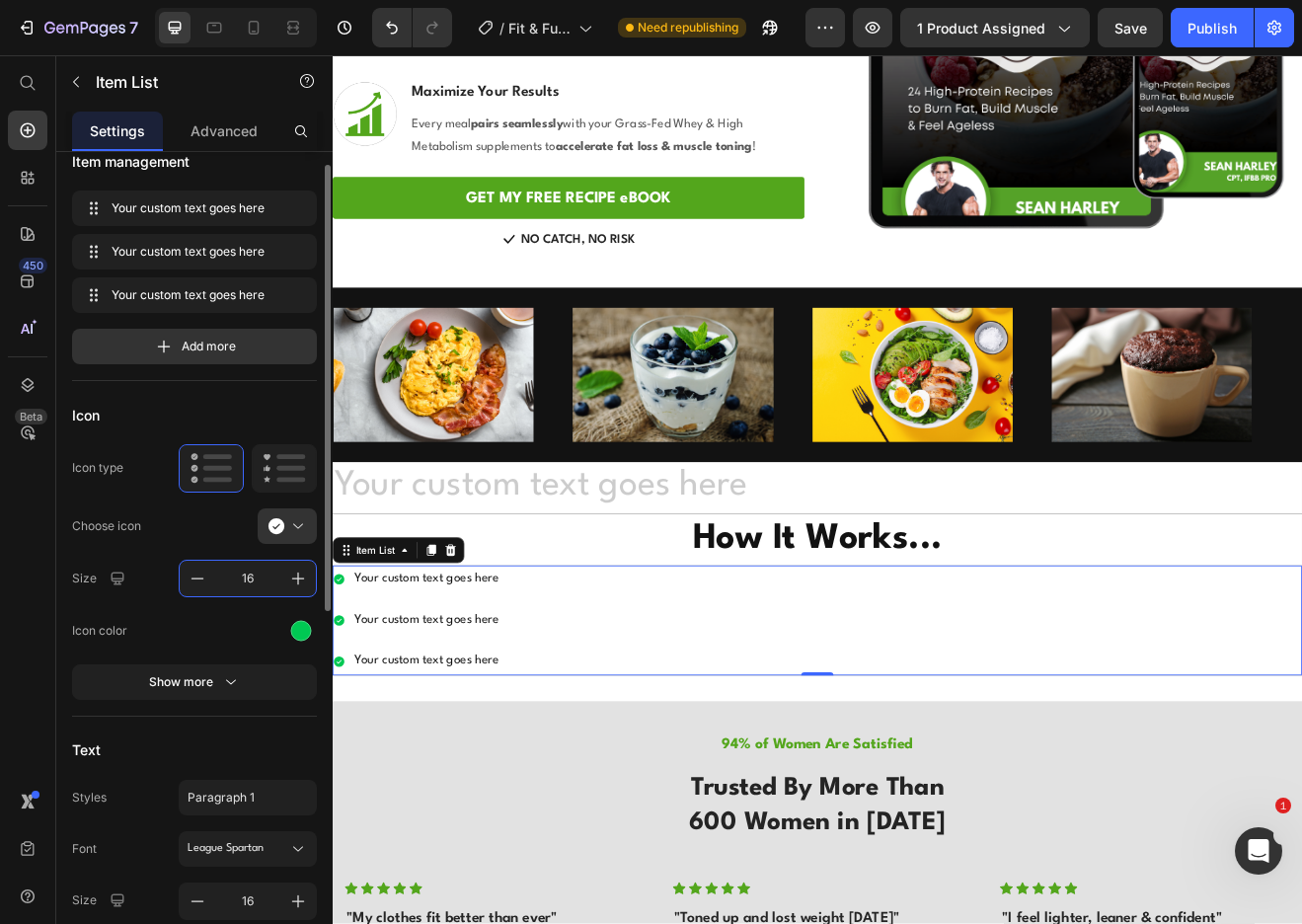 click on "16" at bounding box center (248, 578) 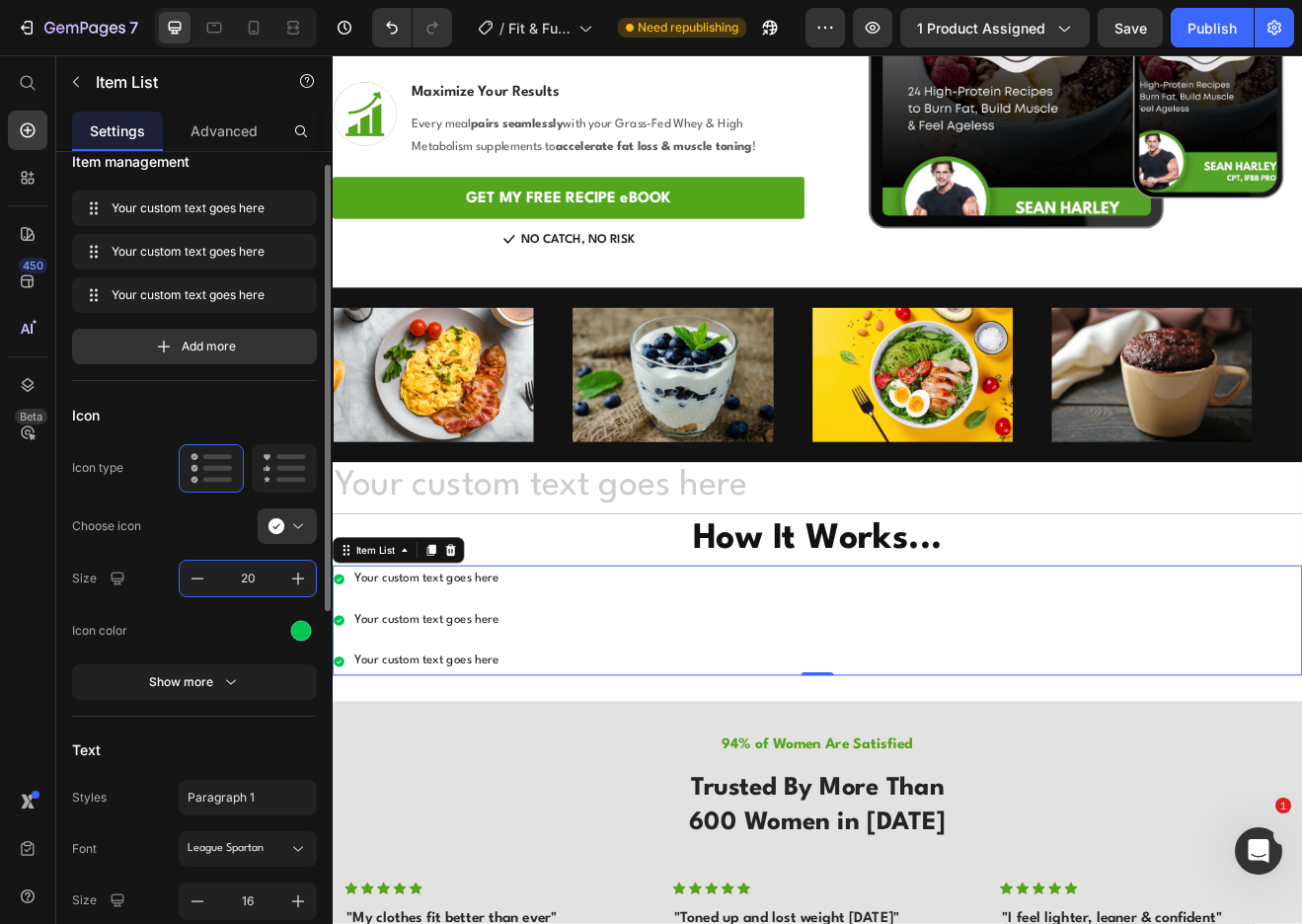 type on "20" 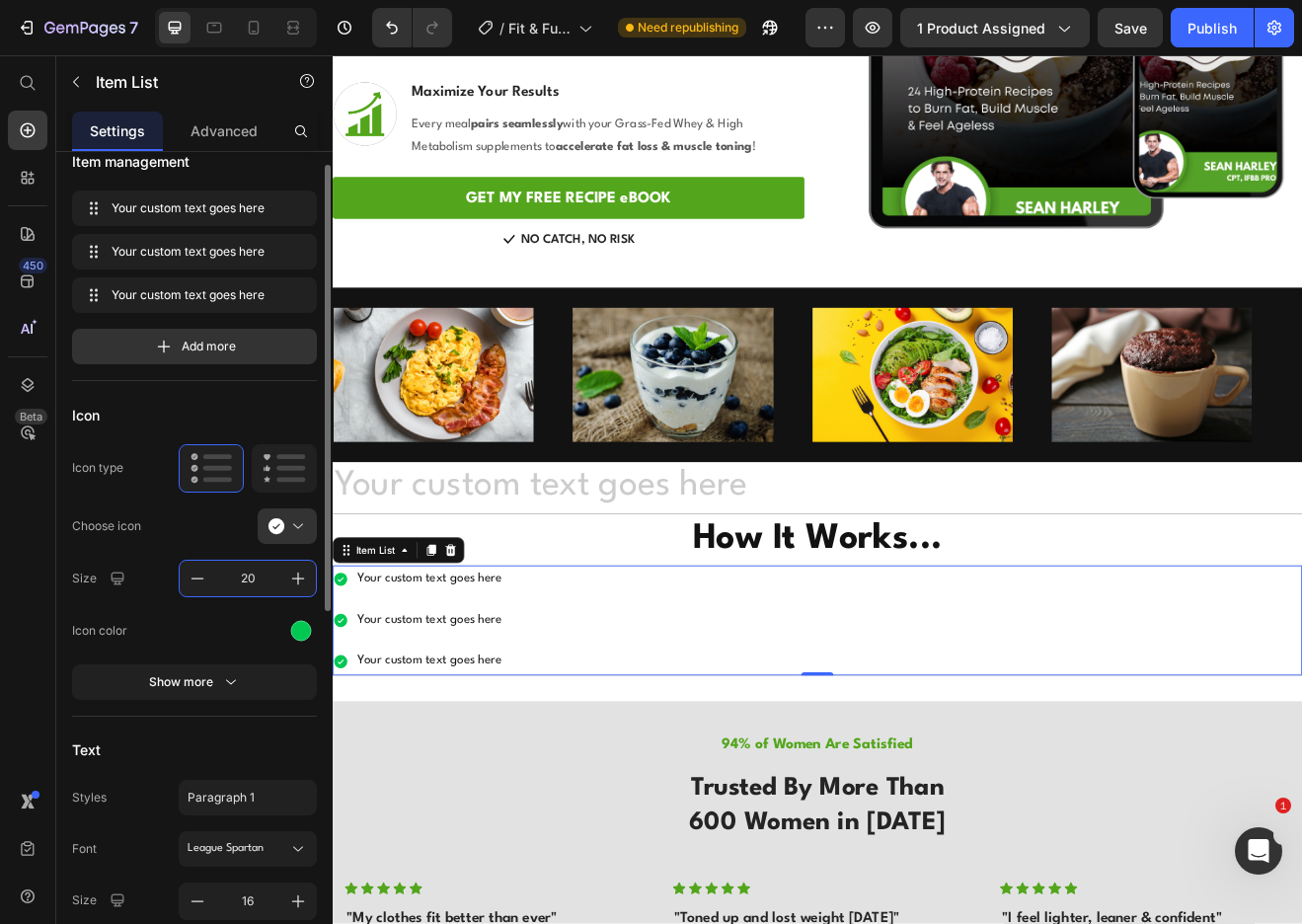 click on "Icon Icon type  Choose icon Size 20 Icon color Show more" 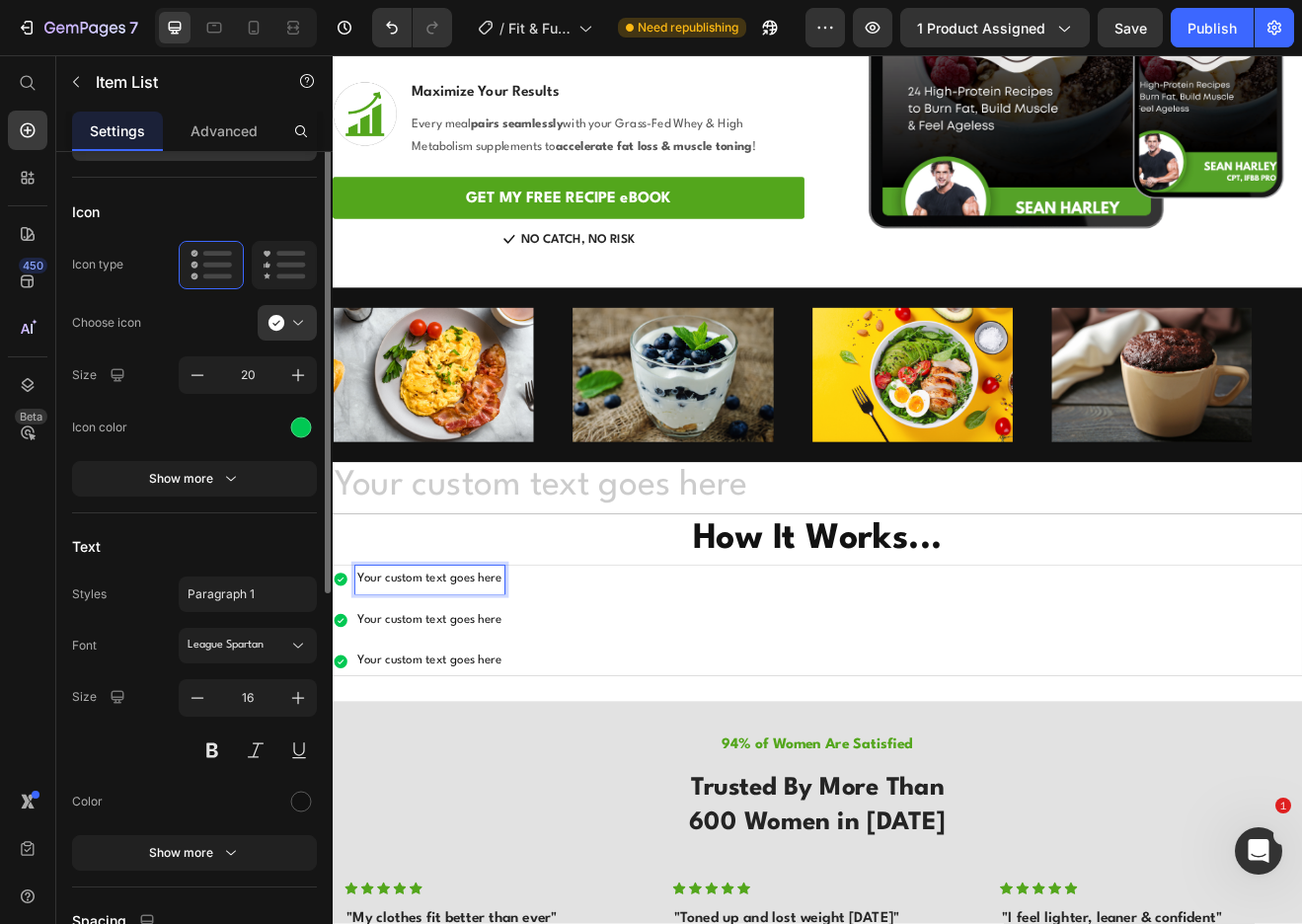 scroll, scrollTop: 312, scrollLeft: 0, axis: vertical 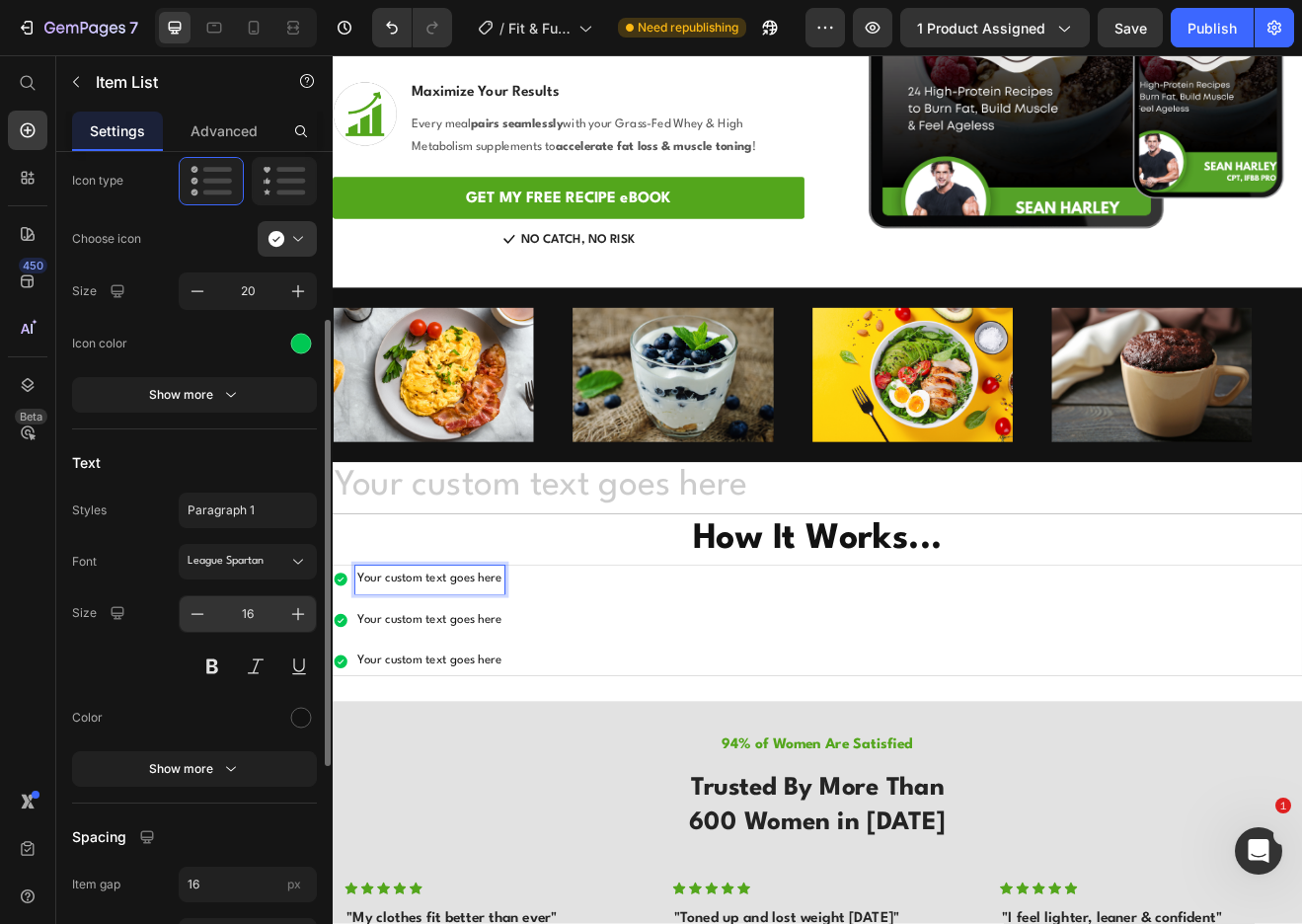 click on "16" at bounding box center [248, 614] 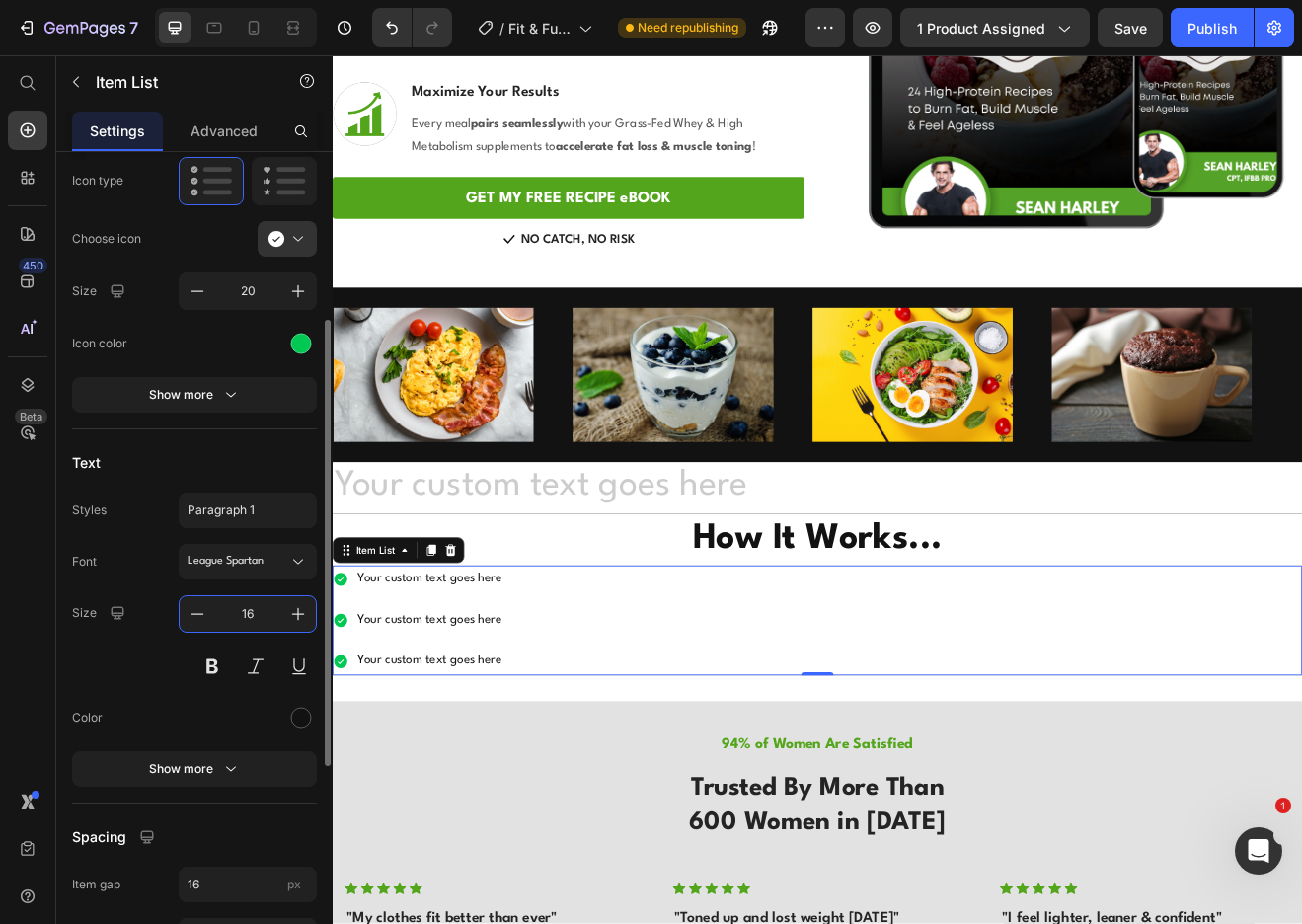click on "16" at bounding box center [248, 614] 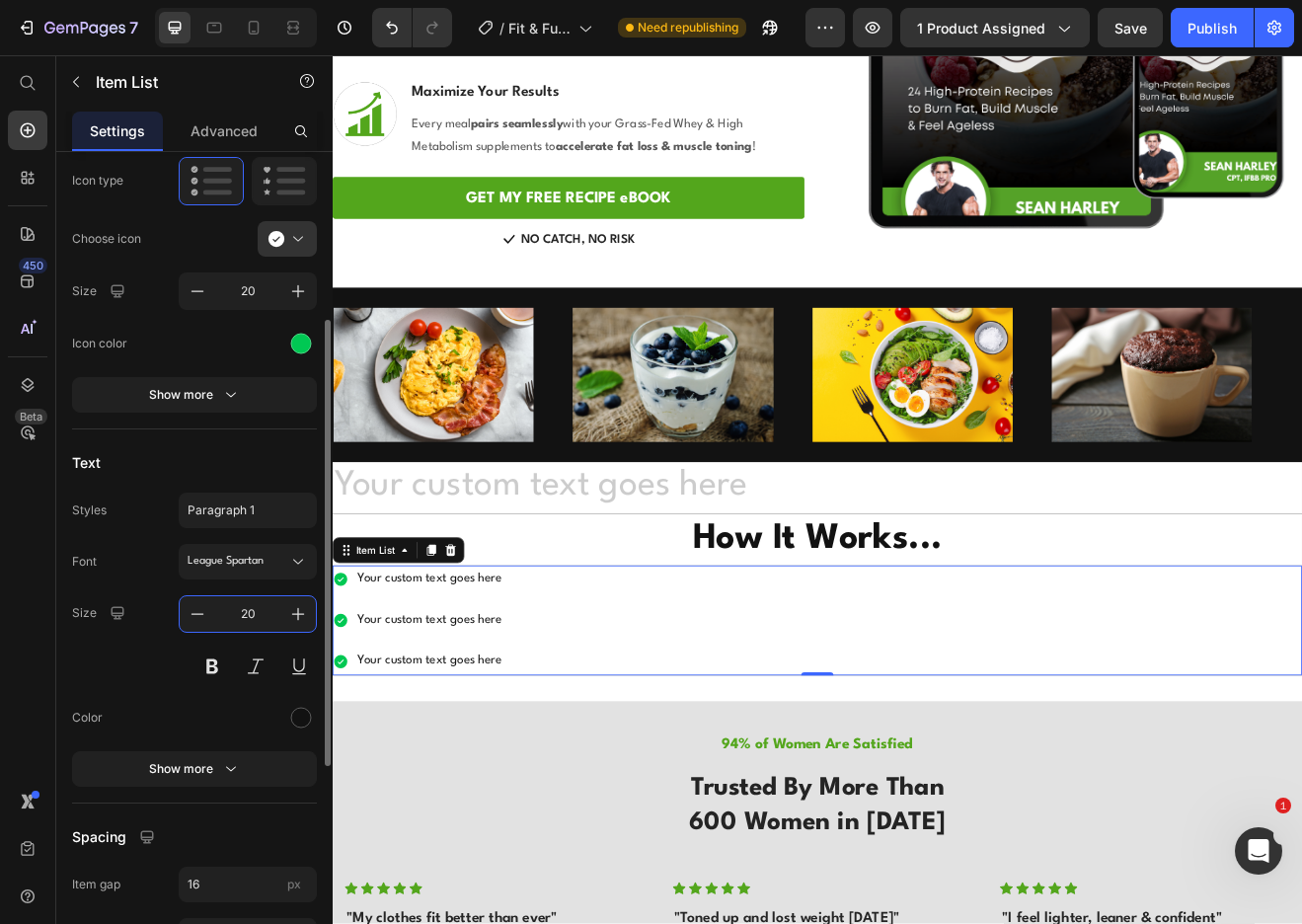 type on "20" 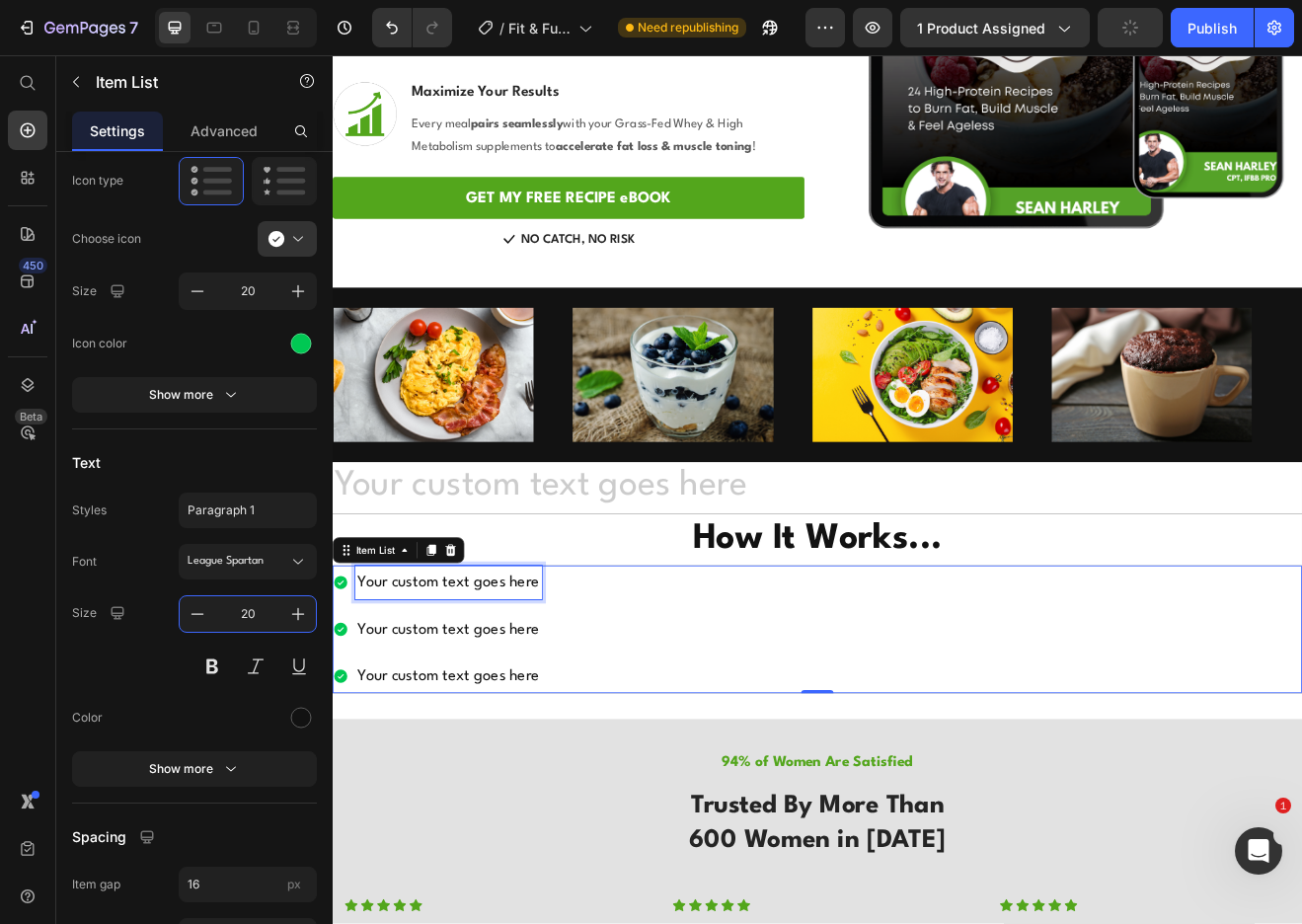 click on "Your custom text goes here" at bounding box center (474, 700) 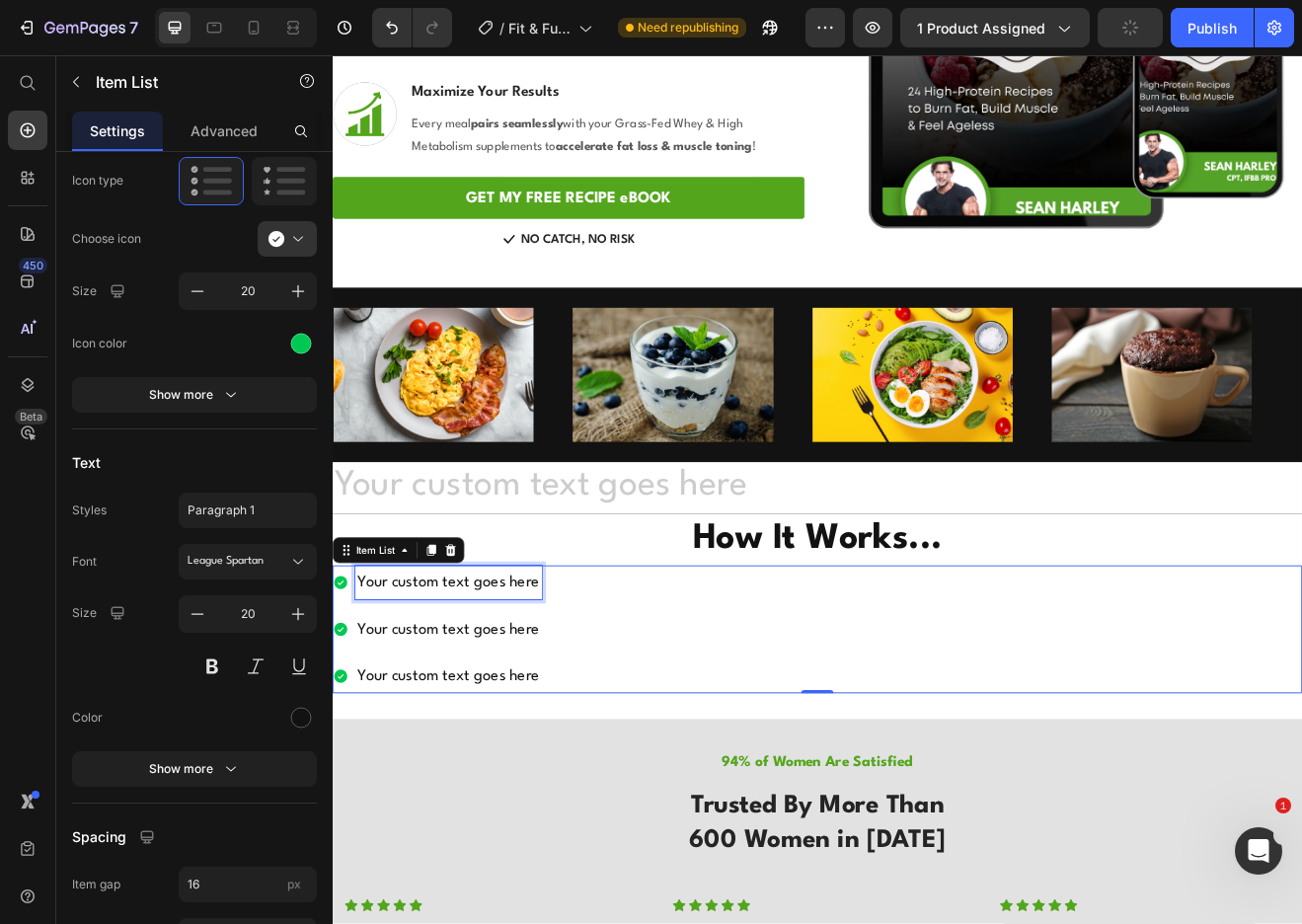 click on "Your custom text goes here" at bounding box center (474, 700) 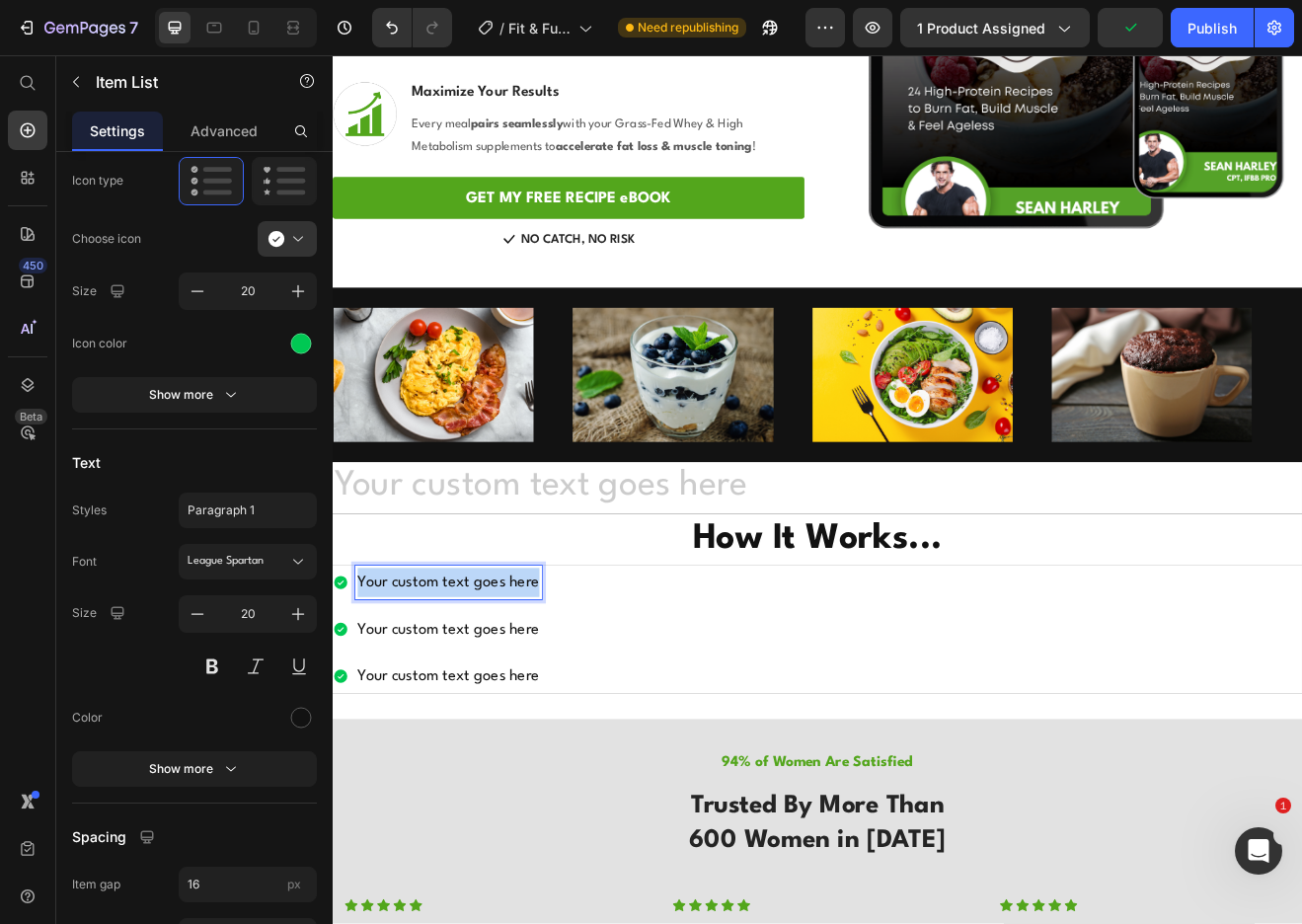 click on "Your custom text goes here" at bounding box center [474, 700] 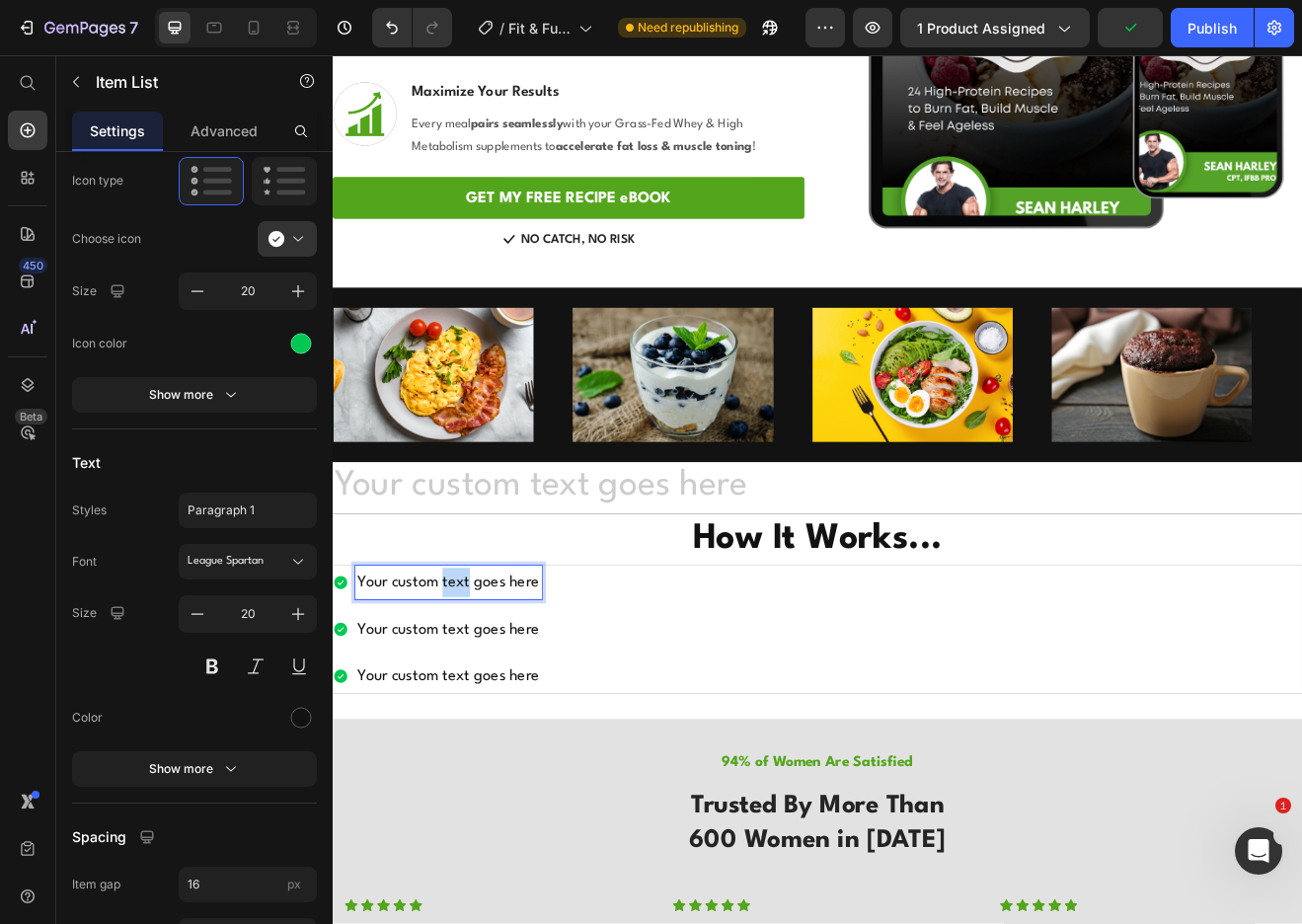 click on "Your custom text goes here" at bounding box center (474, 700) 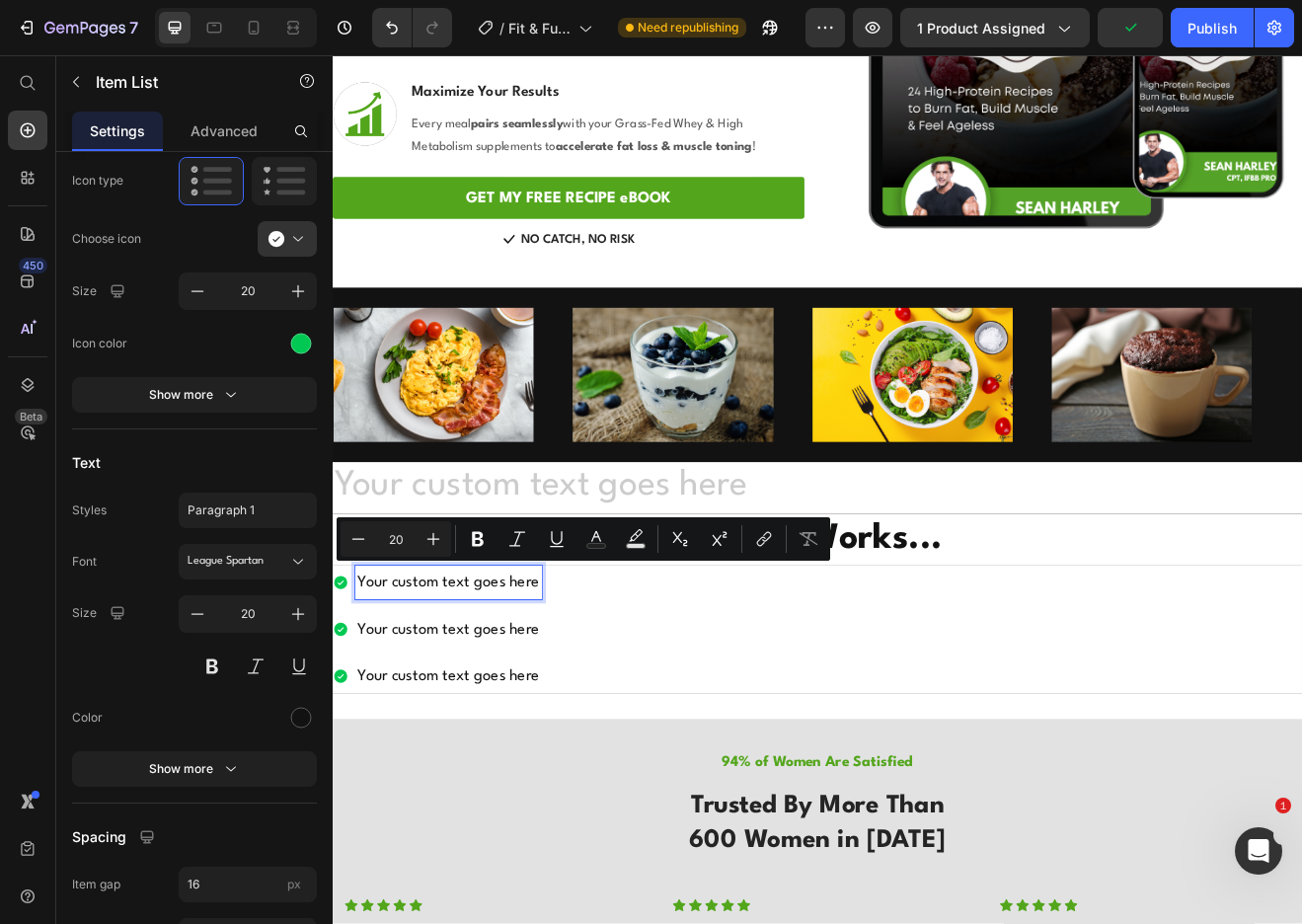 click on "Your custom text goes here" at bounding box center [474, 700] 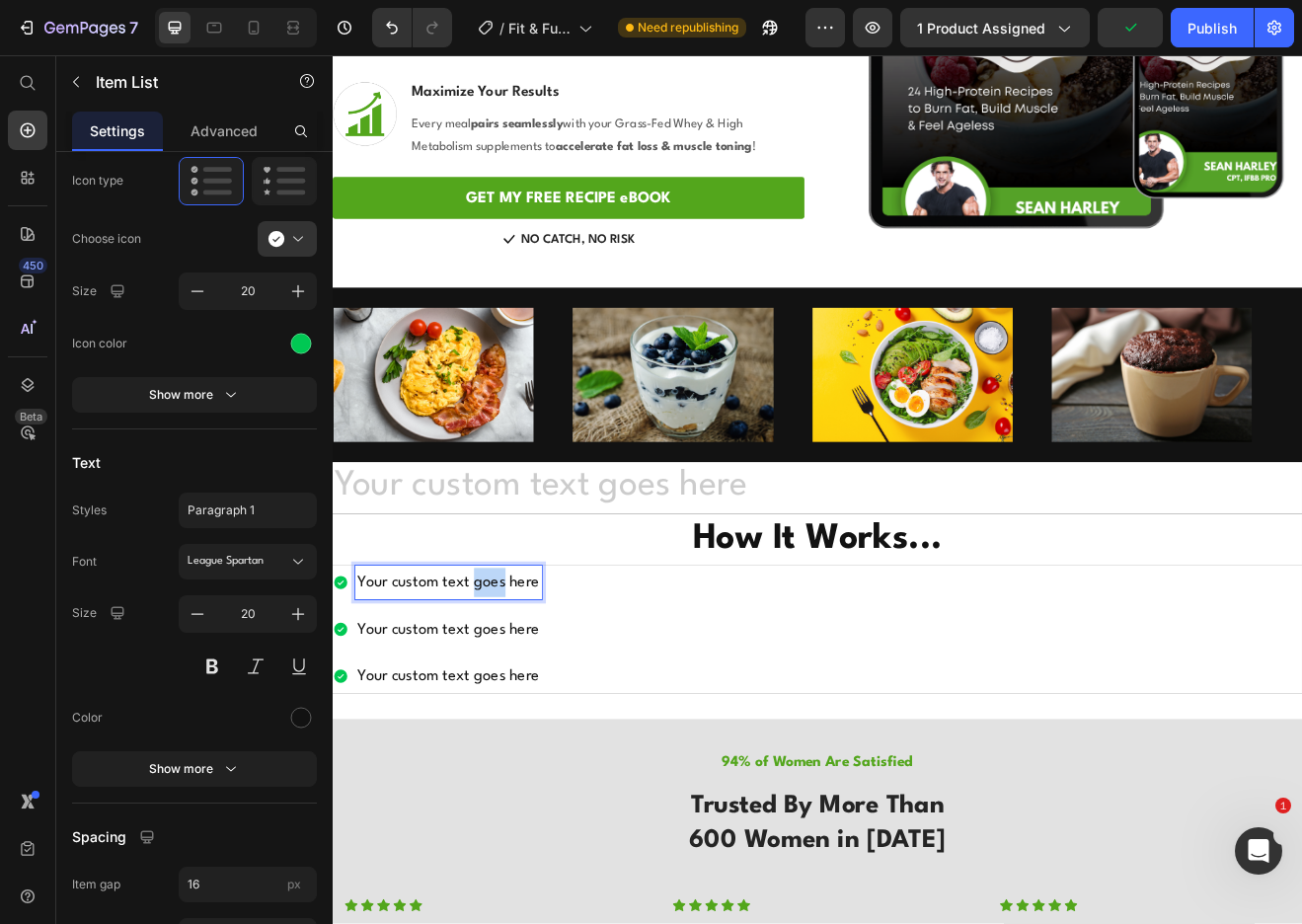 click on "Your custom text goes here" at bounding box center (474, 700) 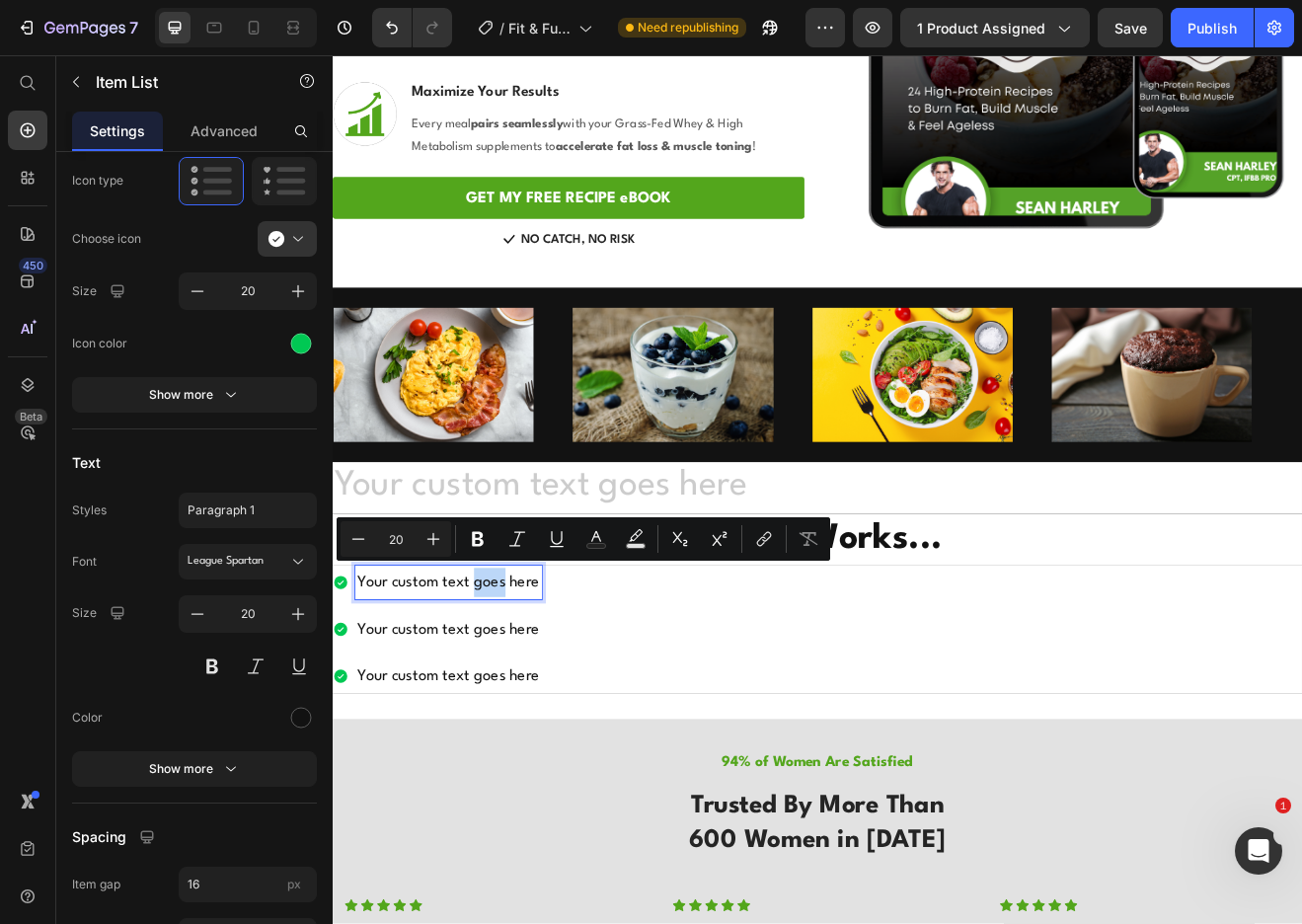 click on "Your custom text goes here" at bounding box center (474, 700) 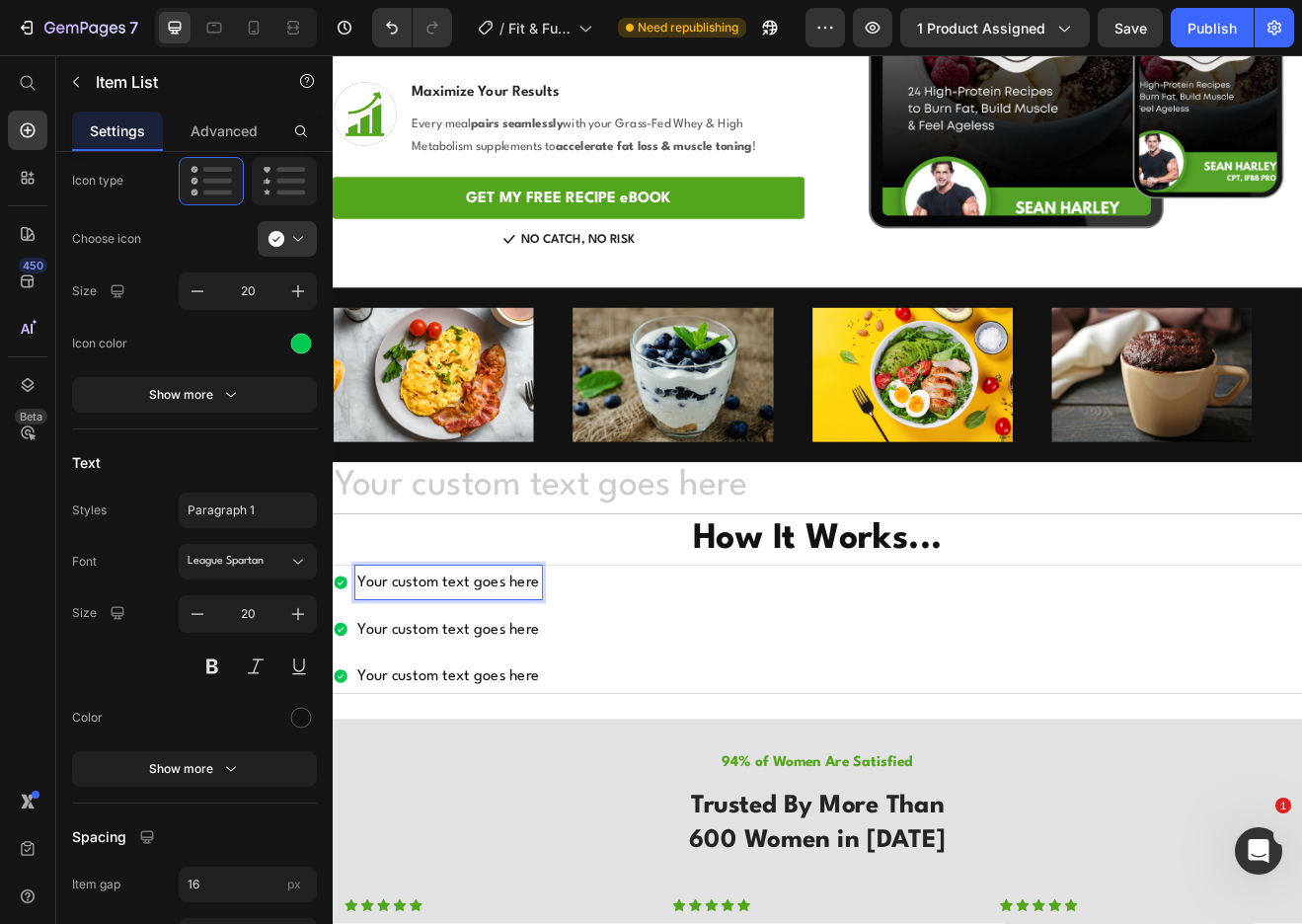 click on "Your custom text goes here" at bounding box center [474, 700] 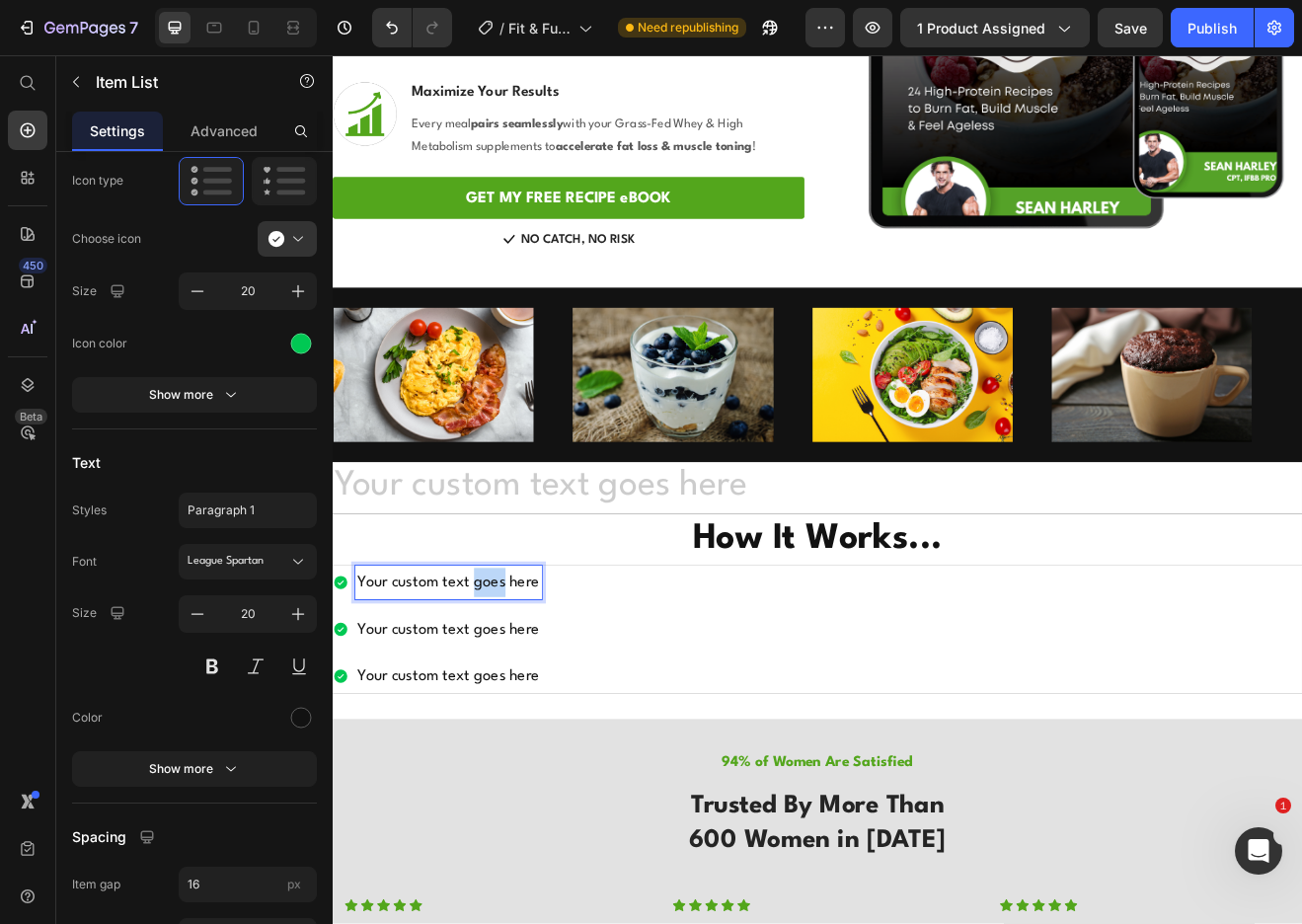 click on "Your custom text goes here" at bounding box center [474, 700] 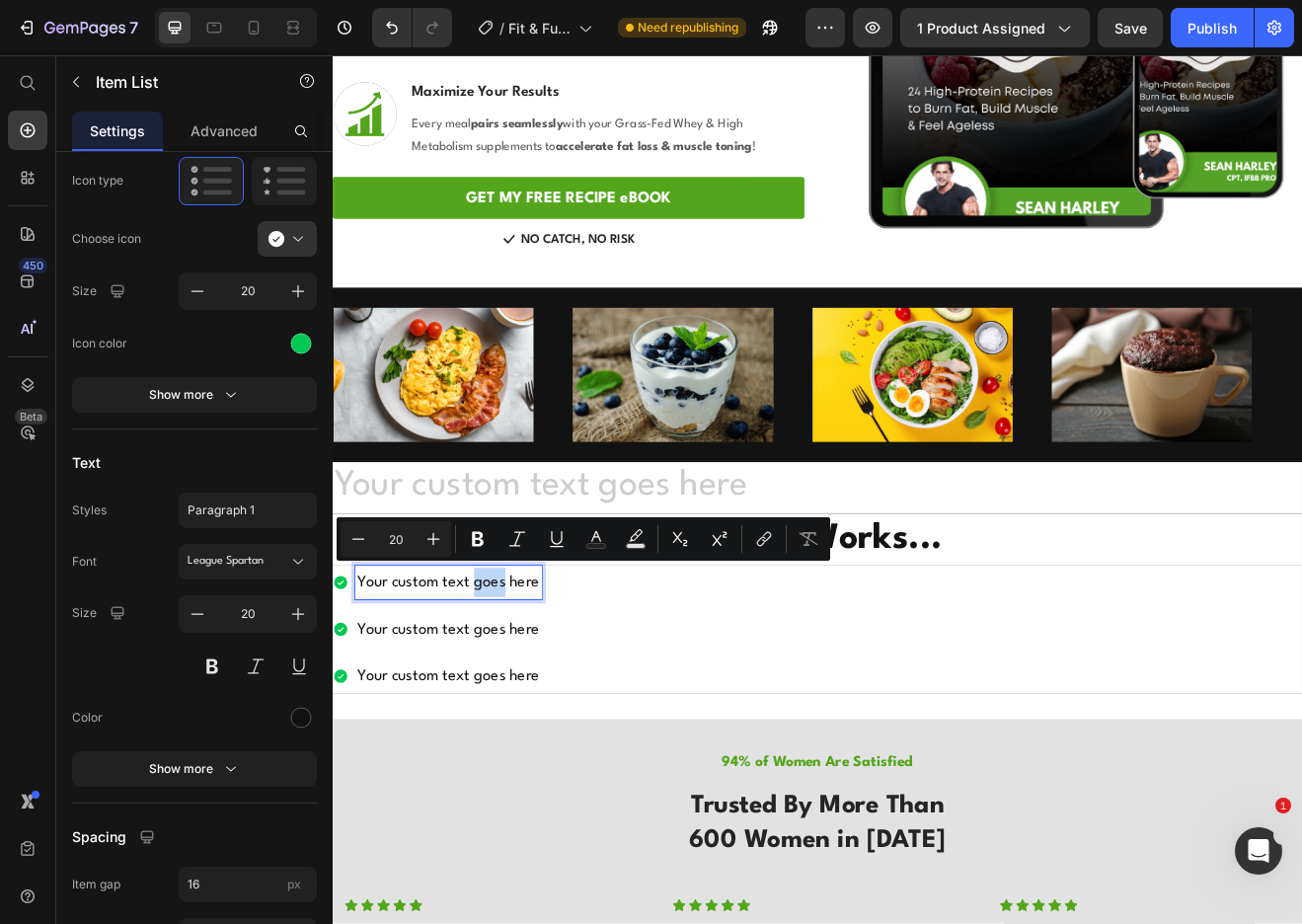 click on "Your custom text goes here" at bounding box center [474, 700] 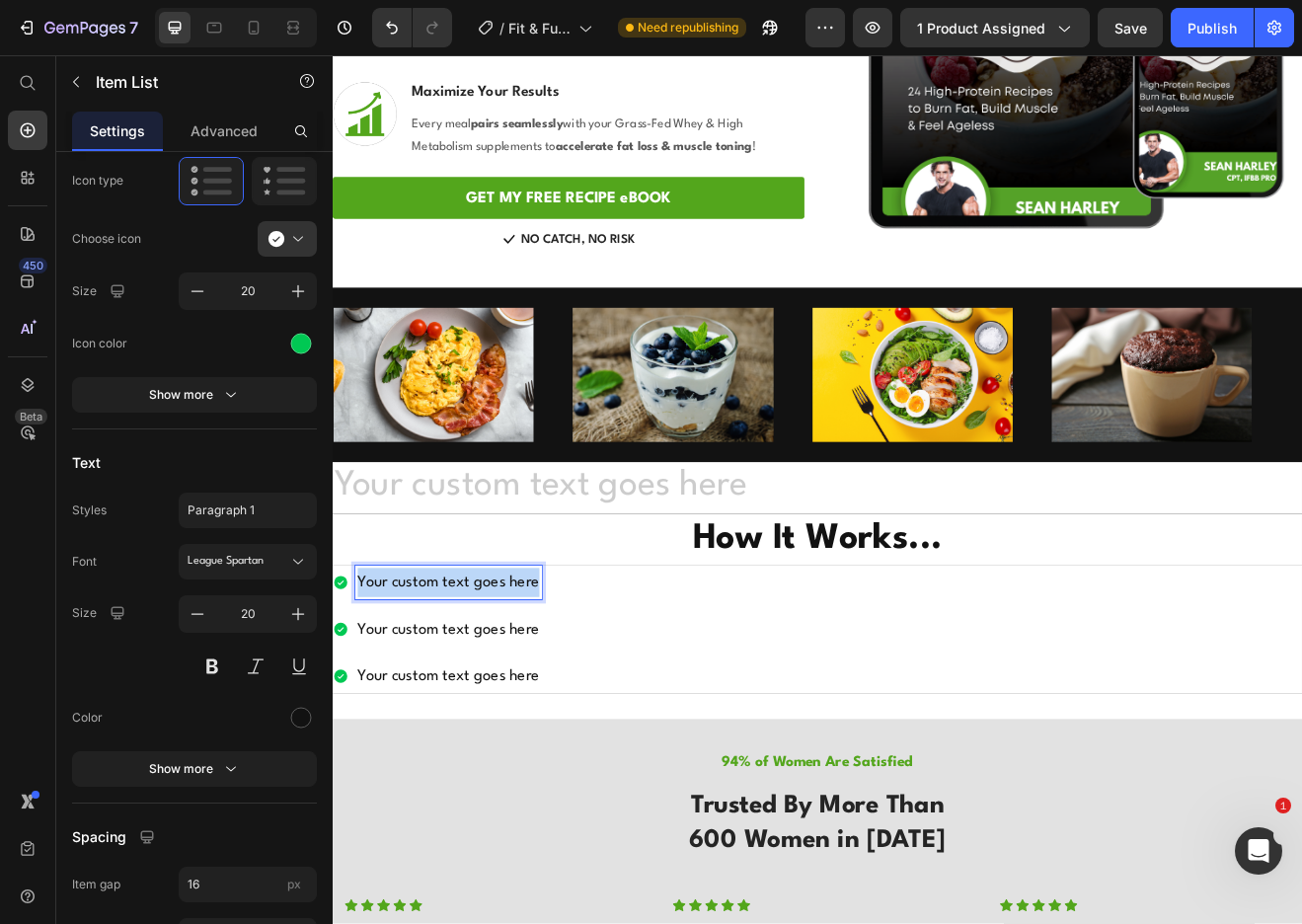 click on "Your custom text goes here" at bounding box center (474, 700) 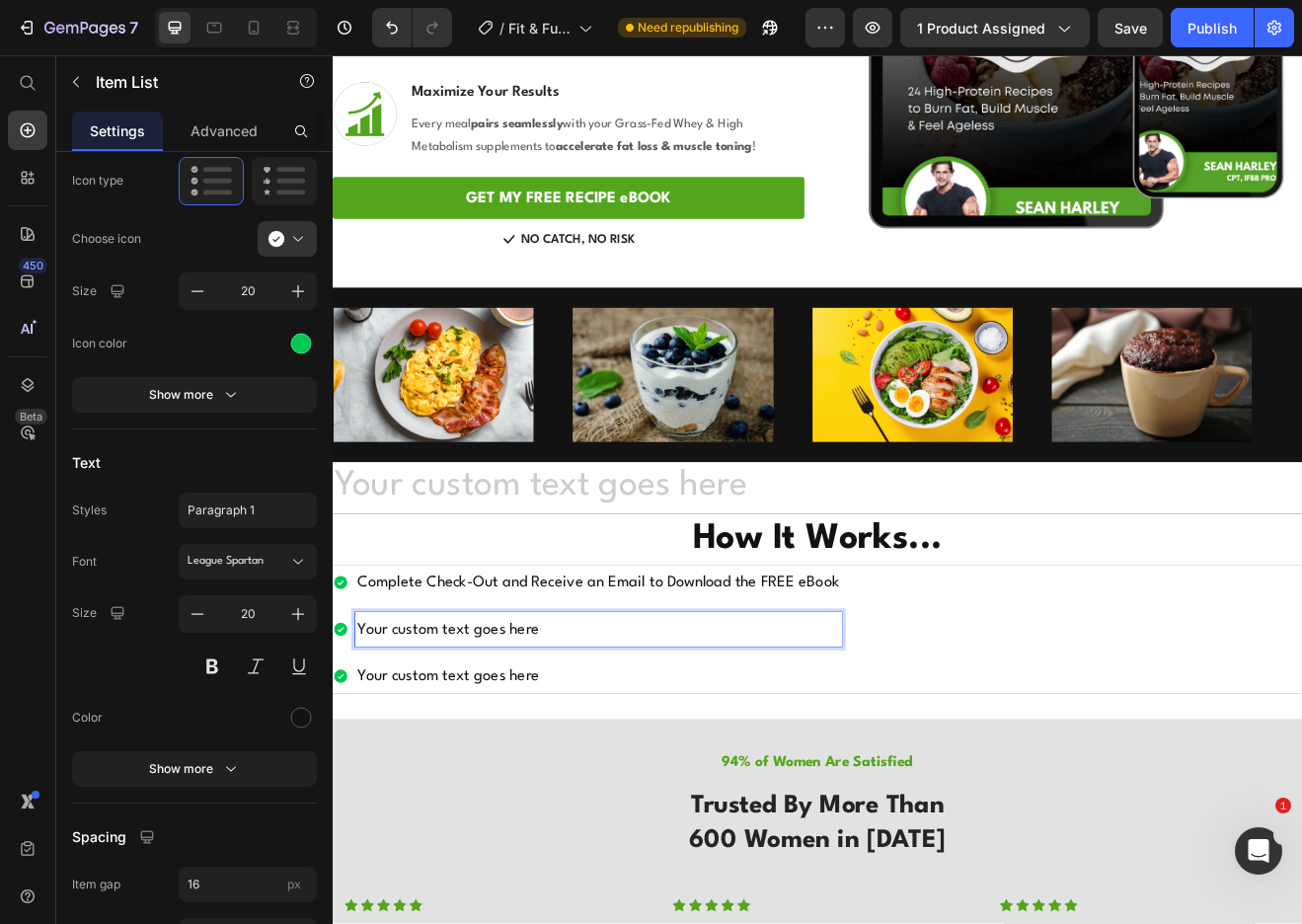 click on "Your custom text goes here" at bounding box center [657, 757] 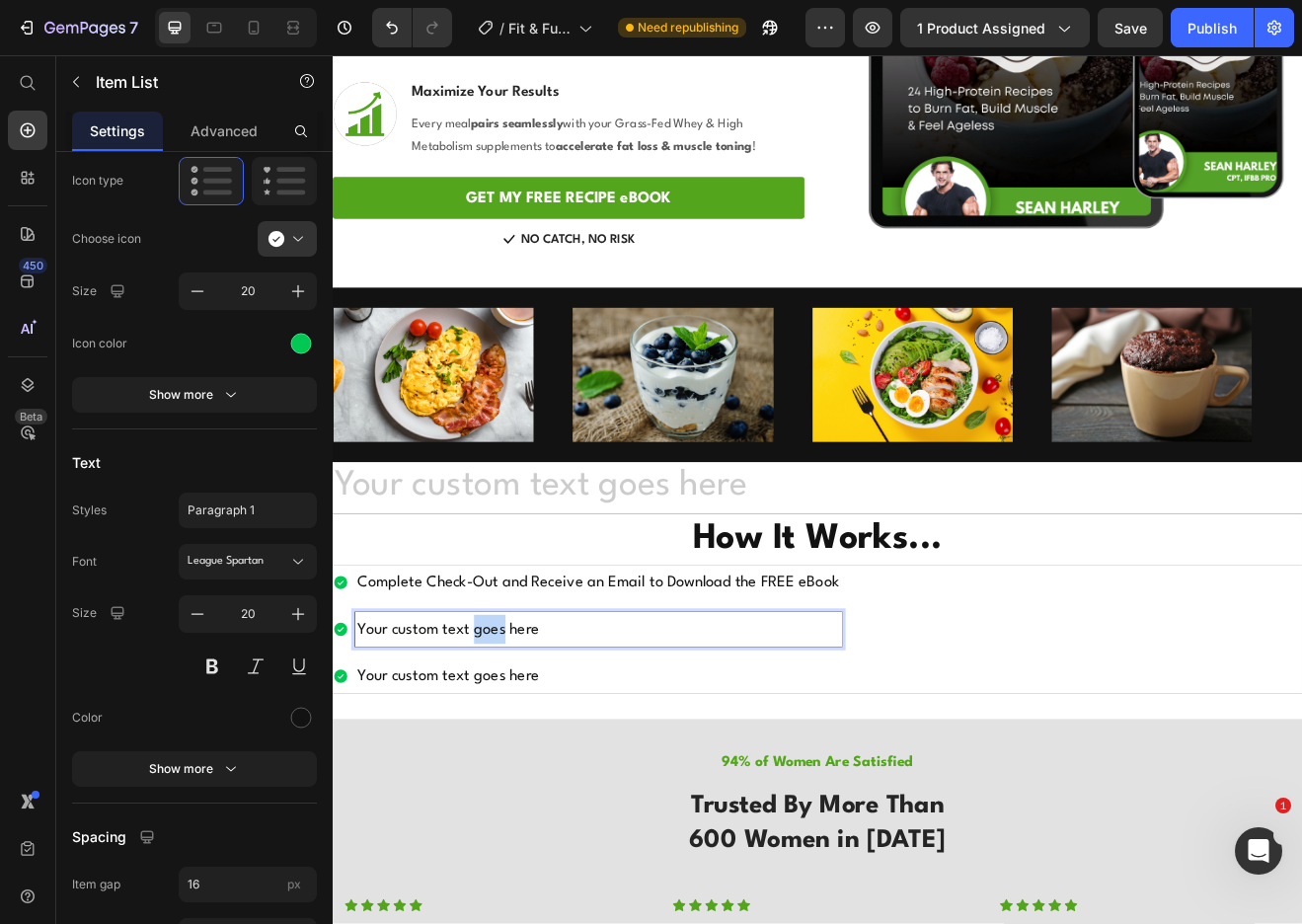 click on "Your custom text goes here" at bounding box center (657, 757) 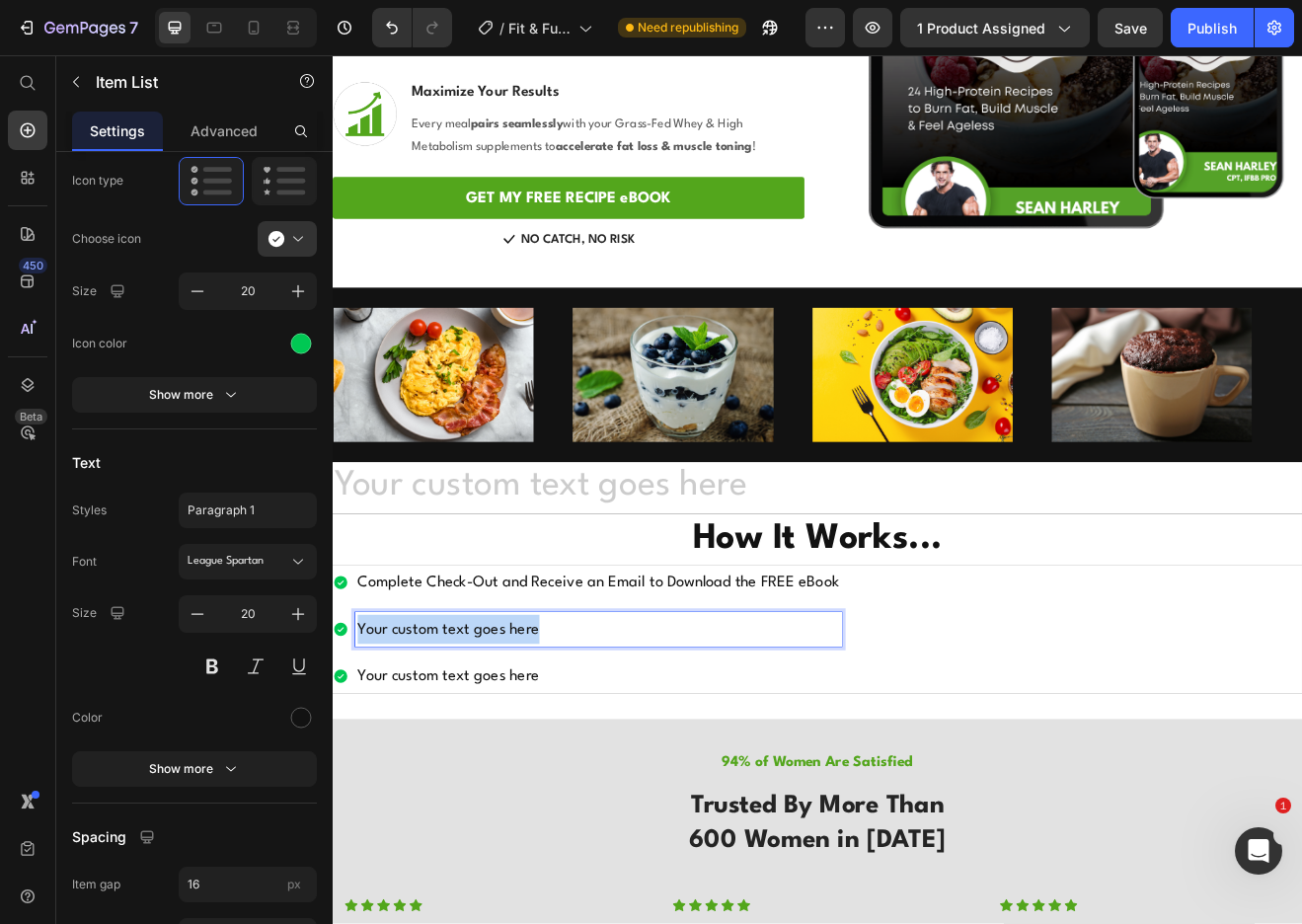 click on "Your custom text goes here" at bounding box center (657, 757) 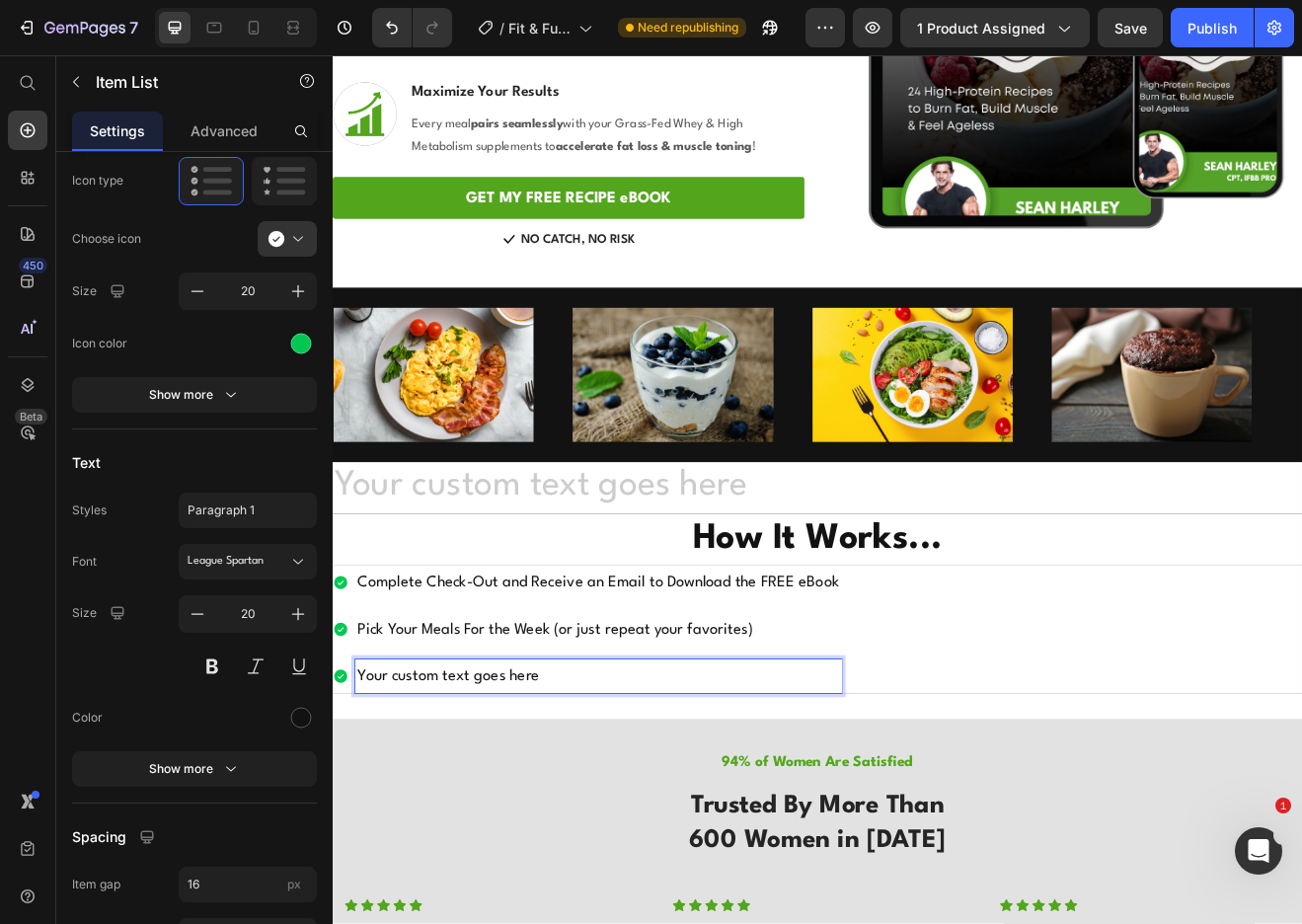 click on "Your custom text goes here" at bounding box center [657, 814] 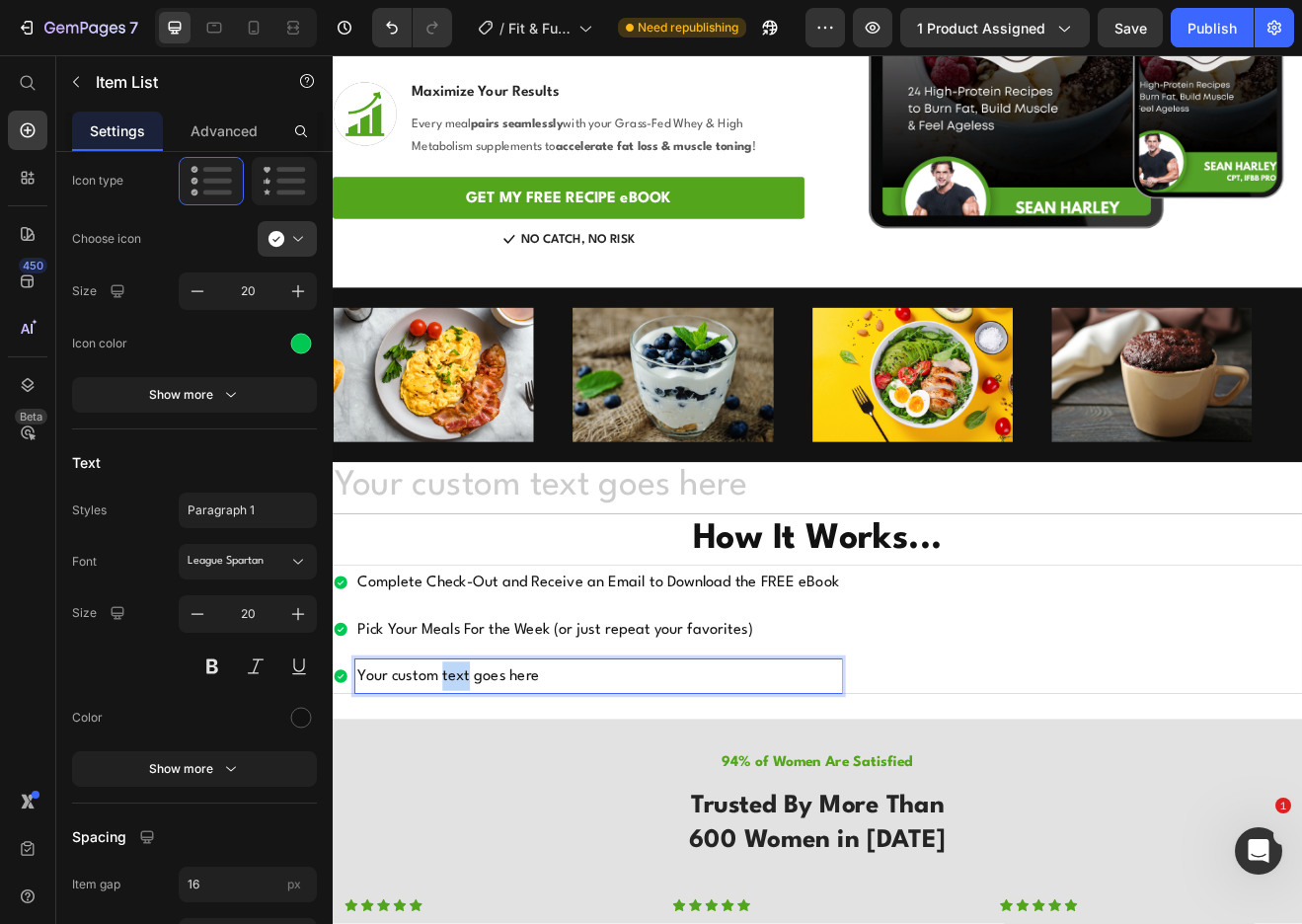 click on "Your custom text goes here" at bounding box center (657, 814) 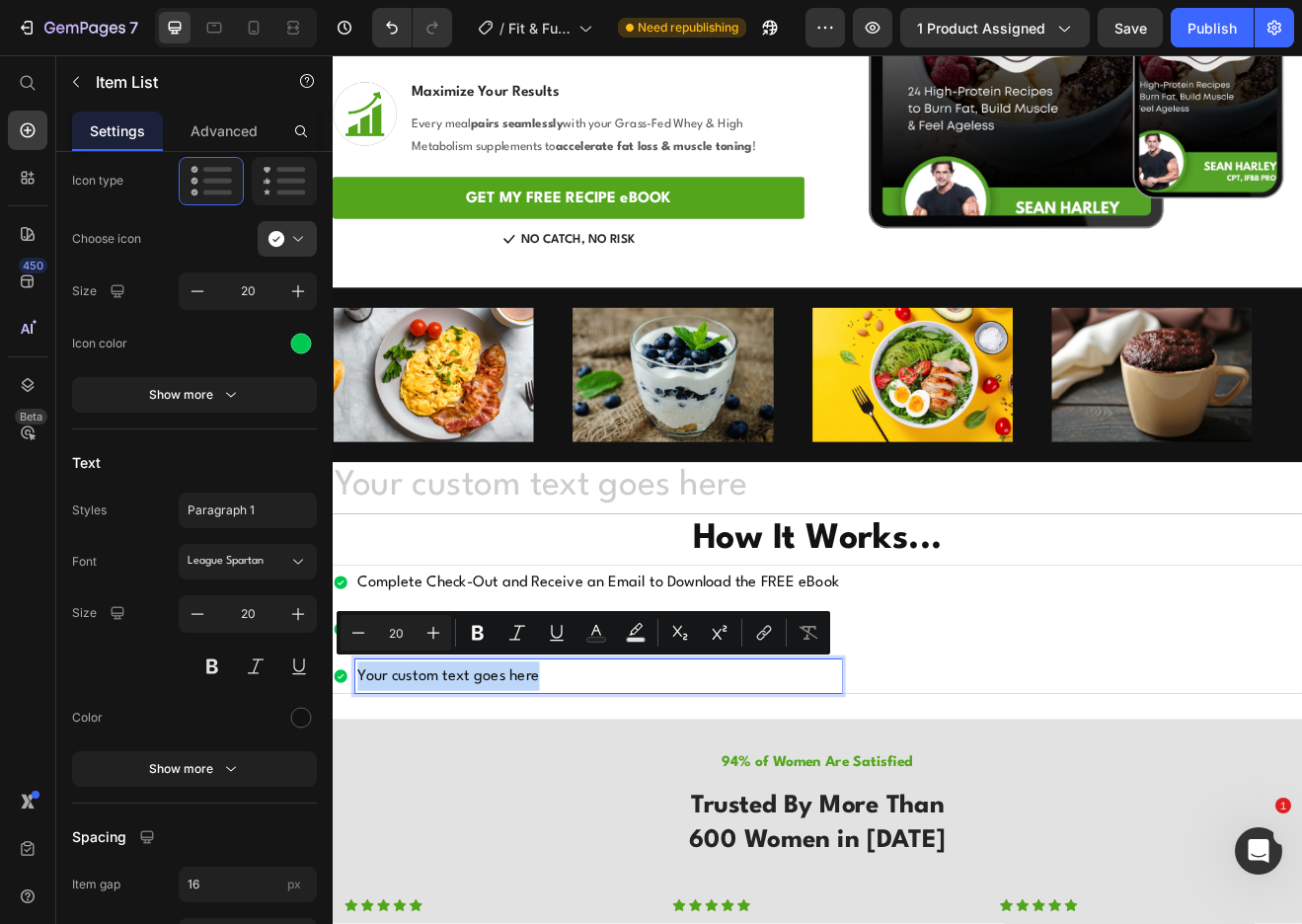 click on "Your custom text goes here" at bounding box center [657, 814] 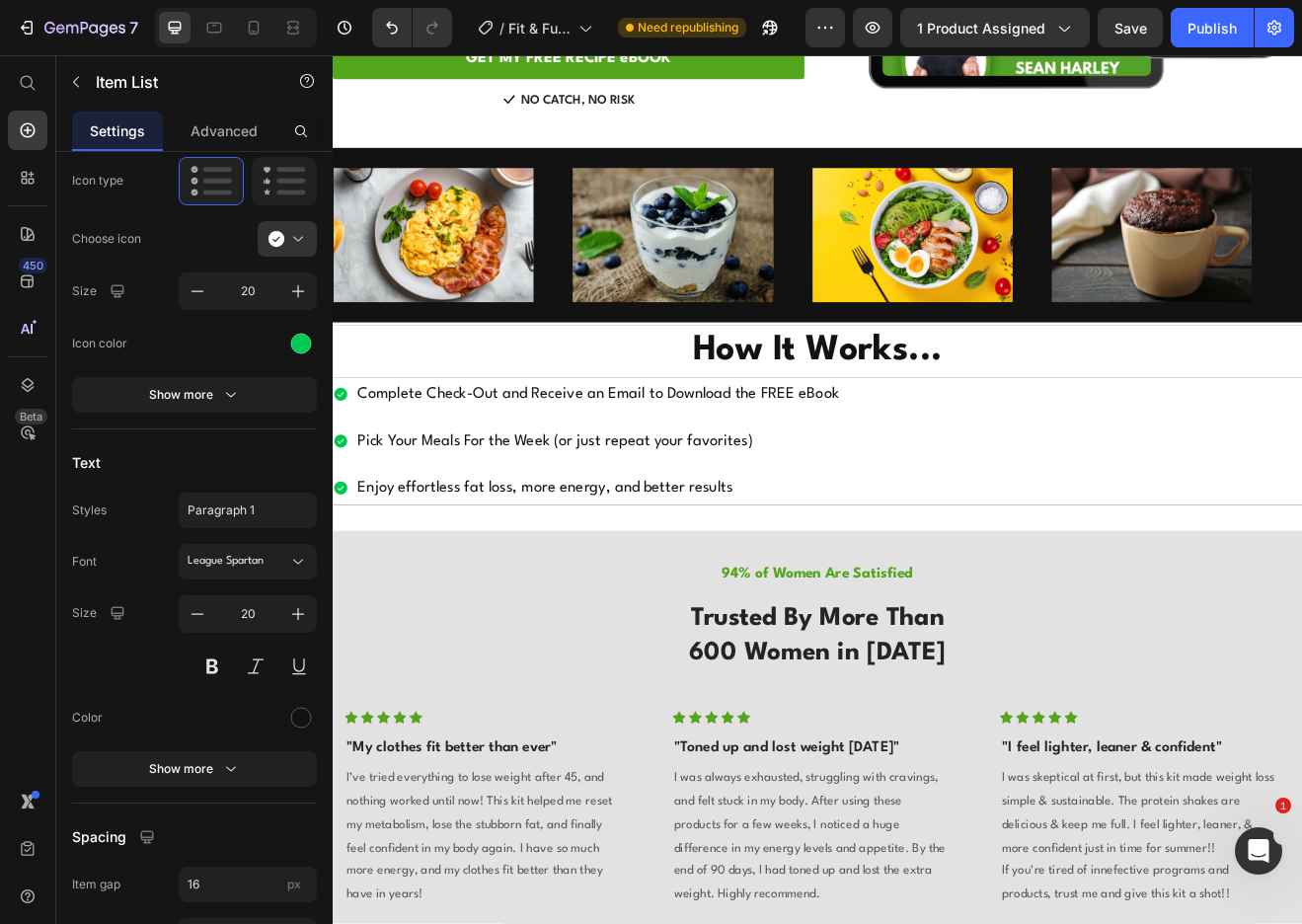 scroll, scrollTop: 2951, scrollLeft: 0, axis: vertical 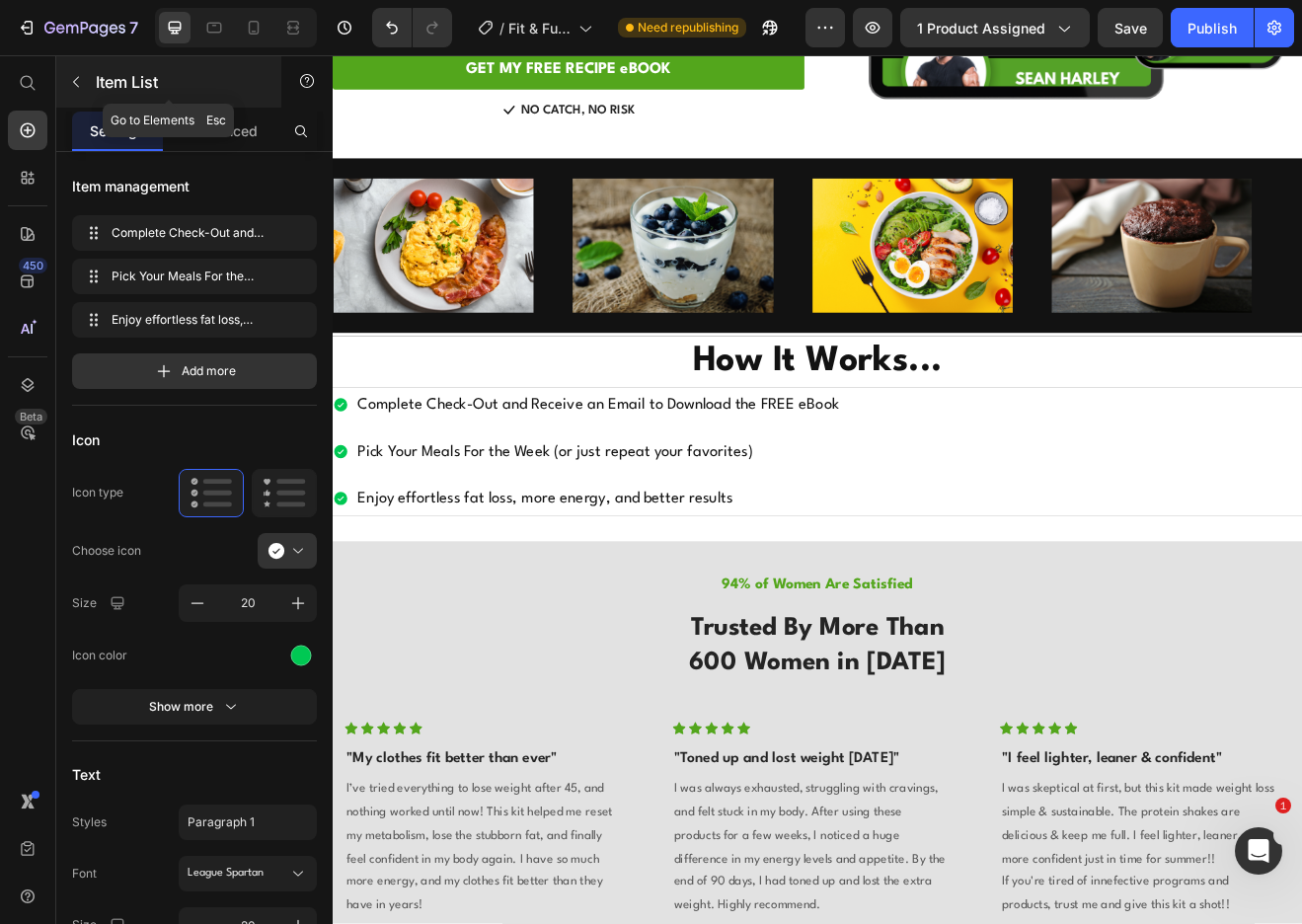 click 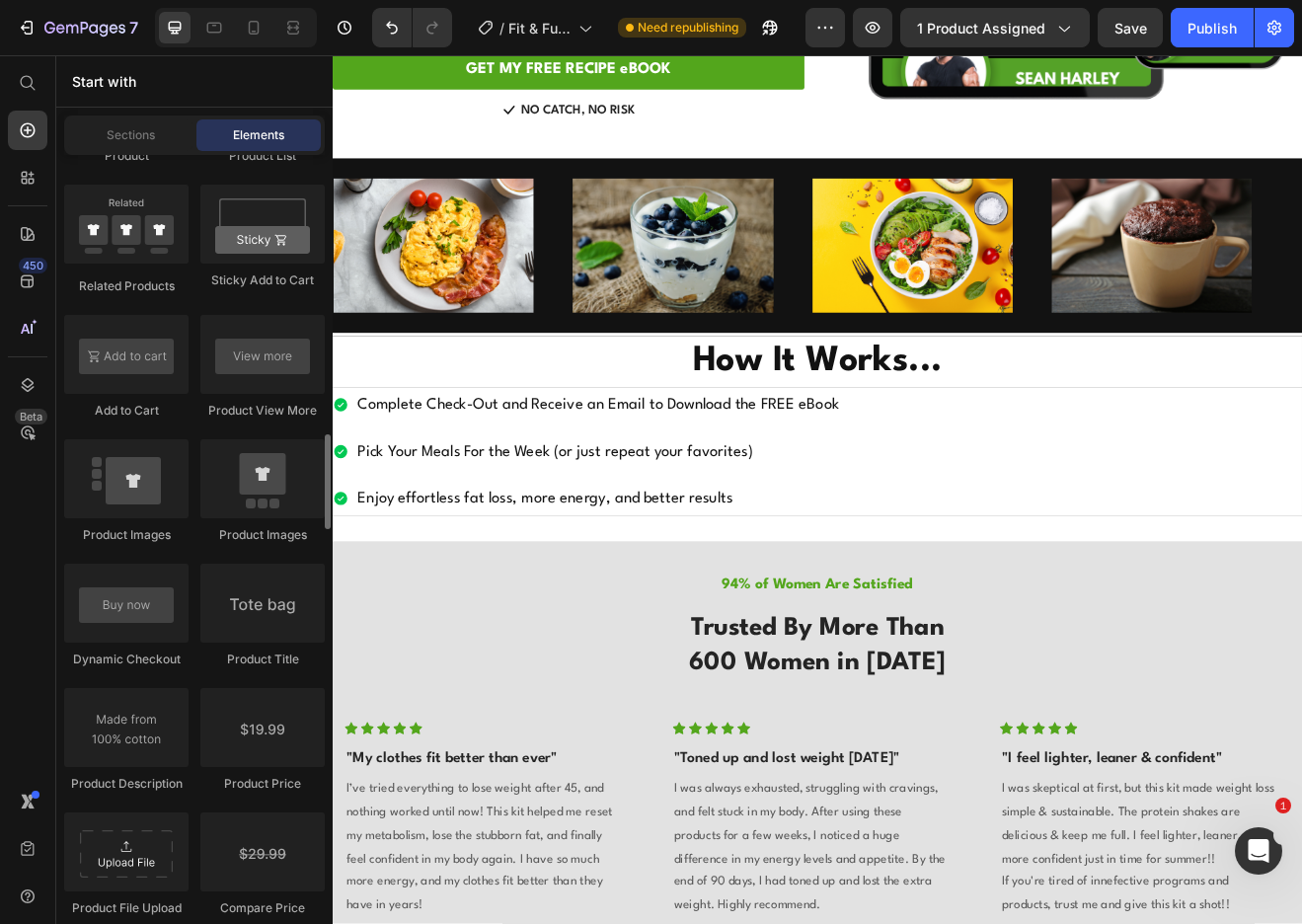 scroll, scrollTop: 2984, scrollLeft: 0, axis: vertical 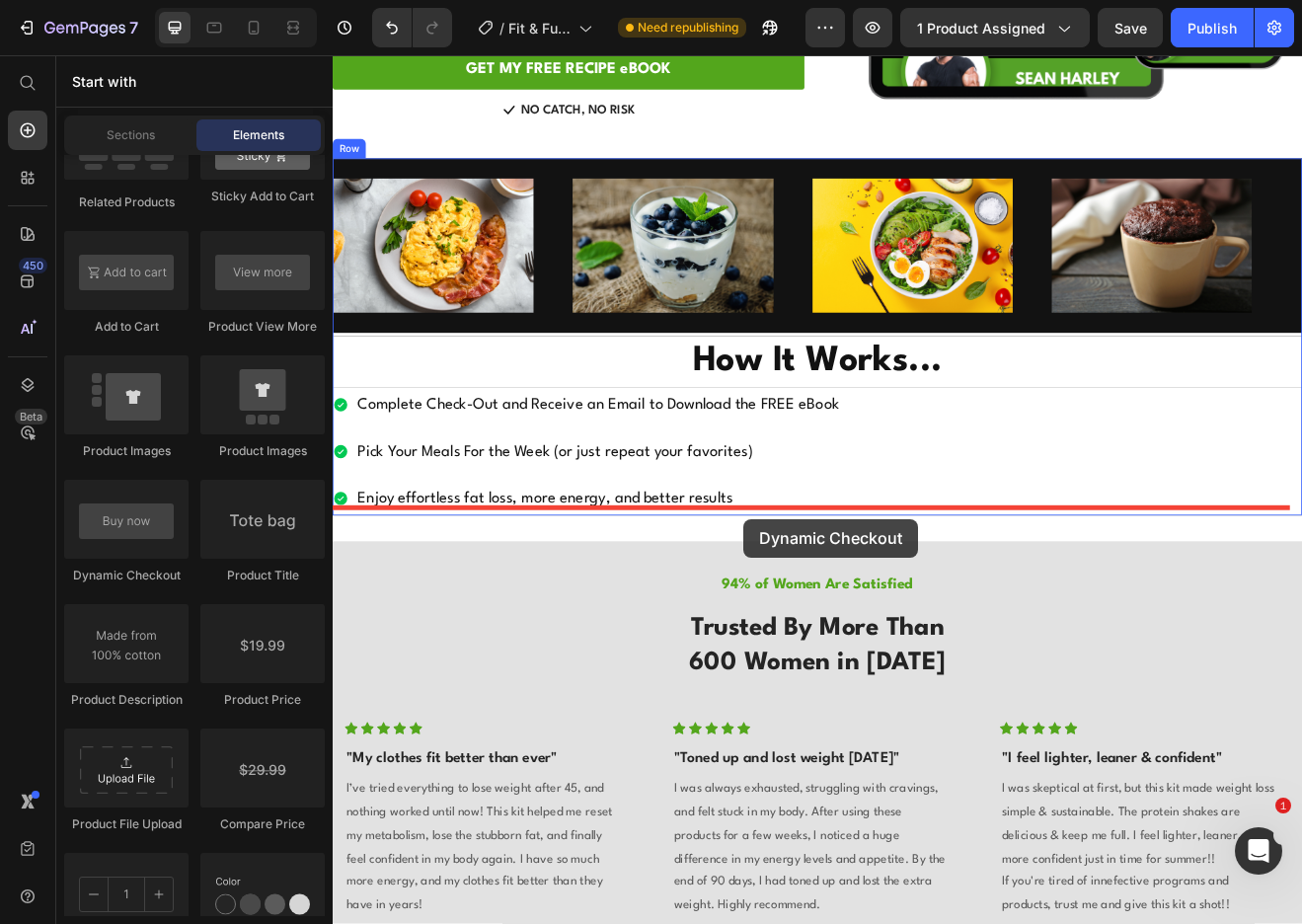 drag, startPoint x: 461, startPoint y: 580, endPoint x: 834, endPoint y: 622, distance: 375.35716 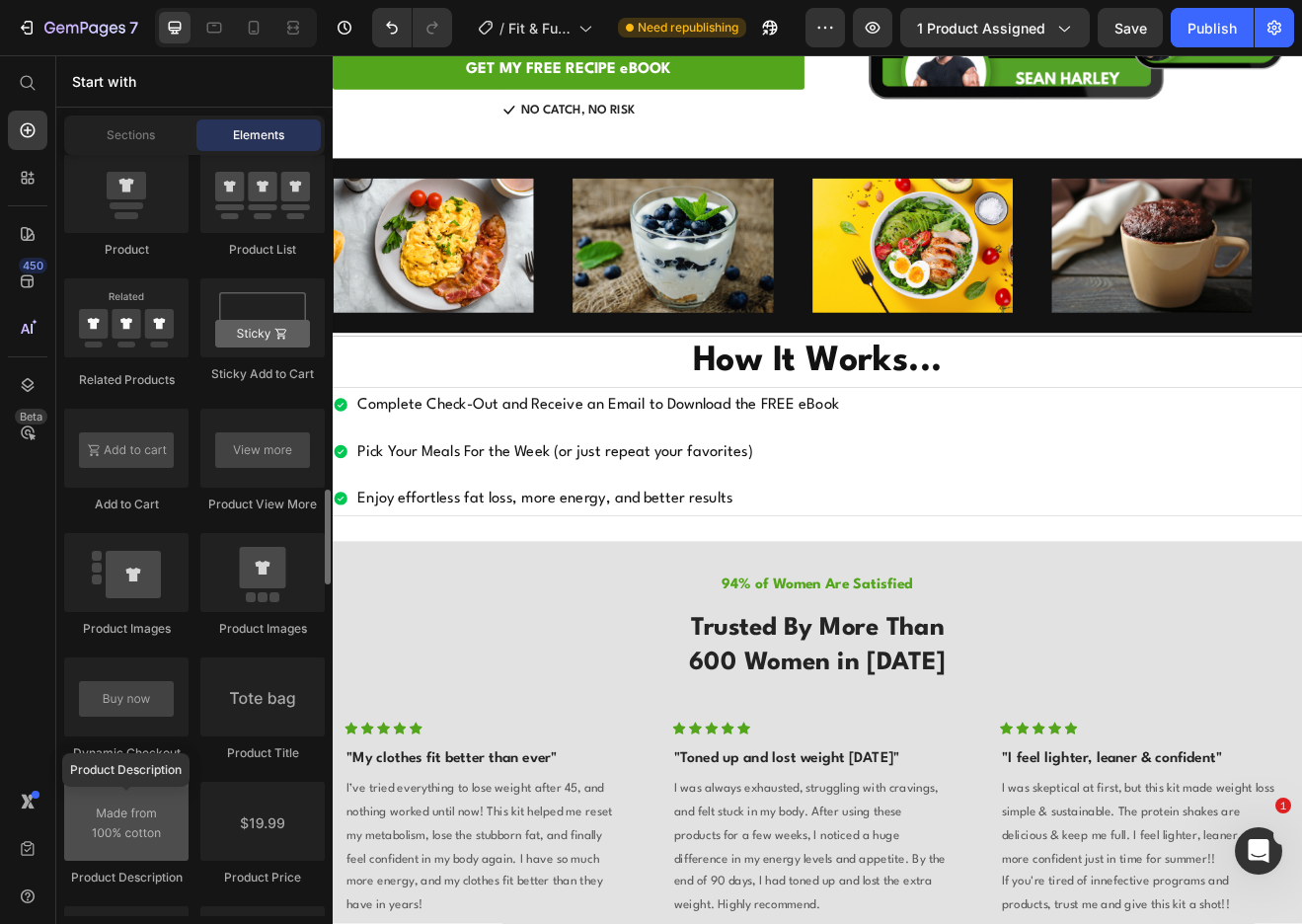 scroll, scrollTop: 2742, scrollLeft: 0, axis: vertical 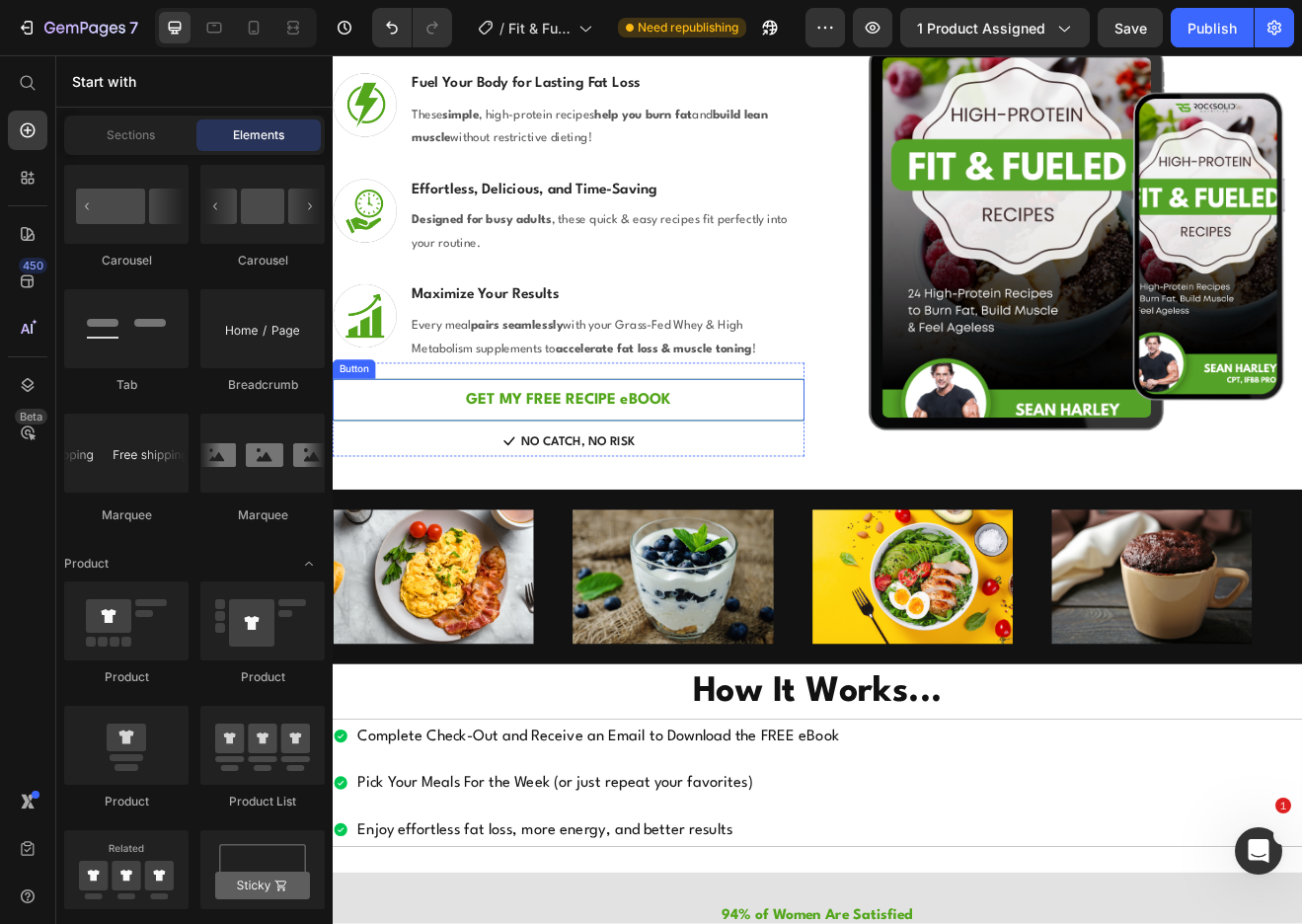 click on "GET MY FREE RECIPE eBOOK" at bounding box center [621, 477] 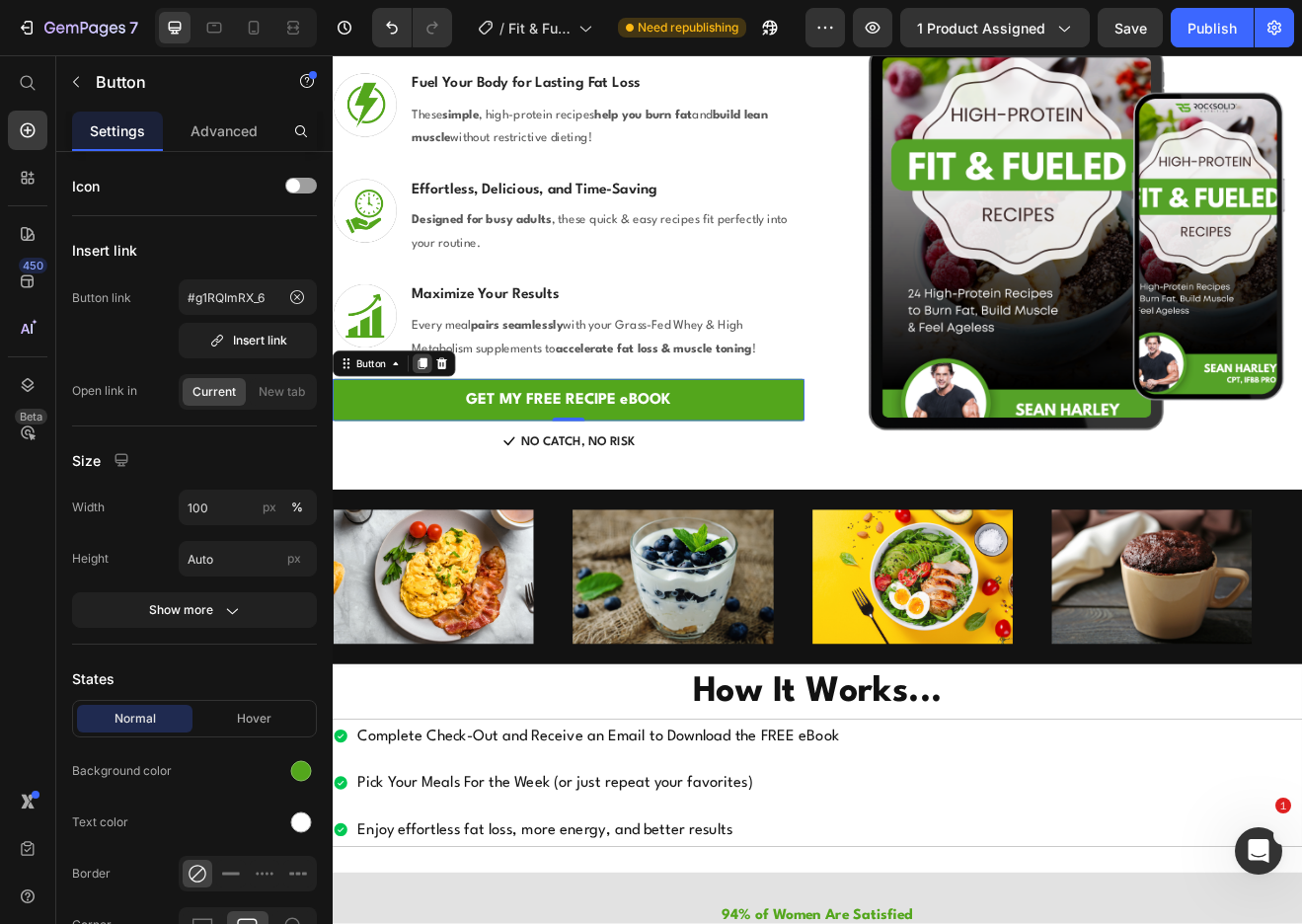 click 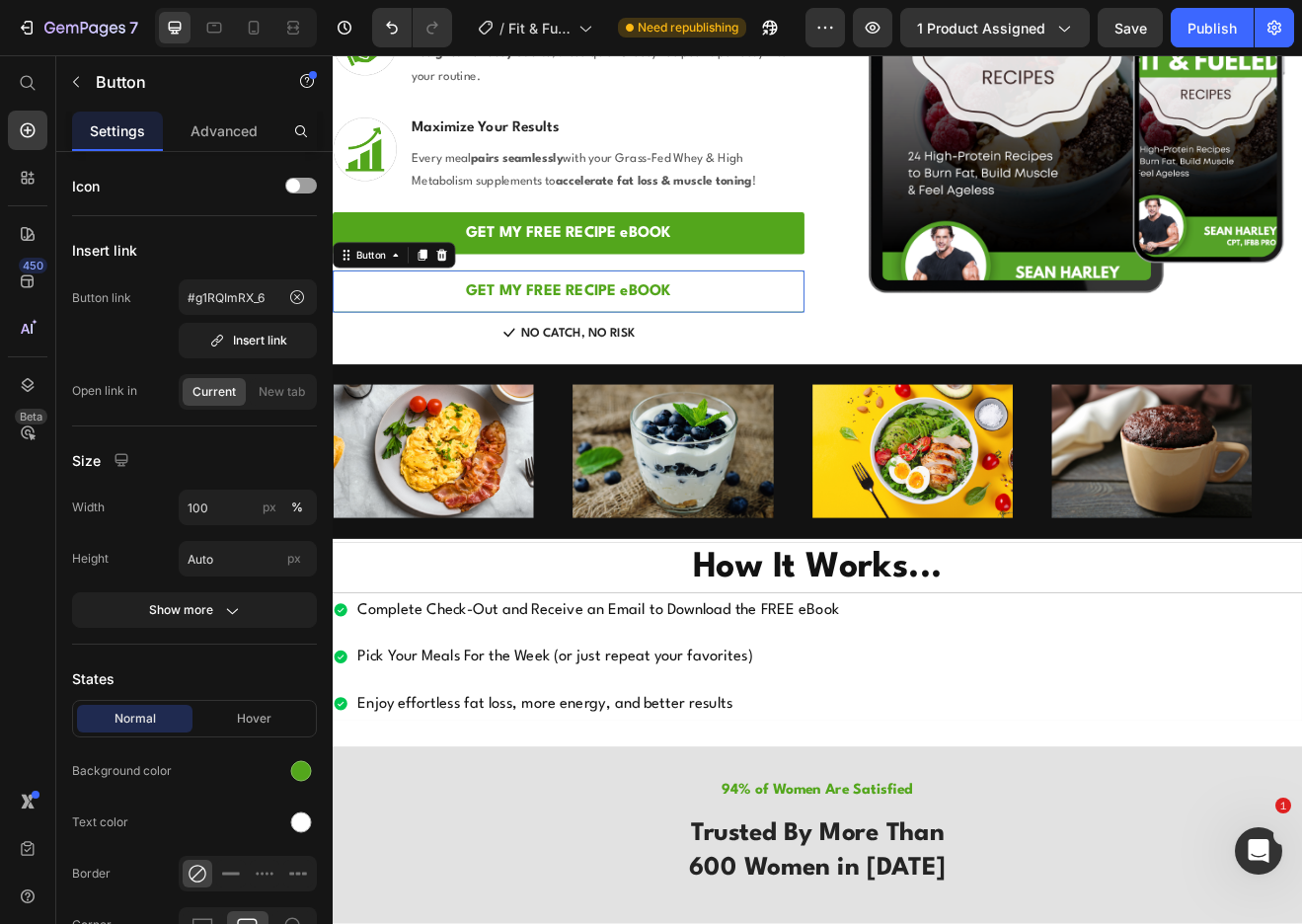 scroll, scrollTop: 2528, scrollLeft: 0, axis: vertical 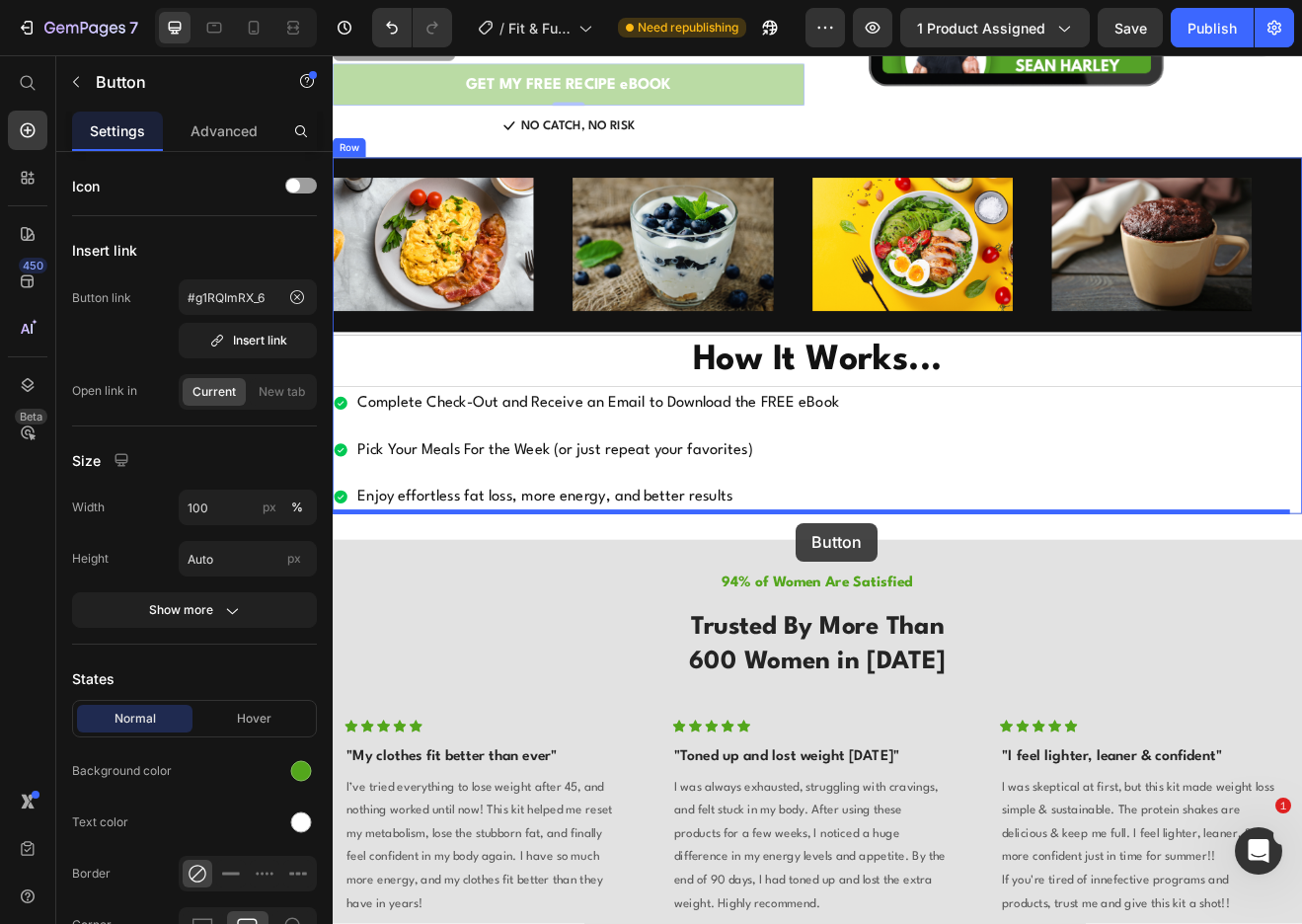 drag, startPoint x: 838, startPoint y: 532, endPoint x: 898, endPoint y: 627, distance: 112.36103 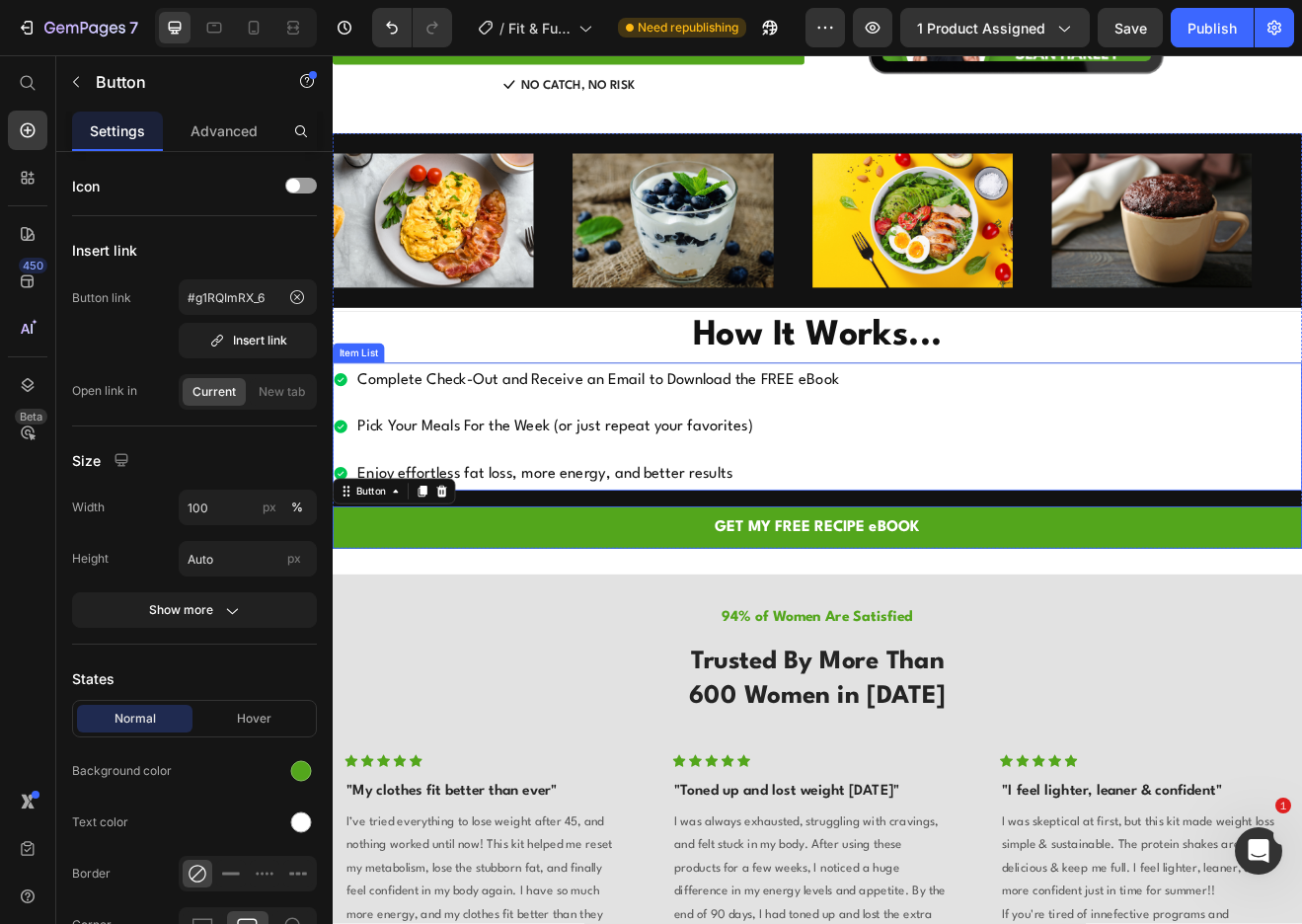 scroll, scrollTop: 2928, scrollLeft: 0, axis: vertical 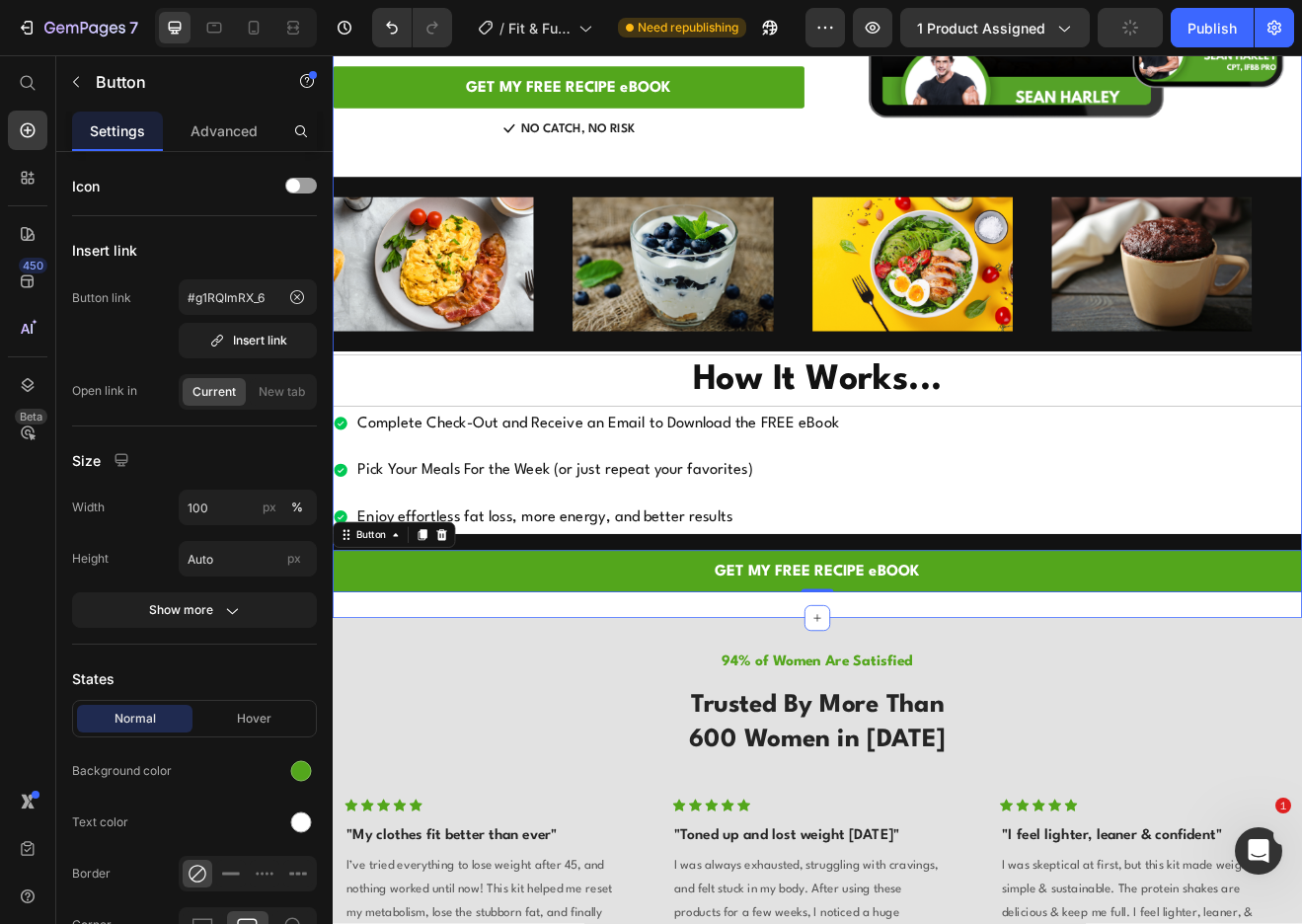click on "High-Protein Fit & Fueled Recipe Ebook Heading Row Image Fuel Your Body for Lasting Fat Loss Heading These  simple , high-protein recipes  help you burn fat  and  build lean muscle  without restrictive dieting! Text block Row Image Effortless, Delicious, and Time-Saving Heading Designed for busy adults , these quick & easy recipes fit perfectly into your routine. Text block Row Image Maximize Your Results Heading Every meal  pairs seamlessly  with your Grass-Fed Whey & High Metabolism supplements to  accelerate fat loss & muscle toning ! Text block Row GET MY FREE RECIPE eBOOK Button                Icon NO CATCH, NO RISK Text block Icon List Row Image Row Image Image Image Image Image Image Image Image Marquee Heading How It Works... Heading Complete Check-Out and Receive an Email to Download the FREE eBook Pick Your Meals For the Week (or just repeat your favorites) Enjoy effortless fat loss, more energy, and better results Item List GET MY FREE RECIPE eBOOK Button   0 Row Section 12" at bounding box center [925, 150] 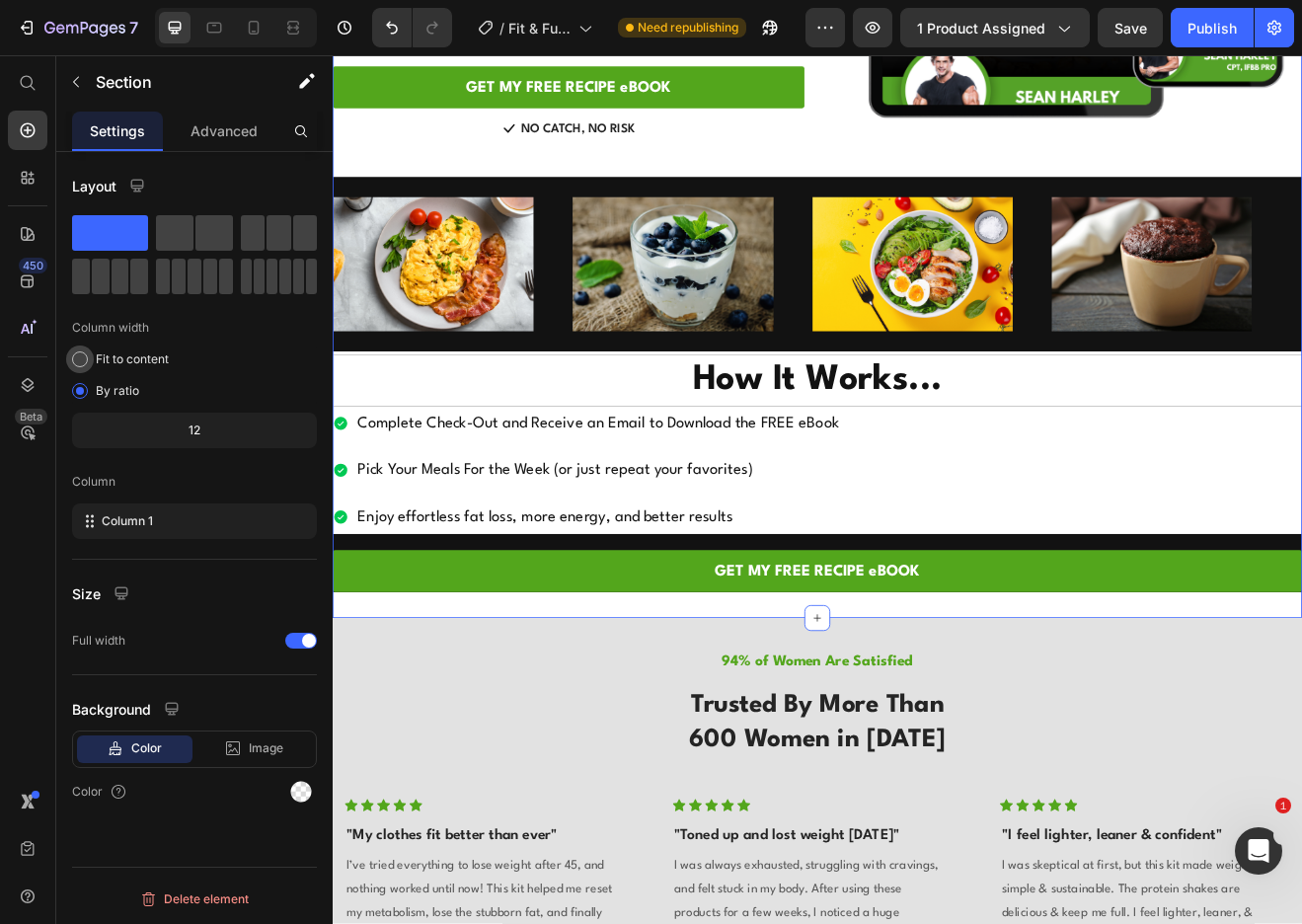 click on "Fit to content" at bounding box center (132, 359) 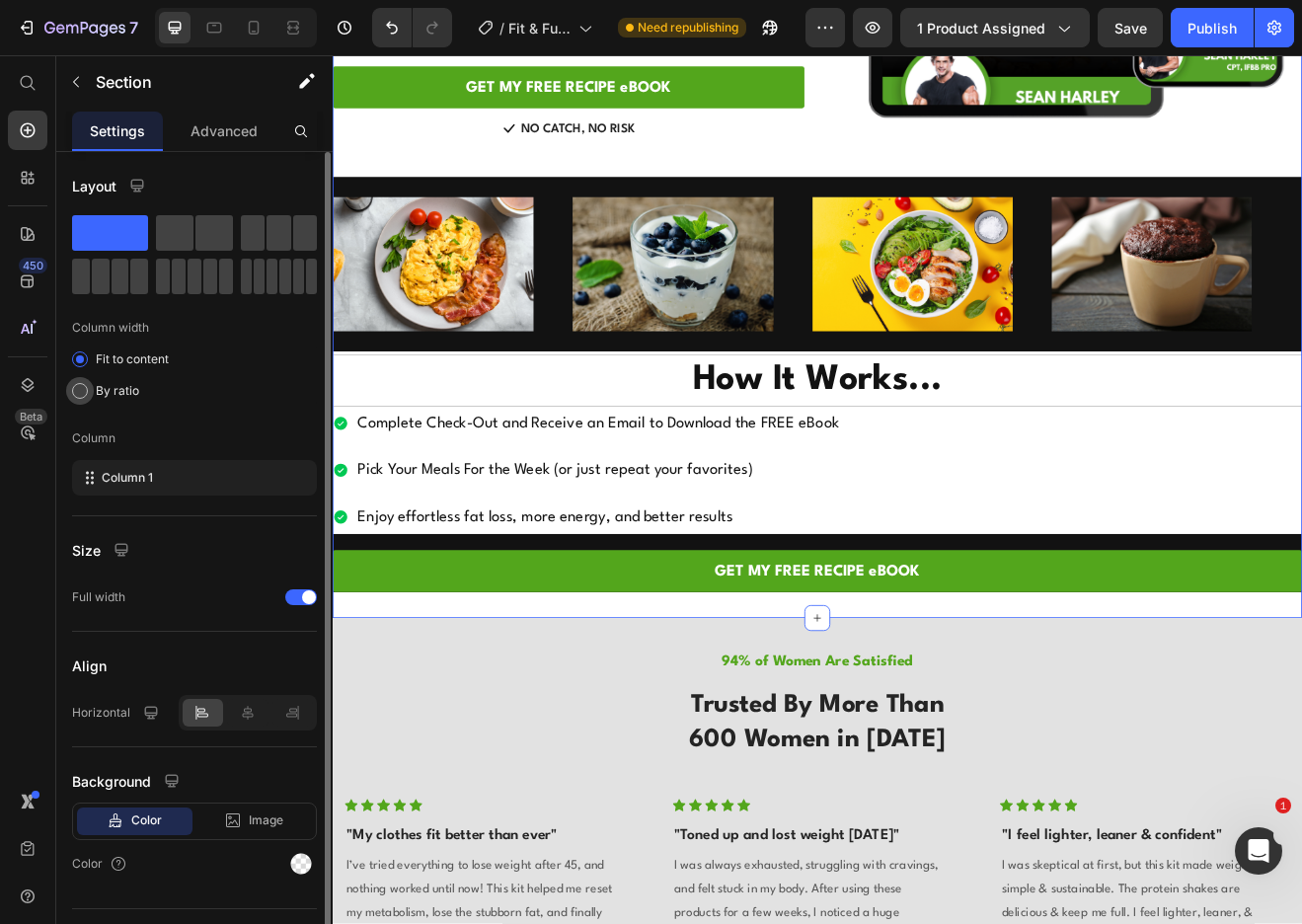 click on "By ratio" at bounding box center (117, 391) 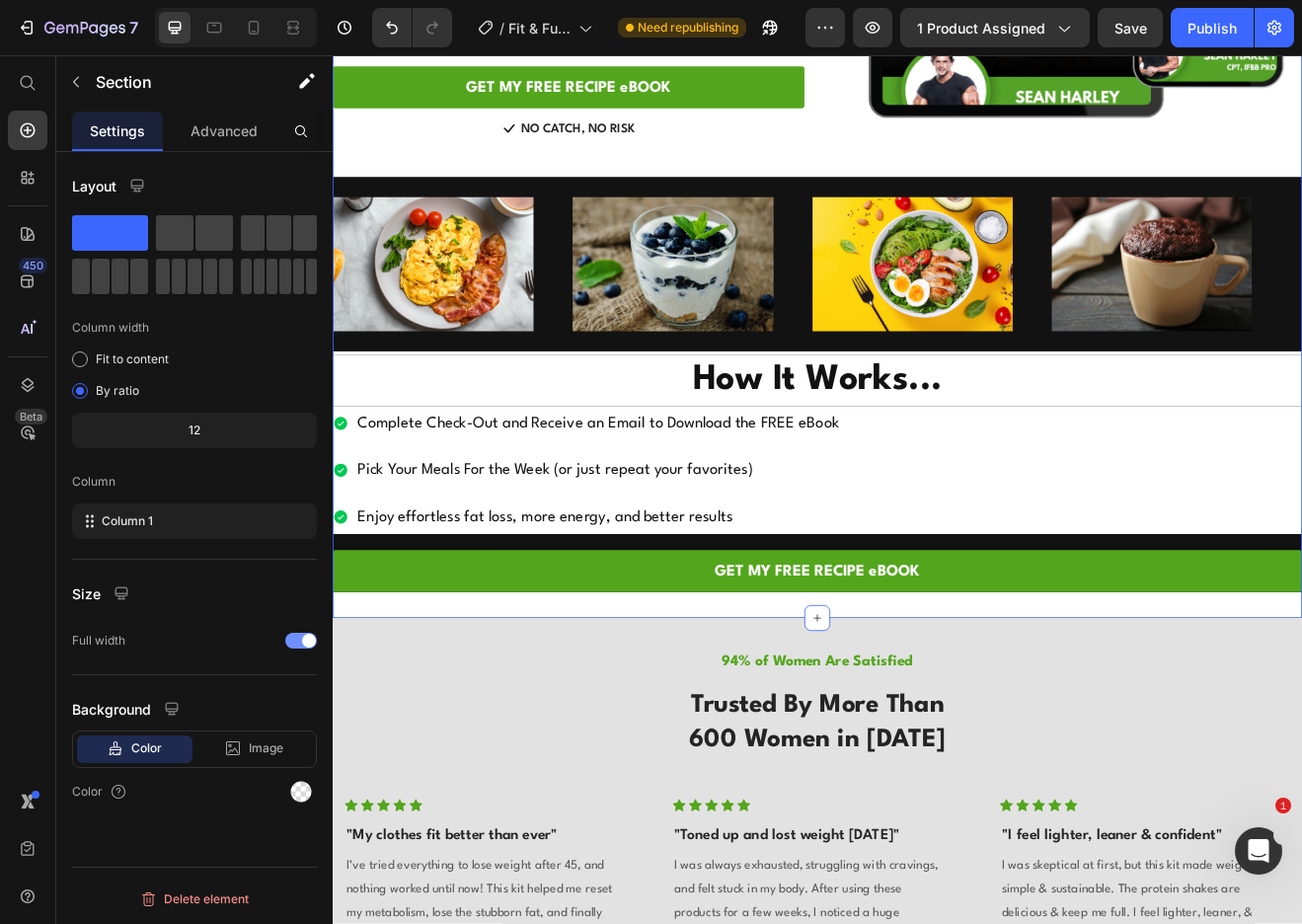 click at bounding box center [309, 641] 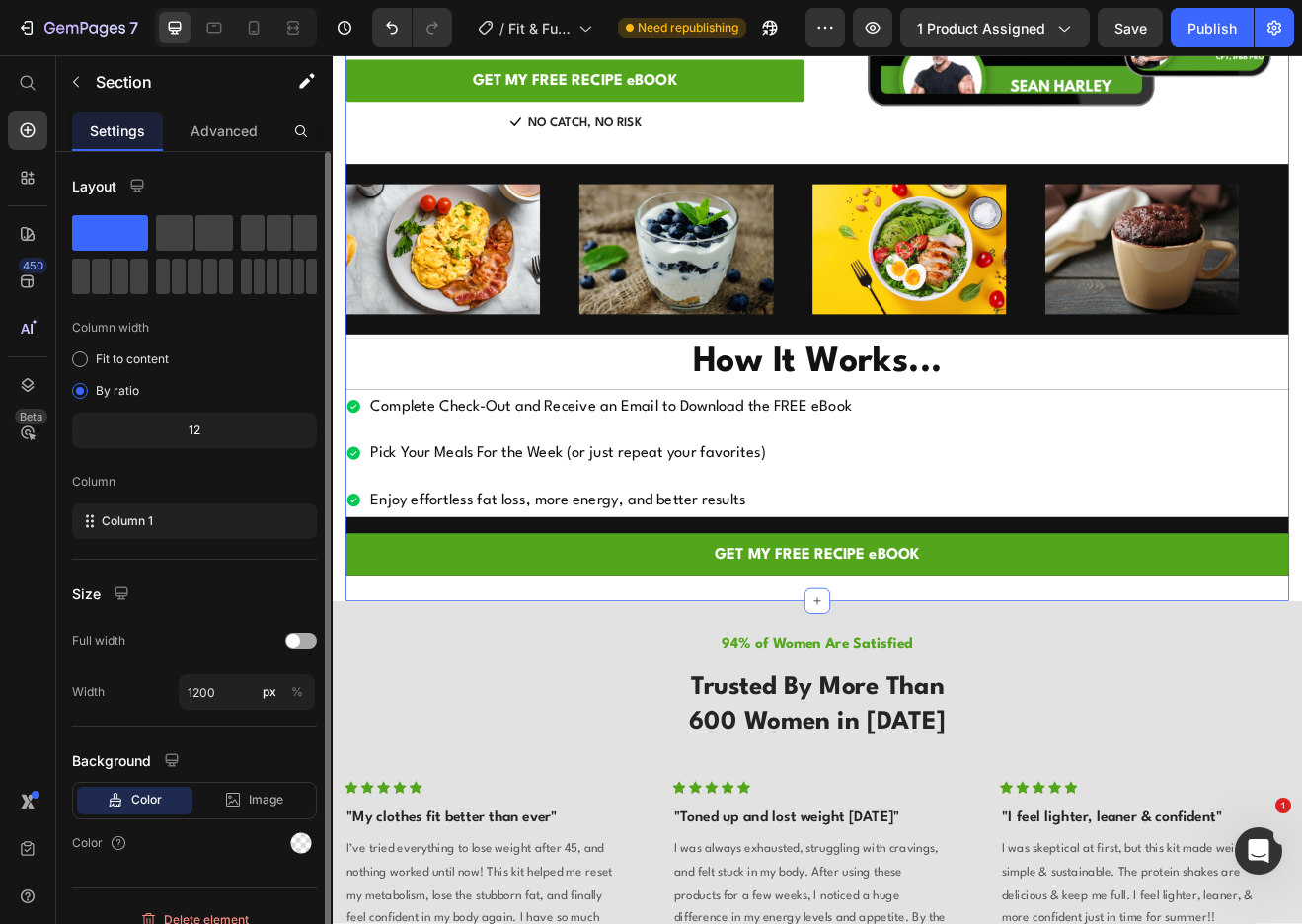 click at bounding box center [293, 641] 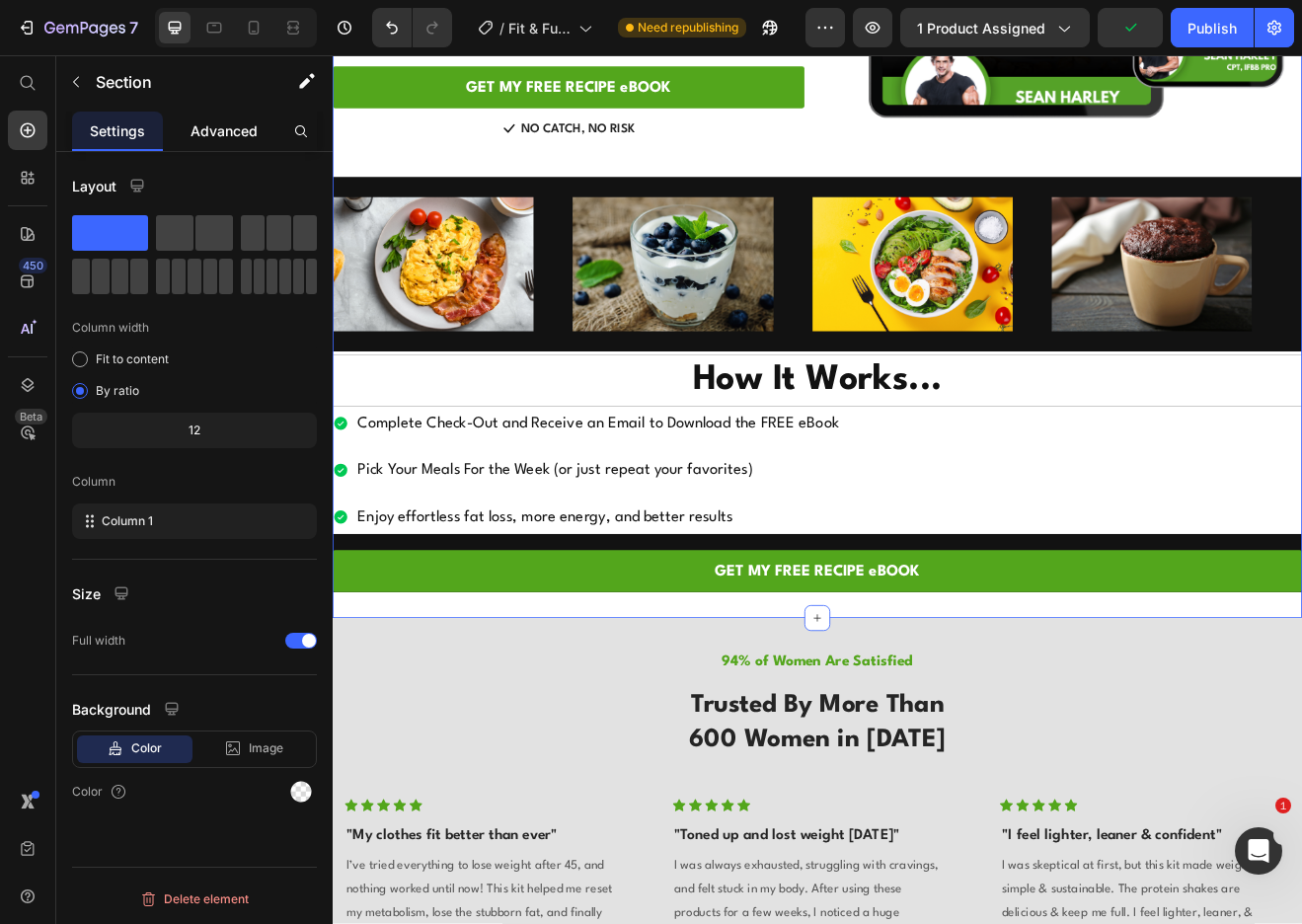 click on "Advanced" 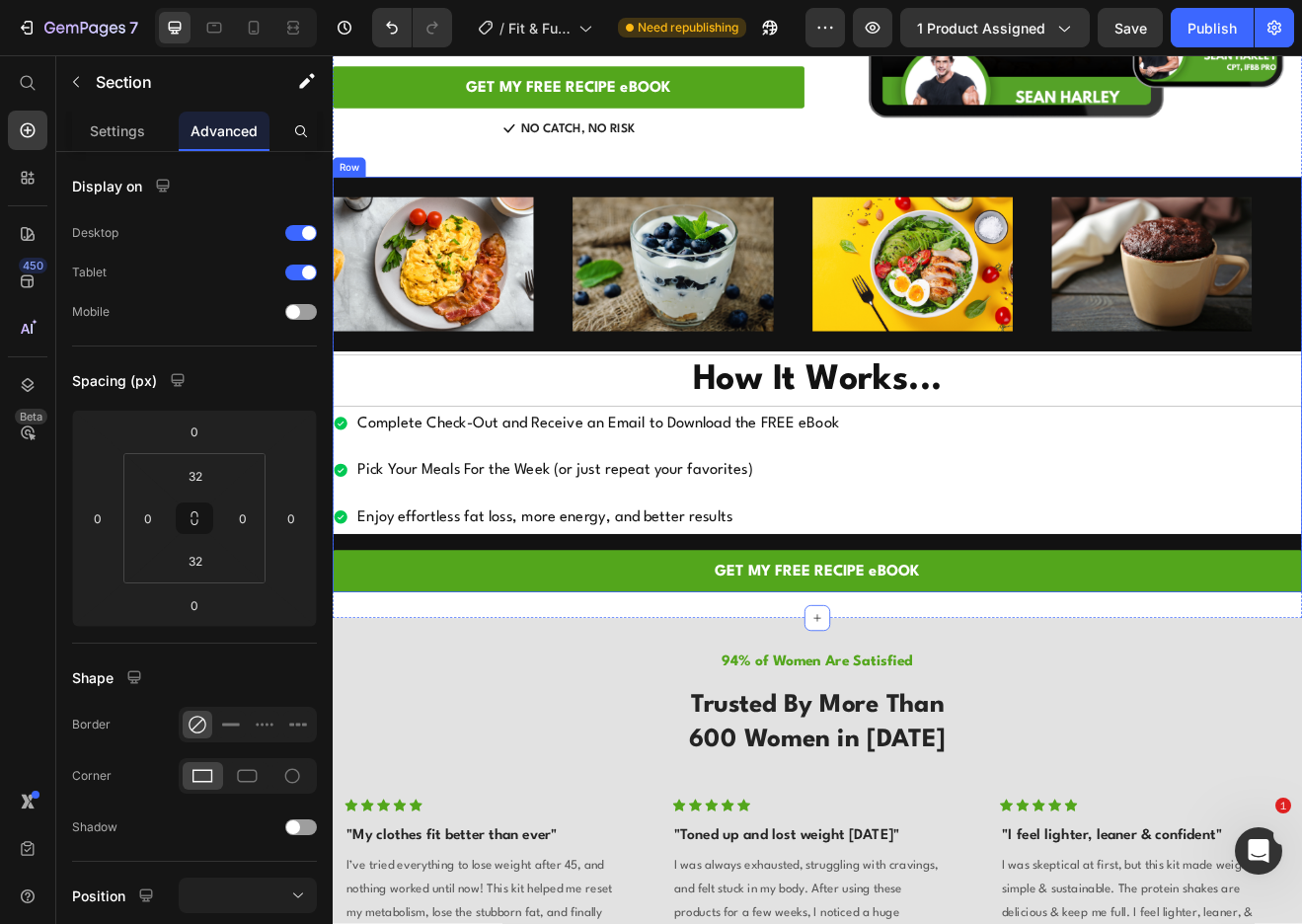 click on "Image Image Image Image Image Image Image Image Marquee Heading How It Works... Heading Complete Check-Out and Receive an Email to Download the FREE eBook Pick Your Meals For the Week (or just repeat your favorites) Enjoy effortless fat loss, more energy, and better results Item List GET MY FREE RECIPE eBOOK Button" at bounding box center [925, 458] 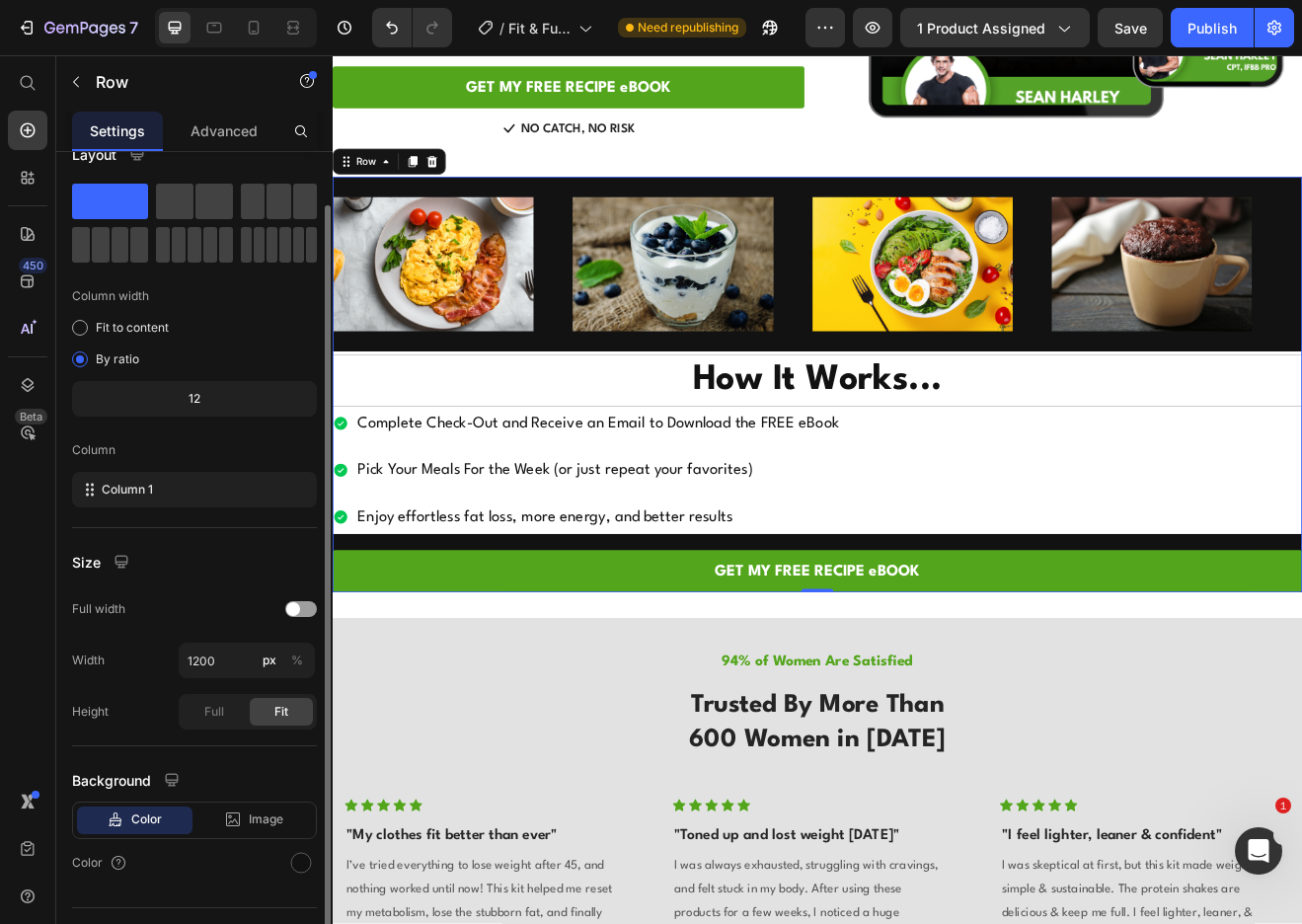scroll, scrollTop: 44, scrollLeft: 0, axis: vertical 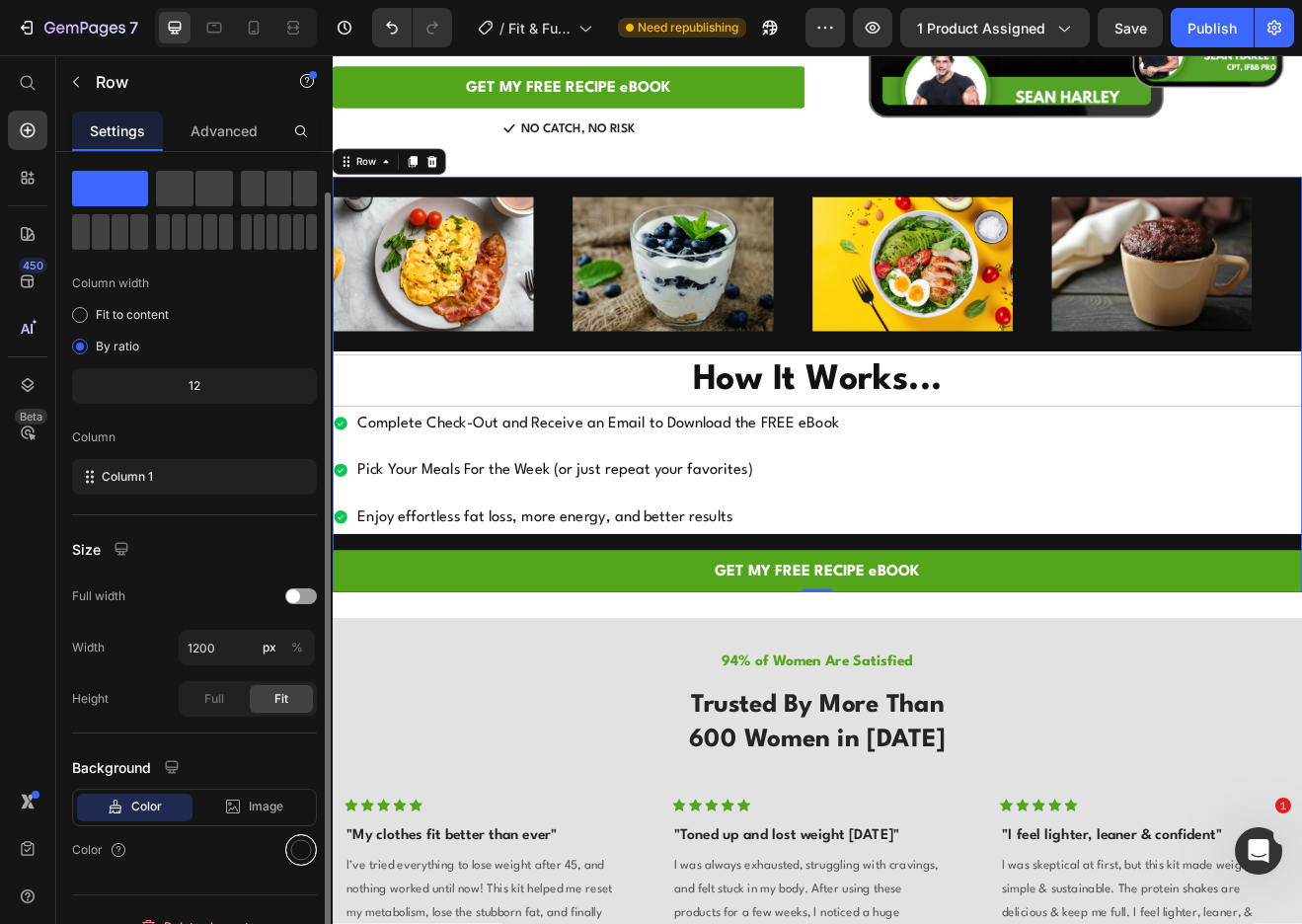 click at bounding box center [301, 850] 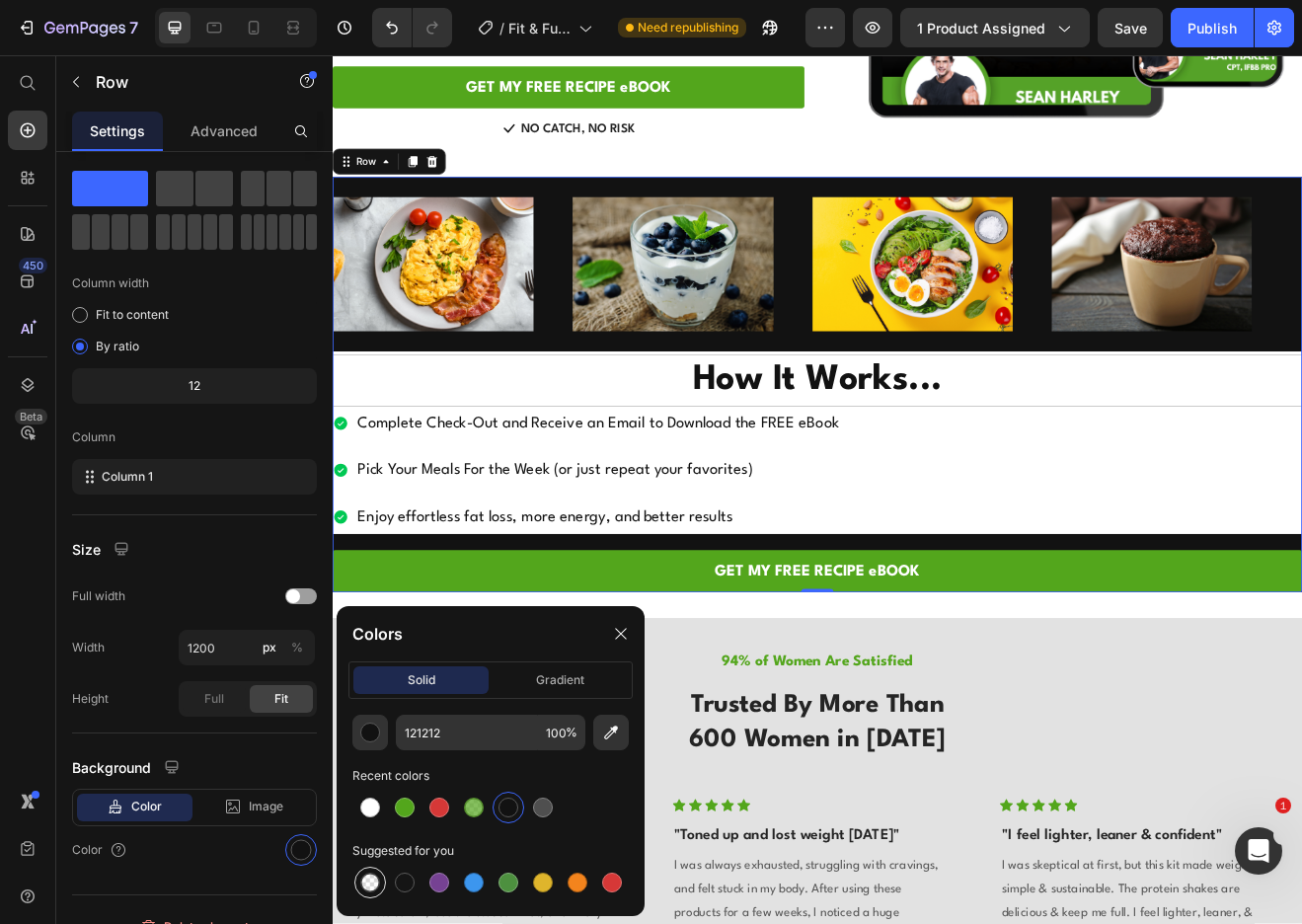 click at bounding box center (370, 883) 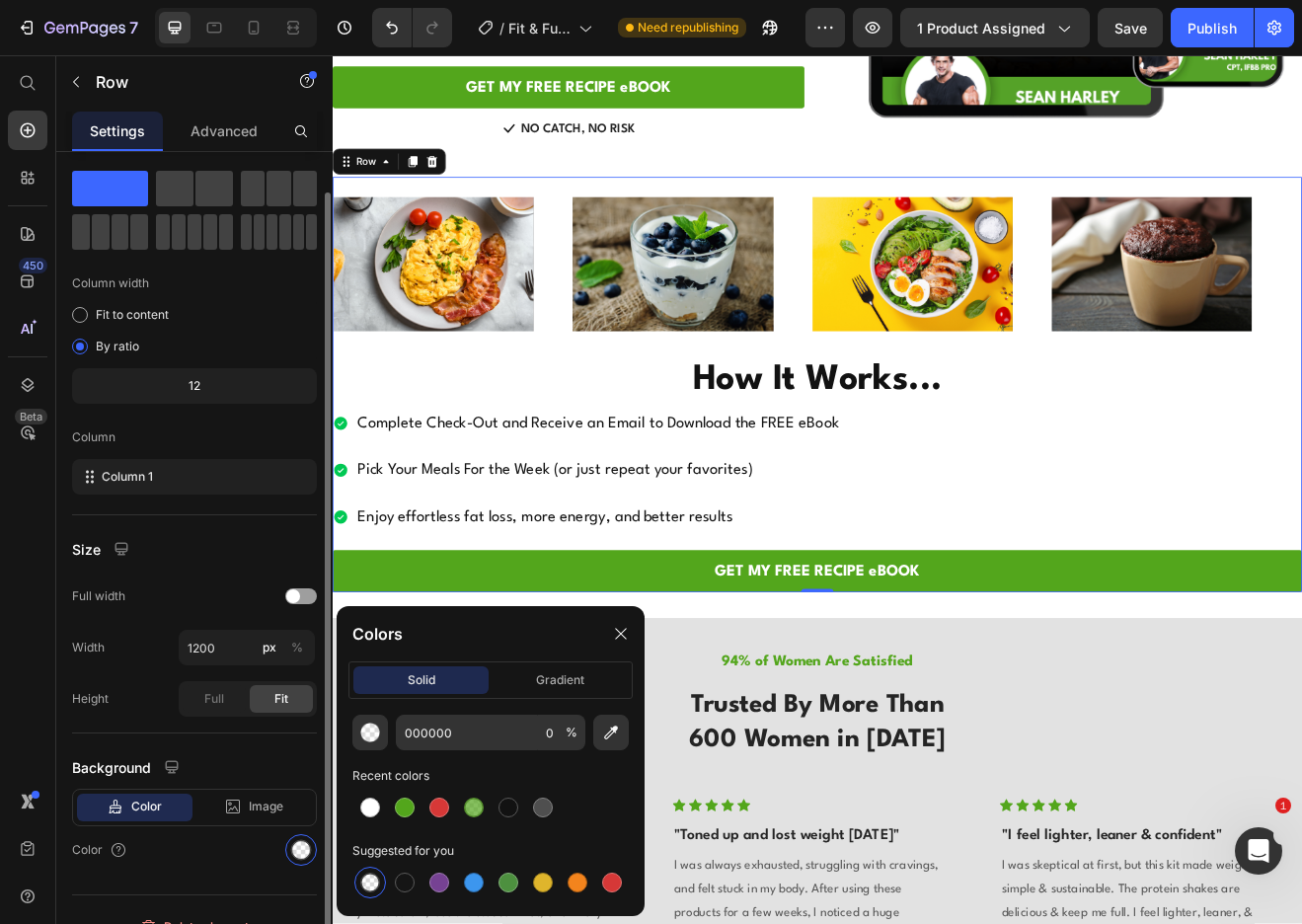 click on "Color" at bounding box center (194, 850) 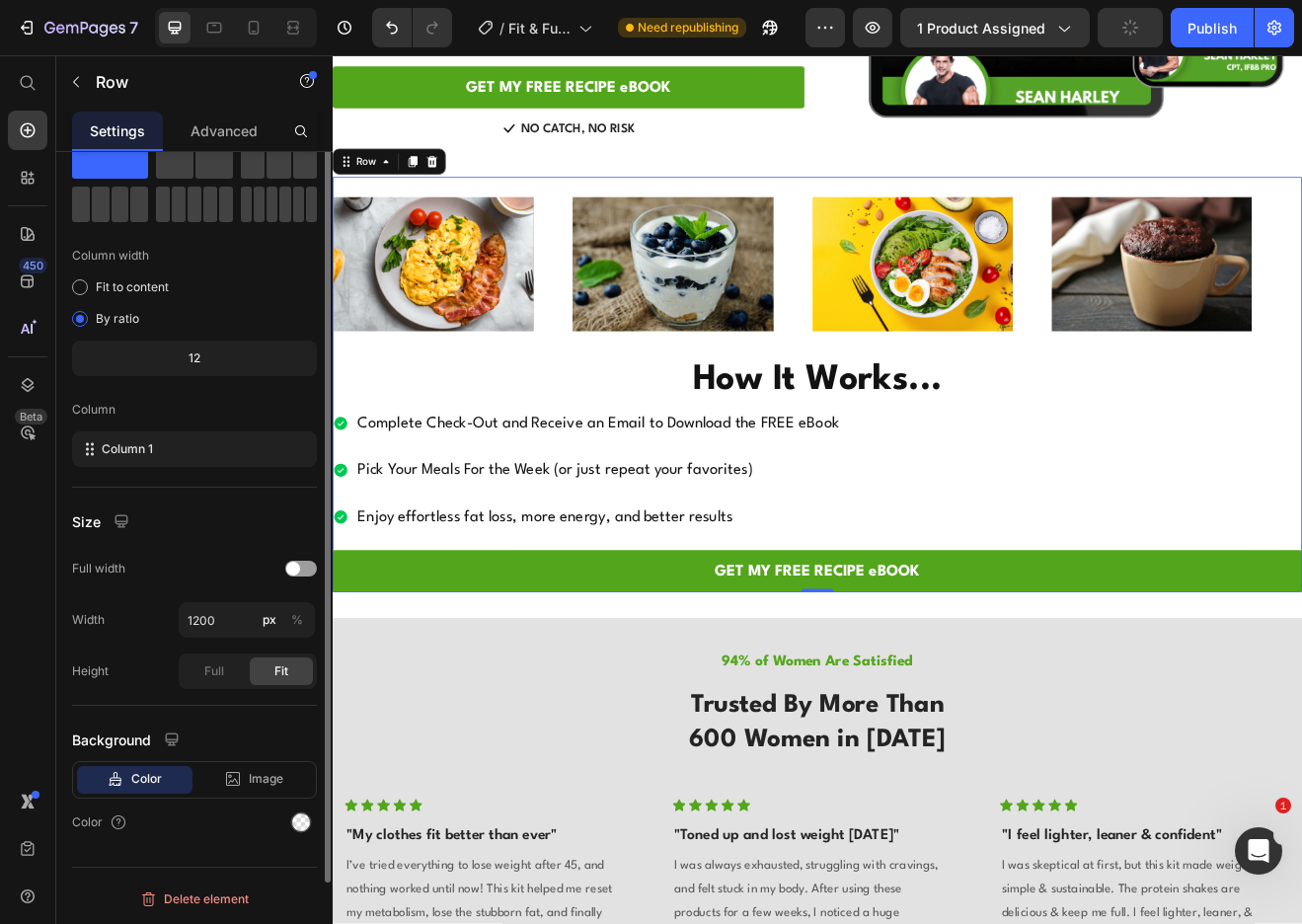 scroll, scrollTop: 22, scrollLeft: 0, axis: vertical 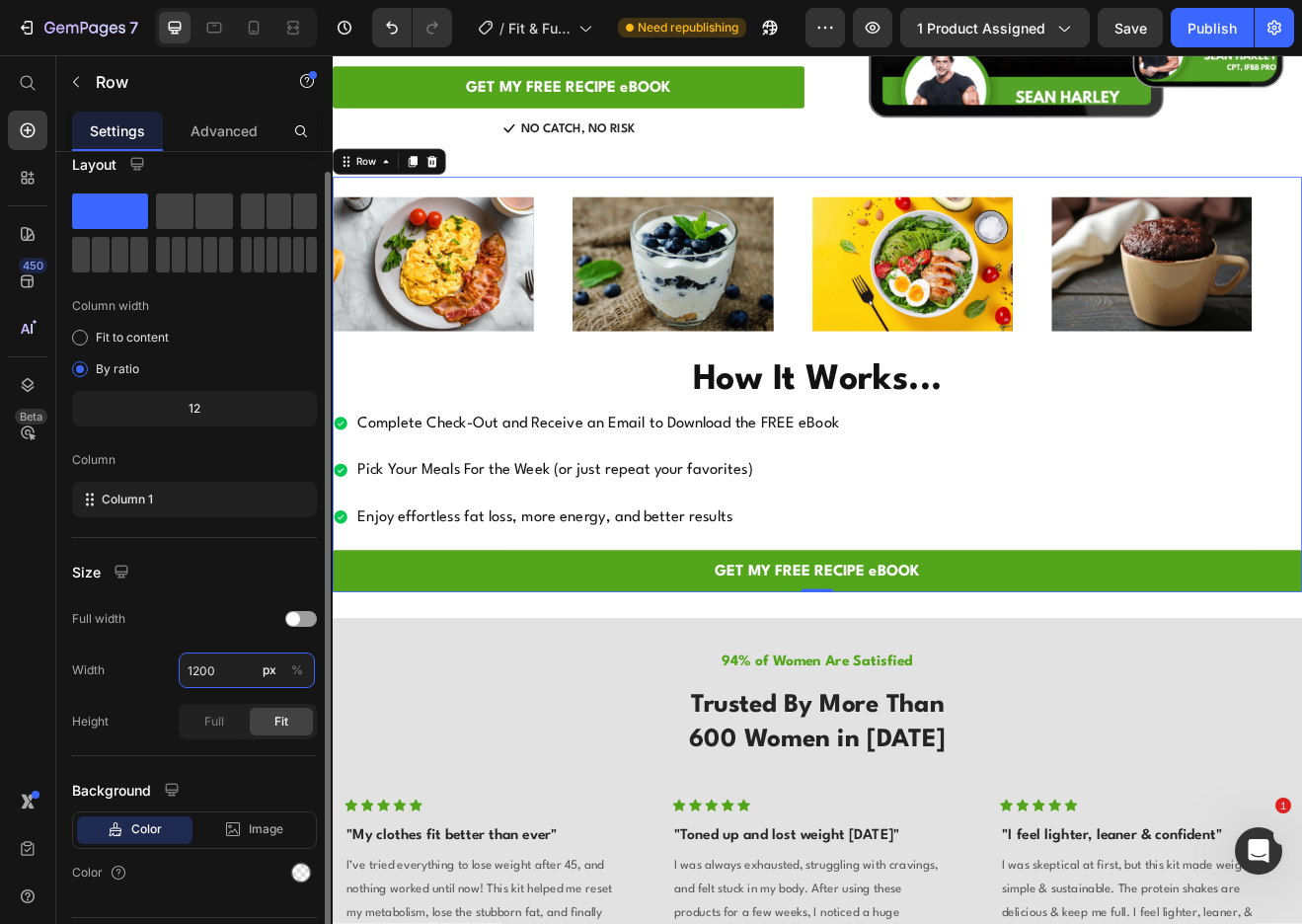 click on "1200" at bounding box center [247, 670] 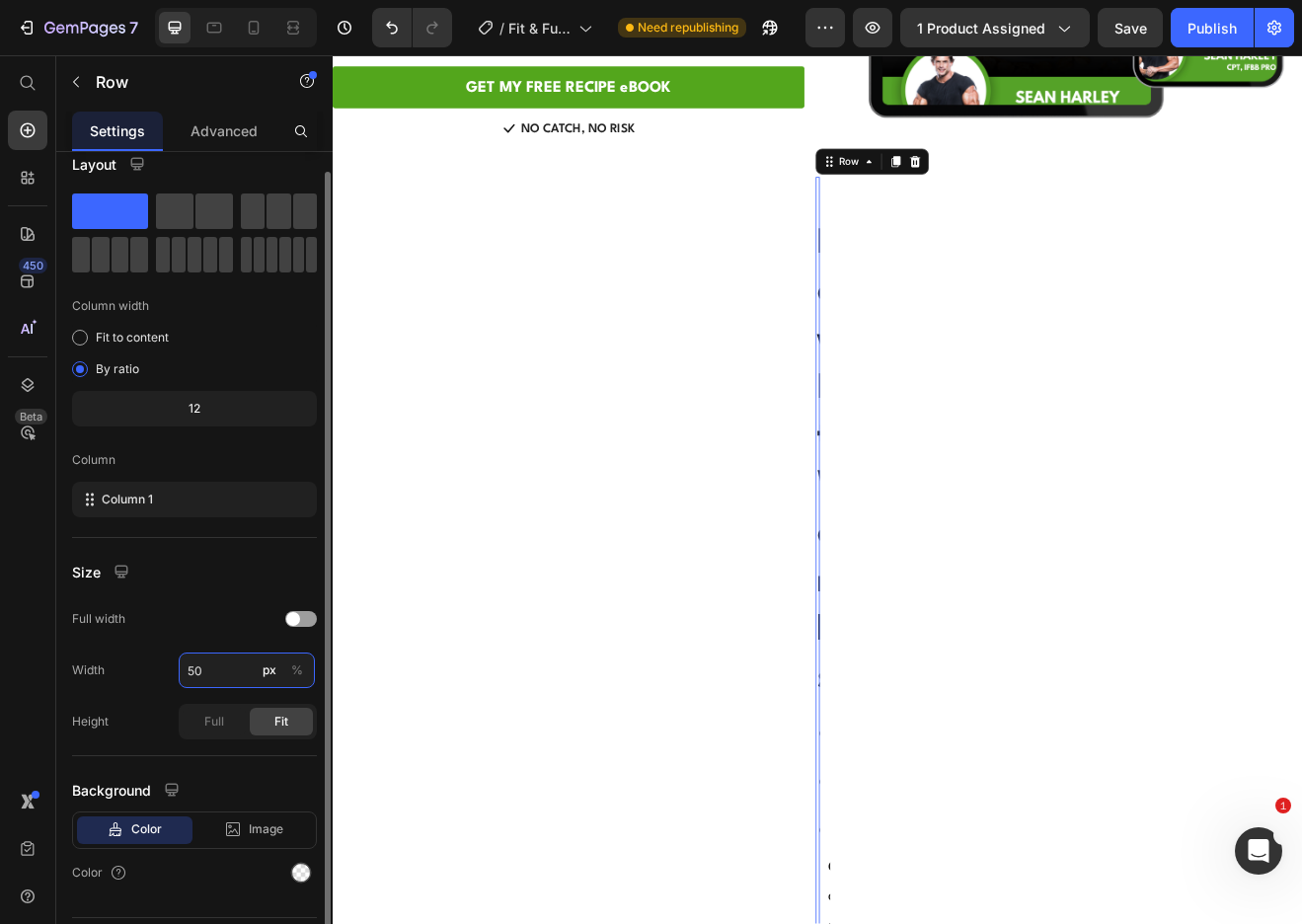type on "500" 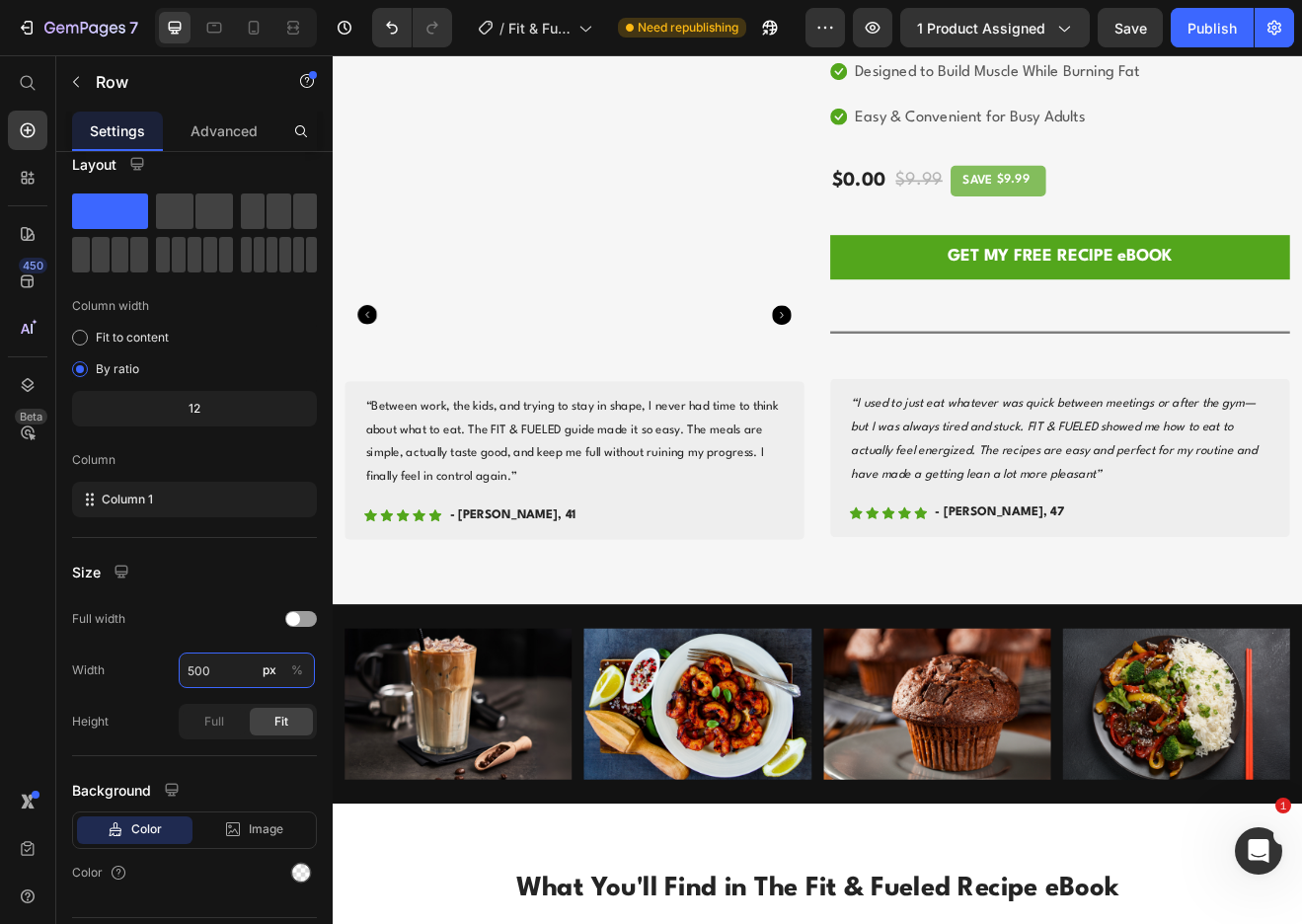 scroll, scrollTop: 1431, scrollLeft: 0, axis: vertical 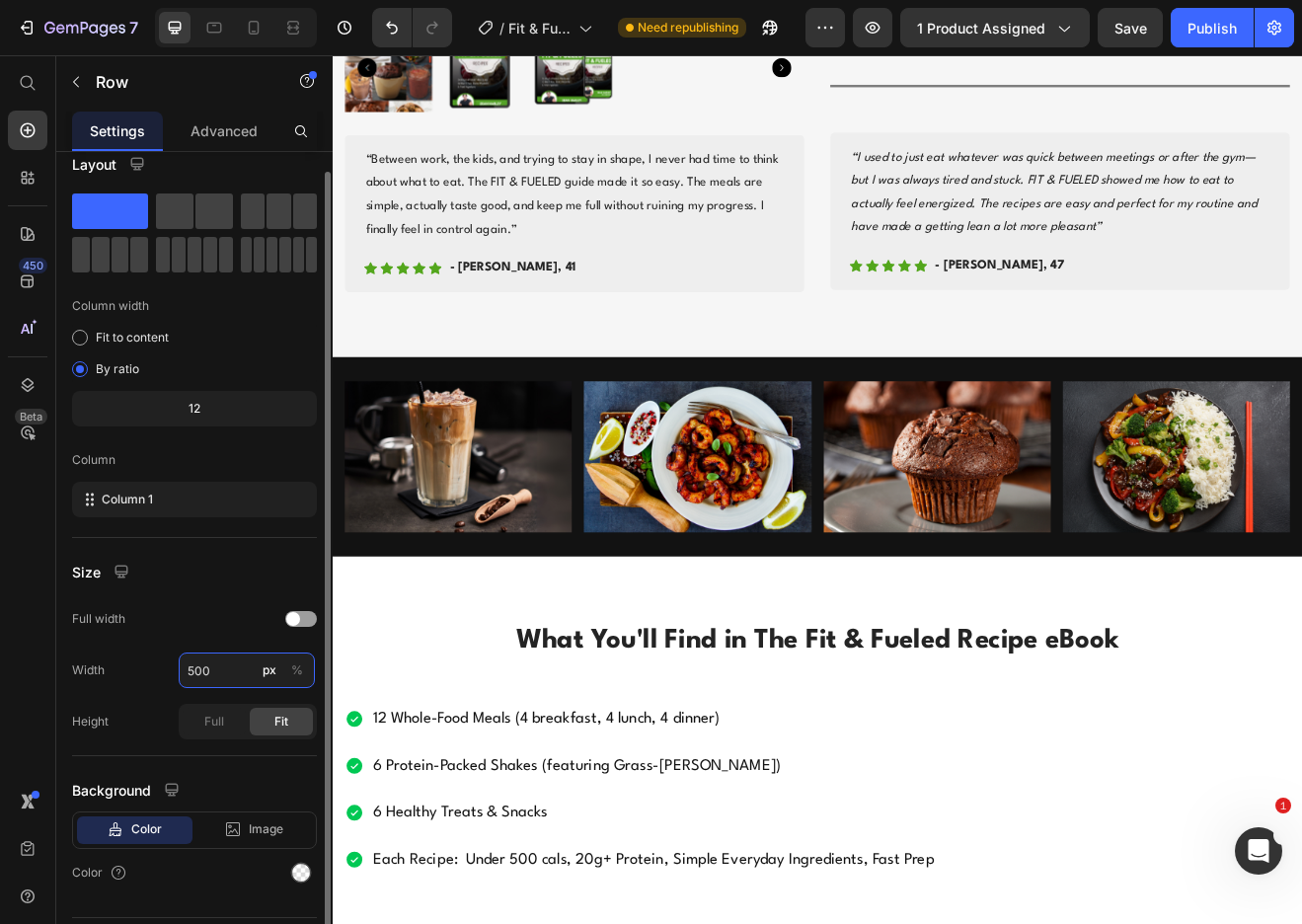 click on "500" at bounding box center [247, 670] 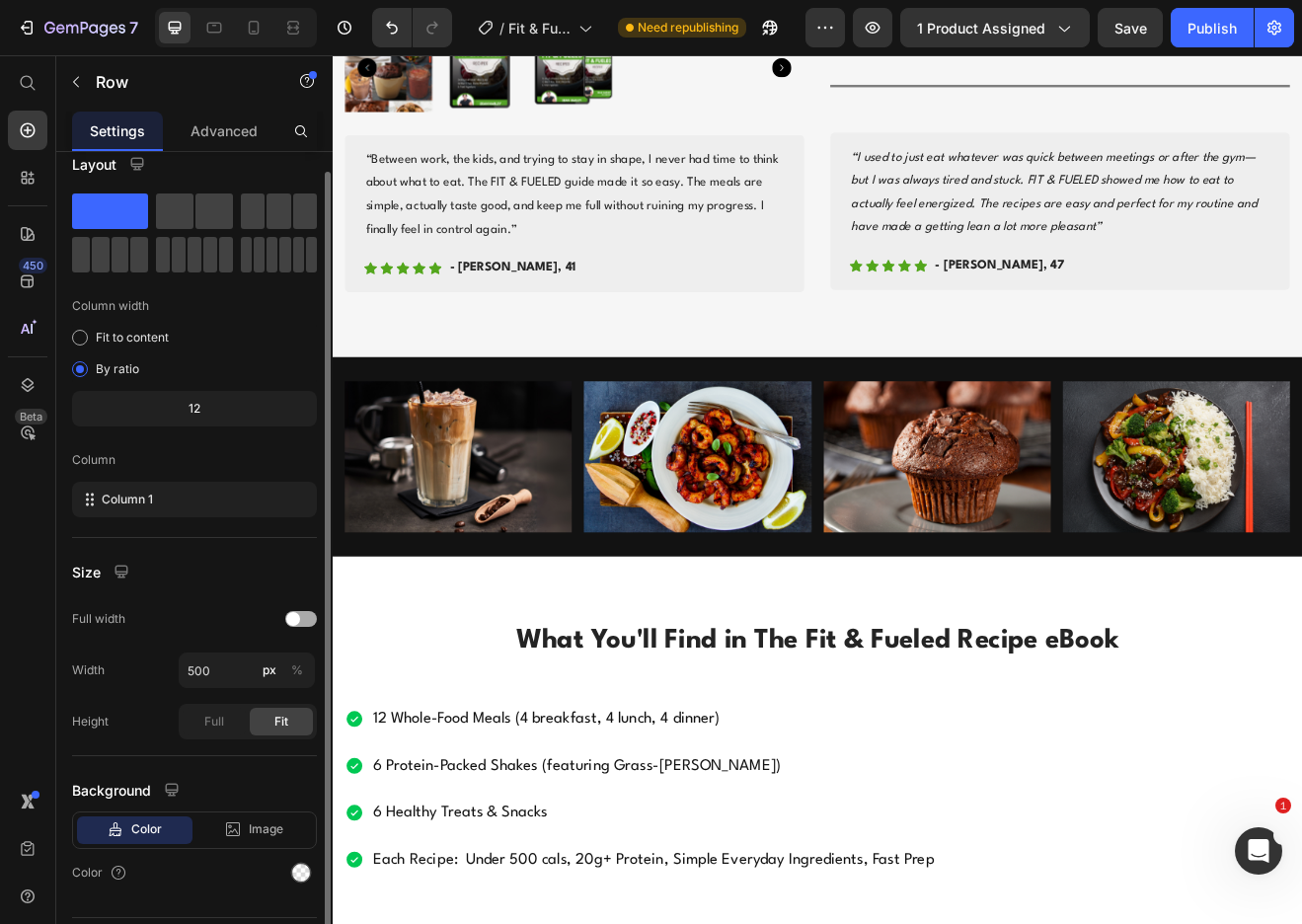 click at bounding box center [293, 619] 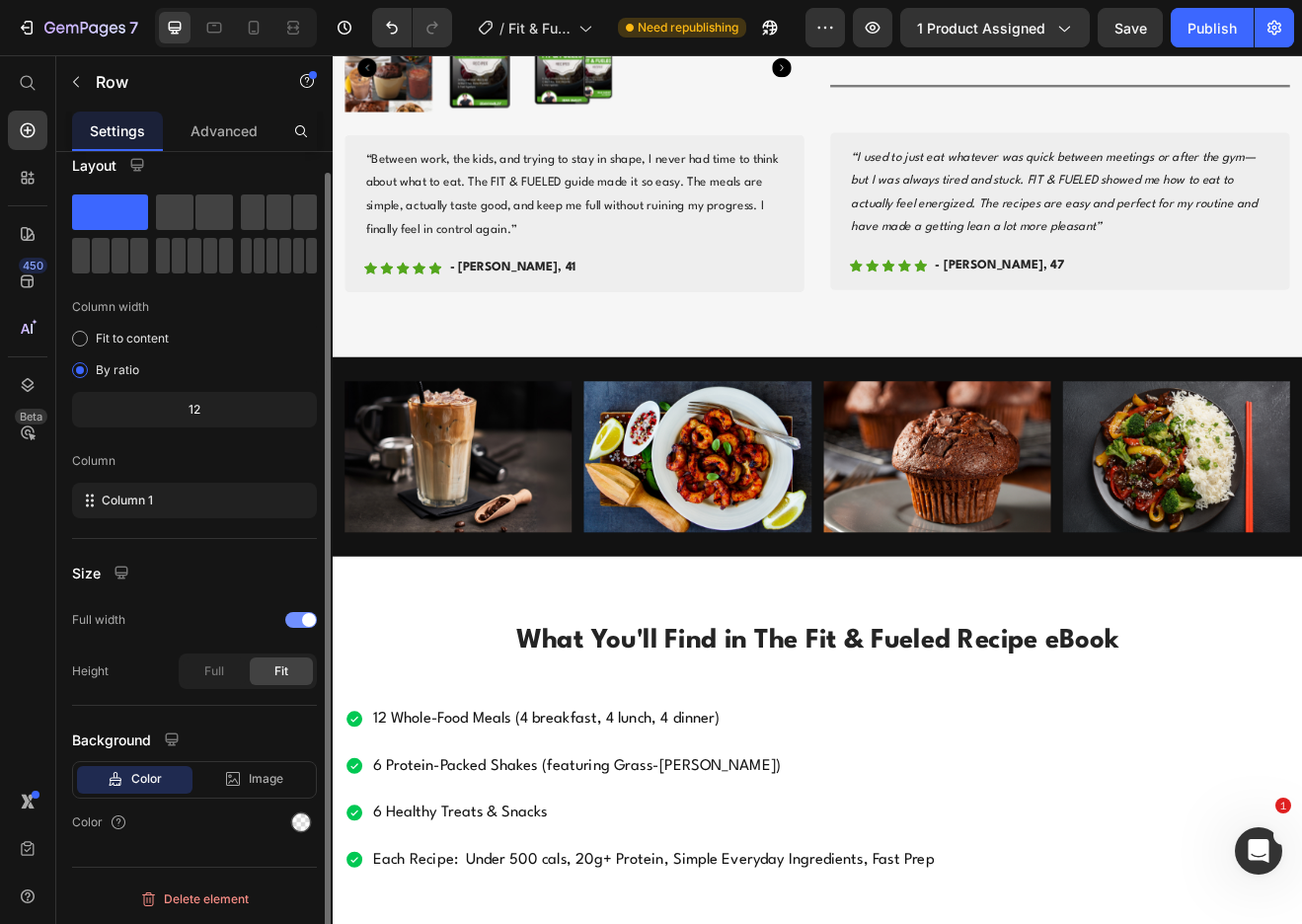 scroll, scrollTop: 21, scrollLeft: 0, axis: vertical 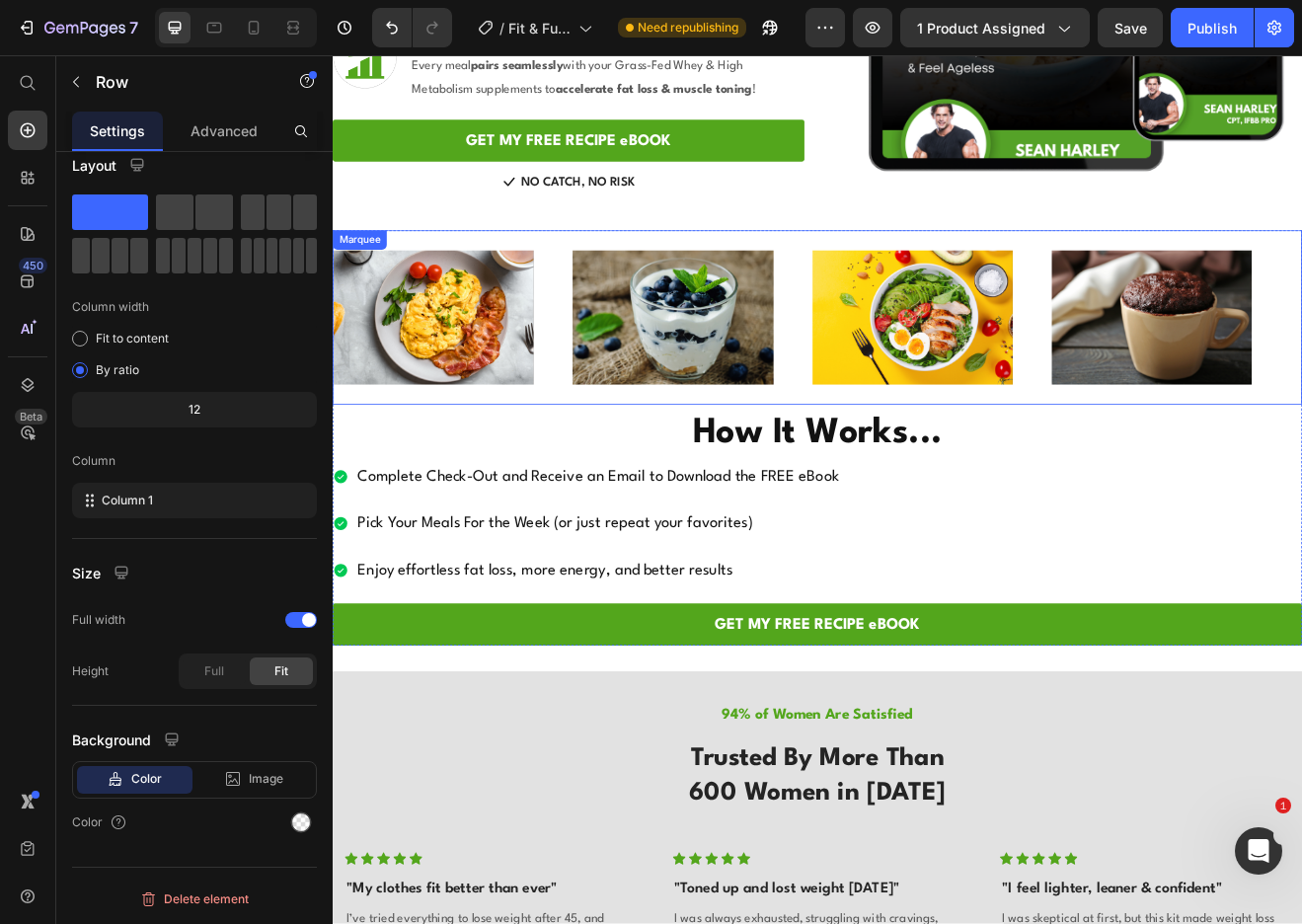 click on "Image" at bounding box center (772, 376) 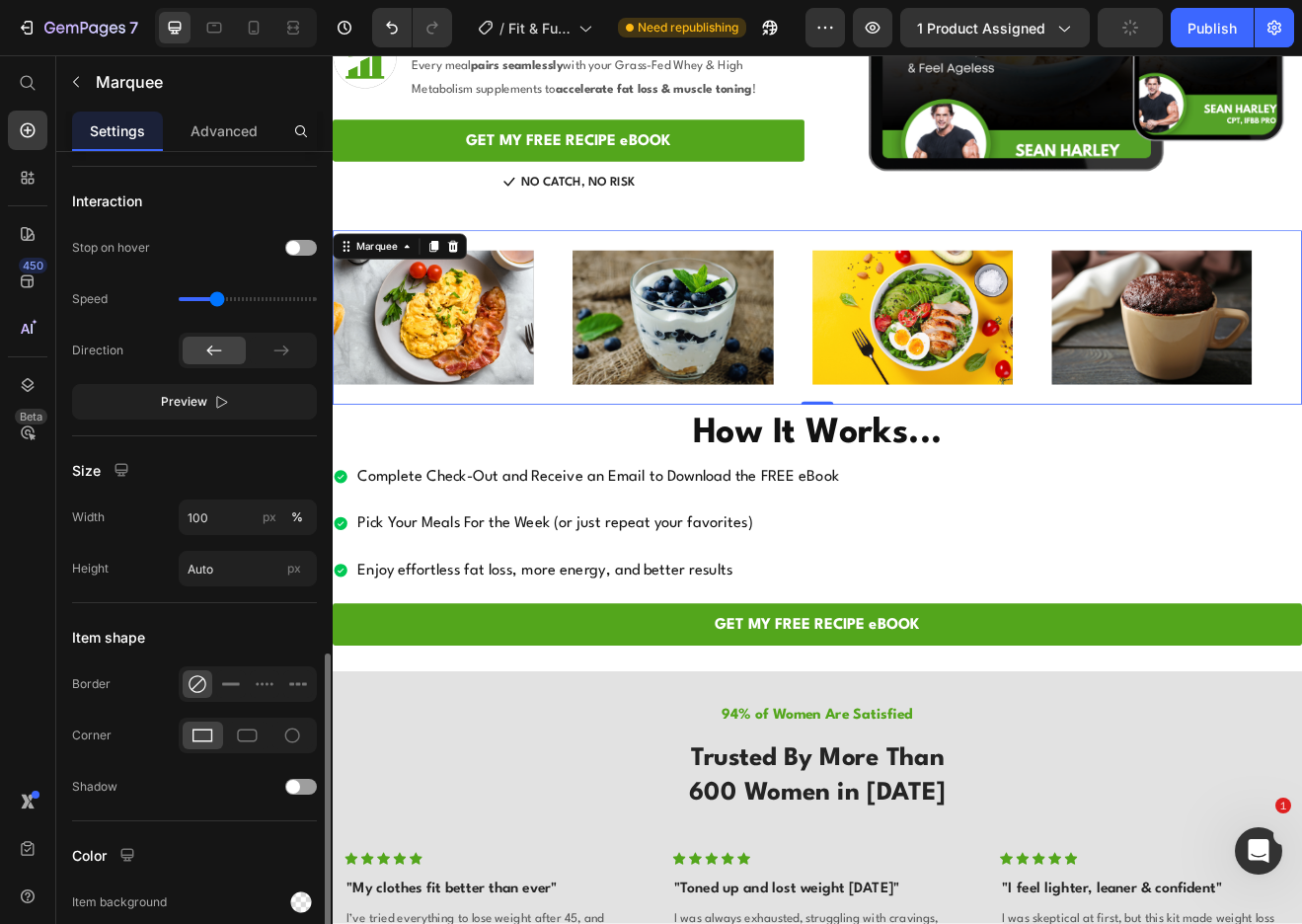 scroll, scrollTop: 650, scrollLeft: 0, axis: vertical 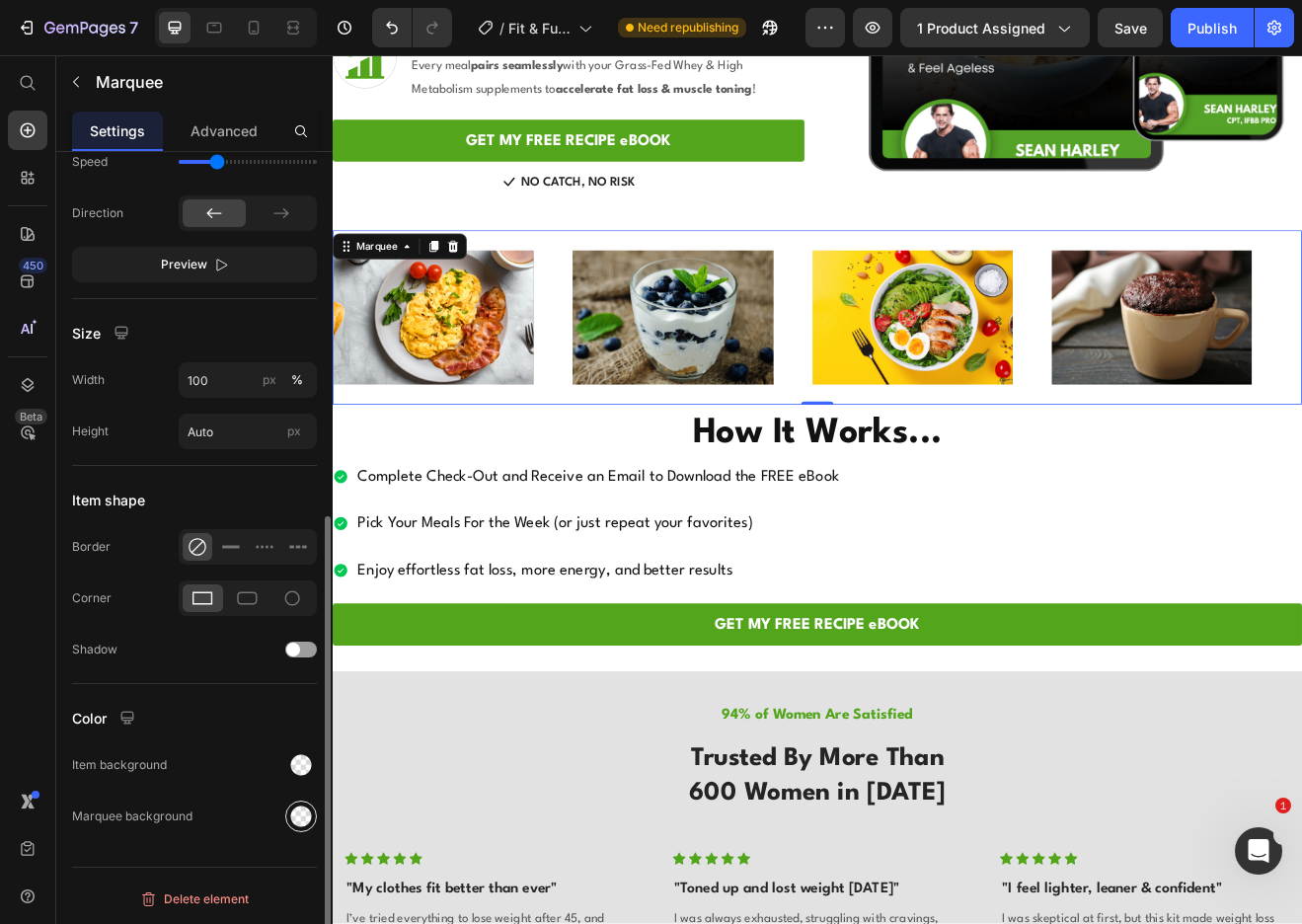 click at bounding box center (301, 816) 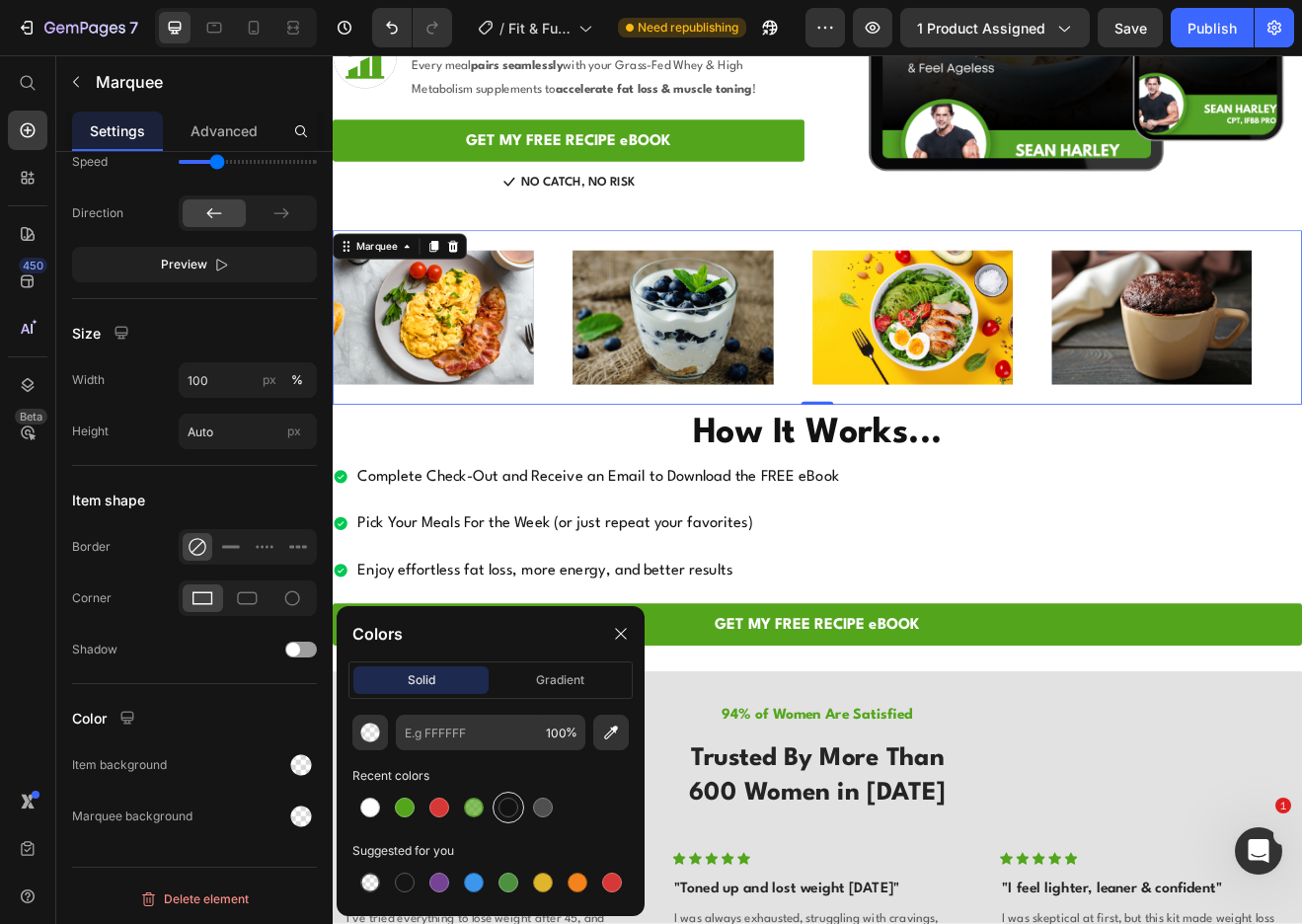 click at bounding box center (508, 808) 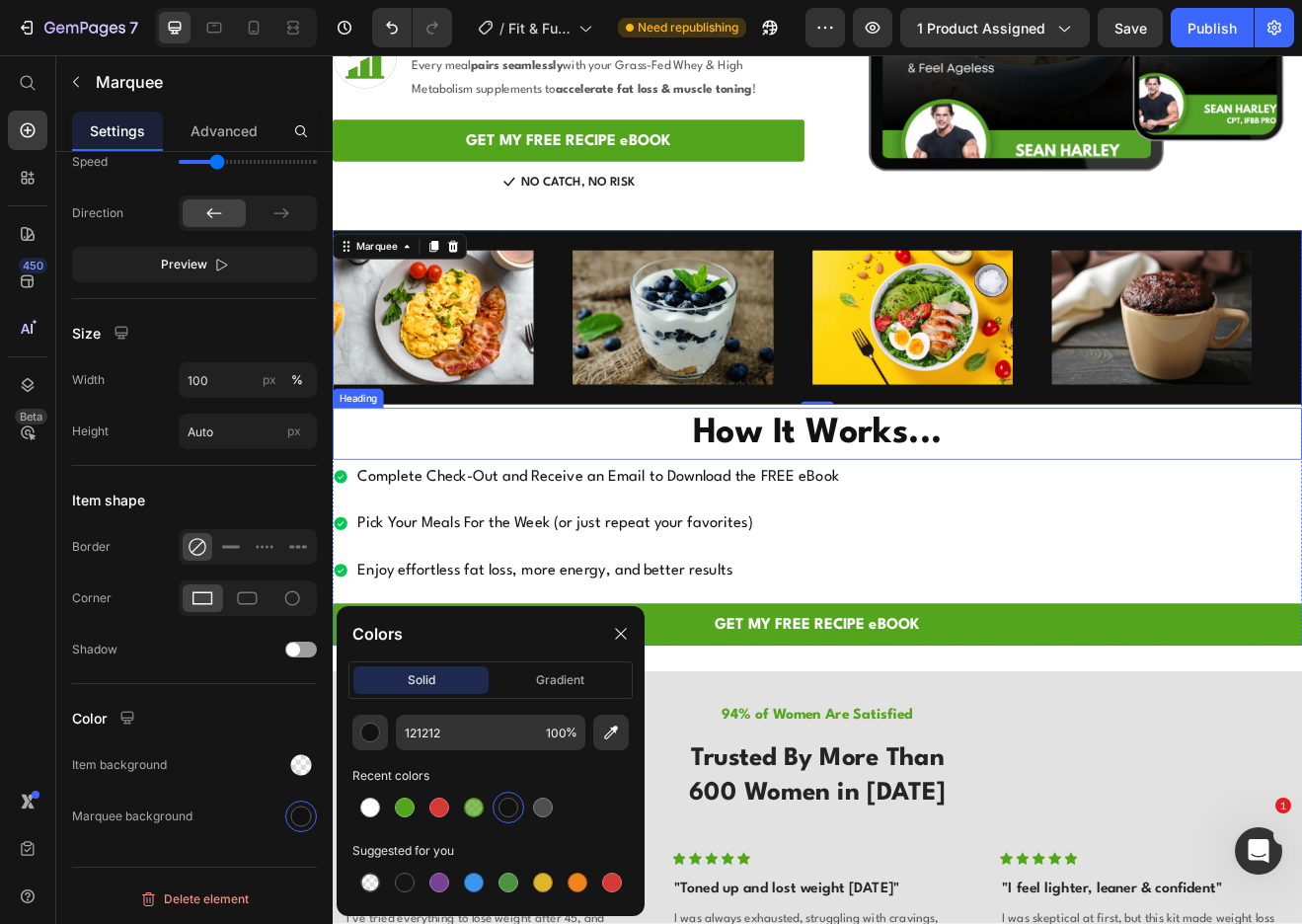 click on "How It Works..." at bounding box center (925, 518) 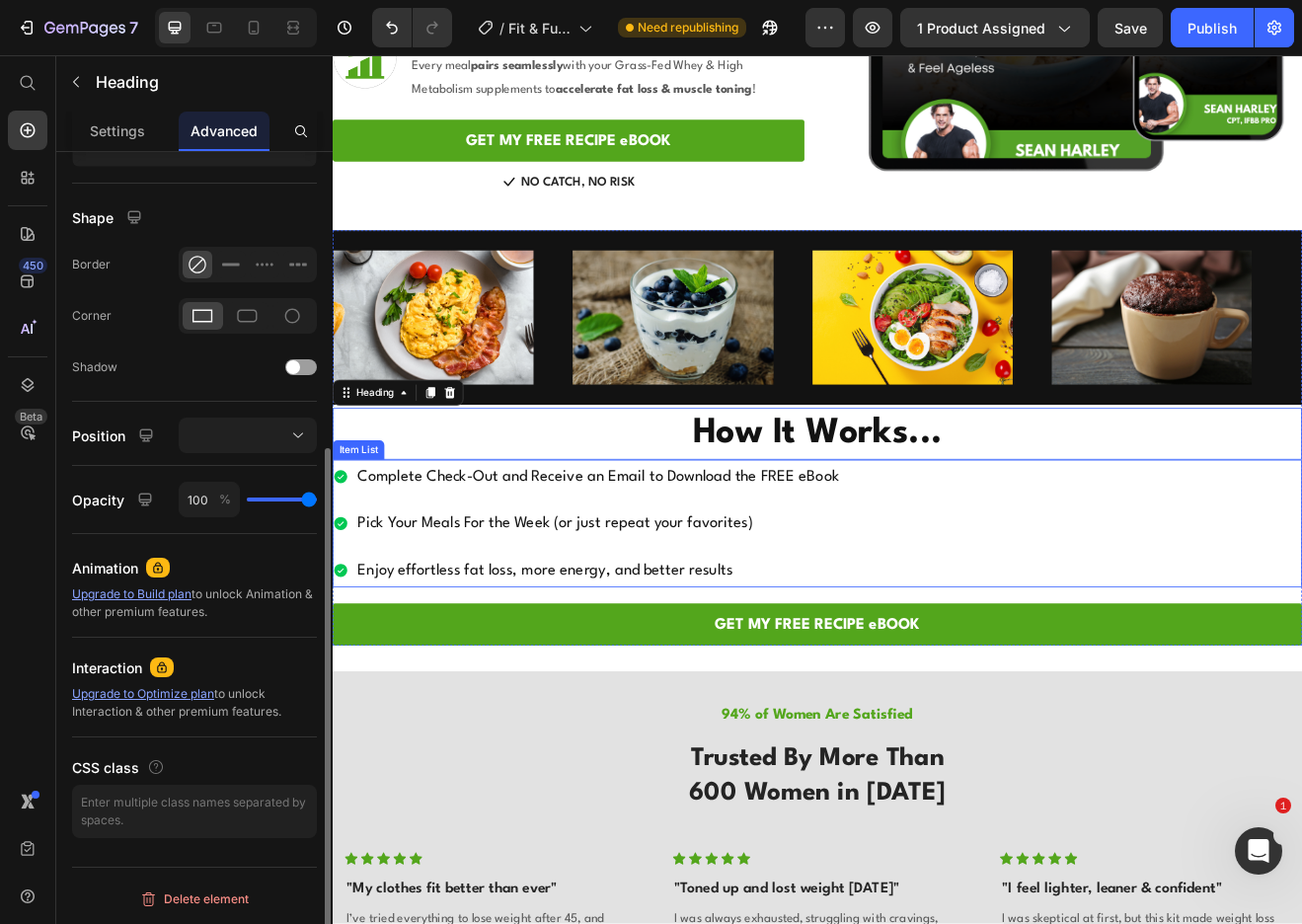 scroll, scrollTop: 0, scrollLeft: 0, axis: both 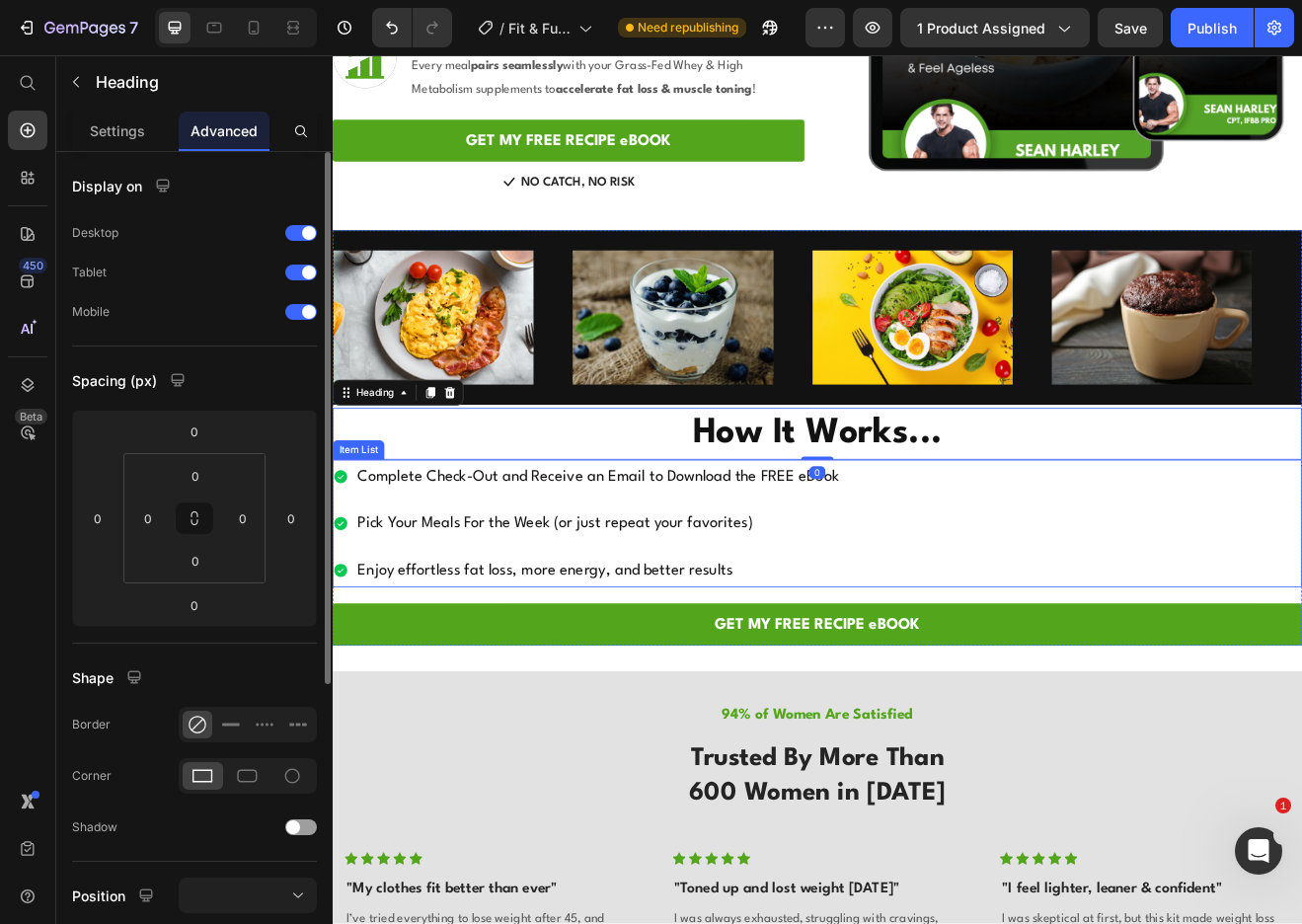 click on "Complete Check-Out and Receive an Email to Download the FREE eBook Pick Your Meals For the Week (or just repeat your favorites) Enjoy effortless fat loss, more energy, and better results" at bounding box center [925, 628] 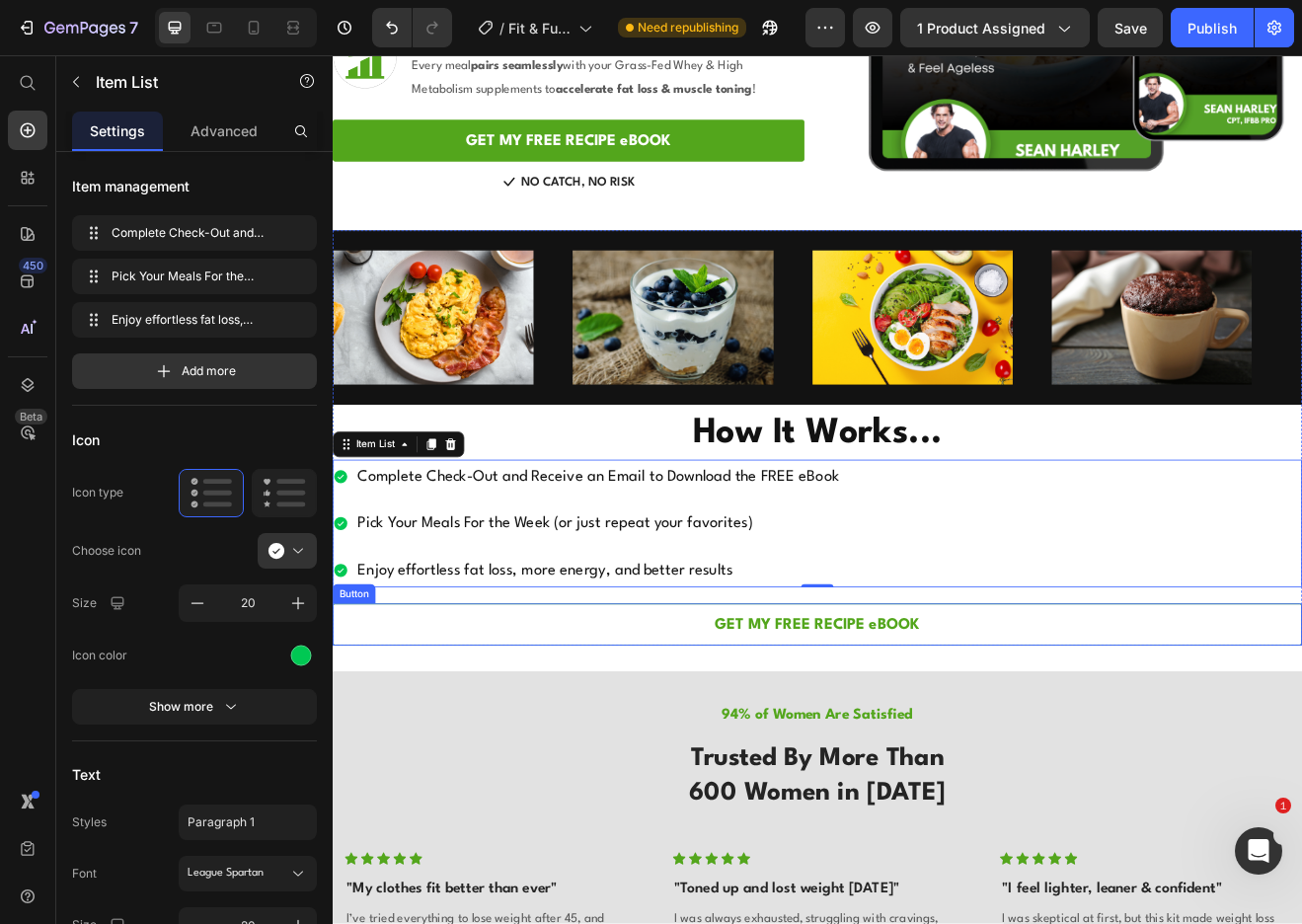 click on "GET MY FREE RECIPE eBOOK" at bounding box center [925, 751] 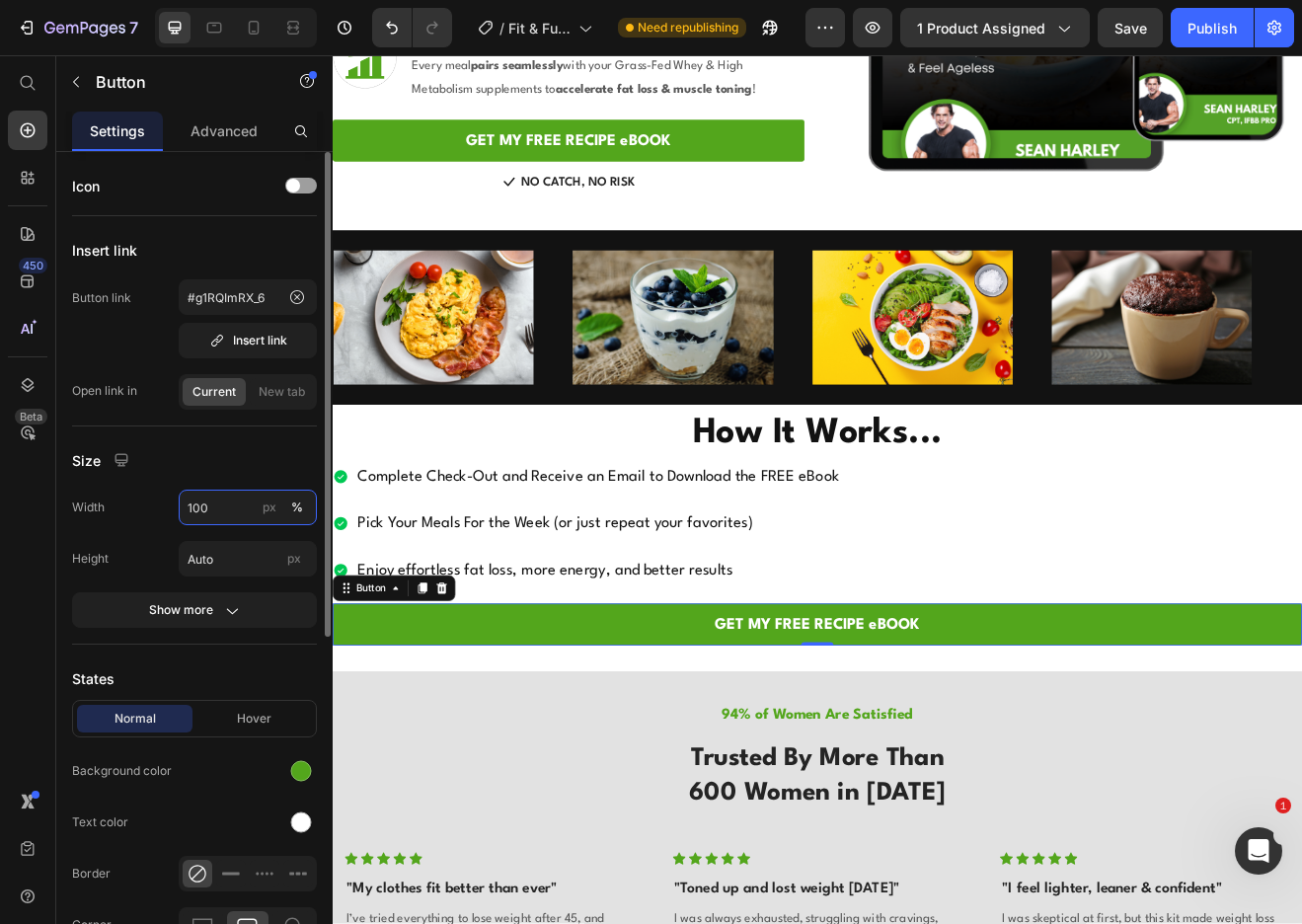 click on "100" at bounding box center (248, 507) 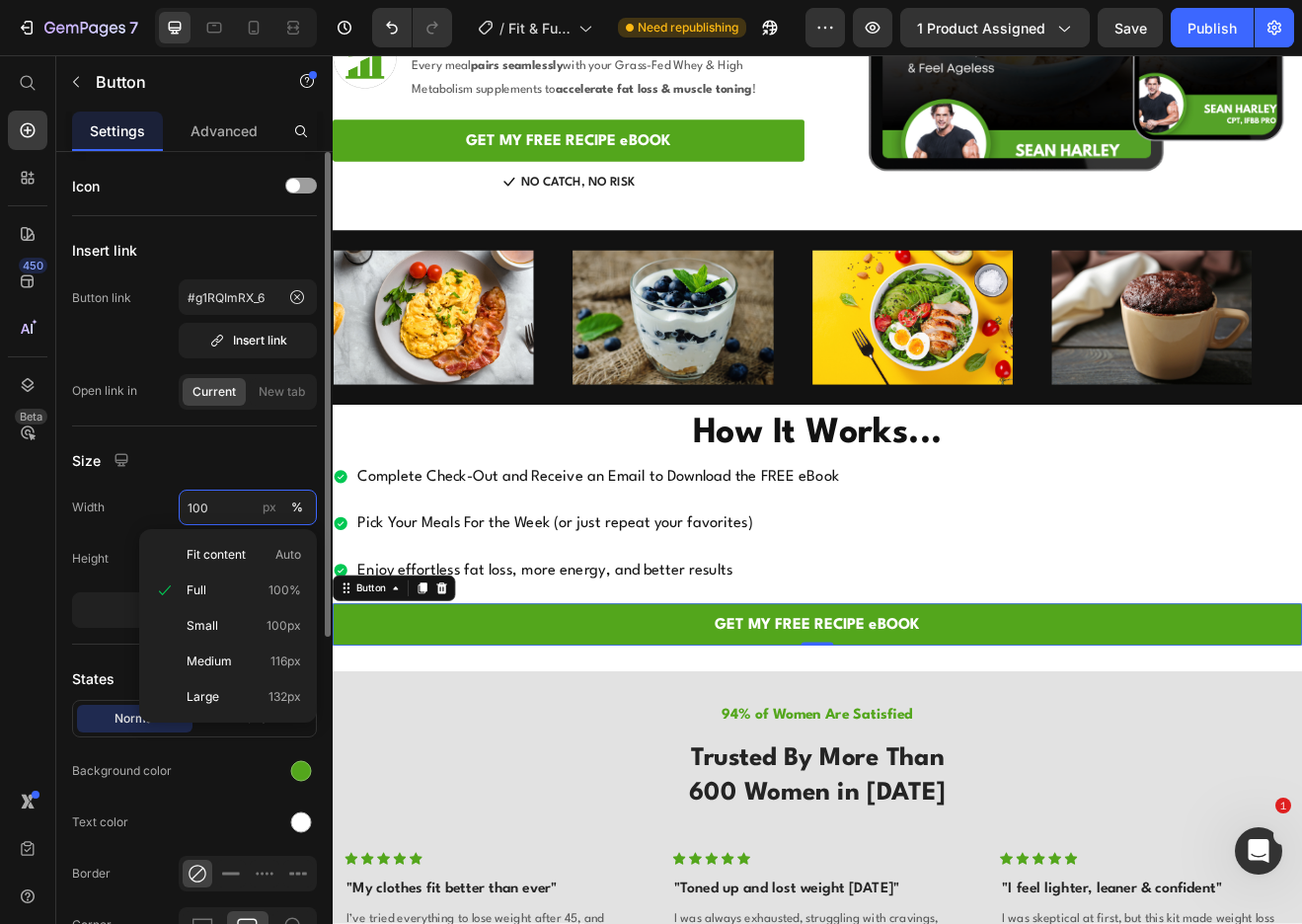 click on "100" at bounding box center [248, 507] 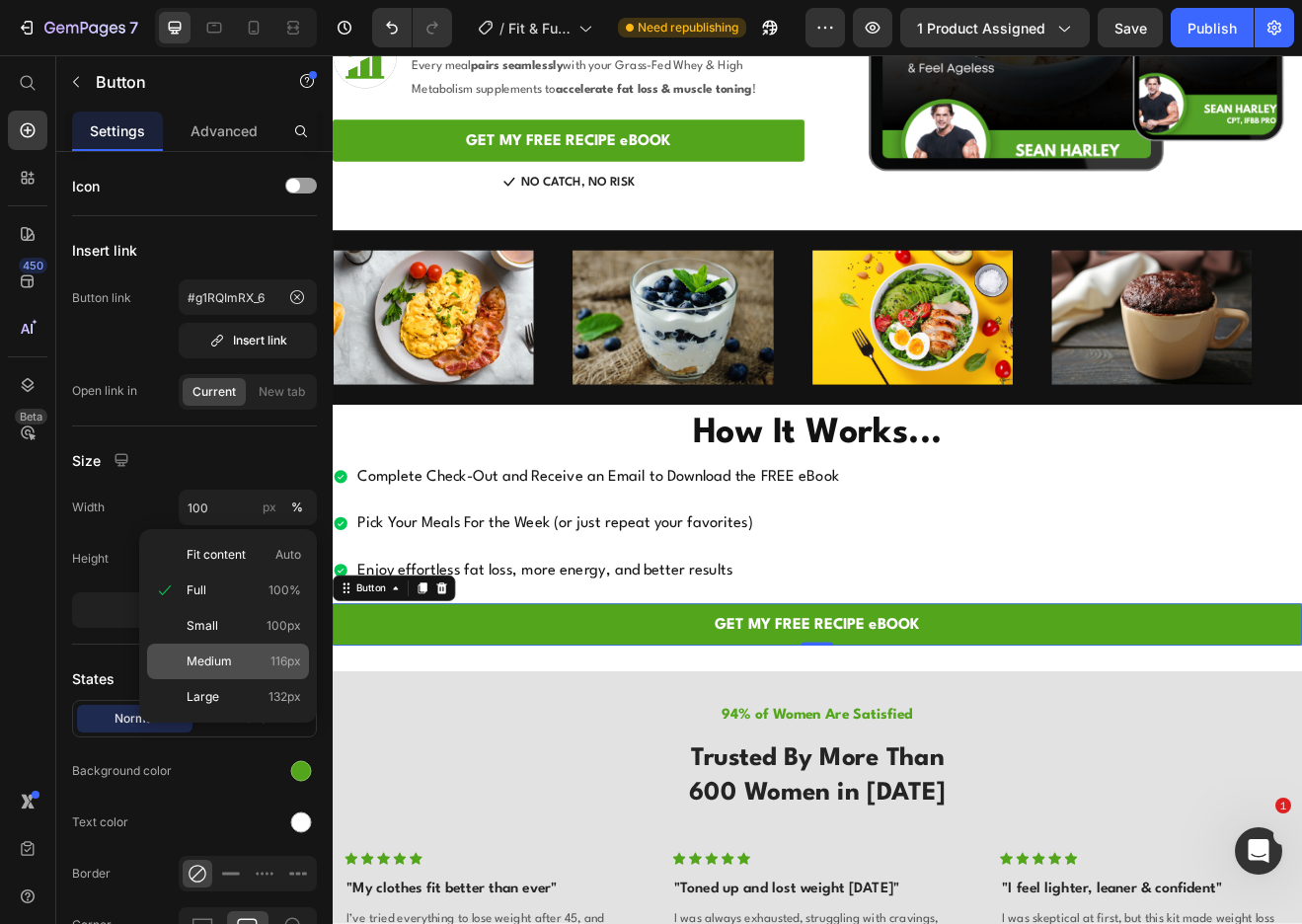 click on "Medium 116px" at bounding box center [244, 661] 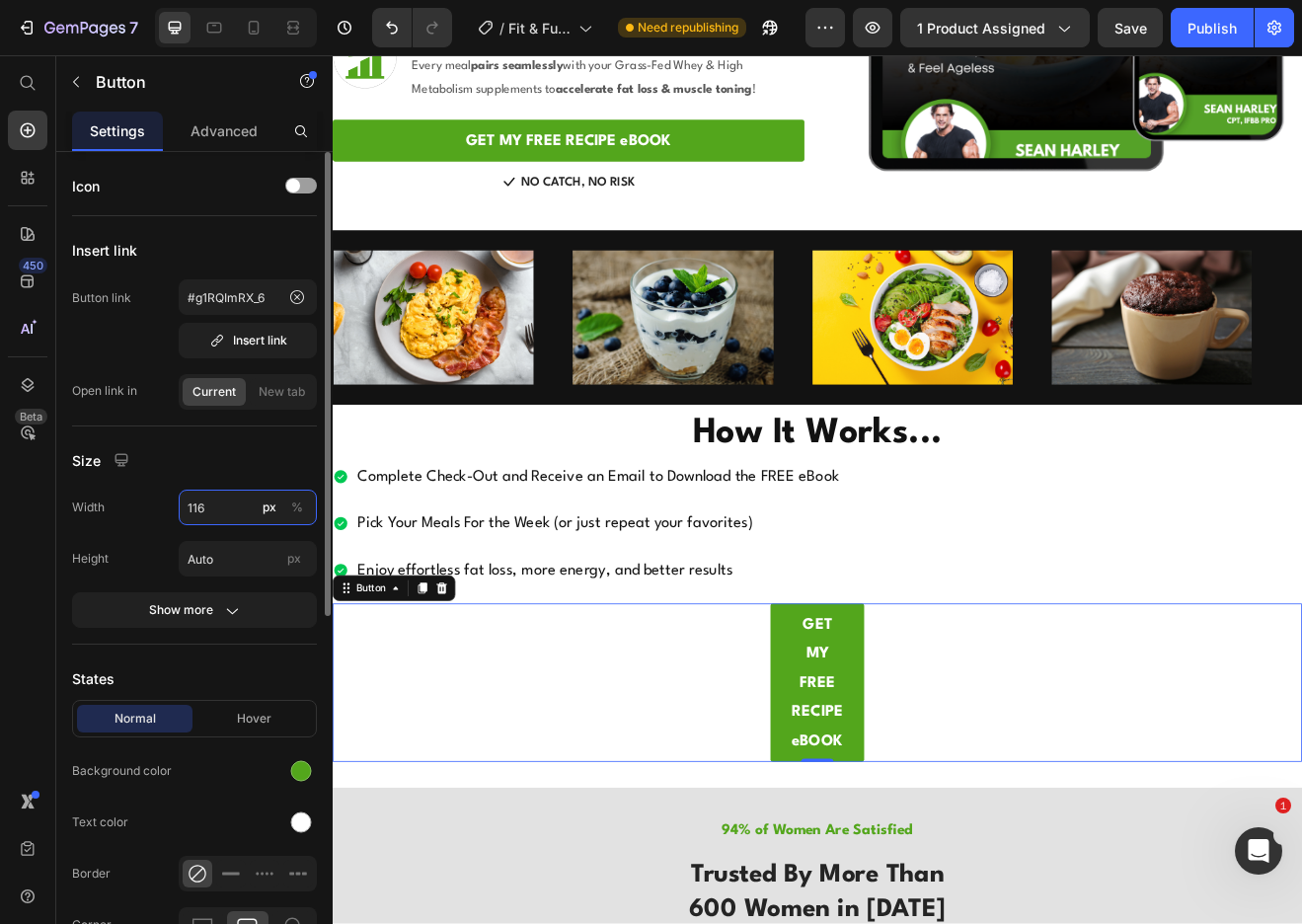 click on "116" at bounding box center [248, 507] 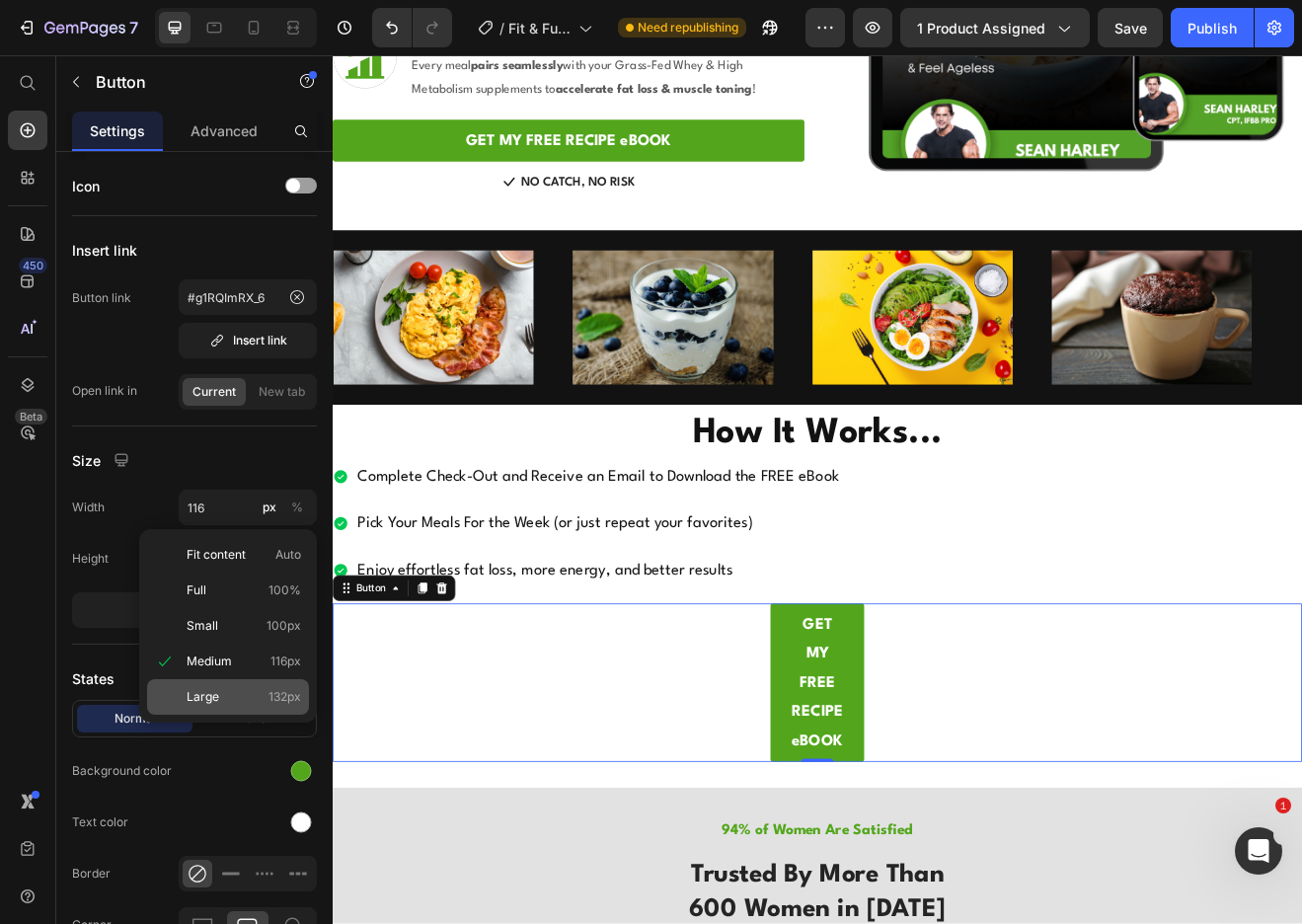 click on "Large 132px" at bounding box center (244, 697) 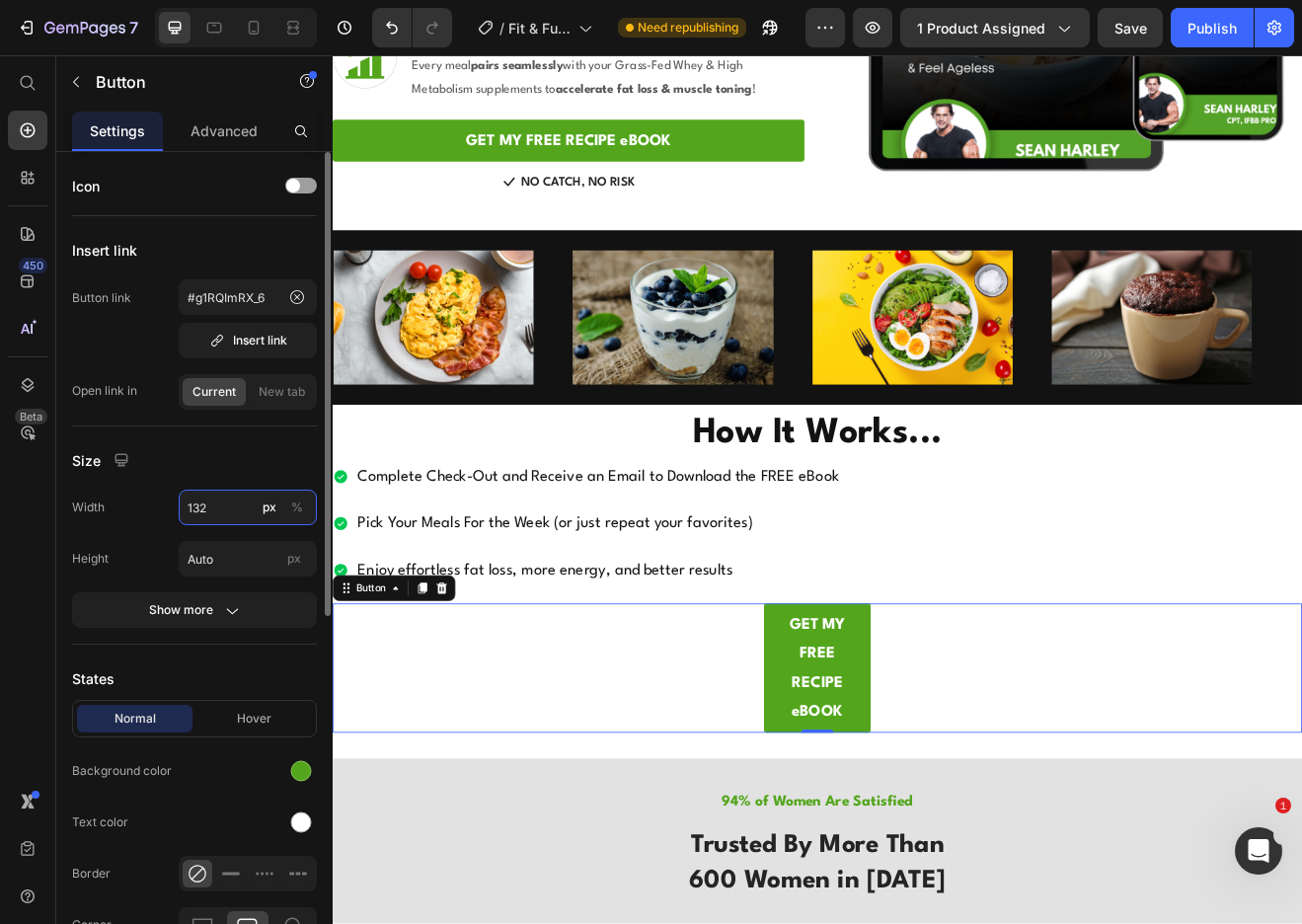 click on "132" at bounding box center (248, 507) 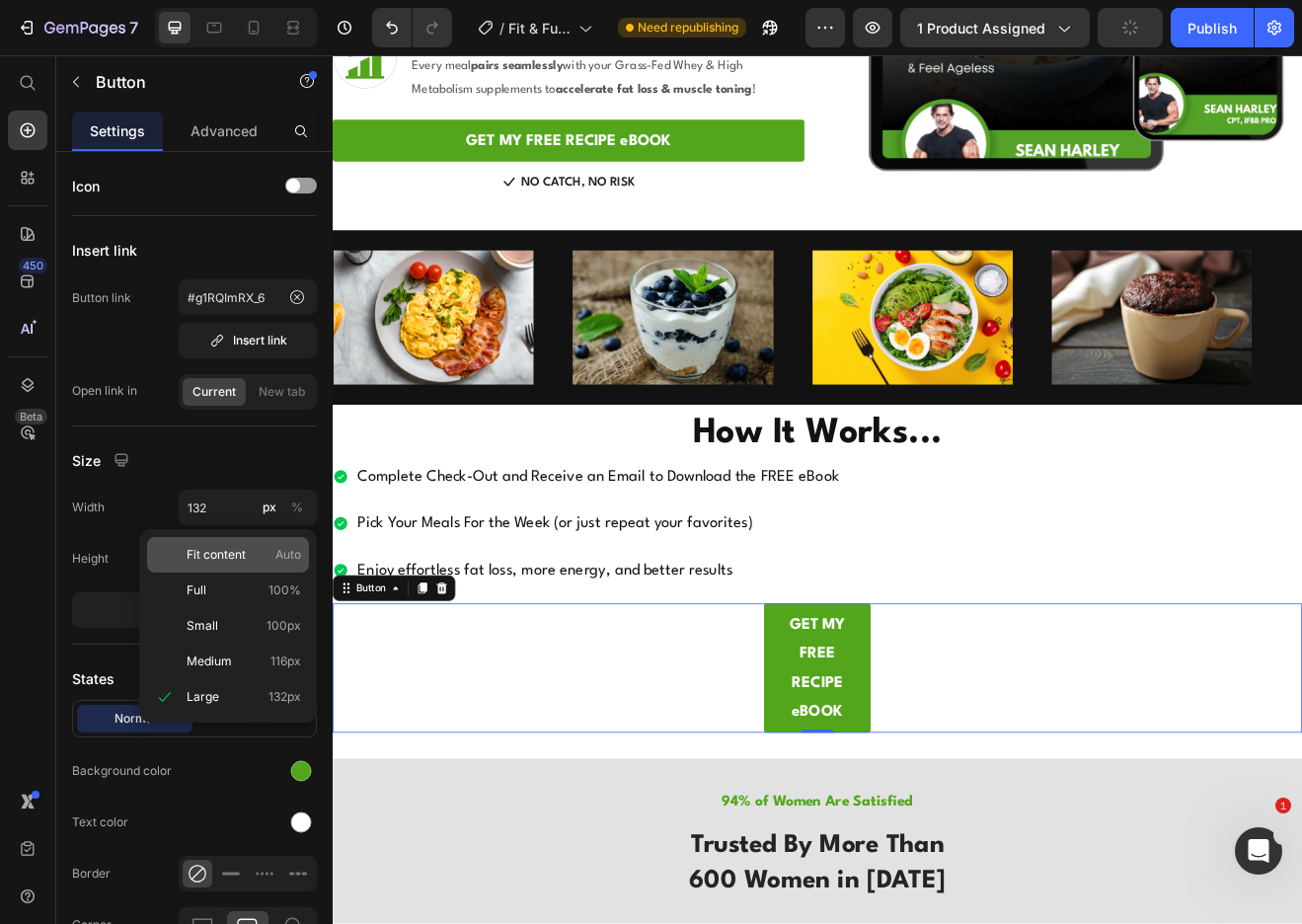 click on "Fit content" at bounding box center [216, 555] 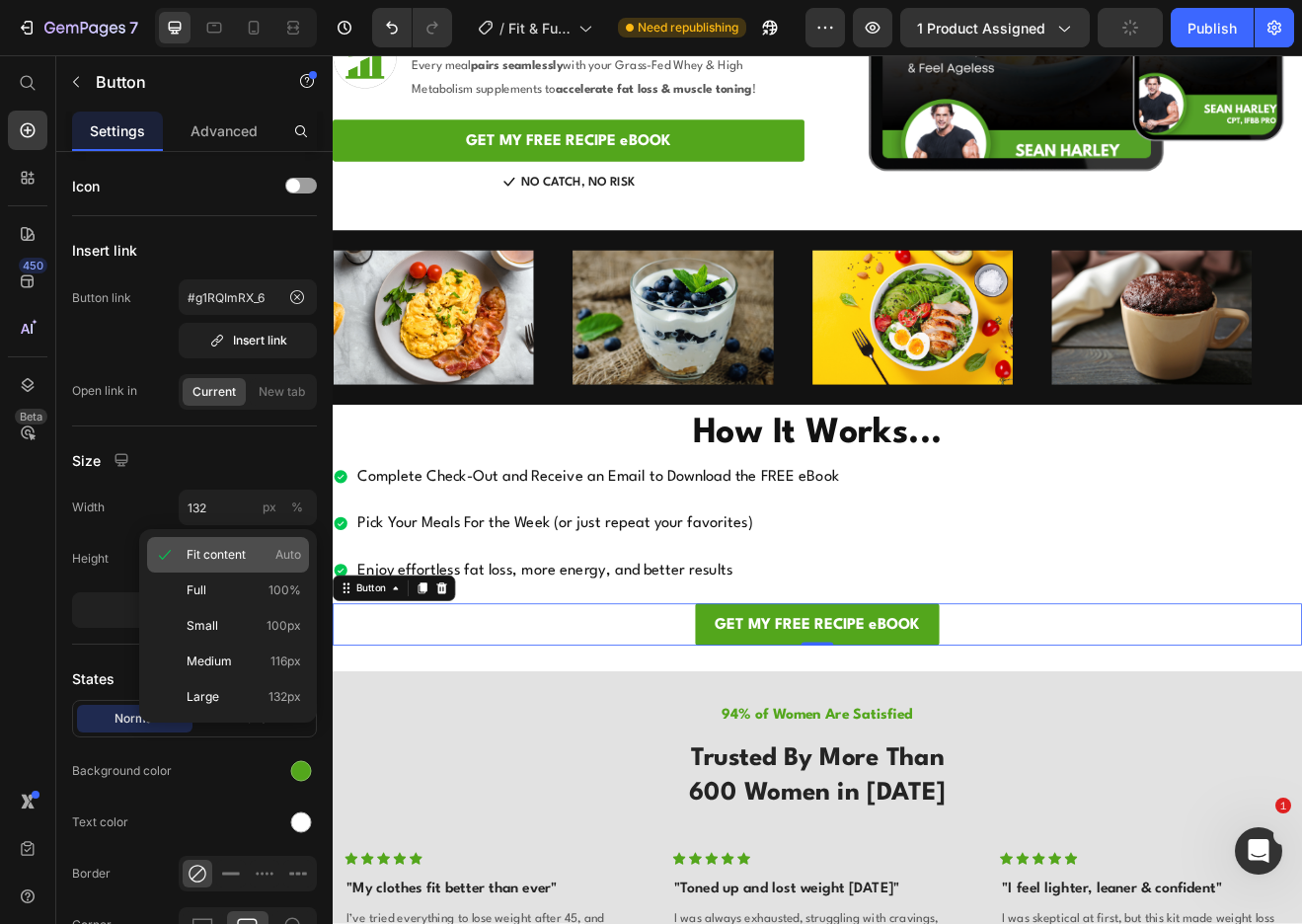 type on "Auto" 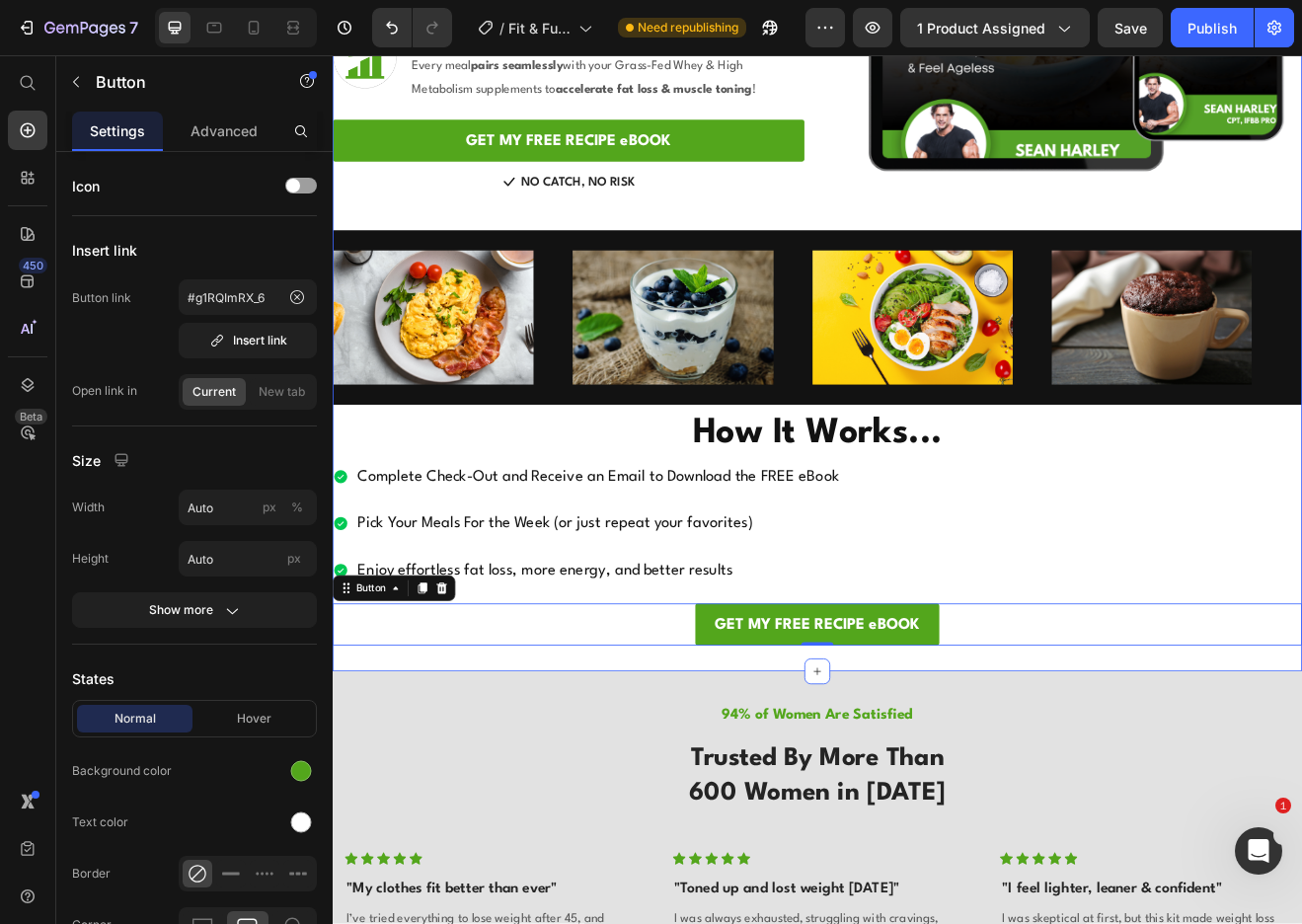 click on "High-Protein Fit & Fueled Recipe Ebook Heading Row Image Fuel Your Body for Lasting Fat Loss Heading These  simple , high-protein recipes  help you burn fat  and  build lean muscle  without restrictive dieting! Text block Row Image Effortless, Delicious, and Time-Saving Heading Designed for busy adults , these quick & easy recipes fit perfectly into your routine. Text block Row Image Maximize Your Results Heading Every meal  pairs seamlessly  with your Grass-Fed Whey & High Metabolism supplements to  accelerate fat loss & muscle toning ! Text block Row GET MY FREE RECIPE eBOOK Button                Icon NO CATCH, NO RISK Text block Icon List Row Image Row Image Image Image Image Image Image Image Image Marquee Heading How It Works... Heading Complete Check-Out and Receive an Email to Download the FREE eBook Pick Your Meals For the Week (or just repeat your favorites) Enjoy effortless fat loss, more energy, and better results Item List GET MY FREE RECIPE eBOOK Button   0 Row Section 12" at bounding box center [925, 215] 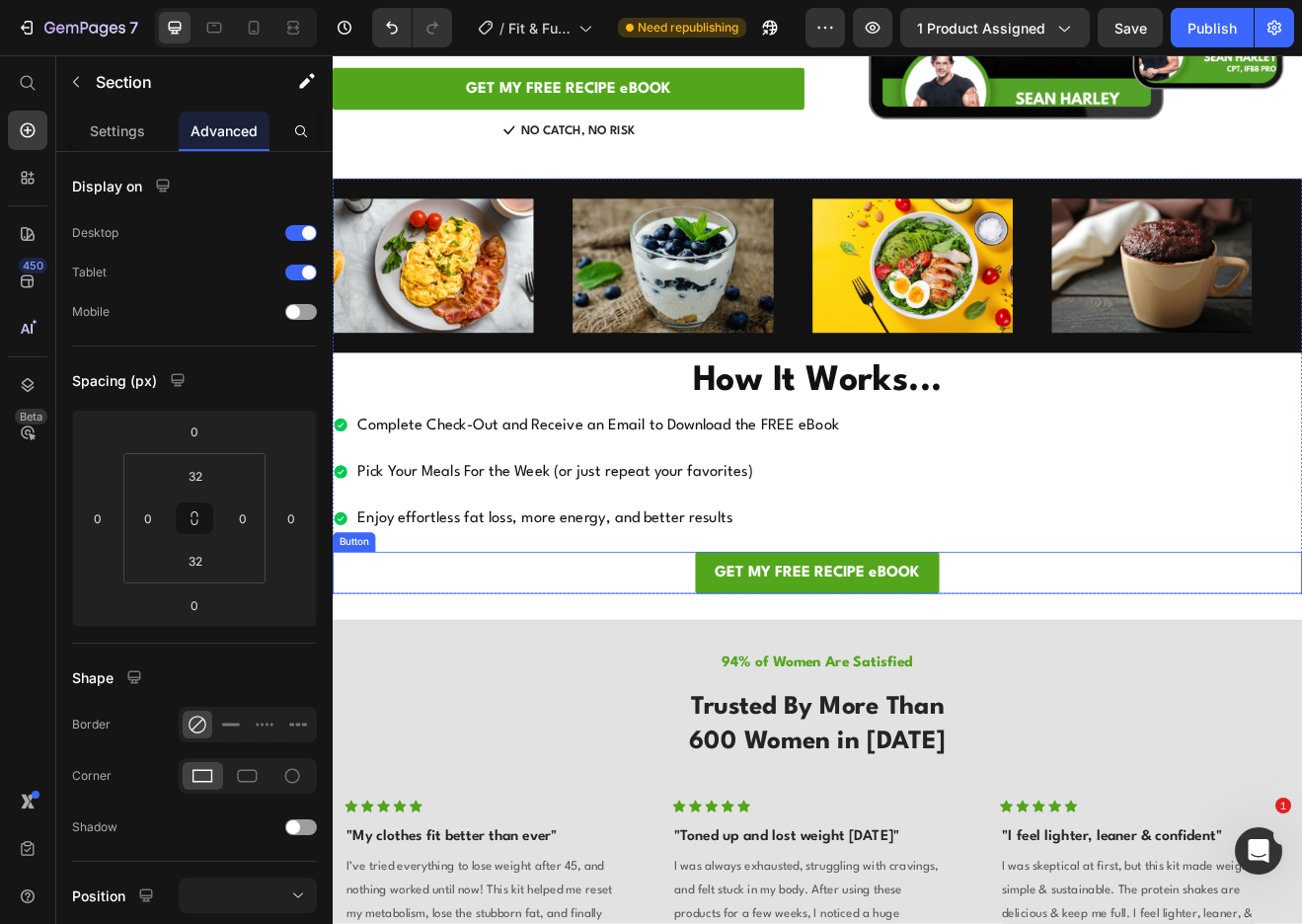 scroll, scrollTop: 3092, scrollLeft: 0, axis: vertical 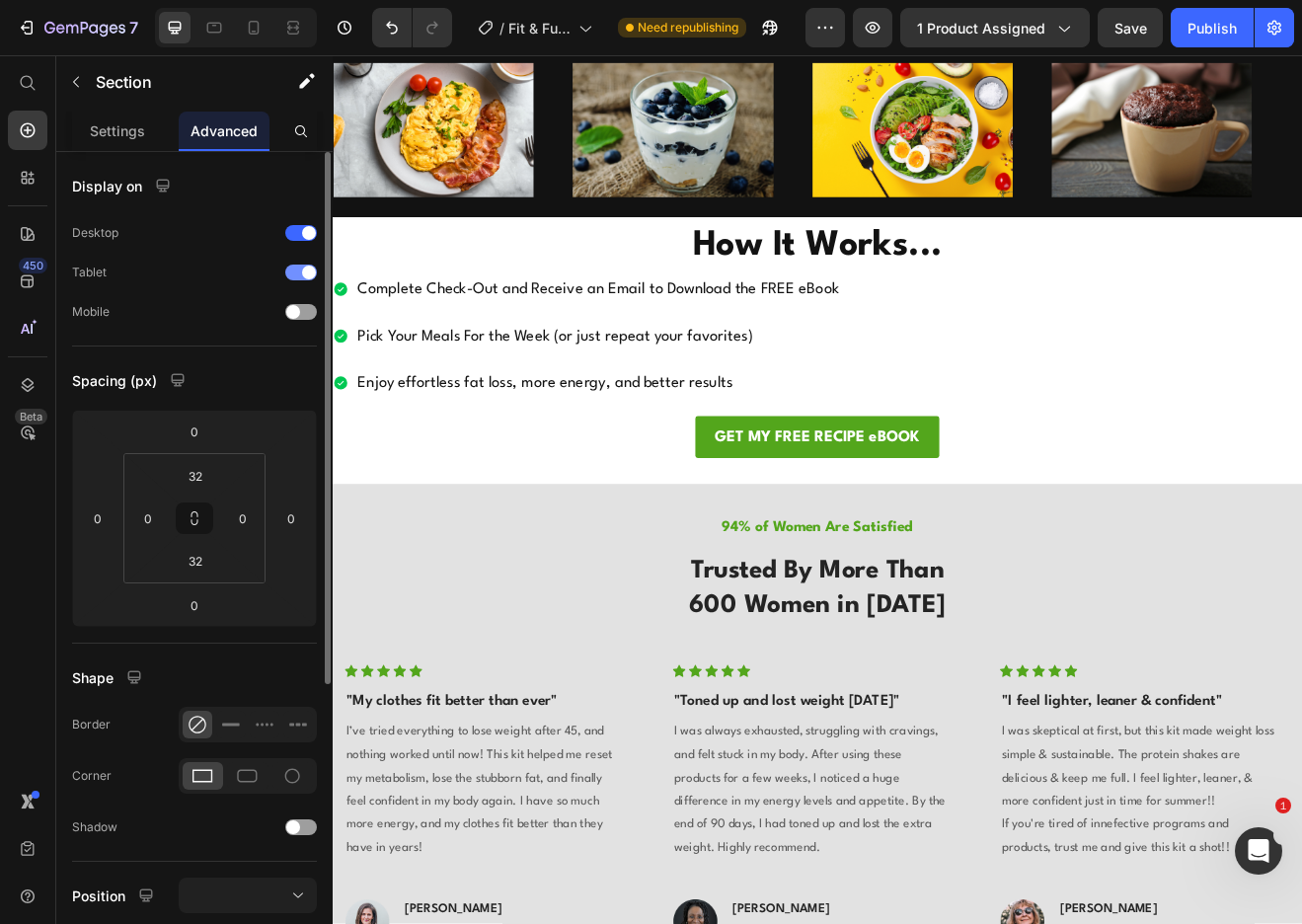 click at bounding box center [211, 272] 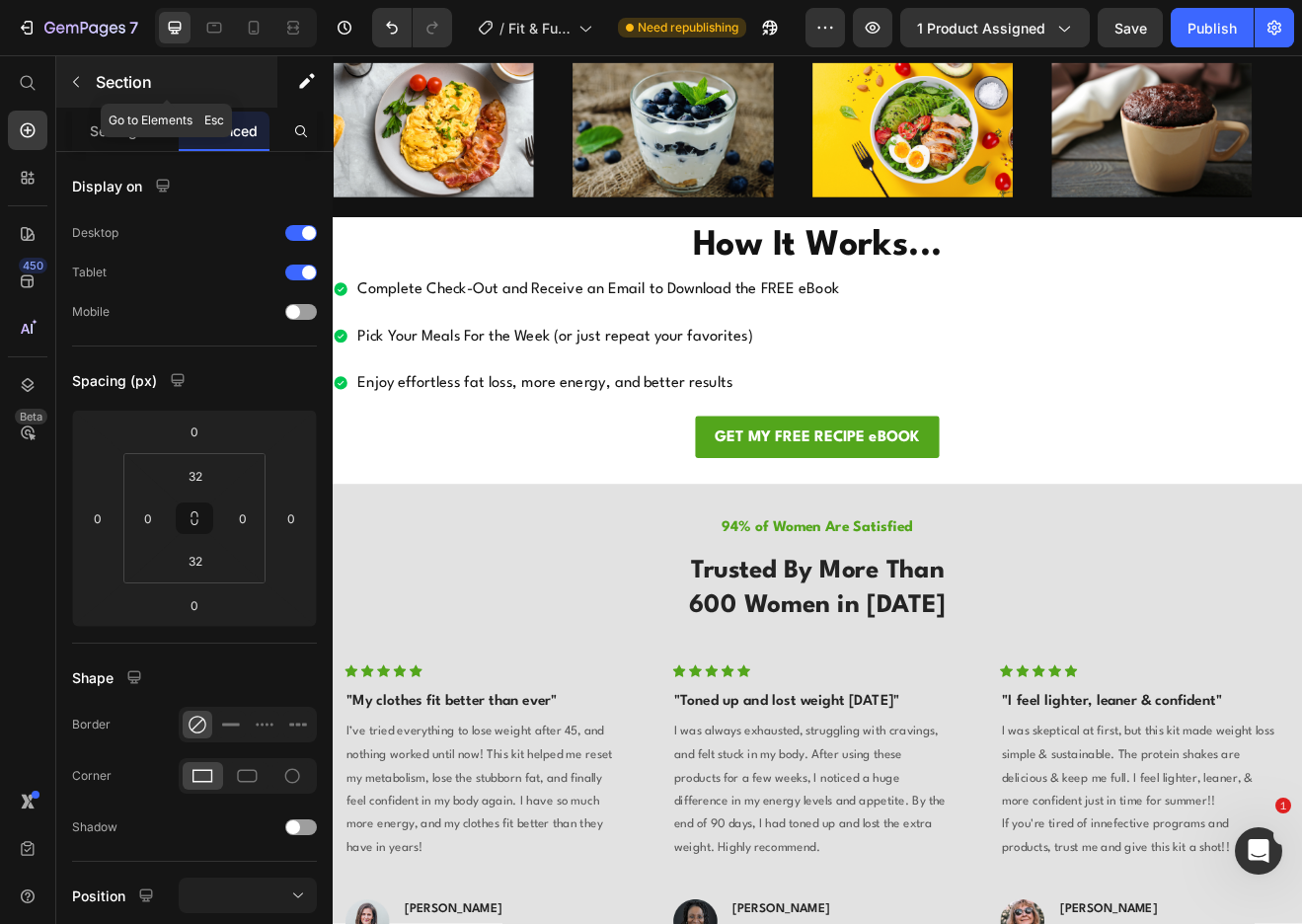 click 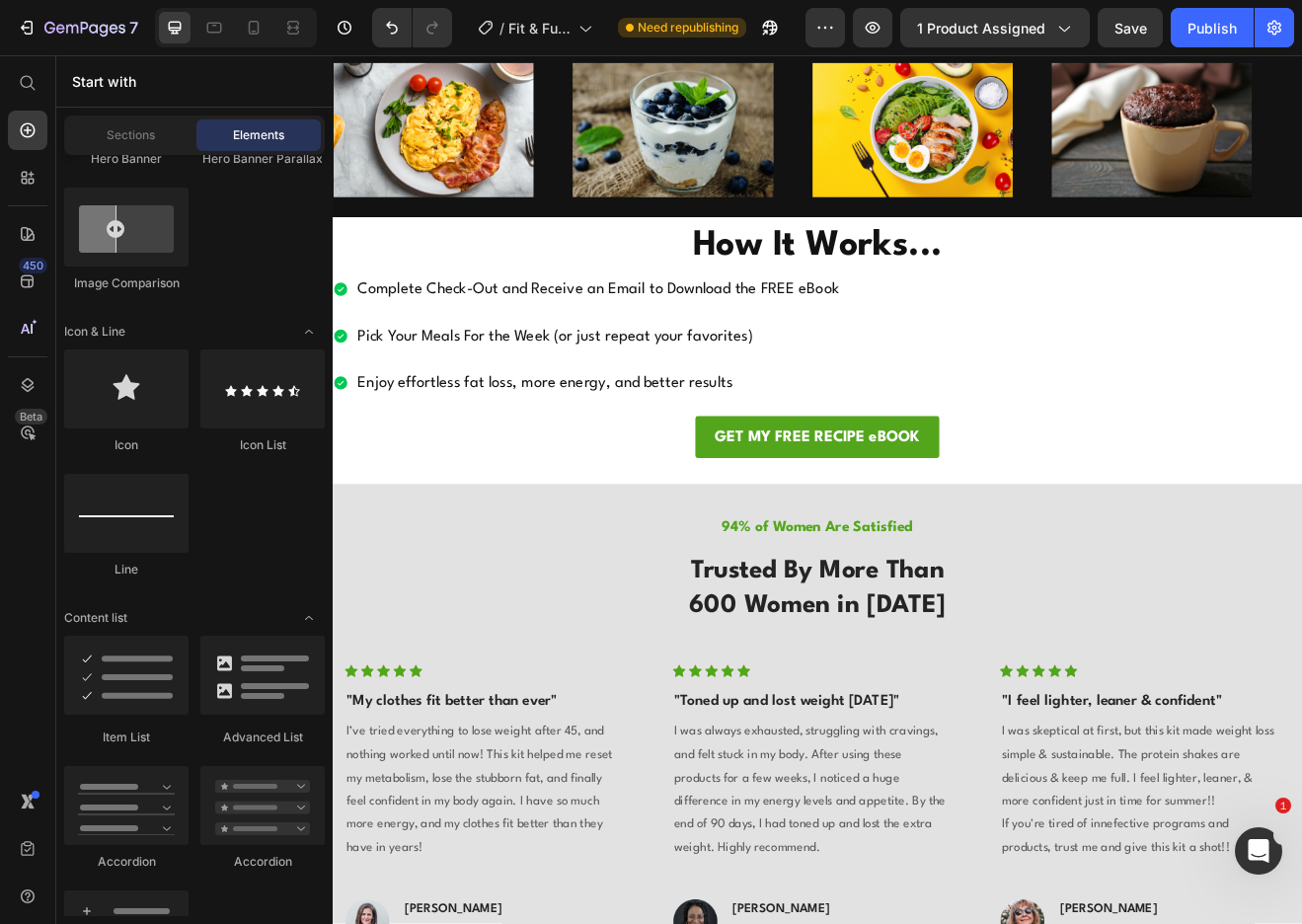 scroll, scrollTop: 0, scrollLeft: 0, axis: both 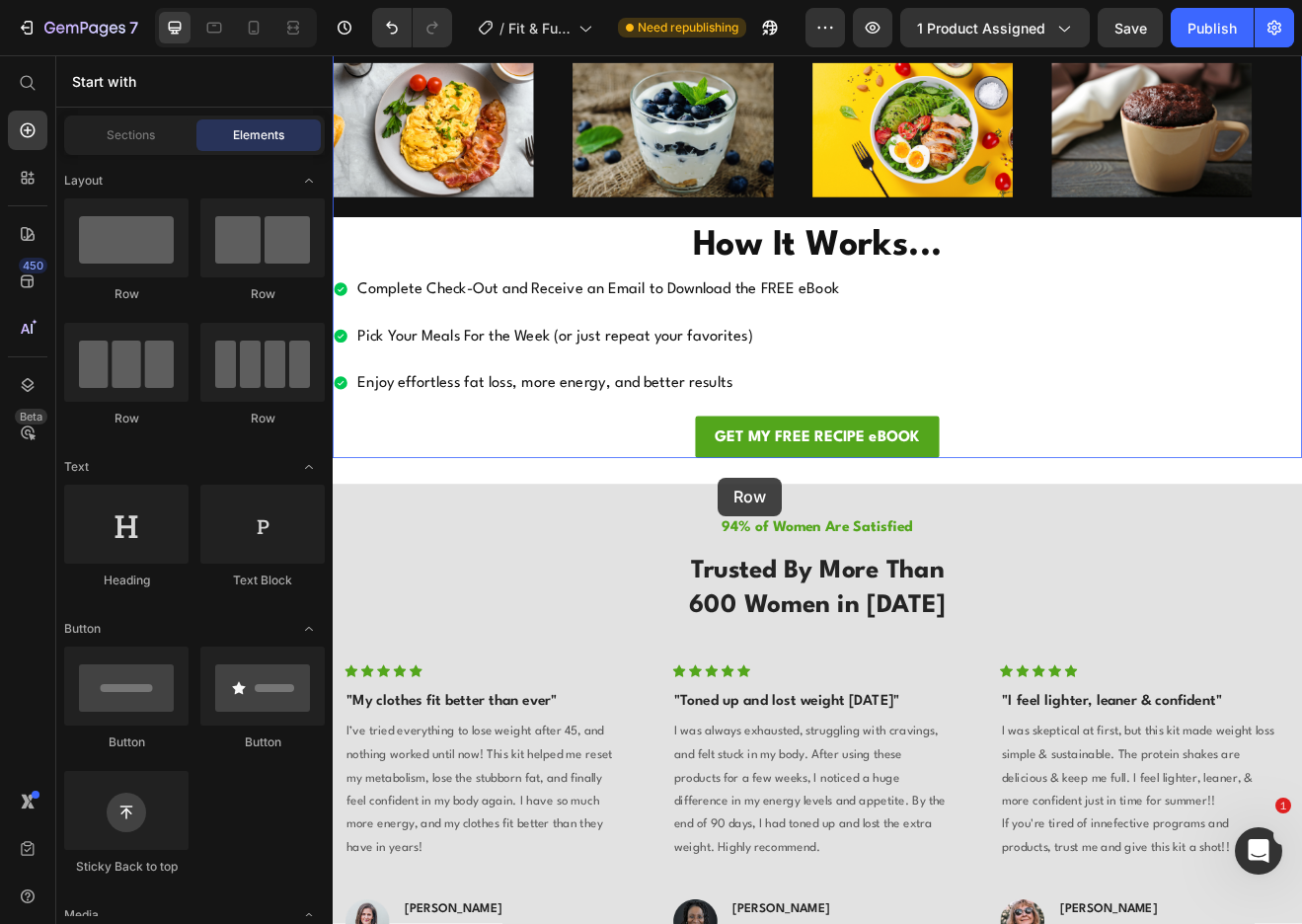 drag, startPoint x: 574, startPoint y: 315, endPoint x: 804, endPoint y: 572, distance: 344.88984 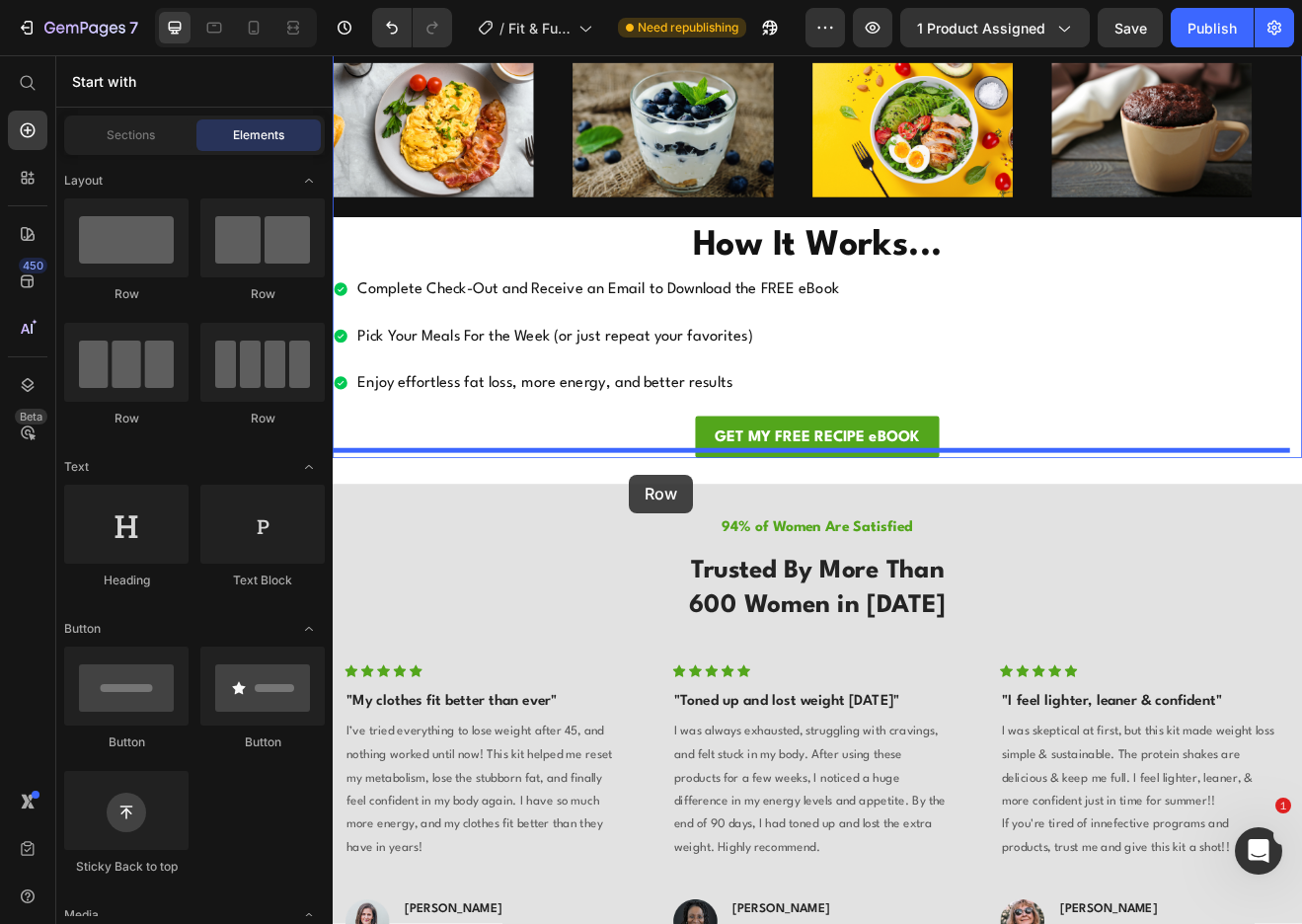 drag, startPoint x: 427, startPoint y: 290, endPoint x: 694, endPoint y: 568, distance: 385.45168 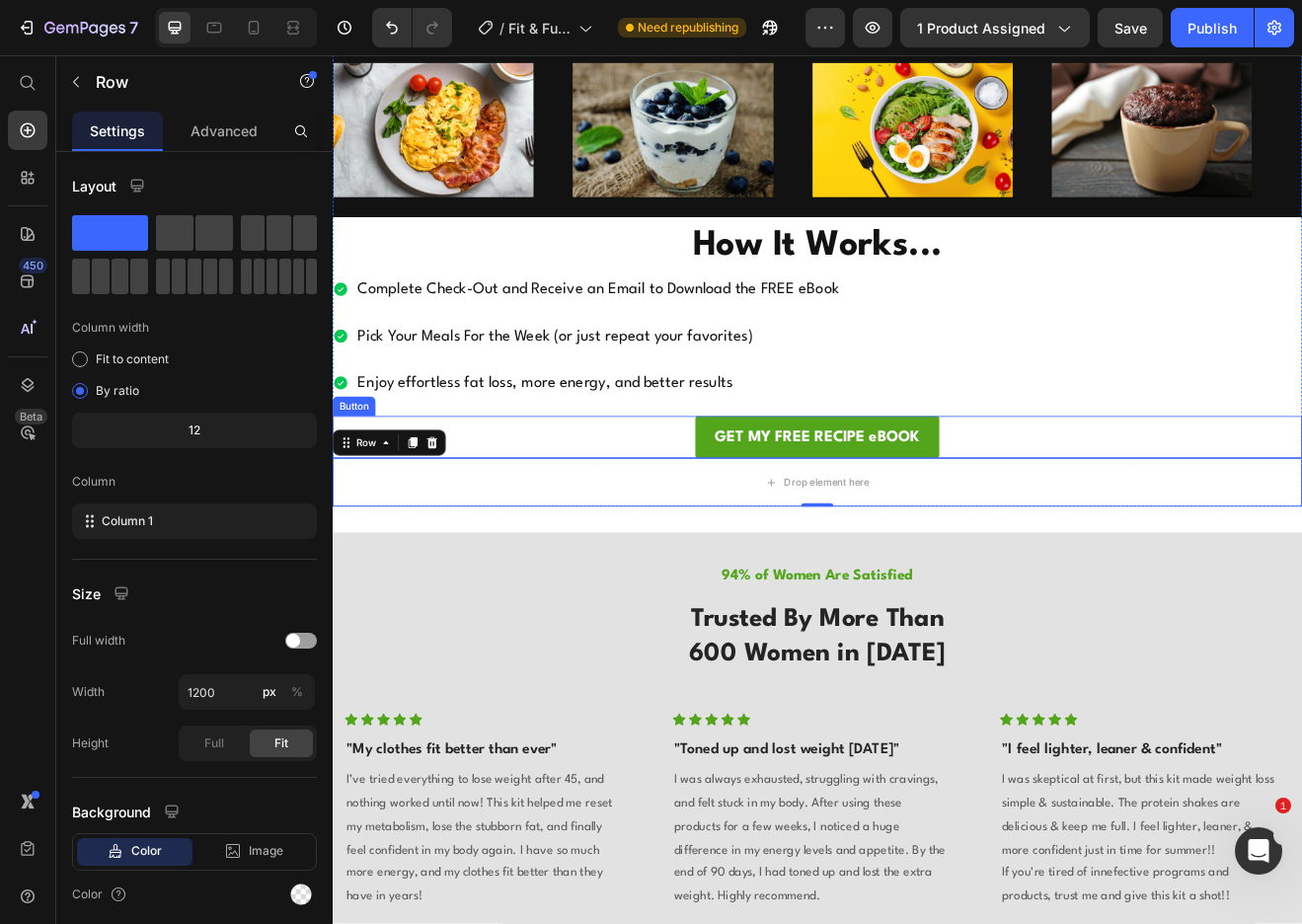 click on "GET MY FREE RECIPE eBOOK Button" at bounding box center (925, 522) 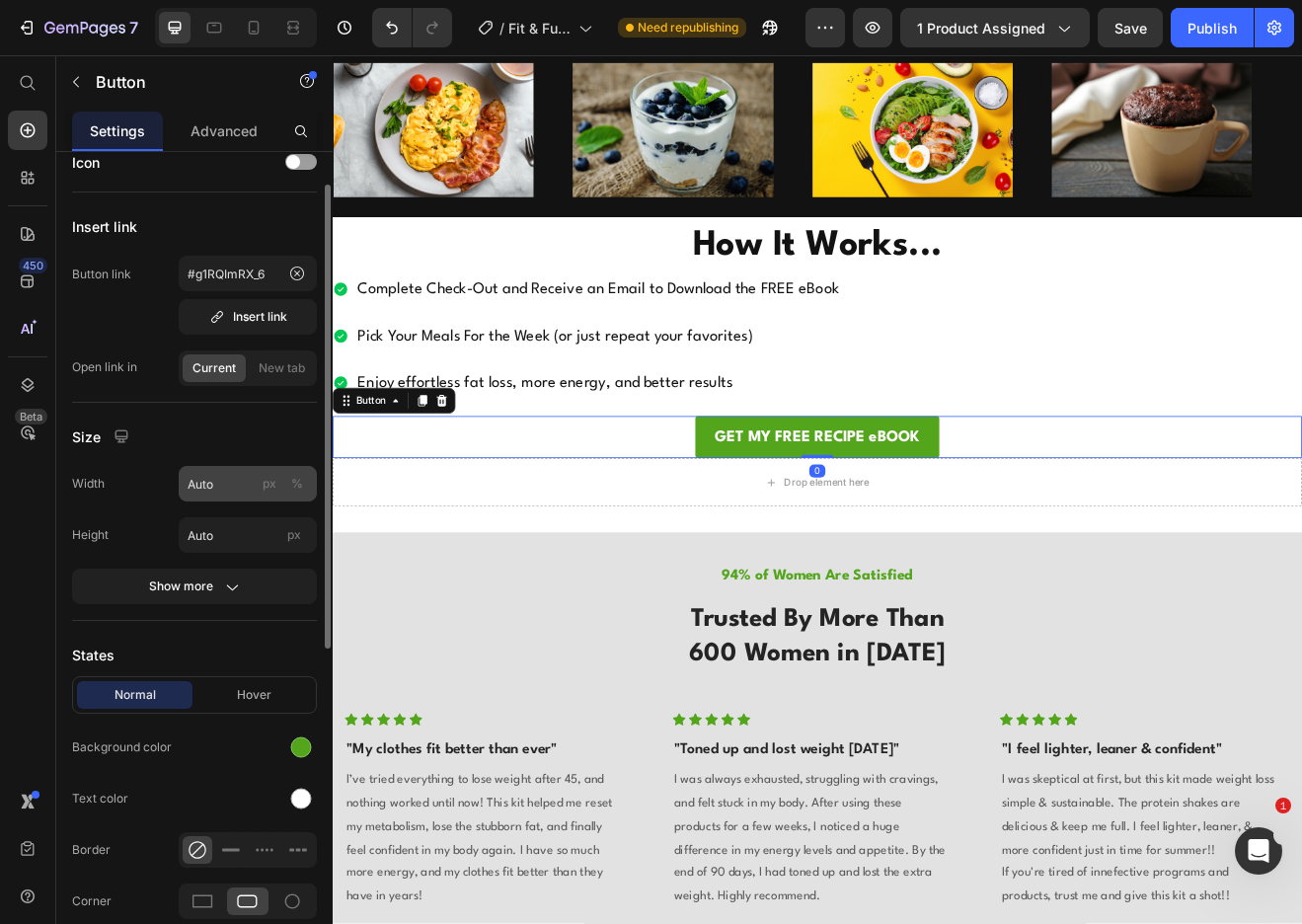 scroll, scrollTop: 52, scrollLeft: 0, axis: vertical 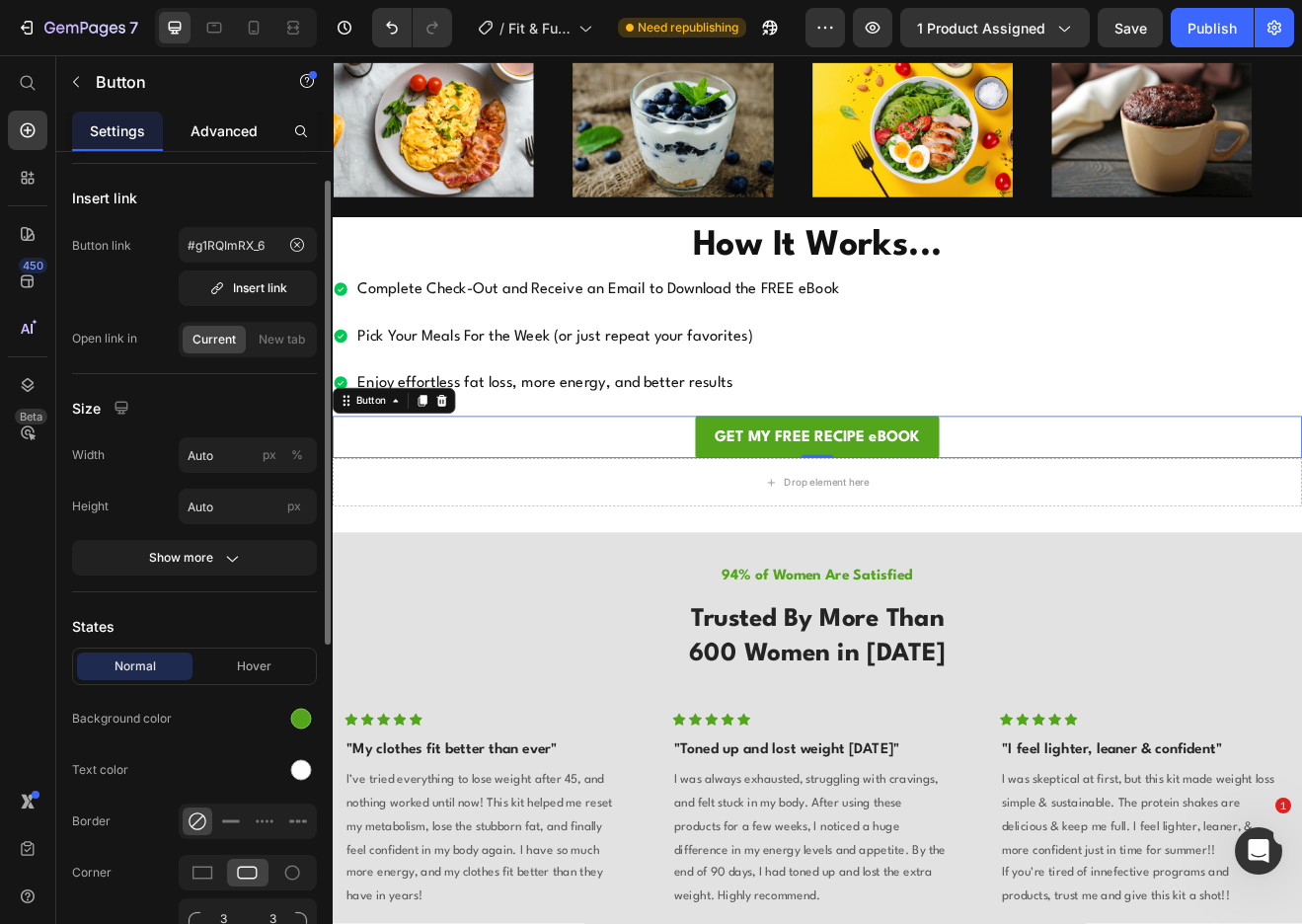 click on "Advanced" at bounding box center (224, 130) 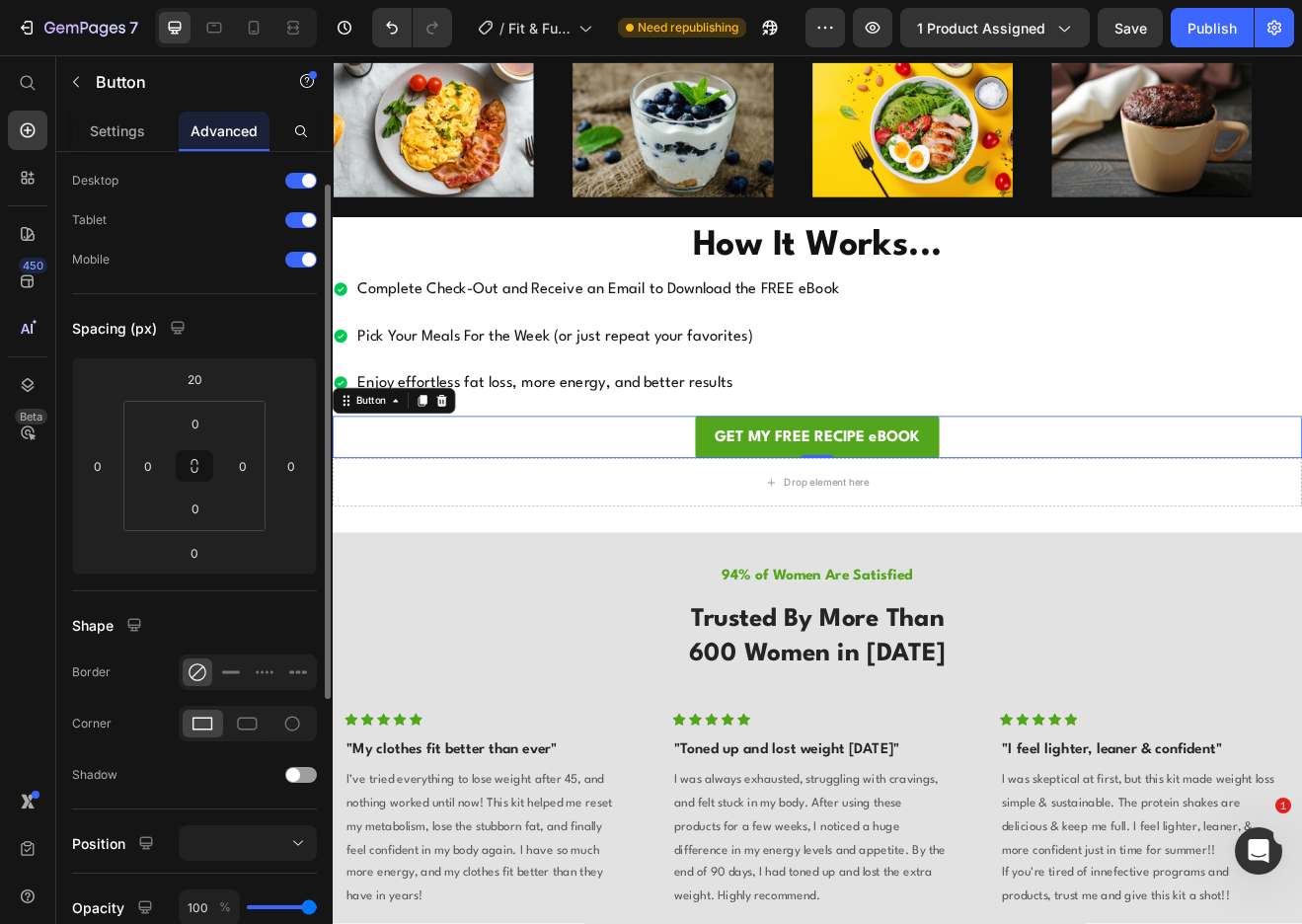 scroll, scrollTop: 0, scrollLeft: 0, axis: both 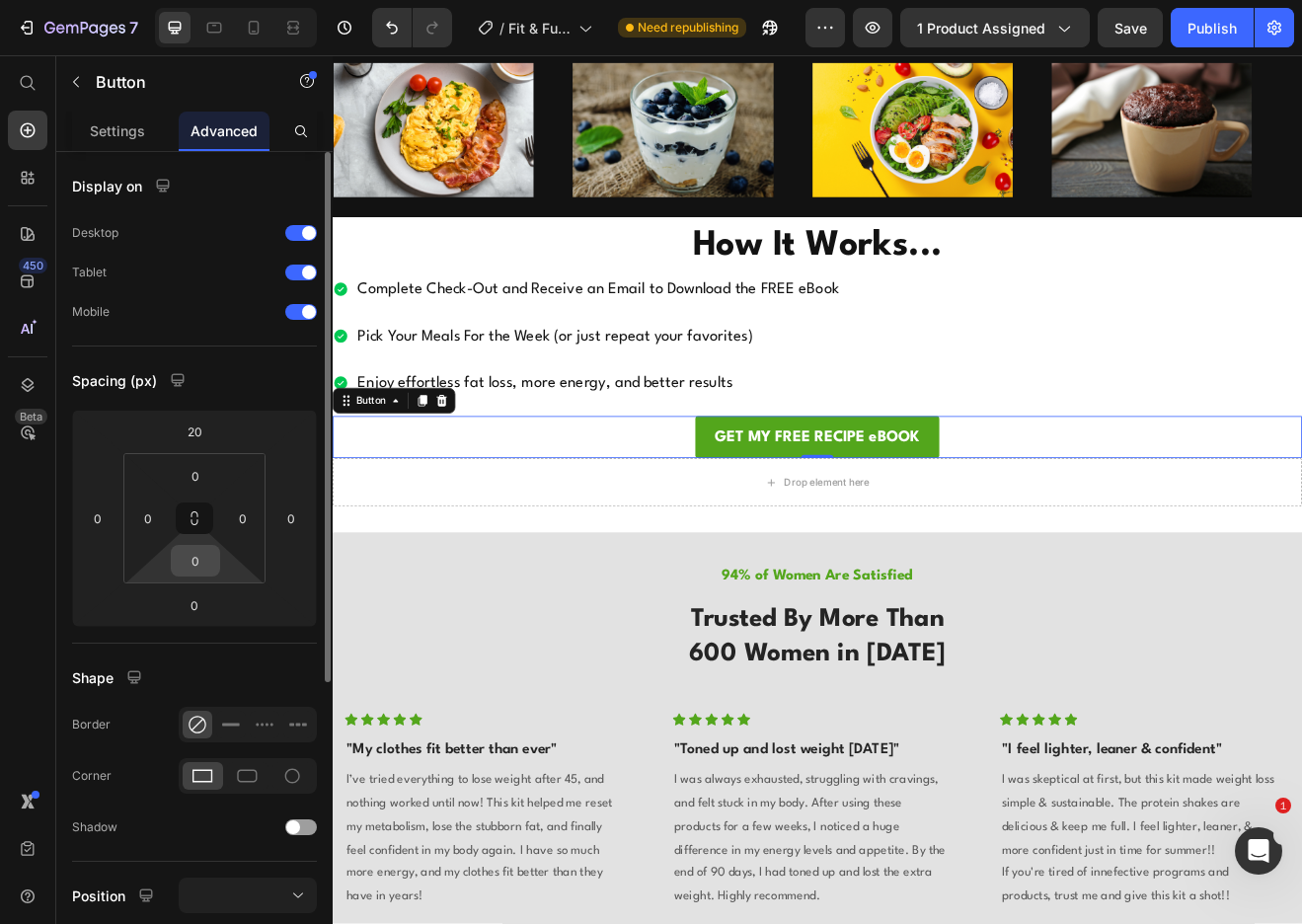 click on "0" at bounding box center [195, 561] 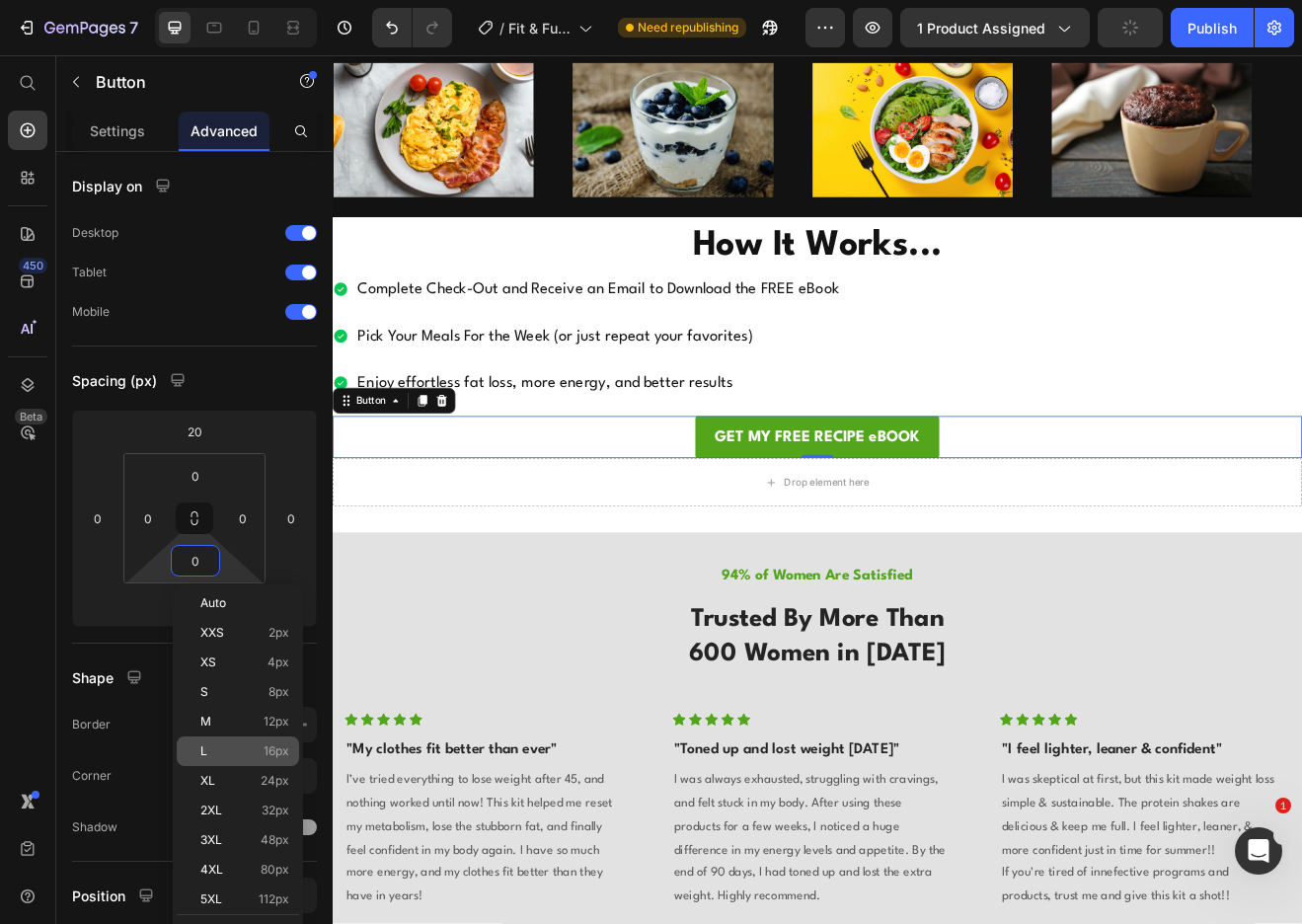 click on "L 16px" at bounding box center [245, 751] 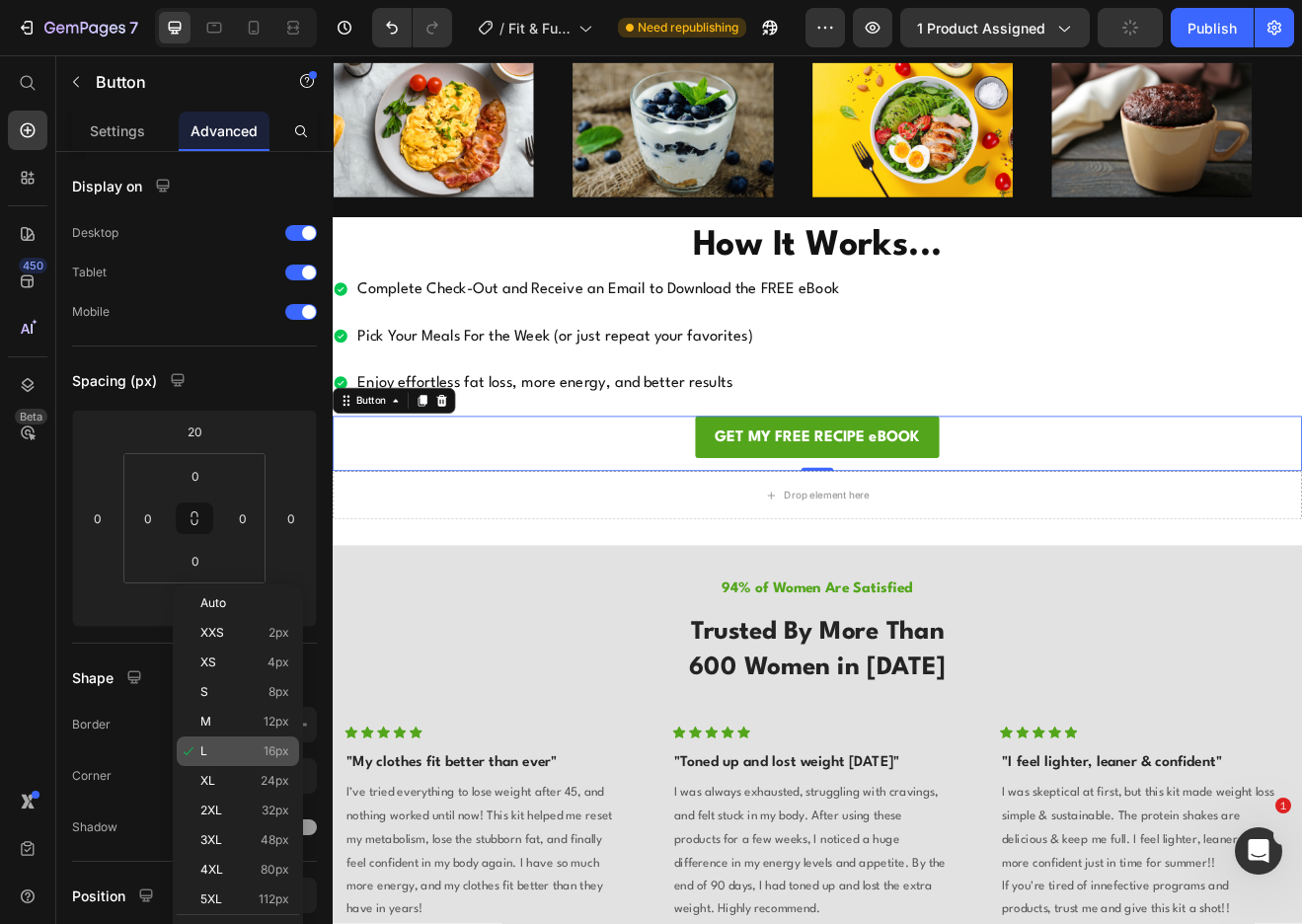 type on "16" 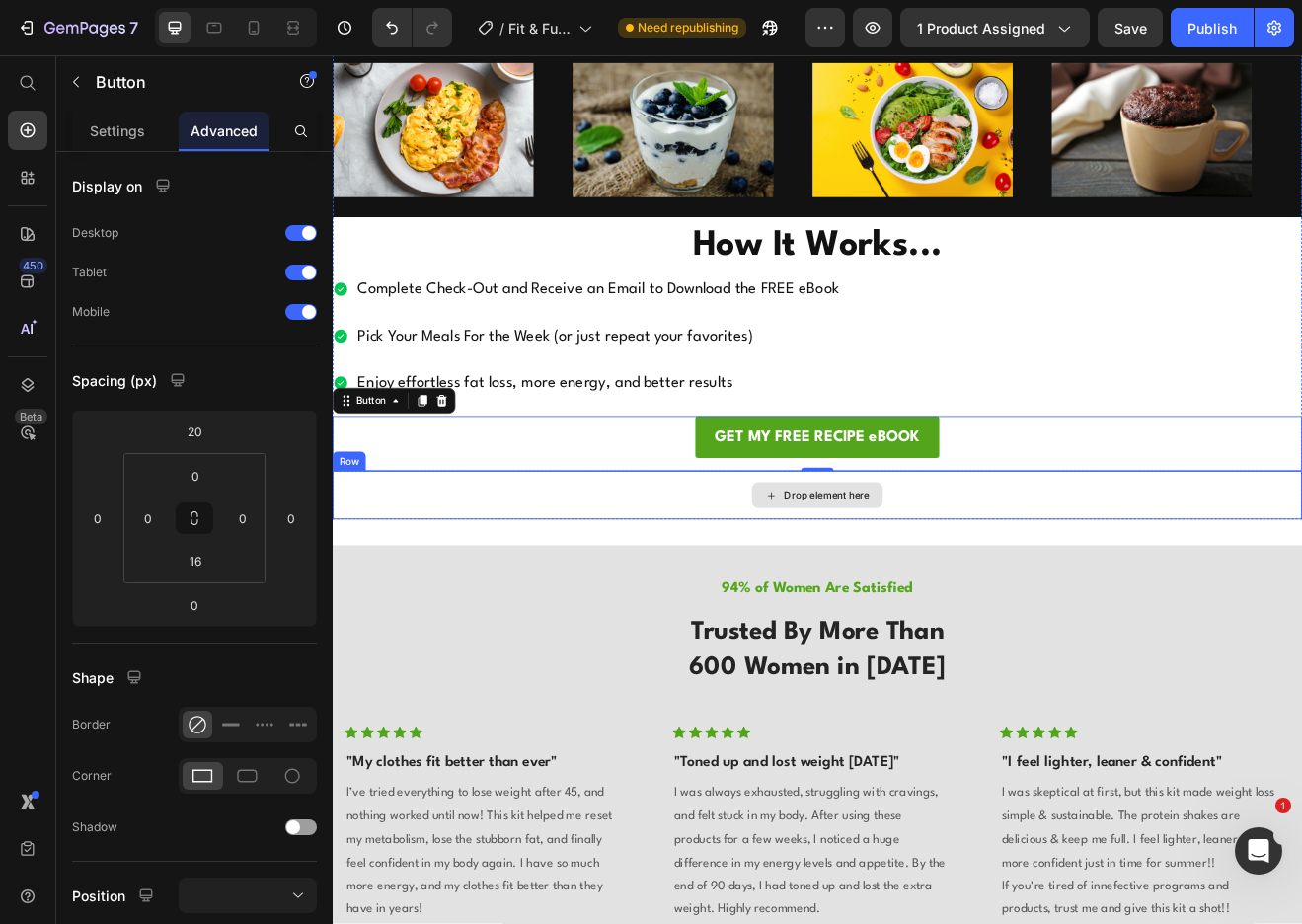 click on "Drop element here" at bounding box center [925, 593] 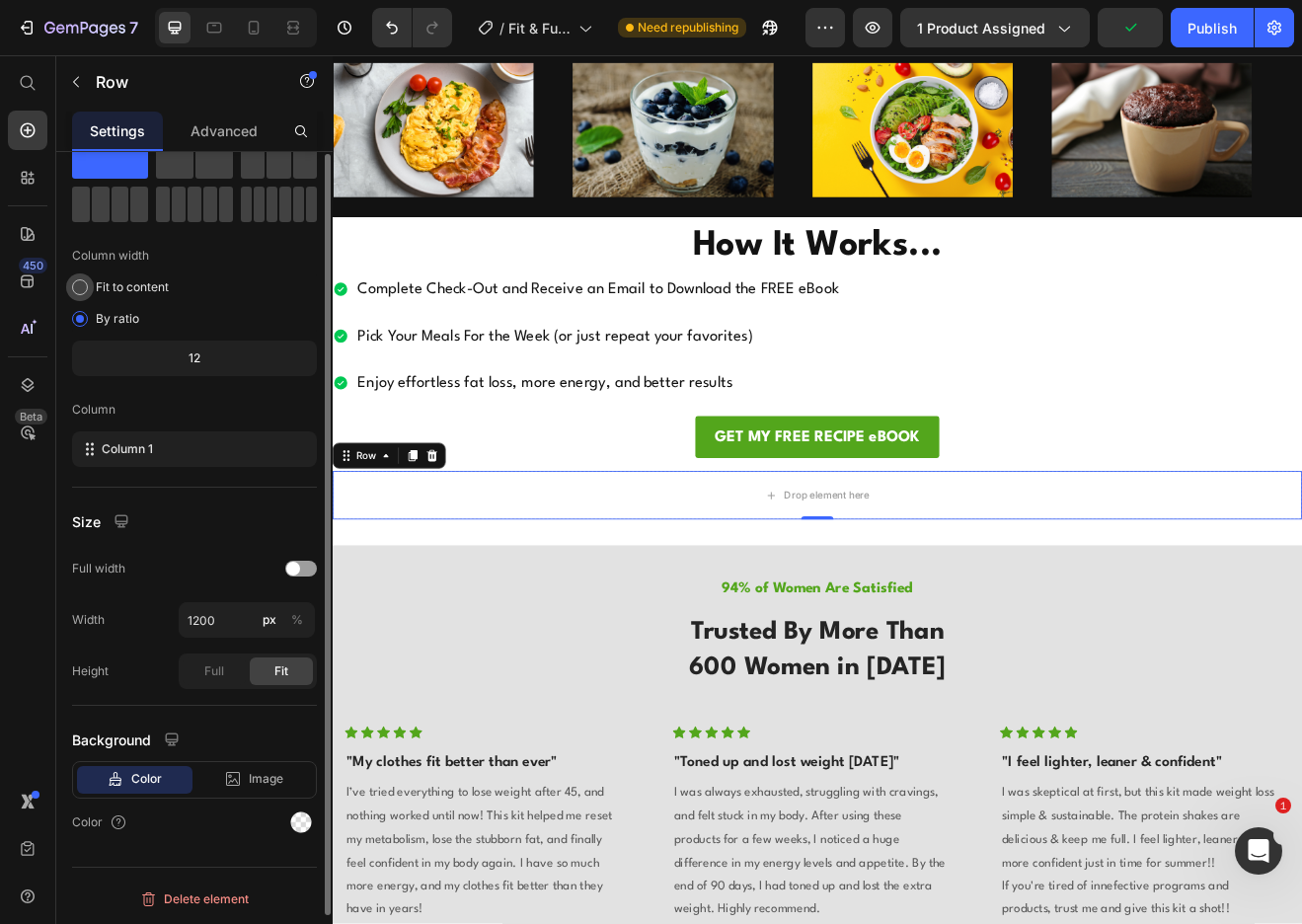 scroll, scrollTop: 0, scrollLeft: 0, axis: both 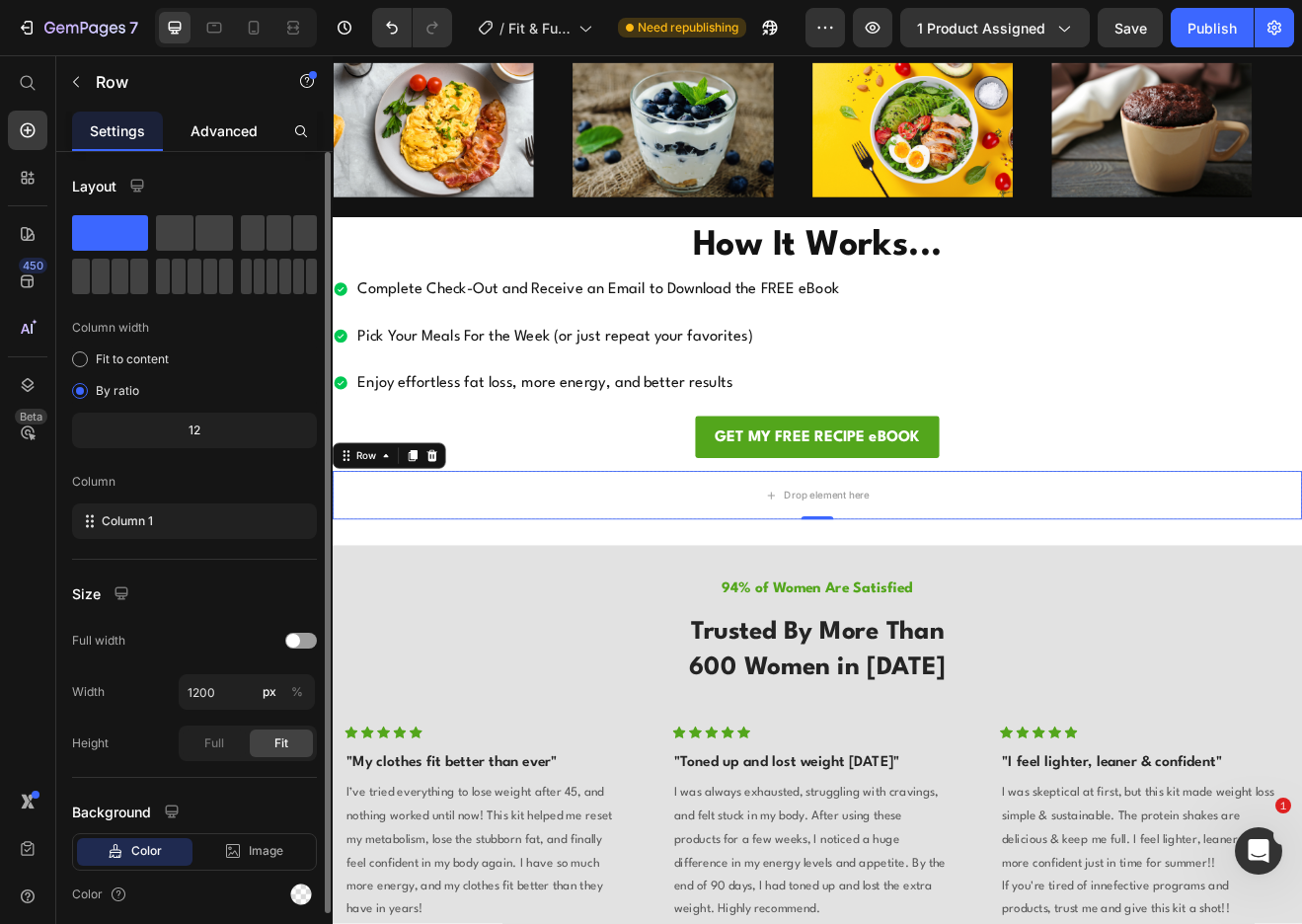 click on "Advanced" at bounding box center (224, 130) 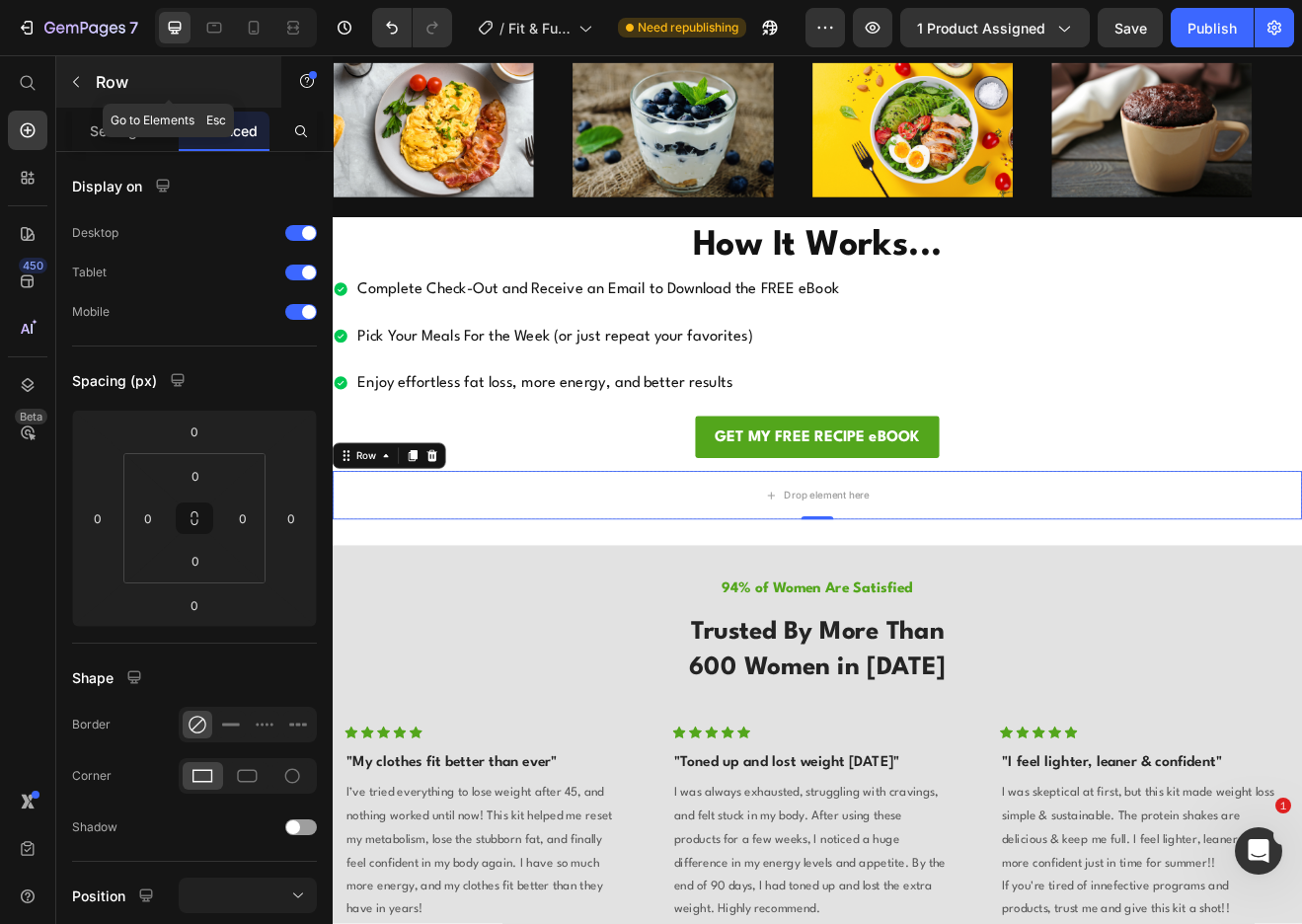 click on "Row" at bounding box center [180, 82] 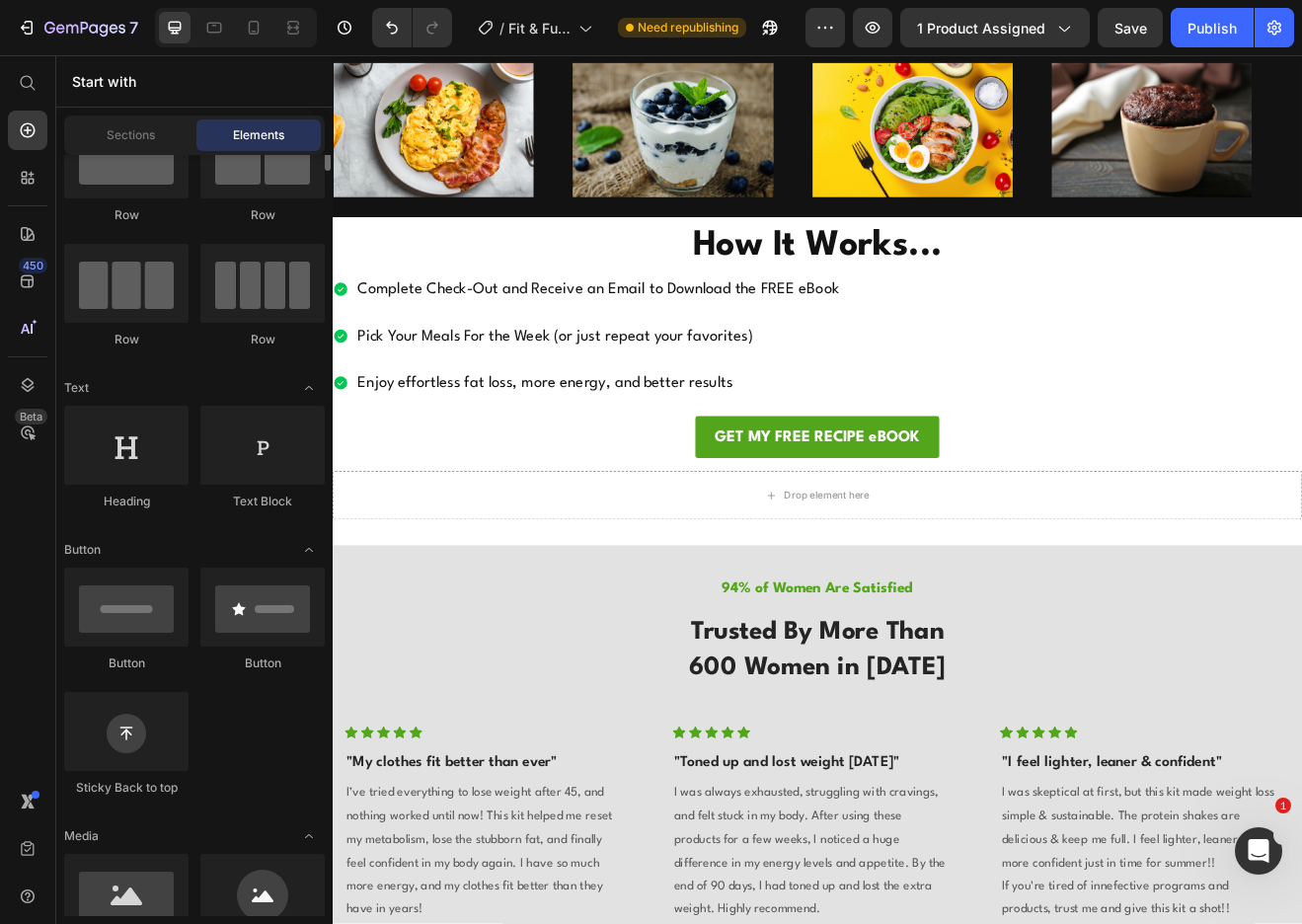 scroll, scrollTop: 0, scrollLeft: 0, axis: both 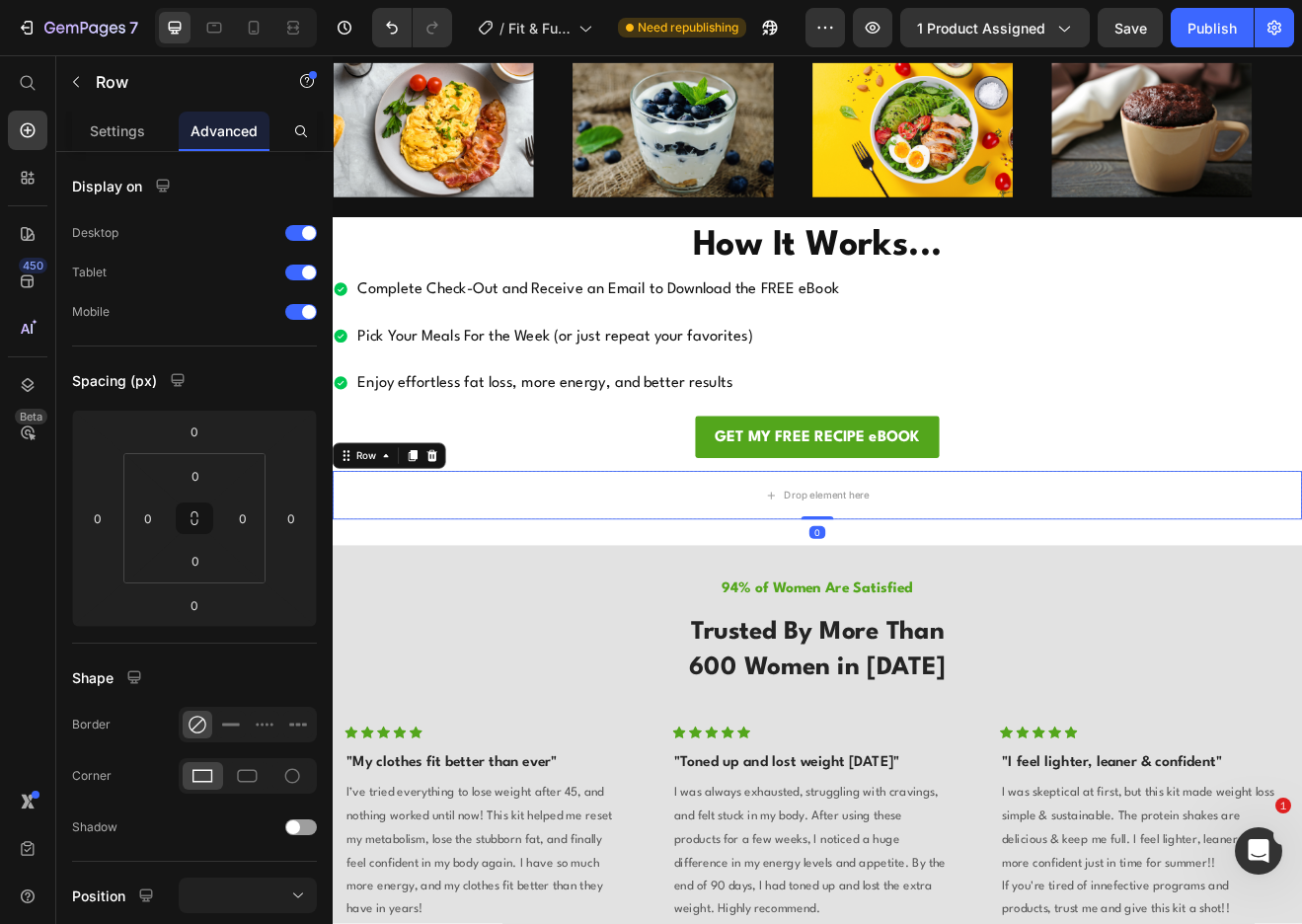 drag, startPoint x: 459, startPoint y: 534, endPoint x: 498, endPoint y: 600, distance: 76.66159 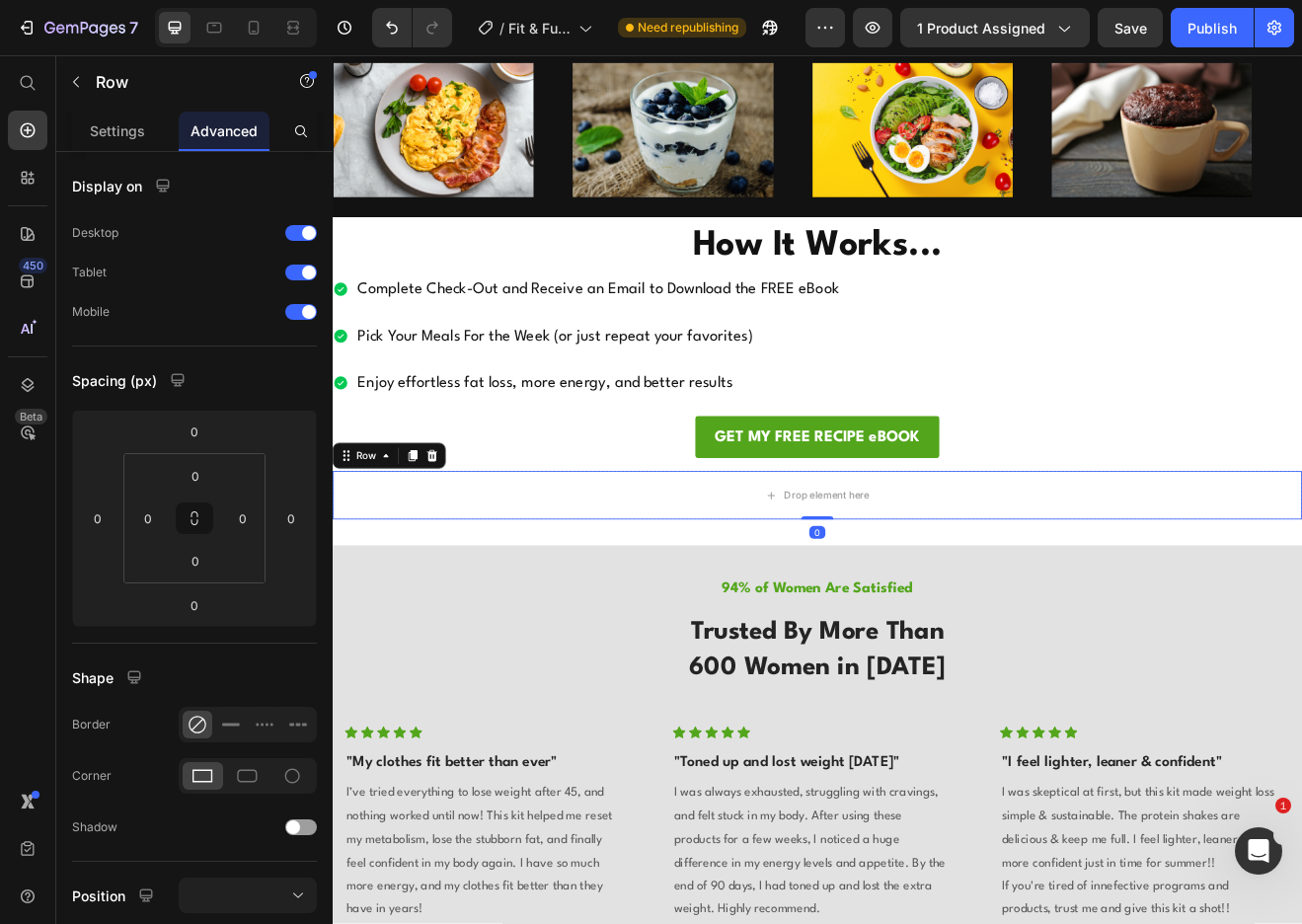 click 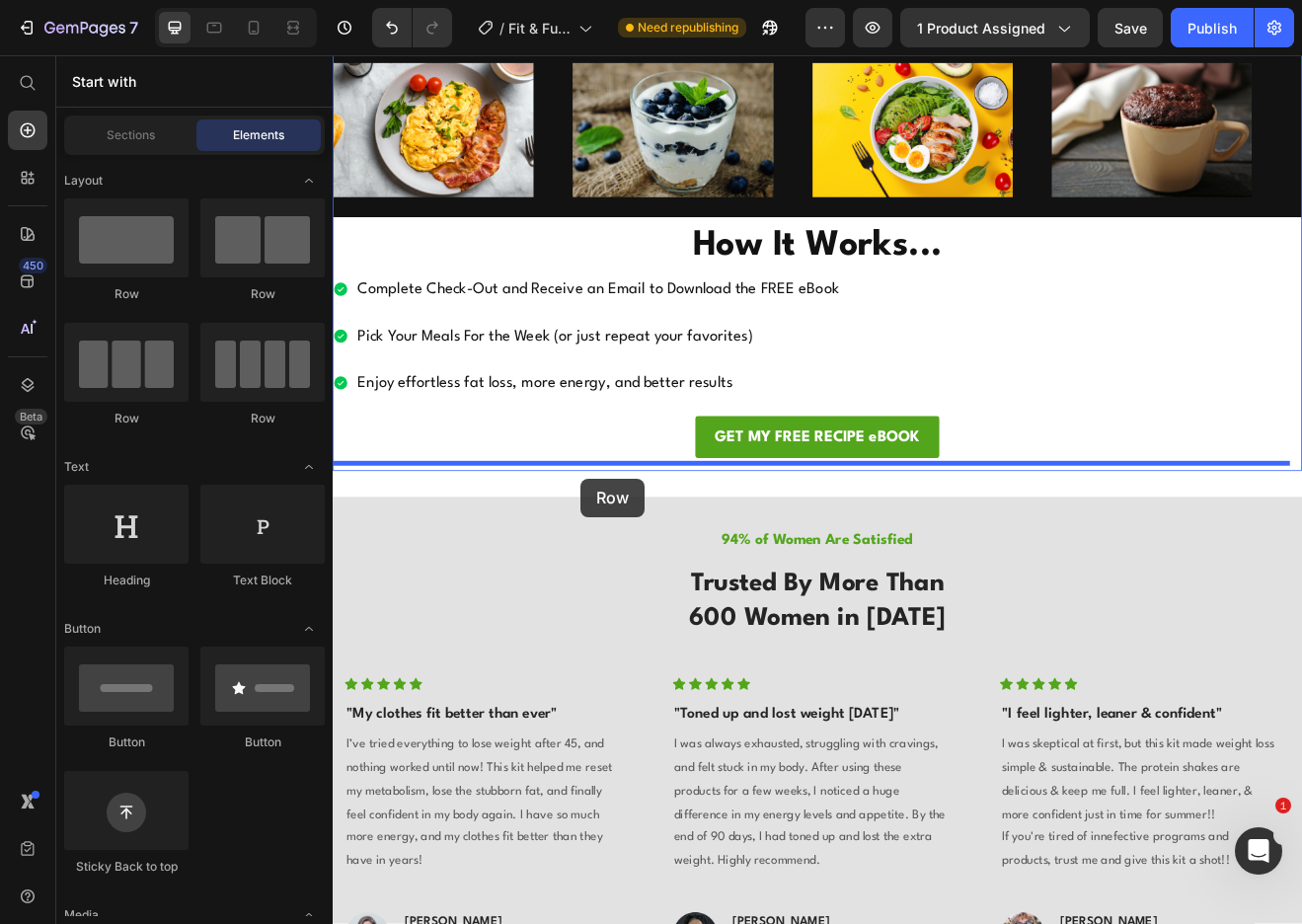 drag, startPoint x: 370, startPoint y: 549, endPoint x: 636, endPoint y: 573, distance: 267.0805 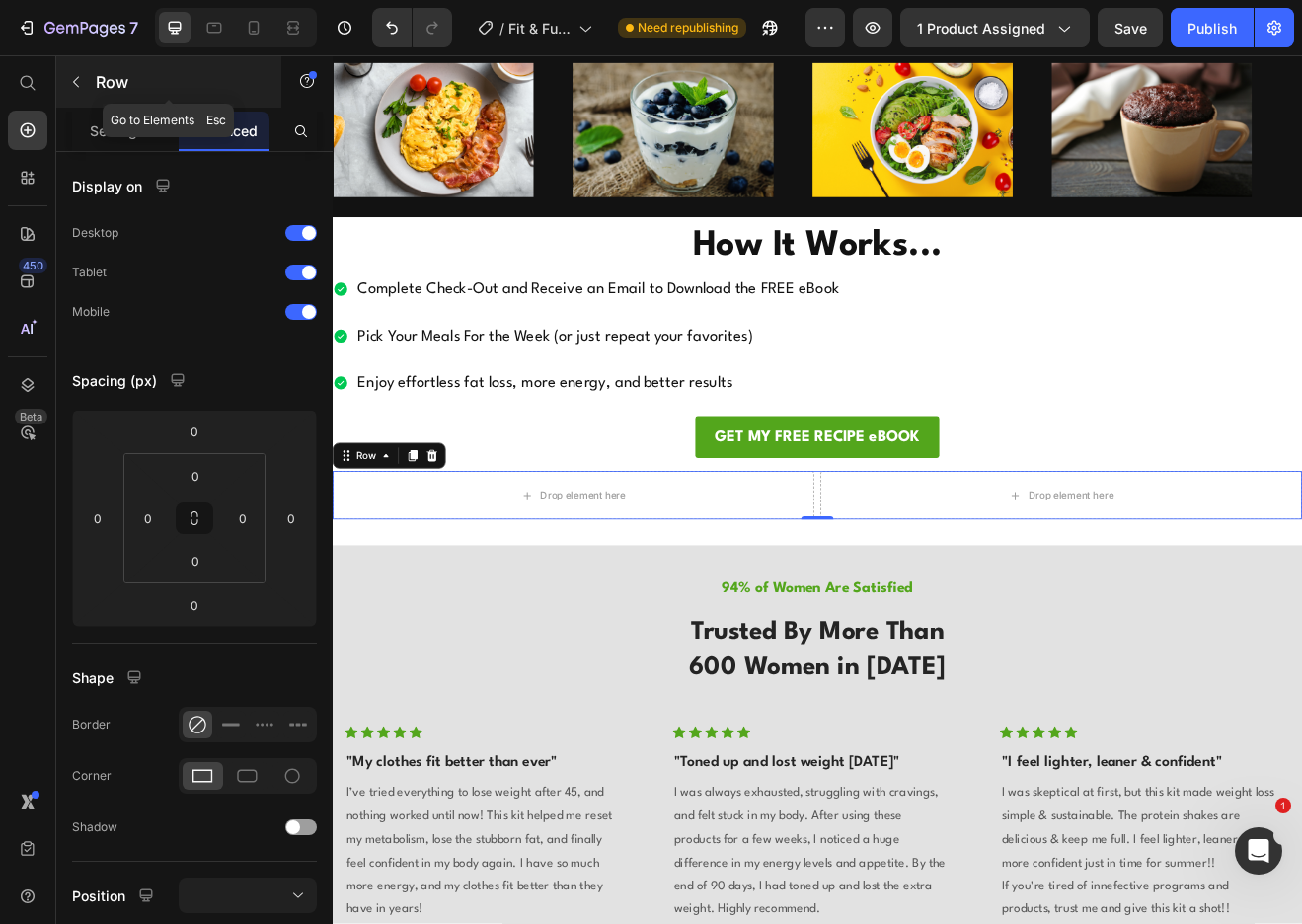 click at bounding box center (76, 82) 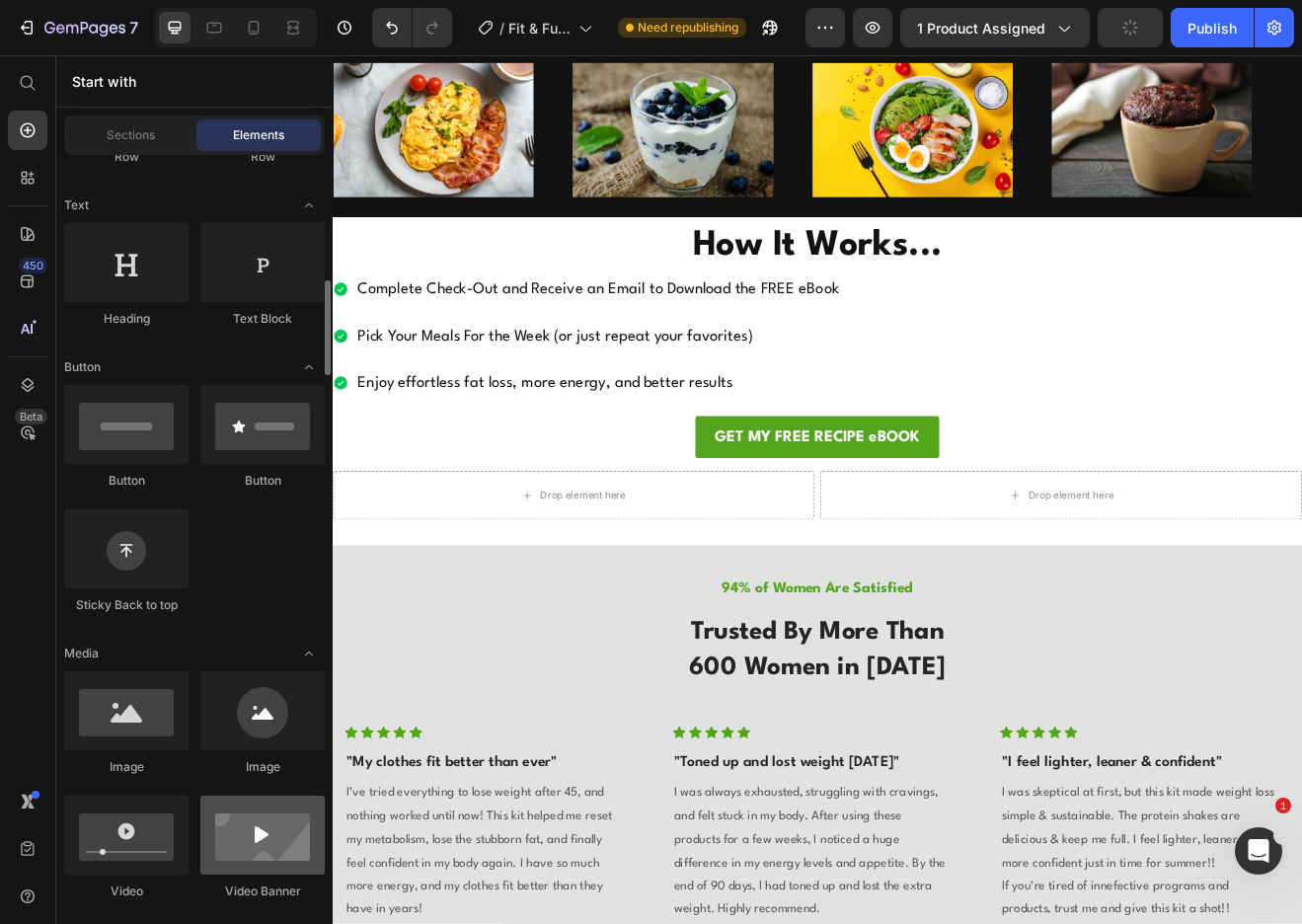 scroll, scrollTop: 510, scrollLeft: 0, axis: vertical 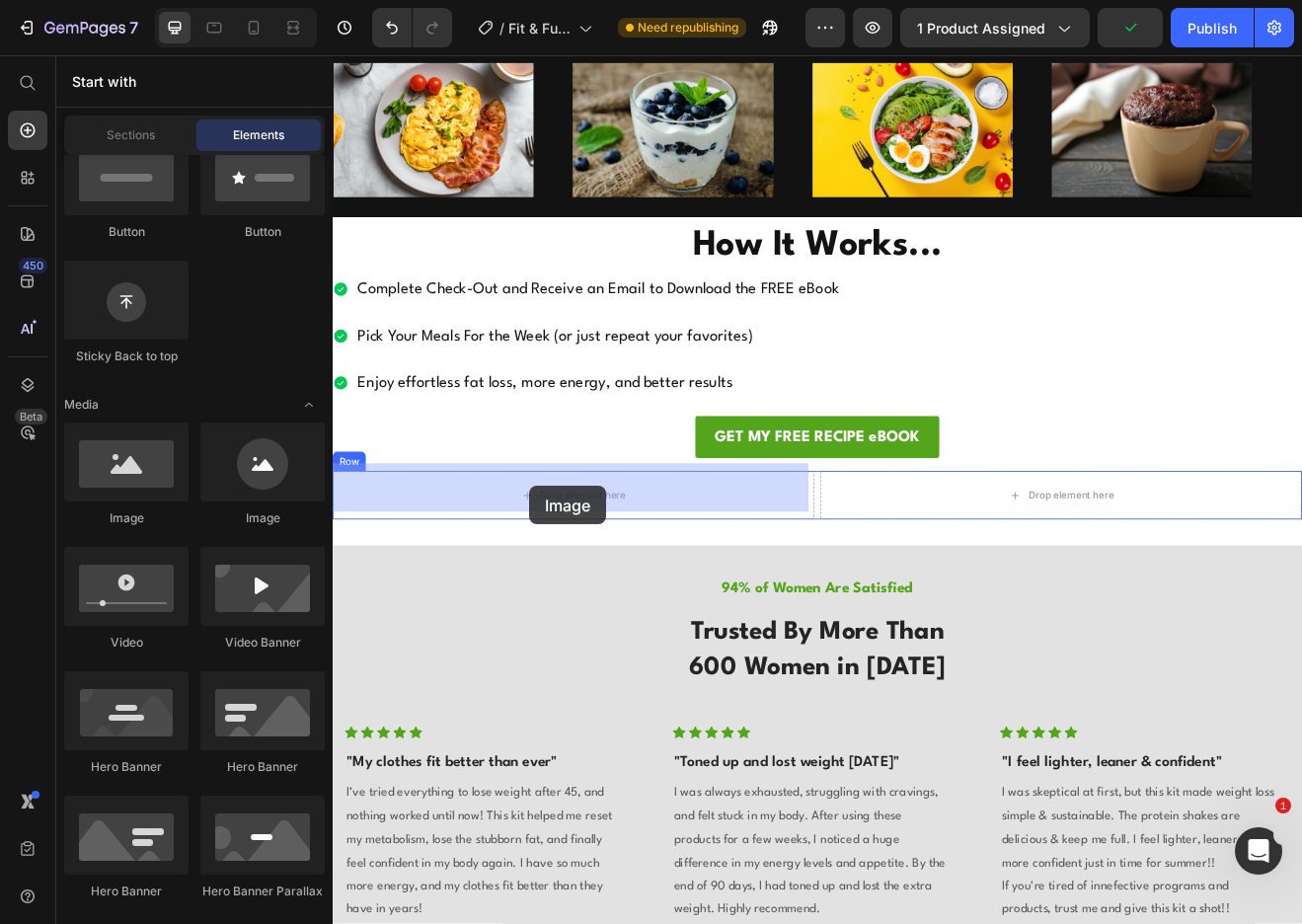 drag, startPoint x: 527, startPoint y: 523, endPoint x: 573, endPoint y: 581, distance: 74.027 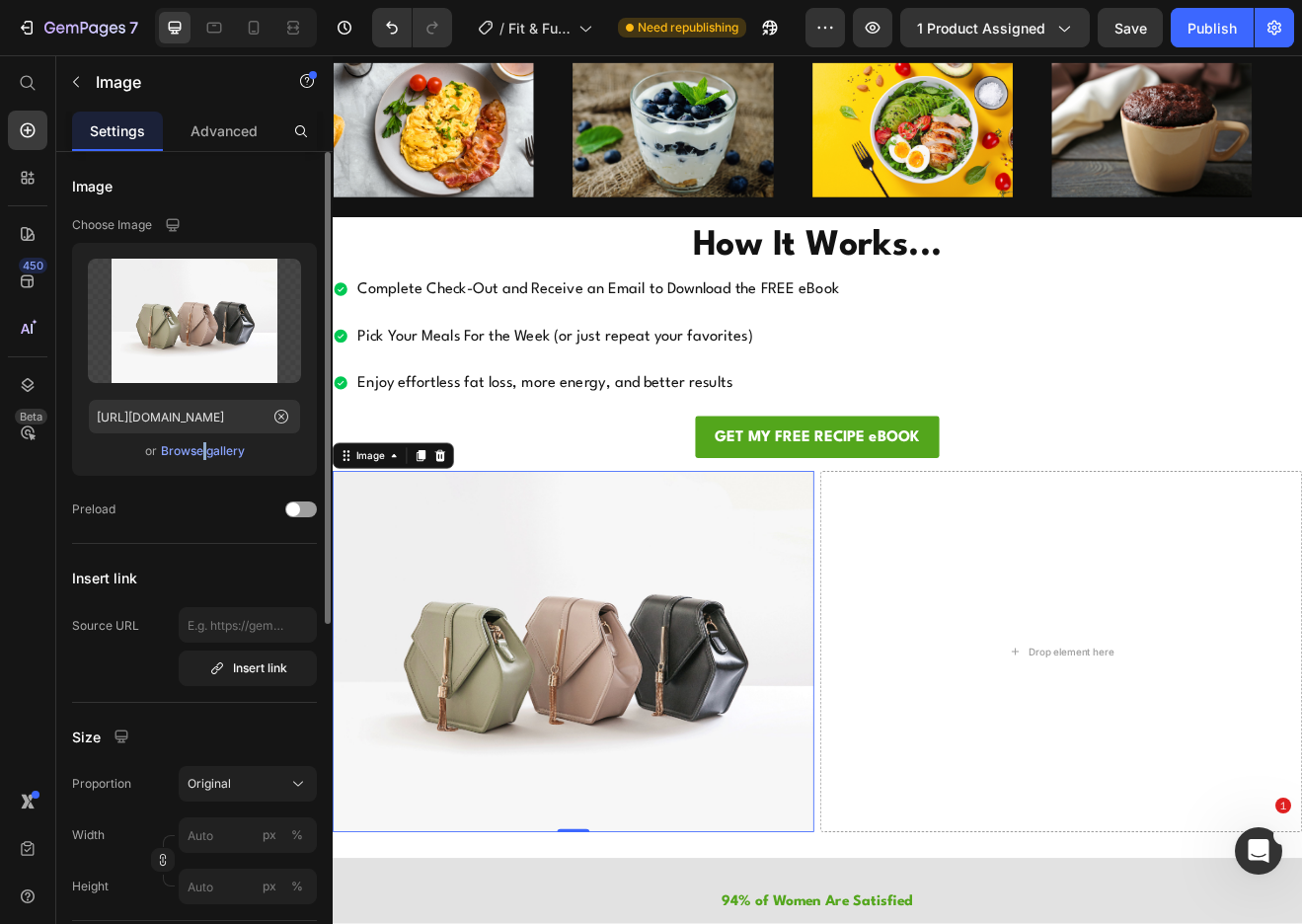 click on "Browse gallery" at bounding box center (202, 451) 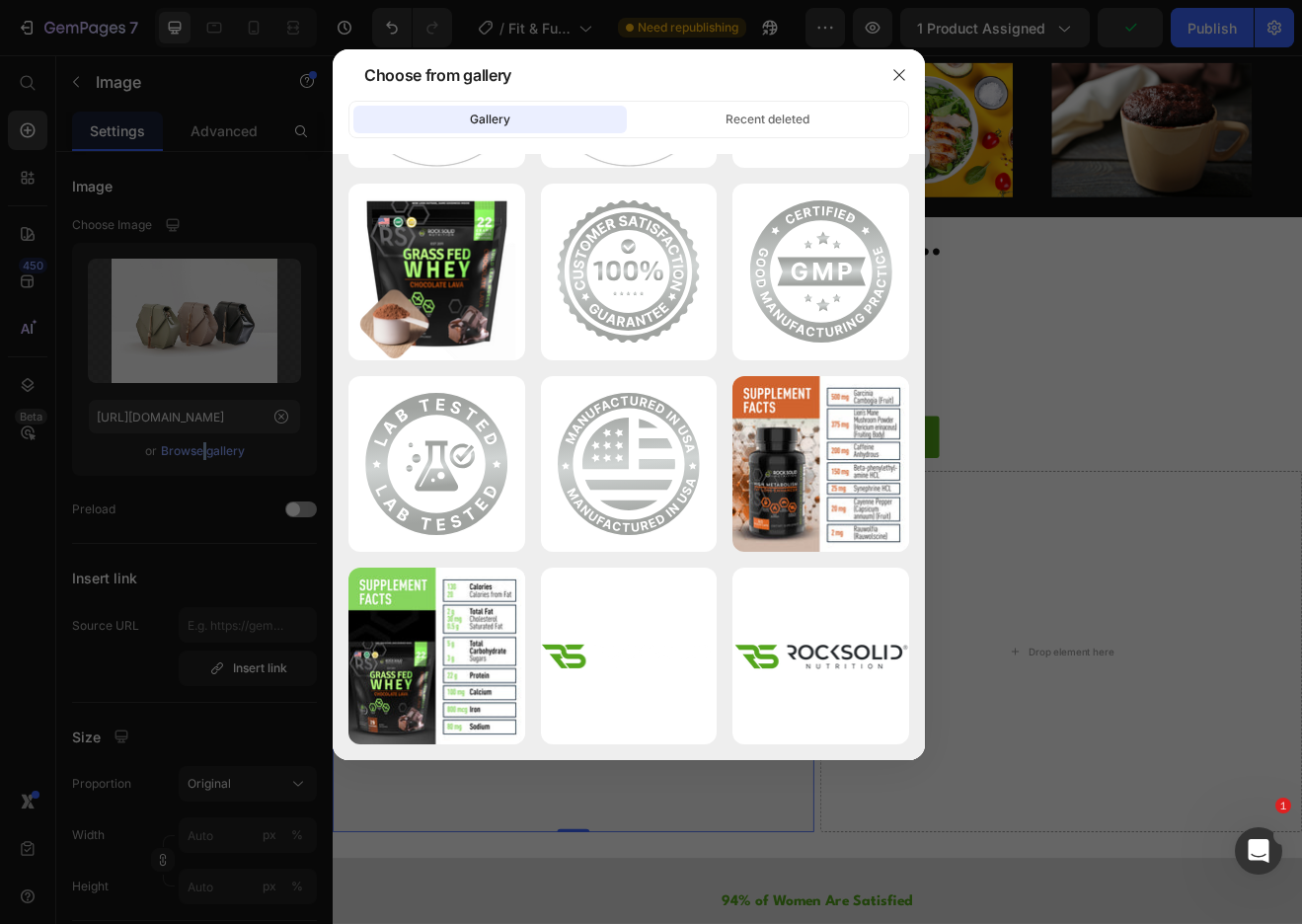 scroll, scrollTop: 0, scrollLeft: 0, axis: both 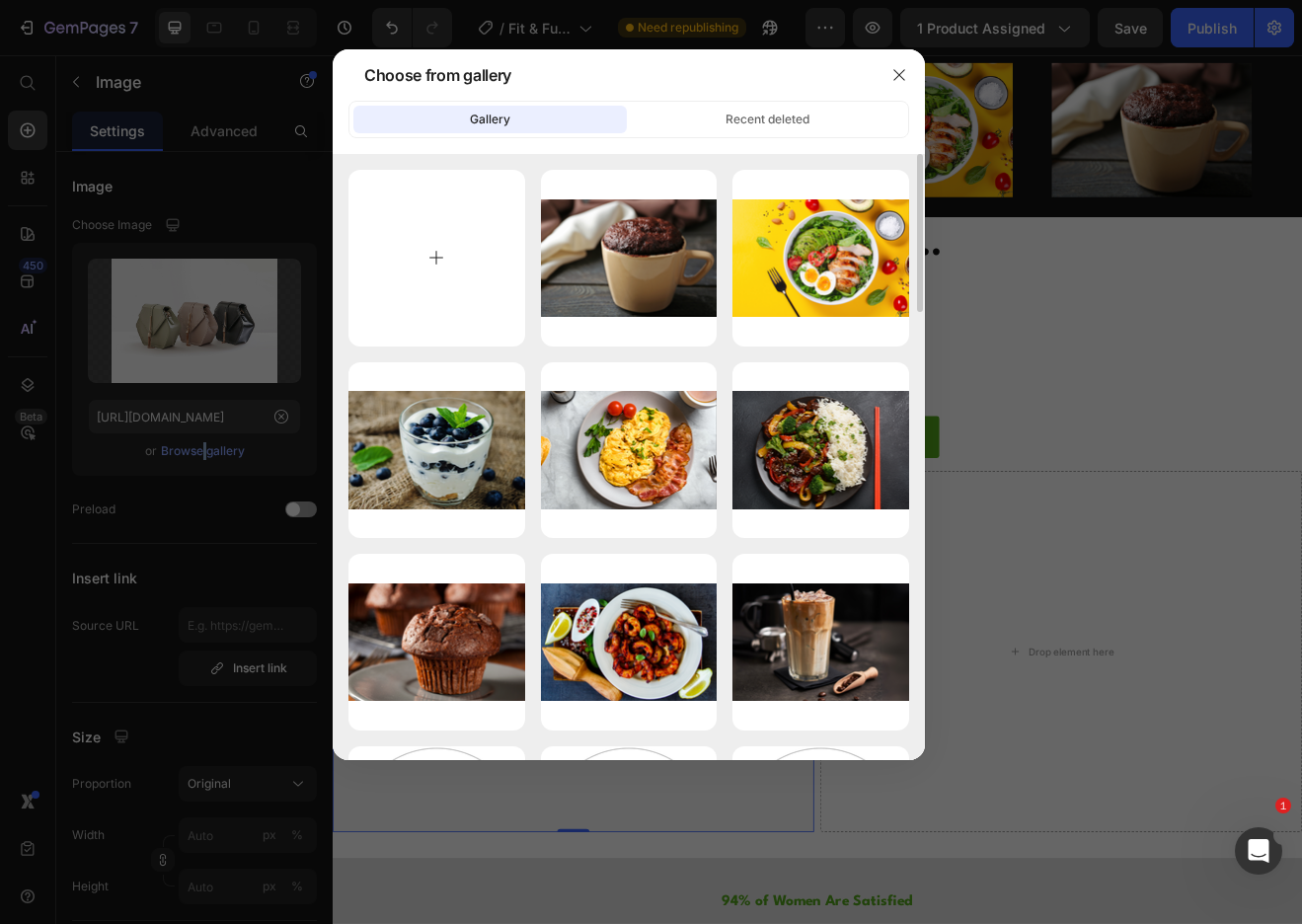 click at bounding box center [436, 258] 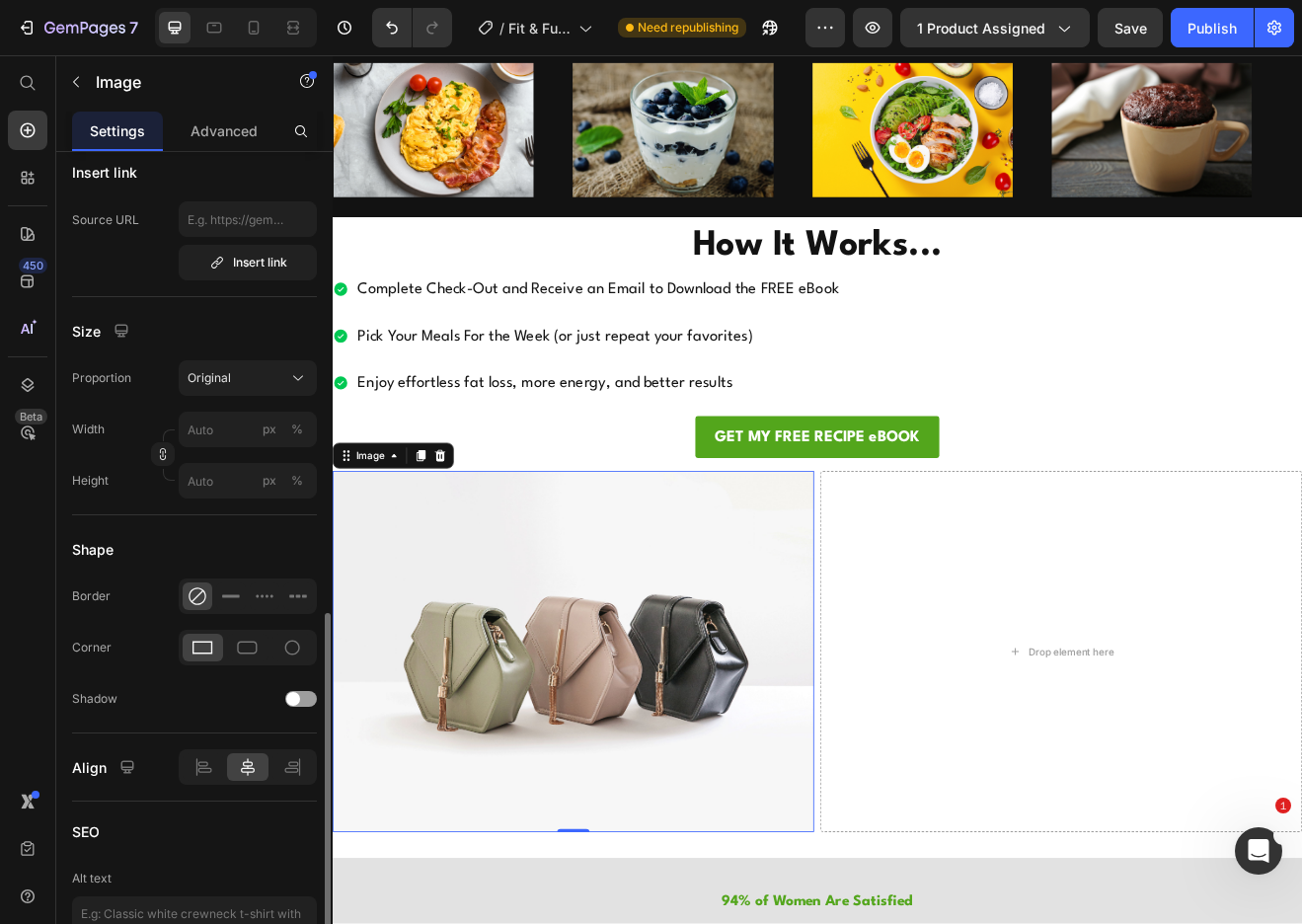 scroll, scrollTop: 624, scrollLeft: 0, axis: vertical 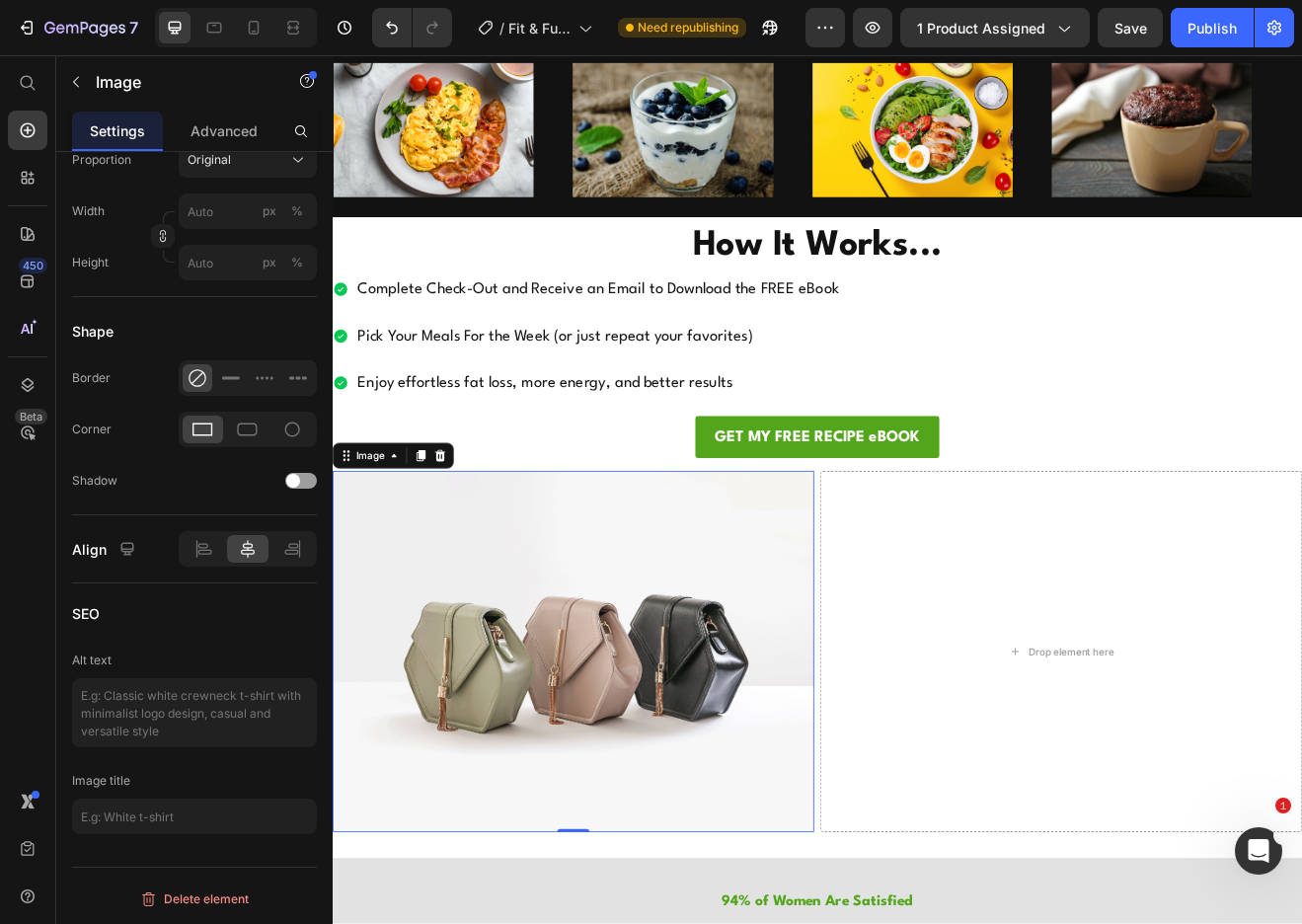 type on "https://cdn.shopify.com/s/files/1/0019/0362/4247/files/gempages_558017724010202192-0a676049-e07c-4e37-8c5c-9ad5b63c839a.jpg" 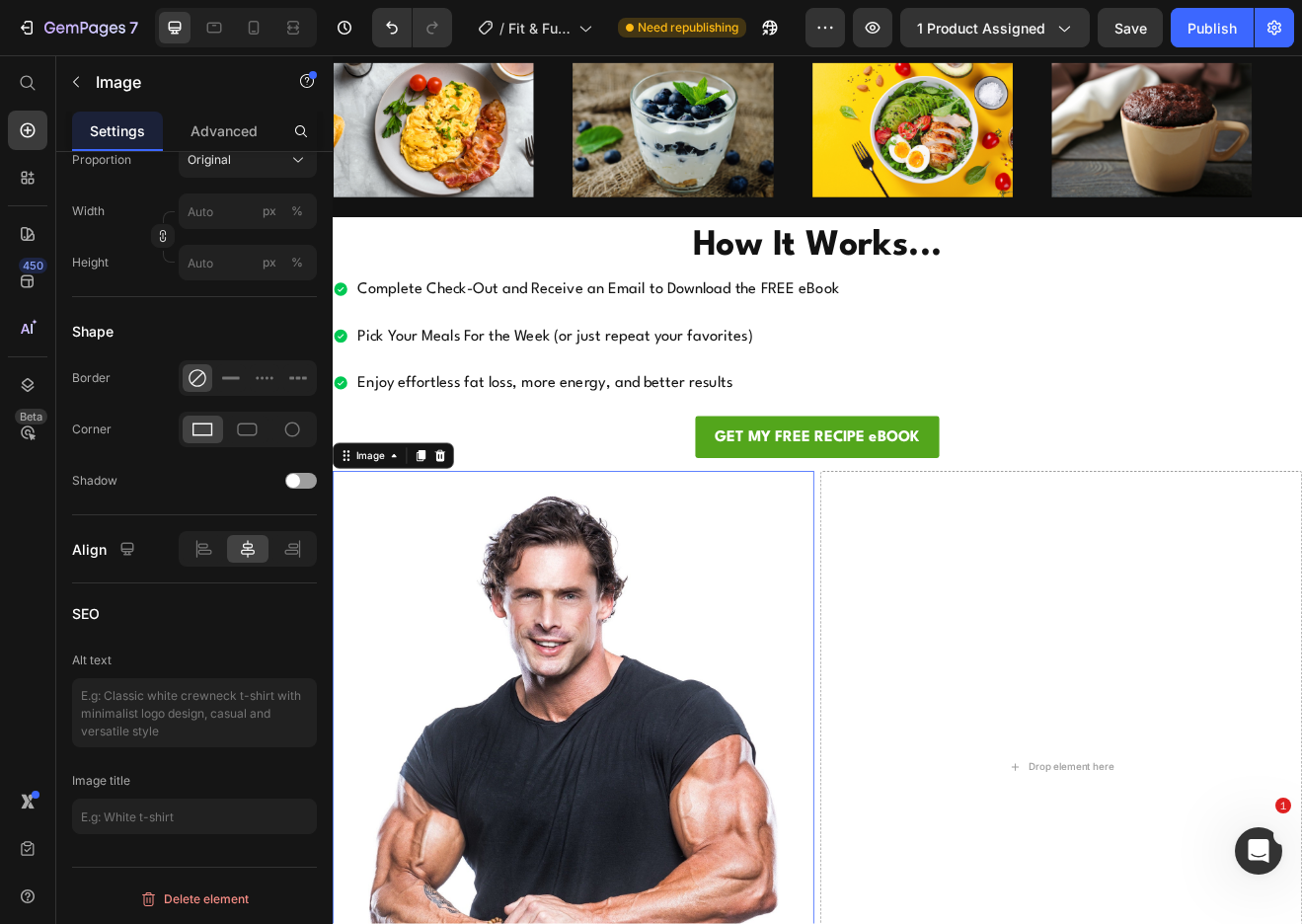 scroll, scrollTop: 0, scrollLeft: 0, axis: both 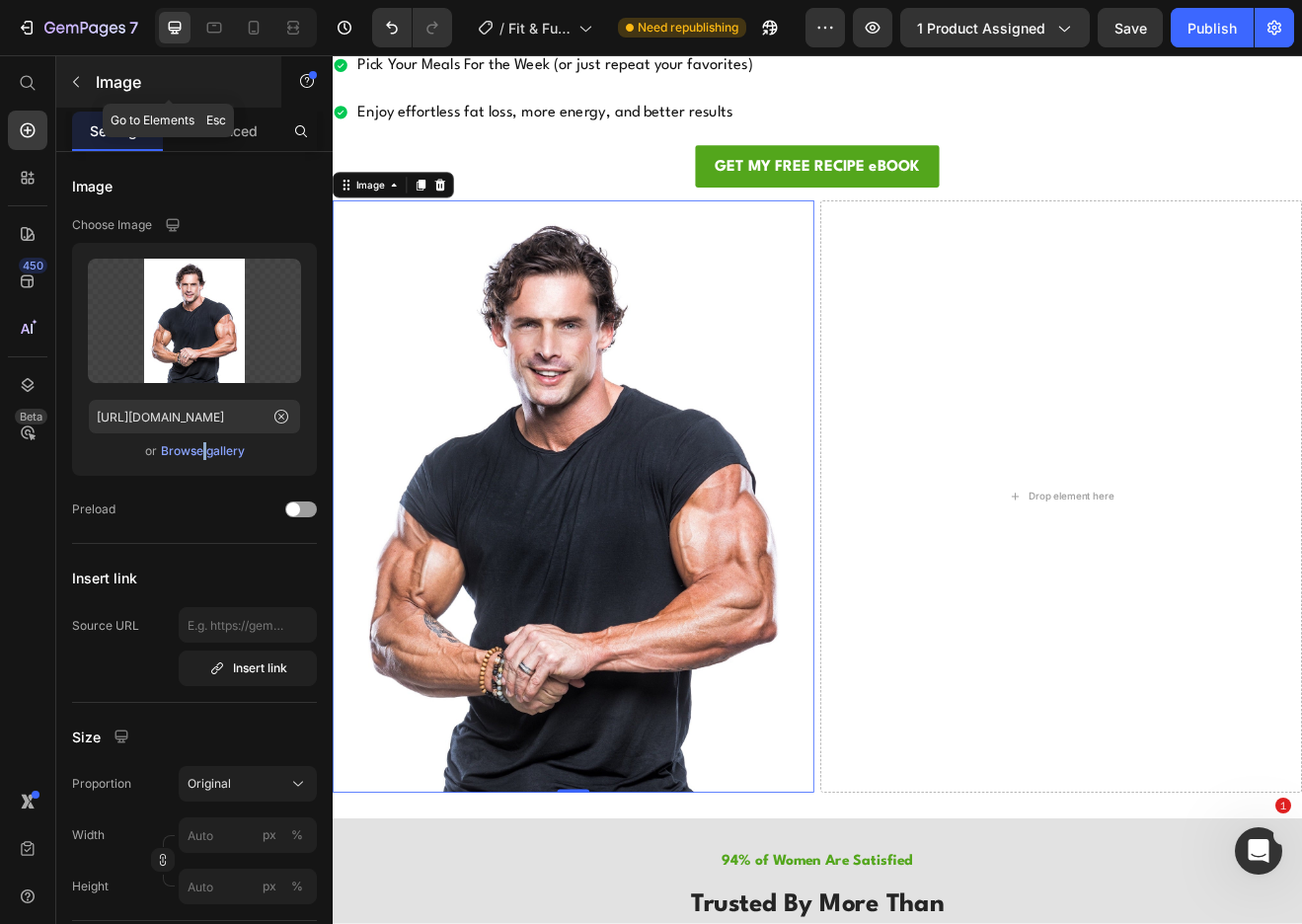 click 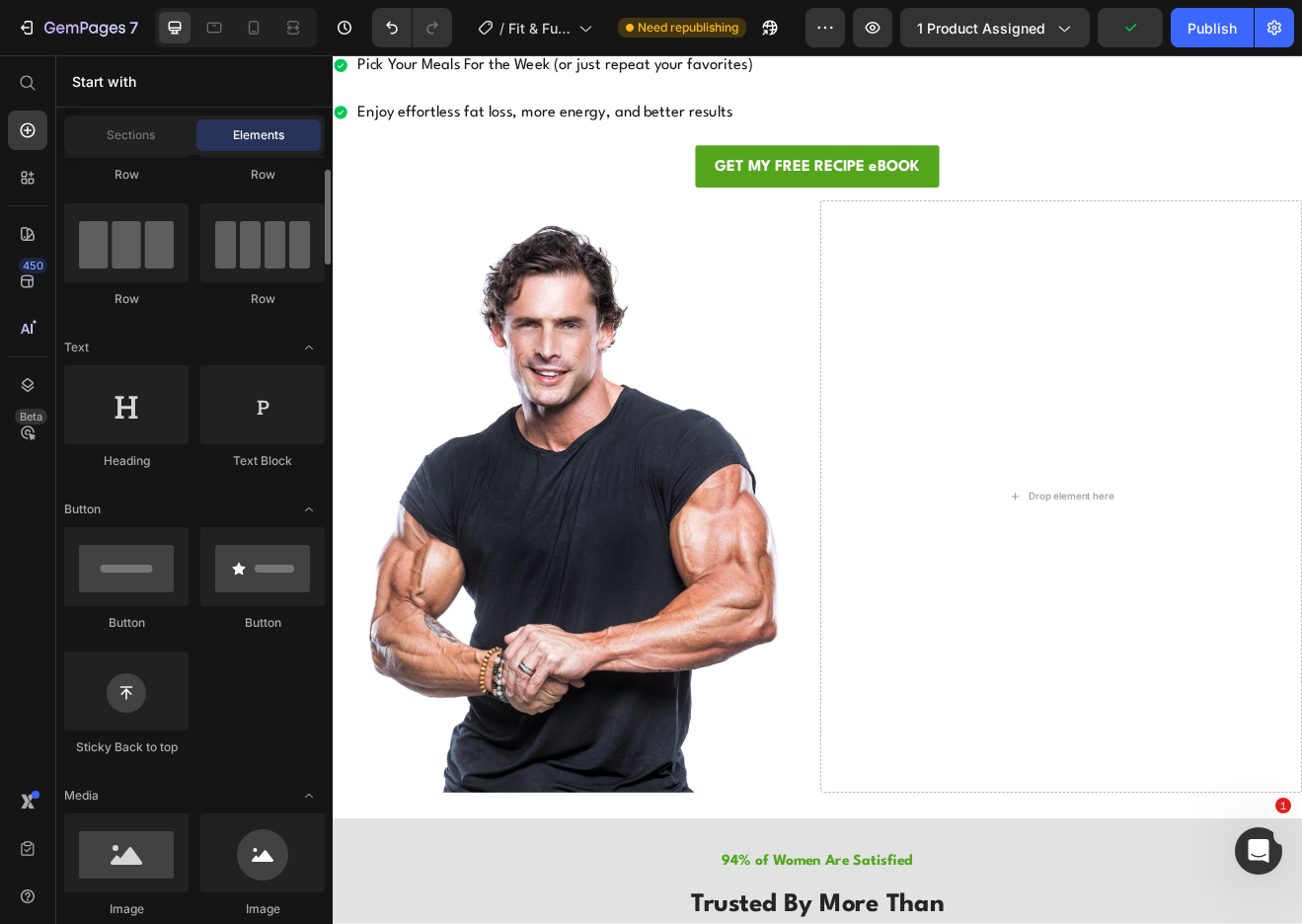 scroll, scrollTop: 202, scrollLeft: 0, axis: vertical 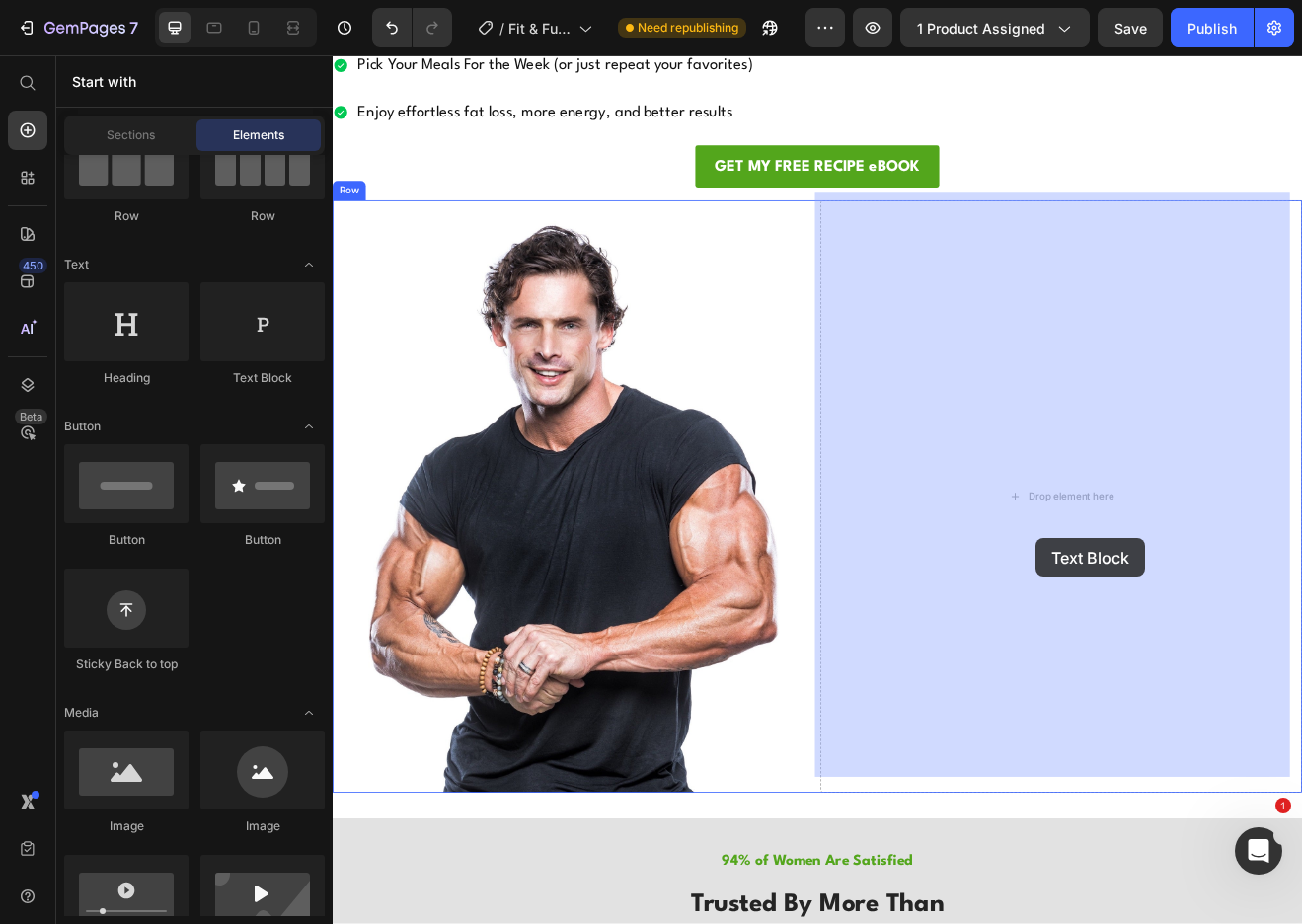 drag, startPoint x: 1037, startPoint y: 498, endPoint x: 1191, endPoint y: 646, distance: 213.58839 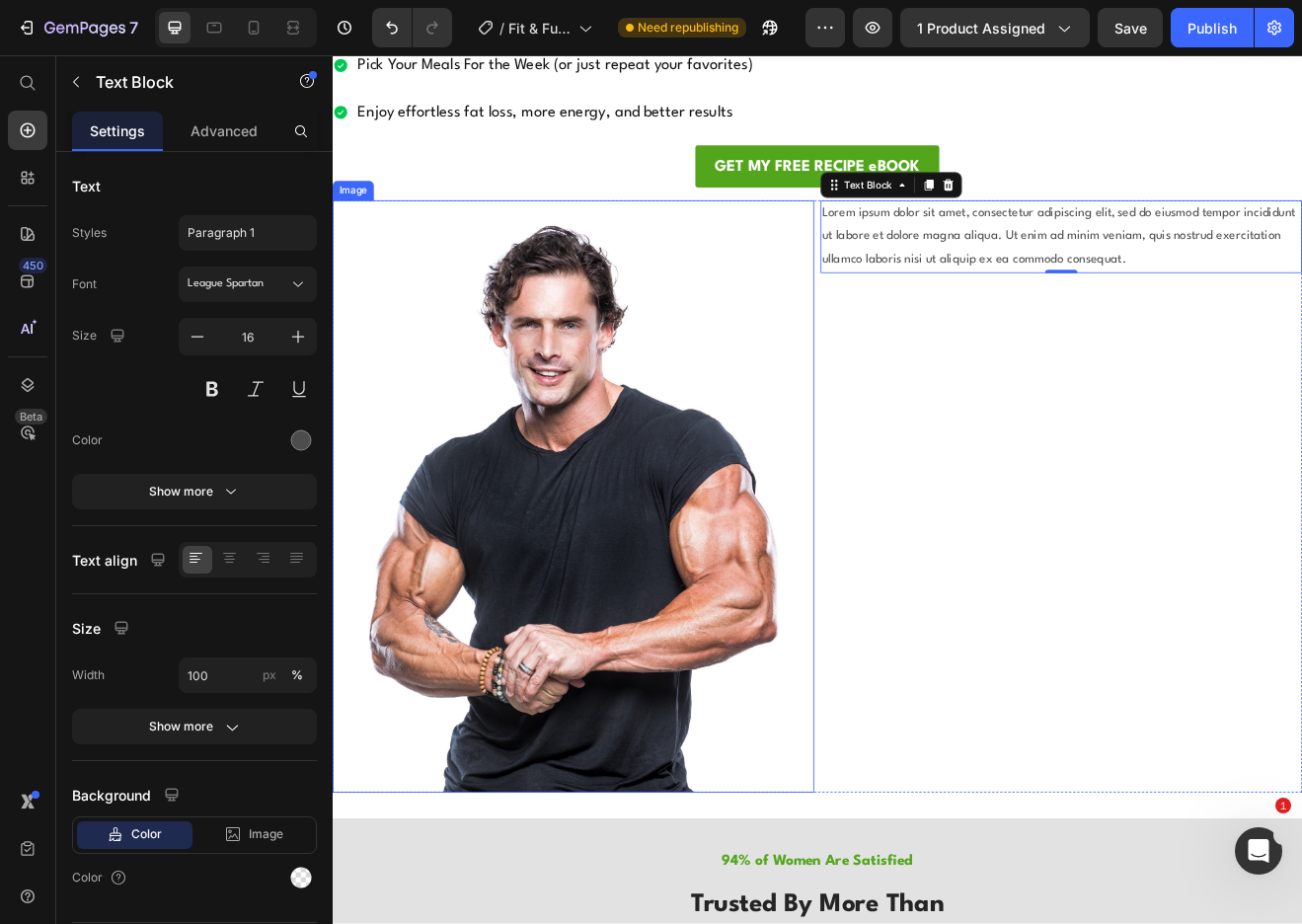 click at bounding box center [627, 594] 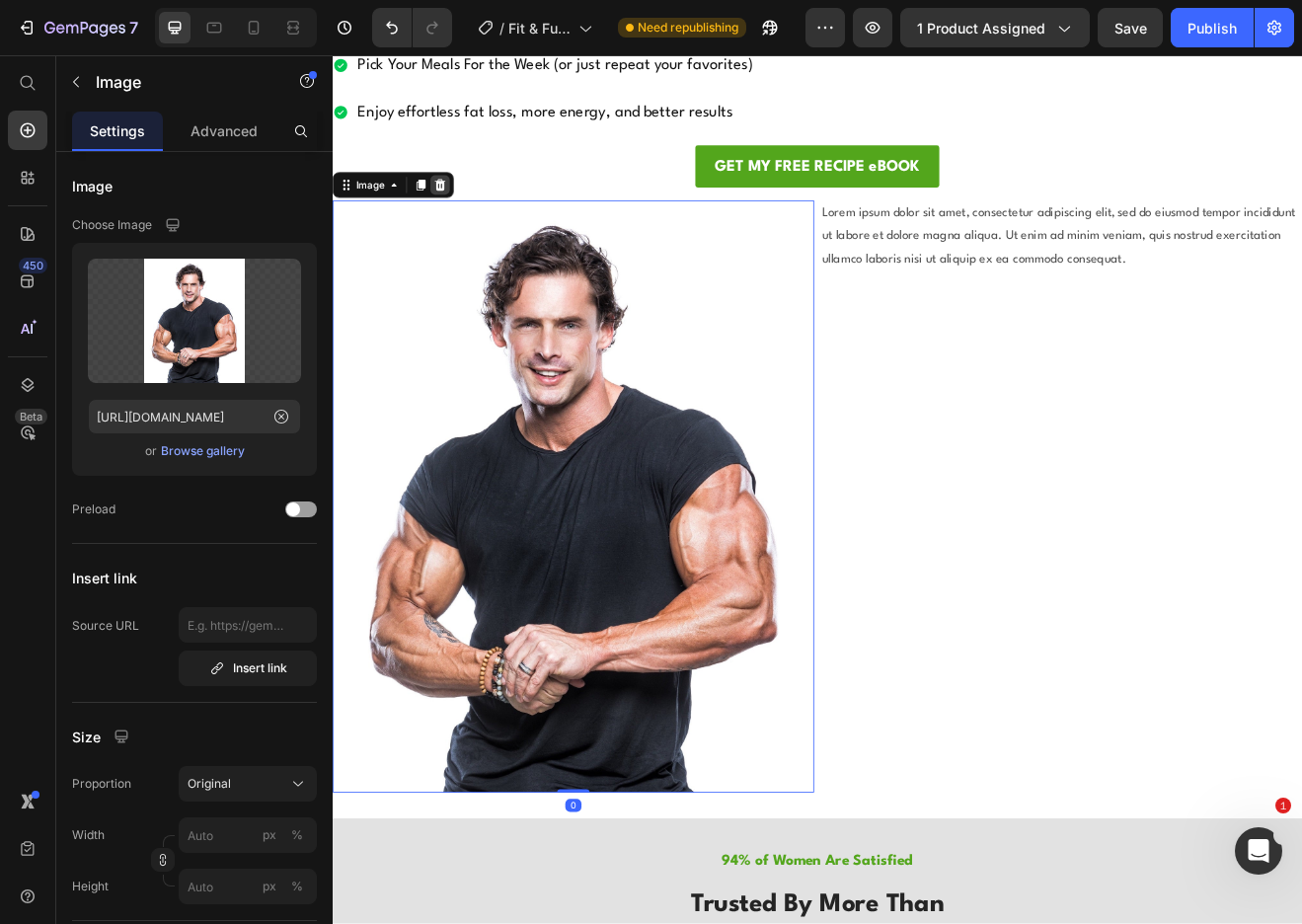 click 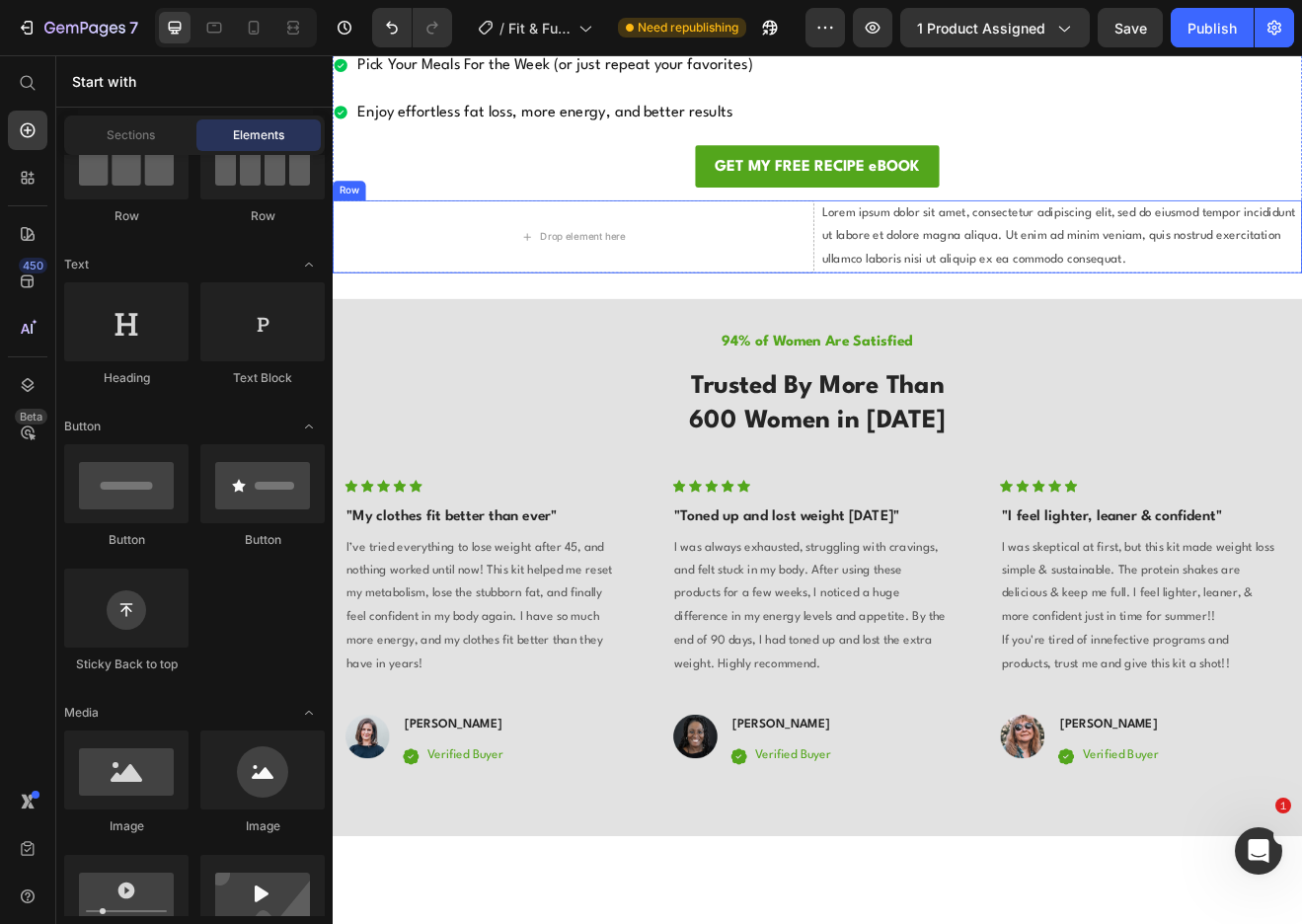click on "Row" at bounding box center [352, 221] 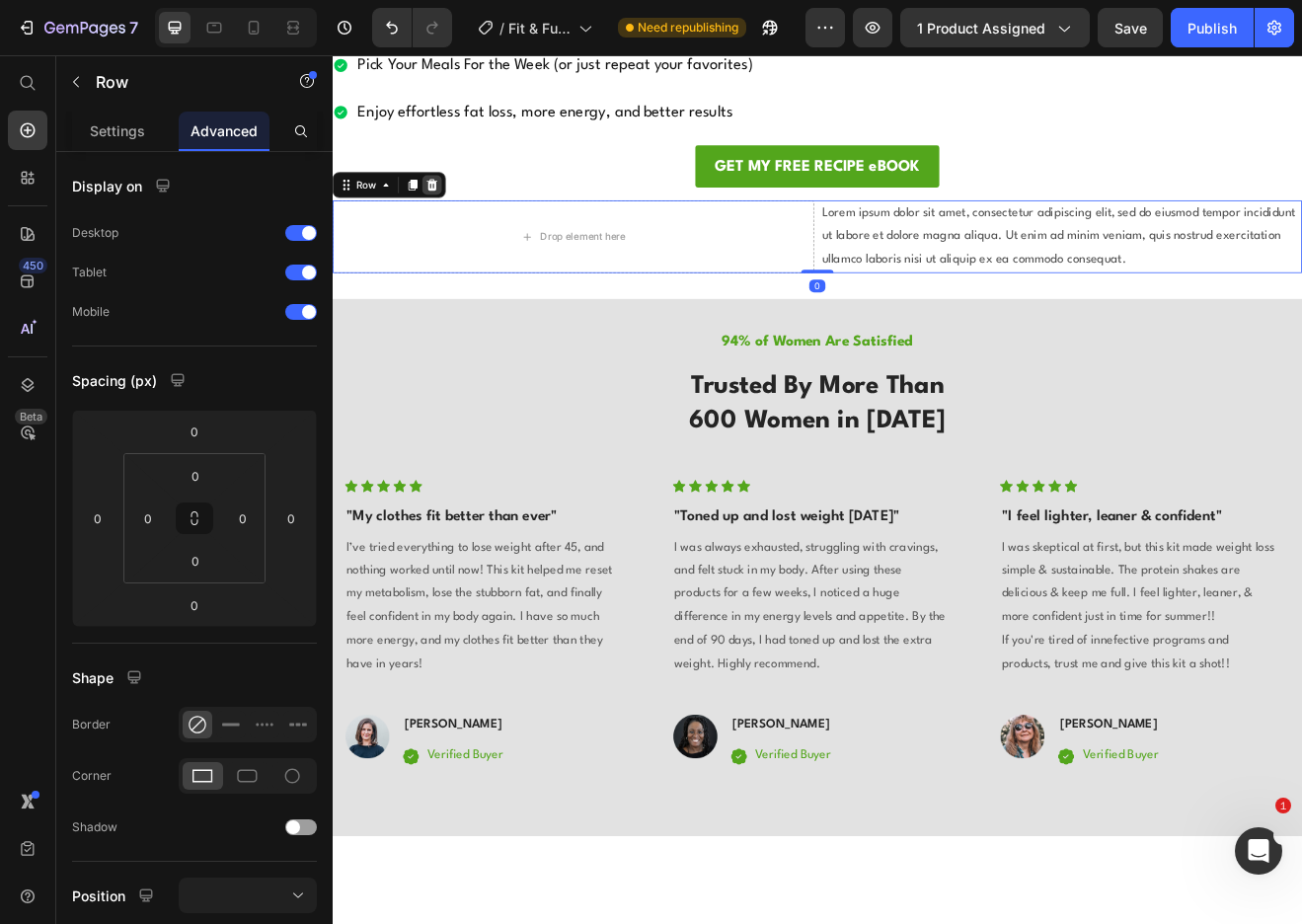 click 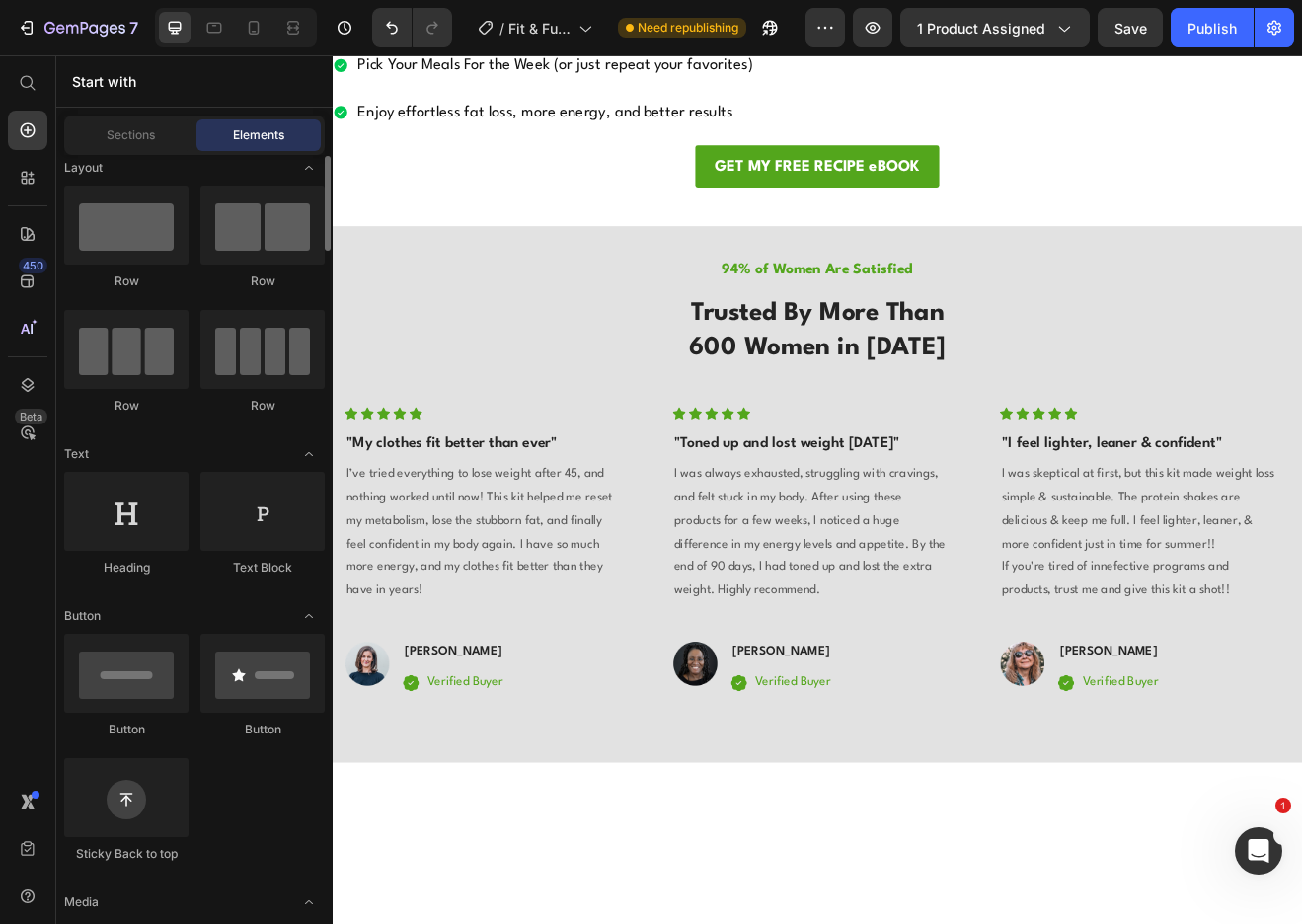 scroll, scrollTop: 0, scrollLeft: 0, axis: both 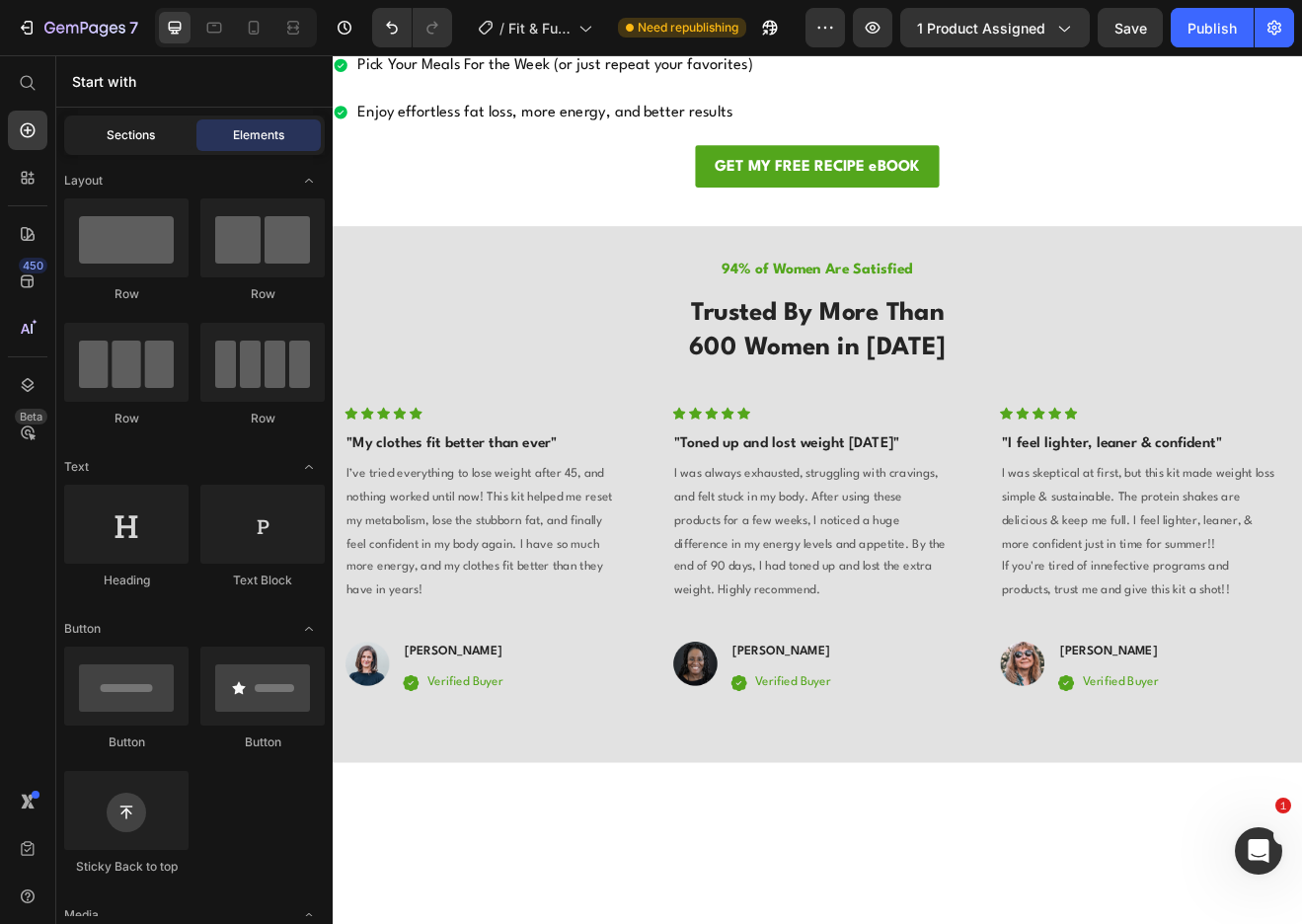 click on "Sections" at bounding box center [130, 135] 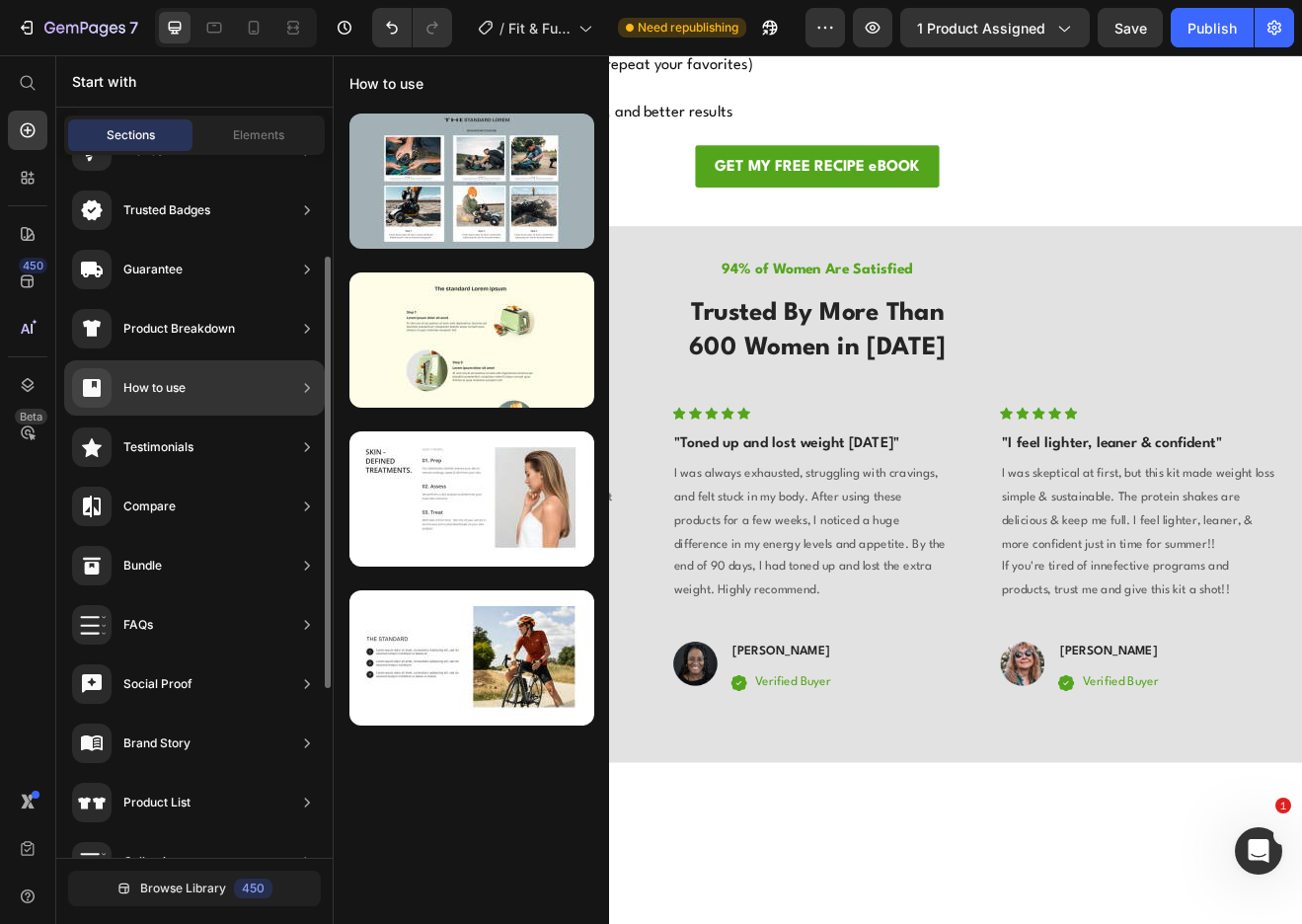 scroll, scrollTop: 192, scrollLeft: 0, axis: vertical 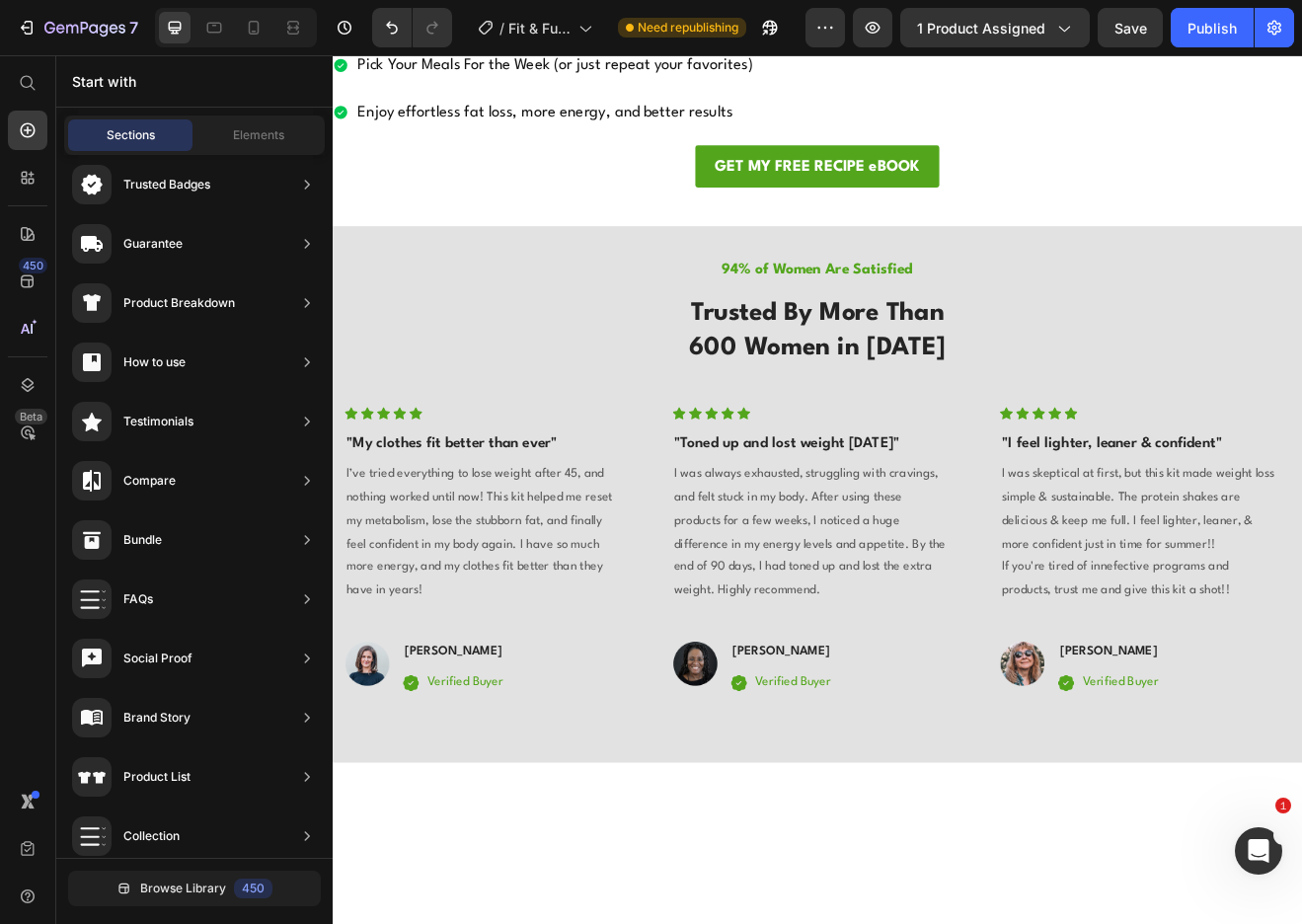 click at bounding box center (925, 1102) 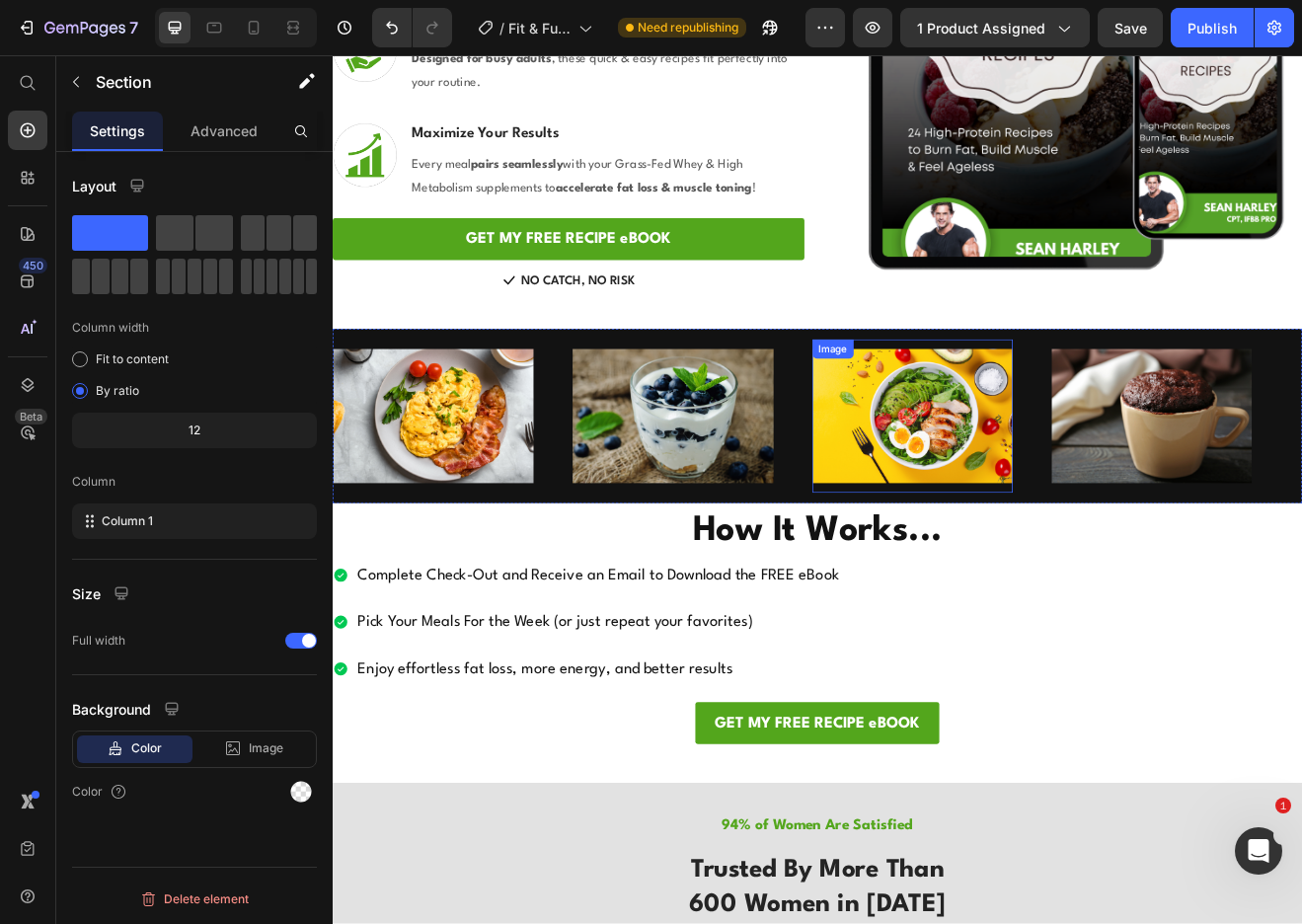 scroll, scrollTop: 2825, scrollLeft: 0, axis: vertical 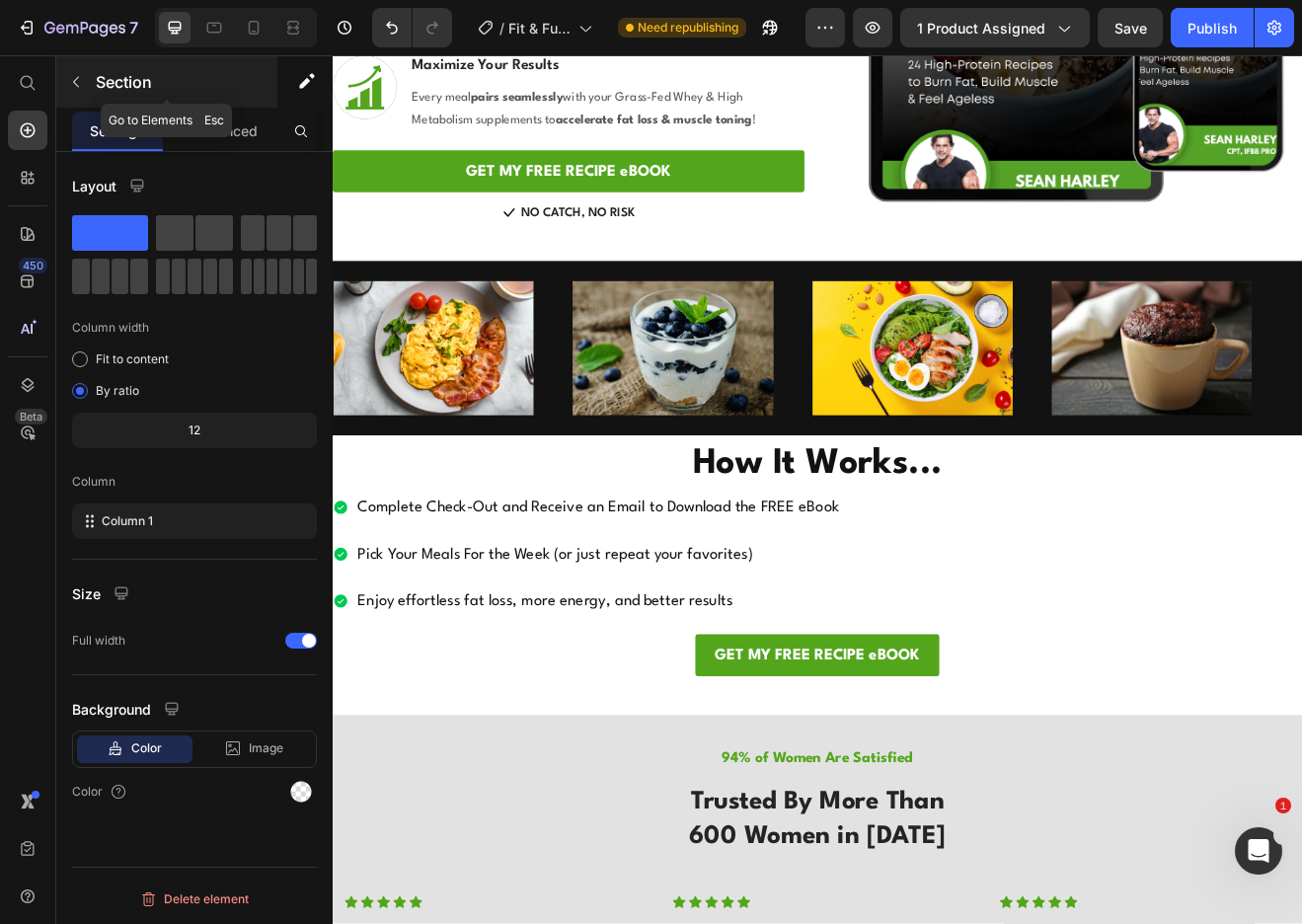 click 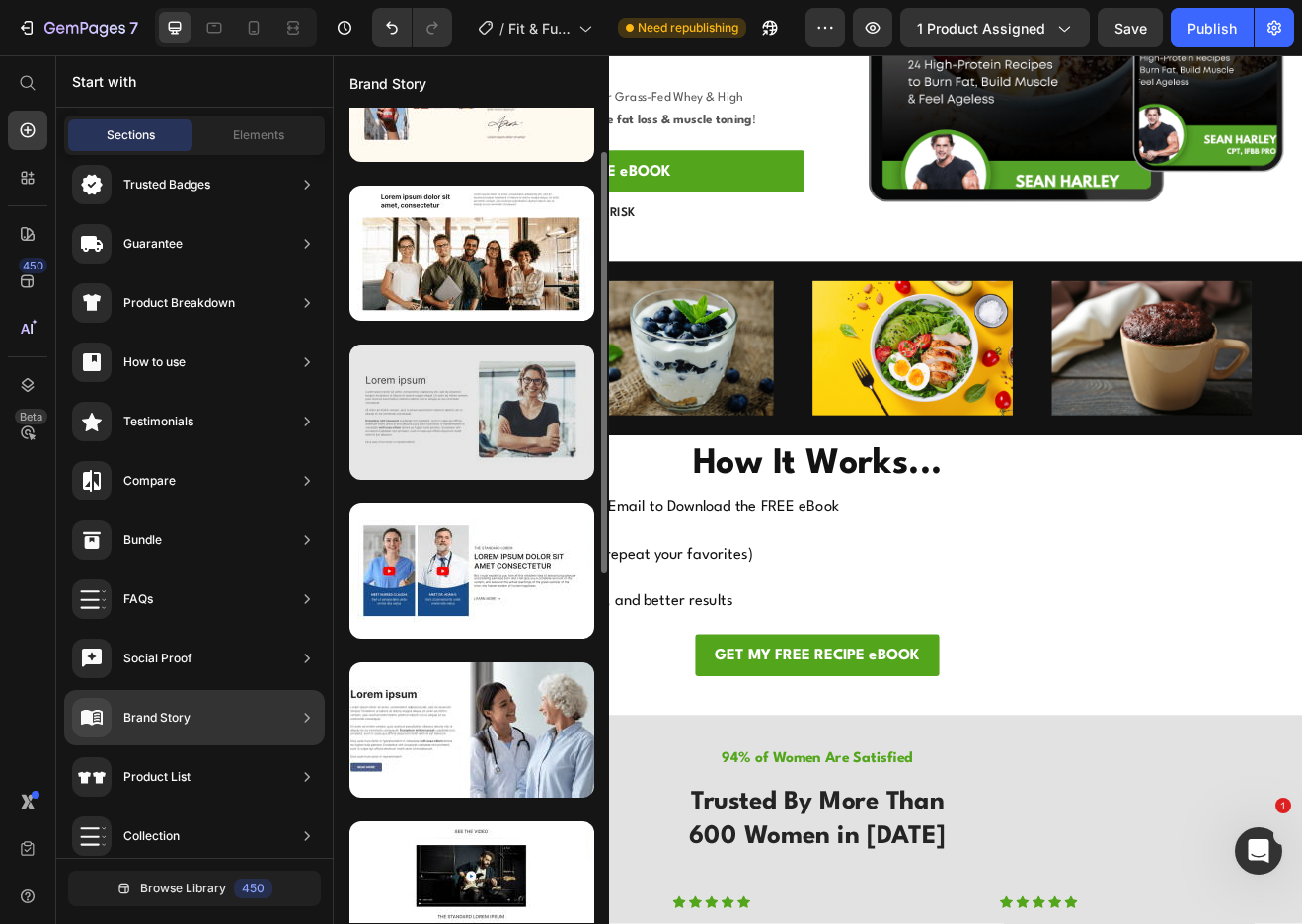 scroll, scrollTop: 61, scrollLeft: 0, axis: vertical 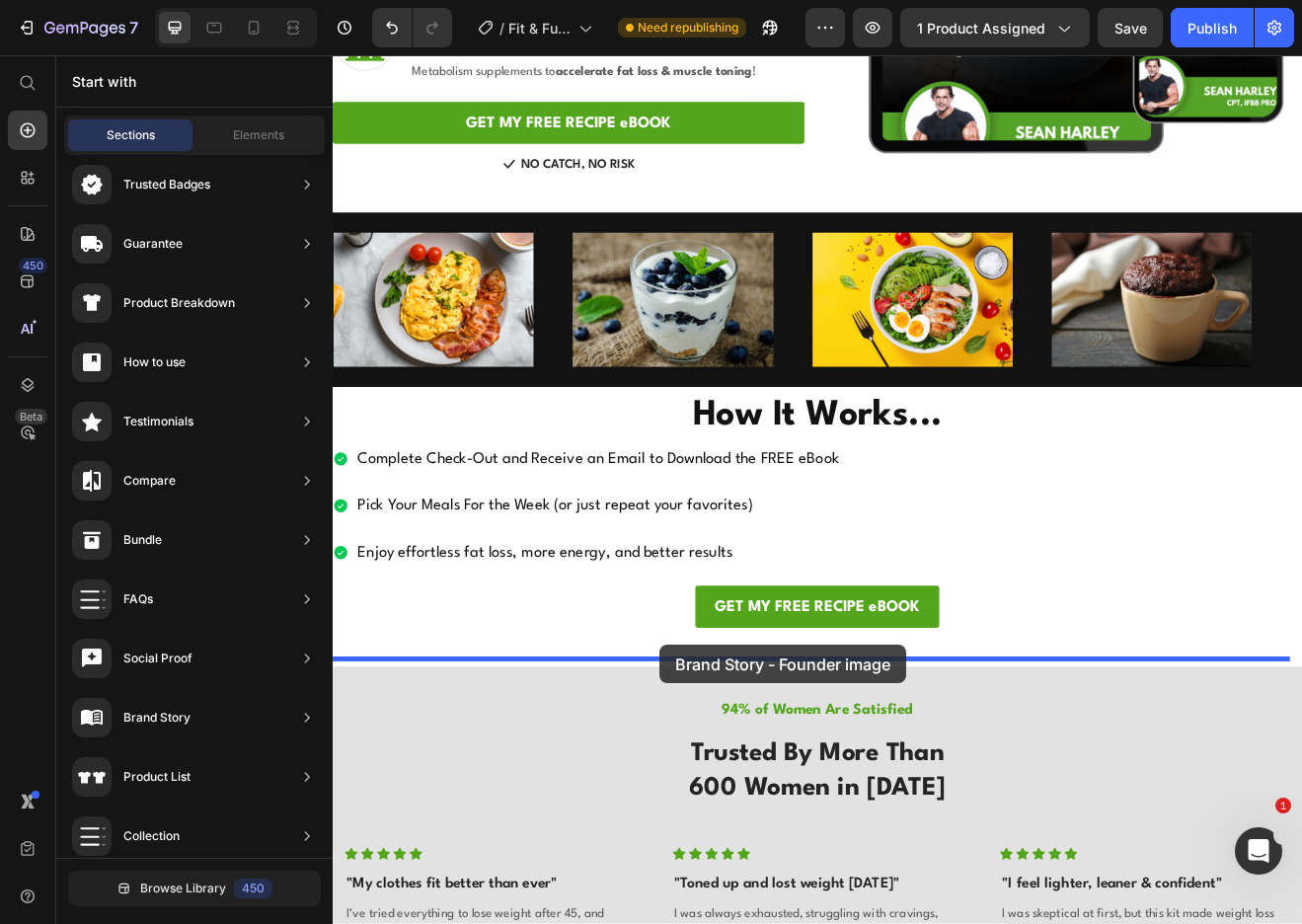 drag, startPoint x: 777, startPoint y: 506, endPoint x: 732, endPoint y: 776, distance: 273.72431 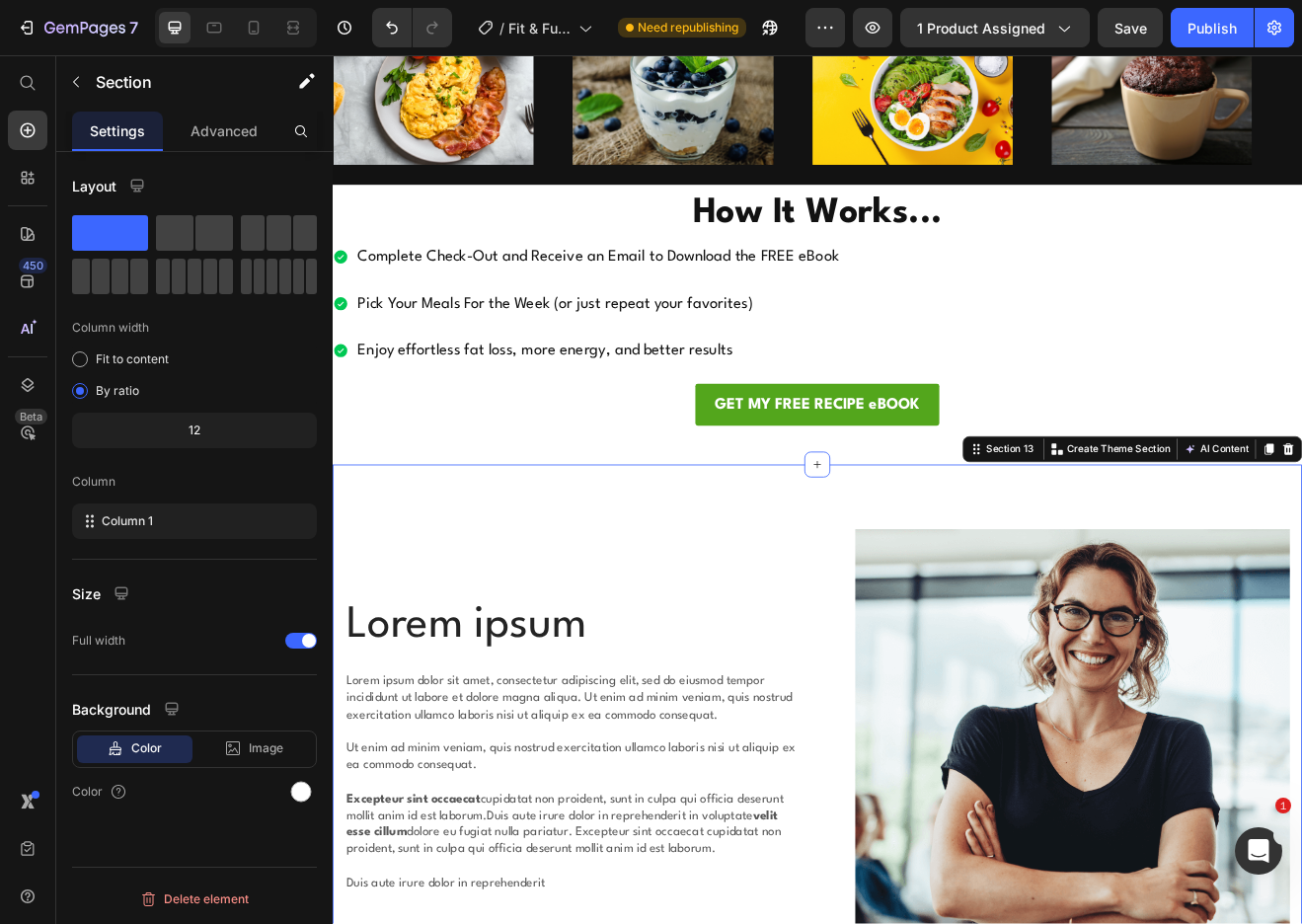 scroll, scrollTop: 3553, scrollLeft: 0, axis: vertical 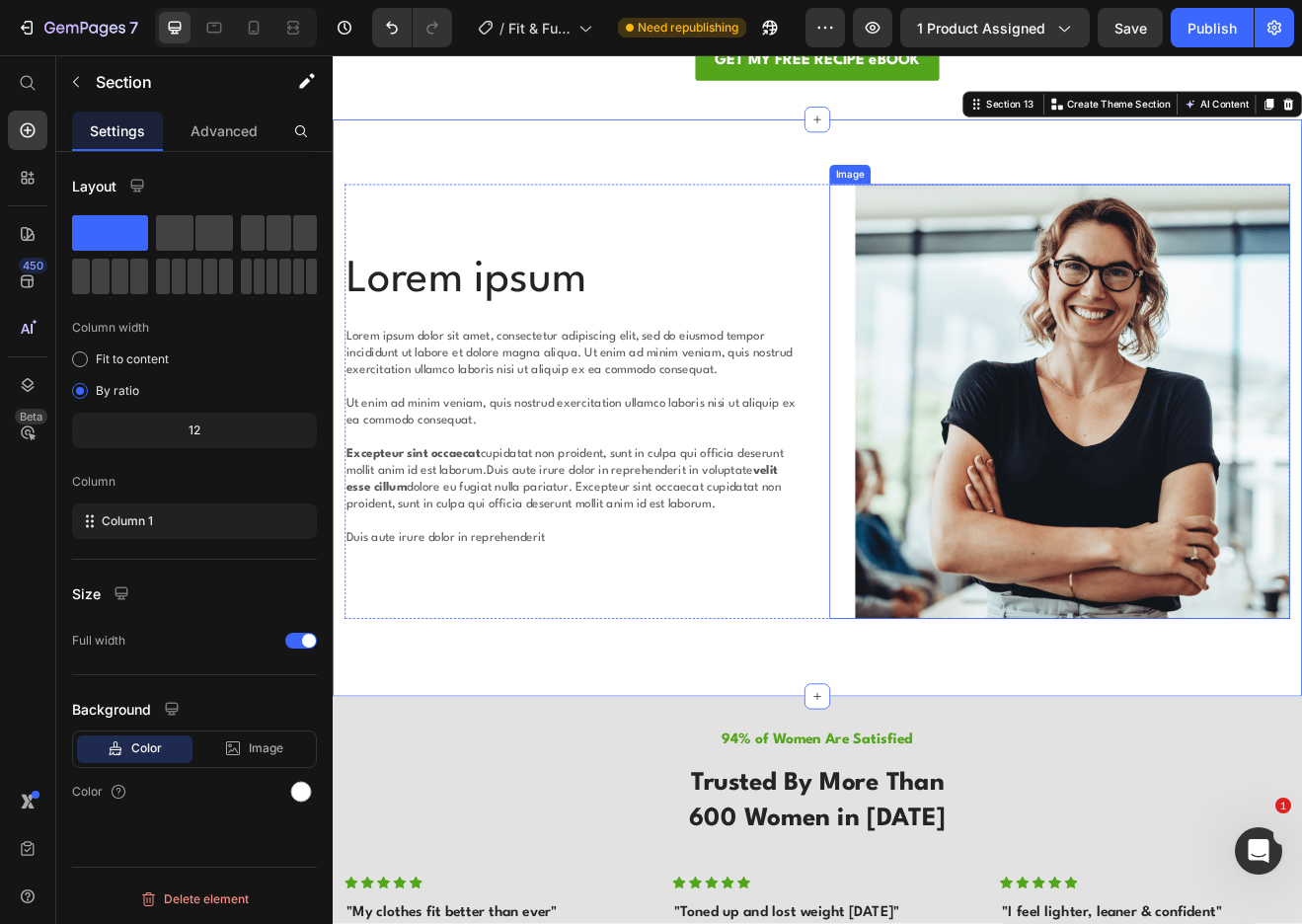 click at bounding box center [1221, 479] 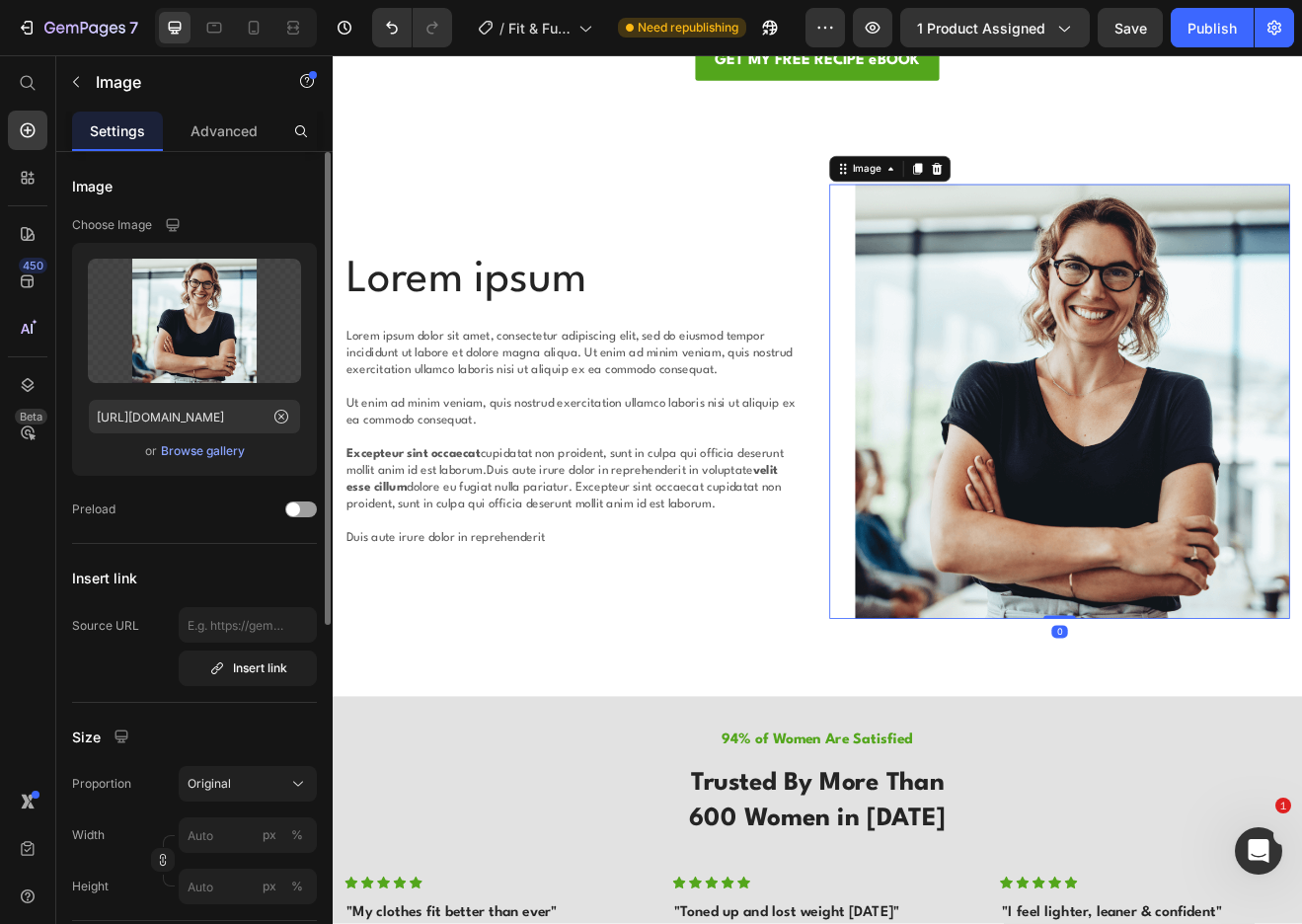 click on "Browse gallery" at bounding box center [202, 451] 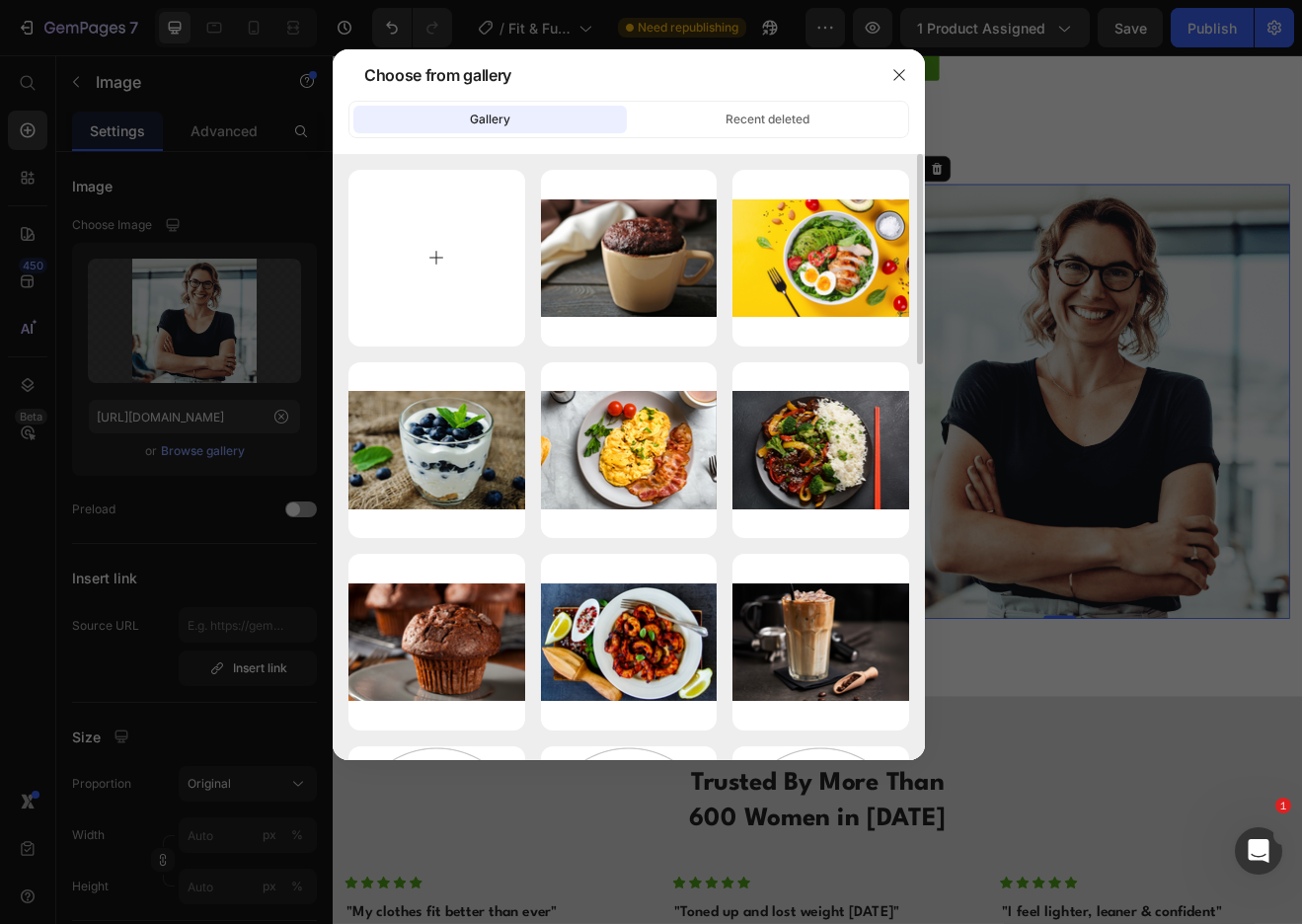 click at bounding box center (436, 258) 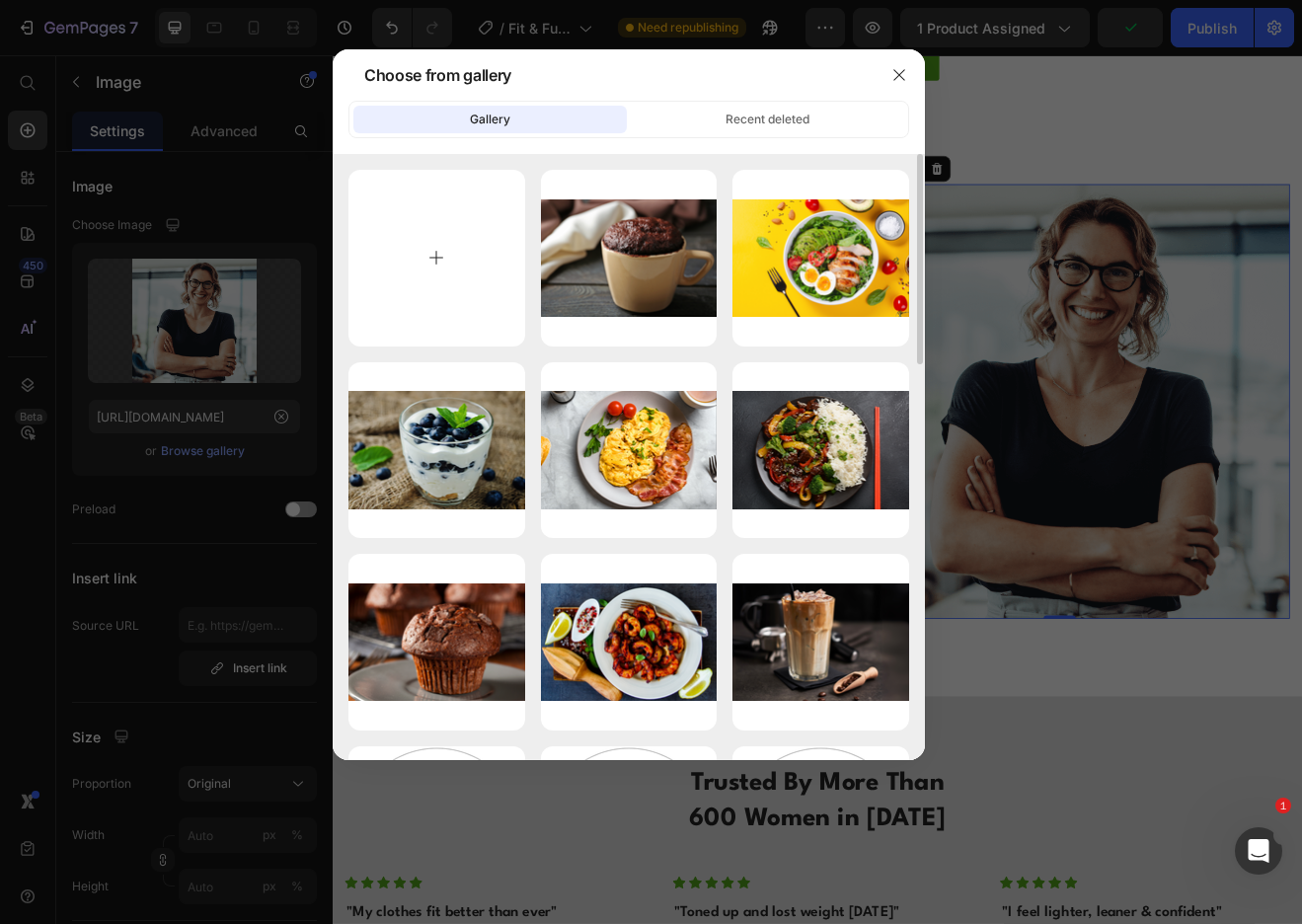 type on "C:\fakepath\headshot arms.jpg" 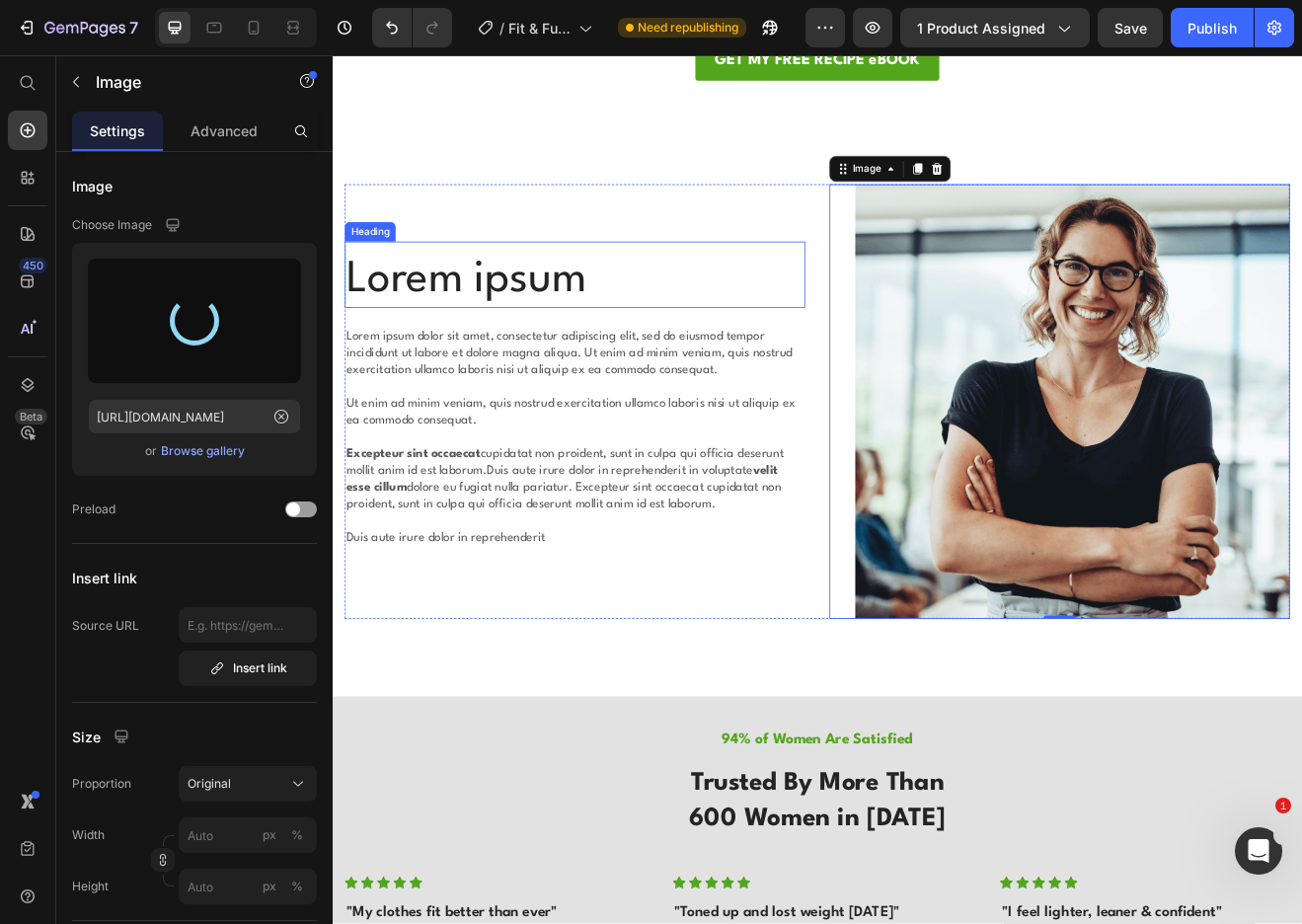 click on "Lorem ipsum" at bounding box center [629, 332] 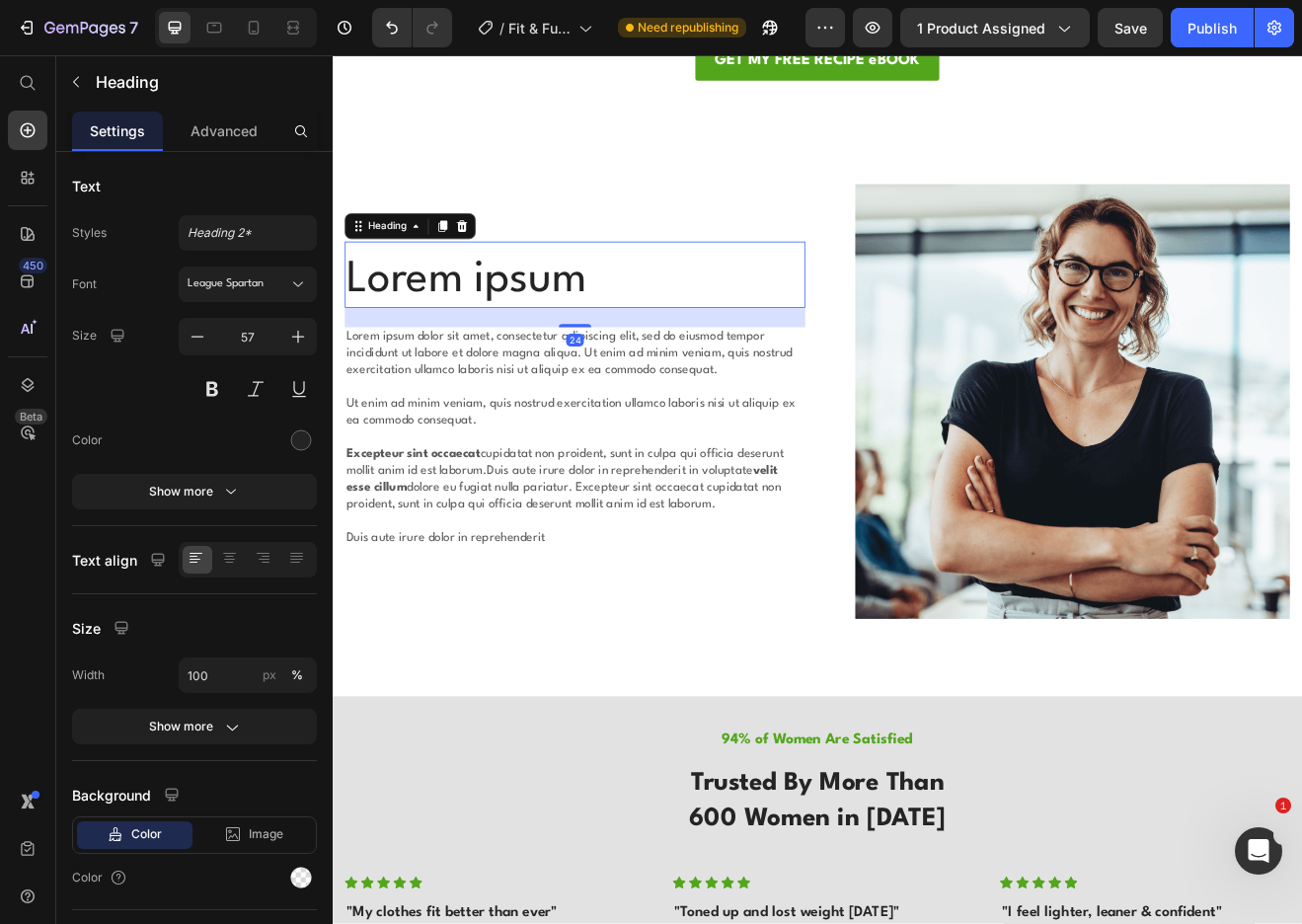 click on "Lorem ipsum" at bounding box center [629, 332] 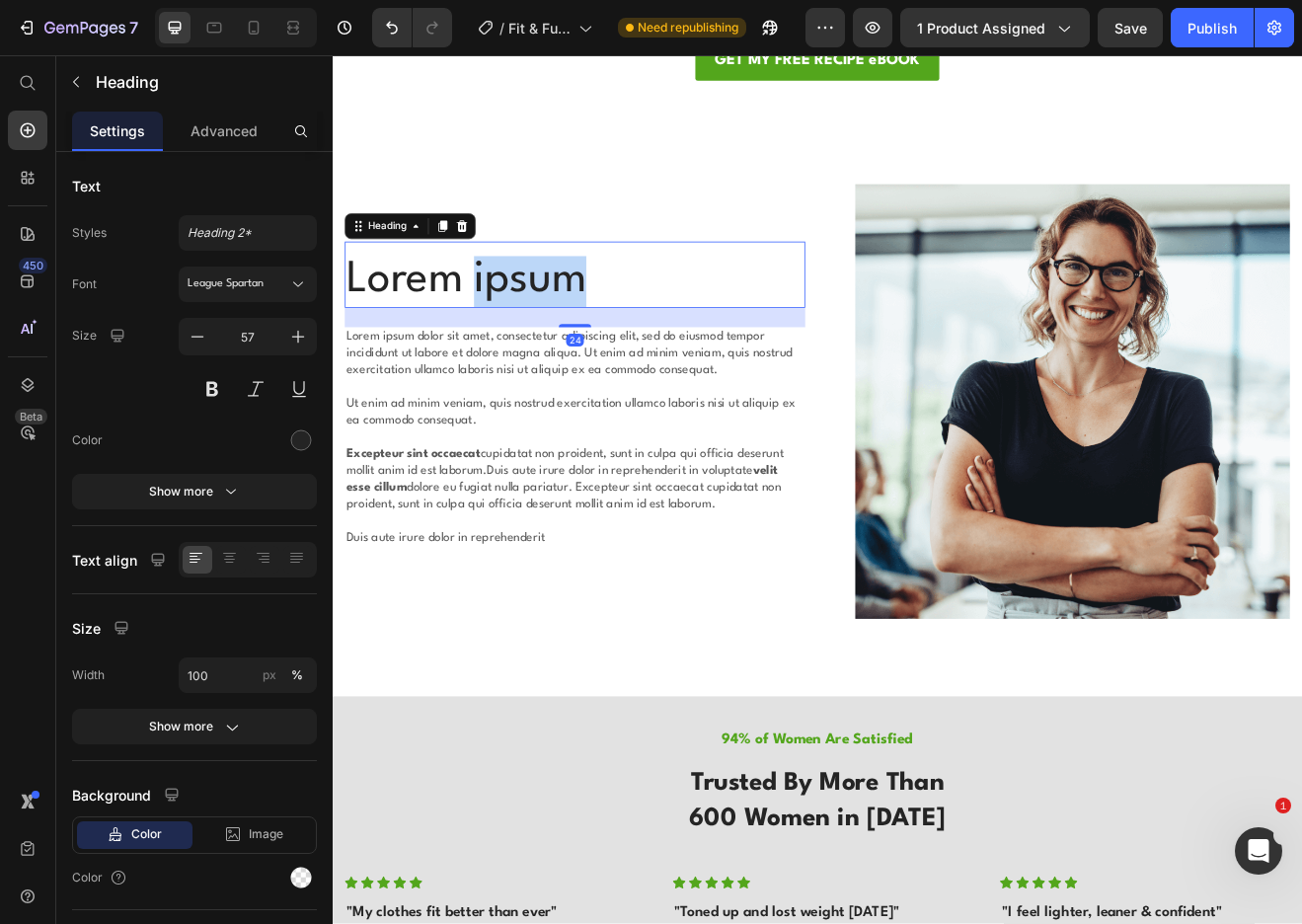 click on "Lorem ipsum" at bounding box center [629, 332] 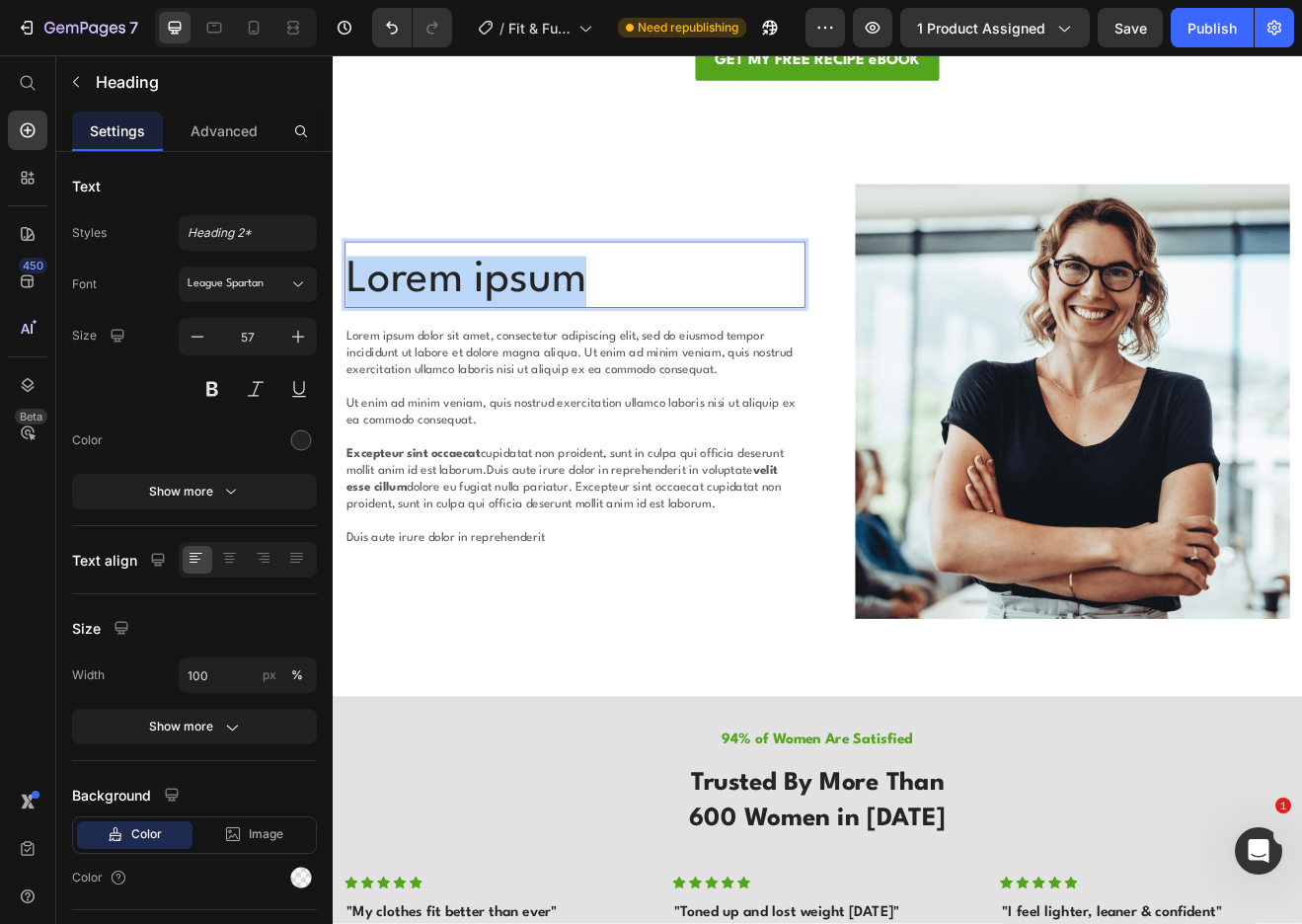 click on "Lorem ipsum" at bounding box center [629, 332] 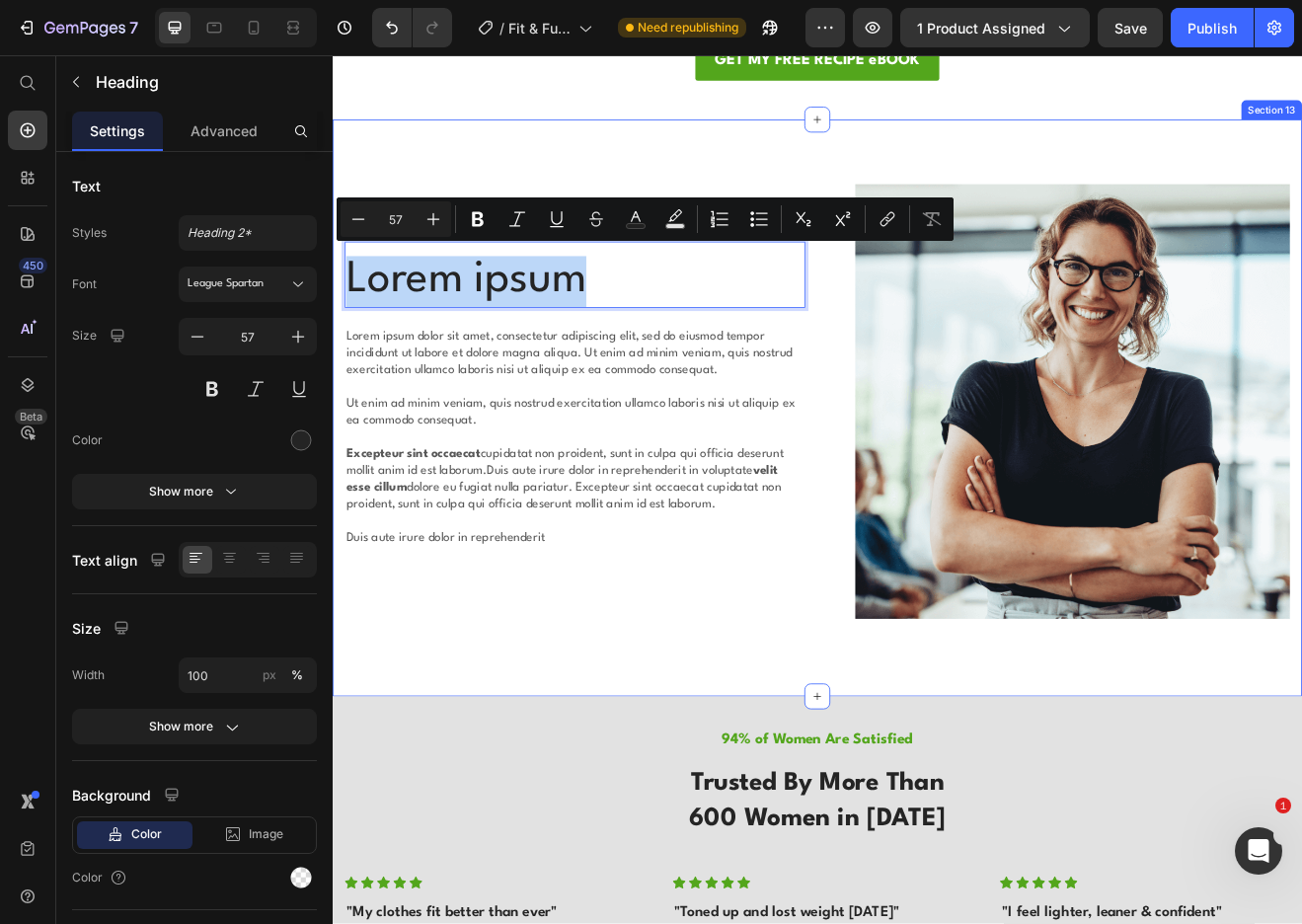 click on "Lorem ipsum Heading   24 Lorem ipsum dolor sit amet, consectetur adipiscing elit, sed do eiusmod tempor incididunt ut labore et dolore magna aliqua. Ut enim ad minim veniam, quis nostrud exercitation ullamco laboris nisi ut aliquip ex ea commodo consequat. Ut enim ad minim veniam, quis nostrud exercitation ullamco laboris nisi ut aliquip ex ea commodo consequat. Excepteur sint occaecat  cupidatat non proident, sunt in culpa qui officia deserunt mollit anim id est laborum.Duis aute irure dolor in reprehenderit in voluptate  velit esse cillum  dolore eu fugiat nulla pariatur. Excepteur sint occaecat cupidatat non proident, sunt in culpa qui officia deserunt mollit anim id est laborum. Duis aute irure dolor in reprehenderit Text Block Image Row" at bounding box center [925, 487] 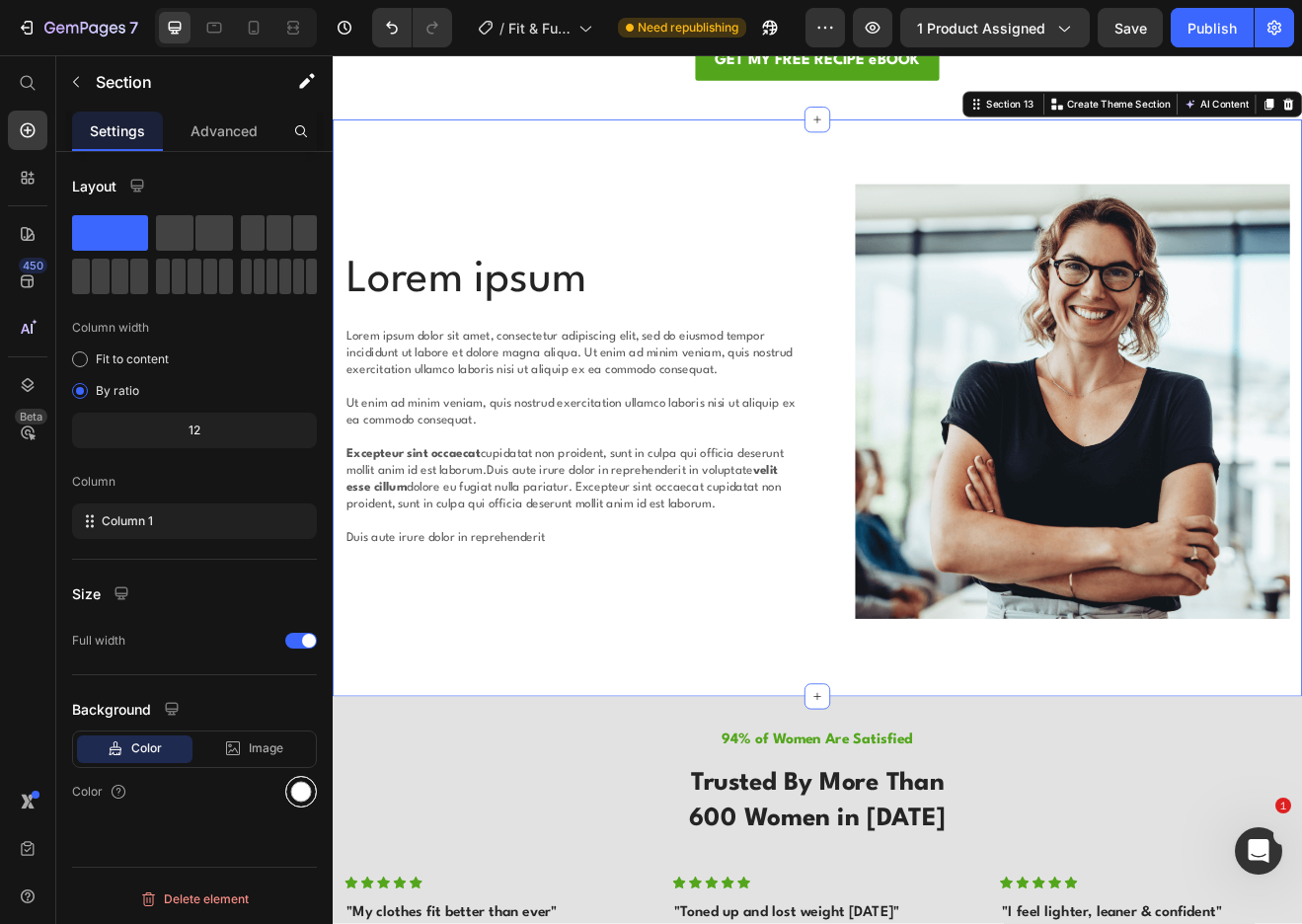 click at bounding box center [301, 792] 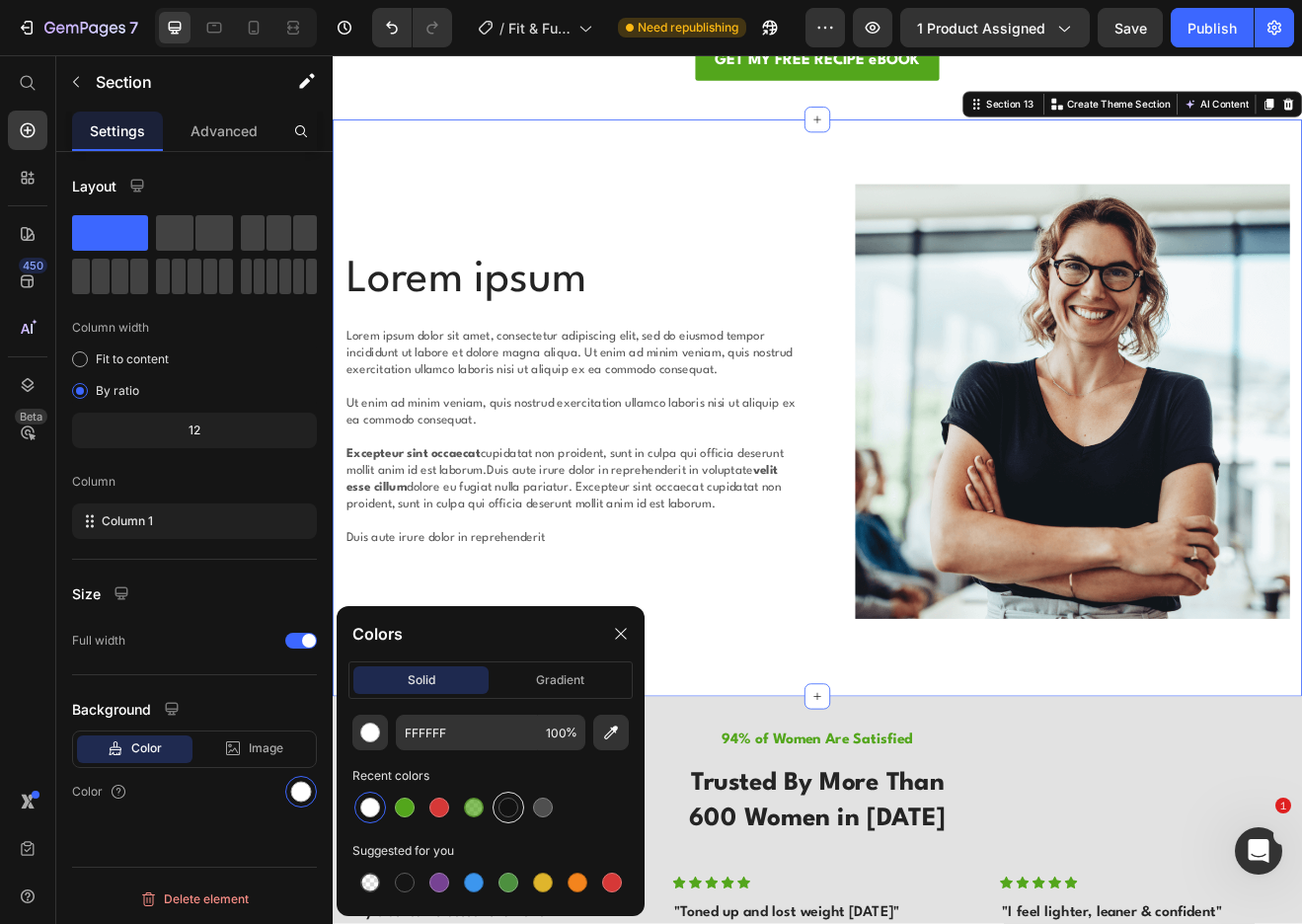 click at bounding box center [508, 808] 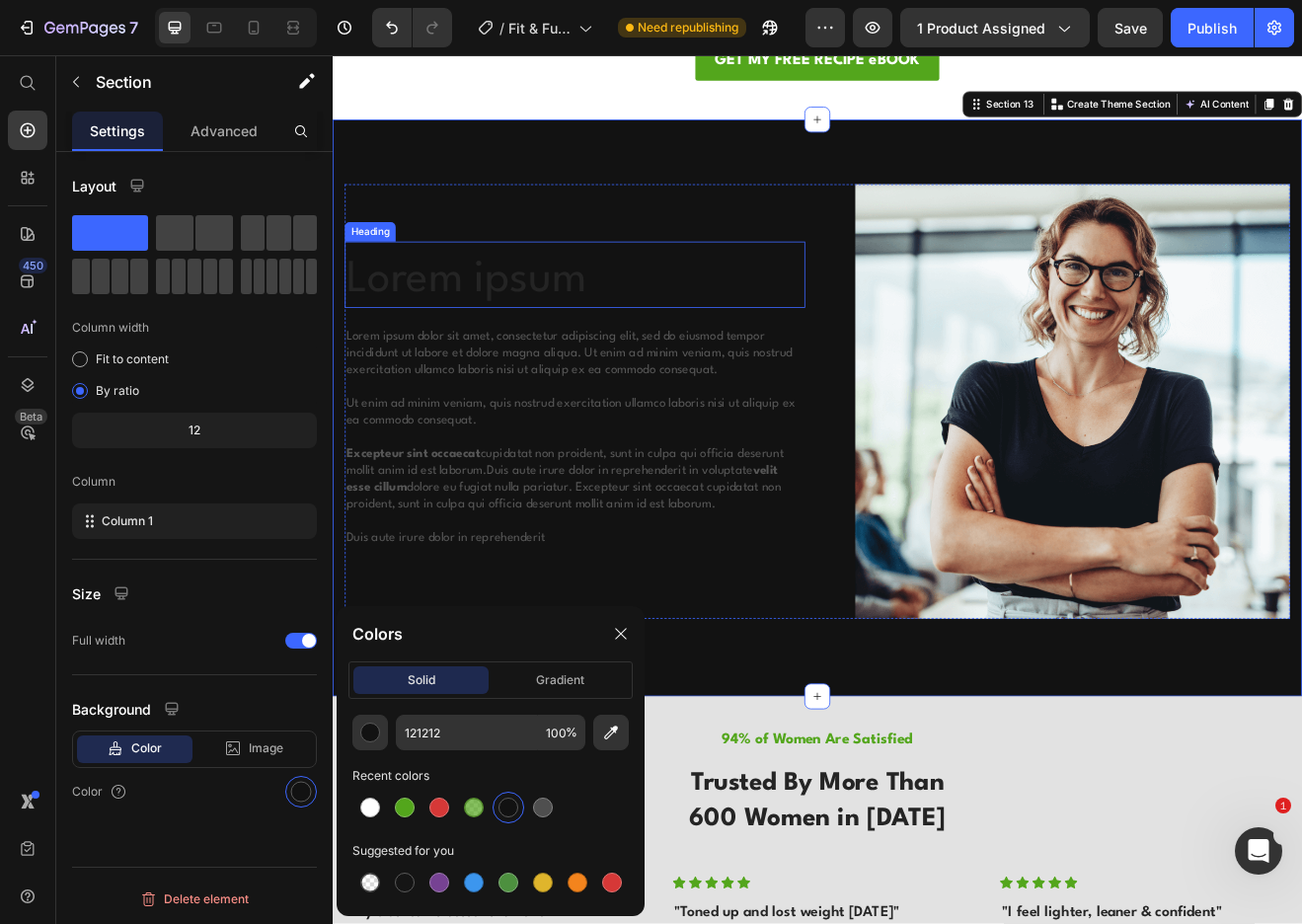 click on "Lorem ipsum" at bounding box center (629, 332) 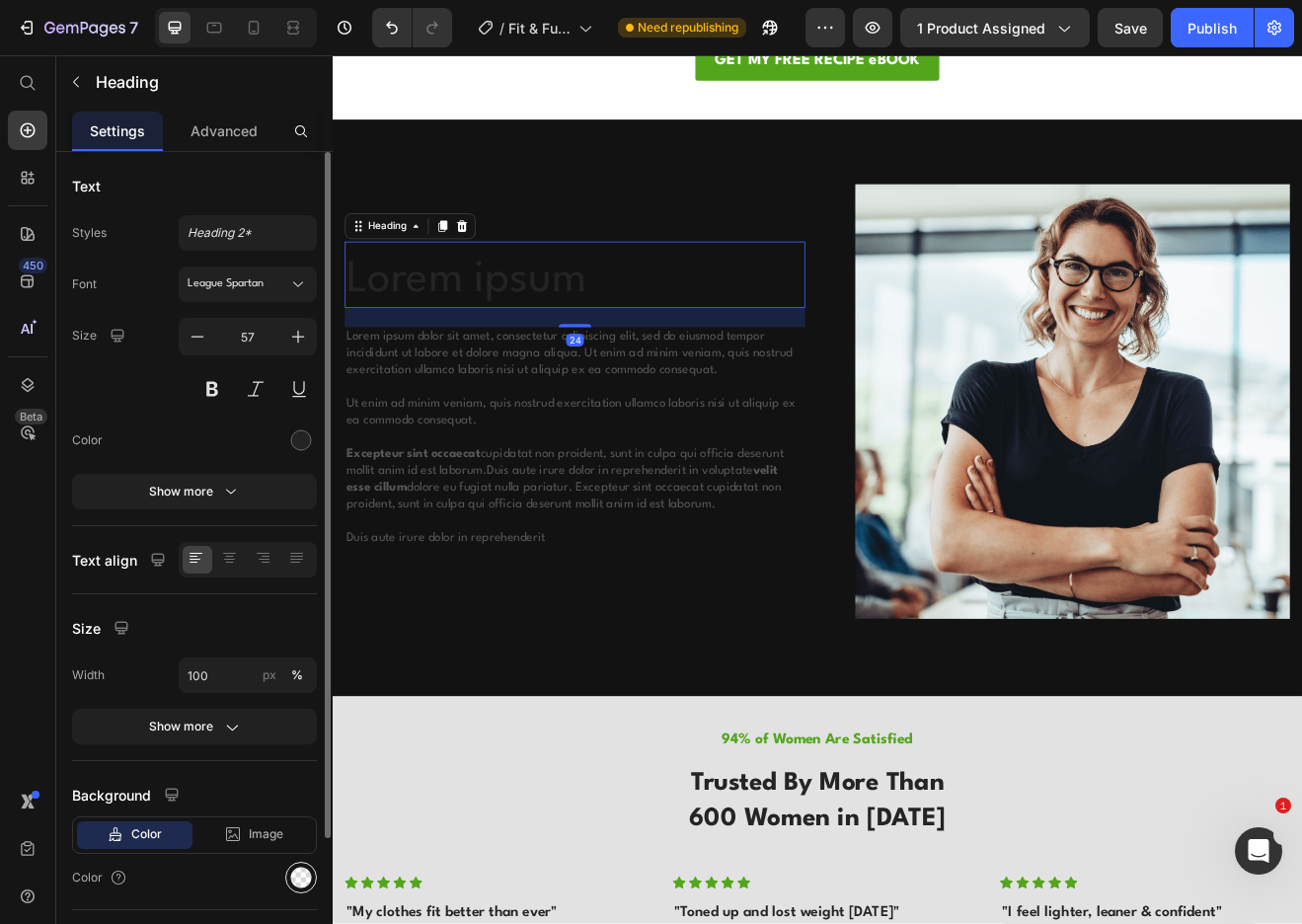click at bounding box center (301, 878) 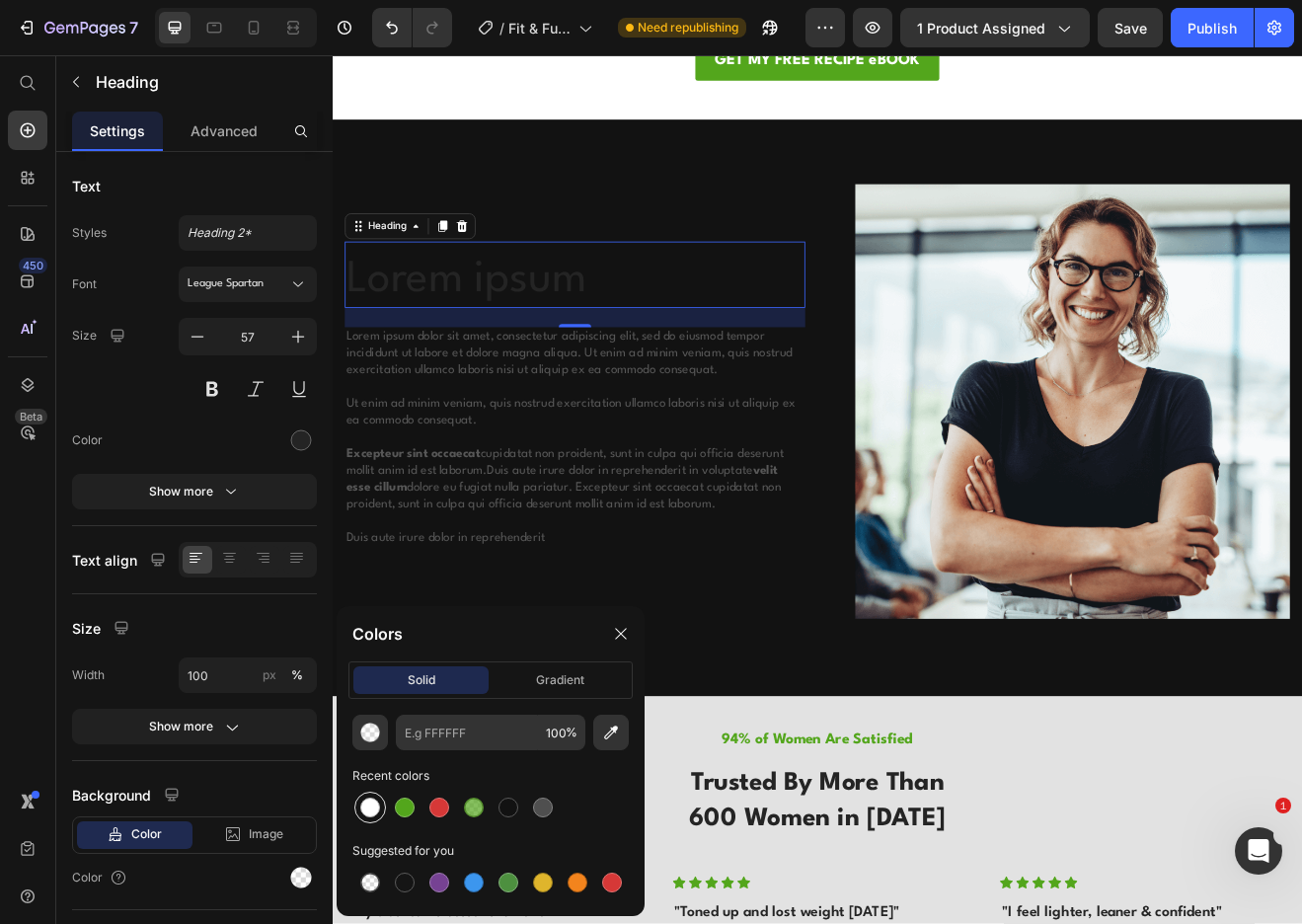 click at bounding box center (370, 808) 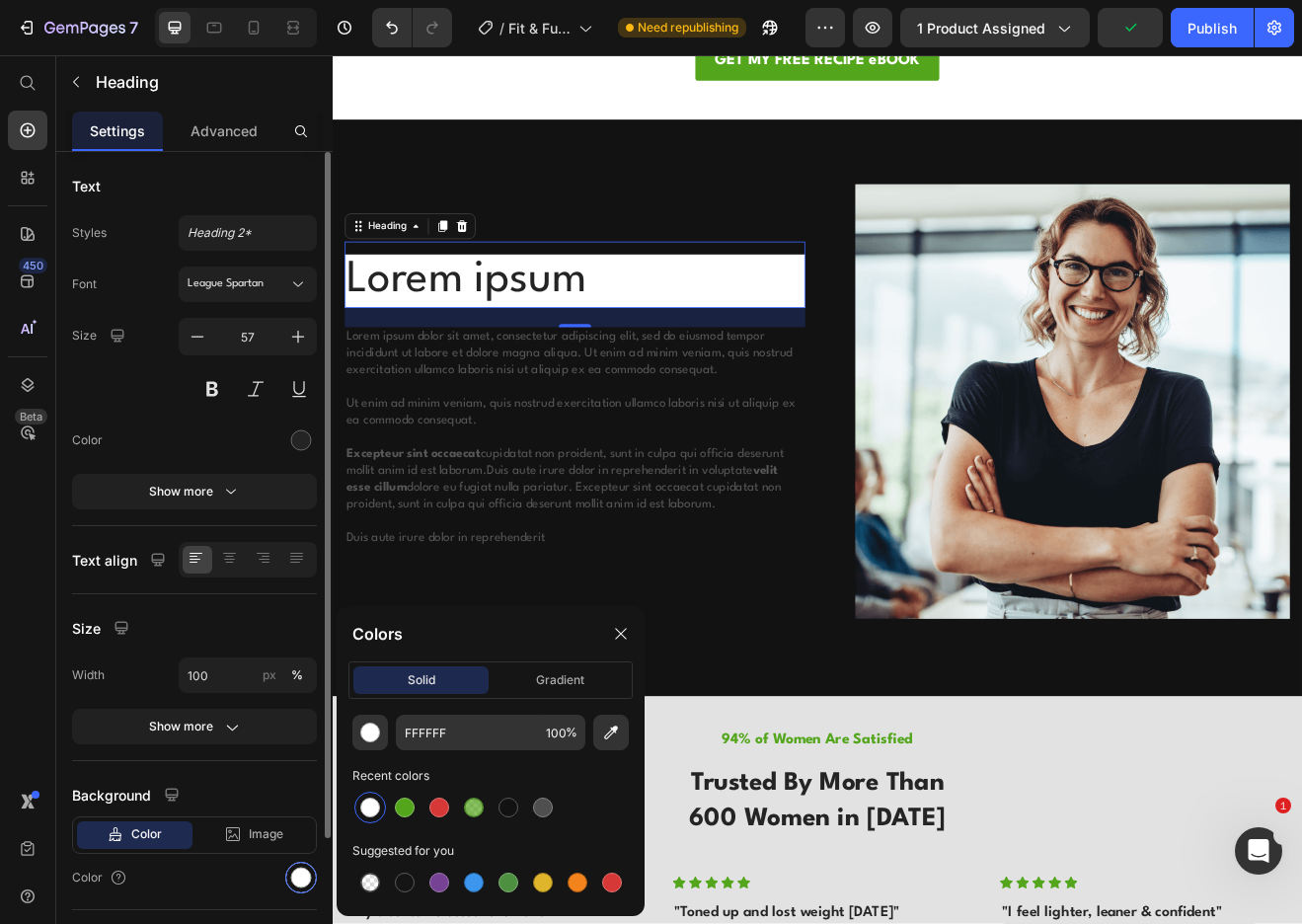 click at bounding box center [301, 878] 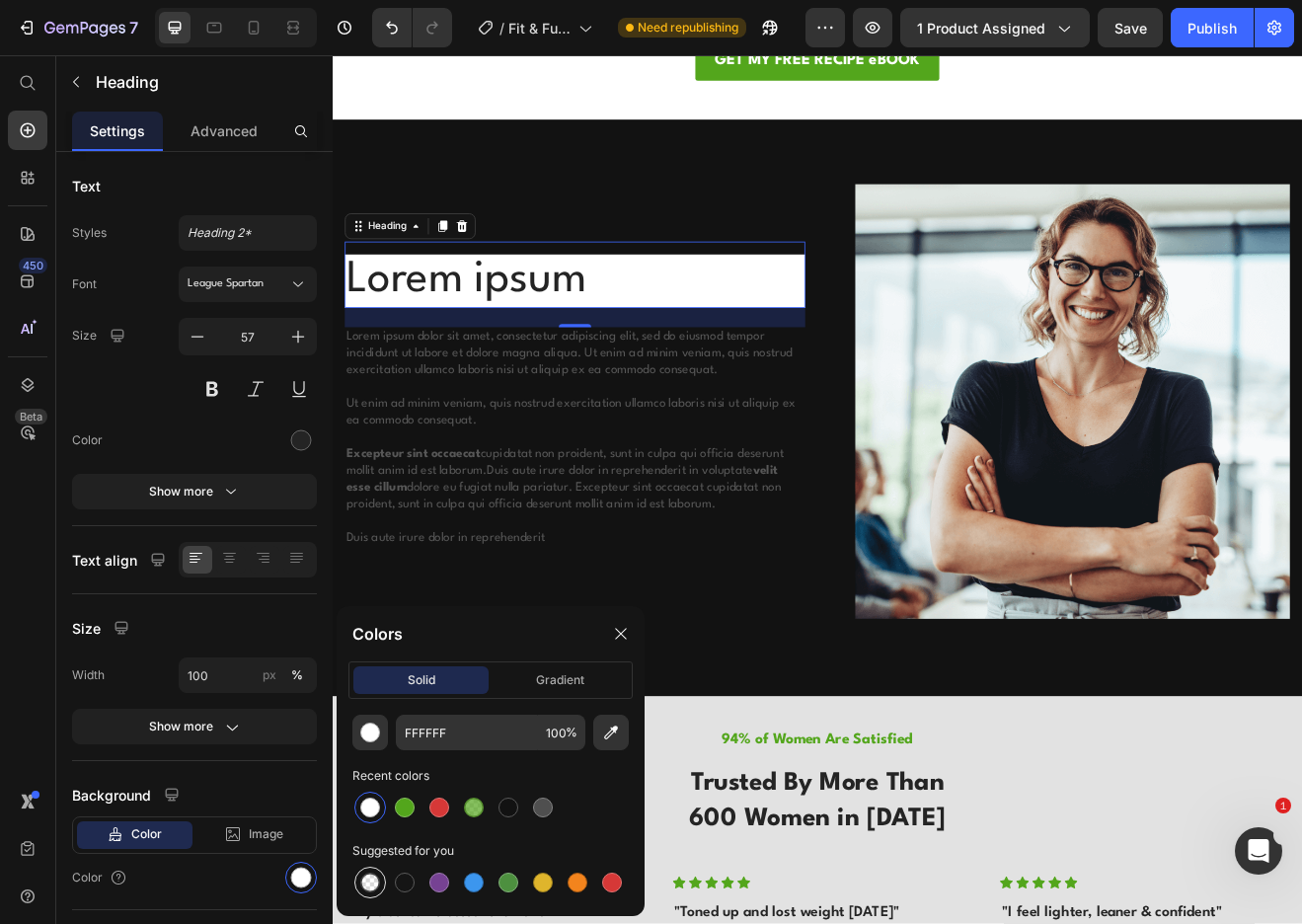 click at bounding box center [370, 883] 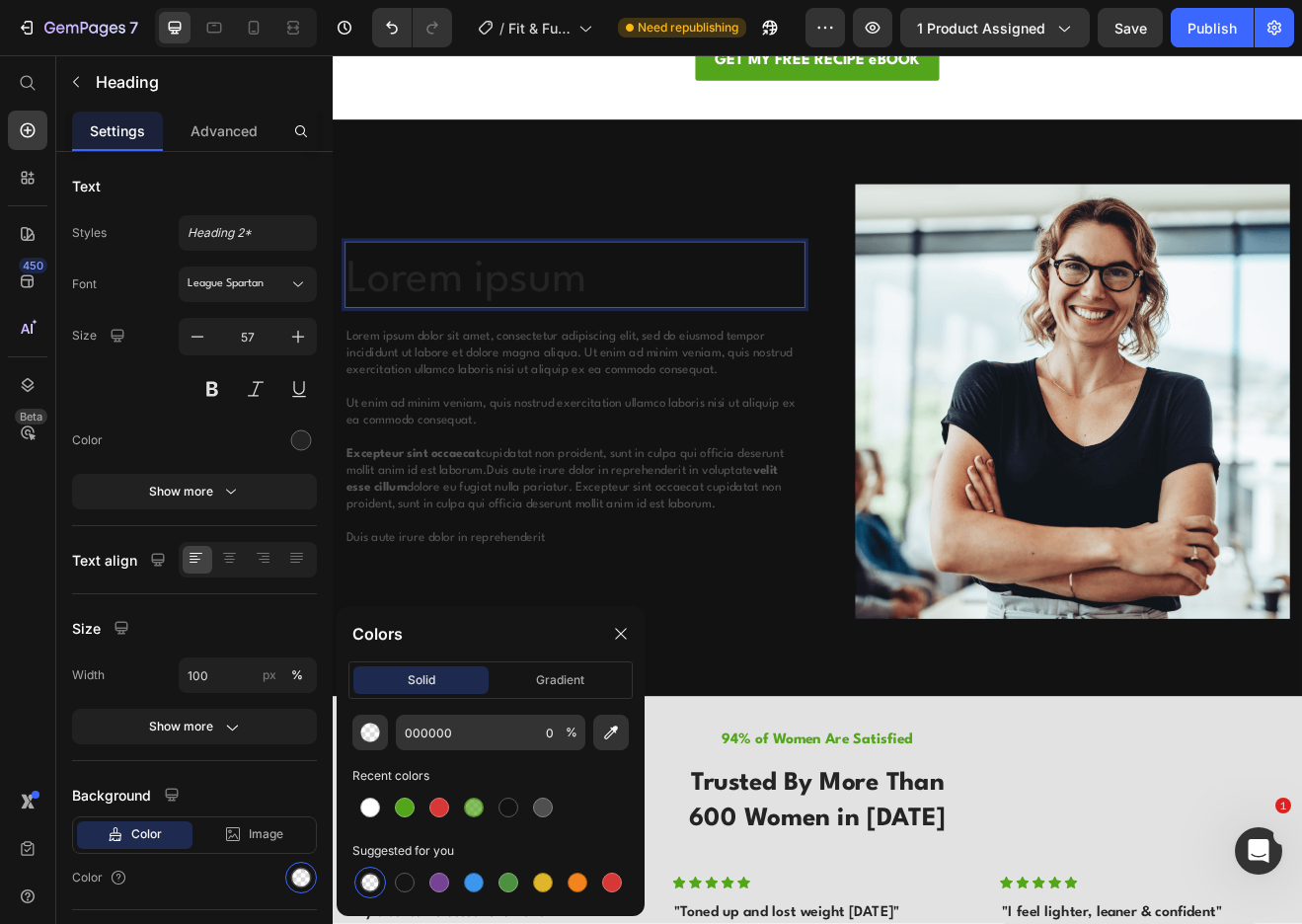 click on "Lorem ipsum" at bounding box center (629, 332) 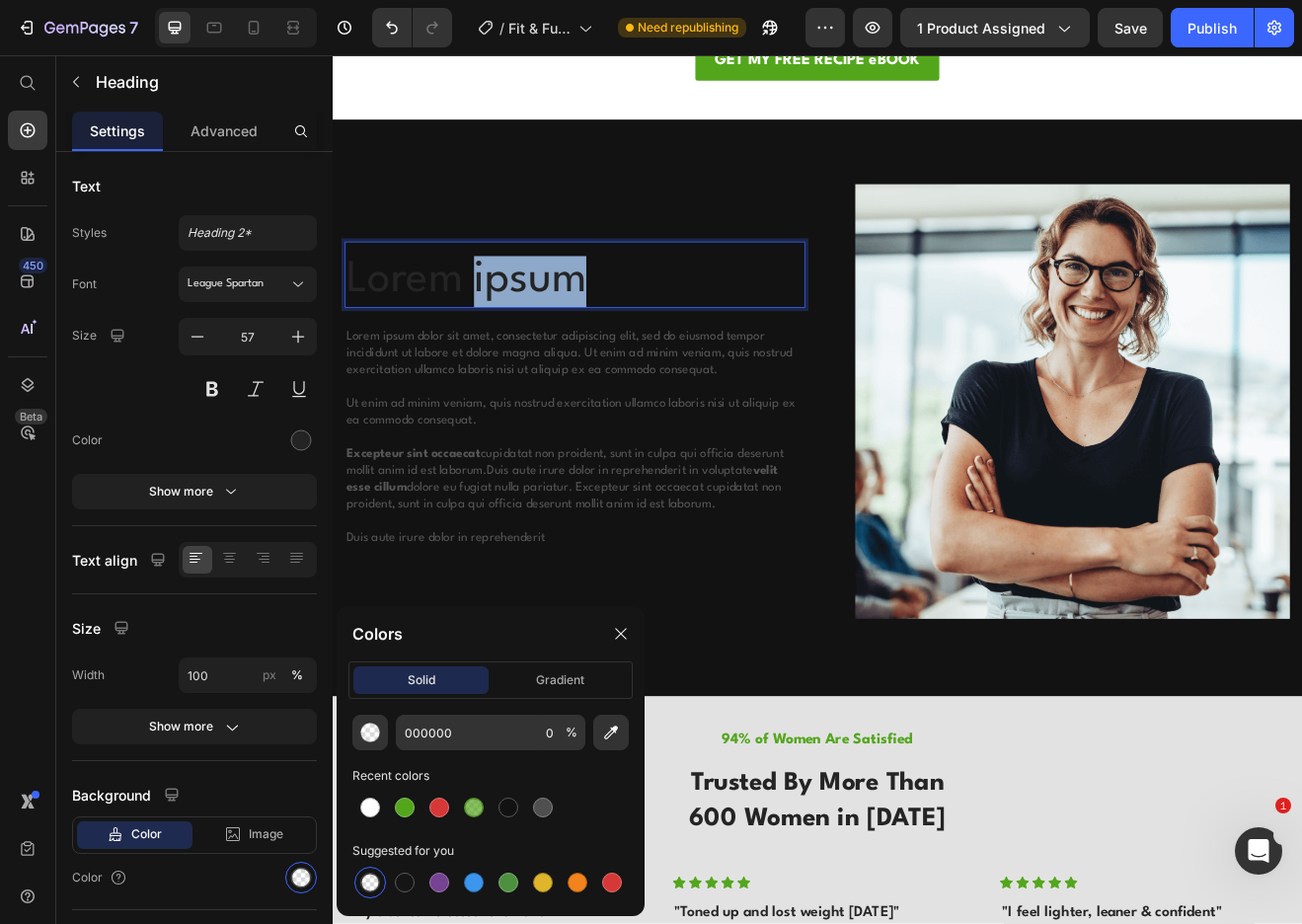 click on "Lorem ipsum" at bounding box center [629, 332] 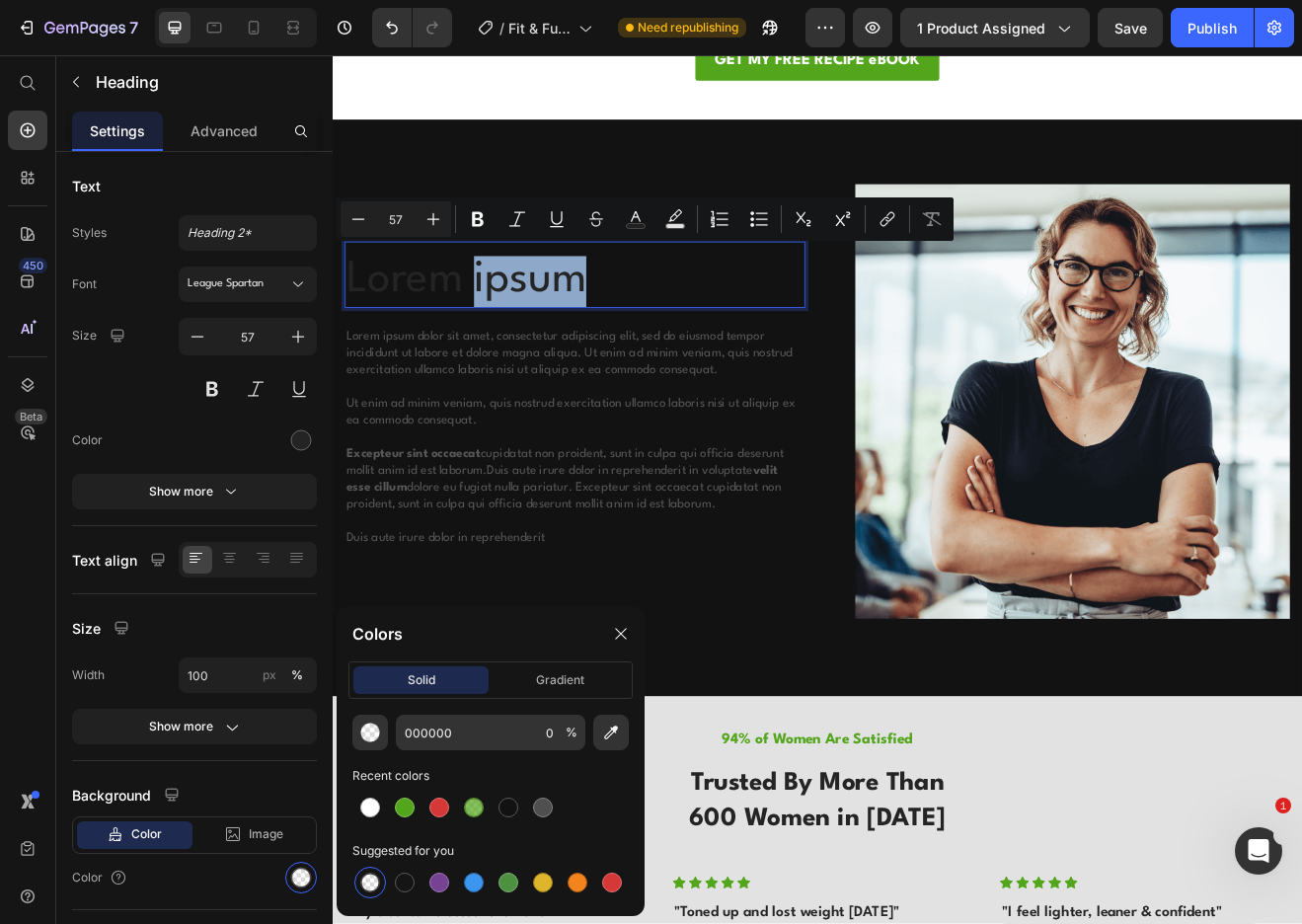 click on "Lorem ipsum" at bounding box center (629, 332) 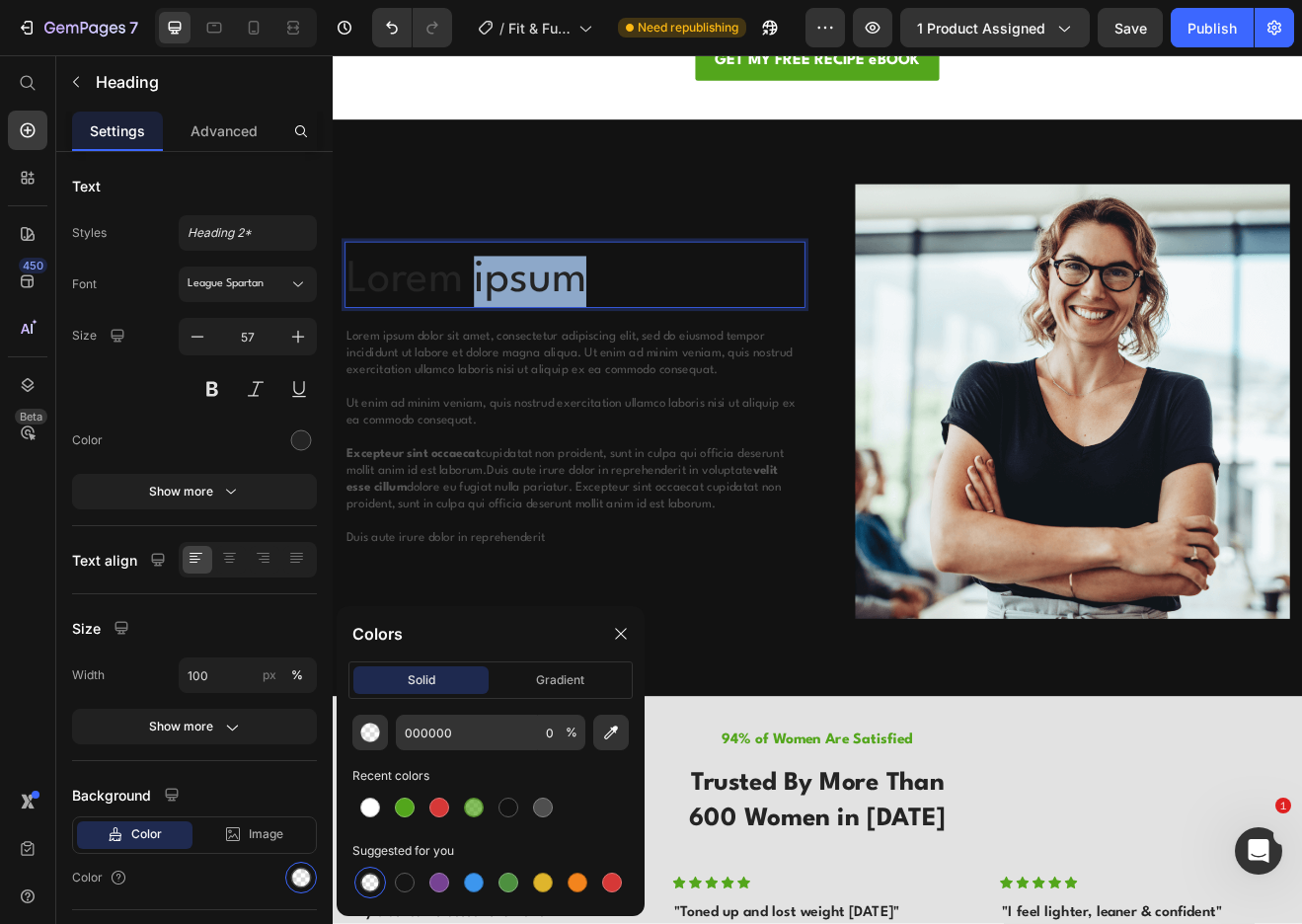 click on "Lorem ipsum" at bounding box center (629, 332) 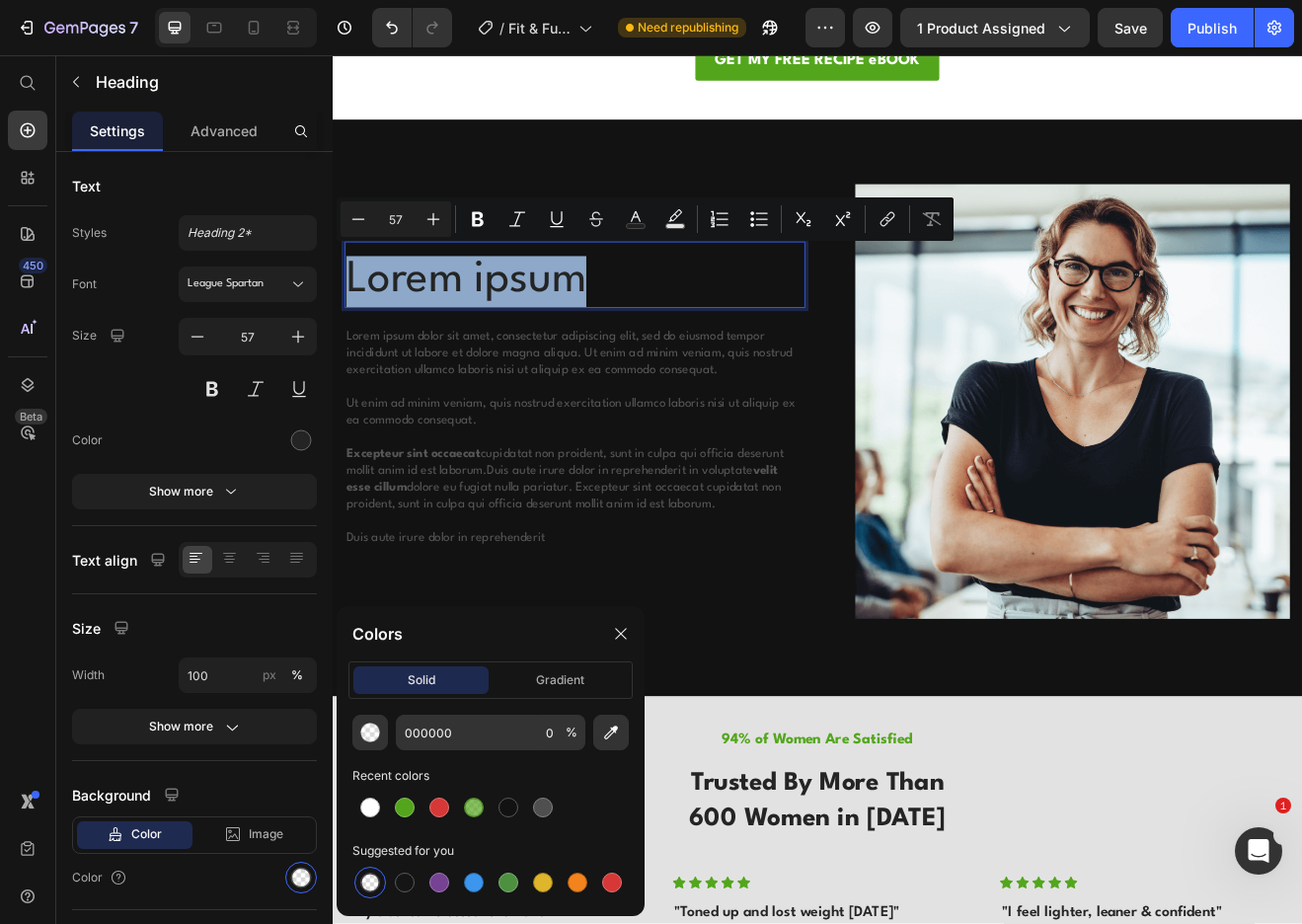 click on "Lorem ipsum" at bounding box center (629, 332) 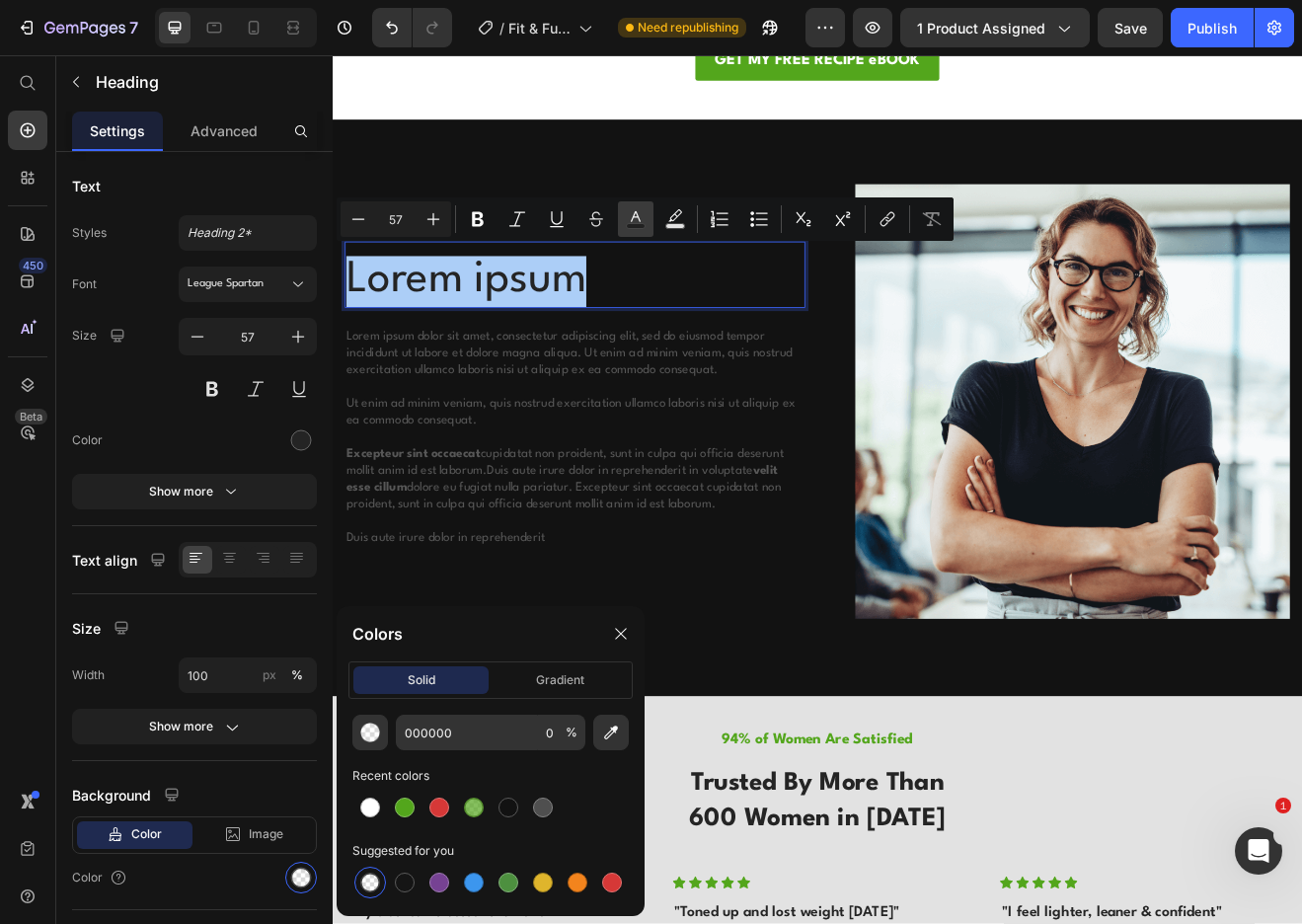 click 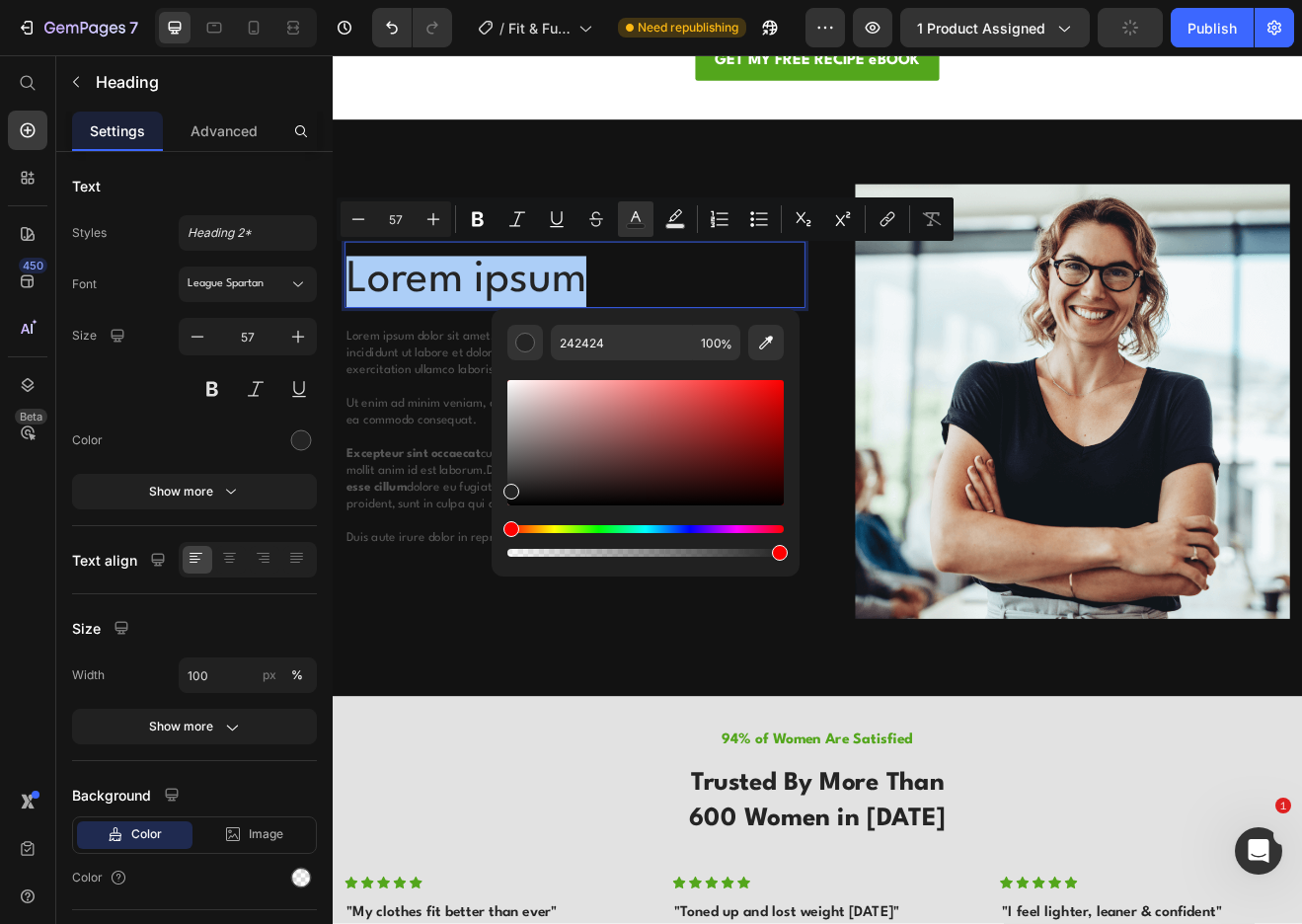 click at bounding box center (646, 442) 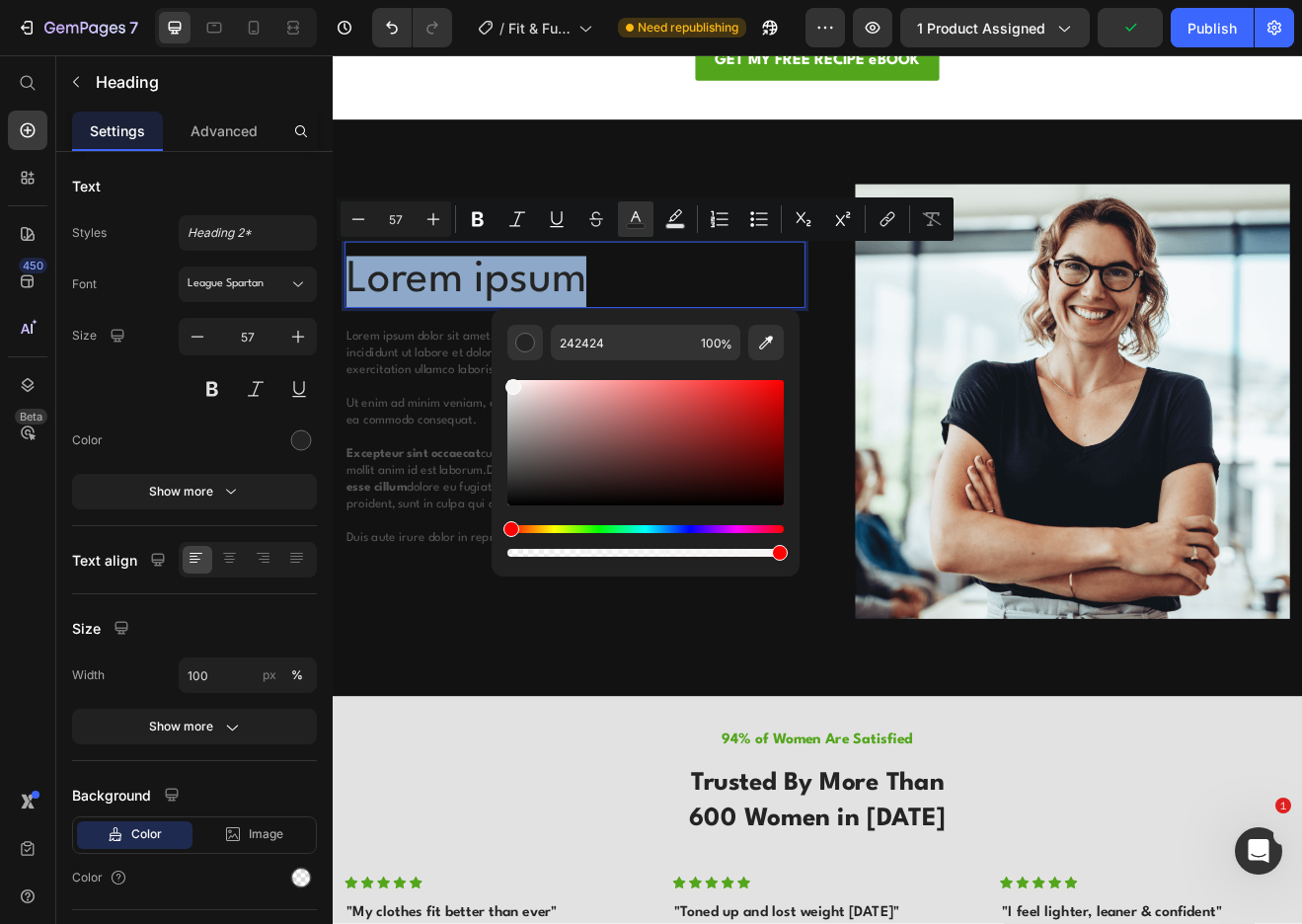 type on "F7F4F4" 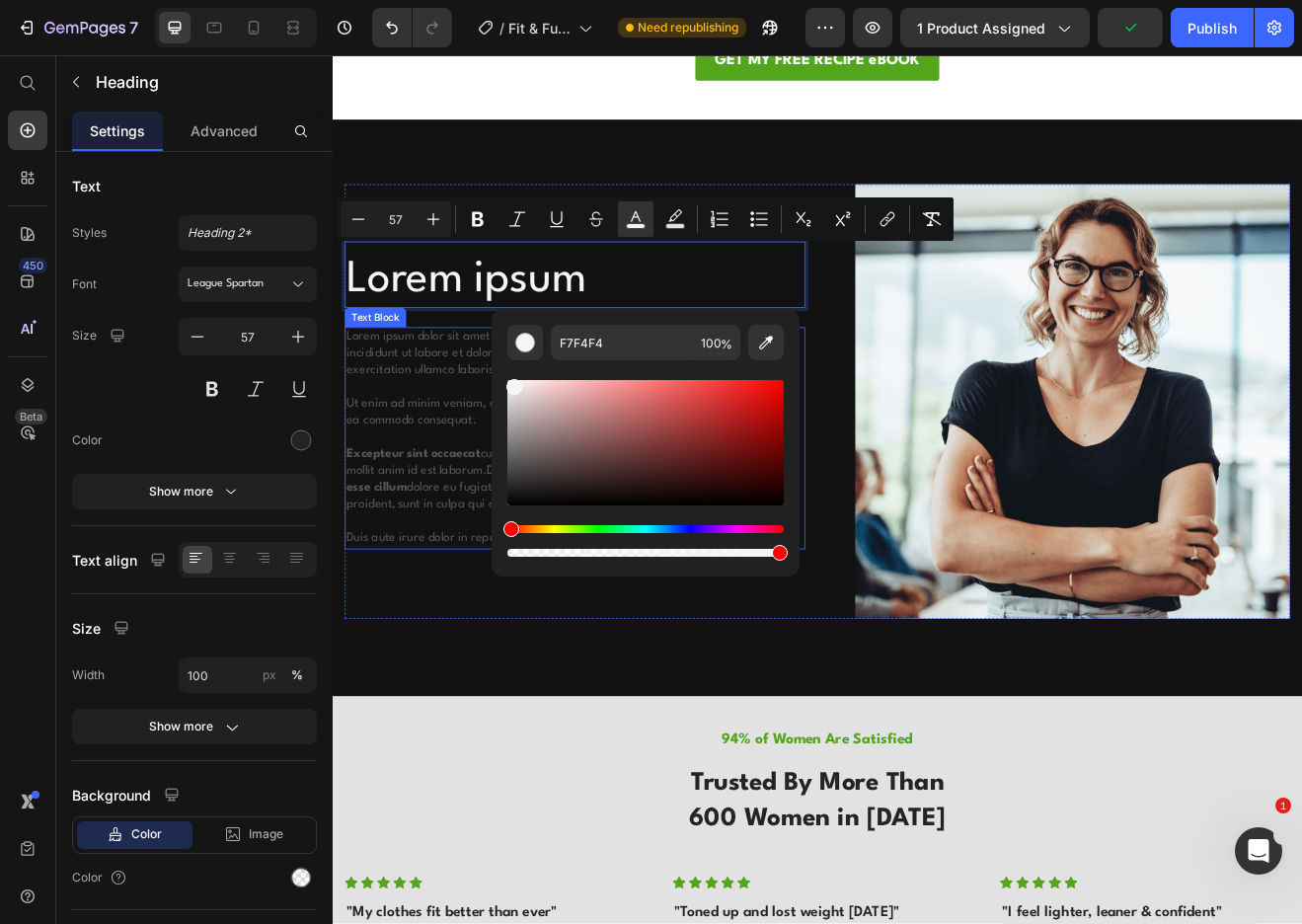 click on "Lorem ipsum dolor sit amet, consectetur adipiscing elit, sed do eiusmod tempor incididunt ut labore et dolore magna aliqua. Ut enim ad minim veniam, quis nostrud exercitation ullamco laboris nisi ut aliquip ex ea commodo consequat. Ut enim ad minim veniam, quis nostrud exercitation ullamco laboris nisi ut aliquip ex ea commodo consequat. Excepteur sint occaecat  cupidatat non proident, sunt in culpa qui officia deserunt mollit anim id est laborum.Duis aute irure dolor in reprehenderit in voluptate  velit esse cillum  dolore eu fugiat nulla pariatur. Excepteur sint occaecat cupidatat non proident, sunt in culpa qui officia deserunt mollit anim id est laborum. Duis aute irure dolor in reprehenderit" at bounding box center [629, 523] 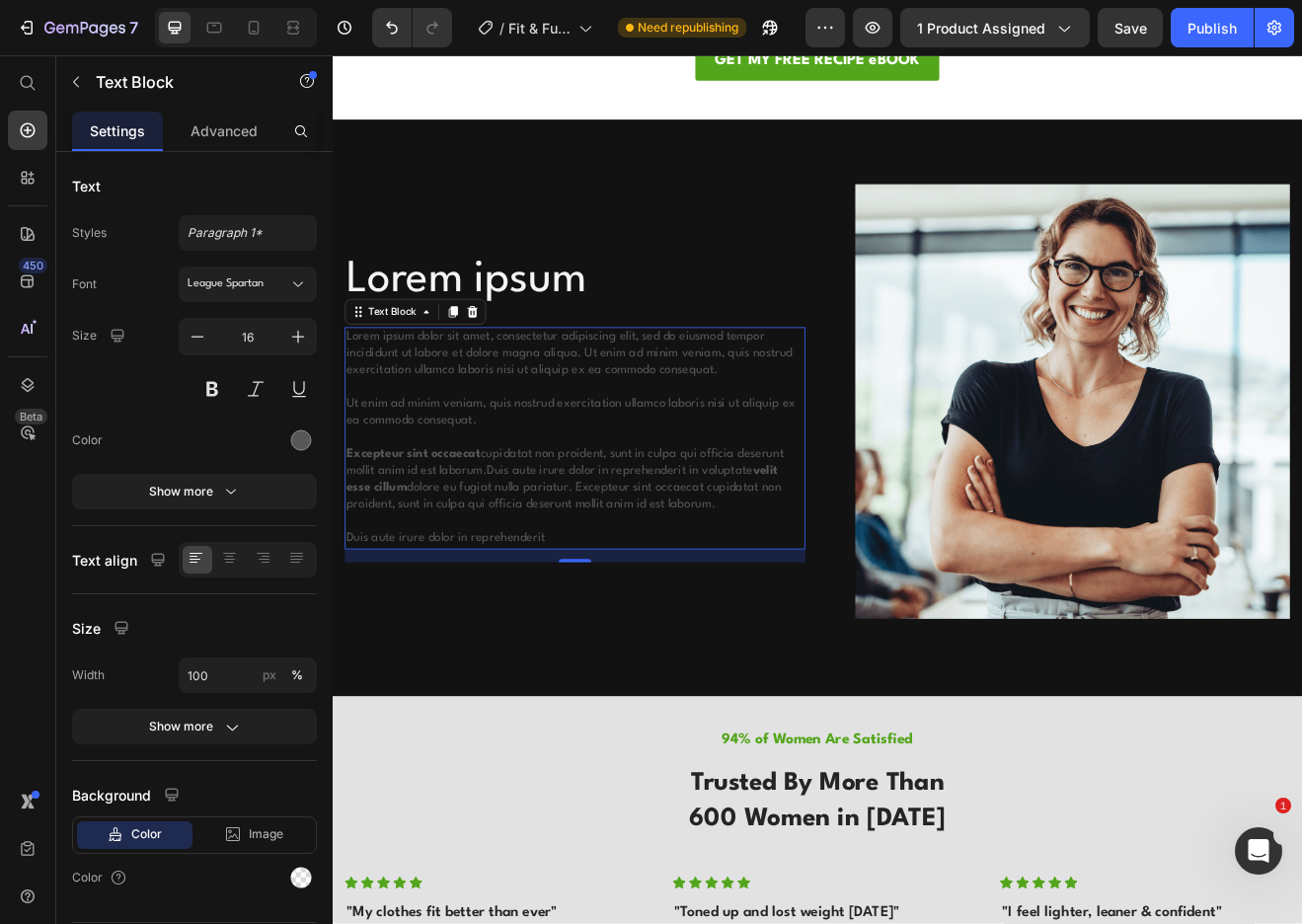 click on "Lorem ipsum dolor sit amet, consectetur adipiscing elit, sed do eiusmod tempor incididunt ut labore et dolore magna aliqua. Ut enim ad minim veniam, quis nostrud exercitation ullamco laboris nisi ut aliquip ex ea commodo consequat. Ut enim ad minim veniam, quis nostrud exercitation ullamco laboris nisi ut aliquip ex ea commodo consequat. Excepteur sint occaecat  cupidatat non proident, sunt in culpa qui officia deserunt mollit anim id est laborum.Duis aute irure dolor in reprehenderit in voluptate  velit esse cillum  dolore eu fugiat nulla pariatur. Excepteur sint occaecat cupidatat non proident, sunt in culpa qui officia deserunt mollit anim id est laborum. Duis aute irure dolor in reprehenderit" at bounding box center [629, 523] 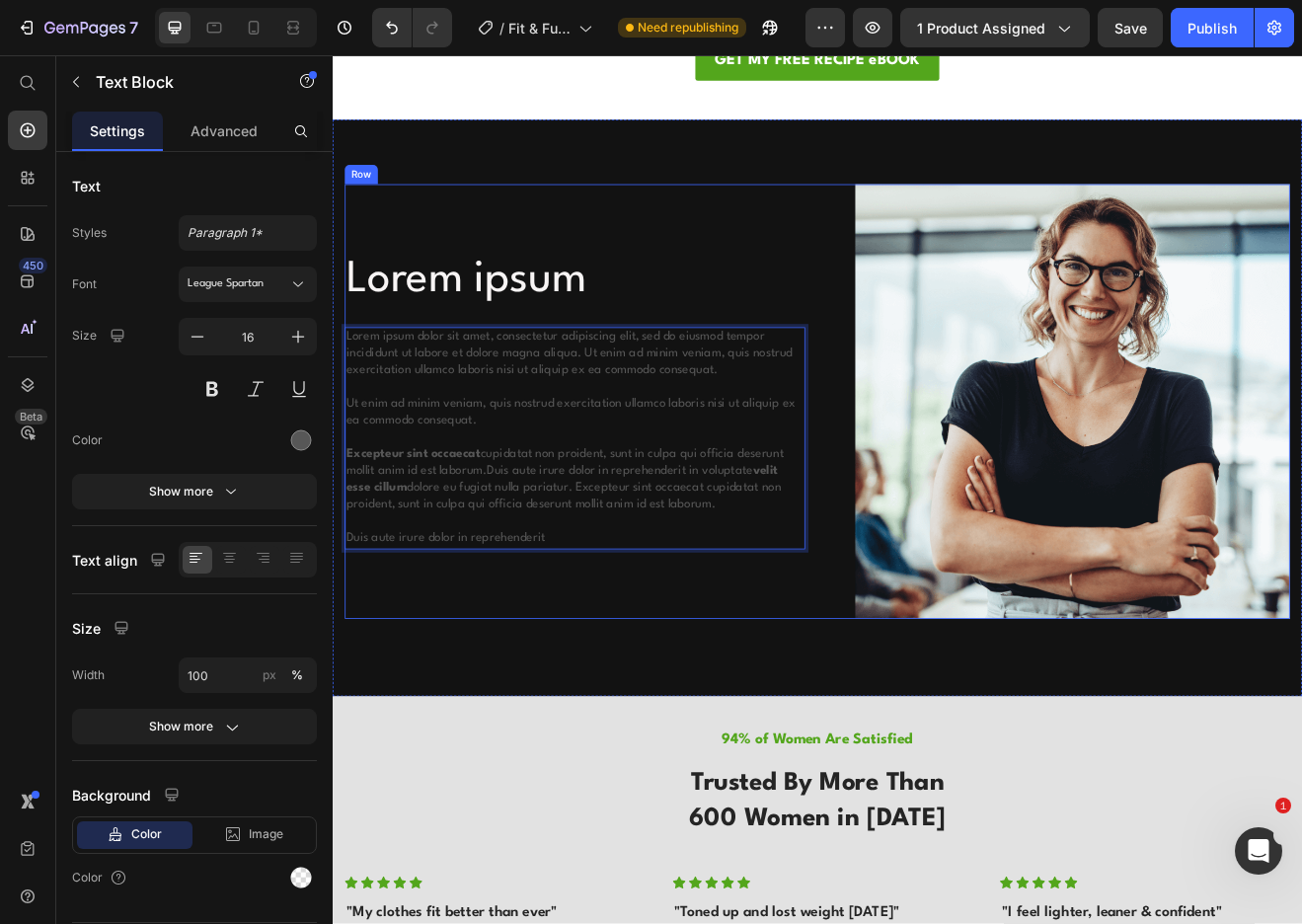 click on "⁠⁠⁠⁠⁠⁠⁠ Lorem ipsum Heading Lorem ipsum dolor sit amet, consectetur adipiscing elit, sed do eiusmod tempor incididunt ut labore et dolore magna aliqua. Ut enim ad minim veniam, quis nostrud exercitation ullamco laboris nisi ut aliquip ex ea commodo consequat. Ut enim ad minim veniam, quis nostrud exercitation ullamco laboris nisi ut aliquip ex ea commodo consequat. Excepteur sint occaecat  cupidatat non proident, sunt in culpa qui officia deserunt mollit anim id est laborum.Duis aute irure dolor in reprehenderit in voluptate  velit esse cillum  dolore eu fugiat nulla pariatur. Excepteur sint occaecat cupidatat non proident, sunt in culpa qui officia deserunt mollit anim id est laborum. Duis aute irure dolor in reprehenderit Text Block   16 Image Row" at bounding box center [925, 487] 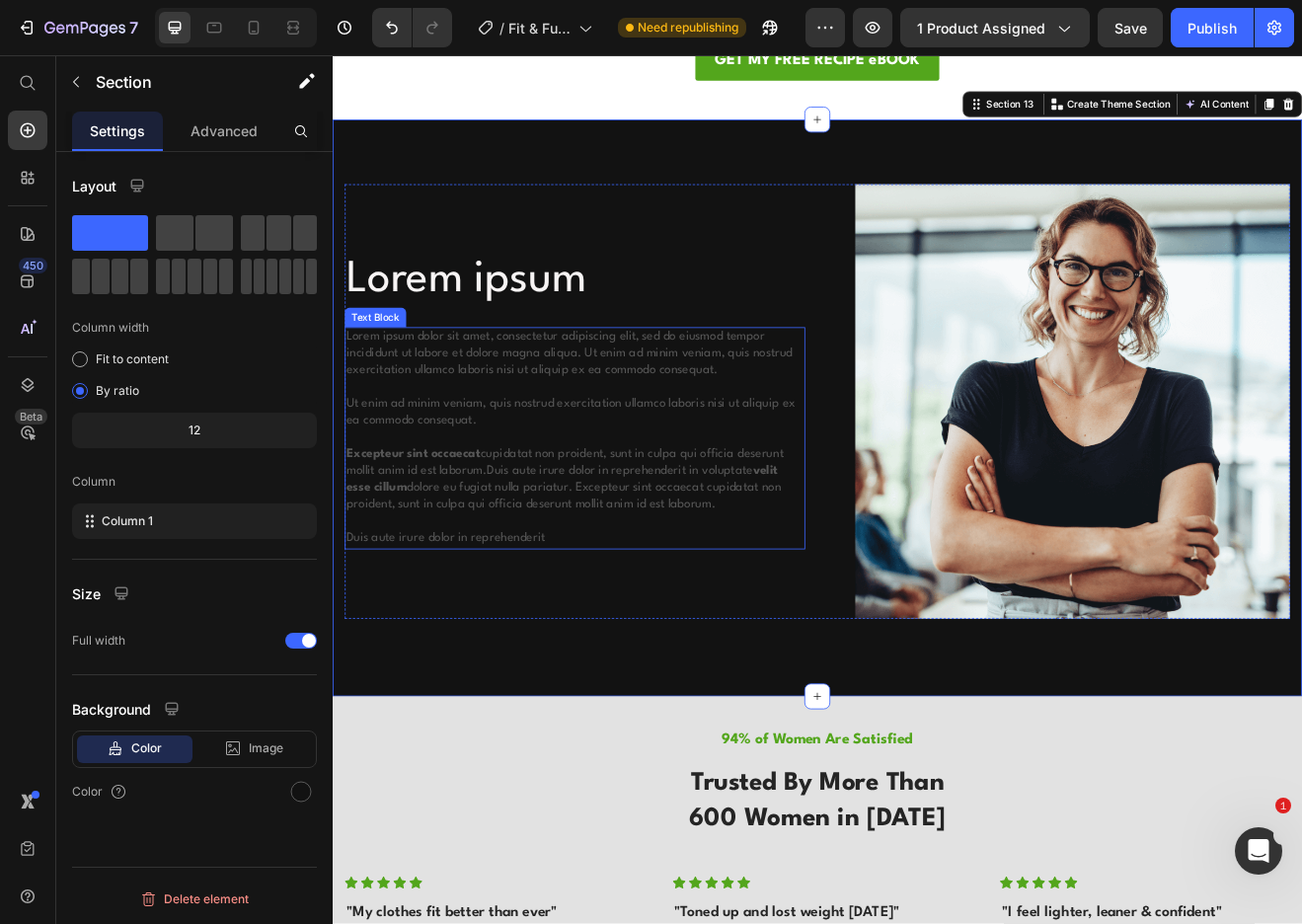 click on "Lorem ipsum dolor sit amet, consectetur adipiscing elit, sed do eiusmod tempor incididunt ut labore et dolore magna aliqua. Ut enim ad minim veniam, quis nostrud exercitation ullamco laboris nisi ut aliquip ex ea commodo consequat. Ut enim ad minim veniam, quis nostrud exercitation ullamco laboris nisi ut aliquip ex ea commodo consequat. Excepteur sint occaecat  cupidatat non proident, sunt in culpa qui officia deserunt mollit anim id est laborum.Duis aute irure dolor in reprehenderit in voluptate  velit esse cillum  dolore eu fugiat nulla pariatur. Excepteur sint occaecat cupidatat non proident, sunt in culpa qui officia deserunt mollit anim id est laborum. Duis aute irure dolor in reprehenderit" at bounding box center (629, 523) 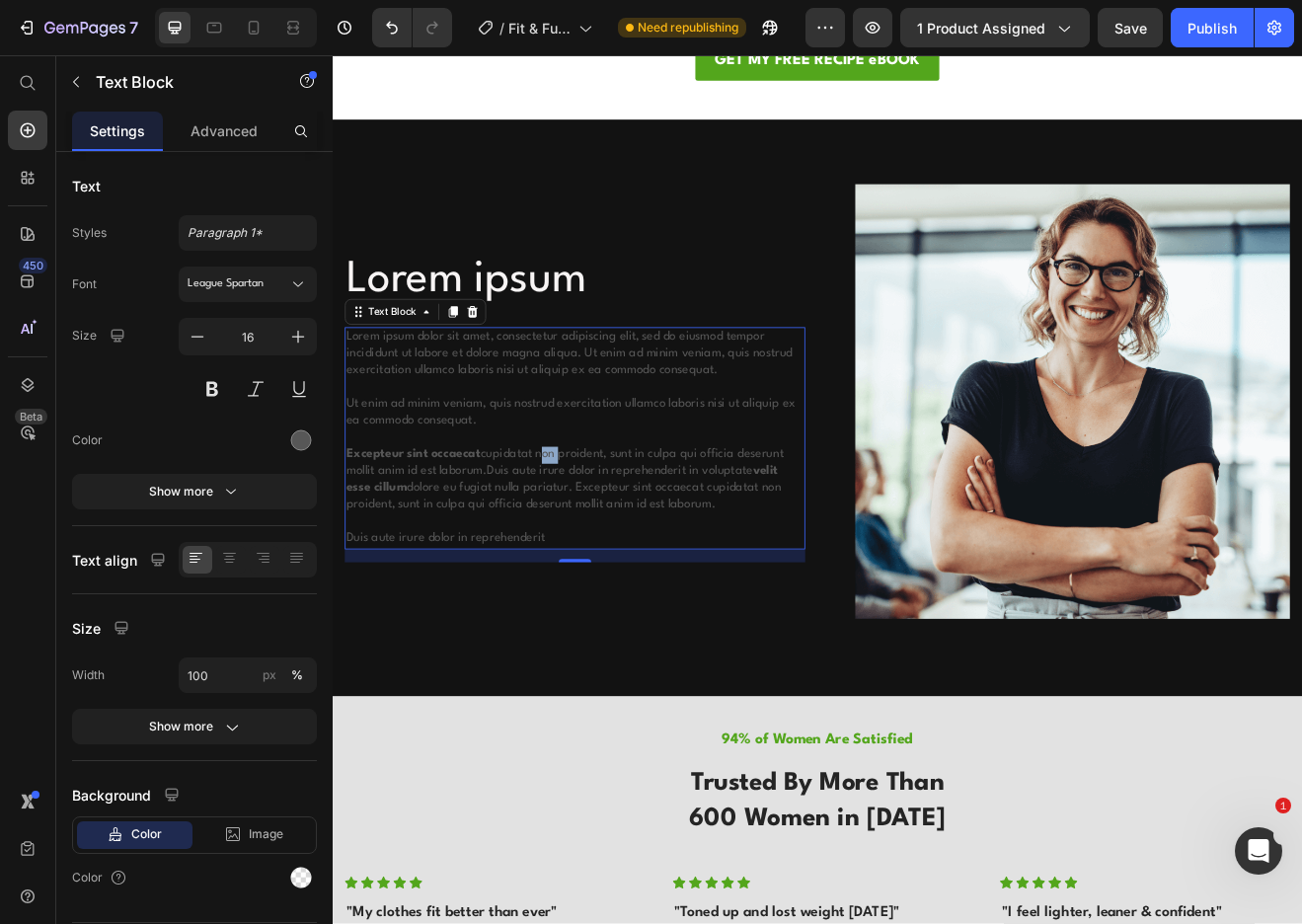 click on "Lorem ipsum dolor sit amet, consectetur adipiscing elit, sed do eiusmod tempor incididunt ut labore et dolore magna aliqua. Ut enim ad minim veniam, quis nostrud exercitation ullamco laboris nisi ut aliquip ex ea commodo consequat. Ut enim ad minim veniam, quis nostrud exercitation ullamco laboris nisi ut aliquip ex ea commodo consequat. Excepteur sint occaecat  cupidatat non proident, sunt in culpa qui officia deserunt mollit anim id est laborum.Duis aute irure dolor in reprehenderit in voluptate  velit esse cillum  dolore eu fugiat nulla pariatur. Excepteur sint occaecat cupidatat non proident, sunt in culpa qui officia deserunt mollit anim id est laborum. Duis aute irure dolor in reprehenderit" at bounding box center (629, 523) 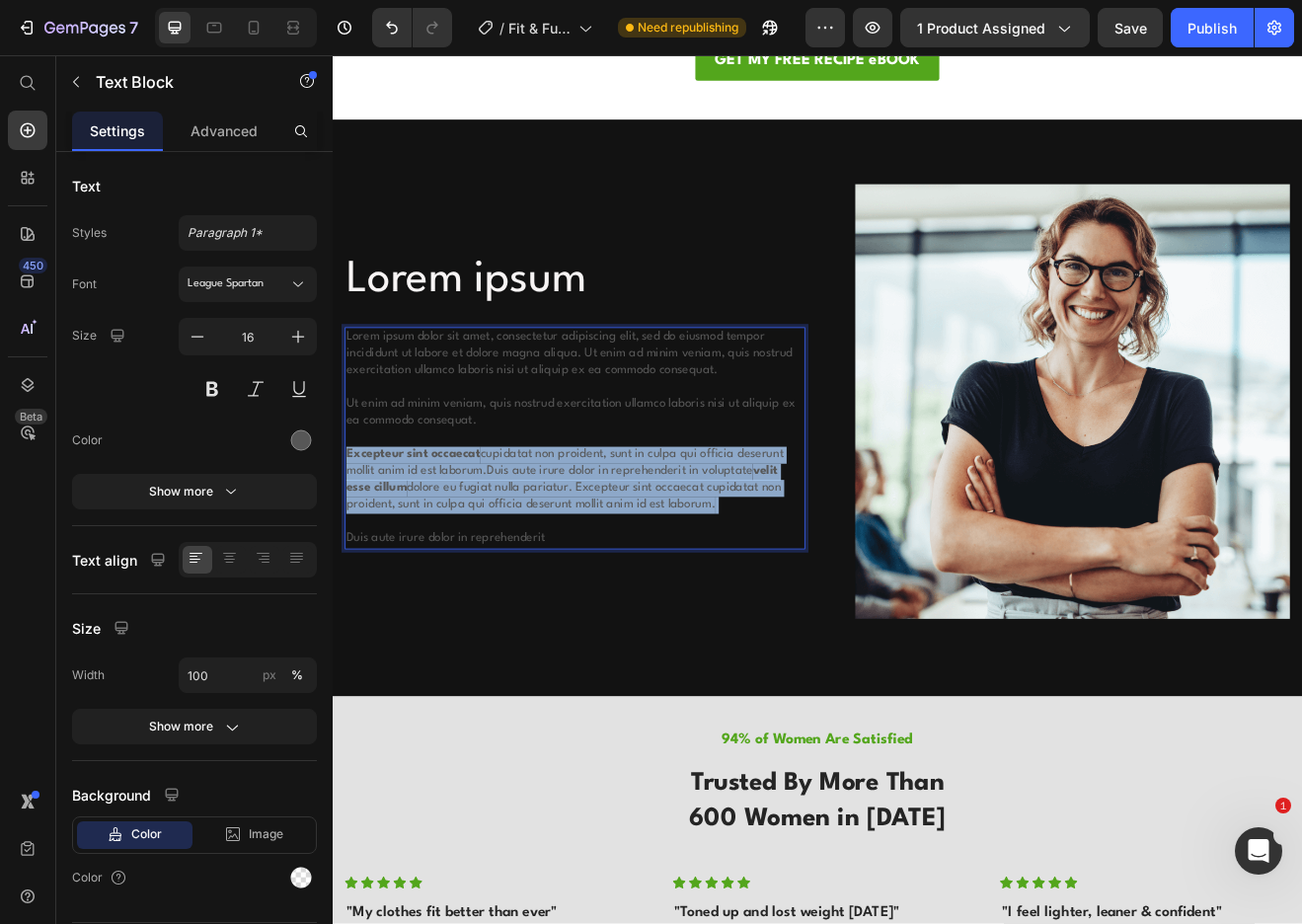 click on "Lorem ipsum dolor sit amet, consectetur adipiscing elit, sed do eiusmod tempor incididunt ut labore et dolore magna aliqua. Ut enim ad minim veniam, quis nostrud exercitation ullamco laboris nisi ut aliquip ex ea commodo consequat. Ut enim ad minim veniam, quis nostrud exercitation ullamco laboris nisi ut aliquip ex ea commodo consequat. Excepteur sint occaecat  cupidatat non proident, sunt in culpa qui officia deserunt mollit anim id est laborum.Duis aute irure dolor in reprehenderit in voluptate  velit esse cillum  dolore eu fugiat nulla pariatur. Excepteur sint occaecat cupidatat non proident, sunt in culpa qui officia deserunt mollit anim id est laborum. Duis aute irure dolor in reprehenderit" at bounding box center [629, 523] 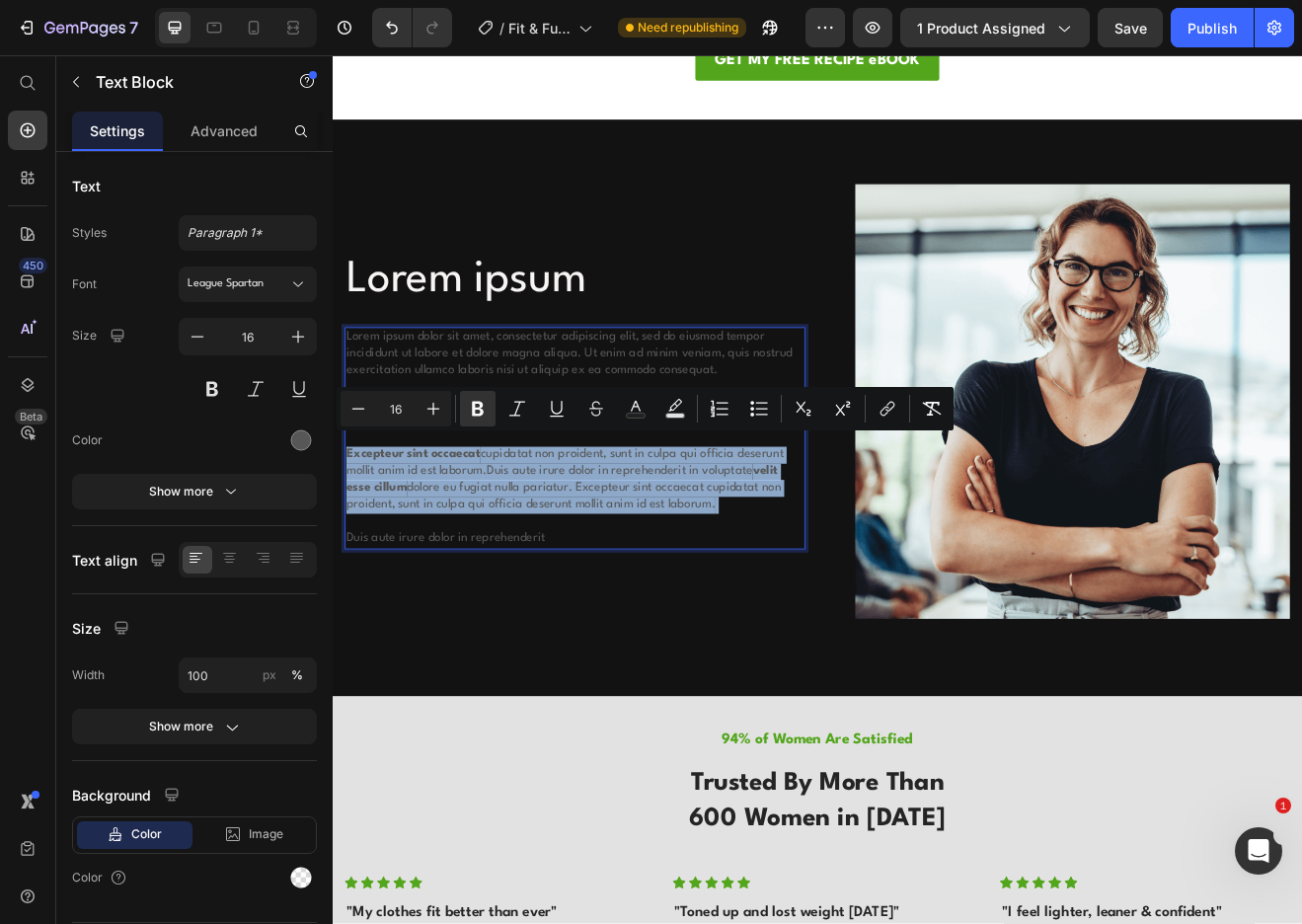 click on "Lorem ipsum dolor sit amet, consectetur adipiscing elit, sed do eiusmod tempor incididunt ut labore et dolore magna aliqua. Ut enim ad minim veniam, quis nostrud exercitation ullamco laboris nisi ut aliquip ex ea commodo consequat. Ut enim ad minim veniam, quis nostrud exercitation ullamco laboris nisi ut aliquip ex ea commodo consequat. Excepteur sint occaecat  cupidatat non proident, sunt in culpa qui officia deserunt mollit anim id est laborum.Duis aute irure dolor in reprehenderit in voluptate  velit esse cillum  dolore eu fugiat nulla pariatur. Excepteur sint occaecat cupidatat non proident, sunt in culpa qui officia deserunt mollit anim id est laborum. Duis aute irure dolor in reprehenderit" at bounding box center (629, 523) 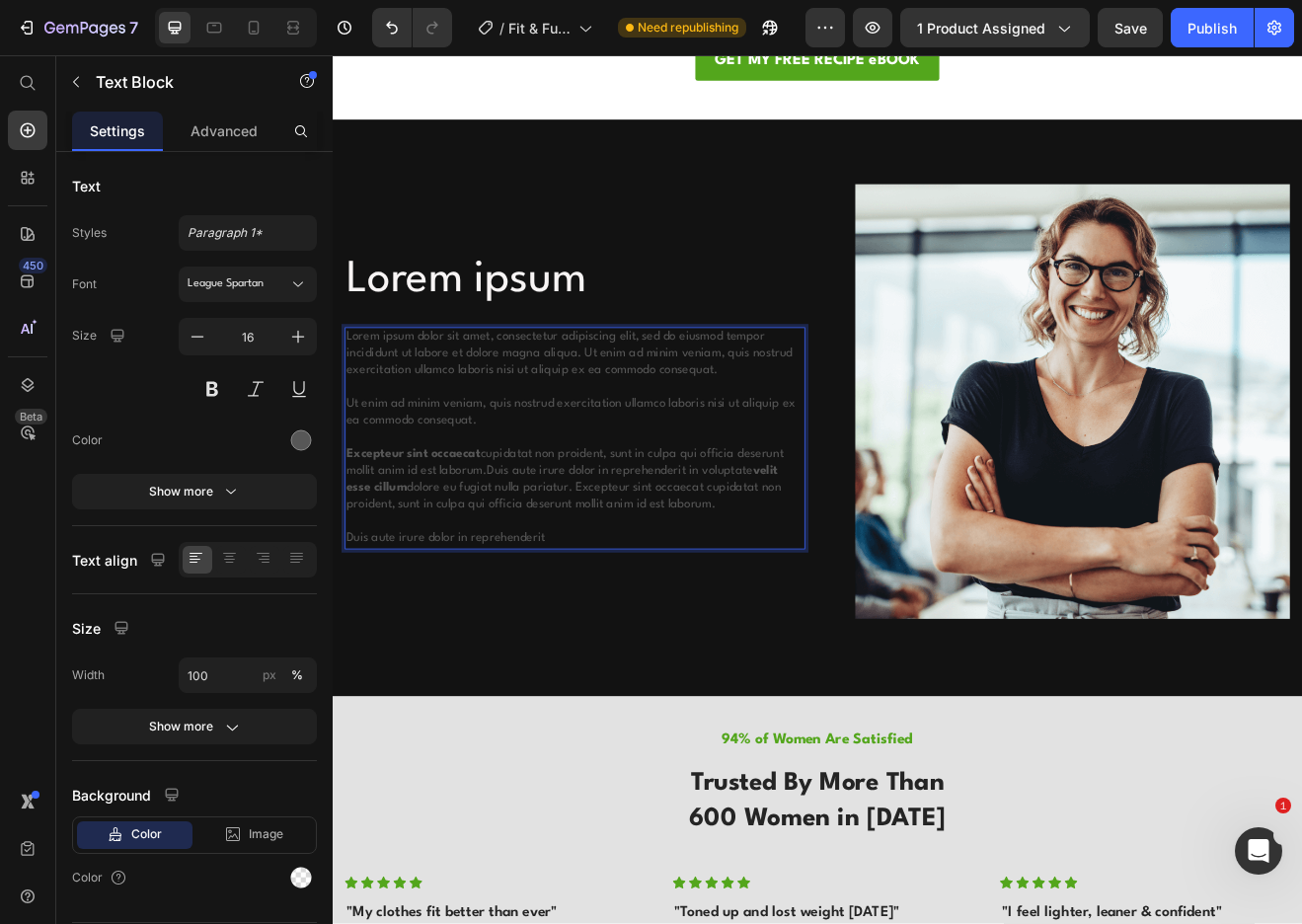 click on "Lorem ipsum dolor sit amet, consectetur adipiscing elit, sed do eiusmod tempor incididunt ut labore et dolore magna aliqua. Ut enim ad minim veniam, quis nostrud exercitation ullamco laboris nisi ut aliquip ex ea commodo consequat. Ut enim ad minim veniam, quis nostrud exercitation ullamco laboris nisi ut aliquip ex ea commodo consequat. Excepteur sint occaecat  cupidatat non proident, sunt in culpa qui officia deserunt mollit anim id est laborum.Duis aute irure dolor in reprehenderit in voluptate  velit esse cillum  dolore eu fugiat nulla pariatur. Excepteur sint occaecat cupidatat non proident, sunt in culpa qui officia deserunt mollit anim id est laborum. Duis aute irure dolor in reprehenderit" at bounding box center [629, 523] 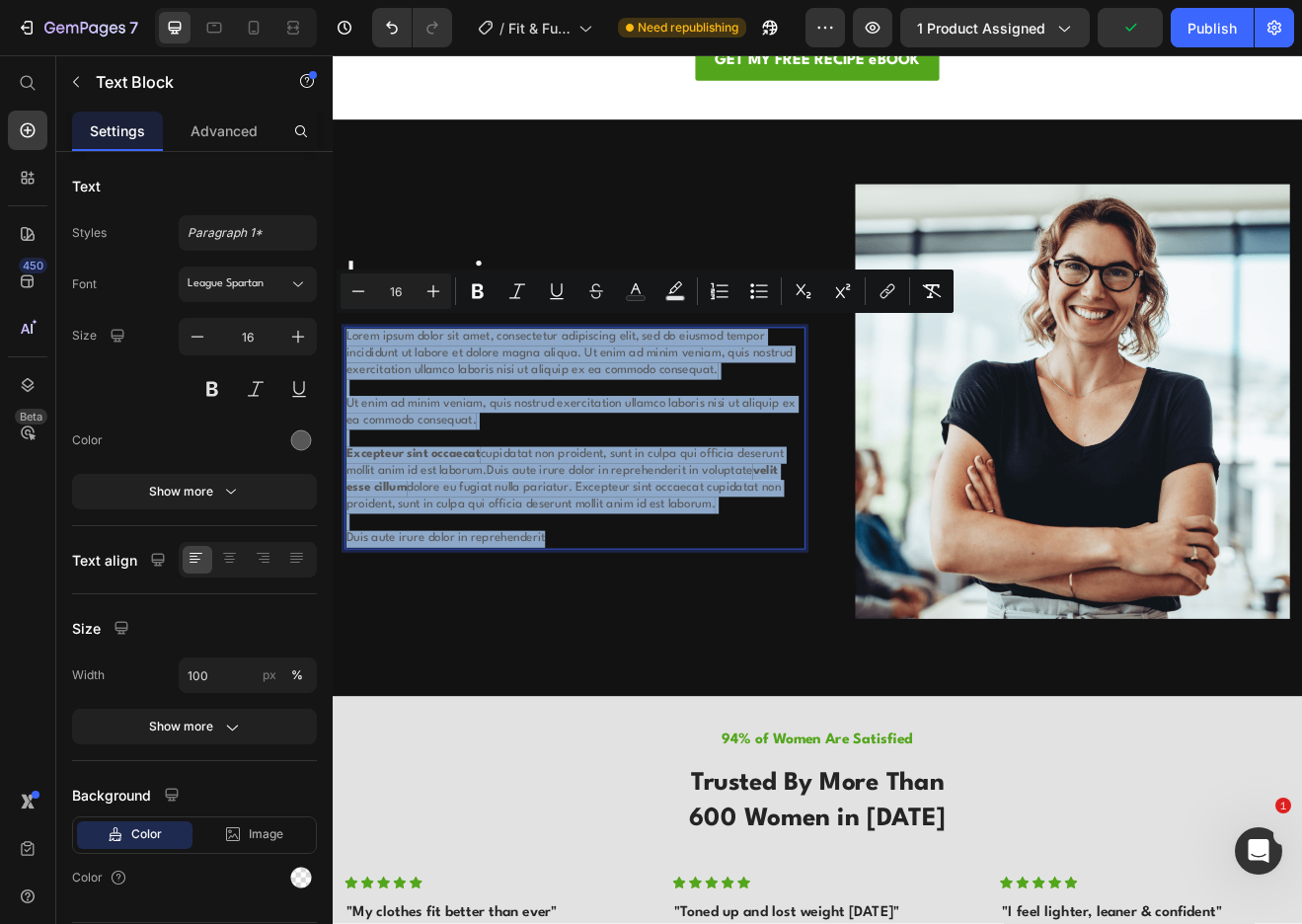 drag, startPoint x: 610, startPoint y: 633, endPoint x: 331, endPoint y: 372, distance: 382.04973 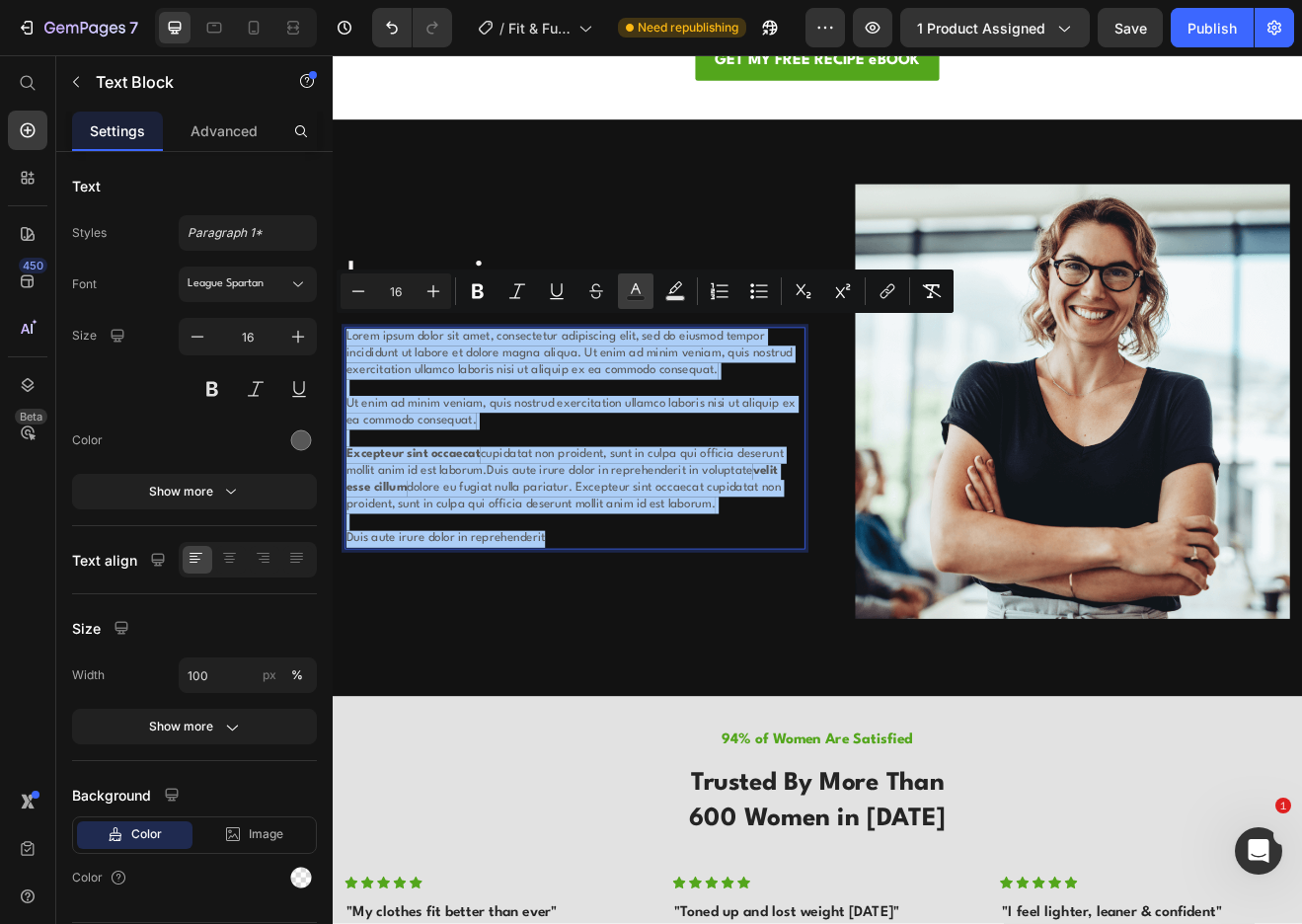 click 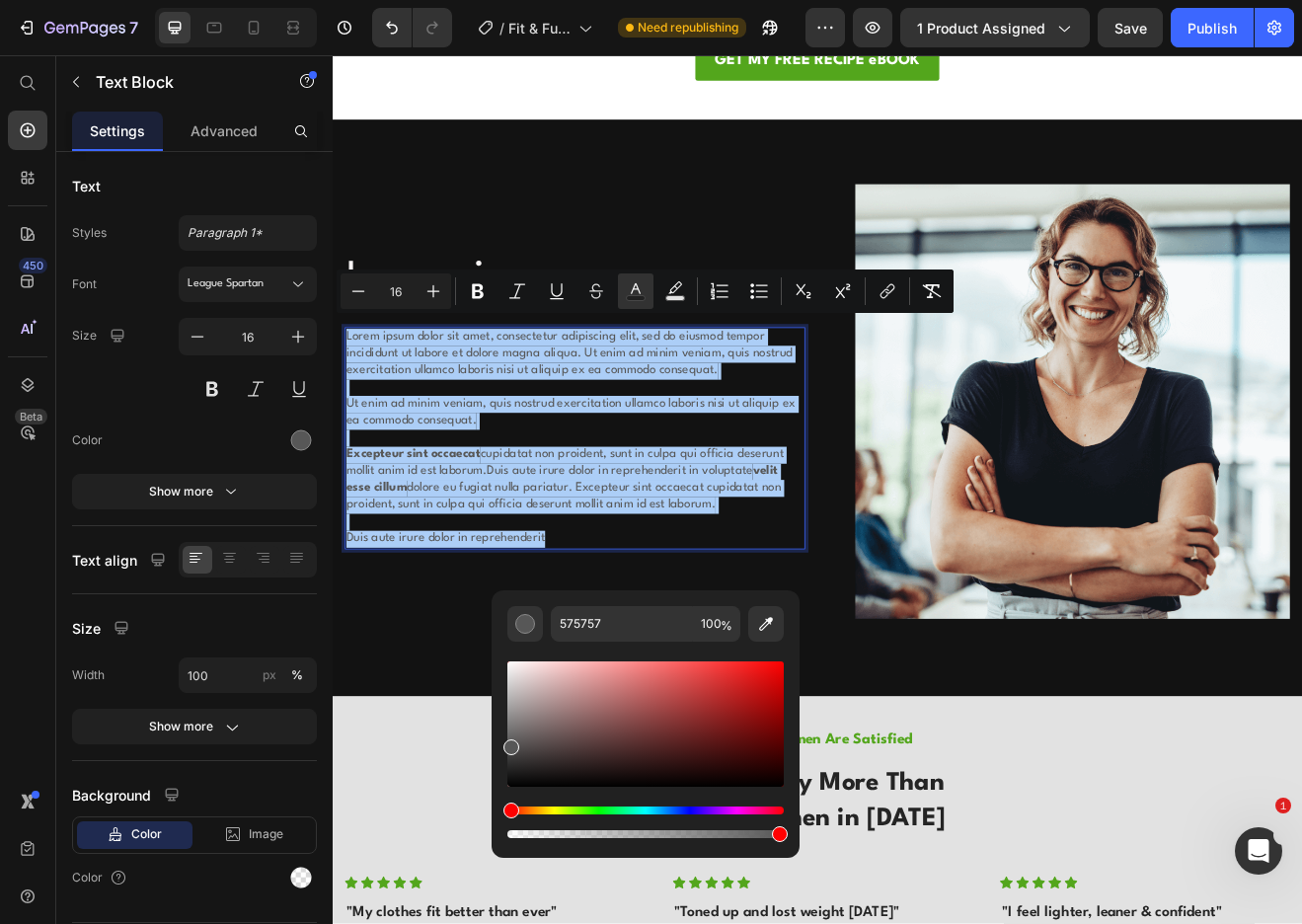 click at bounding box center [646, 724] 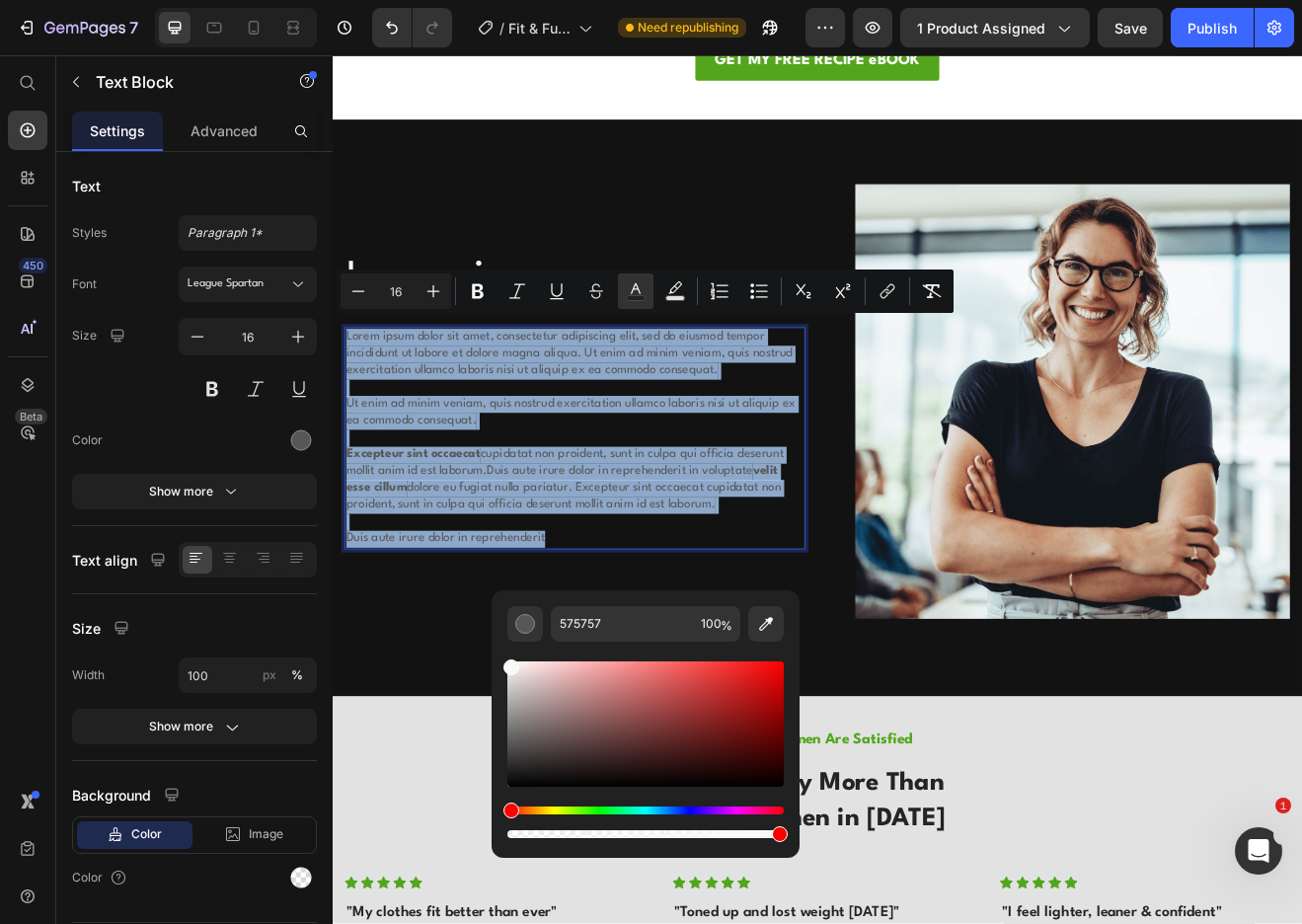 type on "F9F9F9" 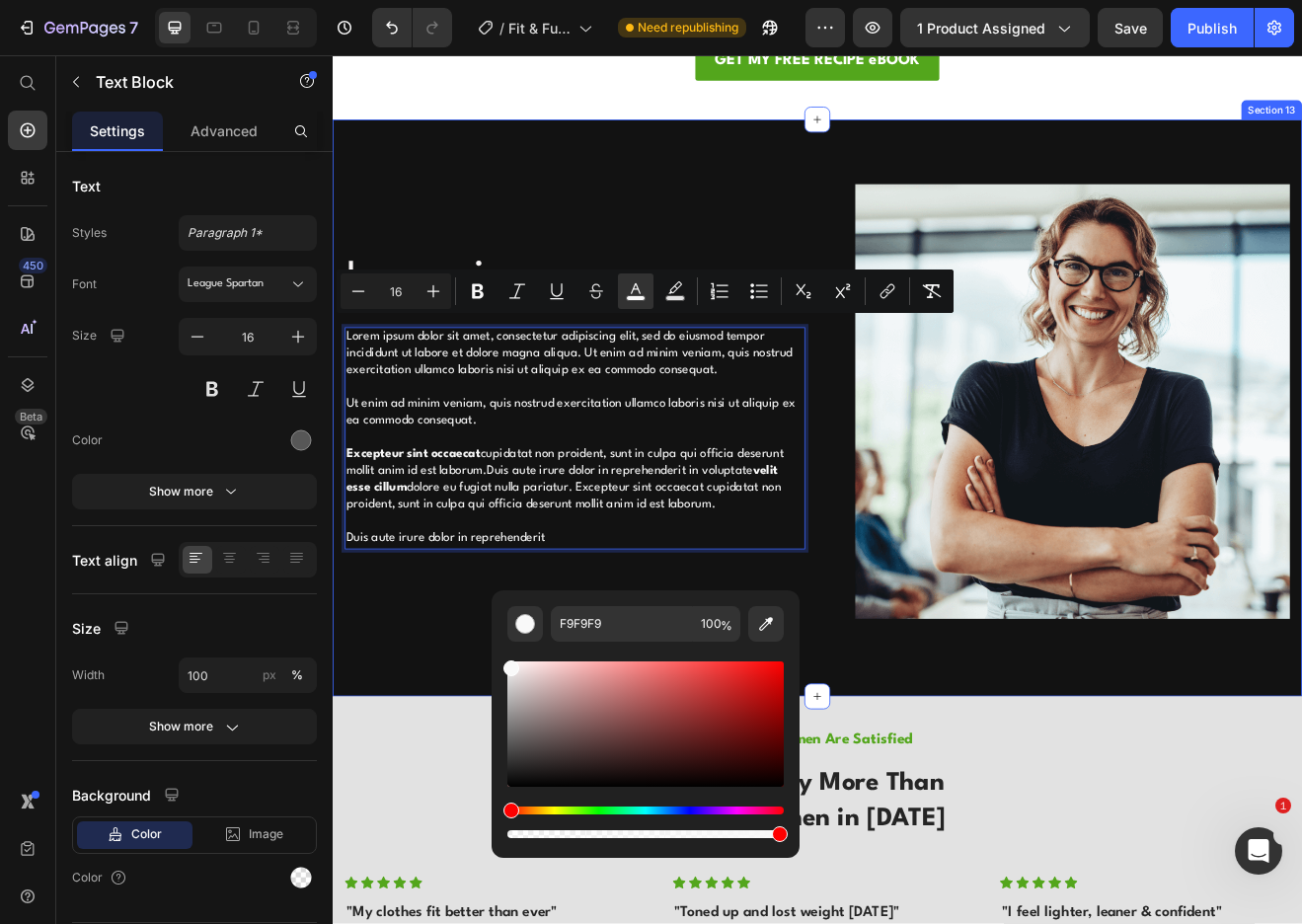 click on "⁠⁠⁠⁠⁠⁠⁠ Lorem ipsum Heading Lorem ipsum dolor sit amet, consectetur adipiscing elit, sed do eiusmod tempor incididunt ut labore et dolore magna aliqua. Ut enim ad minim veniam, quis nostrud exercitation ullamco laboris nisi ut aliquip ex ea commodo consequat. Ut enim ad minim veniam, quis nostrud exercitation ullamco laboris nisi ut aliquip ex ea commodo consequat. Excepteur sint occaecat  cupidatat non proident, sunt in culpa qui officia deserunt mollit anim id est laborum.Duis aute irure dolor in reprehenderit in voluptate  velit esse cillum  dolore eu fugiat nulla pariatur. Excepteur sint occaecat cupidatat non proident, sunt in culpa qui officia deserunt mollit anim id est laborum. Duis aute irure dolor in reprehenderit Text Block   16" at bounding box center [629, 479] 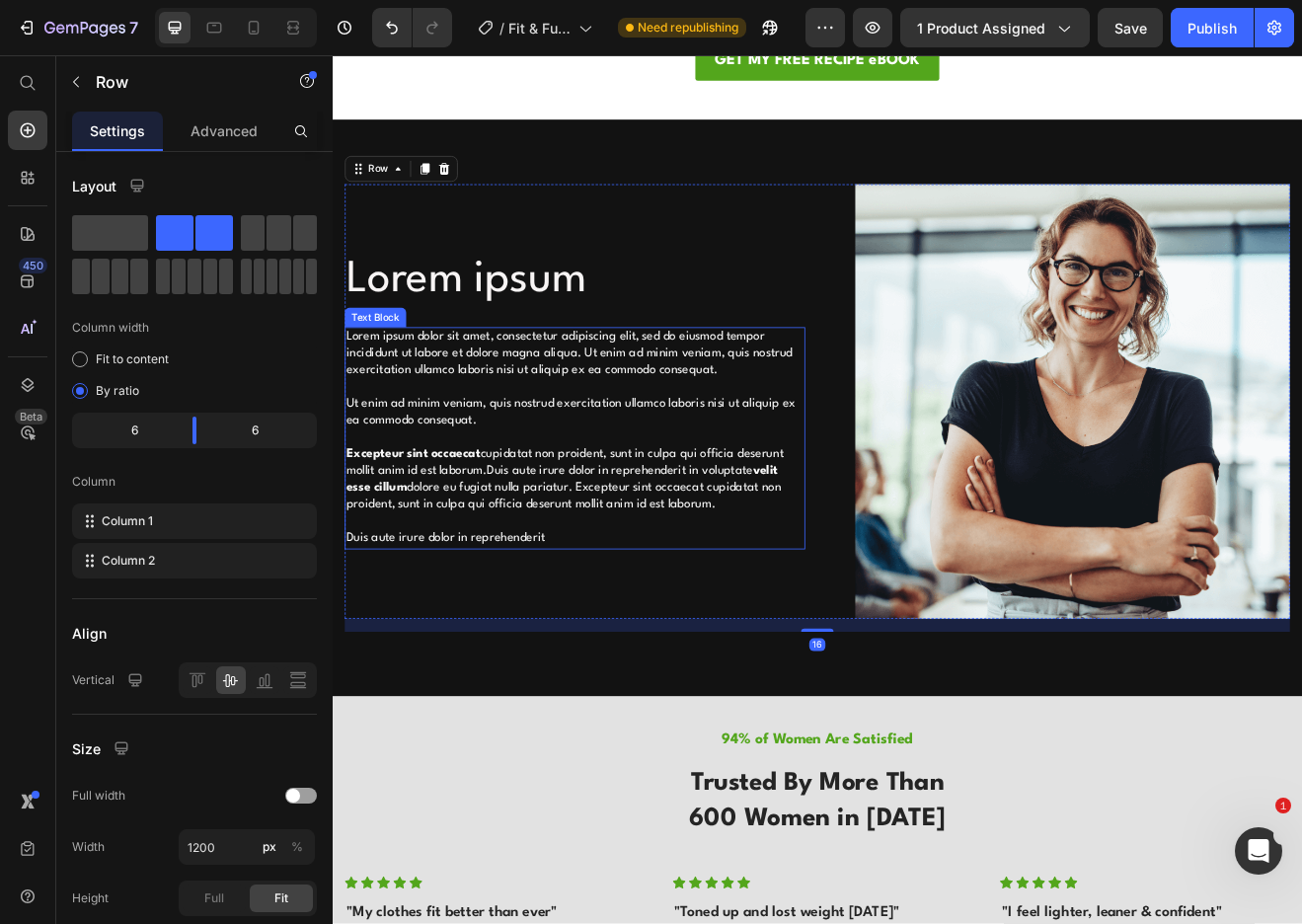 click on "Lorem ipsum dolor sit amet, consectetur adipiscing elit, sed do eiusmod tempor incididunt ut labore et dolore magna aliqua. Ut enim ad minim veniam, quis nostrud exercitation ullamco laboris nisi ut aliquip ex ea commodo consequat. Ut enim ad minim veniam, quis nostrud exercitation ullamco laboris nisi ut aliquip ex ea commodo consequat. Excepteur sint occaecat  cupidatat non proident, sunt in culpa qui officia deserunt mollit anim id est laborum.Duis aute irure dolor in reprehenderit in voluptate  velit esse cillum  dolore eu fugiat nulla pariatur. Excepteur sint occaecat cupidatat non proident, sunt in culpa qui officia deserunt mollit anim id est laborum. Duis aute irure dolor in reprehenderit" at bounding box center [629, 523] 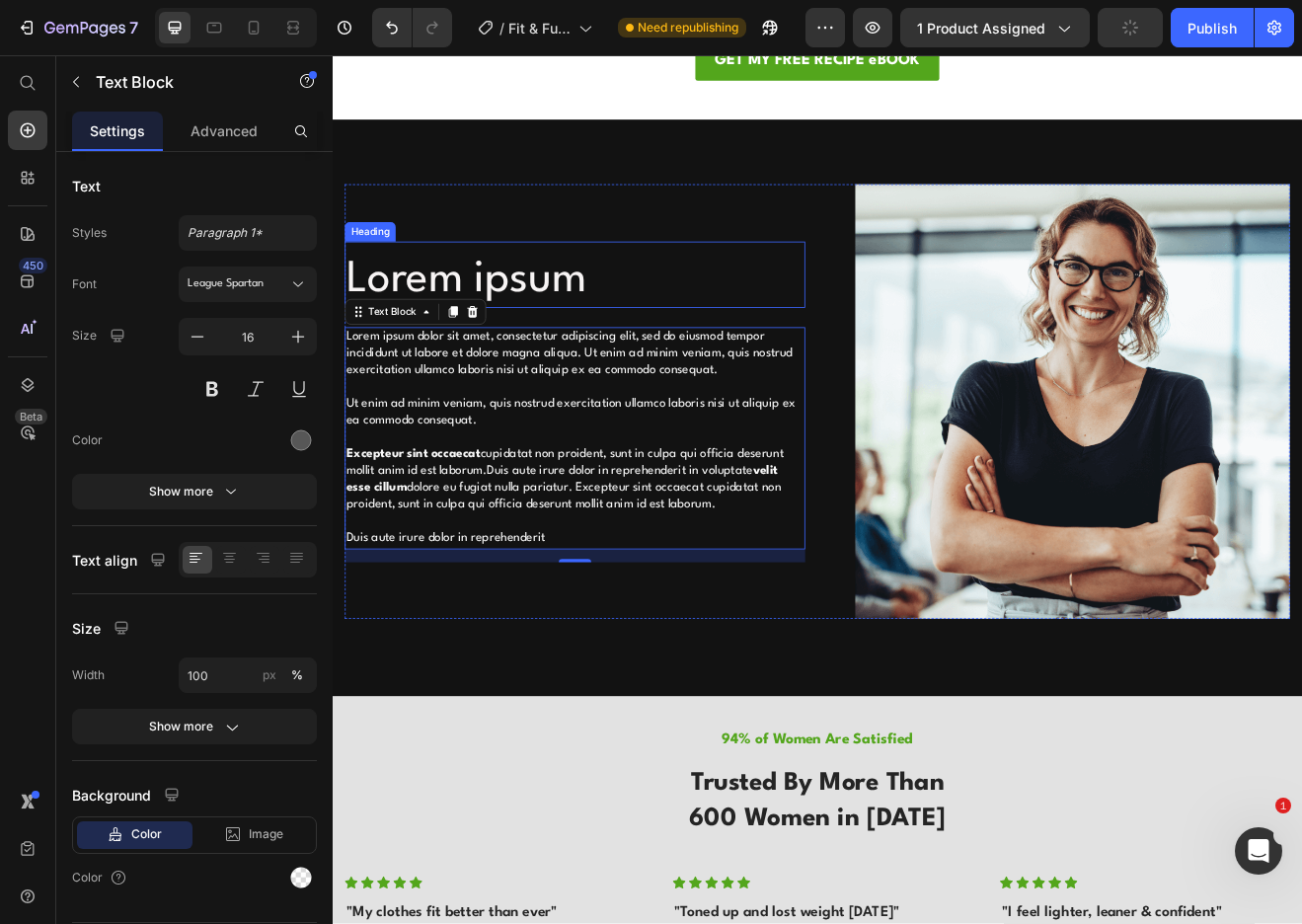 click on "Lorem ipsum" at bounding box center (496, 331) 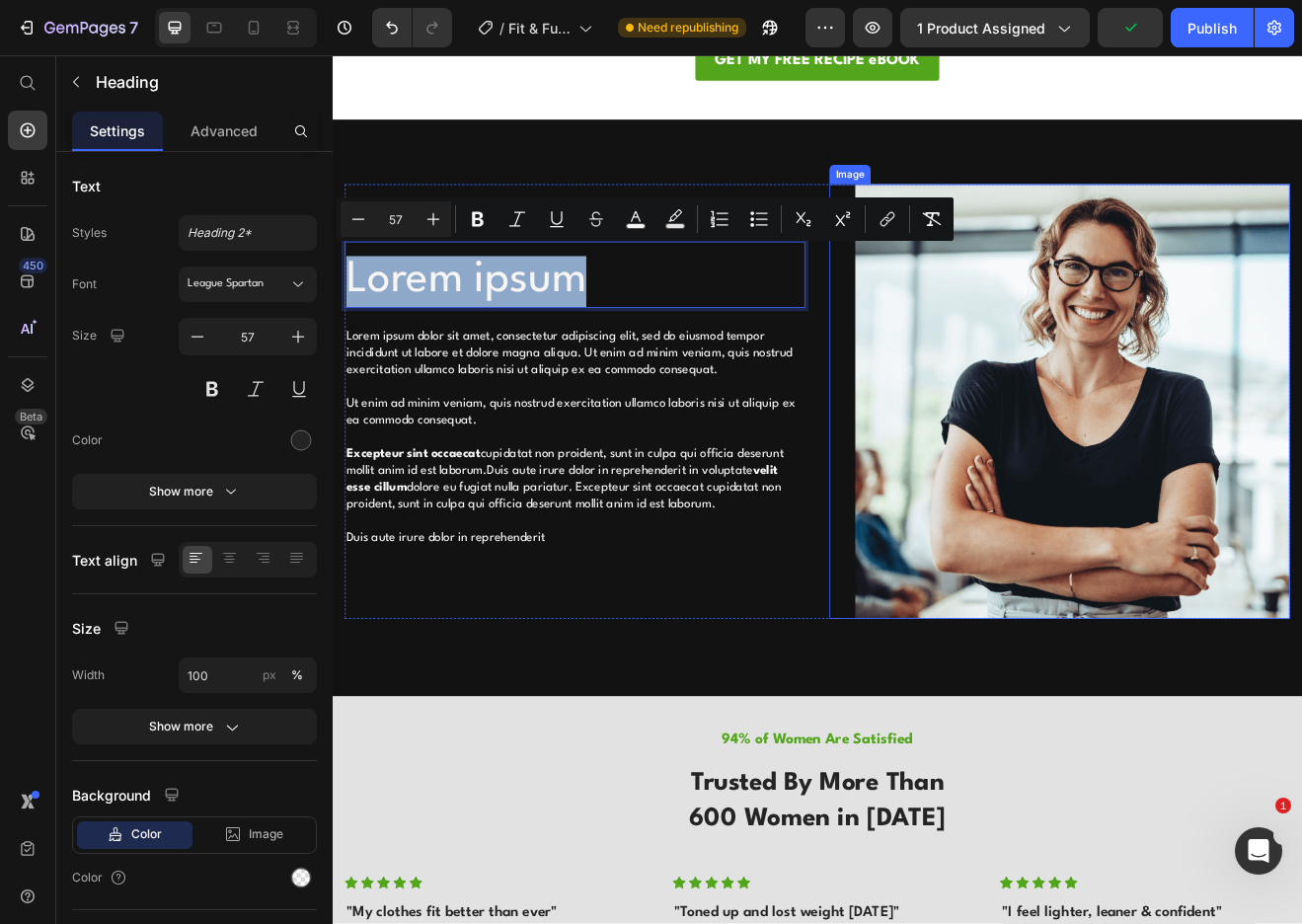 click at bounding box center [1221, 479] 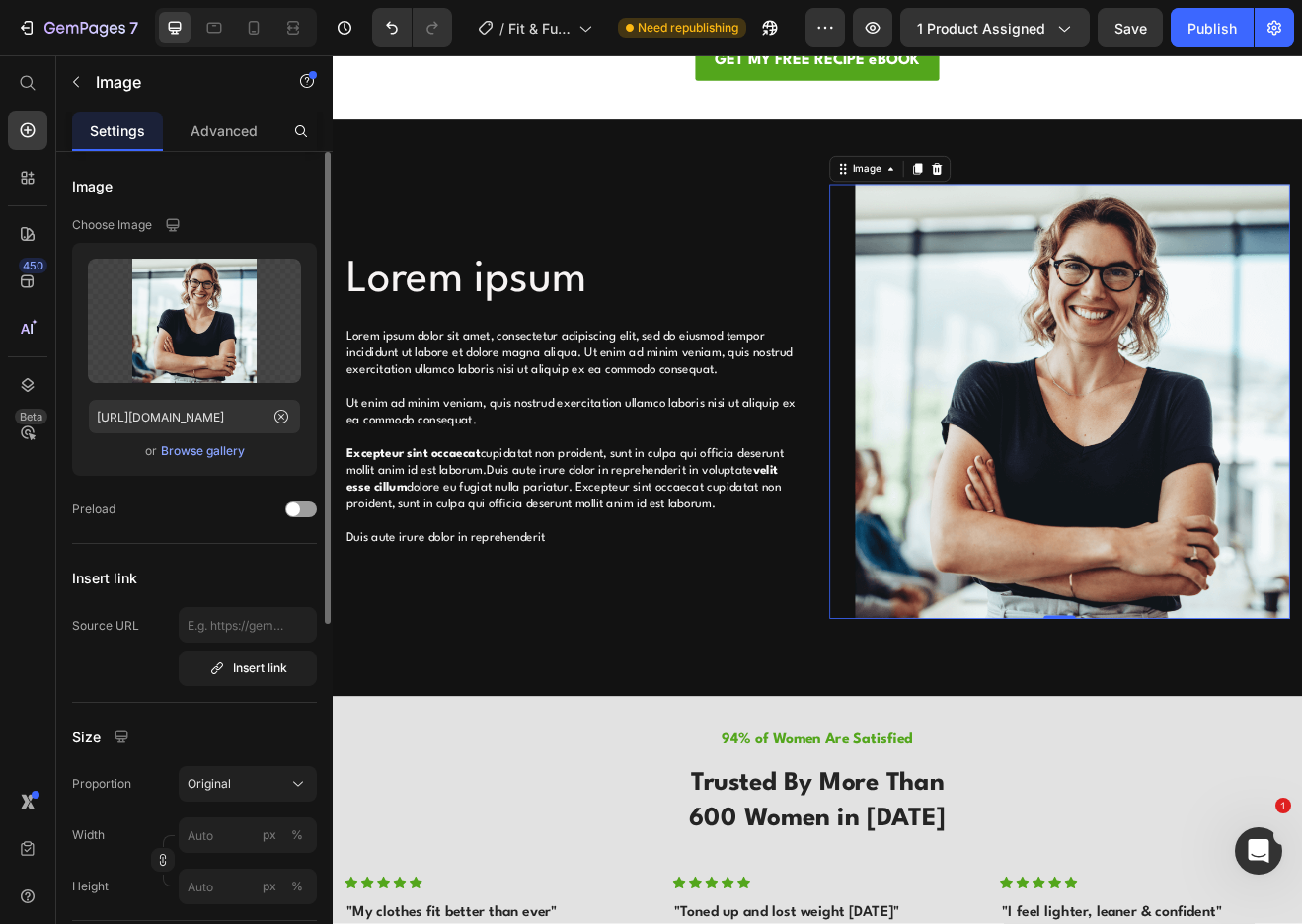 click on "Browse gallery" at bounding box center (202, 451) 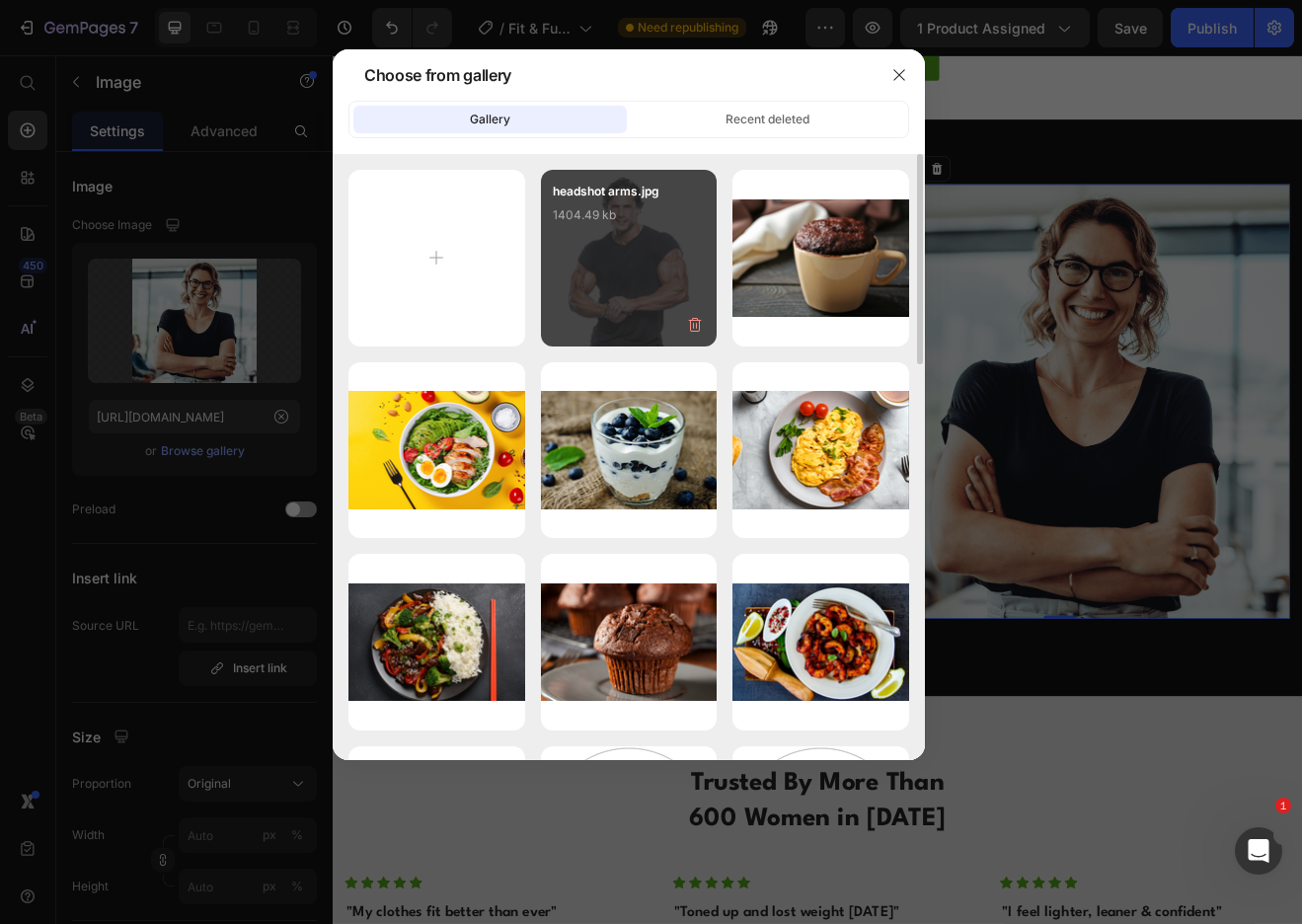 click on "headshot arms.jpg 1404.49 kb" at bounding box center [629, 221] 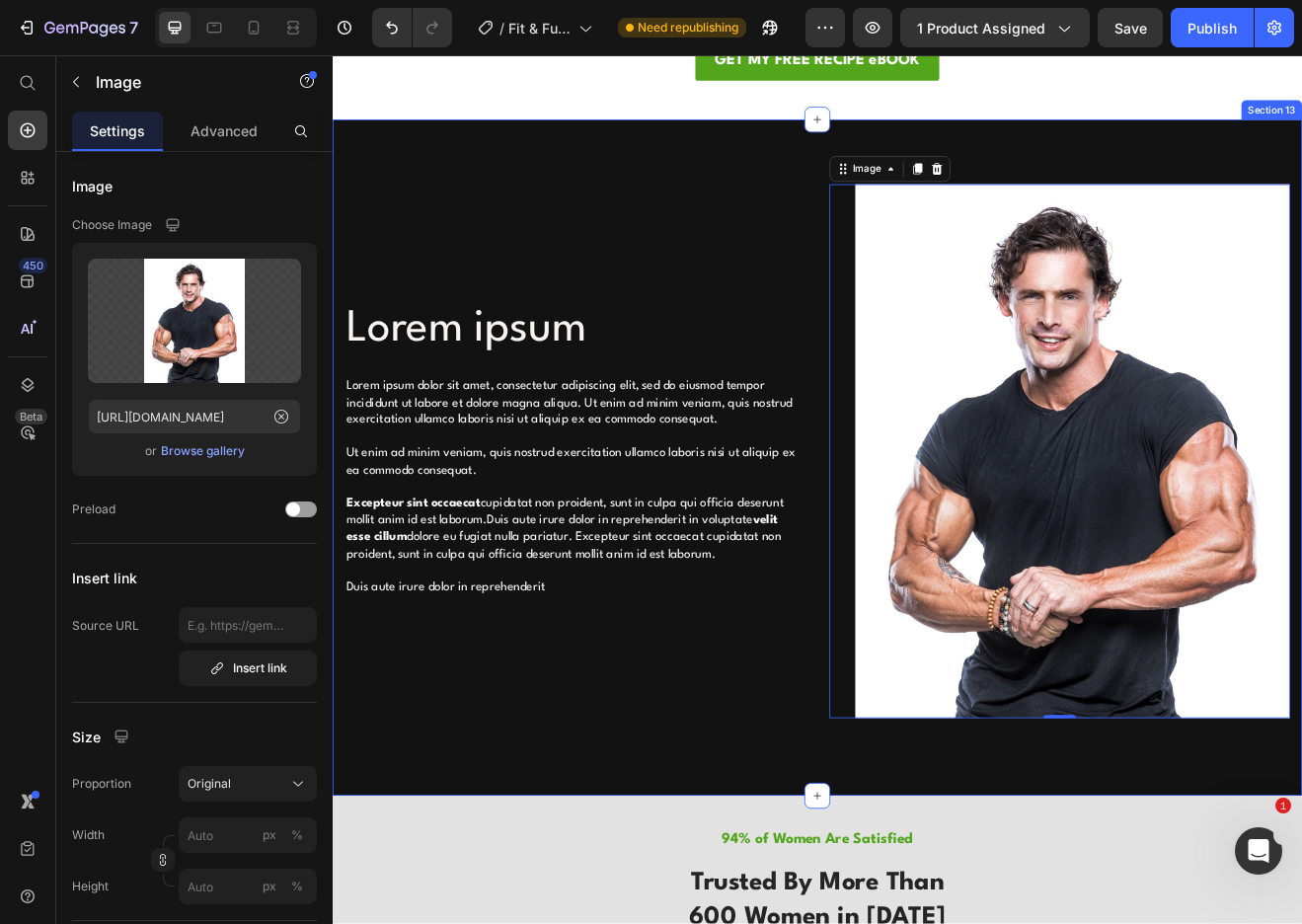 click on "⁠⁠⁠⁠⁠⁠⁠ Lorem ipsum Heading Lorem ipsum dolor sit amet, consectetur adipiscing elit, sed do eiusmod tempor incididunt ut labore et dolore magna aliqua. Ut enim ad minim veniam, quis nostrud exercitation ullamco laboris nisi ut aliquip ex ea commodo consequat. Ut enim ad minim veniam, quis nostrud exercitation ullamco laboris nisi ut aliquip ex ea commodo consequat. Excepteur sint occaecat  cupidatat non proident, sunt in culpa qui officia deserunt mollit anim id est laborum.Duis aute irure dolor in reprehenderit in voluptate  velit esse cillum  dolore eu fugiat nulla pariatur. Excepteur sint occaecat cupidatat non proident, sunt in culpa qui officia deserunt mollit anim id est laborum. Duis aute irure dolor in reprehenderit Text Block" at bounding box center (629, 539) 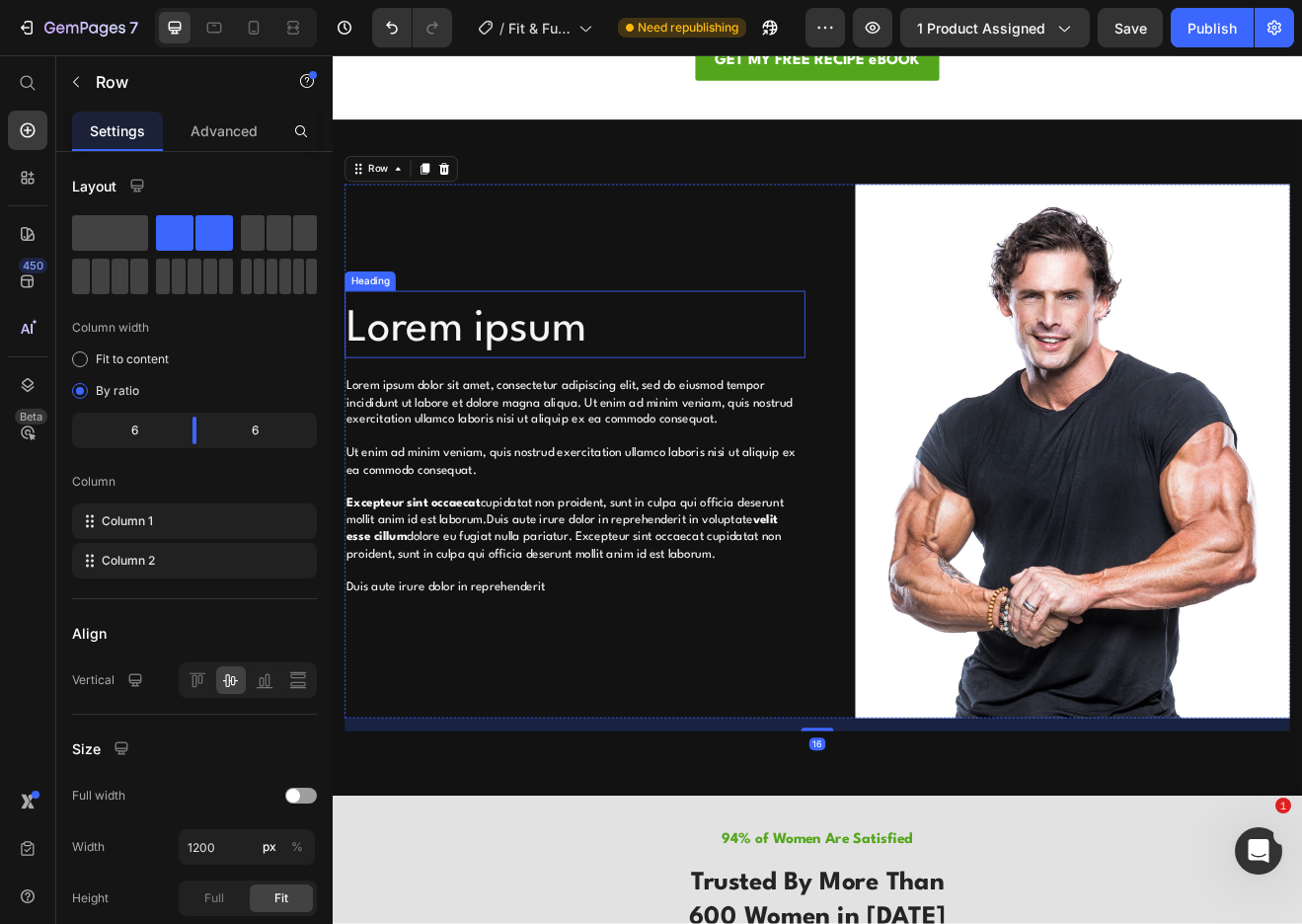 click on "Lorem ipsum" at bounding box center (496, 391) 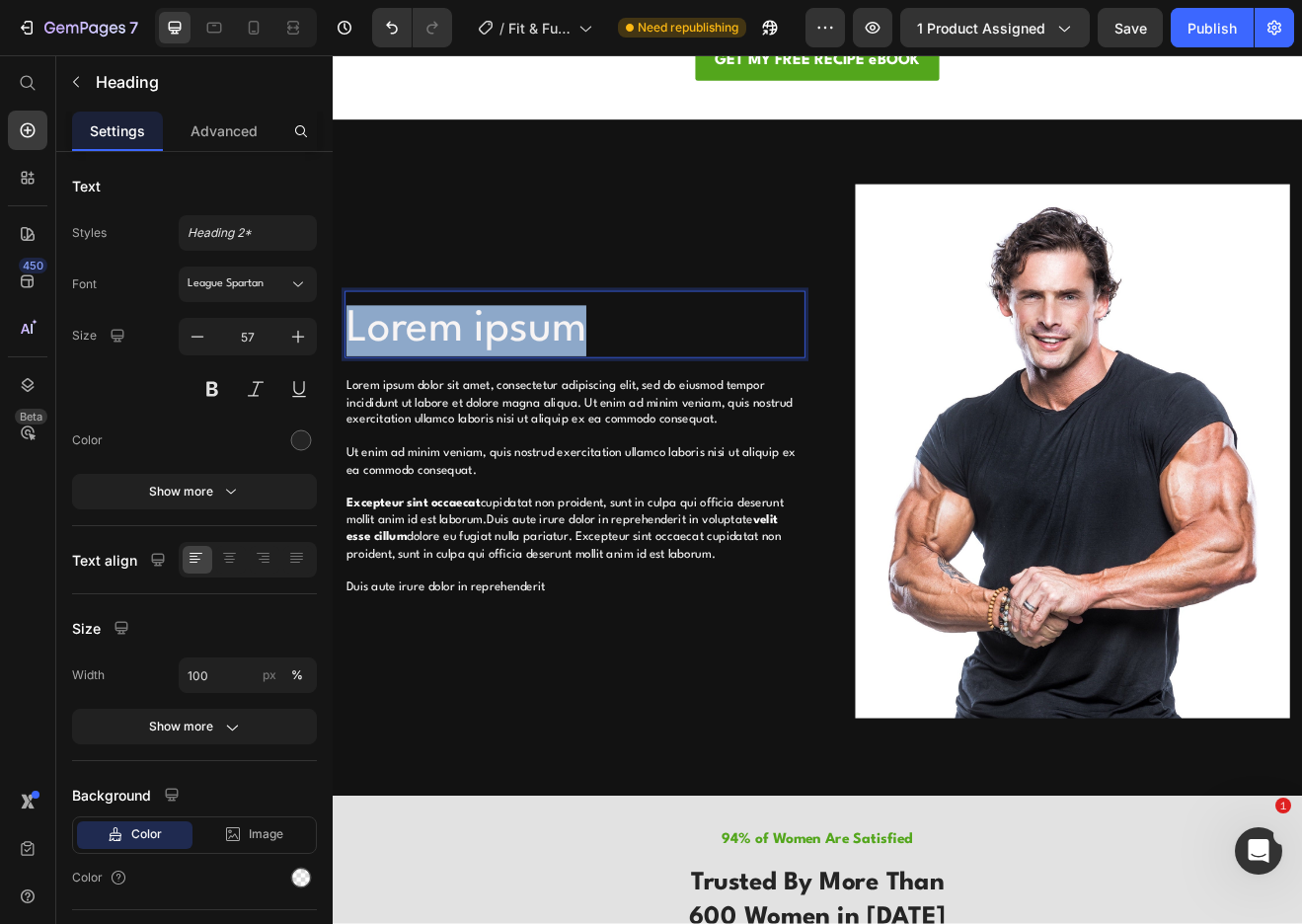 click on "Lorem ipsum" at bounding box center [496, 391] 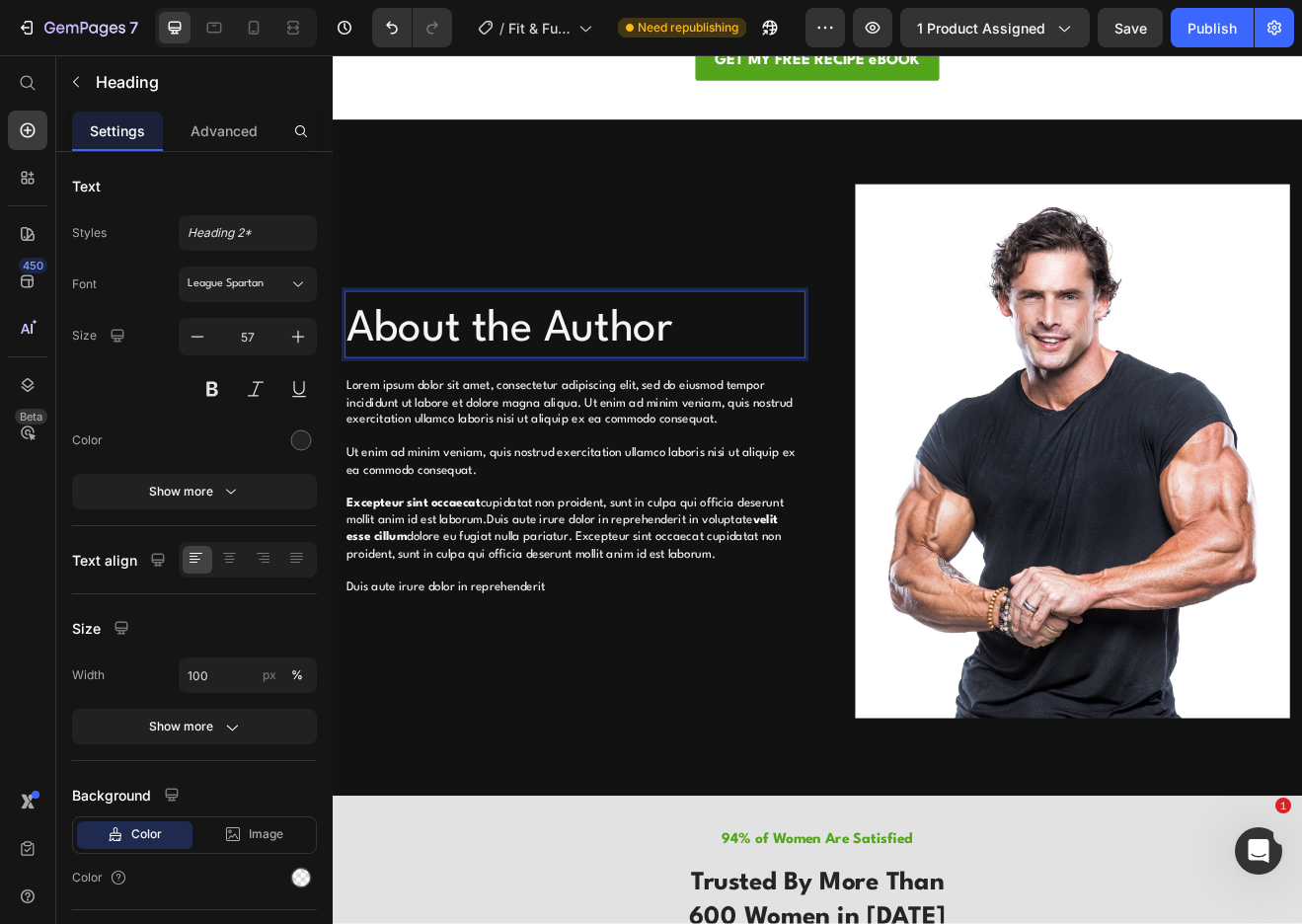 click on "About the Author" at bounding box center [549, 391] 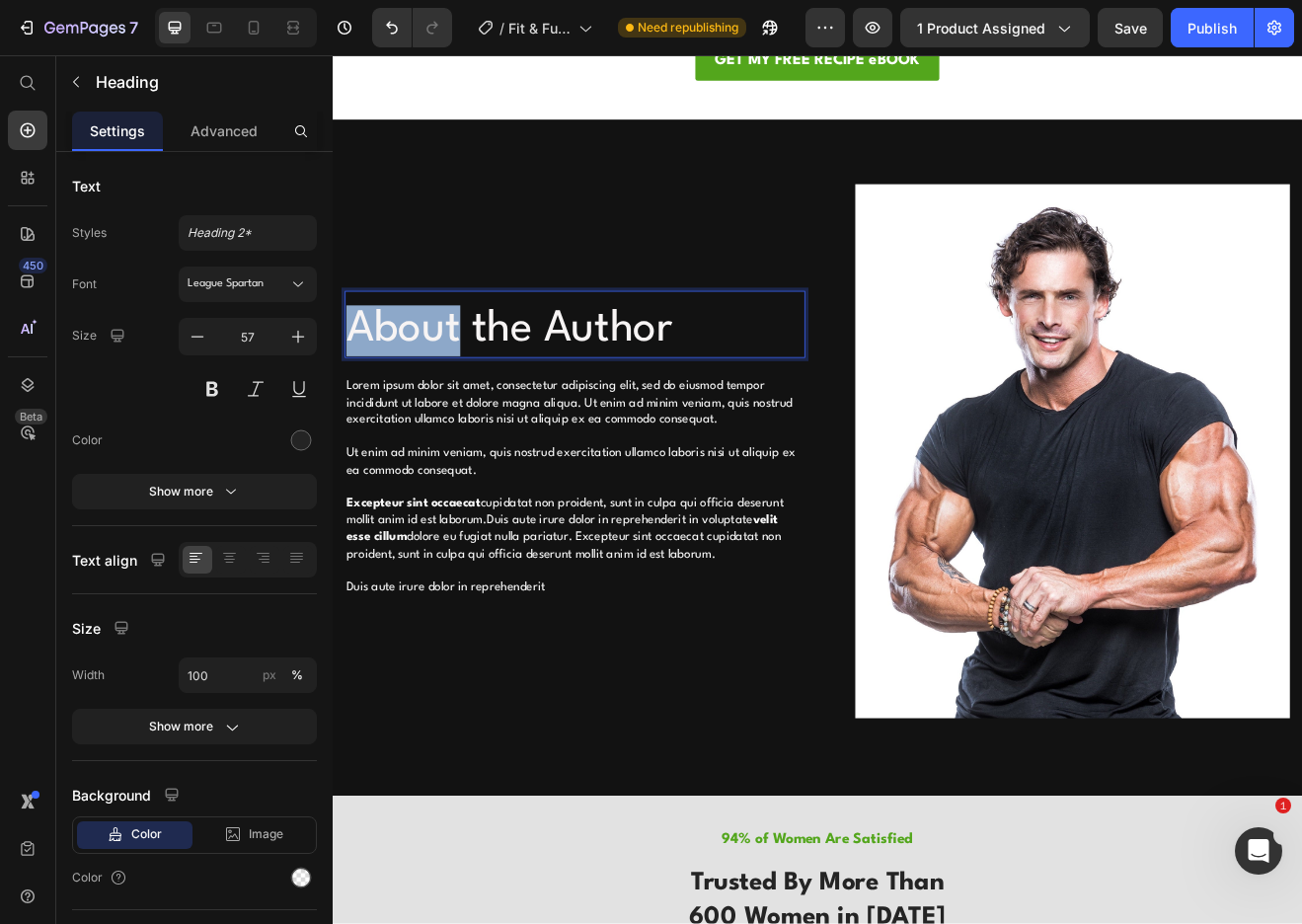 click on "About the Author" at bounding box center [549, 391] 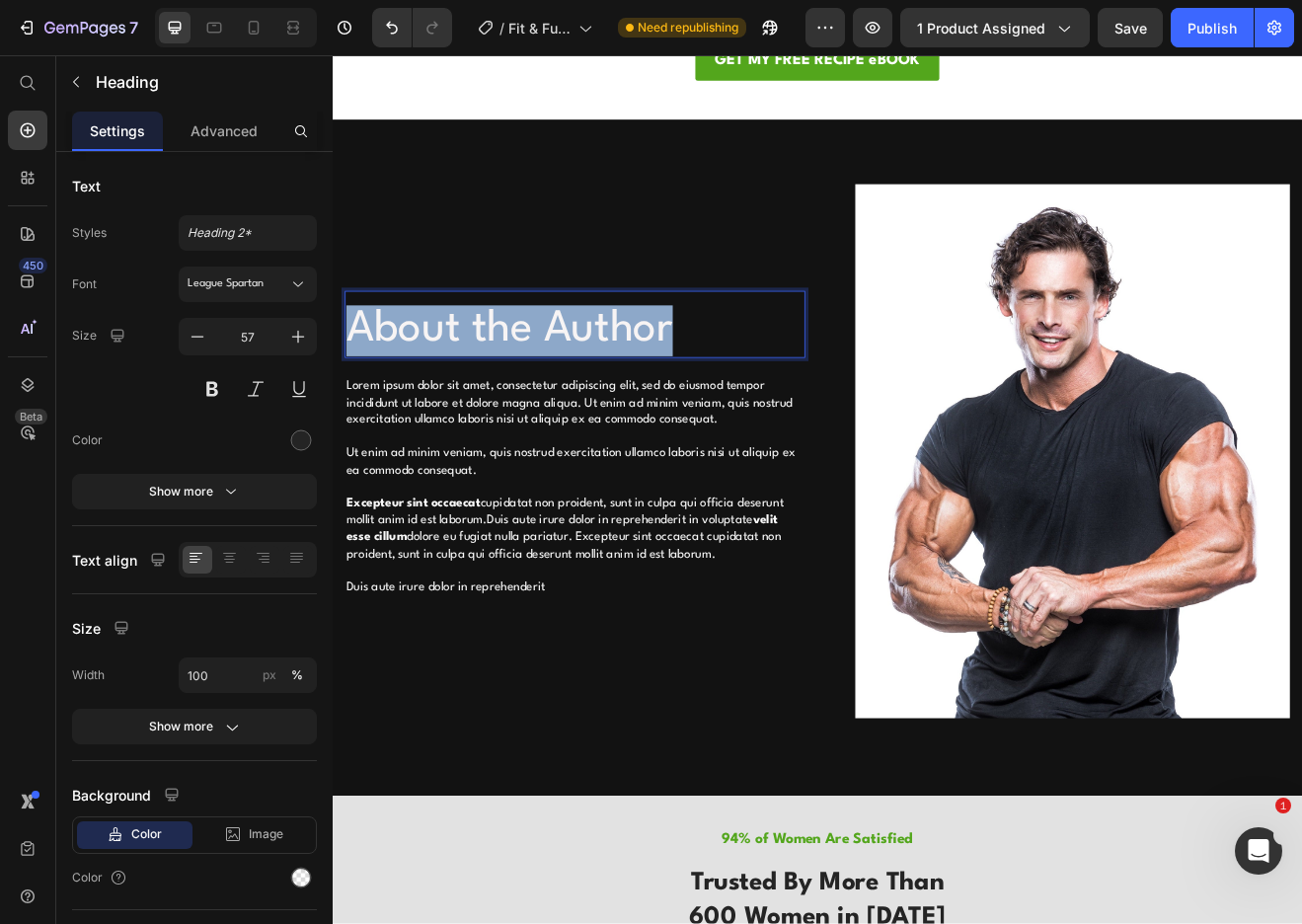 click on "About the Author" at bounding box center [549, 391] 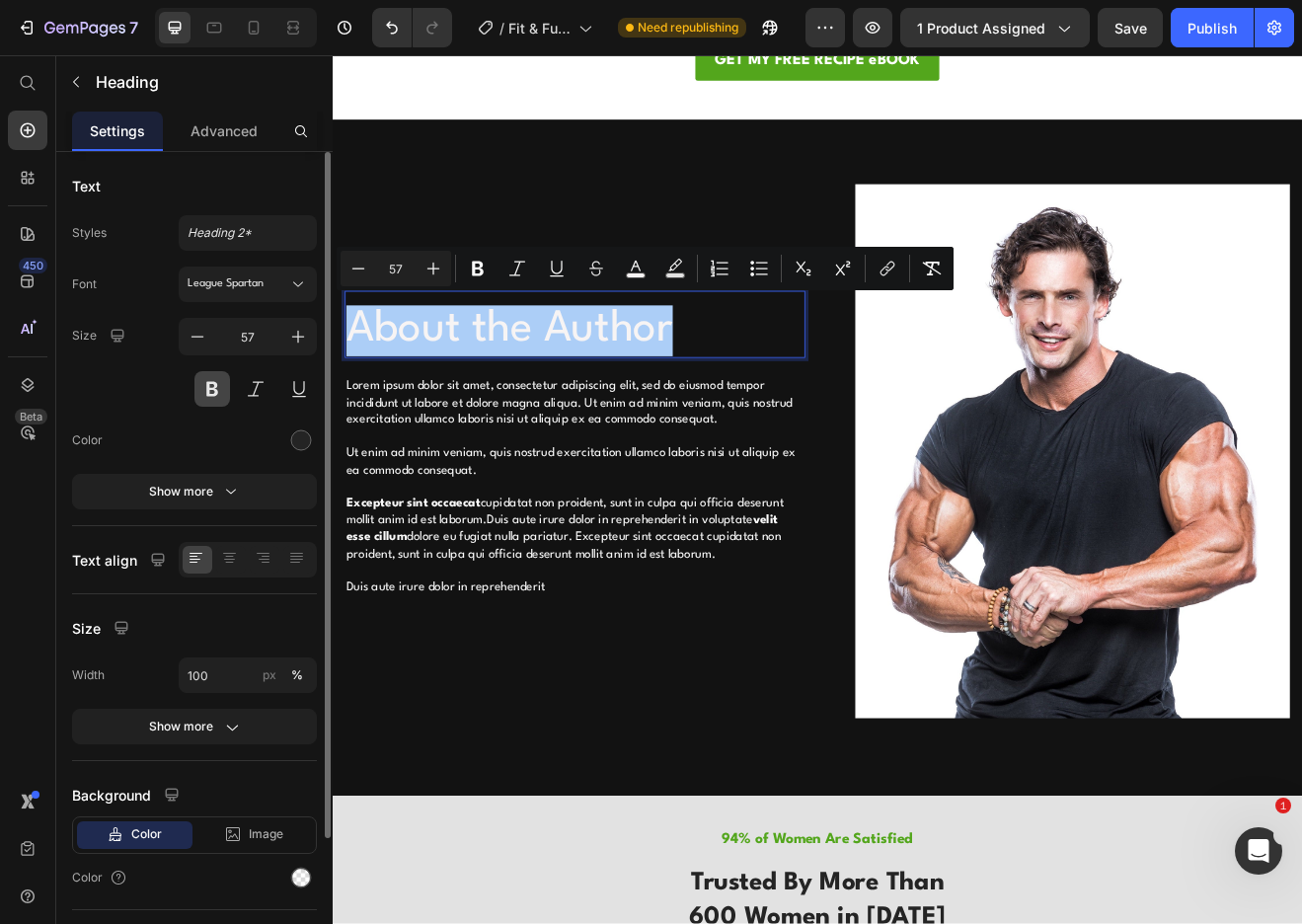 click at bounding box center [212, 389] 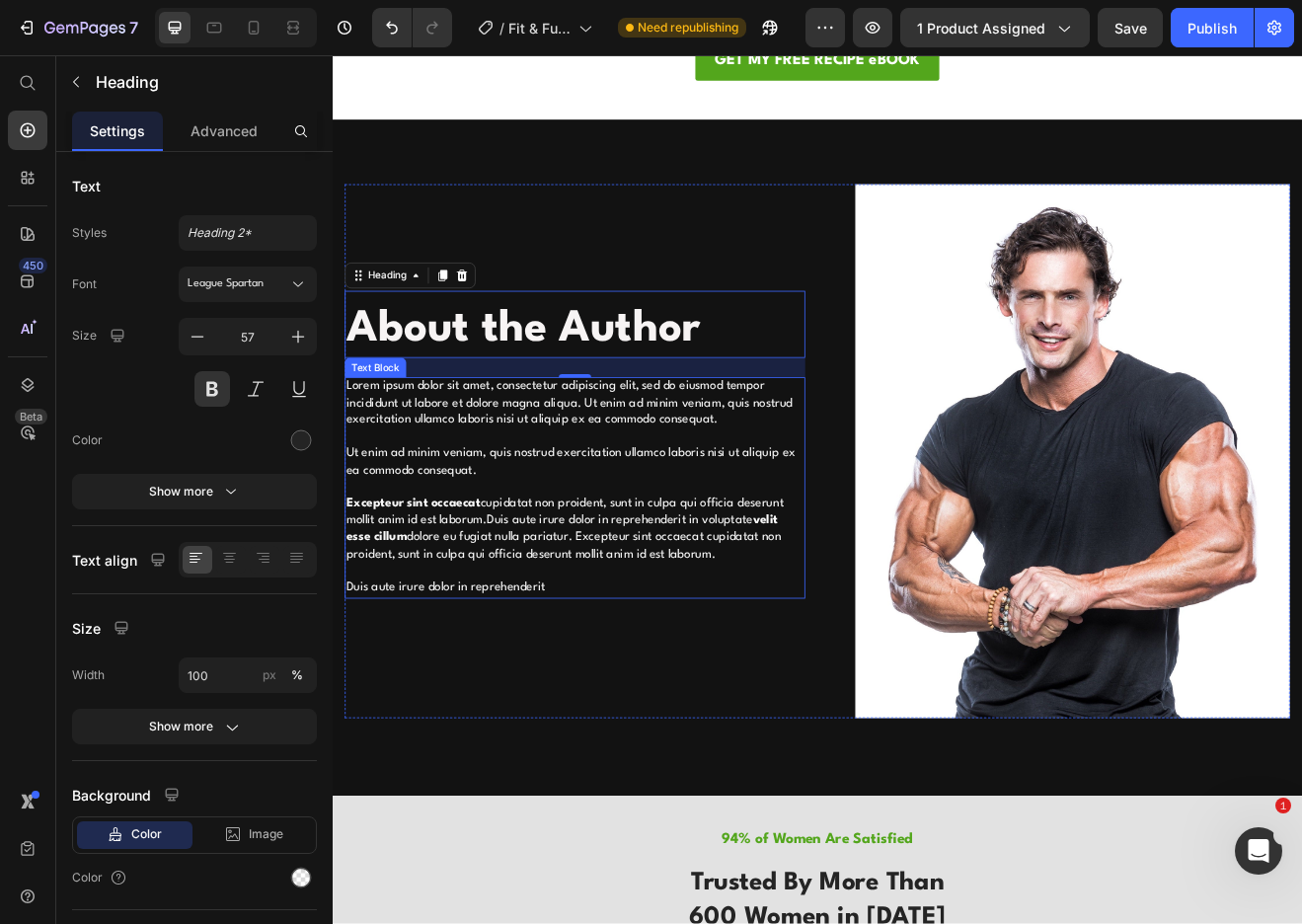 click on "Lorem ipsum dolor sit amet, consectetur adipiscing elit, sed do eiusmod tempor incididunt ut labore et dolore magna aliqua. Ut enim ad minim veniam, quis nostrud exercitation ullamco laboris nisi ut aliquip ex ea commodo consequat. Ut enim ad minim veniam, quis nostrud exercitation ullamco laboris nisi ut aliquip ex ea commodo consequat. Excepteur sint occaecat  cupidatat non proident, sunt in culpa qui officia deserunt mollit anim id est laborum.Duis aute irure dolor in reprehenderit in voluptate  velit esse cillum  dolore eu fugiat nulla pariatur. Excepteur sint occaecat cupidatat non proident, sunt in culpa qui officia deserunt mollit anim id est laborum. Duis aute irure dolor in reprehenderit" at bounding box center [629, 584] 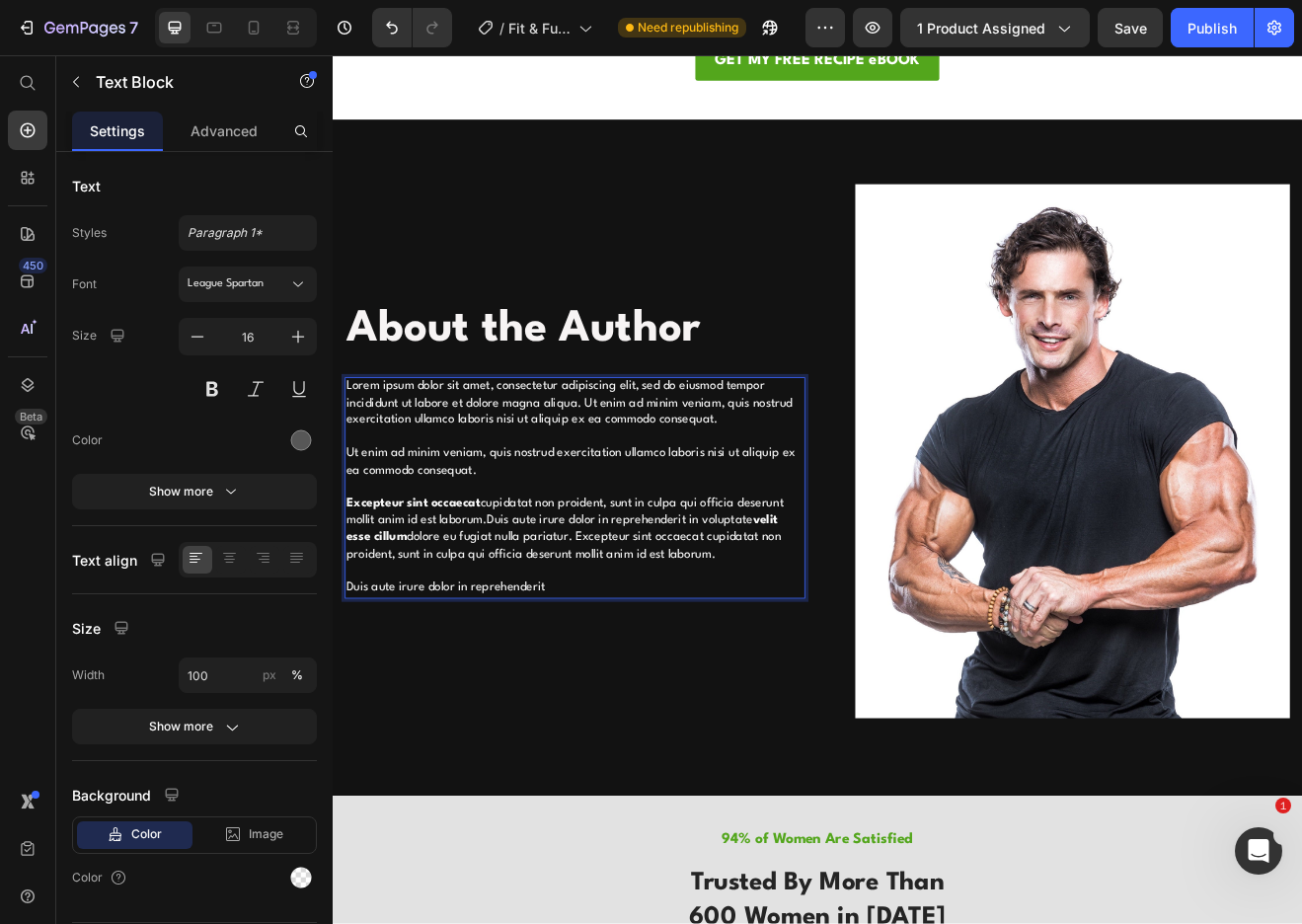 click on "Excepteur sint occaecat  cupidatat non proident, sunt in culpa qui officia deserunt mollit anim id est laborum.Duis aute irure dolor in reprehenderit in voluptate  velit esse cillum  dolore eu fugiat nulla pariatur. Excepteur sint occaecat cupidatat non proident, sunt in culpa qui officia deserunt mollit anim id est laborum." at bounding box center [616, 634] 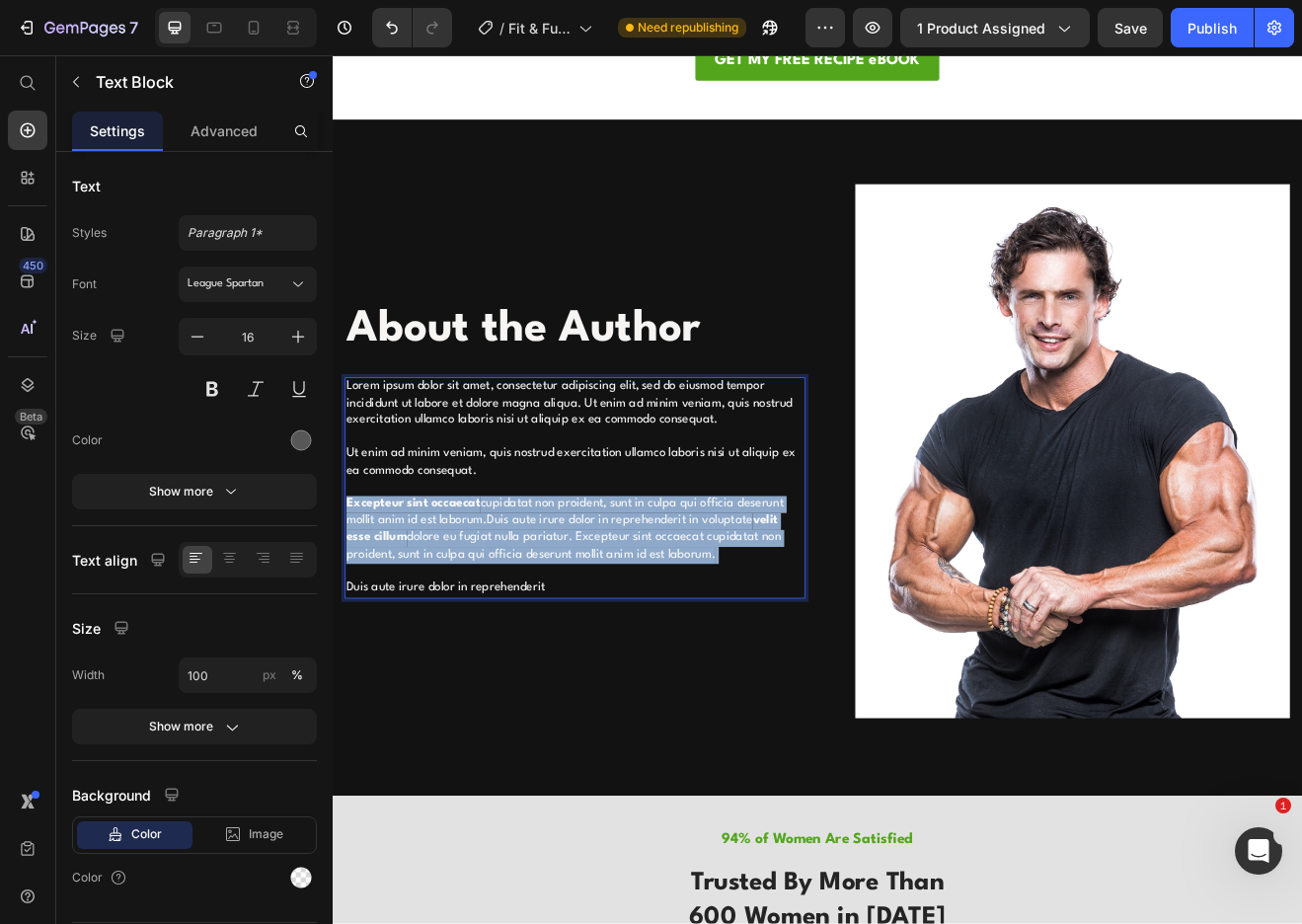 click on "Excepteur sint occaecat  cupidatat non proident, sunt in culpa qui officia deserunt mollit anim id est laborum.Duis aute irure dolor in reprehenderit in voluptate  velit esse cillum  dolore eu fugiat nulla pariatur. Excepteur sint occaecat cupidatat non proident, sunt in culpa qui officia deserunt mollit anim id est laborum." at bounding box center [616, 634] 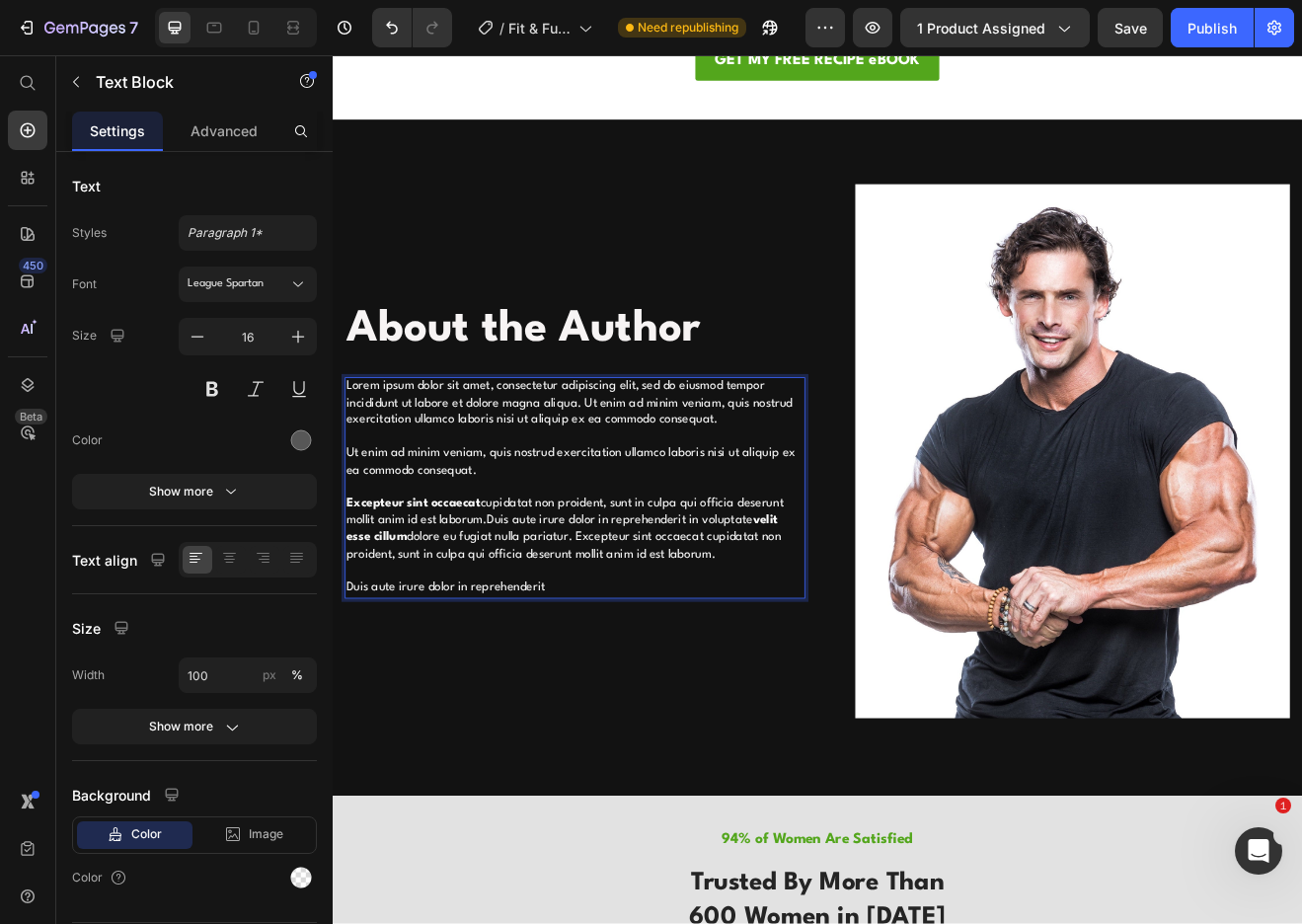 click on "Lorem ipsum dolor sit amet, consectetur adipiscing elit, sed do eiusmod tempor incididunt ut labore et dolore magna aliqua. Ut enim ad minim veniam, quis nostrud exercitation ullamco laboris nisi ut aliquip ex ea commodo consequat. Ut enim ad minim veniam, quis nostrud exercitation ullamco laboris nisi ut aliquip ex ea commodo consequat. Excepteur sint occaecat  cupidatat non proident, sunt in culpa qui officia deserunt mollit anim id est laborum.Duis aute irure dolor in reprehenderit in voluptate  velit esse cillum  dolore eu fugiat nulla pariatur. Excepteur sint occaecat cupidatat non proident, sunt in culpa qui officia deserunt mollit anim id est laborum. Duis aute irure dolor in reprehenderit" at bounding box center [629, 584] 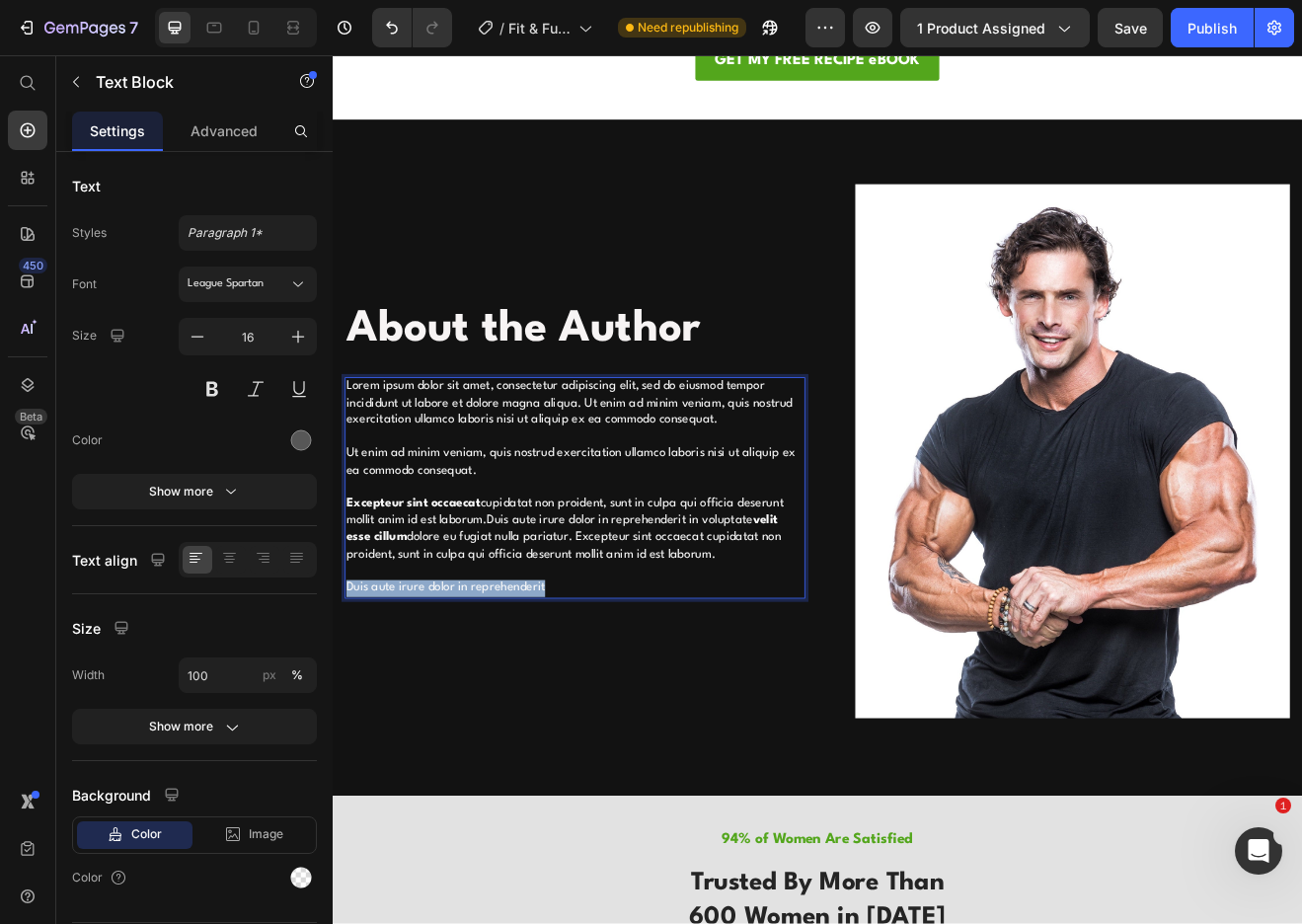 click on "Lorem ipsum dolor sit amet, consectetur adipiscing elit, sed do eiusmod tempor incididunt ut labore et dolore magna aliqua. Ut enim ad minim veniam, quis nostrud exercitation ullamco laboris nisi ut aliquip ex ea commodo consequat. Ut enim ad minim veniam, quis nostrud exercitation ullamco laboris nisi ut aliquip ex ea commodo consequat. Excepteur sint occaecat  cupidatat non proident, sunt in culpa qui officia deserunt mollit anim id est laborum.Duis aute irure dolor in reprehenderit in voluptate  velit esse cillum  dolore eu fugiat nulla pariatur. Excepteur sint occaecat cupidatat non proident, sunt in culpa qui officia deserunt mollit anim id est laborum. Duis aute irure dolor in reprehenderit" at bounding box center [629, 584] 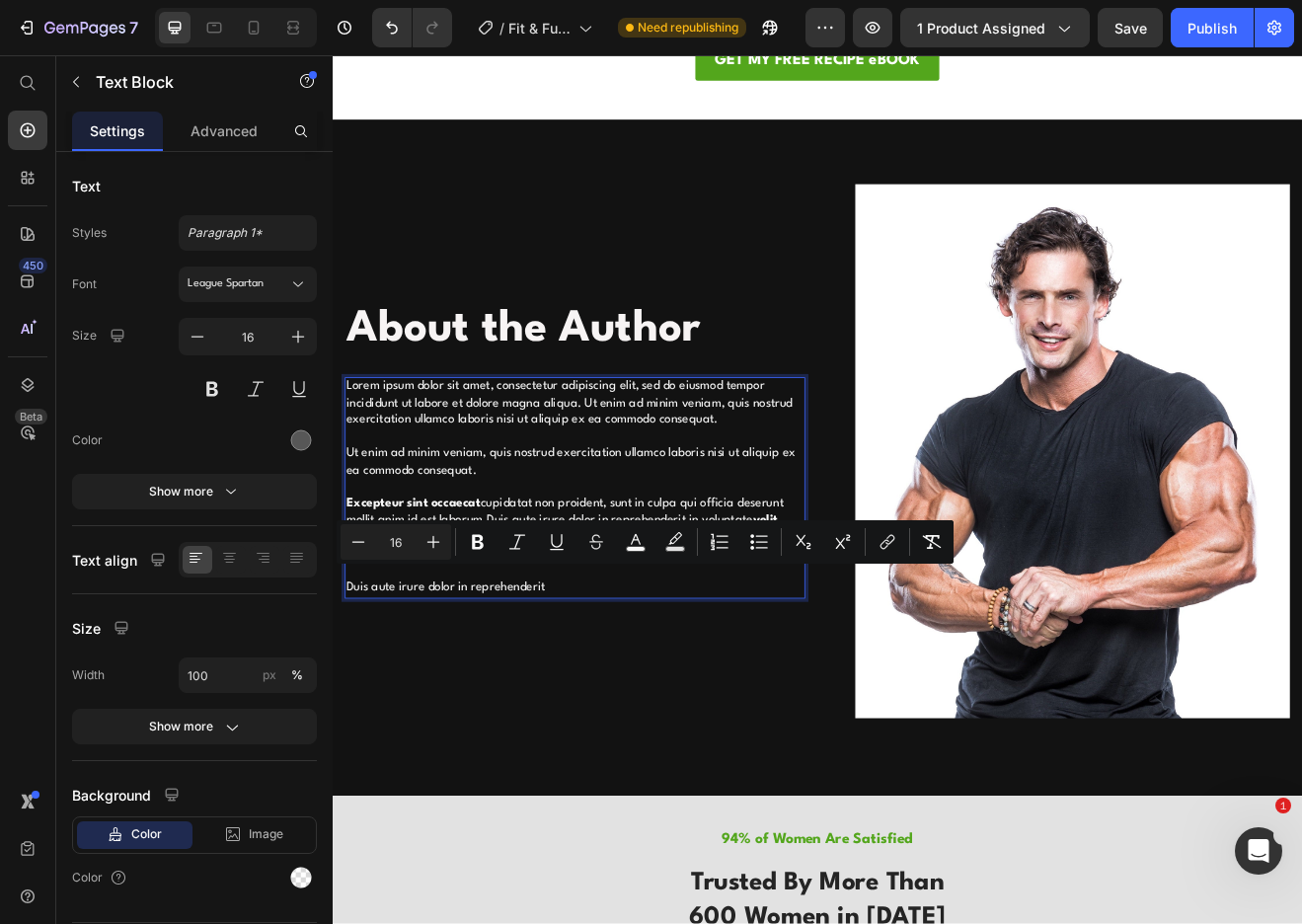 click on "Lorem ipsum dolor sit amet, consectetur adipiscing elit, sed do eiusmod tempor incididunt ut labore et dolore magna aliqua. Ut enim ad minim veniam, quis nostrud exercitation ullamco laboris nisi ut aliquip ex ea commodo consequat." at bounding box center (622, 481) 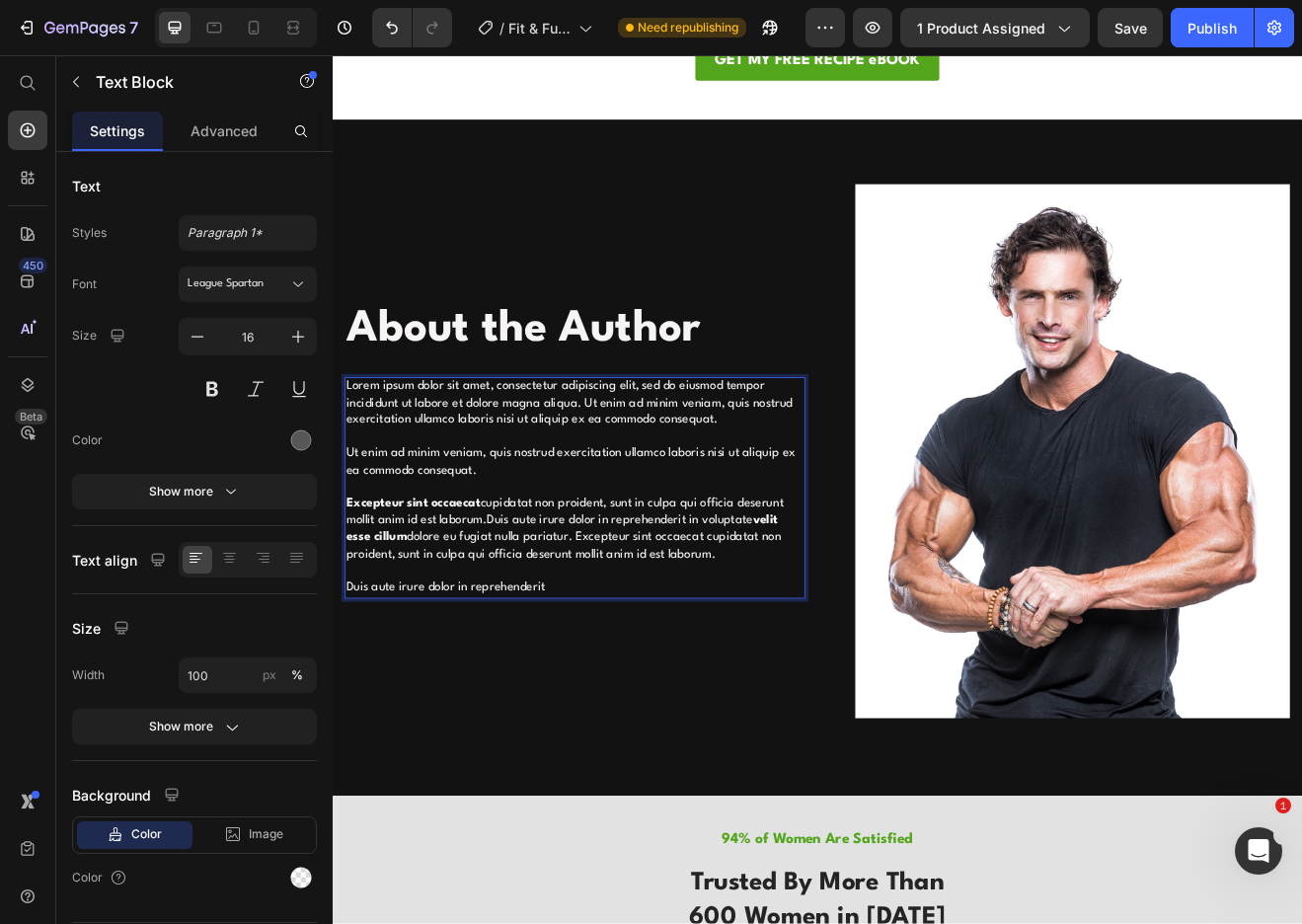 click on "Lorem ipsum dolor sit amet, consectetur adipiscing elit, sed do eiusmod tempor incididunt ut labore et dolore magna aliqua. Ut enim ad minim veniam, quis nostrud exercitation ullamco laboris nisi ut aliquip ex ea commodo consequat." at bounding box center (622, 481) 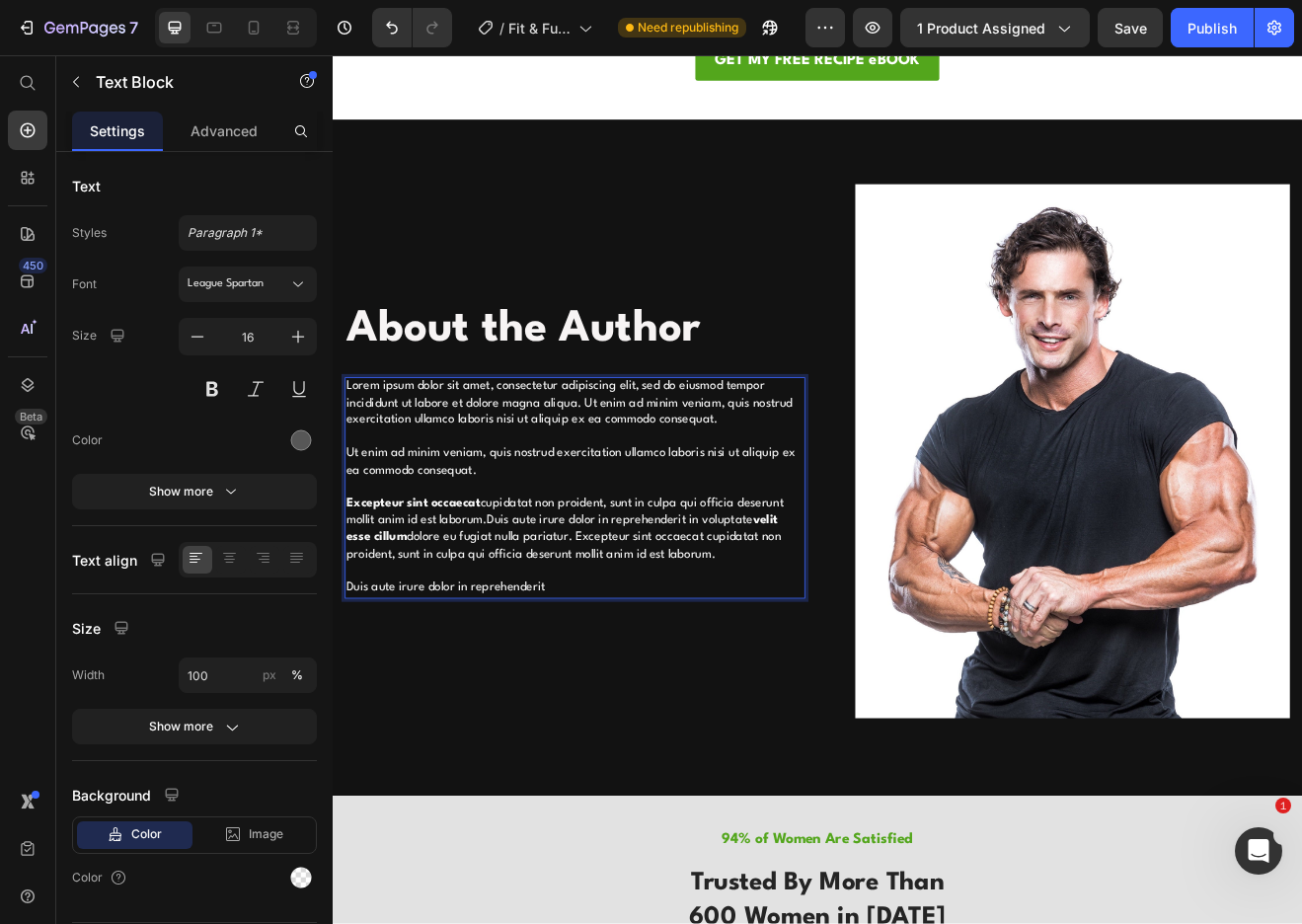 click on "Lorem ipsum dolor sit amet, consectetur adipiscing elit, sed do eiusmod tempor incididunt ut labore et dolore magna aliqua. Ut enim ad minim veniam, quis nostrud exercitation ullamco laboris nisi ut aliquip ex ea commodo consequat." at bounding box center (622, 481) 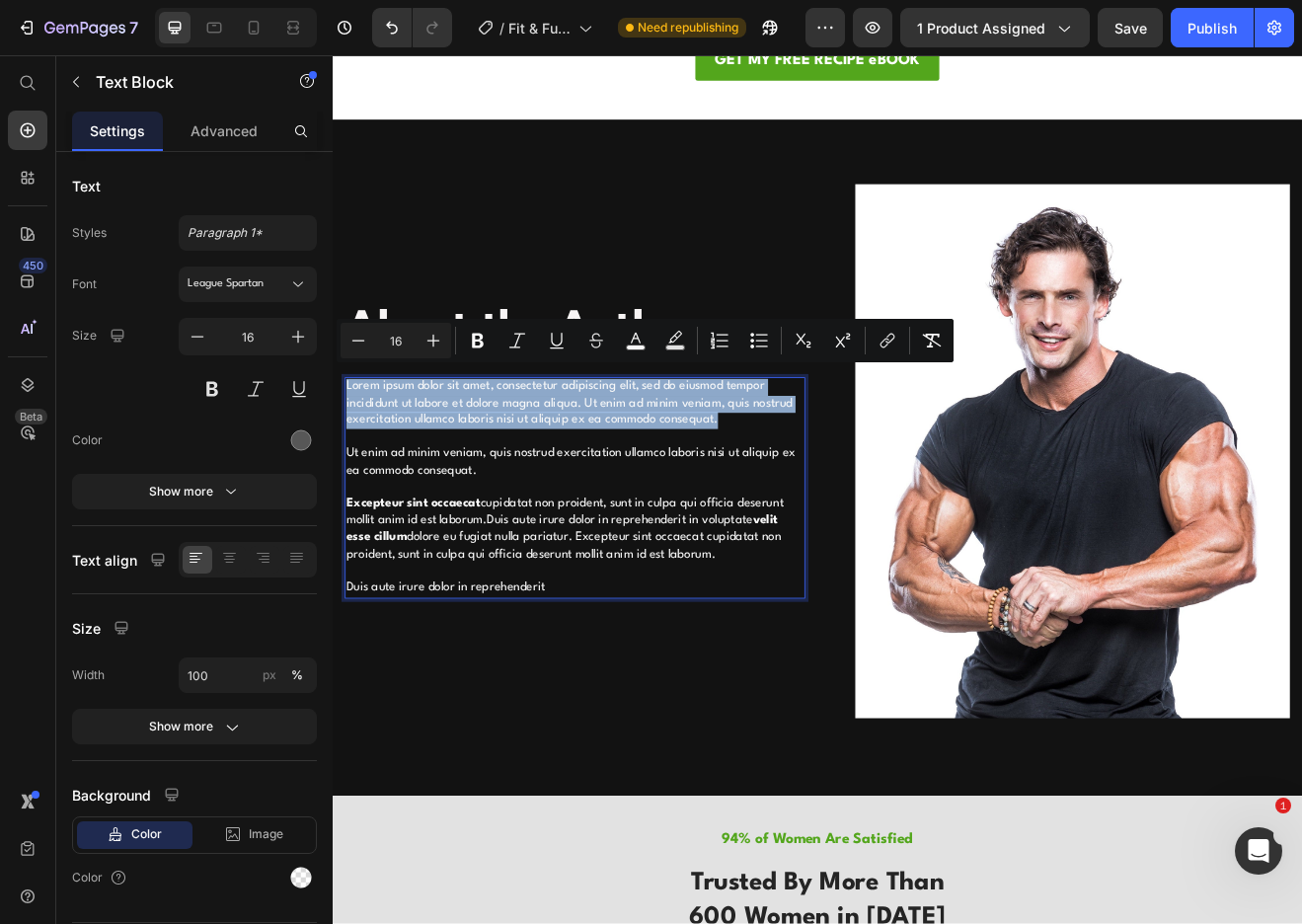 drag, startPoint x: 804, startPoint y: 494, endPoint x: 413, endPoint y: 434, distance: 395.5768 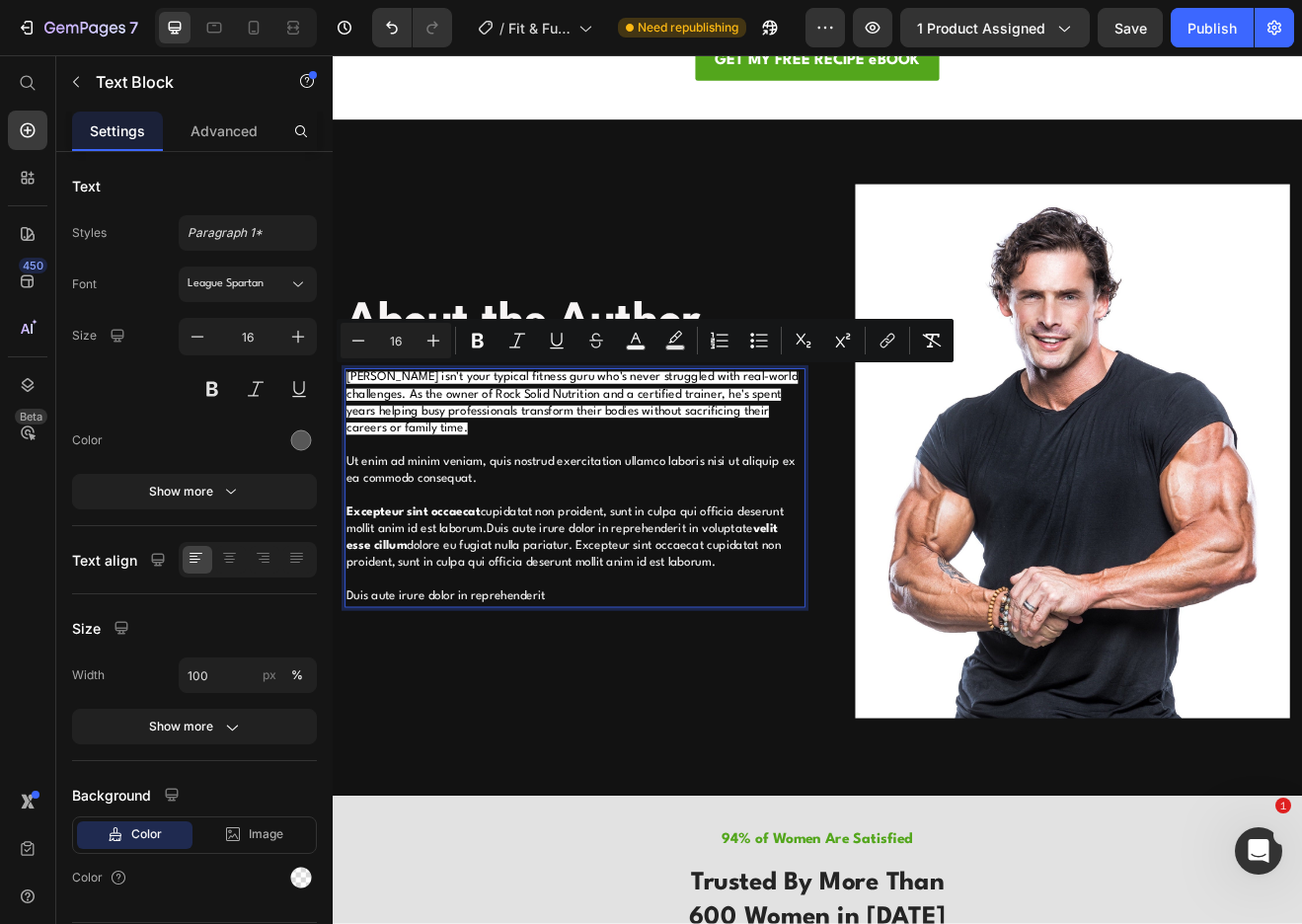 scroll, scrollTop: 3543, scrollLeft: 0, axis: vertical 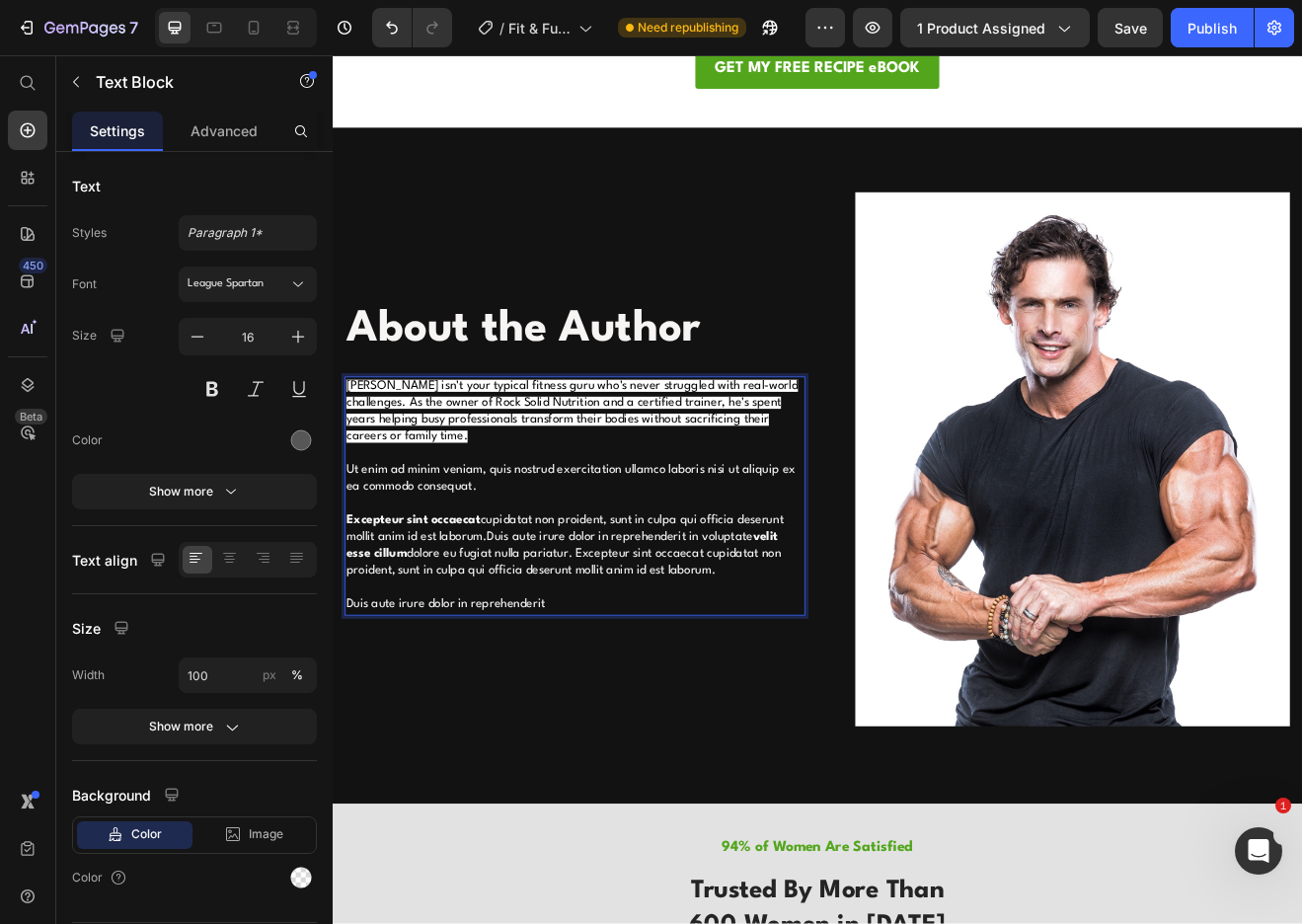 click on "Sean isn't your typical fitness guru who's never struggled with real-world challenges. As the owner of Rock Solid Nutrition and a certified trainer, he's spent years helping busy professionals transform their bodies without sacrificing their careers or family time. Ut enim ad minim veniam, quis nostrud exercitation ullamco laboris nisi ut aliquip ex ea commodo consequat. Excepteur sint occaecat  cupidatat non proident, sunt in culpa qui officia deserunt mollit anim id est laborum.Duis aute irure dolor in reprehenderit in voluptate  velit esse cillum  dolore eu fugiat nulla pariatur. Excepteur sint occaecat cupidatat non proident, sunt in culpa qui officia deserunt mollit anim id est laborum. Duis aute irure dolor in reprehenderit" at bounding box center [629, 593] 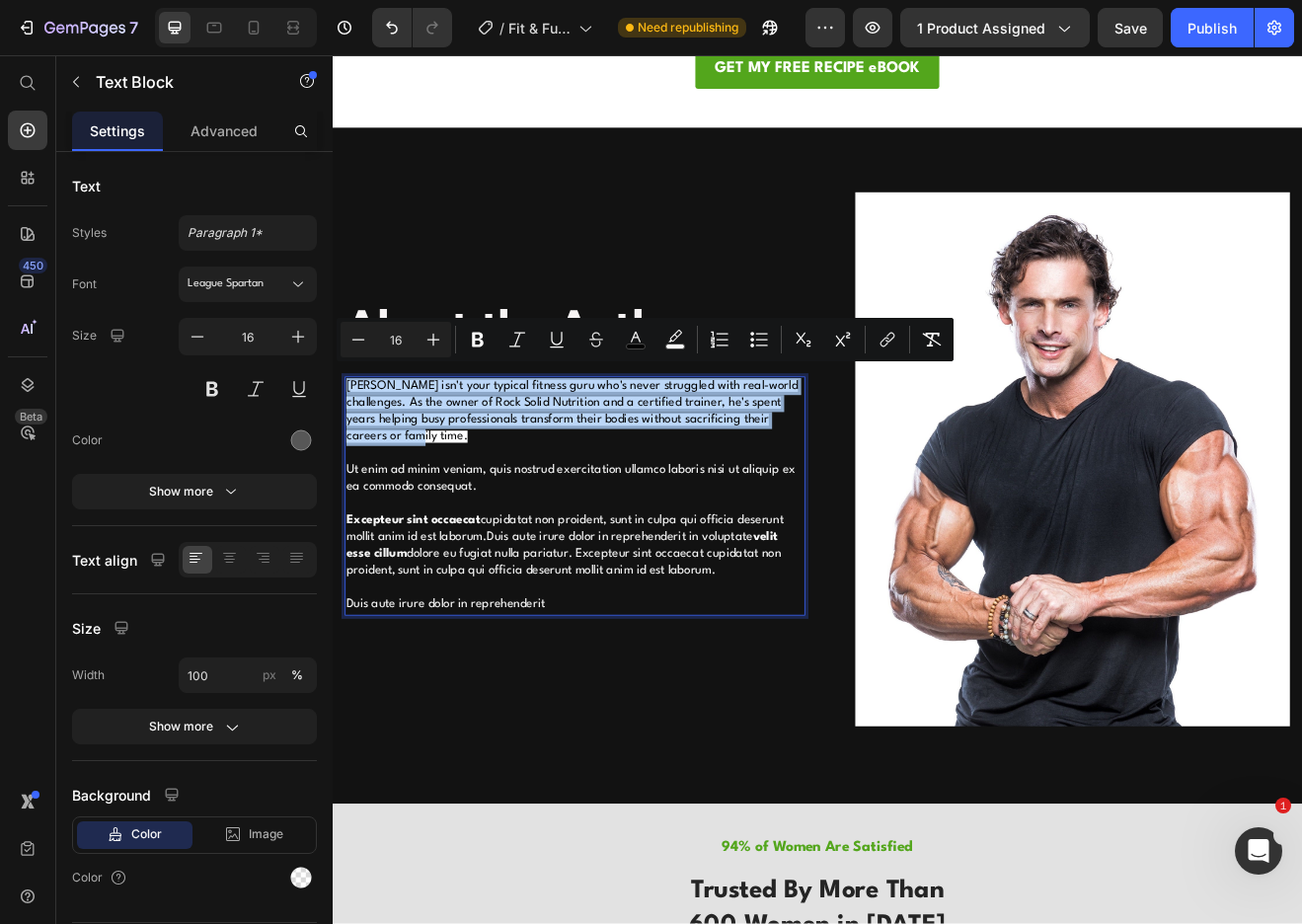 drag, startPoint x: 419, startPoint y: 510, endPoint x: 349, endPoint y: 438, distance: 100.41912 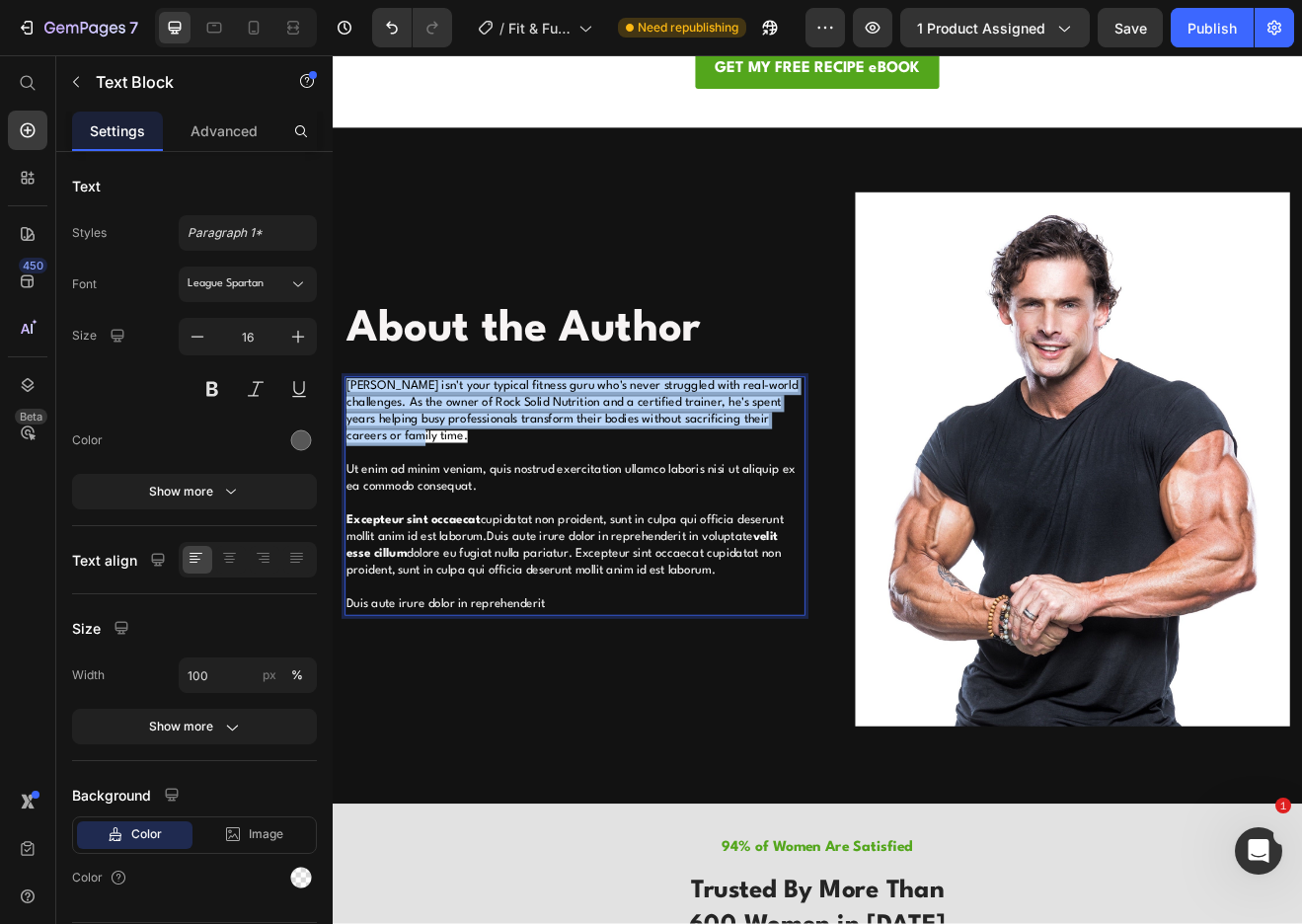scroll, scrollTop: 3574, scrollLeft: 0, axis: vertical 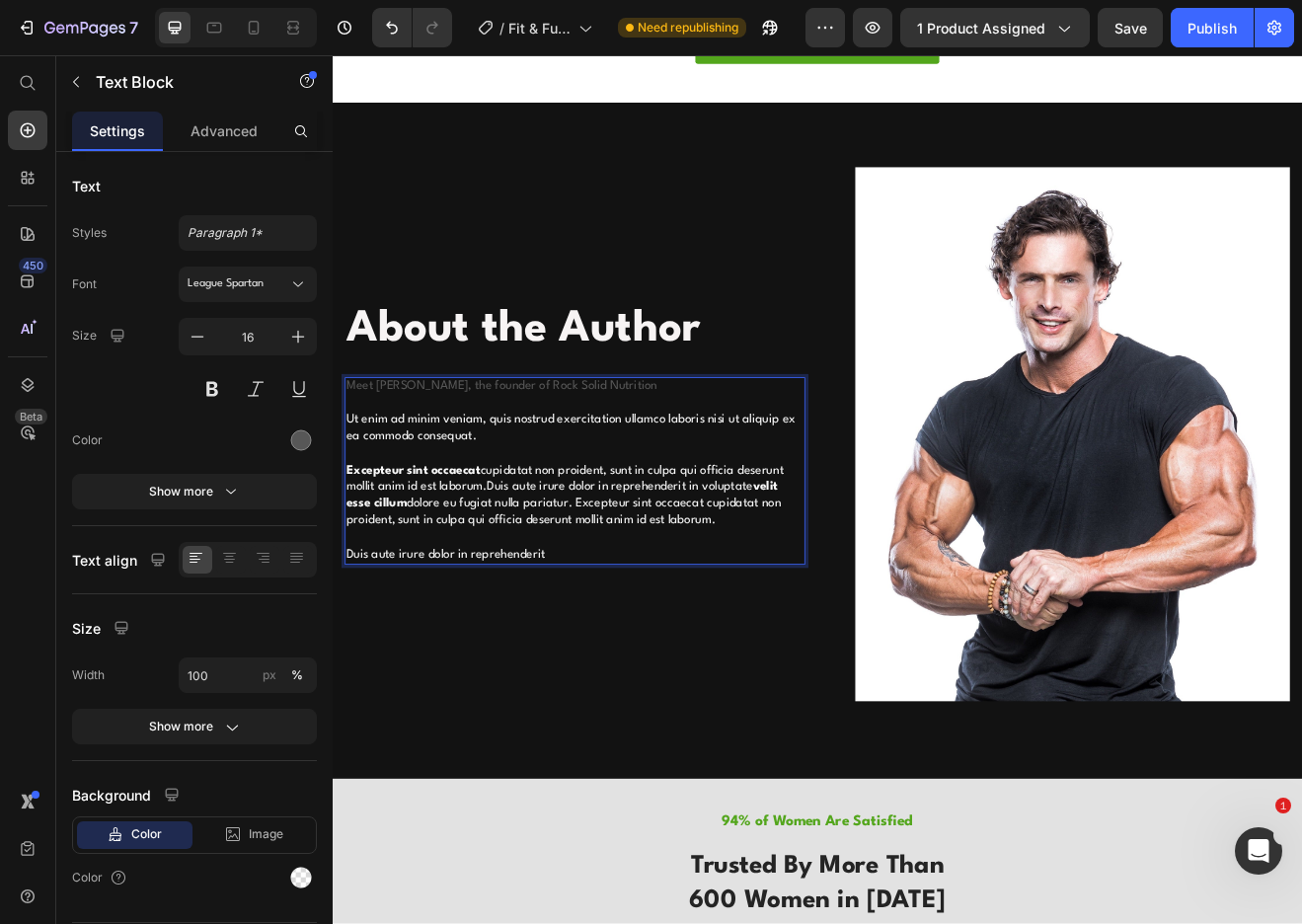 click on "⁠⁠⁠⁠⁠⁠⁠Meet Sean, the founder of Rock Solid Nutrition Ut enim ad minim veniam, quis nostrud exercitation ullamco laboris nisi ut aliquip ex ea commodo consequat. Excepteur sint occaecat  cupidatat non proident, sunt in culpa qui officia deserunt mollit anim id est laborum.Duis aute irure dolor in reprehenderit in voluptate  velit esse cillum  dolore eu fugiat nulla pariatur. Excepteur sint occaecat cupidatat non proident, sunt in culpa qui officia deserunt mollit anim id est laborum. Duis aute irure dolor in reprehenderit" at bounding box center [629, 564] 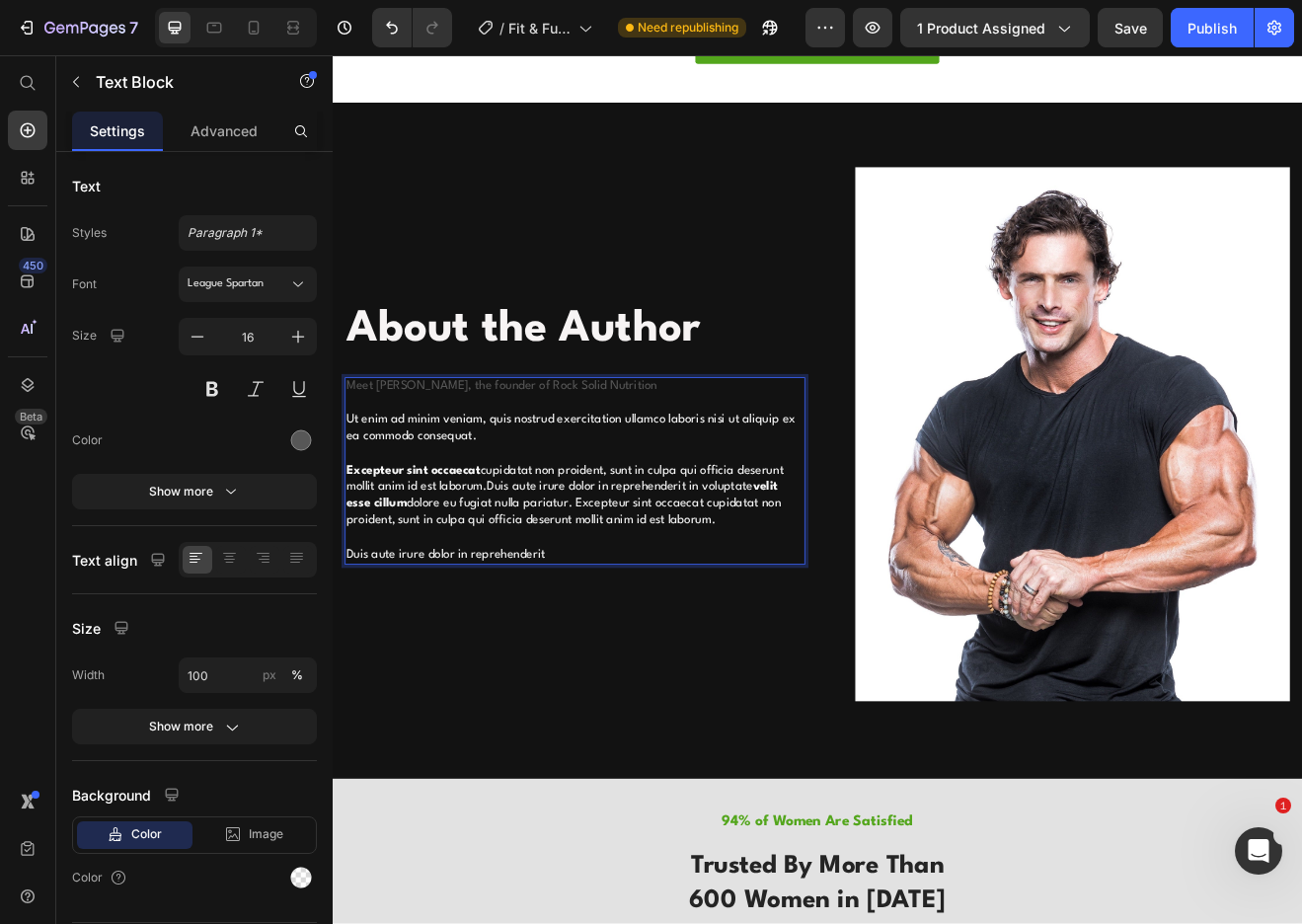 click on "Meet Sean, the founder of Rock Solid Nutrition Ut enim ad minim veniam, quis nostrud exercitation ullamco laboris nisi ut aliquip ex ea commodo consequat. Excepteur sint occaecat  cupidatat non proident, sunt in culpa qui officia deserunt mollit anim id est laborum.Duis aute irure dolor in reprehenderit in voluptate  velit esse cillum  dolore eu fugiat nulla pariatur. Excepteur sint occaecat cupidatat non proident, sunt in culpa qui officia deserunt mollit anim id est laborum. Duis aute irure dolor in reprehenderit" at bounding box center [629, 564] 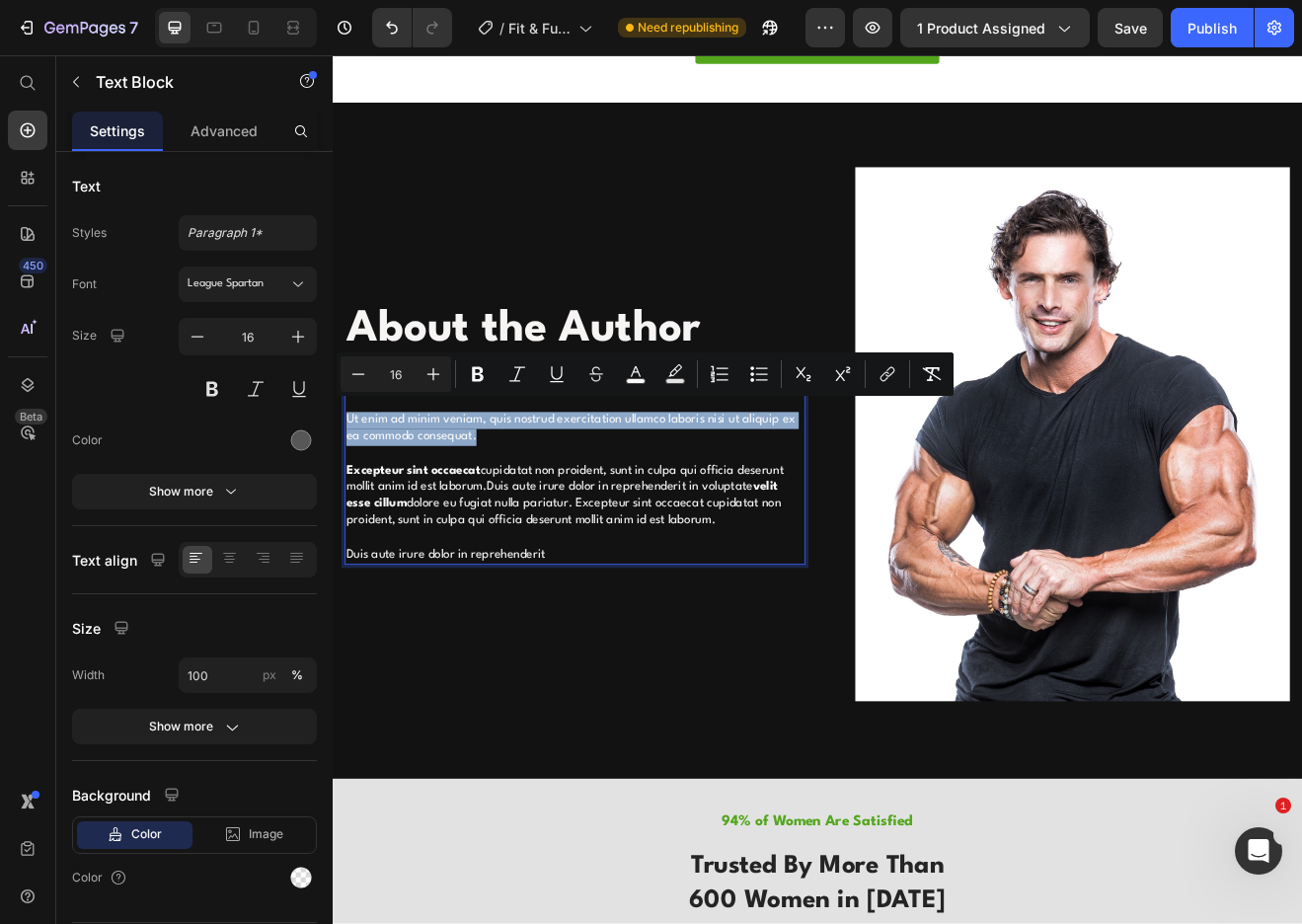 drag, startPoint x: 517, startPoint y: 508, endPoint x: 352, endPoint y: 487, distance: 166.331 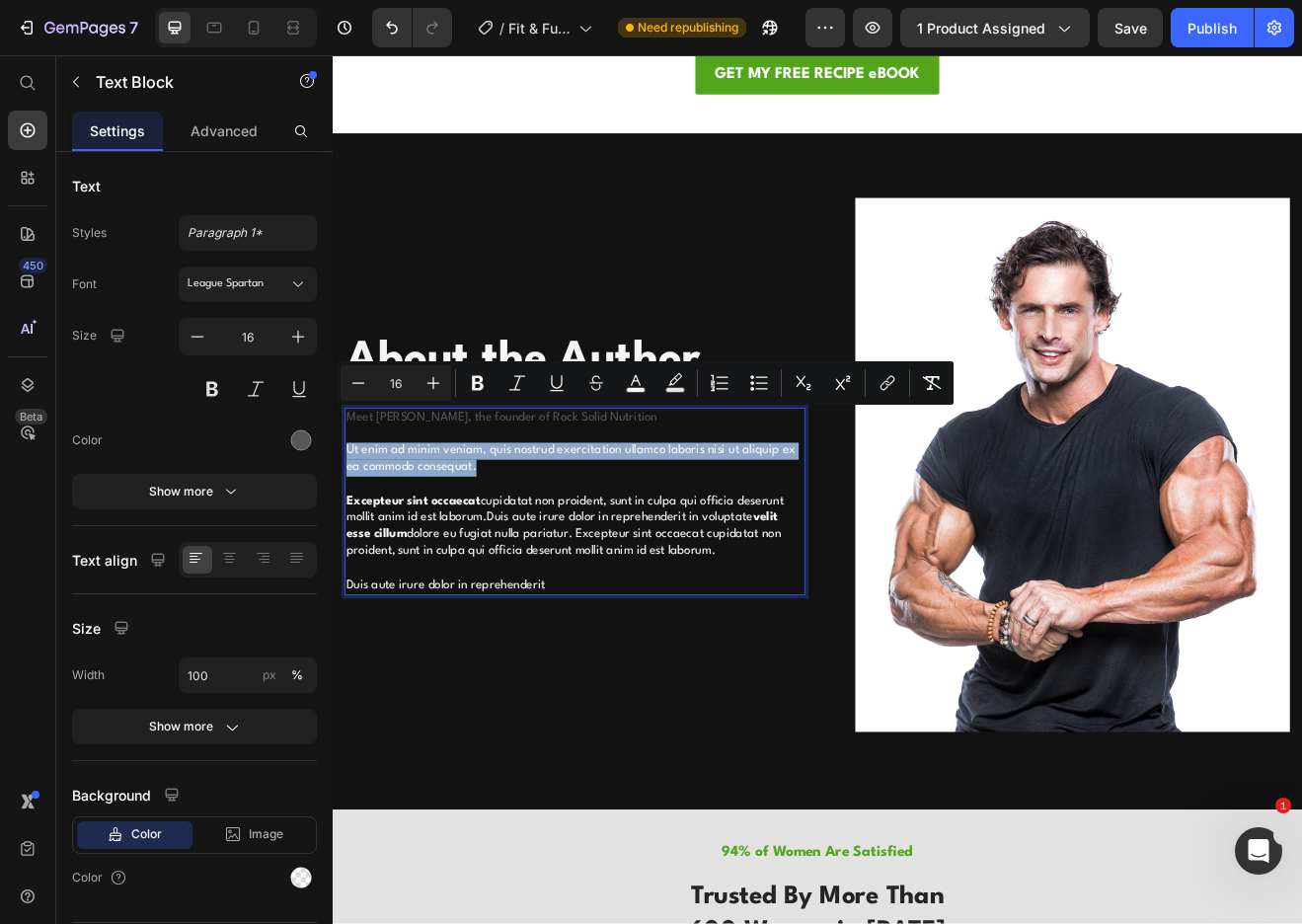 scroll, scrollTop: 3519, scrollLeft: 0, axis: vertical 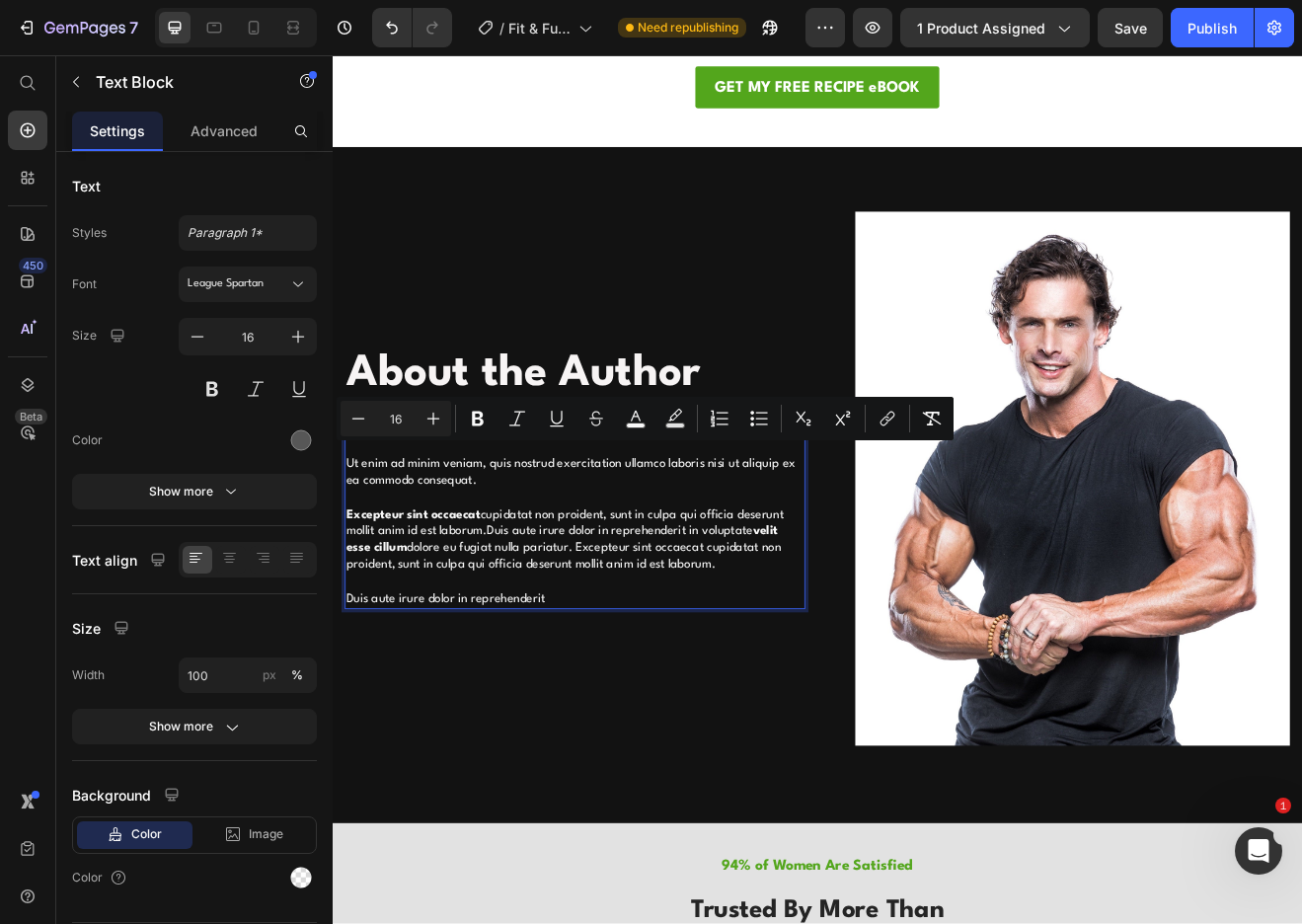 click on "Meet Sean, the founder of Rock Solid Nutrition Ut enim ad minim veniam, quis nostrud exercitation ullamco laboris nisi ut aliquip ex ea commodo consequat. Excepteur sint occaecat  cupidatat non proident, sunt in culpa qui officia deserunt mollit anim id est laborum.Duis aute irure dolor in reprehenderit in voluptate  velit esse cillum  dolore eu fugiat nulla pariatur. Excepteur sint occaecat cupidatat non proident, sunt in culpa qui officia deserunt mollit anim id est laborum. Duis aute irure dolor in reprehenderit" at bounding box center (629, 618) 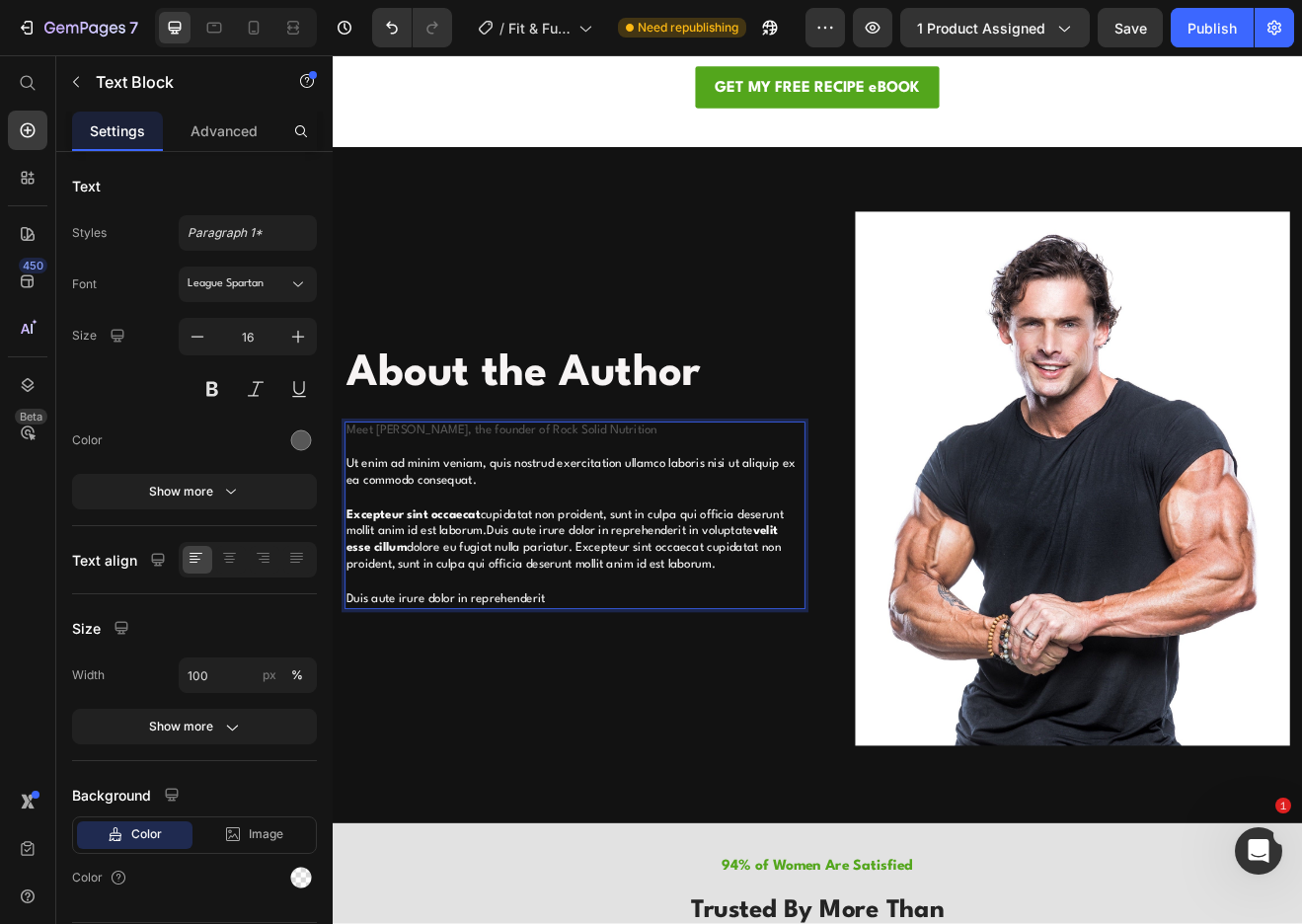 click on "Meet Sean, the founder of Rock Solid Nutrition Ut enim ad minim veniam, quis nostrud exercitation ullamco laboris nisi ut aliquip ex ea commodo consequat. Excepteur sint occaecat  cupidatat non proident, sunt in culpa qui officia deserunt mollit anim id est laborum.Duis aute irure dolor in reprehenderit in voluptate  velit esse cillum  dolore eu fugiat nulla pariatur. Excepteur sint occaecat cupidatat non proident, sunt in culpa qui officia deserunt mollit anim id est laborum. ⁠⁠⁠⁠⁠⁠⁠ Duis aute irure dolor in reprehenderit" at bounding box center (629, 618) 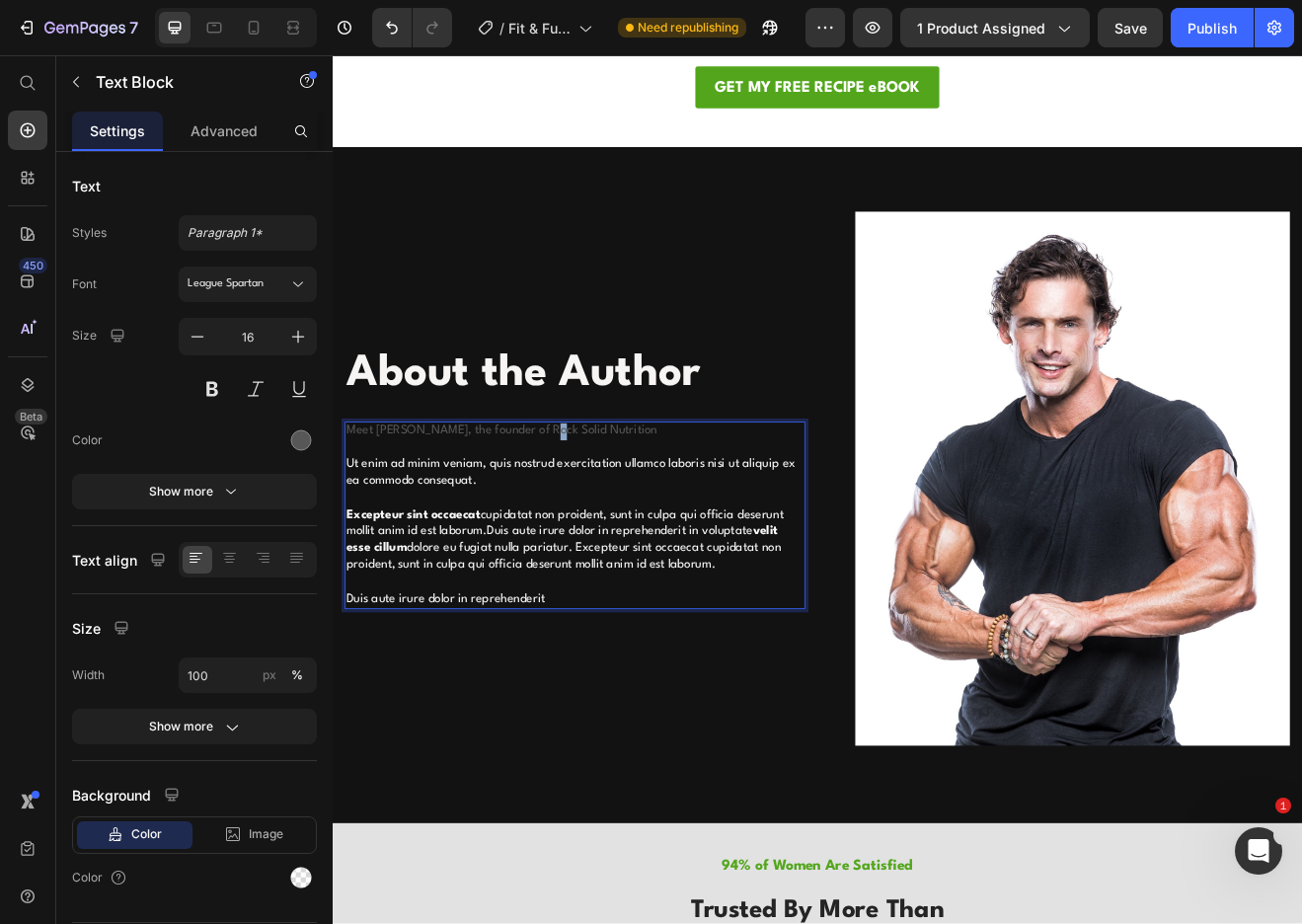 click on "Meet Sean, the founder of Rock Solid Nutrition Ut enim ad minim veniam, quis nostrud exercitation ullamco laboris nisi ut aliquip ex ea commodo consequat. Excepteur sint occaecat  cupidatat non proident, sunt in culpa qui officia deserunt mollit anim id est laborum.Duis aute irure dolor in reprehenderit in voluptate  velit esse cillum  dolore eu fugiat nulla pariatur. Excepteur sint occaecat cupidatat non proident, sunt in culpa qui officia deserunt mollit anim id est laborum. Duis aute irure dolor in reprehenderit" at bounding box center (629, 618) 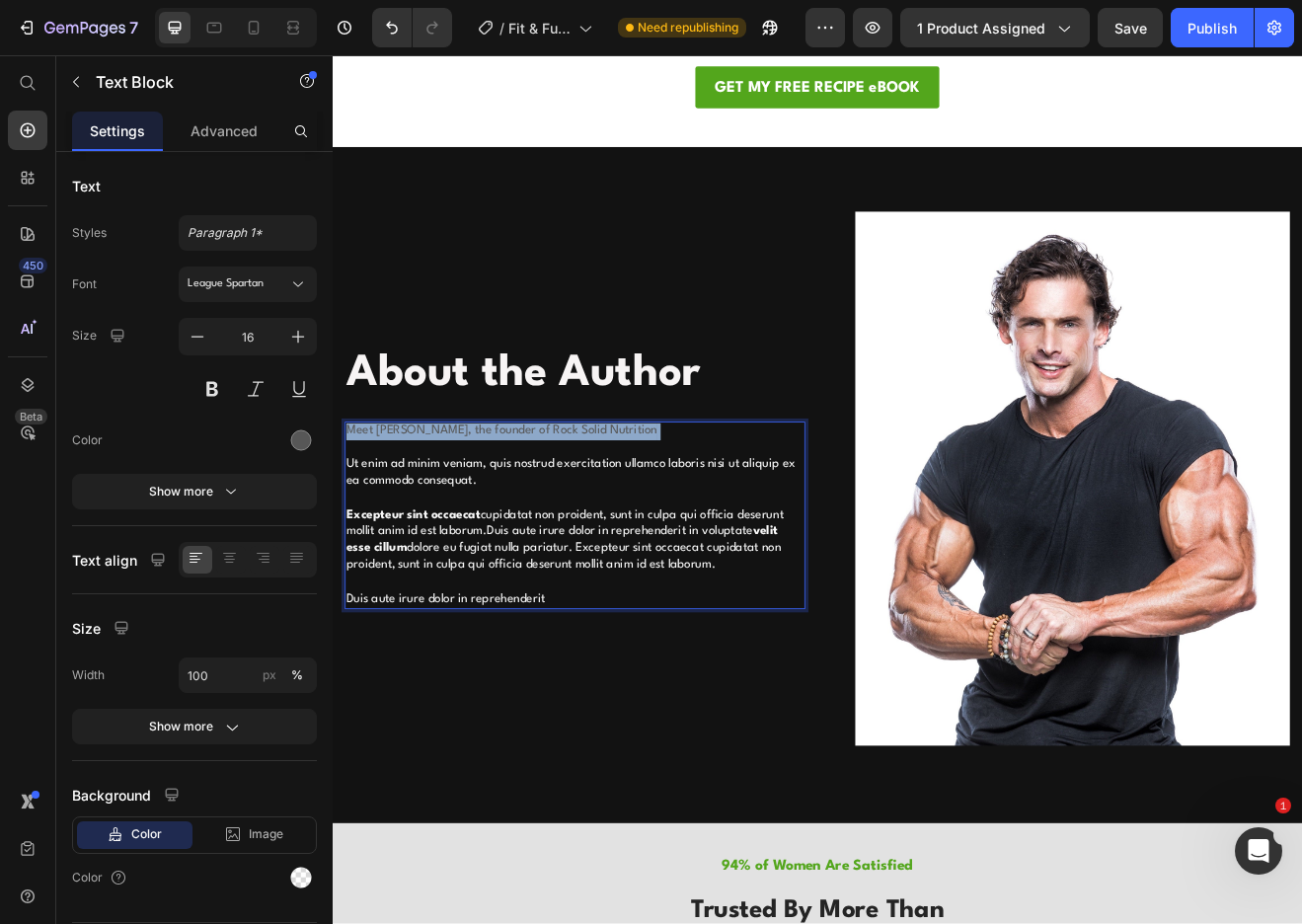 click on "Meet Sean, the founder of Rock Solid Nutrition Ut enim ad minim veniam, quis nostrud exercitation ullamco laboris nisi ut aliquip ex ea commodo consequat. Excepteur sint occaecat  cupidatat non proident, sunt in culpa qui officia deserunt mollit anim id est laborum.Duis aute irure dolor in reprehenderit in voluptate  velit esse cillum  dolore eu fugiat nulla pariatur. Excepteur sint occaecat cupidatat non proident, sunt in culpa qui officia deserunt mollit anim id est laborum. Duis aute irure dolor in reprehenderit" at bounding box center (629, 618) 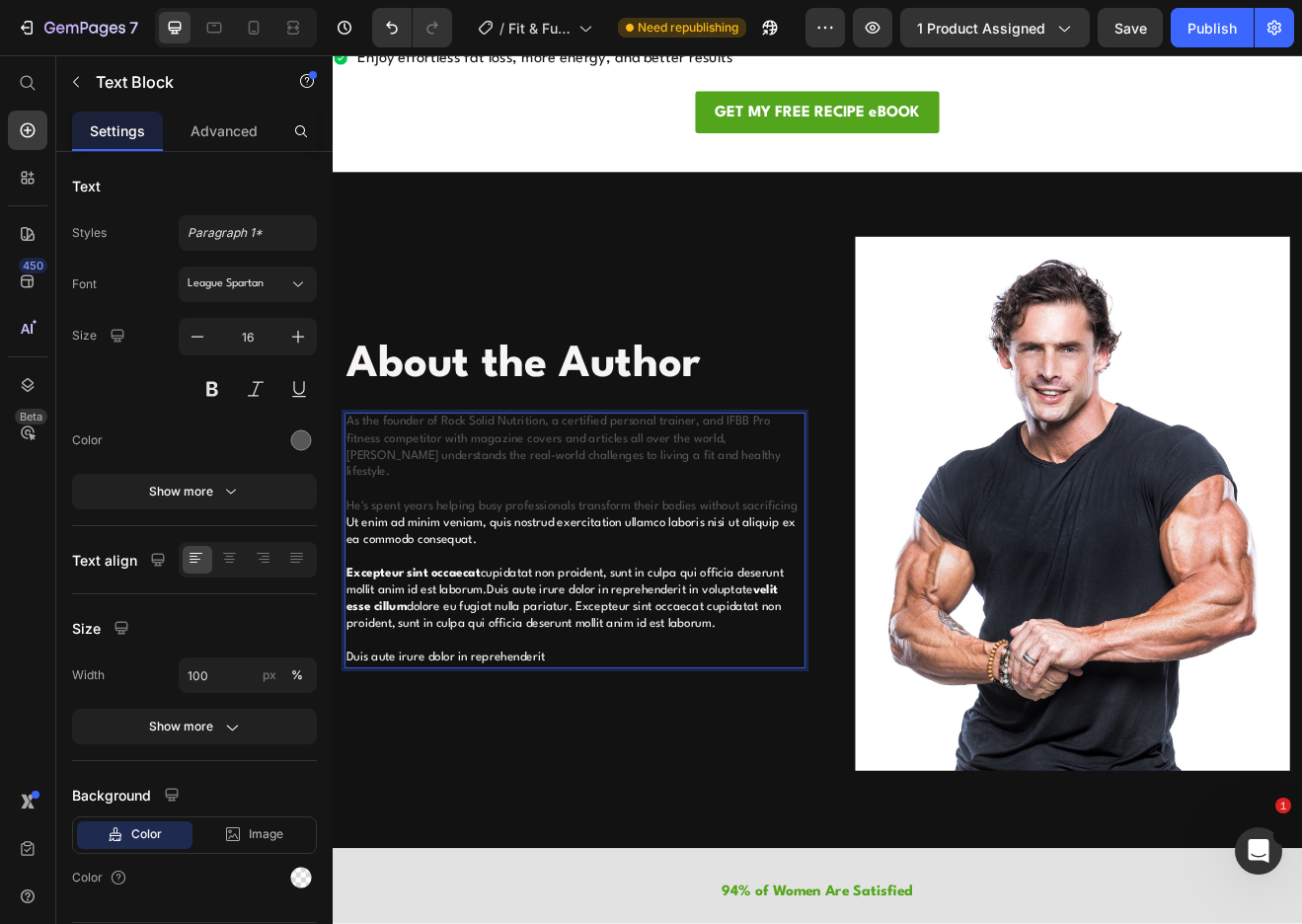 scroll, scrollTop: 3478, scrollLeft: 0, axis: vertical 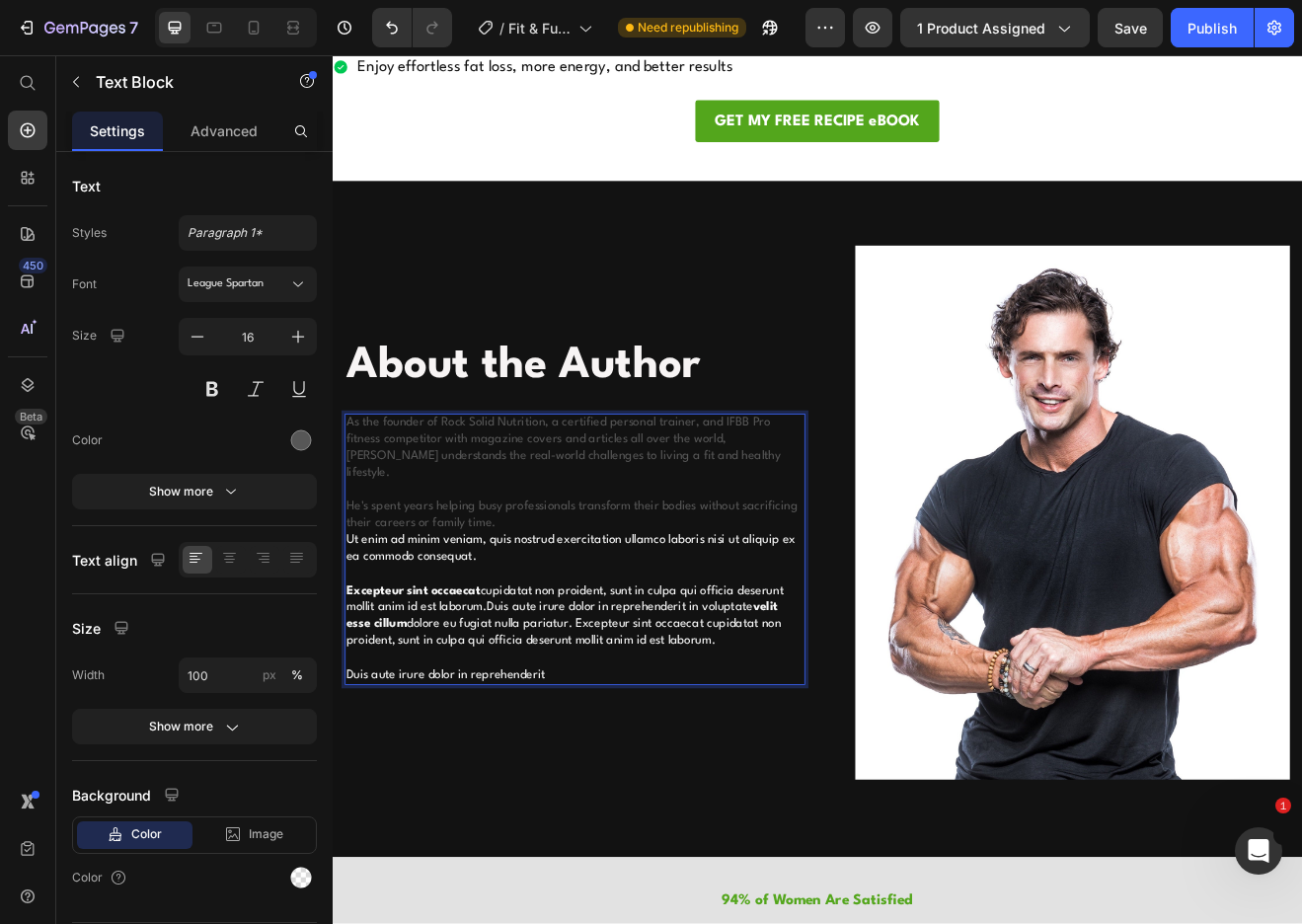 click on "⁠⁠⁠⁠⁠⁠⁠He's spent years helping busy professionals transform their bodies without sacrificing their careers or family time. Ut enim ad minim veniam, quis nostrud exercitation ullamco laboris nisi ut aliquip ex ea commodo consequat. Excepteur sint occaecat  cupidatat non proident, sunt in culpa qui officia deserunt mollit anim id est laborum.Duis aute irure dolor in reprehenderit in voluptate  velit esse cillum  dolore eu fugiat nulla pariatur. Excepteur sint occaecat cupidatat non proident, sunt in culpa qui officia deserunt mollit anim id est laborum. Duis aute irure dolor in reprehenderit" at bounding box center [629, 711] 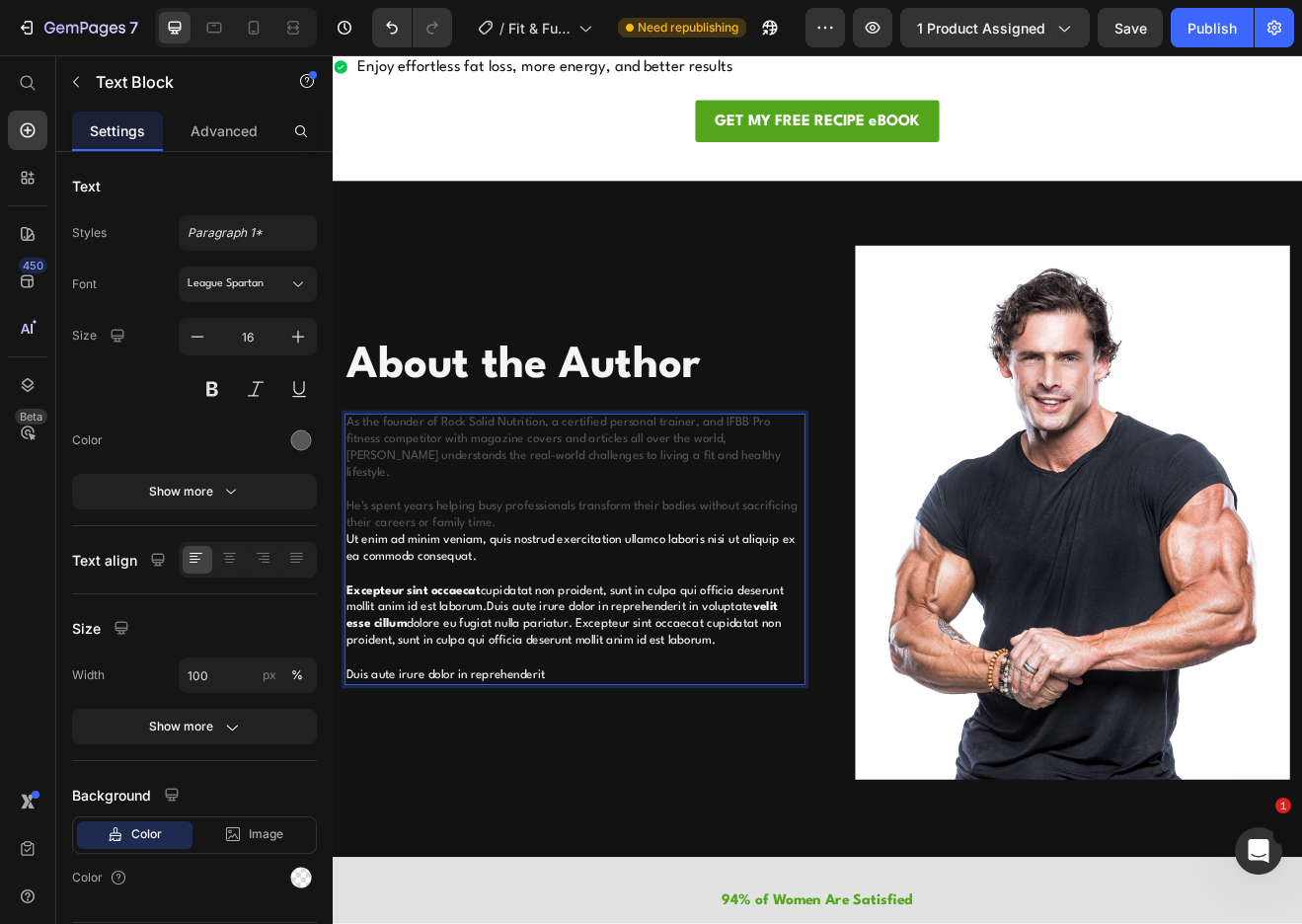 click on "Ut enim ad minim veniam, quis nostrud exercitation ullamco laboris nisi ut aliquip ex ea commodo consequat." at bounding box center (624, 658) 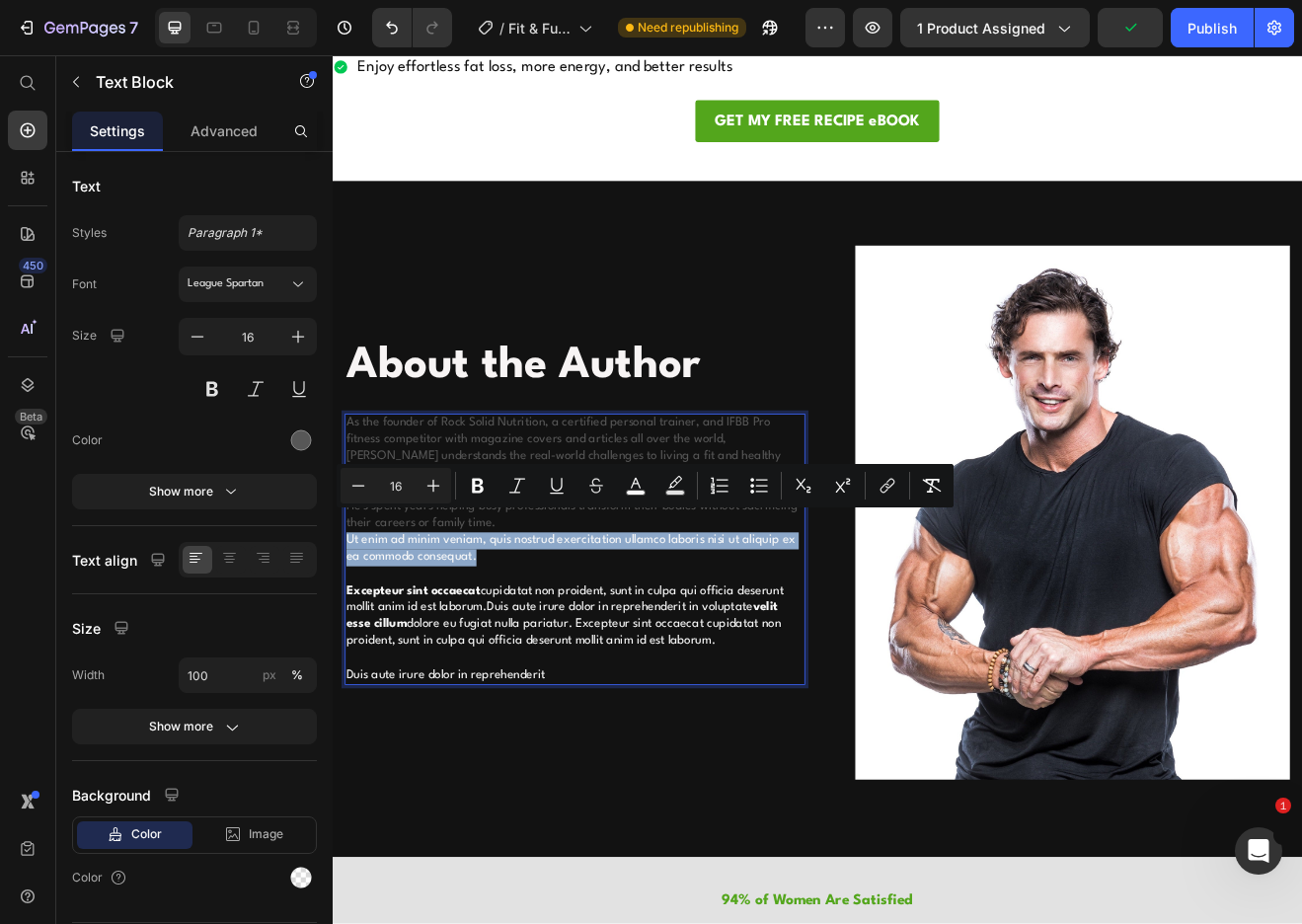 drag, startPoint x: 514, startPoint y: 648, endPoint x: 352, endPoint y: 625, distance: 163.62457 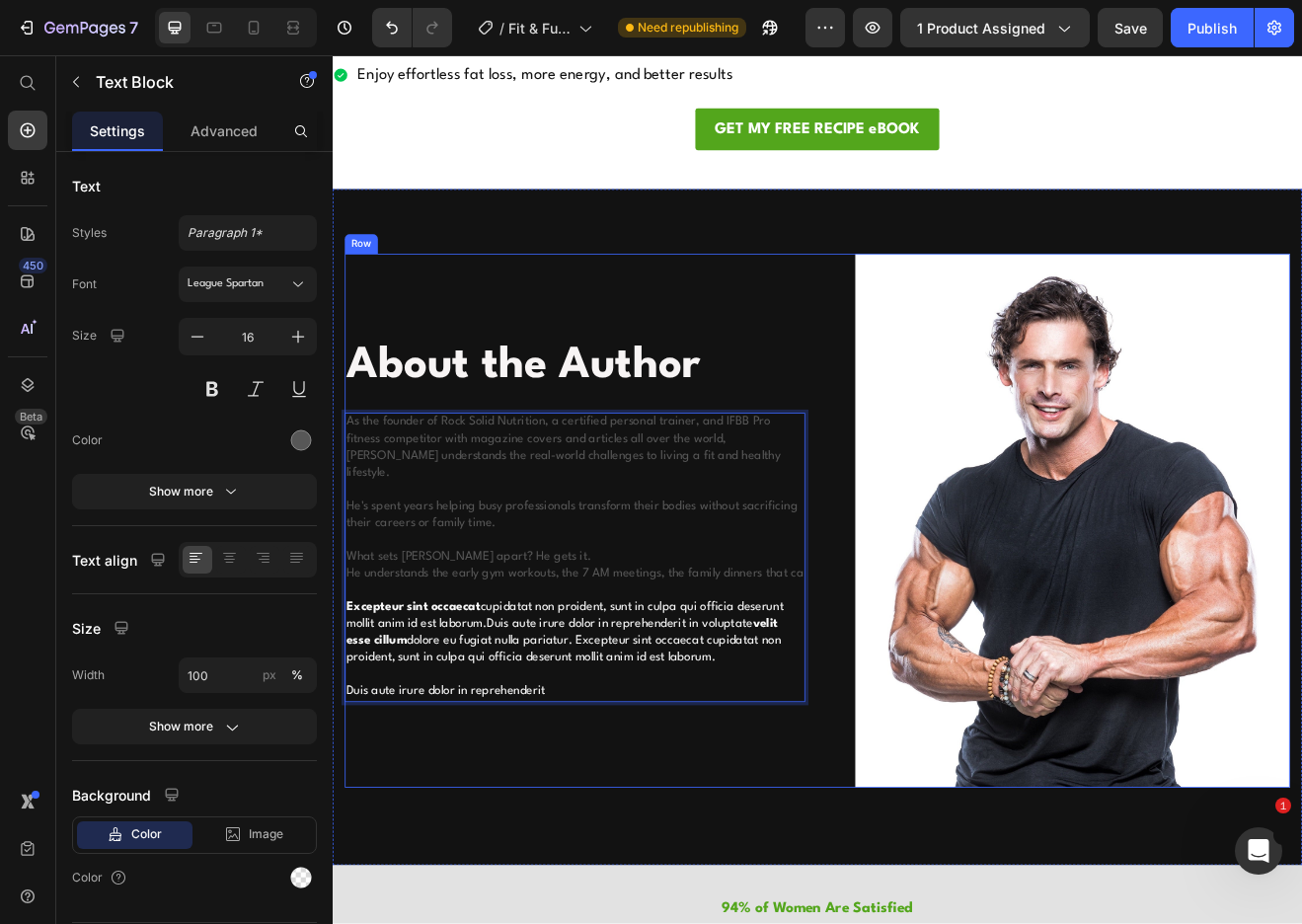 scroll, scrollTop: 3458, scrollLeft: 0, axis: vertical 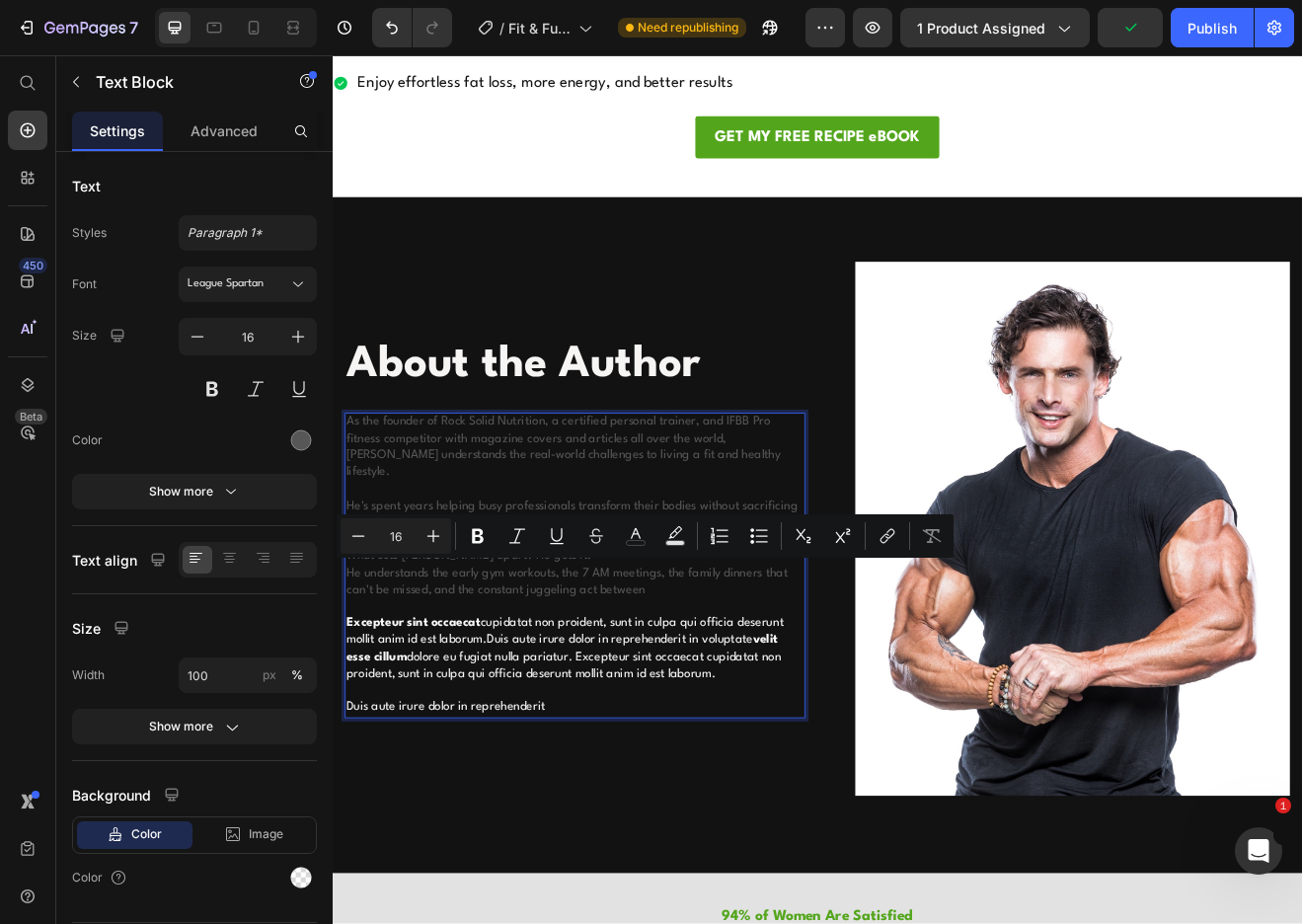click on "He understands the early gym workouts, the 7 AM meetings, the family dinners that can't be missed, and the constant juggeling act between Excepteur sint occaecat  cupidatat non proident, sunt in culpa qui officia deserunt mollit anim id est laborum.Duis aute irure dolor in reprehenderit in voluptate  velit esse cillum  dolore eu fugiat nulla pariatur. Excepteur sint occaecat cupidatat non proident, sunt in culpa qui officia deserunt mollit anim id est laborum. Duis aute irure dolor in reprehenderit" at bounding box center (629, 771) 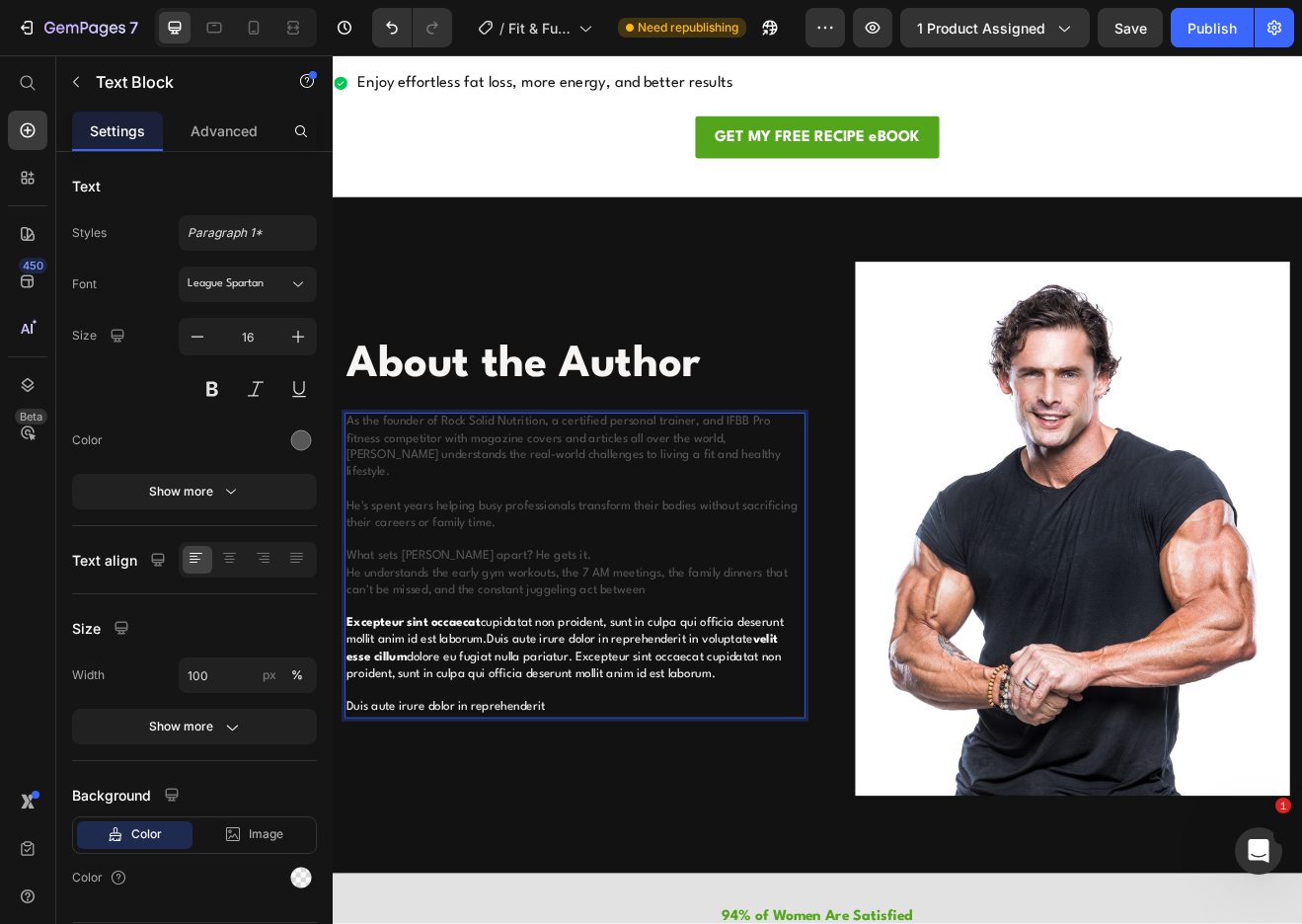 click on "He understands the early gym workouts, the 7 AM meetings, the family dinners that can't be missed, and the constant juggeling act between  Excepteur sint occaecat  cupidatat non proident, sunt in culpa qui officia deserunt mollit anim id est laborum.Duis aute irure dolor in reprehenderit in voluptate  velit esse cillum  dolore eu fugiat nulla pariatur. Excepteur sint occaecat cupidatat non proident, sunt in culpa qui officia deserunt mollit anim id est laborum. Duis aute irure dolor in reprehenderit" at bounding box center [629, 771] 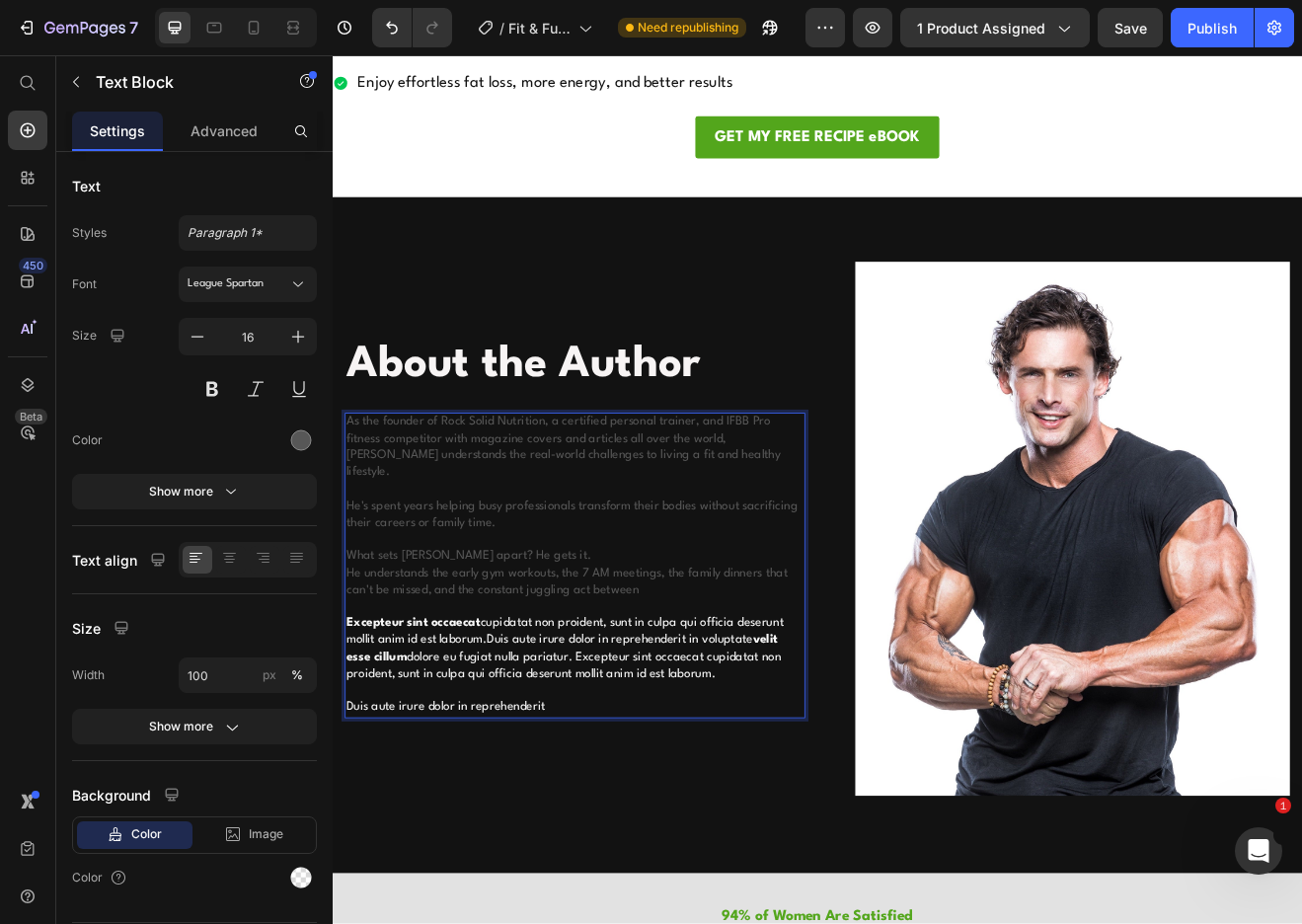 click on "He understands the early gym workouts, the 7 AM meetings, the family dinners that can't be missed, and the constant juggling act between  Excepteur sint occaecat  cupidatat non proident, sunt in culpa qui officia deserunt mollit anim id est laborum.Duis aute irure dolor in reprehenderit in voluptate  velit esse cillum  dolore eu fugiat nulla pariatur. Excepteur sint occaecat cupidatat non proident, sunt in culpa qui officia deserunt mollit anim id est laborum. Duis aute irure dolor in reprehenderit" at bounding box center [629, 771] 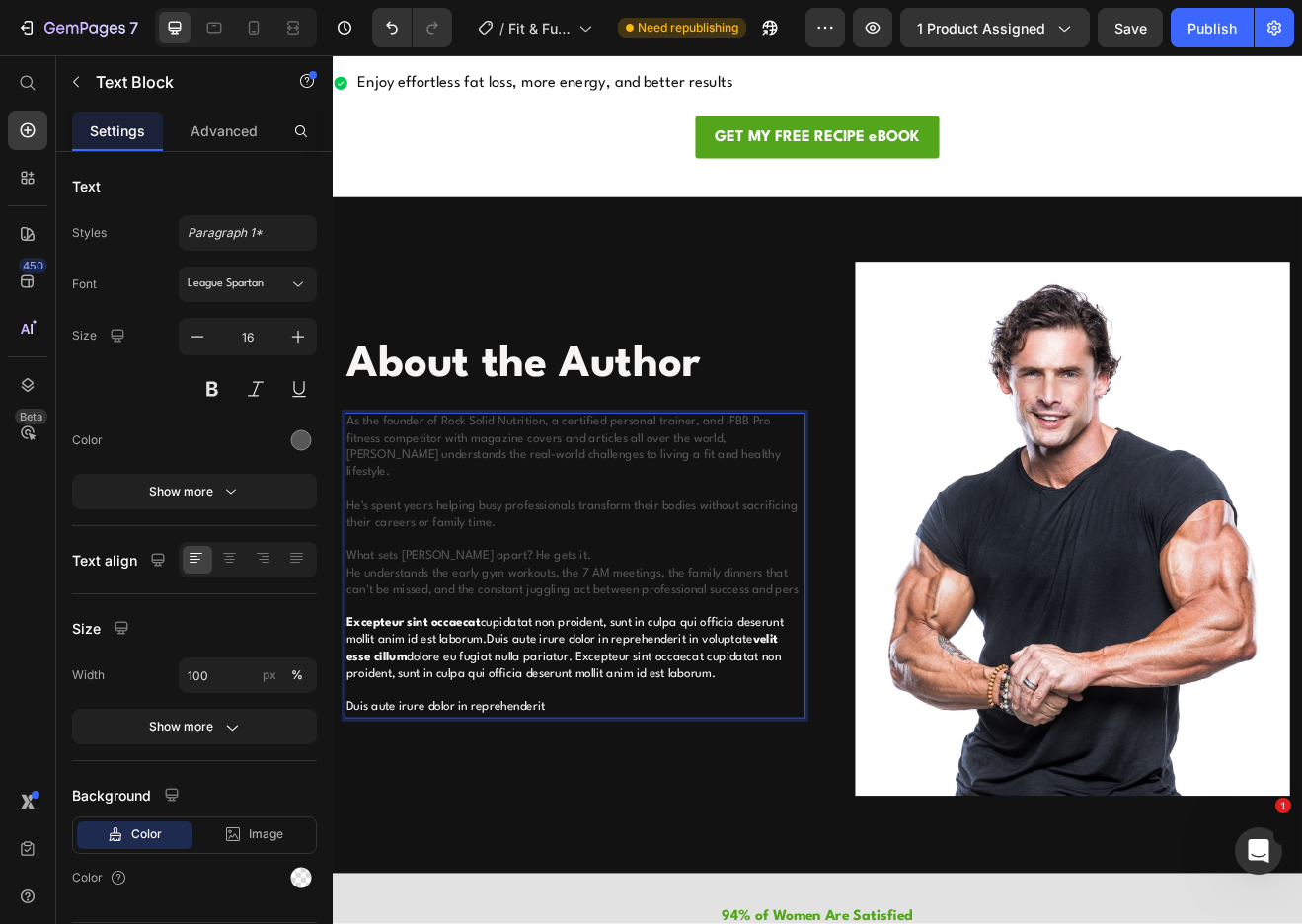 scroll, scrollTop: 3447, scrollLeft: 0, axis: vertical 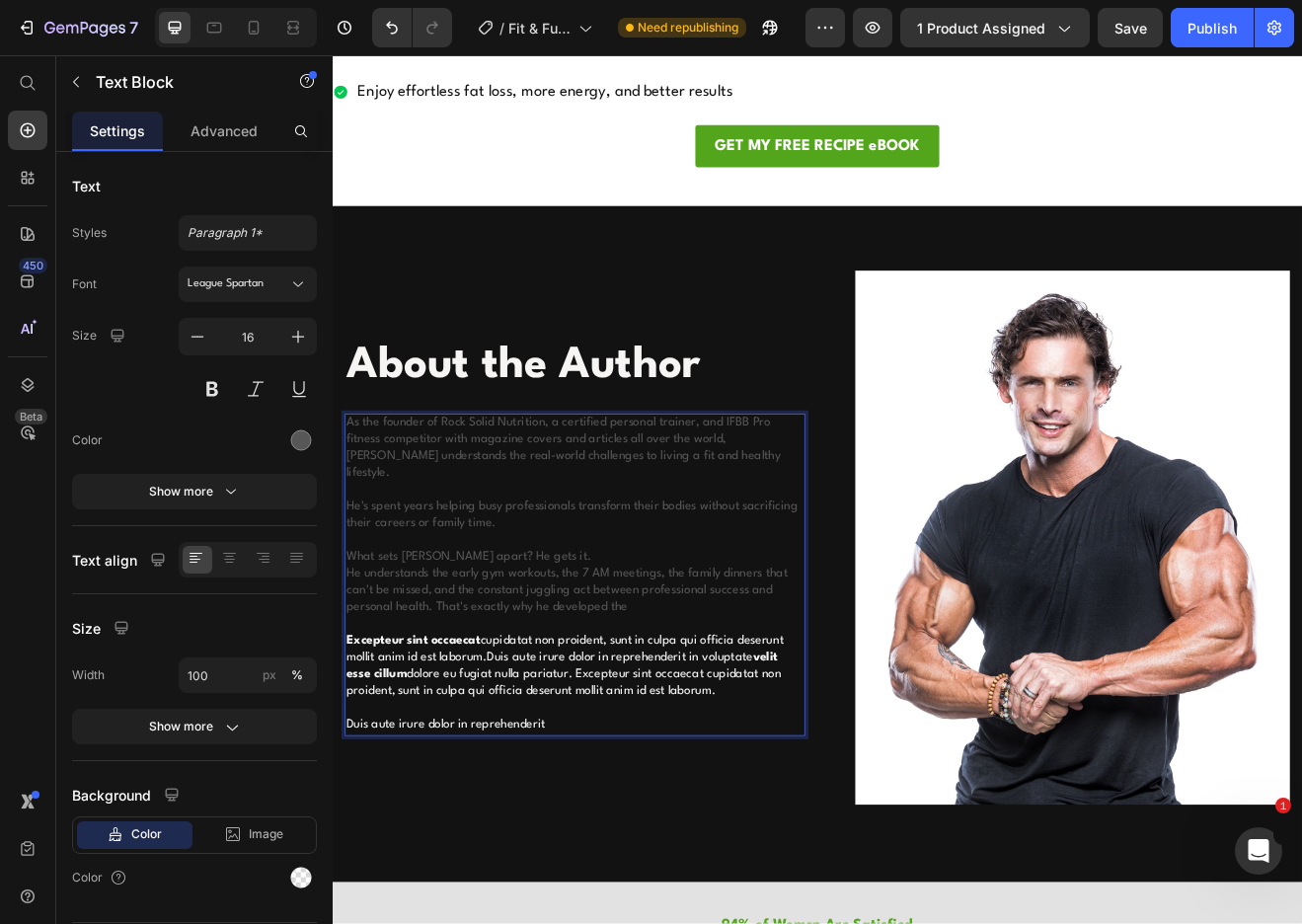 click on "He understands the early gym workouts, the 7 AM meetings, the family dinners that can't be missed, and the constant juggling act between professional success and personal health. That's exactly why he developed the  Excepteur sint occaecat  cupidatat non proident, sunt in culpa qui officia deserunt mollit anim id est laborum.Duis aute irure dolor in reprehenderit in voluptate  velit esse cillum  dolore eu fugiat nulla pariatur. Excepteur sint occaecat cupidatat non proident, sunt in culpa qui officia deserunt mollit anim id est laborum. Duis aute irure dolor in reprehenderit" at bounding box center (629, 783) 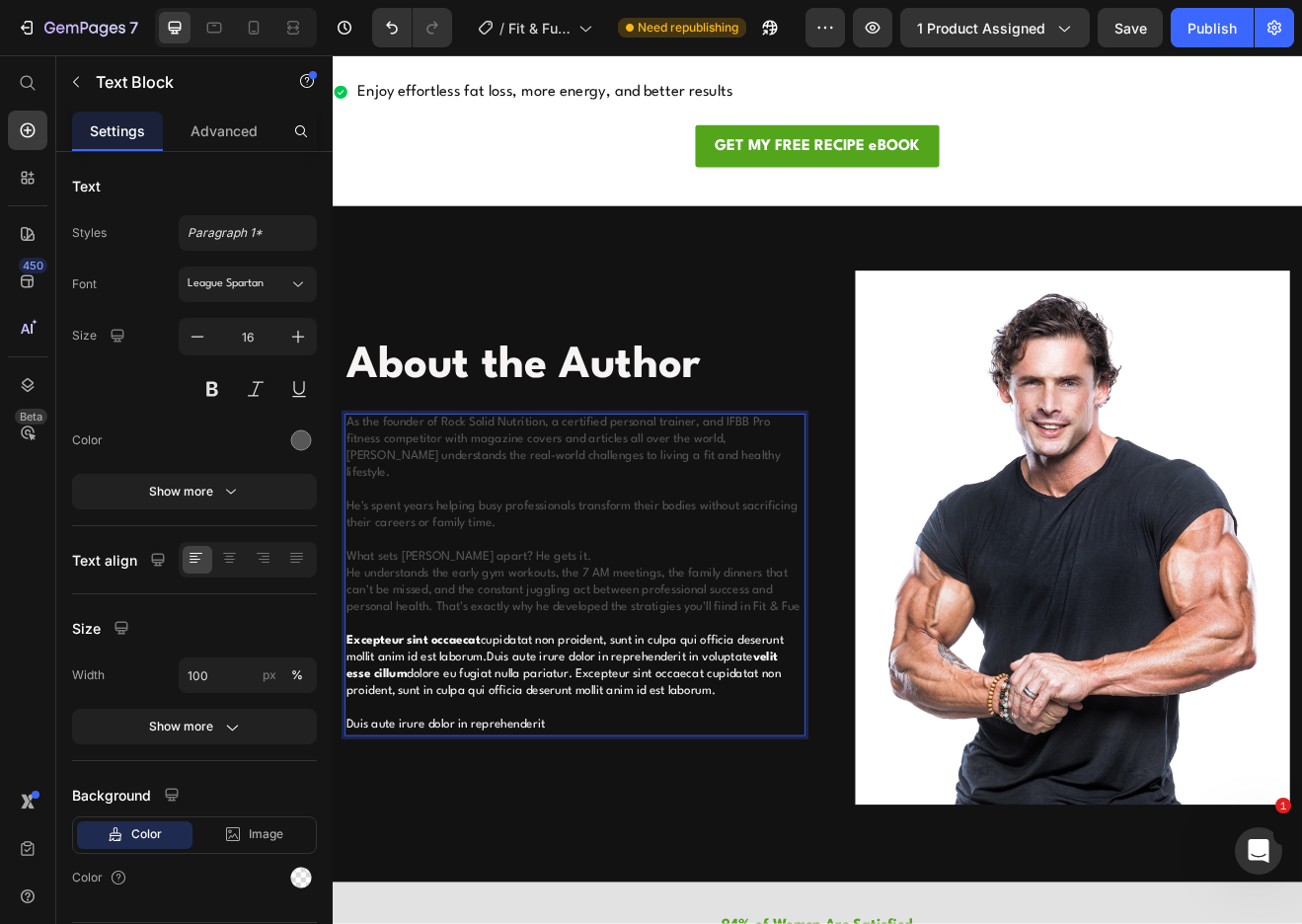 scroll, scrollTop: 3437, scrollLeft: 0, axis: vertical 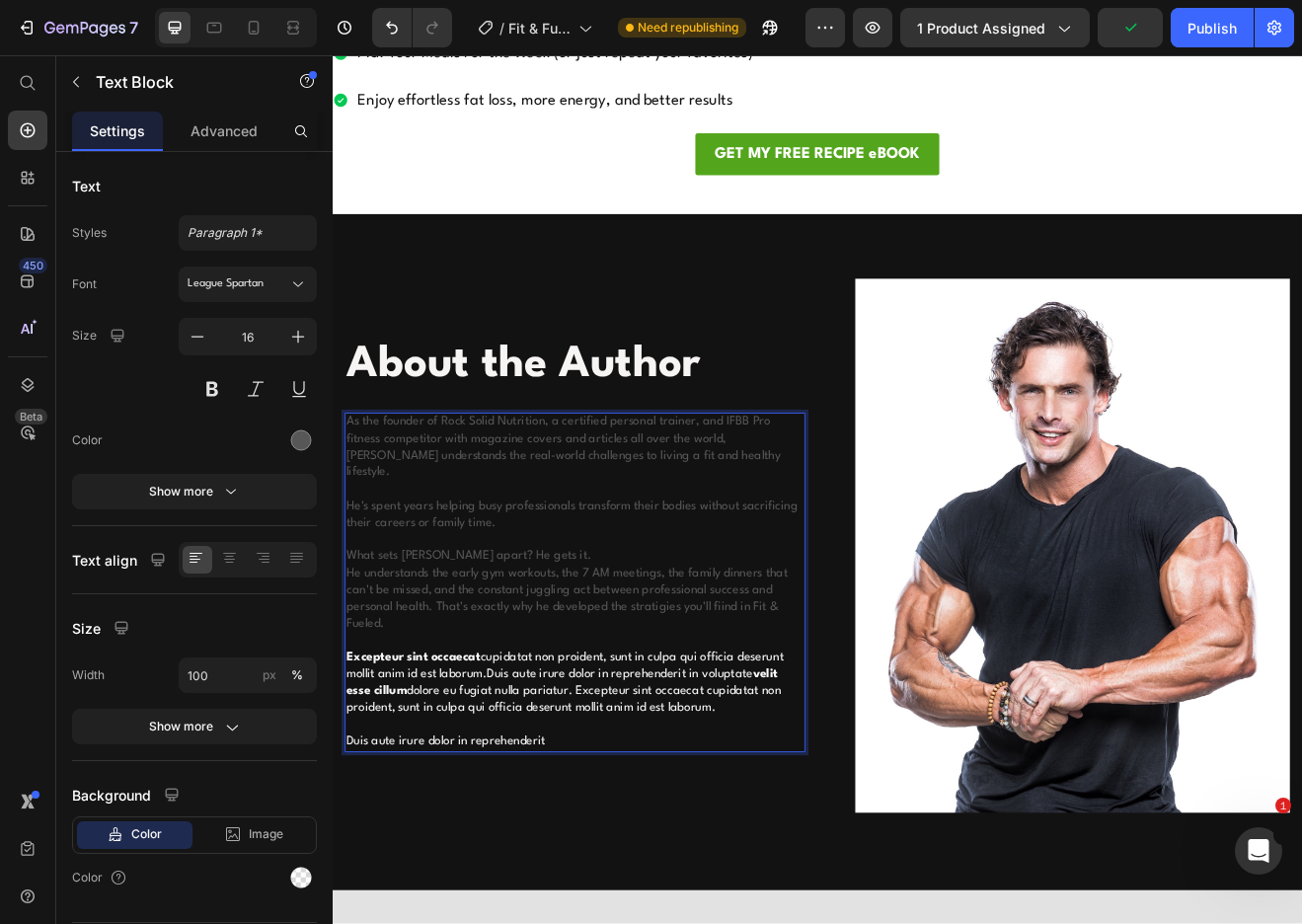 click on "Excepteur sint occaecat  cupidatat non proident, sunt in culpa qui officia deserunt mollit anim id est laborum.Duis aute irure dolor in reprehenderit in voluptate  velit esse cillum  dolore eu fugiat nulla pariatur. Excepteur sint occaecat cupidatat non proident, sunt in culpa qui officia deserunt mollit anim id est laborum." at bounding box center (616, 821) 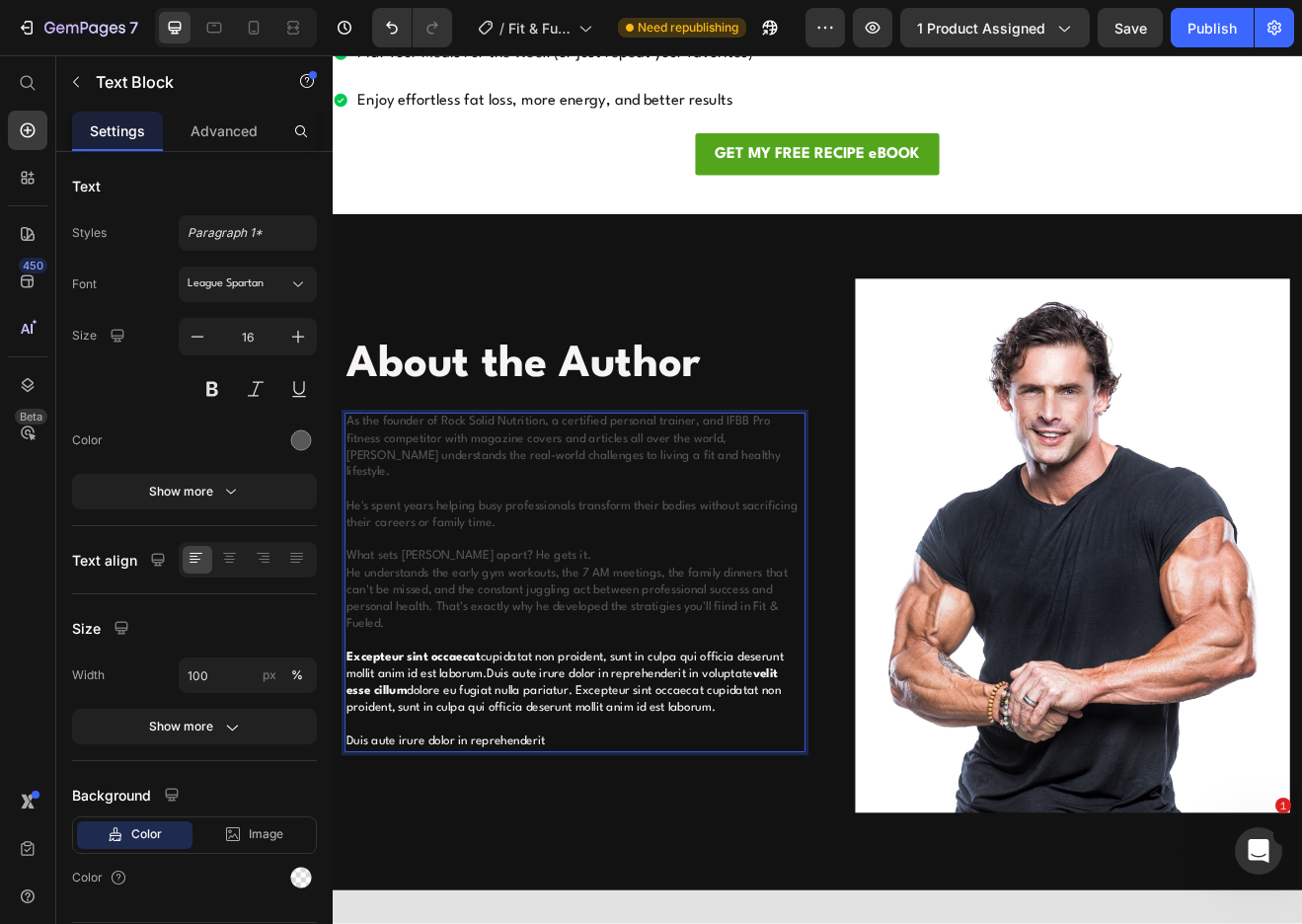 click on "He understands the early gym workouts, the 7 AM meetings, the family dinners that can't be missed, and the constant juggling act between professional success and personal health. That's exactly why he developed the stratigies you'll fiind in Fit & Fueled. Excepteur sint occaecat  cupidatat non proident, sunt in culpa qui officia deserunt mollit anim id est laborum.Duis aute irure dolor in reprehenderit in voluptate  velit esse cillum  dolore eu fugiat nulla pariatur. Excepteur sint occaecat cupidatat non proident, sunt in culpa qui officia deserunt mollit anim id est laborum. Duis aute irure dolor in reprehenderit" at bounding box center [629, 792] 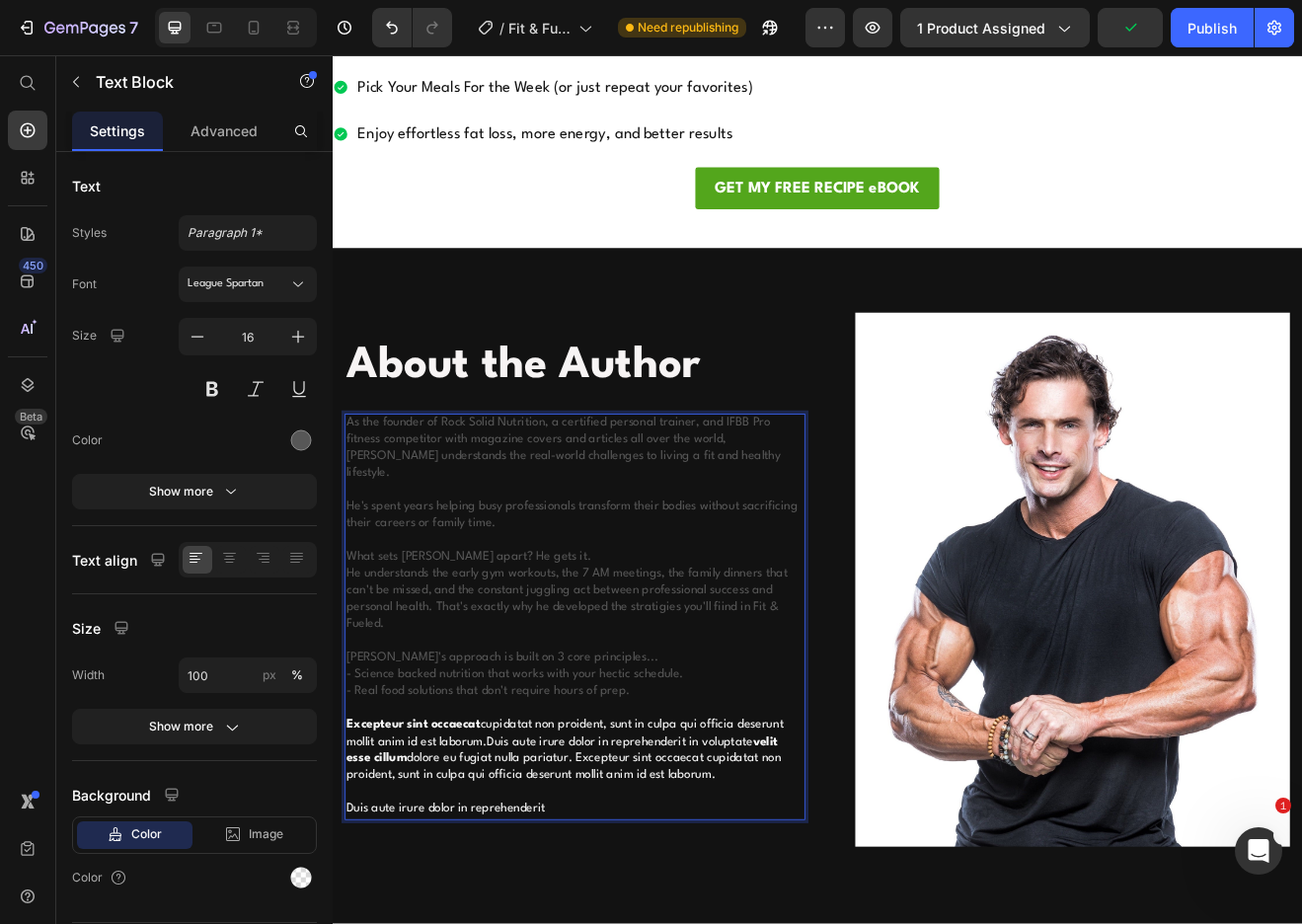 scroll, scrollTop: 3386, scrollLeft: 0, axis: vertical 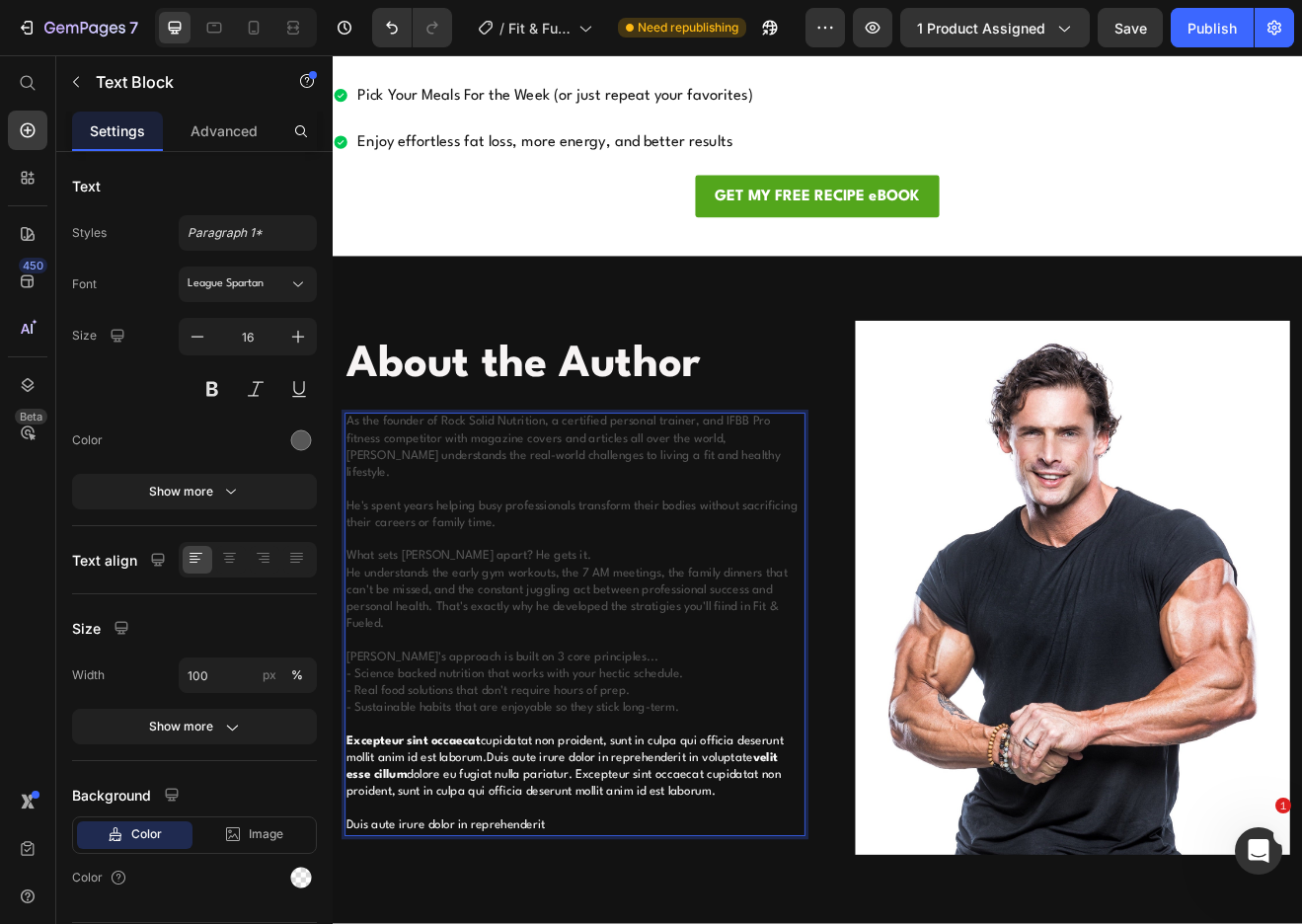 click on "⁠⁠⁠⁠⁠⁠⁠- Sustainable habits that are enjoyable so they stick long-term. Excepteur sint occaecat  cupidatat non proident, sunt in culpa qui officia deserunt mollit anim id est laborum.Duis aute irure dolor in reprehenderit in voluptate  velit esse cillum  dolore eu fugiat nulla pariatur. Excepteur sint occaecat cupidatat non proident, sunt in culpa qui officia deserunt mollit anim id est laborum. Duis aute irure dolor in reprehenderit" at bounding box center (629, 926) 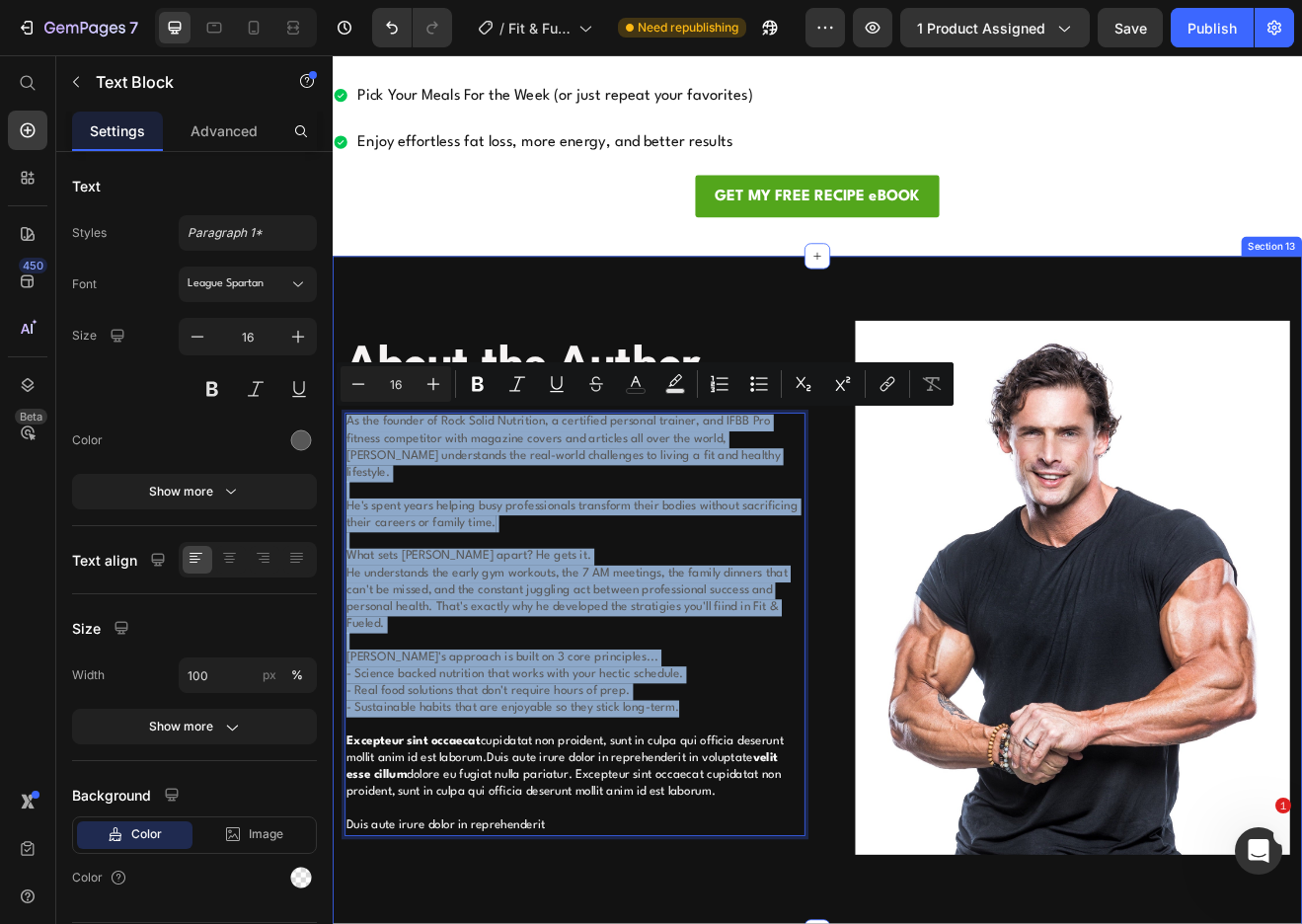 drag, startPoint x: 769, startPoint y: 833, endPoint x: 342, endPoint y: 494, distance: 545.20638 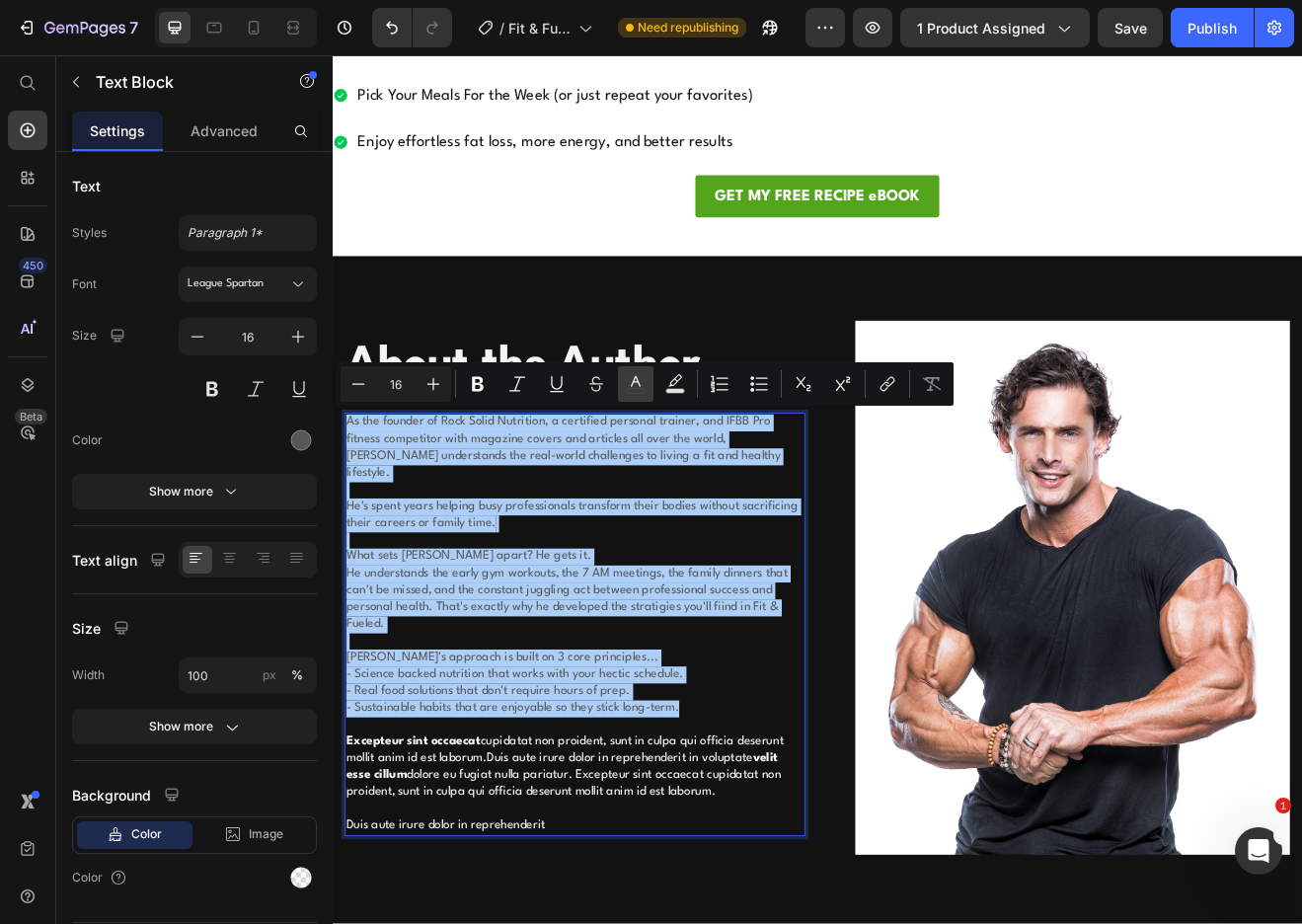 click 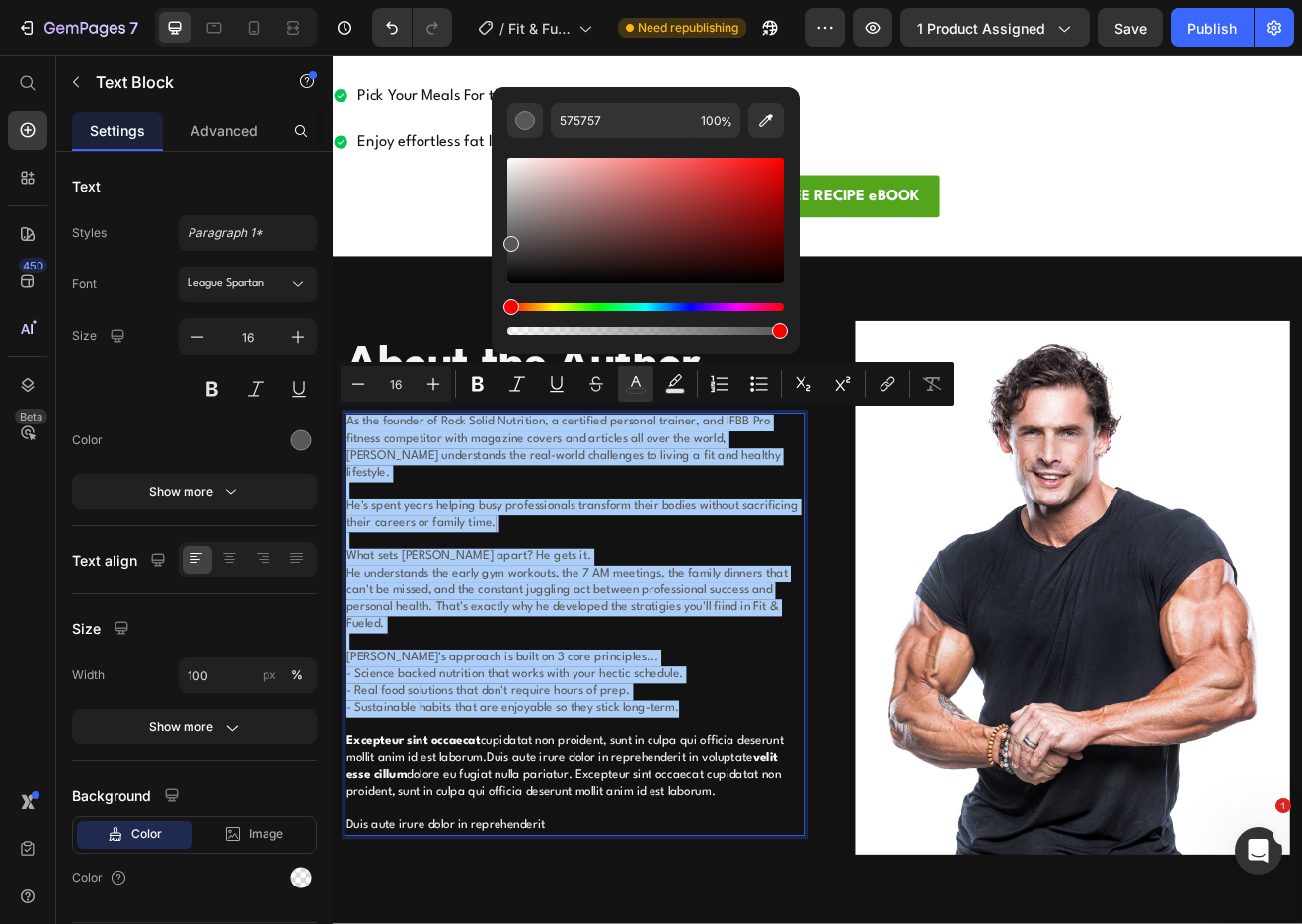 click at bounding box center (646, 220) 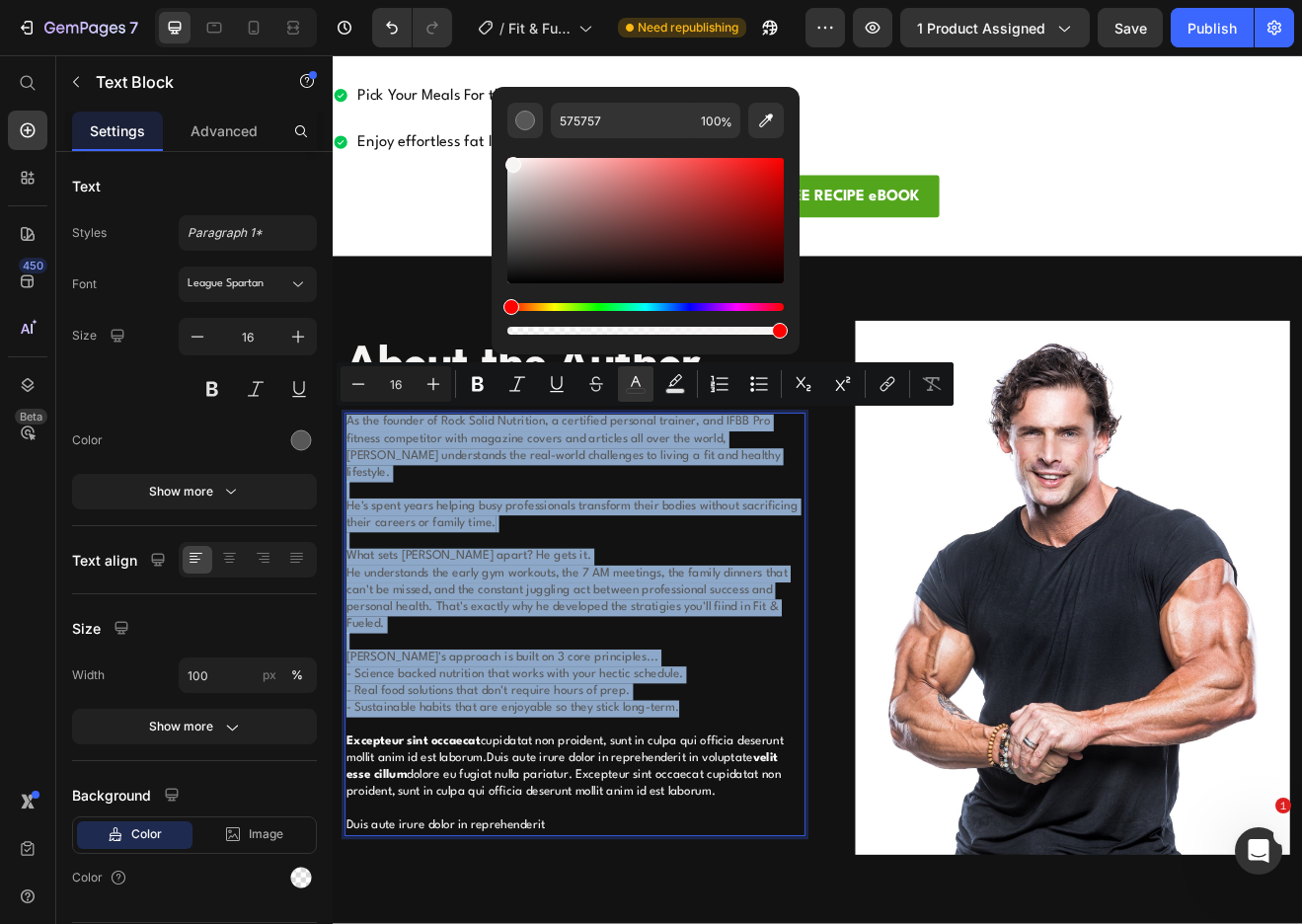 type on "F7F4F4" 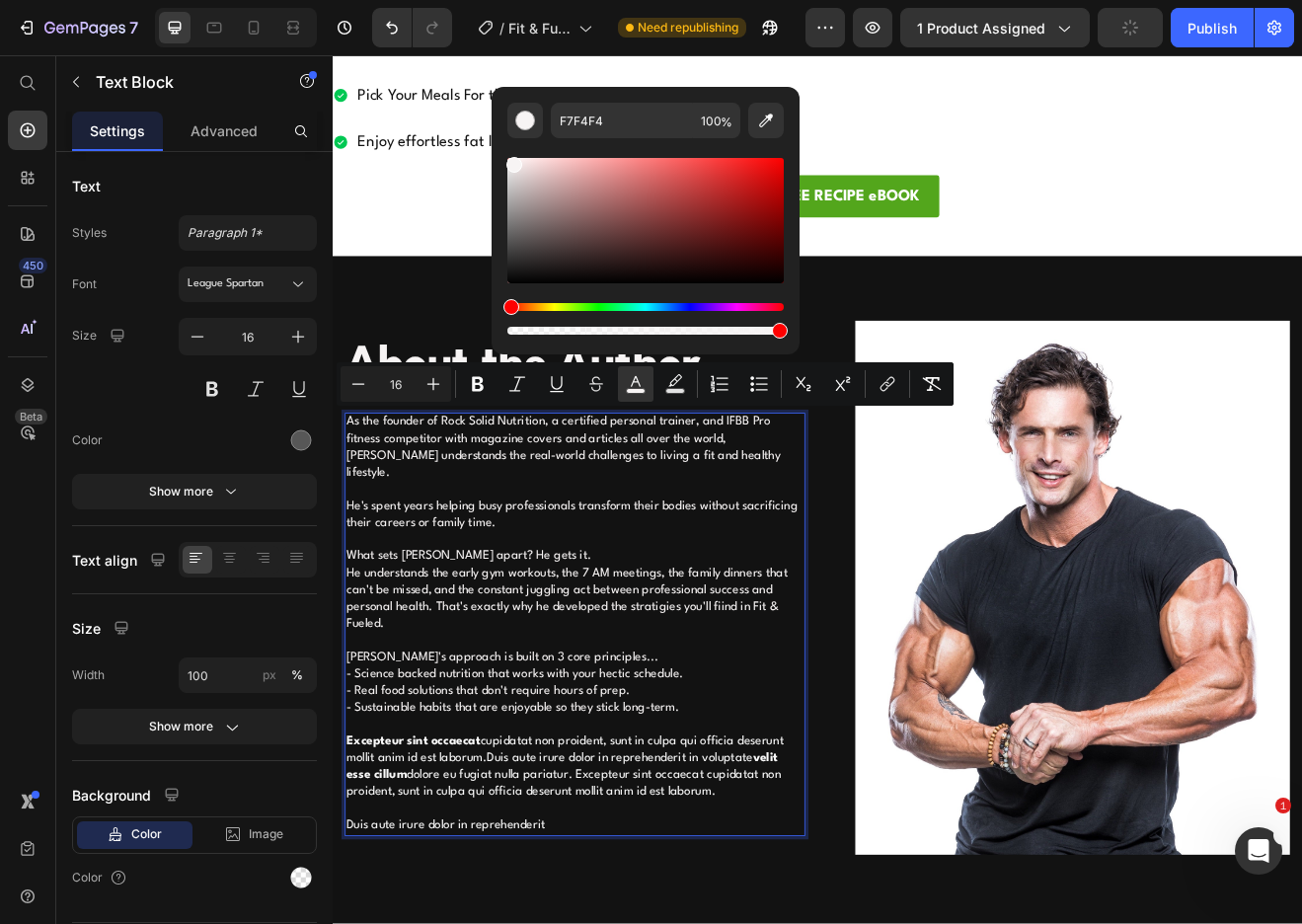 click on "[PERSON_NAME]'s approach is built on 3 core principles..." at bounding box center (629, 792) 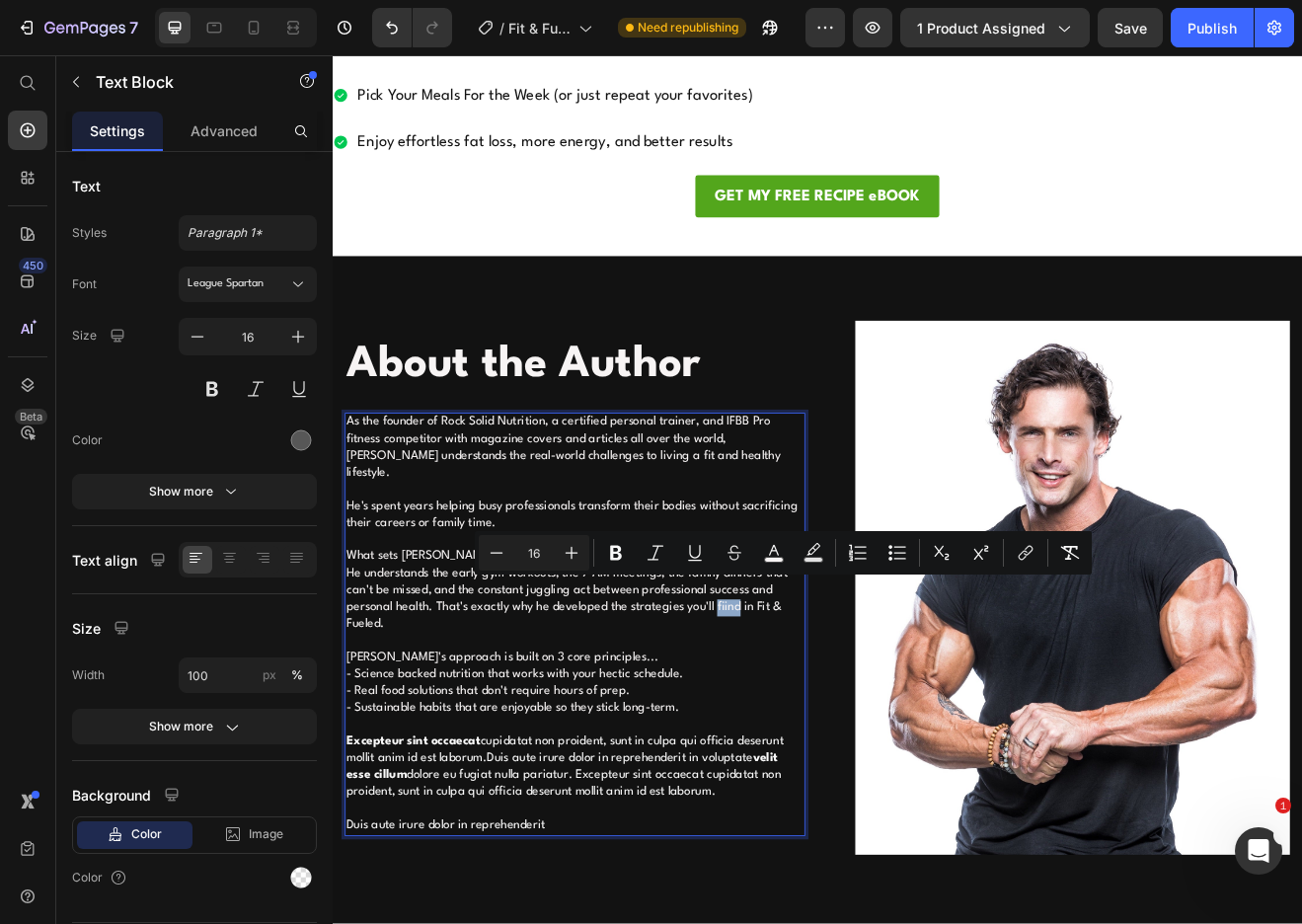 click on "He understands the early gym workouts, the 7 AM meetings, the family dinners that can't be missed, and the constant juggling act between professional success and personal health. That's exactly why he developed the strategies you'll fiind in Fit & Fueled." at bounding box center (619, 719) 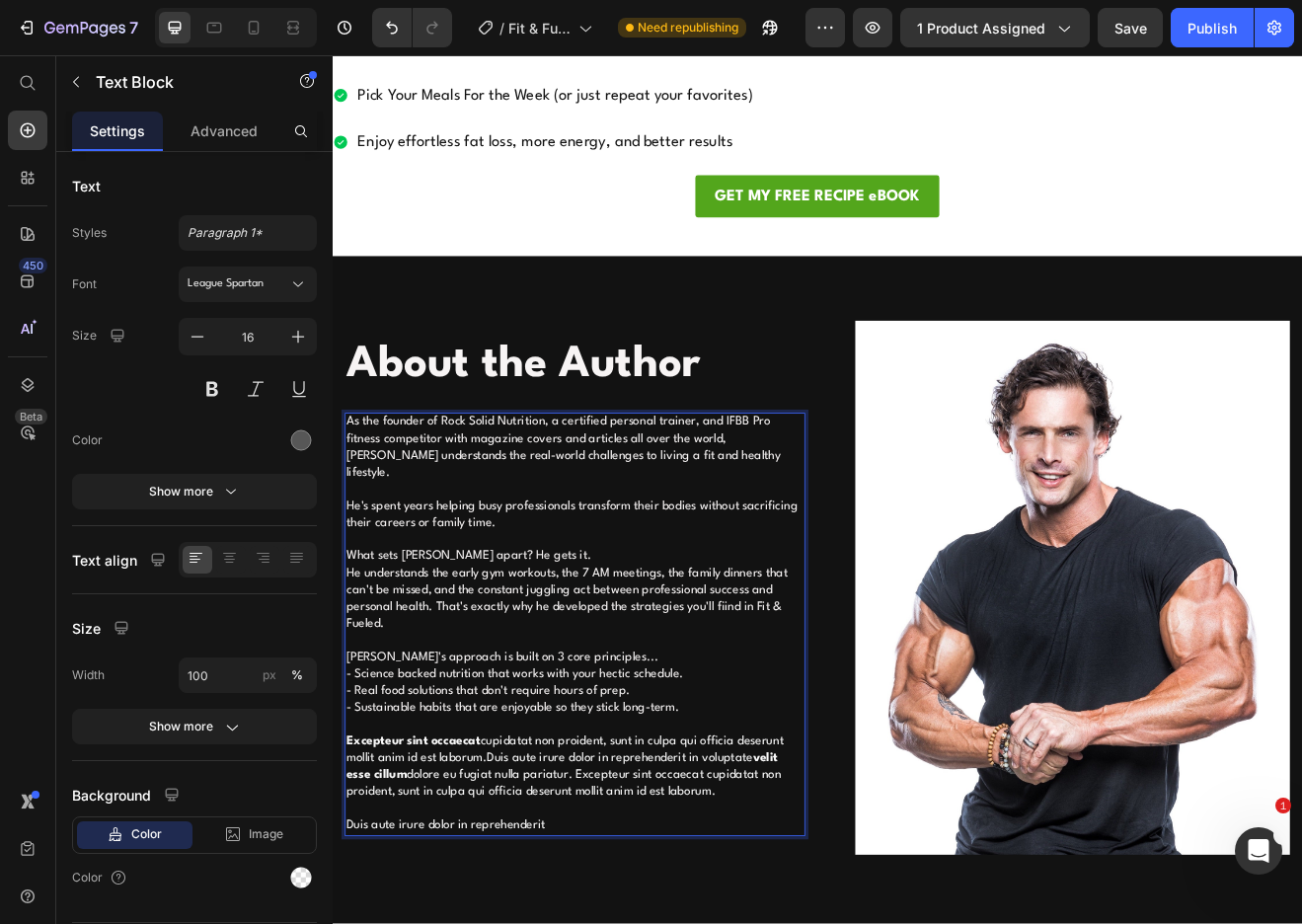 click on "He understands the early gym workouts, the 7 AM meetings, the family dinners that can't be missed, and the constant juggling act between professional success and personal health. That's exactly why he developed the strategies you'll fiind in Fit & Fueled." at bounding box center (619, 719) 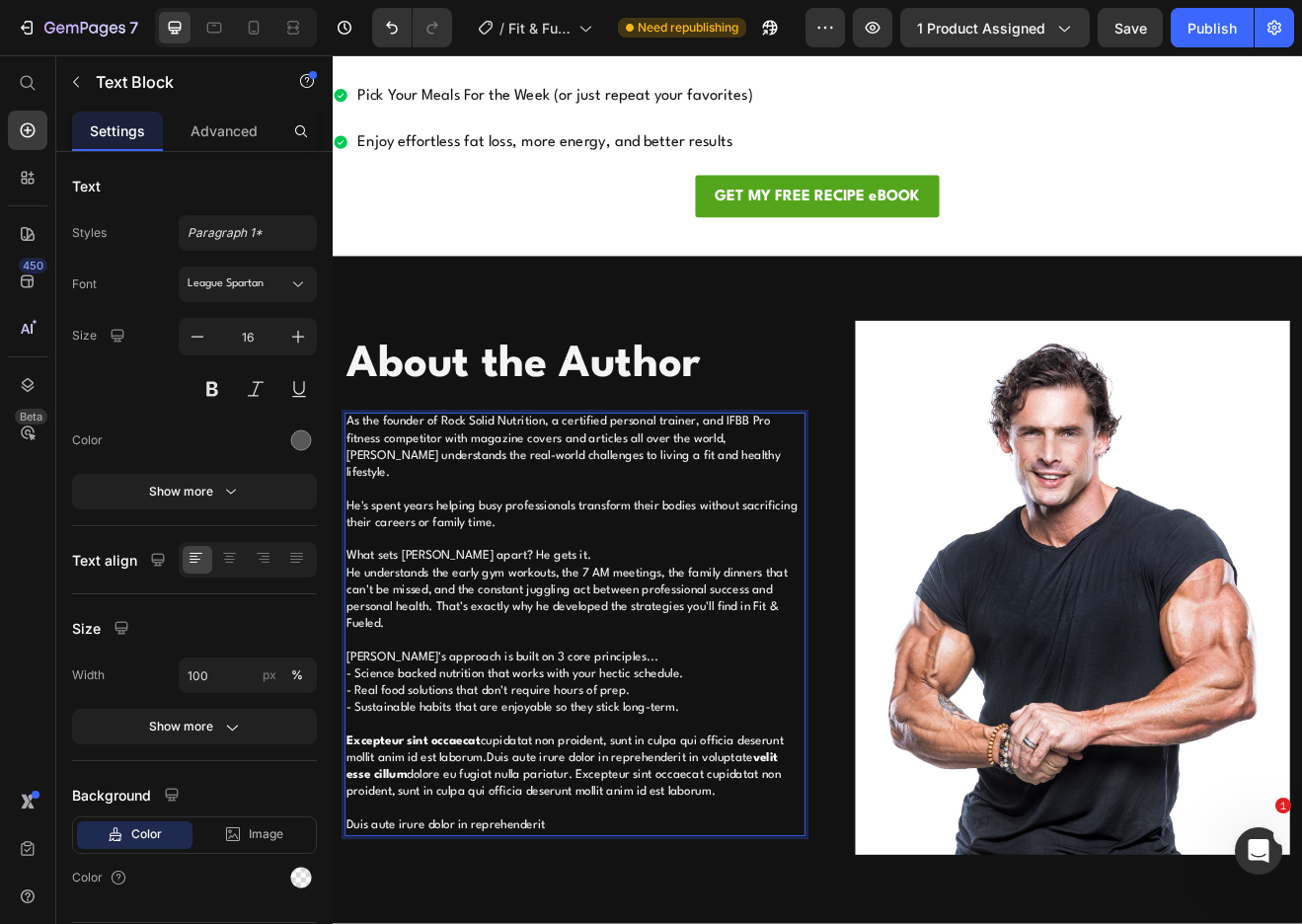 click on "- Real food solutions that don't require hours of prep." at bounding box center (522, 832) 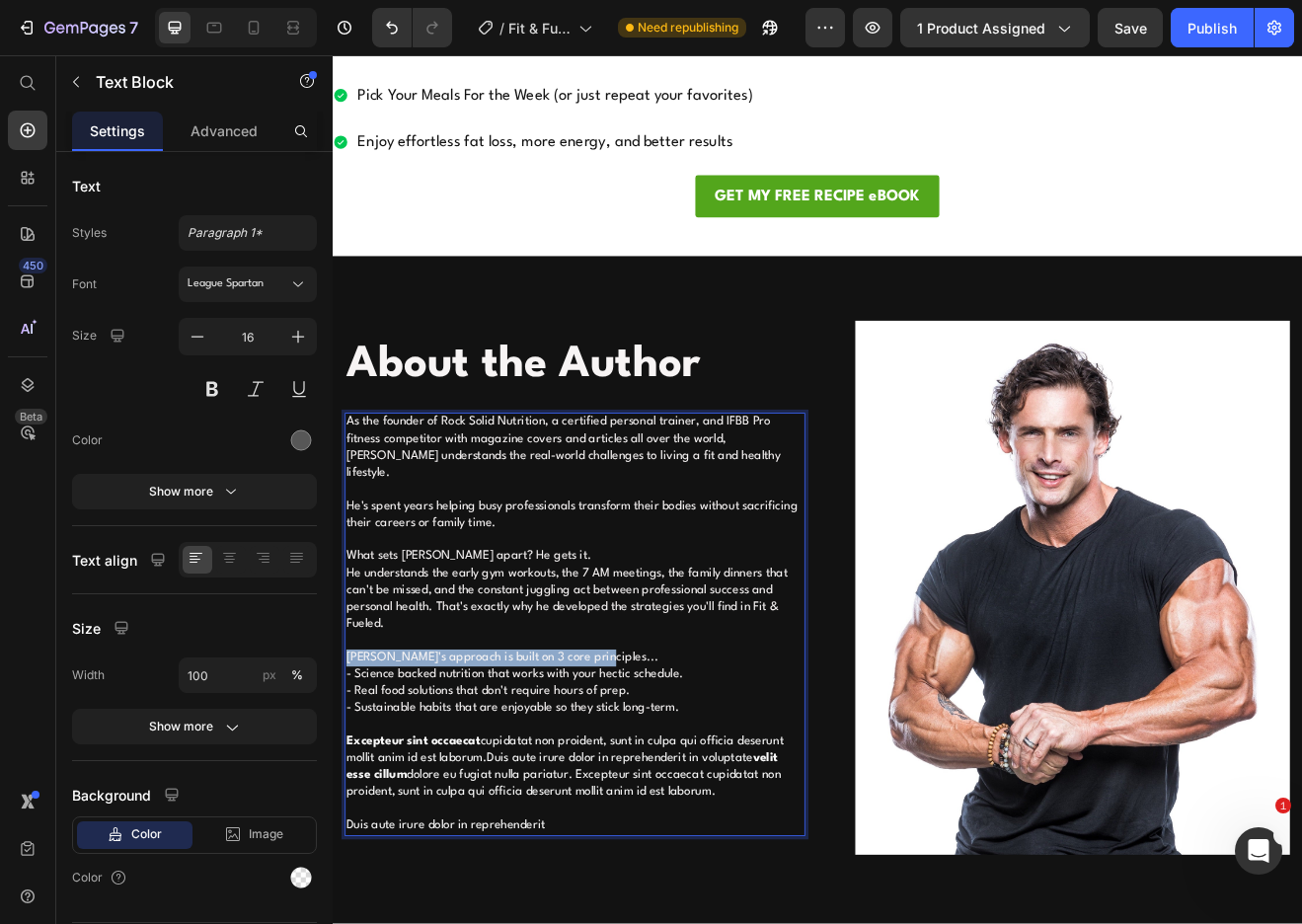 drag, startPoint x: 654, startPoint y: 764, endPoint x: 352, endPoint y: 757, distance: 302.08111 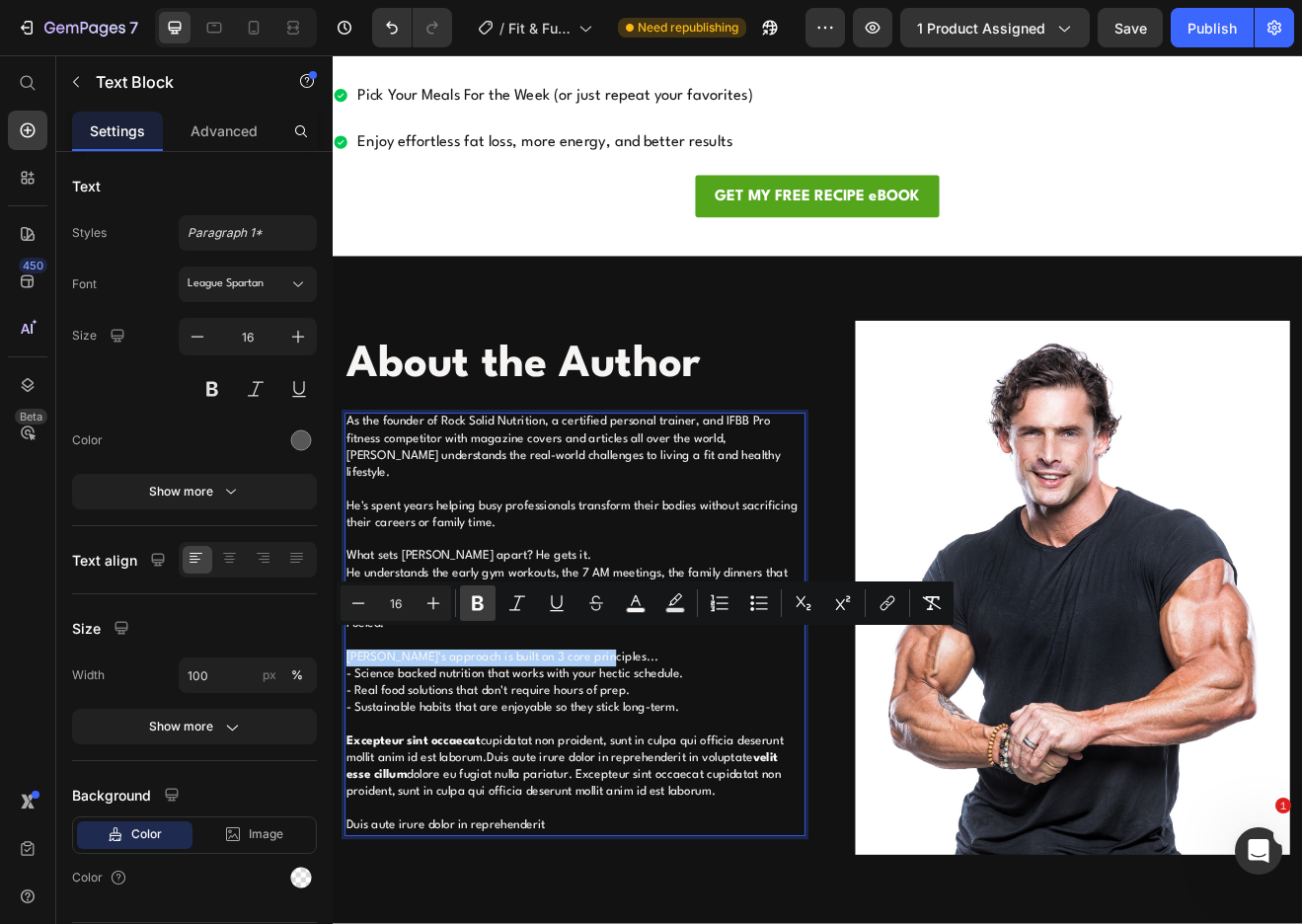 click 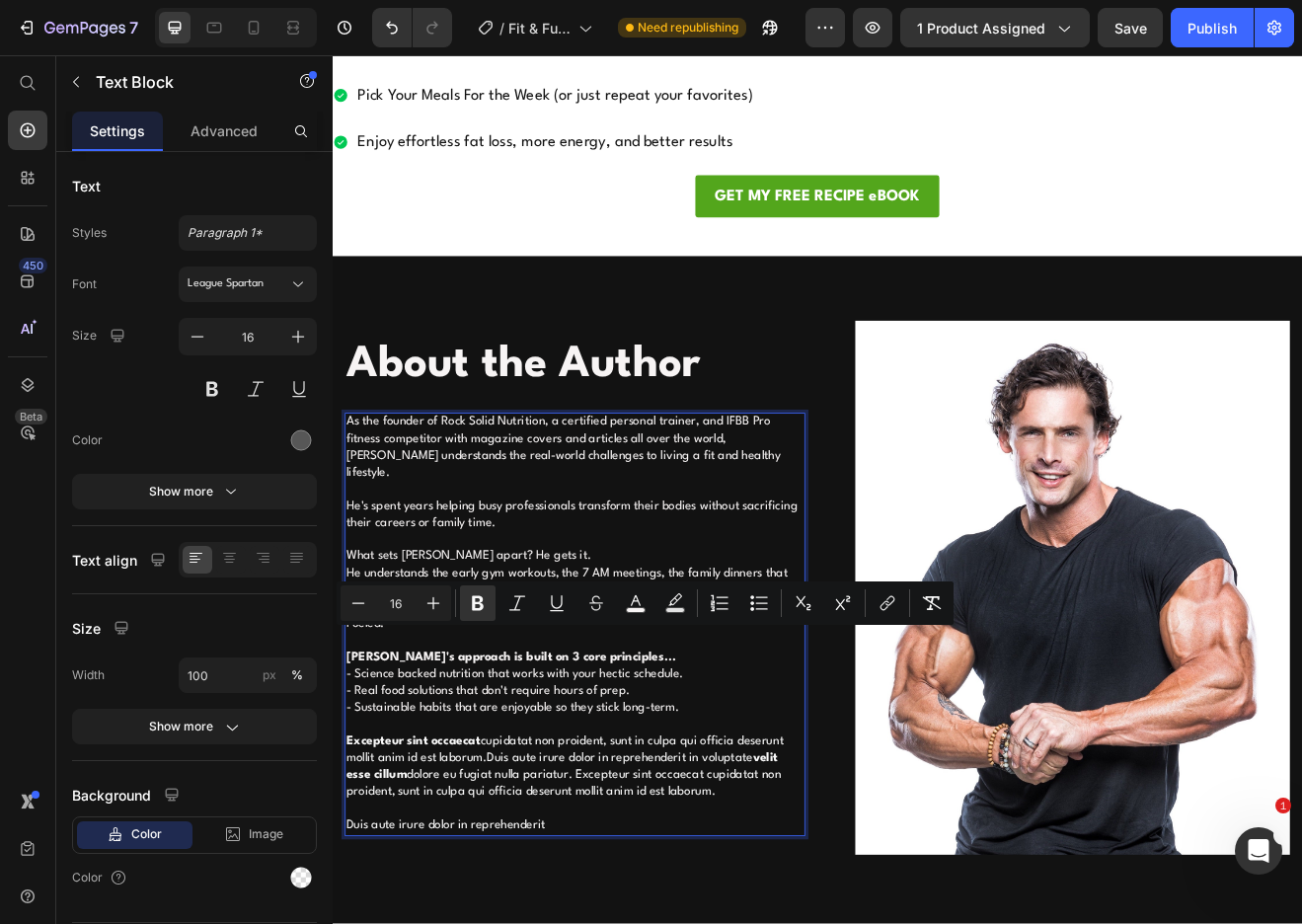 click on "- Sustainable habits that are enjoyable so they stick long-term." at bounding box center [553, 853] 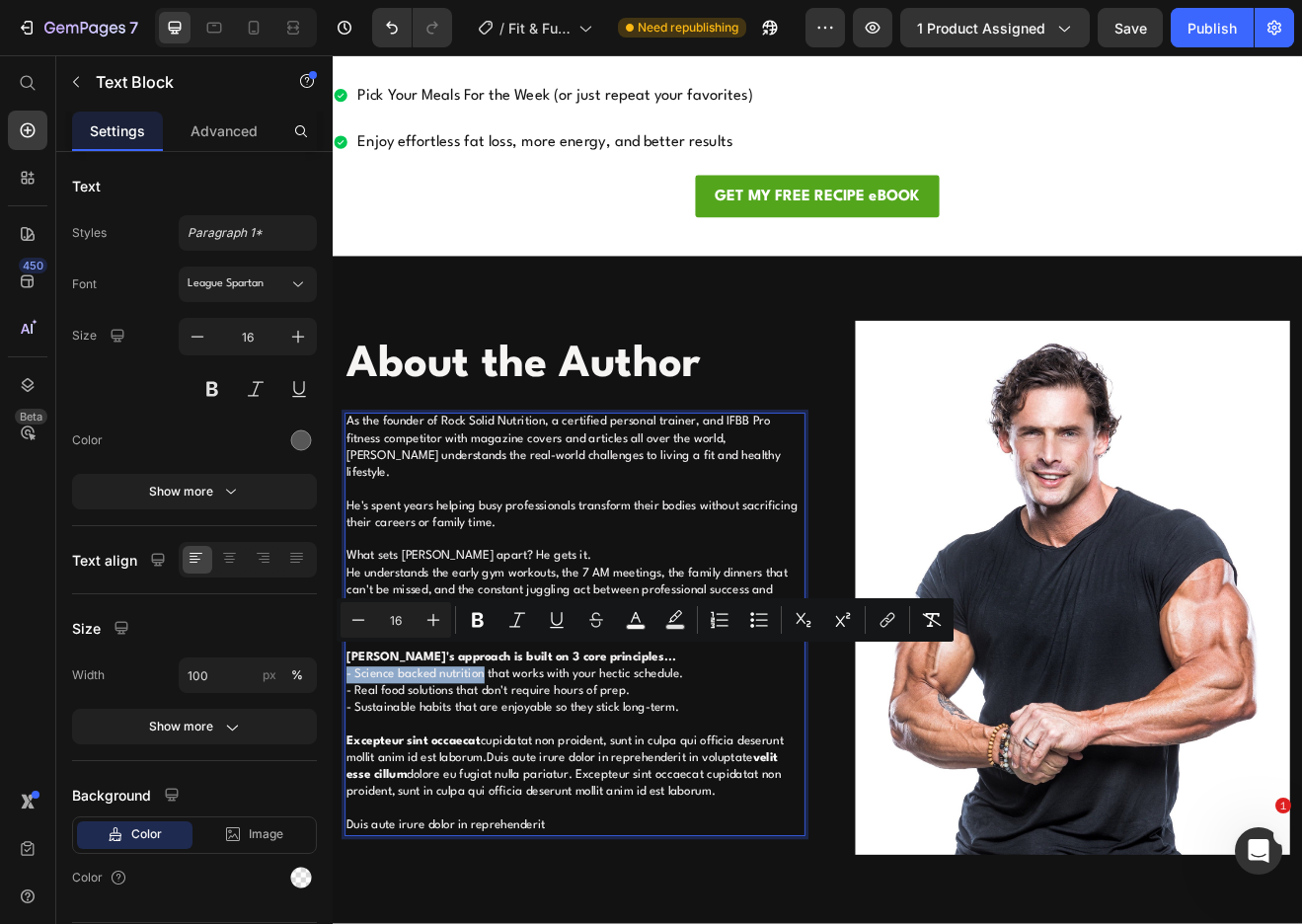 drag, startPoint x: 515, startPoint y: 787, endPoint x: 349, endPoint y: 789, distance: 166.012 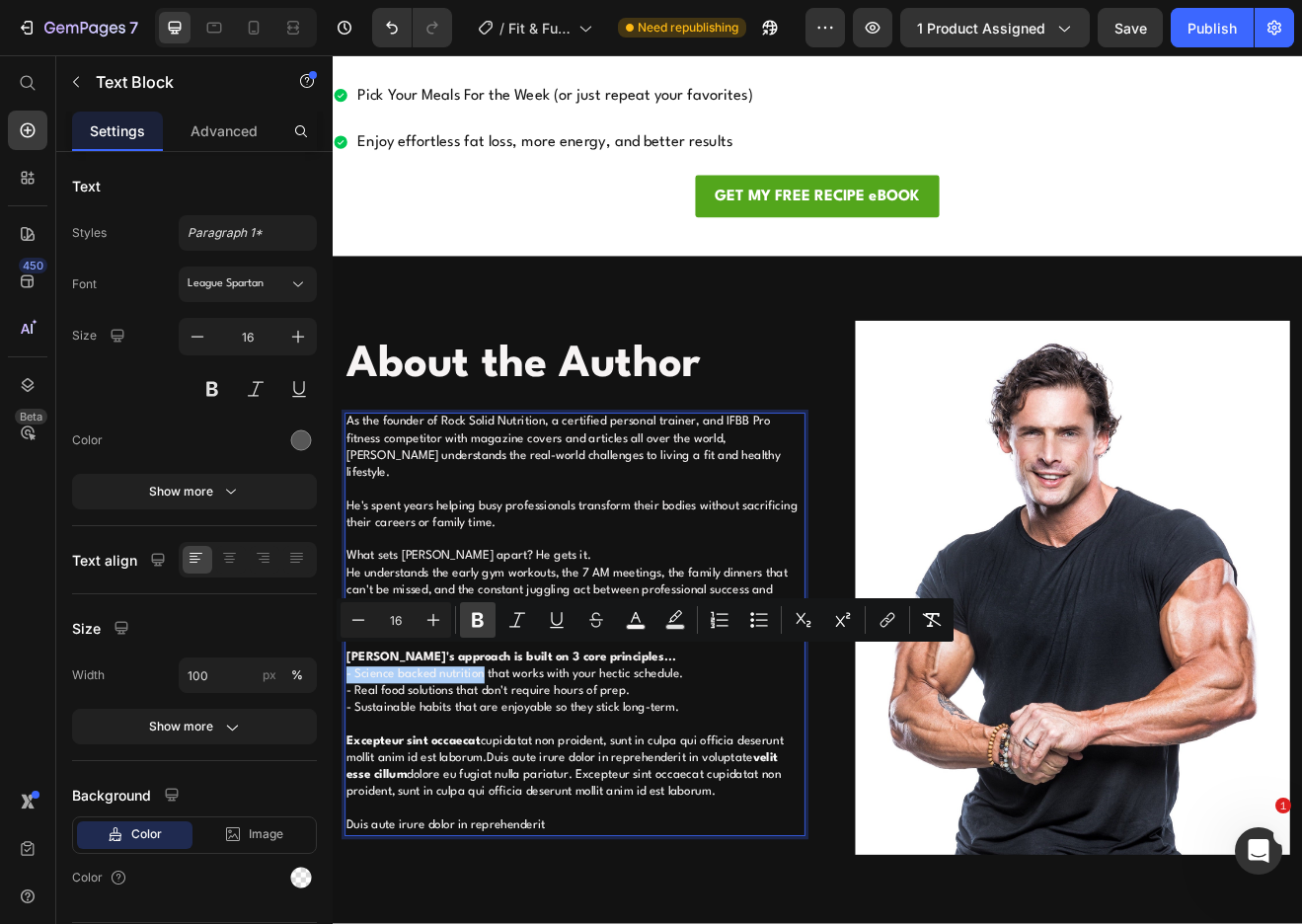 click 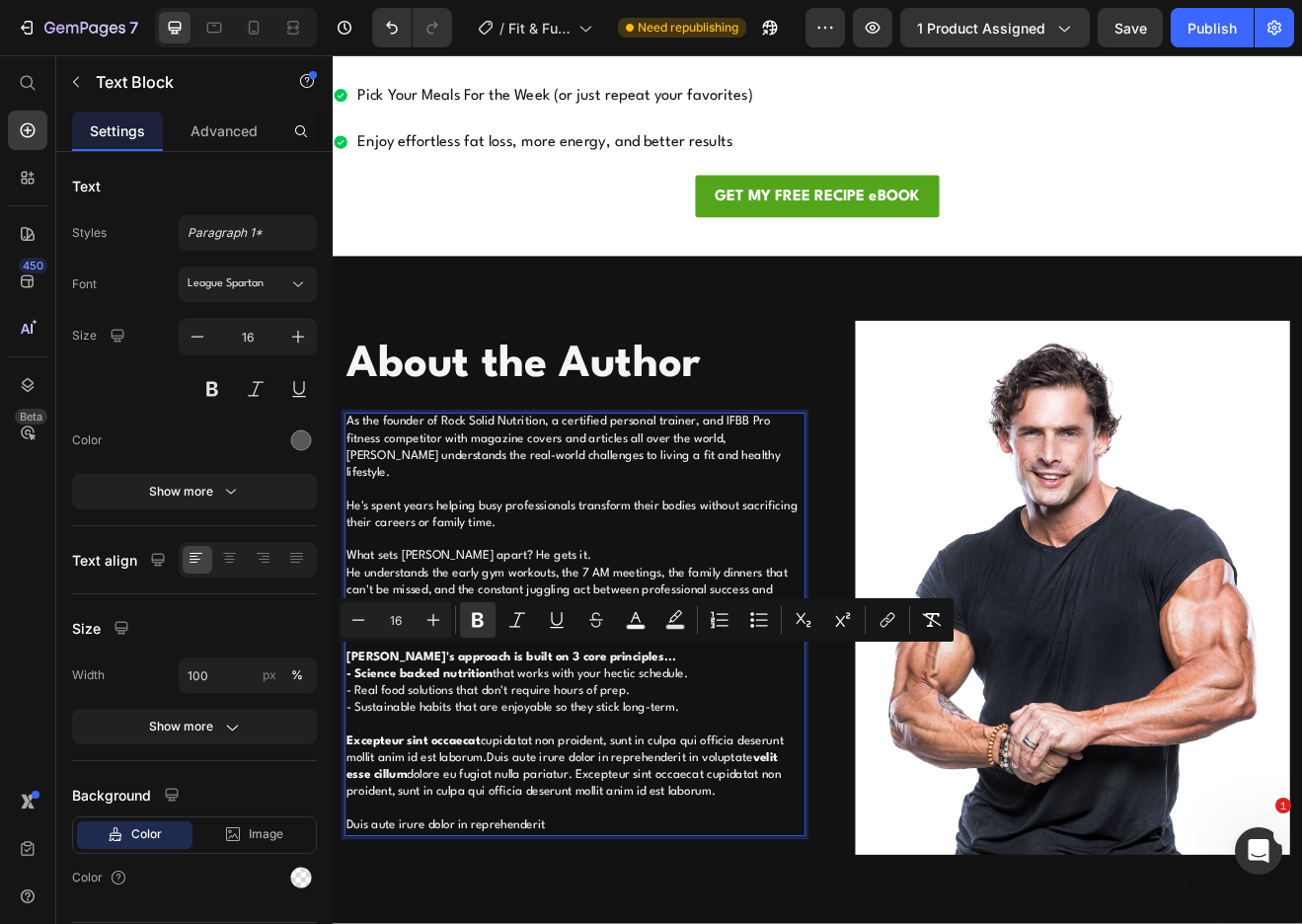 click on "- Real food solutions that don't require hours of prep." at bounding box center [522, 832] 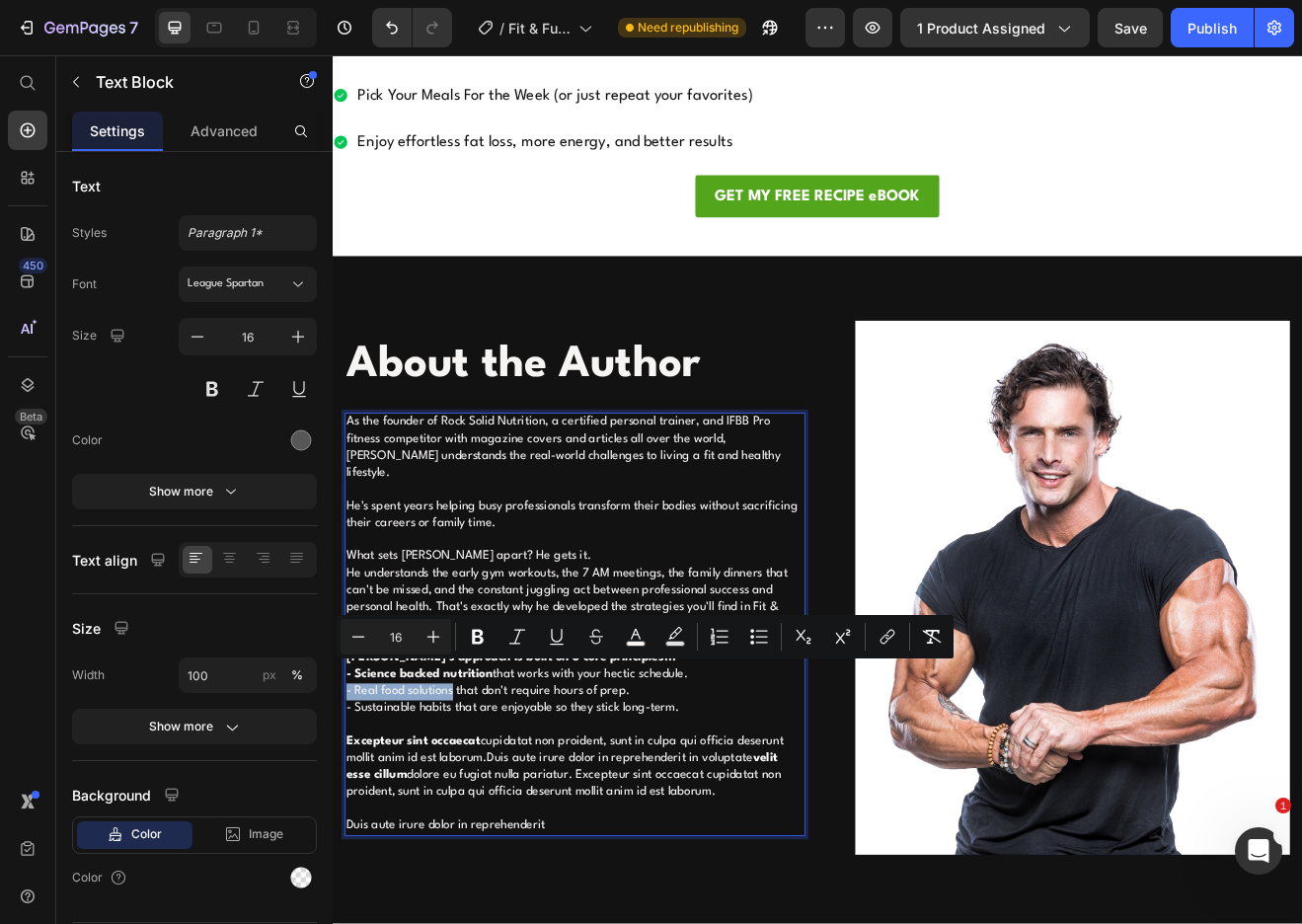 drag, startPoint x: 477, startPoint y: 809, endPoint x: 348, endPoint y: 810, distance: 129.00388 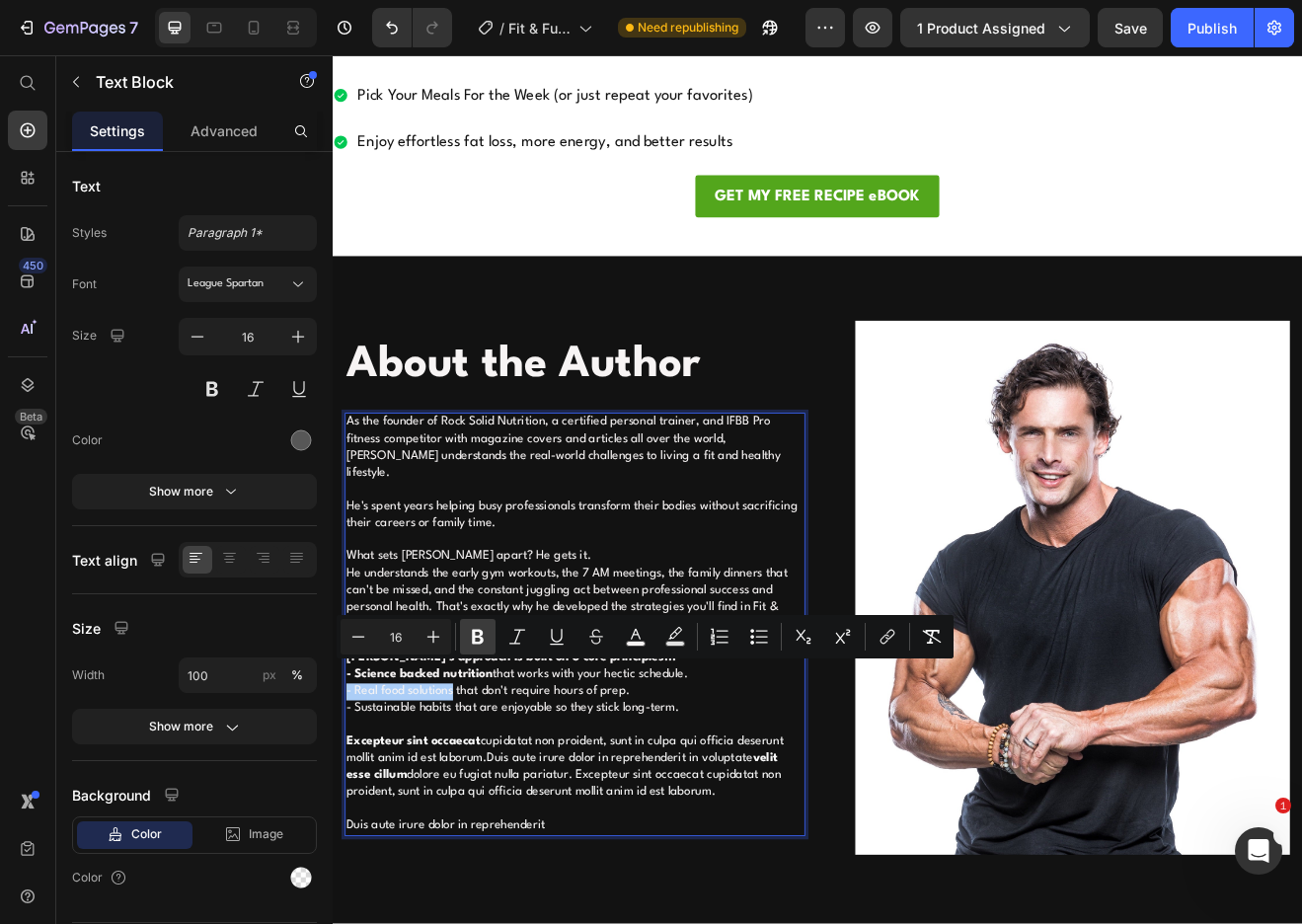 click 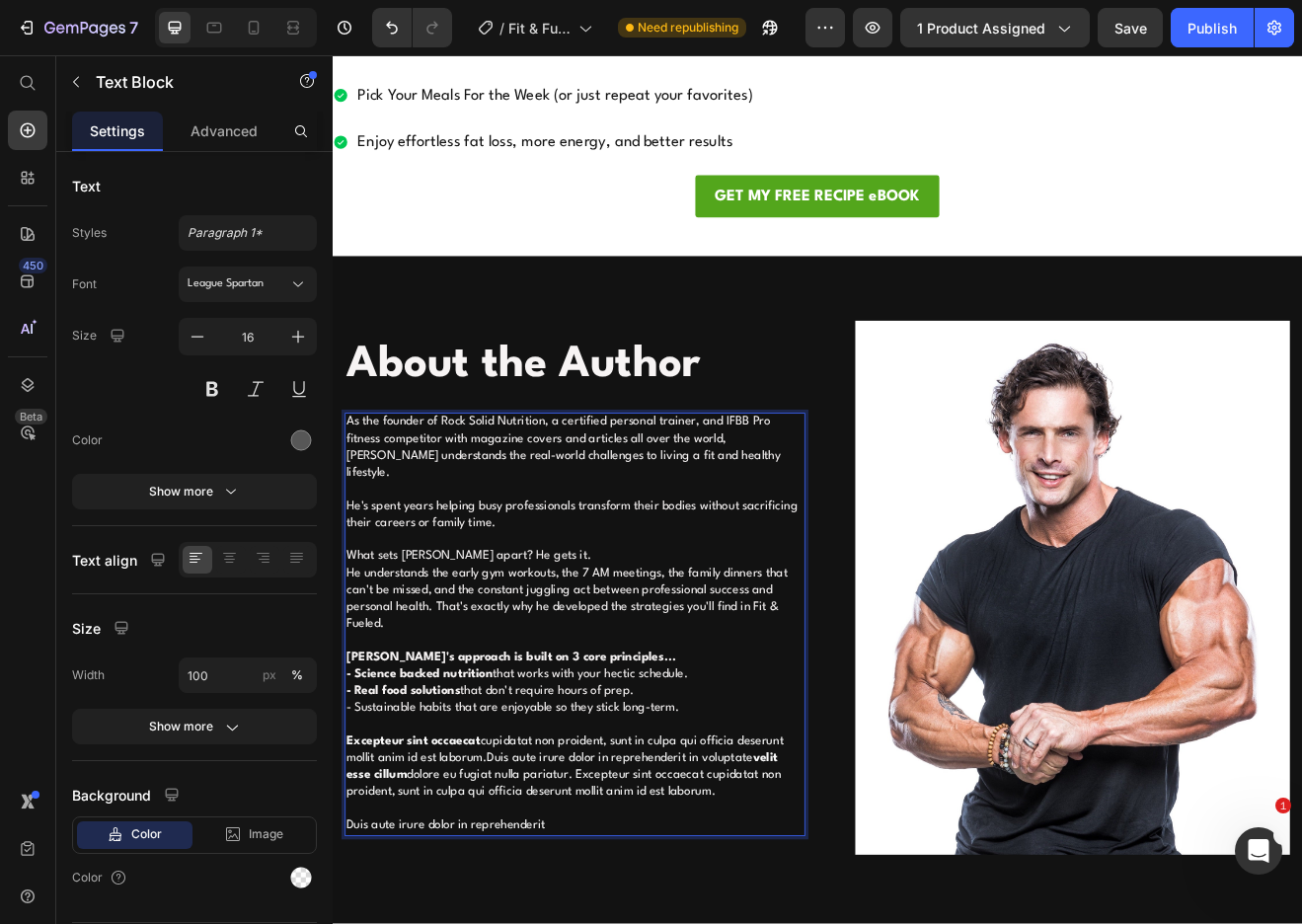 click on "- Sustainable habits that are enjoyable so they stick long-term. Excepteur sint occaecat  cupidatat non proident, sunt in culpa qui officia deserunt mollit anim id est laborum.Duis aute irure dolor in reprehenderit in voluptate  velit esse cillum  dolore eu fugiat nulla pariatur. Excepteur sint occaecat cupidatat non proident, sunt in culpa qui officia deserunt mollit anim id est laborum. Duis aute irure dolor in reprehenderit" at bounding box center (629, 926) 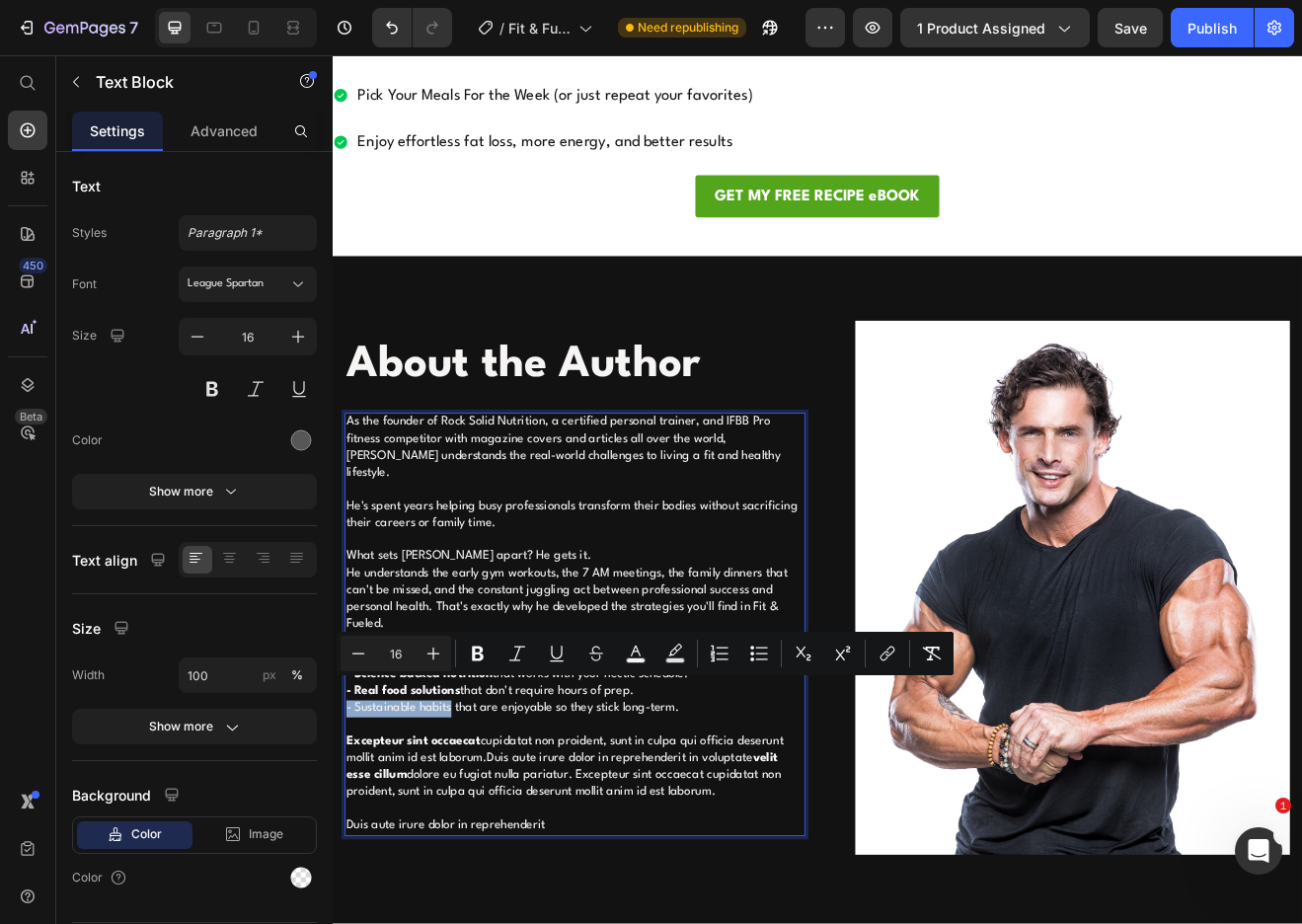 drag, startPoint x: 478, startPoint y: 831, endPoint x: 354, endPoint y: 830, distance: 124.004 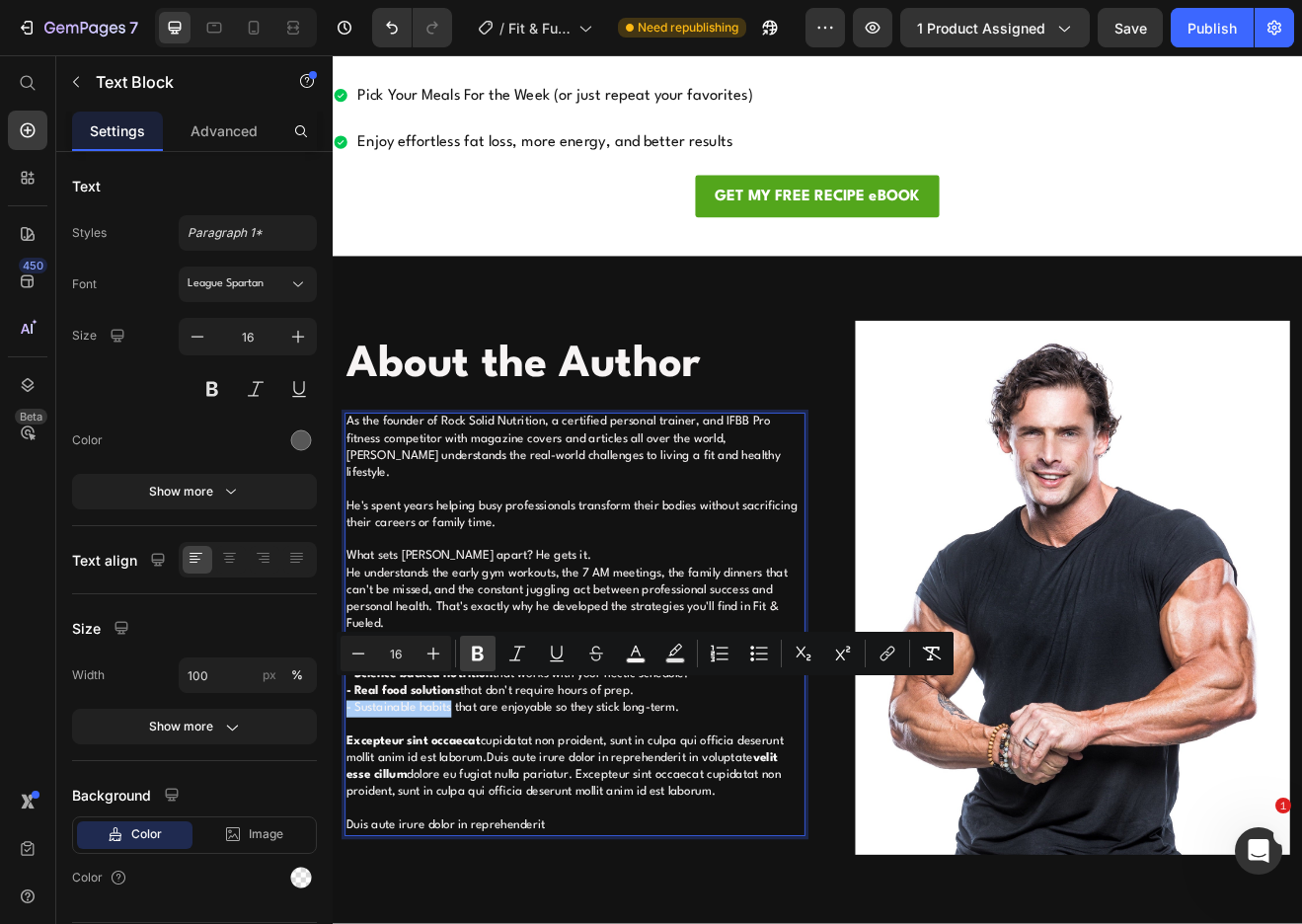 click on "Bold" at bounding box center (478, 654) 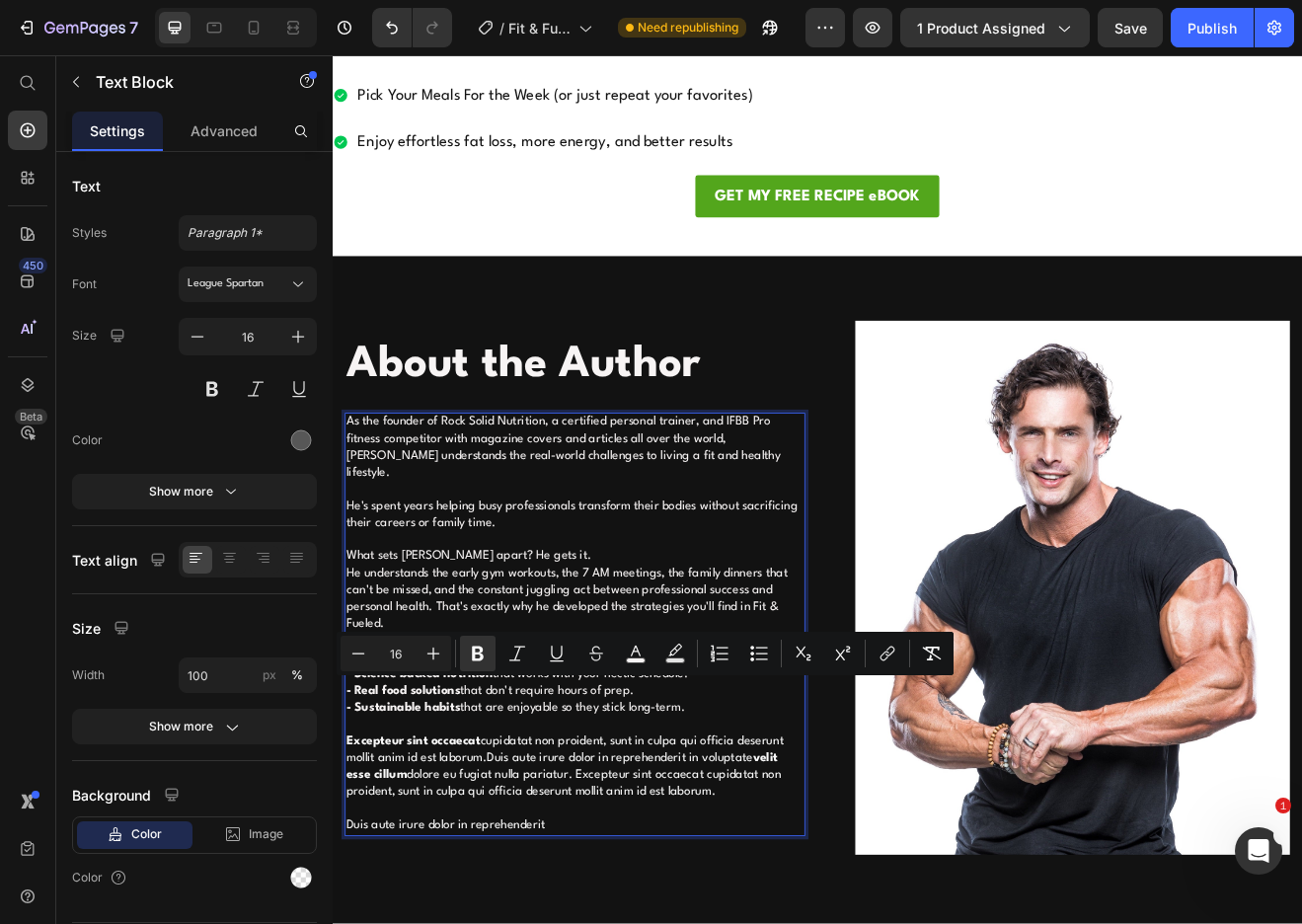 click on "- Sustainable habits  that are enjoyable so they stick long-term. Excepteur sint occaecat  cupidatat non proident, sunt in culpa qui officia deserunt mollit anim id est laborum.Duis aute irure dolor in reprehenderit in voluptate  velit esse cillum  dolore eu fugiat nulla pariatur. Excepteur sint occaecat cupidatat non proident, sunt in culpa qui officia deserunt mollit anim id est laborum. Duis aute irure dolor in reprehenderit" at bounding box center (629, 926) 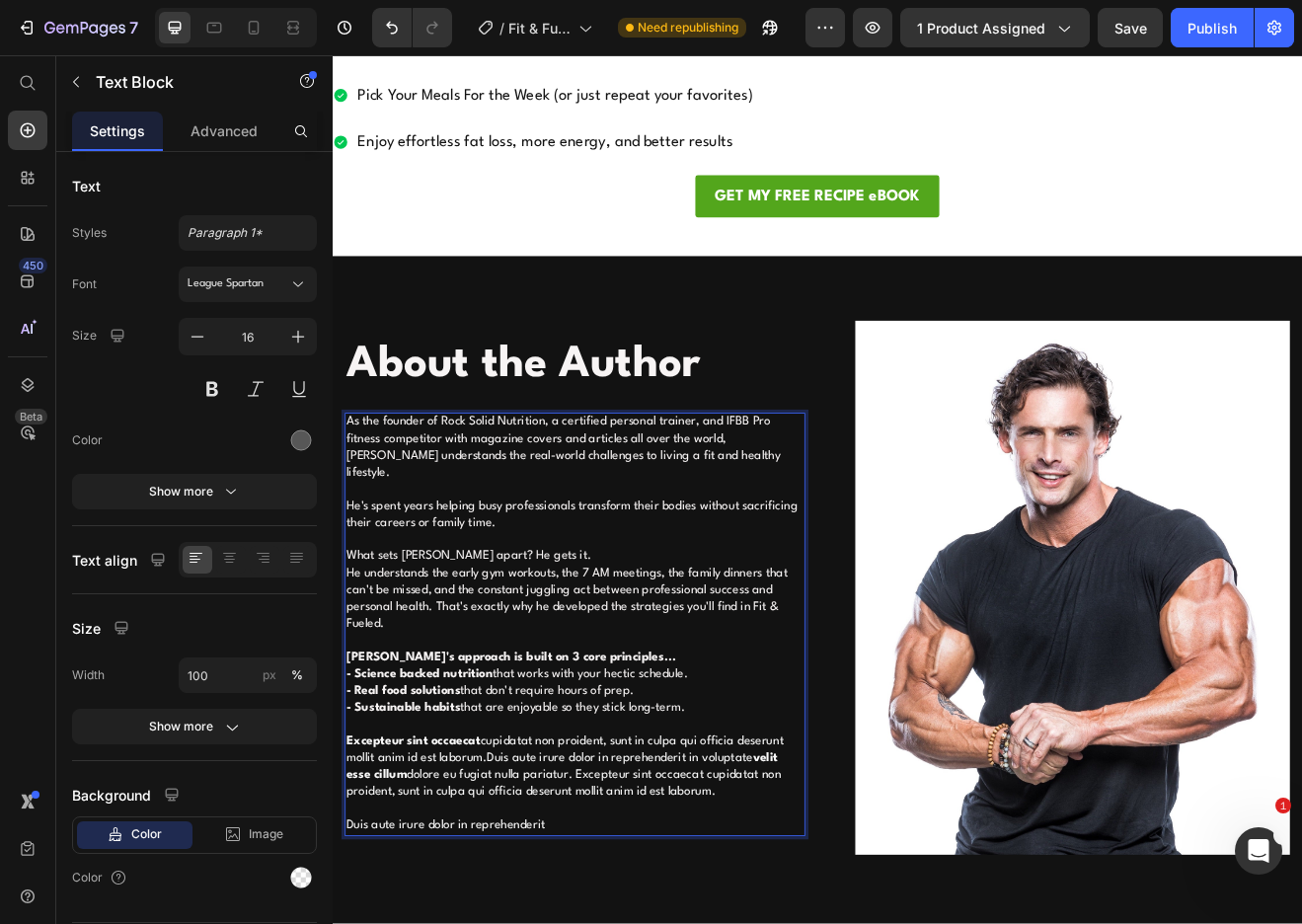 scroll, scrollTop: 3474, scrollLeft: 0, axis: vertical 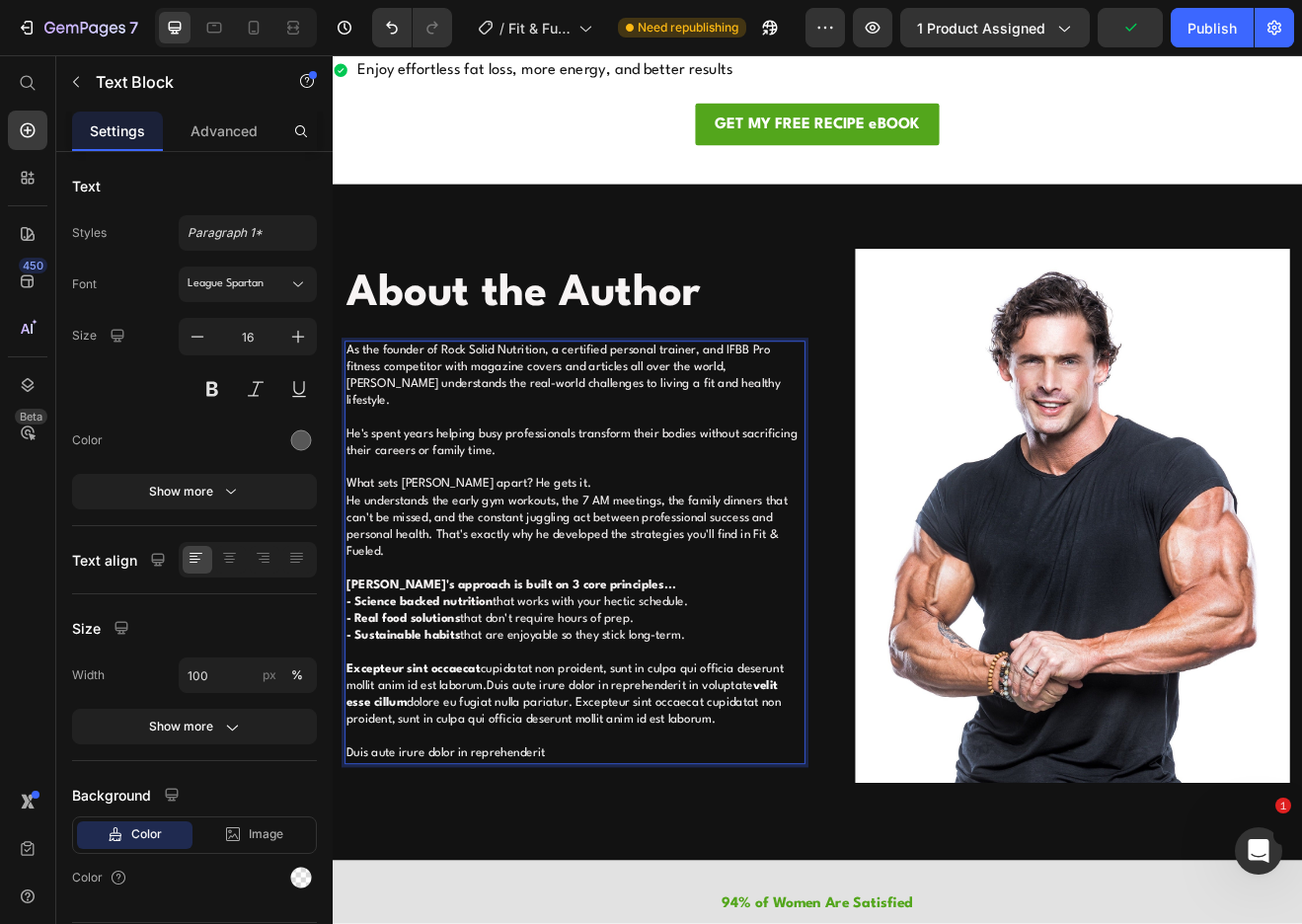 click on "- Sustainable habits  that are enjoyable so they stick long-term. Excepteur sint occaecat  cupidatat non proident, sunt in culpa qui officia deserunt mollit anim id est laborum.Duis aute irure dolor in reprehenderit in voluptate  velit esse cillum  dolore eu fugiat nulla pariatur. Excepteur sint occaecat cupidatat non proident, sunt in culpa qui officia deserunt mollit anim id est laborum. Duis aute irure dolor in reprehenderit" at bounding box center [629, 838] 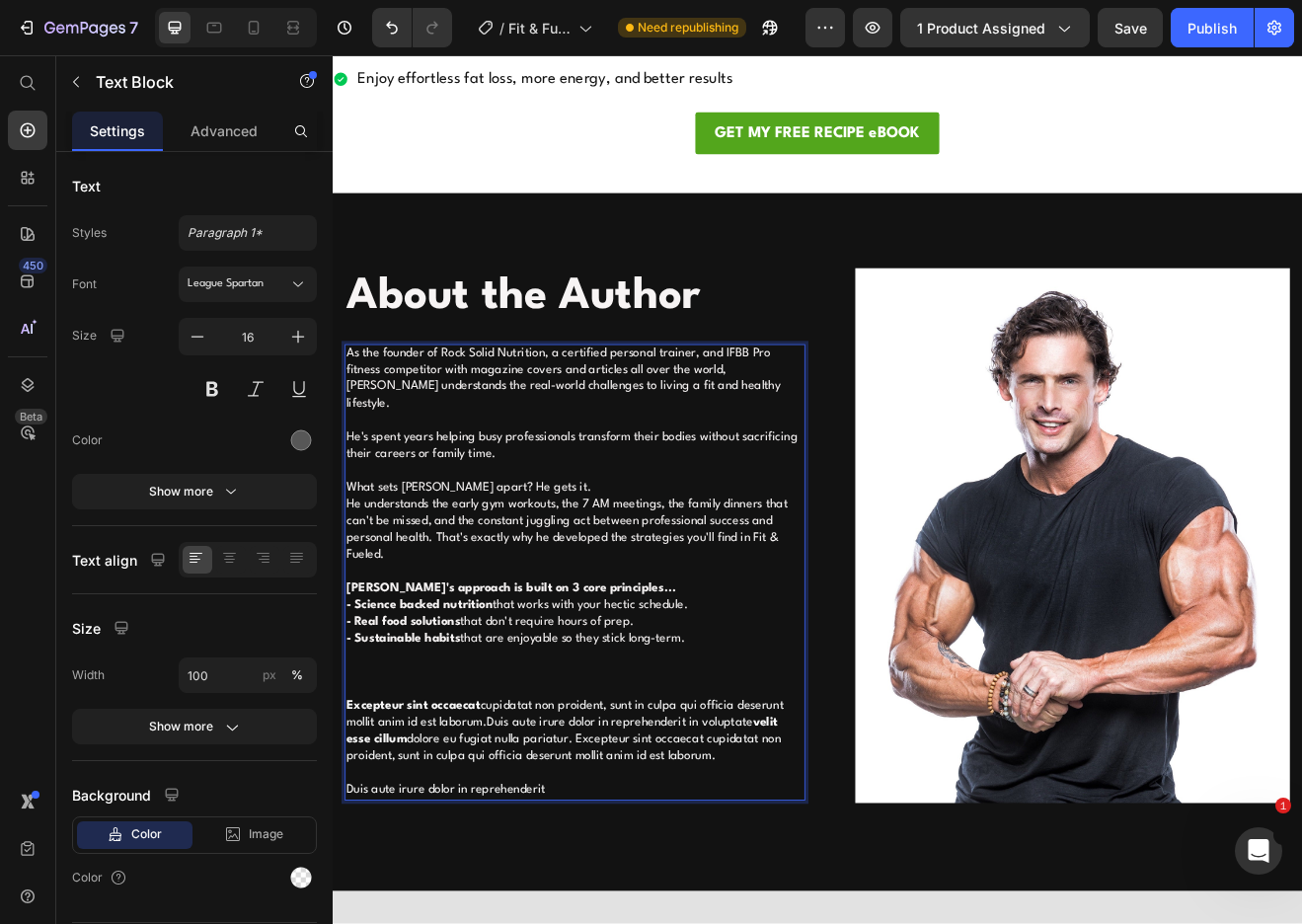scroll, scrollTop: 3461, scrollLeft: 0, axis: vertical 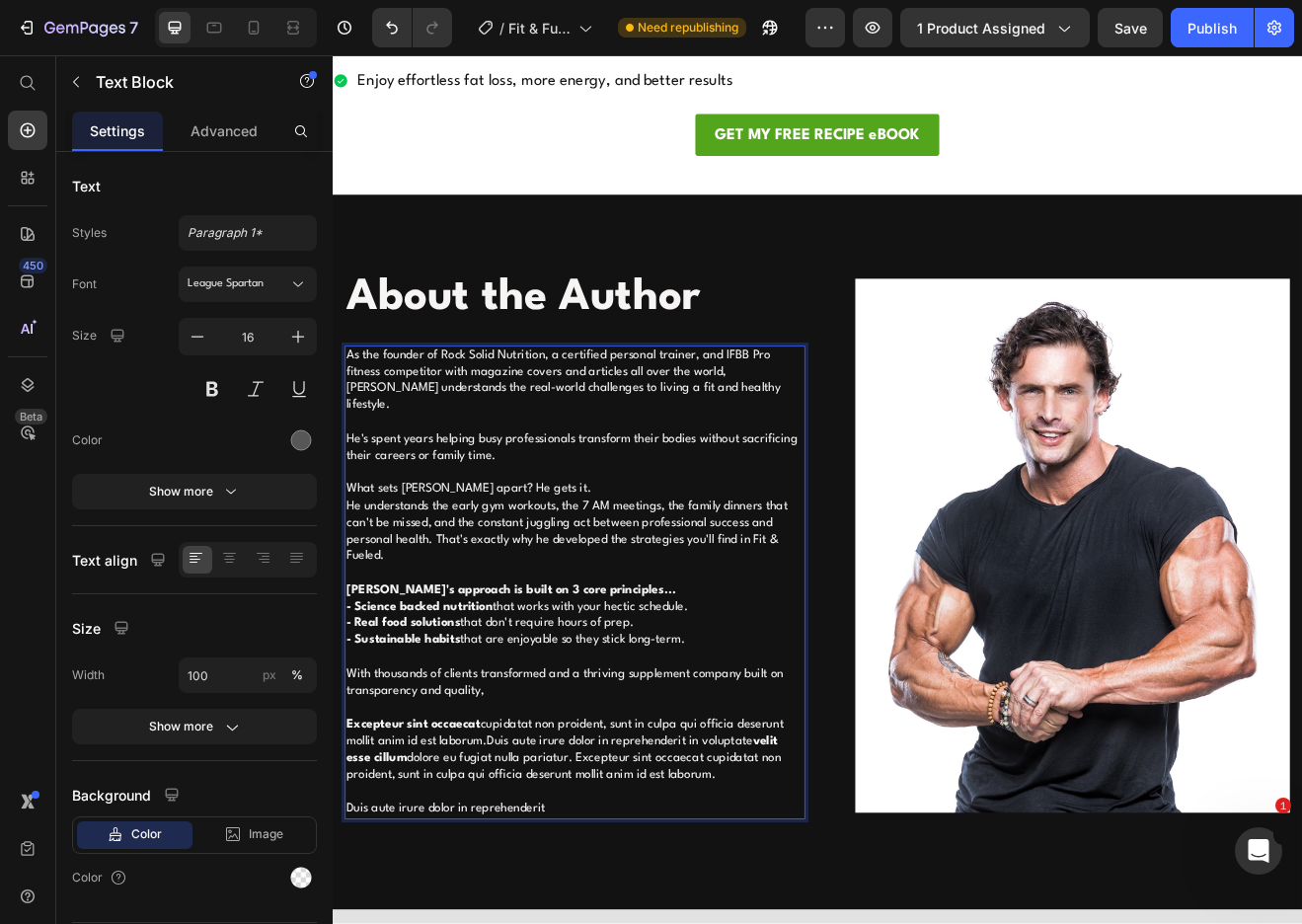 click on "With thousands of clients transformed and a thriving supplement company built on transparency and quality,  Excepteur sint occaecat  cupidatat non proident, sunt in culpa qui officia deserunt mollit anim id est laborum.Duis aute irure dolor in reprehenderit in voluptate  velit esse cillum  dolore eu fugiat nulla pariatur. Excepteur sint occaecat cupidatat non proident, sunt in culpa qui officia deserunt mollit anim id est laborum. Duis aute irure dolor in reprehenderit" at bounding box center [629, 894] 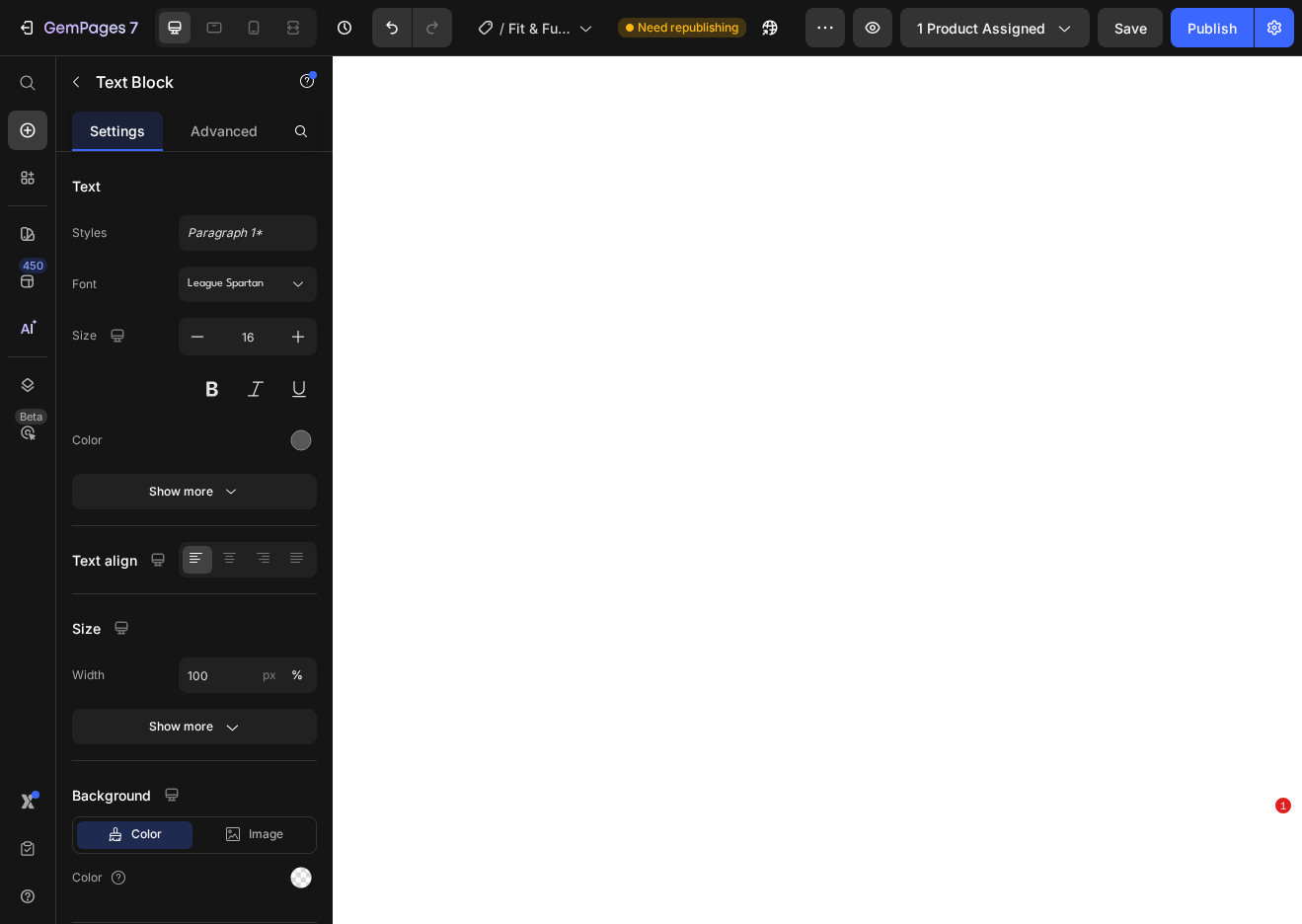 scroll, scrollTop: 0, scrollLeft: 0, axis: both 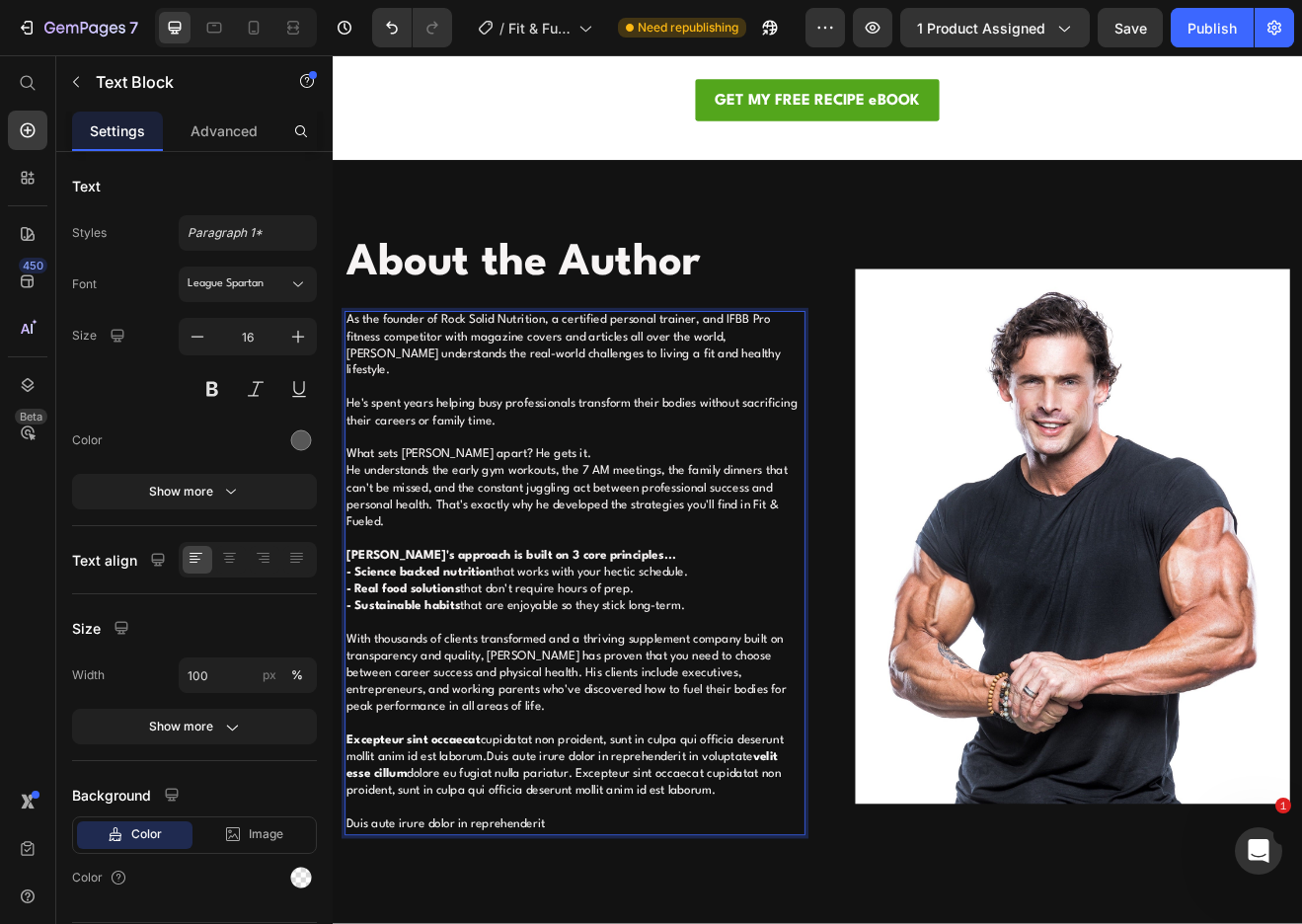 click on "With thousands of clients transformed and a thriving supplement company built on transparency and quality, [PERSON_NAME] has proven that you need to choose between career success and physical health. His clients include executives, entrepreneurs, and working parents who've discovered how to fuel their bodies for peak performance in all areas of life.  Excepteur sint occaecat  cupidatat non proident, sunt in culpa qui officia deserunt mollit anim id est laborum.Duis aute irure dolor in reprehenderit in voluptate  velit esse cillum  dolore eu fugiat nulla pariatur. Excepteur sint occaecat cupidatat non proident, sunt in culpa qui officia deserunt mollit anim id est laborum. Duis aute irure dolor in reprehenderit" at bounding box center (629, 884) 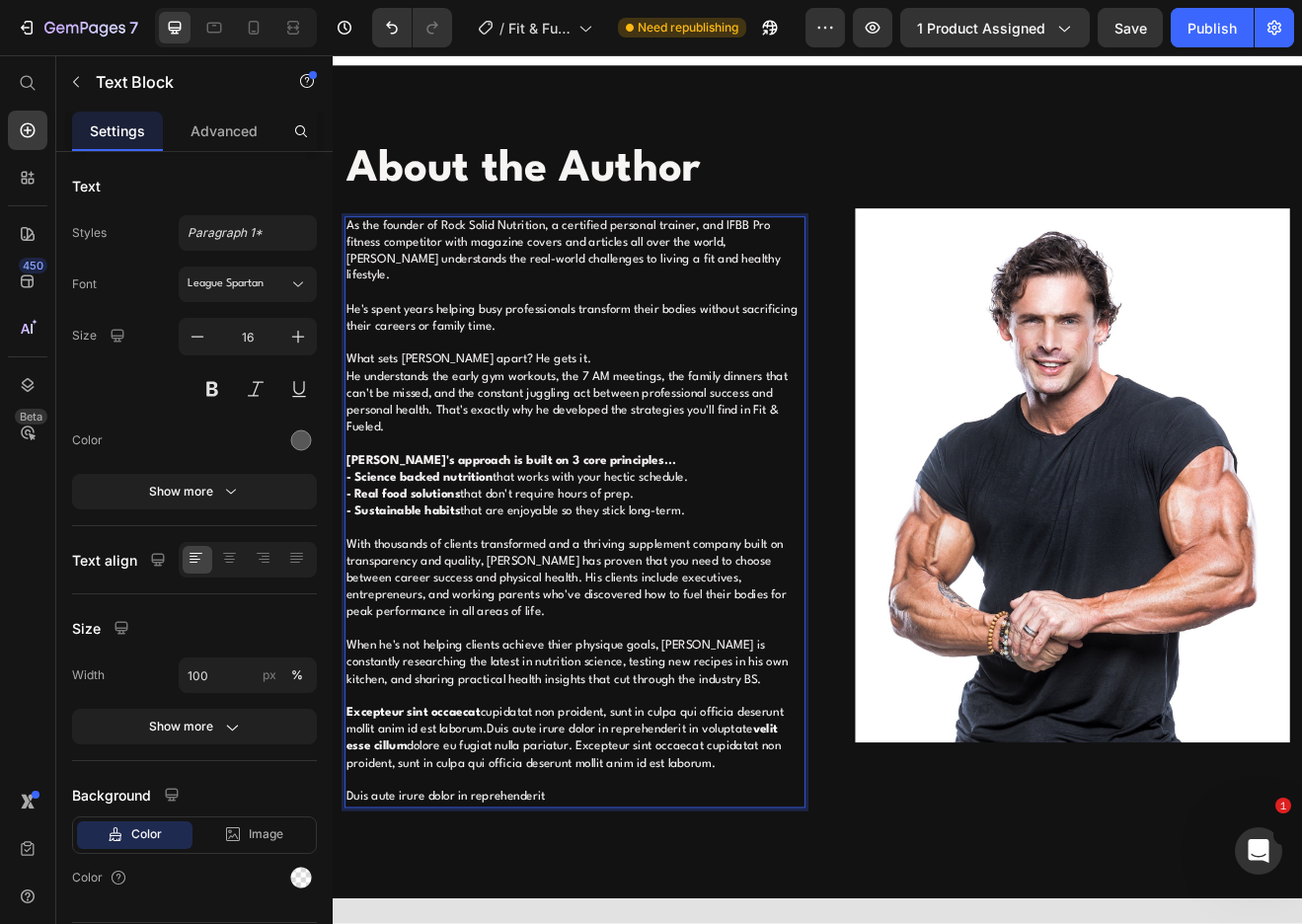 scroll, scrollTop: 3620, scrollLeft: 0, axis: vertical 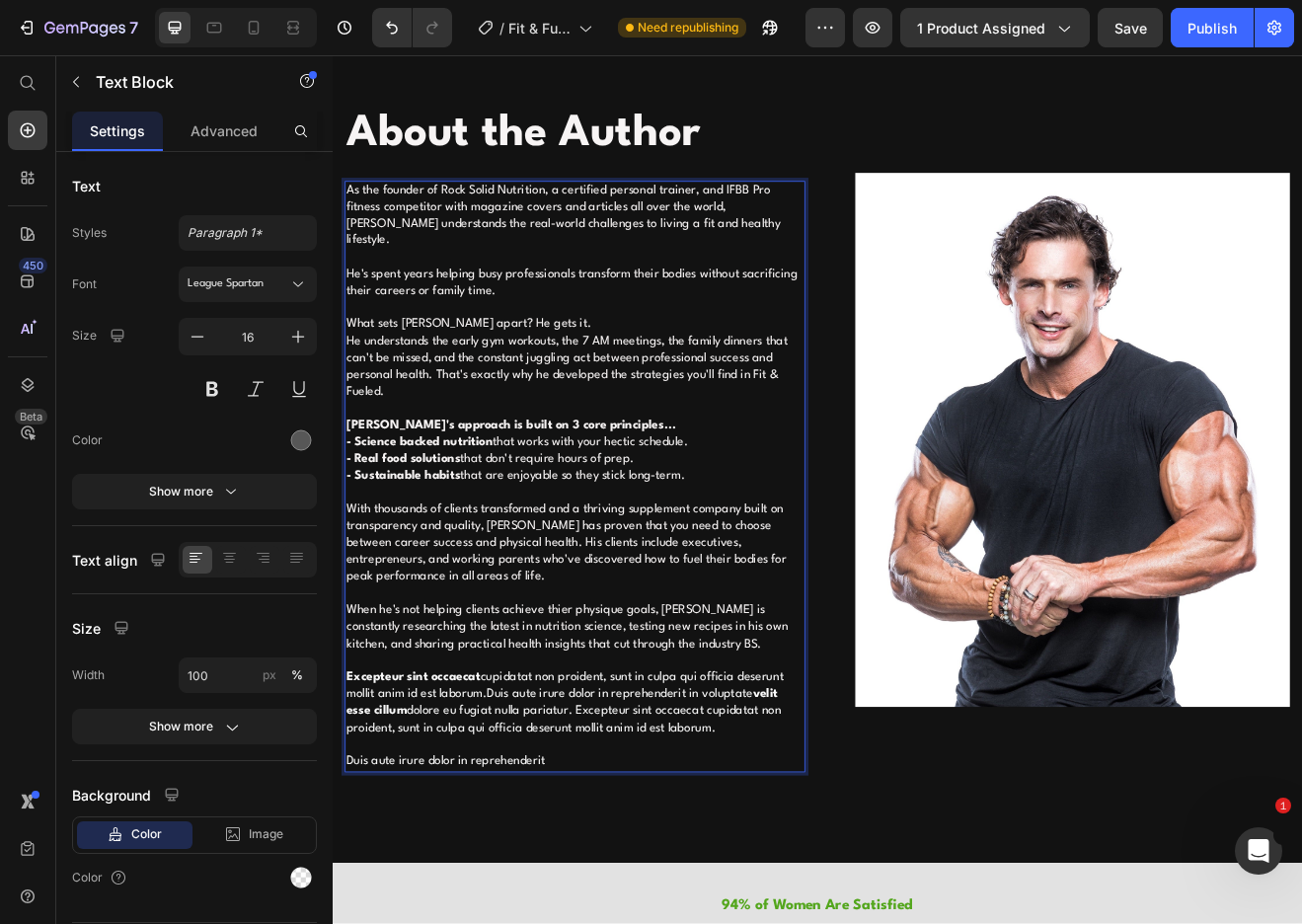 click on "With thousands of clients transformed and a thriving supplement company built on transparency and quality, [PERSON_NAME] has proven that you need to choose between career success and physical health. His clients include executives, entrepreneurs, and working parents who've discovered how to fuel their bodies for peak performance in all areas of life.  When he's not helping clients achieve thier physique goals, [PERSON_NAME] is constantly researching the latest in nutrition science, testing new recipes in his own kitchen, and sharing practical health insights that cut through the industry BS. Excepteur sint occaecat  cupidatat non proident, sunt in culpa qui officia deserunt mollit anim id est laborum.Duis aute irure dolor in reprehenderit in voluptate  velit esse cillum  dolore eu fugiat nulla pariatur. Excepteur sint occaecat cupidatat non proident, sunt in culpa qui officia deserunt mollit anim id est laborum. Duis aute irure dolor in reprehenderit" at bounding box center [629, 765] 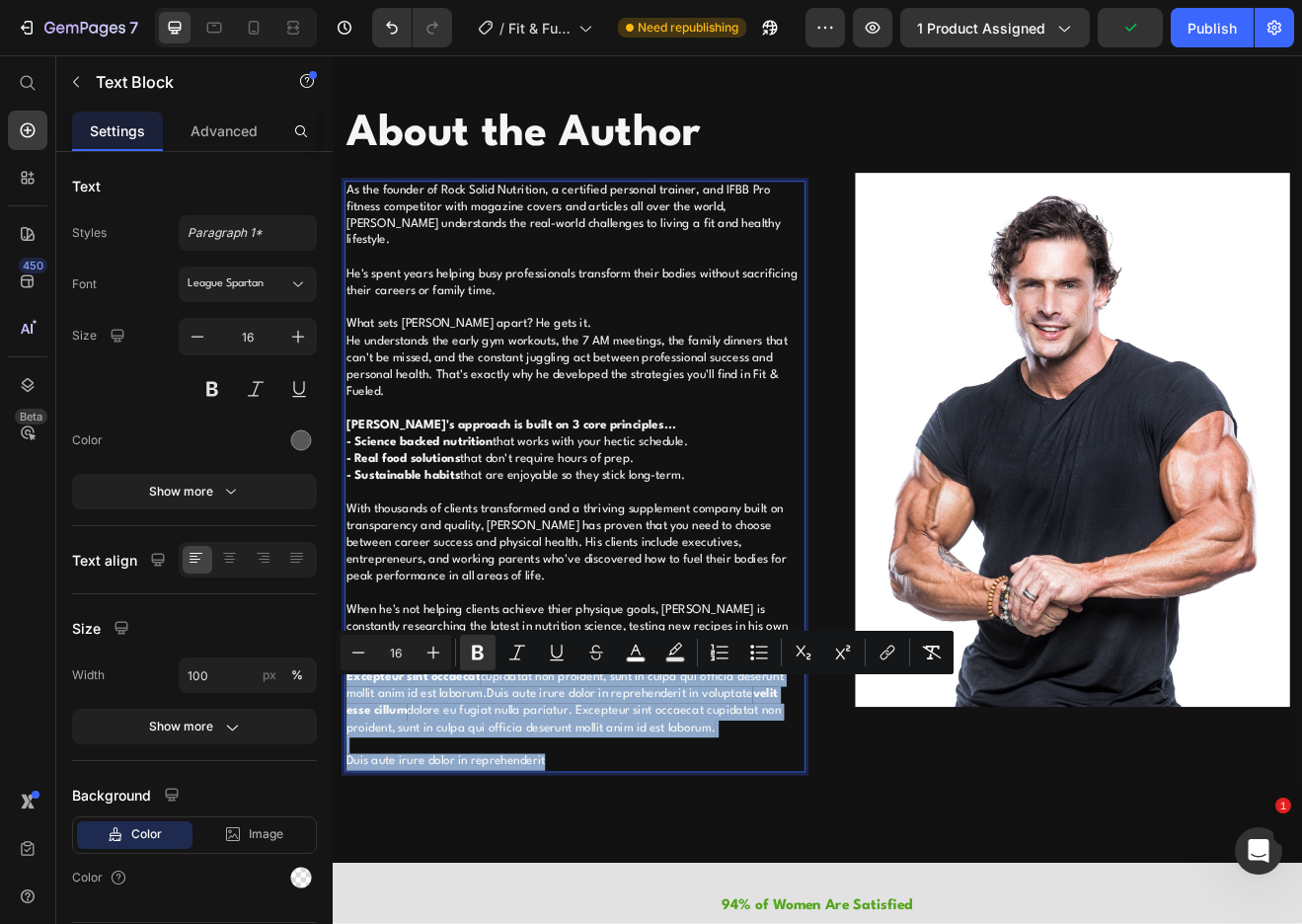 drag, startPoint x: 608, startPoint y: 928, endPoint x: 349, endPoint y: 822, distance: 279.85175 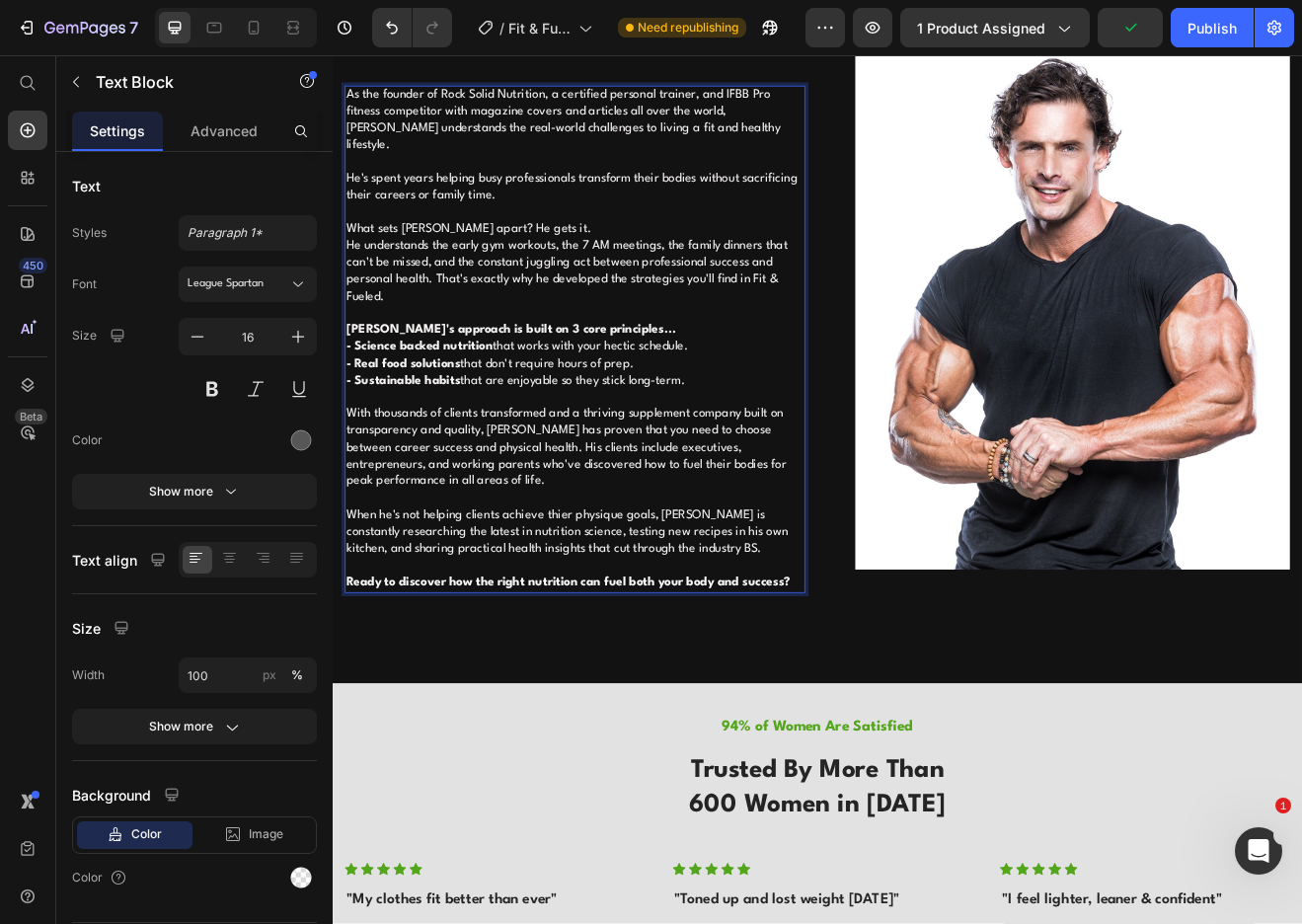 scroll, scrollTop: 3654, scrollLeft: 0, axis: vertical 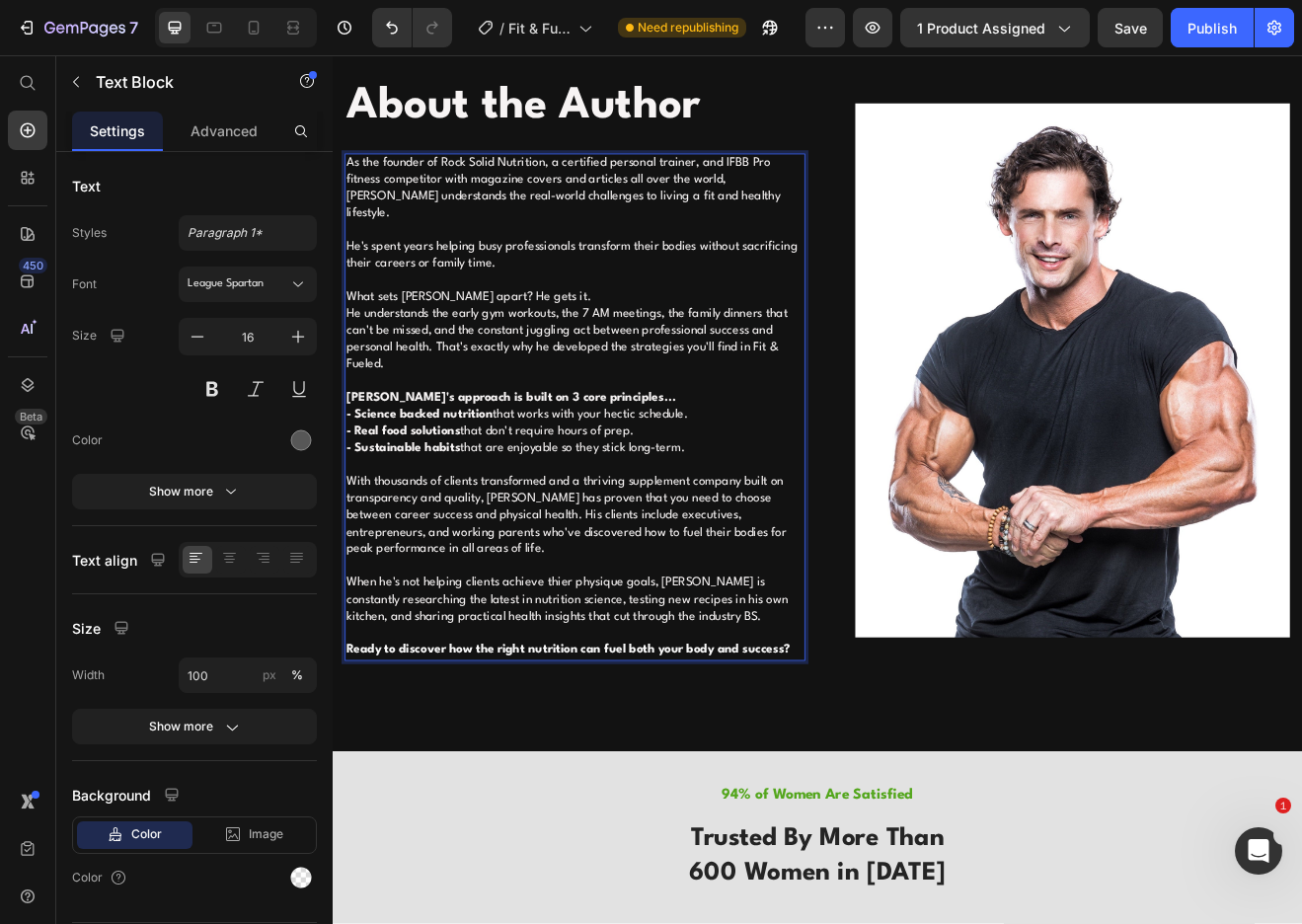 click on "Ready to discover how the right nutrition can fuel both your body and success?" at bounding box center (621, 782) 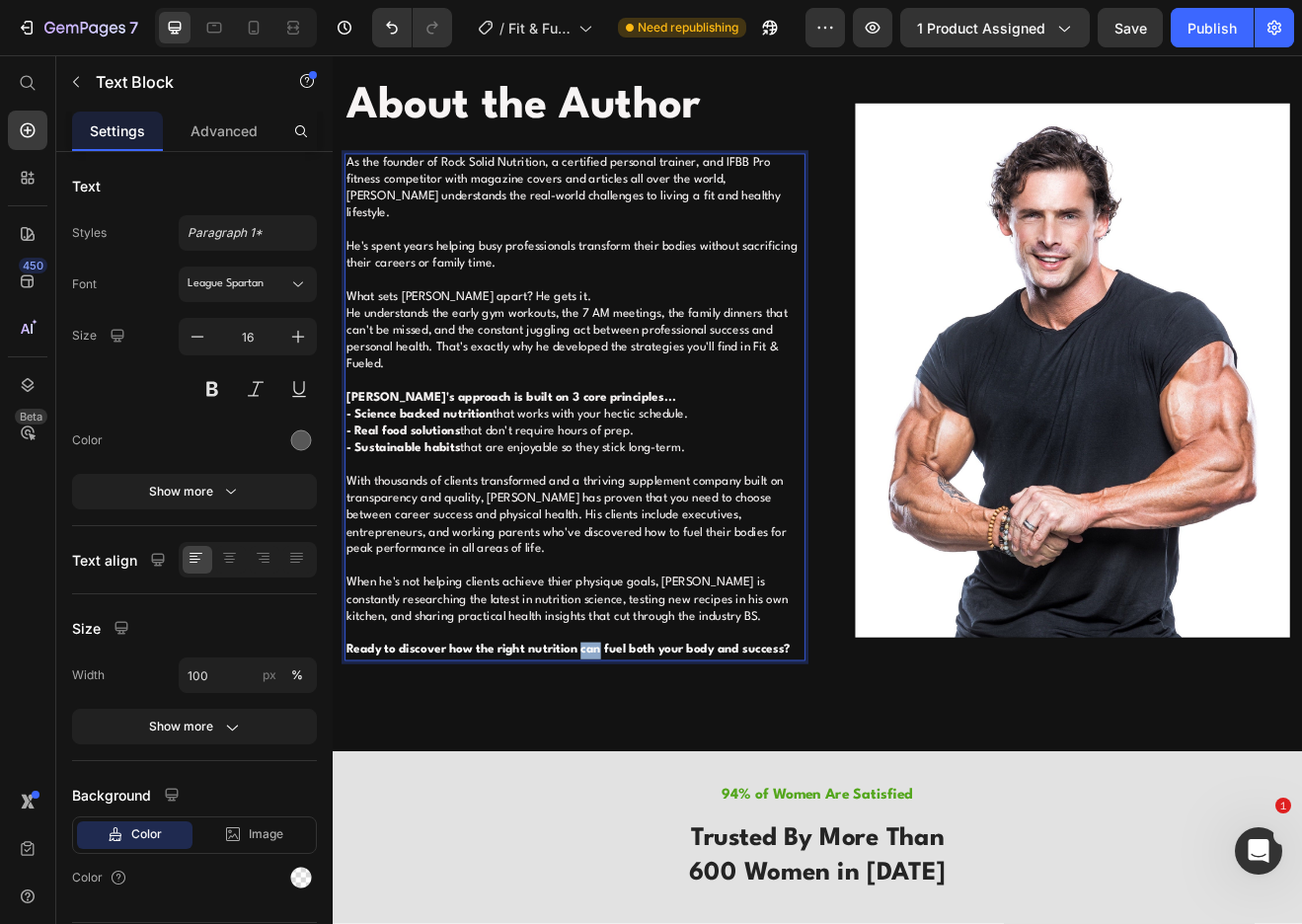 click on "Ready to discover how the right nutrition can fuel both your body and success?" at bounding box center (621, 782) 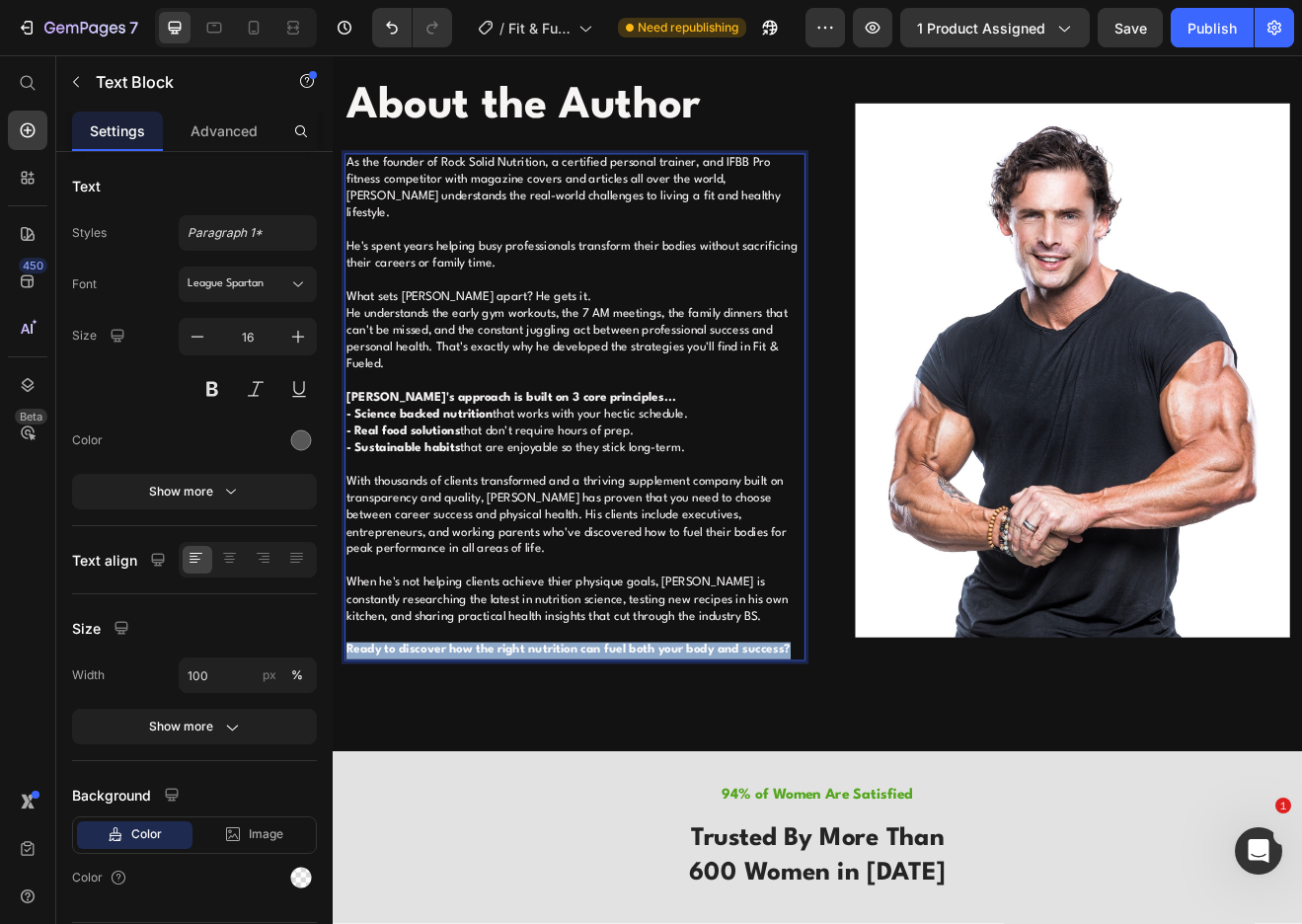 click on "Ready to discover how the right nutrition can fuel both your body and success?" at bounding box center (621, 782) 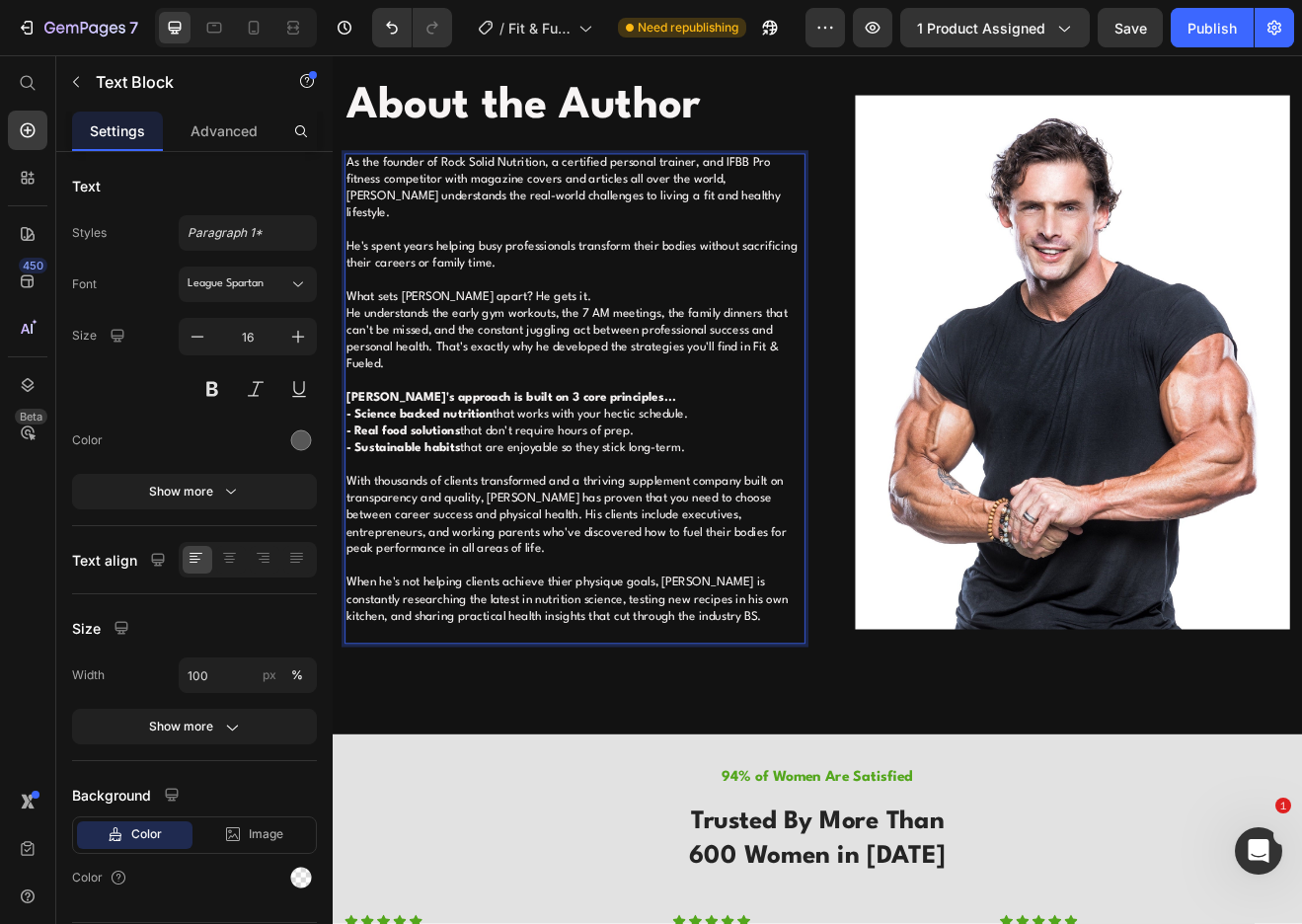 click on "When he's not helping clients achieve thier physique goals, [PERSON_NAME] is constantly researching the latest in nutrition science, testing new recipes in his own kitchen, and sharing practical health insights that cut through the industry BS." at bounding box center (619, 721) 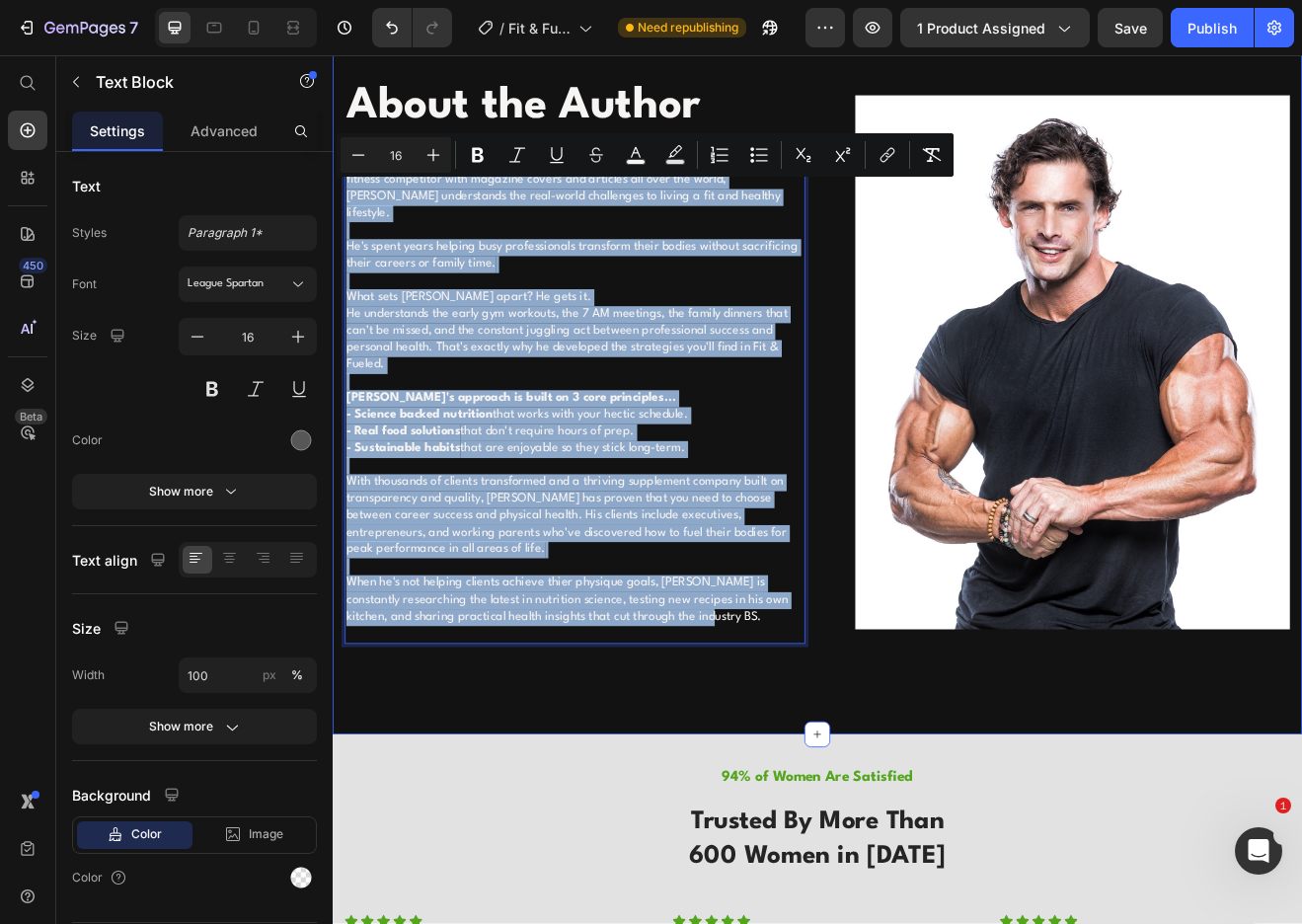 drag, startPoint x: 819, startPoint y: 761, endPoint x: 344, endPoint y: 219, distance: 720.6865 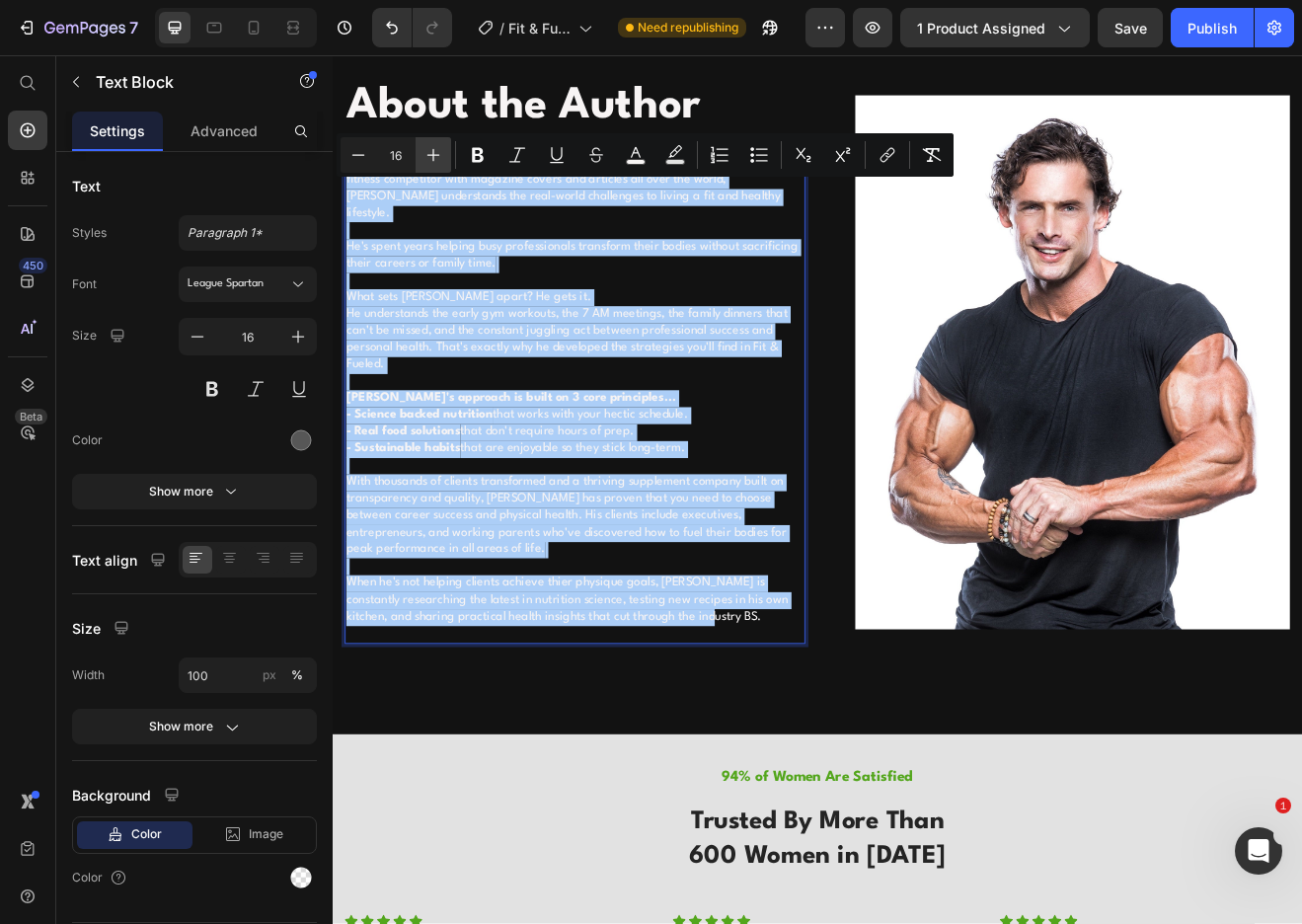 click 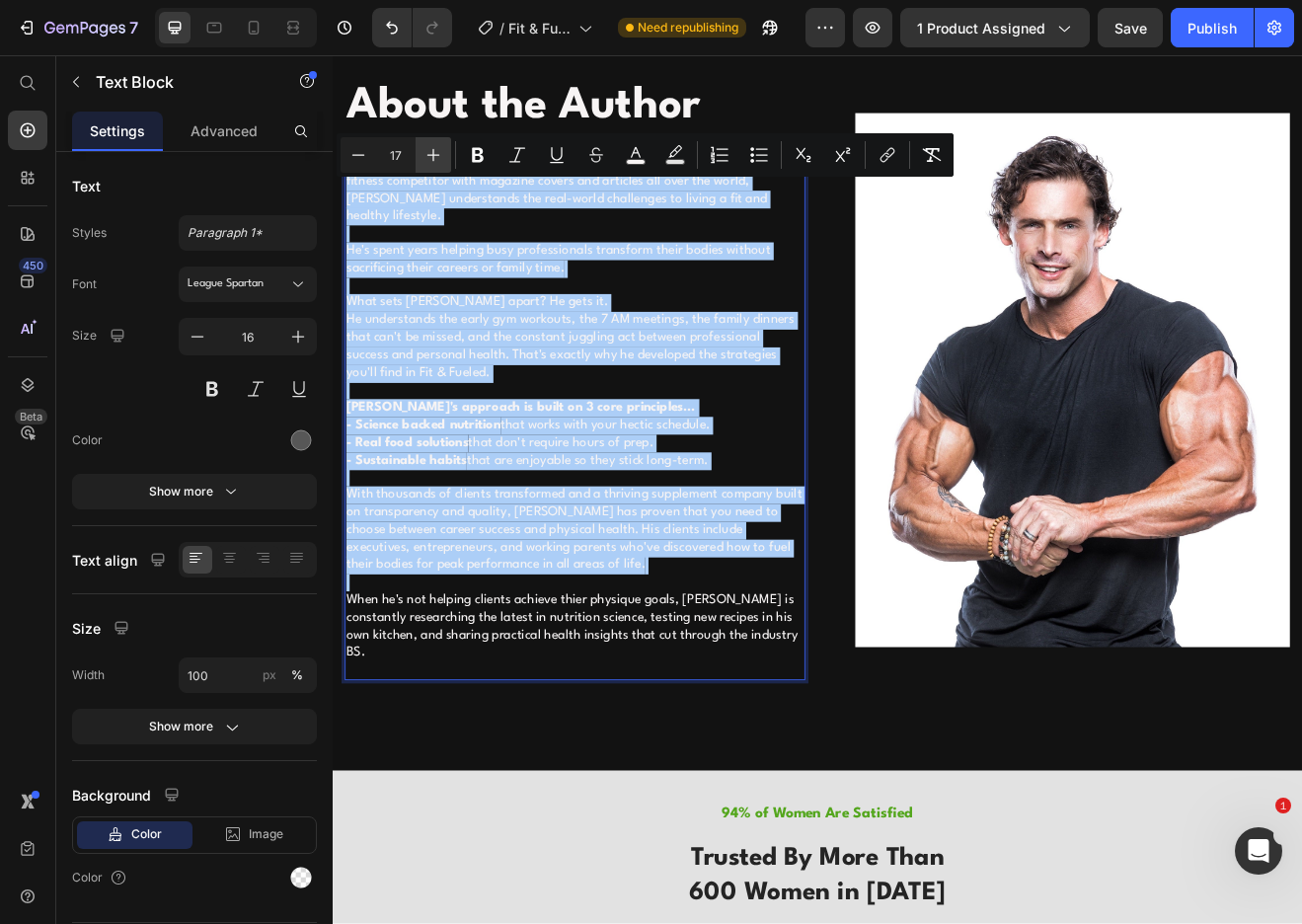 click 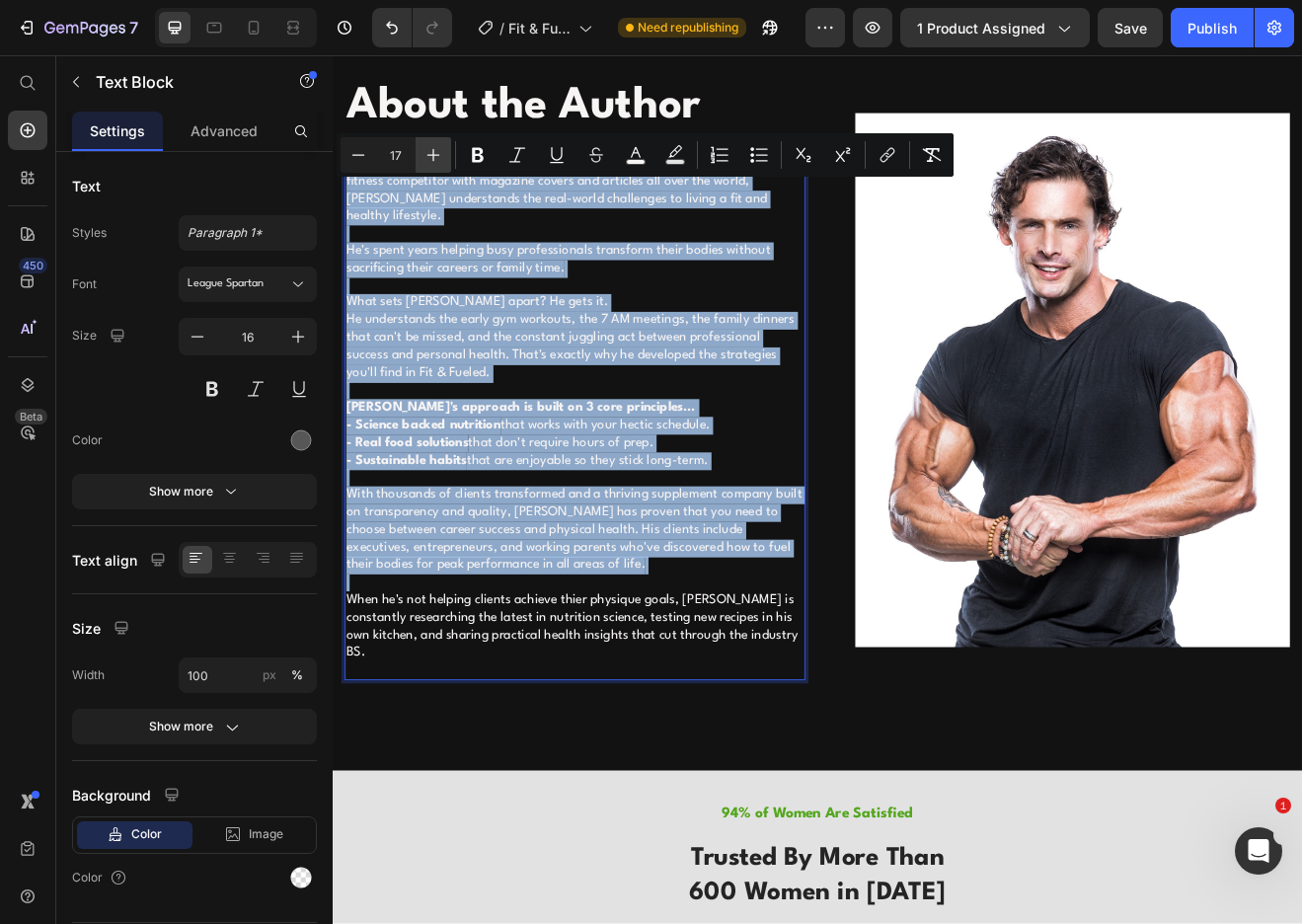 type on "18" 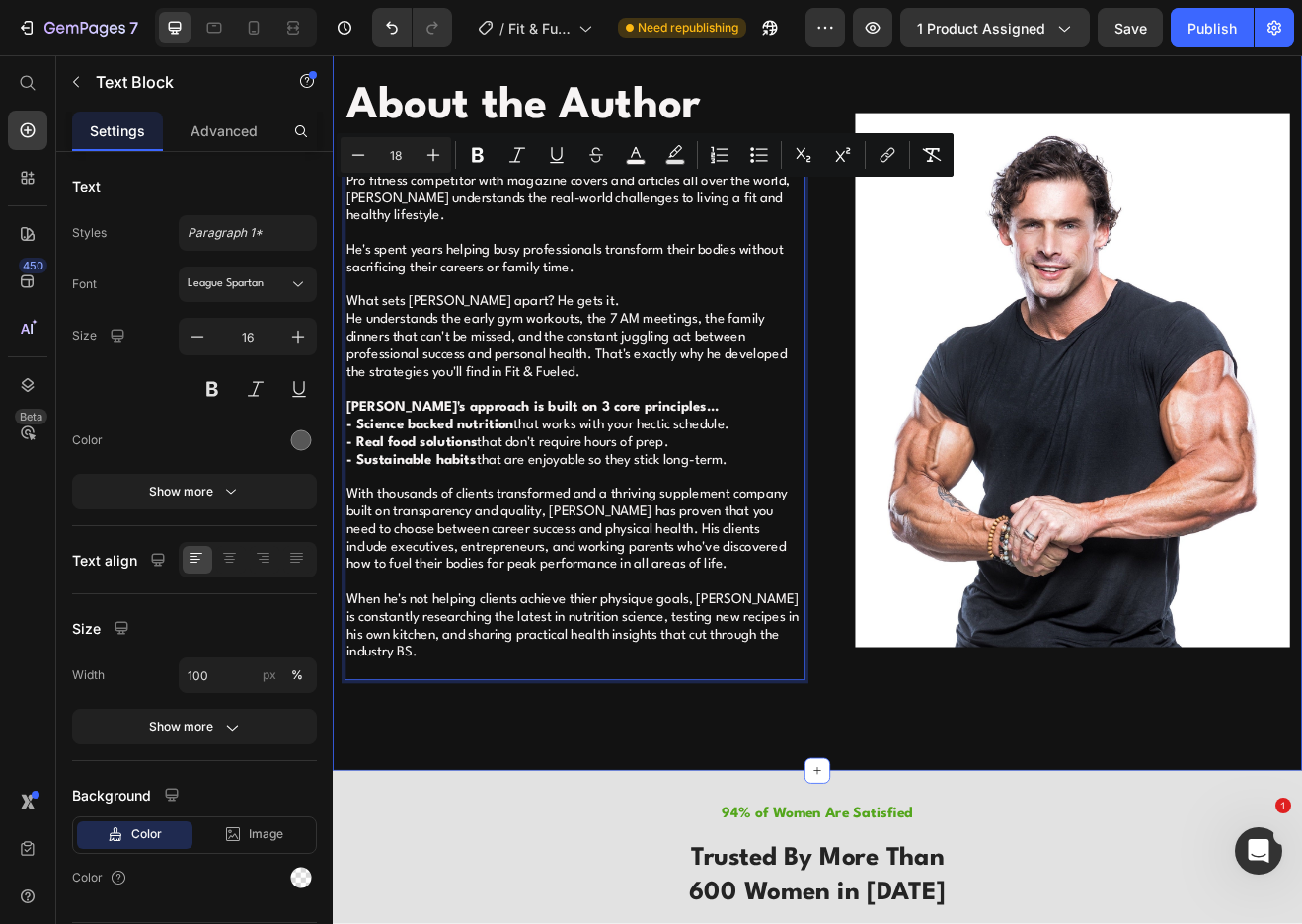drag, startPoint x: 909, startPoint y: 889, endPoint x: 912, endPoint y: 869, distance: 20.223748 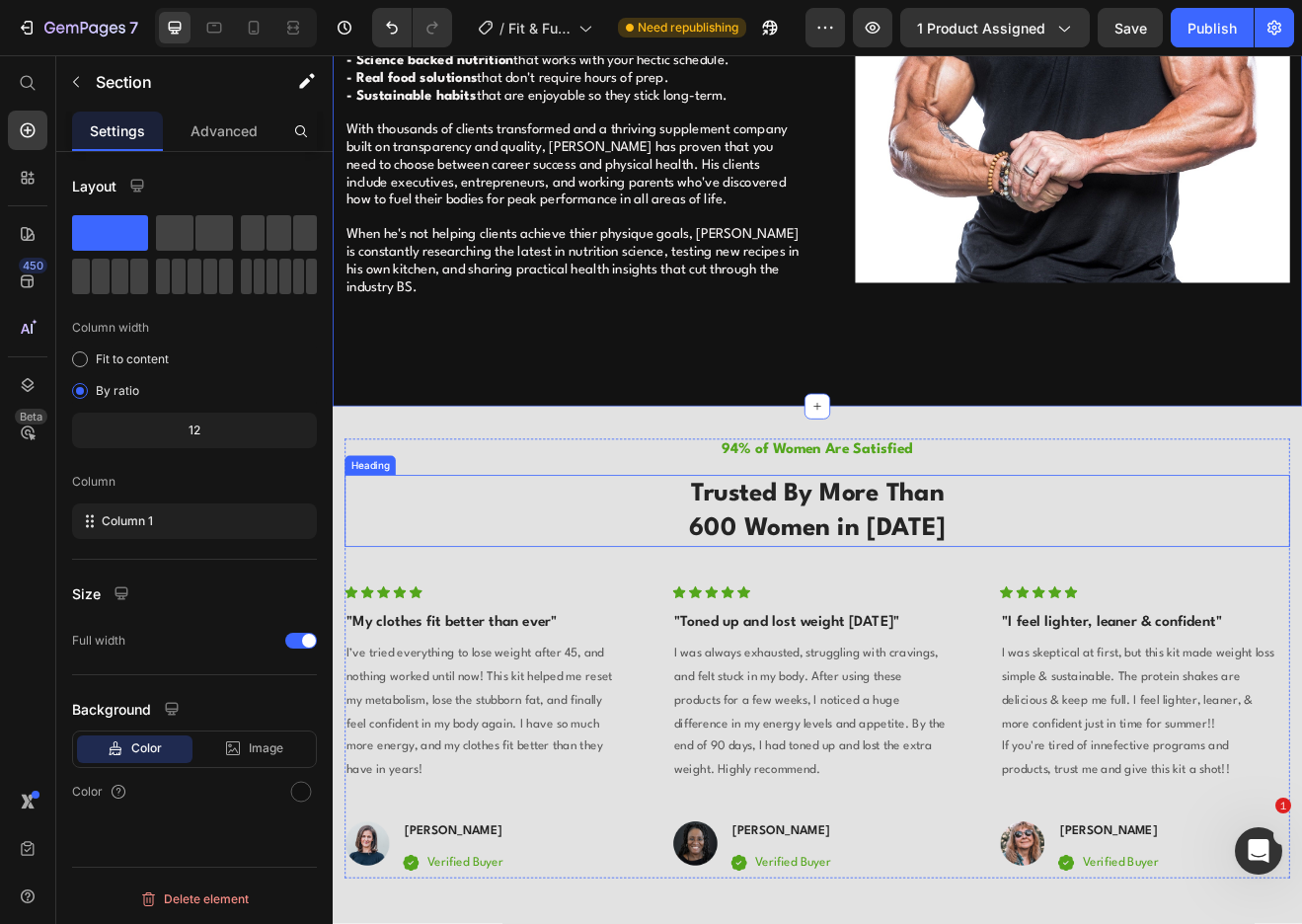 scroll, scrollTop: 3754, scrollLeft: 0, axis: vertical 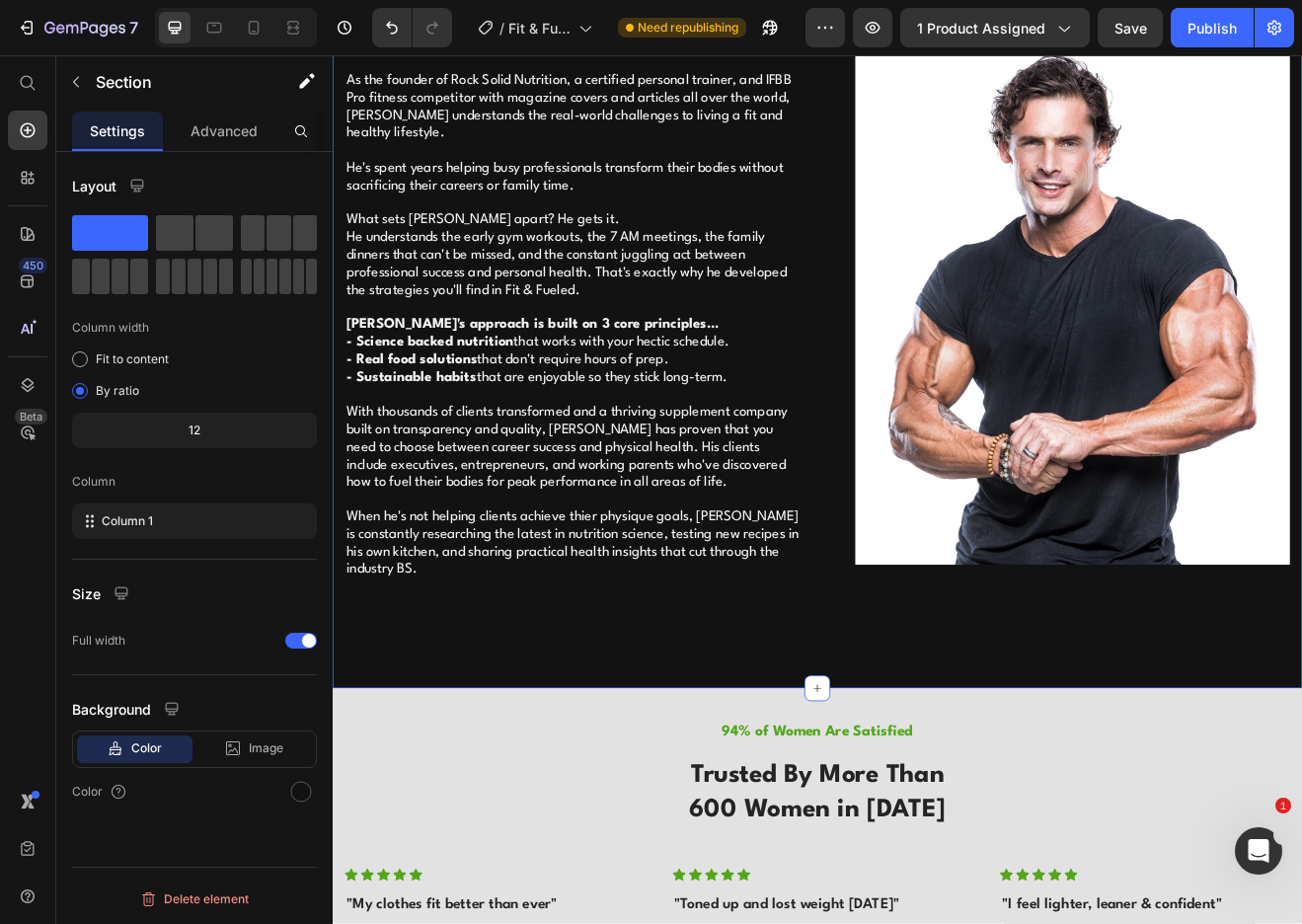 click on "⁠⁠⁠⁠⁠⁠⁠ About the Author Heading As the founder of Rock Solid Nutrition, a certified personal trainer, and IFBB Pro fitness competitor with magazine covers and articles all over the world, [PERSON_NAME] understands the real-world challenges to living a fit and healthy lifestyle. He's spent years helping busy professionals transform their bodies without sacrificing their careers or family time. What sets [PERSON_NAME] apart? He gets it. He understands the early gym workouts, the 7 AM meetings, the family dinners that can't be missed, and the constant juggling act between professional success and personal health. That's exactly why he developed the strategies you'll find in Fit & Fueled. [PERSON_NAME]'s approach is built on 3 core principles... - Science backed nutrition  that works with your hectic schedule. - Real food solutions  that don't require hours of prep. - Sustainable habits  that are enjoyable so they stick long-term. Text Block Image Row" at bounding box center [925, 359] 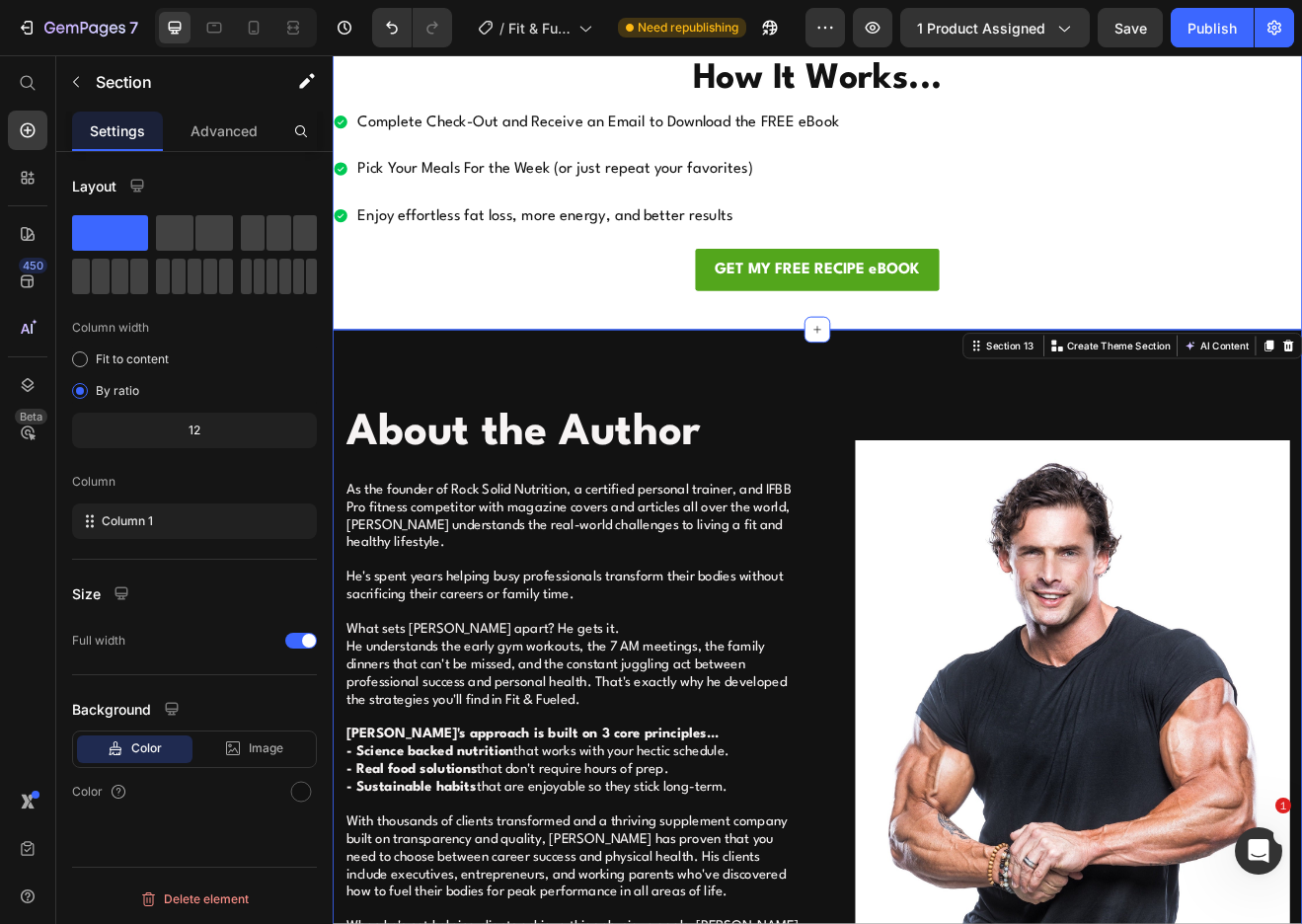 scroll, scrollTop: 3707, scrollLeft: 0, axis: vertical 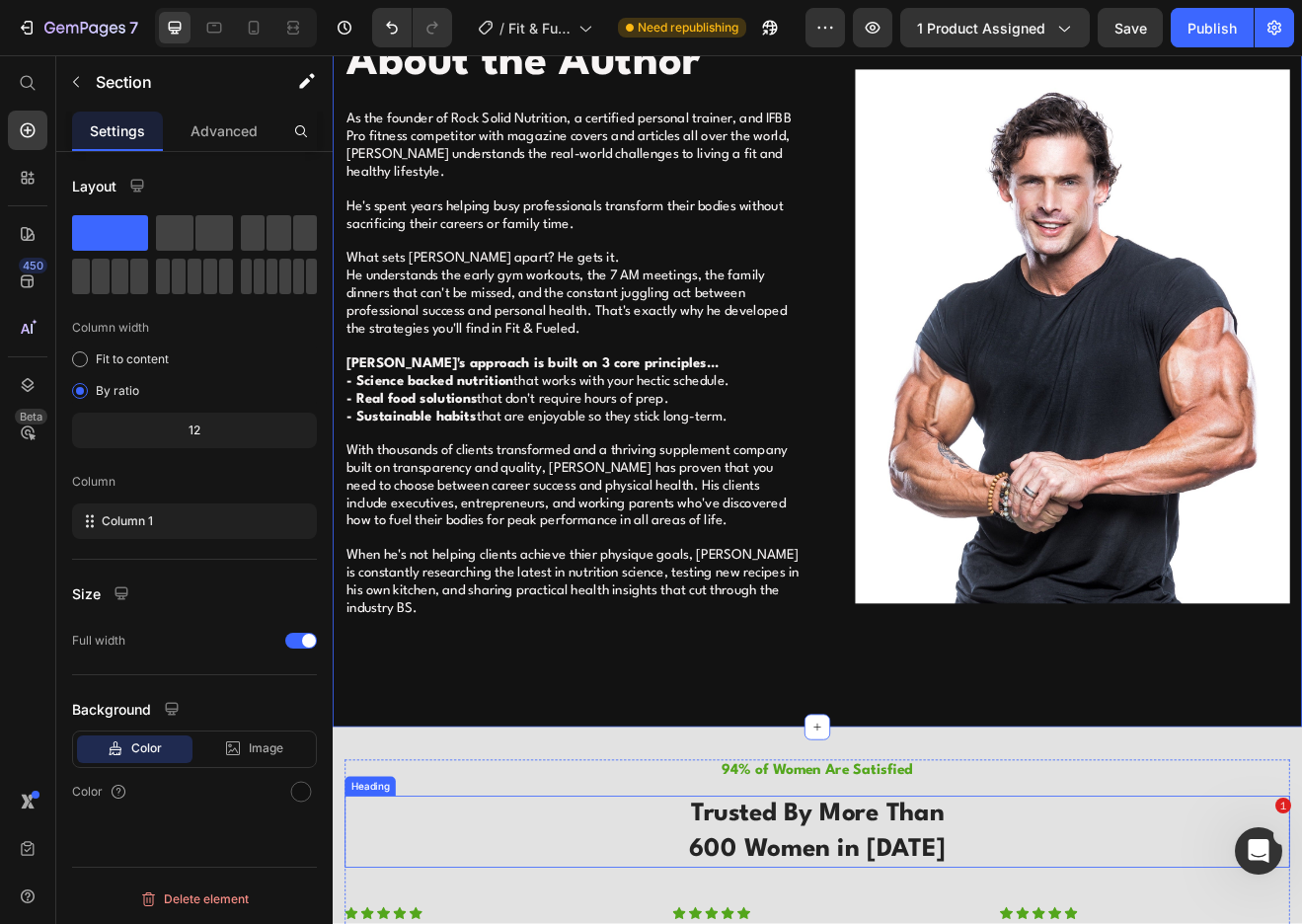 click on "Trusted By More Than  600 Women in [DATE]" at bounding box center (925, 1005) 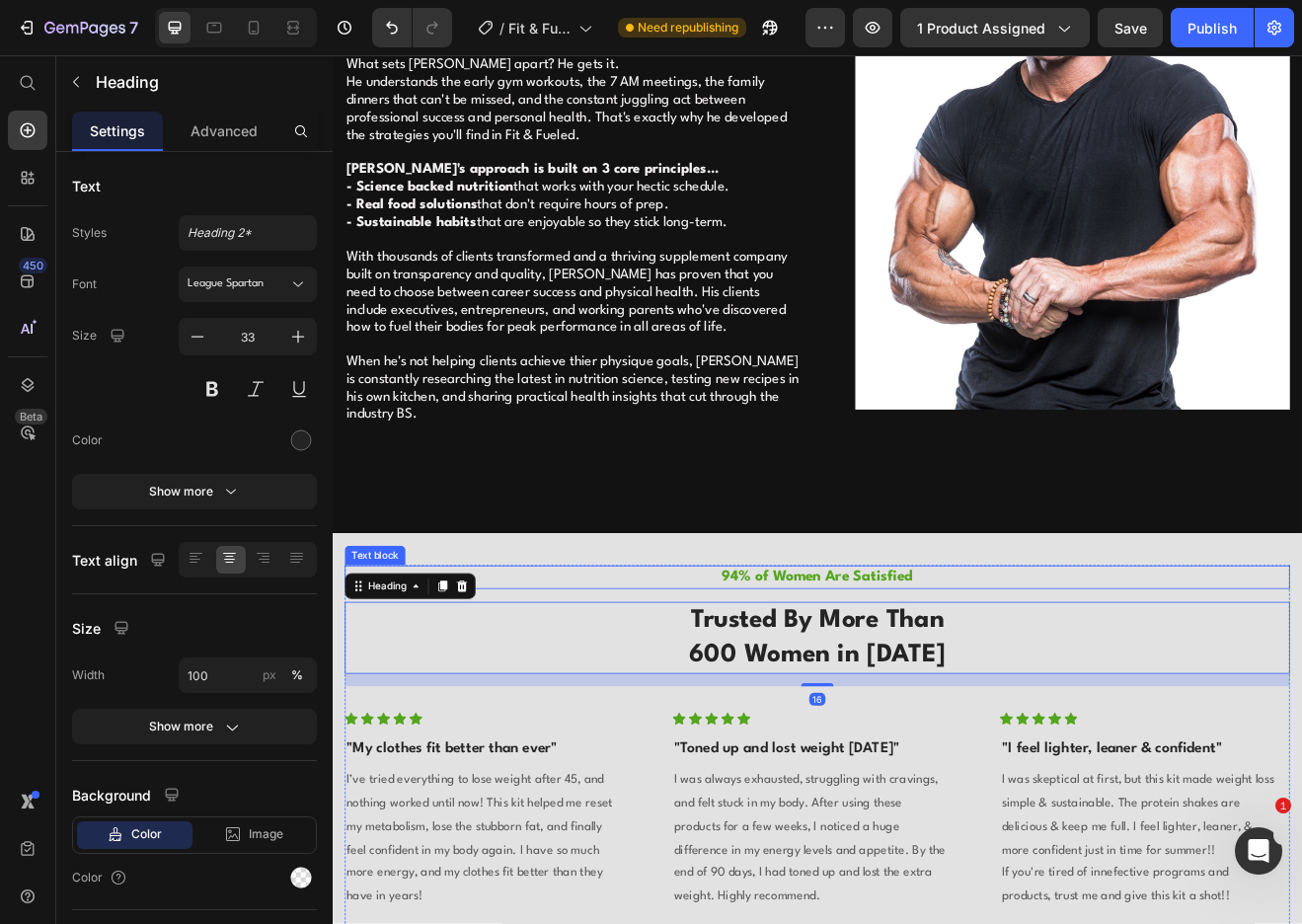 scroll, scrollTop: 3956, scrollLeft: 0, axis: vertical 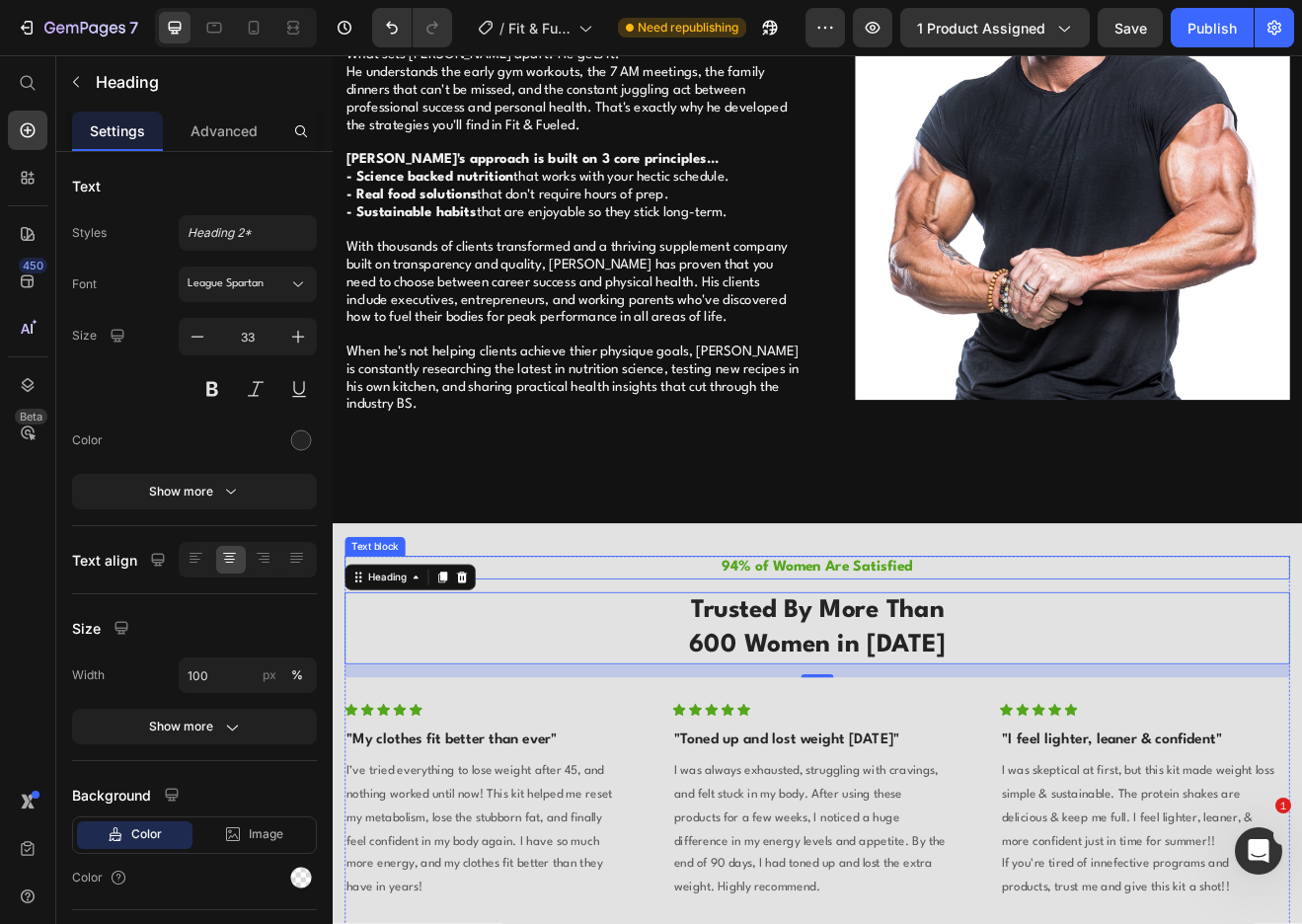 click on "94% of Women Are Satisfied" at bounding box center [925, 680] 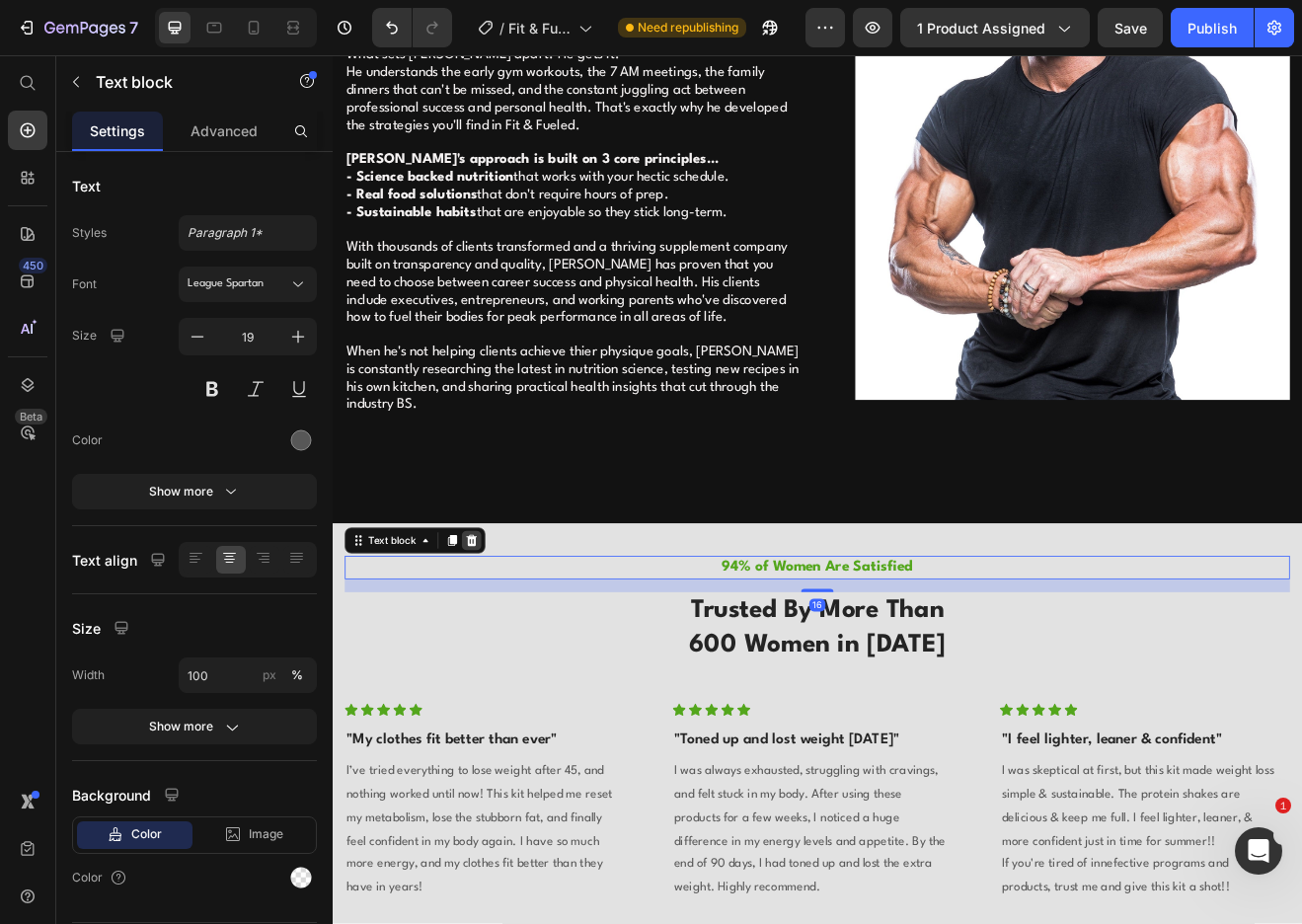 click 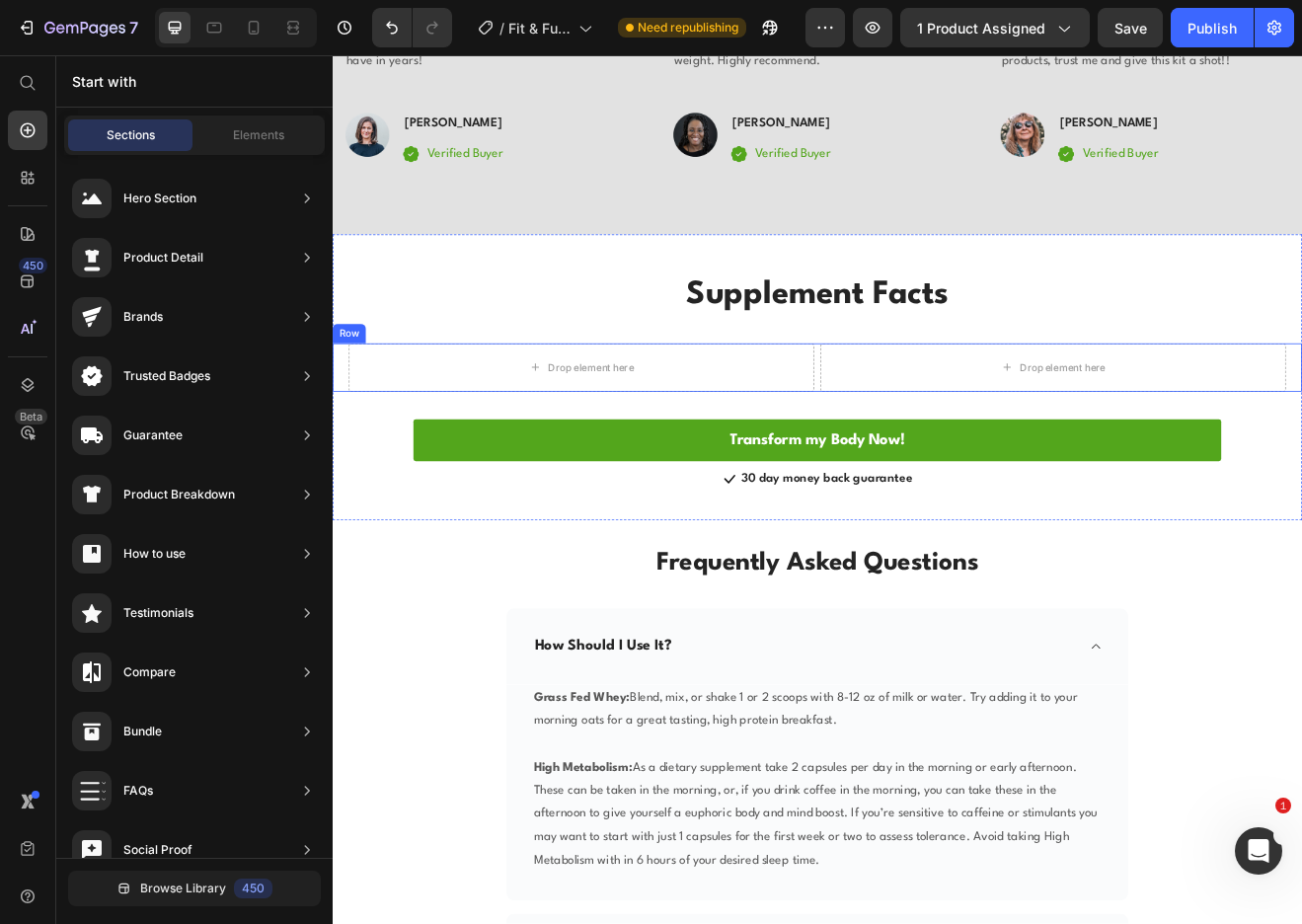 scroll, scrollTop: 4729, scrollLeft: 0, axis: vertical 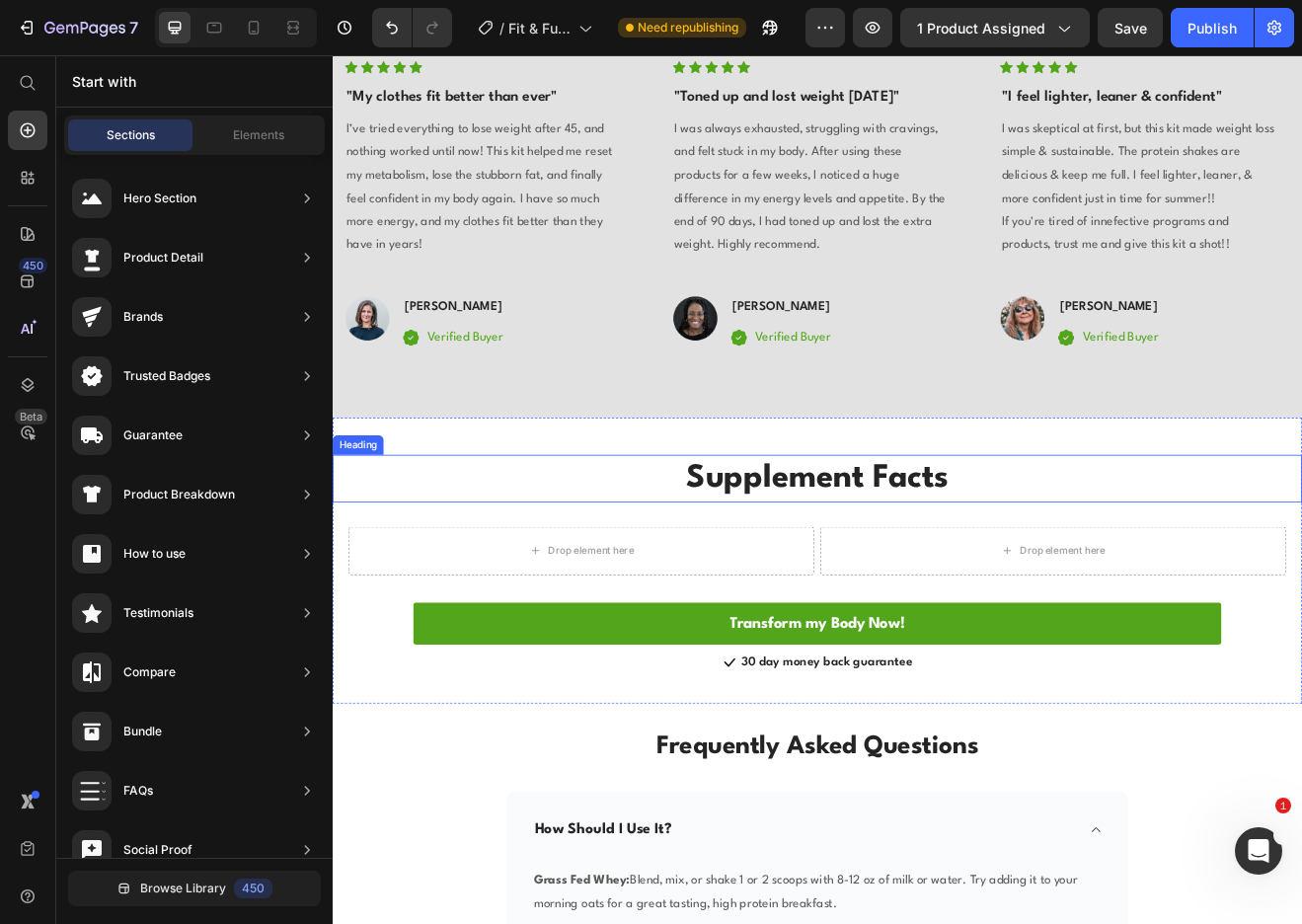 click on "Supplement Facts" at bounding box center [925, 573] 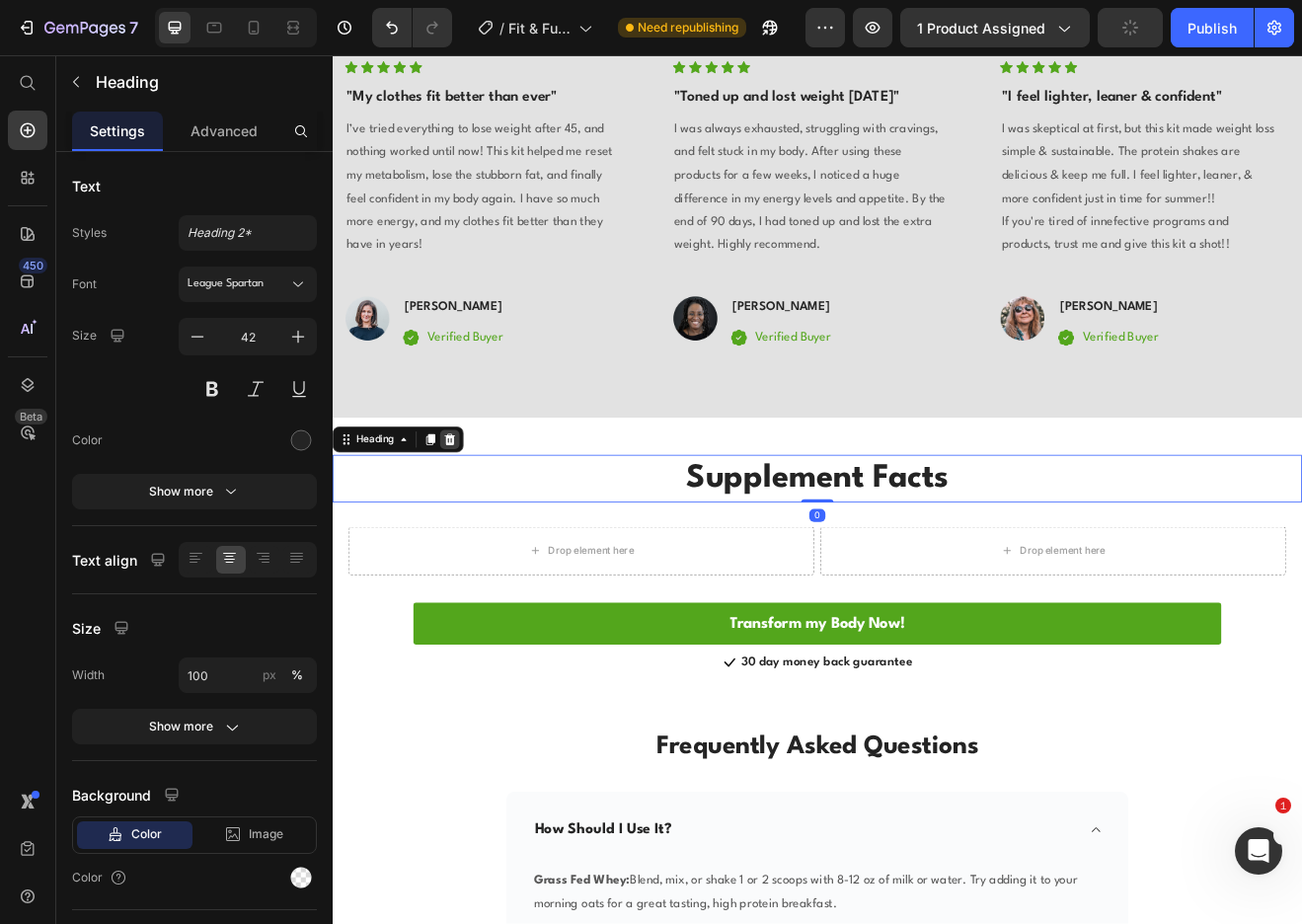 click at bounding box center [476, 525] 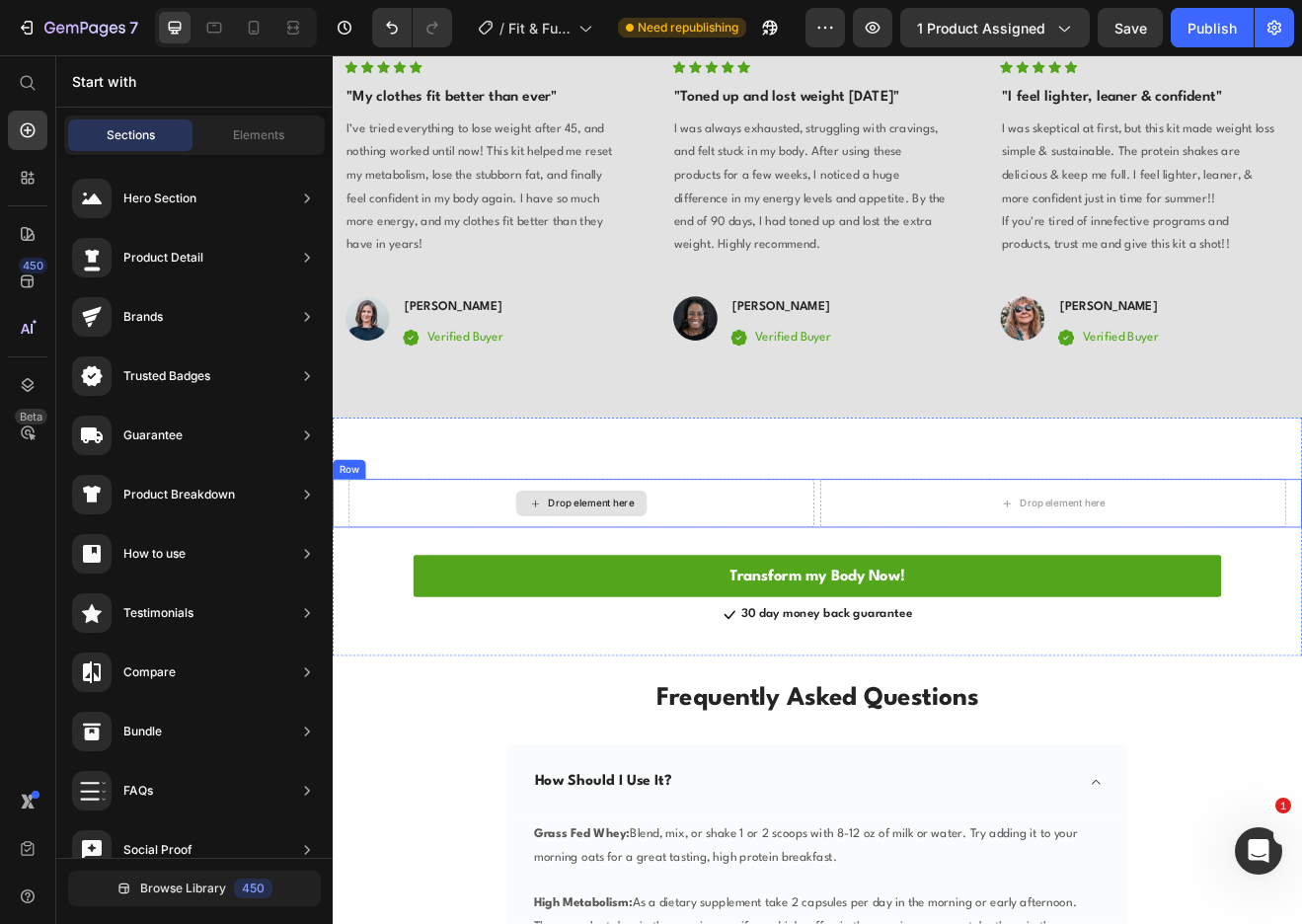 click on "Drop element here" at bounding box center [649, 603] 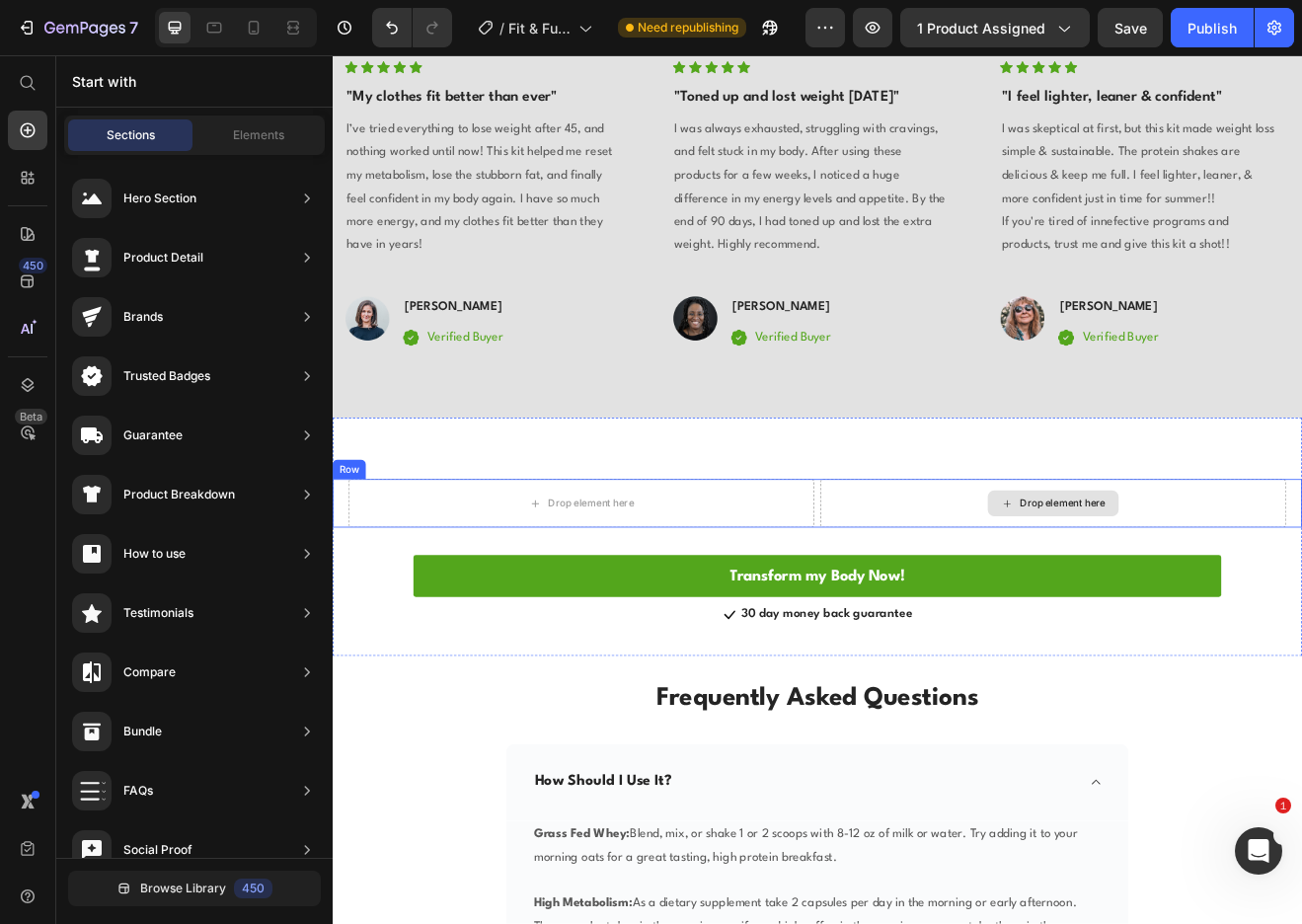 click on "Drop element here" at bounding box center [1213, 603] 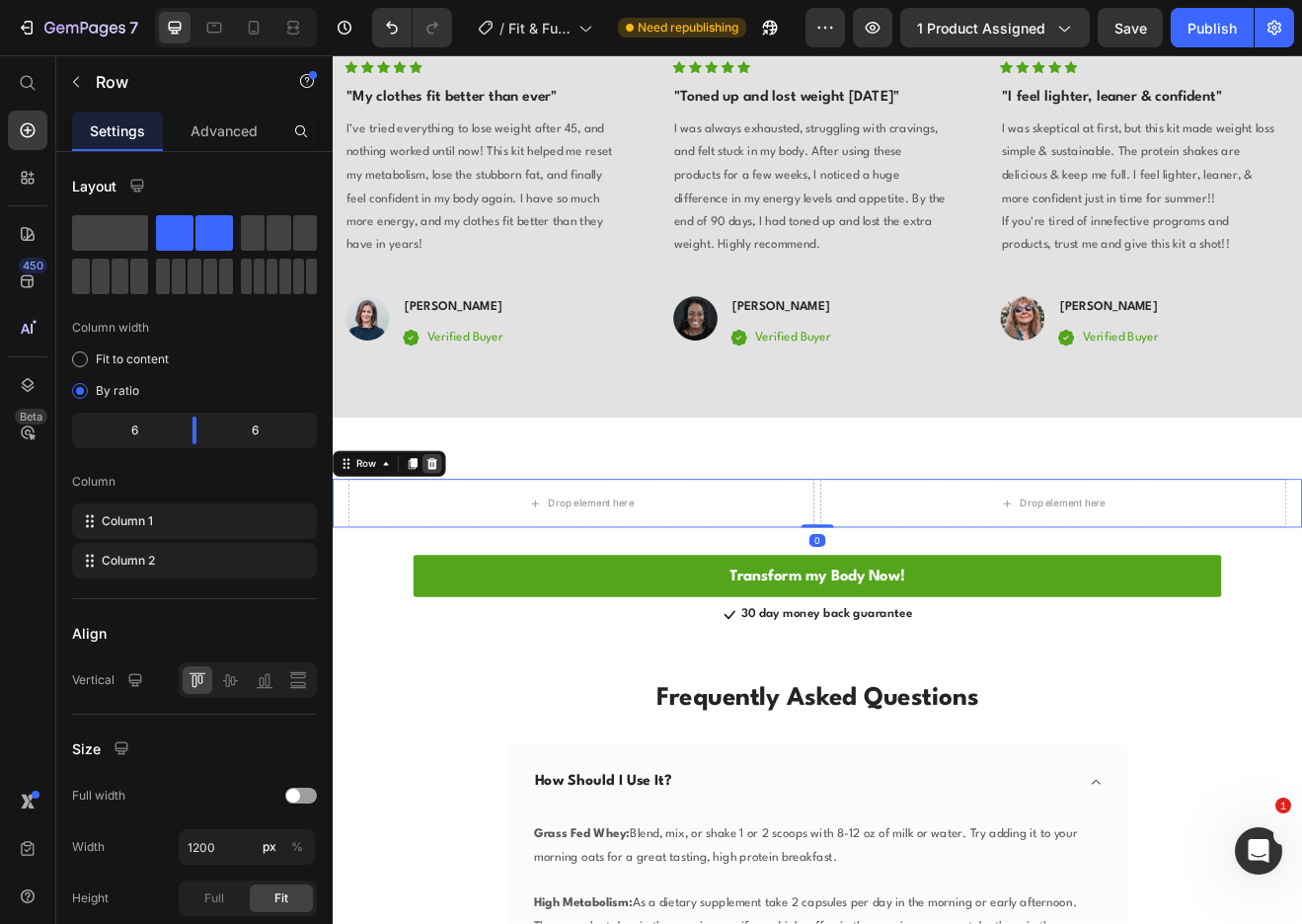 click 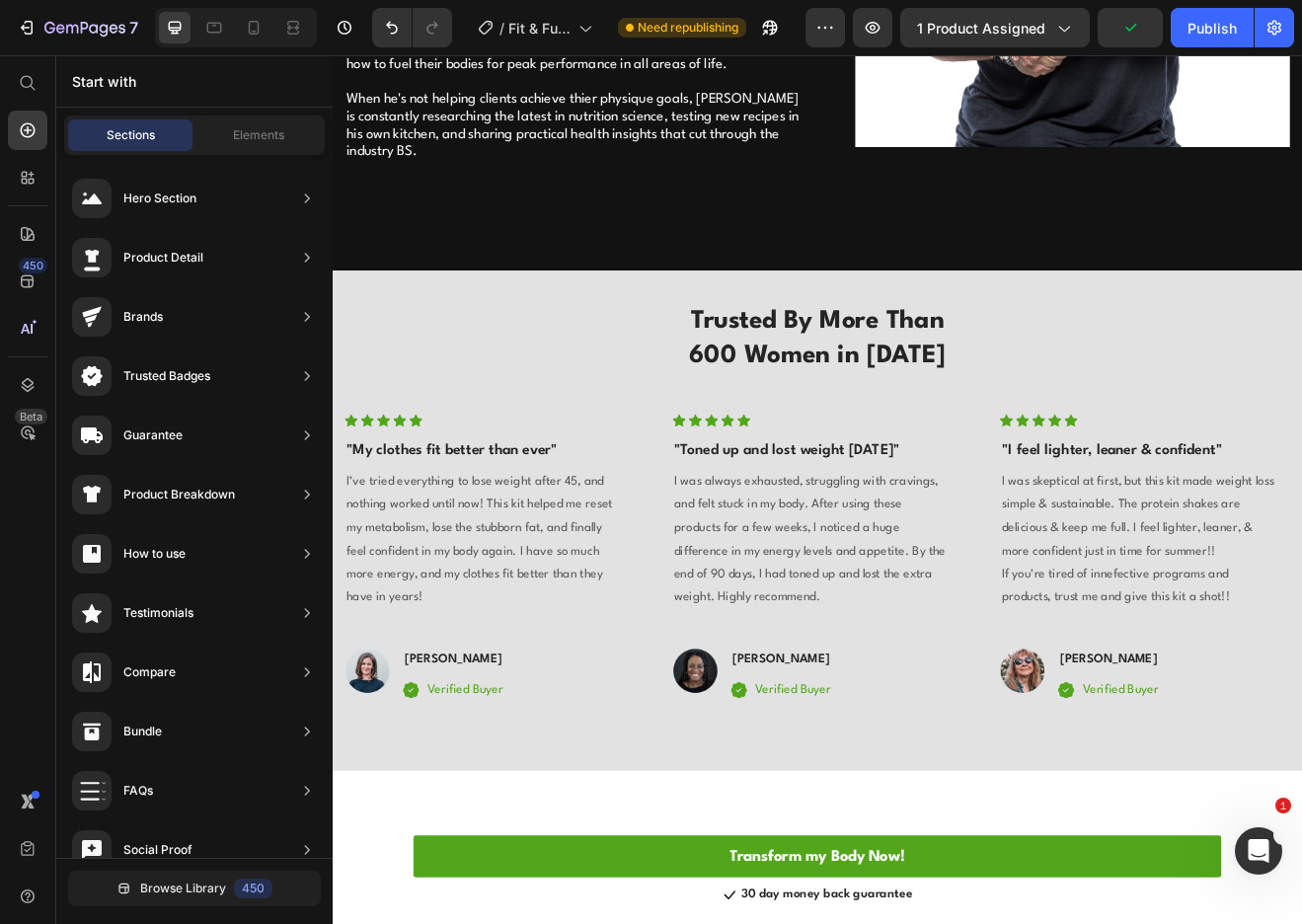 scroll, scrollTop: 4181, scrollLeft: 0, axis: vertical 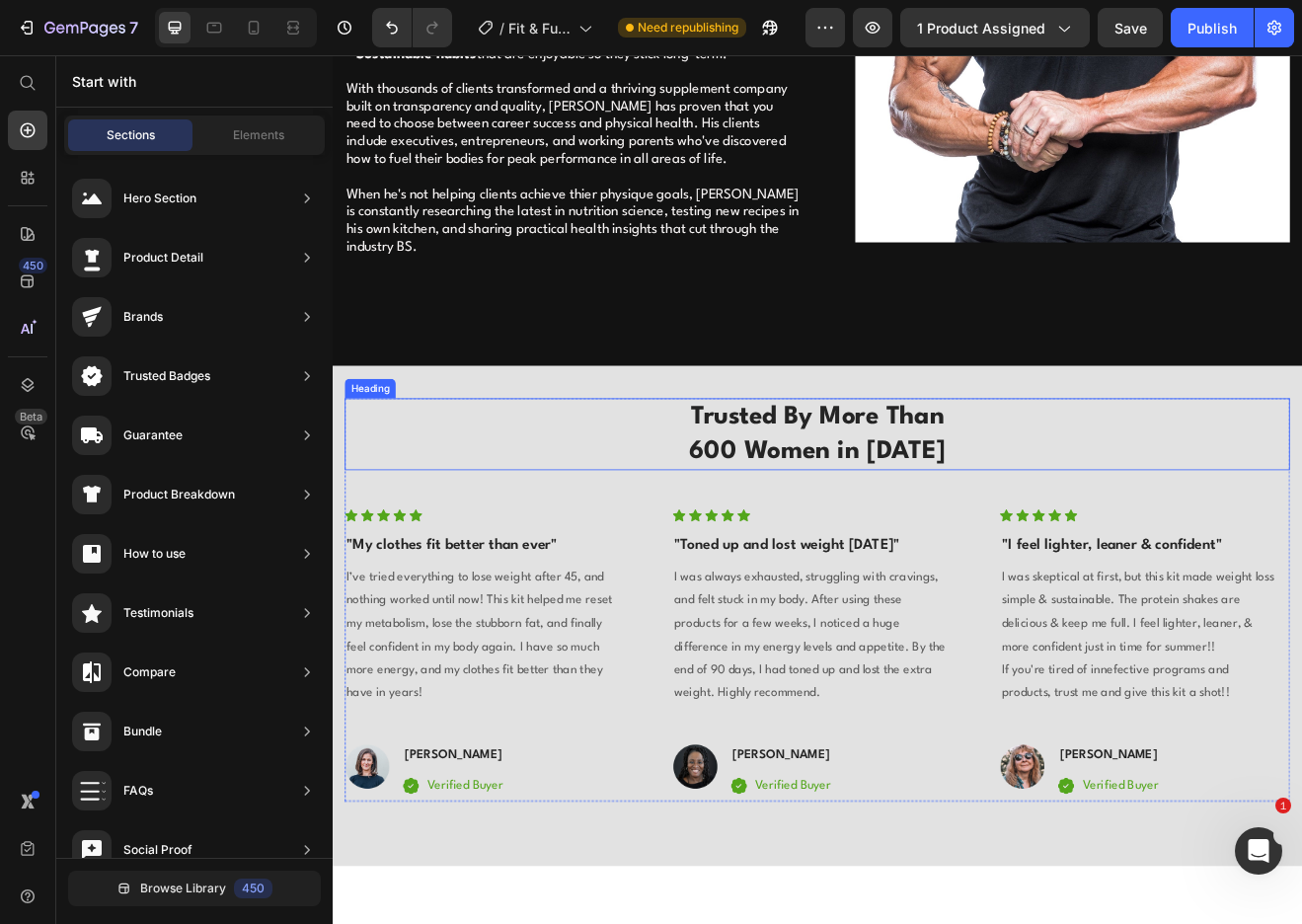 click on "Trusted By More Than  600 Women in [DATE]" at bounding box center [925, 519] 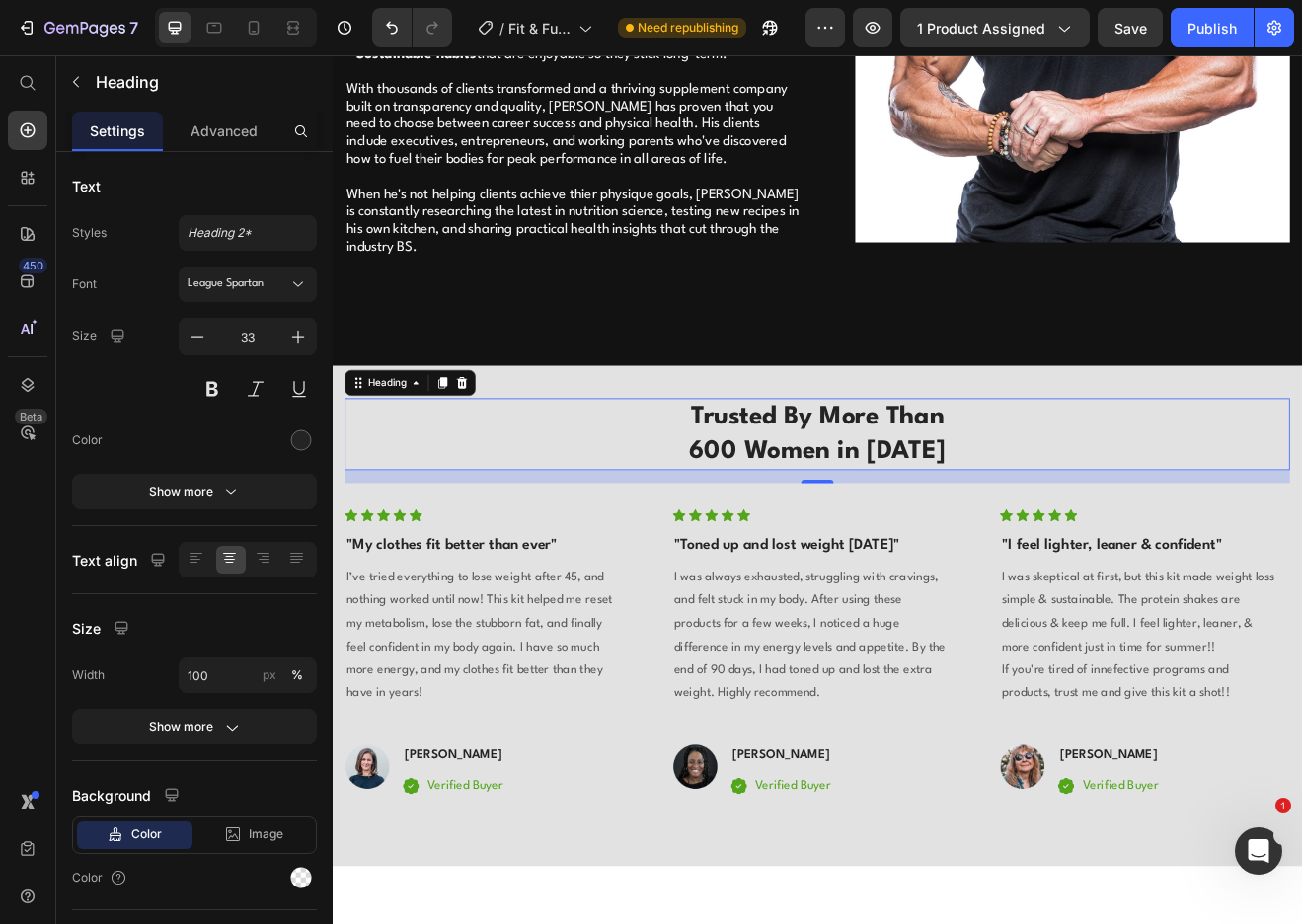 click at bounding box center [491, 456] 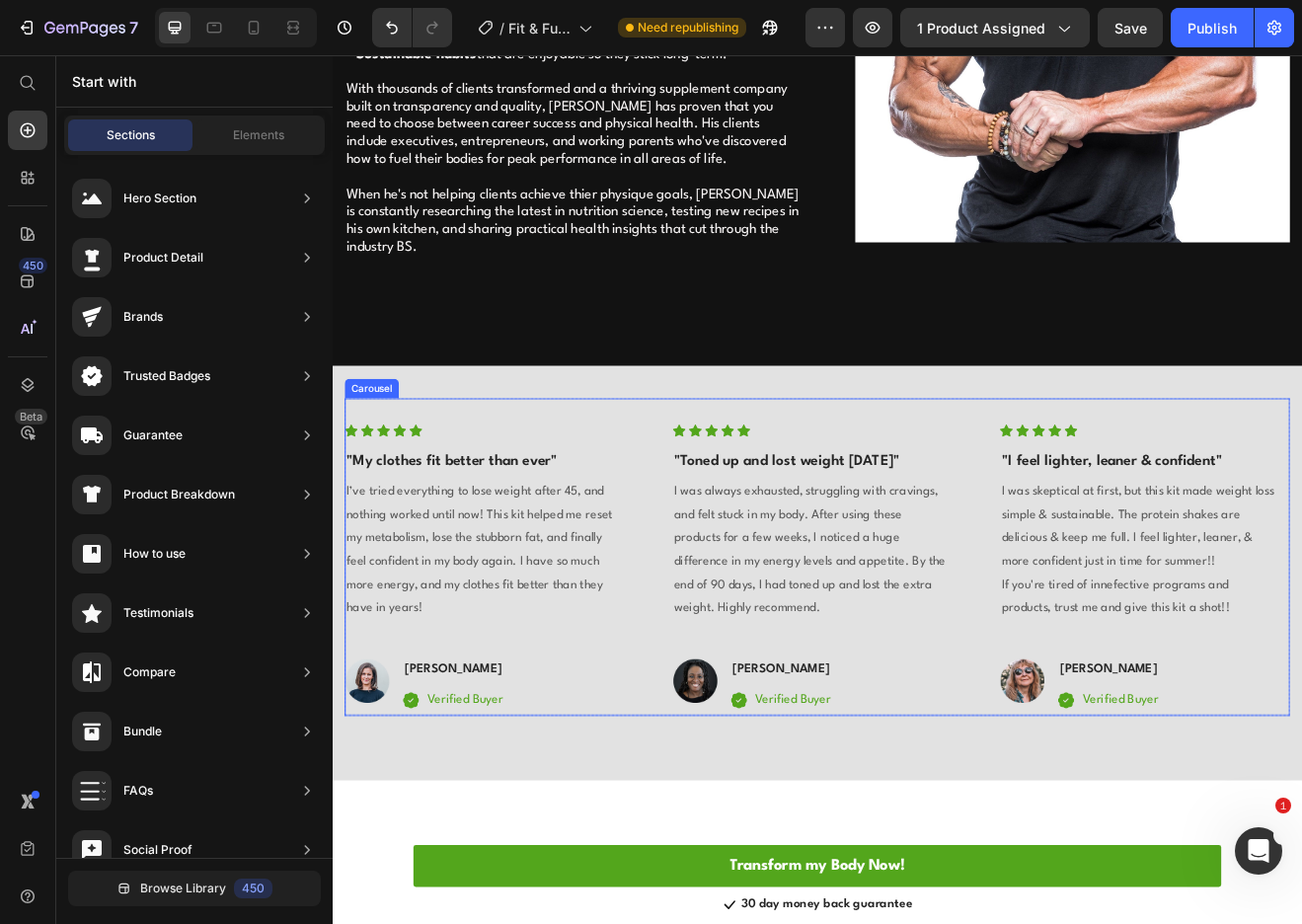 click on "Icon                Icon                Icon                Icon                Icon Icon List Hoz "My clothes fit better than ever" Heading I’ve tried everything to lose weight after 45, and nothing worked until now! This kit helped me reset my metabolism, lose the stubborn fat, and finally feel confident in my body again. I have so much more energy, and my clothes fit better than they have in years!   Text block Image [PERSON_NAME] Heading
Icon Verified Buyer Text block Icon List Row                Icon                Icon                Icon                Icon                Icon Icon List Hoz "Toned up and lost weight [DATE]" Heading I was always exhausted, struggling with cravings, and felt stuck in my body. After using these products for a few weeks, I noticed a huge difference in my energy levels and appetite. By the end of 90 days, I had toned up and lost the extra weight. Highly recommend.   Text block Image [PERSON_NAME] Heading
Icon Text block" at bounding box center [925, 669] 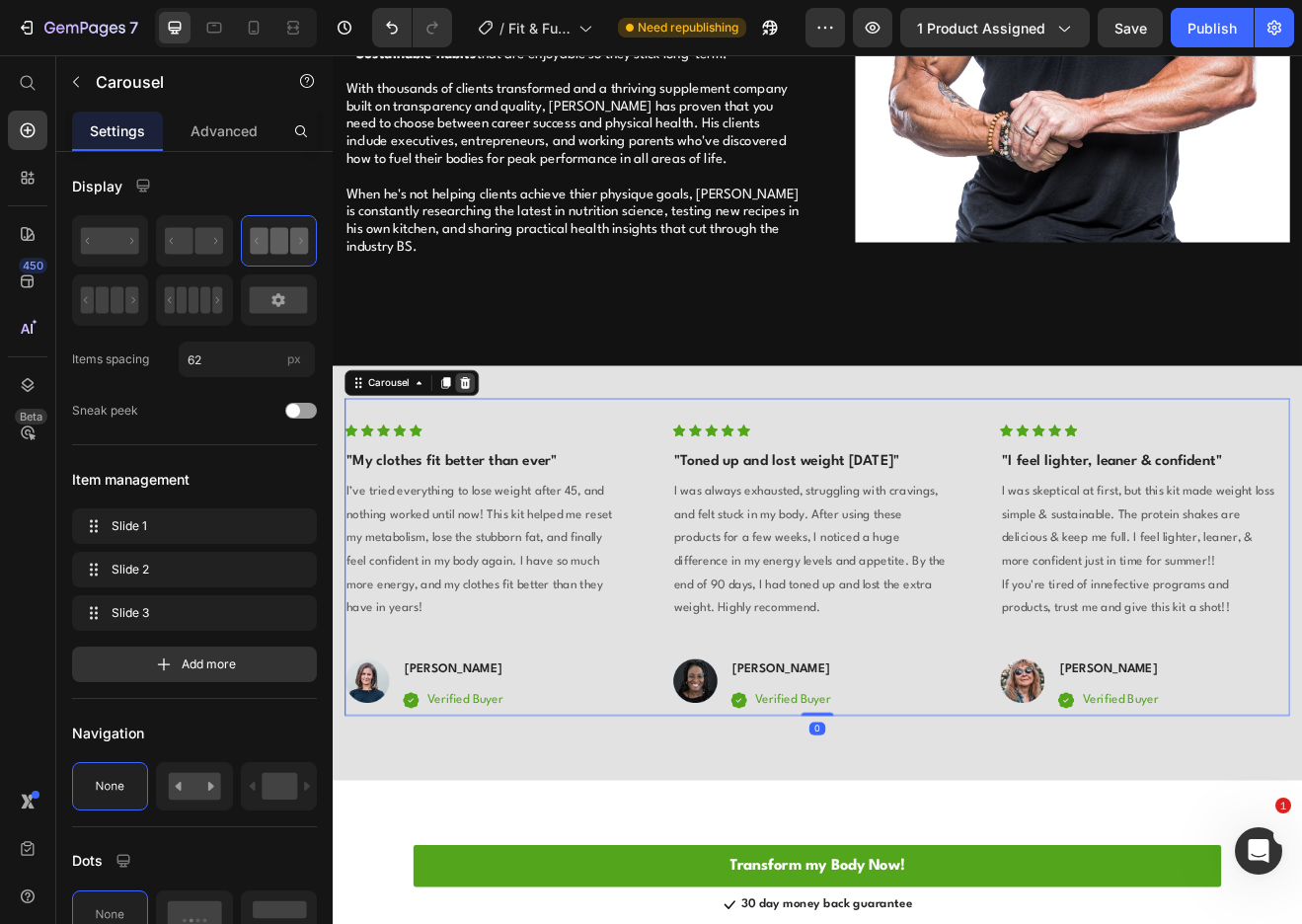click 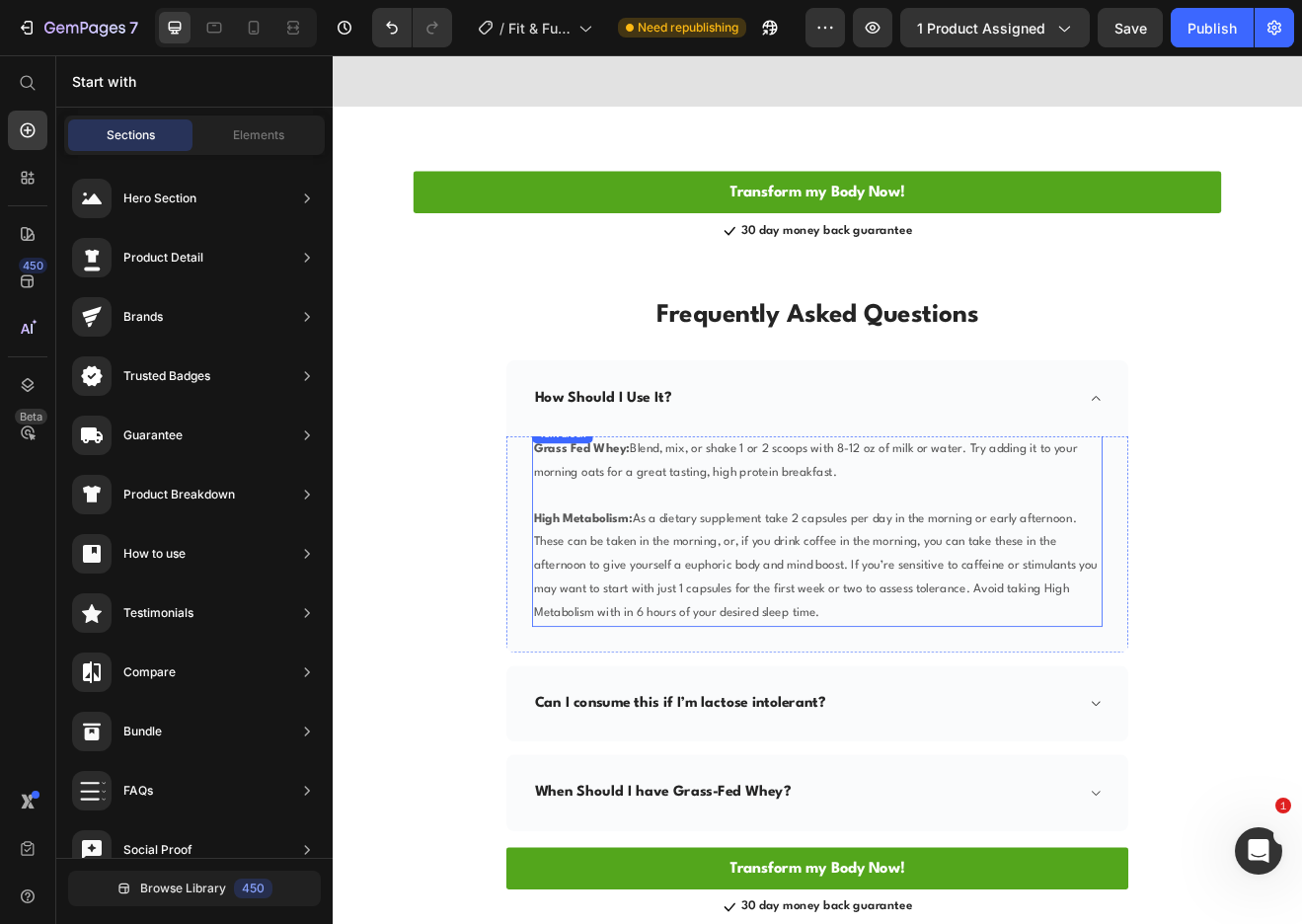 scroll, scrollTop: 4663, scrollLeft: 0, axis: vertical 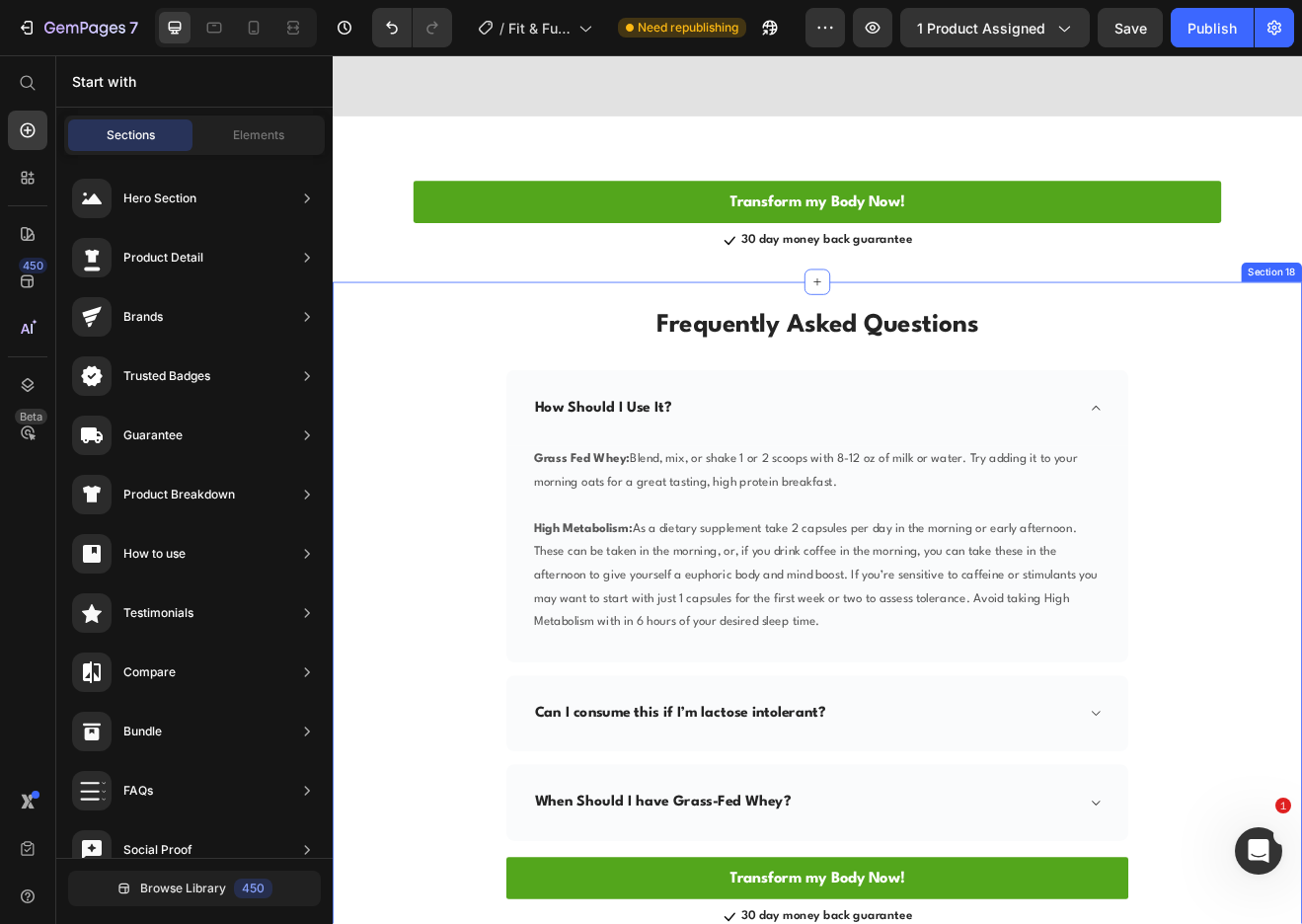 click on "Frequently Asked Questions Heading Row
How Should I Use It? Grass Fed Whey:  Blend, mix, or shake 1 or 2 scoops with 8-12 oz of milk or water. Try adding it to your morning oats for a great tasting, high protein breakfast.   High Metabolism:  As a dietary supplement take 2 capsules per day in the morning or early afternoon. These can be taken in the morning, or, if you drink coffee in the morning, you can take these in the afternoon to give yourself a euphoric body and mind boost. If you’re sensitive to caffeine or stimulants you may want to start with just 1 capsules for the first week or two to assess tolerance. Avoid taking High Metabolism with in 6 hours of your desired sleep time. Text block Row
Can I consume this if I’m lactose intolerant?
When Should I have Grass-Fed Whey? Accordion Transform my Body Now! Button Transform my Body Now! Button                Icon Text block Row" at bounding box center (925, 744) 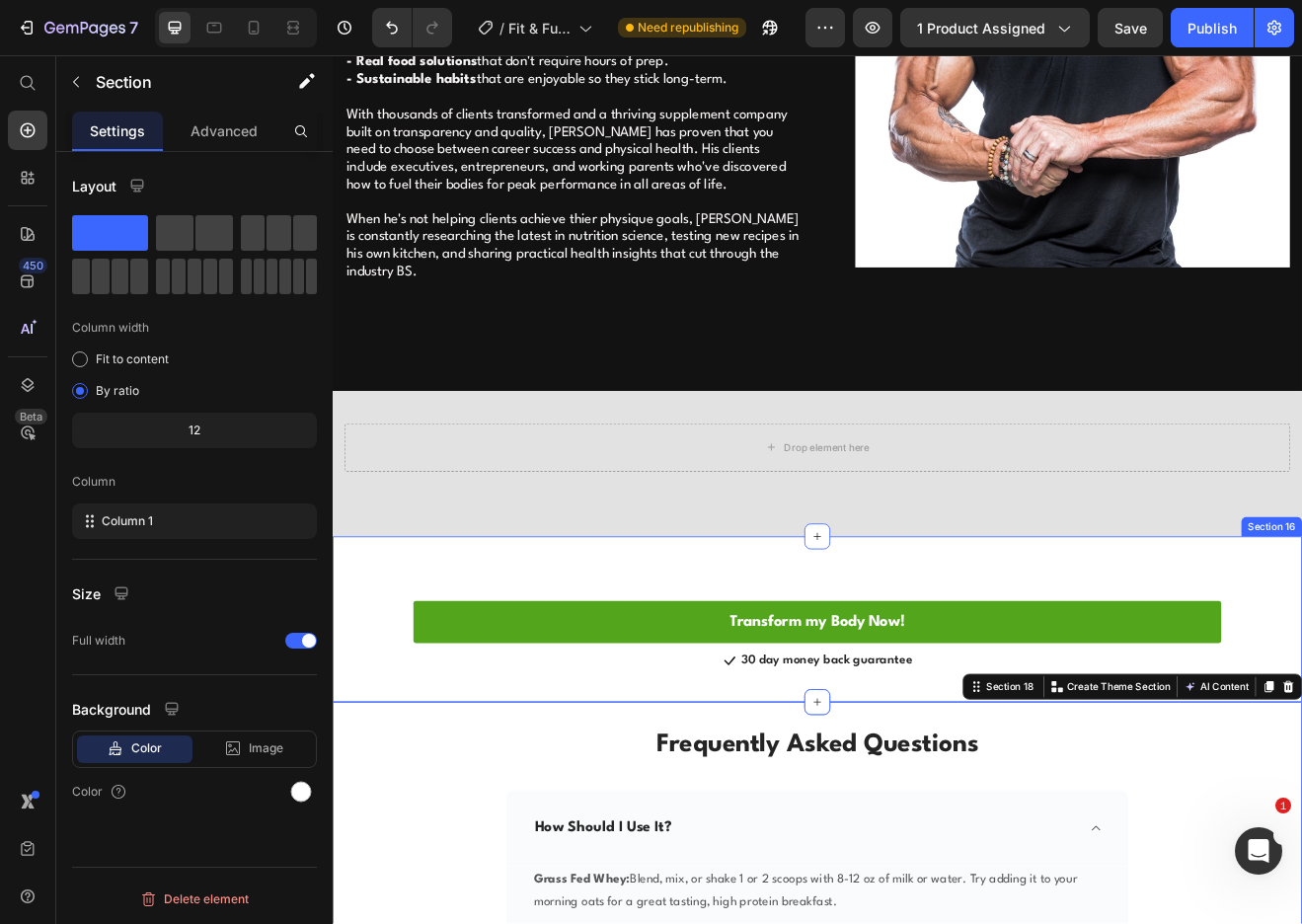 scroll, scrollTop: 4163, scrollLeft: 0, axis: vertical 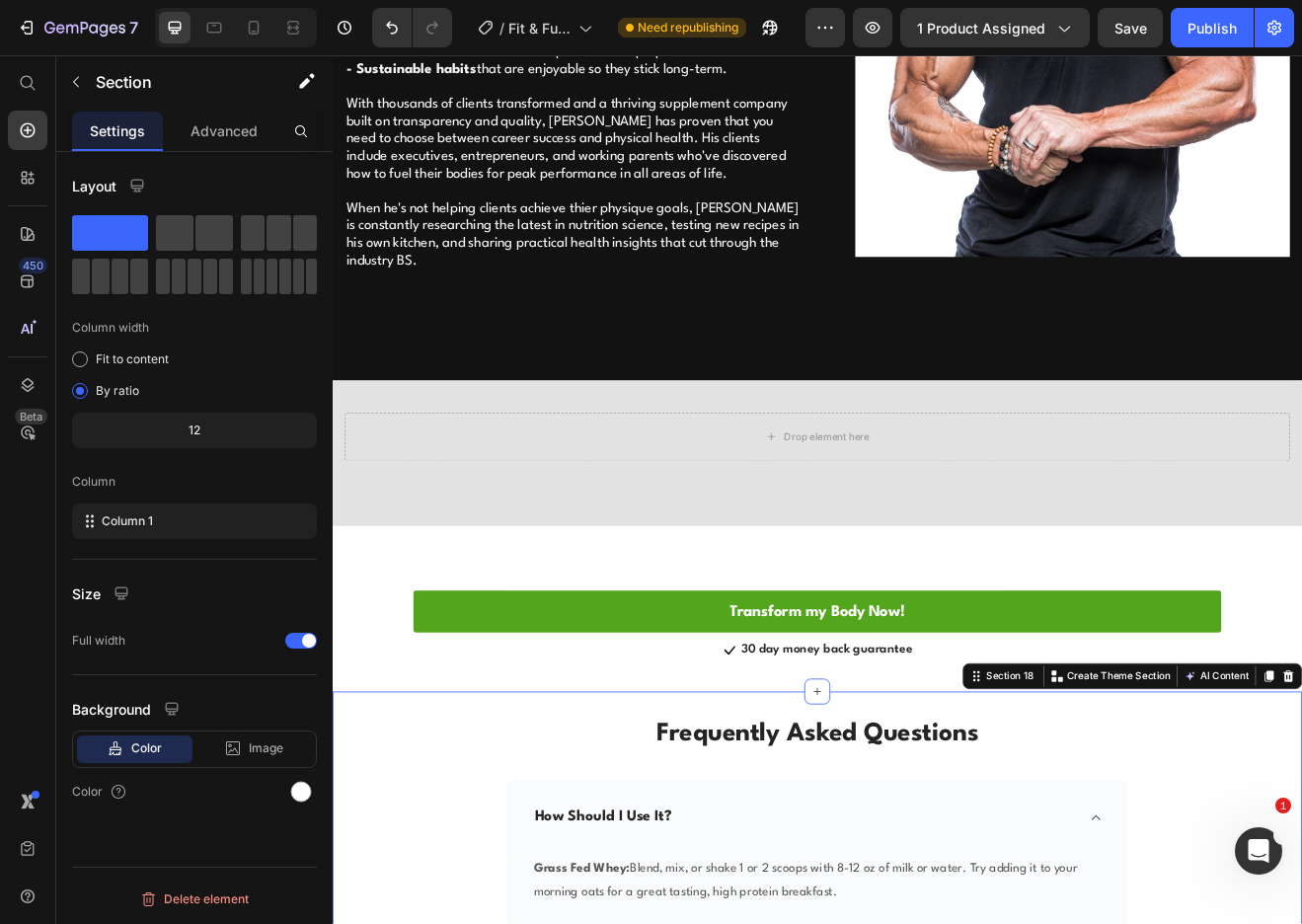 click on "Frequently Asked Questions Heading Row
How Should I Use It? Grass Fed Whey:  Blend, mix, or shake 1 or 2 scoops with 8-12 oz of milk or water. Try adding it to your morning oats for a great tasting, high protein breakfast.   High Metabolism:  As a dietary supplement take 2 capsules per day in the morning or early afternoon. These can be taken in the morning, or, if you drink coffee in the morning, you can take these in the afternoon to give yourself a euphoric body and mind boost. If you’re sensitive to caffeine or stimulants you may want to start with just 1 capsules for the first week or two to assess tolerance. Avoid taking High Metabolism with in 6 hours of your desired sleep time. Text block Row
Can I consume this if I’m lactose intolerant?
When Should I have Grass-Fed Whey? Accordion Transform my Body Now! Button Transform my Body Now! Button                Icon Text block Row" at bounding box center (925, 1245) 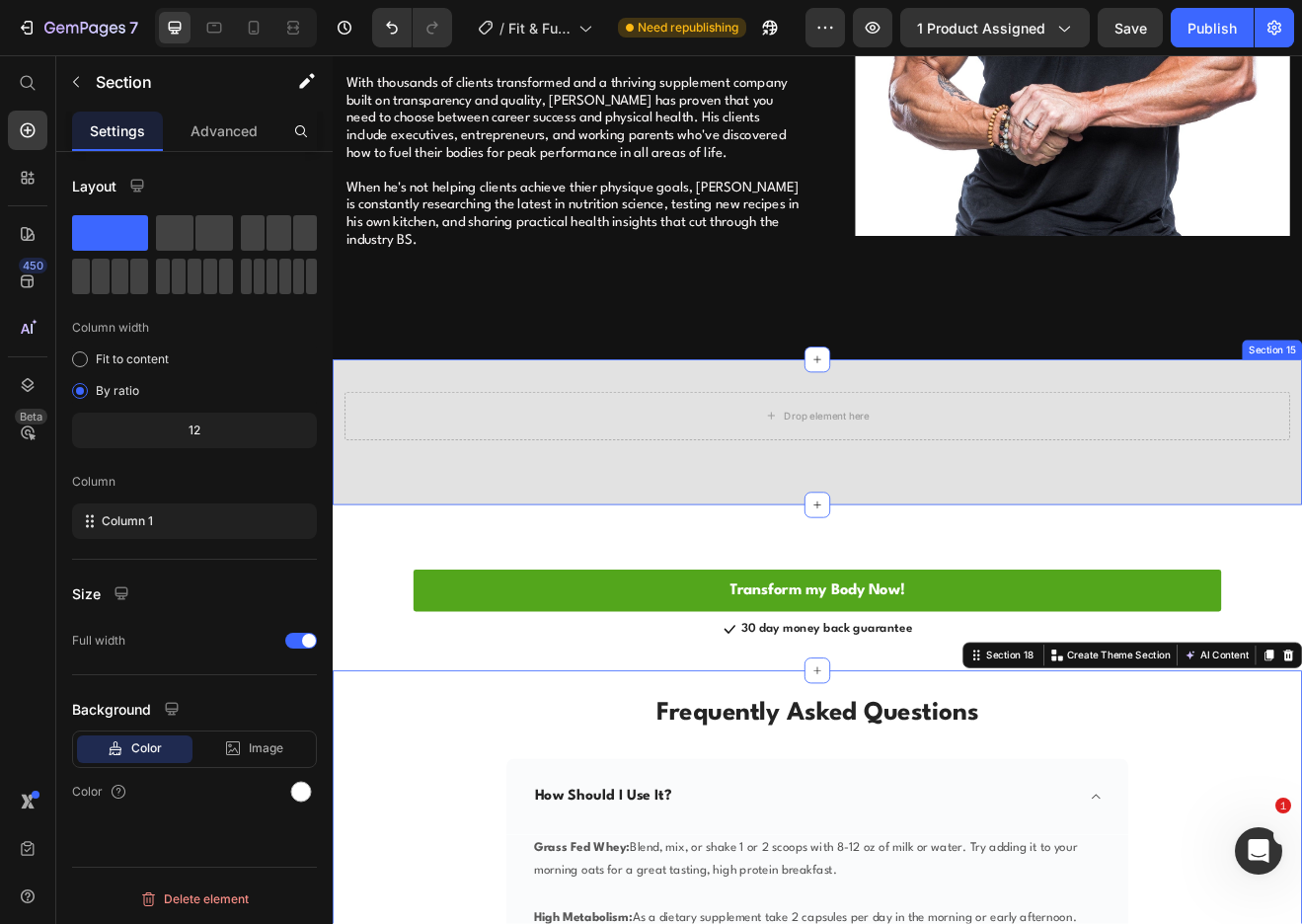 click on "Drop element here Row Section 15" at bounding box center (925, 516) 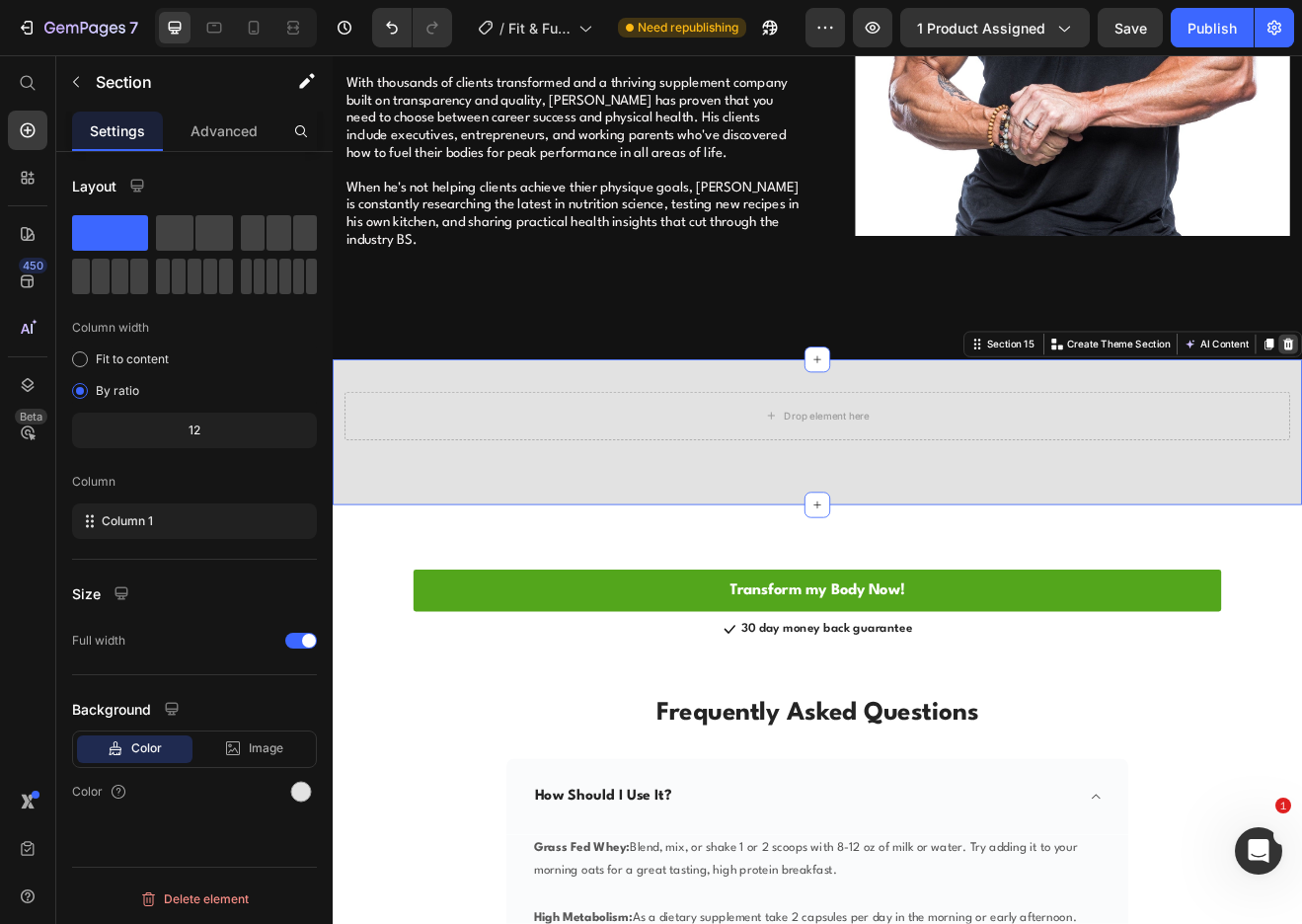 click 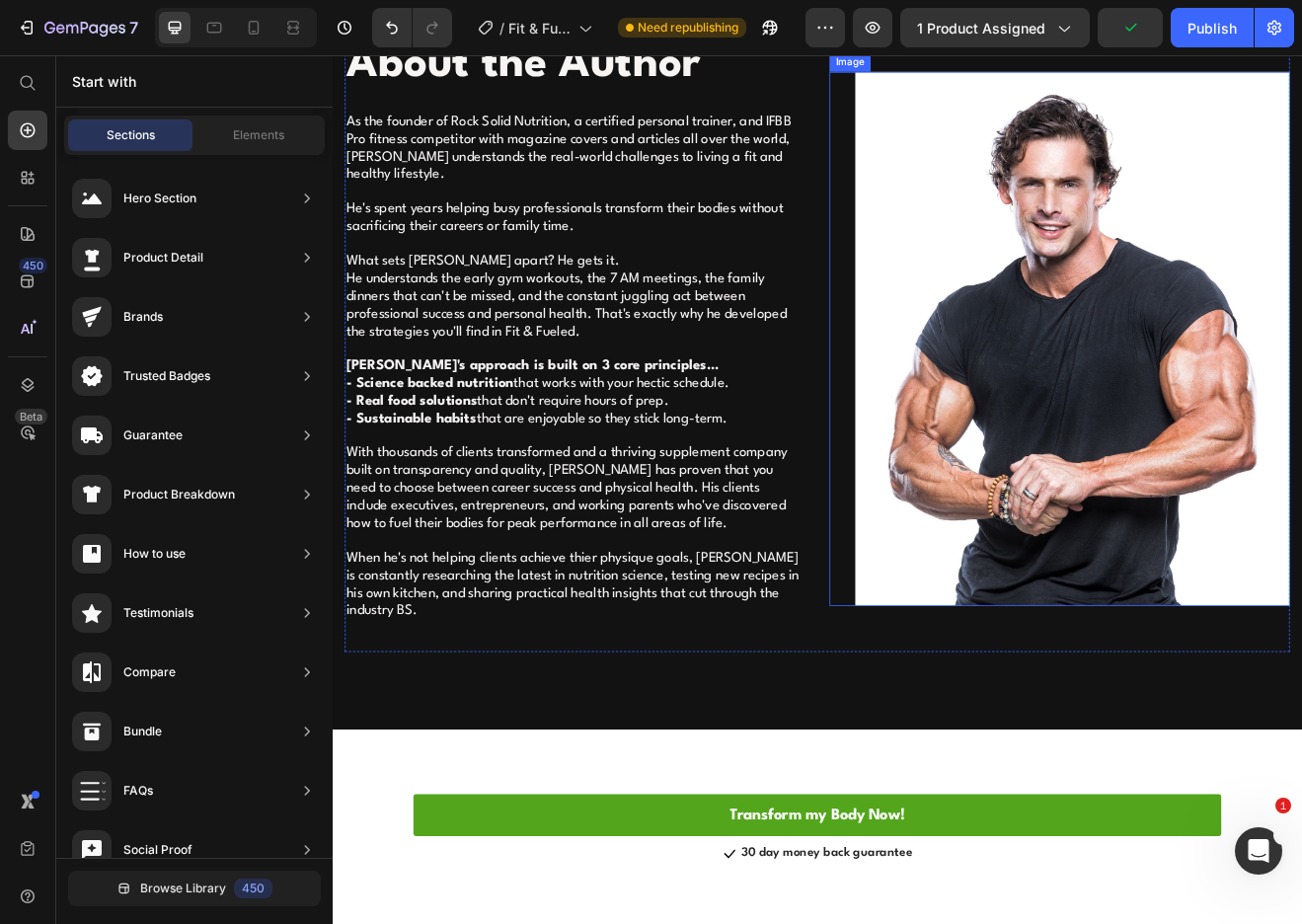 scroll, scrollTop: 3991, scrollLeft: 0, axis: vertical 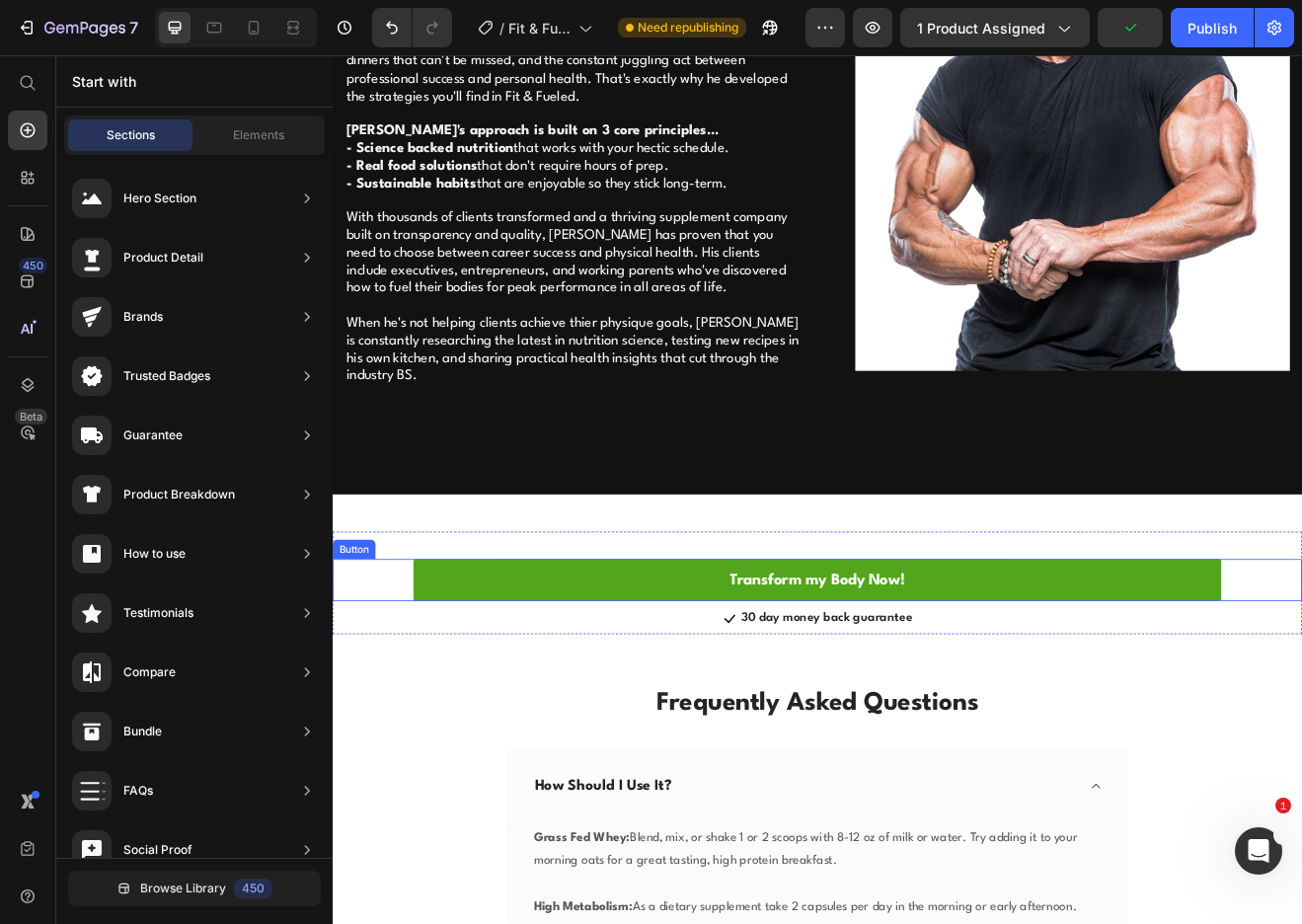 click on "Transform my Body Now! Button" at bounding box center [925, 697] 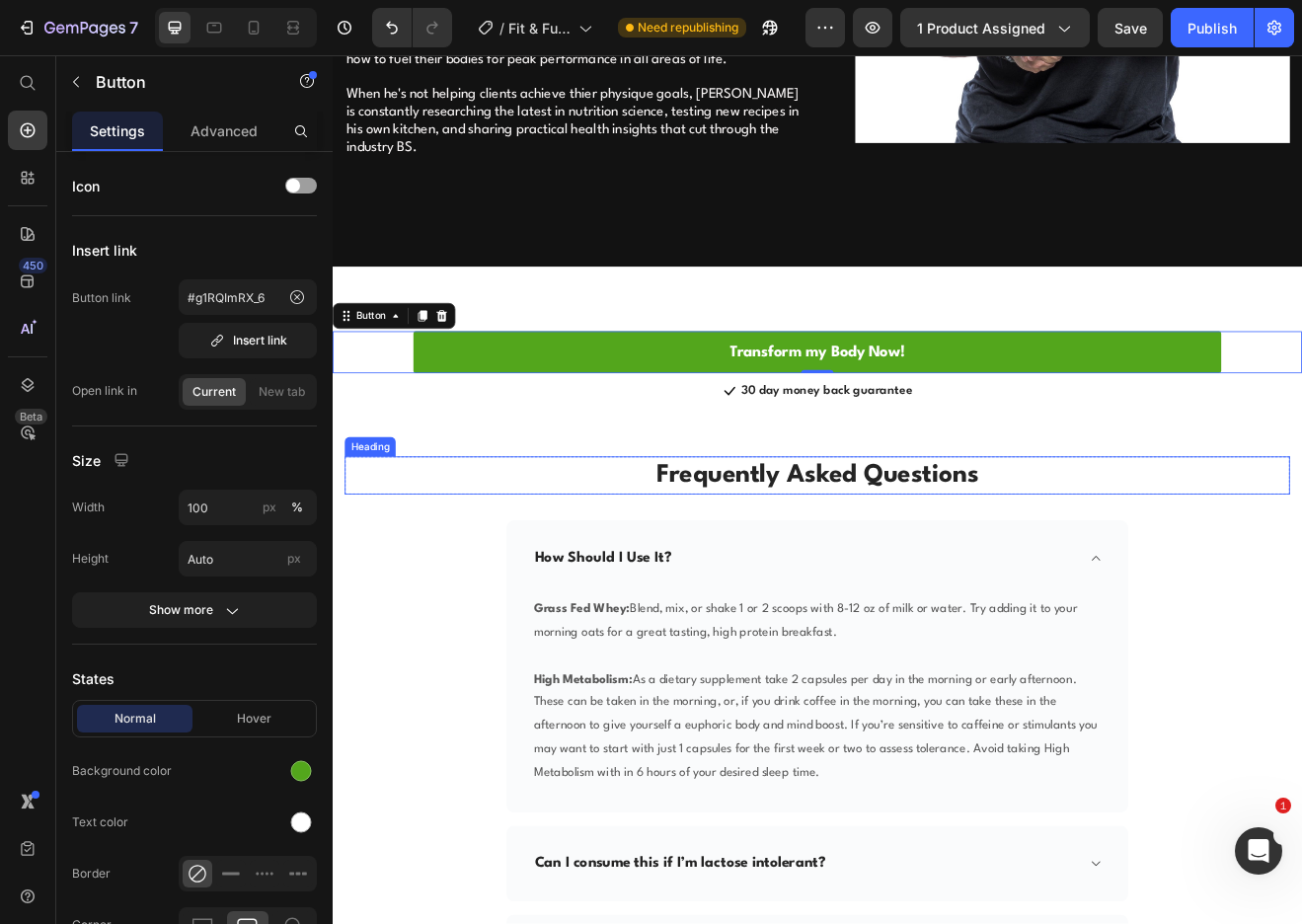 scroll, scrollTop: 4126, scrollLeft: 0, axis: vertical 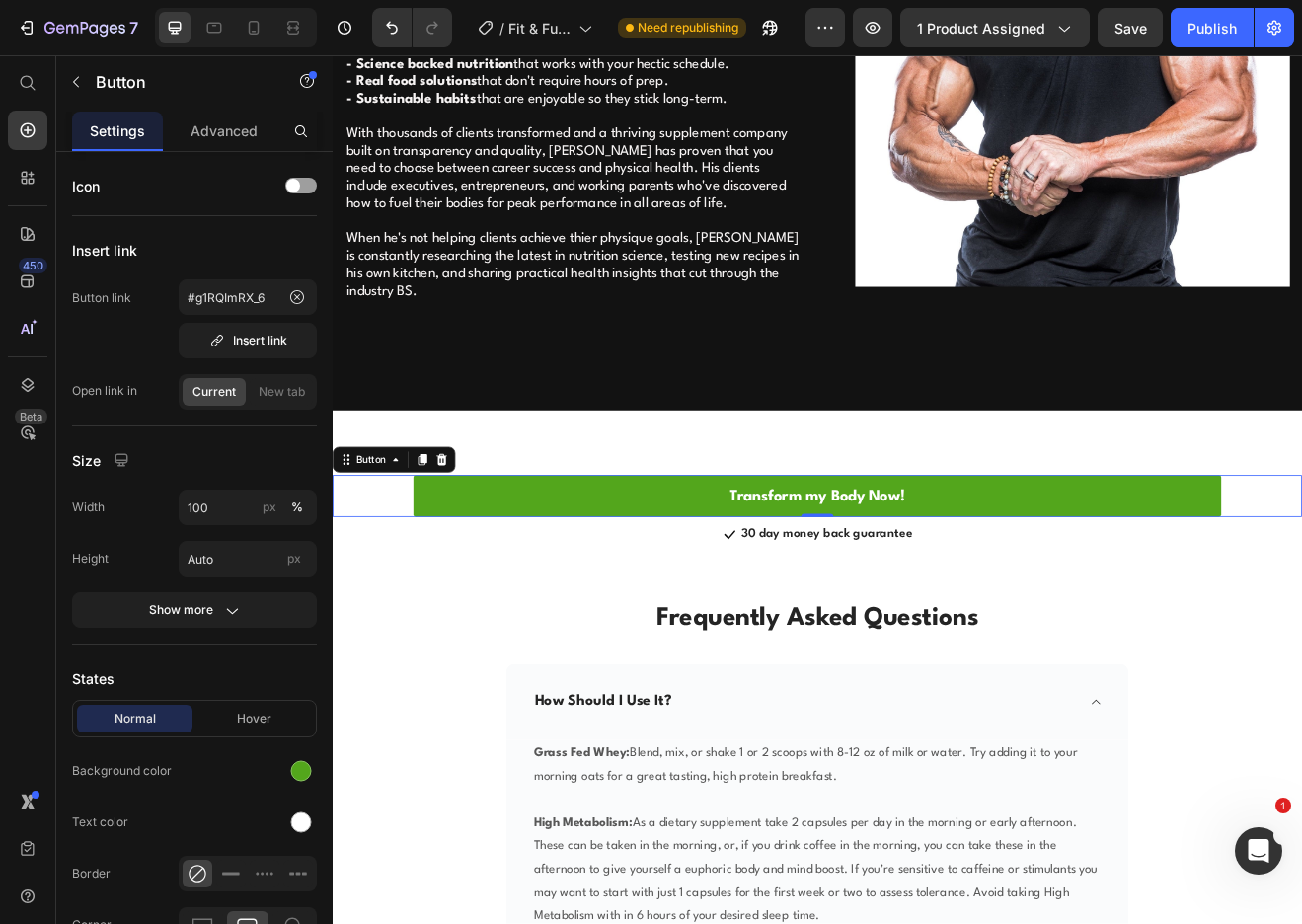 click on "Transform my Body Now! Button   0" at bounding box center [925, 594] 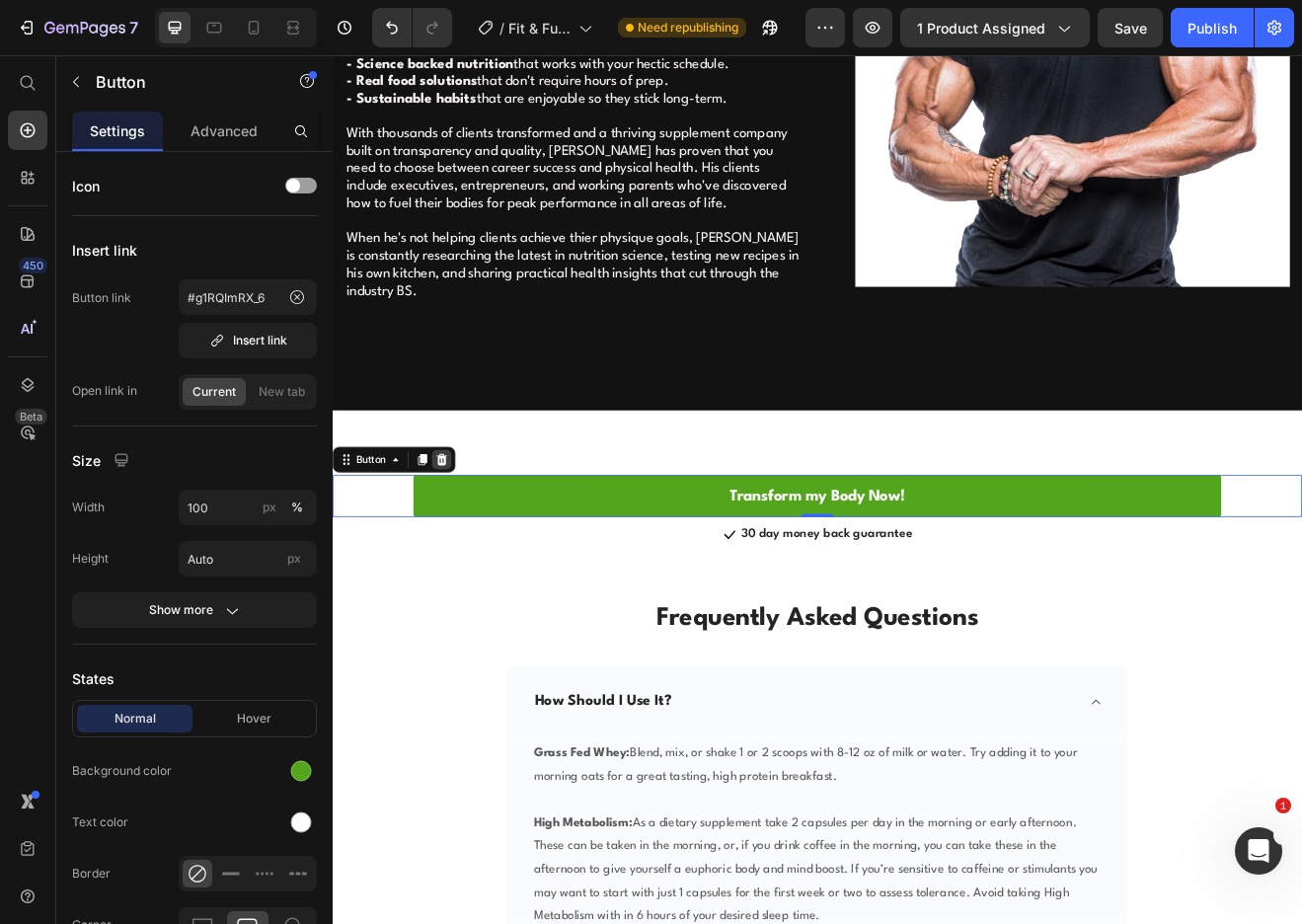 click 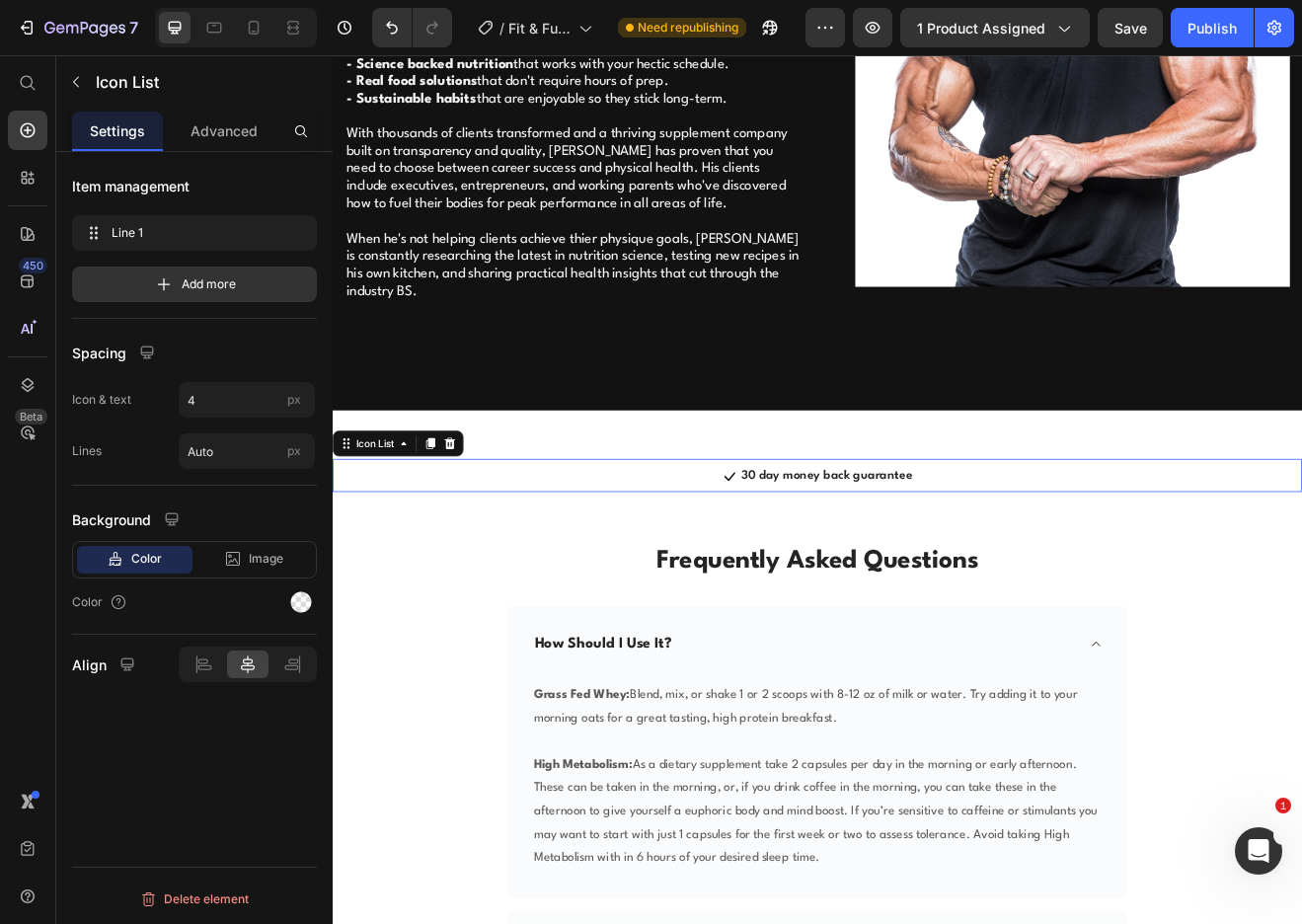 click on "Icon 30 day money back guarantee Text block" at bounding box center [925, 573] 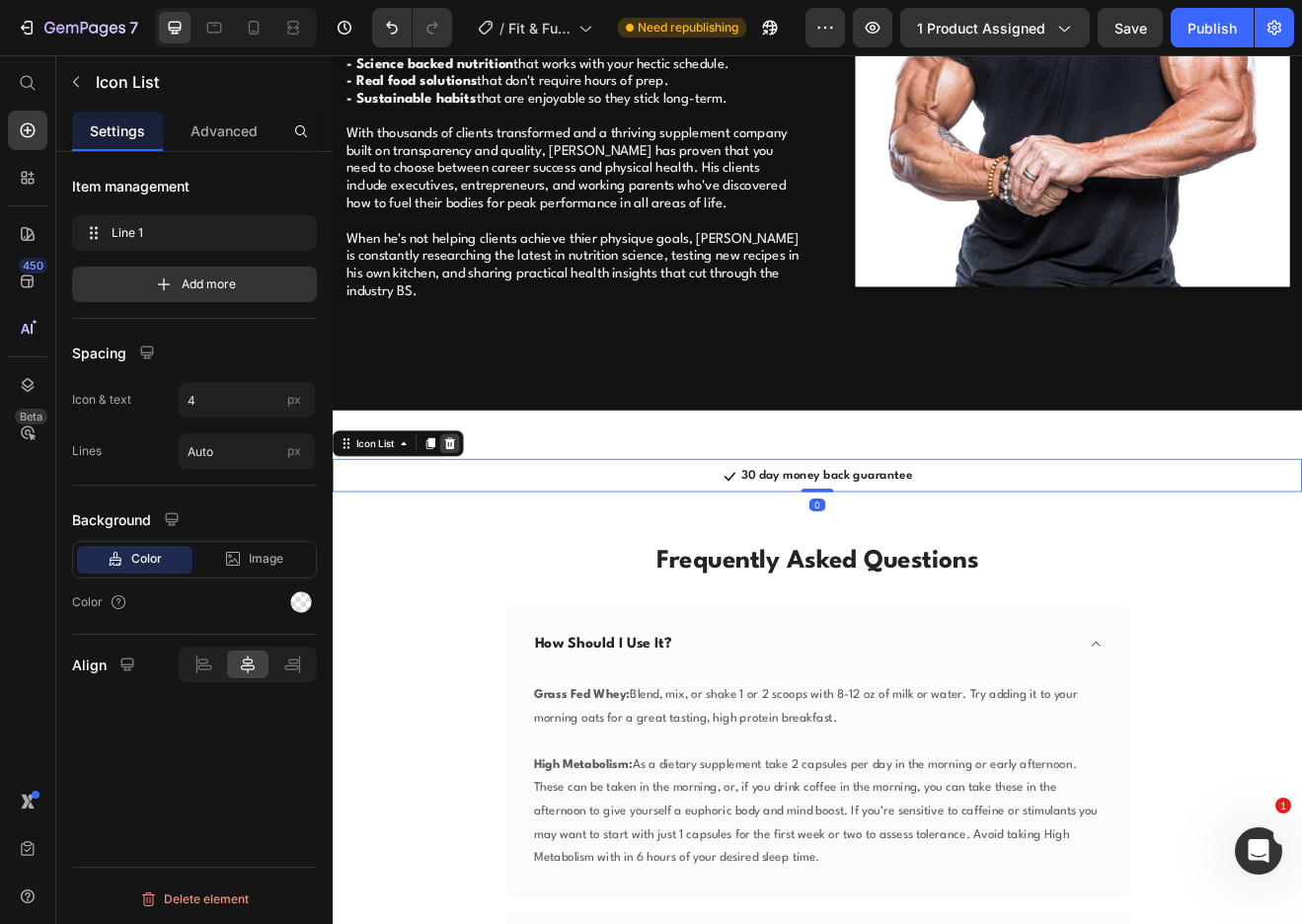 click 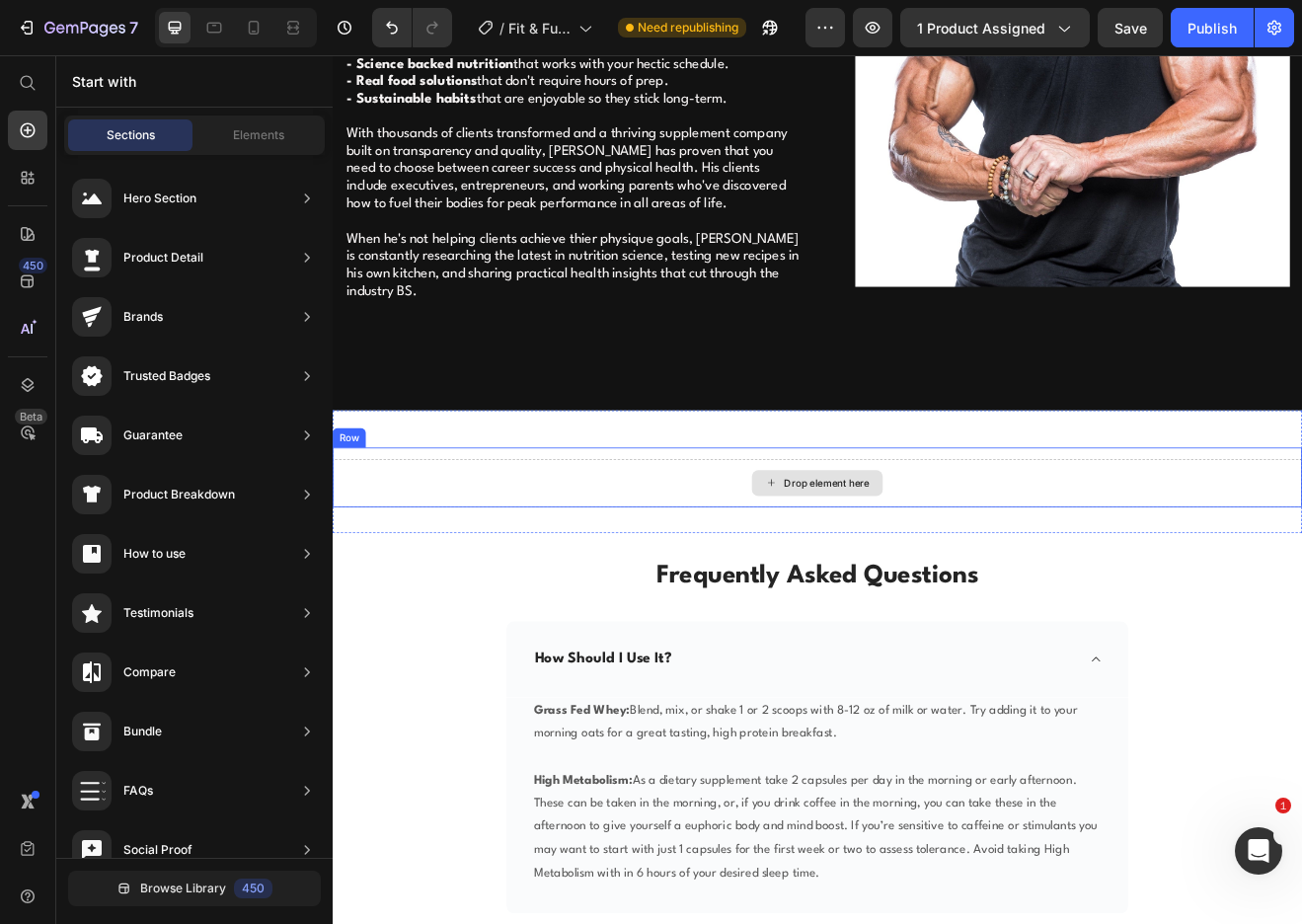 click on "Drop element here" at bounding box center [925, 578] 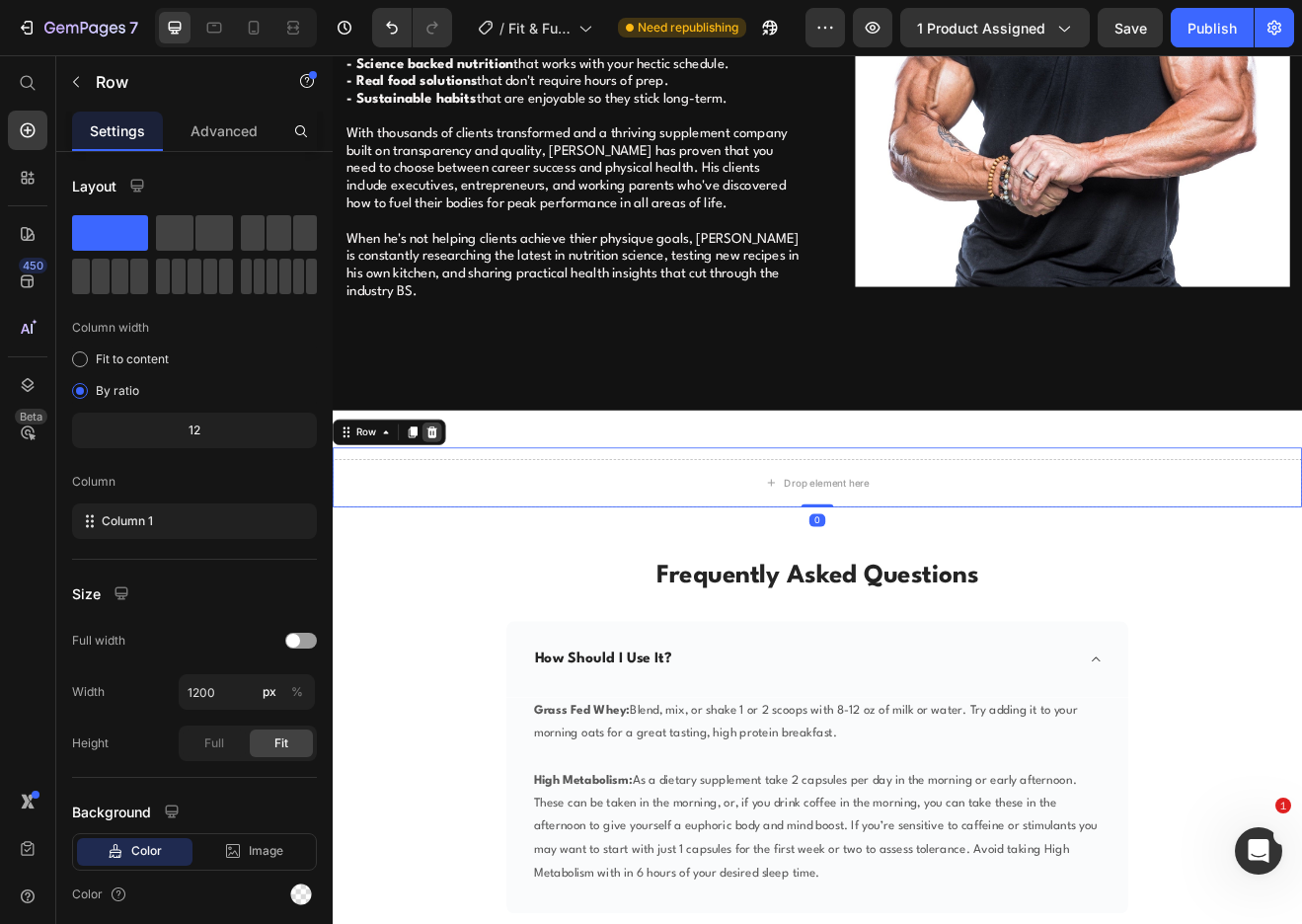 click 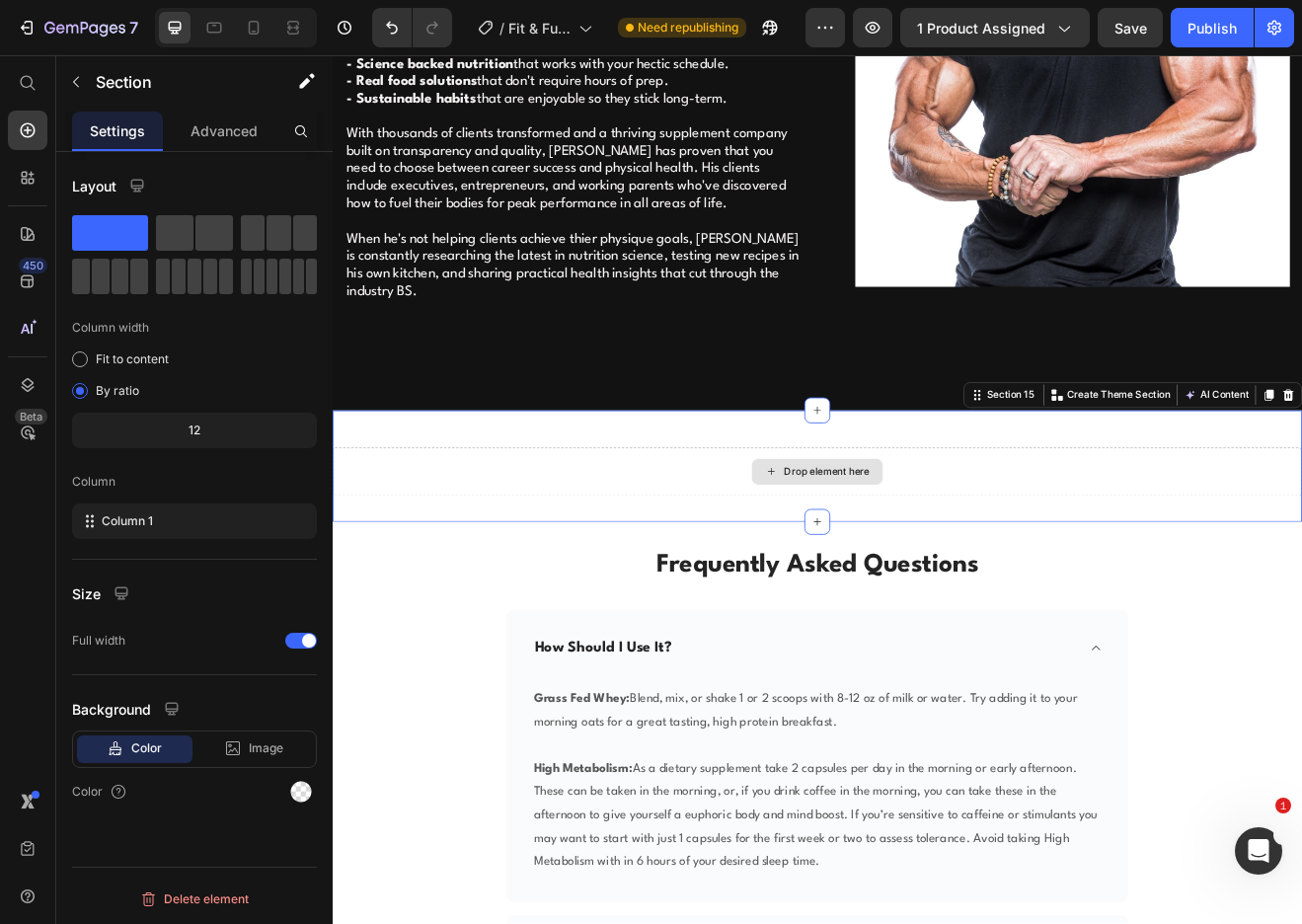 click on "Drop element here" at bounding box center (925, 565) 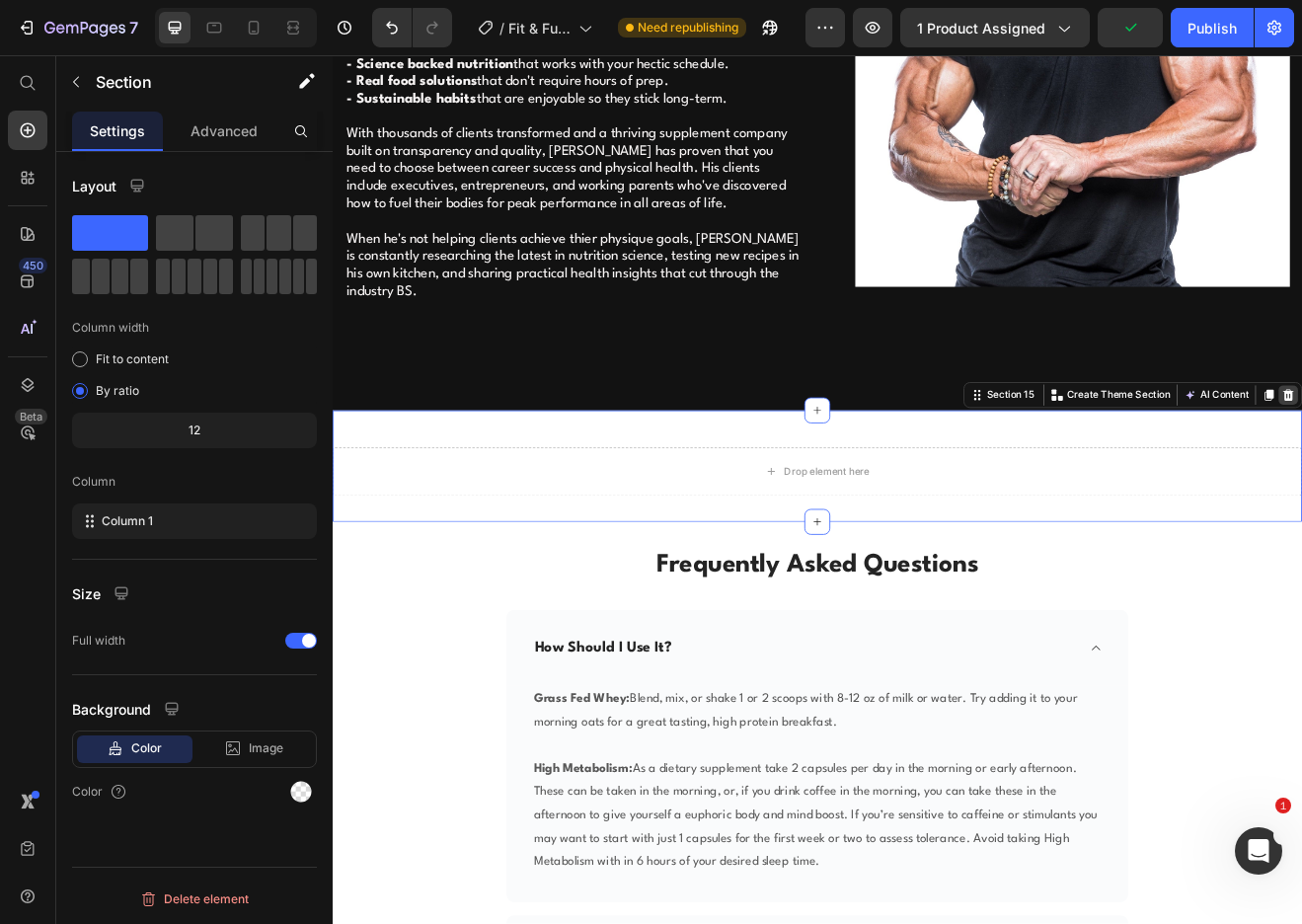 click at bounding box center [1500, 471] 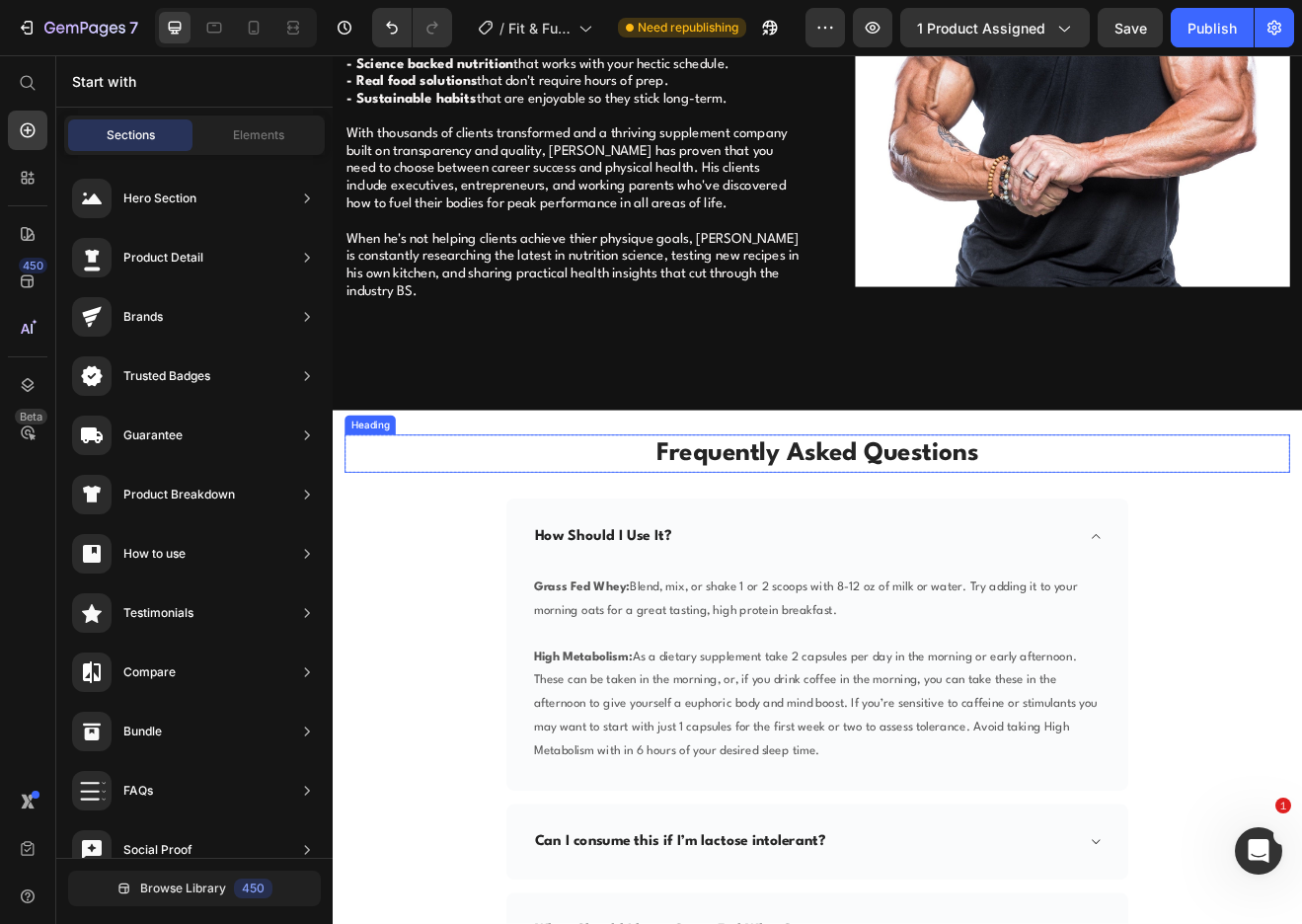 click on "Frequently Asked Questions" at bounding box center [925, 542] 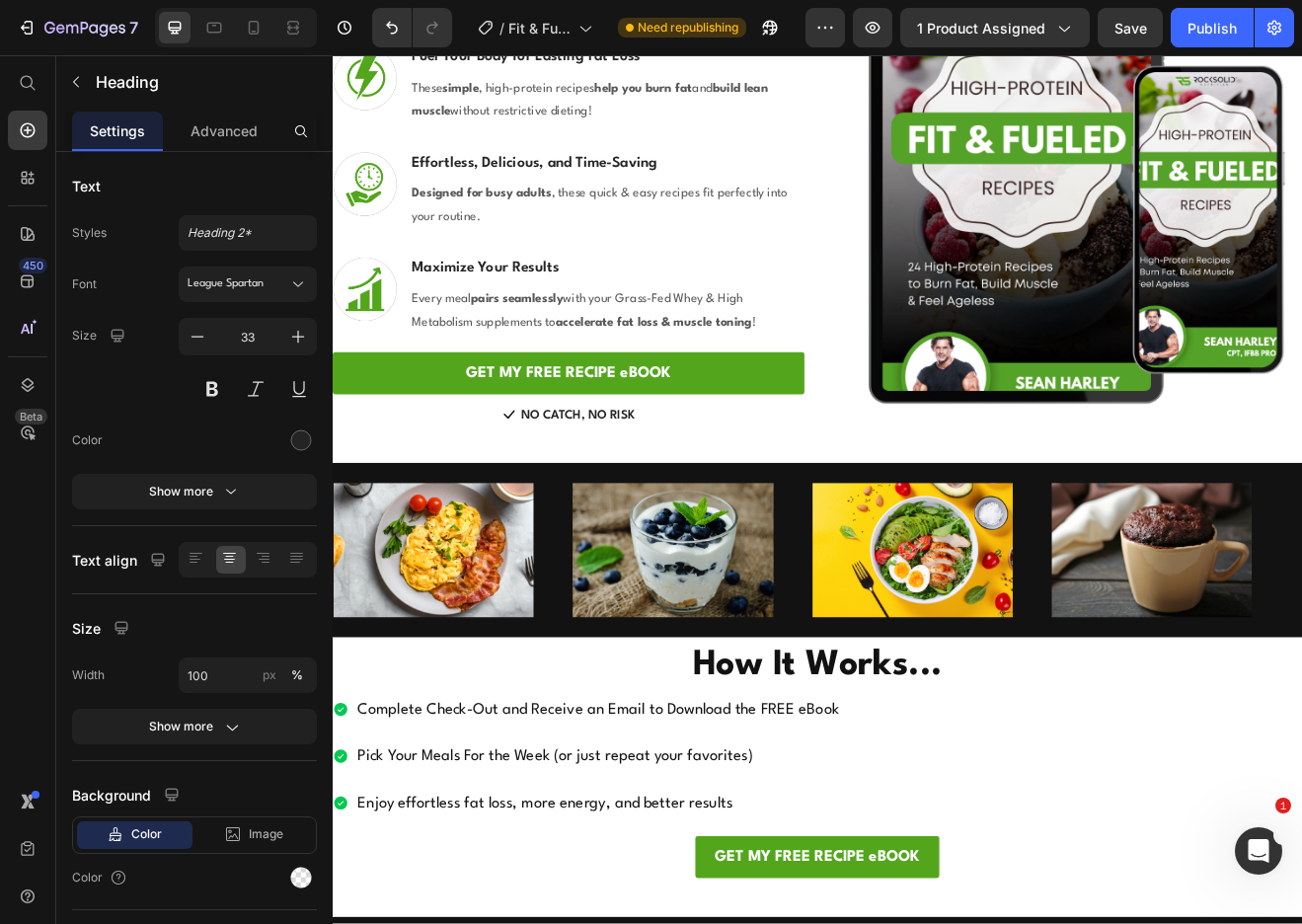 scroll, scrollTop: 2782, scrollLeft: 0, axis: vertical 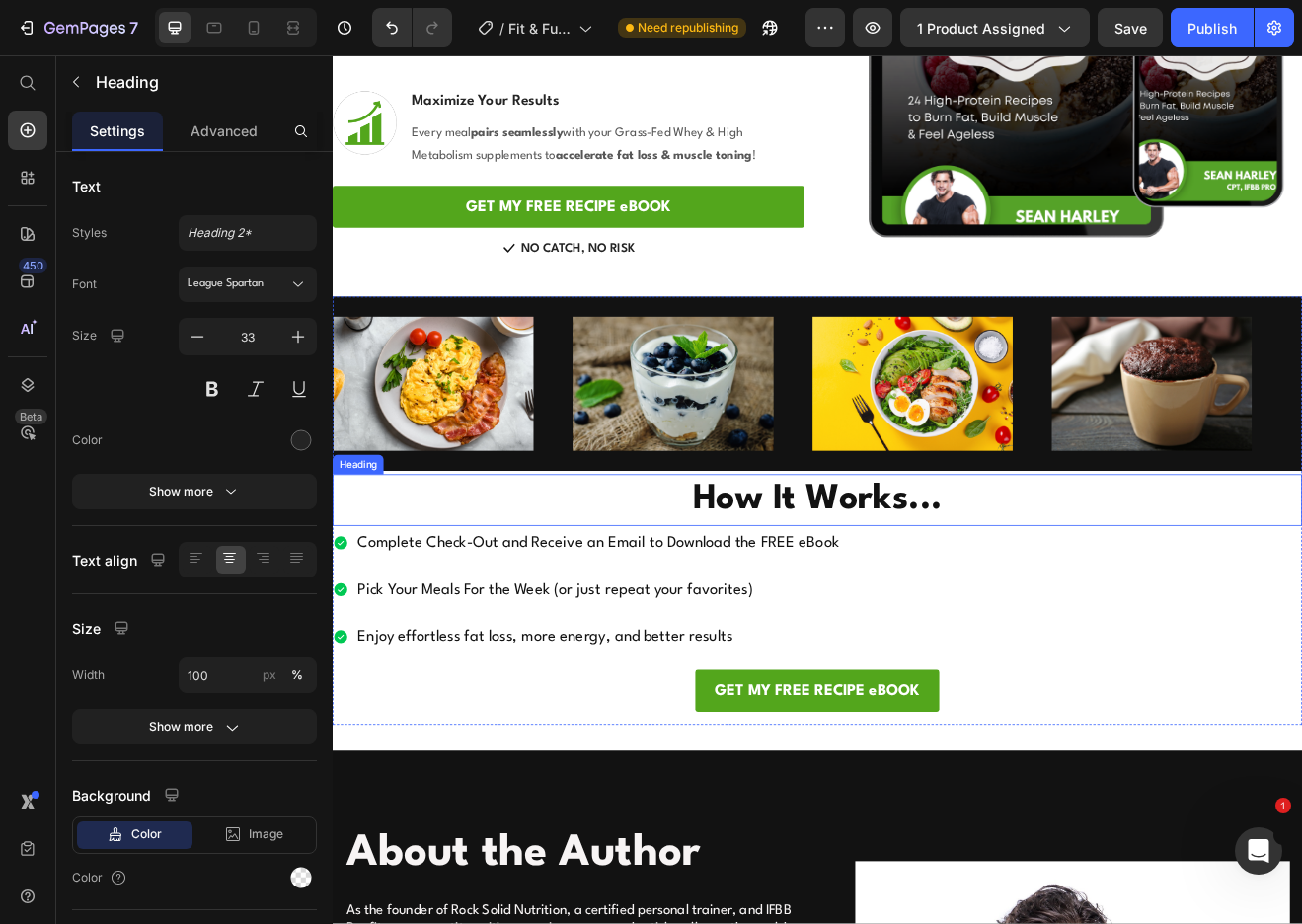 click on "How It Works..." at bounding box center (925, 599) 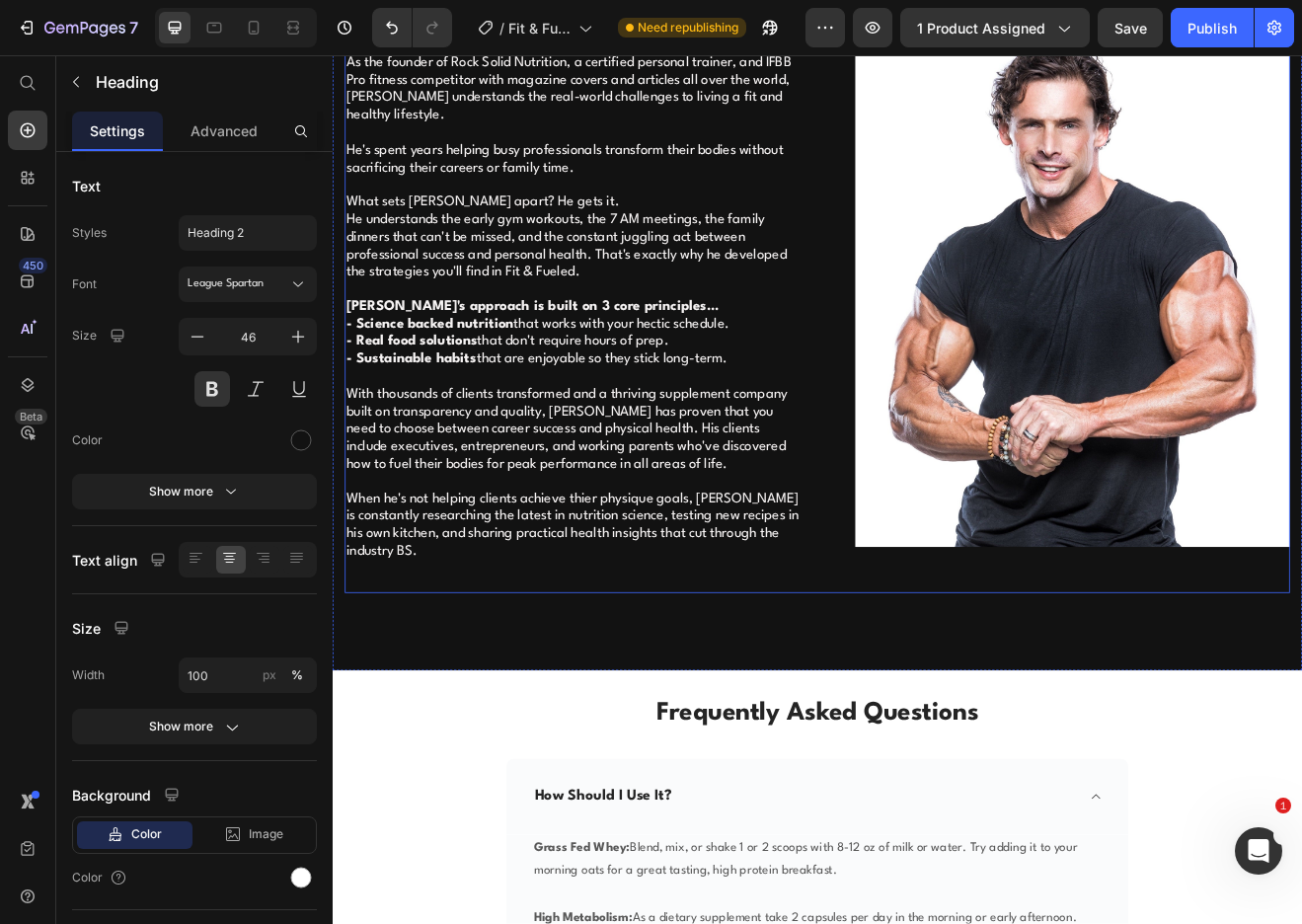 scroll, scrollTop: 4260, scrollLeft: 0, axis: vertical 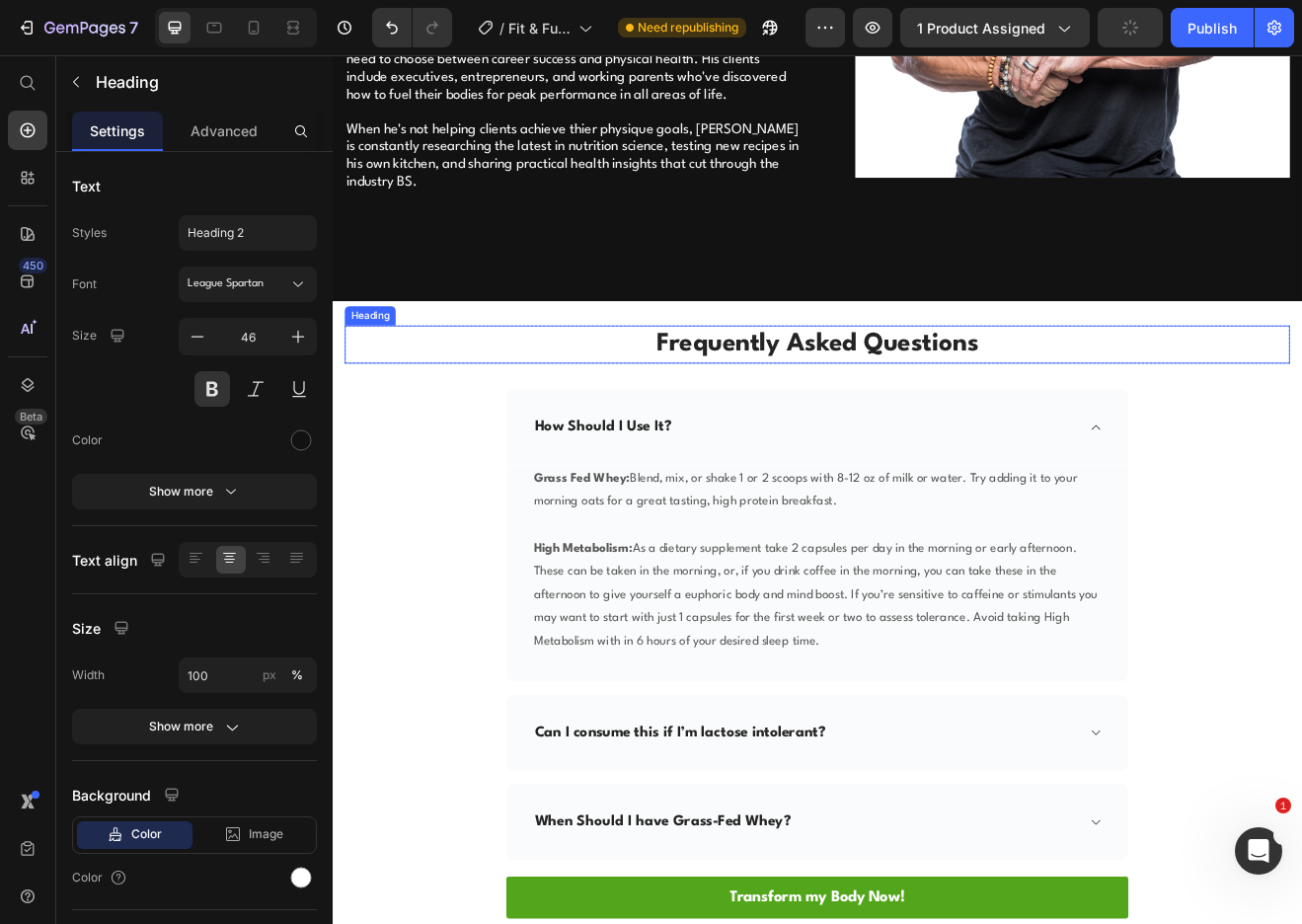 click on "Frequently Asked Questions" at bounding box center (925, 409) 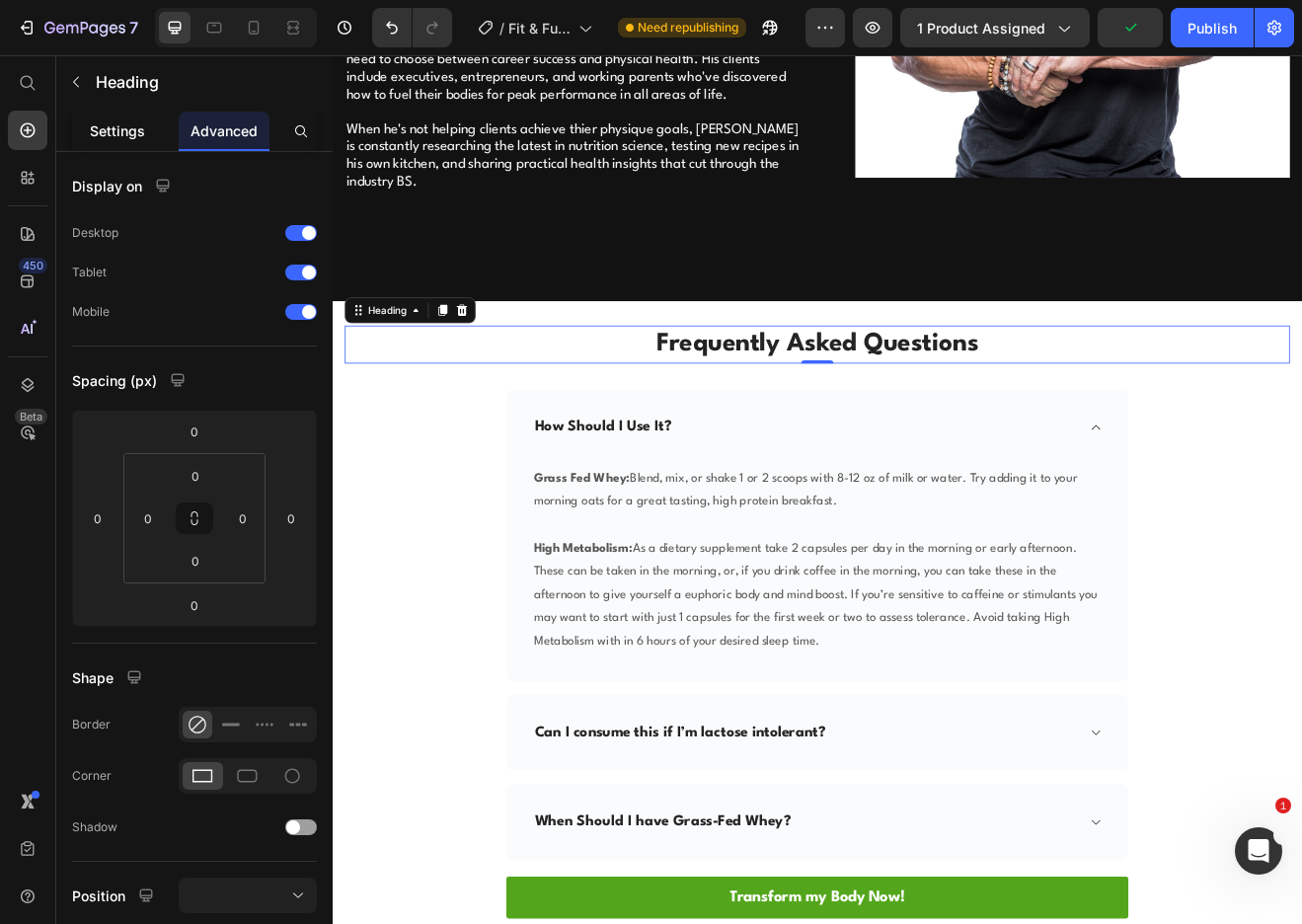 click on "Settings" at bounding box center [117, 130] 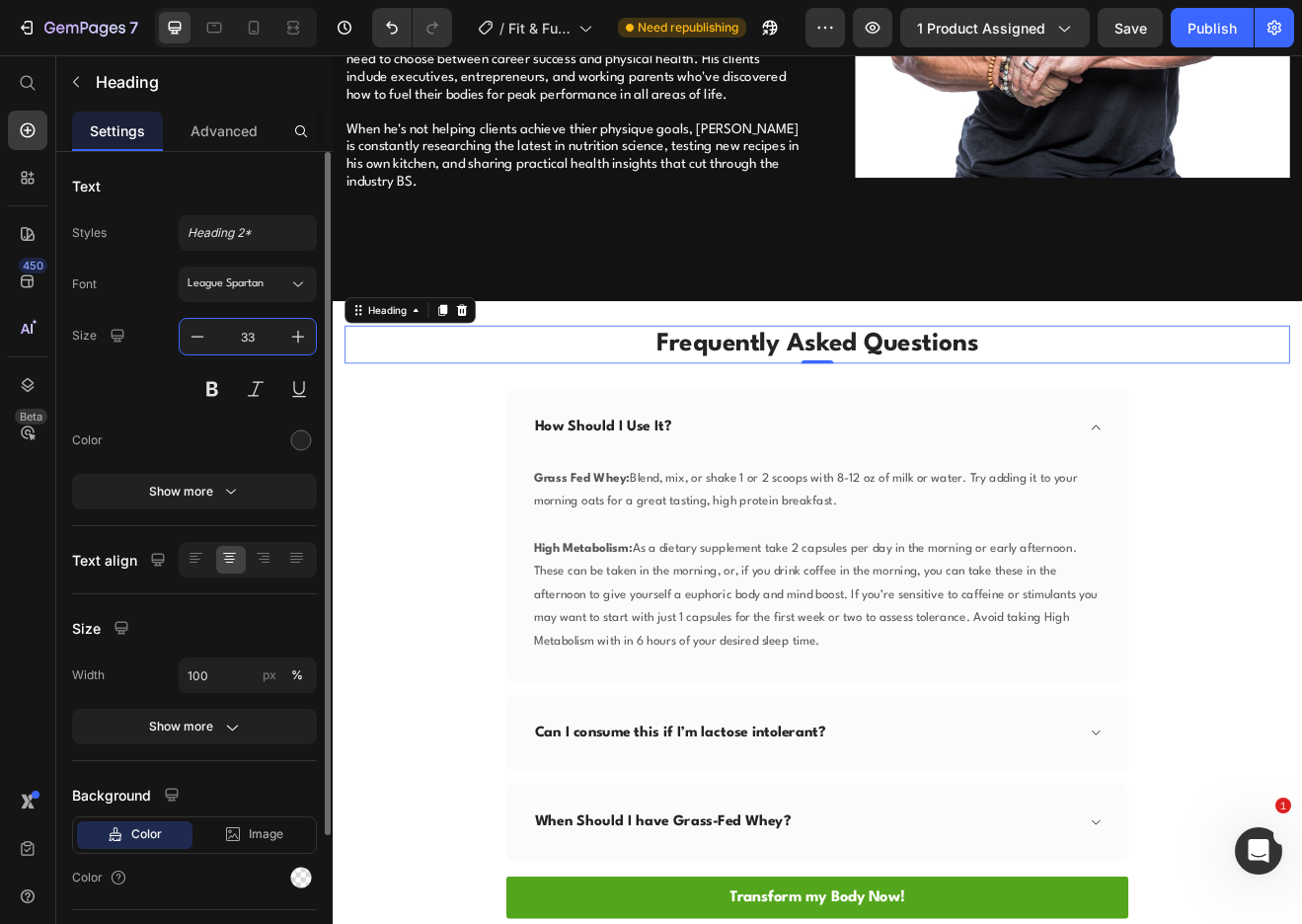 click on "33" at bounding box center [248, 337] 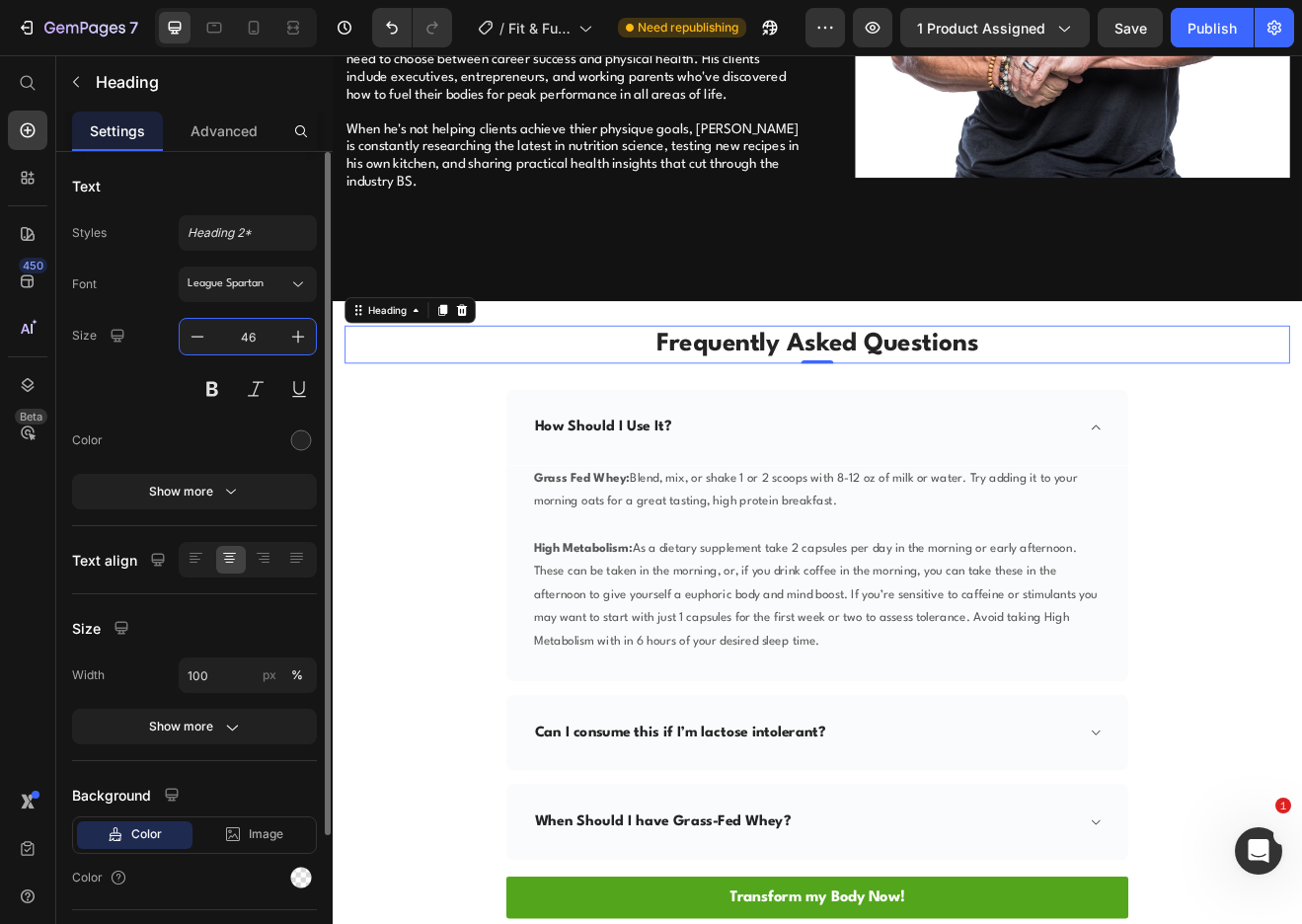 type on "46" 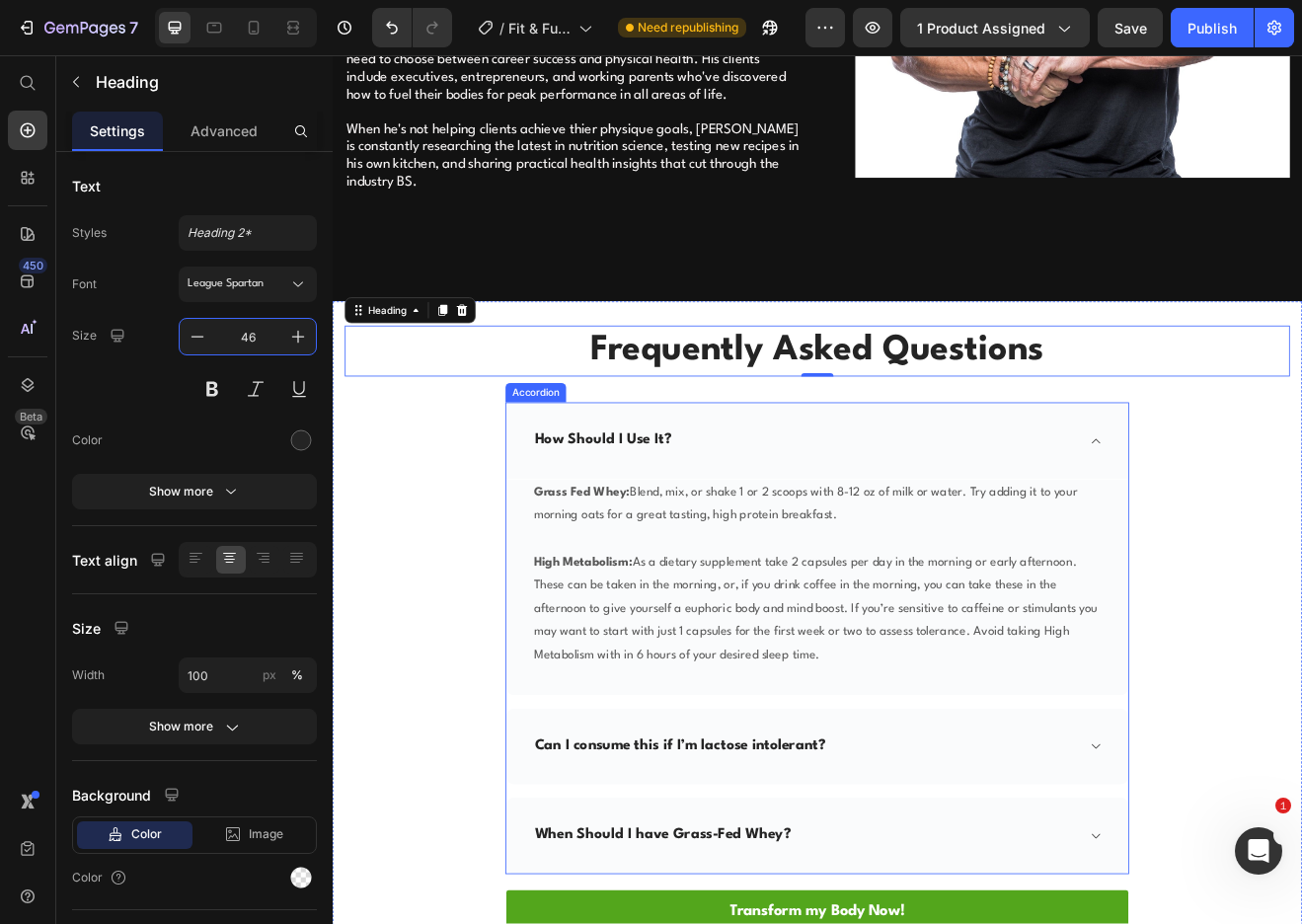 click on "How Should I Use It?" at bounding box center [662, 526] 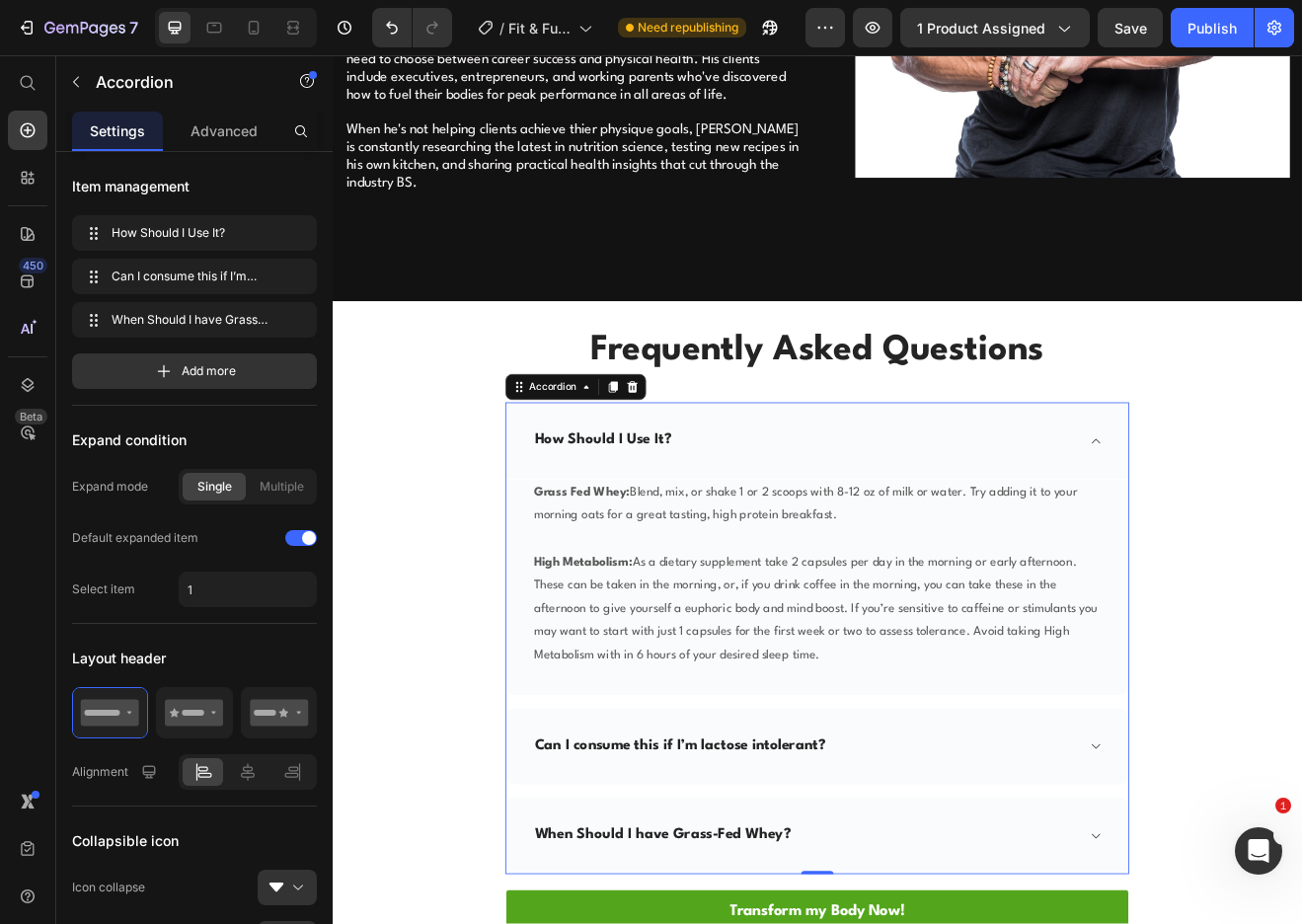 click on "How Should I Use It?" at bounding box center (662, 526) 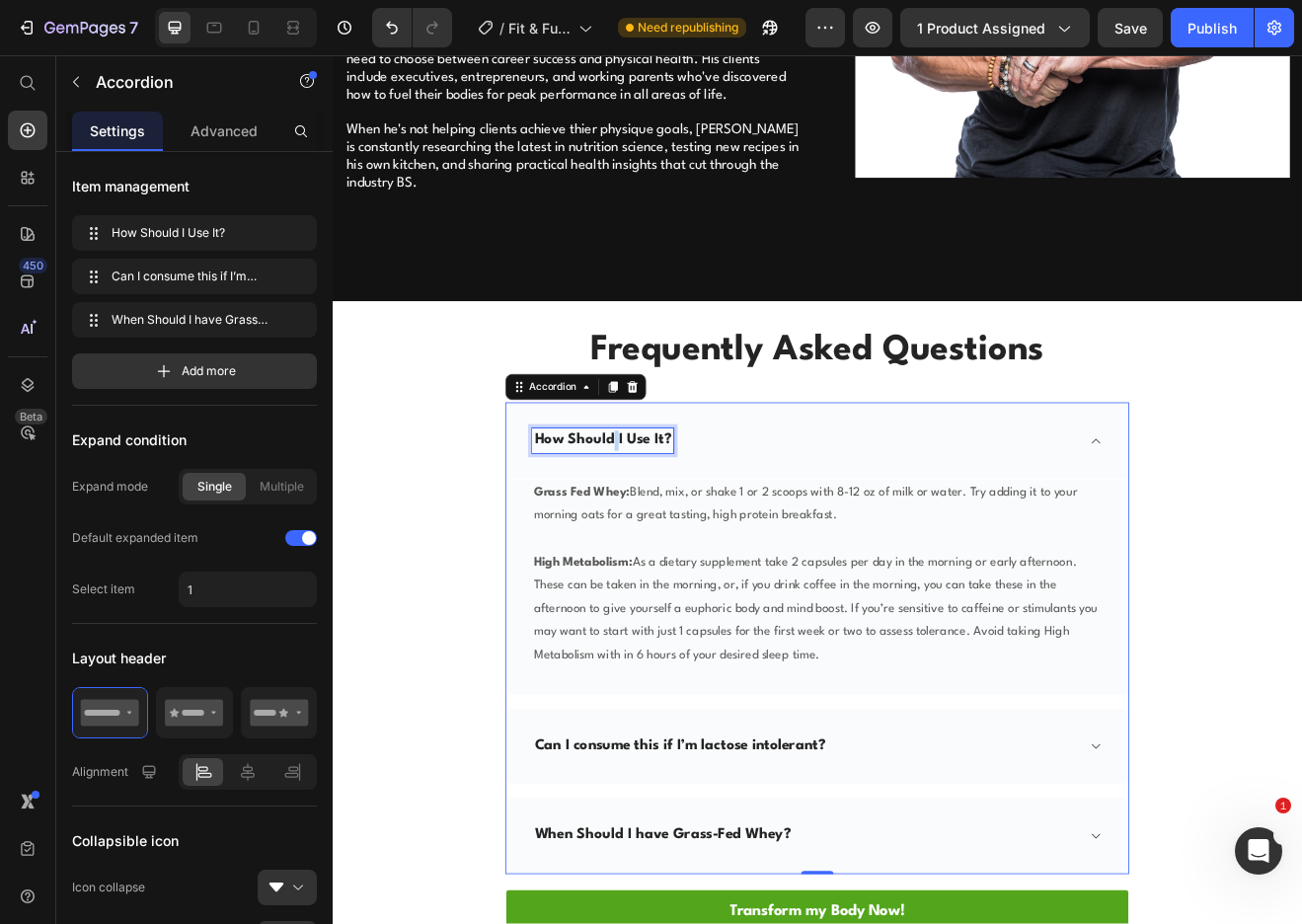 click on "How Should I Use It?" at bounding box center [662, 526] 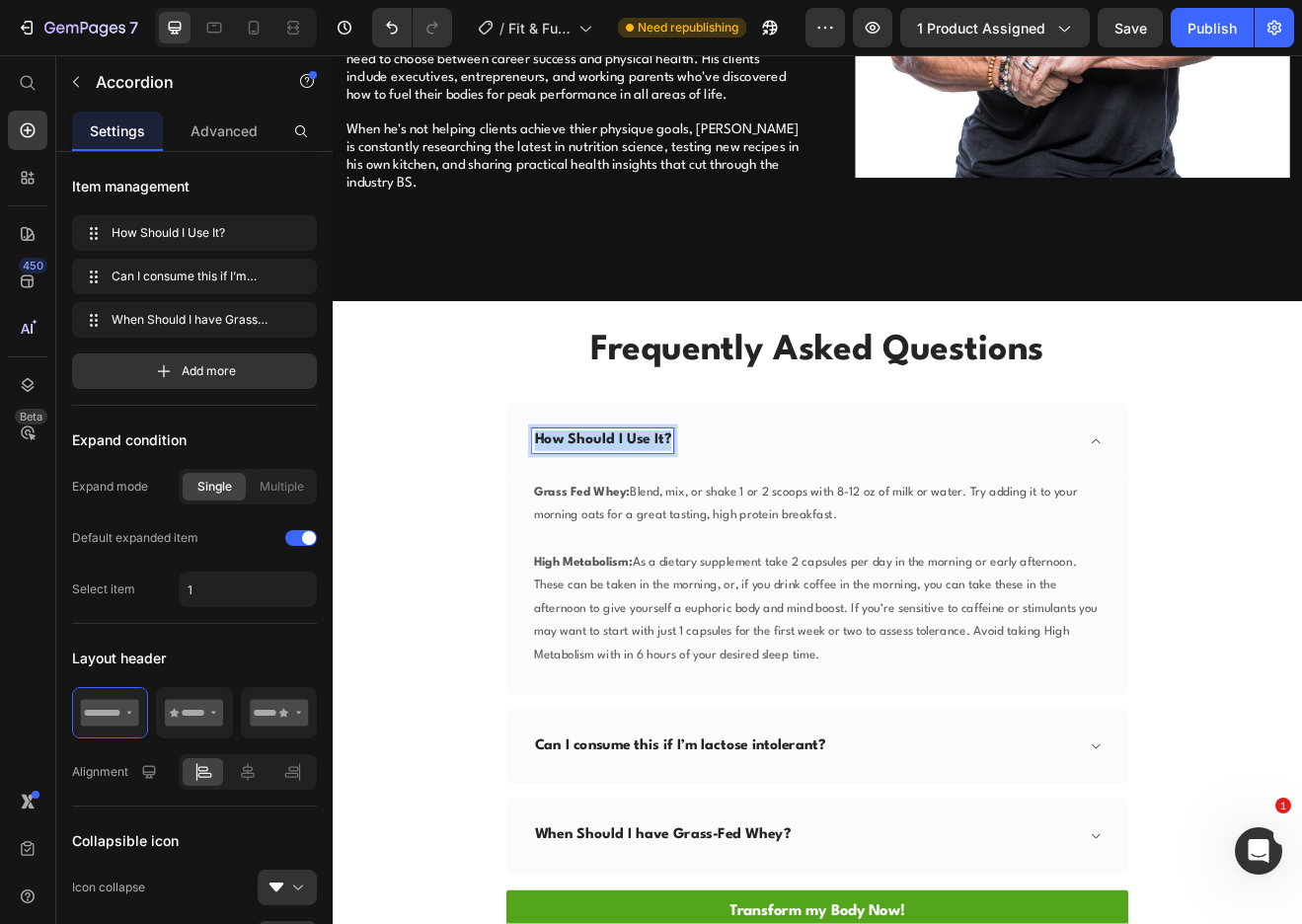 click on "How Should I Use It?" at bounding box center (662, 526) 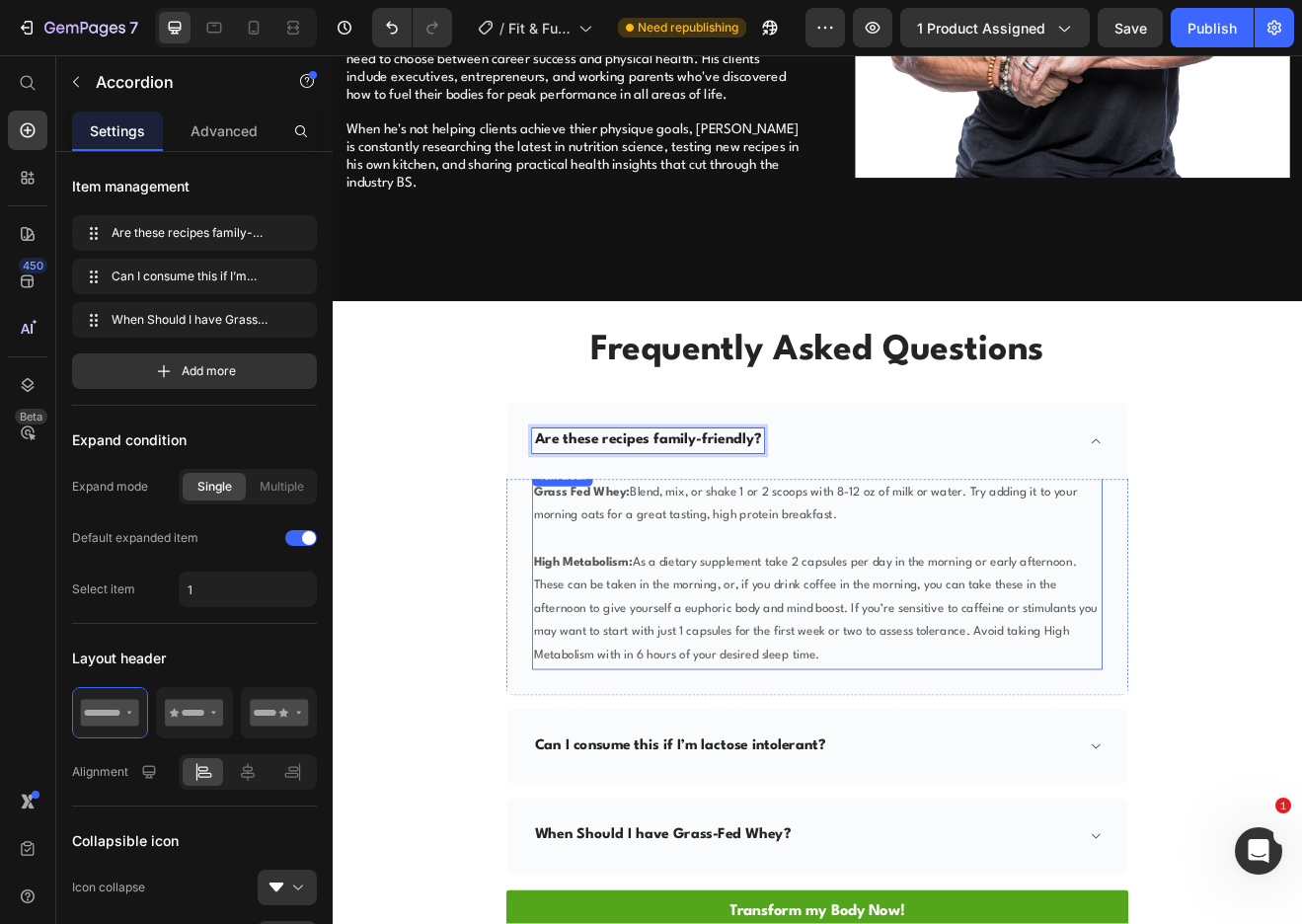 click on "These can be taken in the morning, or, if you drink coffee in the morning, you can take these in the afternoon to give yourself a euphoric body and mind boost. If you’re sensitive to caffeine or stimulants you may want to start with just 1 capsules for the first week or two to assess tolerance. Avoid taking High Metabolism with in 6 hours of your desired sleep time." at bounding box center (925, 746) 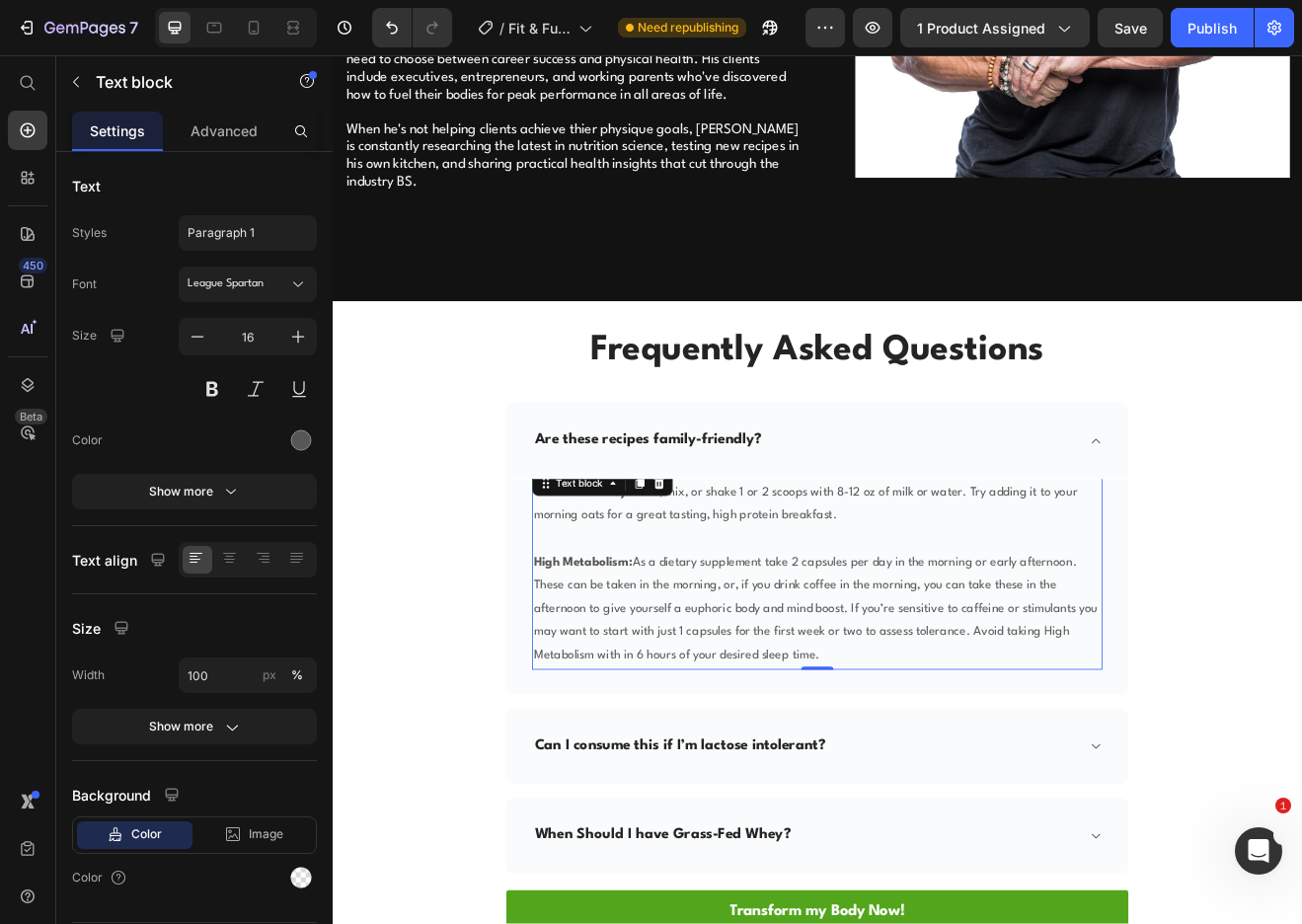 click on "These can be taken in the morning, or, if you drink coffee in the morning, you can take these in the afternoon to give yourself a euphoric body and mind boost. If you’re sensitive to caffeine or stimulants you may want to start with just 1 capsules for the first week or two to assess tolerance. Avoid taking High Metabolism with in 6 hours of your desired sleep time." at bounding box center [925, 746] 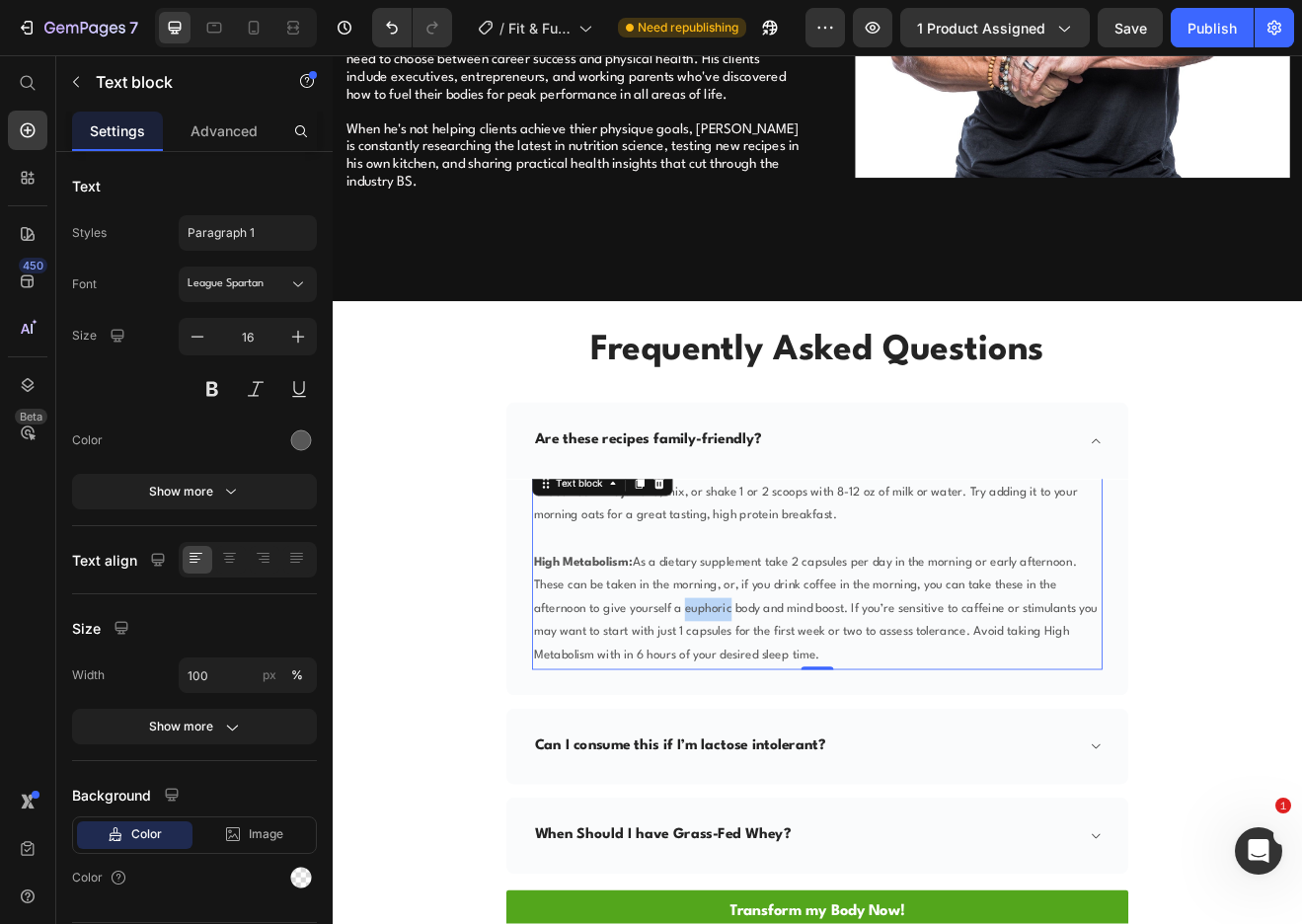 click on "These can be taken in the morning, or, if you drink coffee in the morning, you can take these in the afternoon to give yourself a euphoric body and mind boost. If you’re sensitive to caffeine or stimulants you may want to start with just 1 capsules for the first week or two to assess tolerance. Avoid taking High Metabolism with in 6 hours of your desired sleep time." at bounding box center (925, 746) 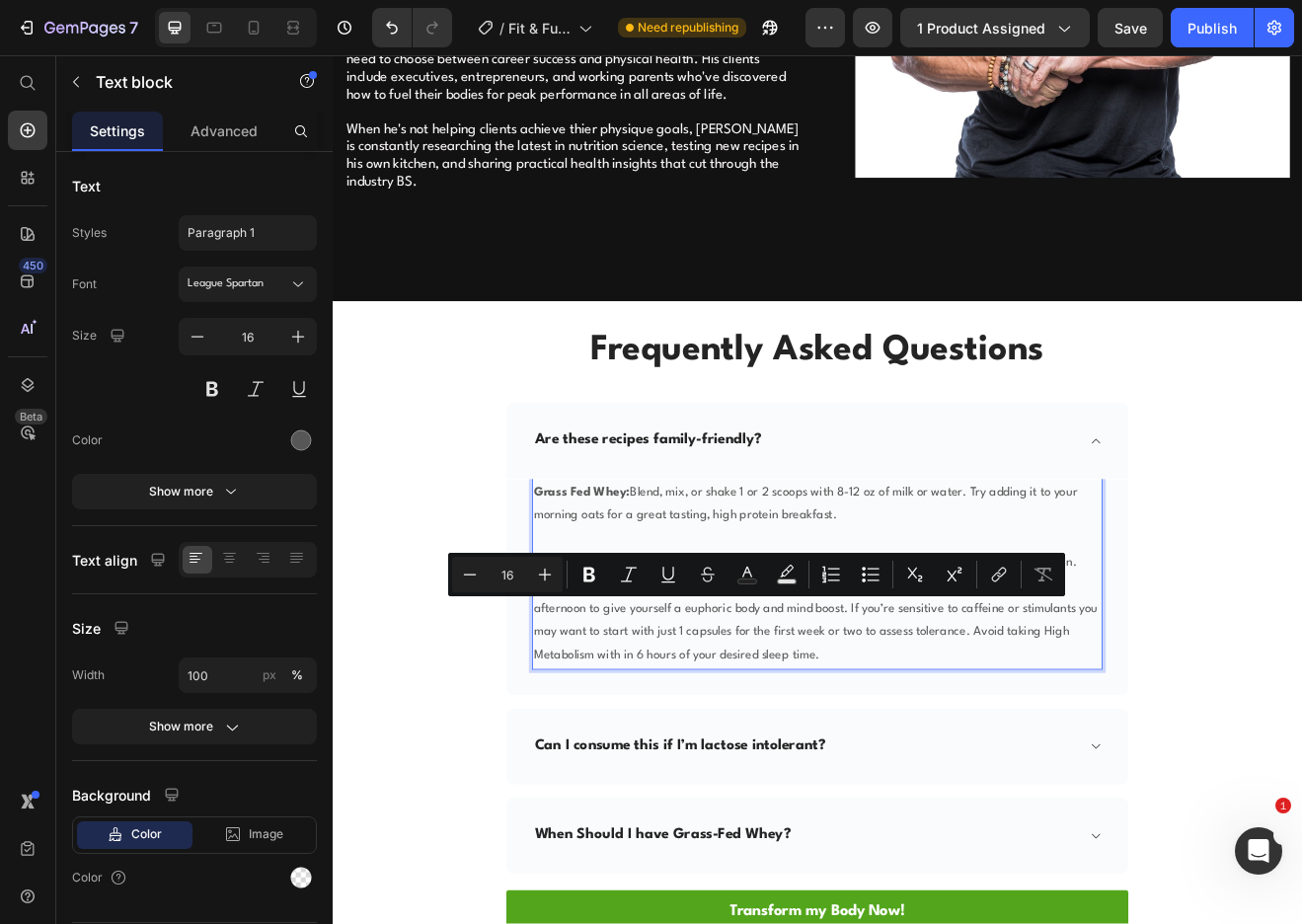 click on "These can be taken in the morning, or, if you drink coffee in the morning, you can take these in the afternoon to give yourself a euphoric body and mind boost. If you’re sensitive to caffeine or stimulants you may want to start with just 1 capsules for the first week or two to assess tolerance. Avoid taking High Metabolism with in 6 hours of your desired sleep time." at bounding box center [925, 746] 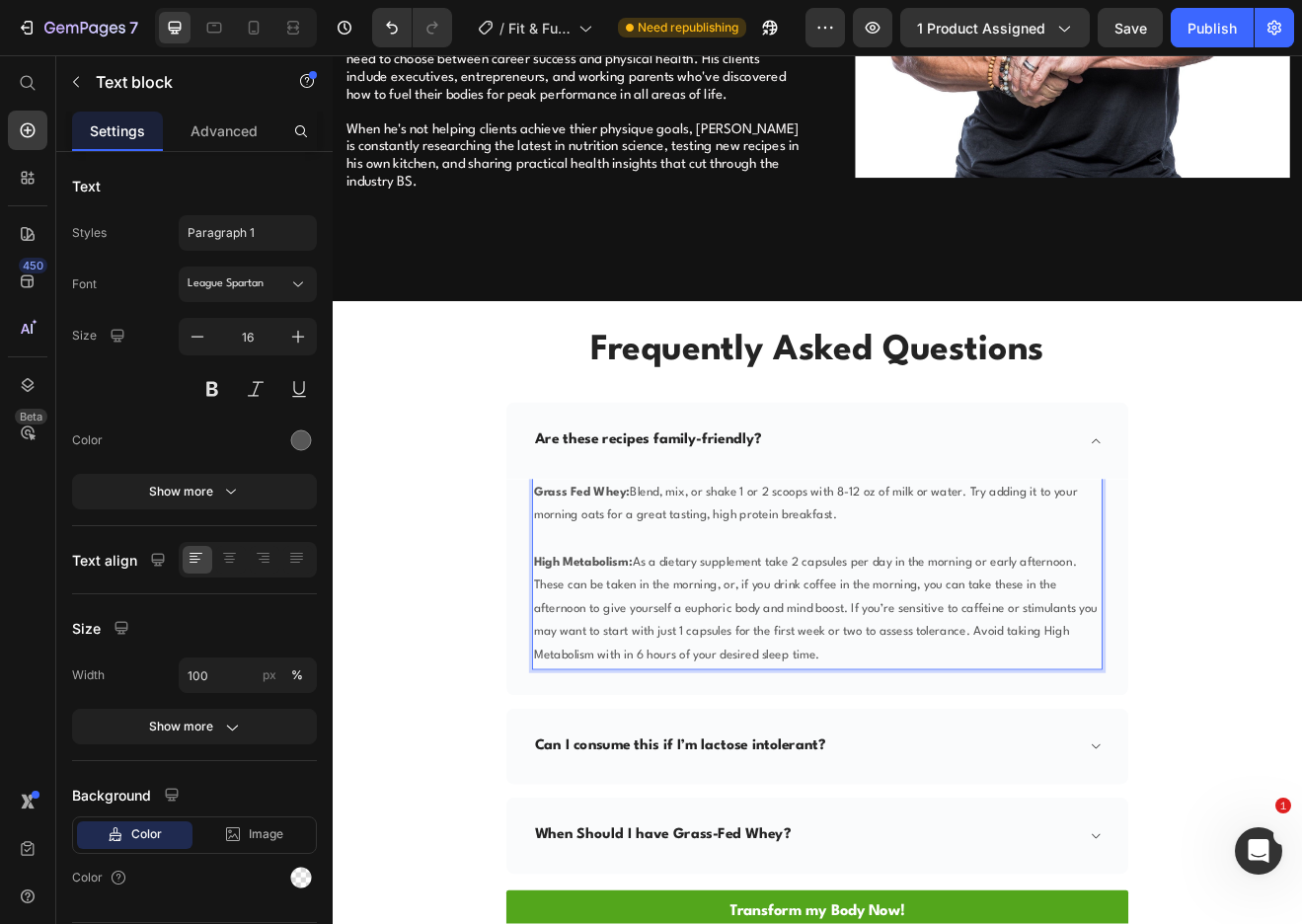 click on "Grass Fed Whey:  Blend, mix, or shake 1 or 2 scoops with 8-12 oz of milk or water. Try adding it to your morning oats for a great tasting, high protein breakfast." at bounding box center (925, 605) 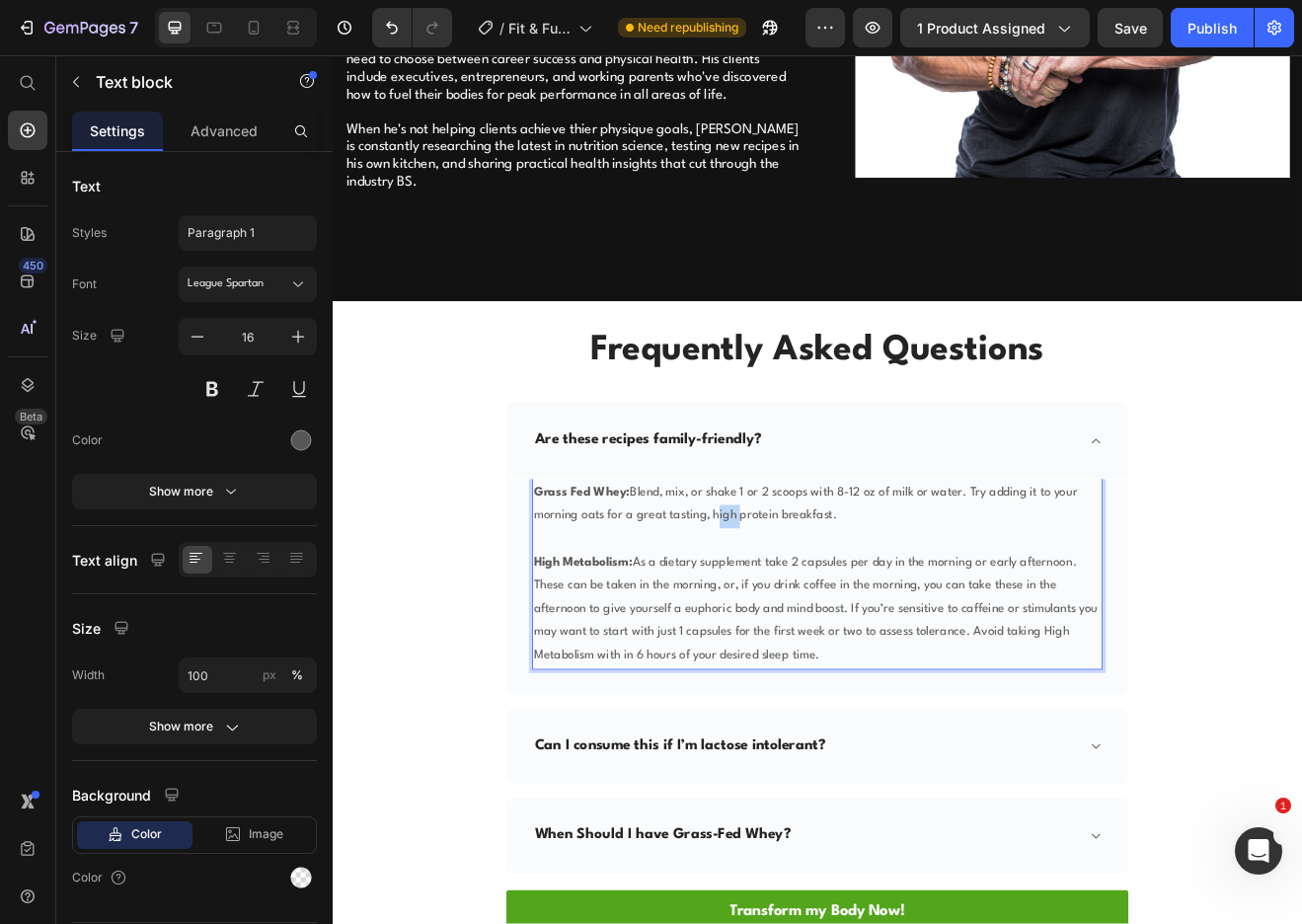 click on "Grass Fed Whey:  Blend, mix, or shake 1 or 2 scoops with 8-12 oz of milk or water. Try adding it to your morning oats for a great tasting, high protein breakfast." at bounding box center [925, 605] 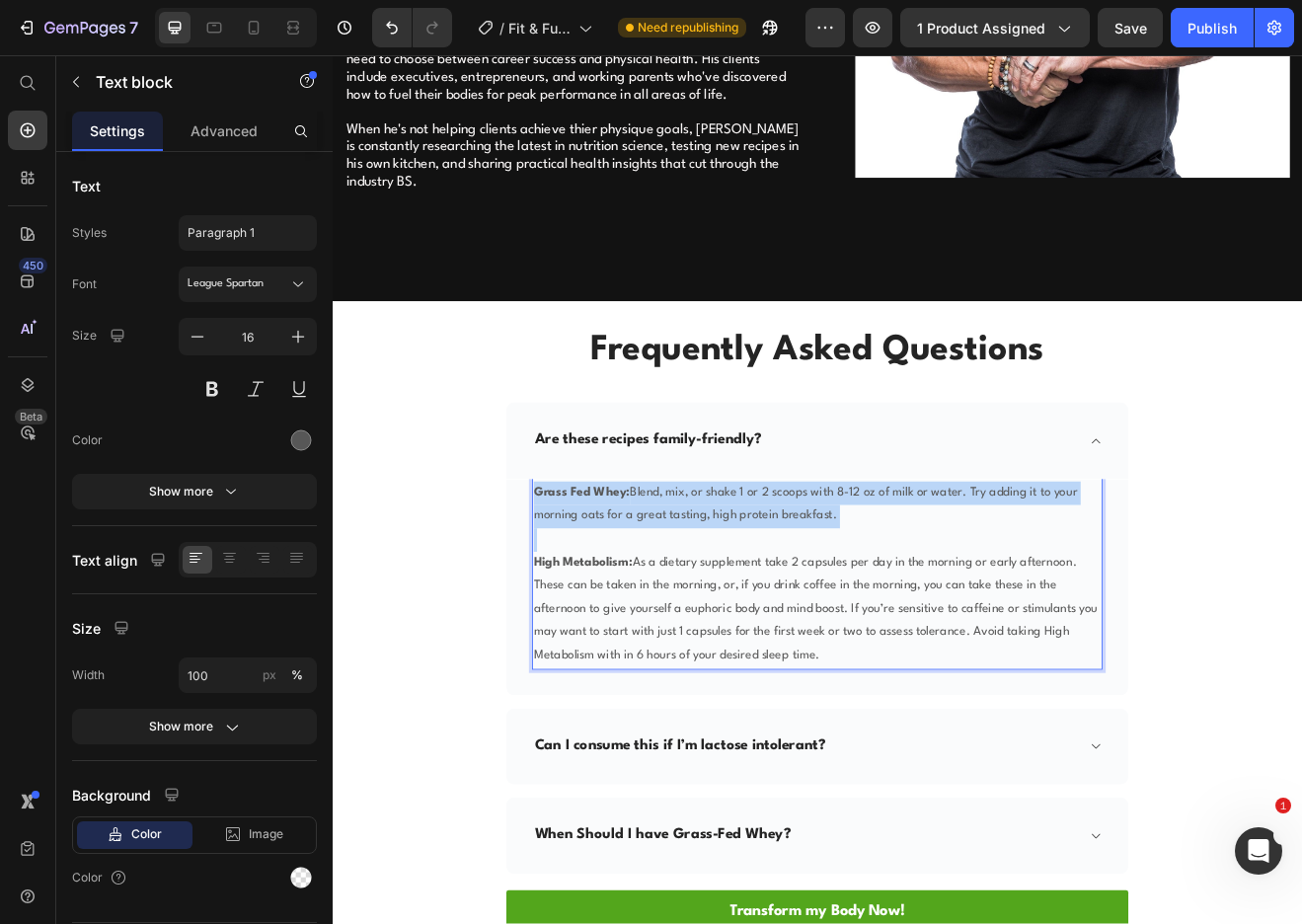 click on "Grass Fed Whey:  Blend, mix, or shake 1 or 2 scoops with 8-12 oz of milk or water. Try adding it to your morning oats for a great tasting, high protein breakfast." at bounding box center [925, 605] 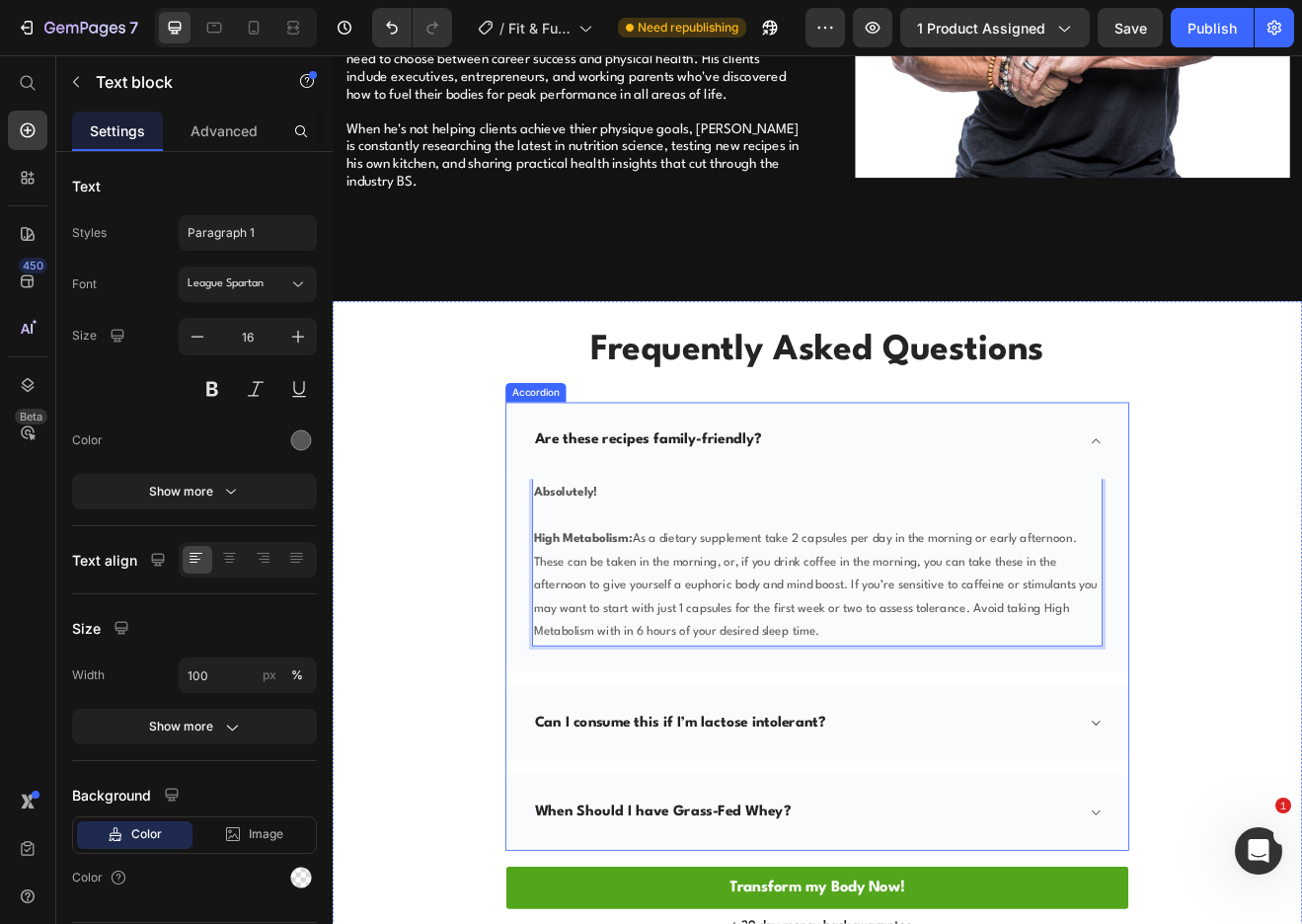 click on "Are these recipes family-friendly?" at bounding box center [718, 526] 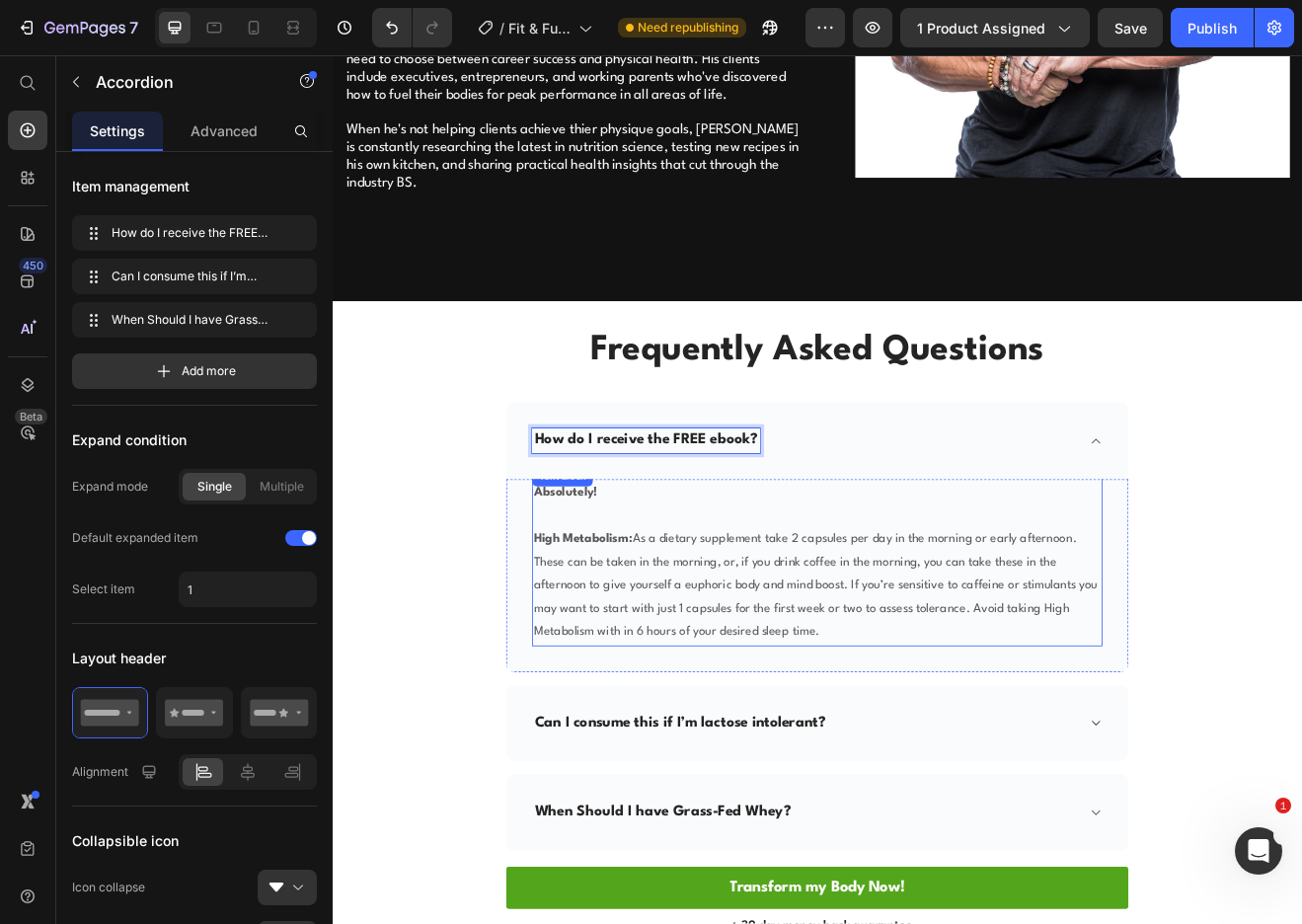 click on "High Metabolism:  As a dietary supplement take 2 capsules per day in the morning or early afternoon." at bounding box center [925, 648] 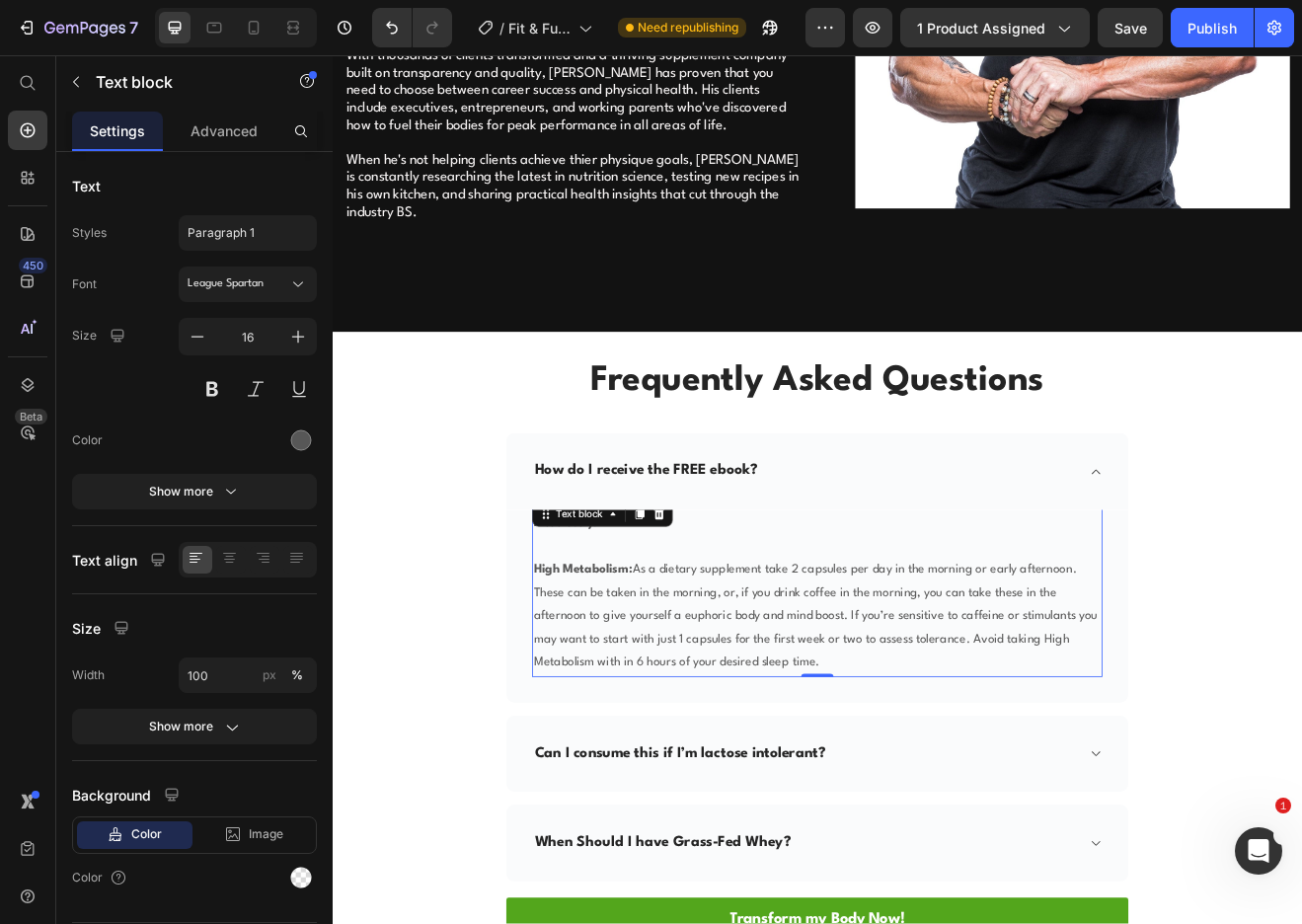 scroll, scrollTop: 4195, scrollLeft: 0, axis: vertical 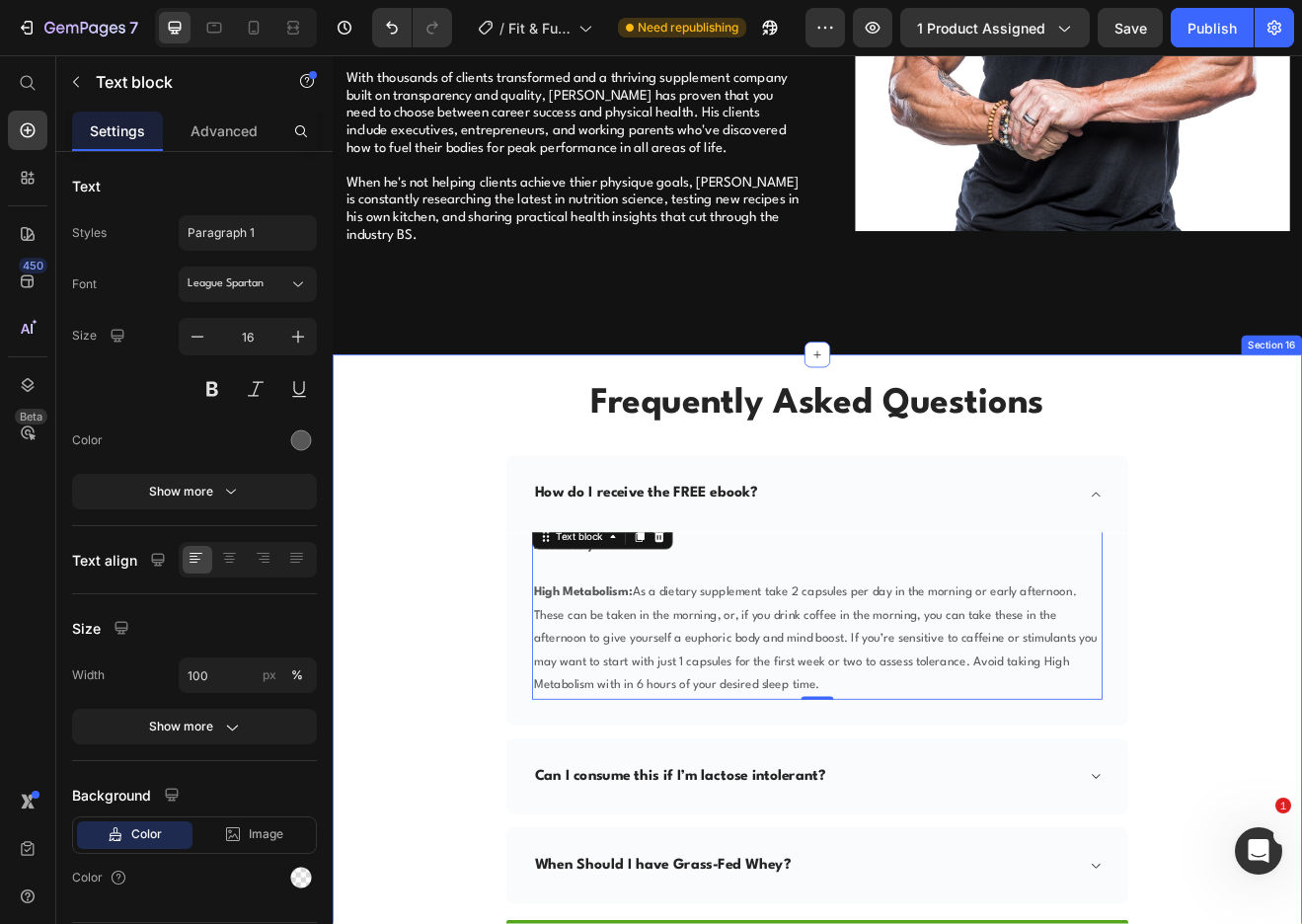 click on "Frequently Asked Questions Heading Row
How do I receive the FREE ebook? Absolutely!  High Metabolism:  As a dietary supplement take 2 capsules per day in the morning or early afternoon. These can be taken in the morning, or, if you drink coffee in the morning, you can take these in the afternoon to give yourself a euphoric body and mind boost. If you’re sensitive to caffeine or stimulants you may want to start with just 1 capsules for the first week or two to assess tolerance. Avoid taking High Metabolism with in 6 hours of your desired sleep time. Text block   0 Row
Can I consume this if I’m lactose intolerant?
When Should I have Grass-Fed Whey? Accordion Transform my Body Now! Button Transform my Body Now! Button                Icon 30 day money back guarantee Text block Icon List Row" at bounding box center (925, 827) 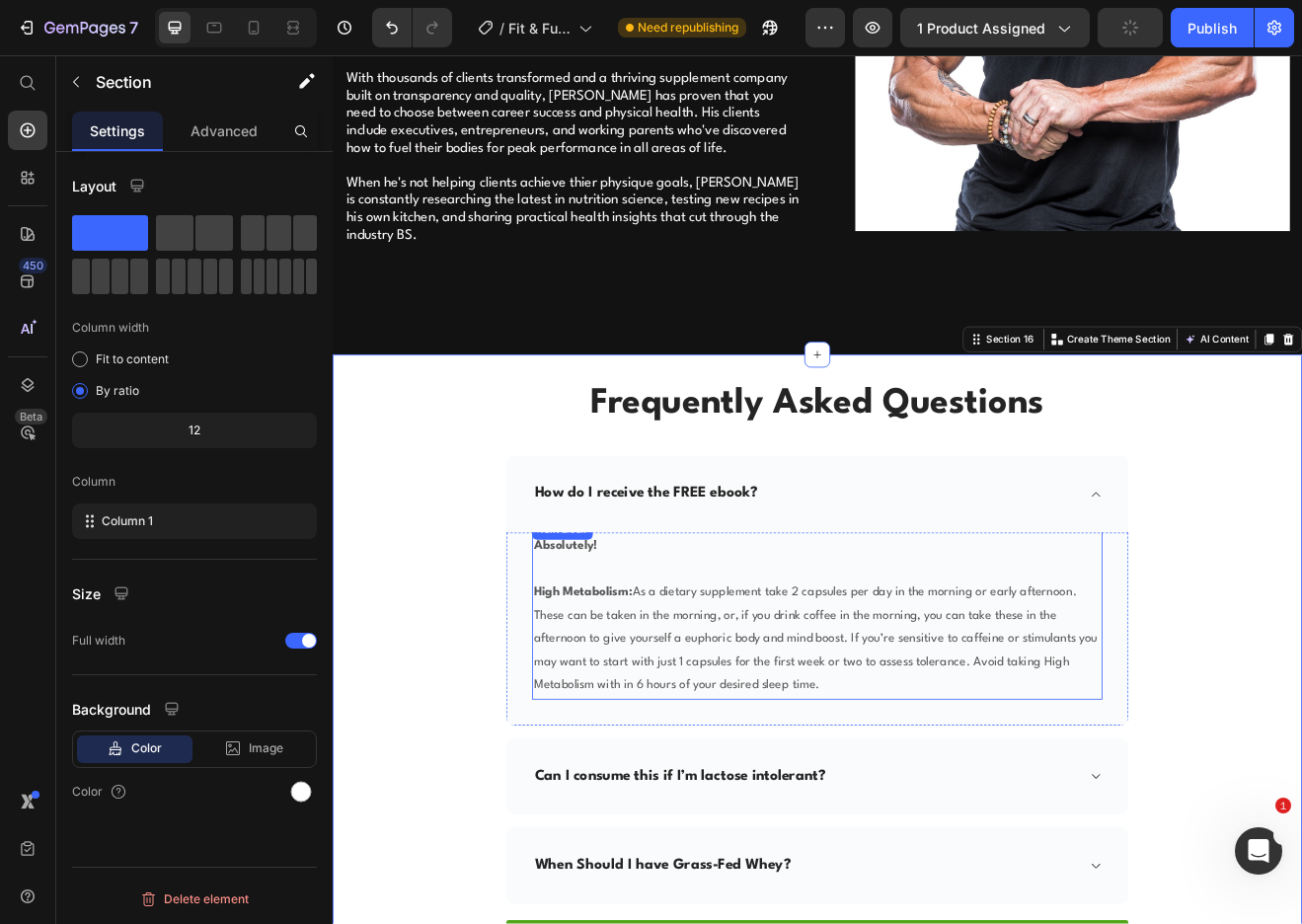 click on "These can be taken in the morning, or, if you drink coffee in the morning, you can take these in the afternoon to give yourself a euphoric body and mind boost. If you’re sensitive to caffeine or stimulants you may want to start with just 1 capsules for the first week or two to assess tolerance. Avoid taking High Metabolism with in 6 hours of your desired sleep time." at bounding box center [925, 784] 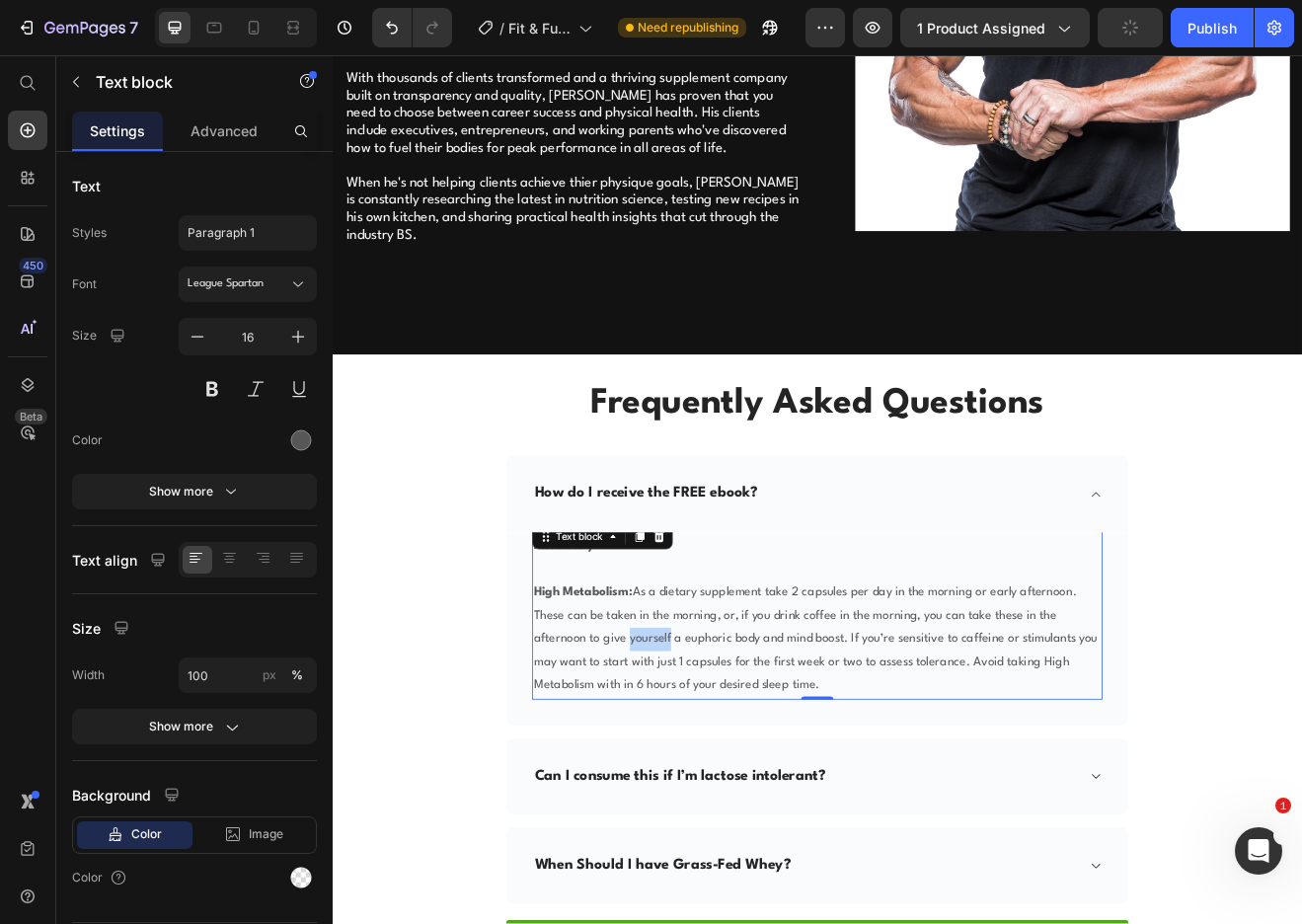 click on "These can be taken in the morning, or, if you drink coffee in the morning, you can take these in the afternoon to give yourself a euphoric body and mind boost. If you’re sensitive to caffeine or stimulants you may want to start with just 1 capsules for the first week or two to assess tolerance. Avoid taking High Metabolism with in 6 hours of your desired sleep time." at bounding box center [925, 784] 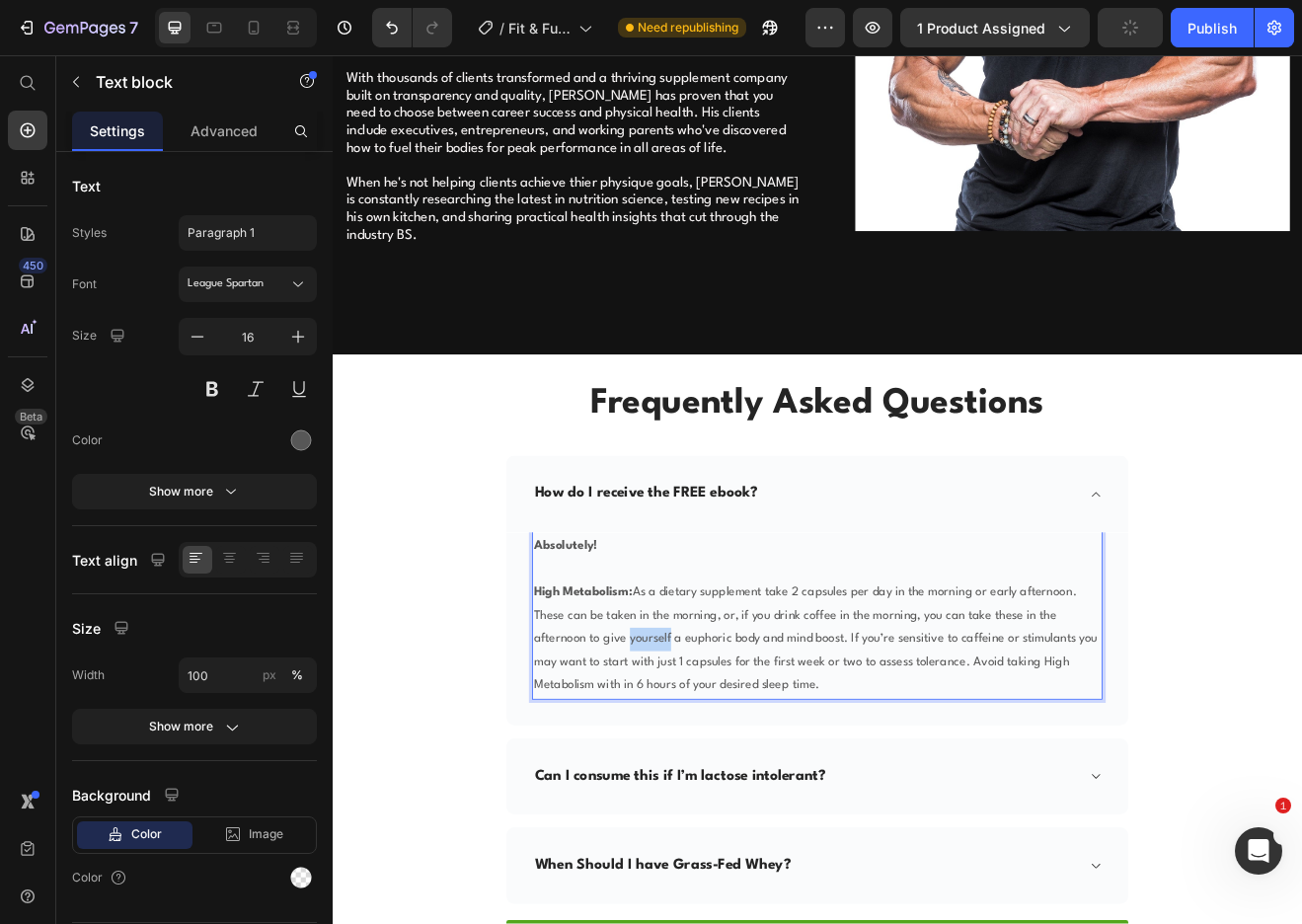 click on "These can be taken in the morning, or, if you drink coffee in the morning, you can take these in the afternoon to give yourself a euphoric body and mind boost. If you’re sensitive to caffeine or stimulants you may want to start with just 1 capsules for the first week or two to assess tolerance. Avoid taking High Metabolism with in 6 hours of your desired sleep time." at bounding box center (925, 784) 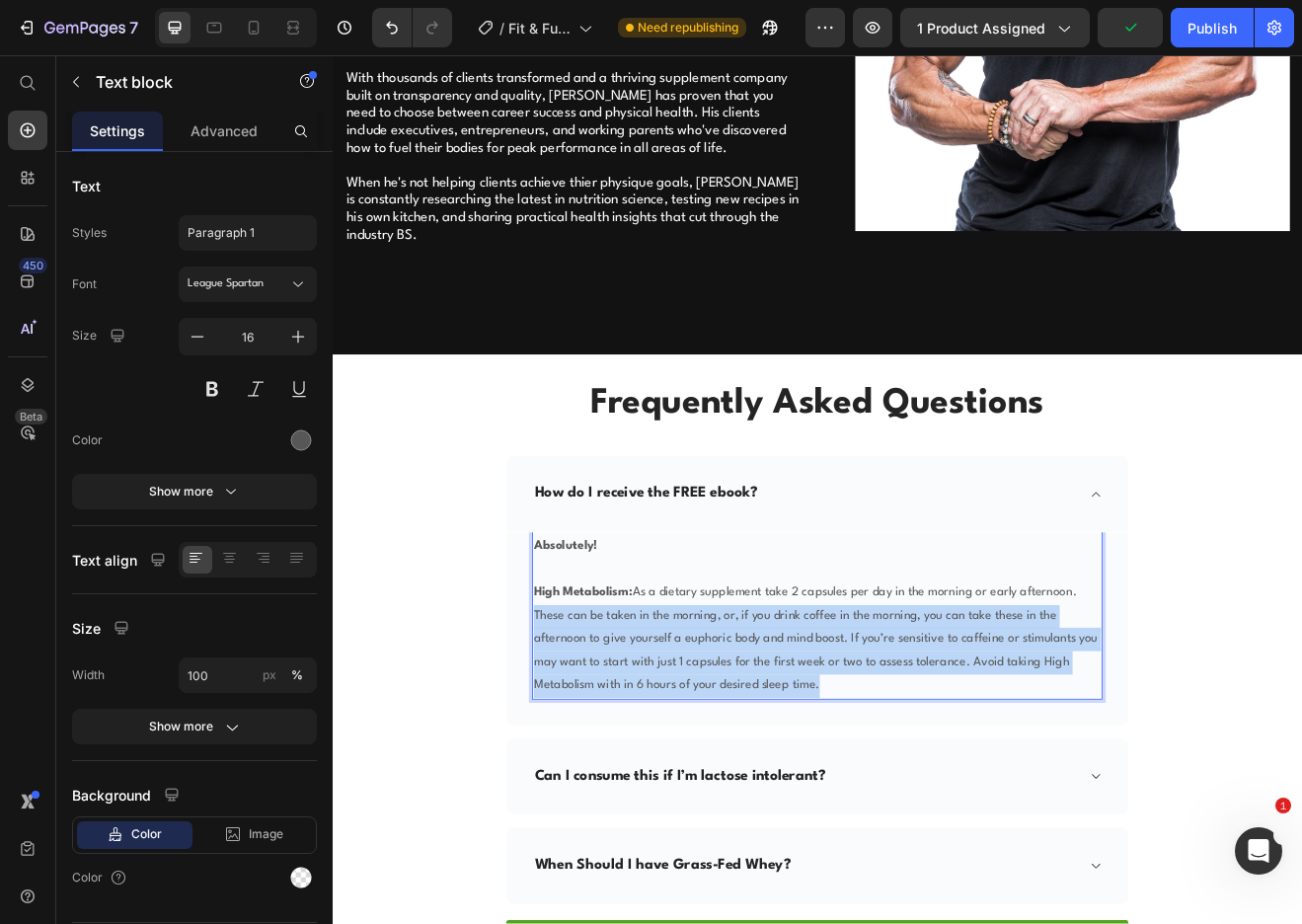 click on "These can be taken in the morning, or, if you drink coffee in the morning, you can take these in the afternoon to give yourself a euphoric body and mind boost. If you’re sensitive to caffeine or stimulants you may want to start with just 1 capsules for the first week or two to assess tolerance. Avoid taking High Metabolism with in 6 hours of your desired sleep time." at bounding box center [925, 784] 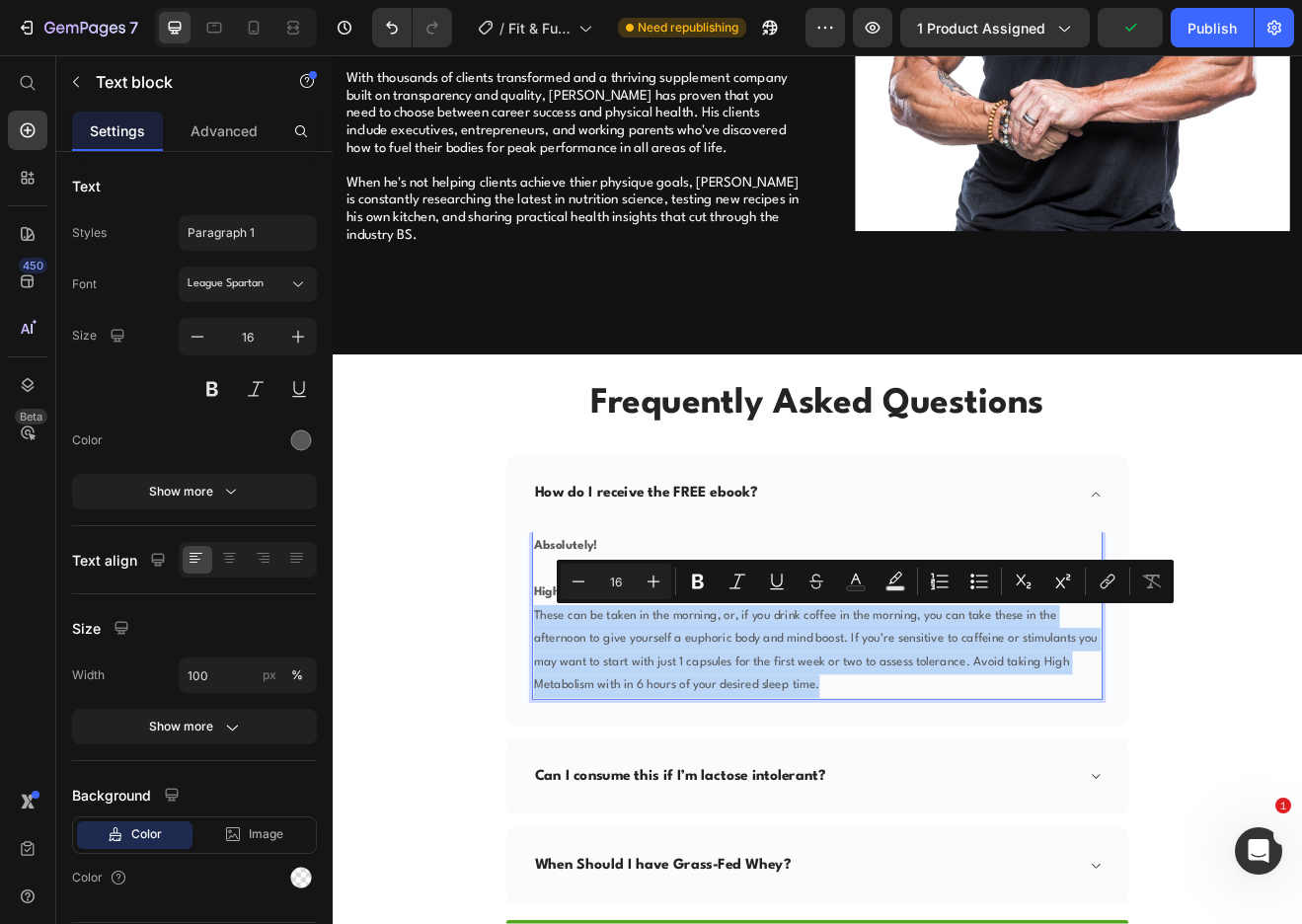 click on "These can be taken in the morning, or, if you drink coffee in the morning, you can take these in the afternoon to give yourself a euphoric body and mind boost. If you’re sensitive to caffeine or stimulants you may want to start with just 1 capsules for the first week or two to assess tolerance. Avoid taking High Metabolism with in 6 hours of your desired sleep time." at bounding box center [925, 784] 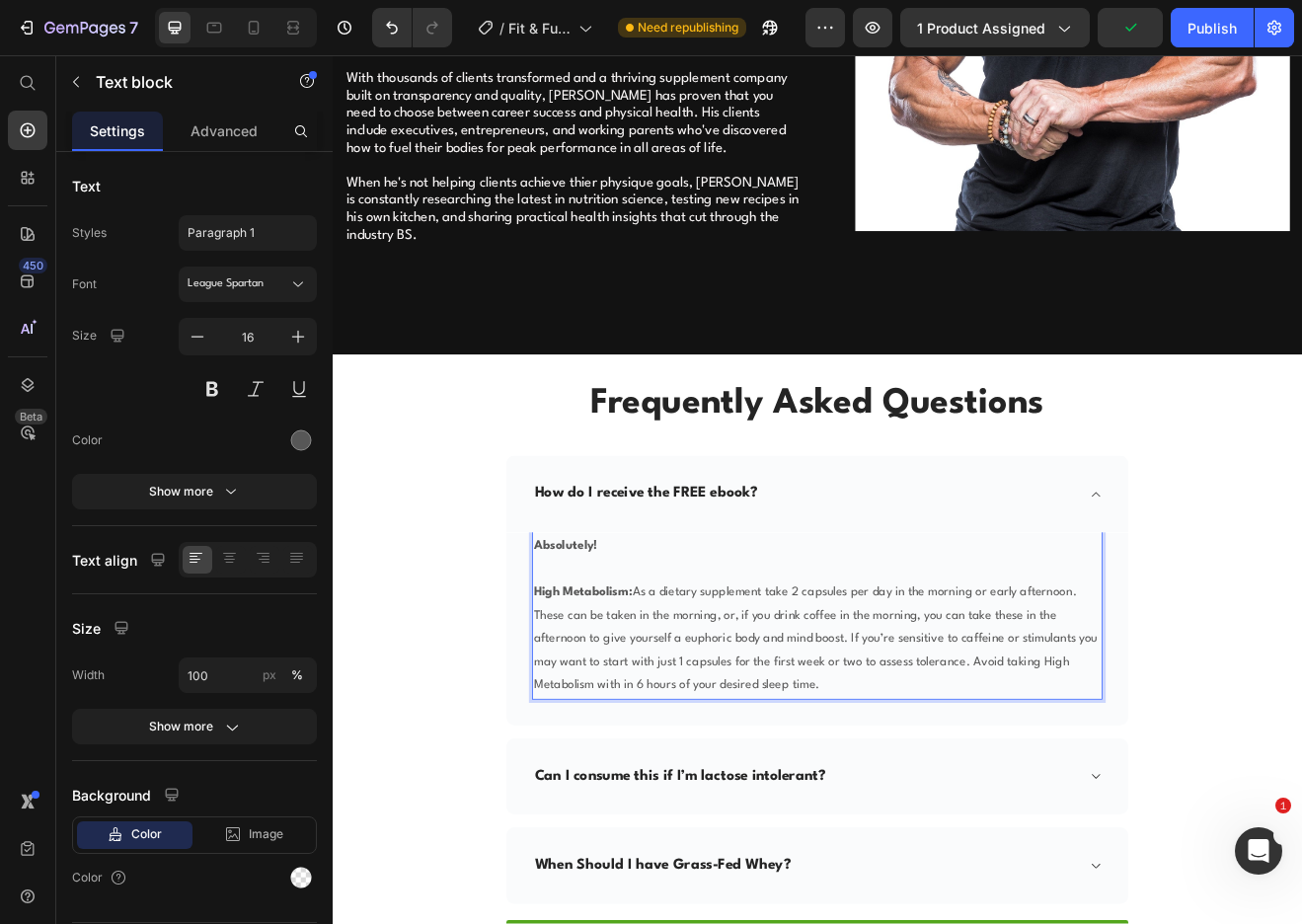 click on "These can be taken in the morning, or, if you drink coffee in the morning, you can take these in the afternoon to give yourself a euphoric body and mind boost. If you’re sensitive to caffeine or stimulants you may want to start with just 1 capsules for the first week or two to assess tolerance. Avoid taking High Metabolism with in 6 hours of your desired sleep time." at bounding box center (925, 784) 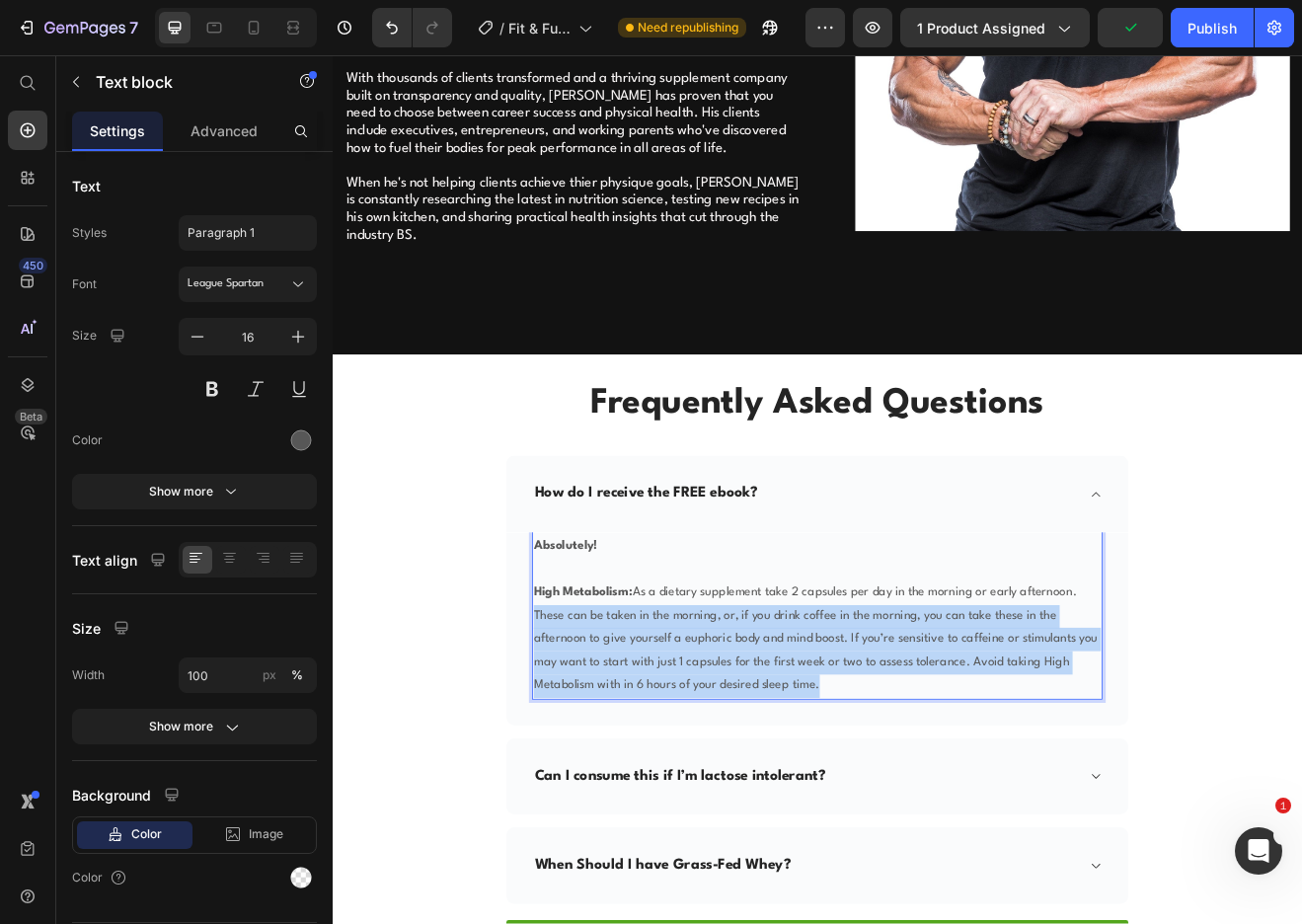 click on "These can be taken in the morning, or, if you drink coffee in the morning, you can take these in the afternoon to give yourself a euphoric body and mind boost. If you’re sensitive to caffeine or stimulants you may want to start with just 1 capsules for the first week or two to assess tolerance. Avoid taking High Metabolism with in 6 hours of your desired sleep time." at bounding box center (925, 784) 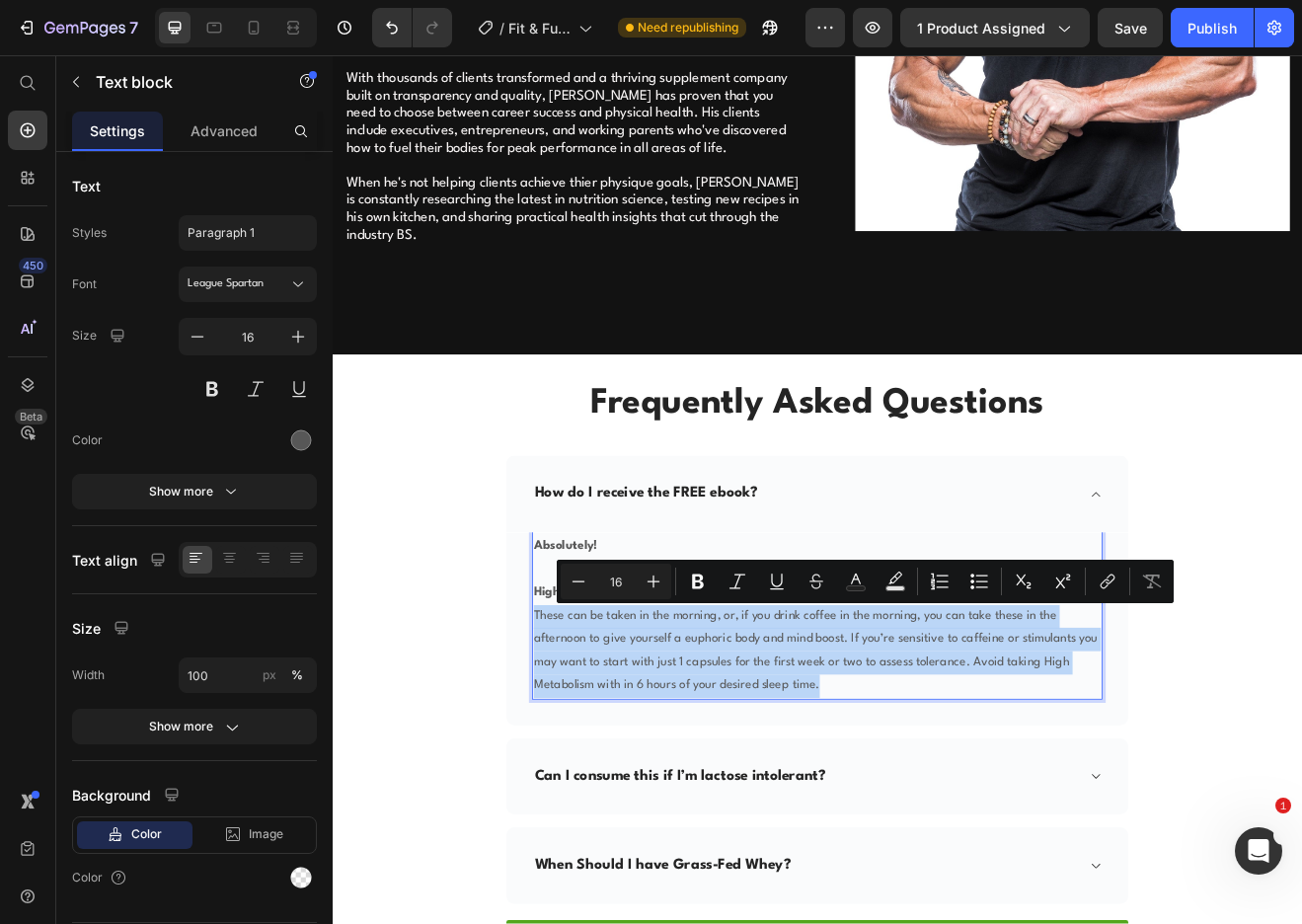click on "These can be taken in the morning, or, if you drink coffee in the morning, you can take these in the afternoon to give yourself a euphoric body and mind boost. If you’re sensitive to caffeine or stimulants you may want to start with just 1 capsules for the first week or two to assess tolerance. Avoid taking High Metabolism with in 6 hours of your desired sleep time." at bounding box center [925, 784] 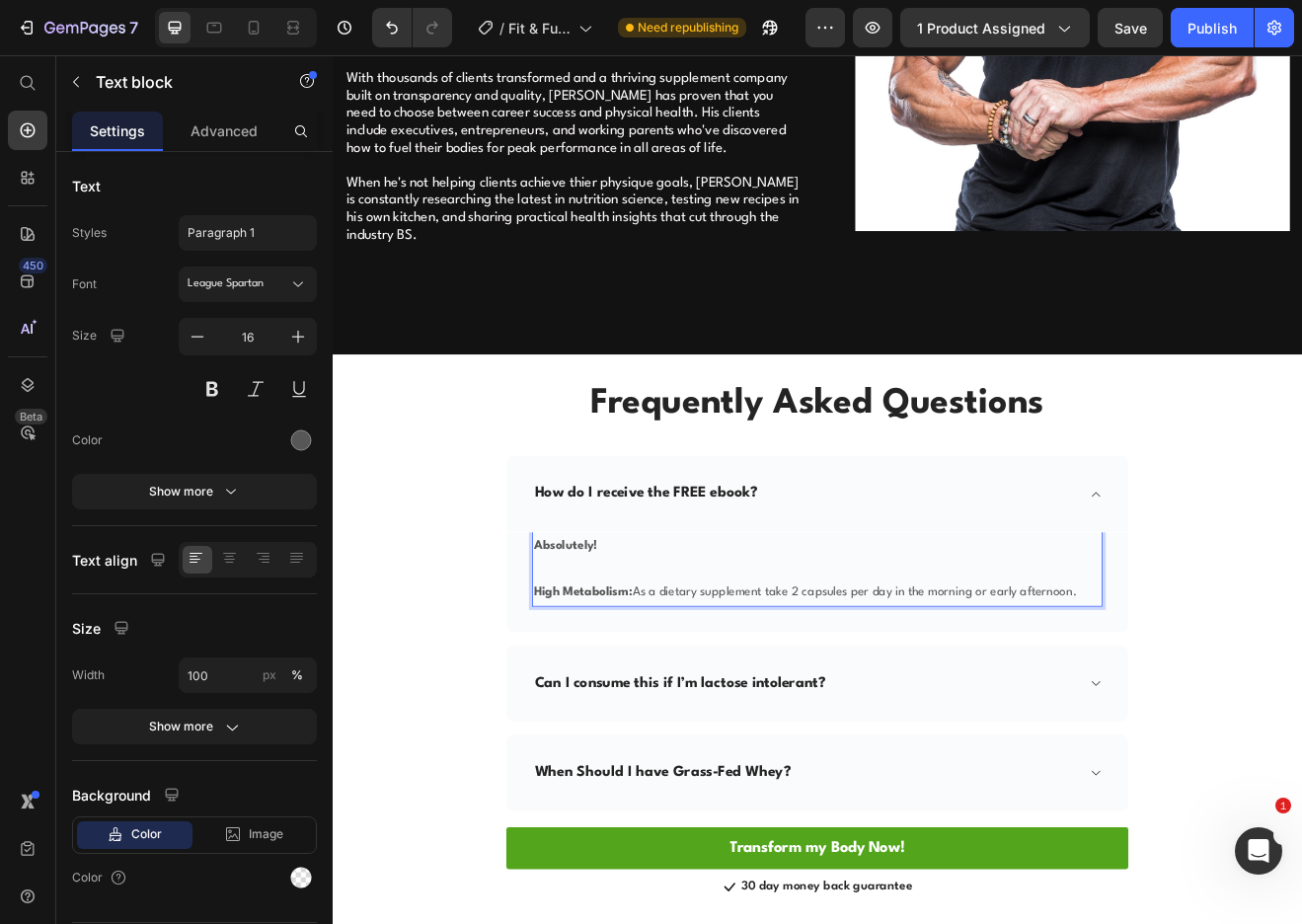 click on "High Metabolism:  As a dietary supplement take 2 capsules per day in the morning or early afternoon." at bounding box center (925, 713) 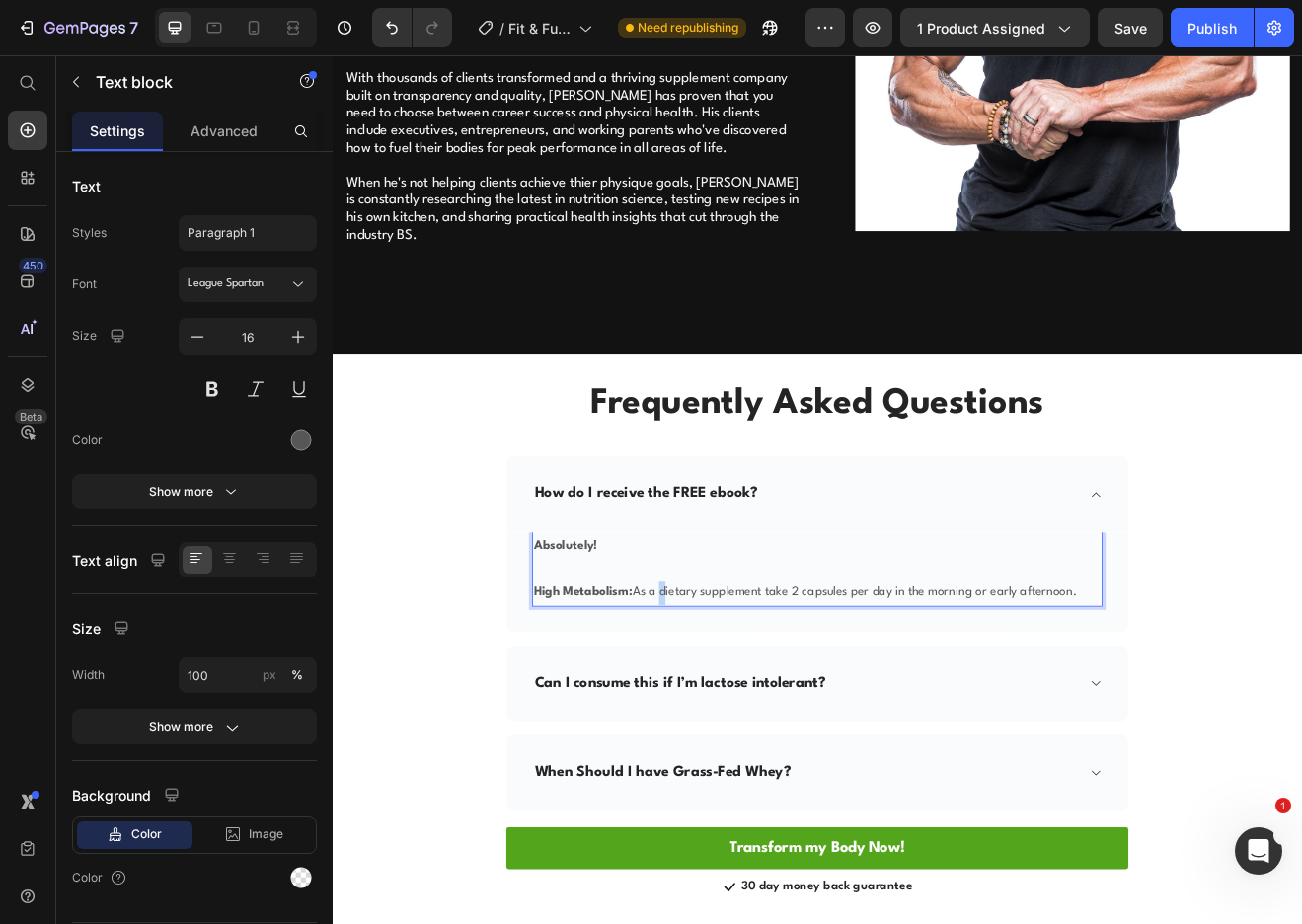 click on "High Metabolism:  As a dietary supplement take 2 capsules per day in the morning or early afternoon." at bounding box center [925, 713] 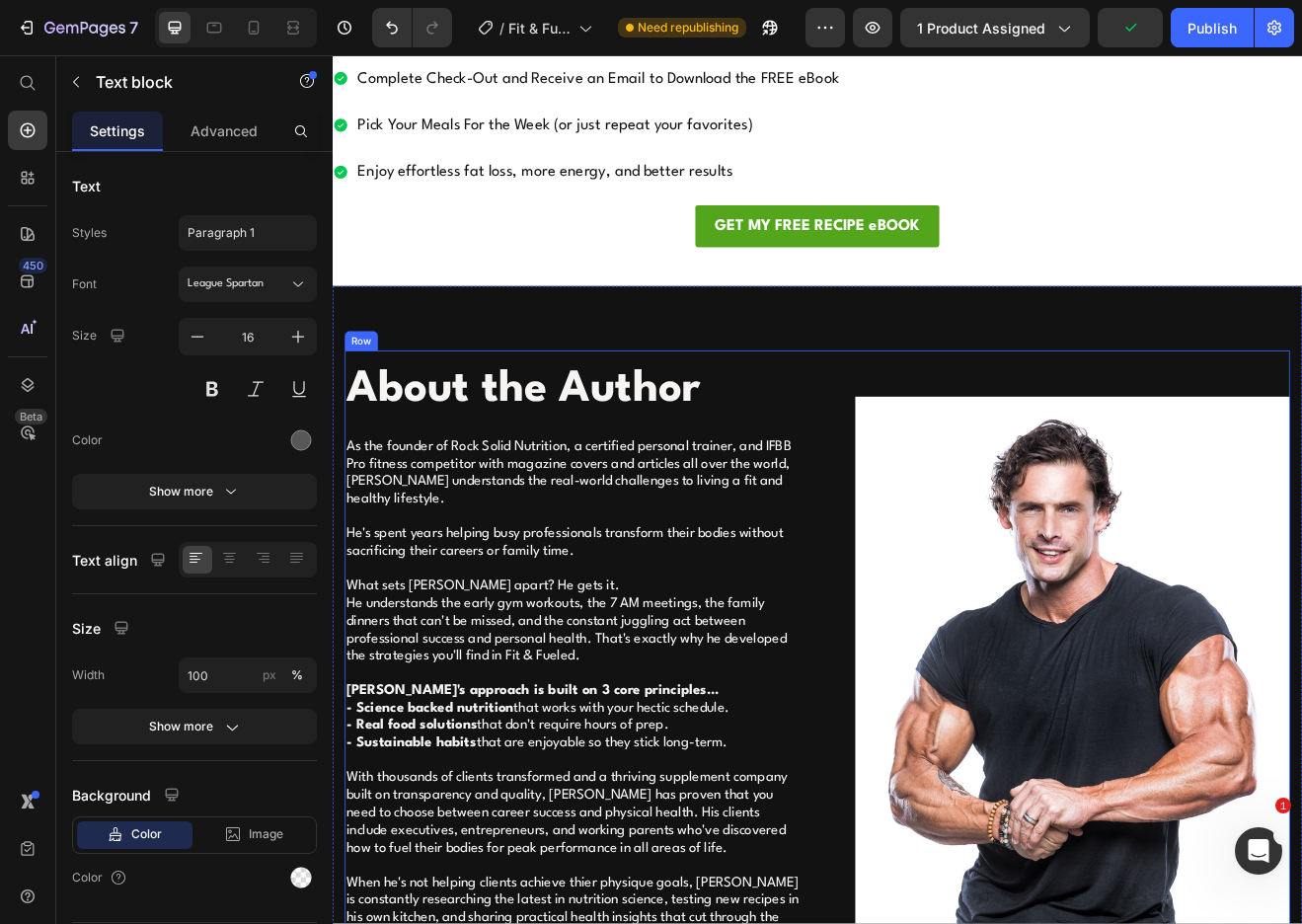 scroll, scrollTop: 3944, scrollLeft: 0, axis: vertical 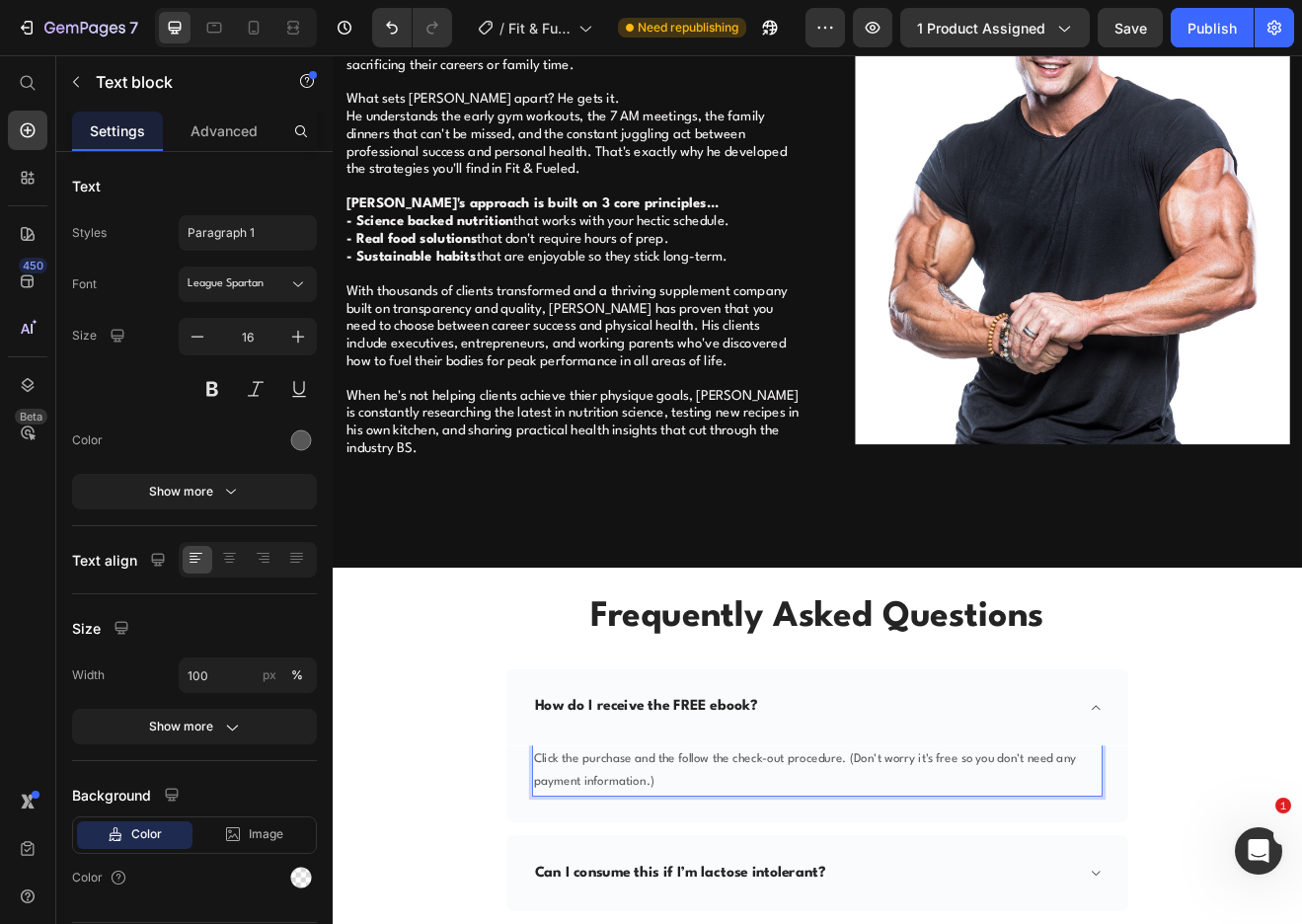 click on "Click the purchase and the follow the check-out procedure. (Don't worry it's free so you don't need any payment information.)" at bounding box center [925, 931] 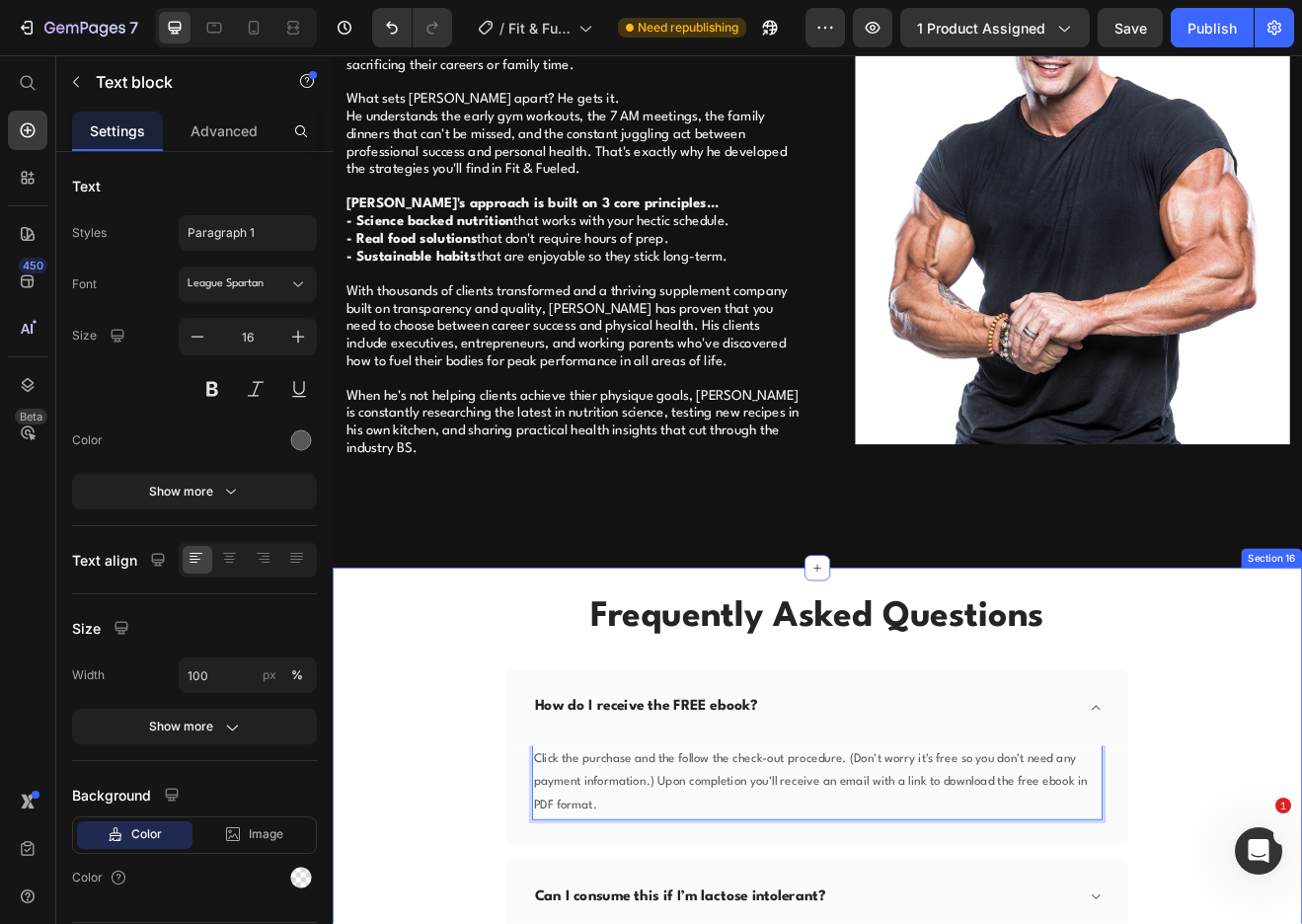 click on "Frequently Asked Questions Heading Row
How do I receive the FREE ebook? Click the purchase and the follow the check-out procedure. (Don't worry it's free so you don't need any payment information.) Upon completion you'll receive an email with a link to download the free ebook in PDF format. Text block   0 Row
Can I consume this if I’m lactose intolerant?
When Should I have Grass-Fed Whey? Accordion Transform my Body Now! Button Transform my Body Now! Button                Icon 30 day money back guarantee Text block Icon List Row" at bounding box center [925, 1032] 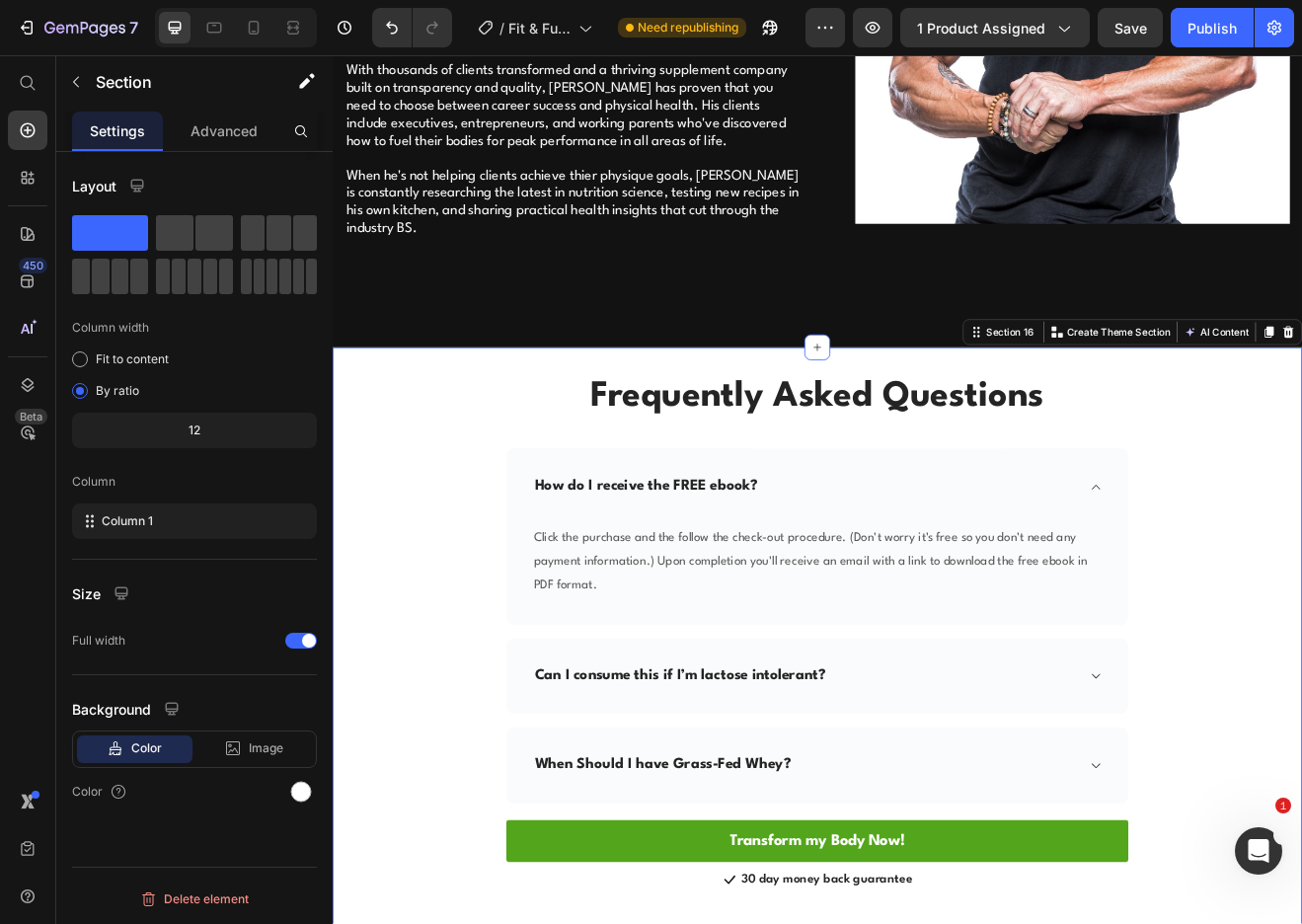 scroll, scrollTop: 4216, scrollLeft: 0, axis: vertical 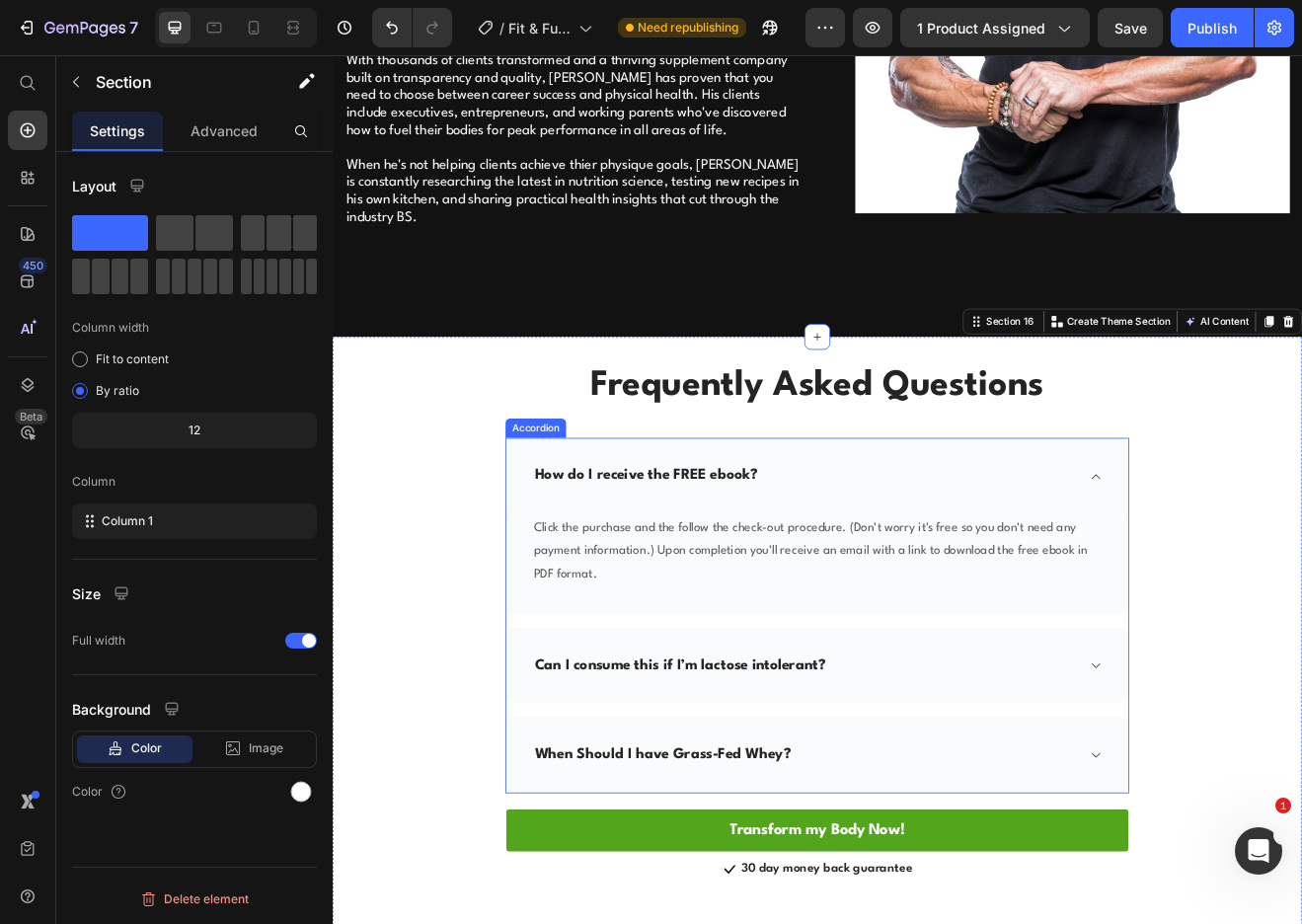 click on "Can I consume this if I’m lactose intolerant?" at bounding box center [757, 802] 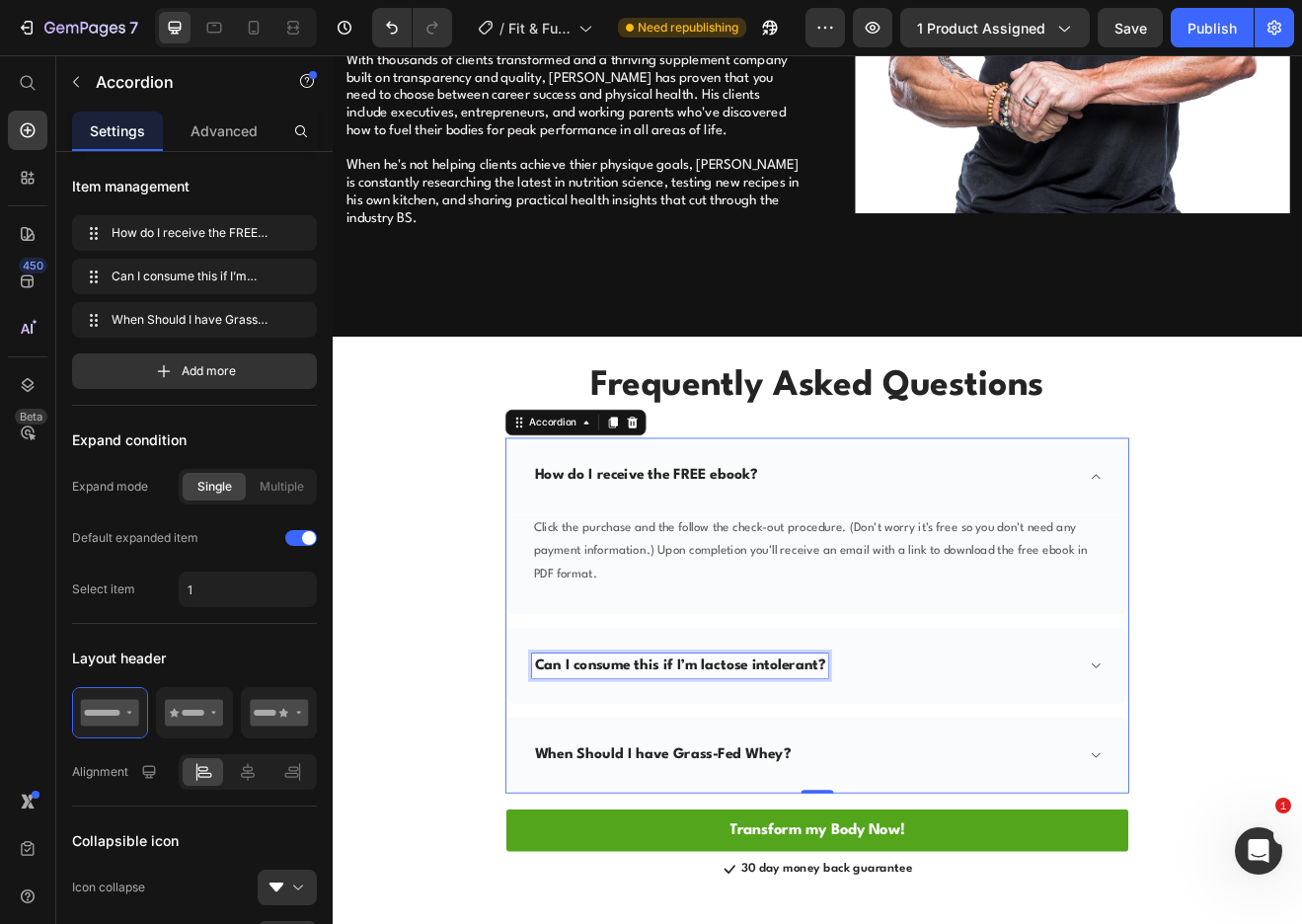 click on "Can I consume this if I’m lactose intolerant?" at bounding box center [757, 802] 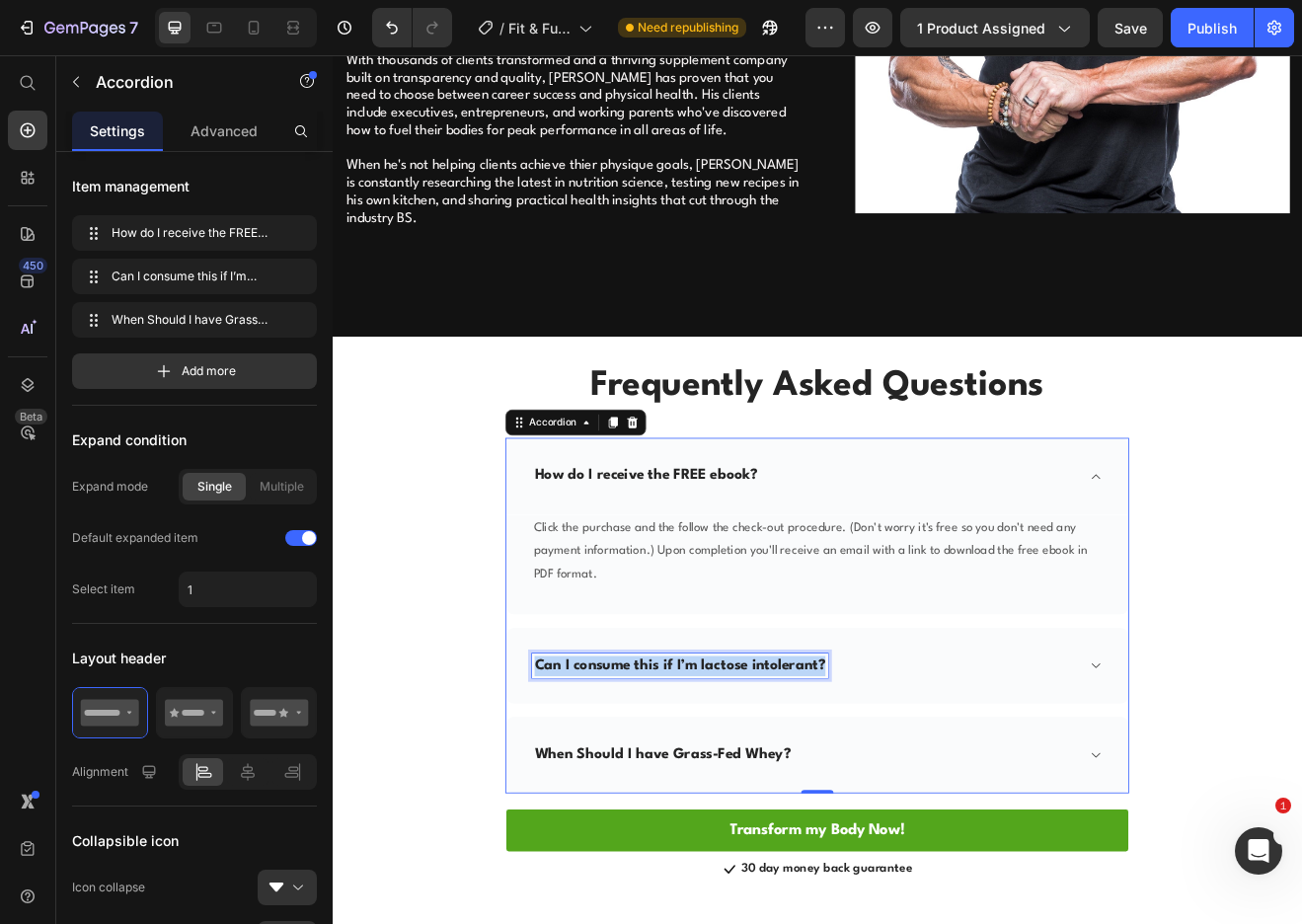 click on "Can I consume this if I’m lactose intolerant?" at bounding box center [757, 802] 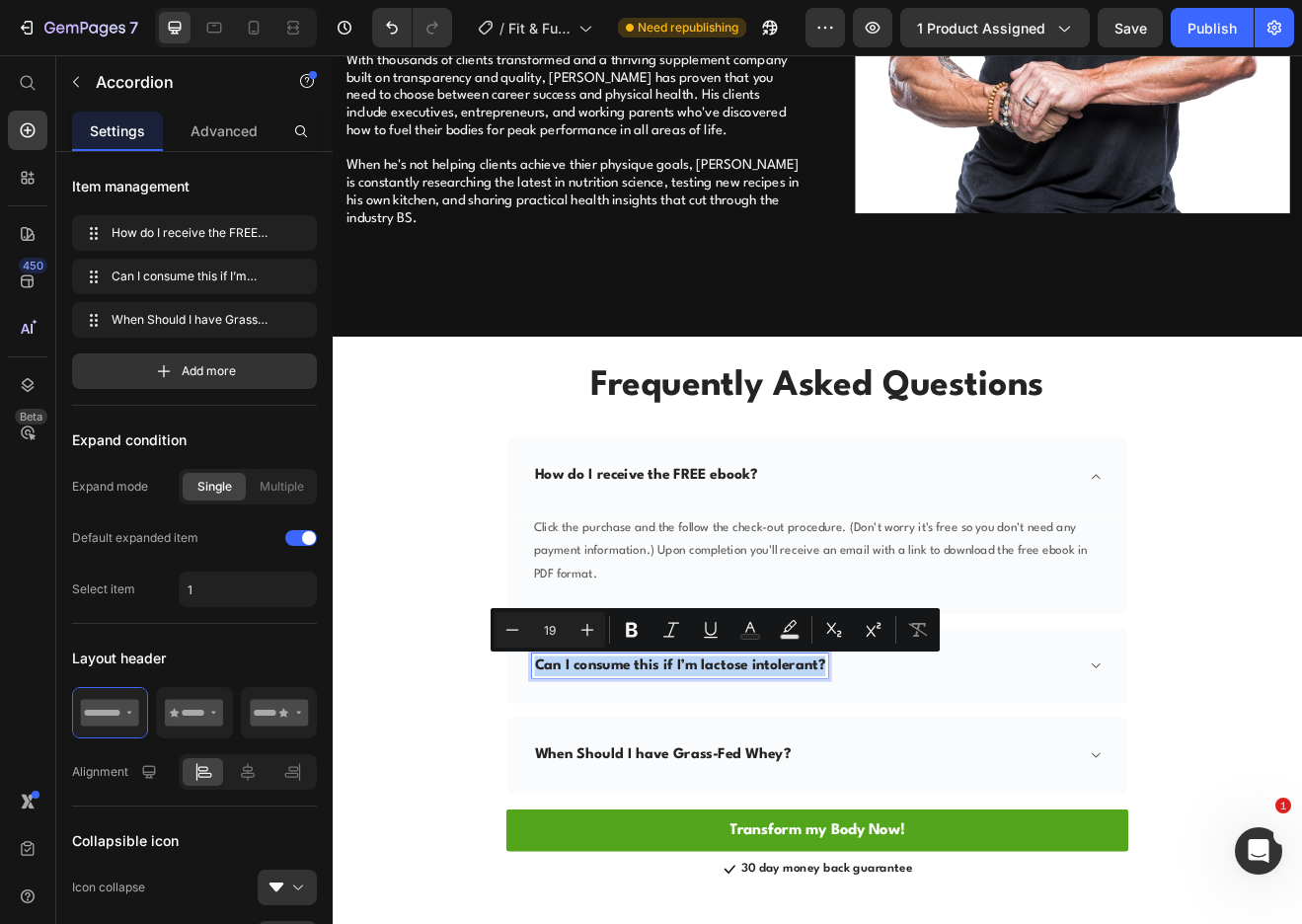 click 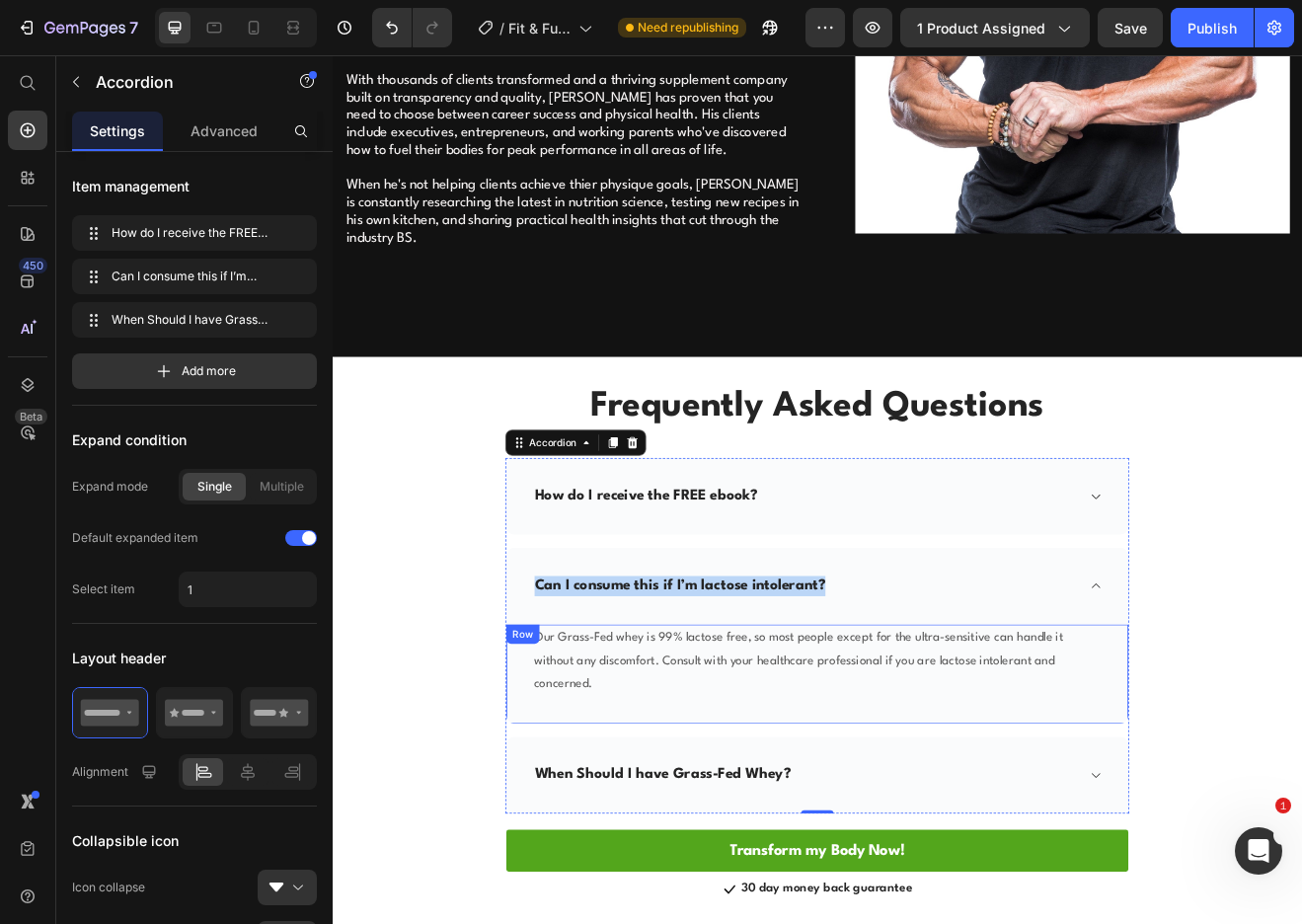 scroll, scrollTop: 4179, scrollLeft: 0, axis: vertical 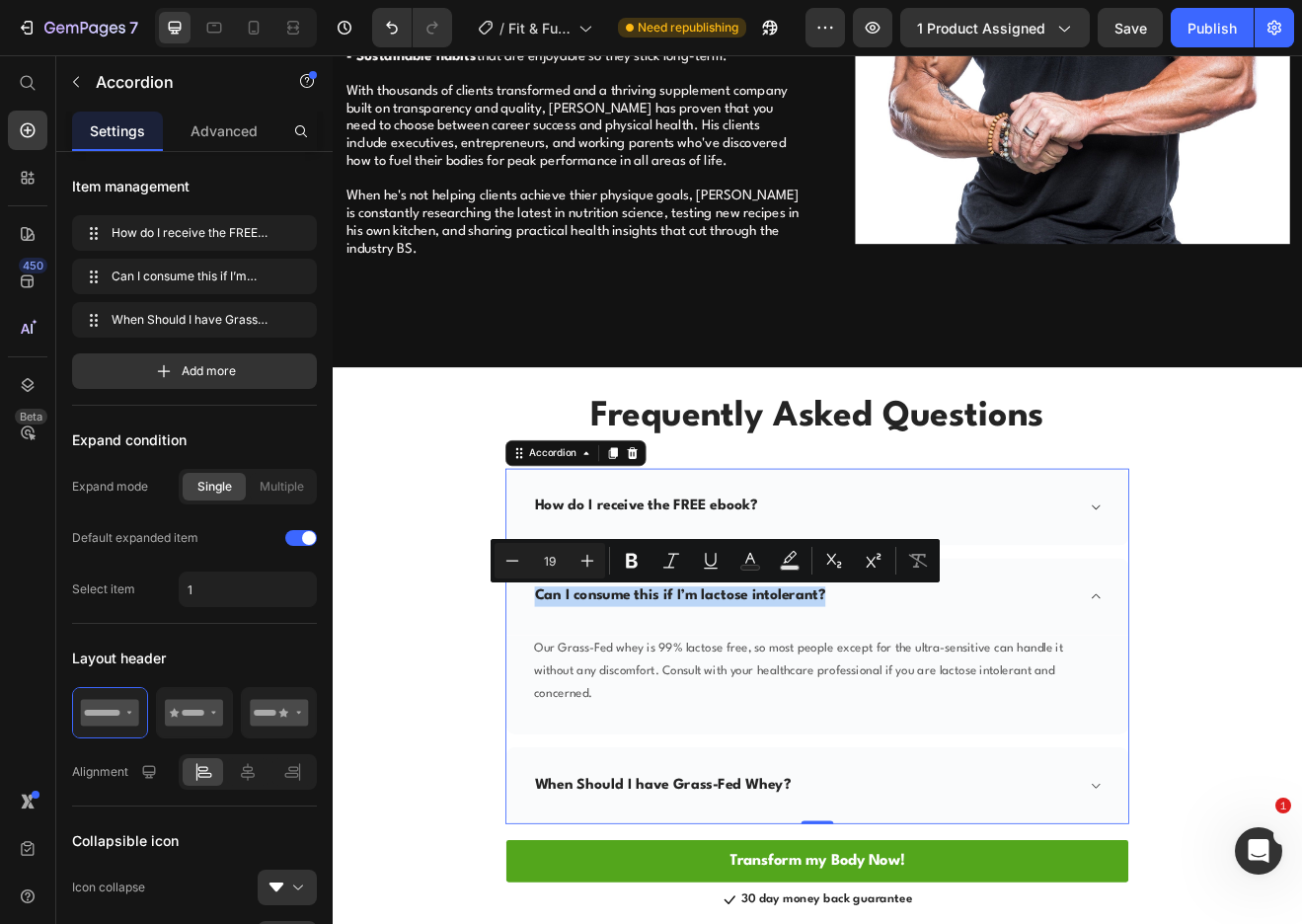 click on "Can I consume this if I’m lactose intolerant?" at bounding box center (757, 717) 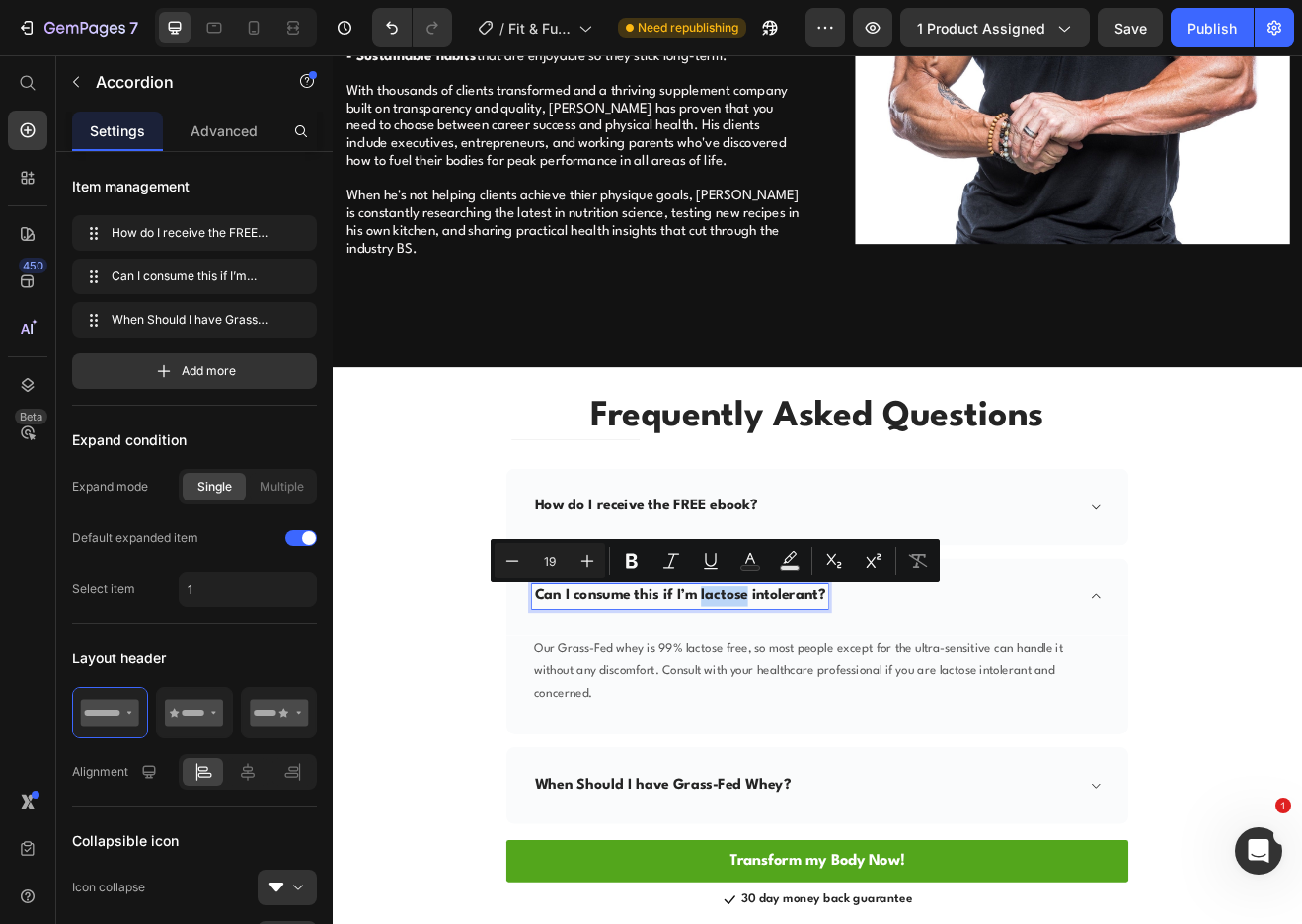 click on "Can I consume this if I’m lactose intolerant?" at bounding box center [757, 717] 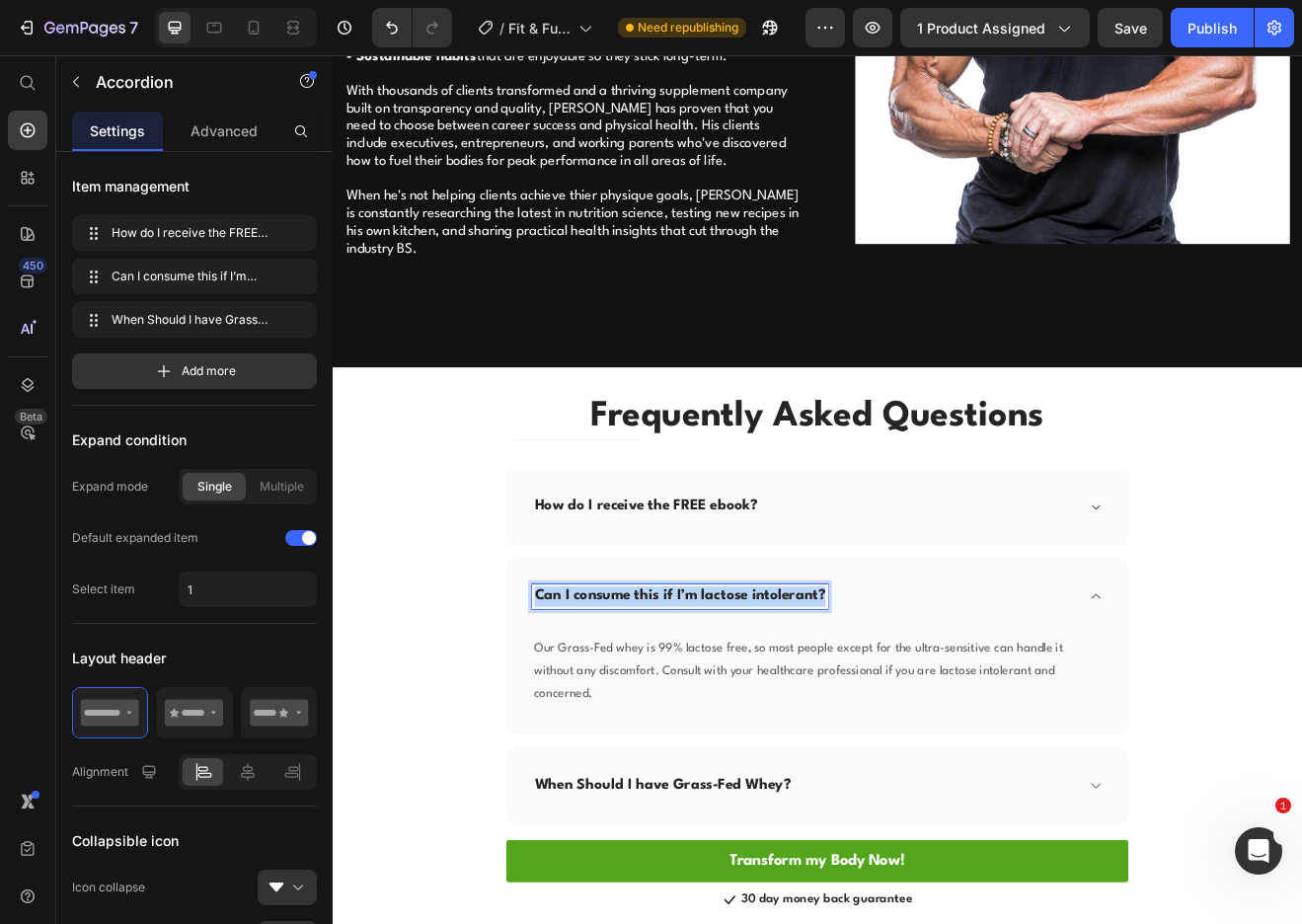 click on "Can I consume this if I’m lactose intolerant?" at bounding box center (757, 717) 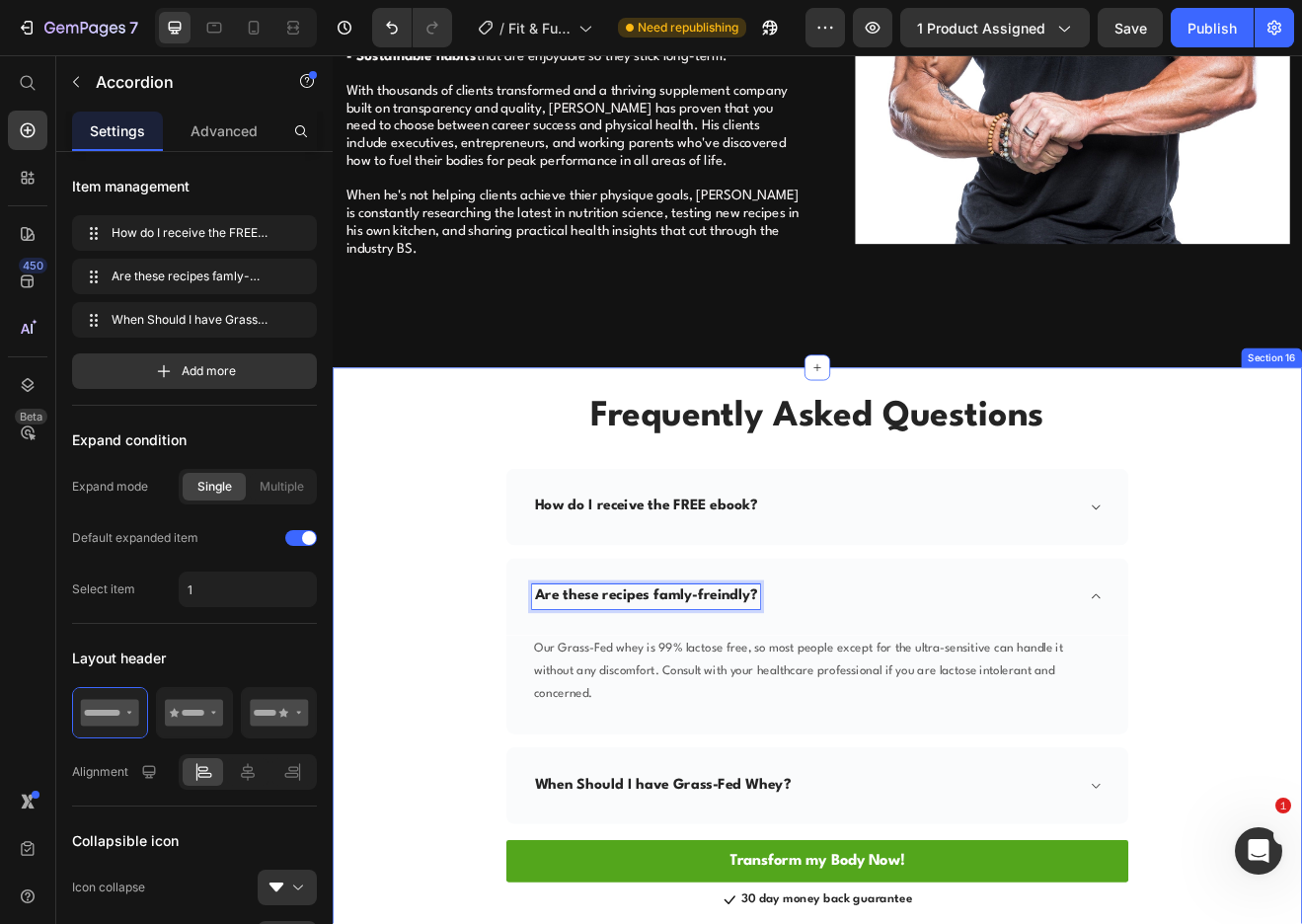 drag, startPoint x: 631, startPoint y: 833, endPoint x: 640, endPoint y: 824, distance: 12.727922 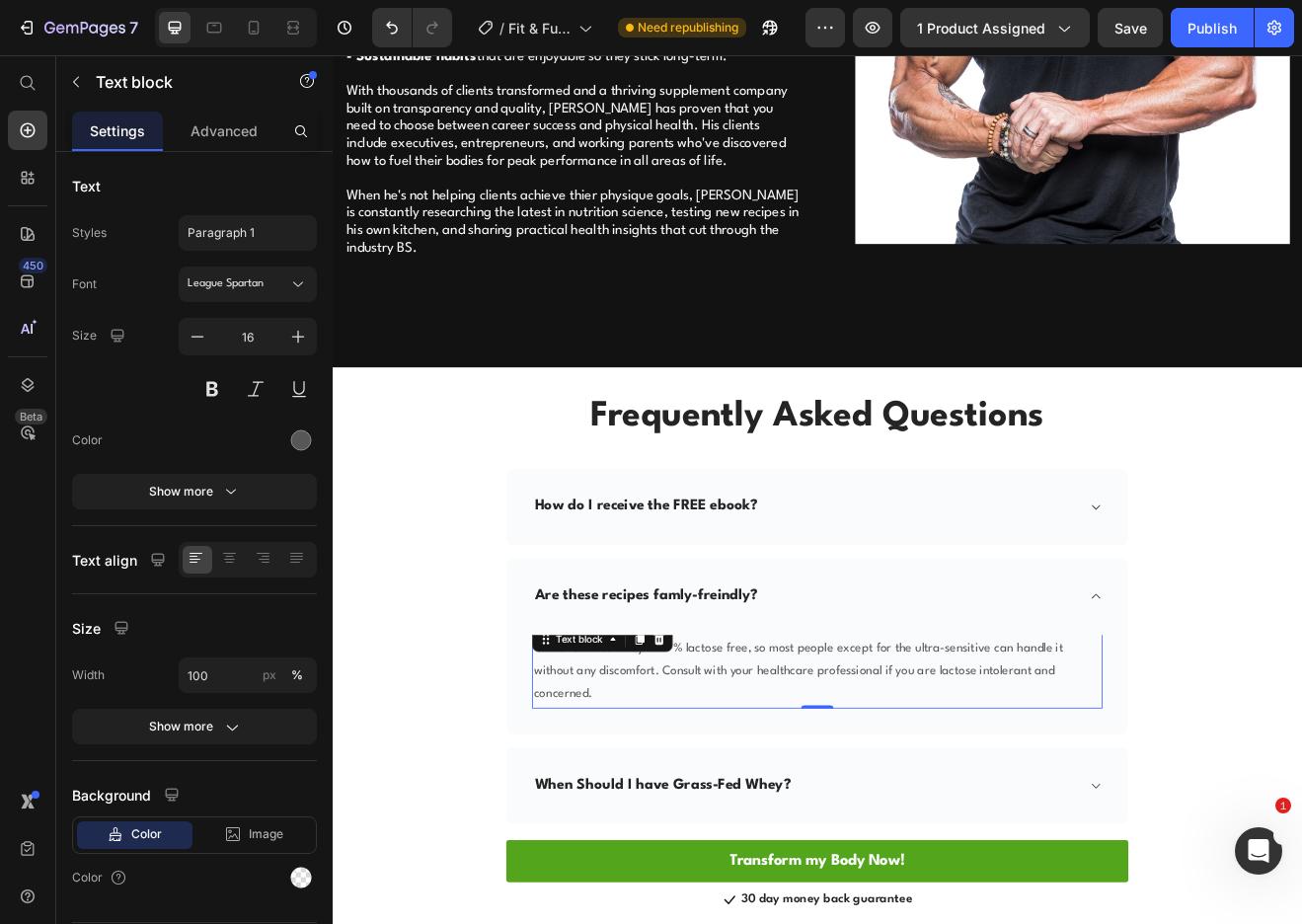 click on "Our Grass-Fed whey is 99% lactose free, so most people except for the ultra-sensitive can handle it without any discomfort. Consult with your healthcare professional if you are lactose intolerant and concerned." at bounding box center [925, 809] 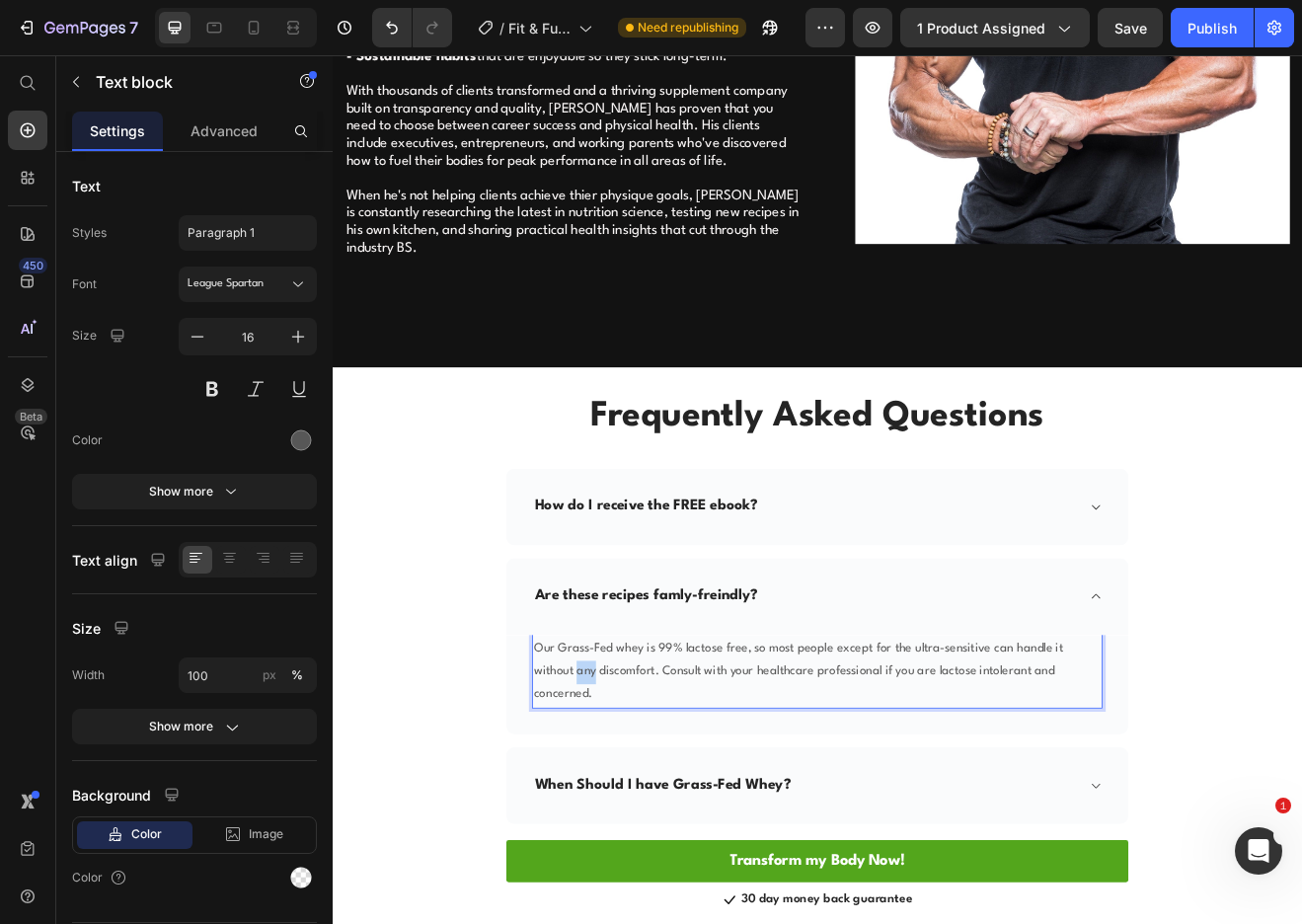 click on "Our Grass-Fed whey is 99% lactose free, so most people except for the ultra-sensitive can handle it without any discomfort. Consult with your healthcare professional if you are lactose intolerant and concerned." at bounding box center (925, 809) 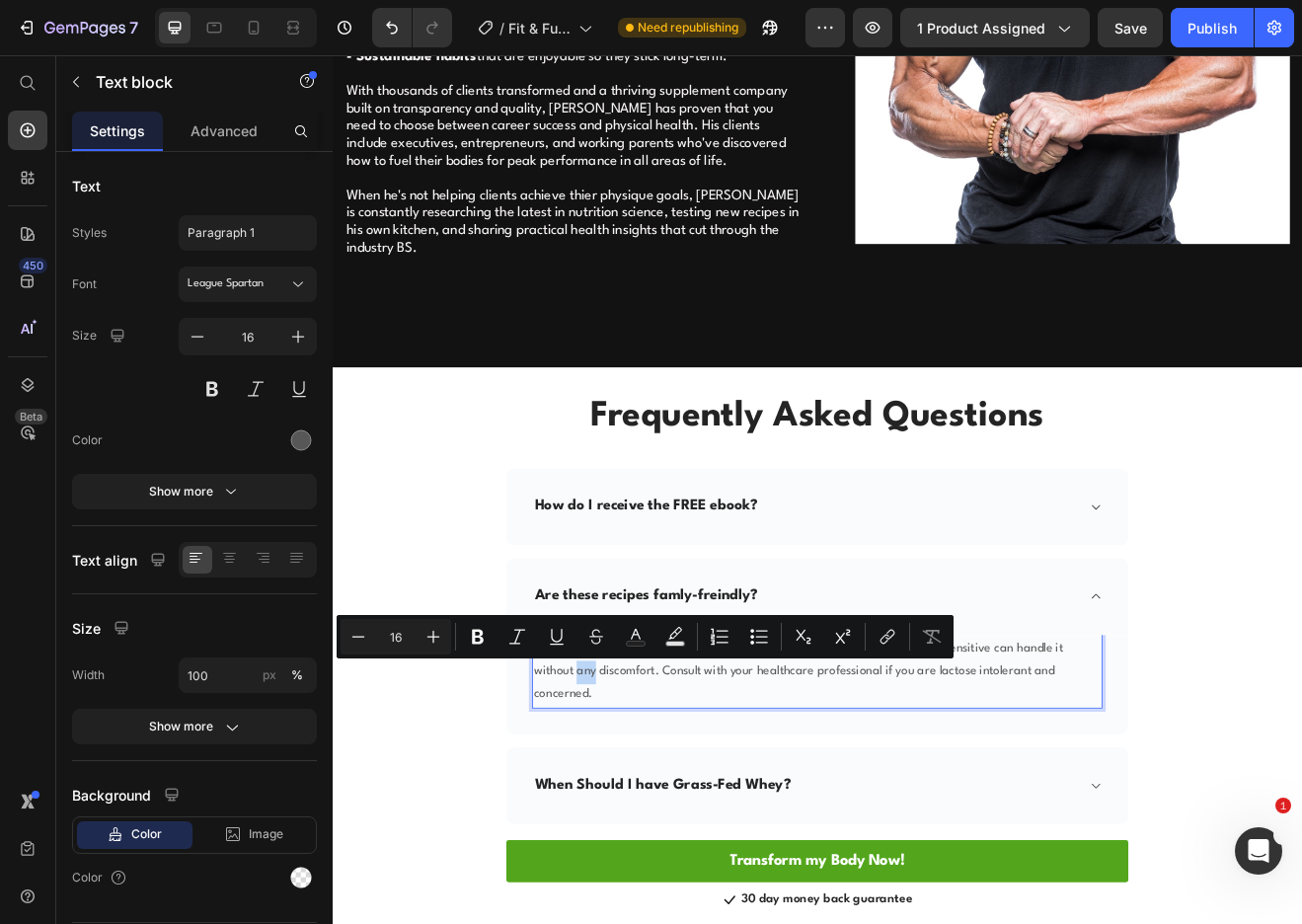 click on "Our Grass-Fed whey is 99% lactose free, so most people except for the ultra-sensitive can handle it without any discomfort. Consult with your healthcare professional if you are lactose intolerant and concerned." at bounding box center (925, 809) 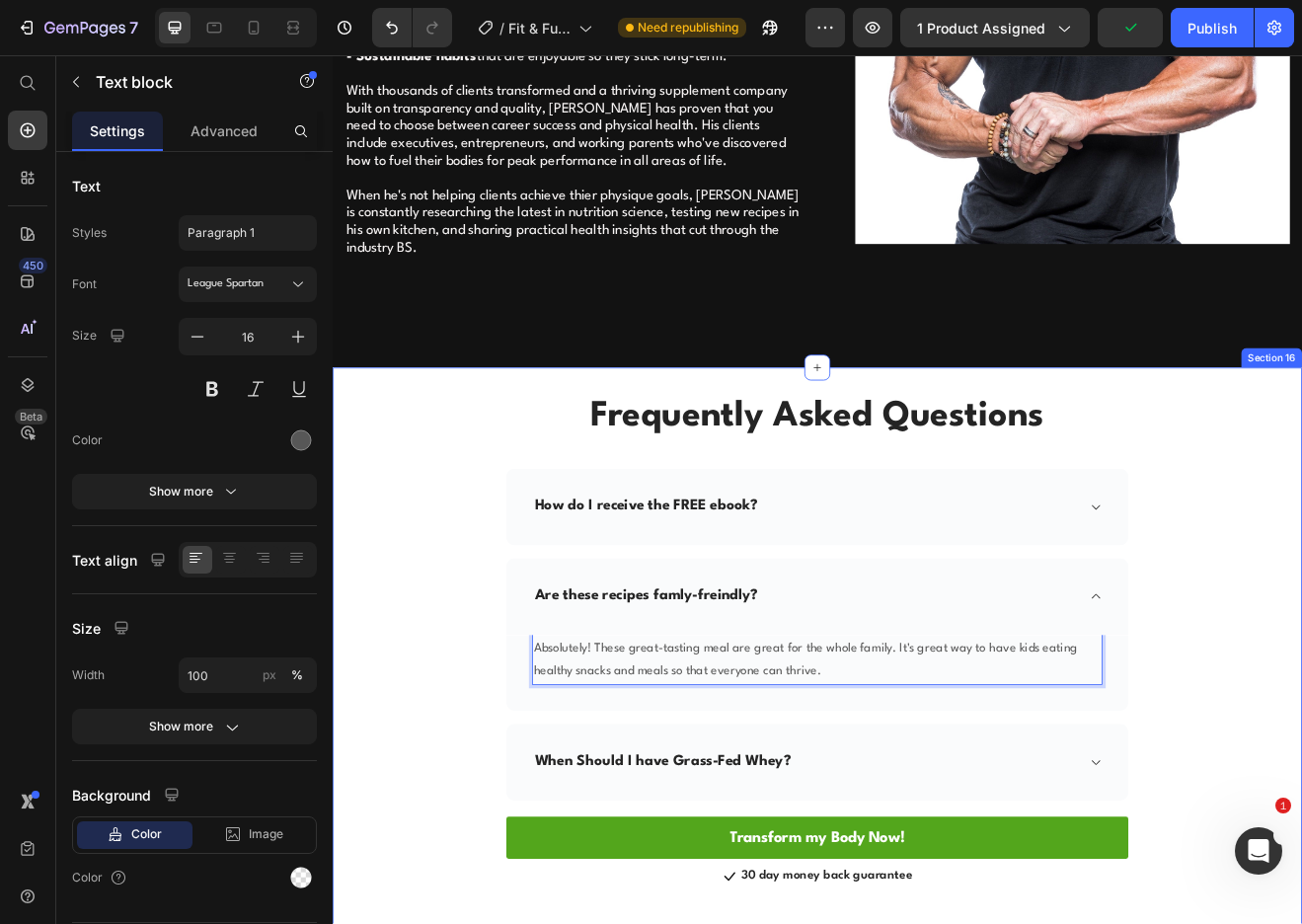 click on "Frequently Asked Questions Heading Row
How do I receive the FREE ebook?
Are these recipes famly-freindly? Absolutely! These great-tasting meal are great for the whole family. It's great way to have kids eating healthy snacks and meals so that everyone can thrive. Text block   0 Row
When Should I have Grass-Fed Whey? Accordion Transform my Body Now! Button Transform my Body Now! Button                Icon 30 day money back guarantee Text block Icon List Row" at bounding box center (925, 773) 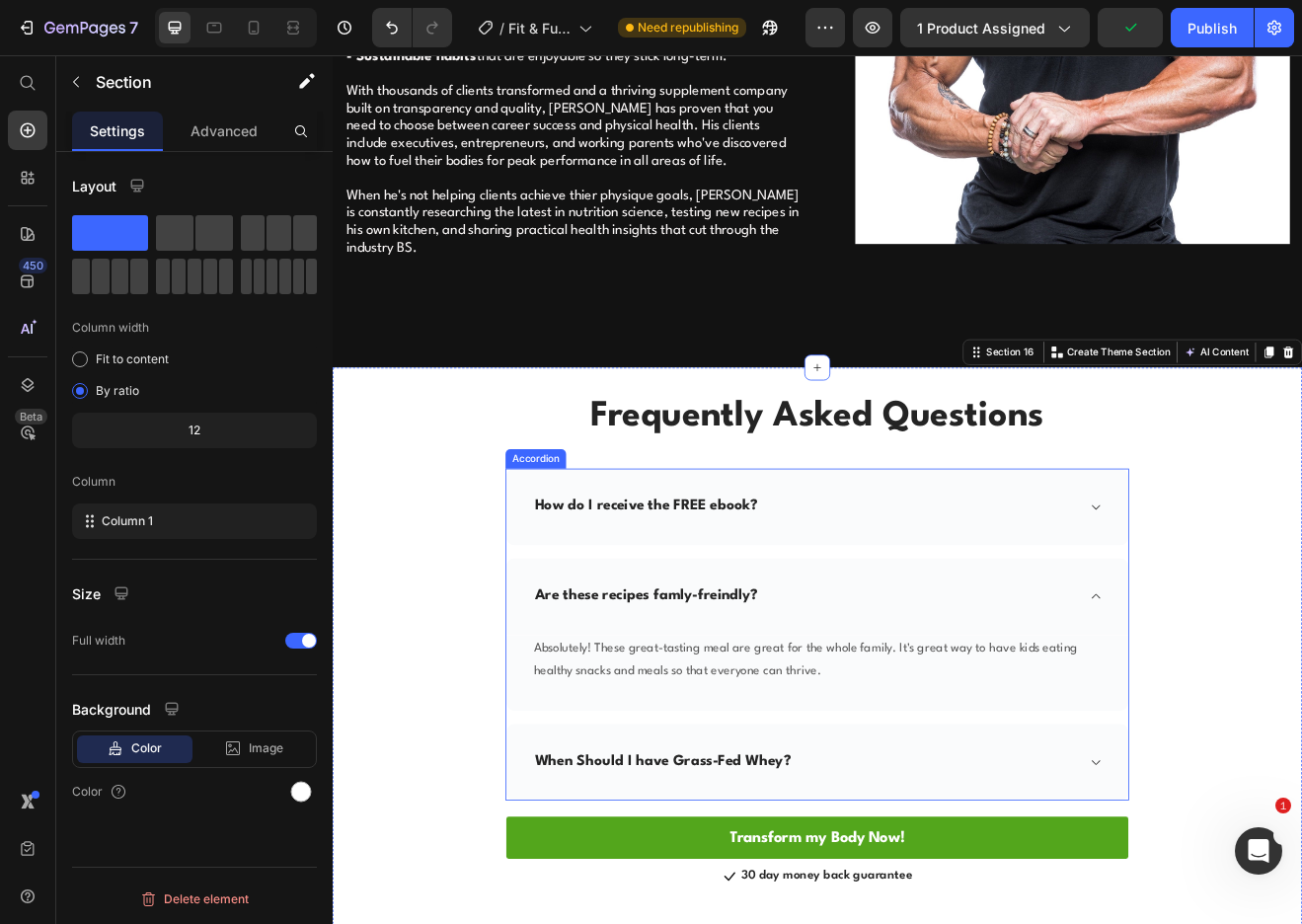 click on "When Should I have Grass-Fed Whey?" at bounding box center (735, 919) 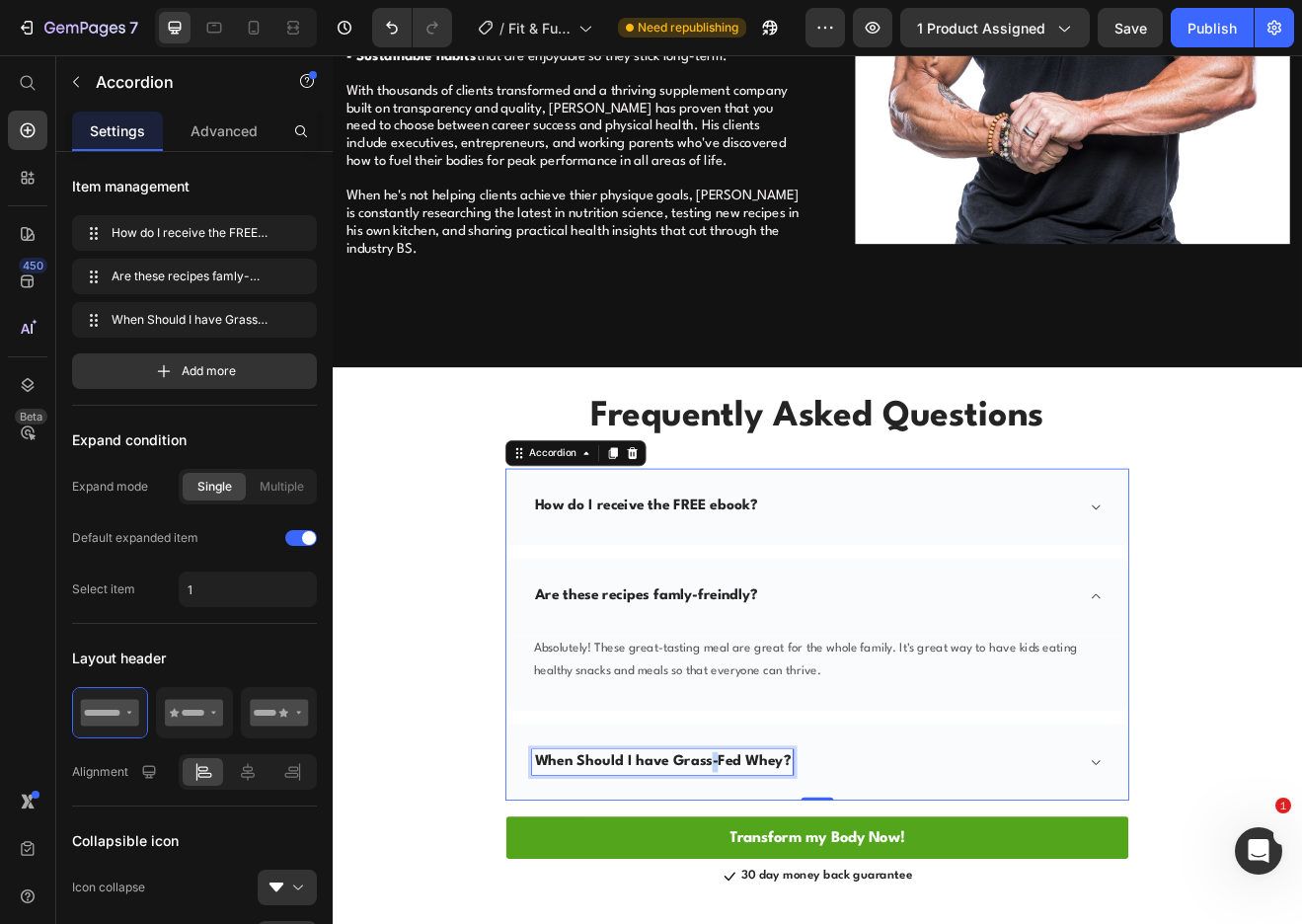 click on "When Should I have Grass-Fed Whey?" at bounding box center (735, 919) 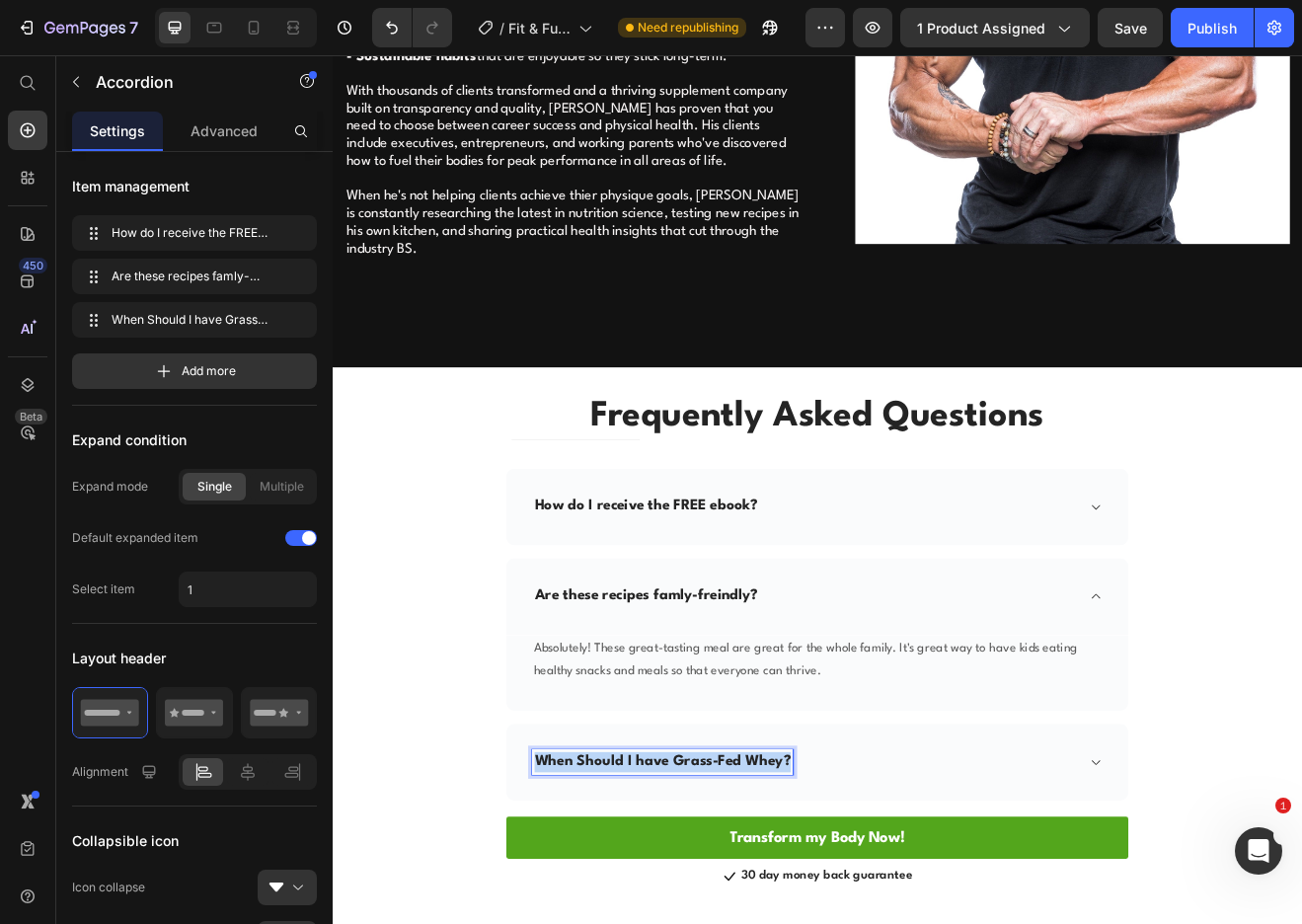 click on "When Should I have Grass-Fed Whey?" at bounding box center [735, 919] 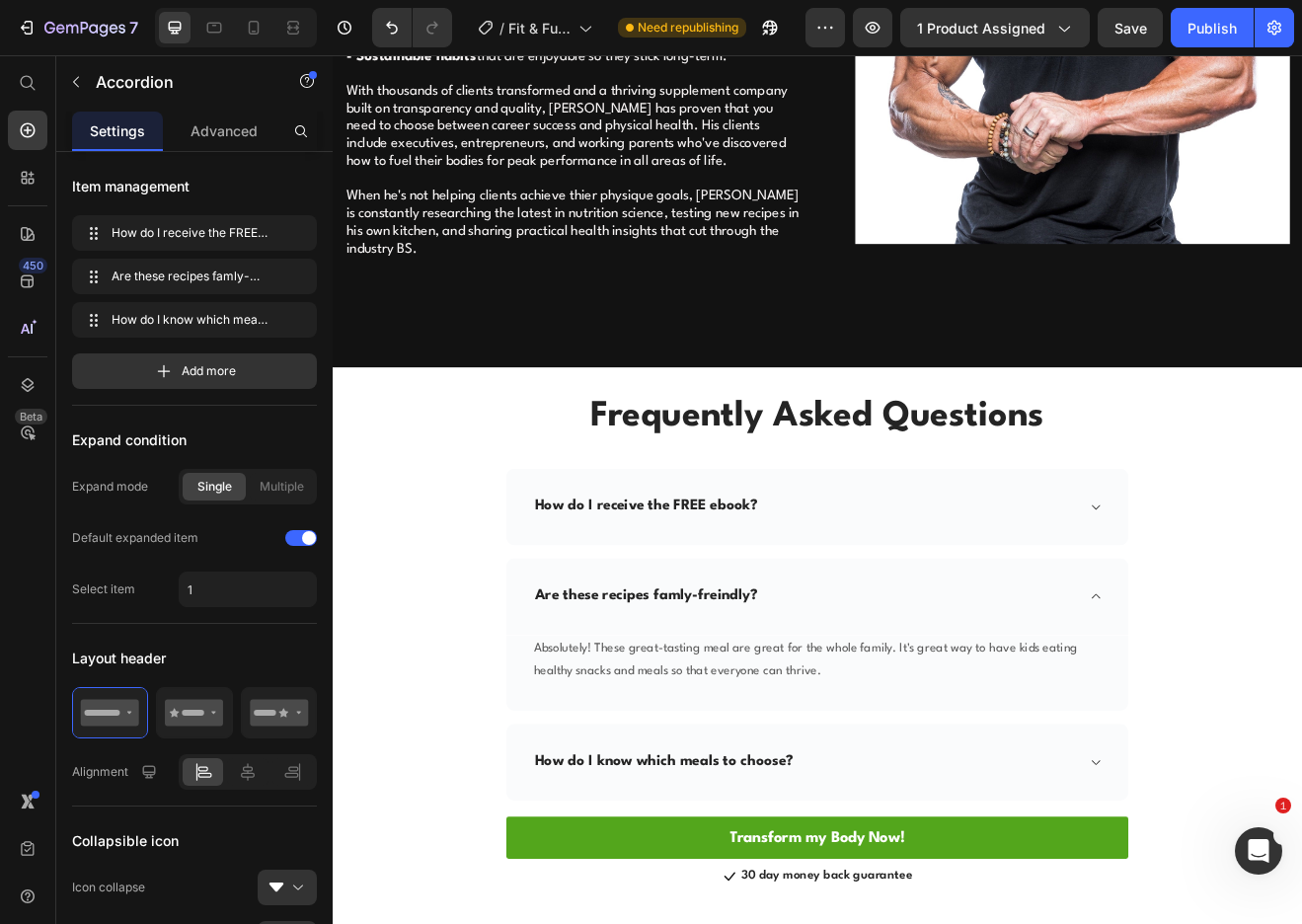 click 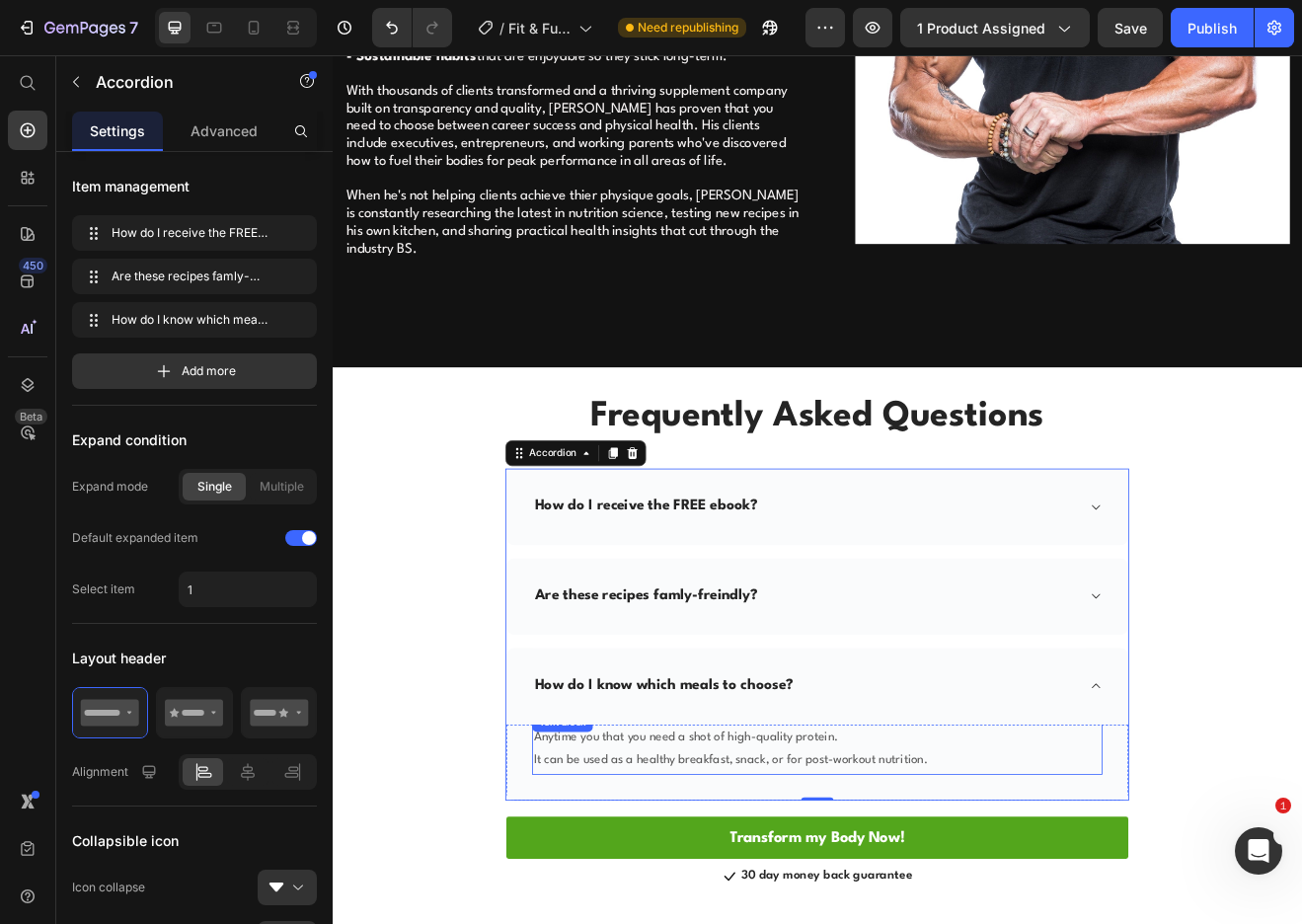 click on "It can be used as a healthy breakfast, snack, or for post-workout nutrition." at bounding box center [925, 918] 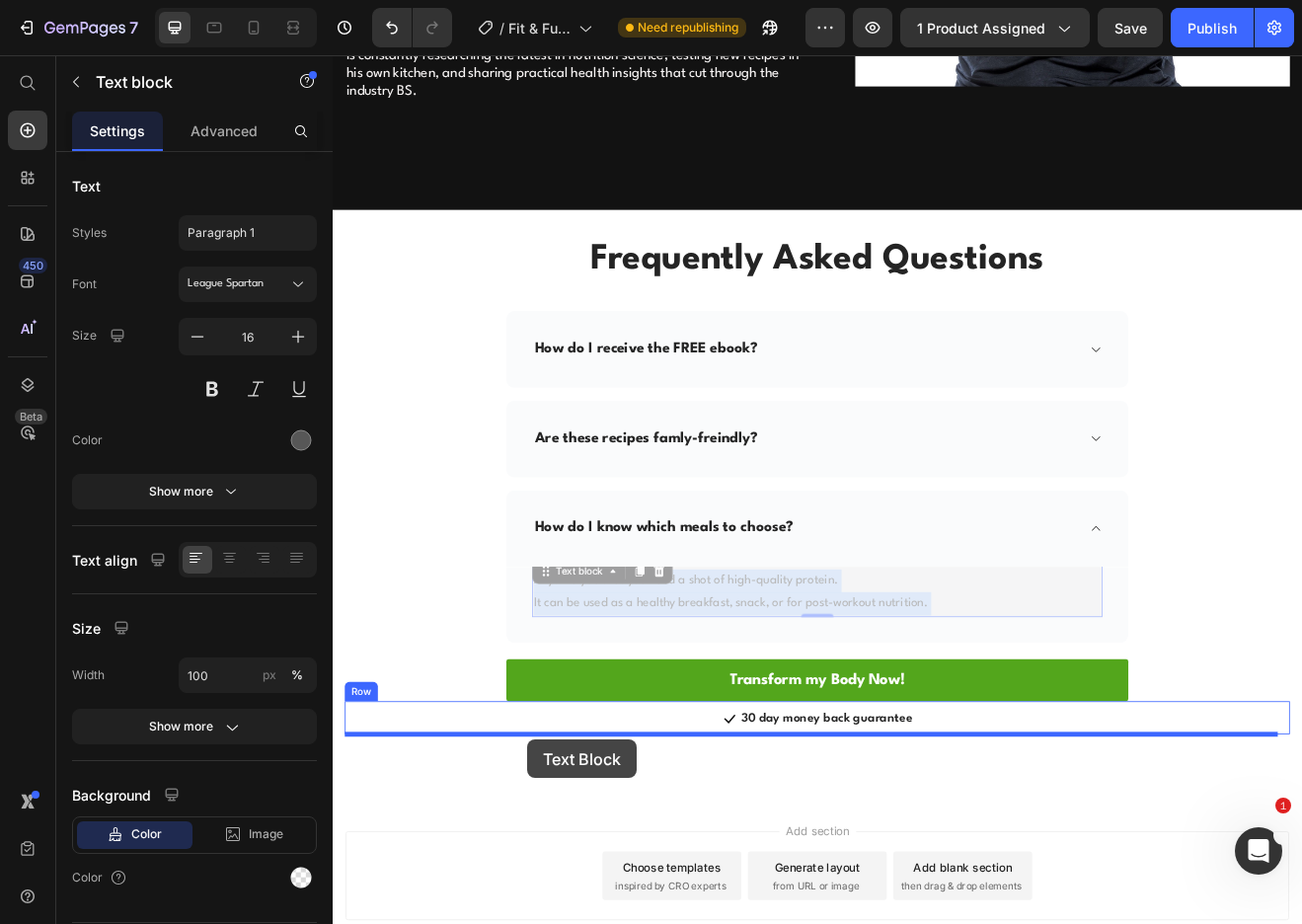 drag, startPoint x: 1052, startPoint y: 916, endPoint x: 572, endPoint y: 891, distance: 480.6506 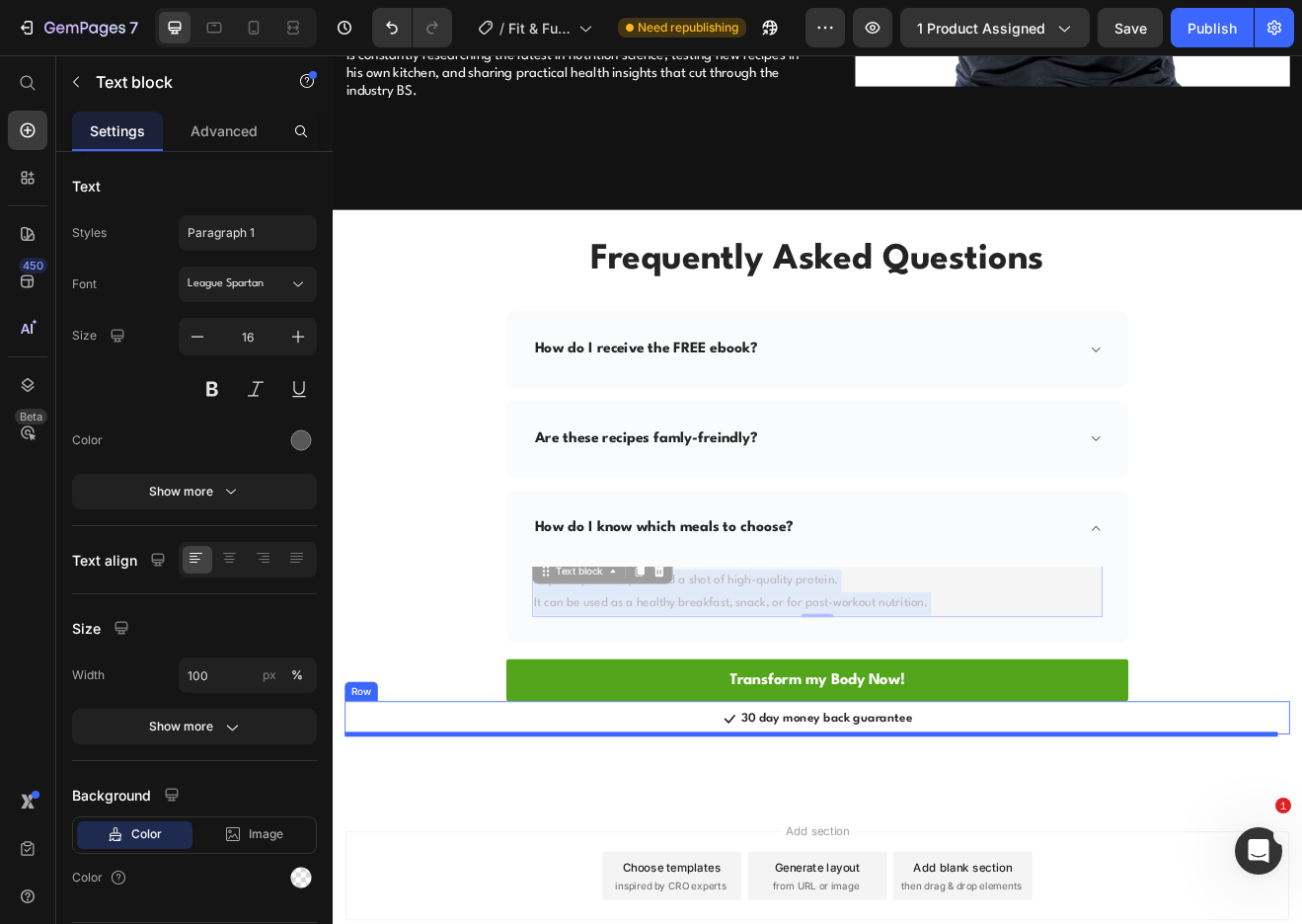 scroll, scrollTop: 4423, scrollLeft: 0, axis: vertical 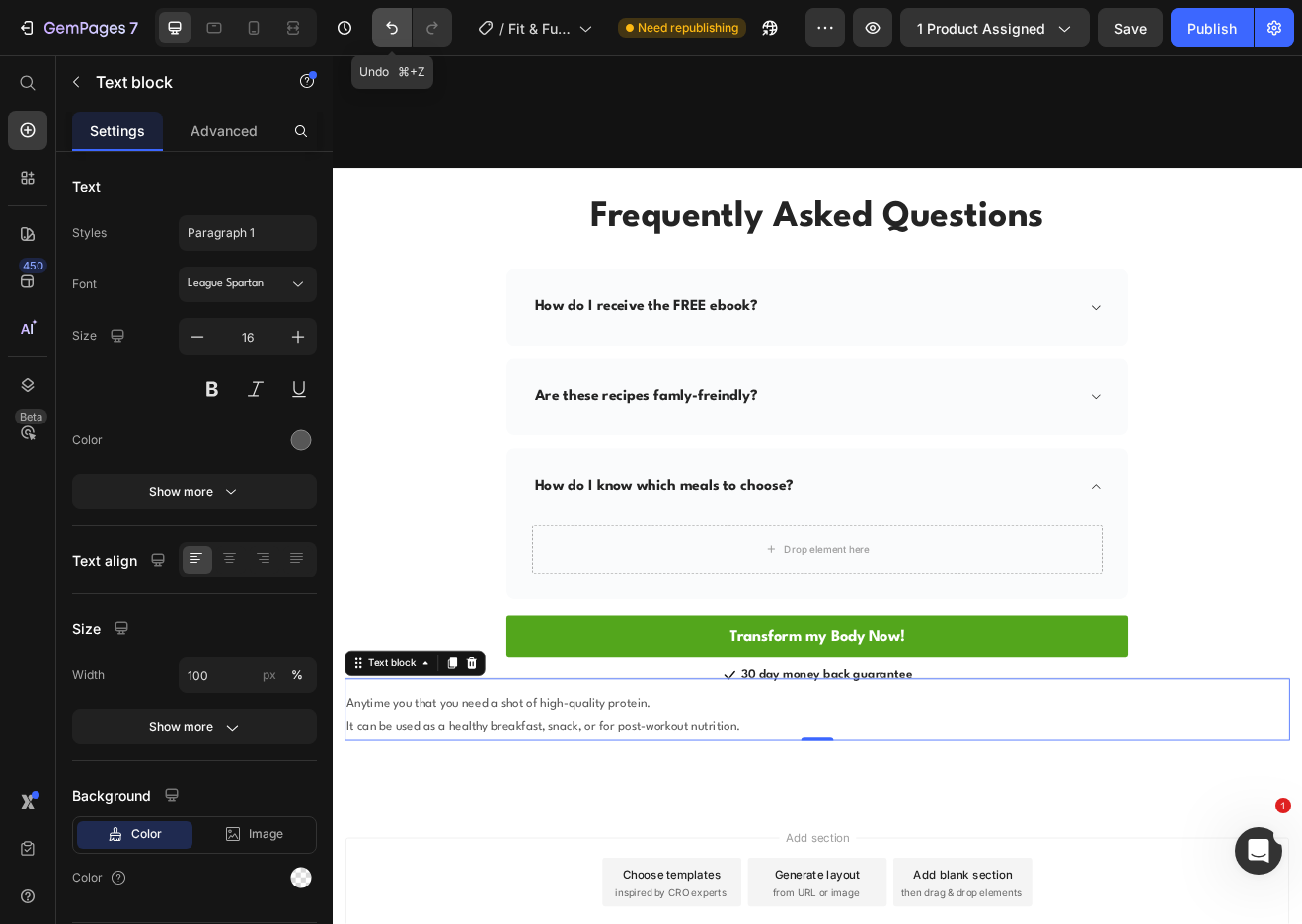 click 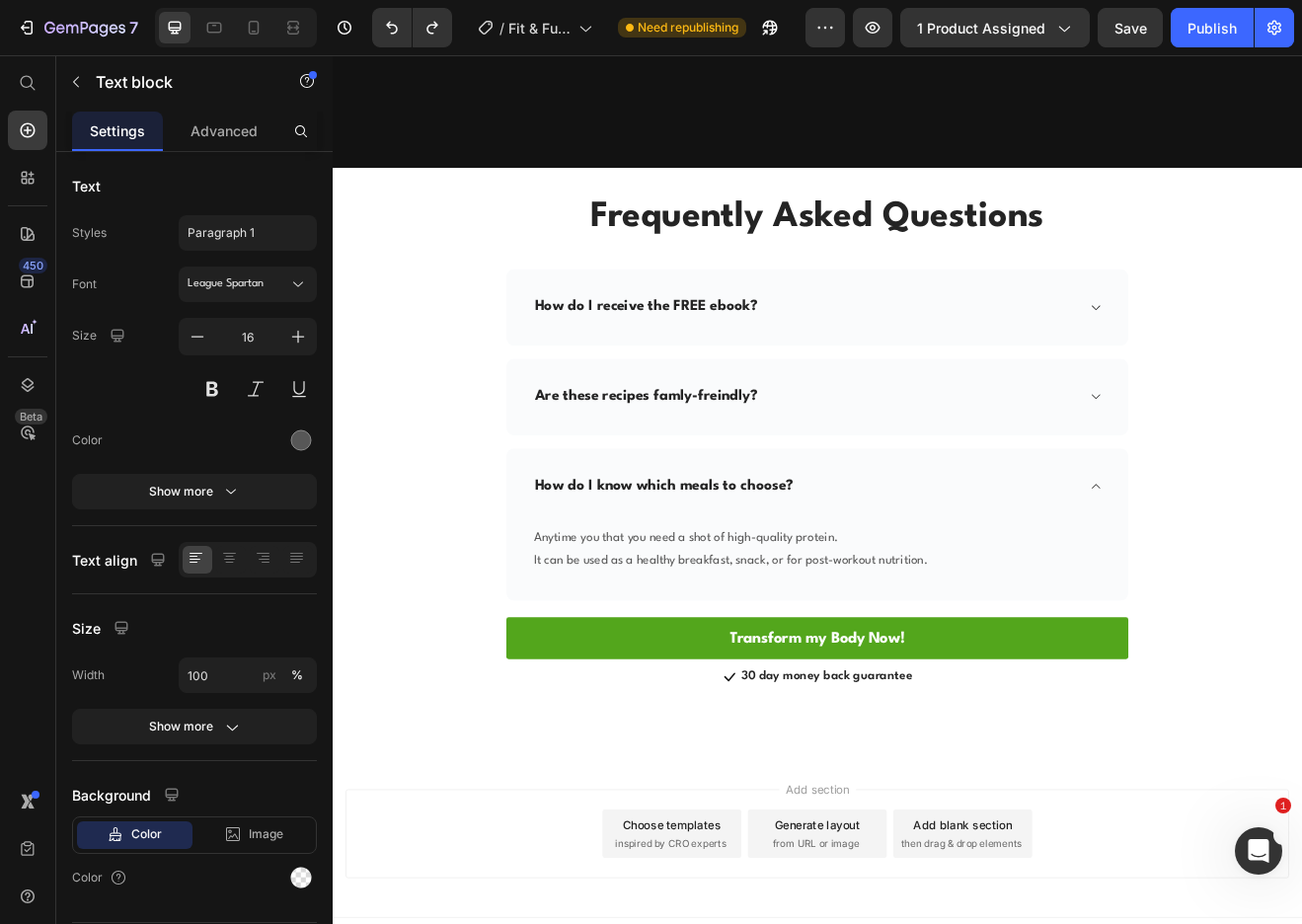 click on "Anytime you that you need a shot of high-quality protein. It can be used as a healthy breakfast, snack, or for post-workout nutrition." at bounding box center [925, 661] 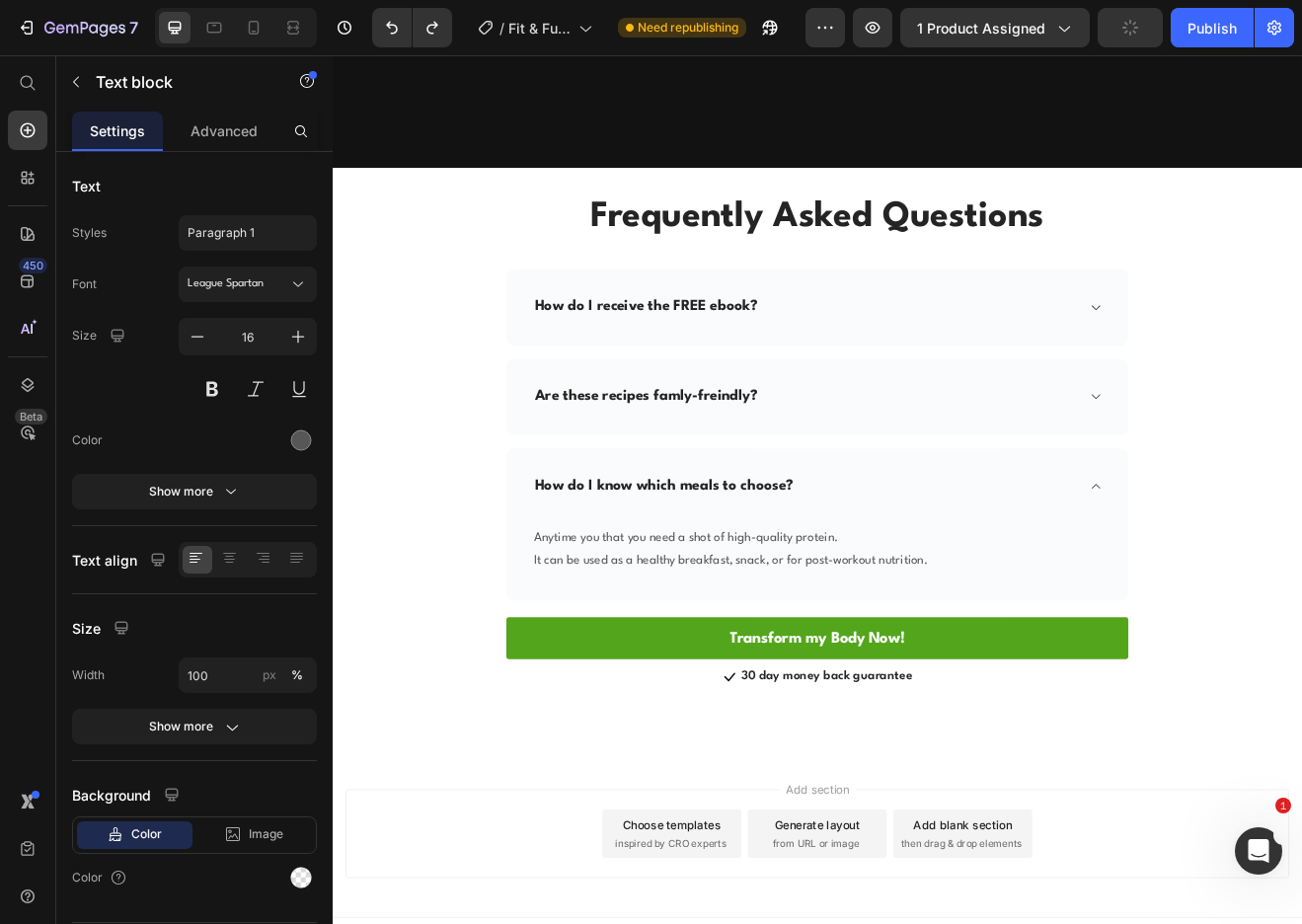 click on "It can be used as a healthy breakfast, snack, or for post-workout nutrition." at bounding box center (925, 674) 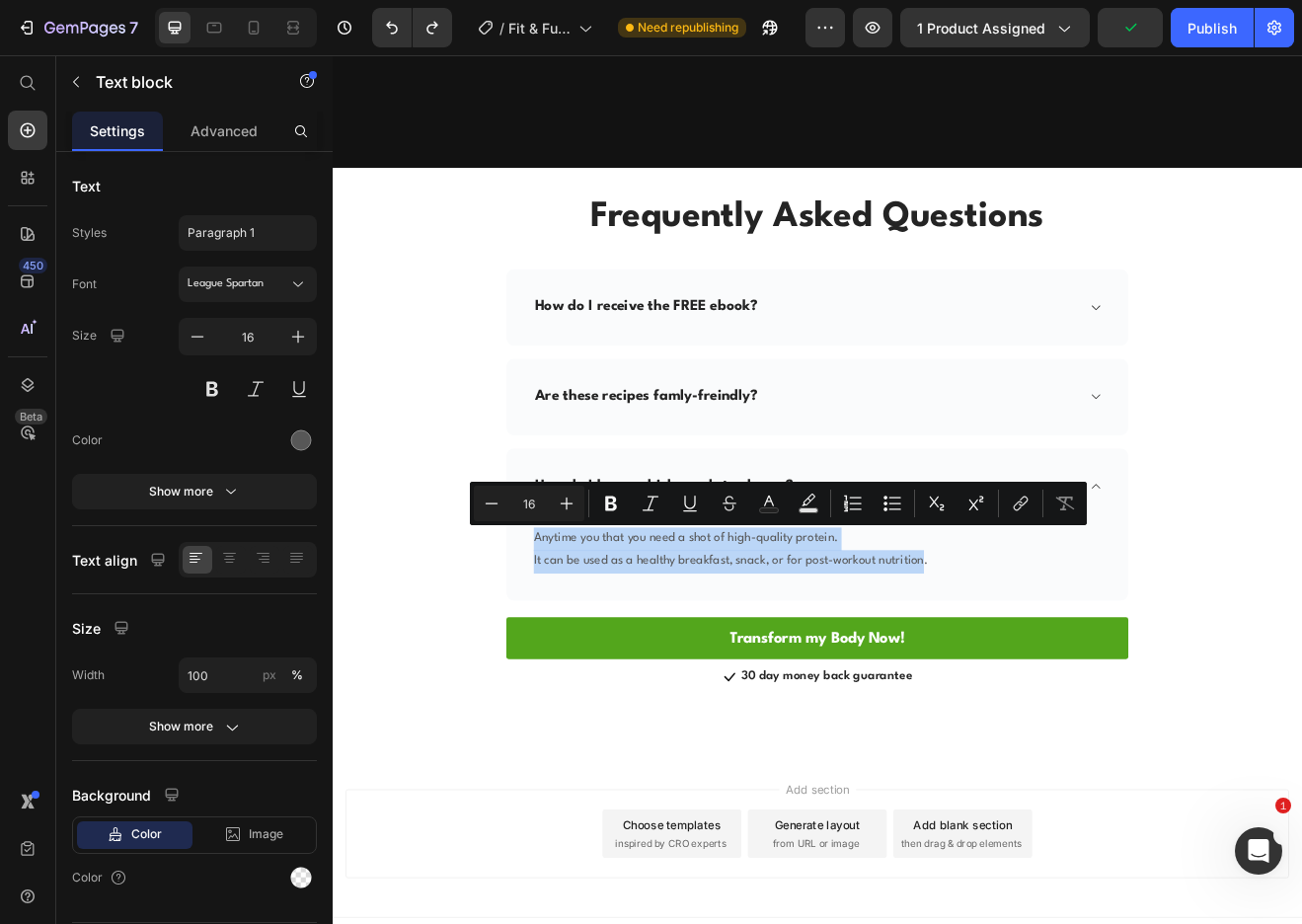 drag, startPoint x: 1047, startPoint y: 678, endPoint x: 575, endPoint y: 643, distance: 473.29589 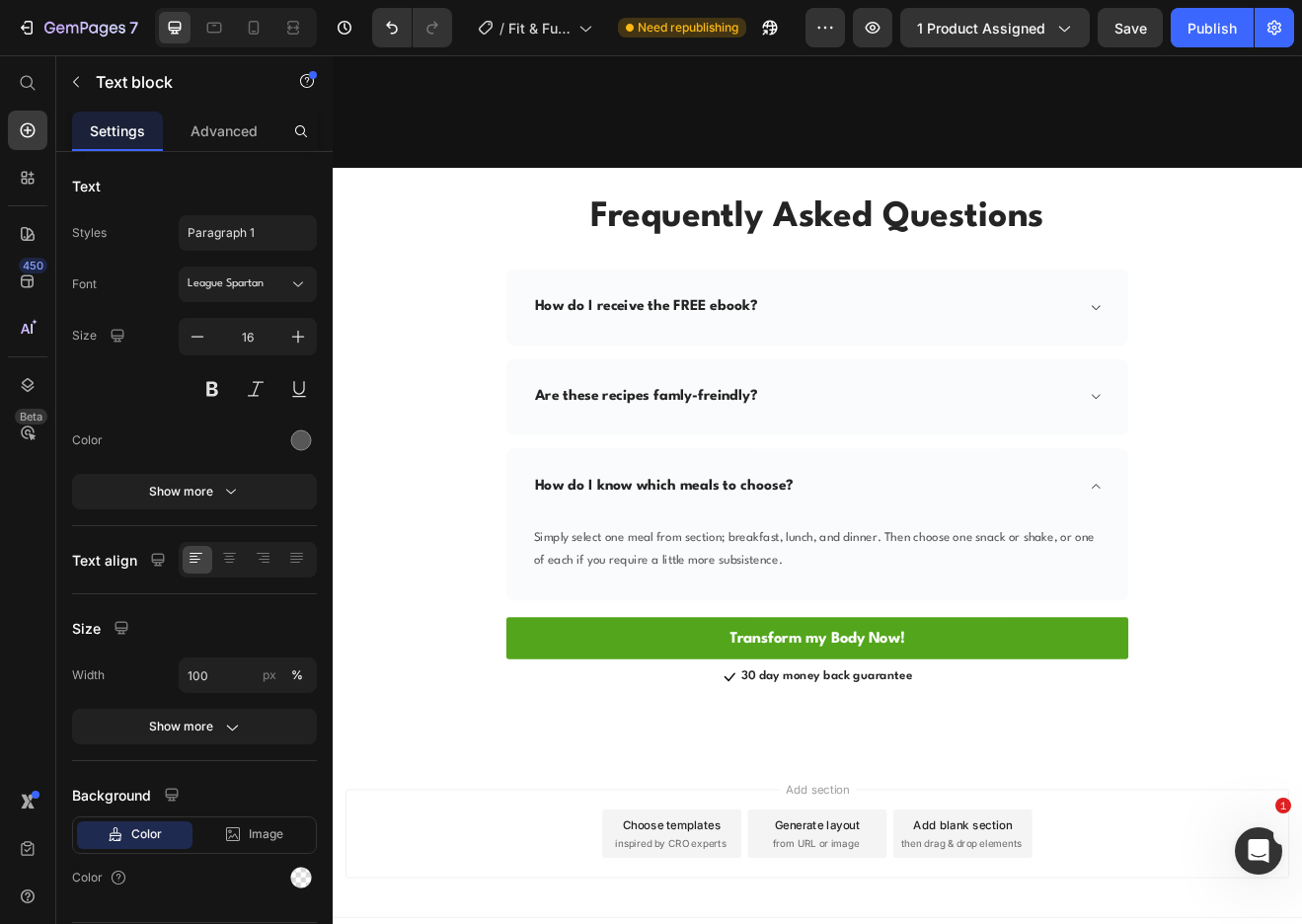 click on "Simply select one meal from section; breakfast, lunch, and dinner. Then choose one snack or shake, or one of each if you require a little more subsistence." at bounding box center [925, 661] 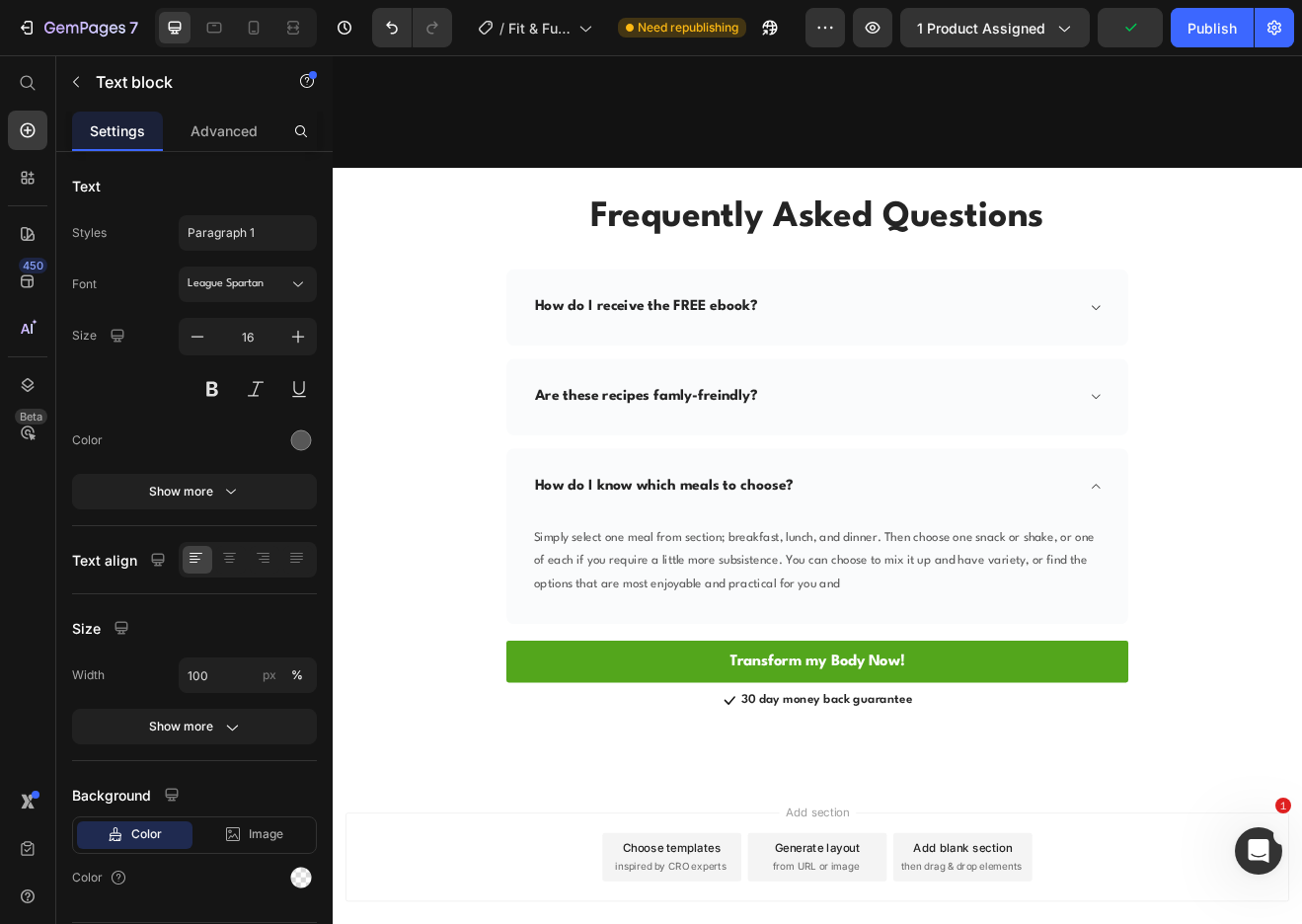 click on "Simply select one meal from section; breakfast, lunch, and dinner. Then choose one snack or shake, or one of each if you require a little more subsistence. You can choose to mix it up and have variety, or find the options that are most enjoyable and practical for you and" at bounding box center [925, 675] 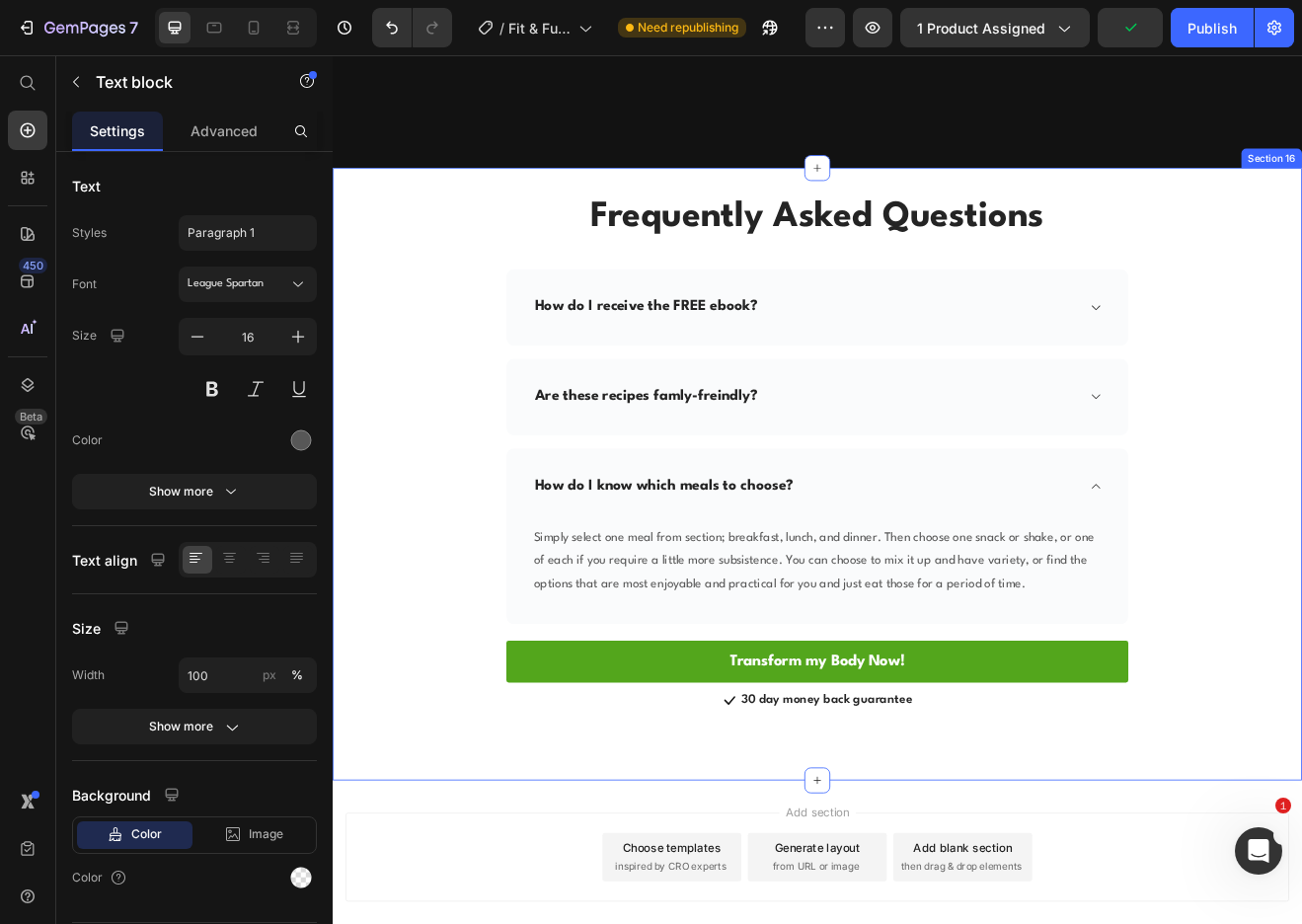 click on "Frequently Asked Questions Heading Row
How do I receive the FREE ebook?
Are these recipes famly-freindly?
How do I know which meals to choose? Simply select one meal from section; breakfast, lunch, and dinner. Then choose one snack or shake, or one of each if you require a little more subsistence. You can choose to mix it up and have variety, or find the options that are most enjoyable and practical for you and just eat those for a period of time. Text block Row Accordion Transform my Body Now! Button Transform my Body Now! Button                Icon 30 day money back guarantee Text block Icon List Row" at bounding box center [925, 543] 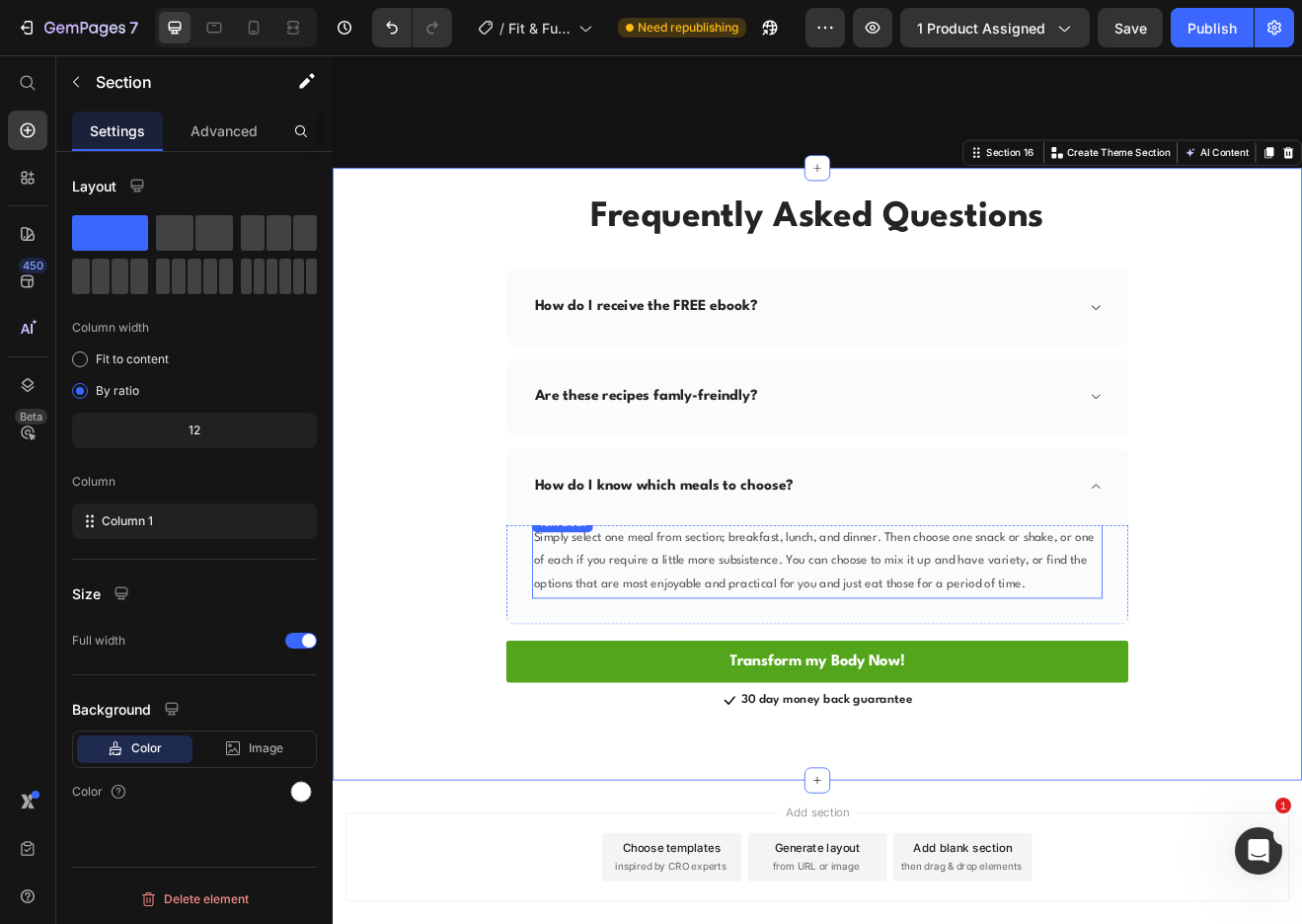 click on "Simply select one meal from section; breakfast, lunch, and dinner. Then choose one snack or shake, or one of each if you require a little more subsistence. You can choose to mix it up and have variety, or find the options that are most enjoyable and practical for you and just eat those for a period of time." at bounding box center [925, 675] 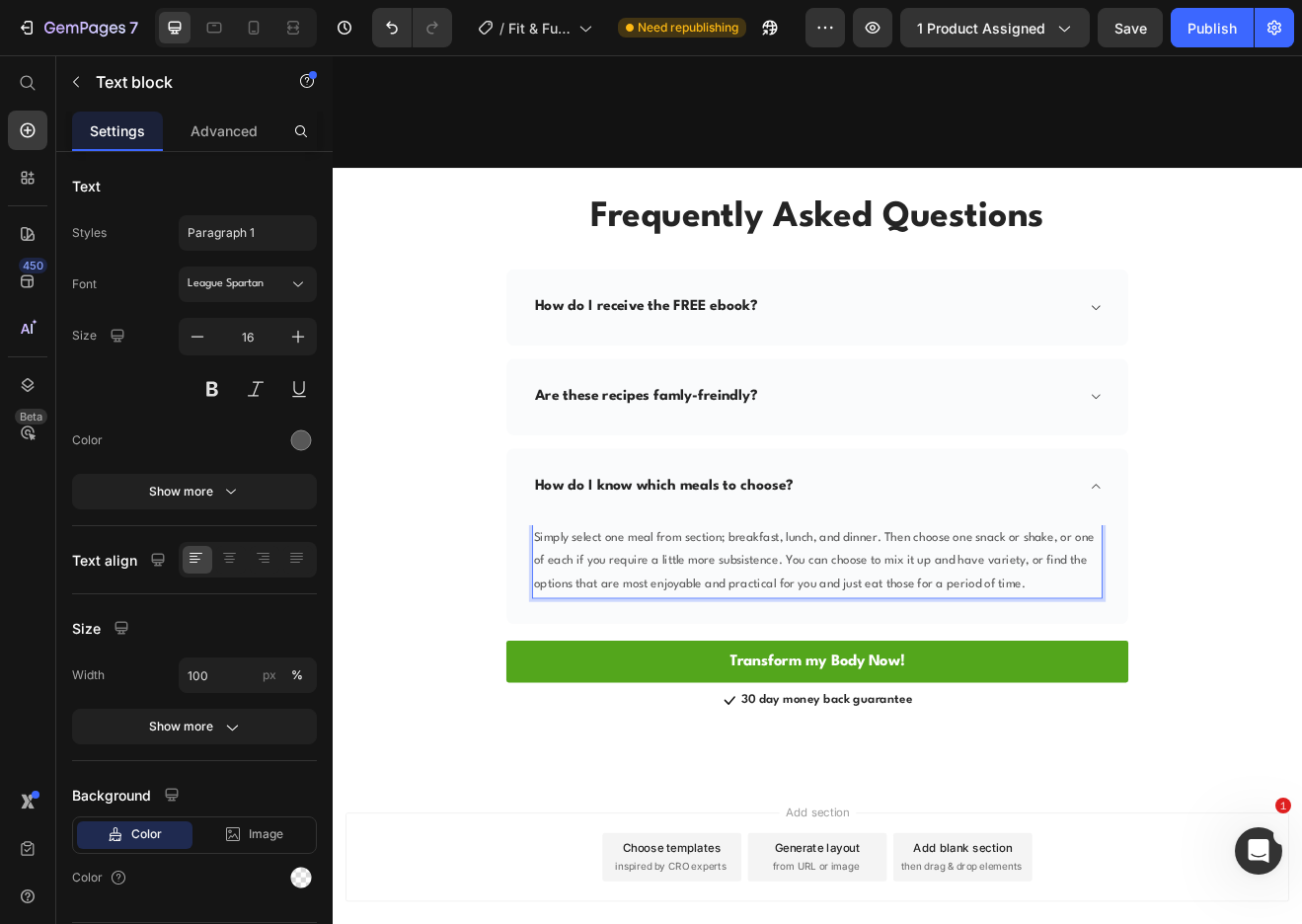 click on "Simply select one meal from section; breakfast, lunch, and dinner. Then choose one snack or shake, or one of each if you require a little more subsistence. You can choose to mix it up and have variety, or find the options that are most enjoyable and practical for you and just eat those for a period of time." at bounding box center [925, 675] 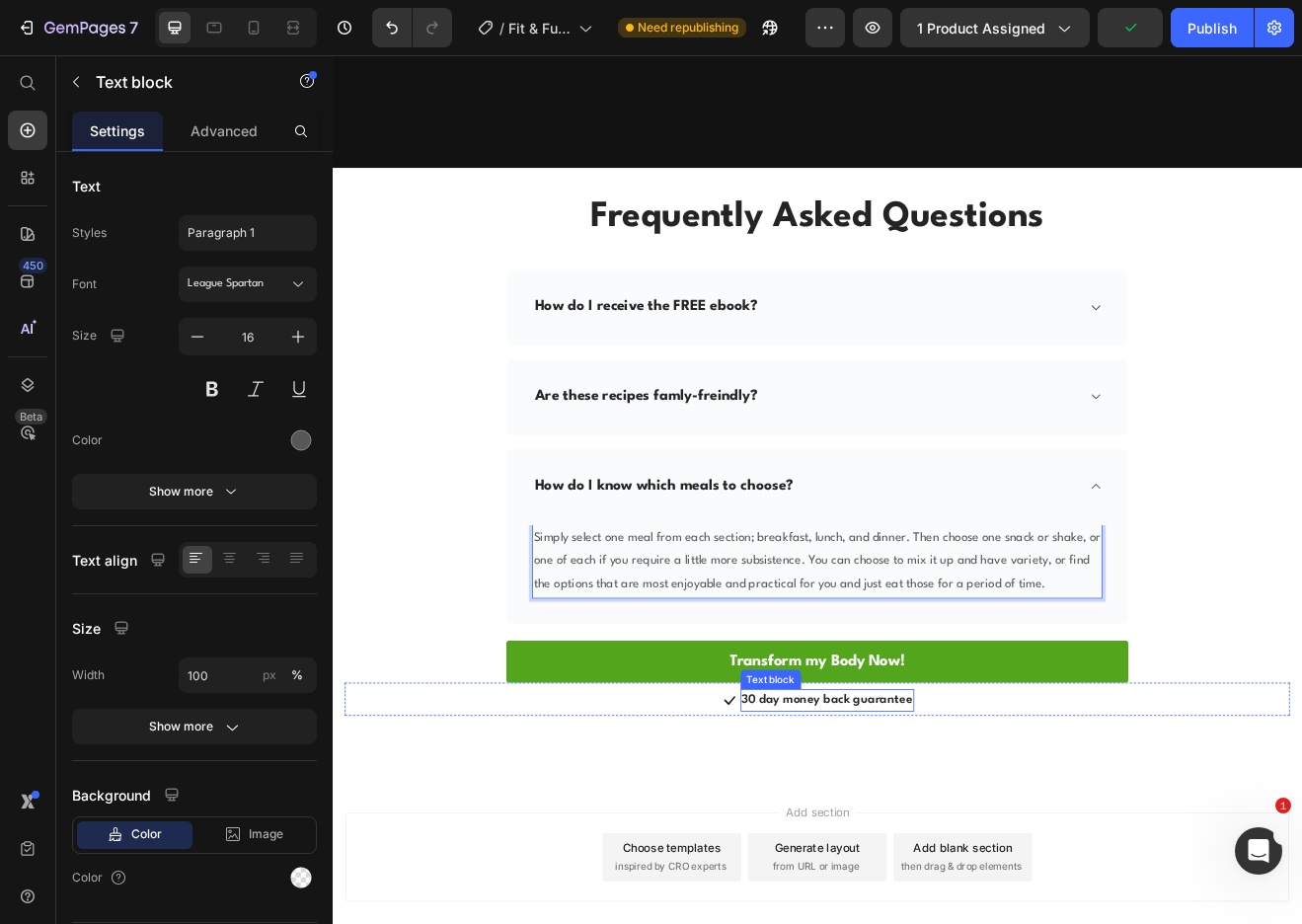click on "30 day money back guarantee" at bounding box center (937, 844) 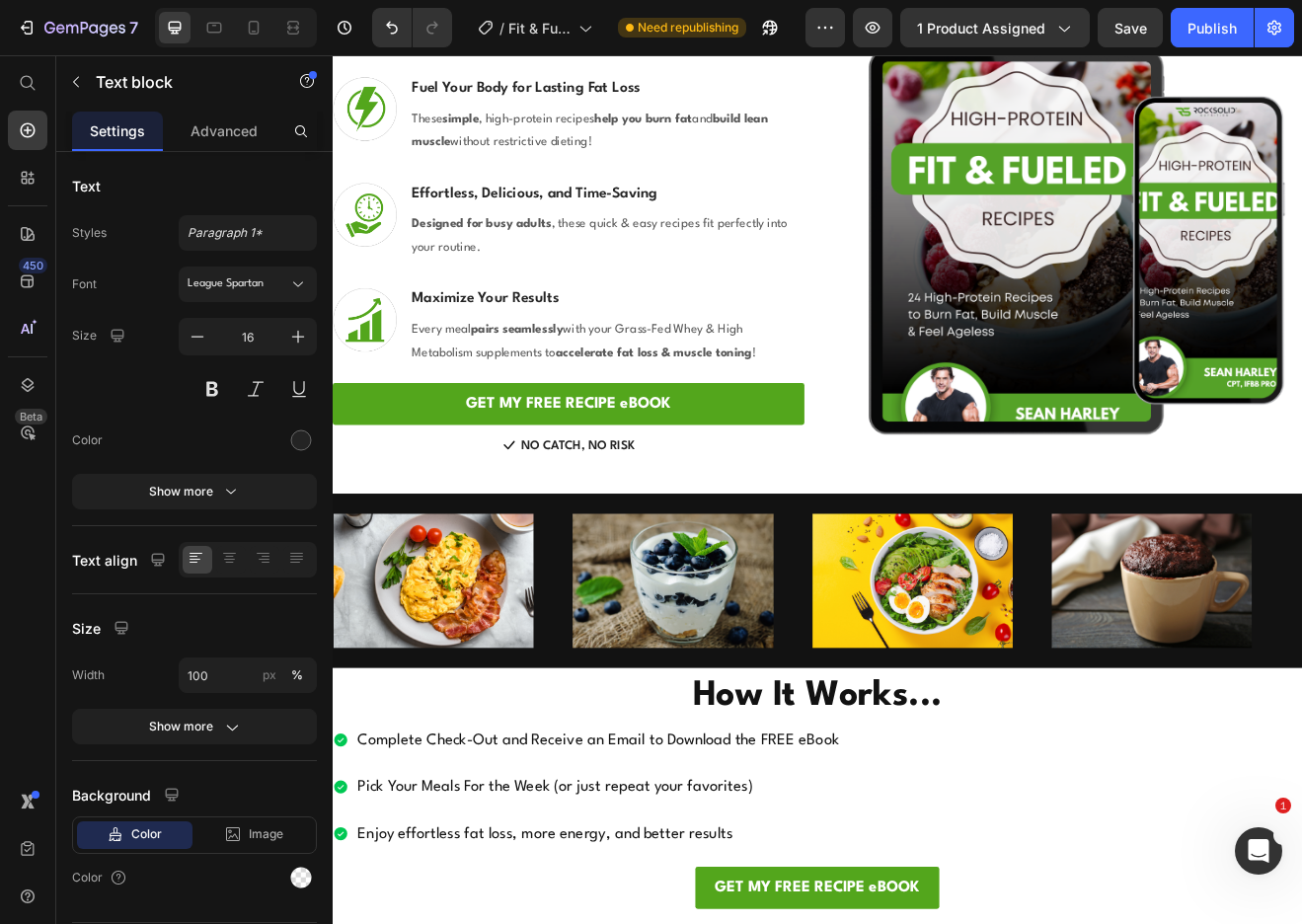 scroll, scrollTop: 4485, scrollLeft: 0, axis: vertical 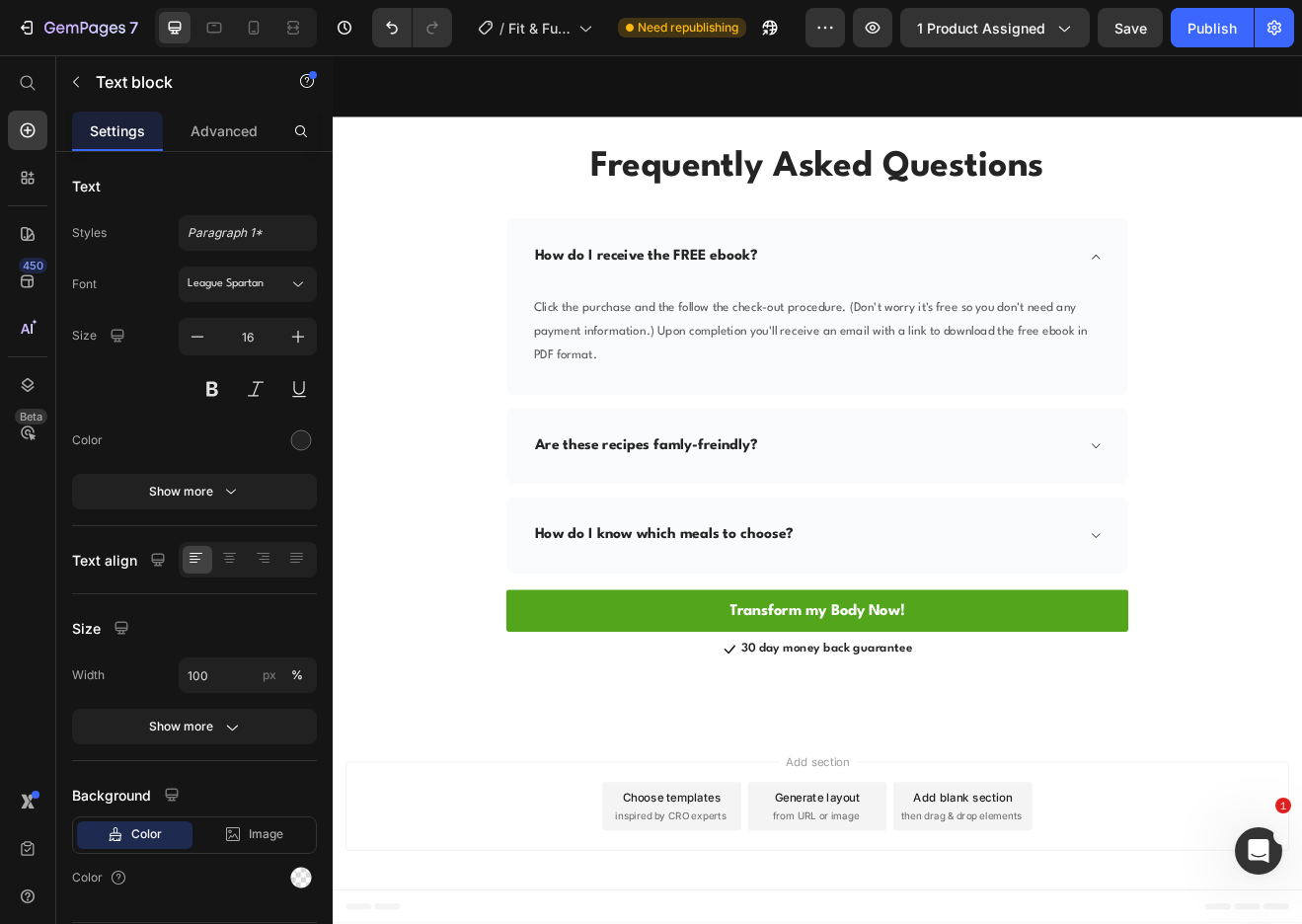 click on "30 day money back guarantee" at bounding box center (937, 782) 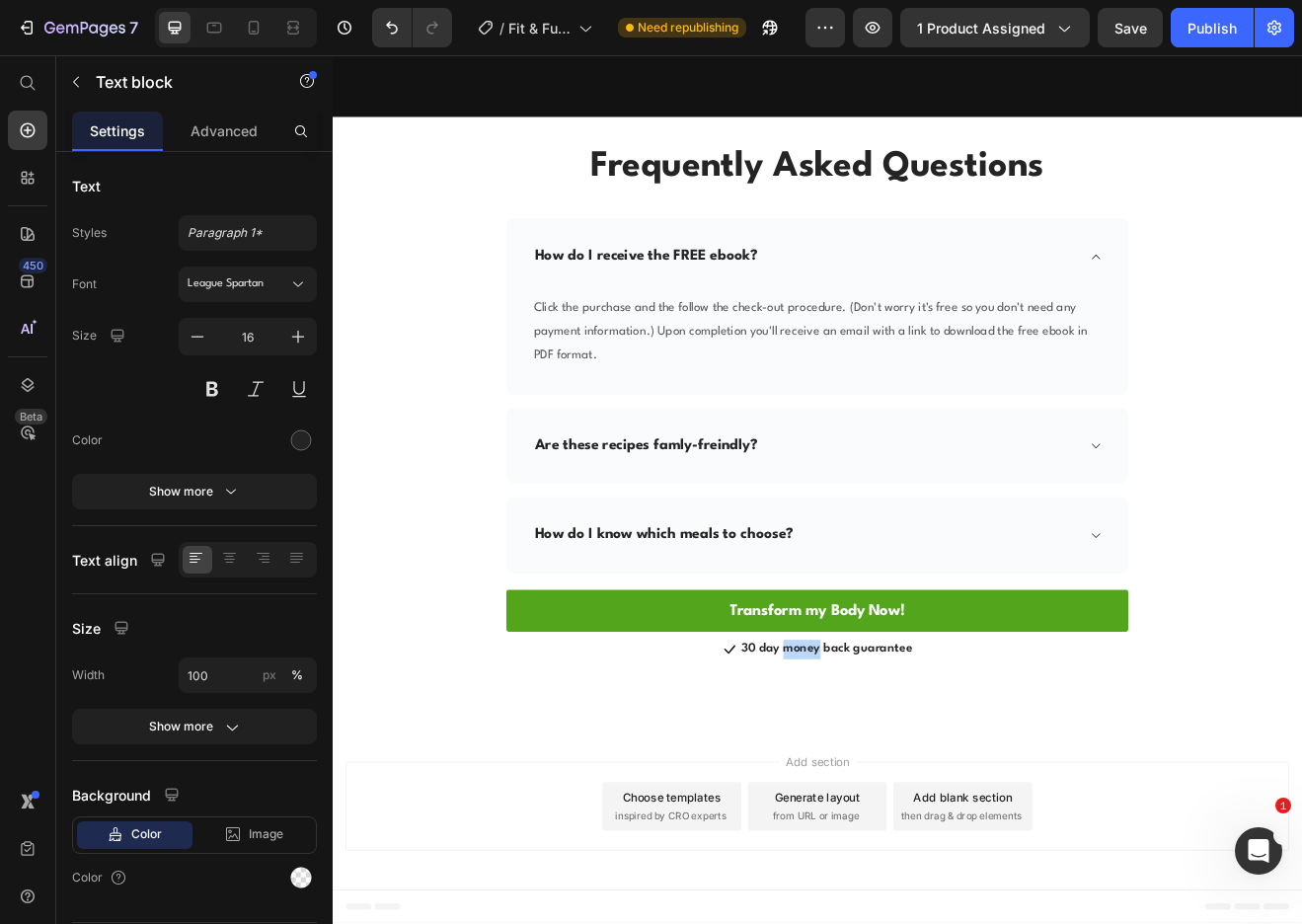 click on "30 day money back guarantee" at bounding box center (937, 782) 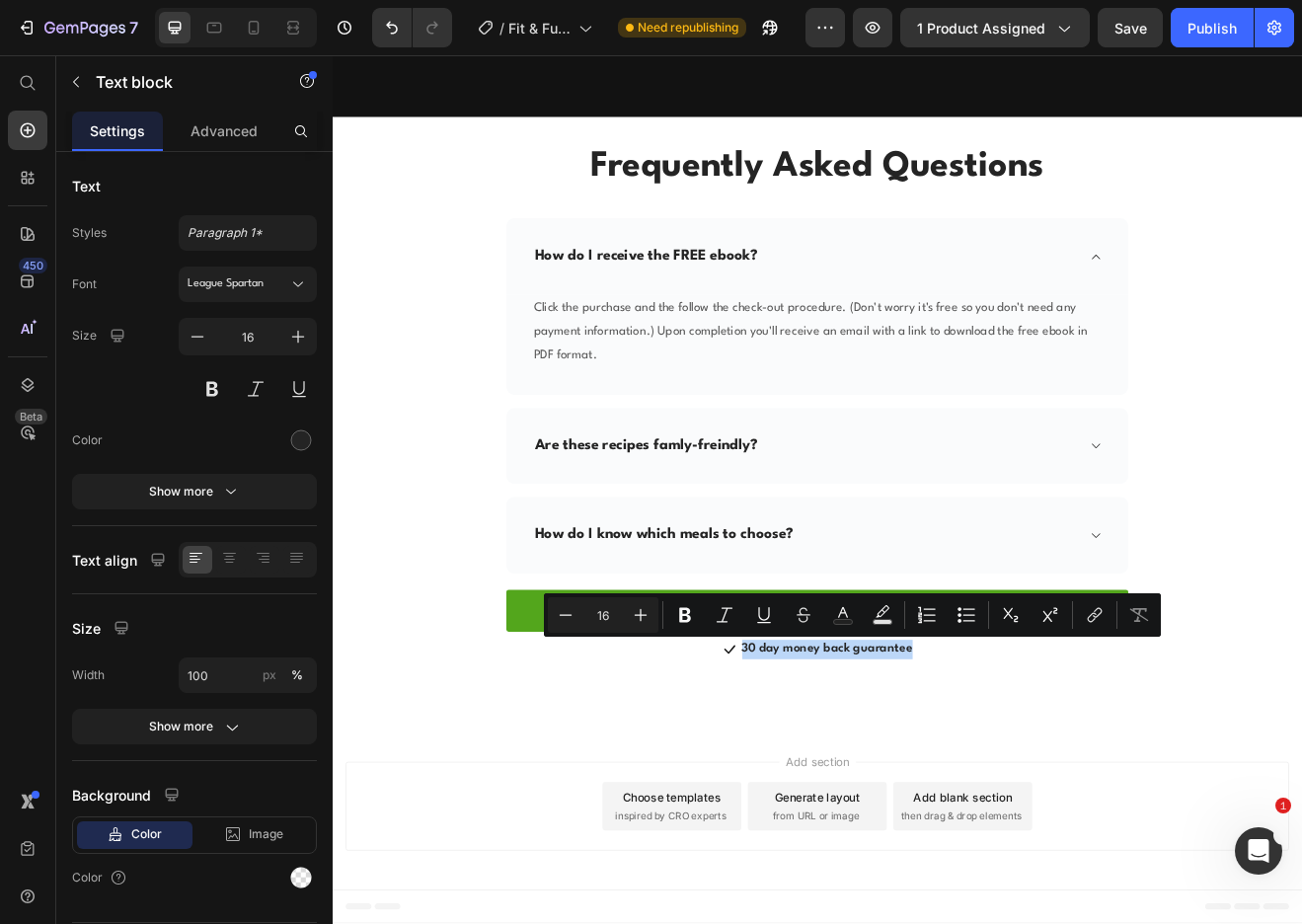 click on "30 day money back guarantee" at bounding box center [937, 782] 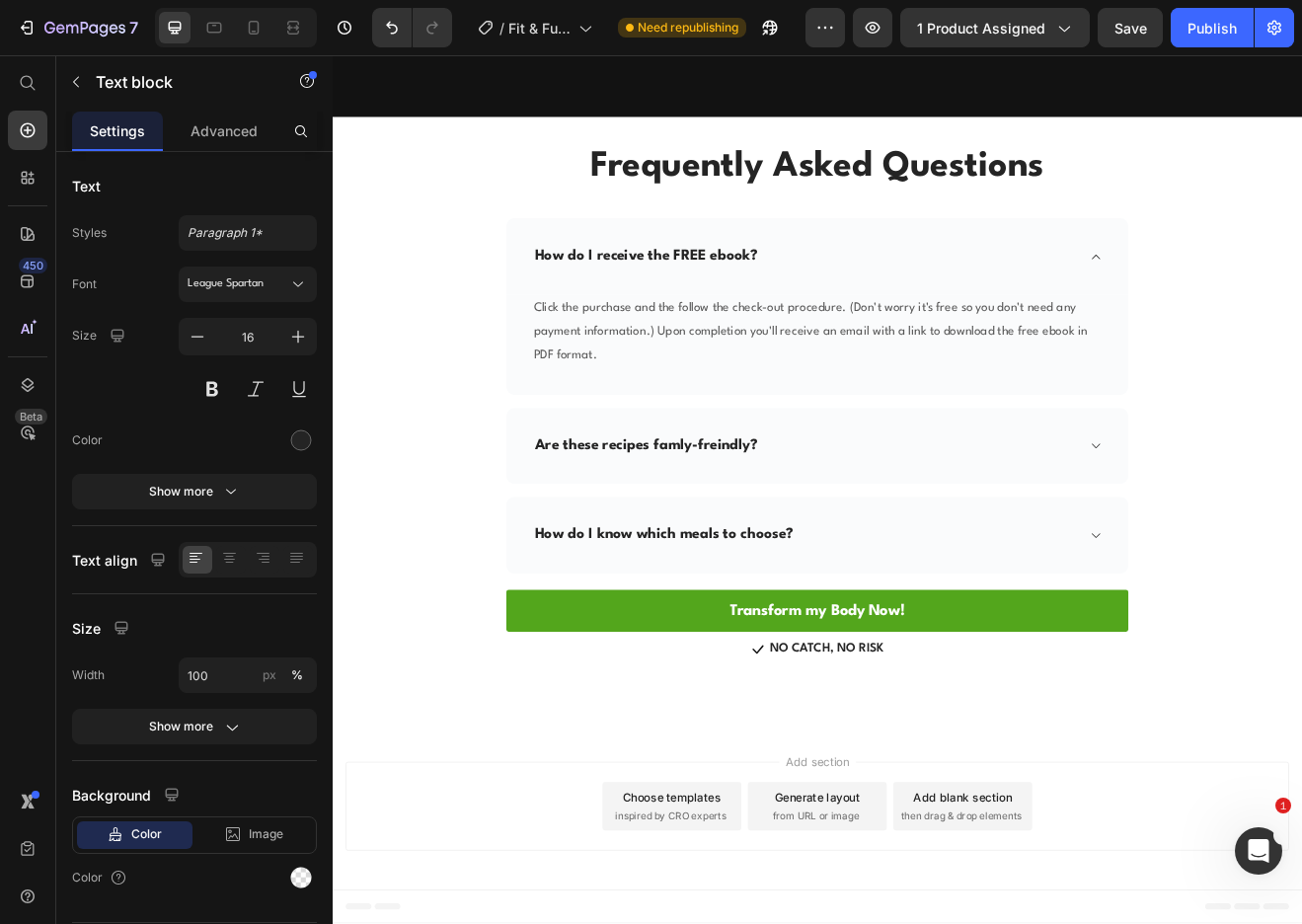 click on "Add section Choose templates inspired by CRO experts Generate layout from URL or image Add blank section then drag & drop elements" at bounding box center (925, 977) 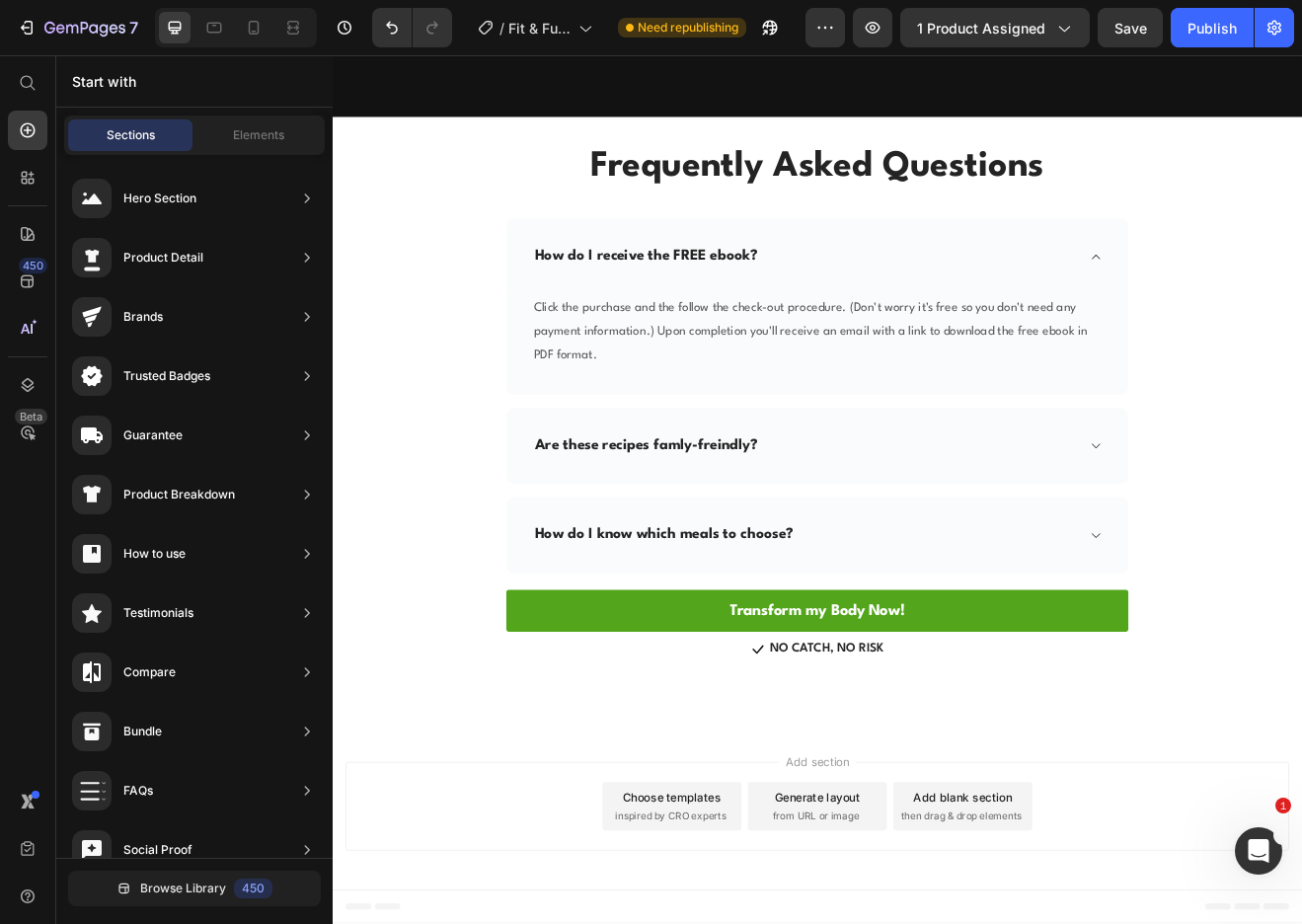 click on "Add section Choose templates inspired by CRO experts Generate layout from URL or image Add blank section then drag & drop elements" at bounding box center [925, 973] 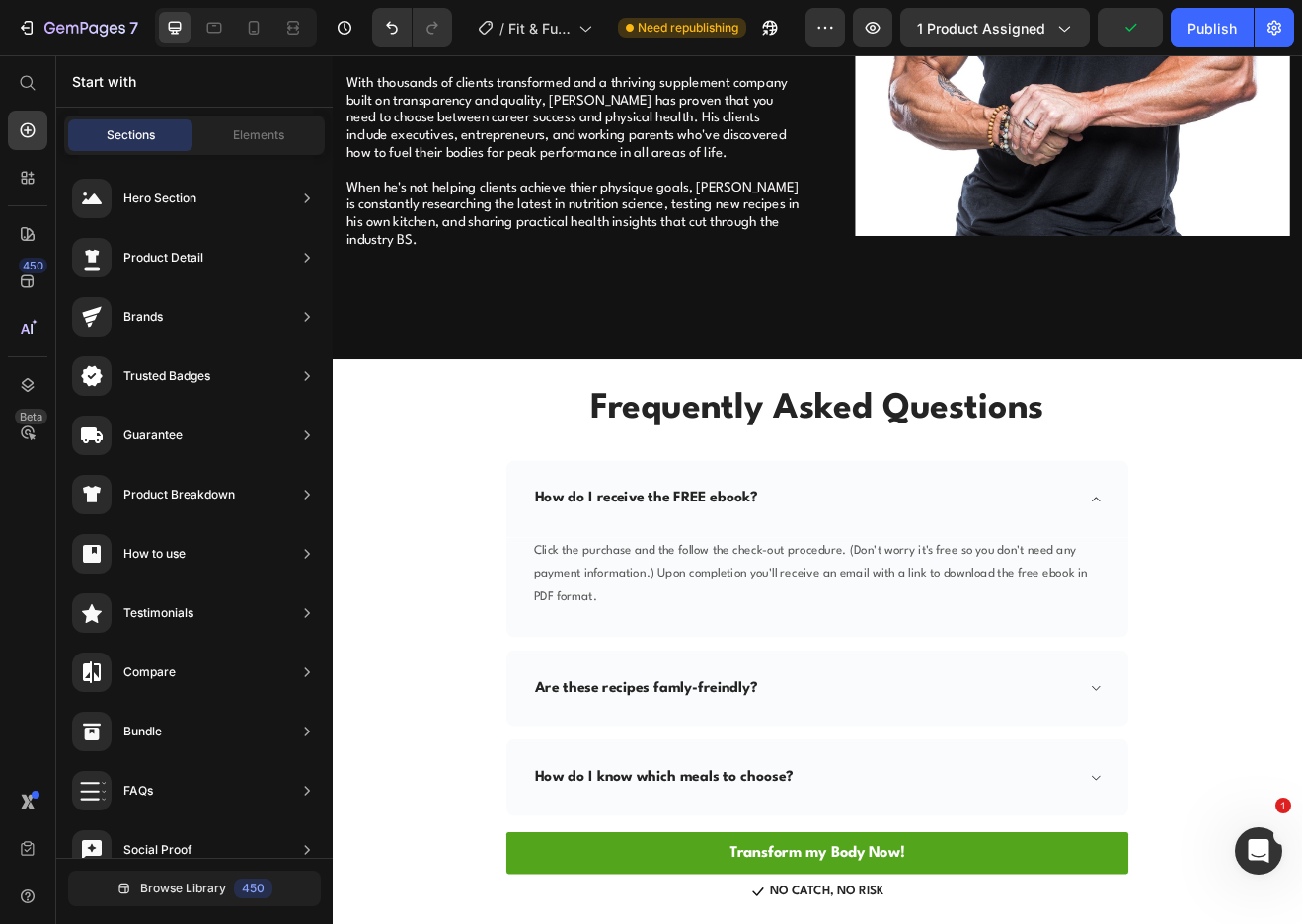 scroll, scrollTop: 4485, scrollLeft: 0, axis: vertical 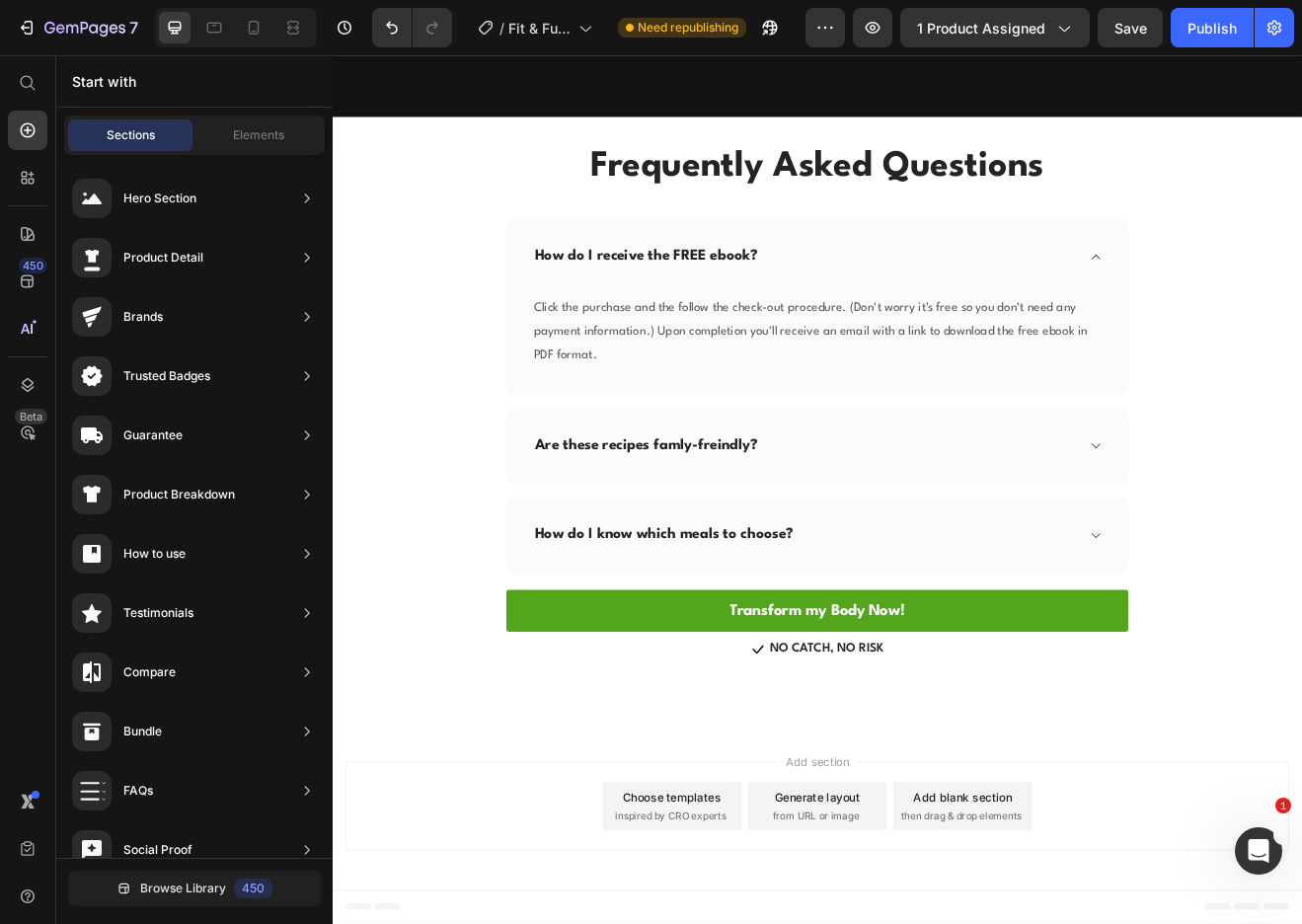 click on "Add section Choose templates inspired by CRO experts Generate layout from URL or image Add blank section then drag & drop elements" at bounding box center (925, 973) 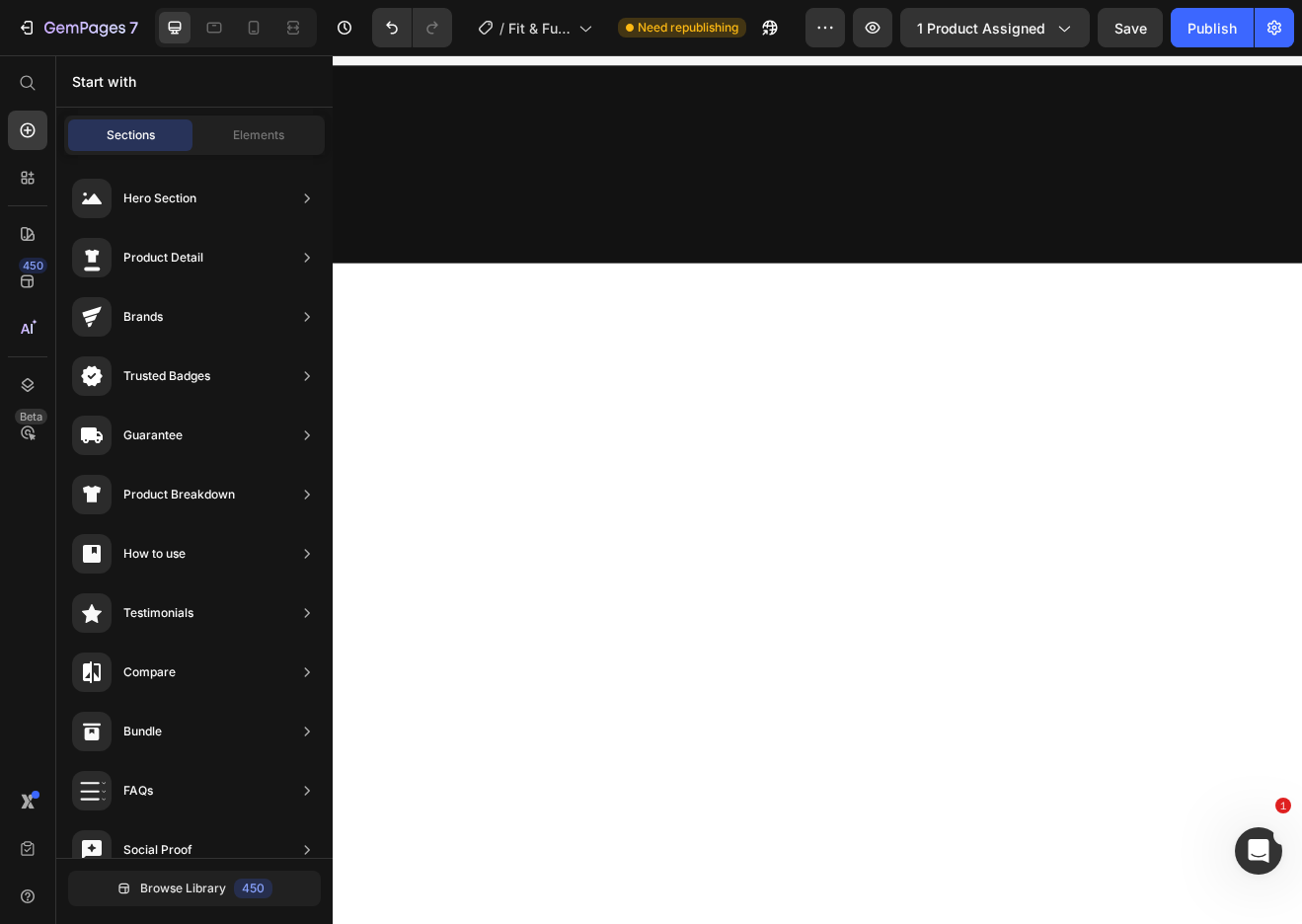 scroll, scrollTop: 0, scrollLeft: 0, axis: both 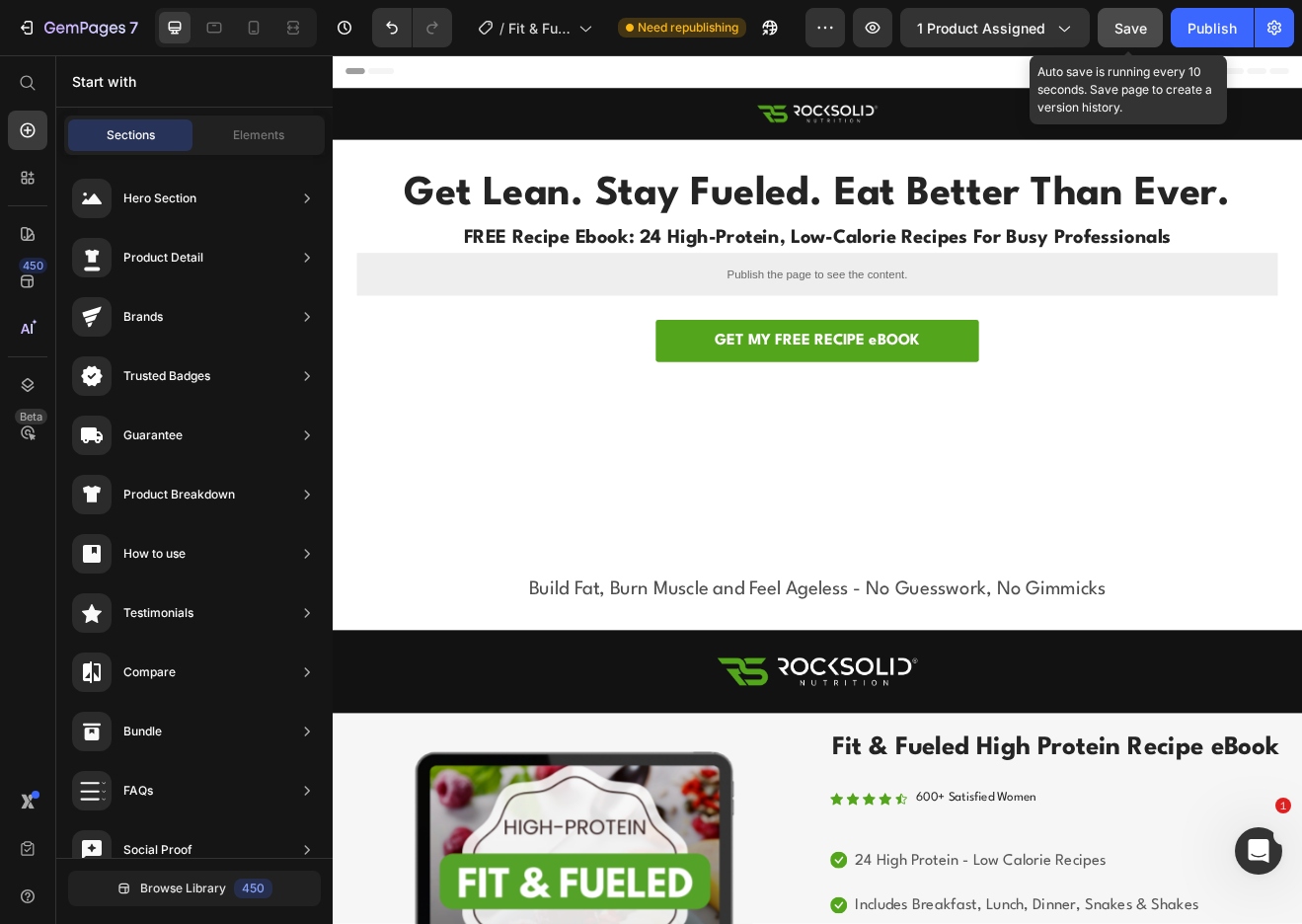 click on "Save" at bounding box center (1130, 28) 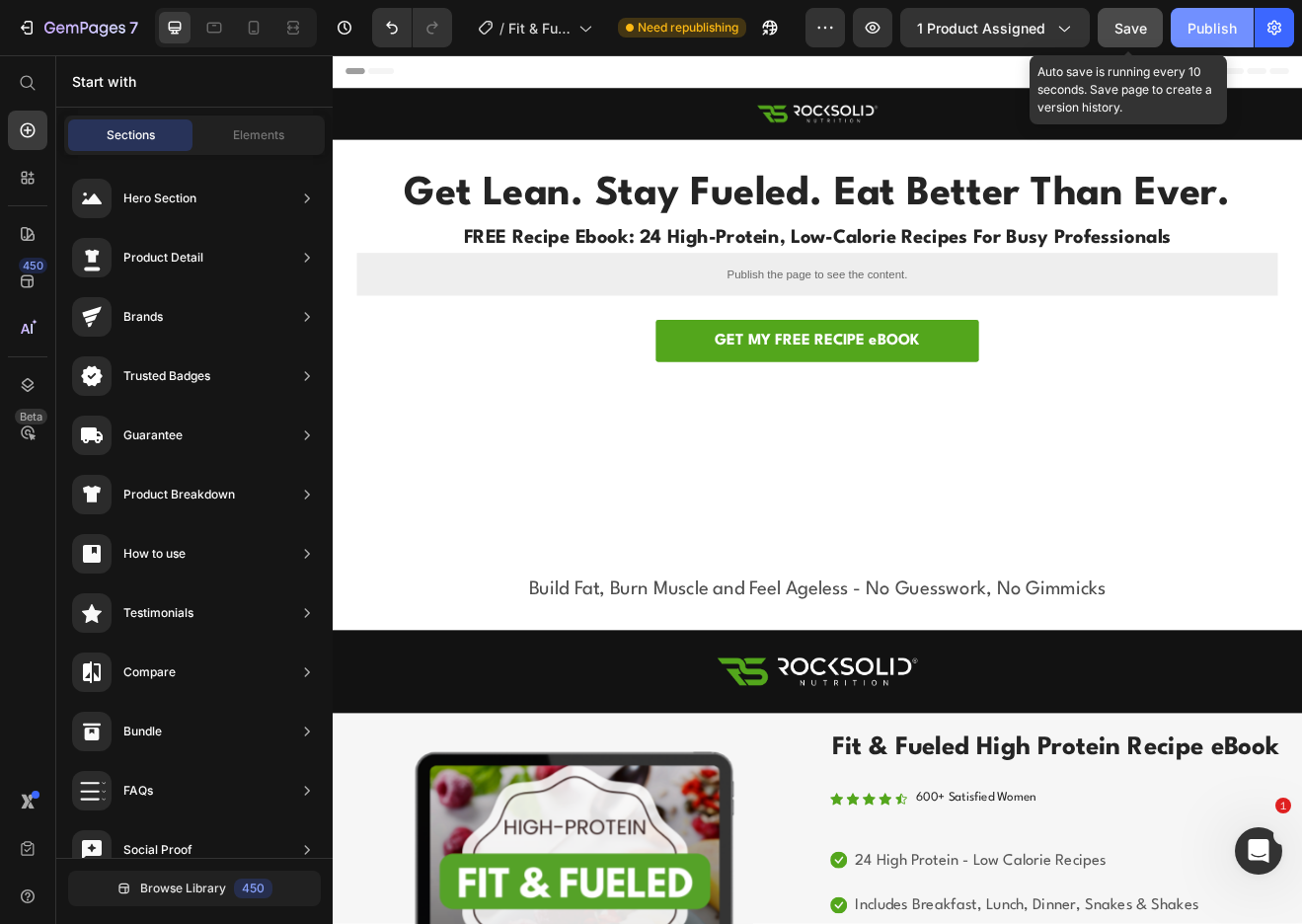 click on "Publish" at bounding box center [1212, 28] 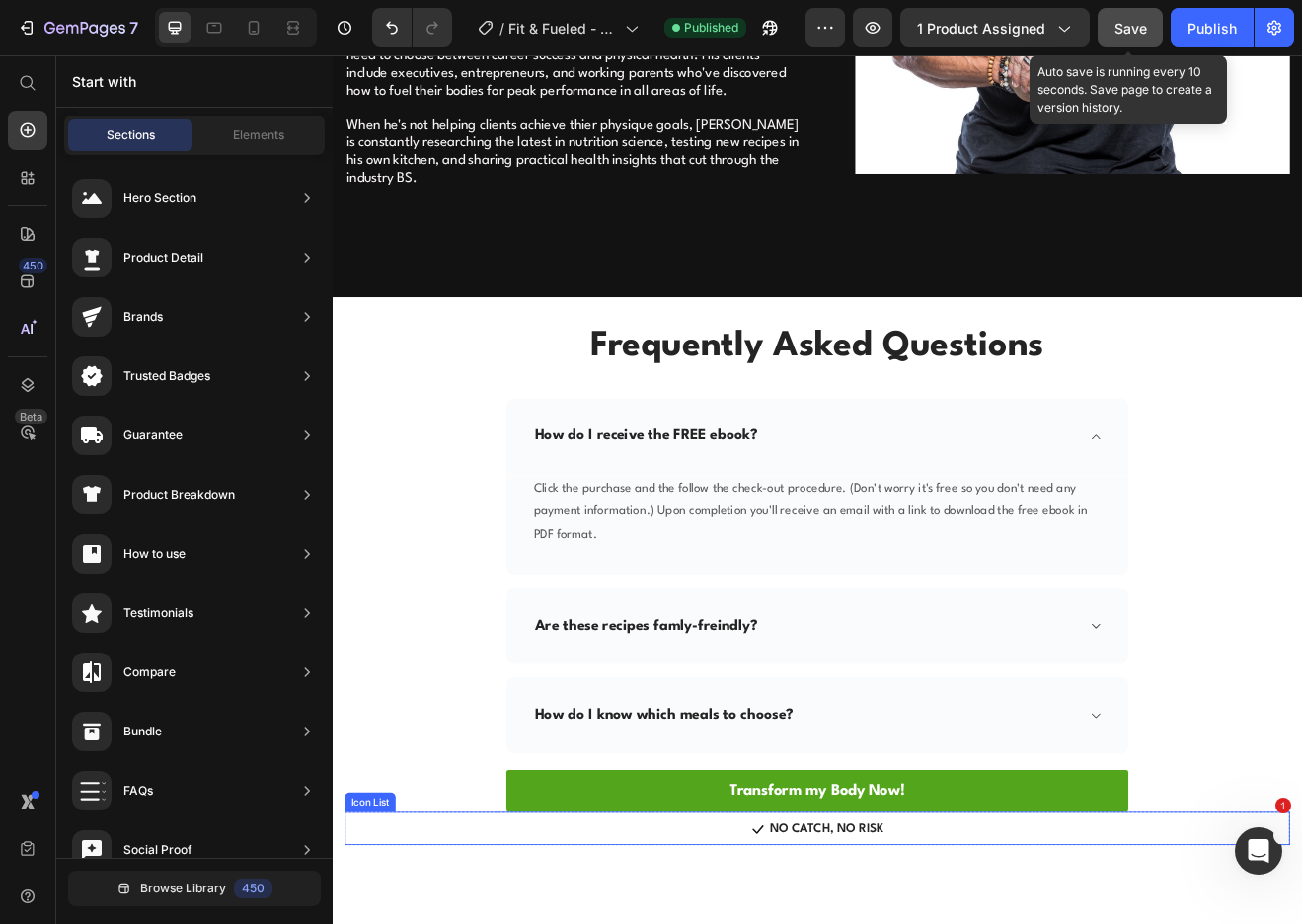 scroll, scrollTop: 4485, scrollLeft: 0, axis: vertical 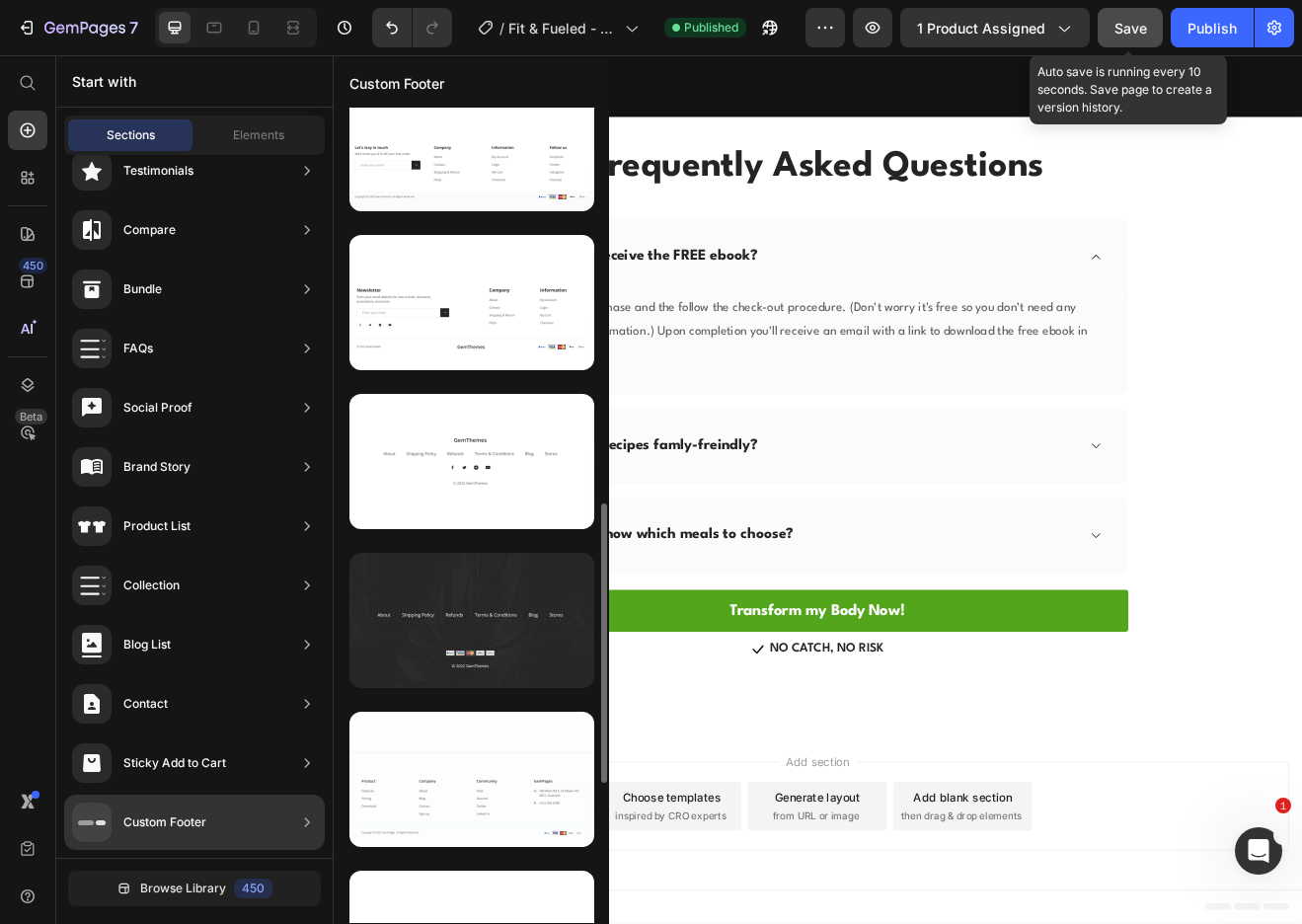 click at bounding box center (472, 620) 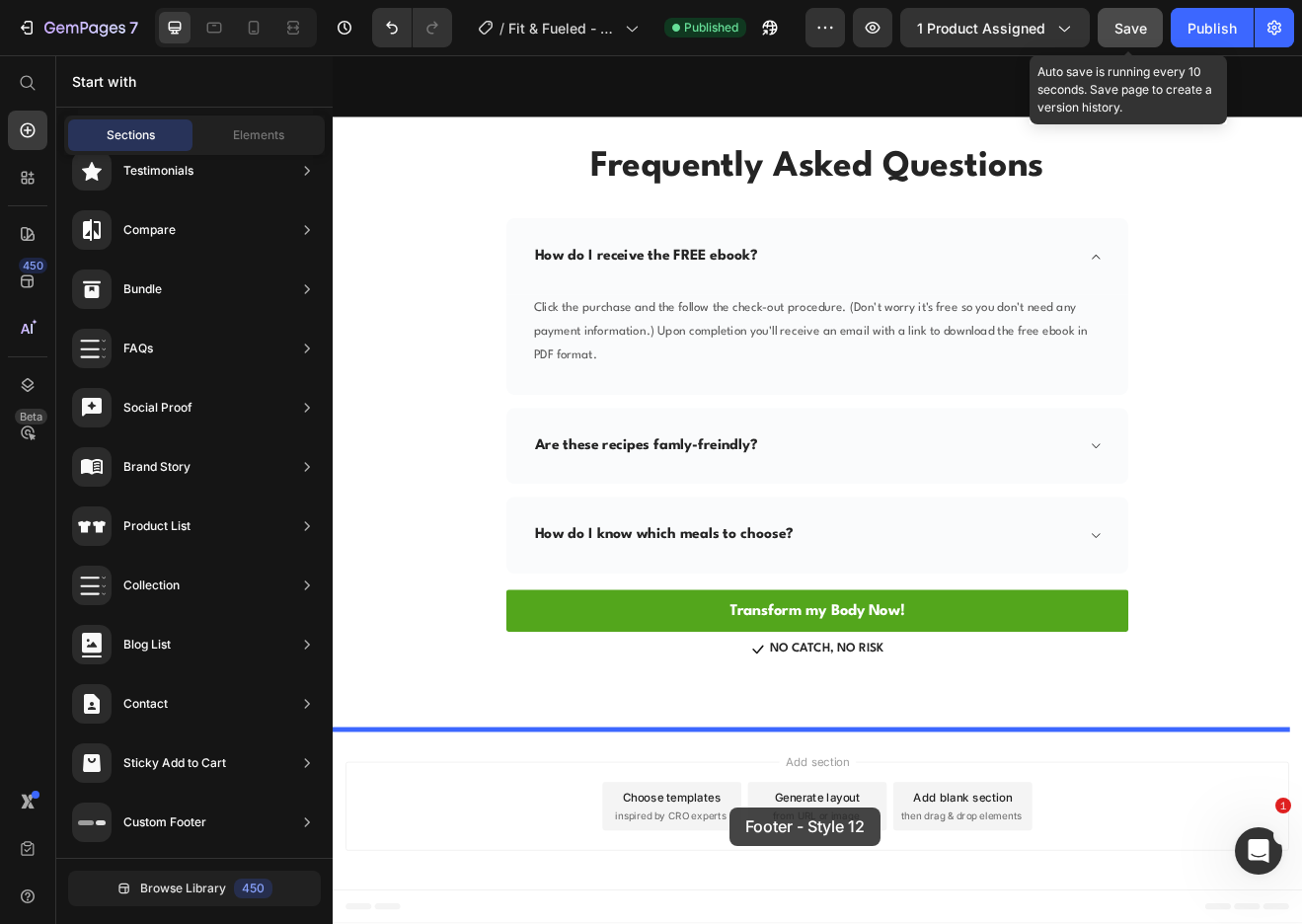 drag, startPoint x: 867, startPoint y: 709, endPoint x: 817, endPoint y: 974, distance: 269.6757 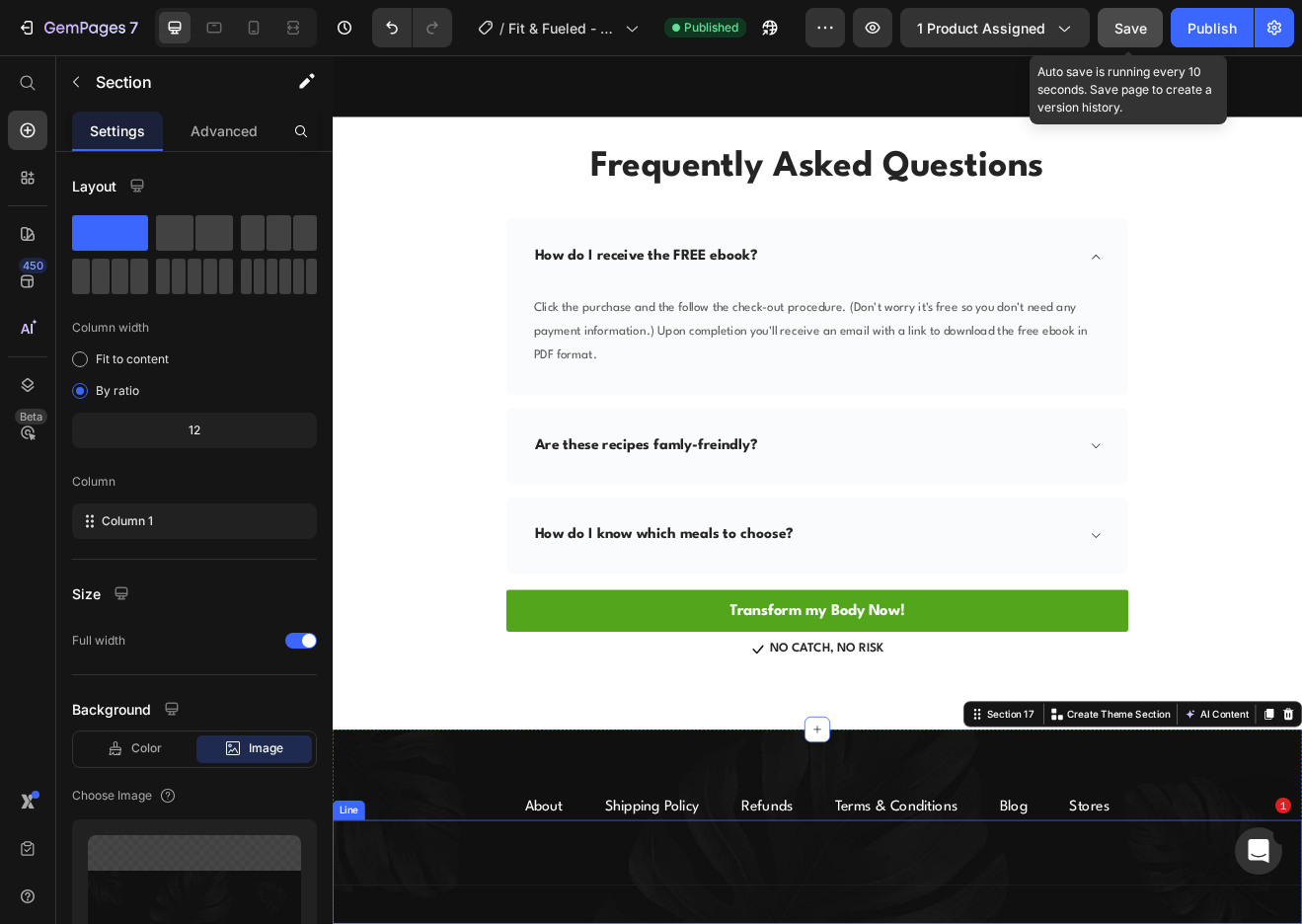scroll, scrollTop: 4829, scrollLeft: 0, axis: vertical 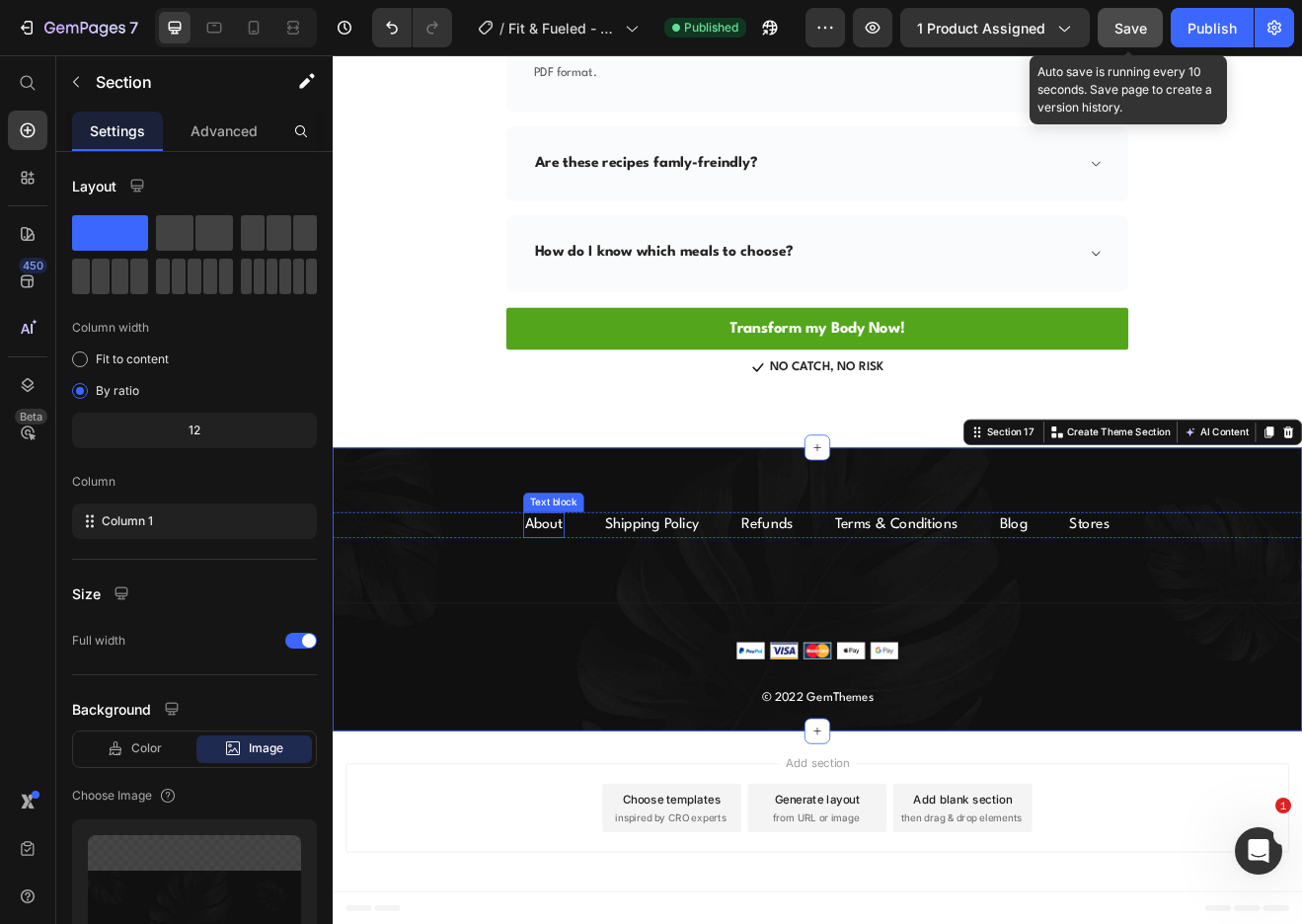 click on "About" at bounding box center [590, 629] 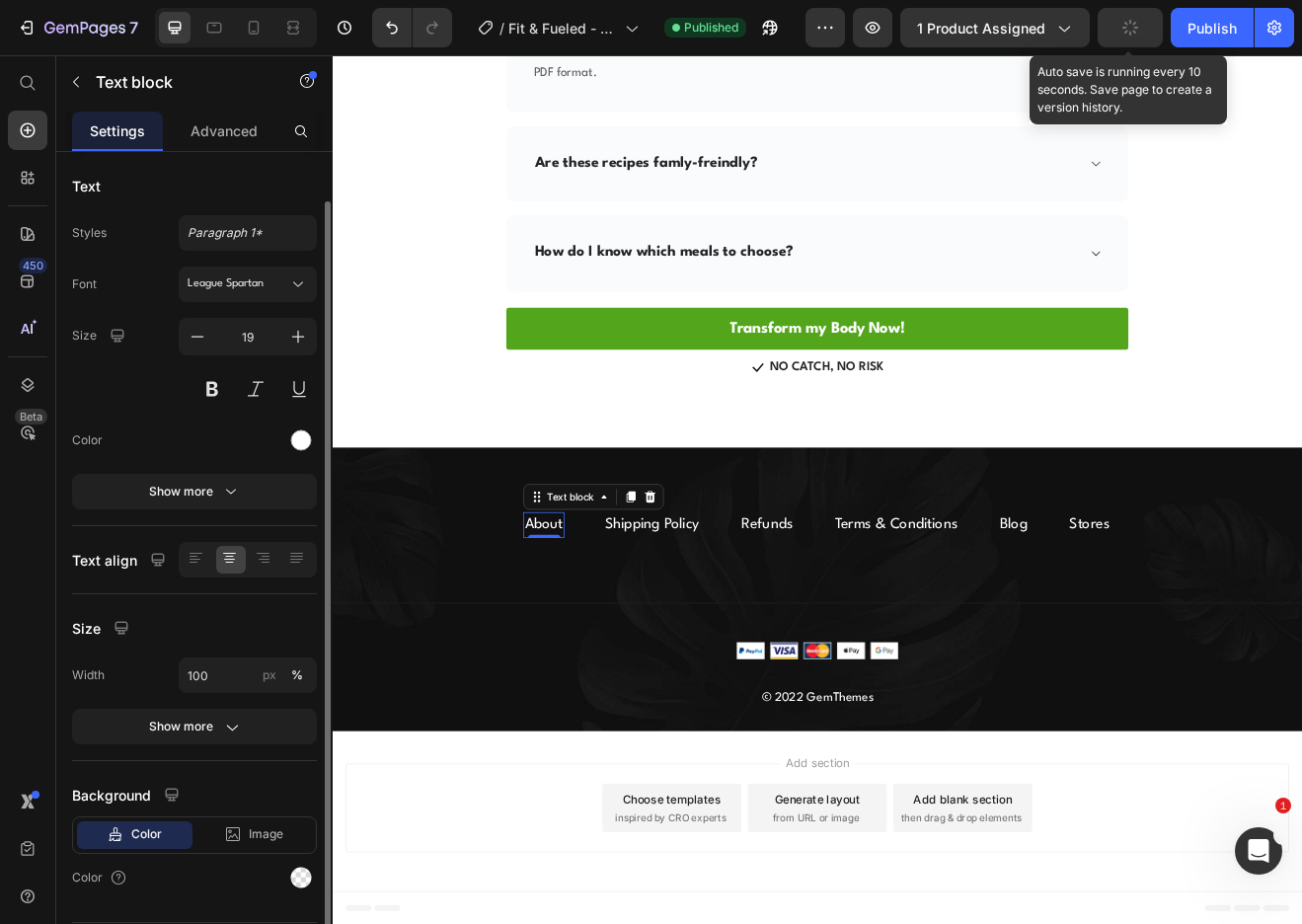 scroll, scrollTop: 26, scrollLeft: 0, axis: vertical 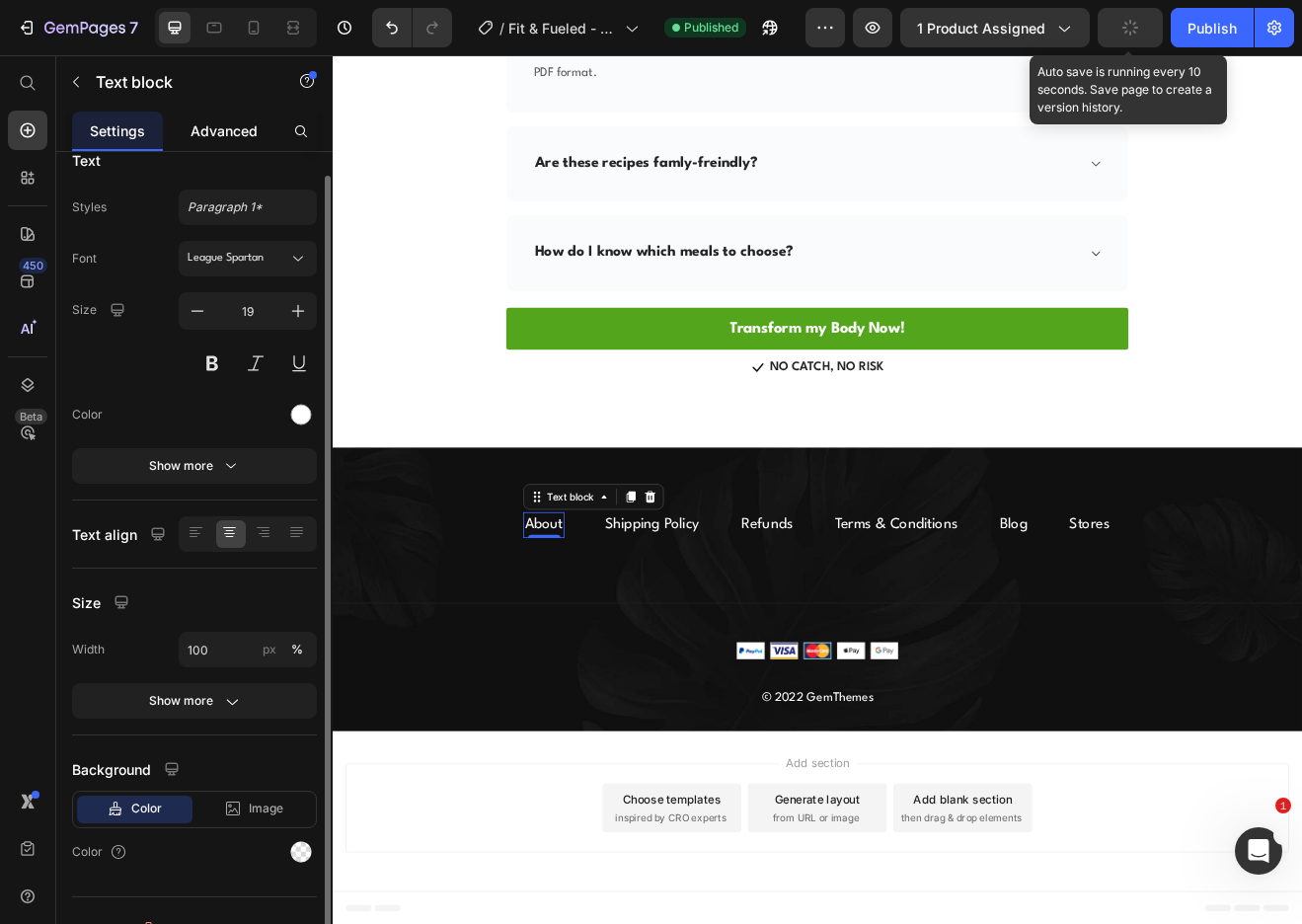 click on "Advanced" at bounding box center (224, 130) 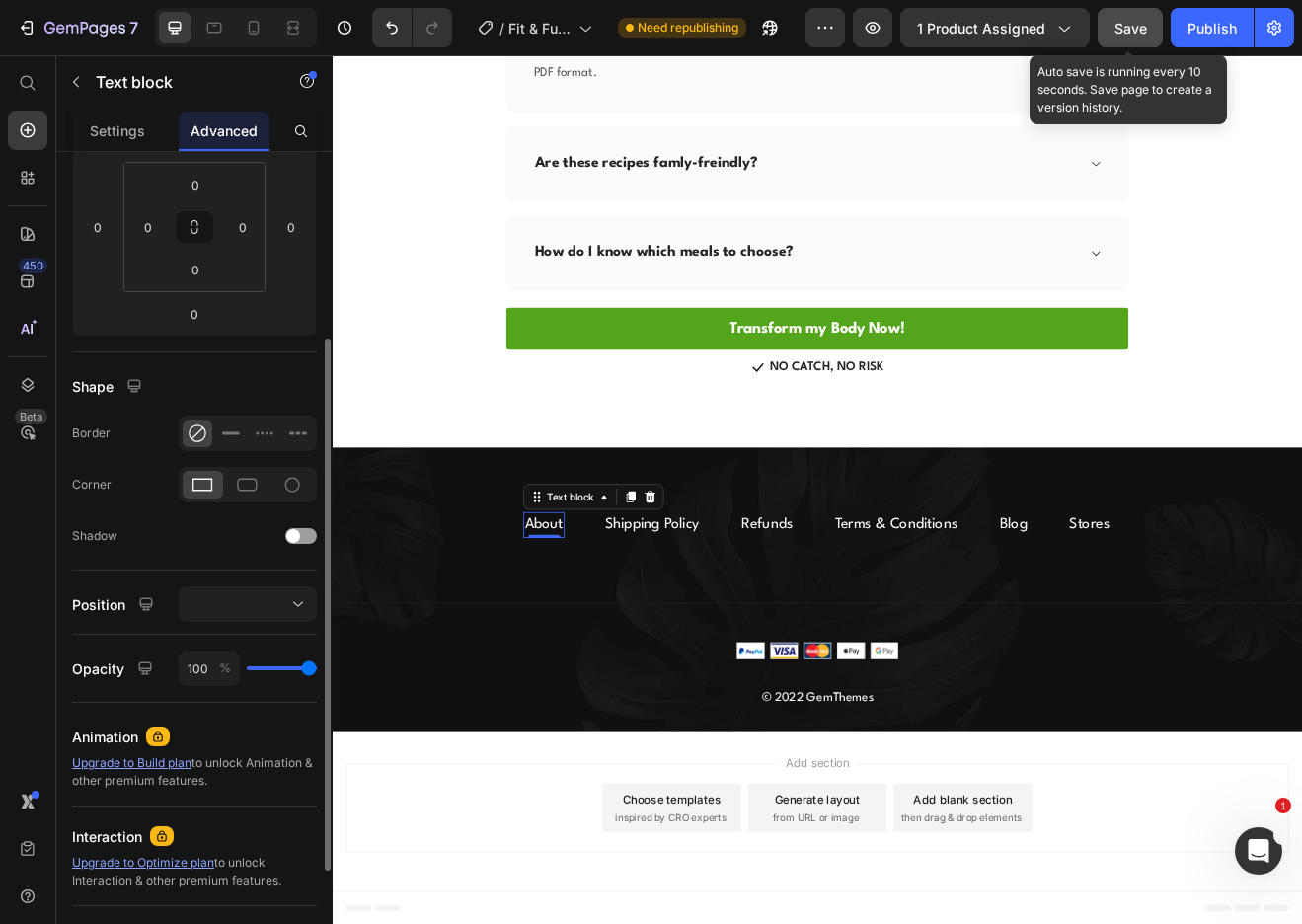 scroll, scrollTop: 0, scrollLeft: 0, axis: both 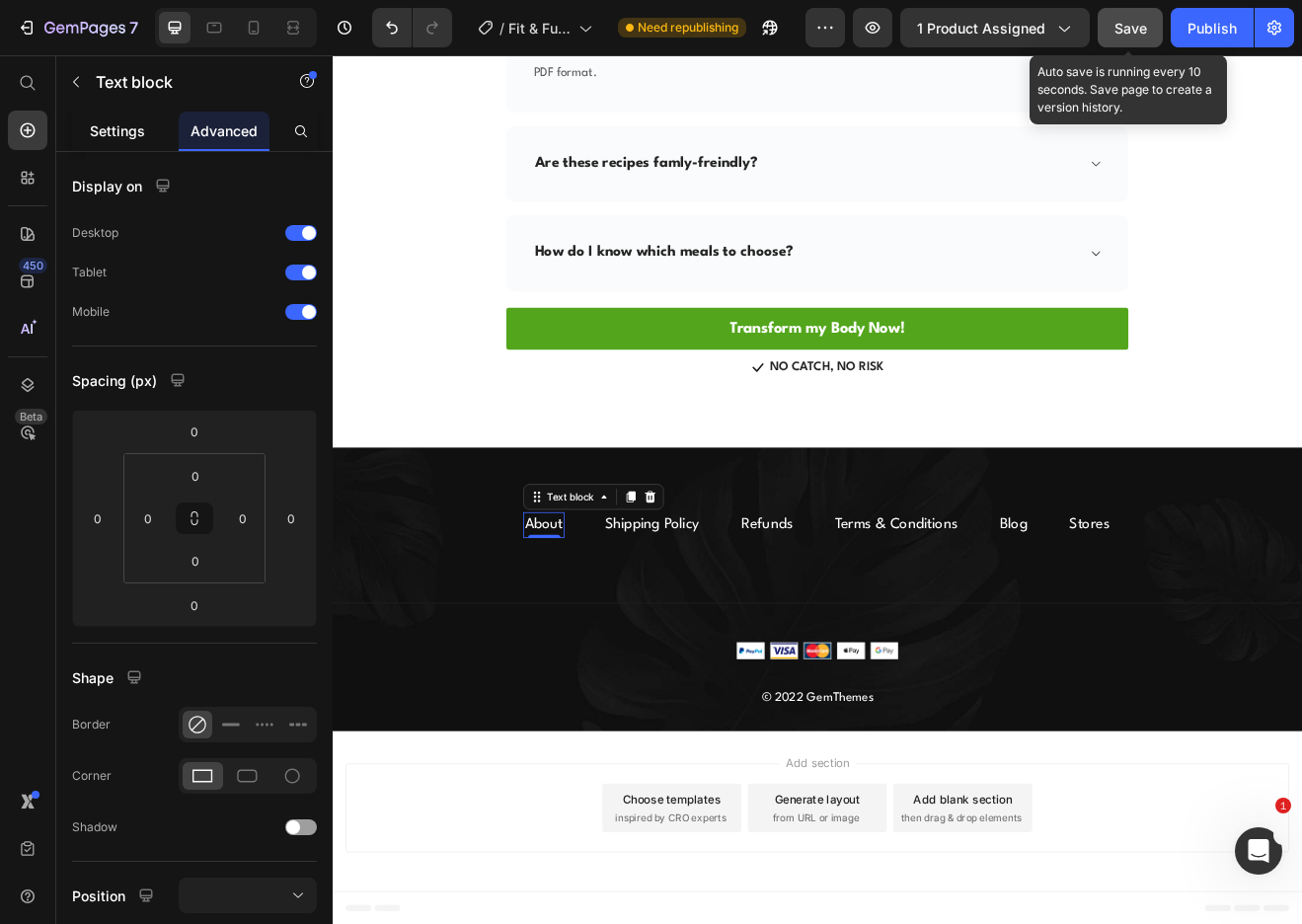click on "Settings" at bounding box center [117, 130] 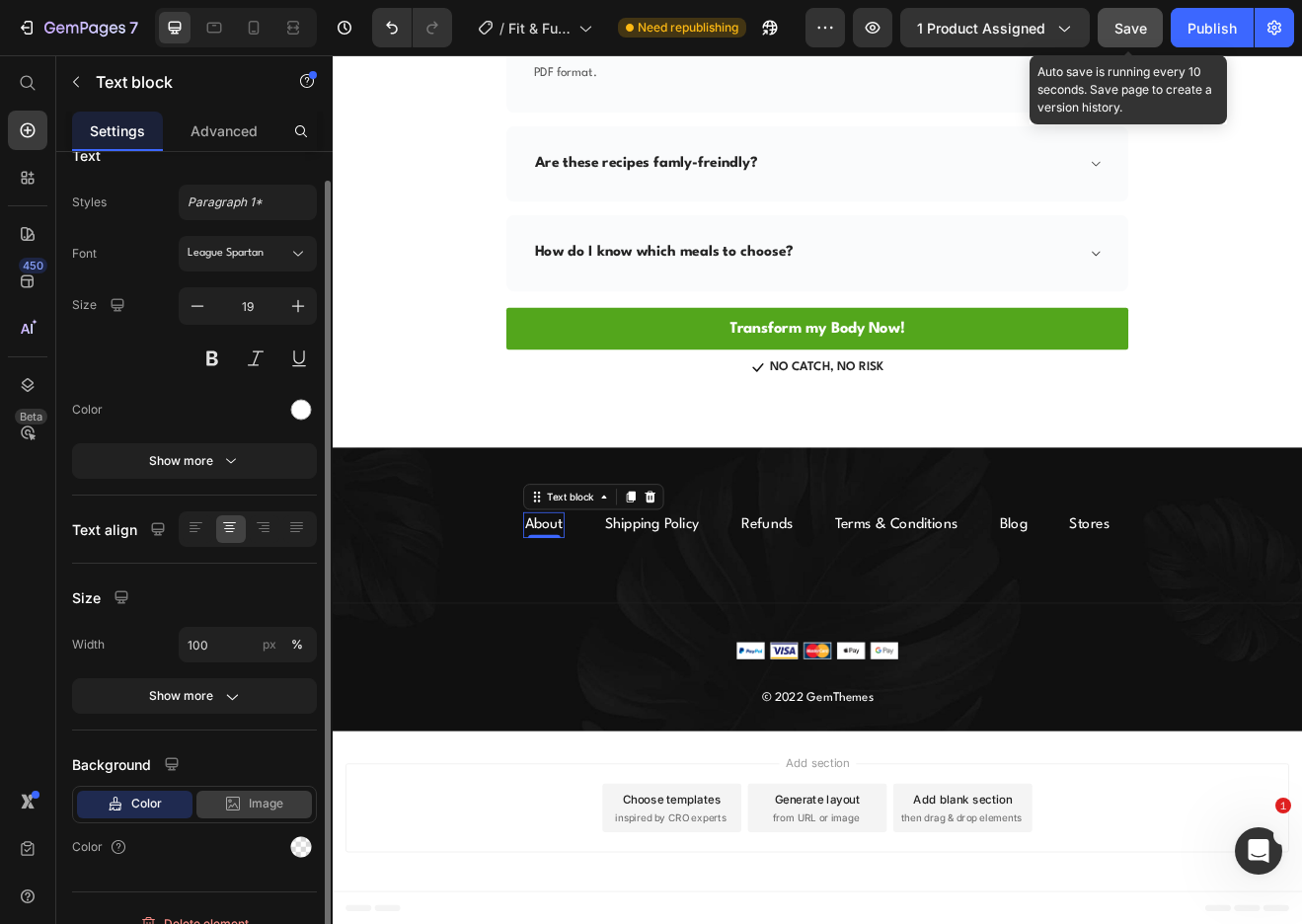 scroll, scrollTop: 0, scrollLeft: 0, axis: both 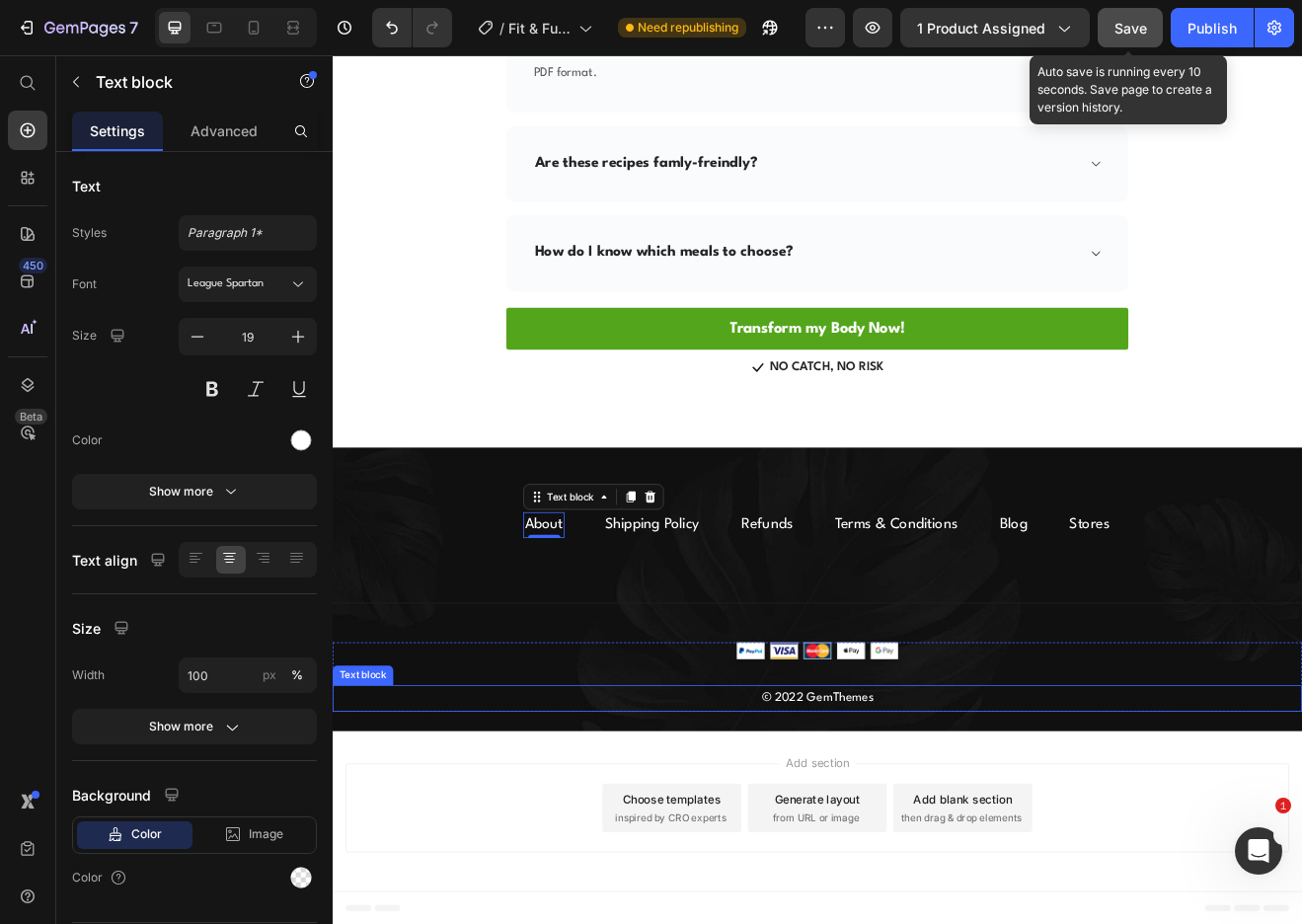 click on "© 2022 GemThemes" at bounding box center [925, 841] 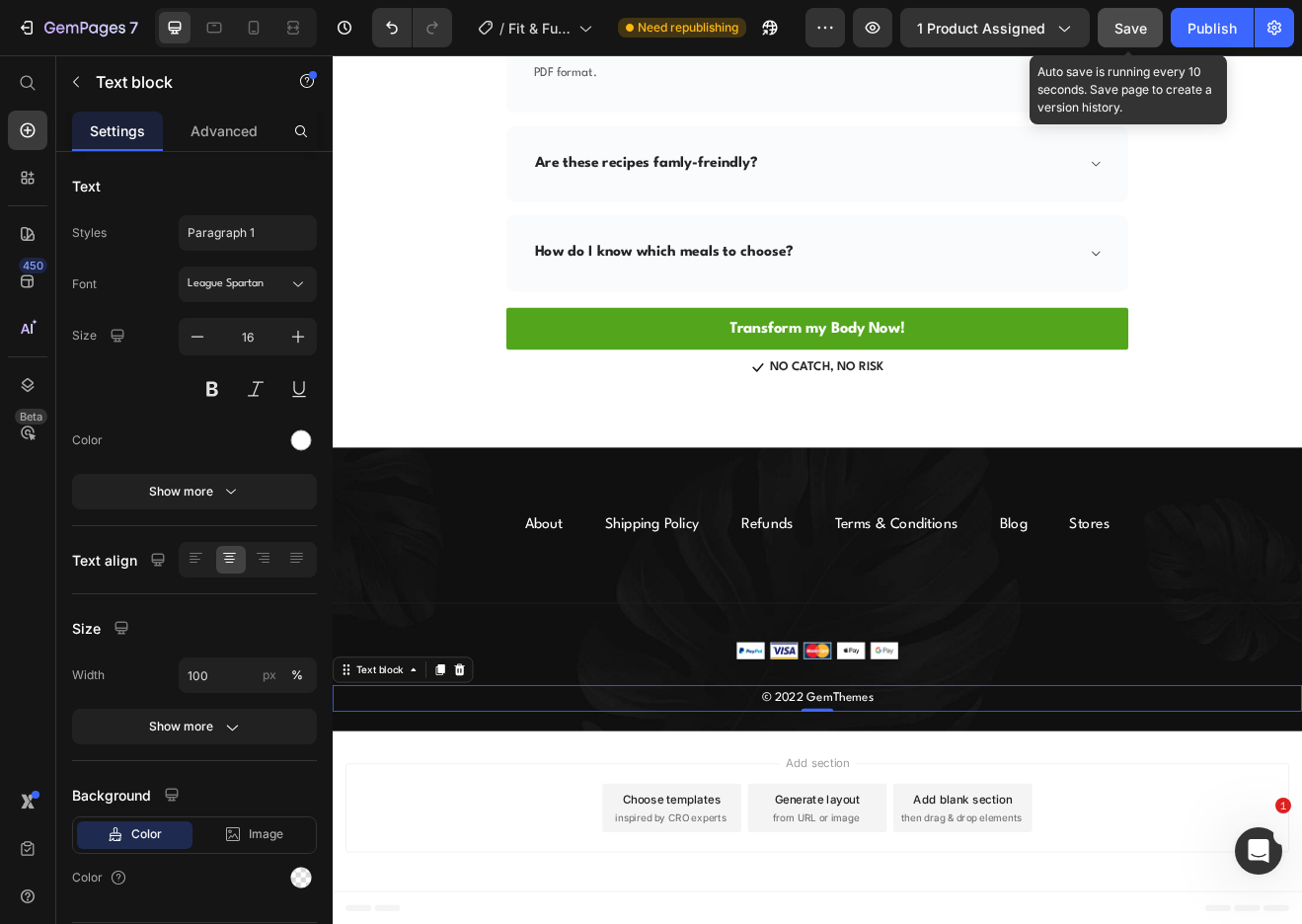 click on "© 2022 GemThemes" at bounding box center [925, 841] 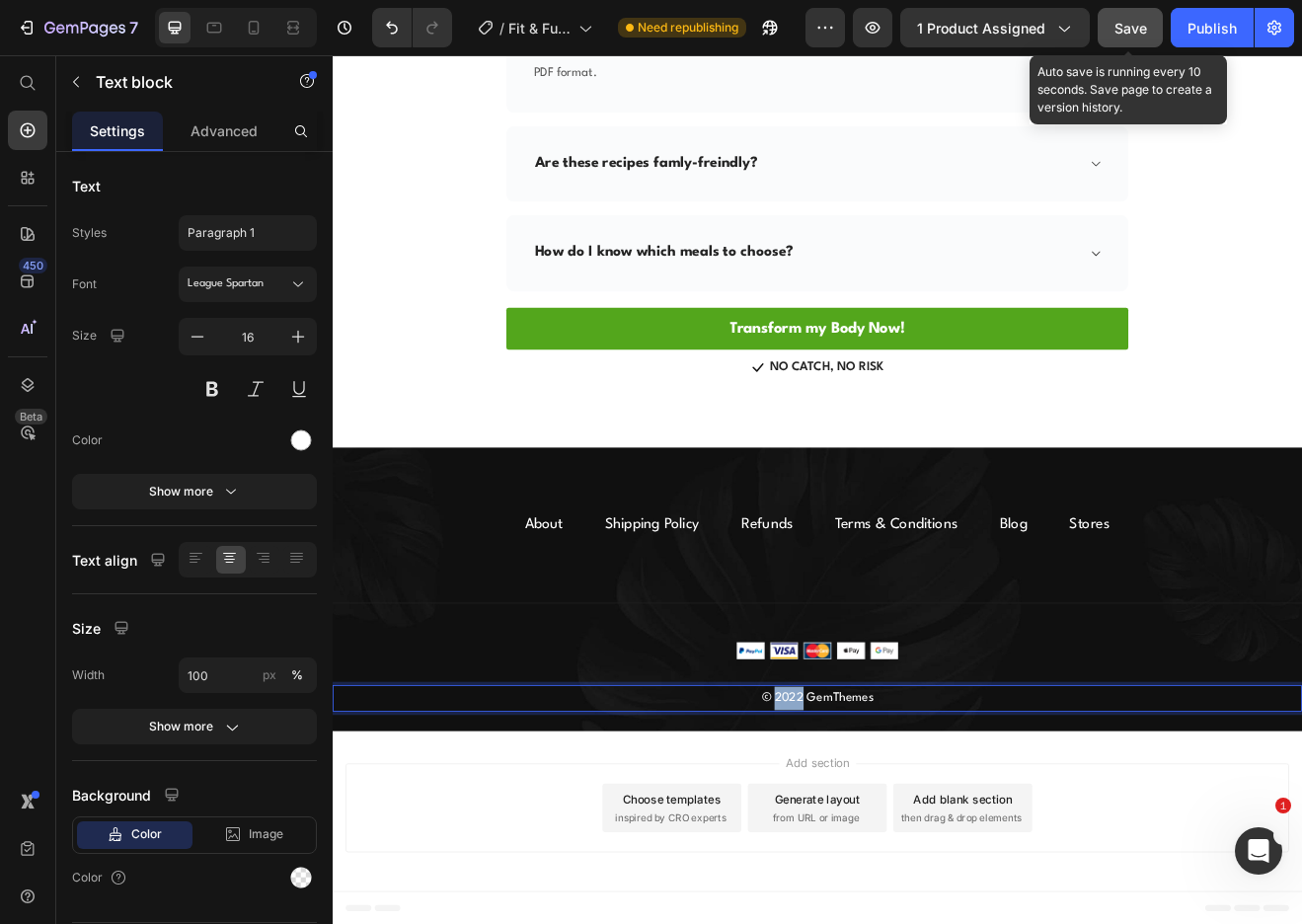 click on "© 2022 GemThemes" at bounding box center [925, 841] 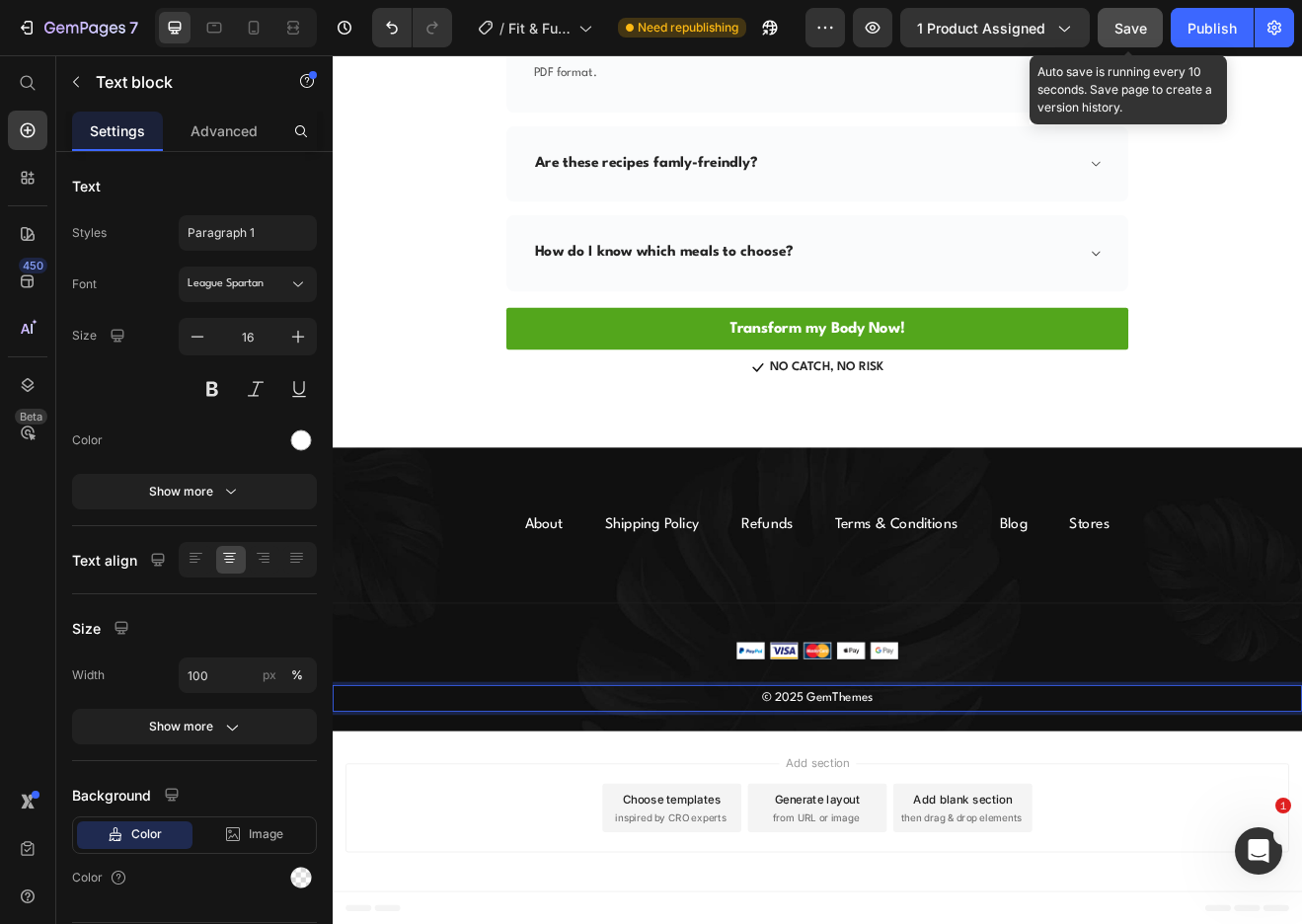 click on "© 2025 GemThemes" at bounding box center [925, 841] 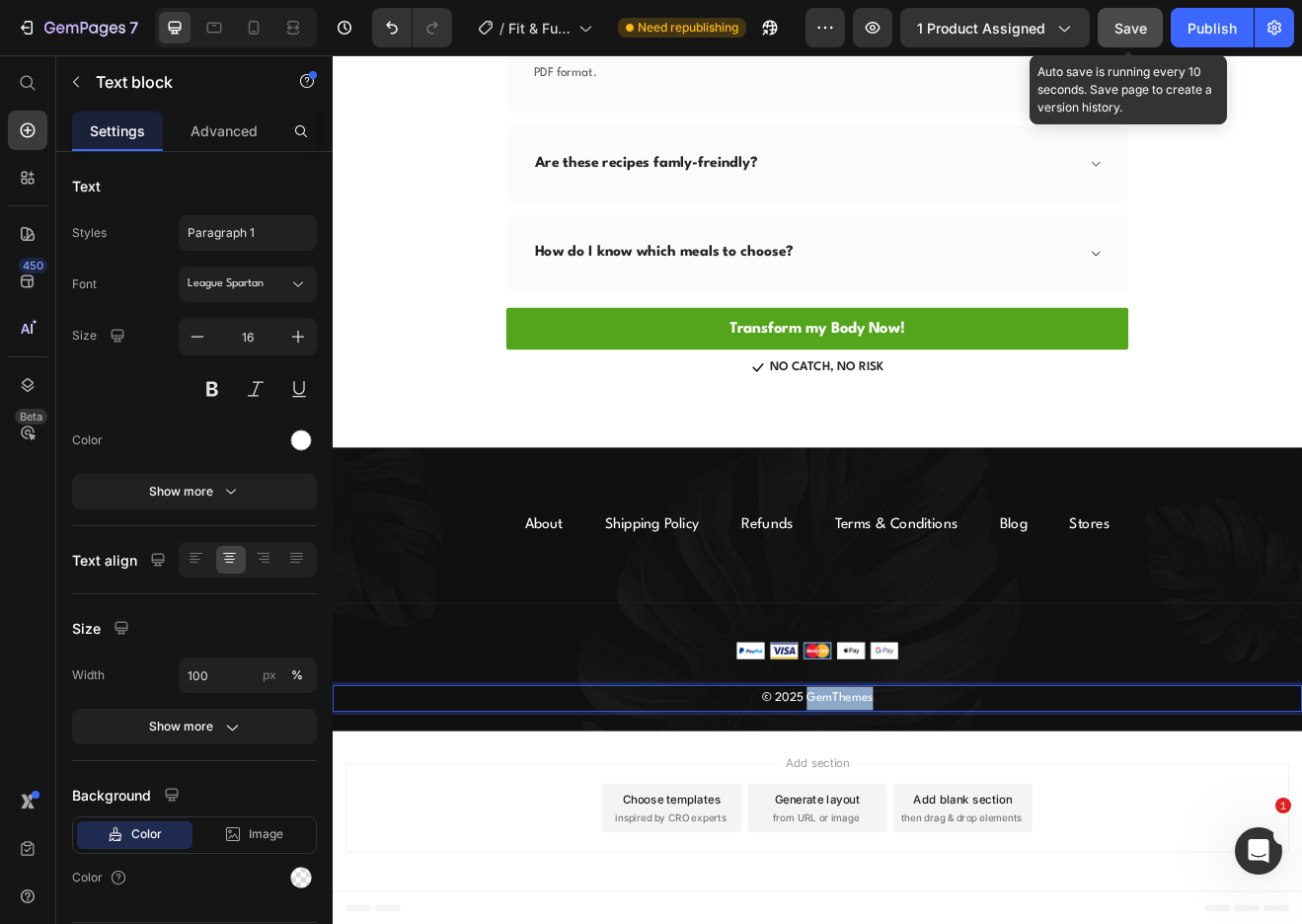click on "© 2025 GemThemes" at bounding box center (925, 841) 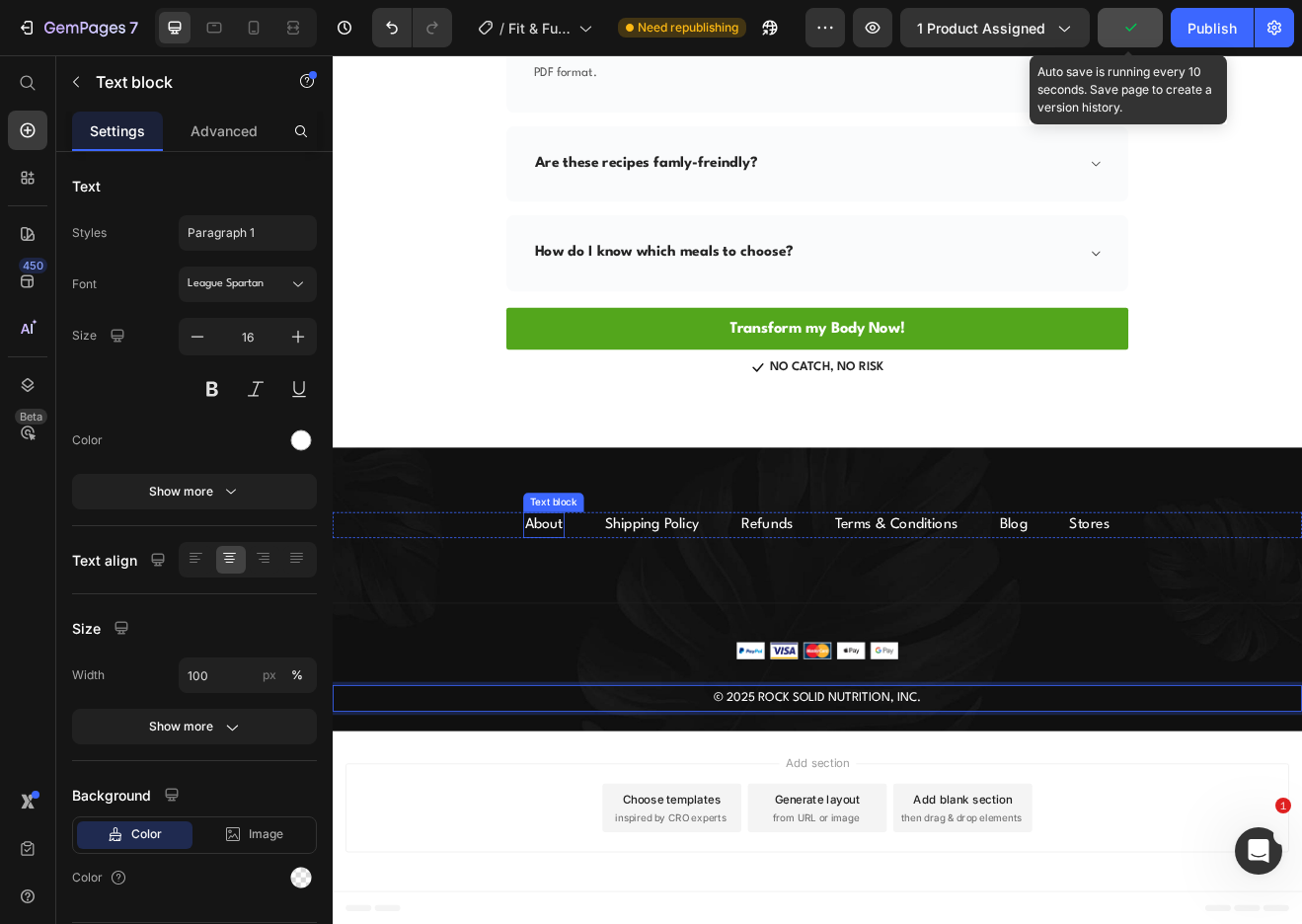 click on "About" at bounding box center [590, 629] 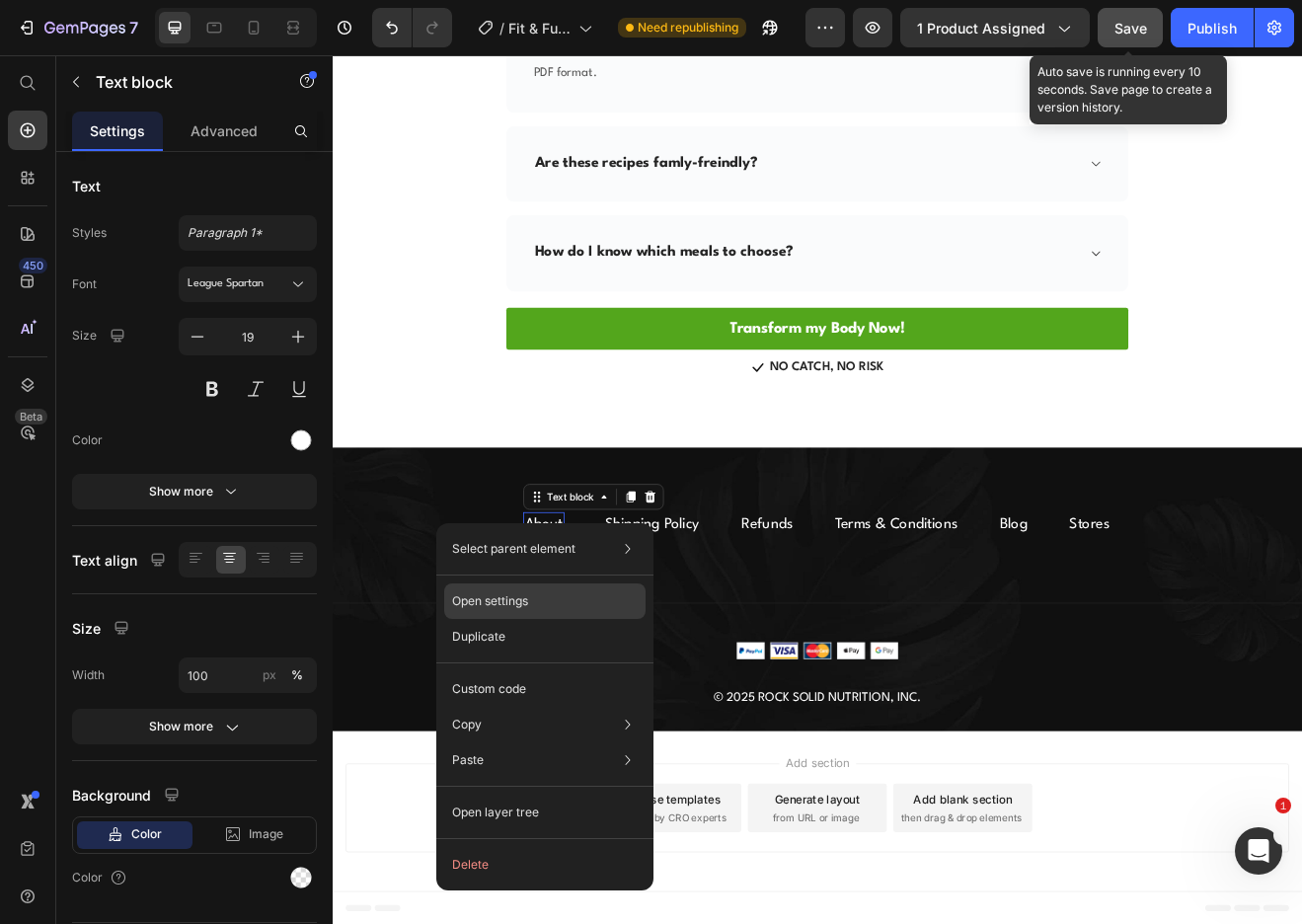 drag, startPoint x: 518, startPoint y: 602, endPoint x: 379, endPoint y: 672, distance: 155.63097 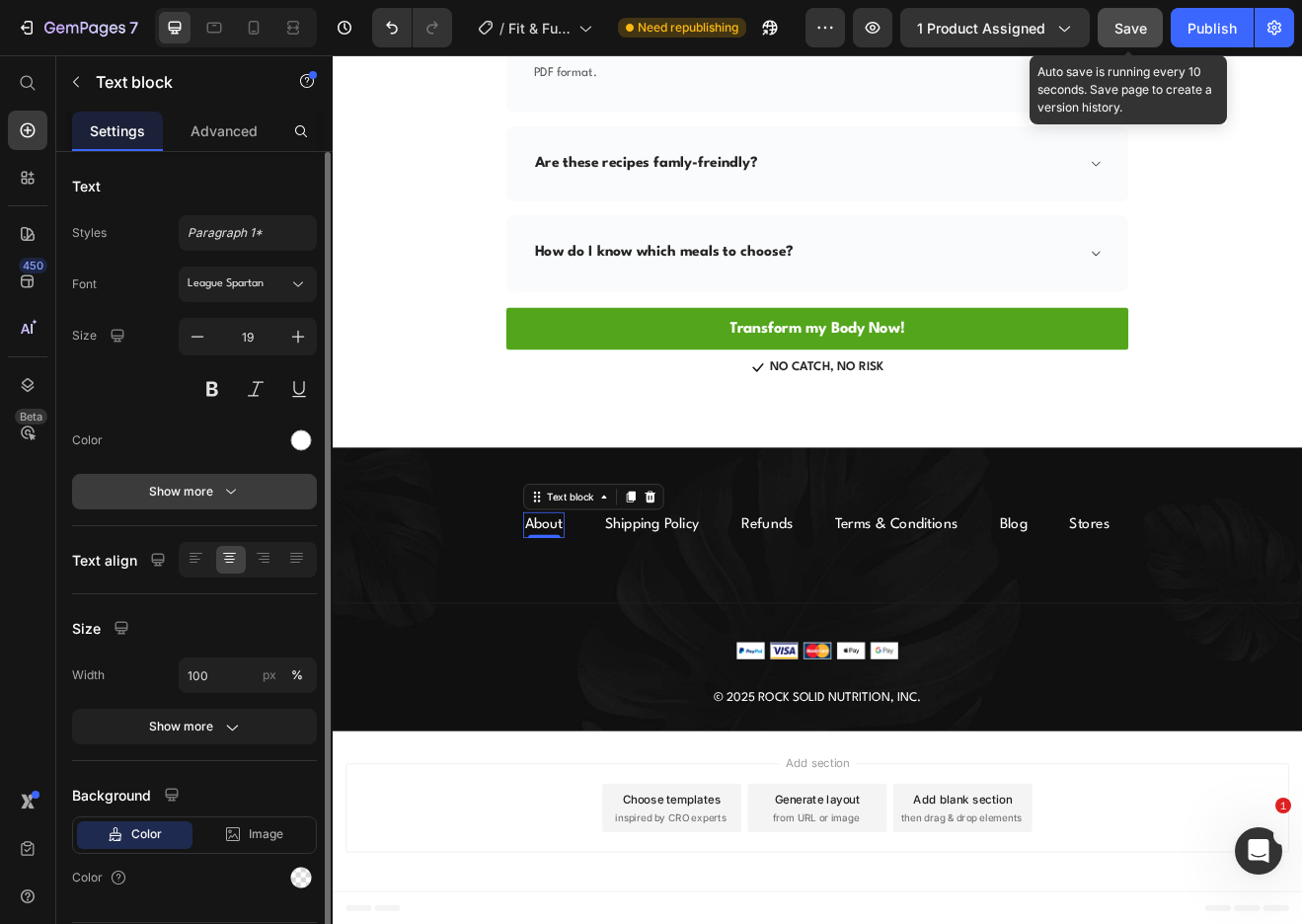 click on "Show more" at bounding box center (194, 492) 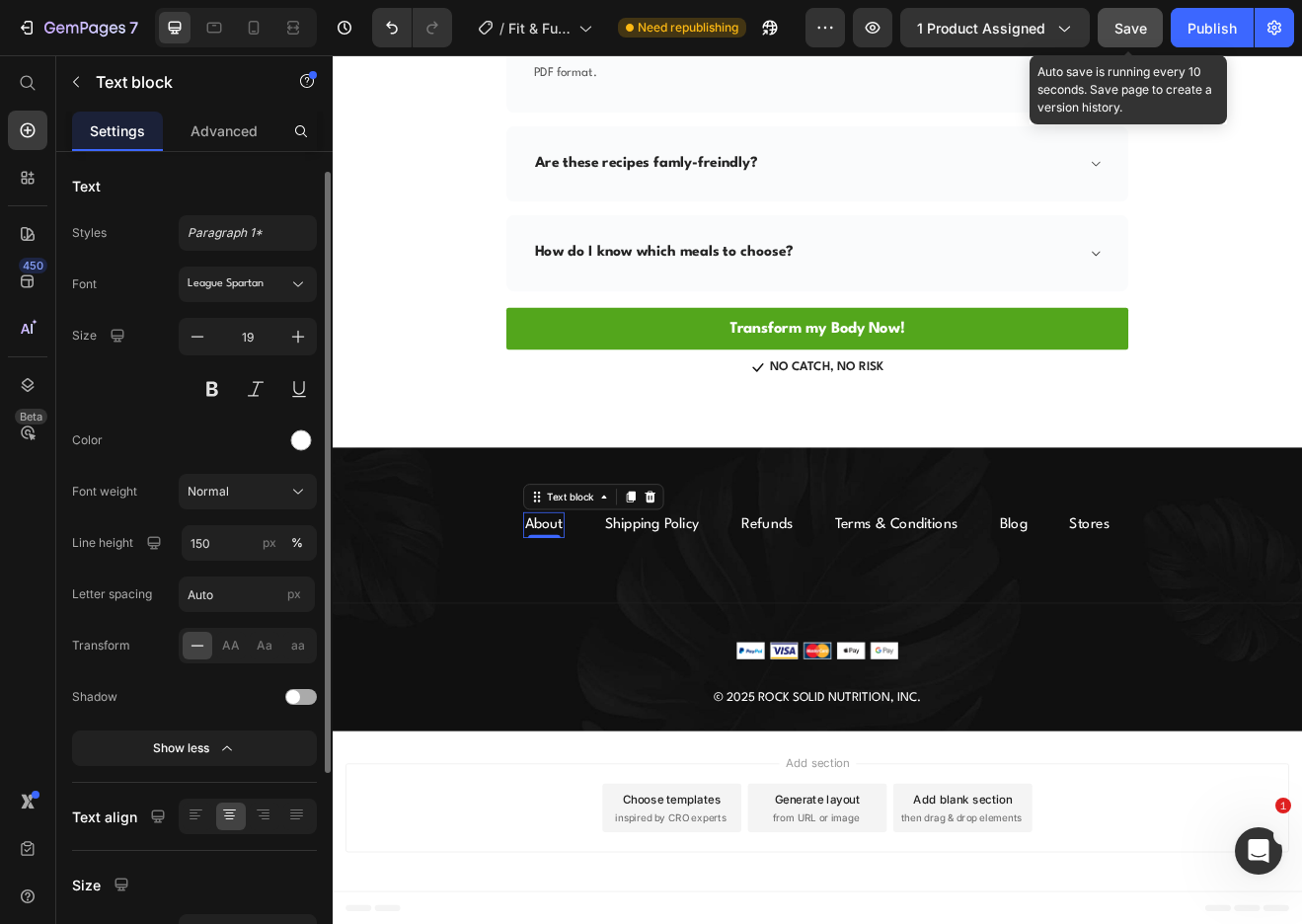 scroll, scrollTop: 312, scrollLeft: 0, axis: vertical 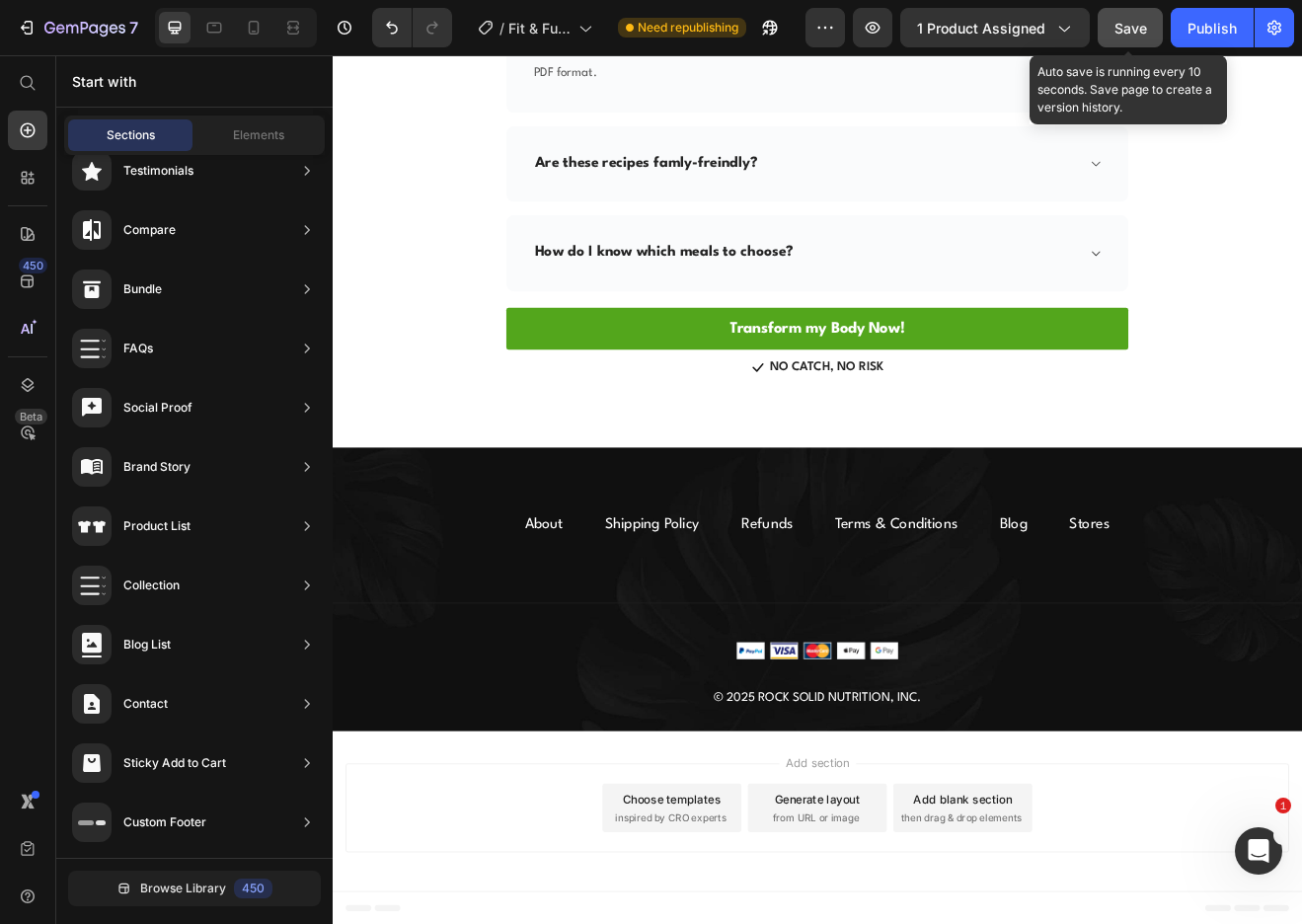 click on "Add section Choose templates inspired by CRO experts Generate layout from URL or image Add blank section then drag & drop elements" at bounding box center [925, 979] 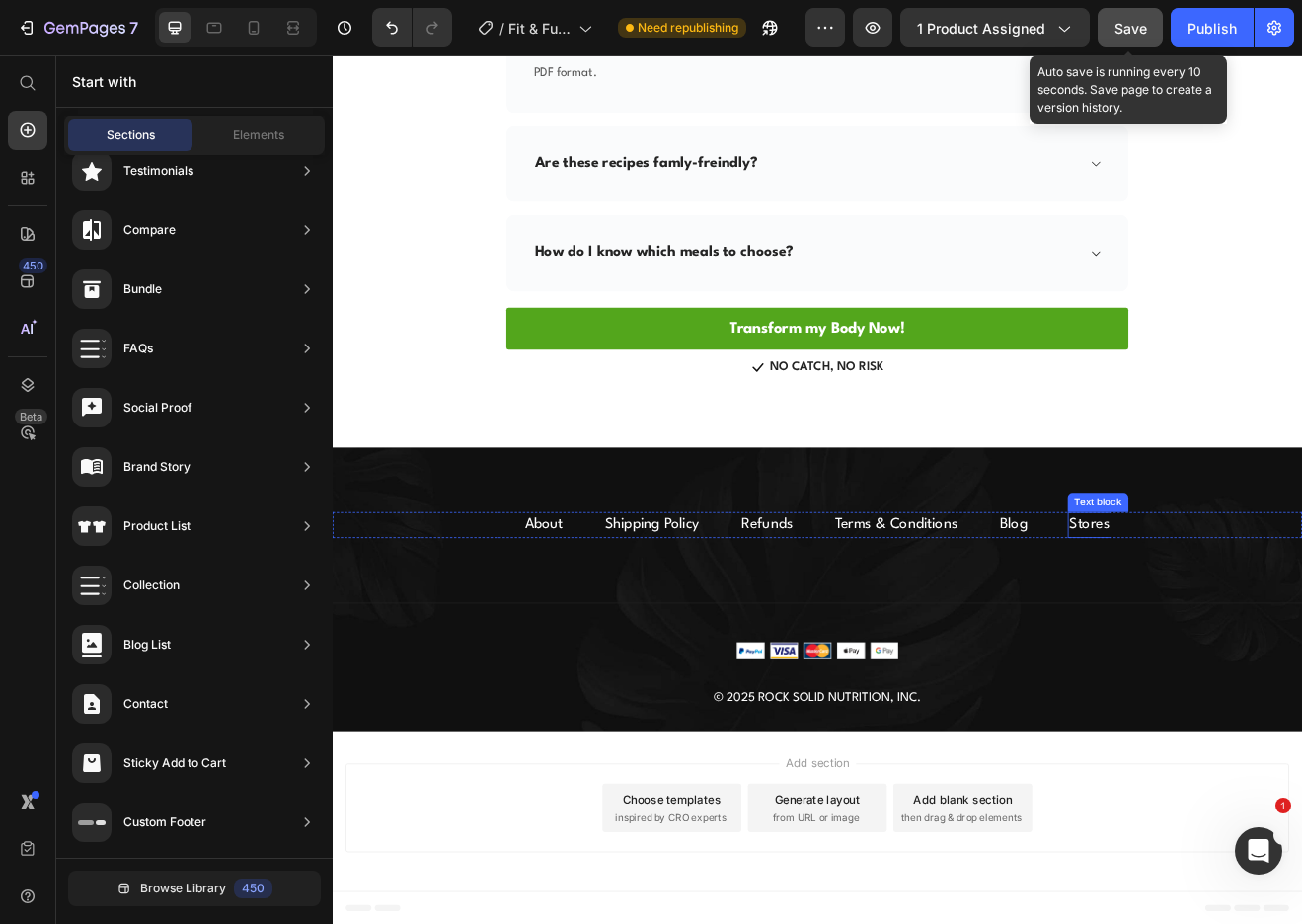 click on "Stores" at bounding box center [1258, 629] 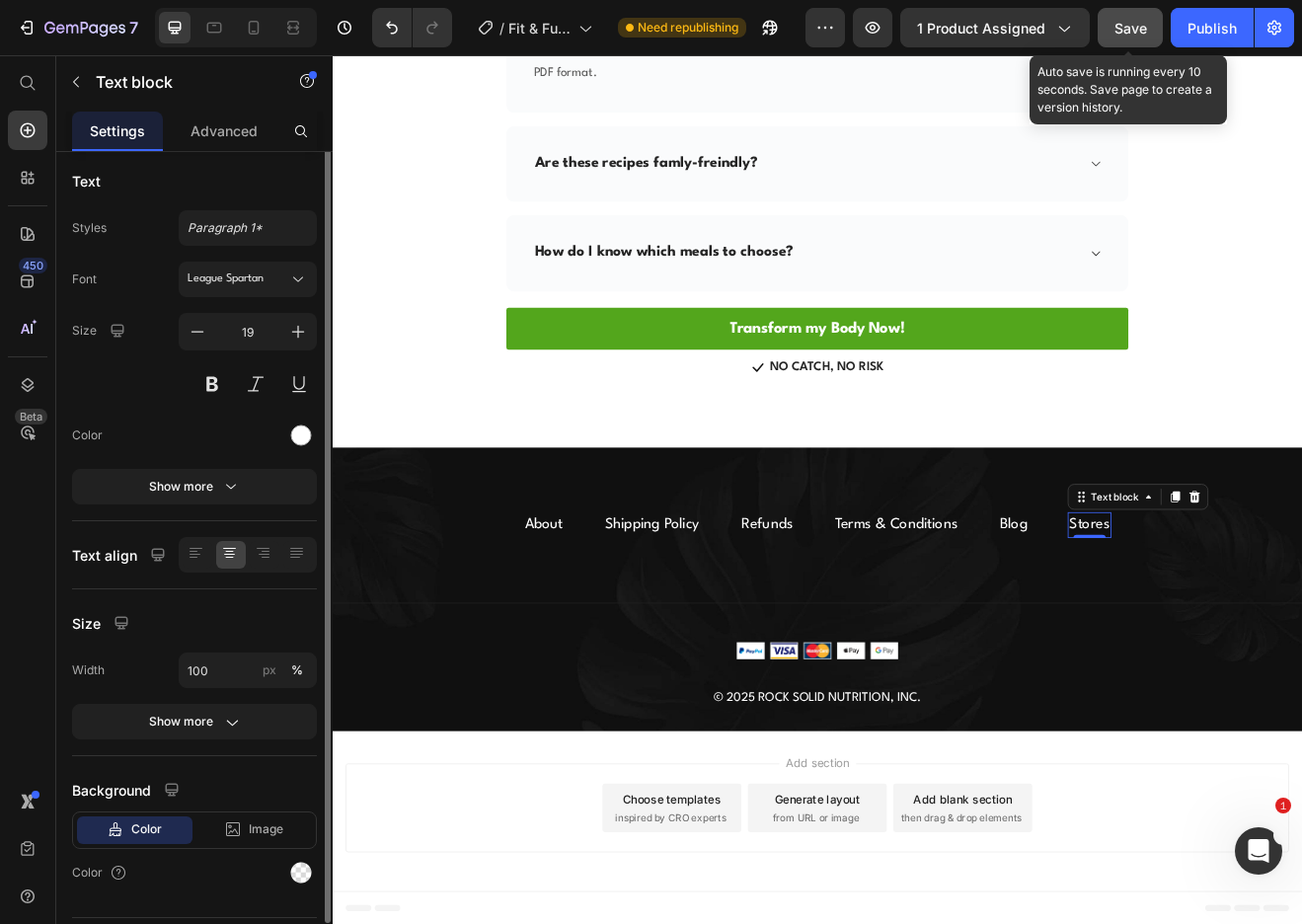scroll, scrollTop: 0, scrollLeft: 0, axis: both 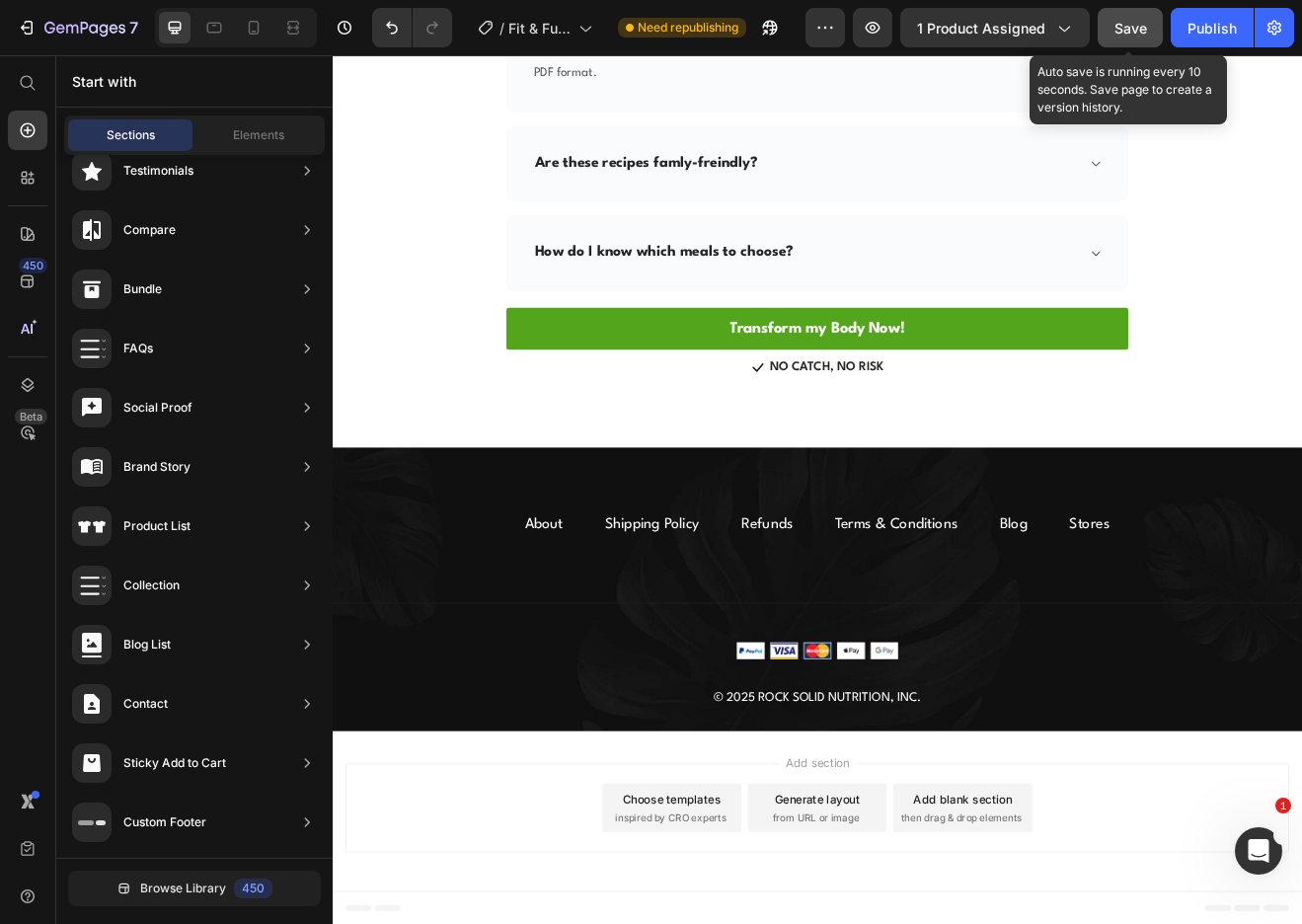 click on "Add section Choose templates inspired by CRO experts Generate layout from URL or image Add blank section then drag & drop elements" at bounding box center [925, 975] 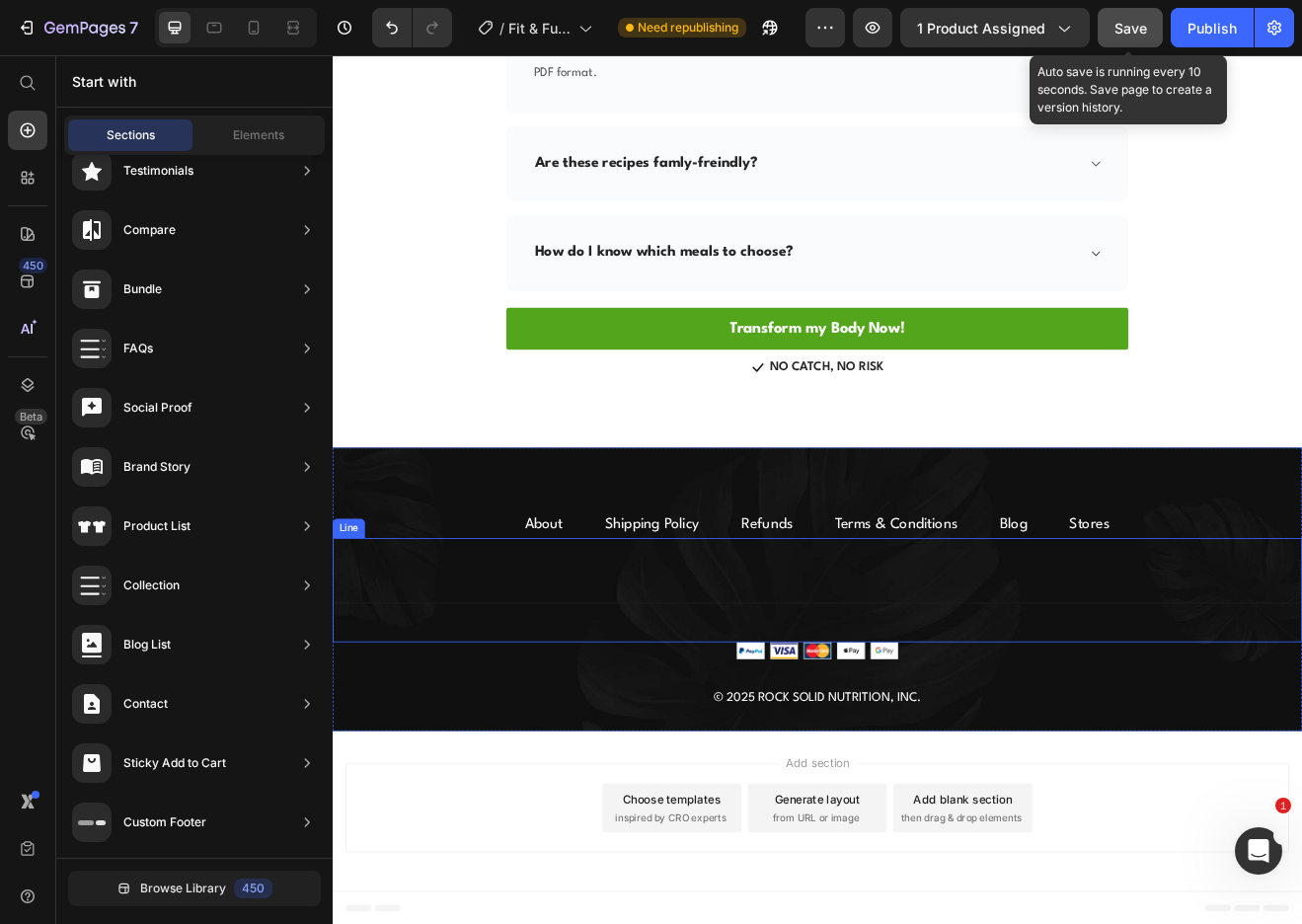 click on "Title Line" at bounding box center (925, 709) 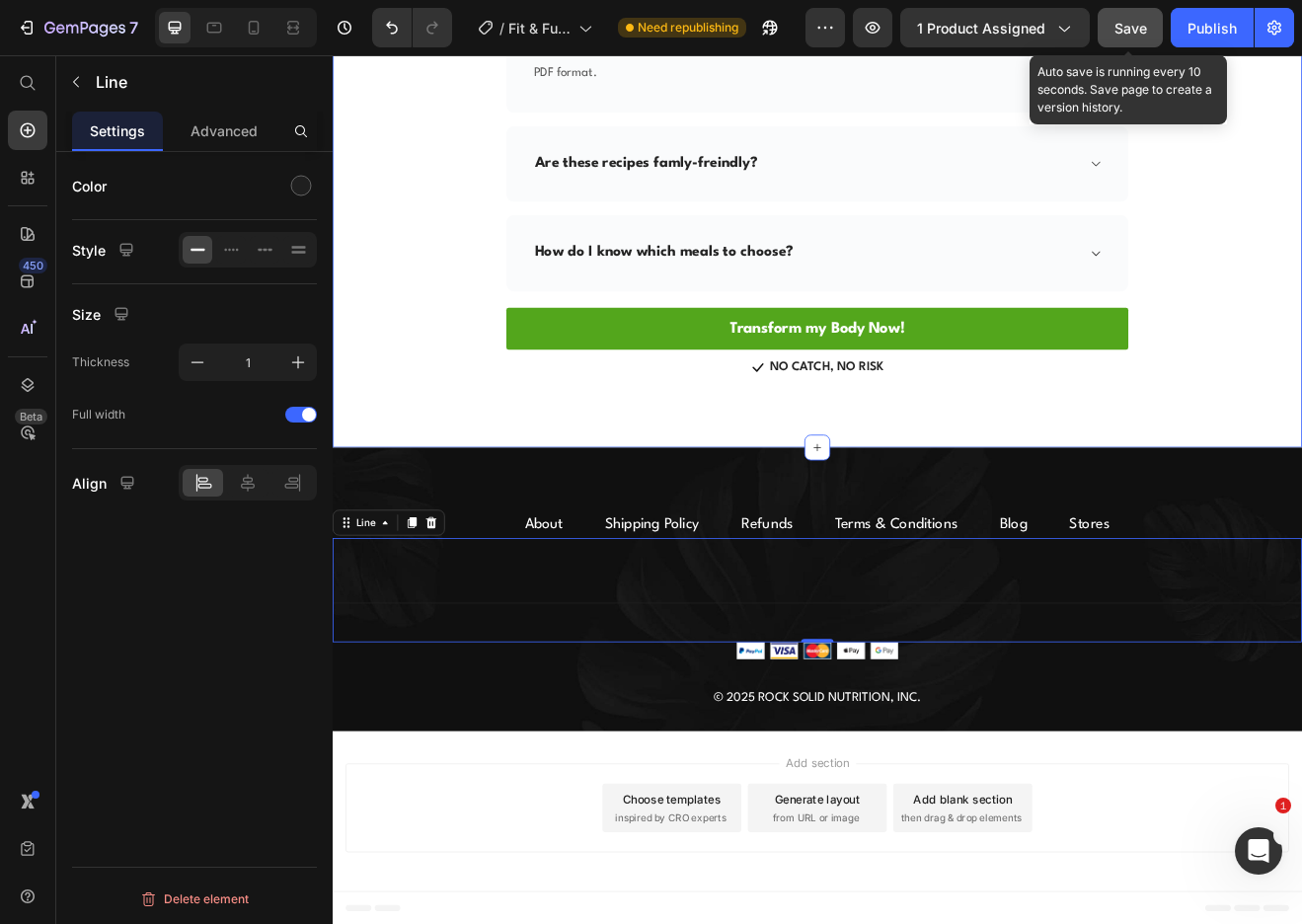 click on "Frequently Asked Questions Heading Row
How do I receive the FREE ebook? Click the purchase and the follow the check-out procedure. (Don't worry it's free so you don't need any payment information.) Upon completion you'll receive an email with a link to download the free ebook in PDF format. Text block Row
Are these recipes famly-freindly?
How do I know which meals to choose? Accordion Transform my Body Now! Button Transform my Body Now! Button                Icon NO CATCH, NO RISK Text block Icon List Row Section 16" at bounding box center [925, 161] 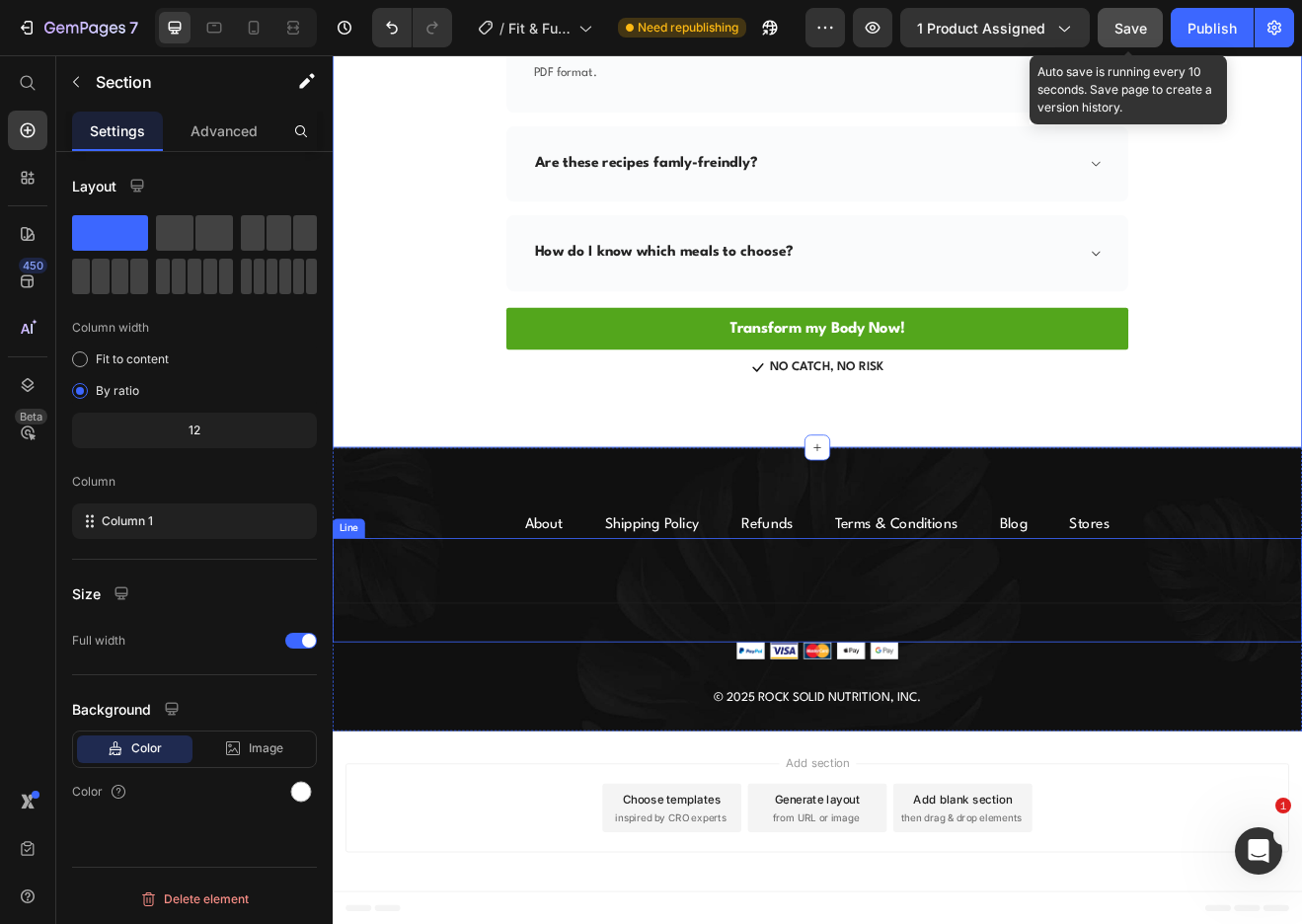 click on "Title Line" at bounding box center (925, 709) 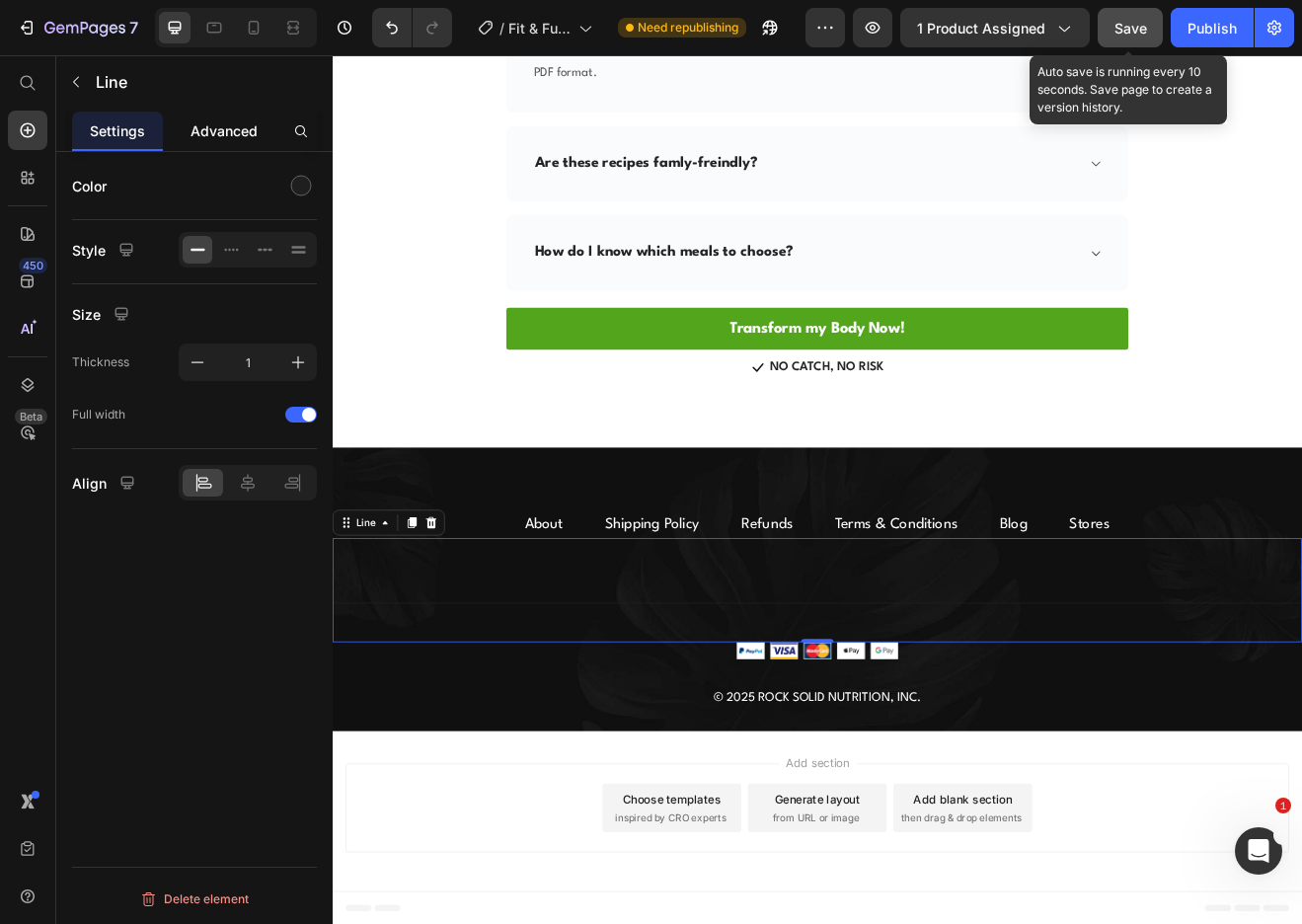 click on "Advanced" at bounding box center [224, 130] 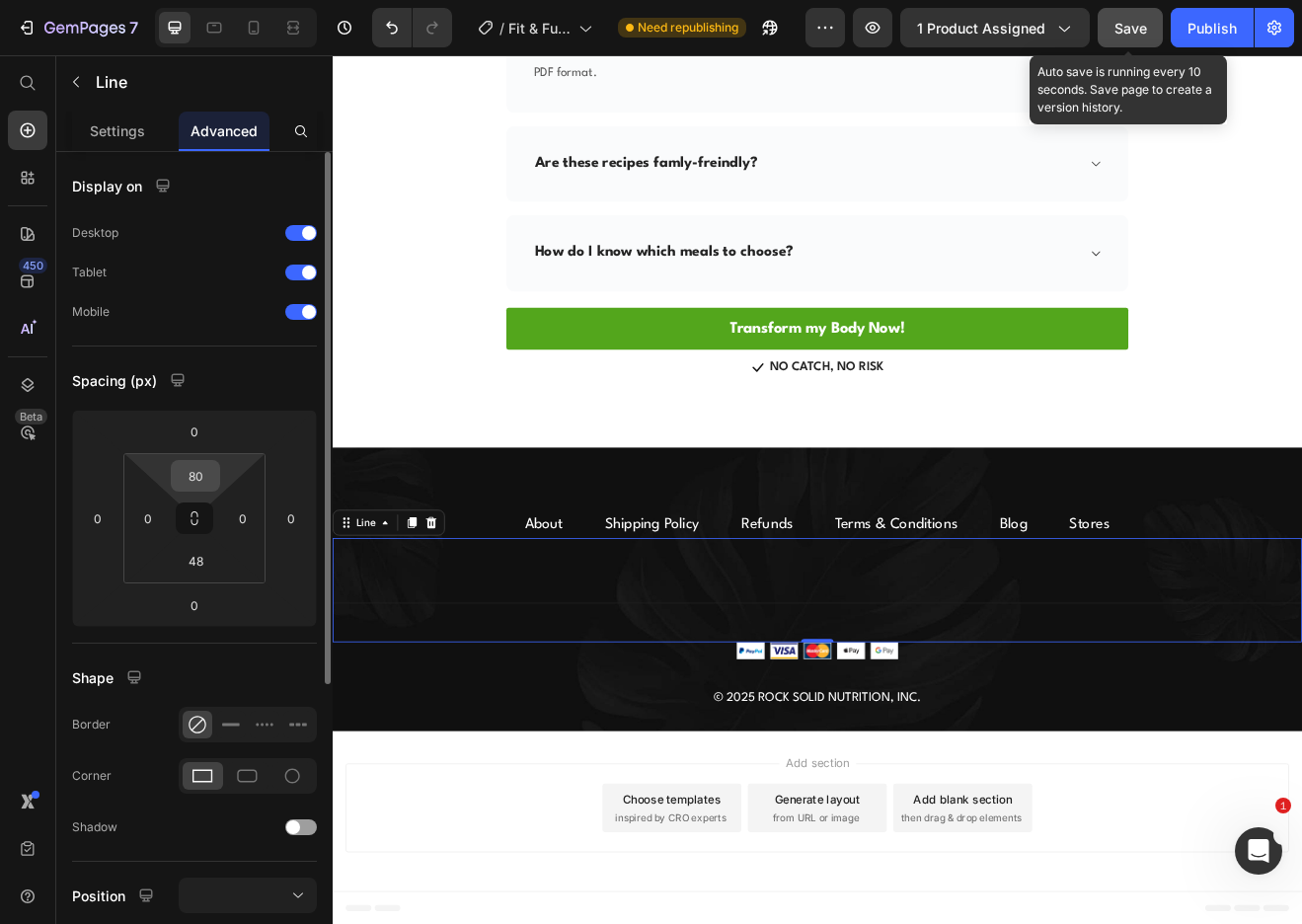 click on "80" at bounding box center (195, 476) 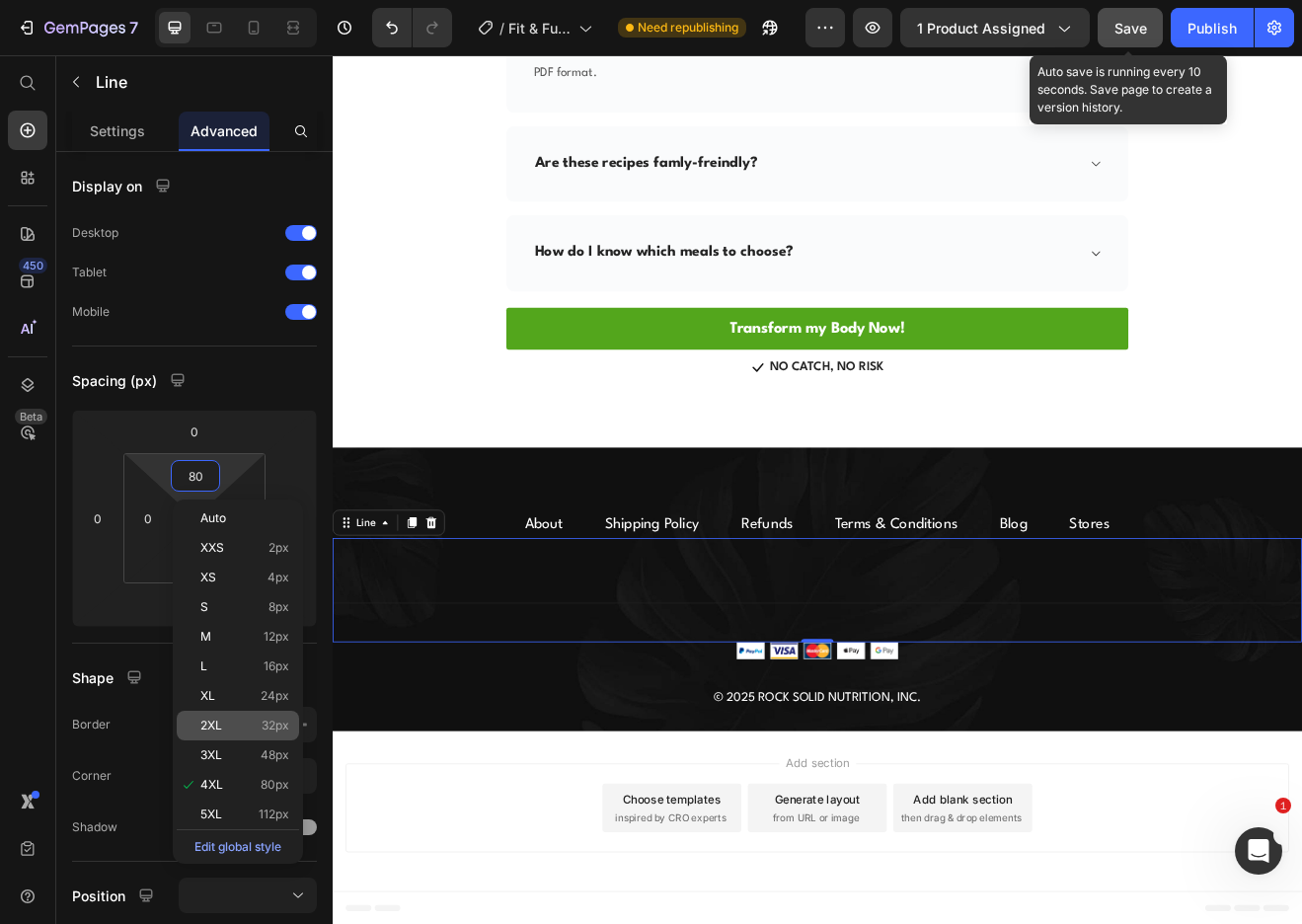 click on "32px" at bounding box center [275, 726] 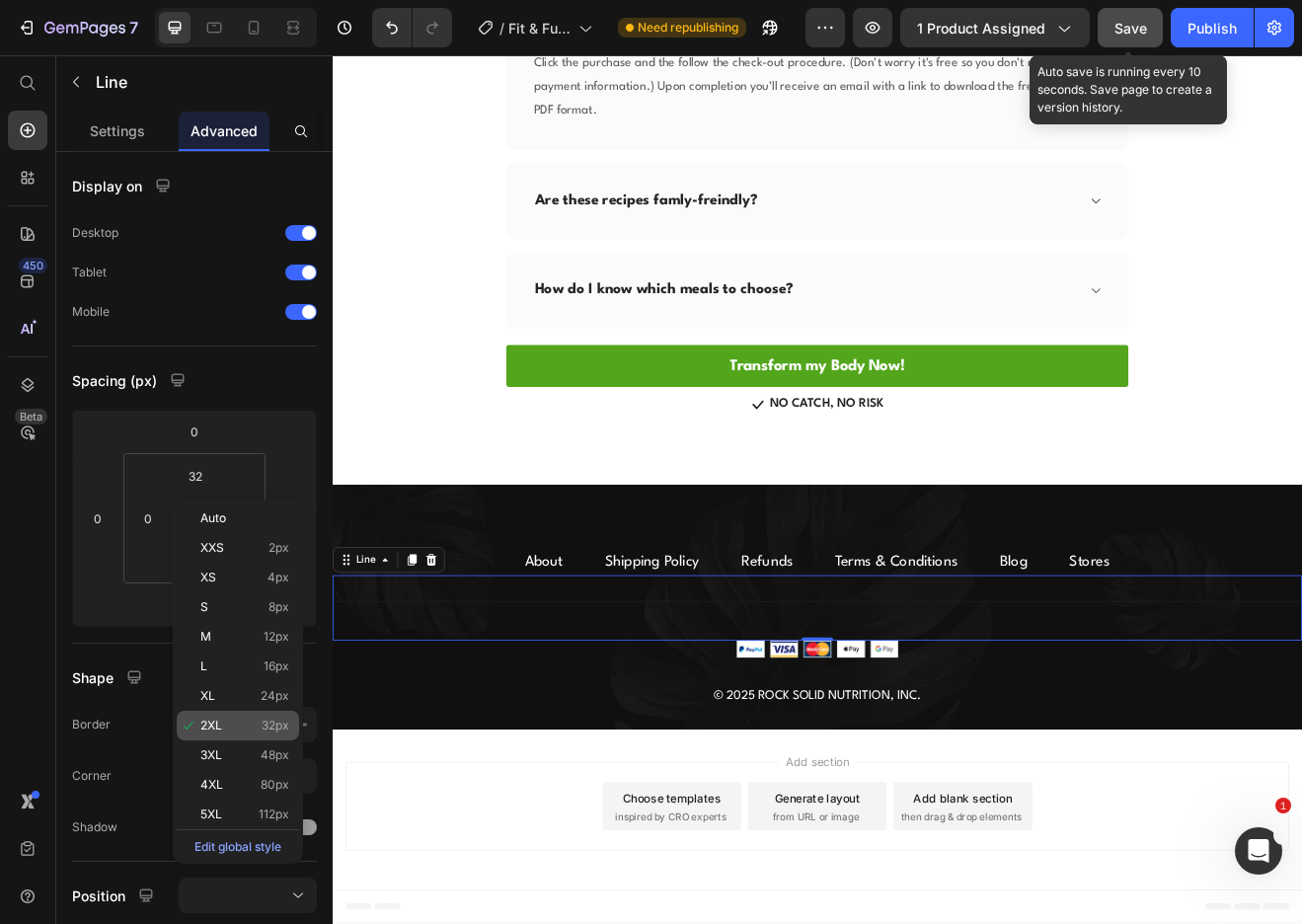 scroll, scrollTop: 4784, scrollLeft: 0, axis: vertical 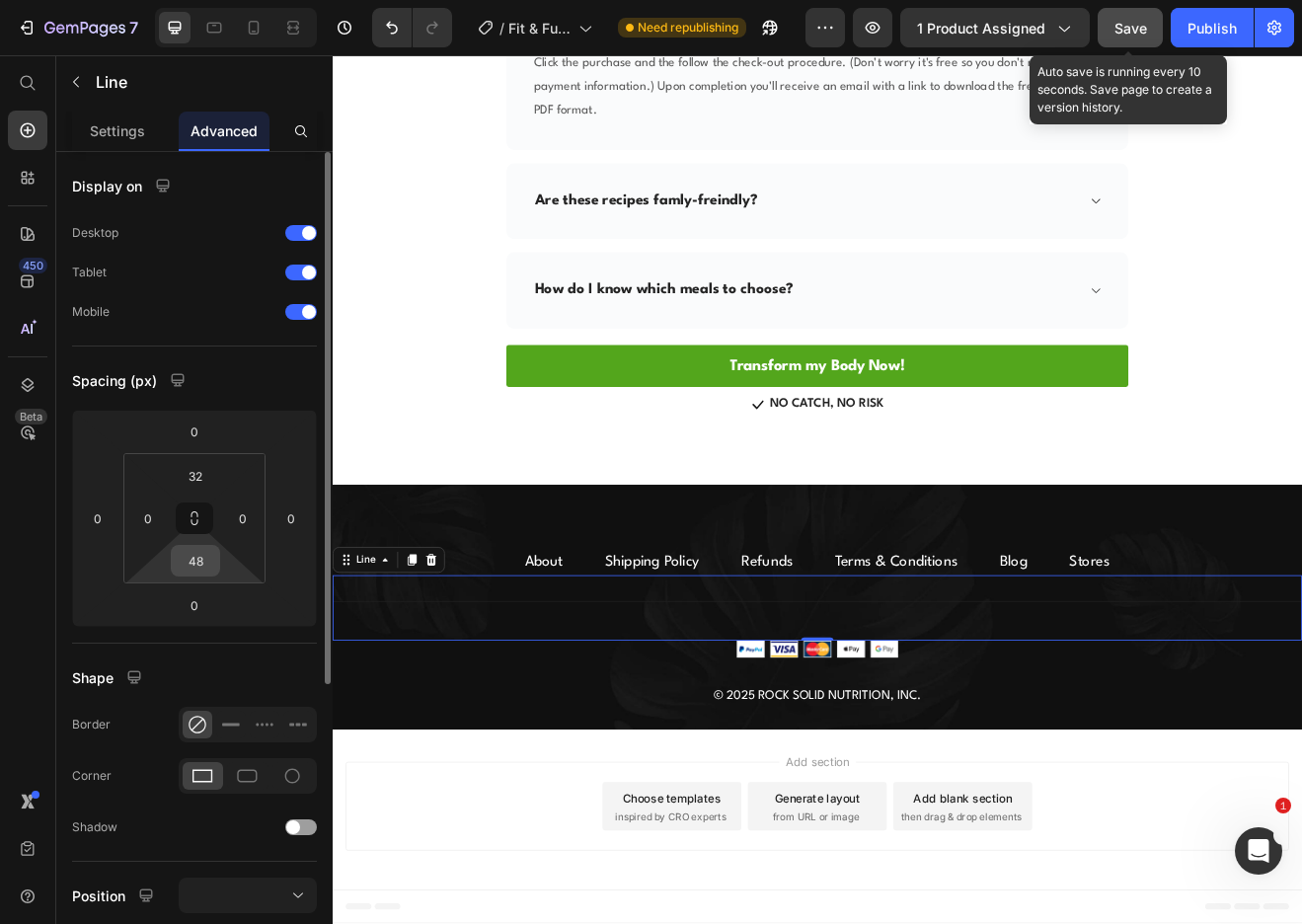 click on "48" at bounding box center [195, 561] 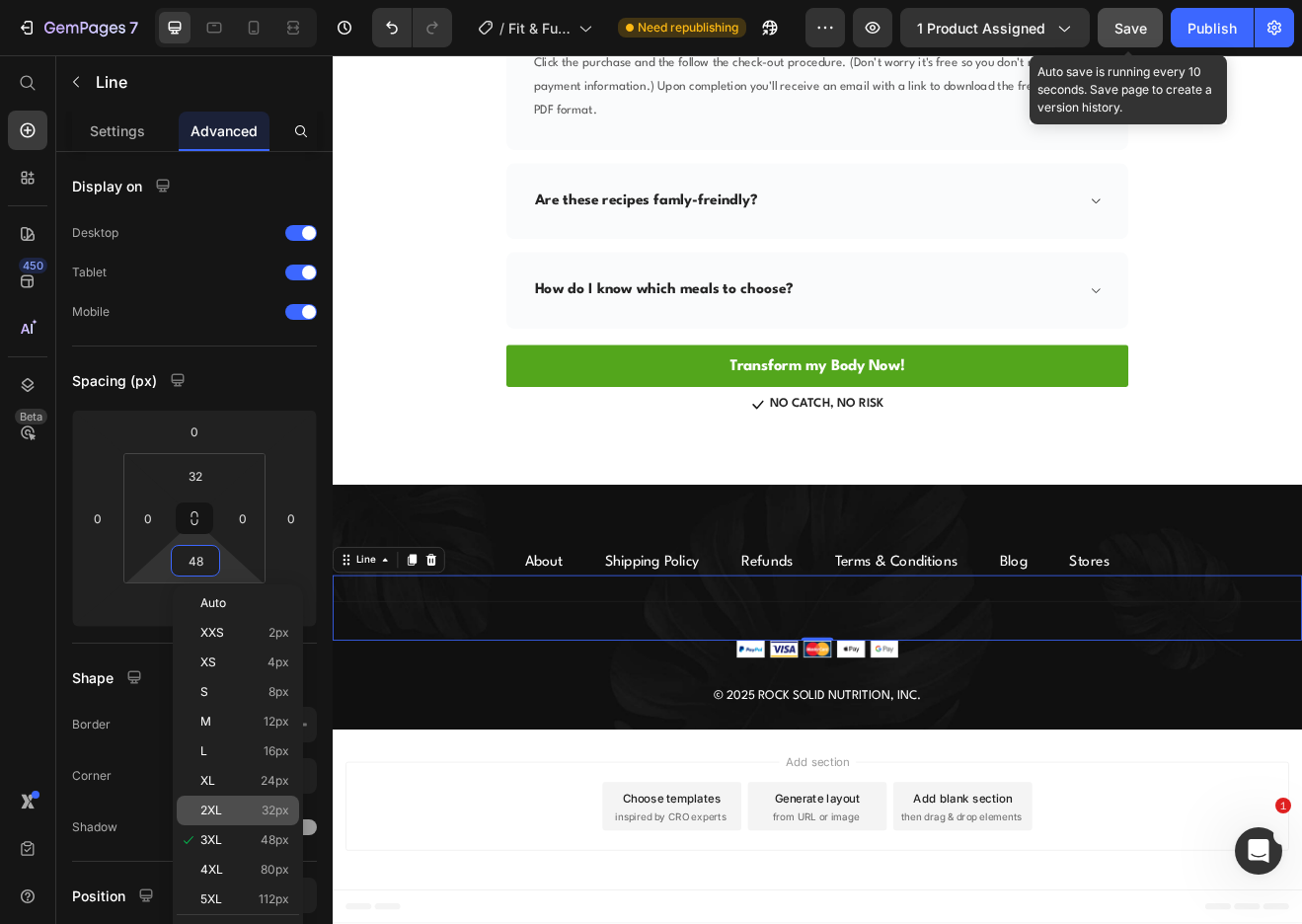 click on "32px" at bounding box center [275, 810] 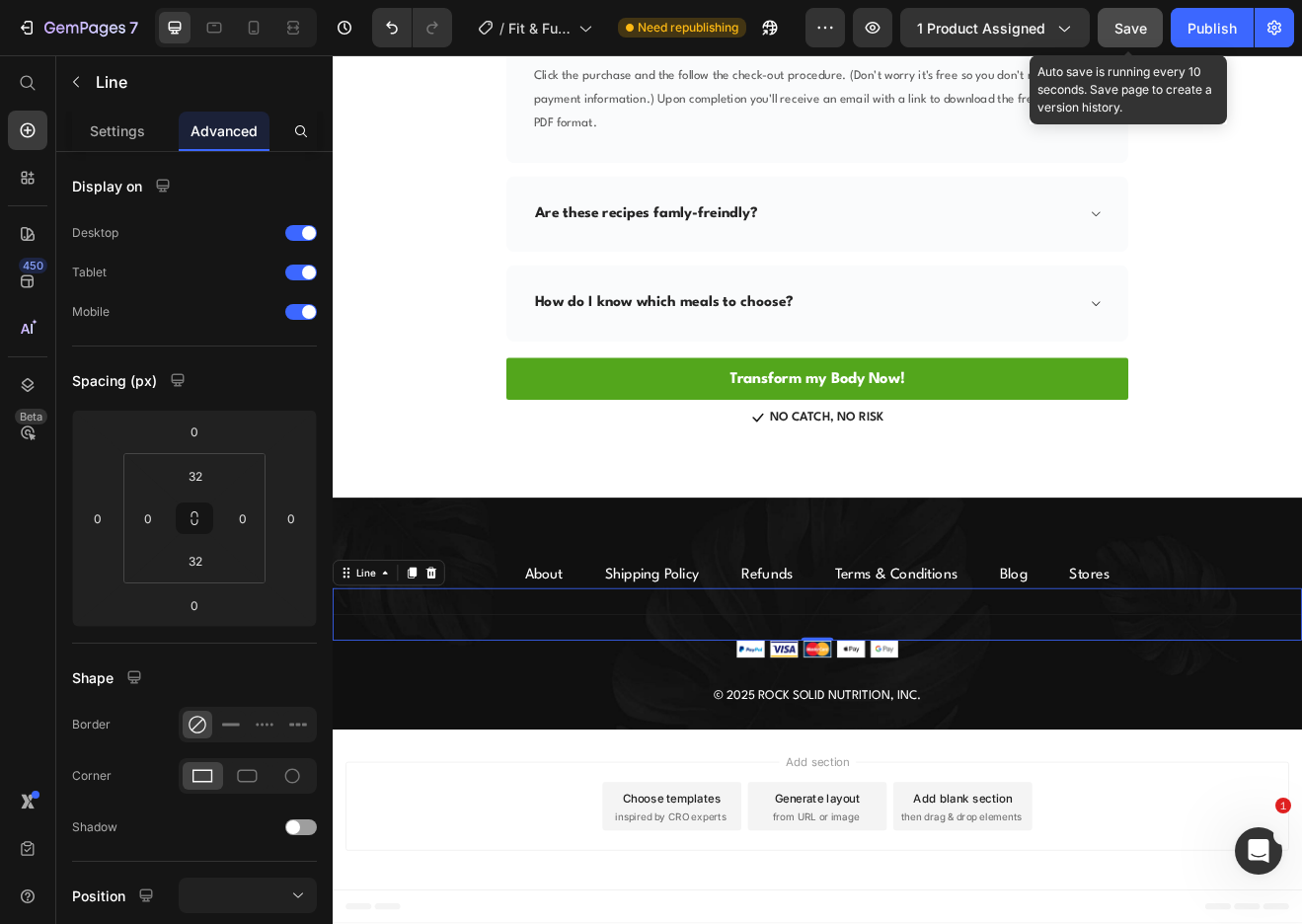 scroll, scrollTop: 4768, scrollLeft: 0, axis: vertical 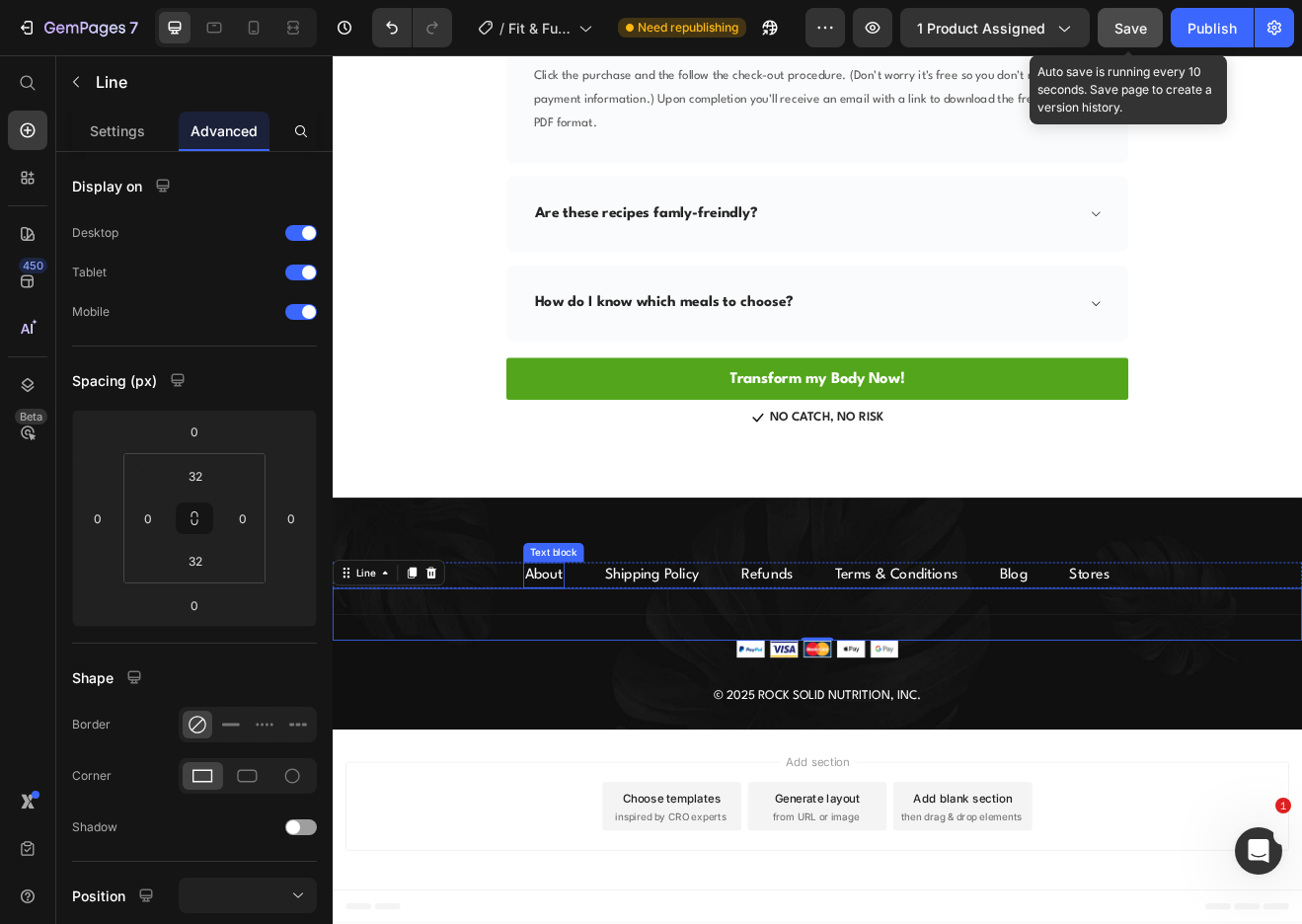 click on "About" at bounding box center (590, 690) 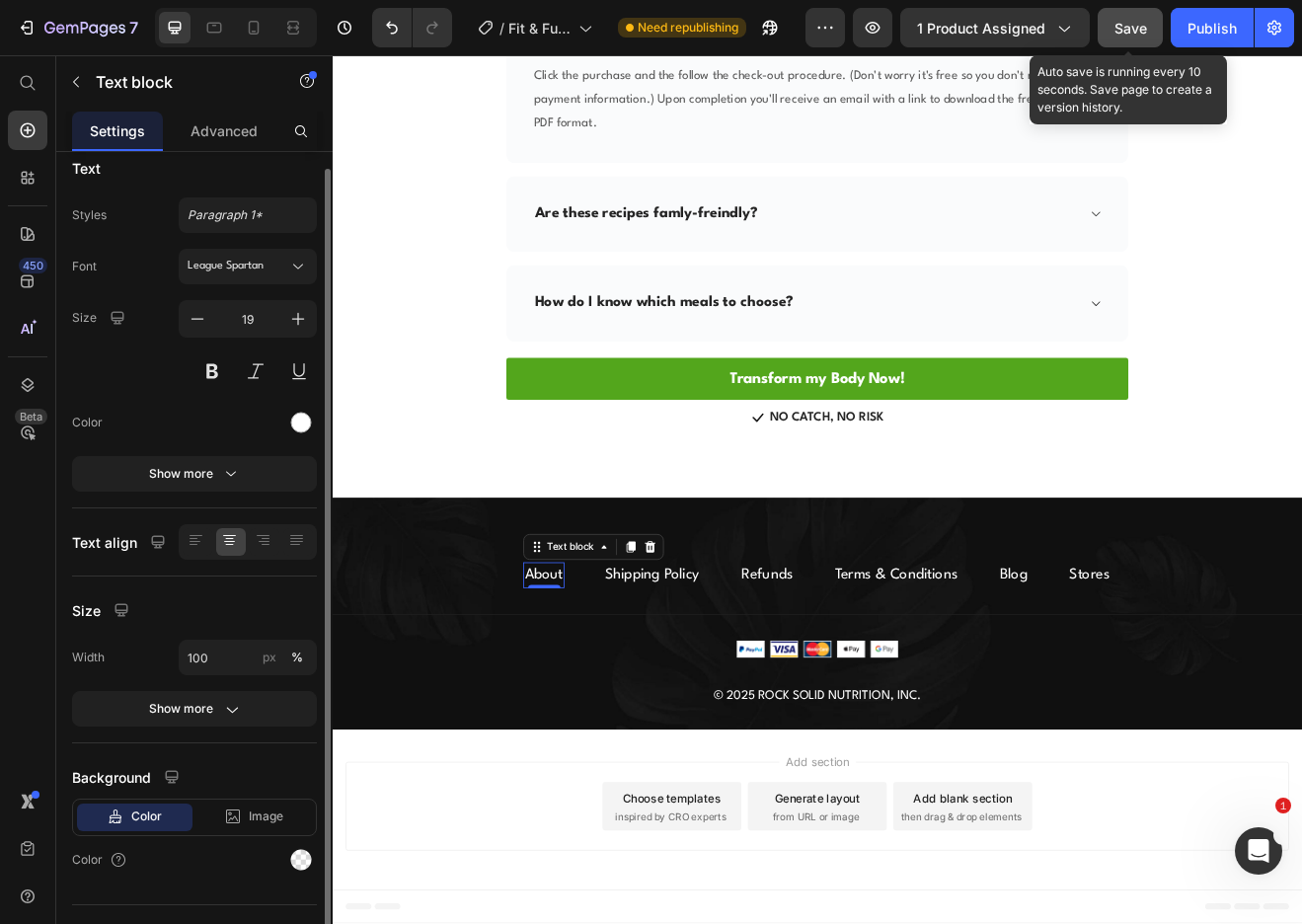 scroll, scrollTop: 0, scrollLeft: 0, axis: both 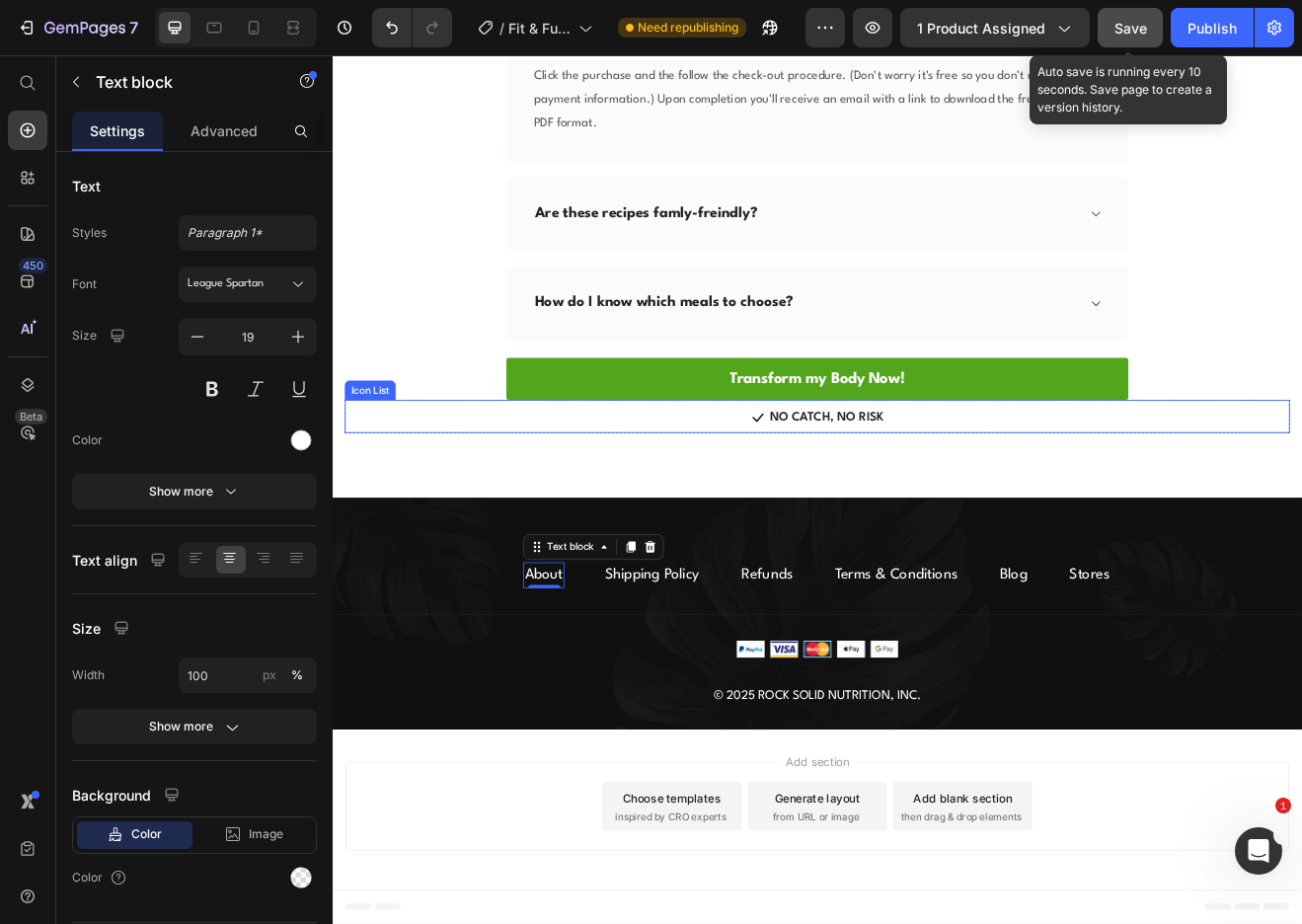 click on "Icon NO CATCH, NO RISK Text block" at bounding box center [925, 500] 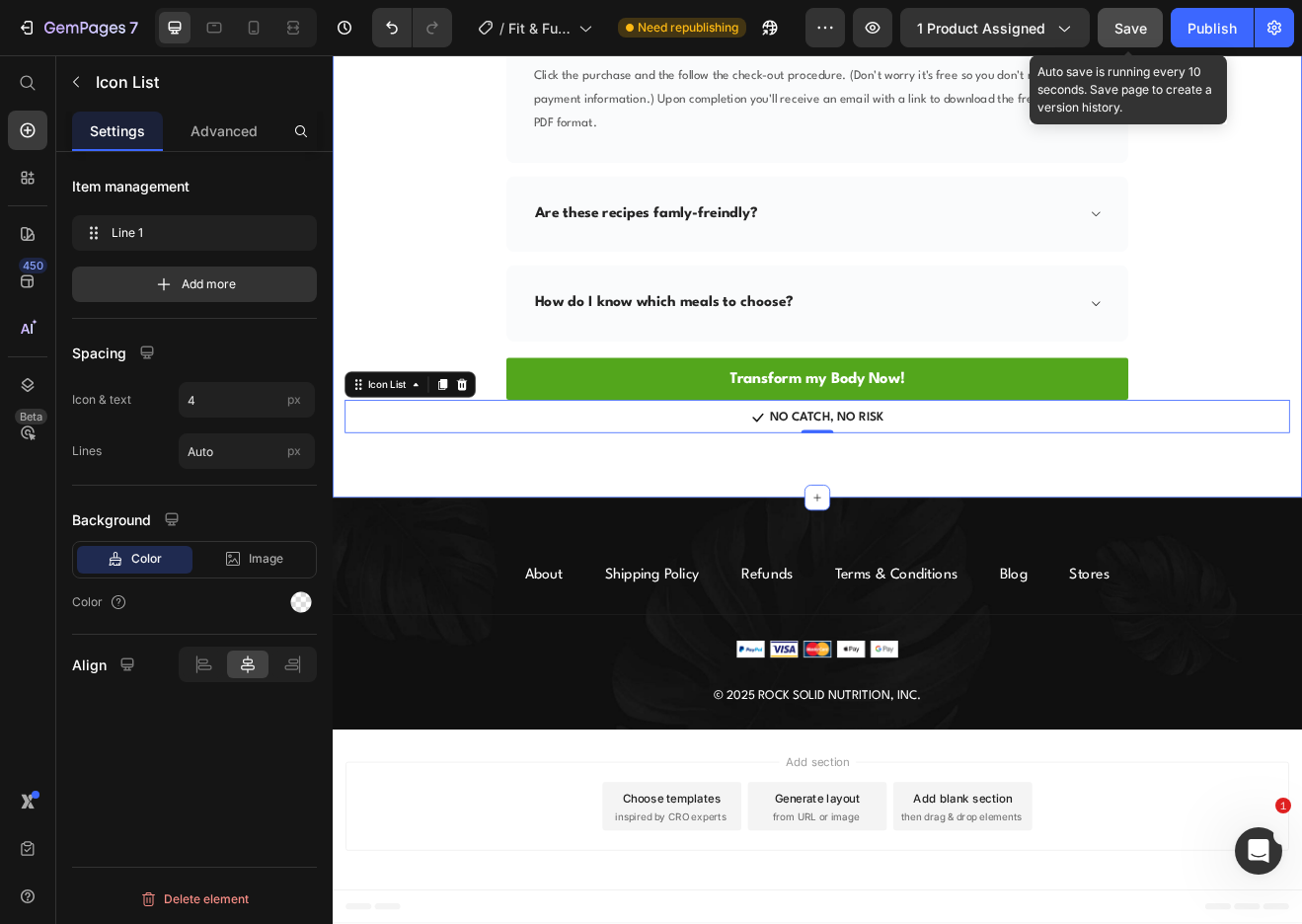 click on "Frequently Asked Questions Heading Row
How do I receive the FREE ebook? Click the purchase and the follow the check-out procedure. (Don't worry it's free so you don't need any payment information.) Upon completion you'll receive an email with a link to download the free ebook in PDF format. Text block Row
Are these recipes famly-freindly?
How do I know which meals to choose? Accordion Transform my Body Now! Button Transform my Body Now! Button                Icon NO CATCH, NO RISK Text block Icon List   0 Row Section 16" at bounding box center (925, 222) 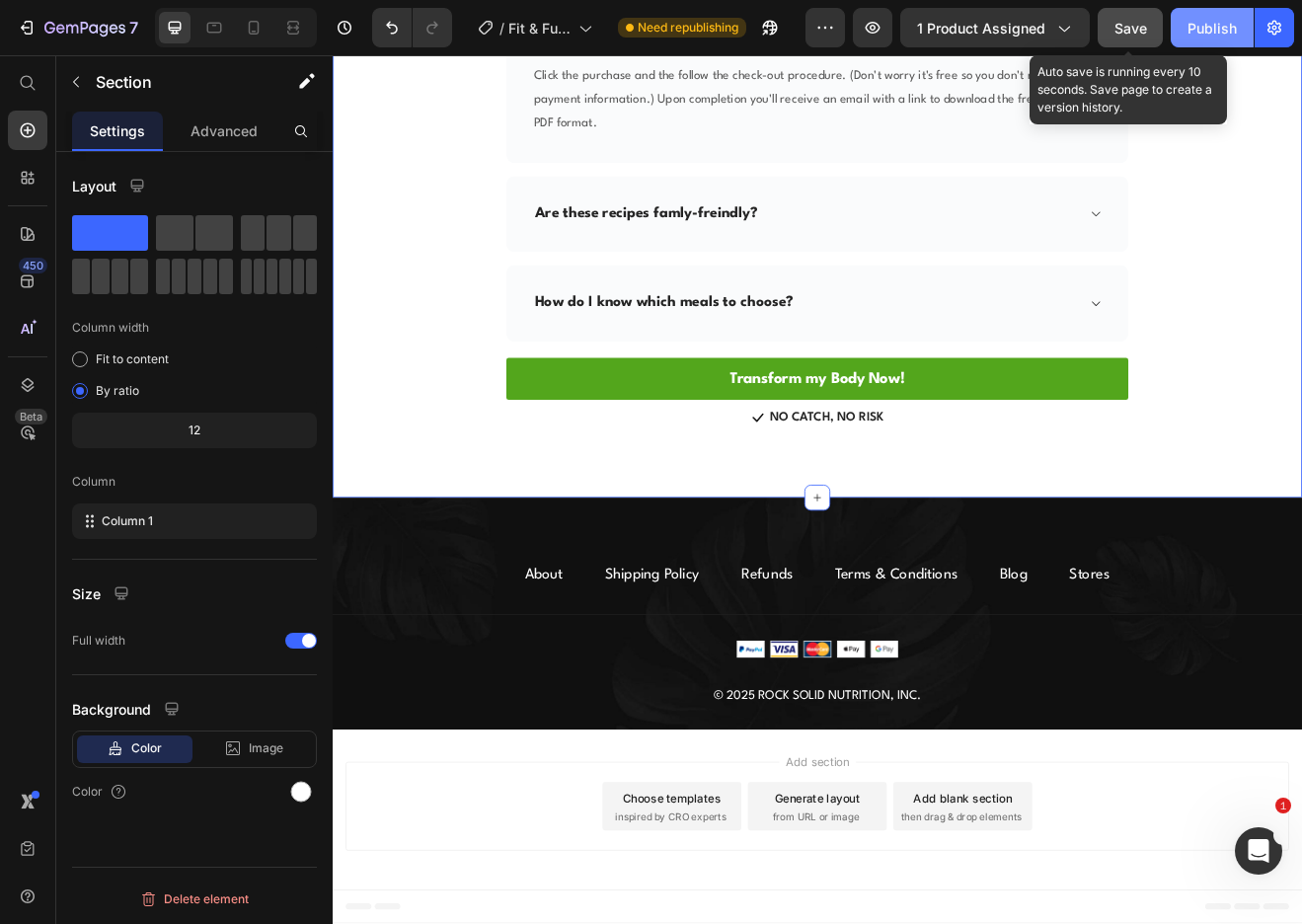 click on "Publish" at bounding box center [1212, 28] 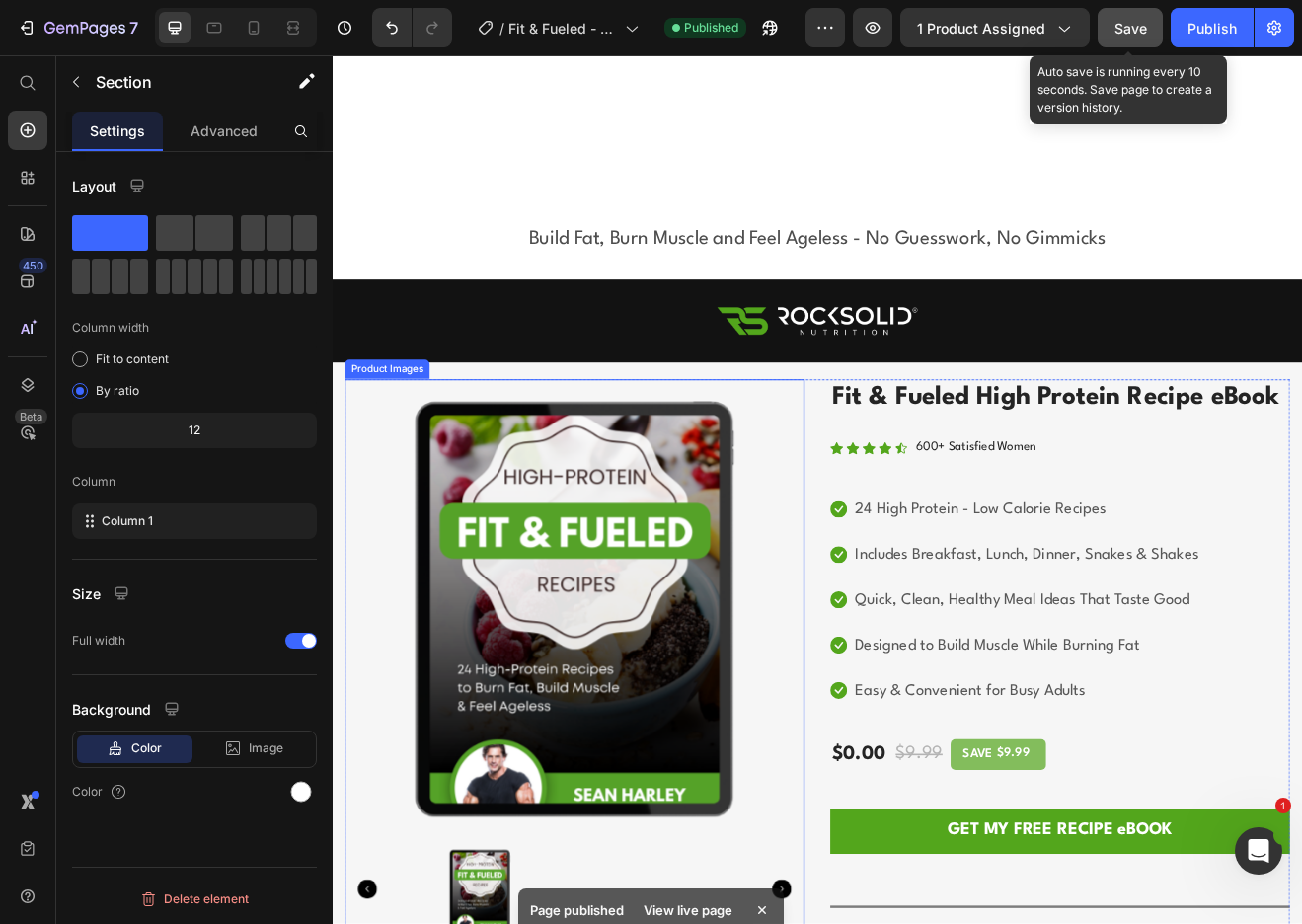 scroll, scrollTop: 625, scrollLeft: 0, axis: vertical 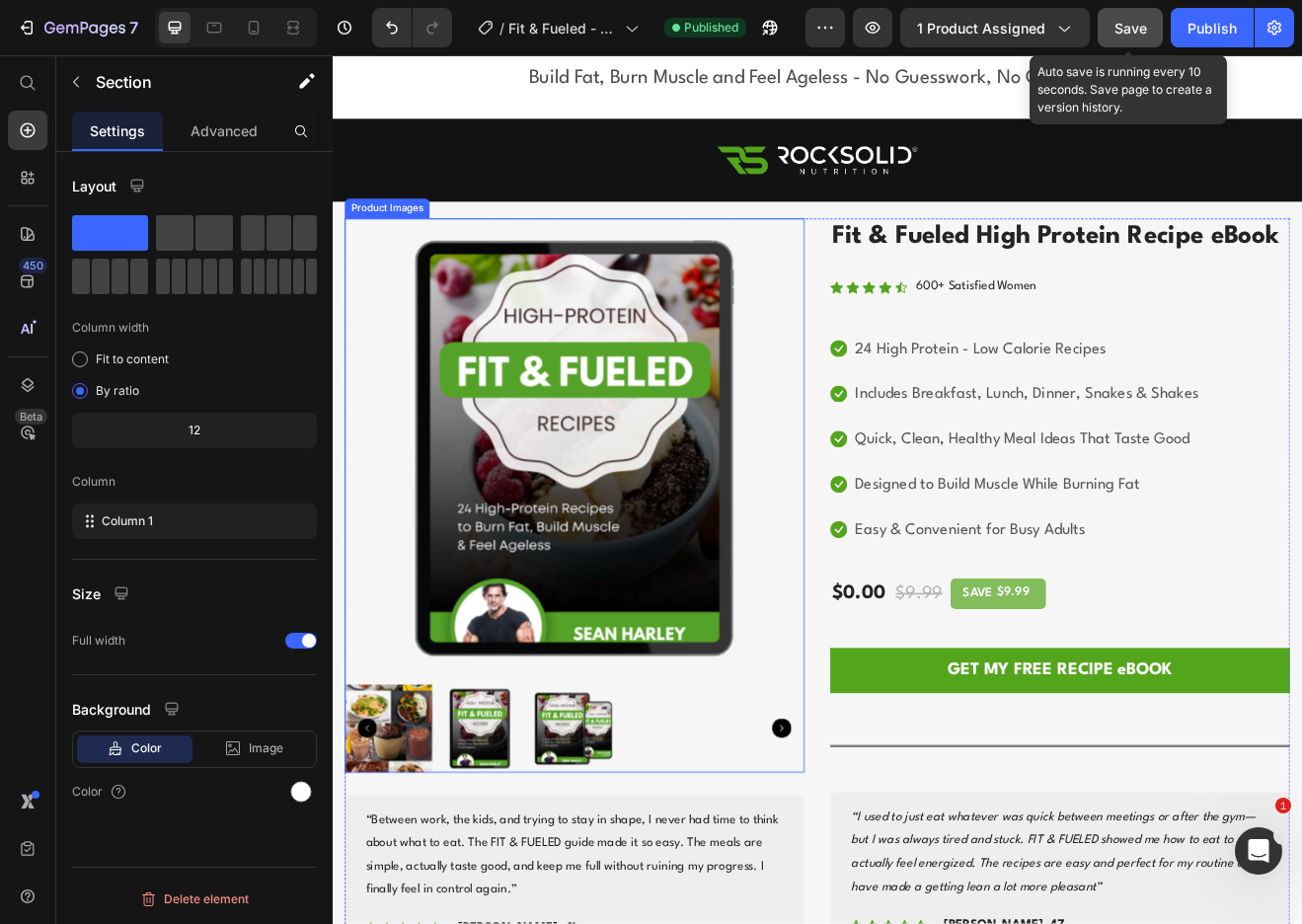 click at bounding box center [401, 878] 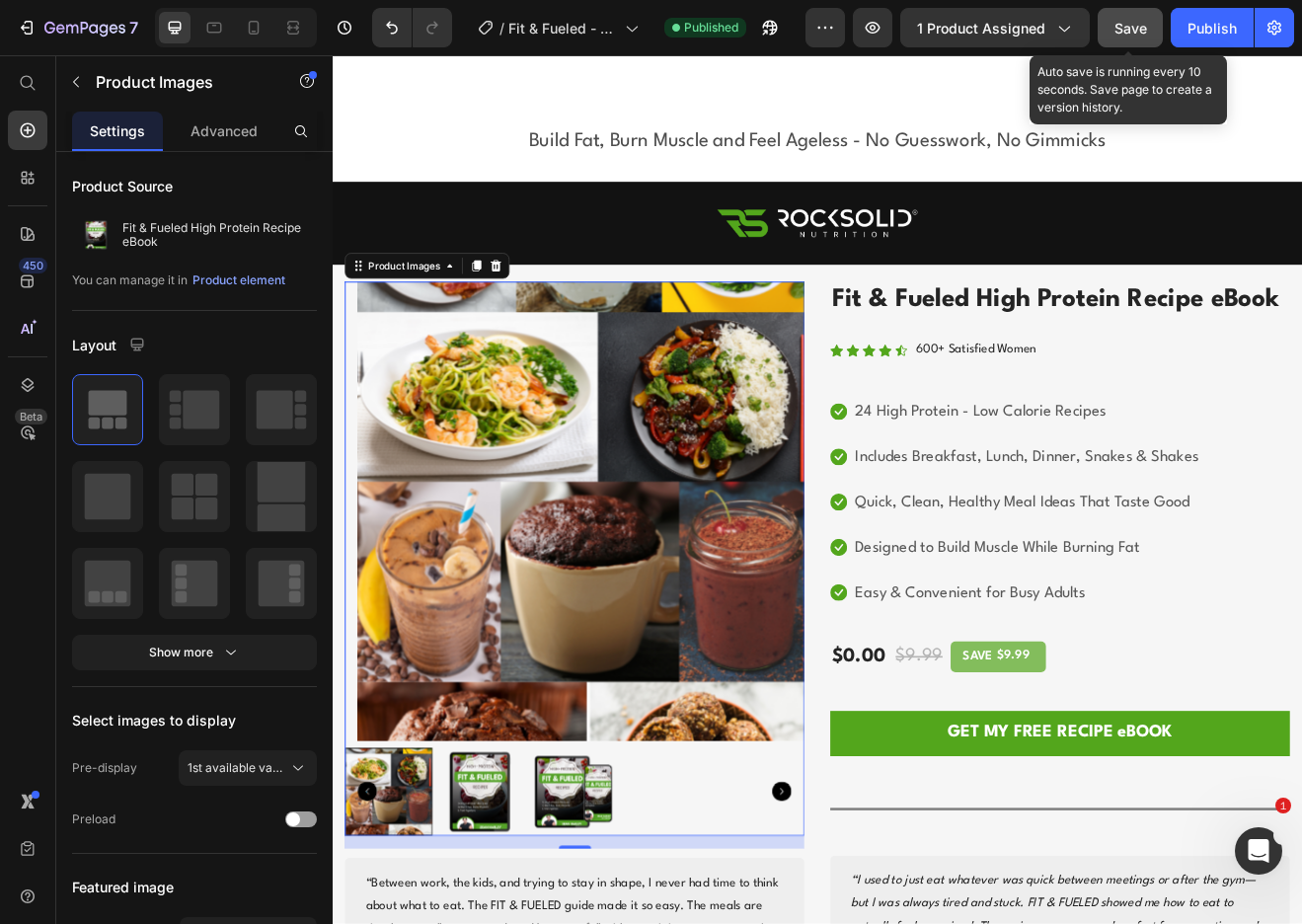 scroll, scrollTop: 535, scrollLeft: 0, axis: vertical 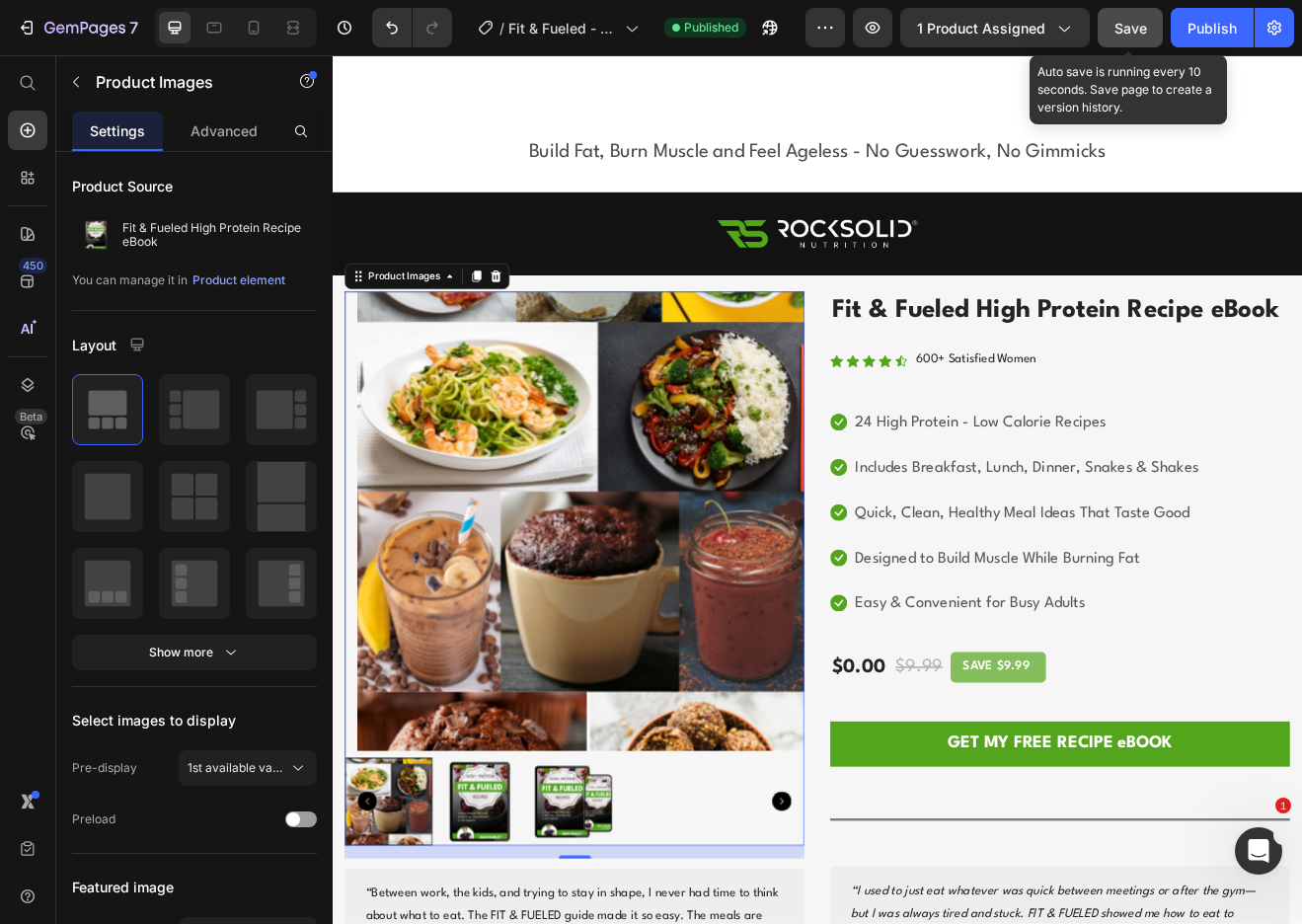 click at bounding box center [625, 967] 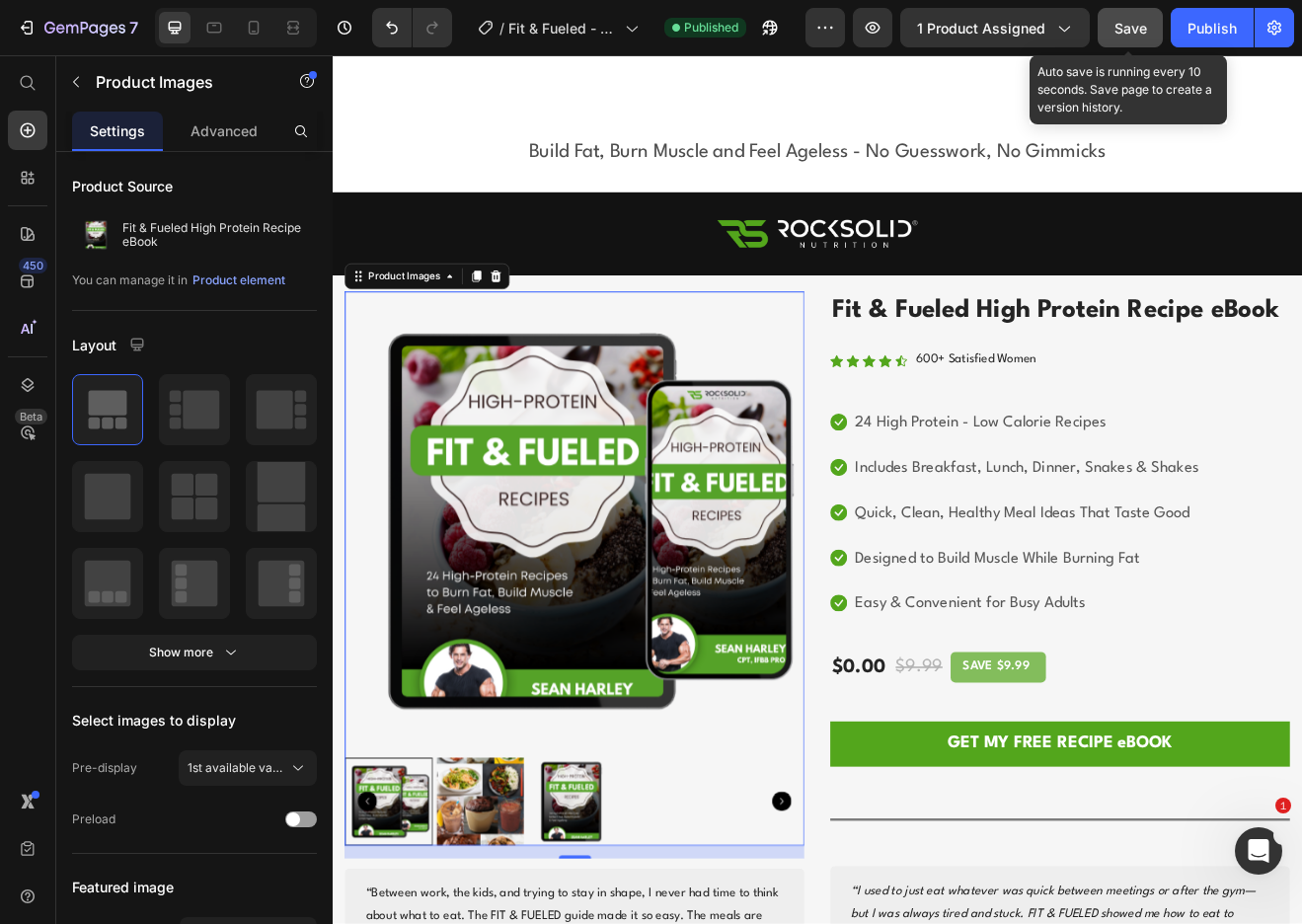 click at bounding box center [512, 967] 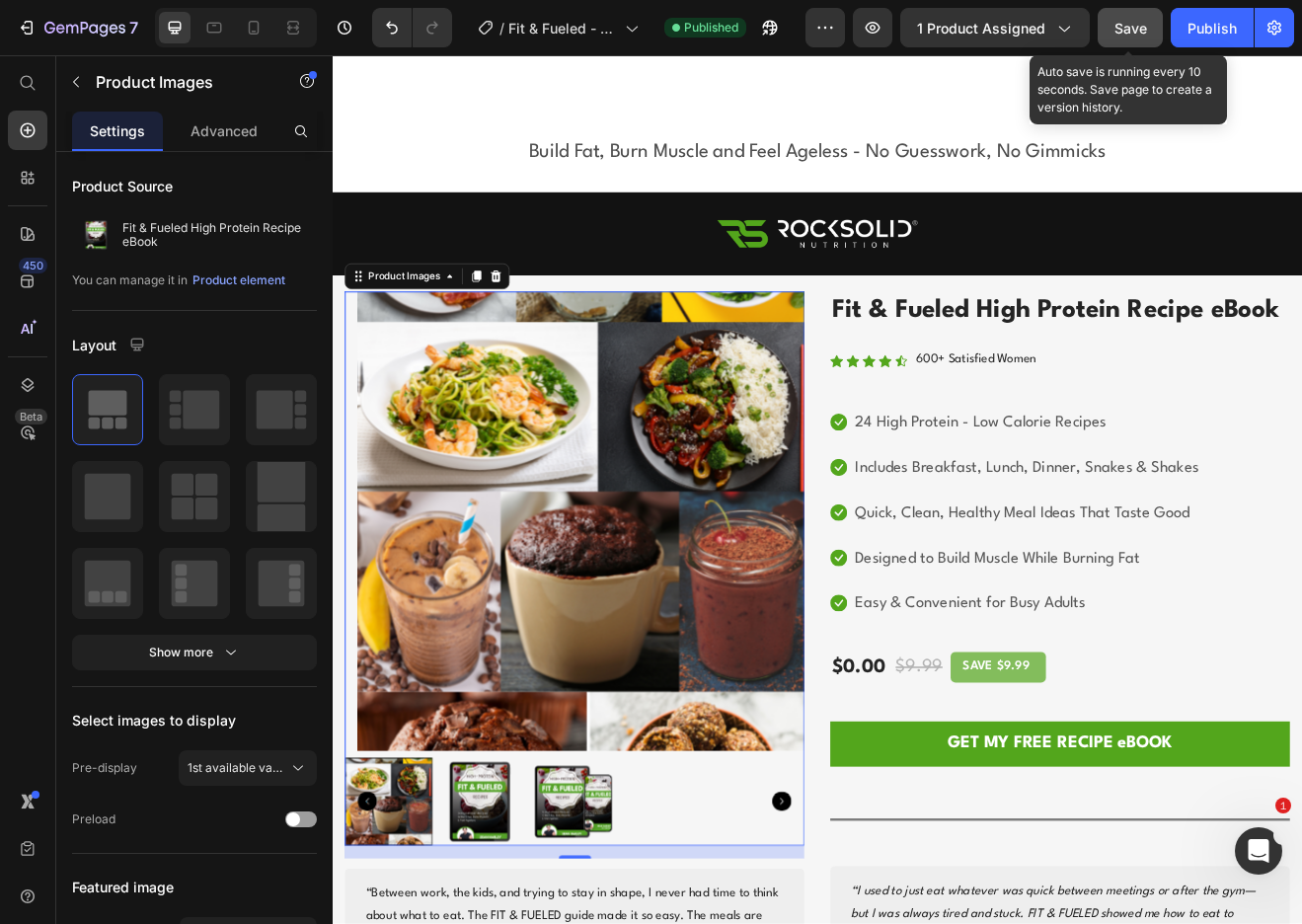 click at bounding box center [512, 967] 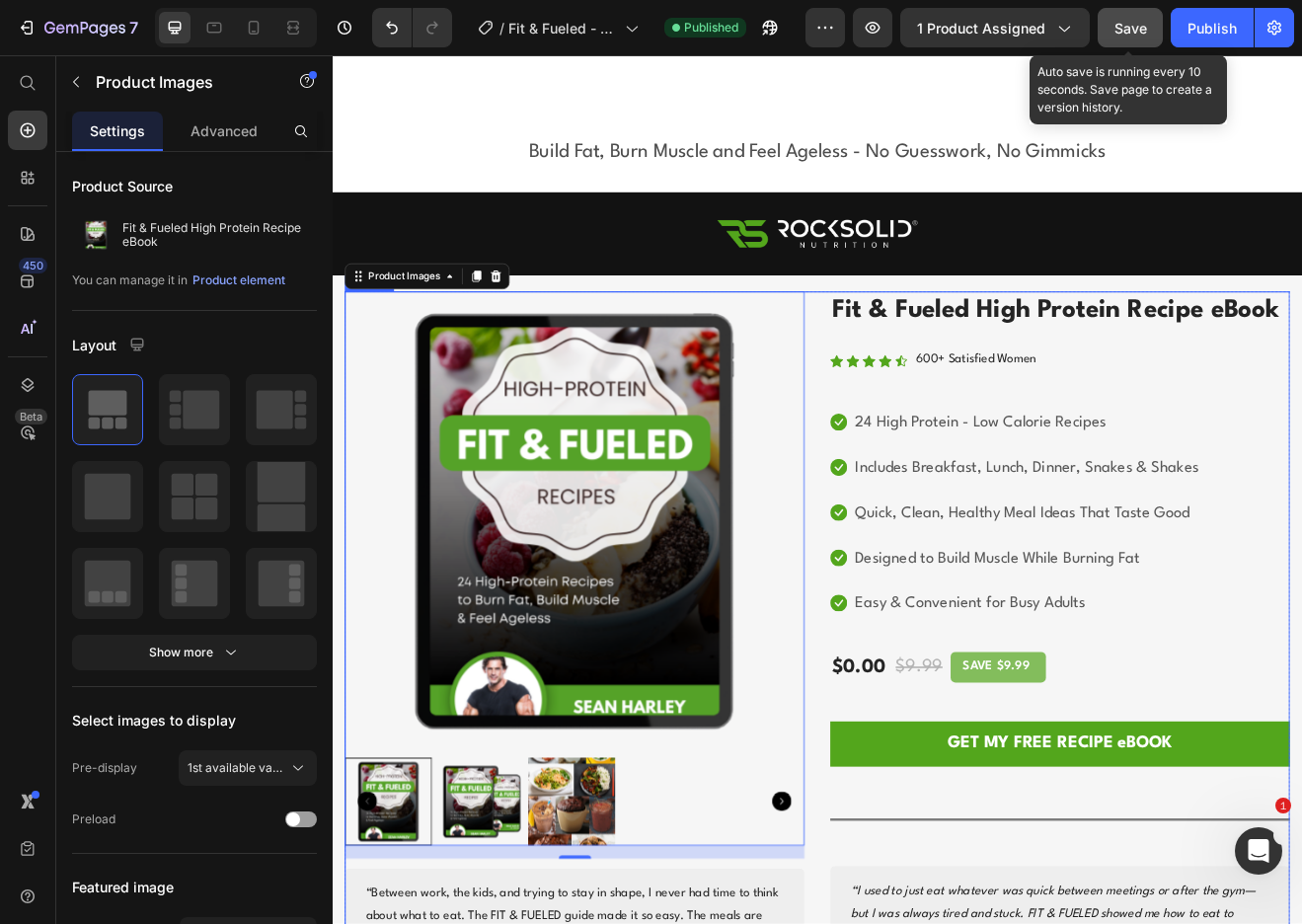 click on "Product Images   16 “Between work, the kids, and trying to stay in shape, I never had time to think about what to eat. The FIT & FUELED guide made it so easy. The meals are simple, actually taste good, and keep me full without ruining my progress. I finally feel in control again.” Text block                Icon                Icon                Icon                Icon                Icon Icon List Hoz - [PERSON_NAME] F, 41 Text block Row Row Row Fit & Fueled High Protein Recipe eBook (P) Title                Icon                Icon                Icon                Icon
Icon Icon List Hoz 600+ Satisfied Women Text block Row
Icon 24 High Protein - Low Calorie Recipes Text block
Icon Includes Breakfast, Lunch, Dinner, Snakes & Shakes Text block
Icon Quick, Clean, Healthy Meal Ideas That Taste Good Text block
Icon Designed to Build Muscle While Burning Fat Text block
Icon Text block $0.00 00" at bounding box center [925, 793] 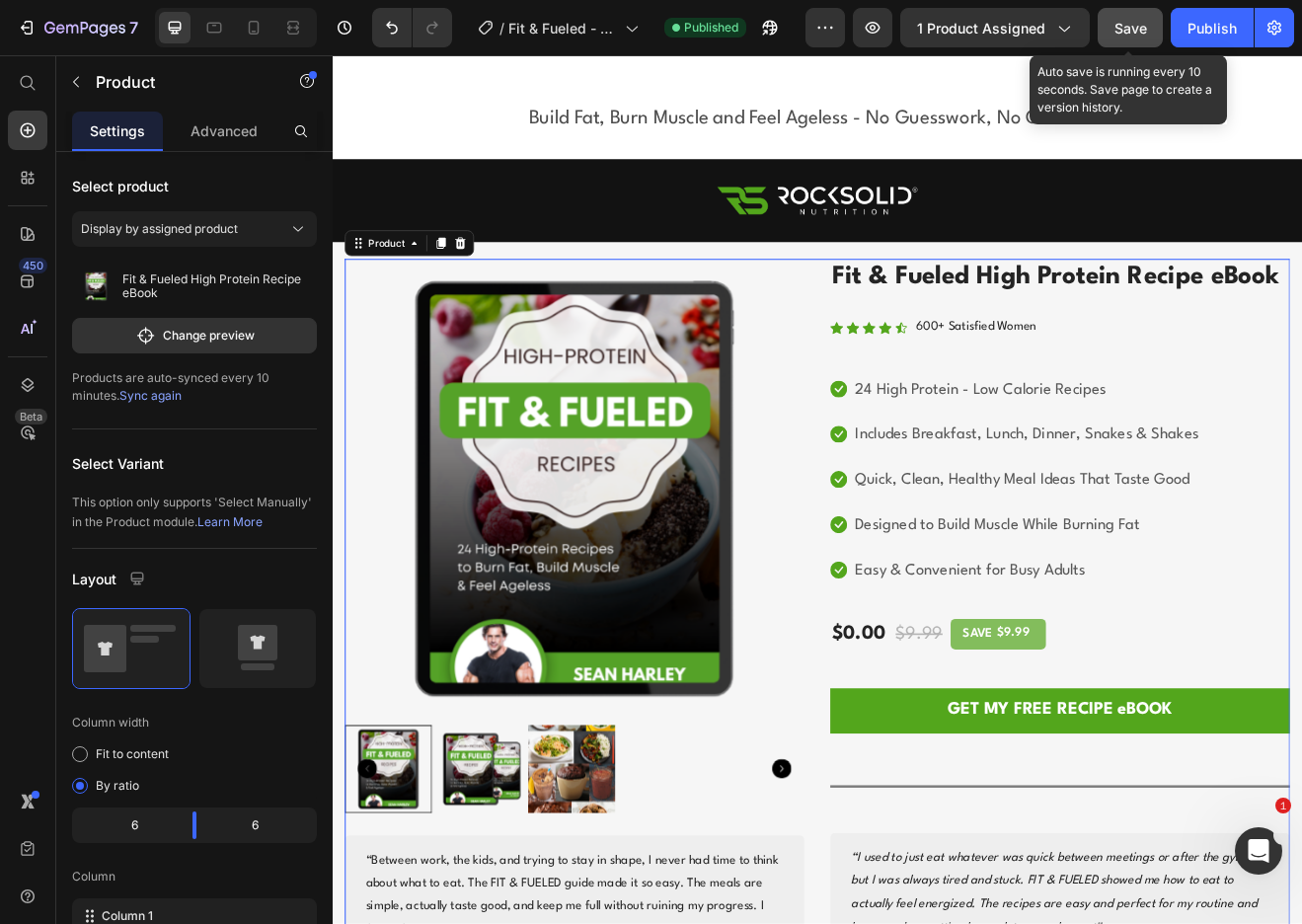 scroll, scrollTop: 651, scrollLeft: 0, axis: vertical 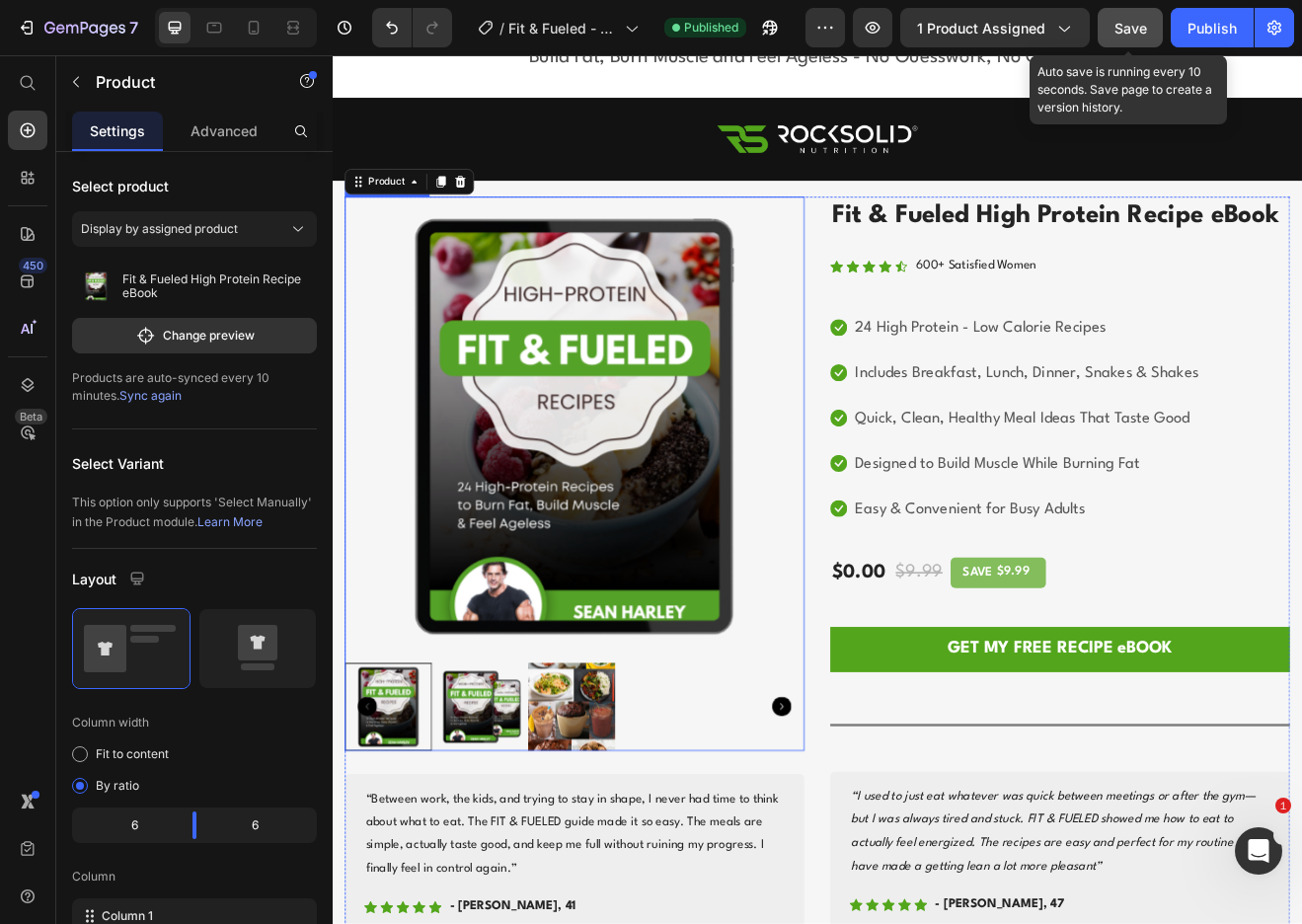 click at bounding box center (512, 852) 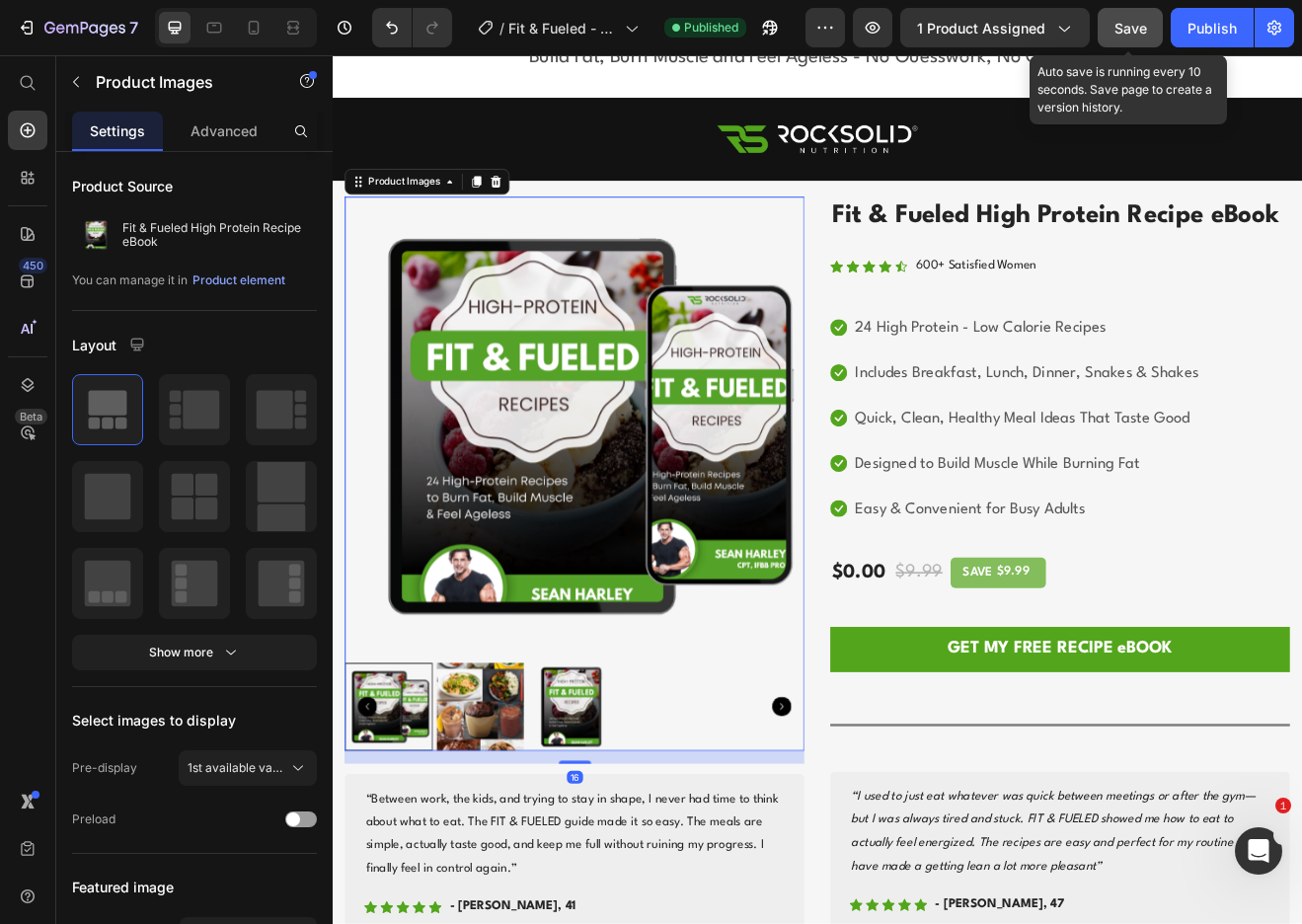 click at bounding box center (401, 852) 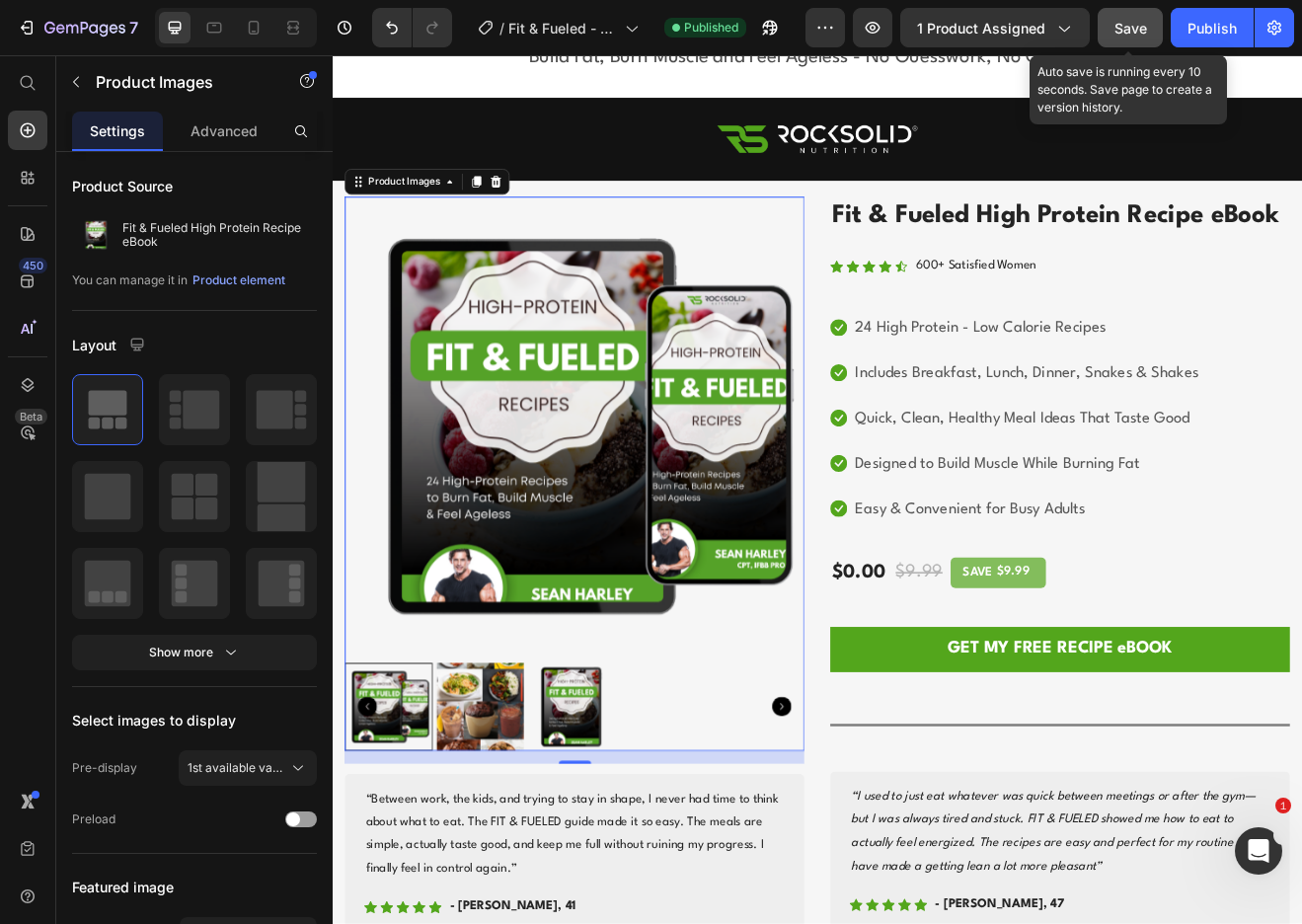 click at bounding box center (512, 852) 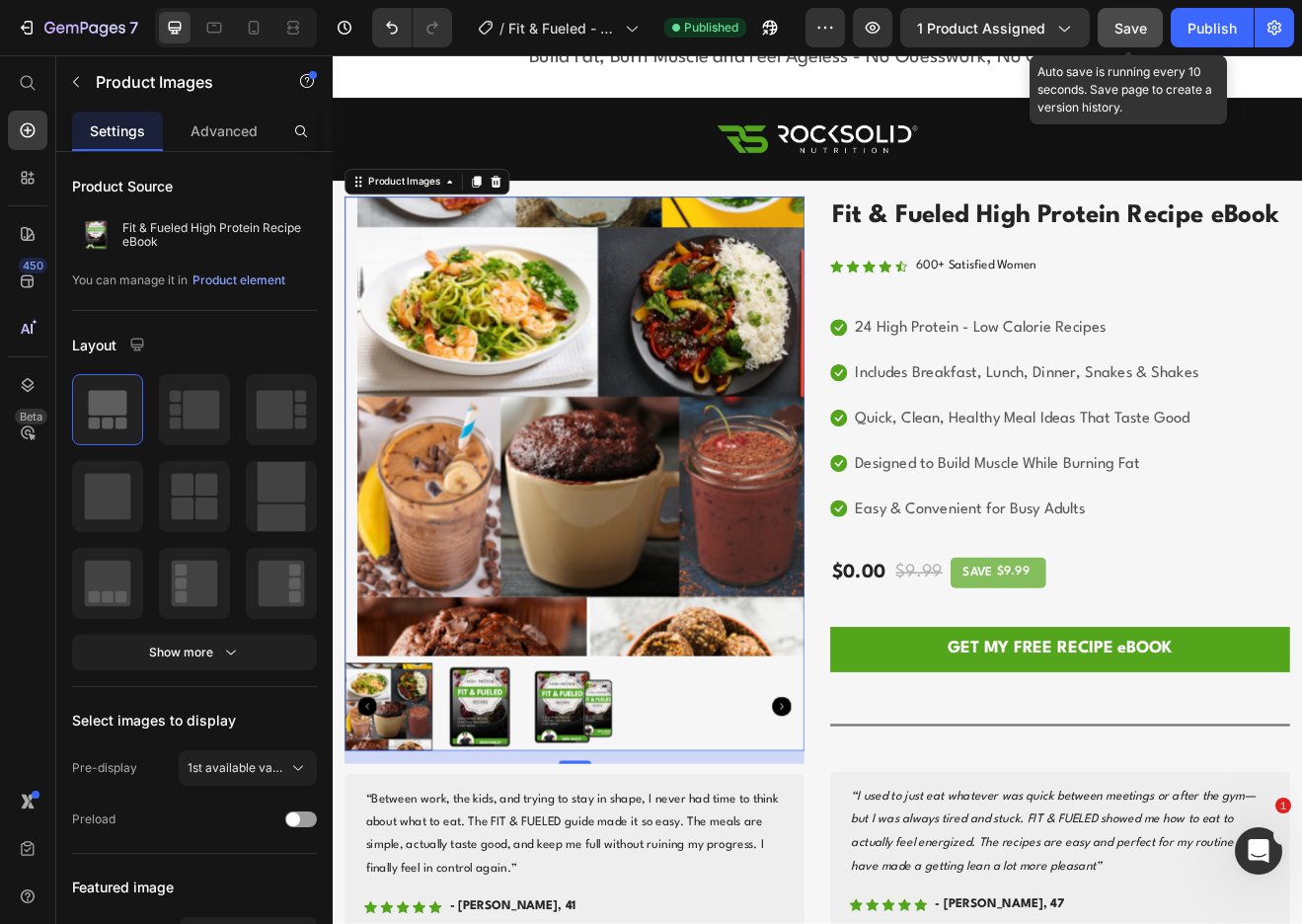 click at bounding box center [512, 852] 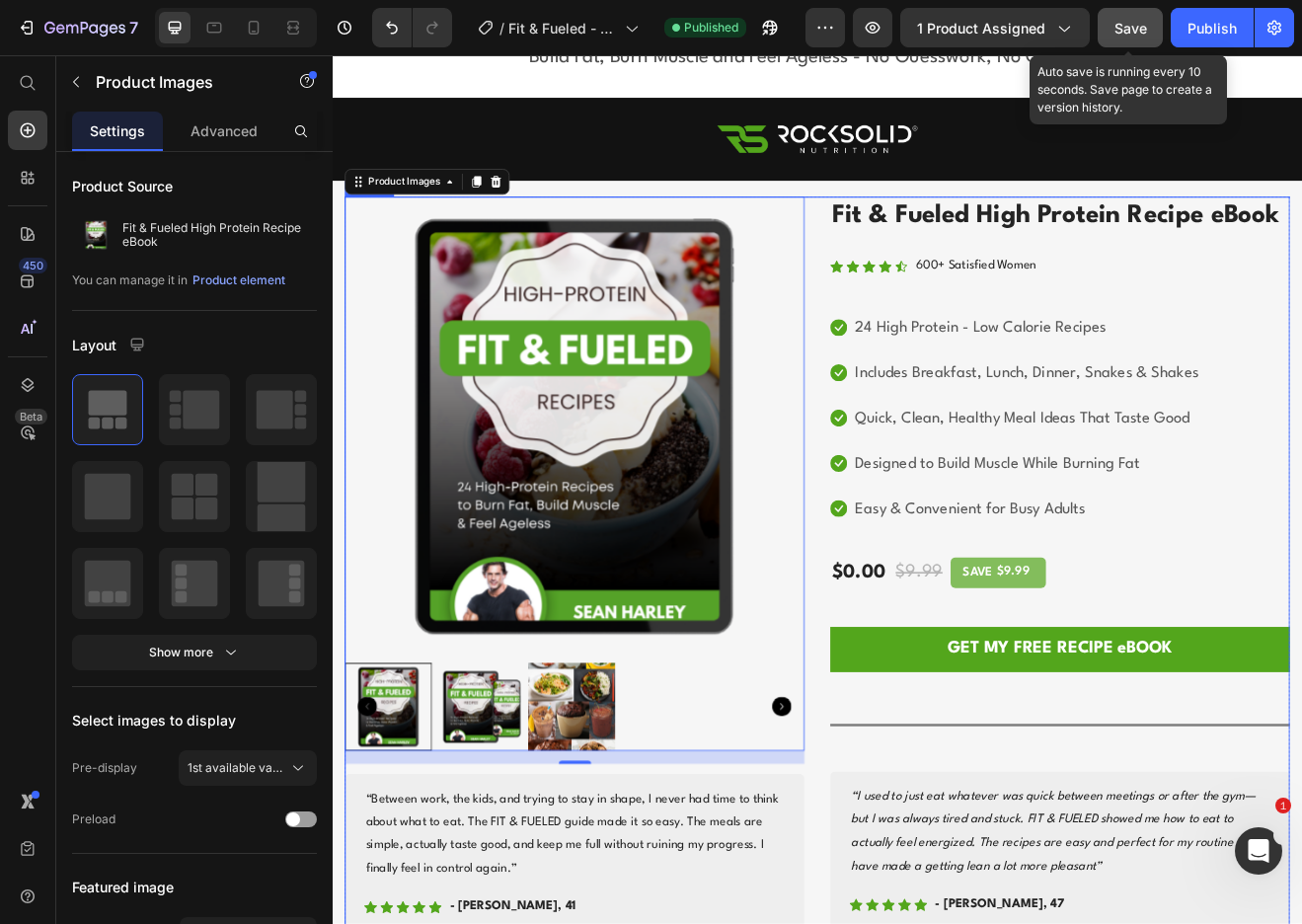 click on "Product Images   16 “Between work, the kids, and trying to stay in shape, I never had time to think about what to eat. The FIT & FUELED guide made it so easy. The meals are simple, actually taste good, and keep me full without ruining my progress. I finally feel in control again.” Text block                Icon                Icon                Icon                Icon                Icon Icon List Hoz - [PERSON_NAME] F, 41 Text block Row Row Row Fit & Fueled High Protein Recipe eBook (P) Title                Icon                Icon                Icon                Icon
Icon Icon List Hoz 600+ Satisfied Women Text block Row
Icon 24 High Protein - Low Calorie Recipes Text block
Icon Includes Breakfast, Lunch, Dinner, Snakes & Shakes Text block
Icon Quick, Clean, Healthy Meal Ideas That Taste Good Text block
Icon Designed to Build Muscle While Burning Fat Text block
Icon Text block $0.00 00" at bounding box center [925, 677] 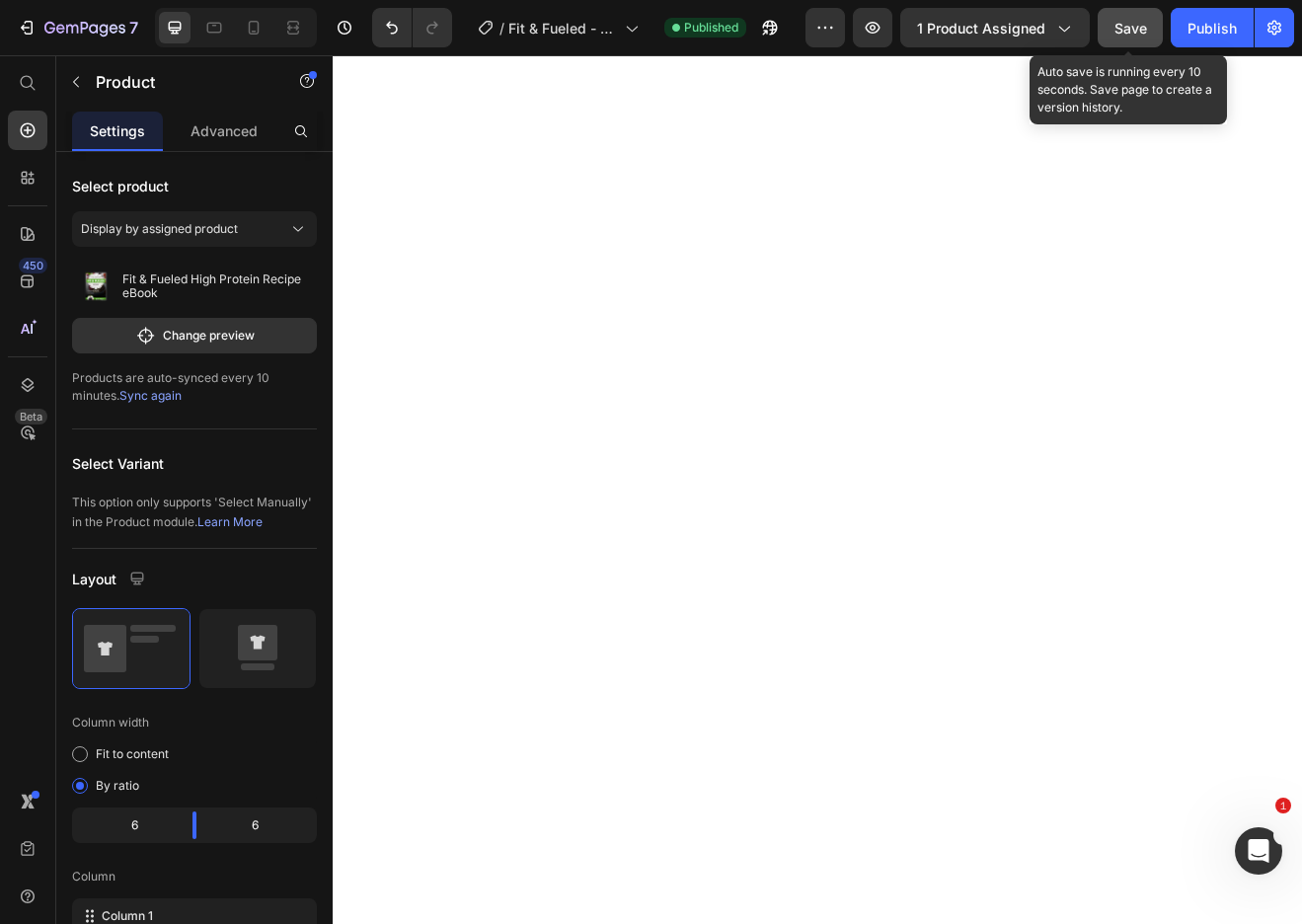 scroll, scrollTop: 0, scrollLeft: 0, axis: both 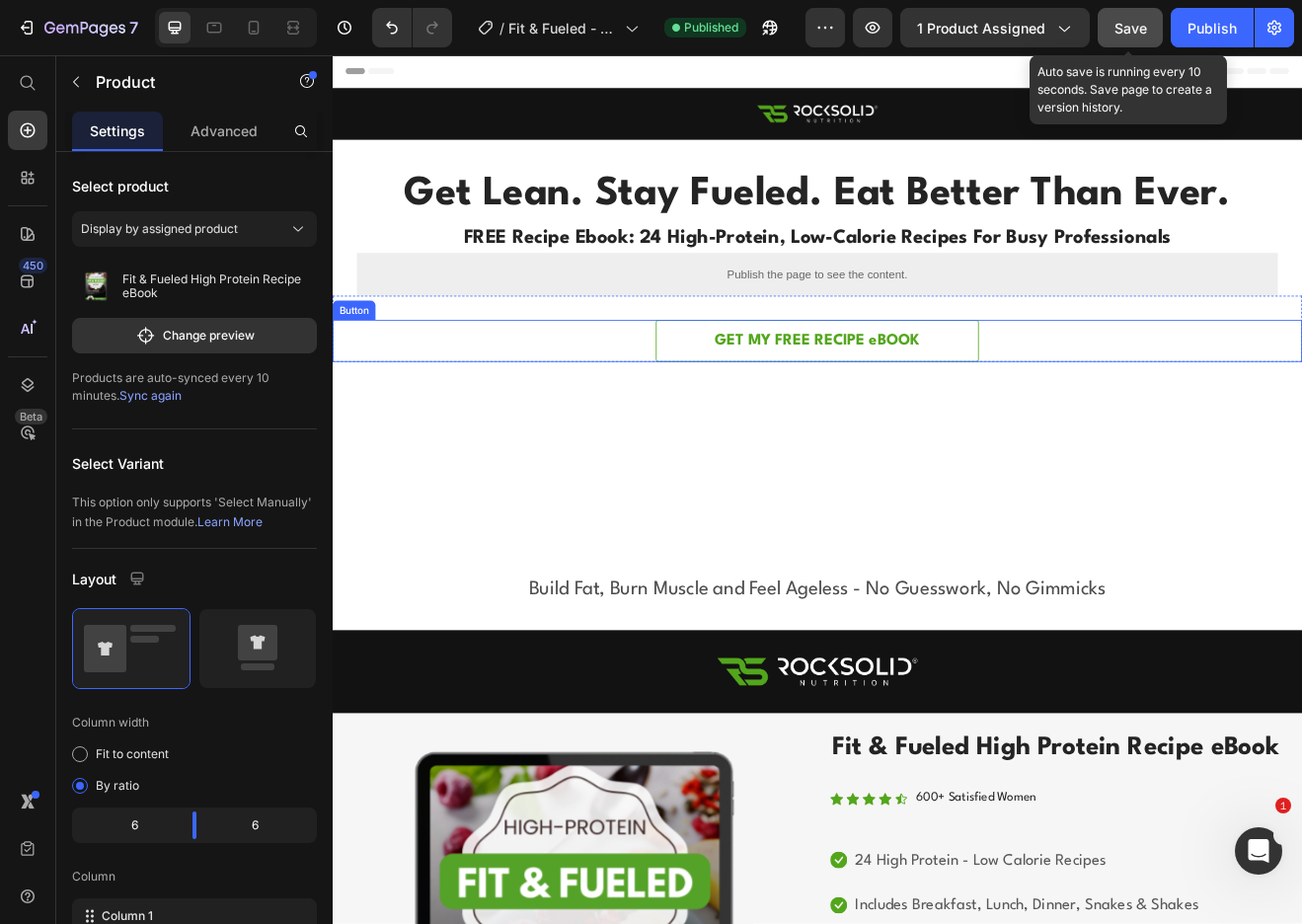 click on "GET MY FREE RECIPE eBOOK" at bounding box center (925, 405) 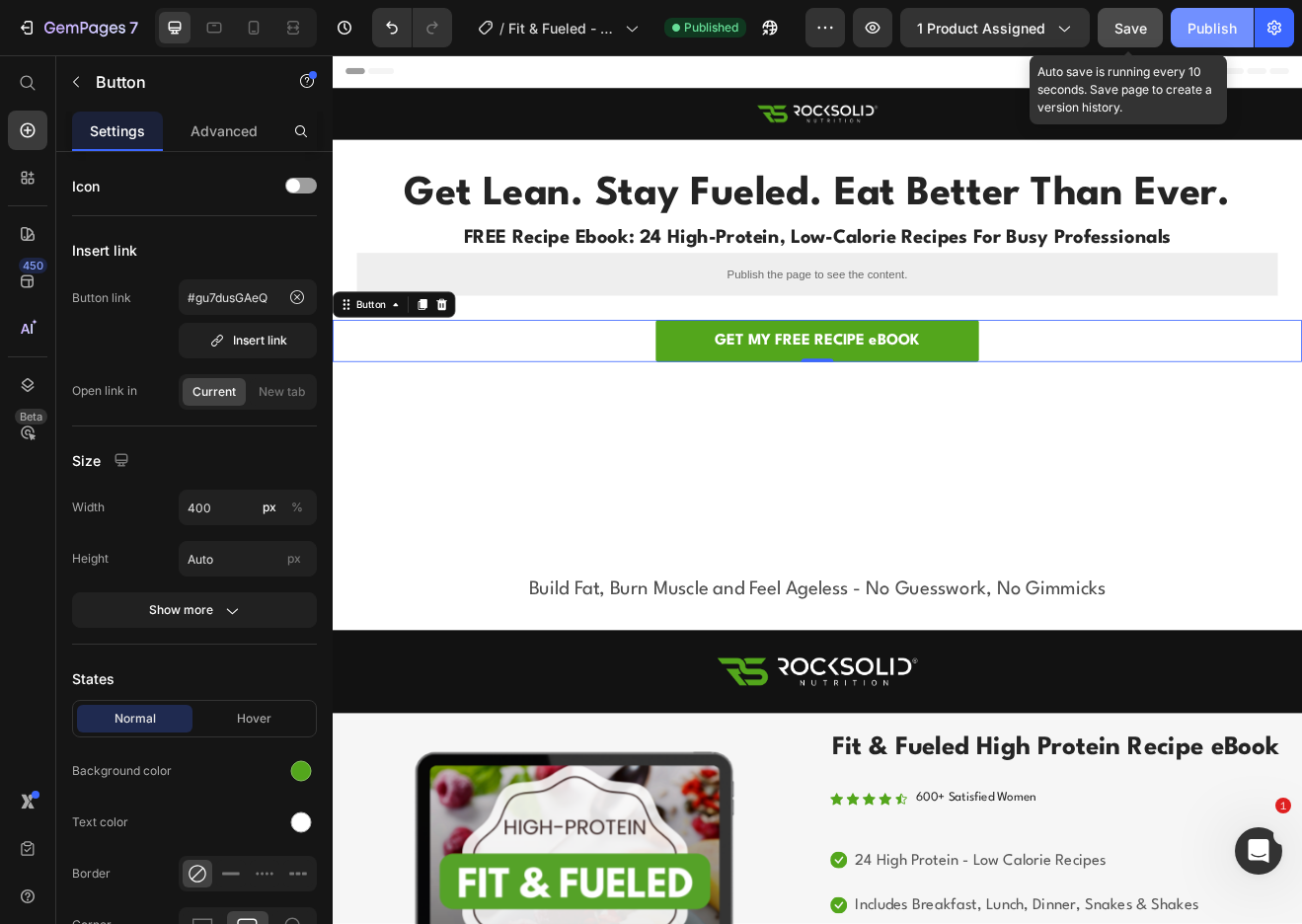 click on "Publish" at bounding box center [1212, 28] 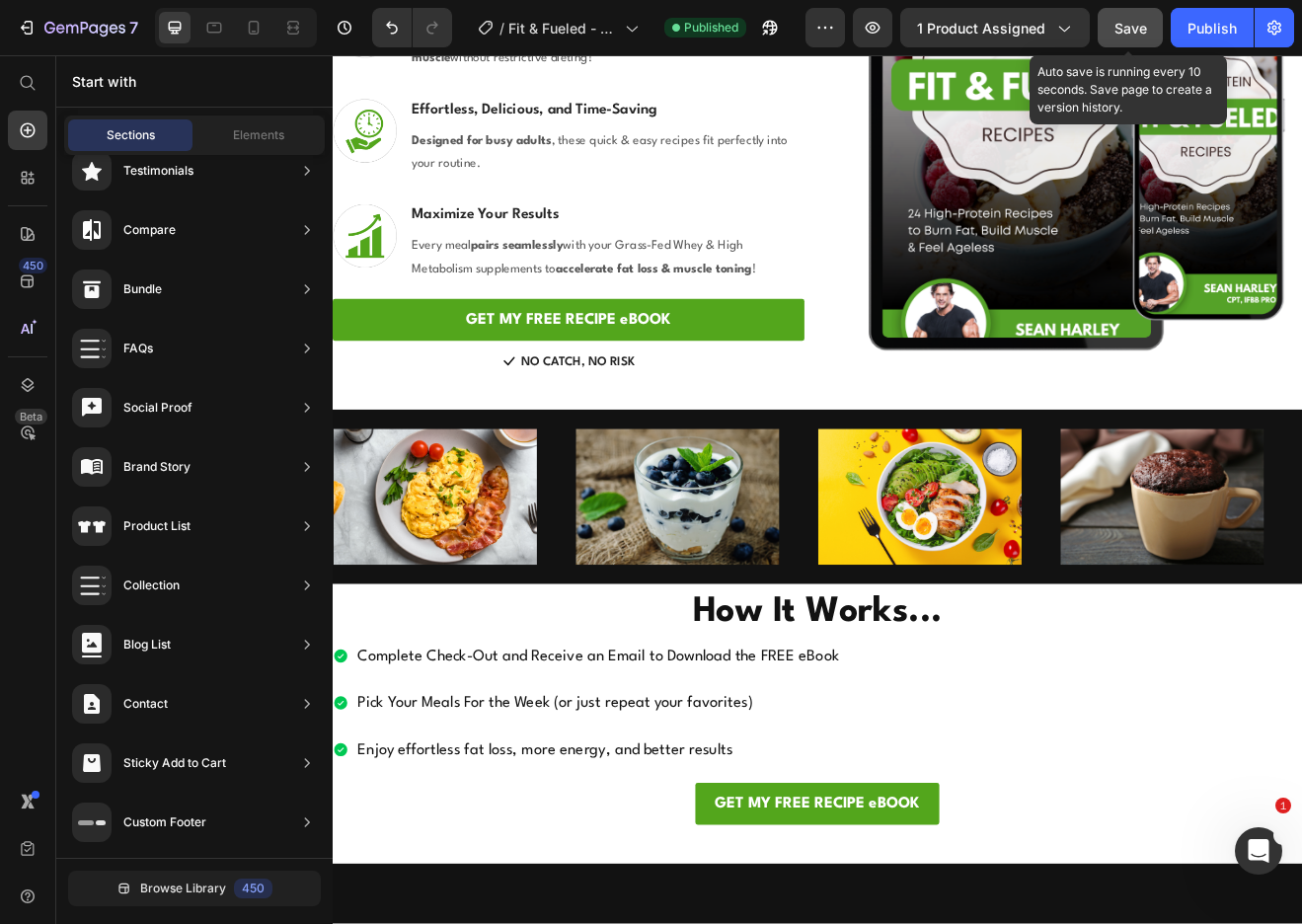 scroll, scrollTop: 0, scrollLeft: 0, axis: both 